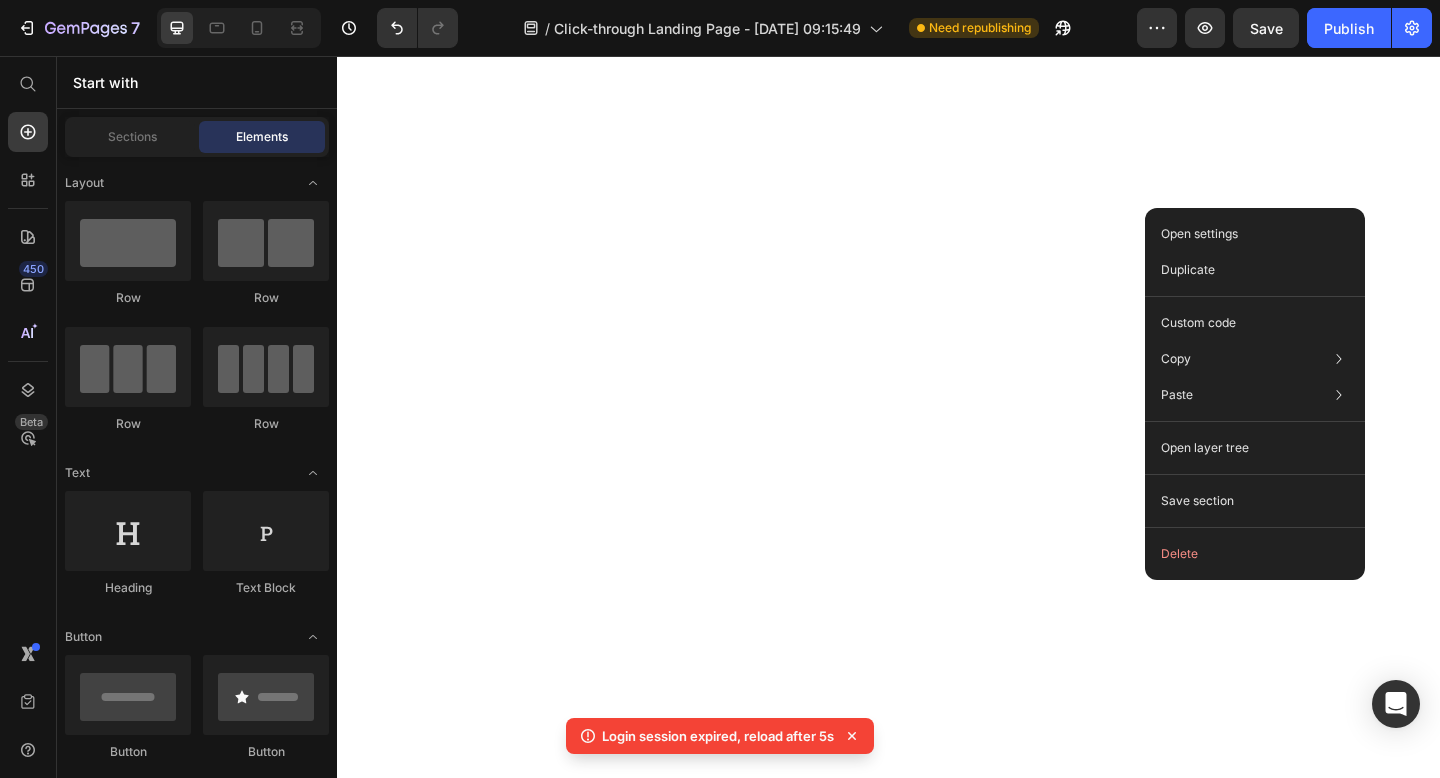 scroll, scrollTop: 0, scrollLeft: 0, axis: both 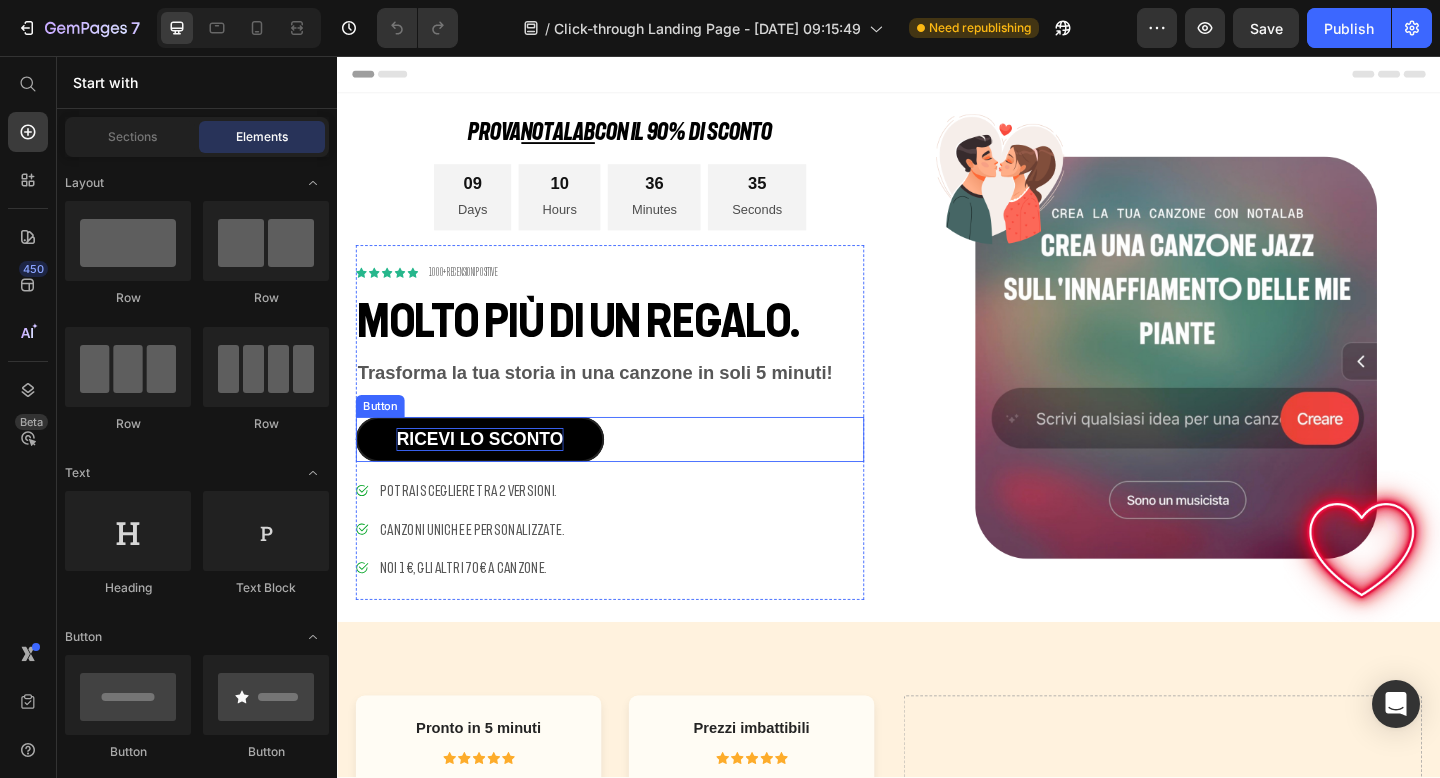 click on "ricevi lo sconto" at bounding box center (491, 473) 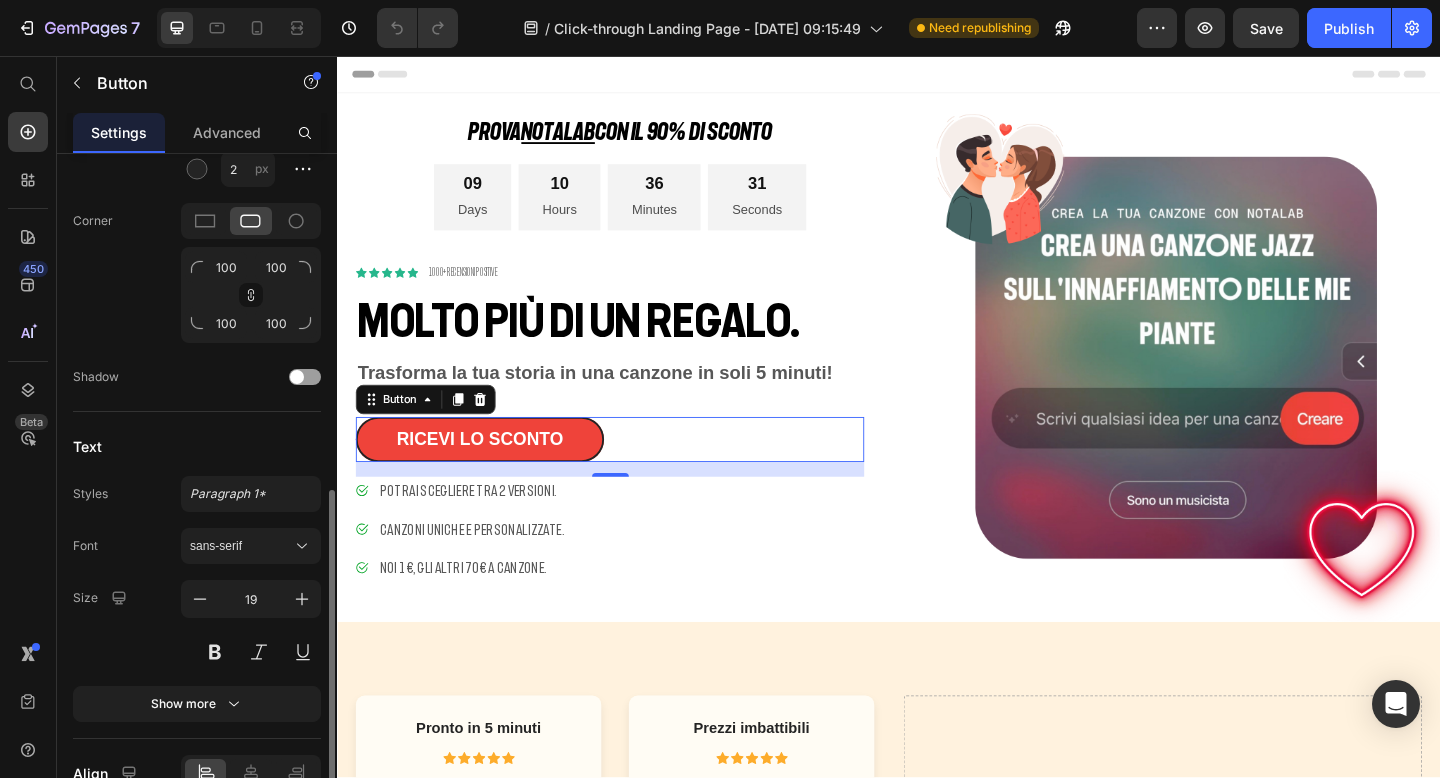 scroll, scrollTop: 775, scrollLeft: 0, axis: vertical 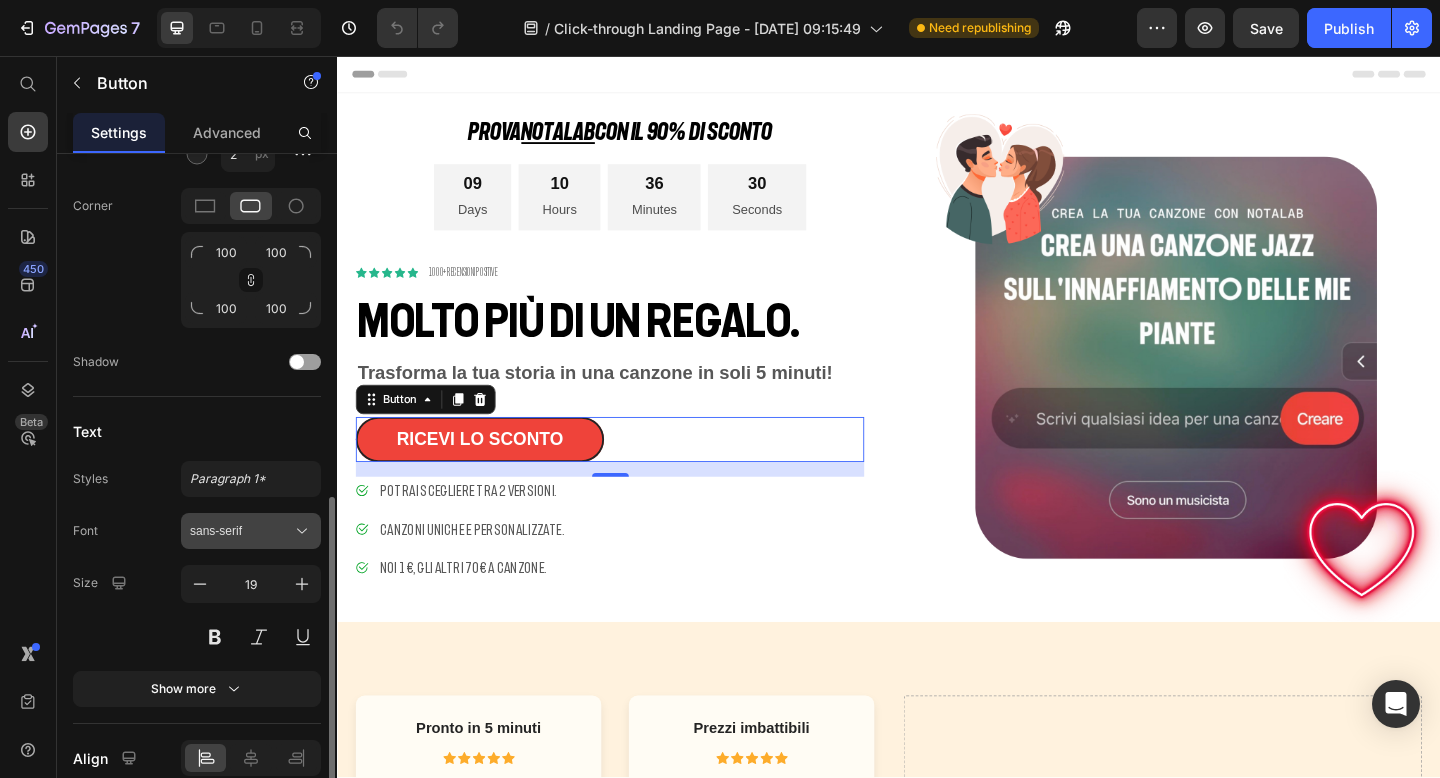 click on "sans-serif" at bounding box center (241, 531) 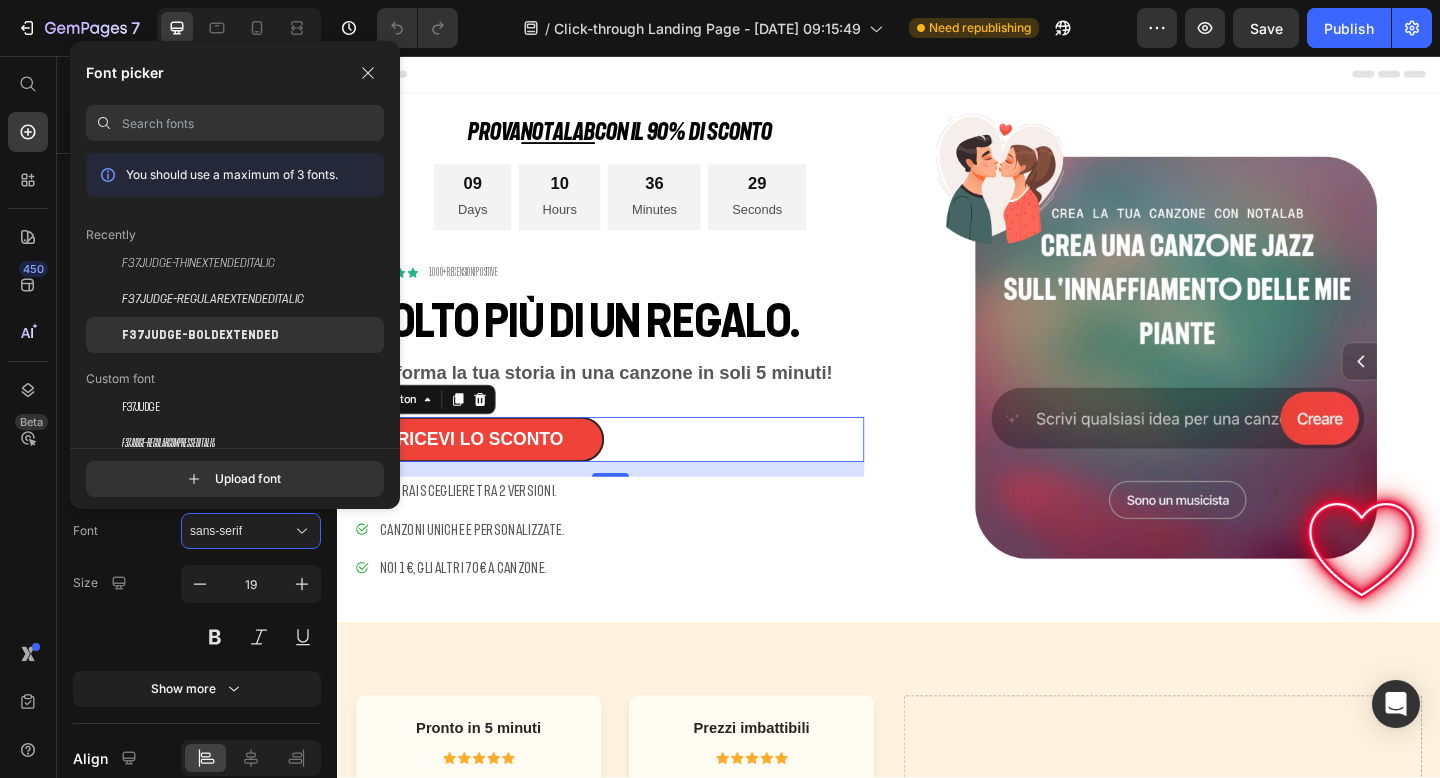 click on "F37Judge-BoldExtended" at bounding box center (200, 335) 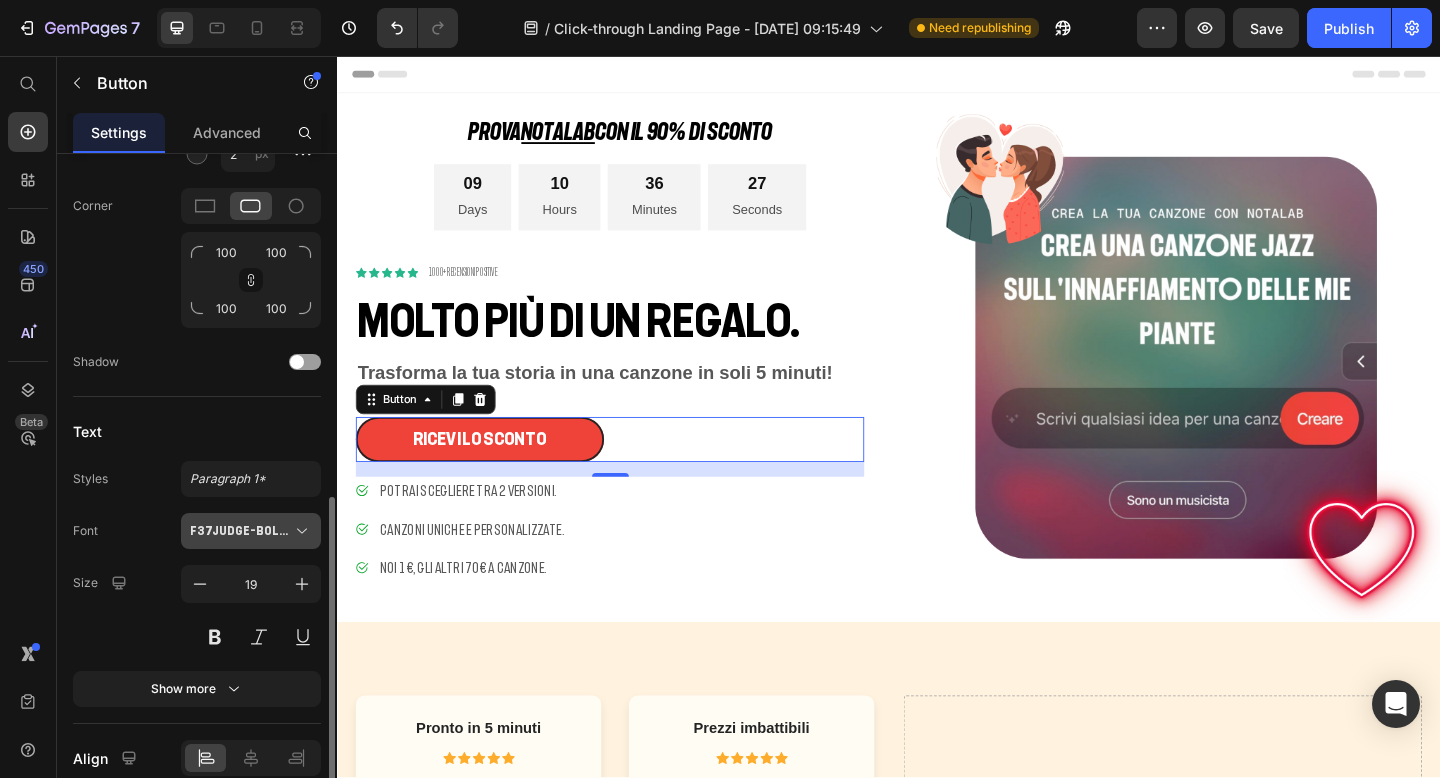 click on "F37Judge-BoldExtended" at bounding box center [241, 531] 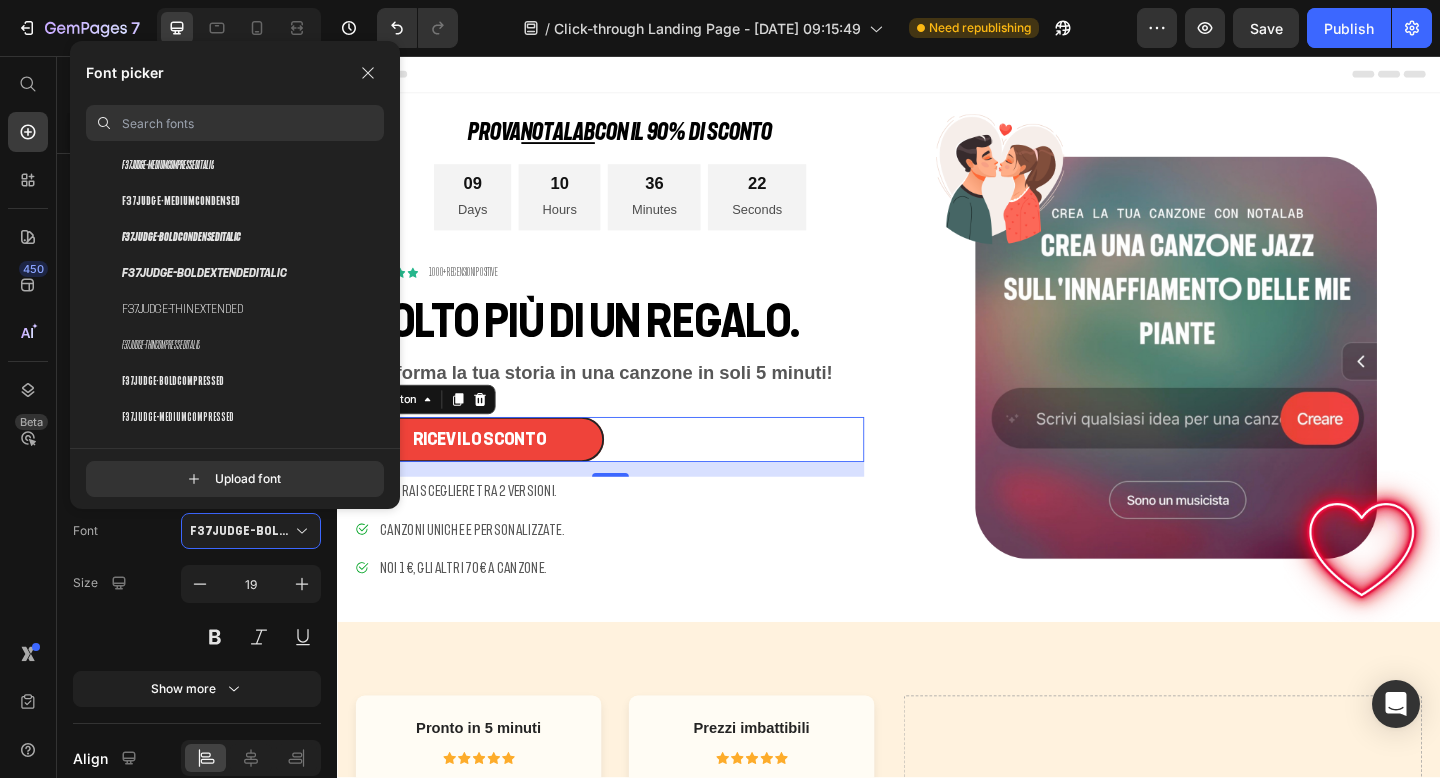scroll, scrollTop: 491, scrollLeft: 0, axis: vertical 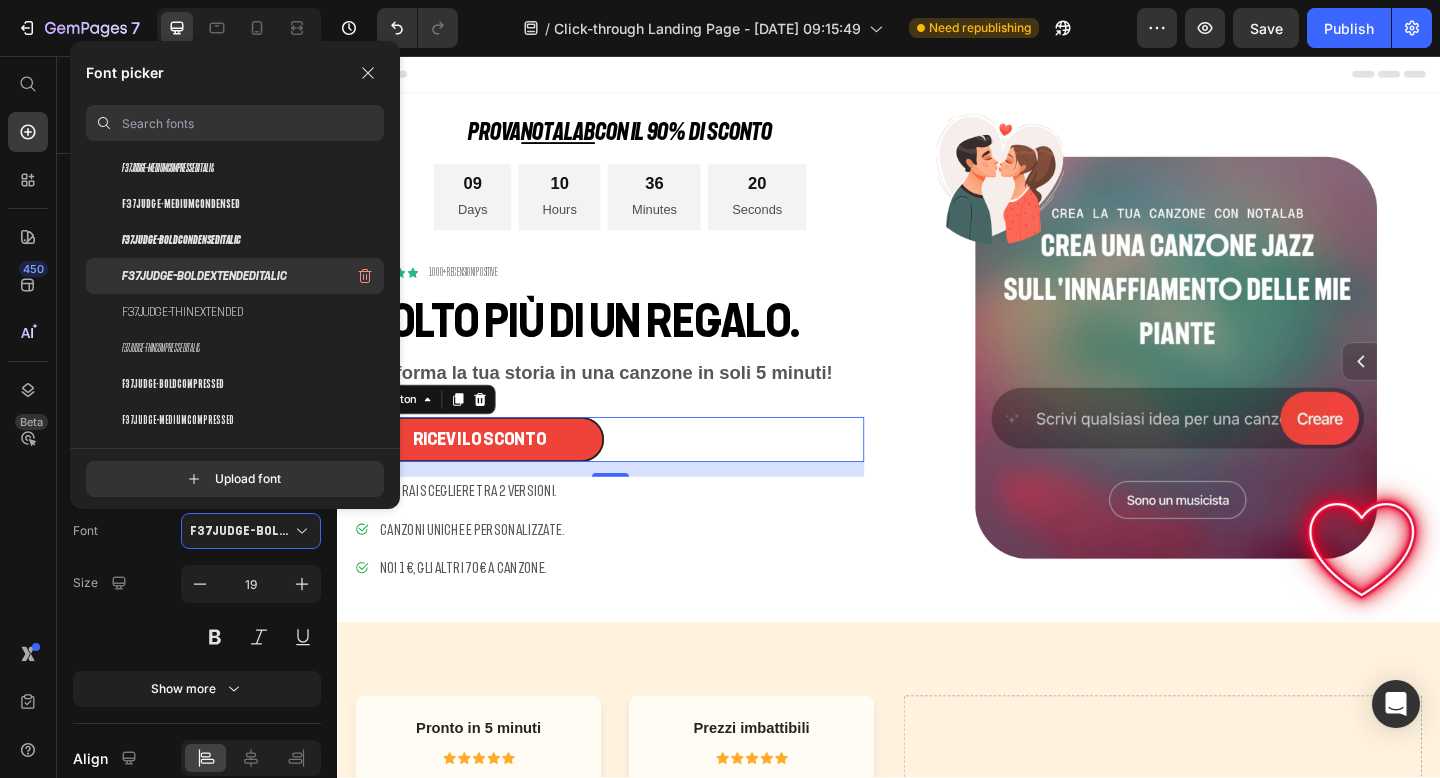 click on "F37Judge-BoldExtendedItalic" 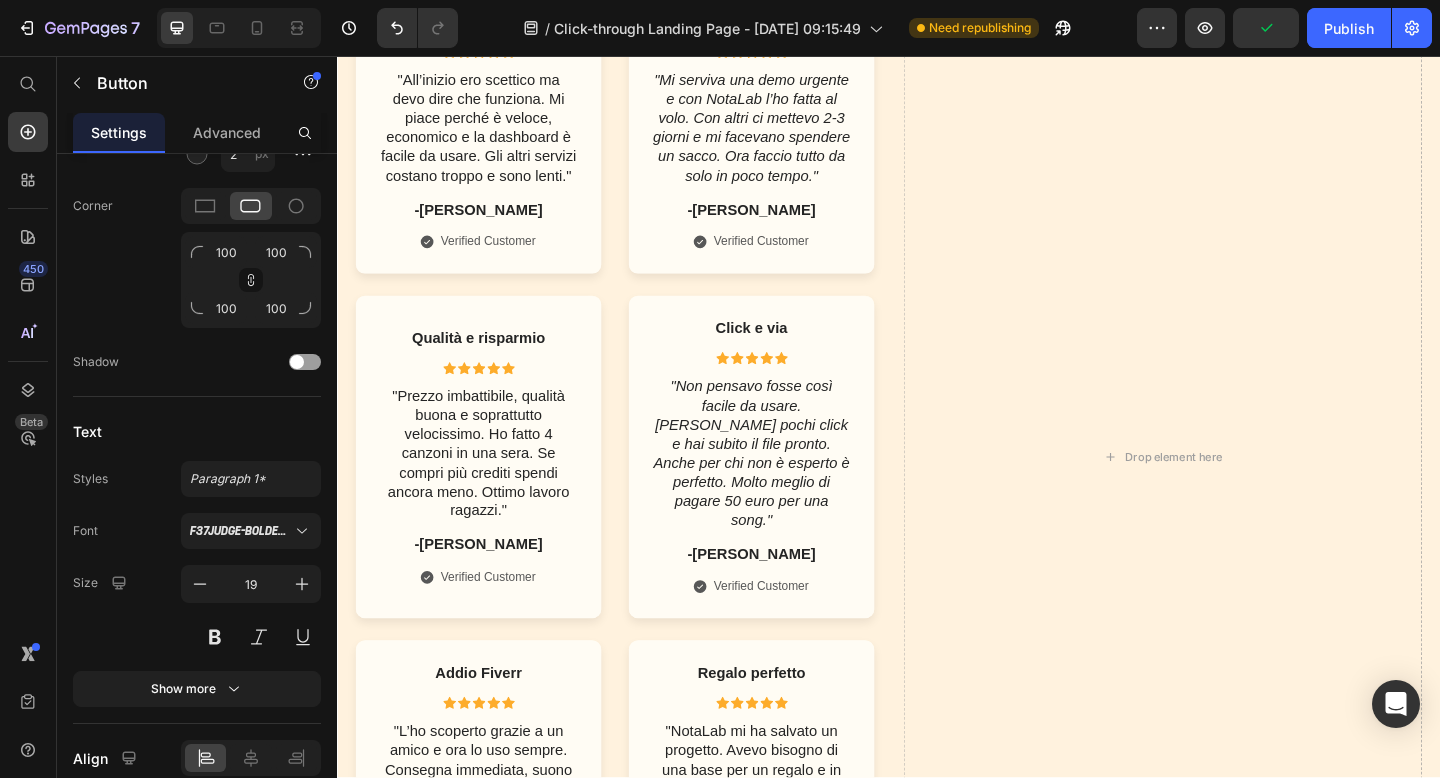 scroll, scrollTop: 1121, scrollLeft: 0, axis: vertical 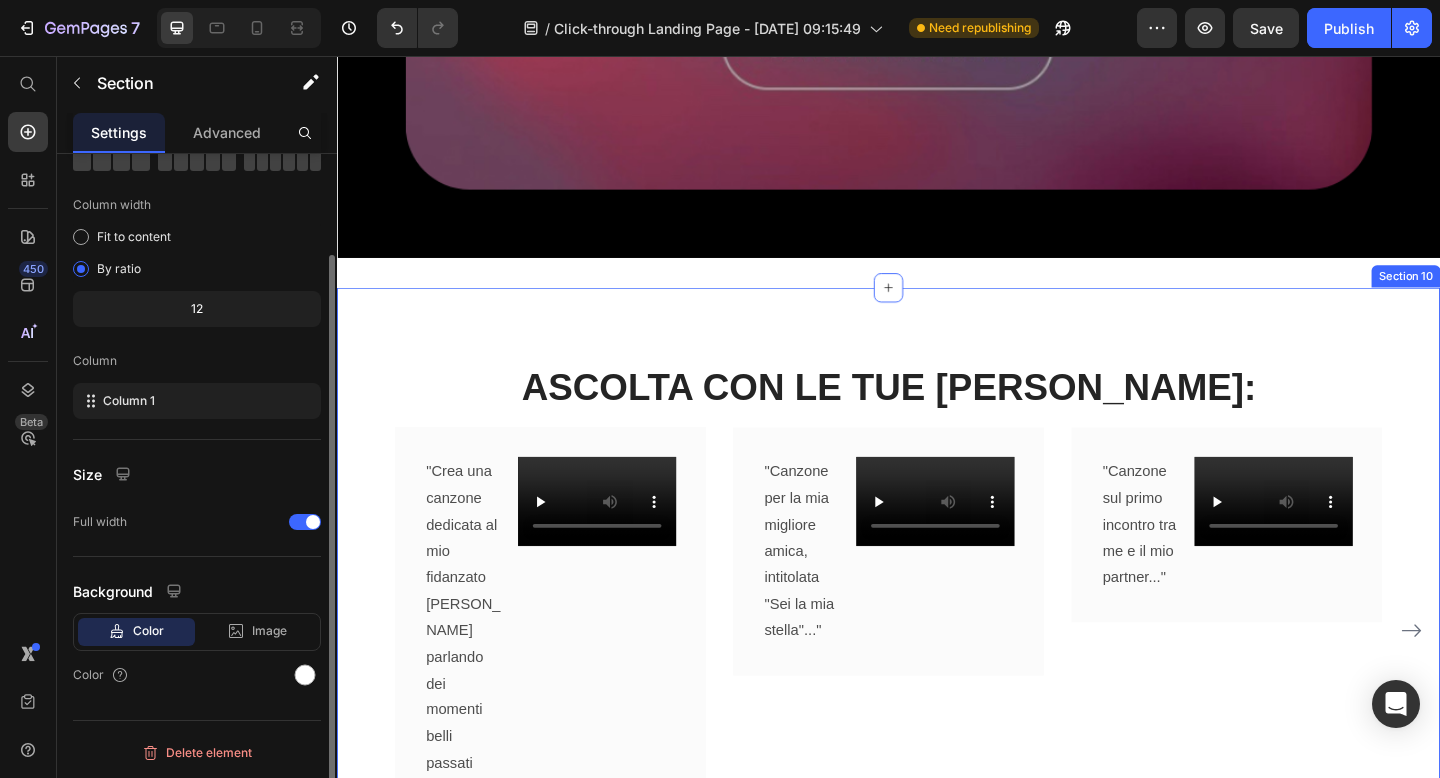 click on "ASCOLTA CON LE TUE ORECCHIE: Heading
"Crea una canzone dedicata al mio fidanzato Marco parlando dei momenti belli passati assieme..." Text Block Video Product Row "Canzone per la mia migliore amica, intitolata "Sei la mia stella"..." Text Block Video Product Row "Canzone sul primo incontro tra me e il mio partner..." Text Block Video Product Row "Canzone per Lucia parlando del 1 agosto (quando ci siamo conosciuti)..." Text Block Video Product Row
Carousel Row Section 10" at bounding box center [937, 661] 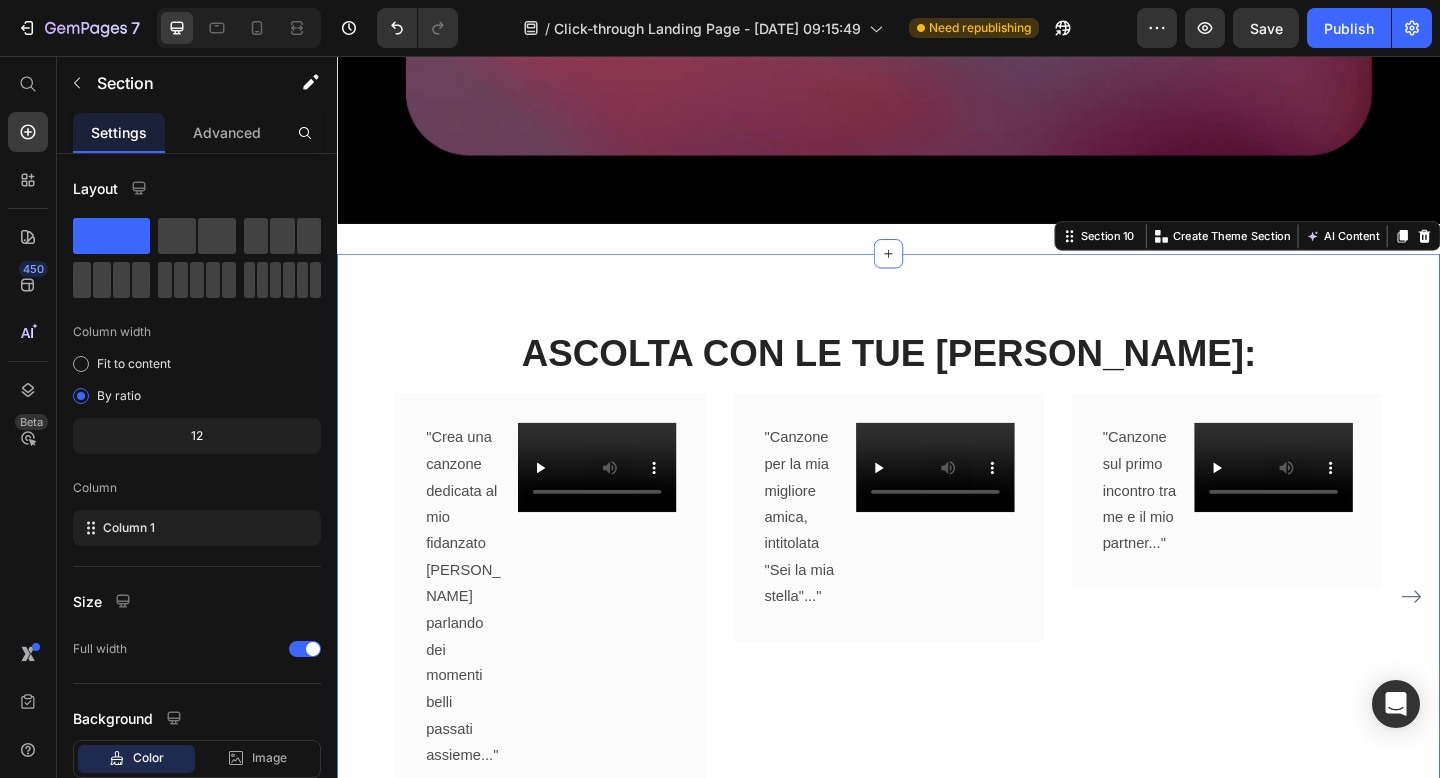 scroll, scrollTop: 9122, scrollLeft: 0, axis: vertical 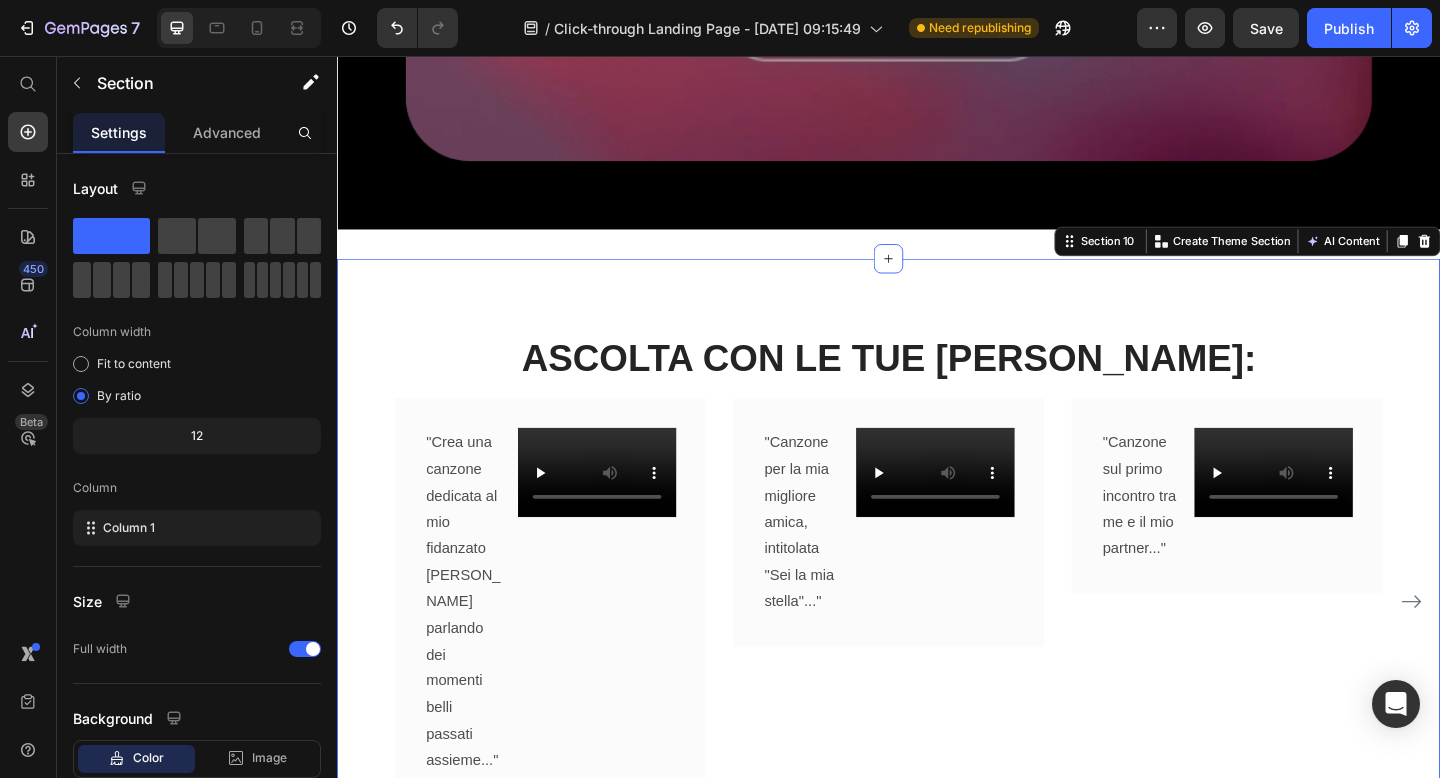 click on "ASCOLTA CON LE TUE ORECCHIE: Heading
"Crea una canzone dedicata al mio fidanzato Marco parlando dei momenti belli passati assieme..." Text Block Video Product Row "Canzone per la mia migliore amica, intitolata "Sei la mia stella"..." Text Block Video Product Row "Canzone sul primo incontro tra me e il mio partner..." Text Block Video Product Row "Canzone per Lucia parlando del 1 agosto (quando ci siamo conosciuti)..." Text Block Video Product Row
Carousel Row Section 10   You can create reusable sections Create Theme Section AI Content Write with GemAI What would you like to describe here? Tone and Voice Persuasive Product Top tier mix and master Show more Generate" at bounding box center [937, 630] 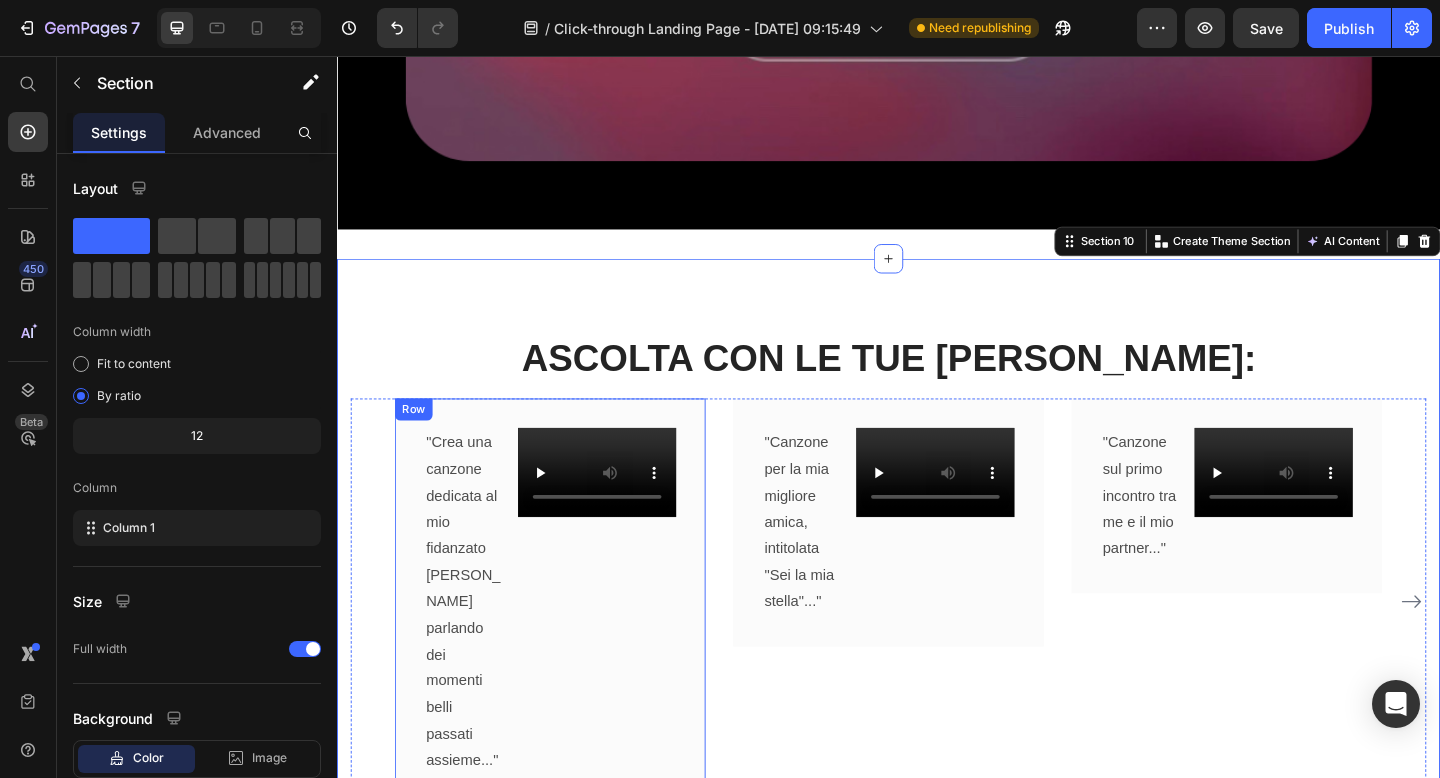 click on ""Crea una canzone dedicata al mio fidanzato Marco parlando dei momenti belli passati assieme..." Text Block Video Product Row" at bounding box center [569, 650] 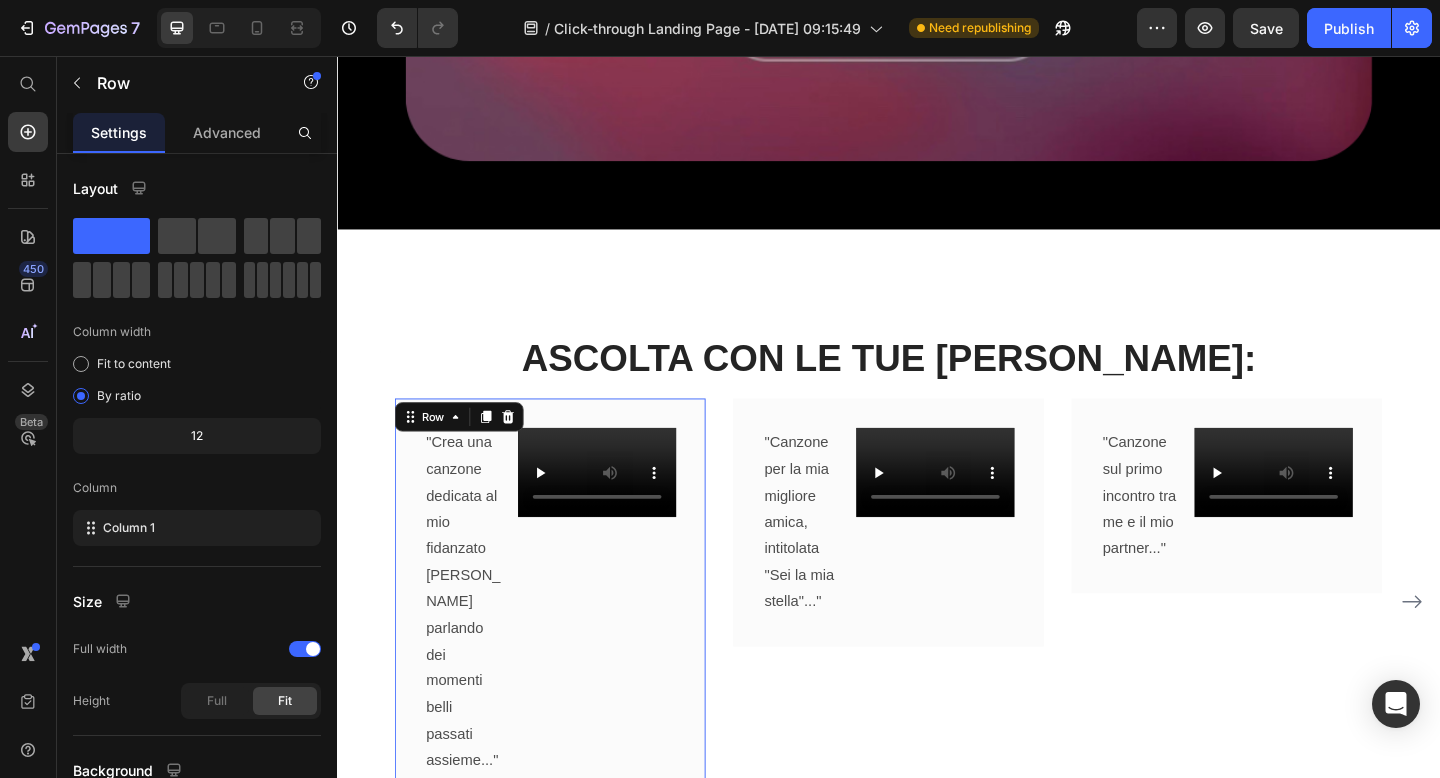 click on ""Crea una canzone dedicata al mio fidanzato Marco parlando dei momenti belli passati assieme..." Text Block Video Product Row   0" at bounding box center (569, 650) 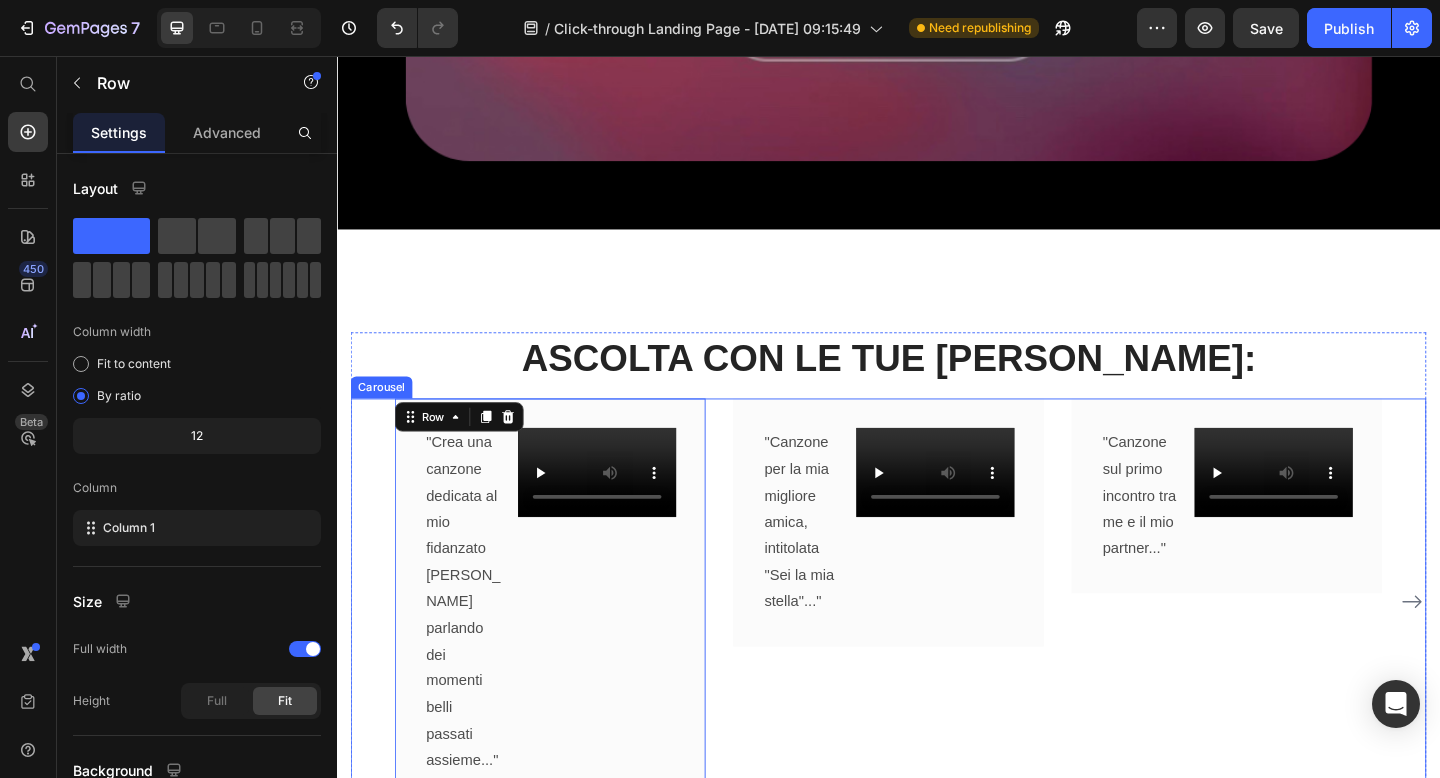 click on ""Crea una canzone dedicata al mio fidanzato Marco parlando dei momenti belli passati assieme..." Text Block Video Product Row   0 "Canzone per la mia migliore amica, intitolata "Sei la mia stella"..." Text Block Video Product Row "Canzone sul primo incontro tra me e il mio partner..." Text Block Video Product Row "Canzone per Lucia parlando del 1 agosto (quando ci siamo conosciuti)..." Text Block Video Product Row" at bounding box center (937, 650) 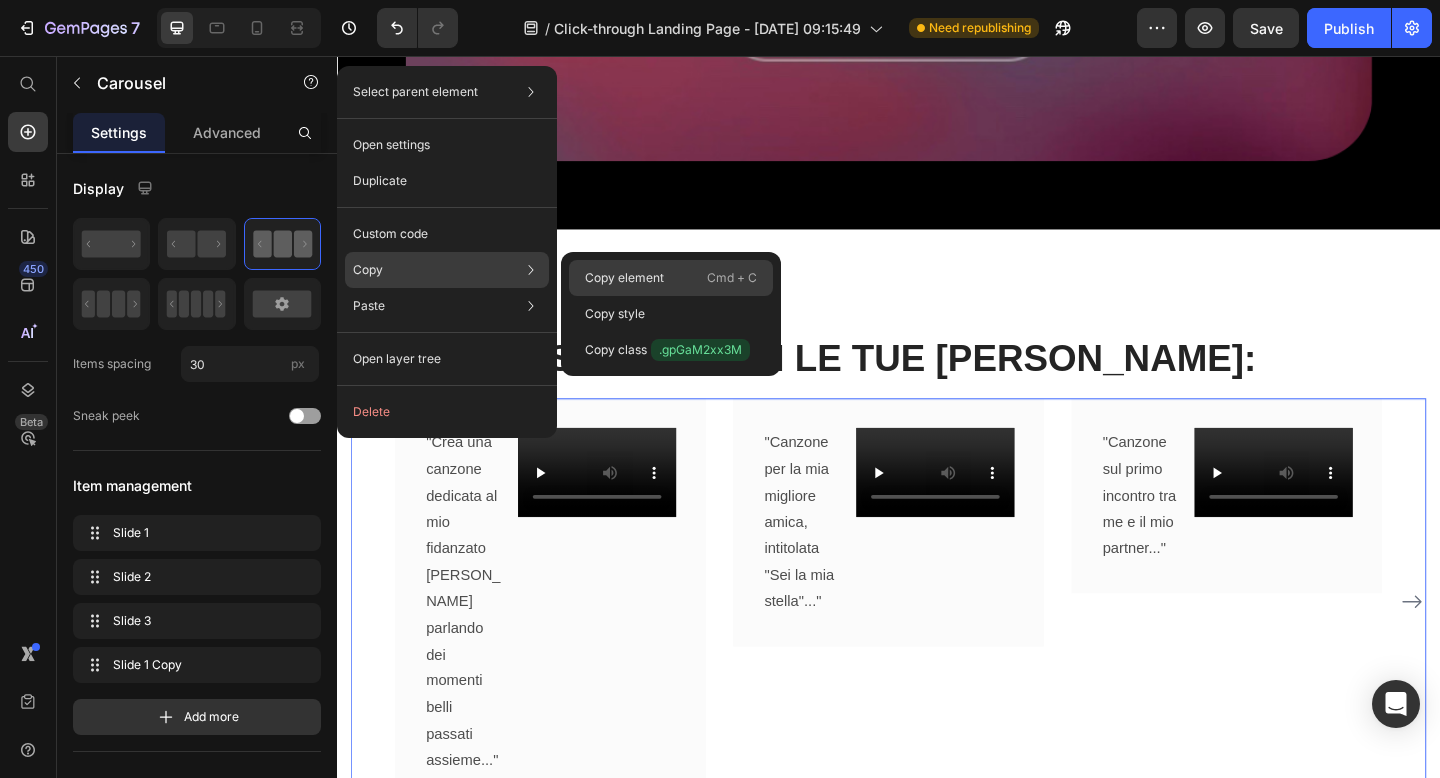 click on "Copy element" at bounding box center (624, 278) 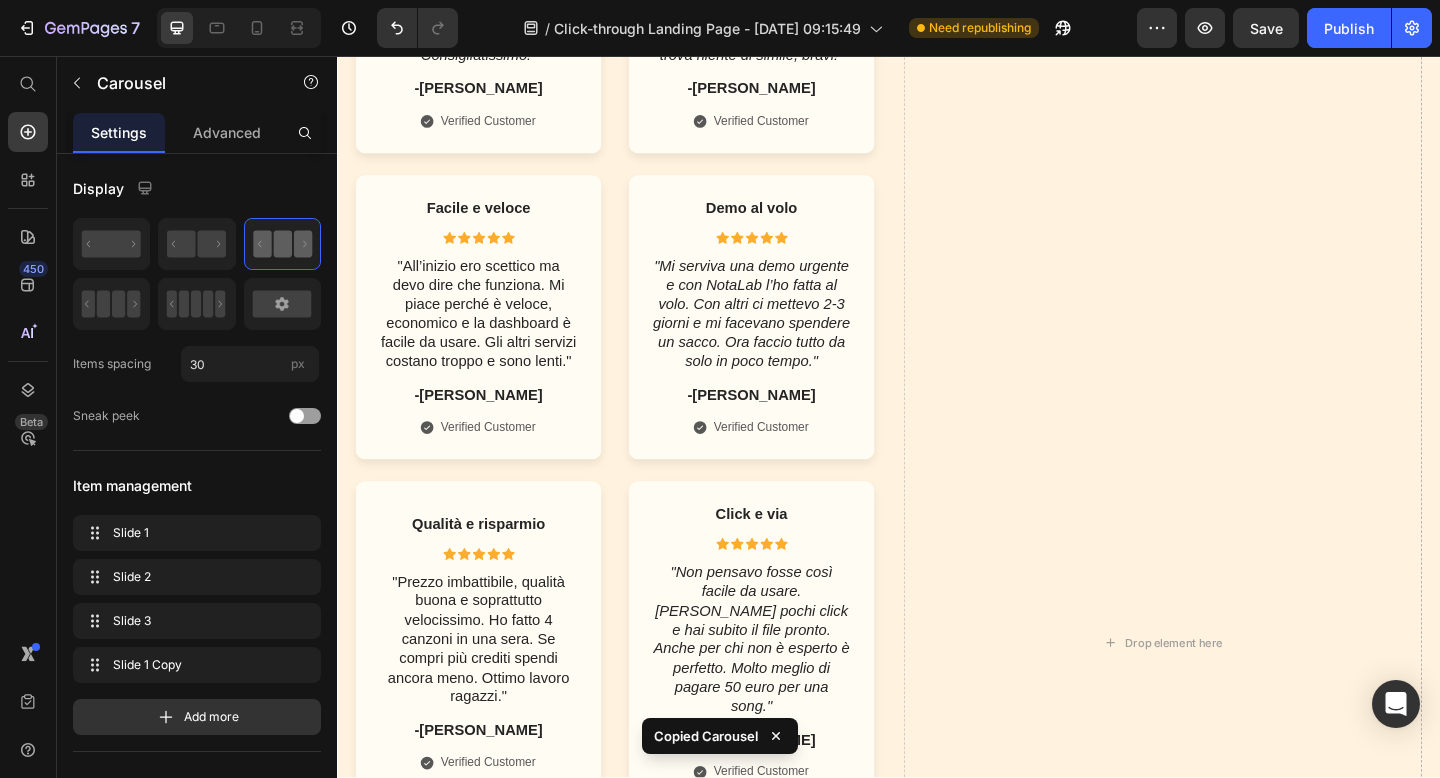 scroll, scrollTop: 997, scrollLeft: 0, axis: vertical 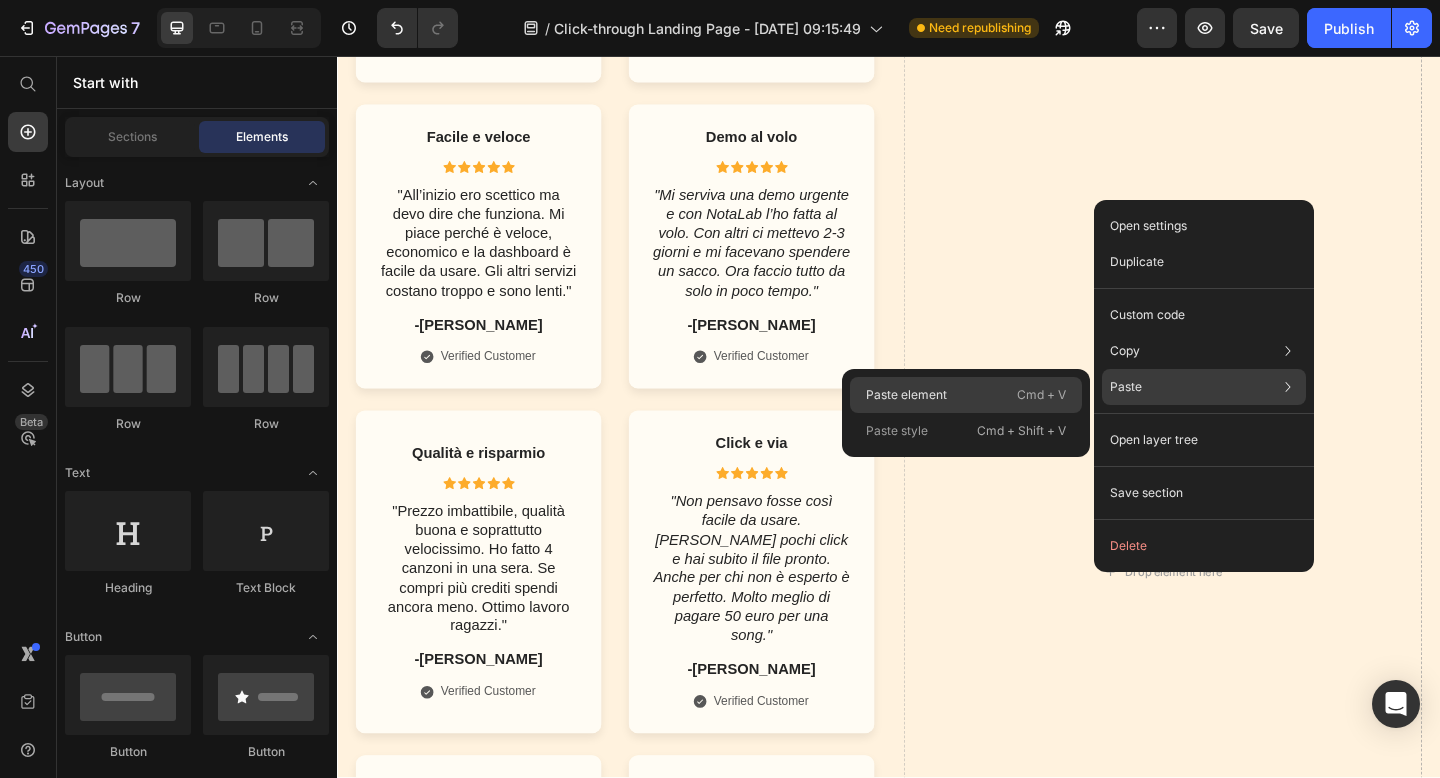 click on "Cmd + V" at bounding box center [1041, 395] 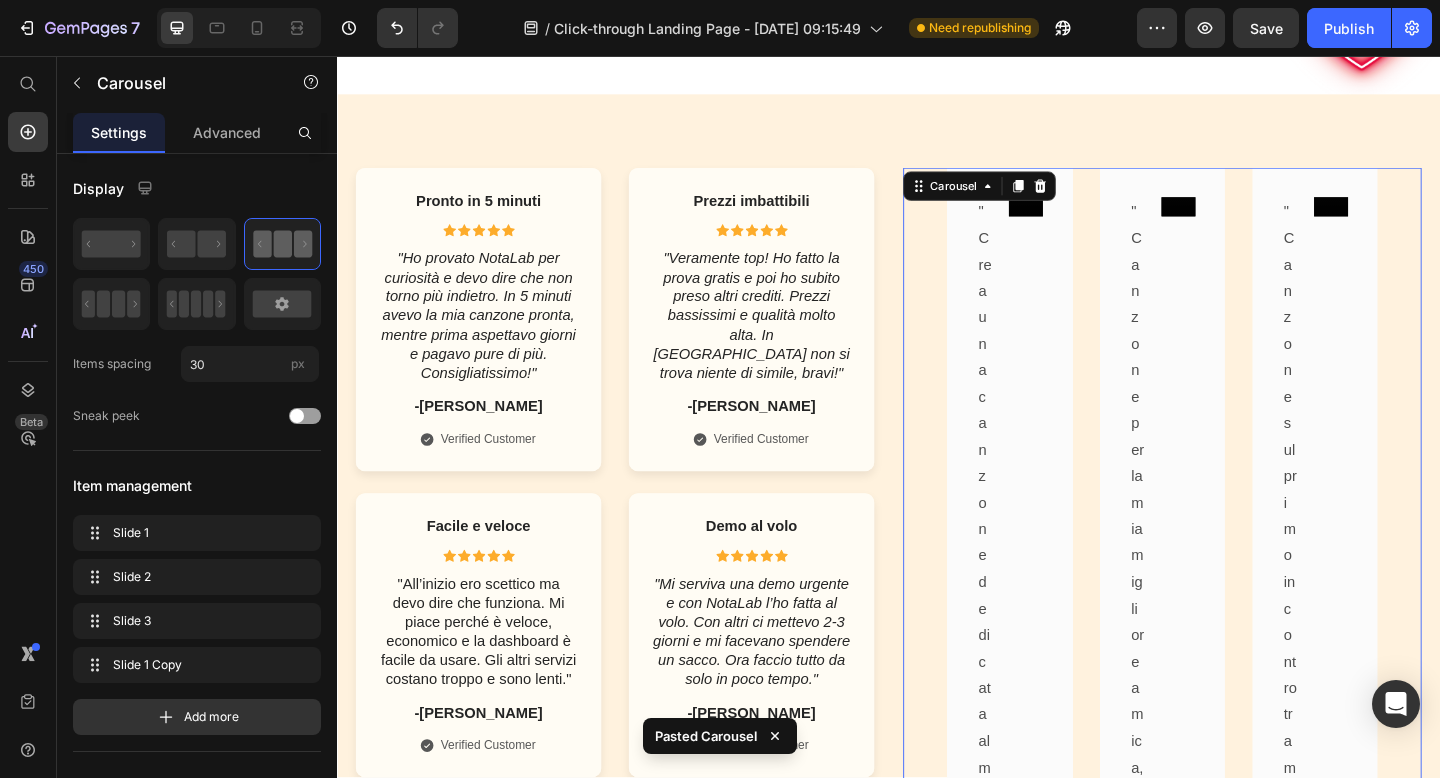 scroll, scrollTop: 584, scrollLeft: 0, axis: vertical 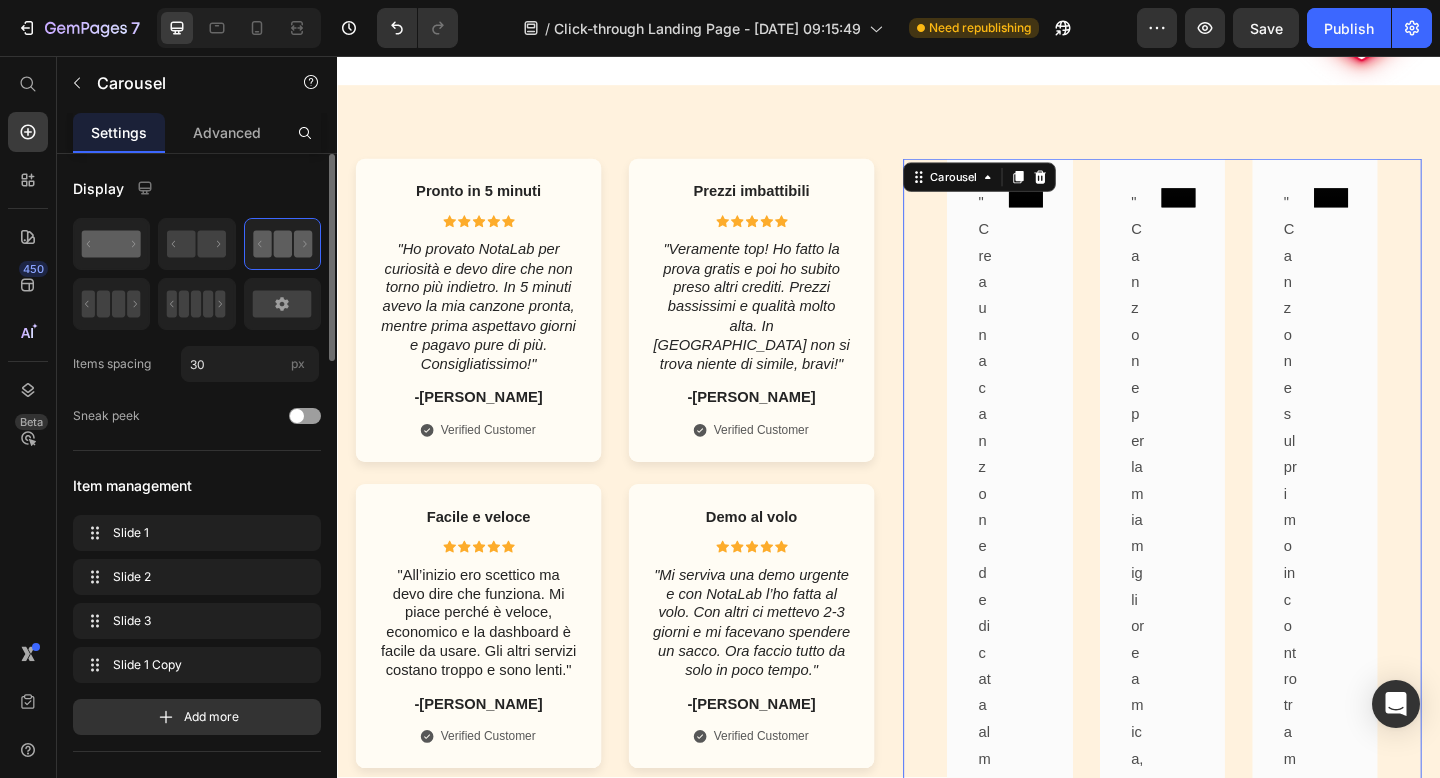 click 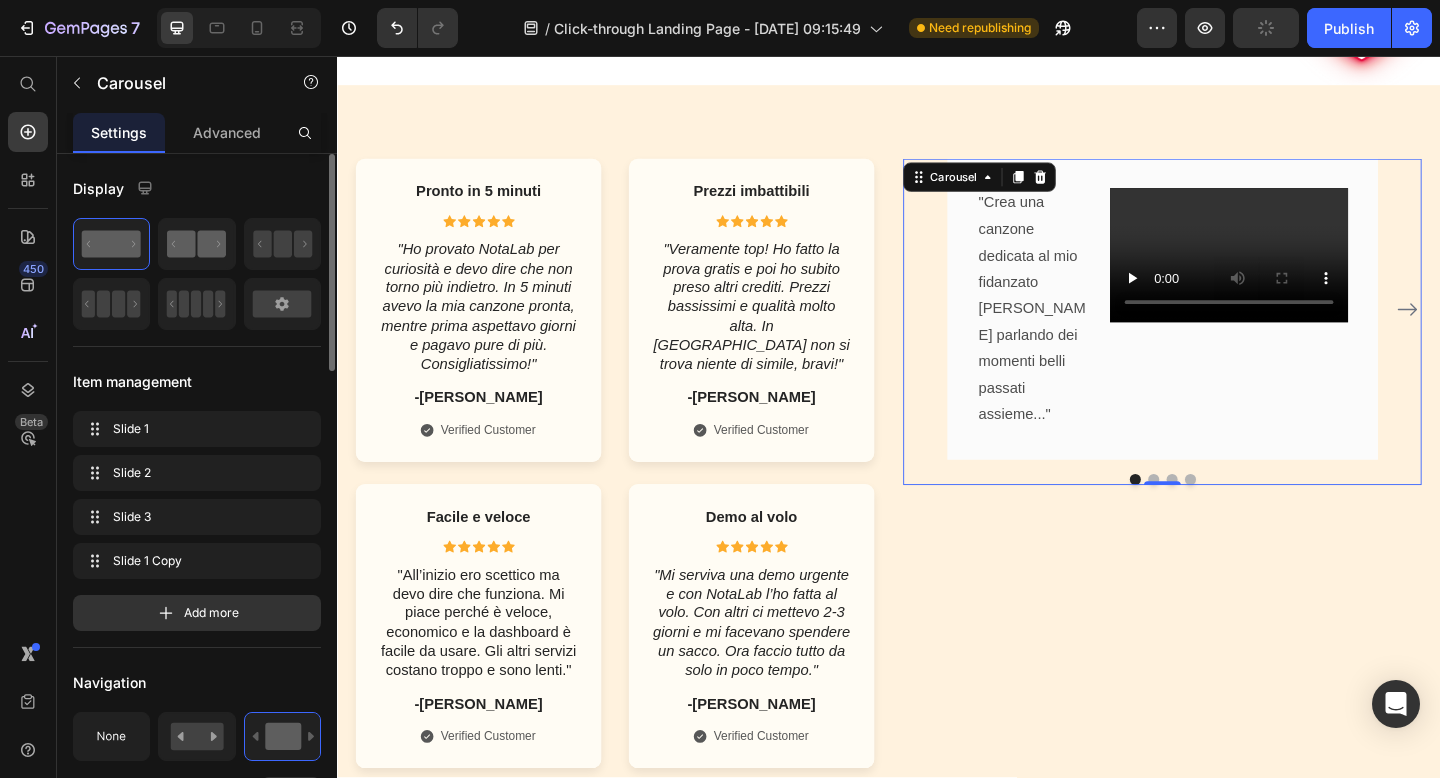 click 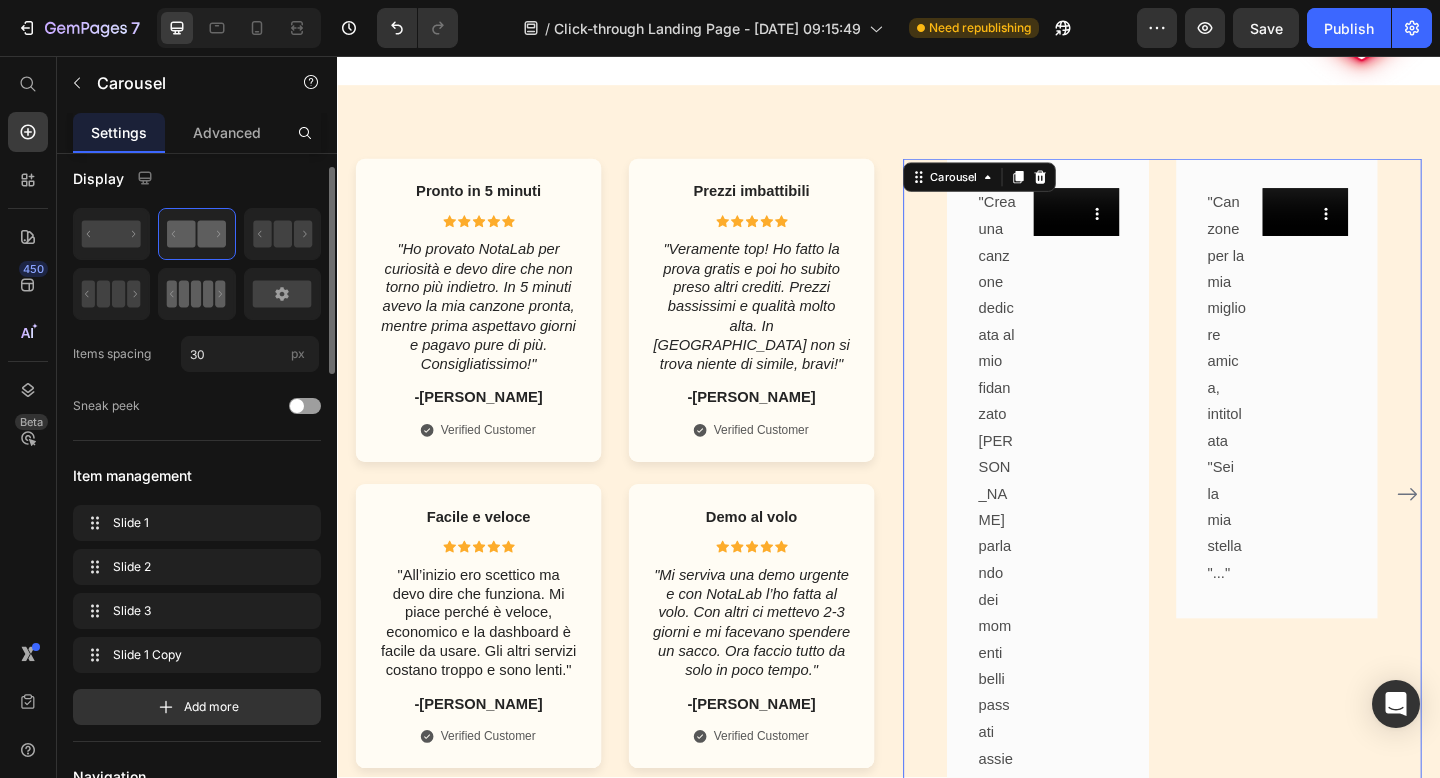 scroll, scrollTop: 6, scrollLeft: 0, axis: vertical 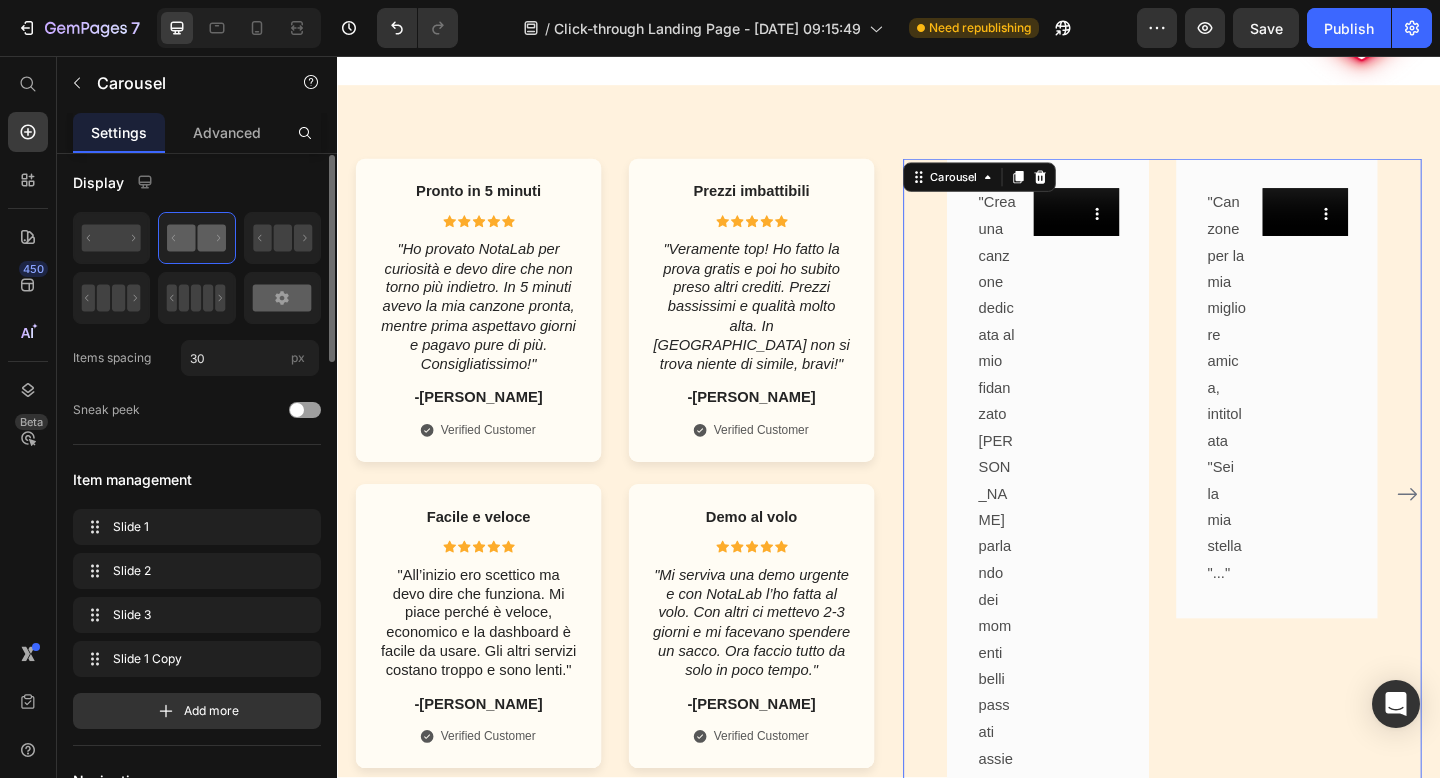 click 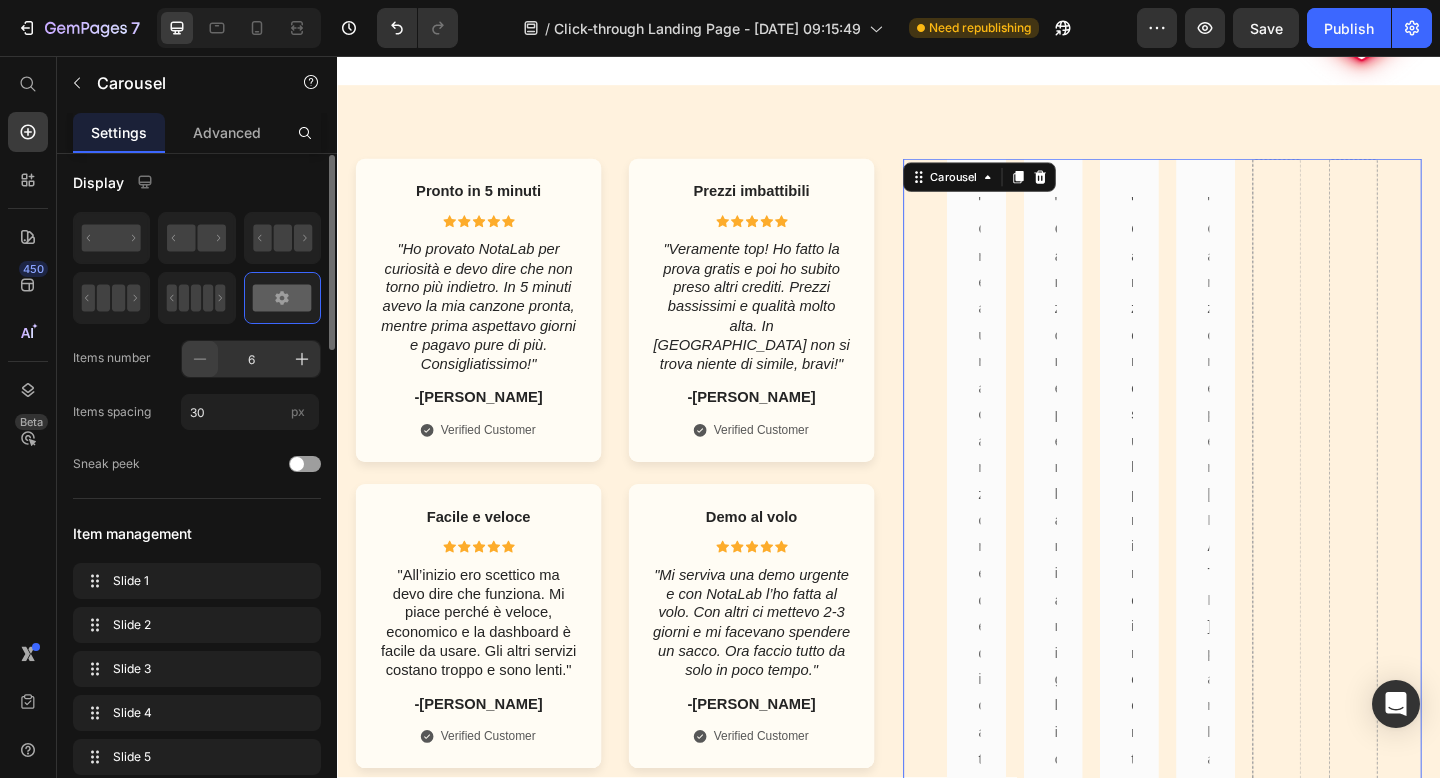 click 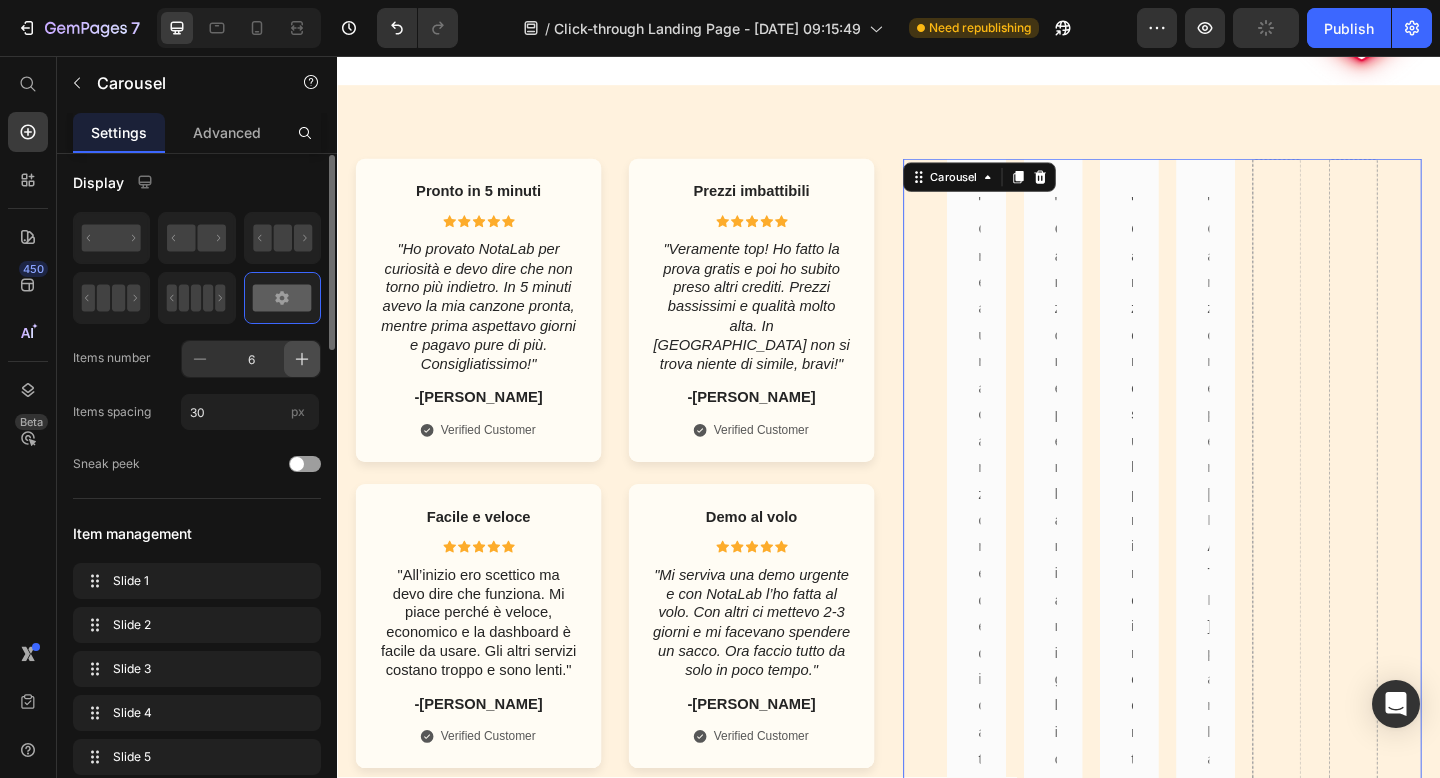 click 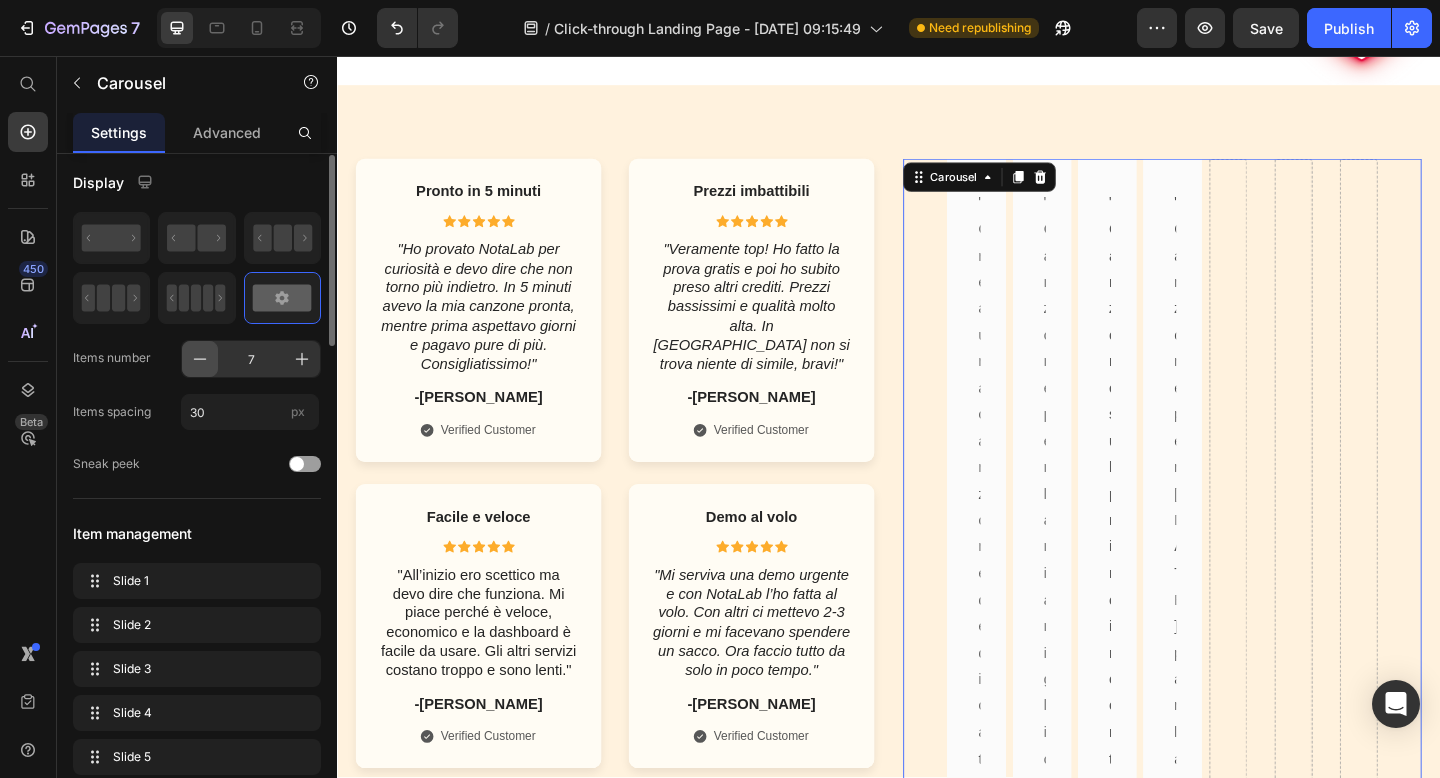click 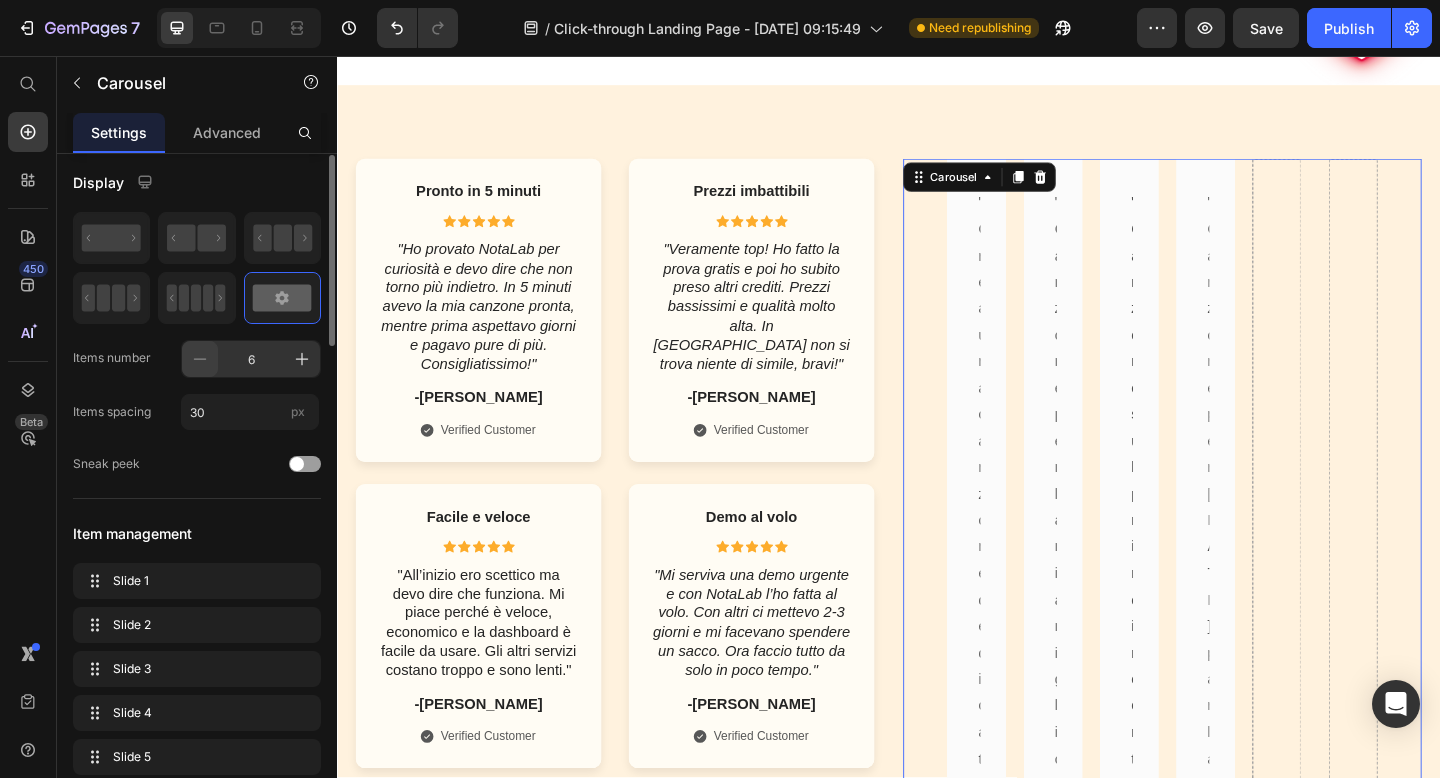 click 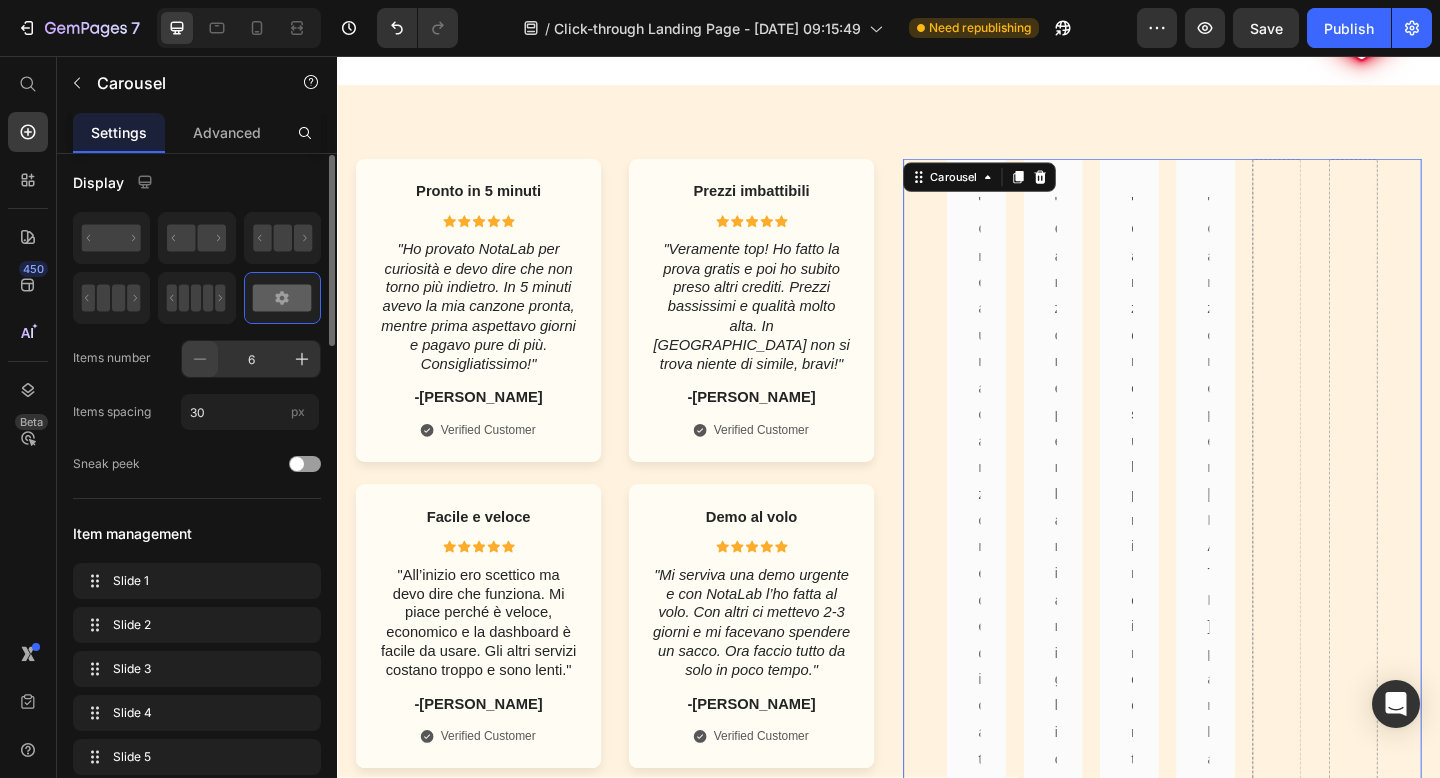click 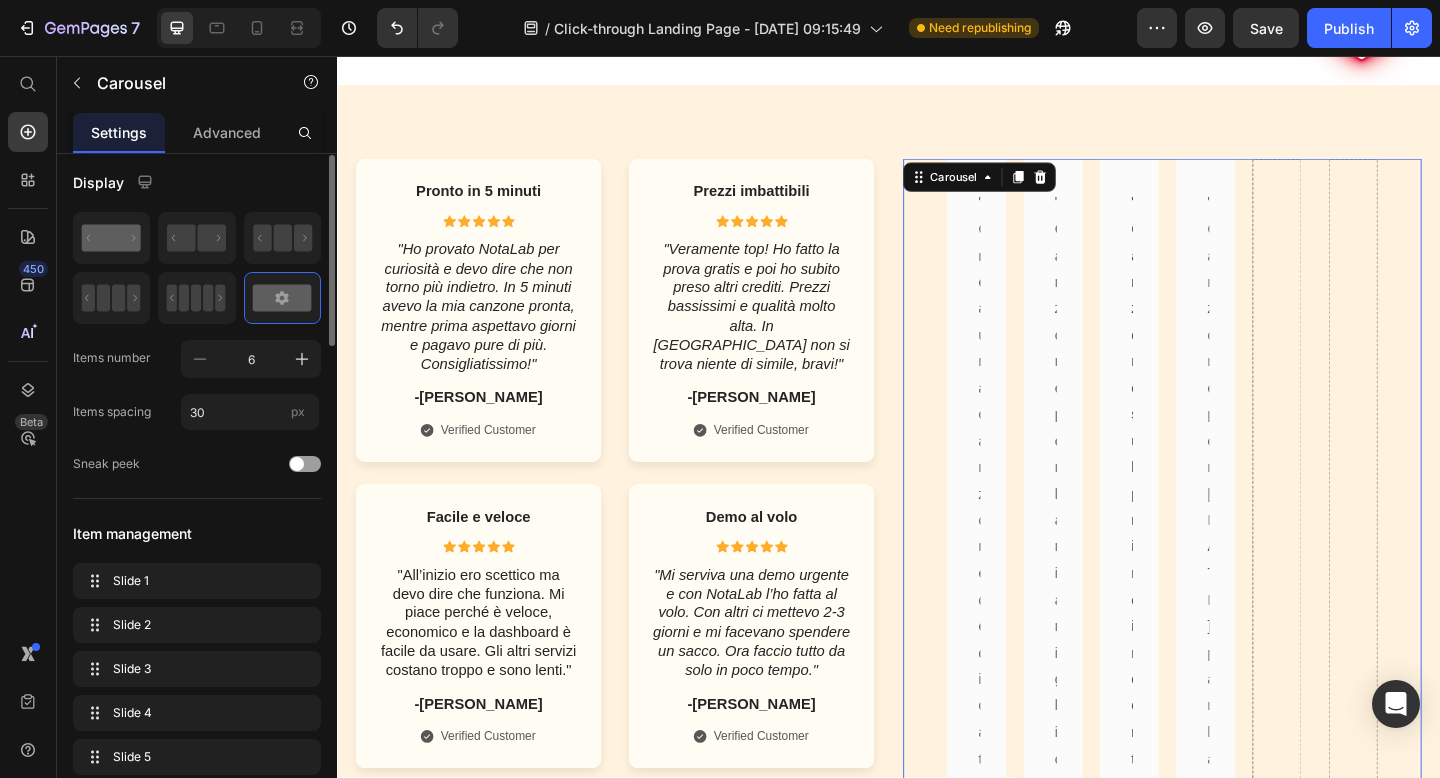 click 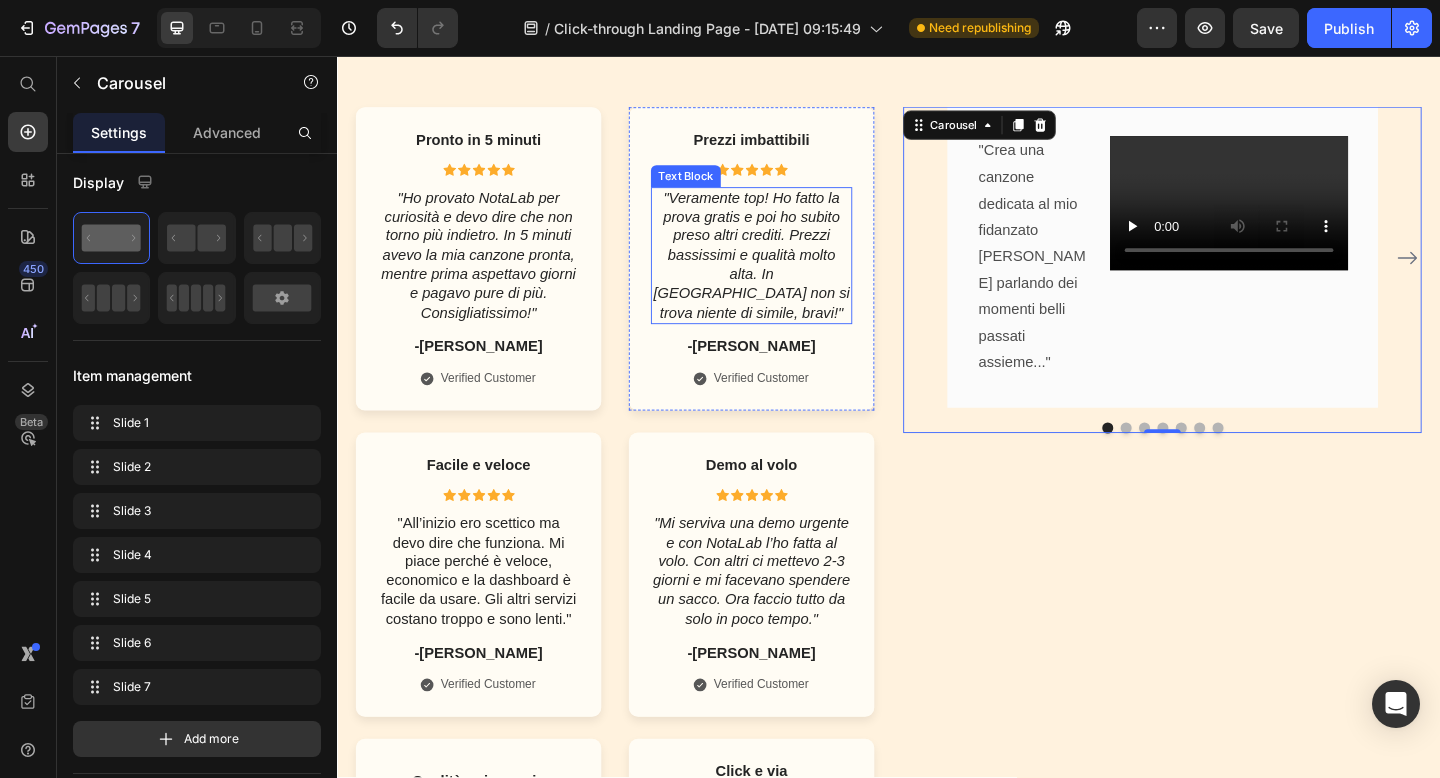 scroll, scrollTop: 634, scrollLeft: 0, axis: vertical 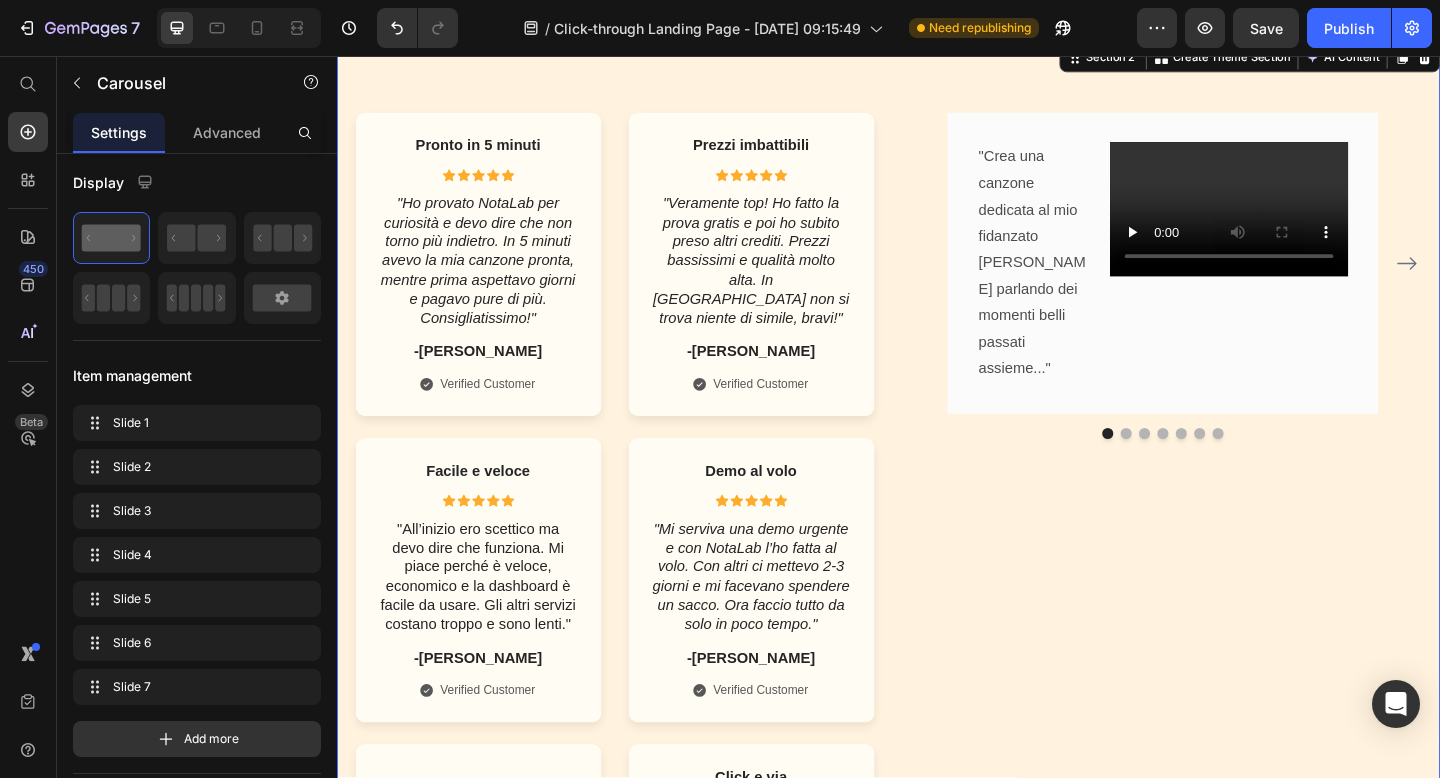 click on ""Crea una canzone dedicata al mio fidanzato Marco parlando dei momenti belli passati assieme..." Text Block Video Product Row "Canzone per la mia migliore amica, intitolata "Sei la mia stella"..." Text Block Video Product Row "Canzone sul primo incontro tra me e il mio partner..." Text Block Video Product Row "Canzone per Lucia parlando del 1 agosto (quando ci siamo conosciuti)..." Text Block Video Product Row
Drop element here
Drop element here
Drop element here
Carousel" at bounding box center (1235, 981) 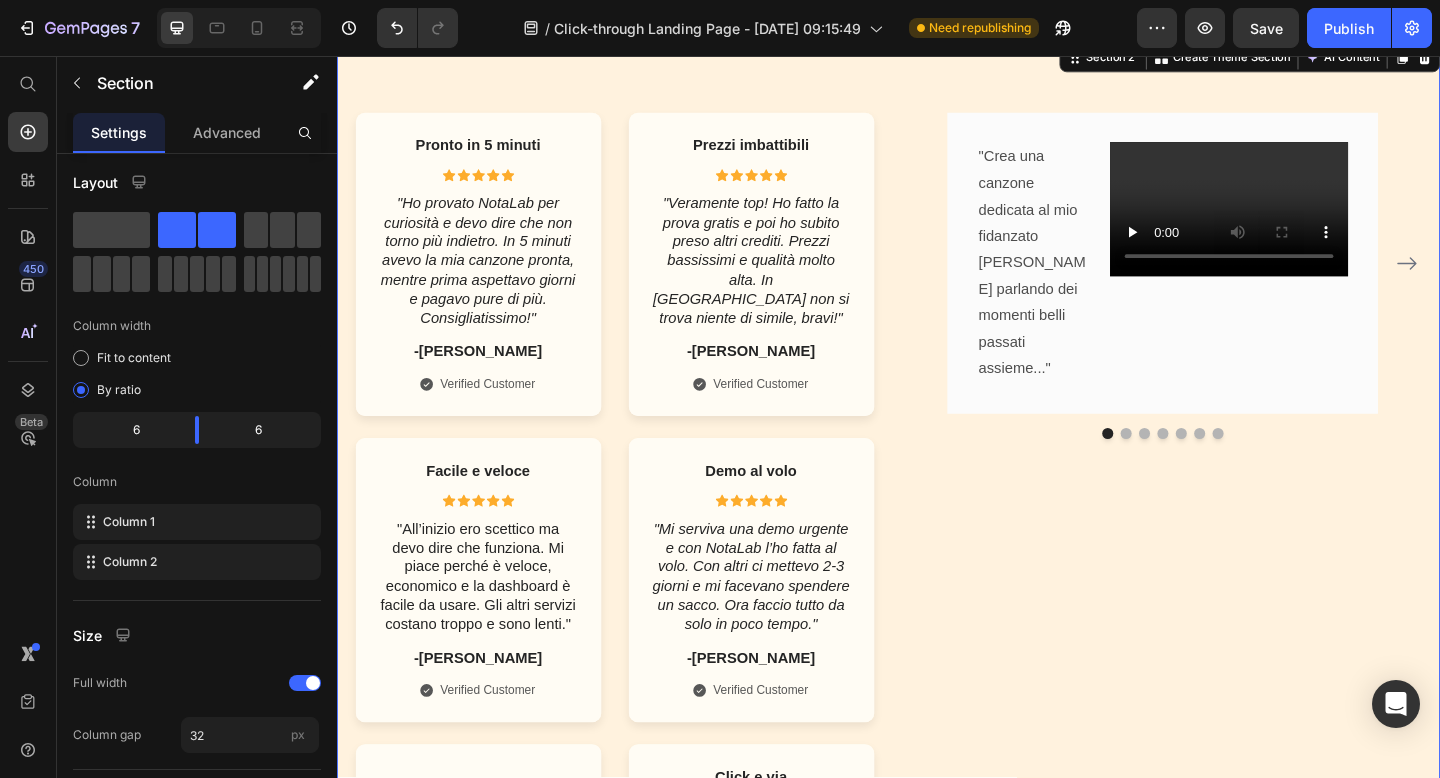 scroll, scrollTop: 0, scrollLeft: 0, axis: both 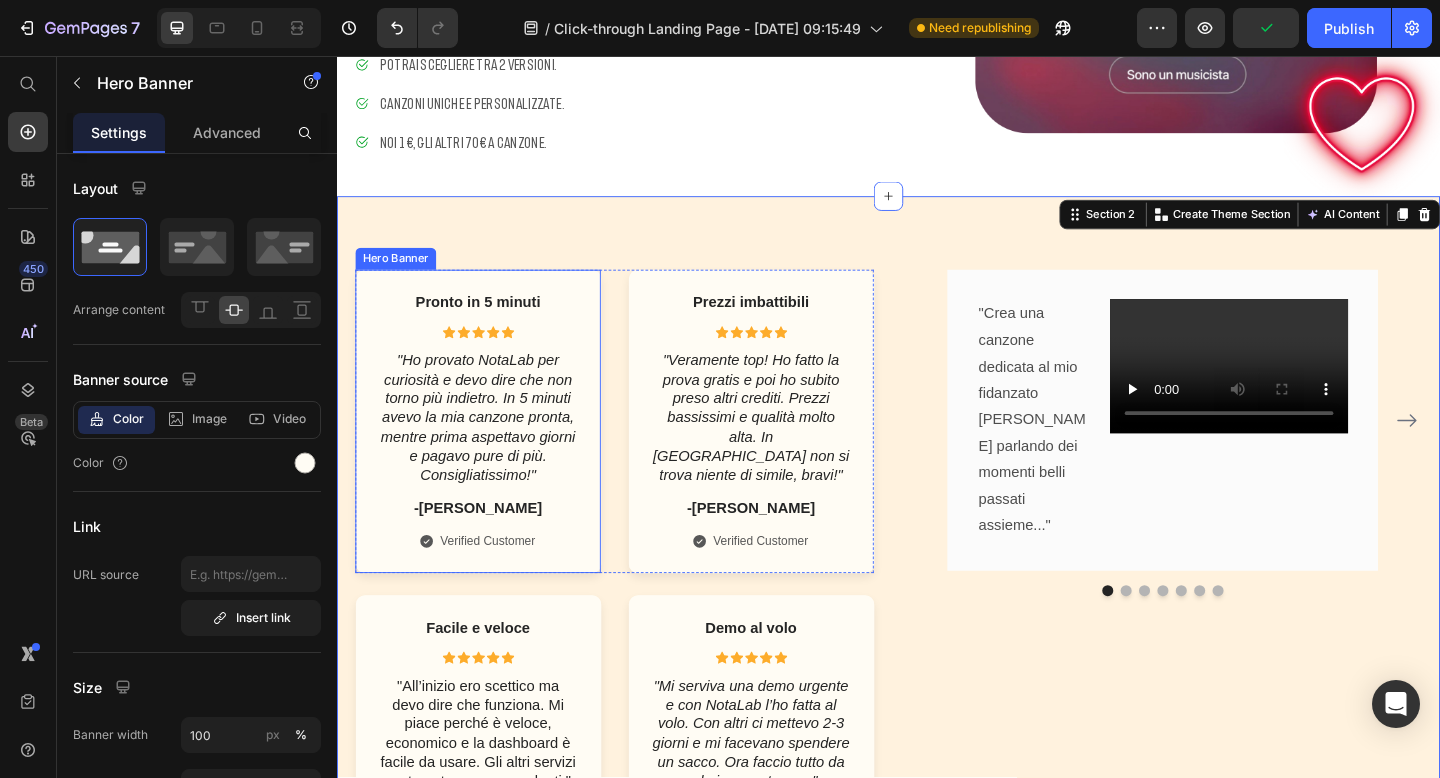 click on "Pronto in 5 minuti Text Block Icon Icon Icon Icon Icon Icon List "Ho provato NotaLab per curiosità e devo dire che non torno più indietro. In 5 minuti avevo la mia canzone pronta, mentre prima aspettavo giorni e pagavo pure di più. Consigliatissimo!" Text Block -Giovanni M. Text Block
Icon Verified Customer Text Block Row" at bounding box center [490, 454] 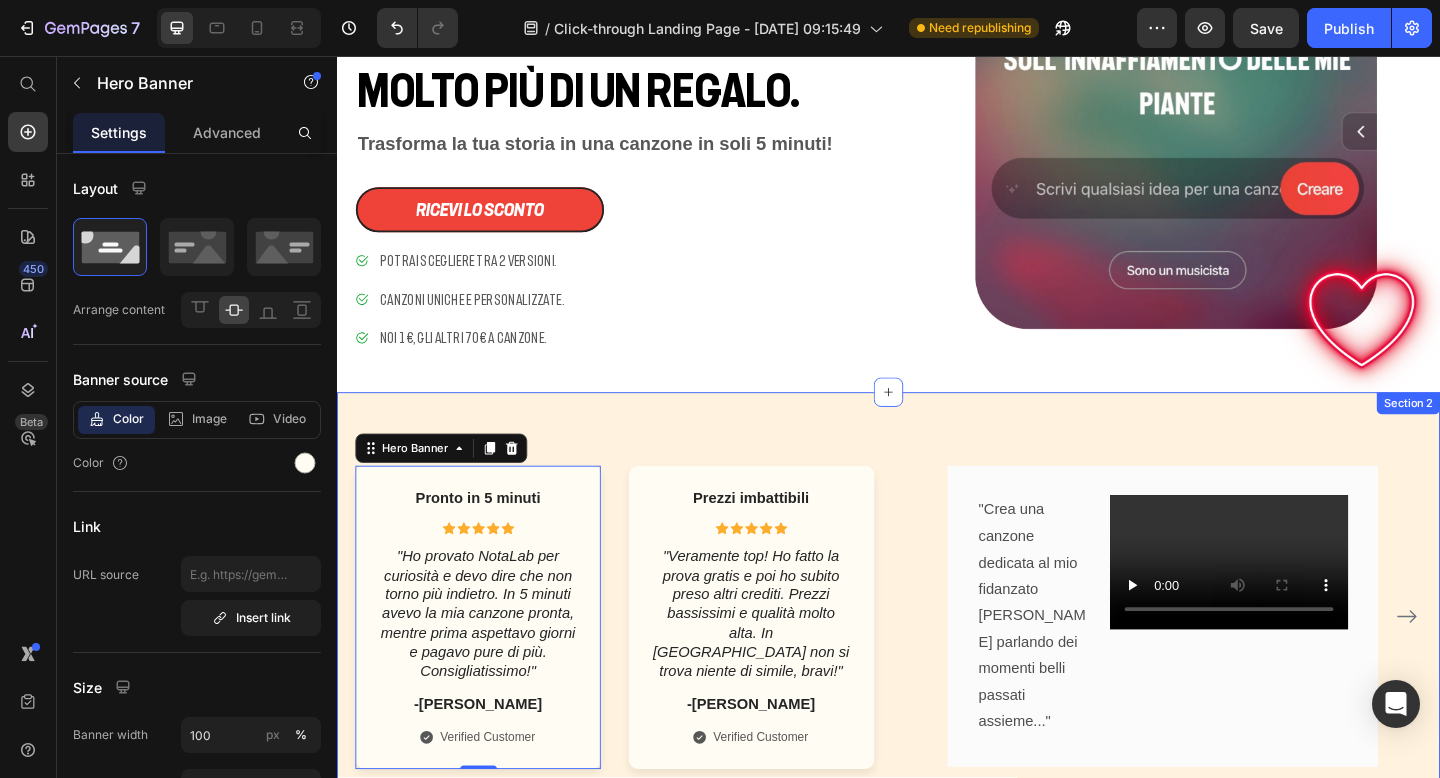 scroll, scrollTop: 243, scrollLeft: 0, axis: vertical 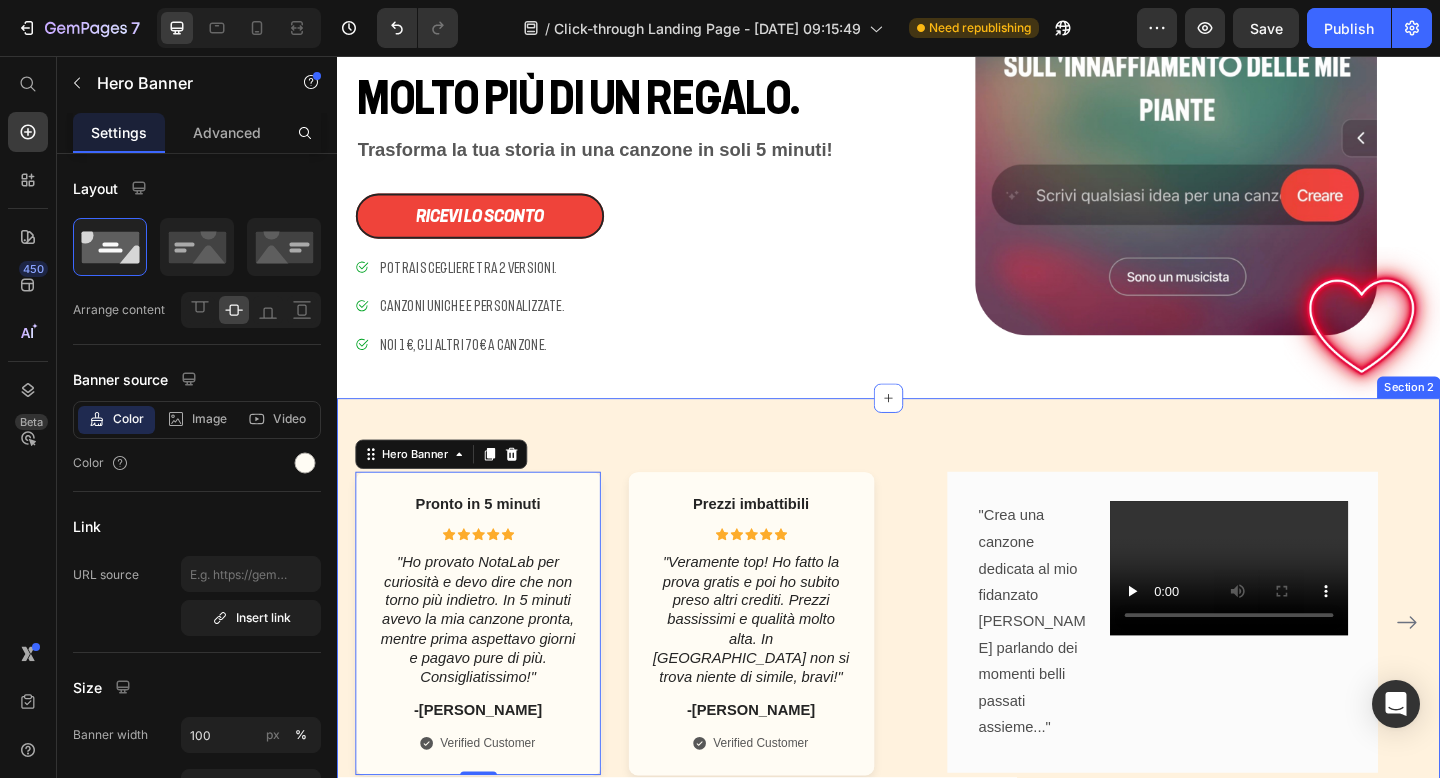 click on "Pronto in 5 minuti Text Block Icon Icon Icon Icon Icon Icon List "Ho provato NotaLab per curiosità e devo dire che non torno più indietro. In 5 minuti avevo la mia canzone pronta, mentre prima aspettavo giorni e pagavo pure di più. Consigliatissimo!" Text Block -Giovanni M. Text Block
Icon Verified Customer Text Block Row Hero Banner   0 Prezzi imbattibili Text Block Icon Icon Icon Icon Icon Icon List "Veramente top! Ho fatto la prova gratis e poi ho subito preso altri crediti. Prezzi bassissimi e qualità molto alta. In Italia non si trova niente di simile, bravi!" Text Block -Tommaso D. Text Block
Icon Verified Customer Text Block Row Hero Banner Row Facile e veloce Text Block Icon Icon Icon Icon Icon Icon List "All’inizio ero scettico ma devo dire che funziona. Mi piace perché è veloce, economico e la dashboard è facile da usare. Gli altri servizi costano troppo e sono lenti." Text Block -Emily S. Text Block
Icon Verified Customer Text Block Row Icon" at bounding box center [937, 1372] 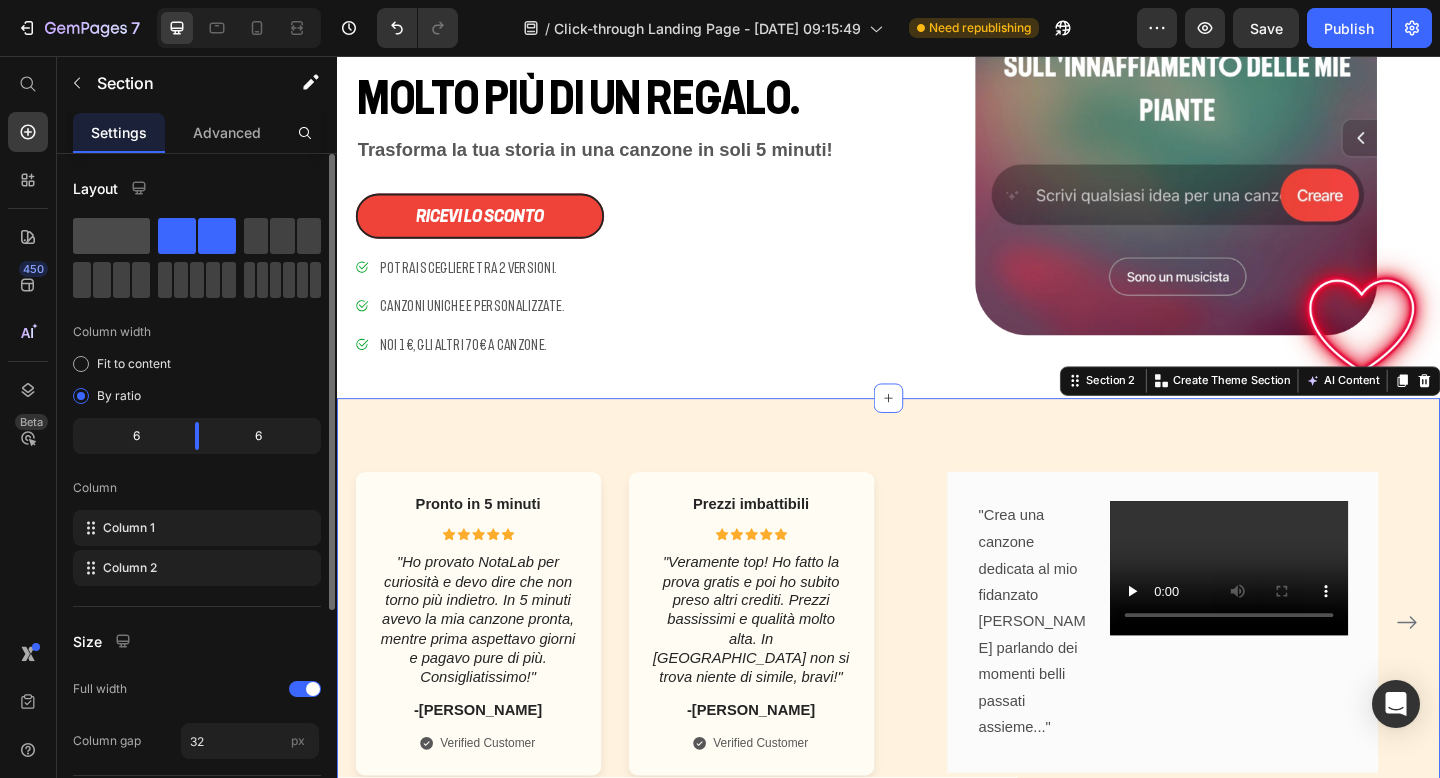 click 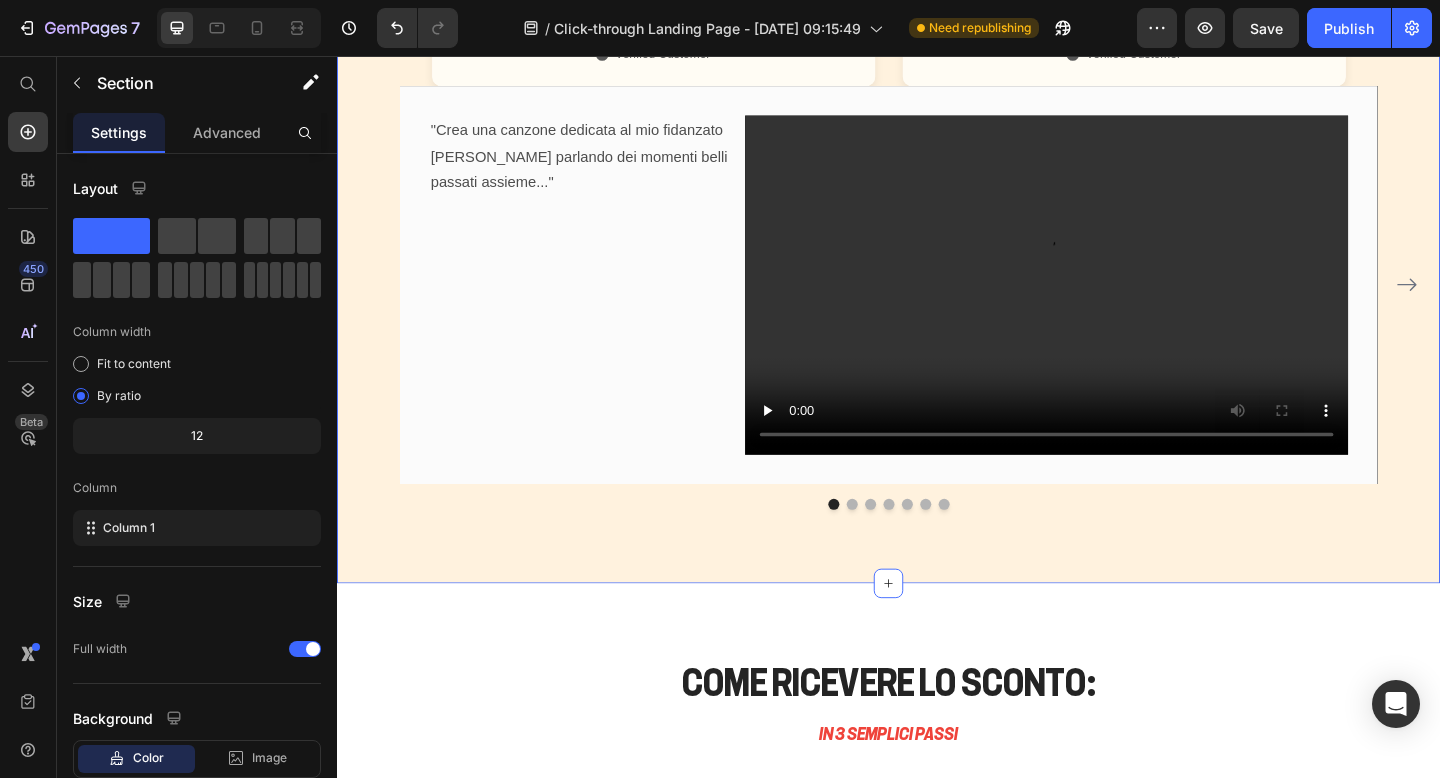 scroll, scrollTop: 2054, scrollLeft: 0, axis: vertical 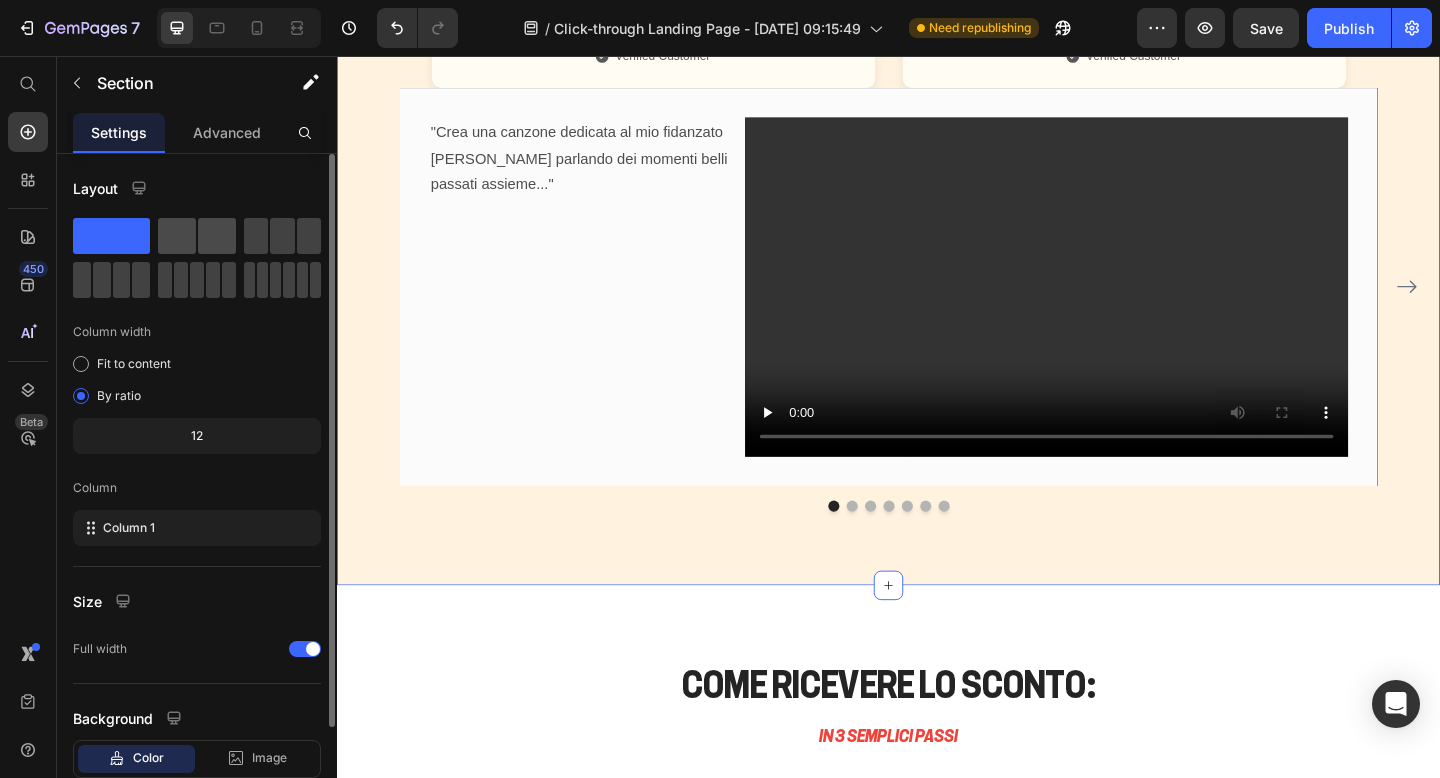 click 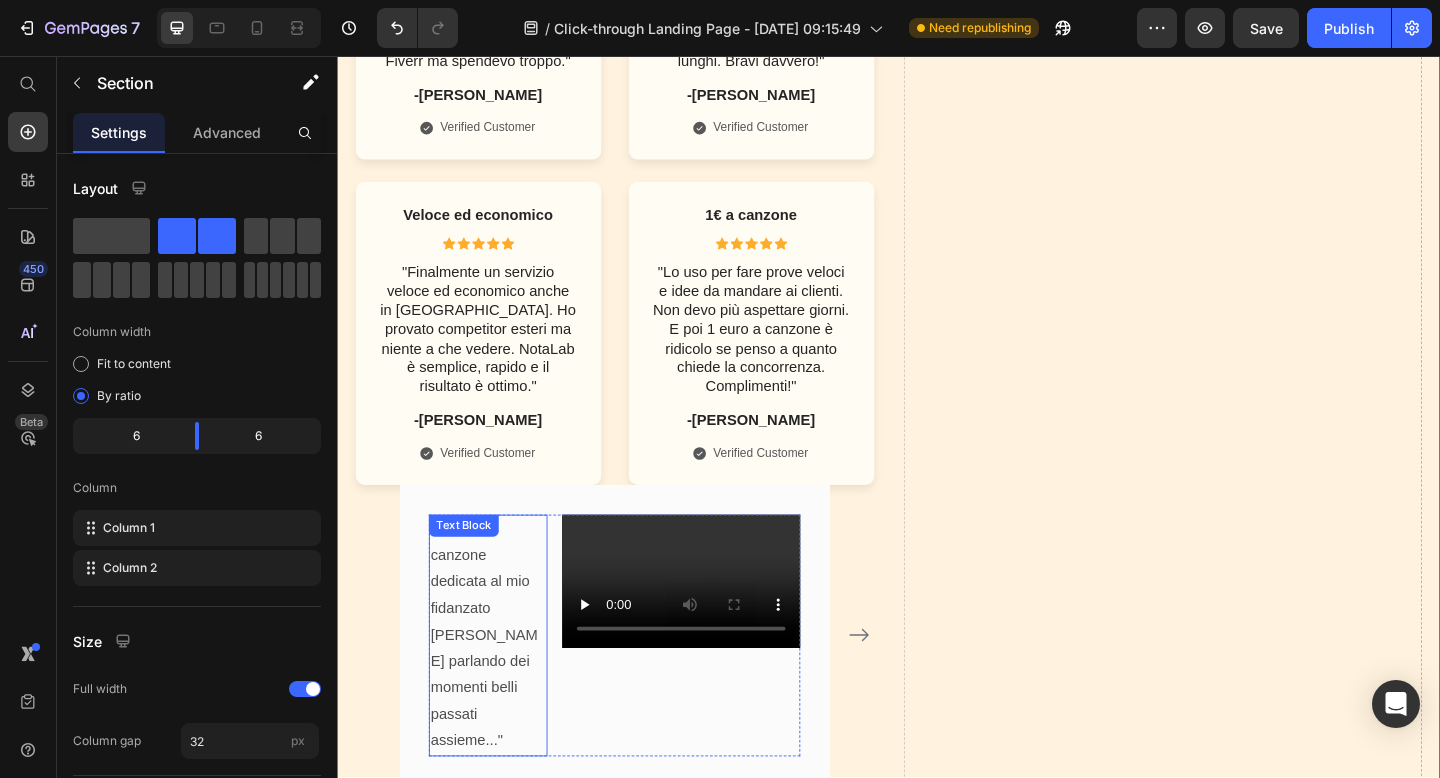 scroll, scrollTop: 1956, scrollLeft: 0, axis: vertical 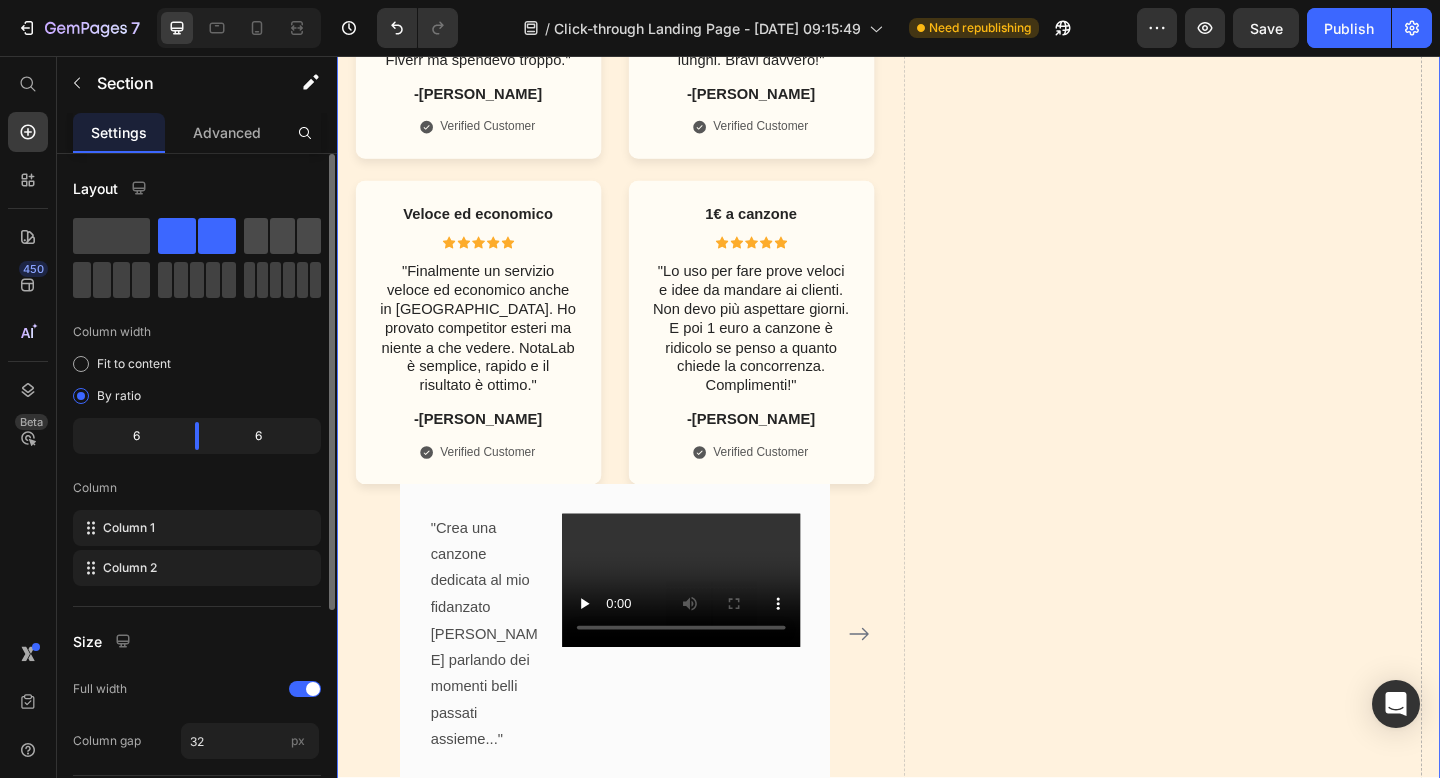 click 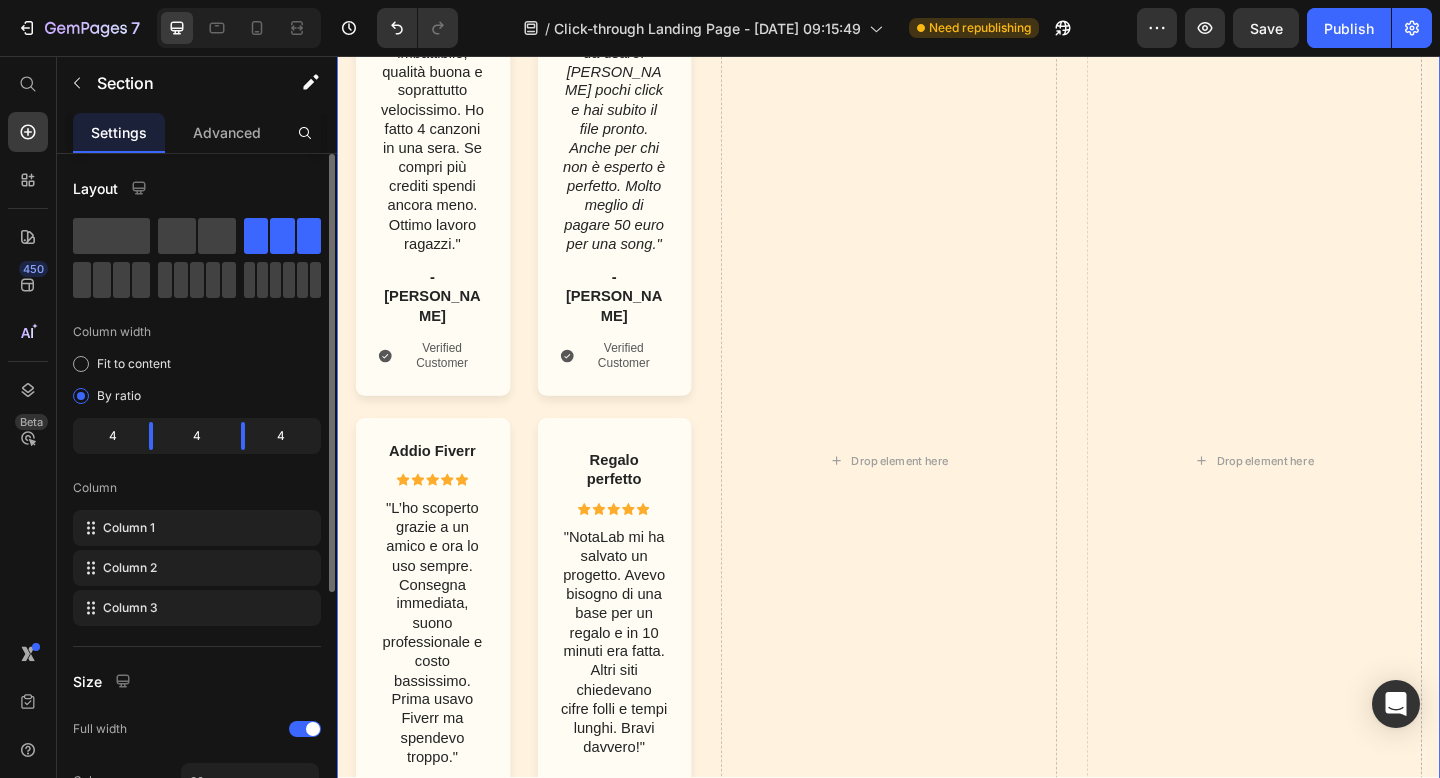 scroll, scrollTop: 2444, scrollLeft: 0, axis: vertical 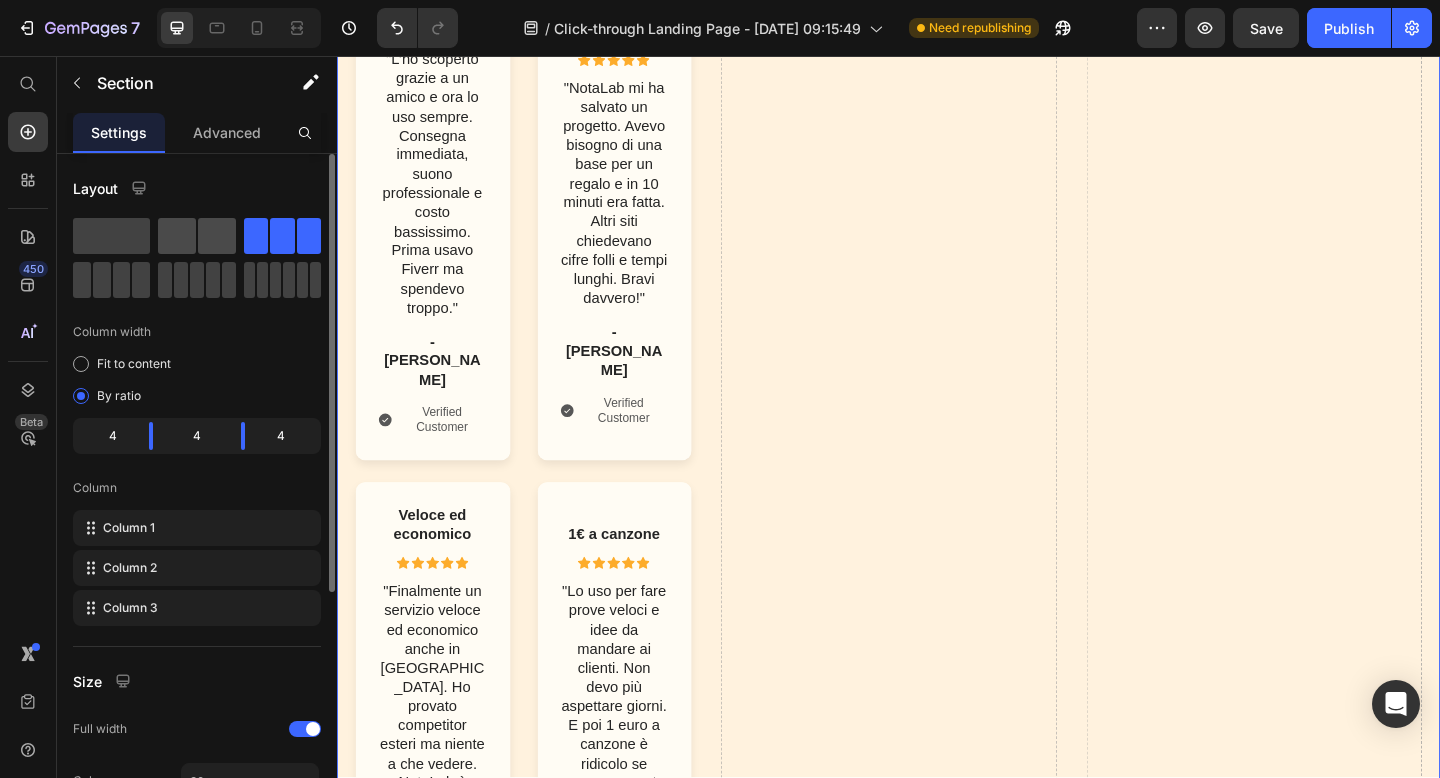 click 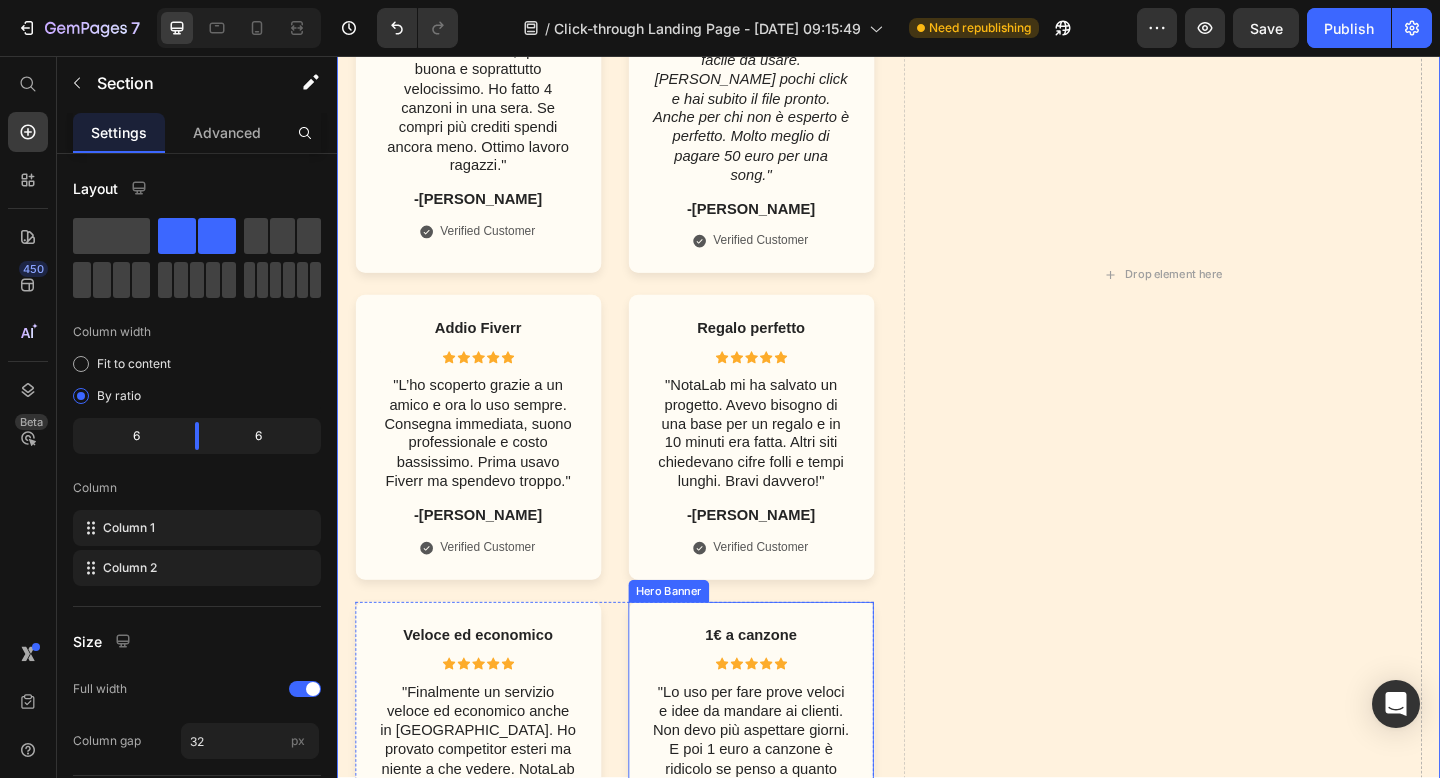 scroll, scrollTop: 1475, scrollLeft: 0, axis: vertical 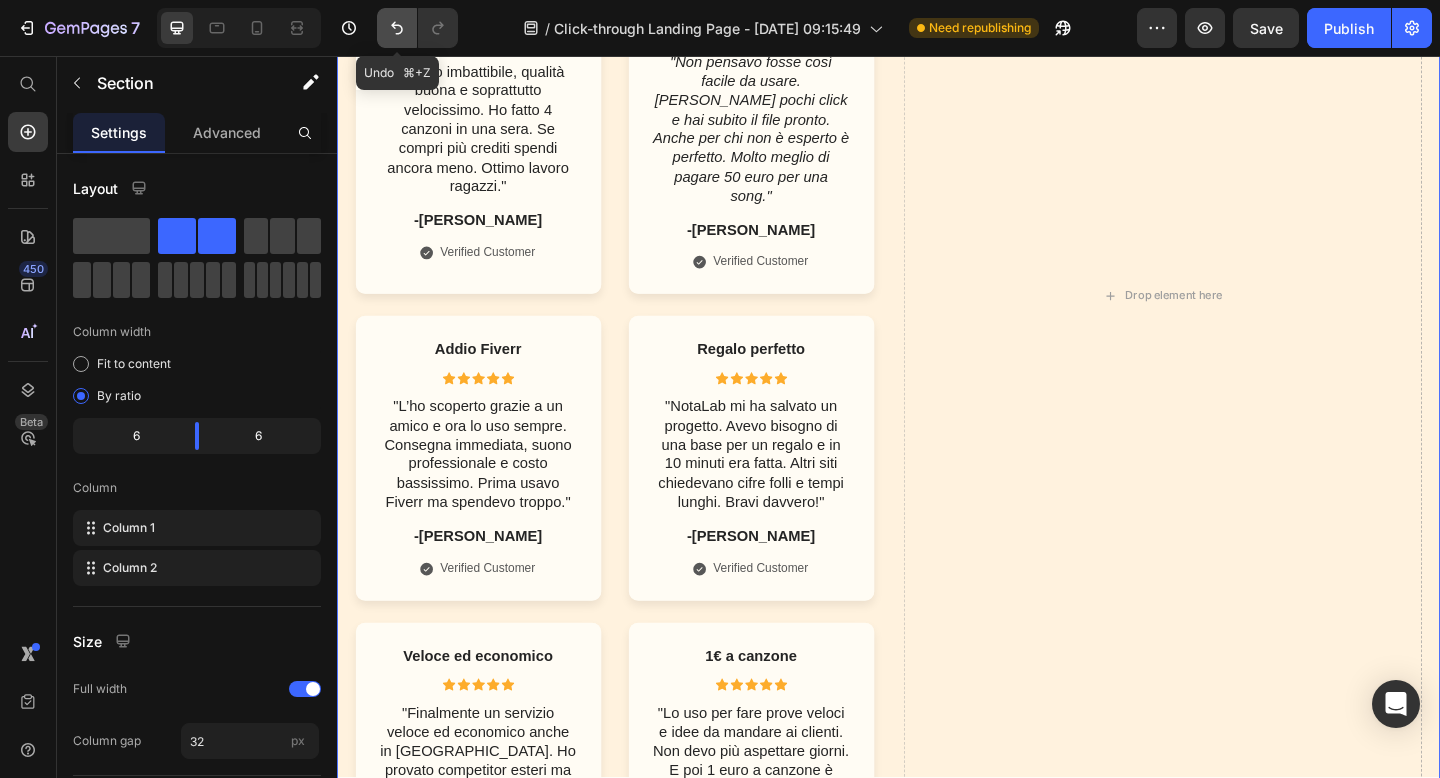 click 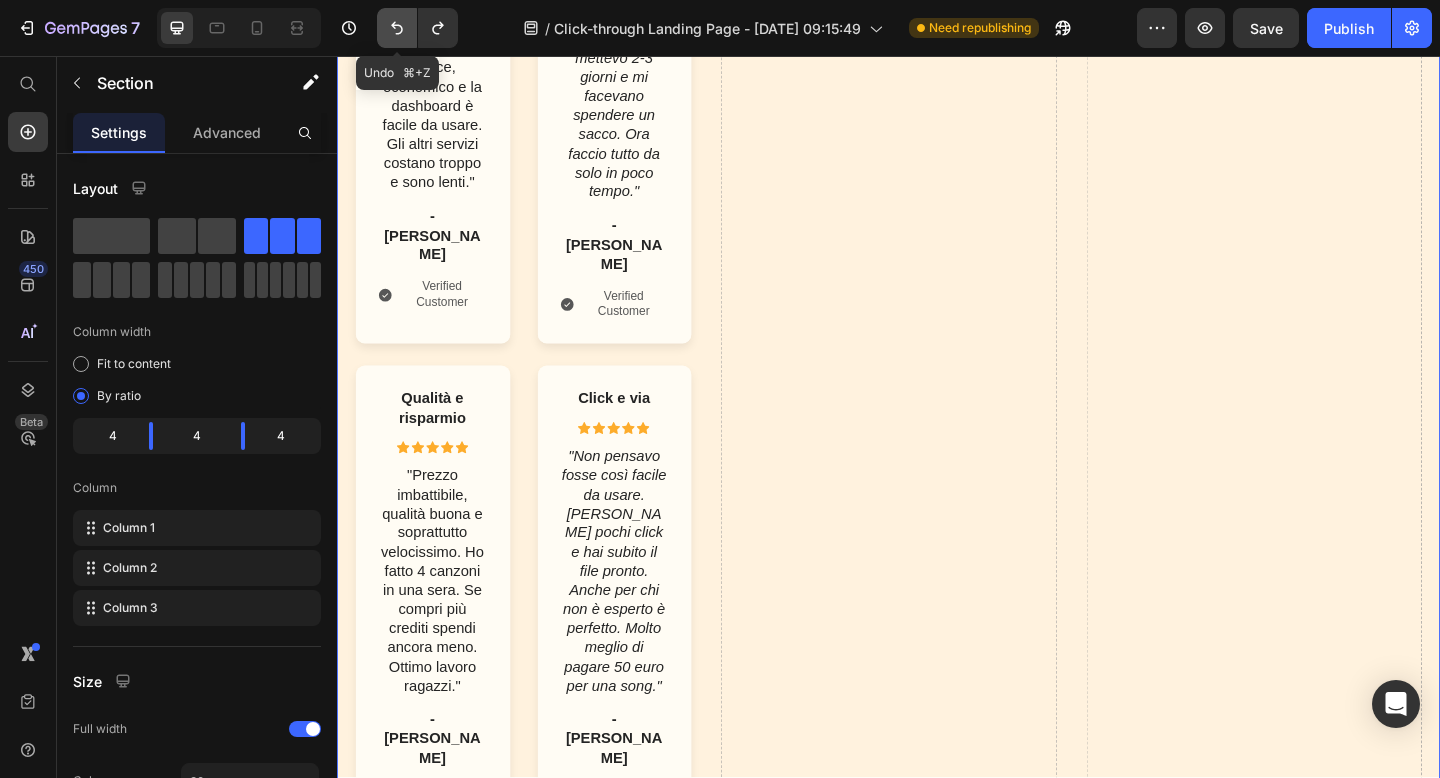 scroll, scrollTop: 1821, scrollLeft: 0, axis: vertical 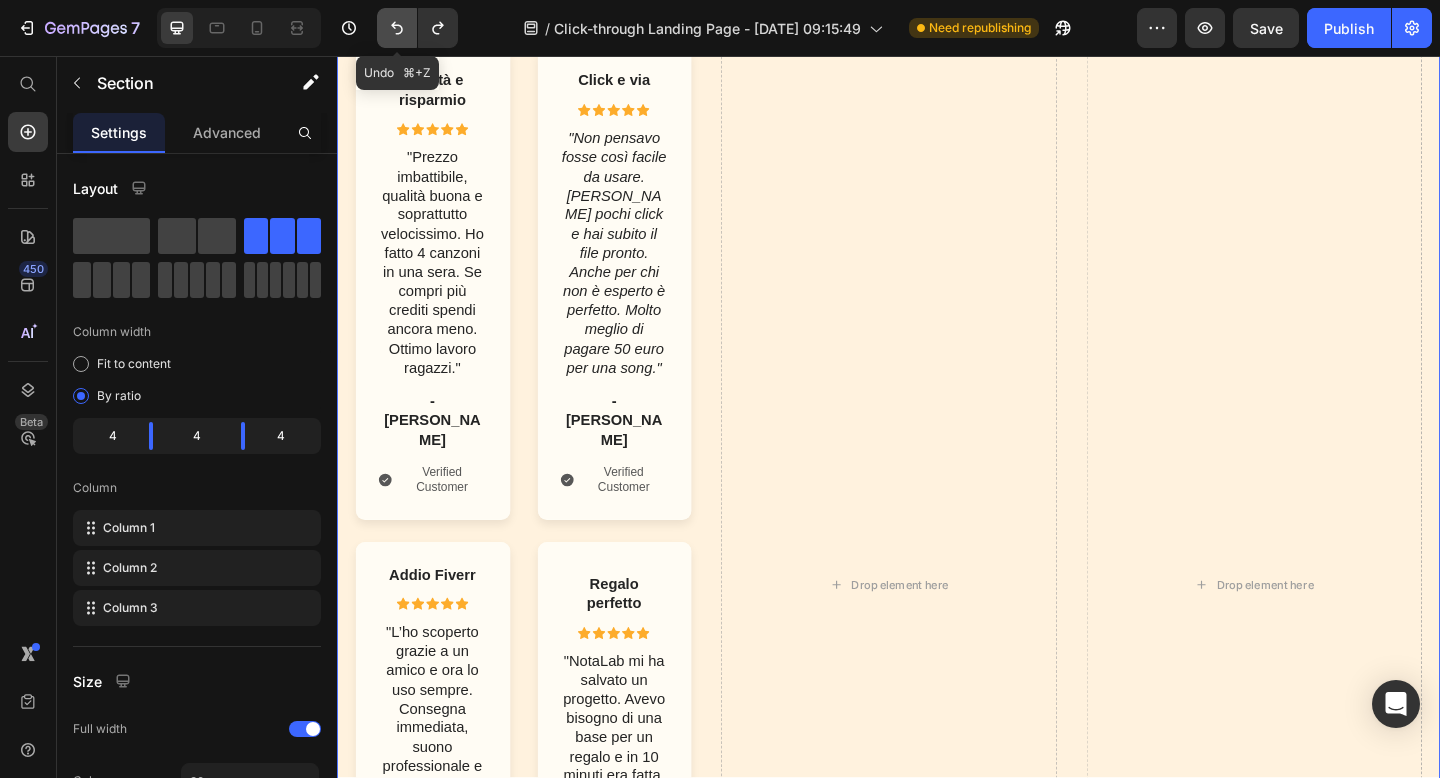 click 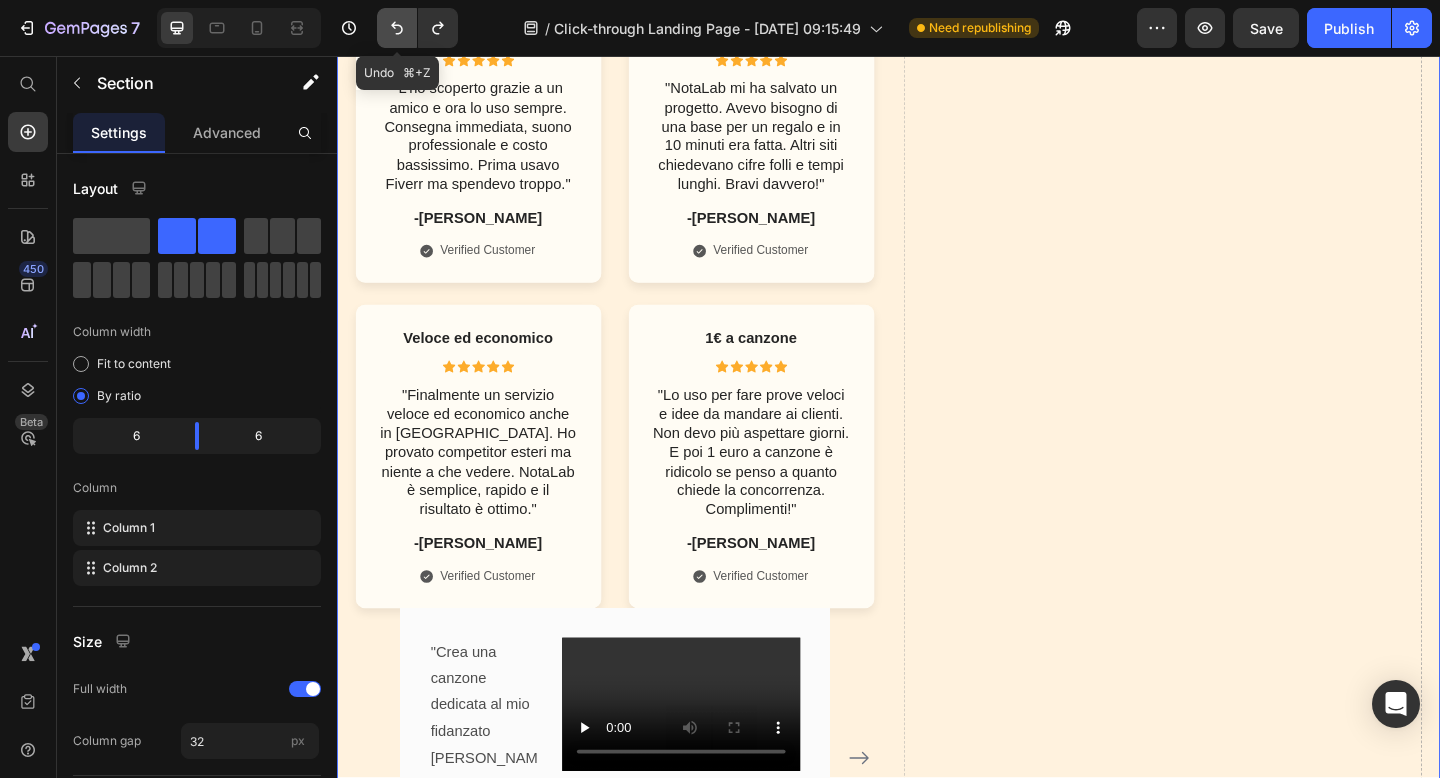 scroll, scrollTop: 1475, scrollLeft: 0, axis: vertical 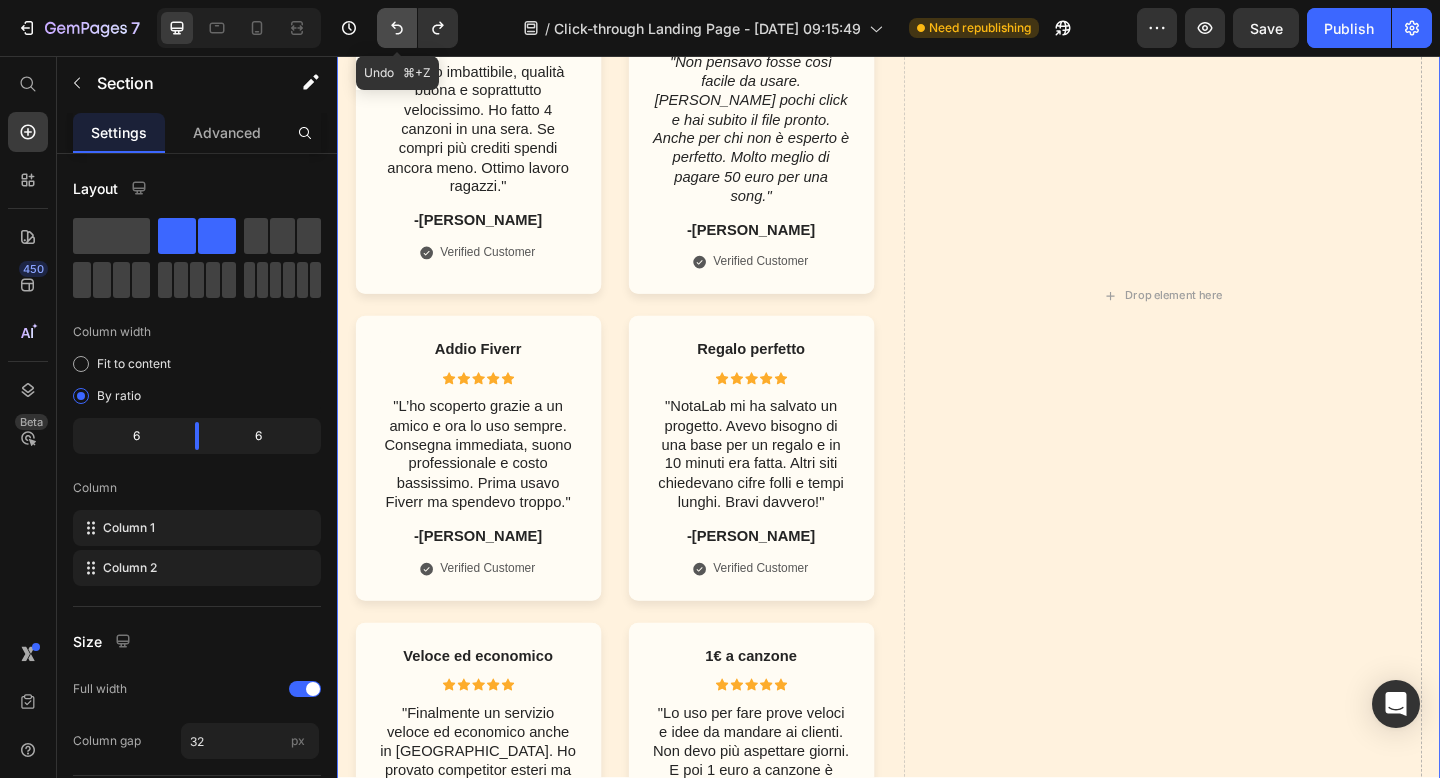 click 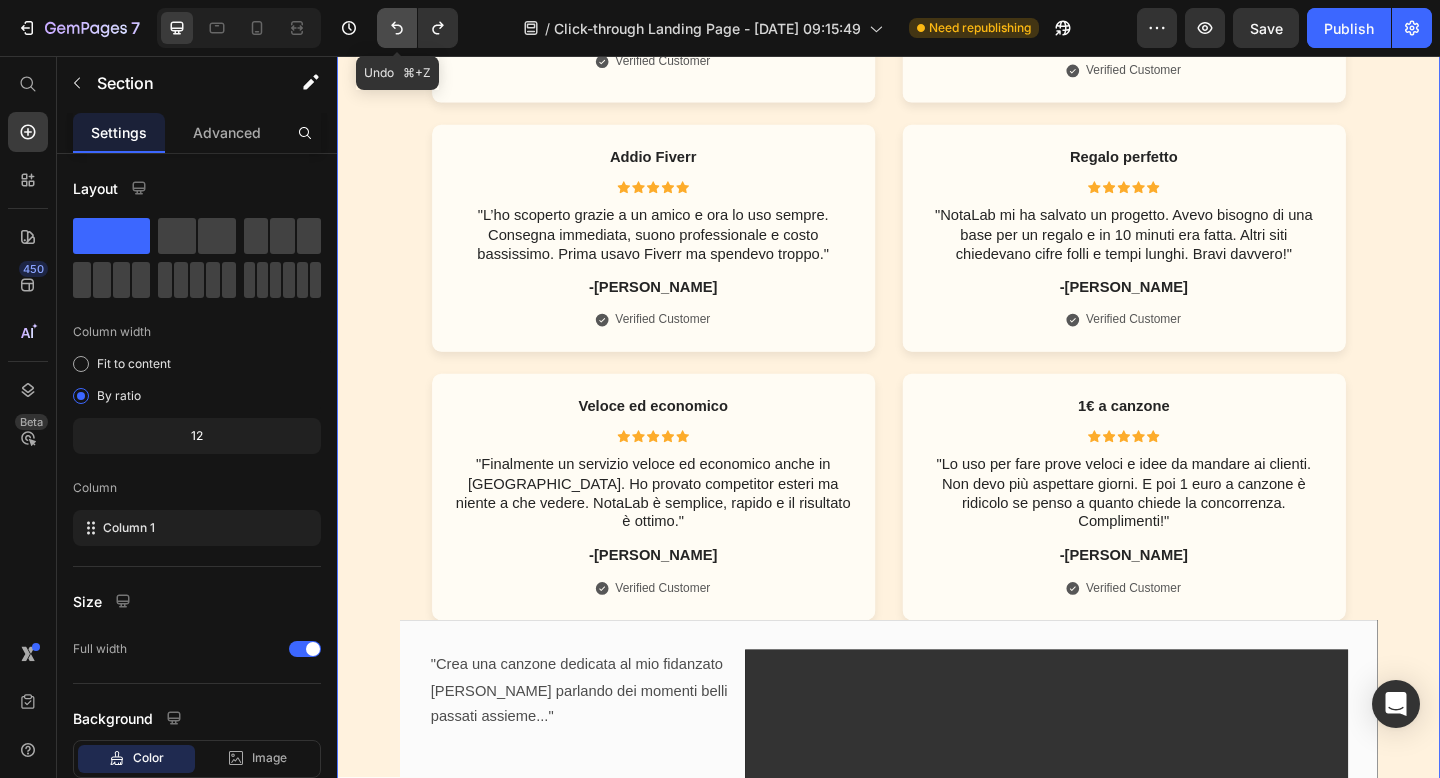scroll, scrollTop: 1350, scrollLeft: 0, axis: vertical 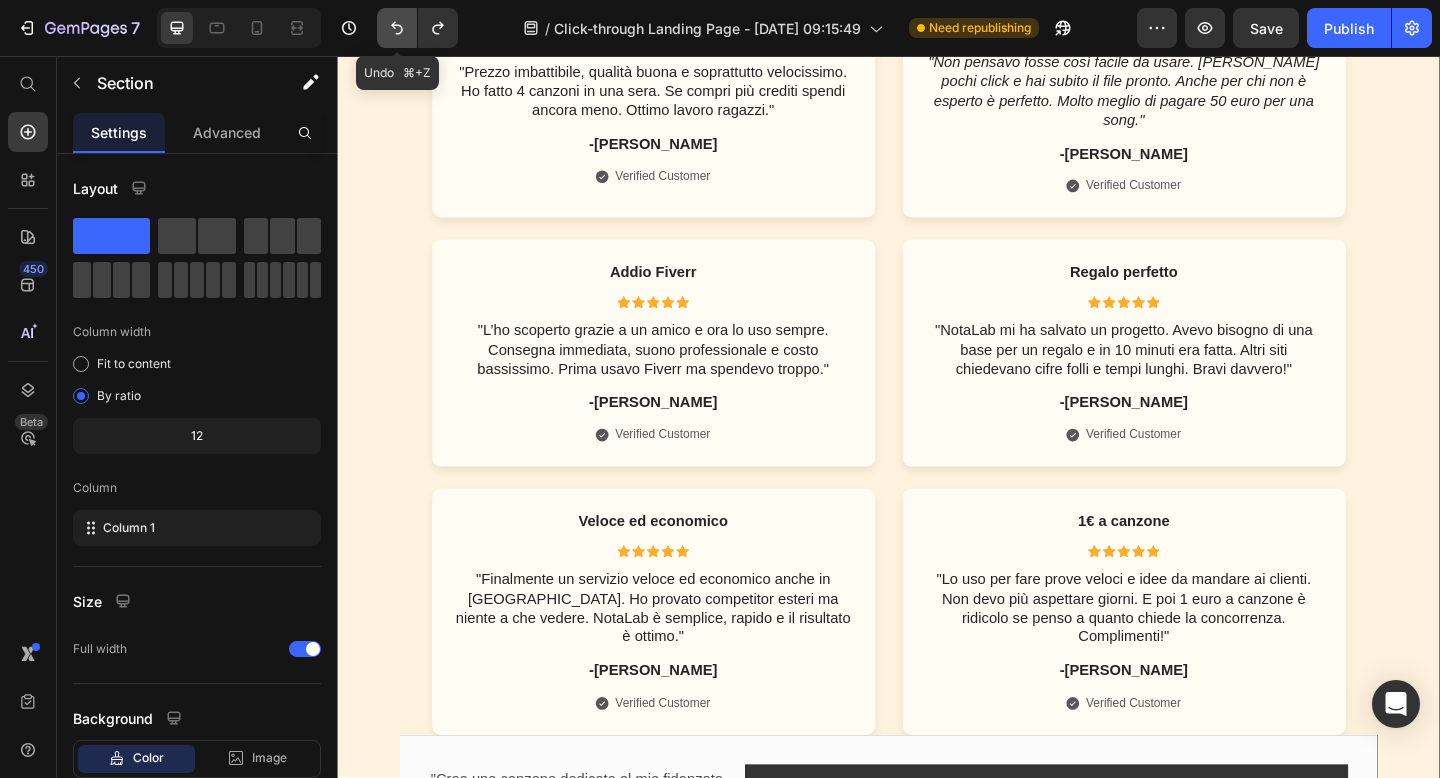 click 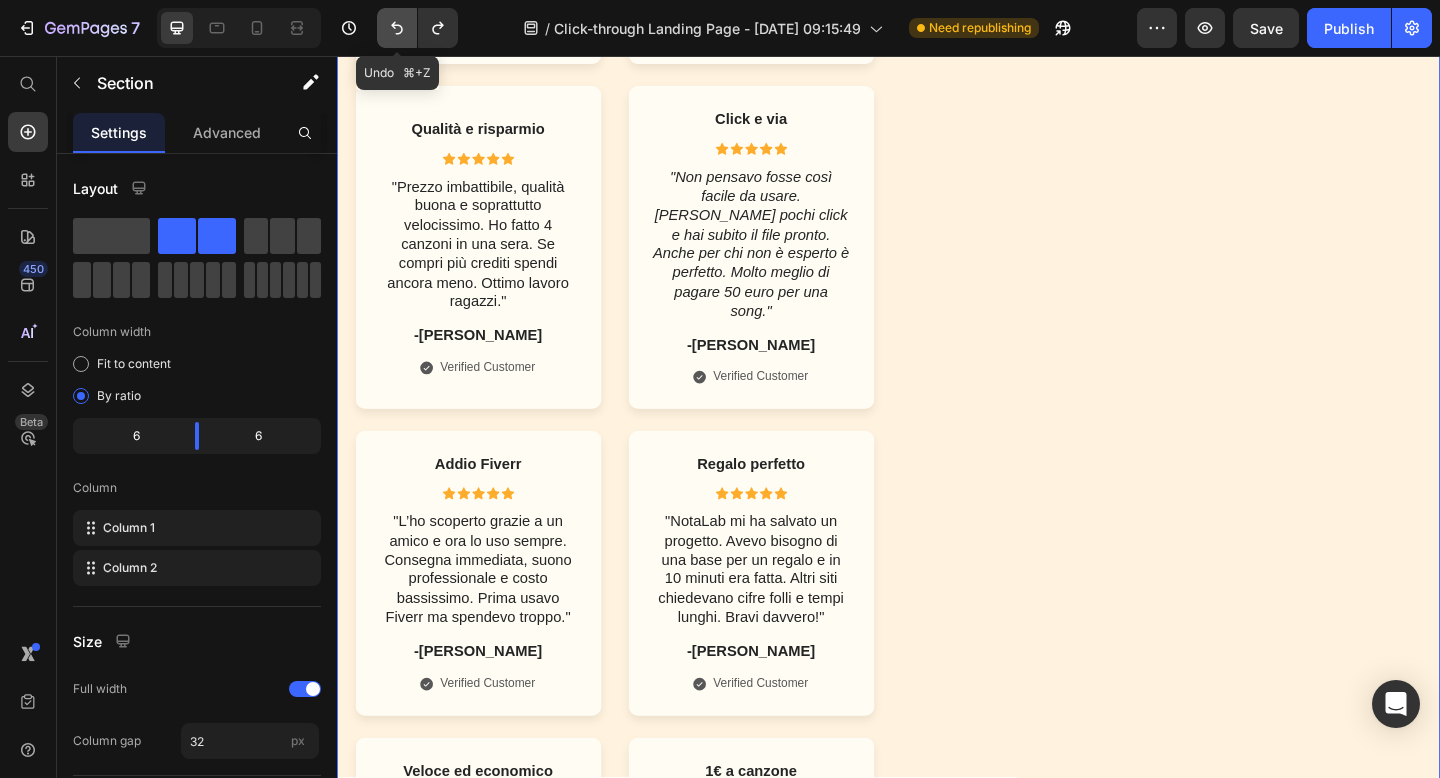 scroll, scrollTop: 1475, scrollLeft: 0, axis: vertical 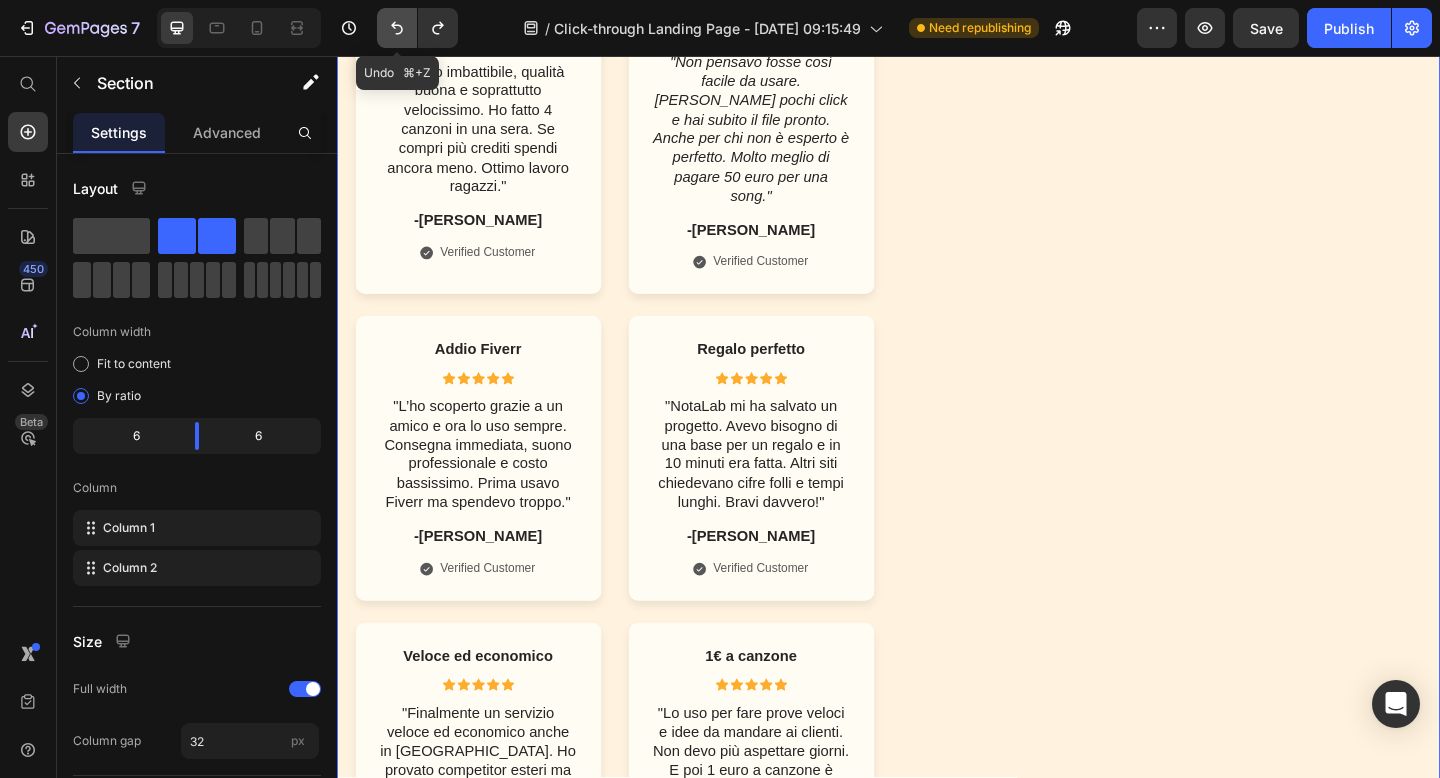 click 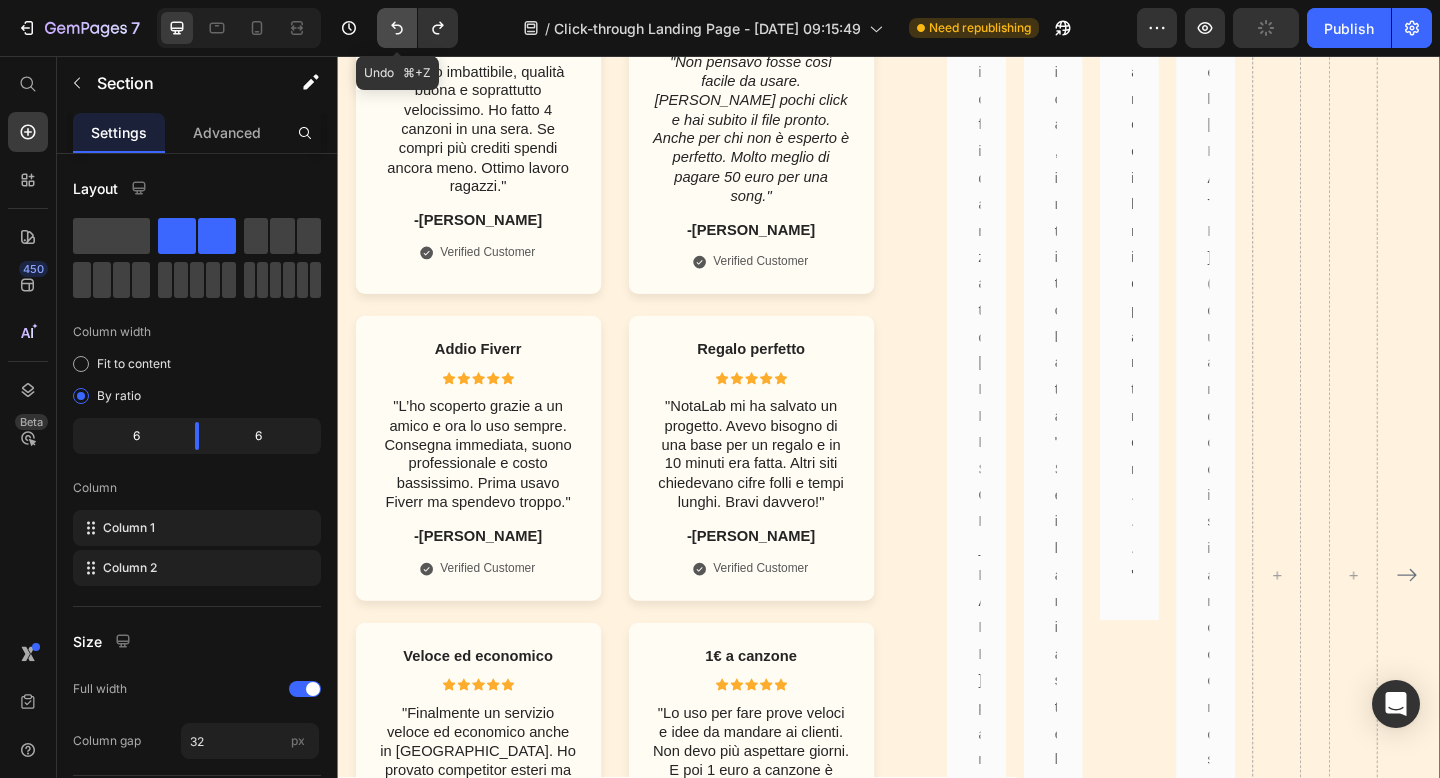 click 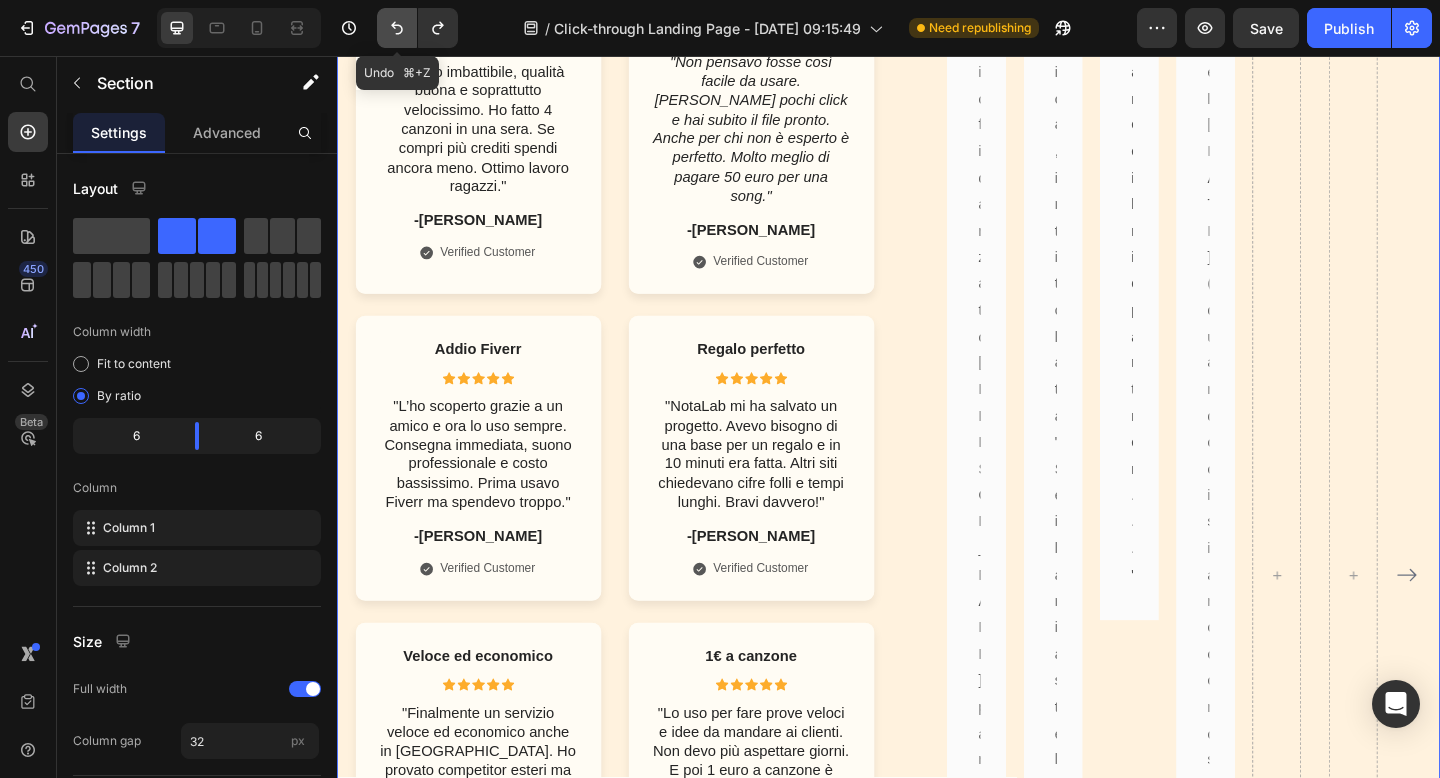 click 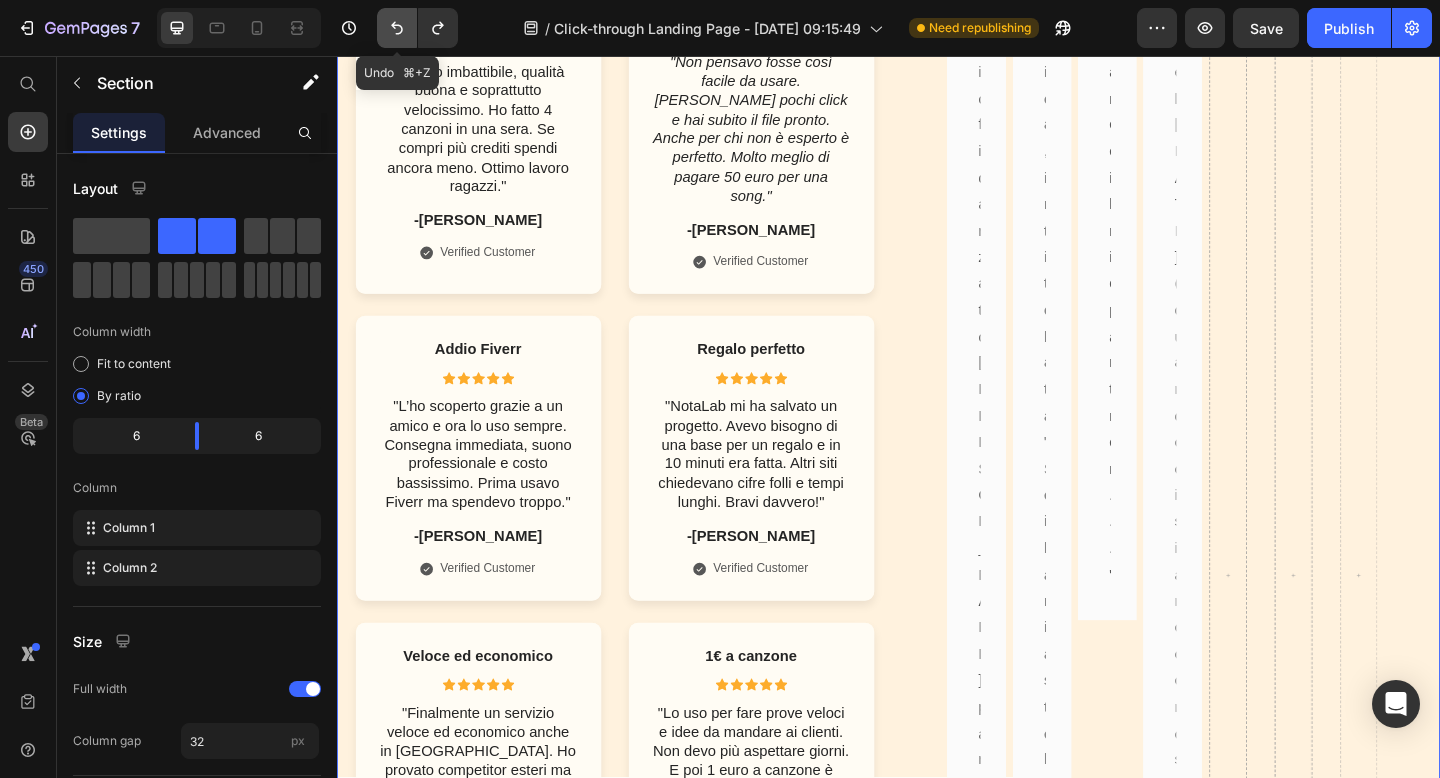 click 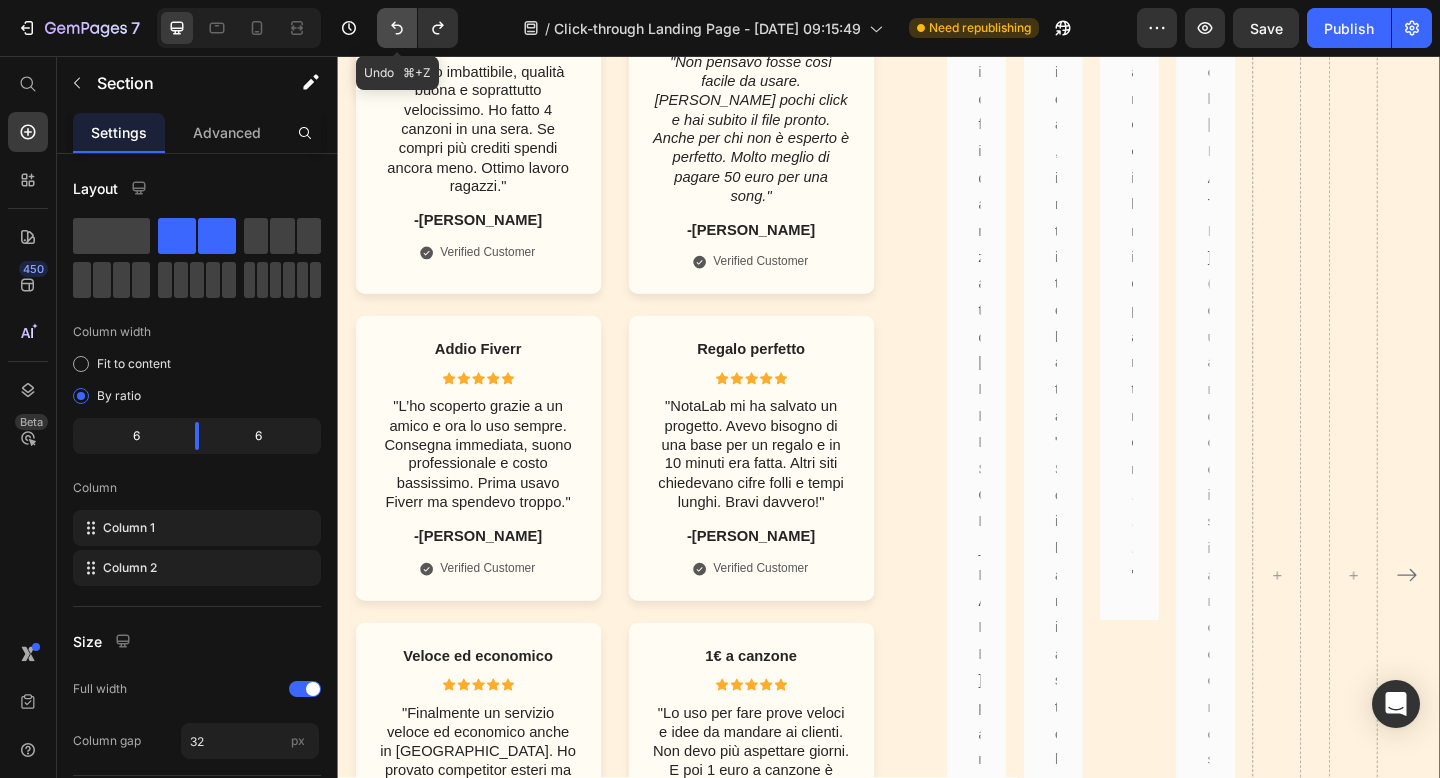 click 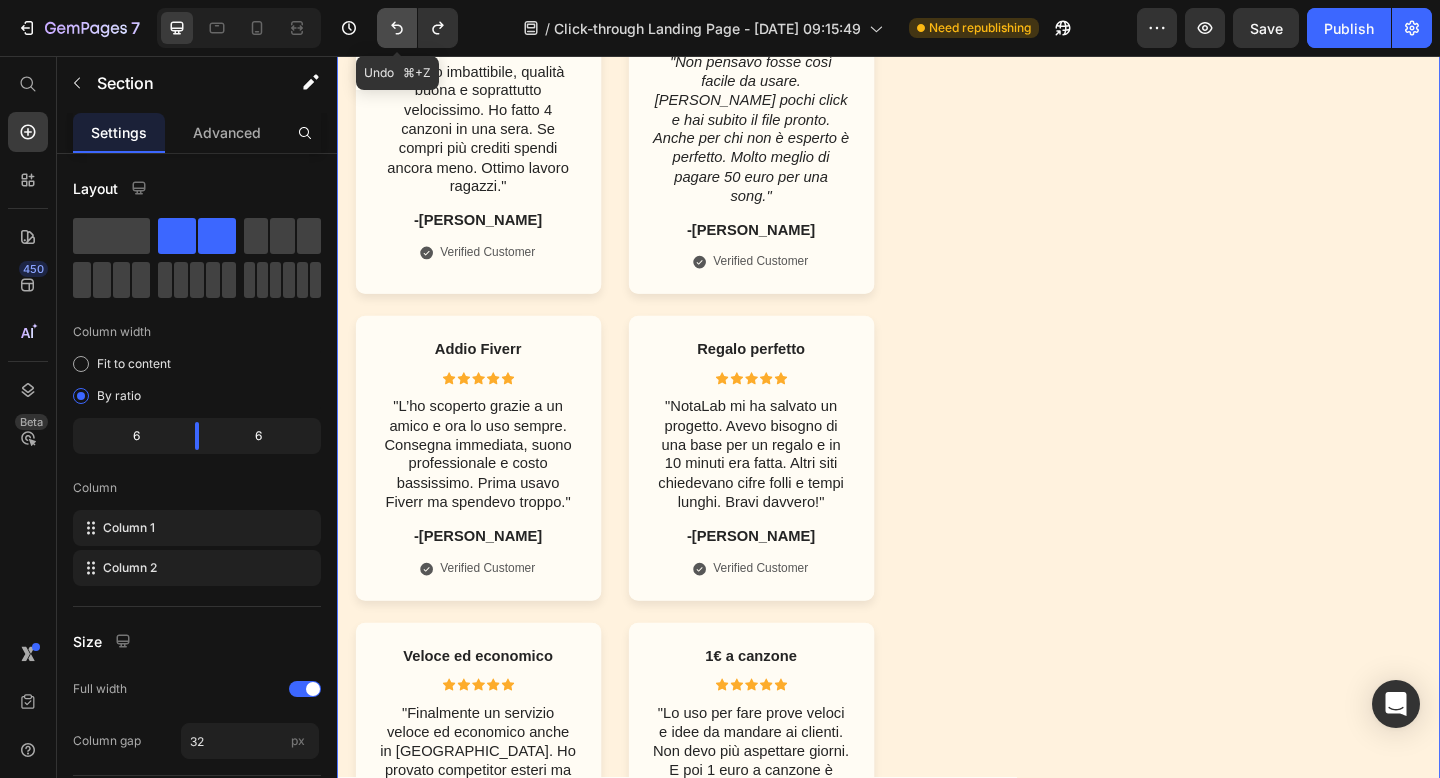 click 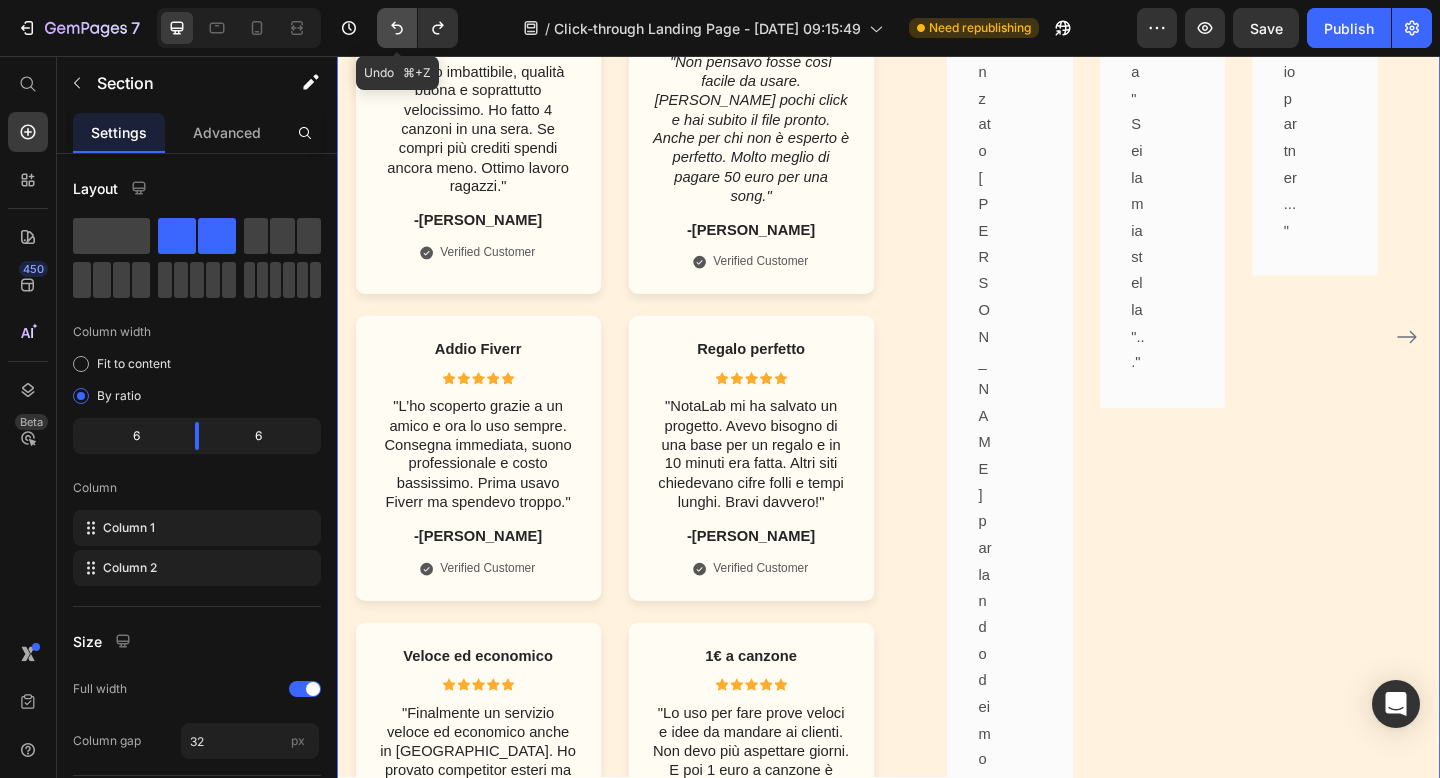 click 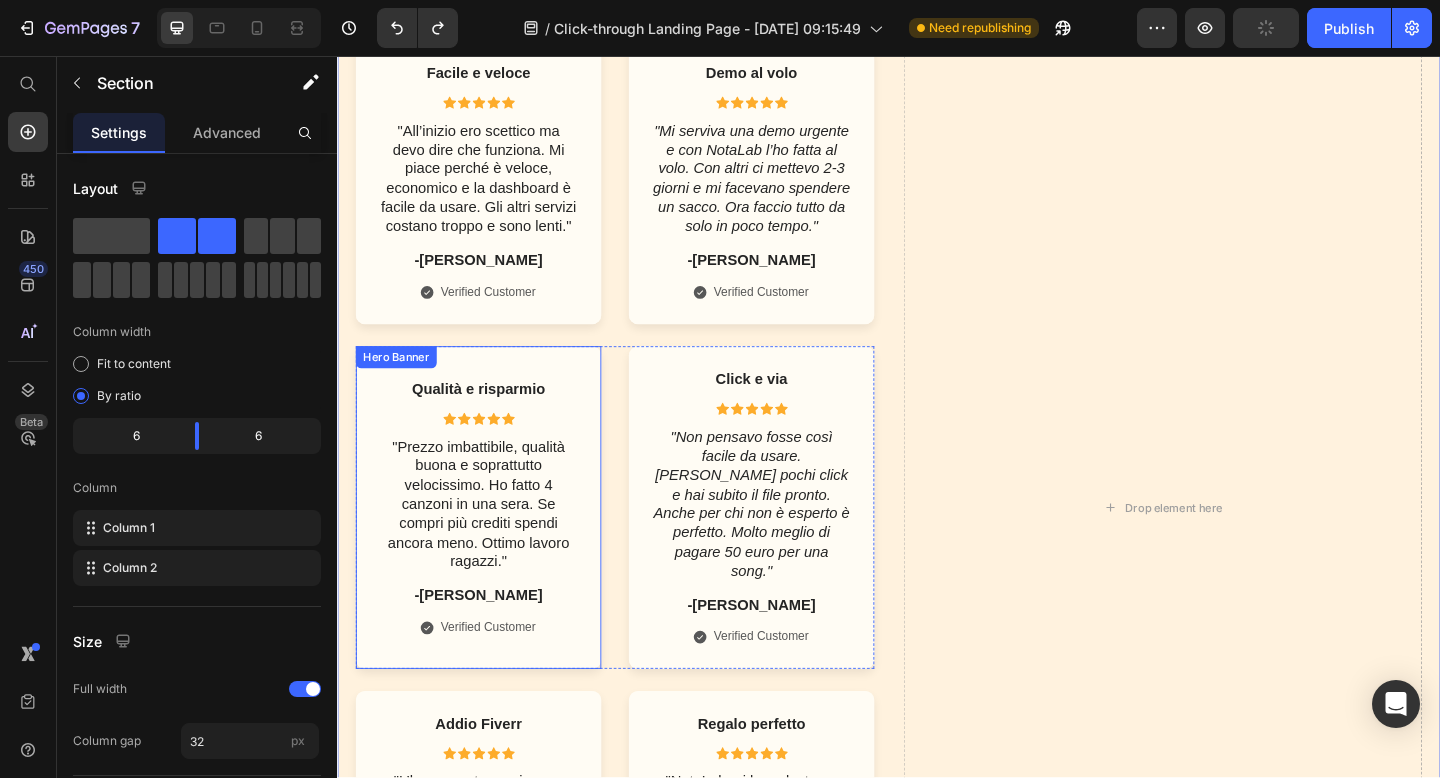 scroll, scrollTop: 1054, scrollLeft: 0, axis: vertical 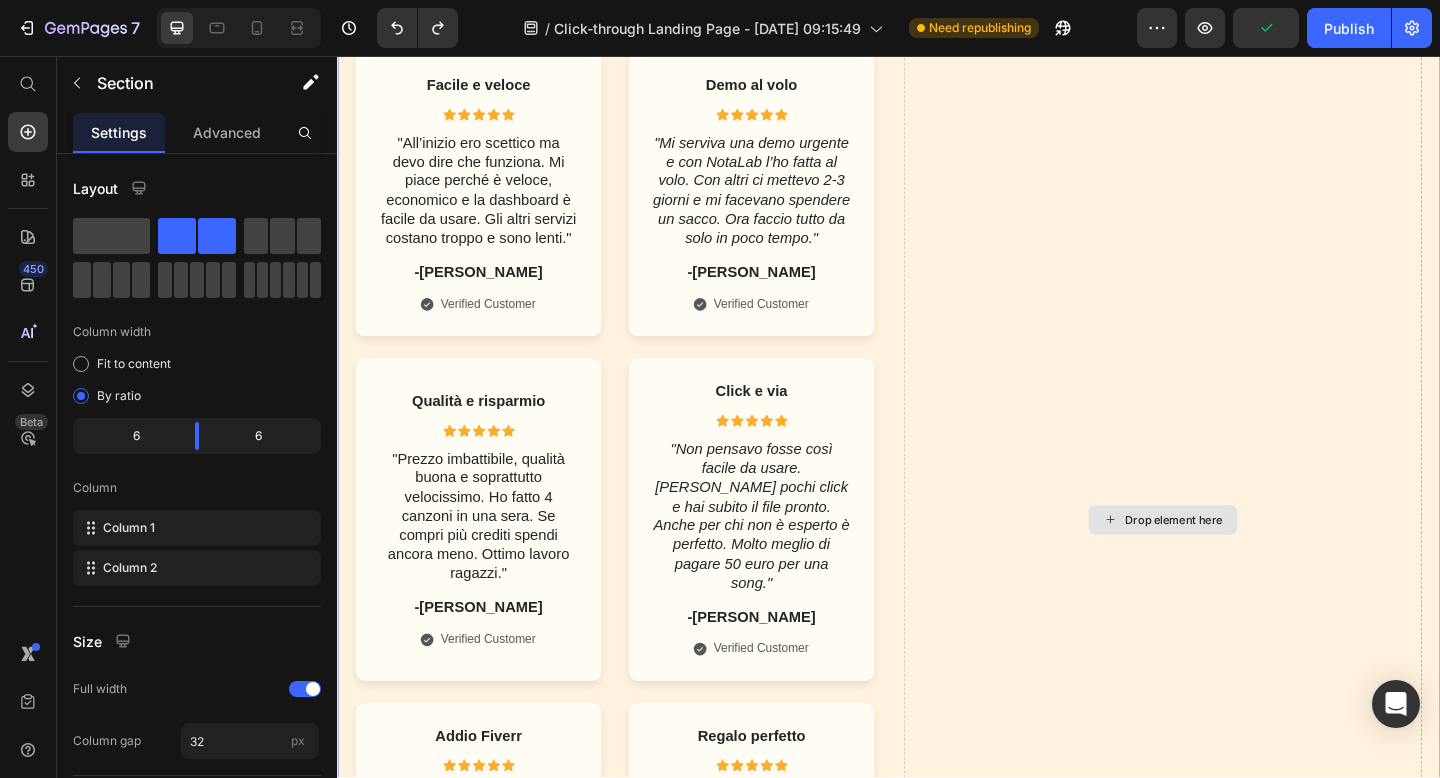 click on "Drop element here" at bounding box center (1235, 561) 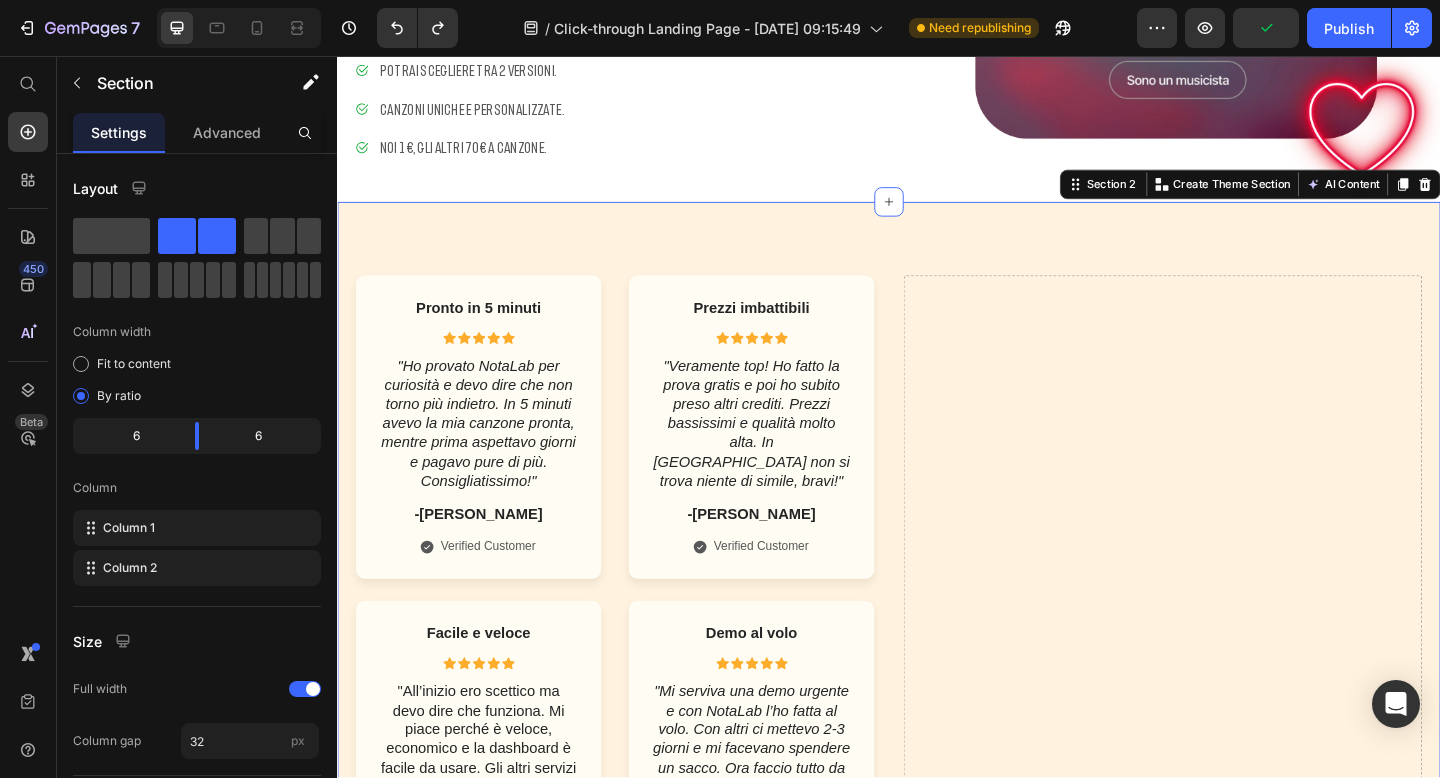 scroll, scrollTop: 449, scrollLeft: 0, axis: vertical 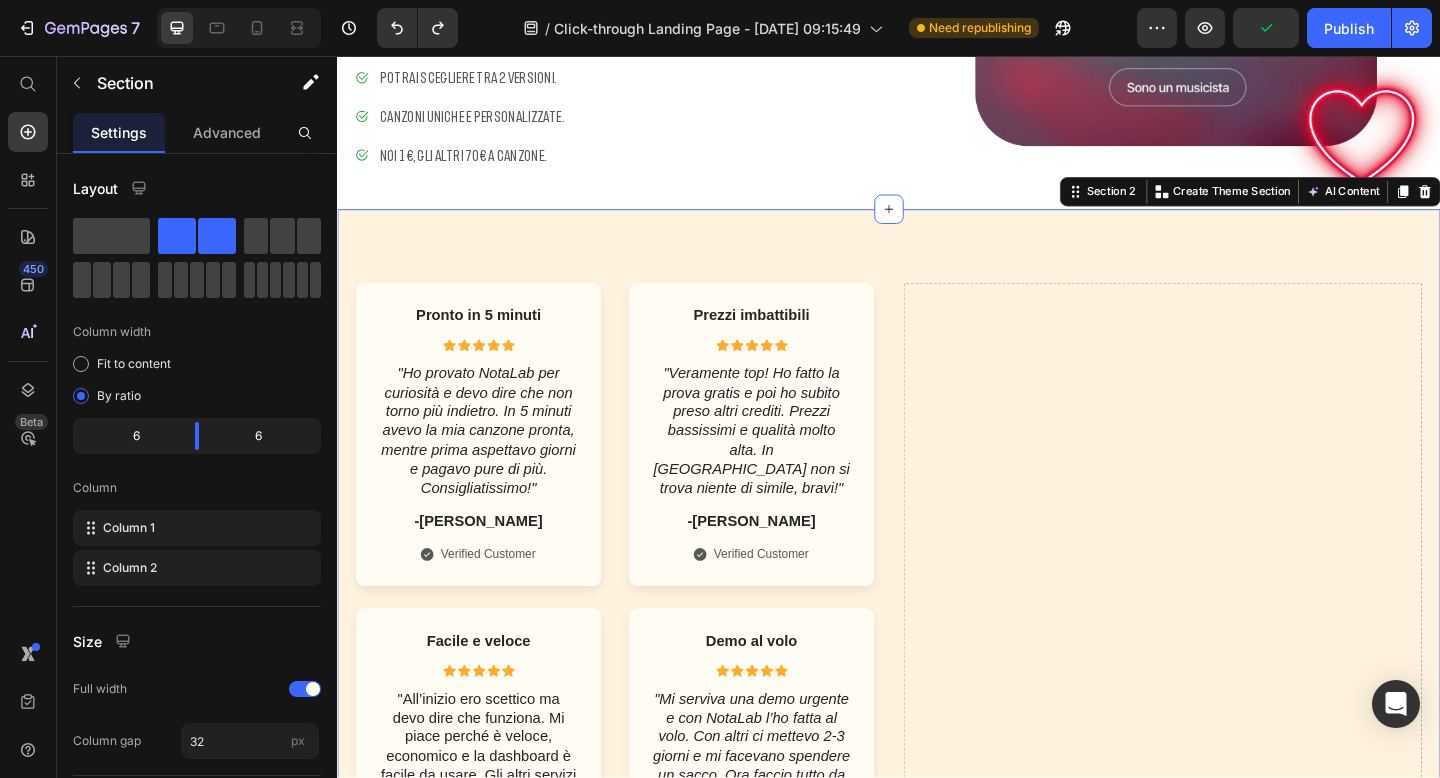 click on "Drop element here" at bounding box center (1235, 1166) 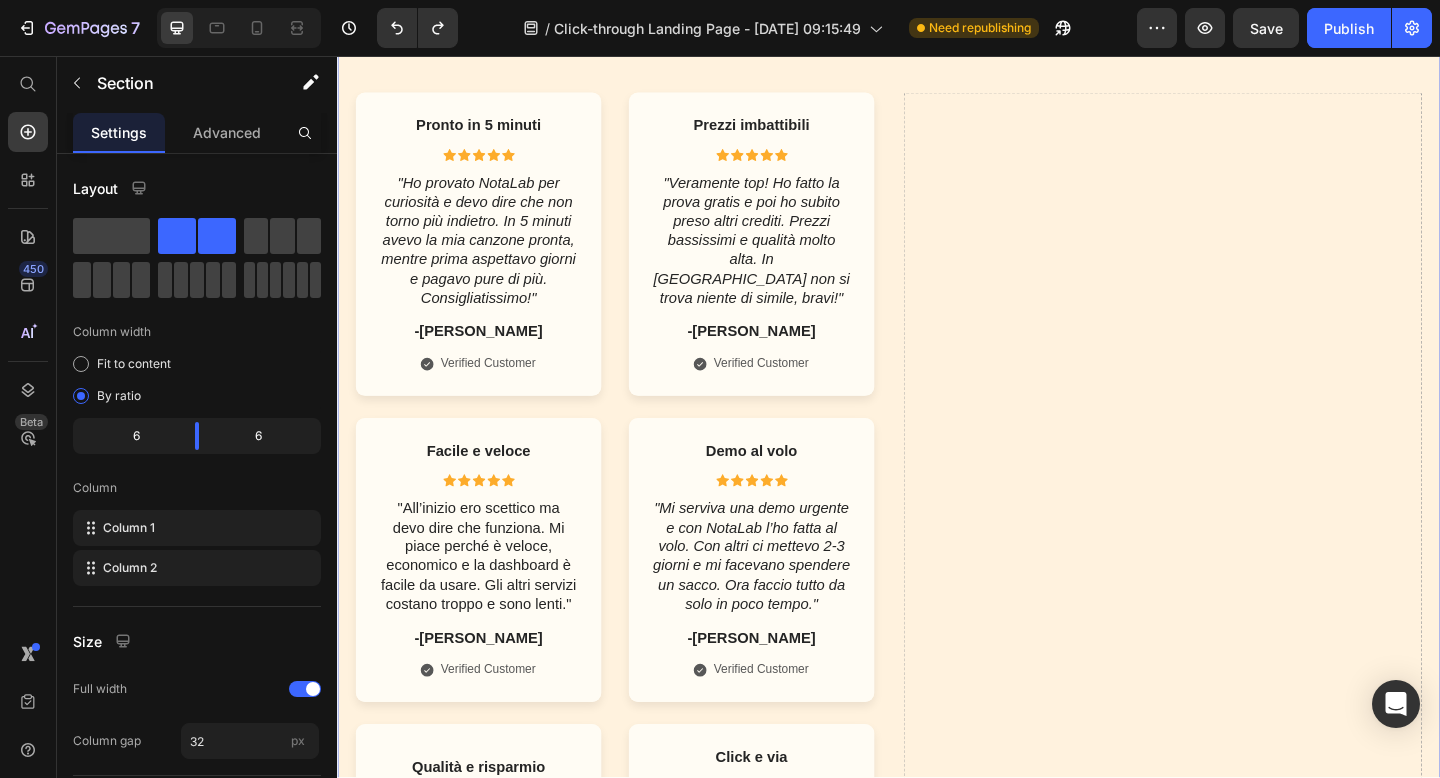 scroll, scrollTop: 663, scrollLeft: 0, axis: vertical 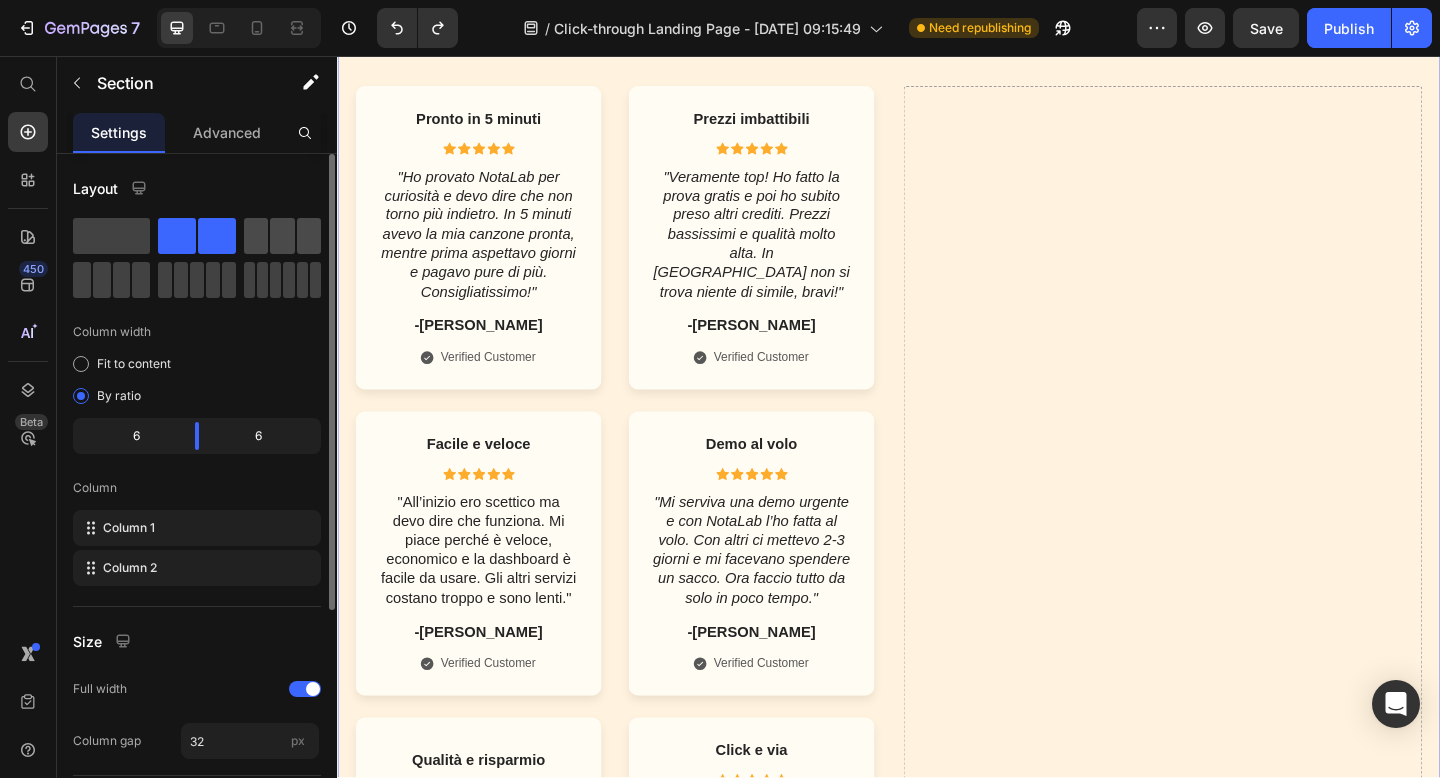 click 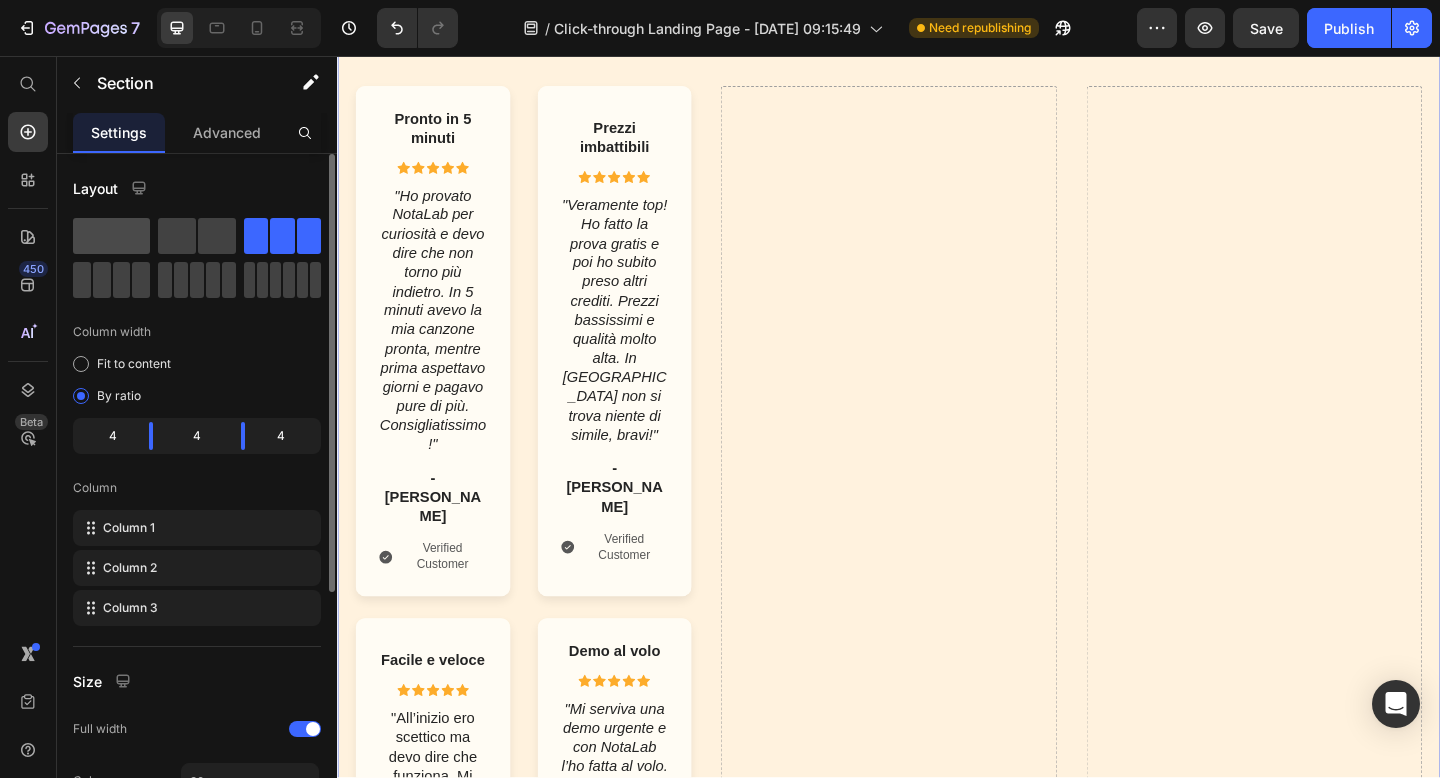 click 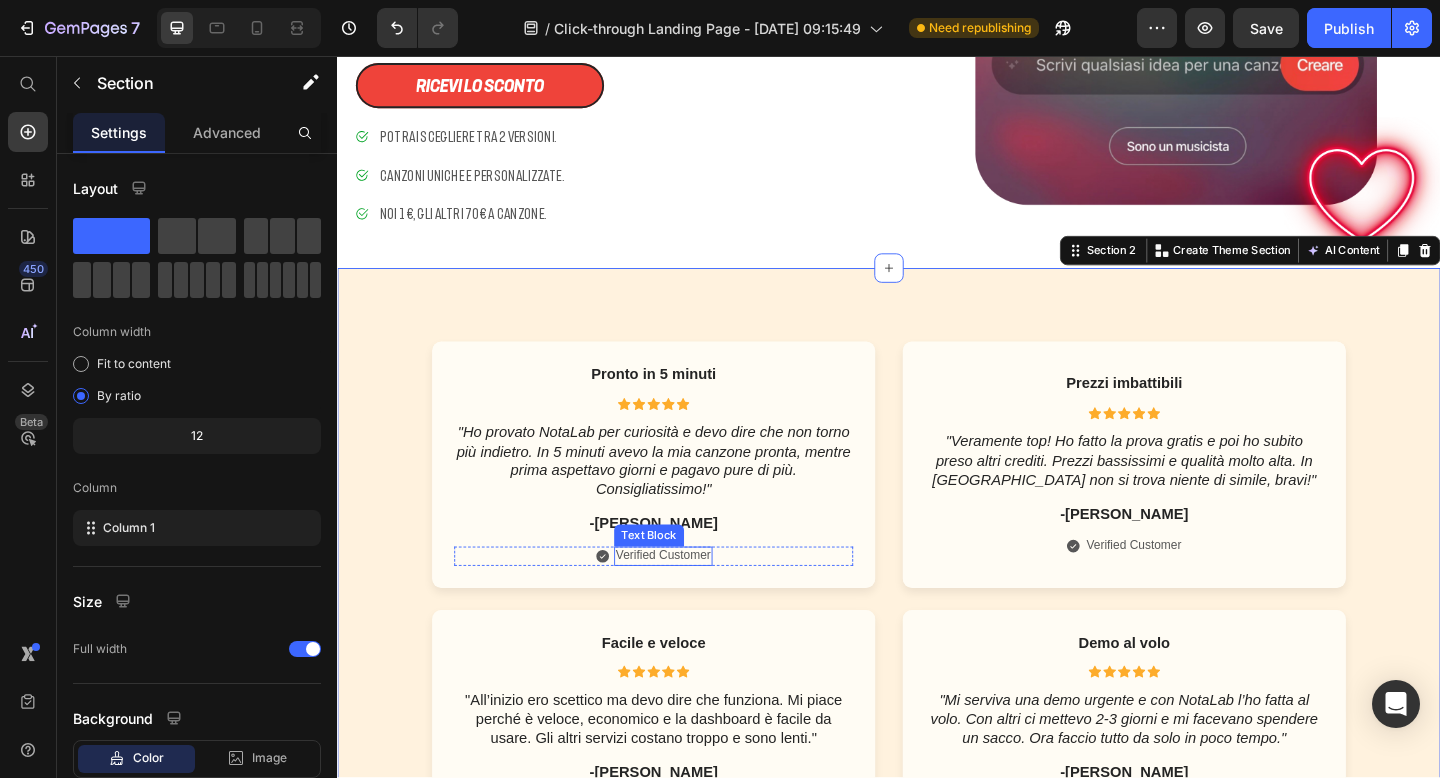scroll, scrollTop: 387, scrollLeft: 0, axis: vertical 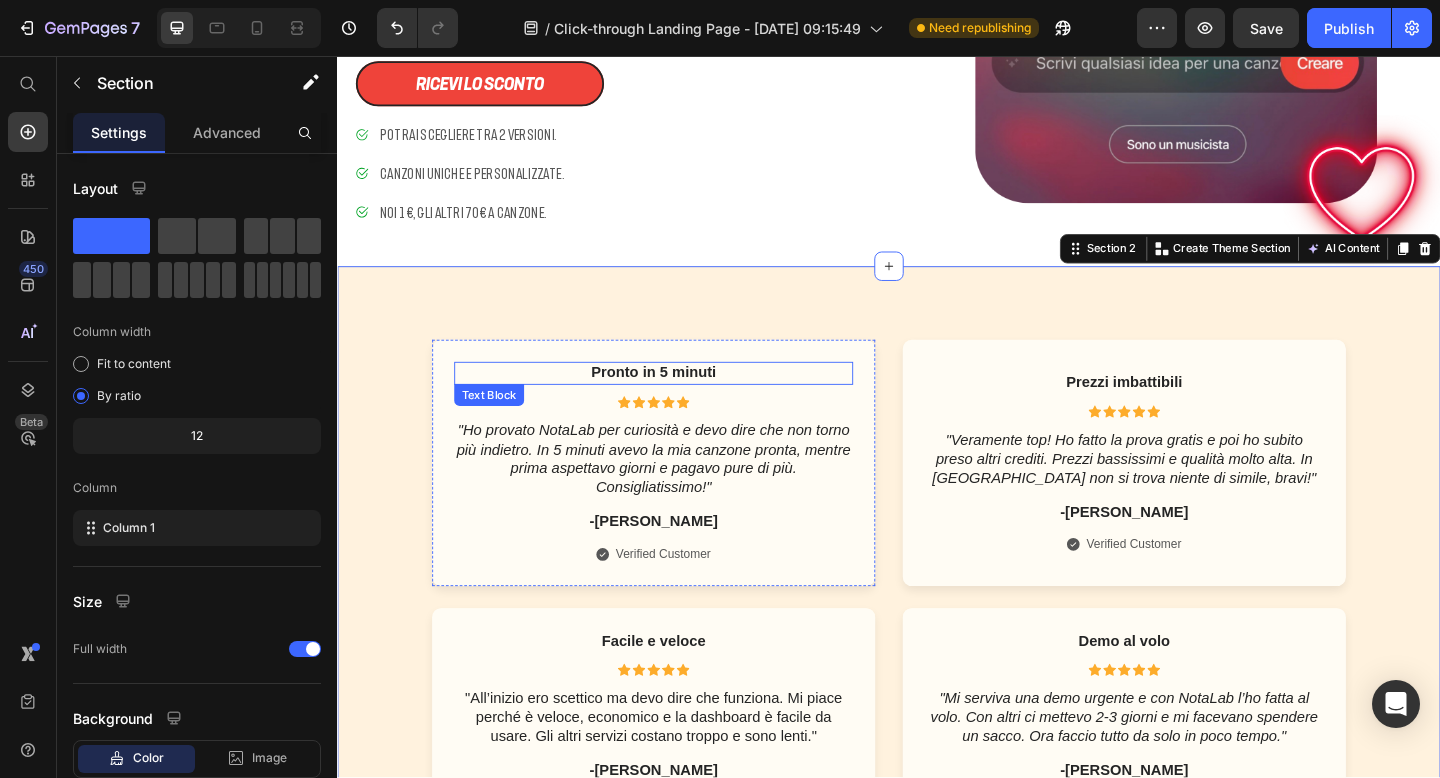 click on "Pronto in 5 minuti" at bounding box center [681, 401] 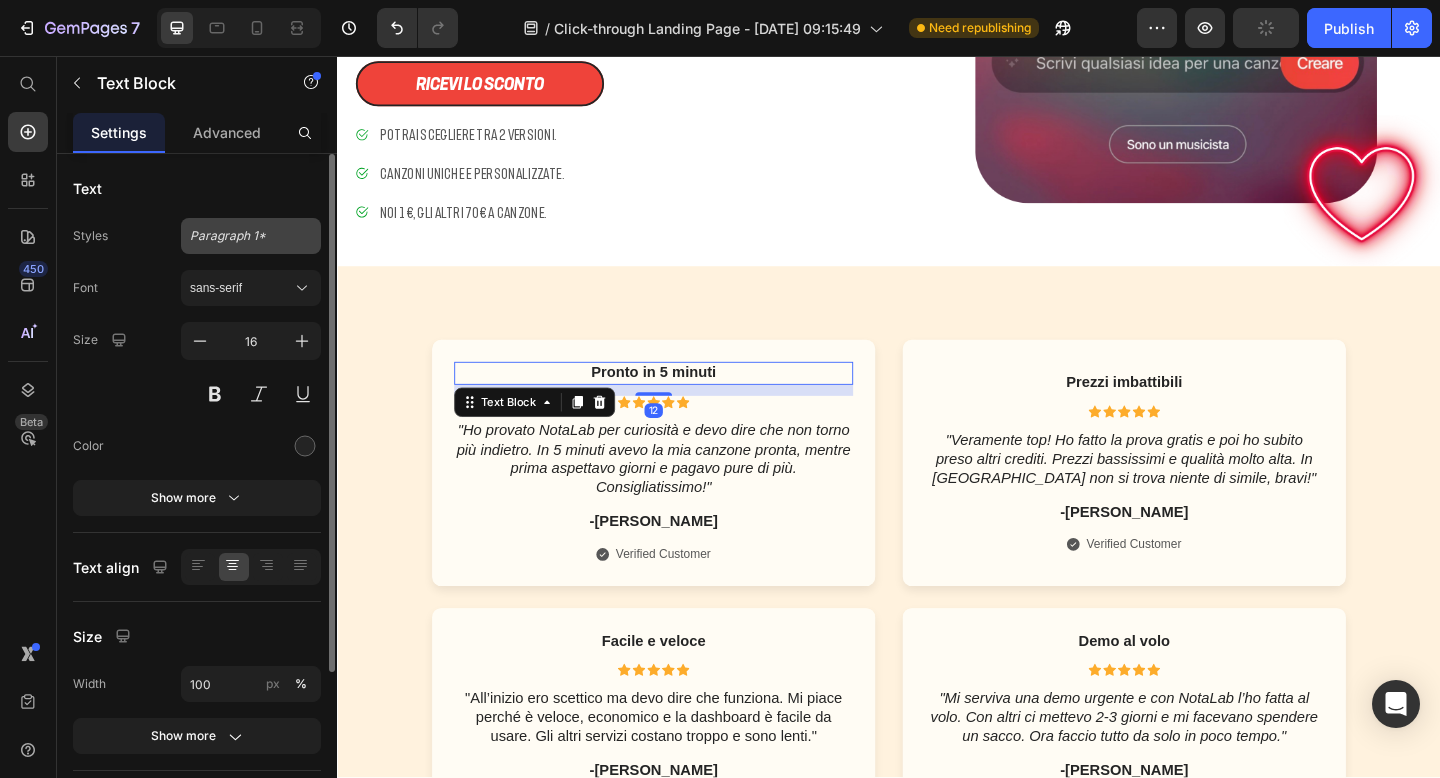 click on "Paragraph 1*" at bounding box center (251, 236) 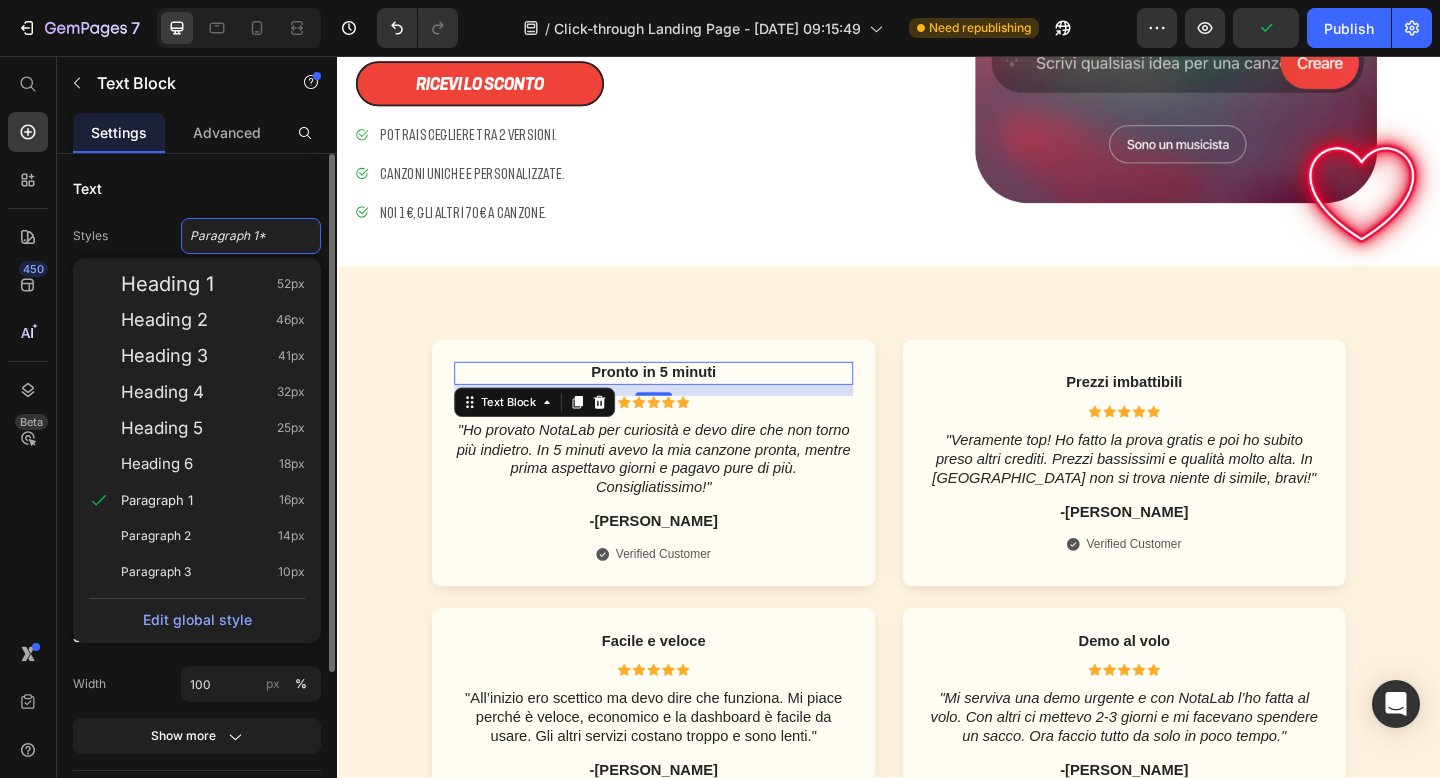 click on "Text" at bounding box center (197, 188) 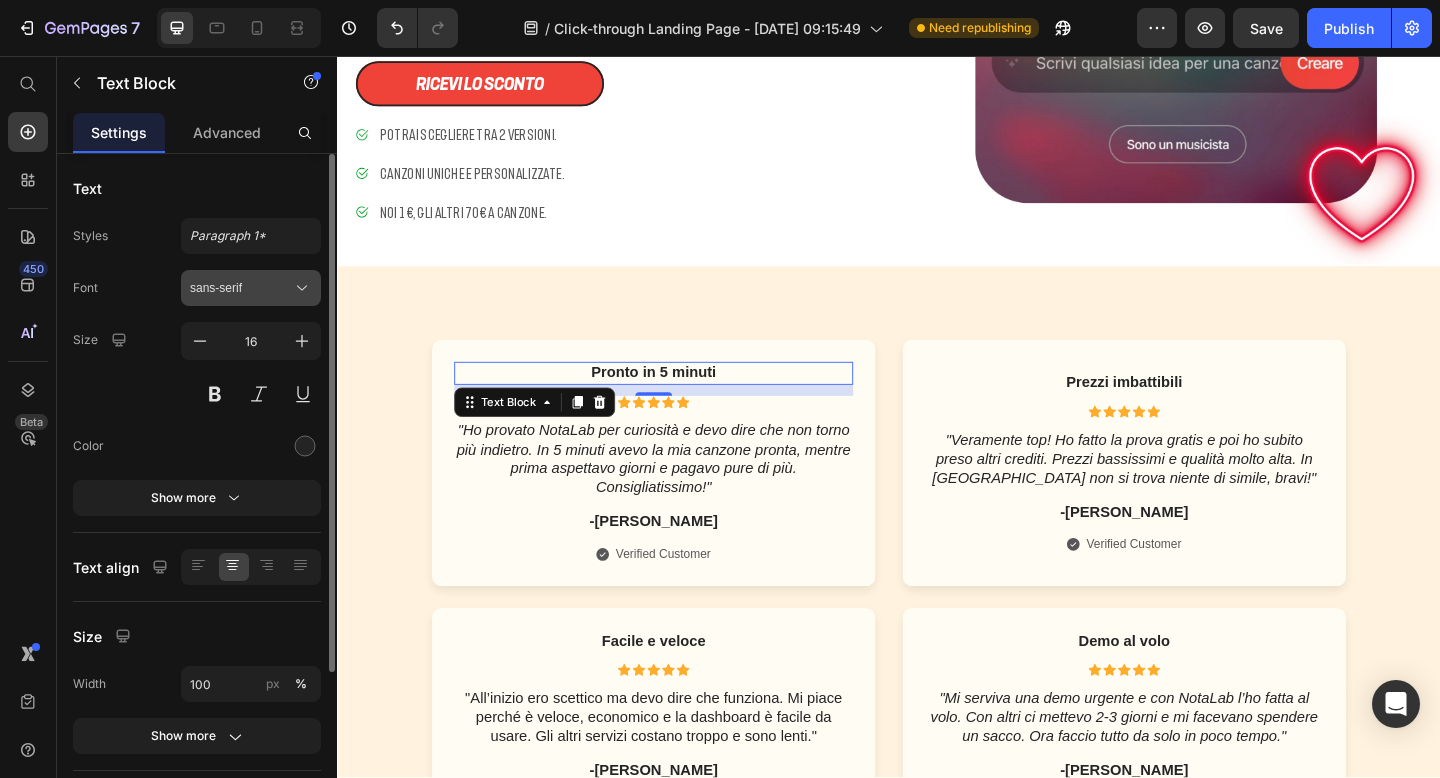 click on "sans-serif" at bounding box center (251, 288) 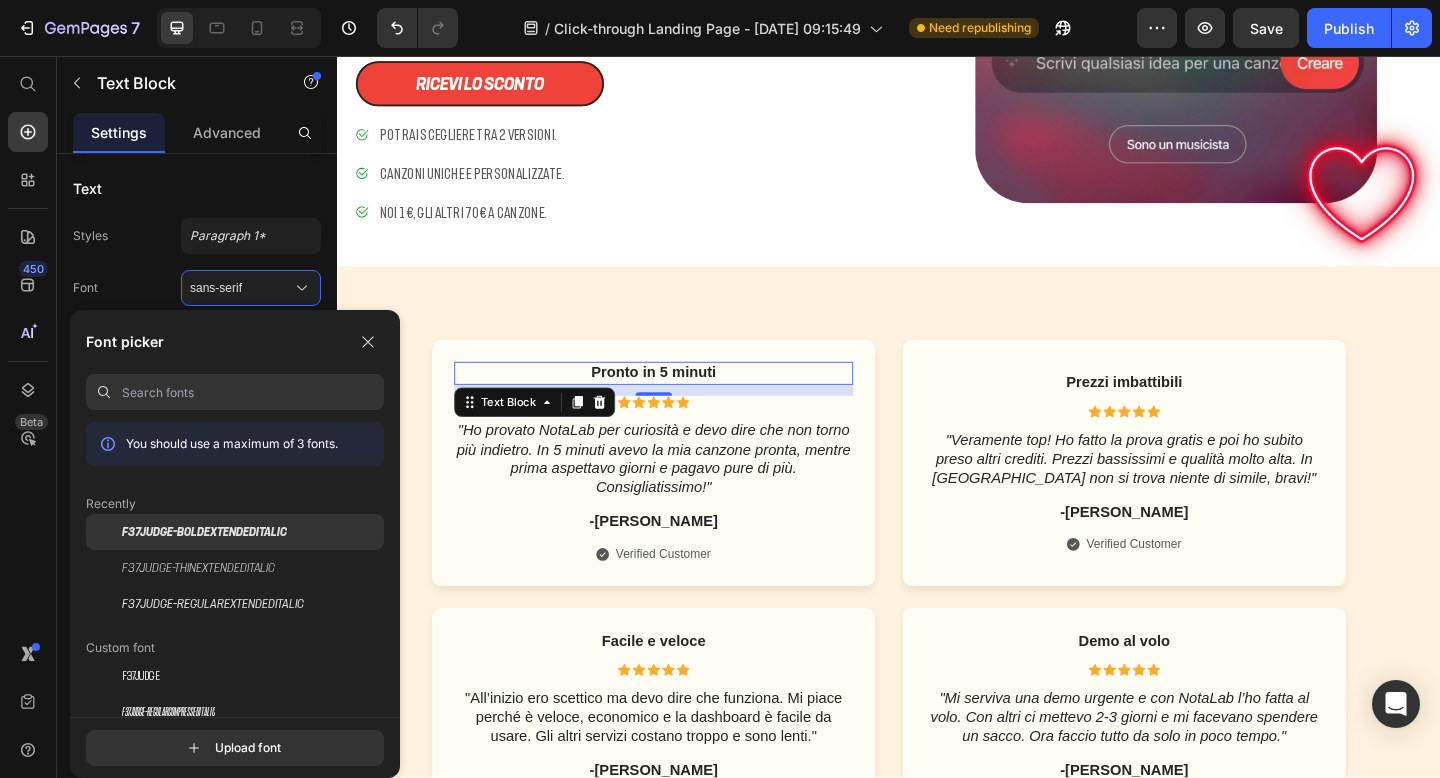 click on "F37Judge-BoldExtendedItalic" at bounding box center [204, 532] 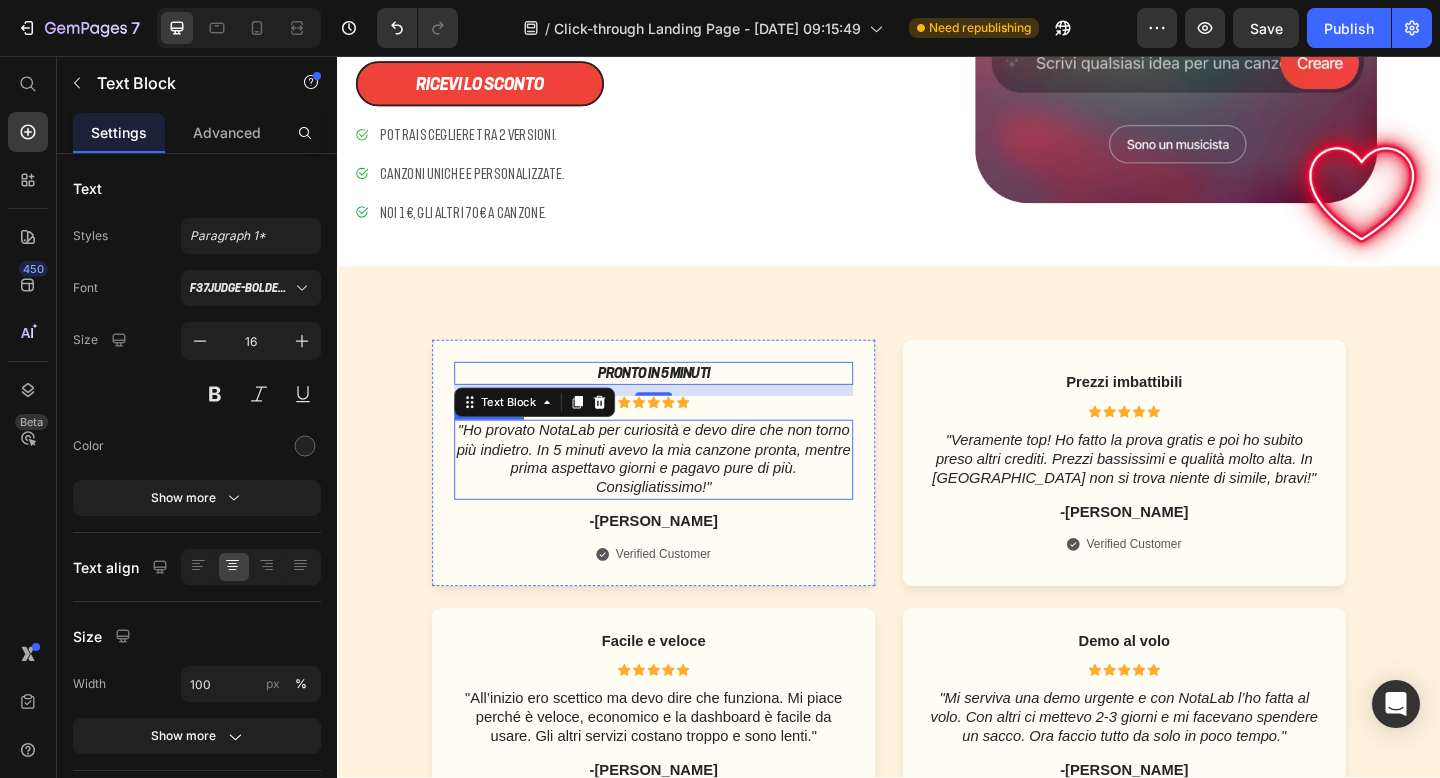 click on ""Ho provato NotaLab per curiosità e devo dire che non torno più indietro. In 5 minuti avevo la mia canzone pronta, mentre prima aspettavo giorni e pagavo pure di più. Consigliatissimo!"" at bounding box center [681, 494] 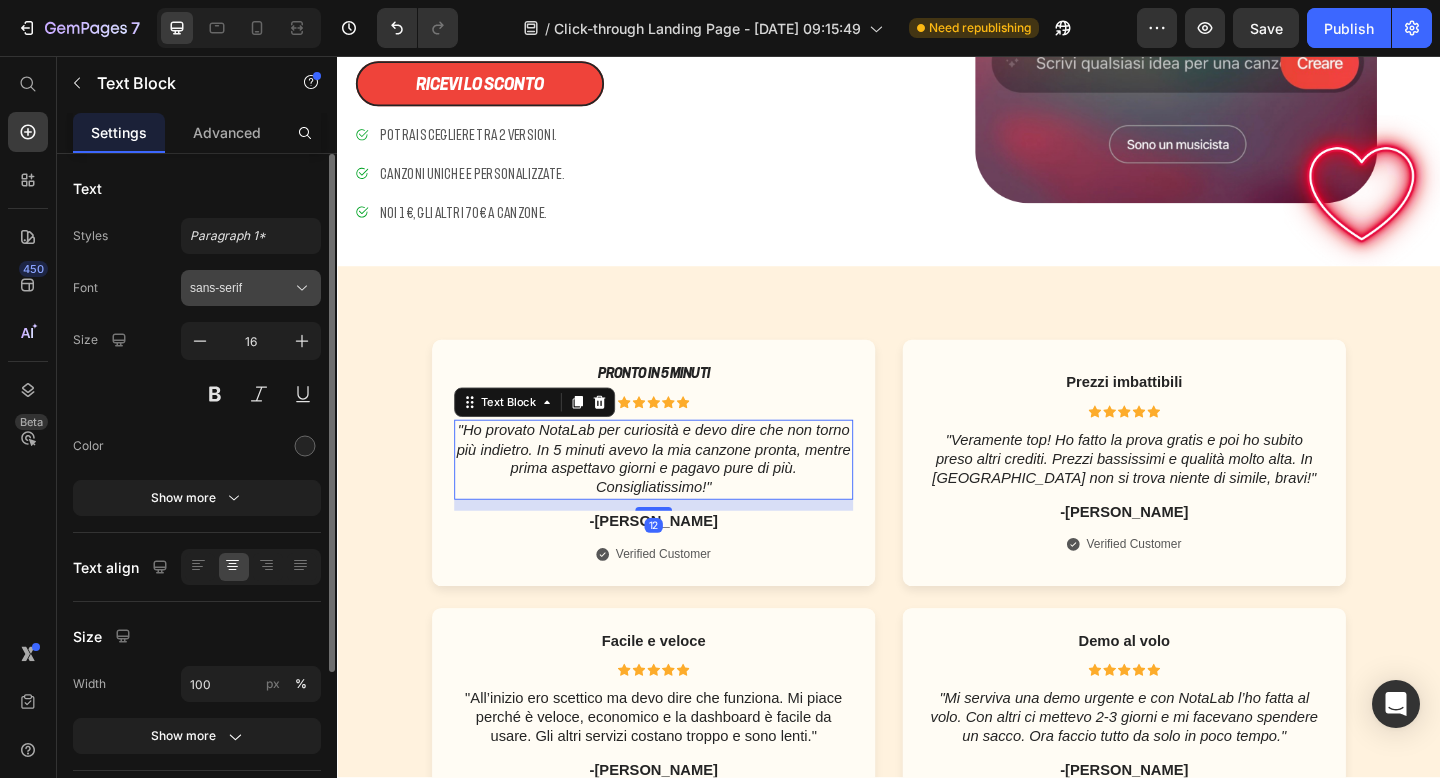 click on "sans-serif" at bounding box center [241, 288] 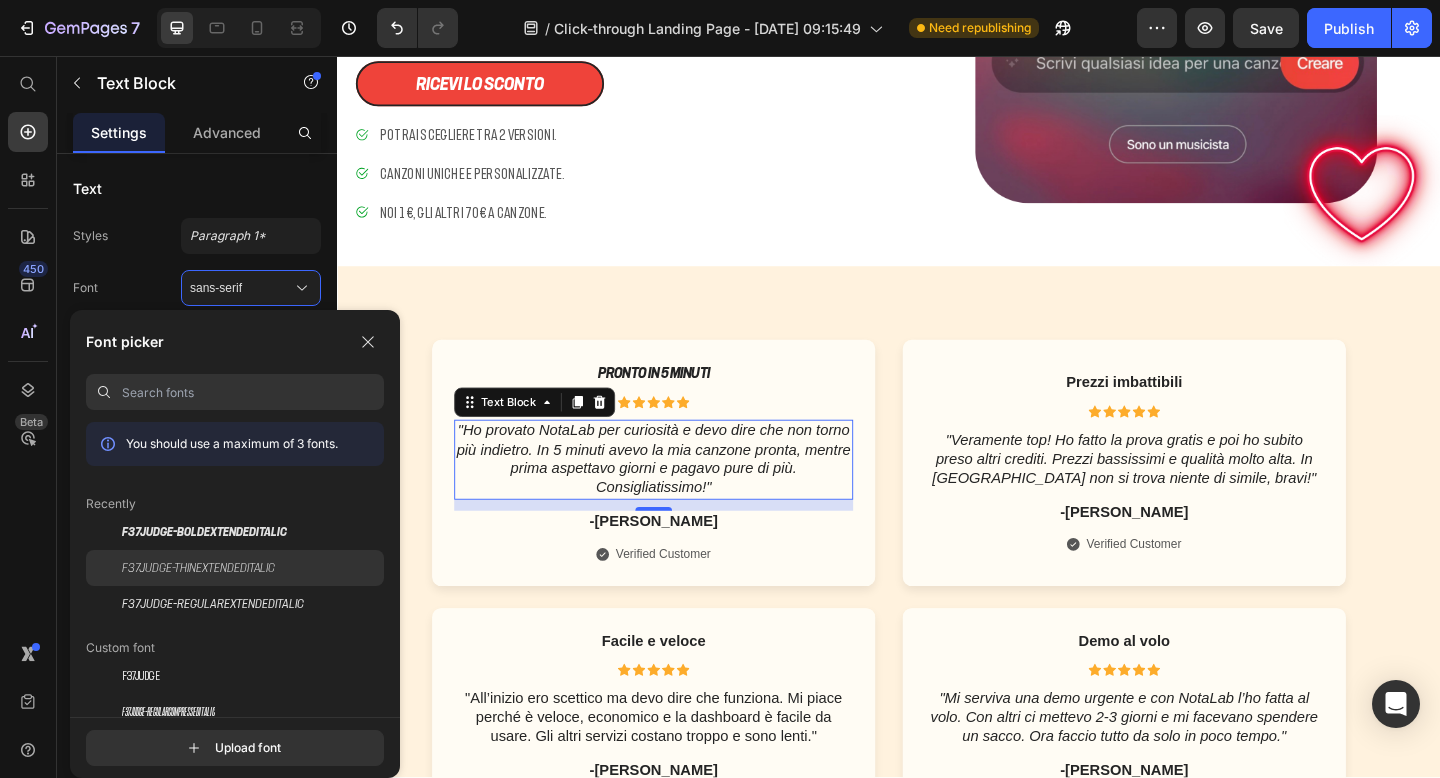 click on "F37Judge-ThinExtendedItalic" 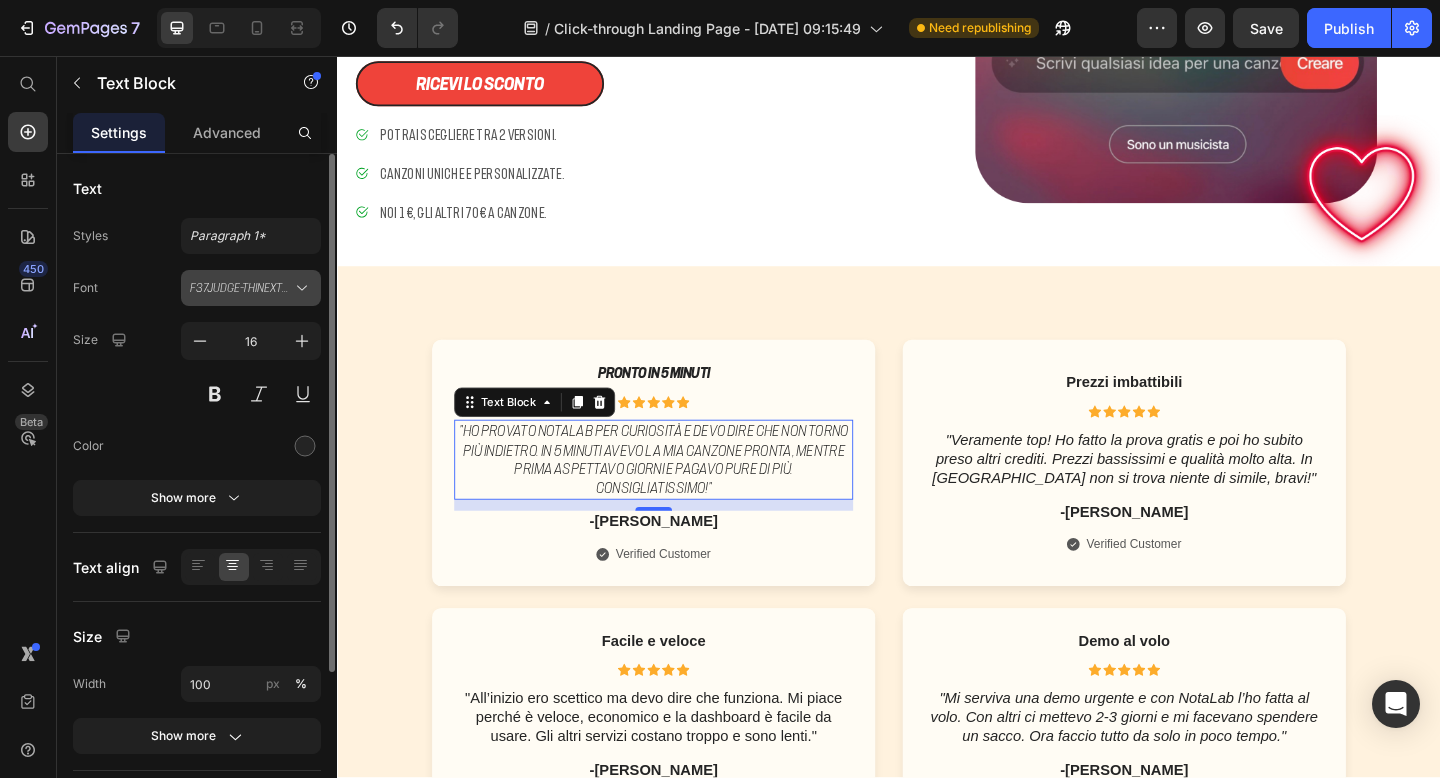 click on "F37Judge-ThinExtendedItalic" at bounding box center (241, 288) 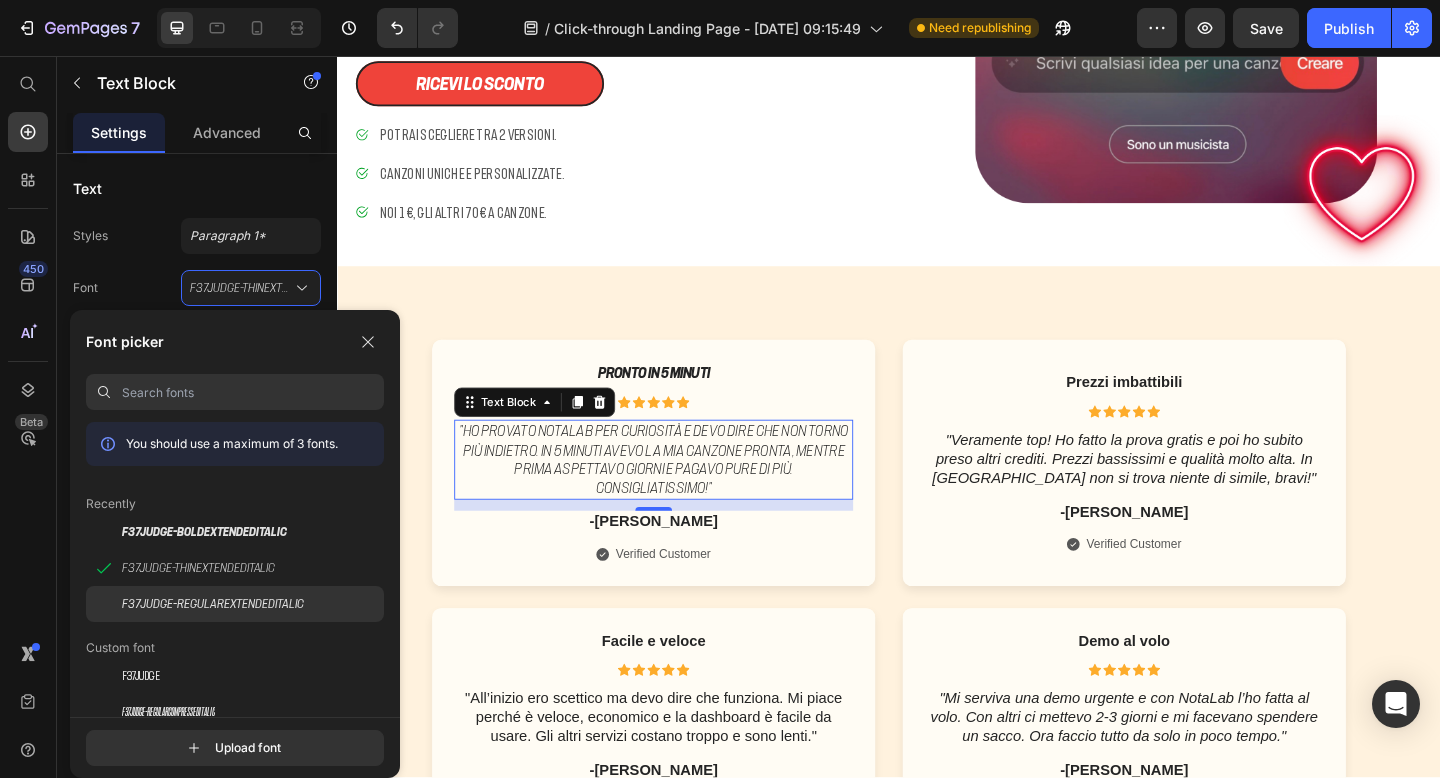 click on "F37Judge-RegularExtendedItalic" 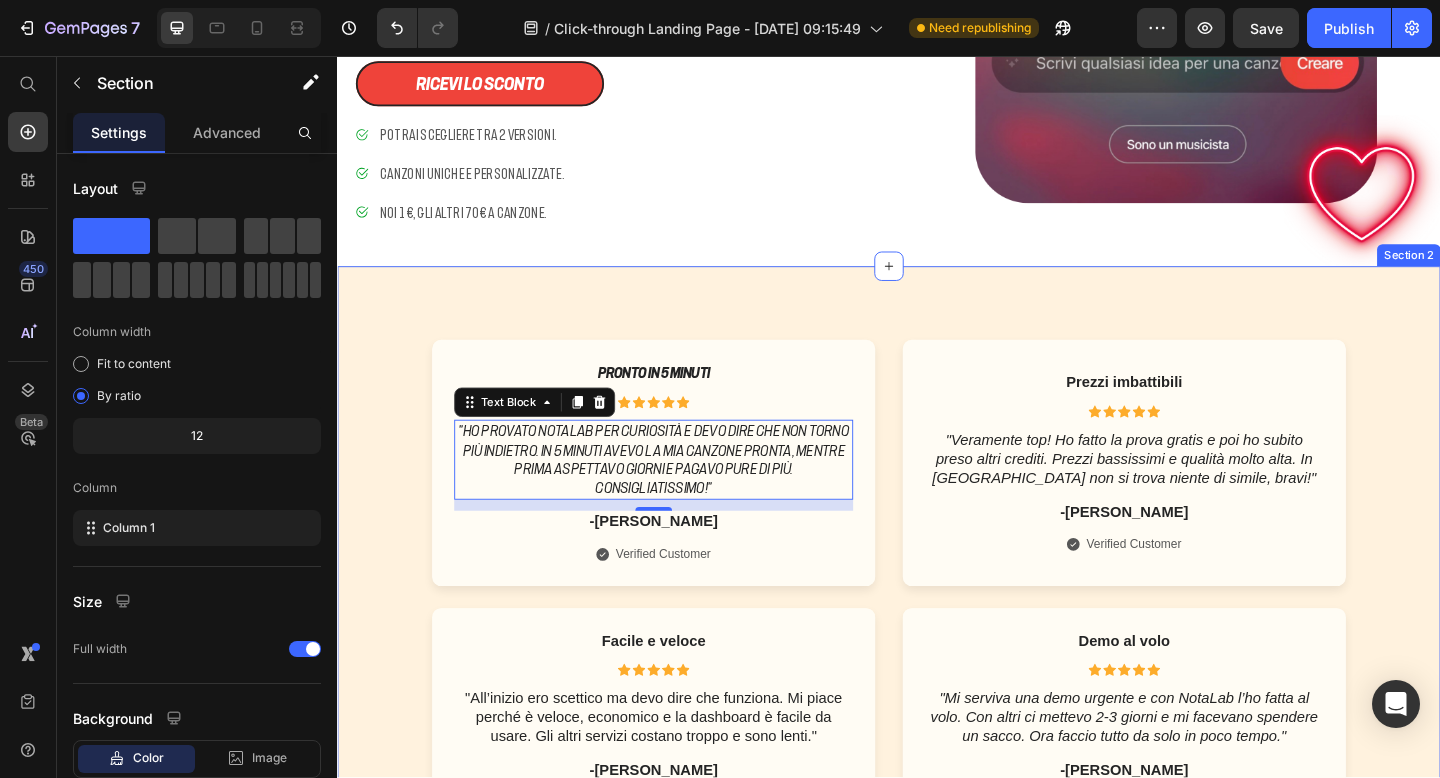 click on "Pronto in 5 minuti Text Block Icon Icon Icon Icon Icon Icon List "Ho provato NotaLab per curiosità e devo dire che non torno più indietro. In 5 minuti avevo la mia canzone pronta, mentre prima aspettavo giorni e pagavo pure di più. Consigliatissimo!" Text Block   12 -Giovanni M. Text Block
Icon Verified Customer Text Block Row Hero Banner Prezzi imbattibili Text Block Icon Icon Icon Icon Icon Icon List "Veramente top! Ho fatto la prova gratis e poi ho subito preso altri crediti. Prezzi bassissimi e qualità molto alta. In Italia non si trova niente di simile, bravi!" Text Block -Tommaso D. Text Block
Icon Verified Customer Text Block Row Hero Banner Row Facile e veloce Text Block Icon Icon Icon Icon Icon Icon List "All’inizio ero scettico ma devo dire che funziona. Mi piace perché è veloce, economico e la dashboard è facile da usare. Gli altri servizi costano troppo e sono lenti." Text Block -Emily S. Text Block
Icon Verified Customer Text Block Row Icon" at bounding box center [937, 1061] 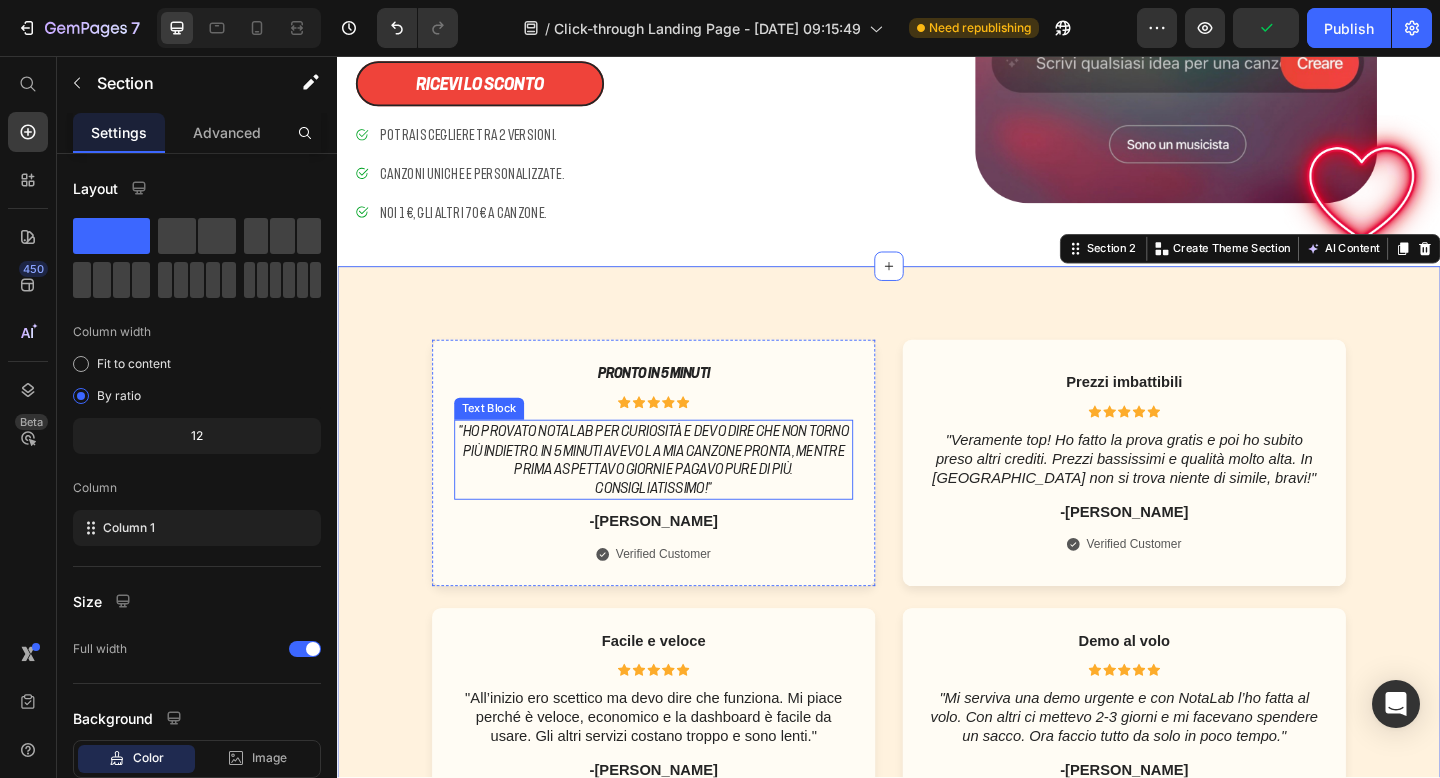 click on ""Ho provato NotaLab per curiosità e devo dire che non torno più indietro. In 5 minuti avevo la mia canzone pronta, mentre prima aspettavo giorni e pagavo pure di più. Consigliatissimo!"" at bounding box center (681, 495) 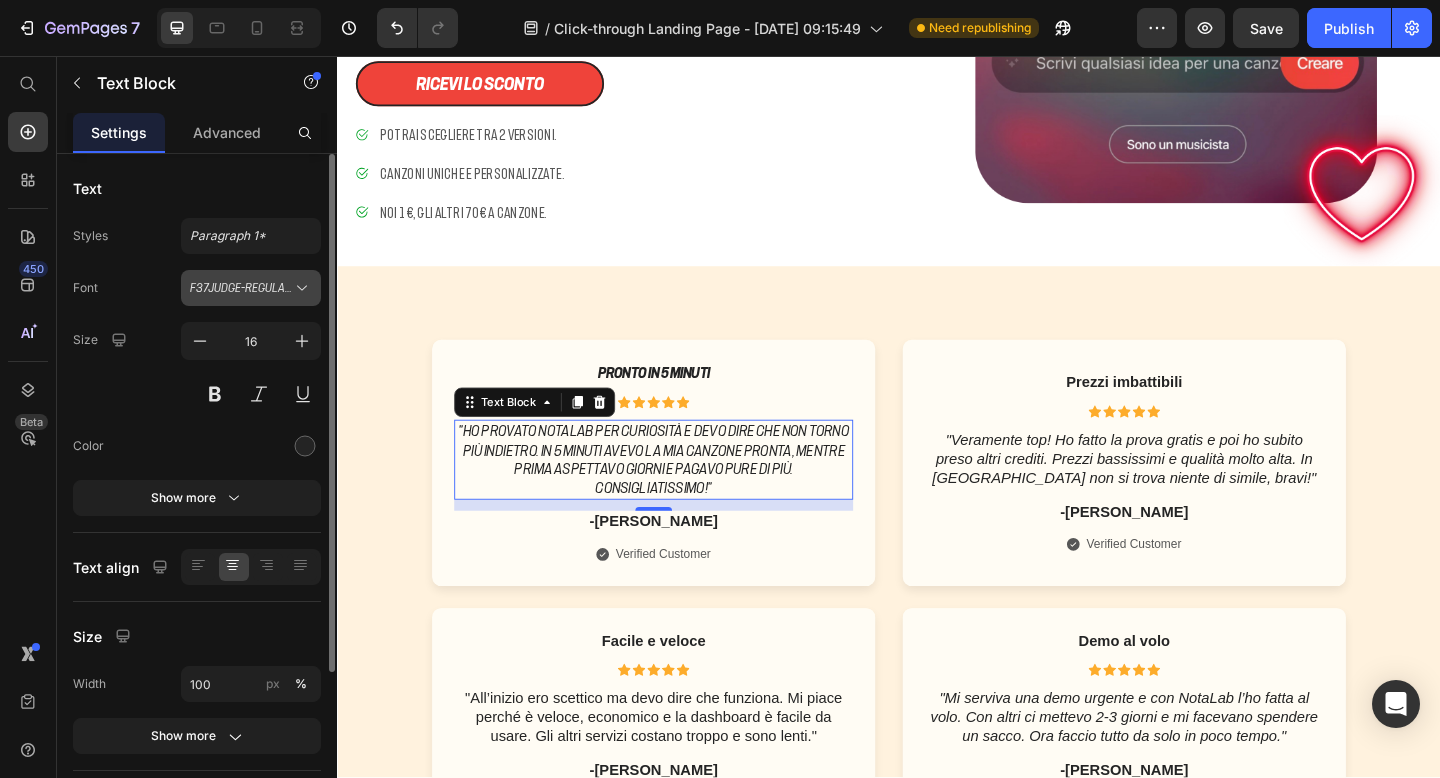 click on "F37Judge-RegularExtendedItalic" at bounding box center (241, 288) 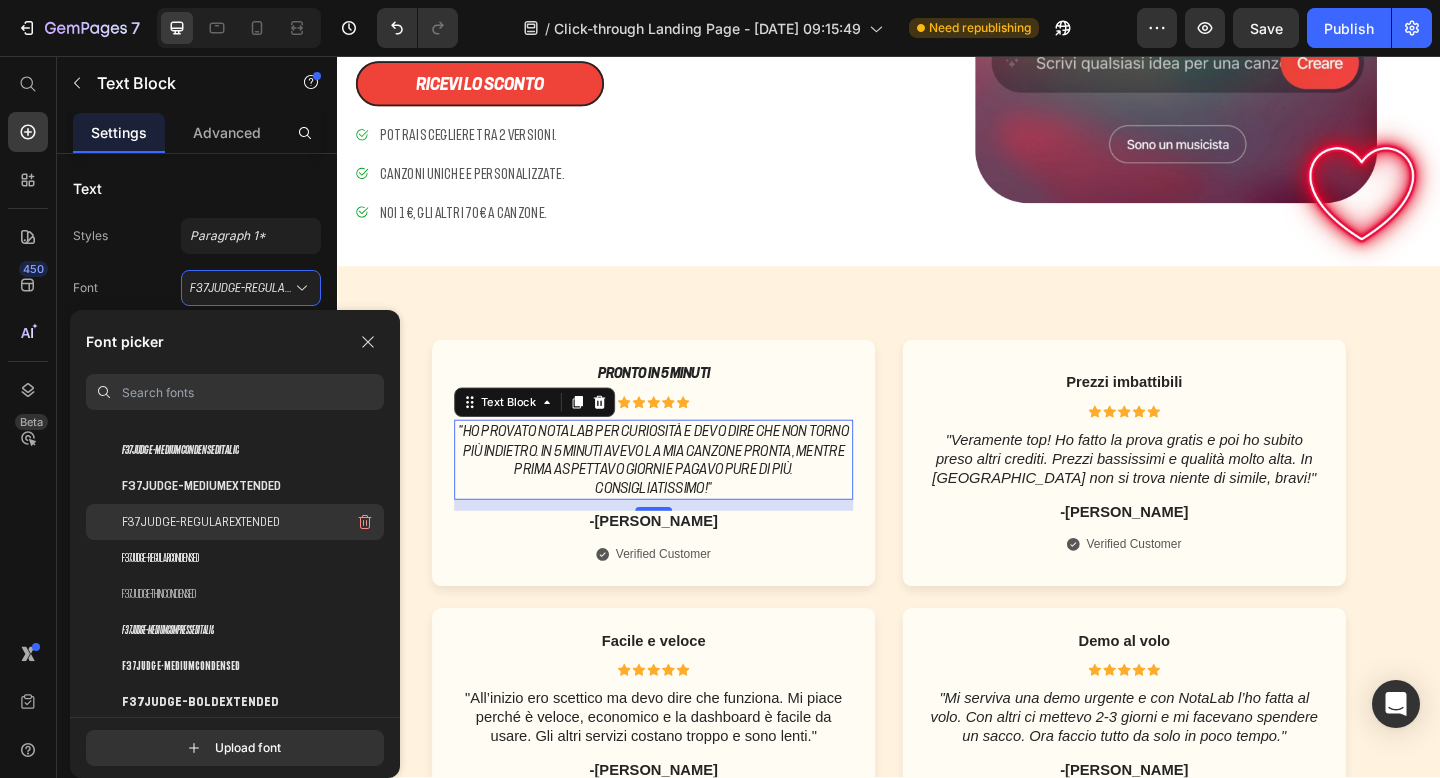 scroll, scrollTop: 302, scrollLeft: 0, axis: vertical 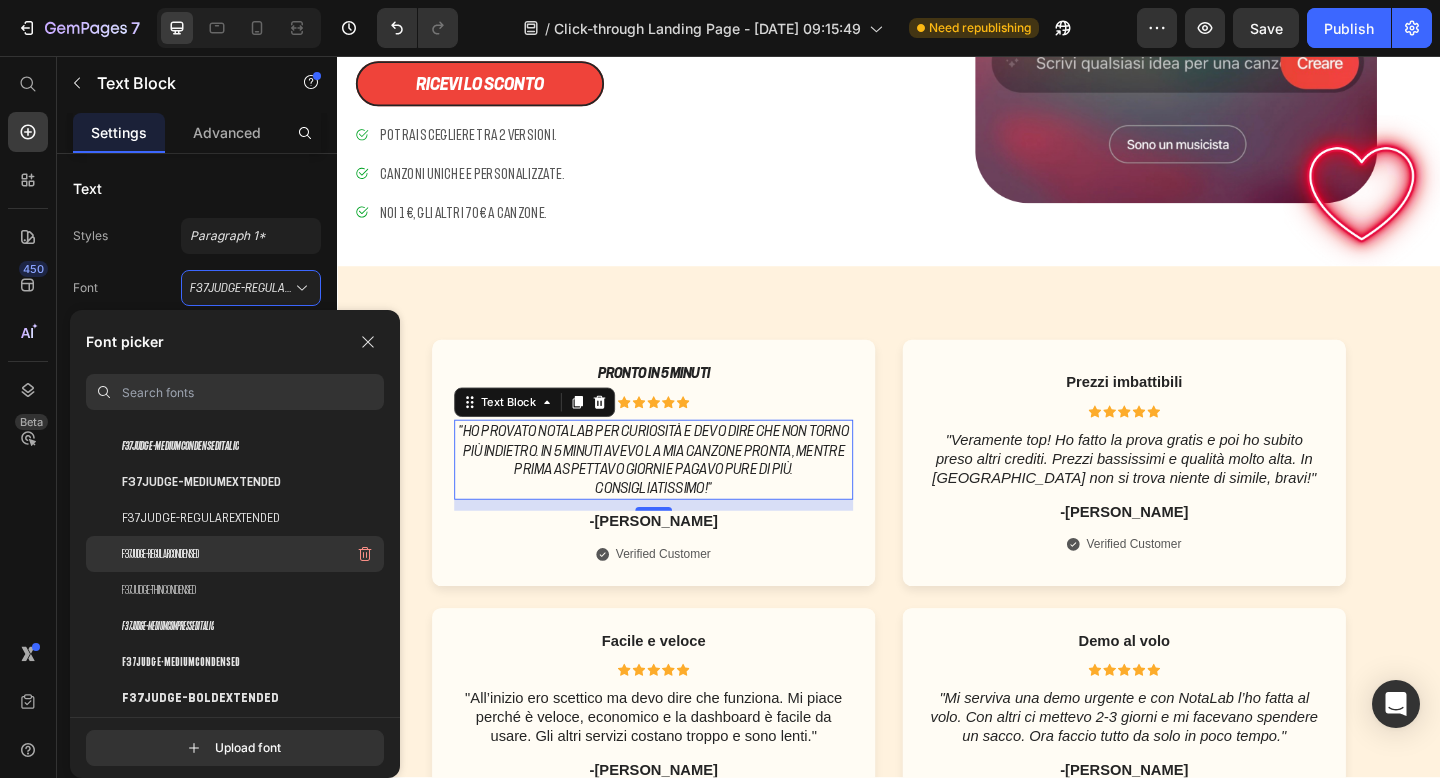click on "F37Judge-RegularCondensed" at bounding box center [160, 554] 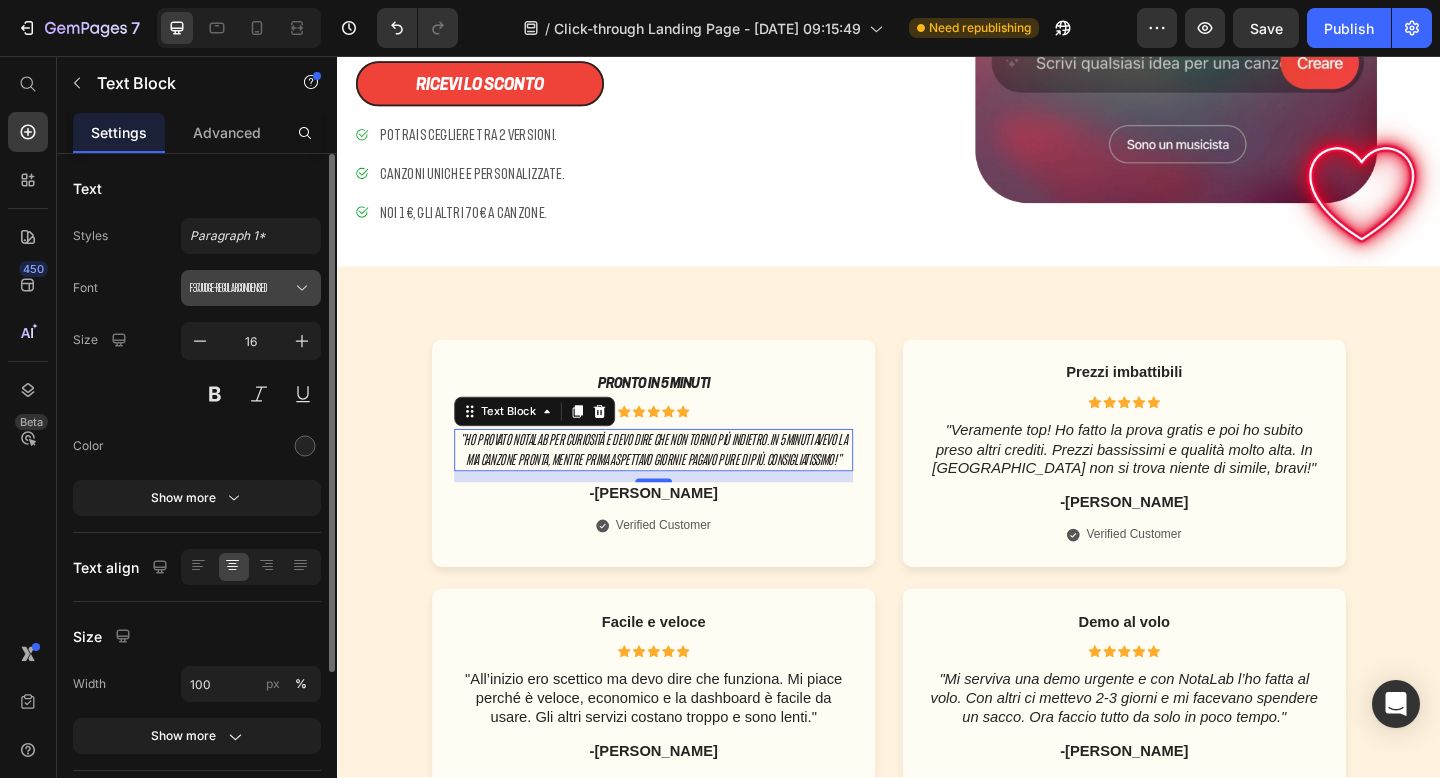 click on "F37Judge-RegularCondensed" at bounding box center (241, 288) 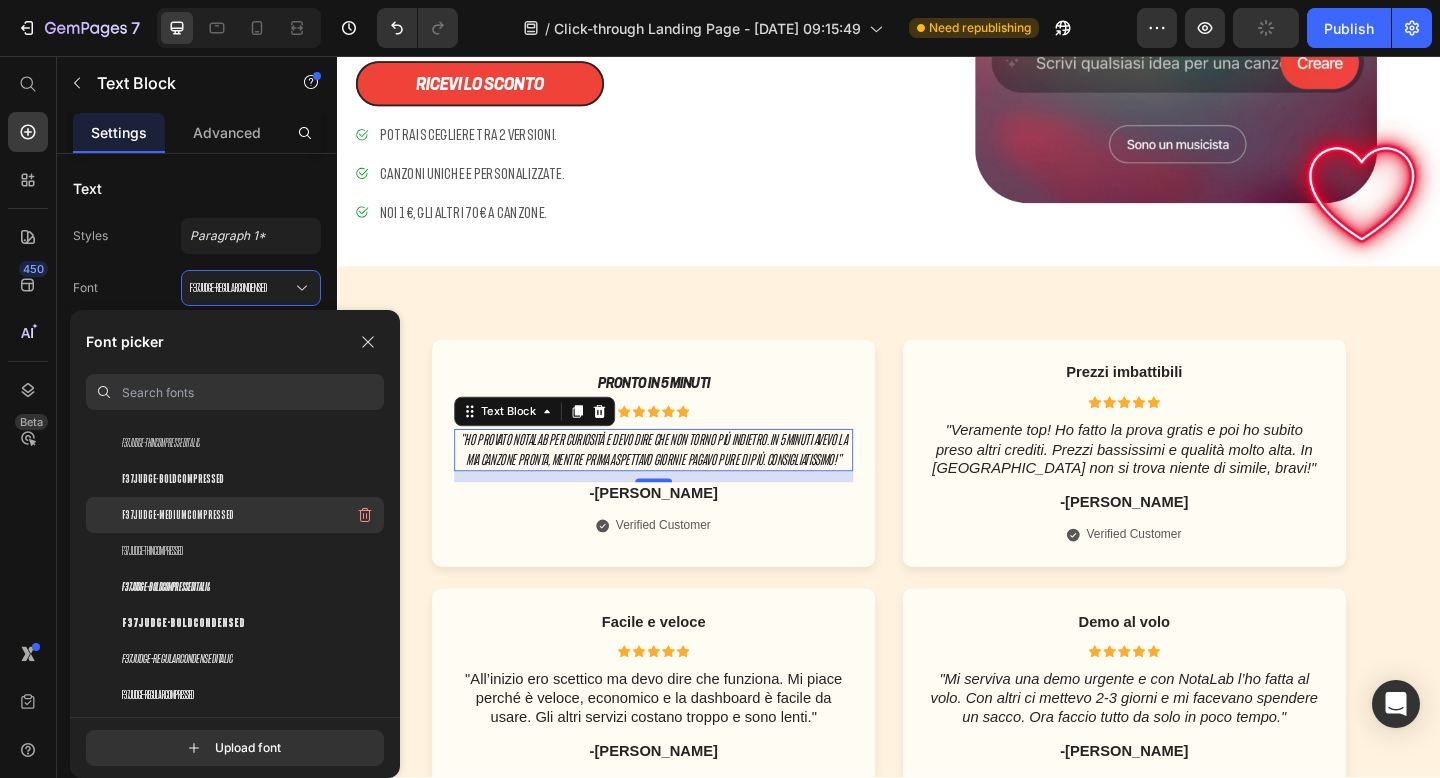 scroll, scrollTop: 478, scrollLeft: 0, axis: vertical 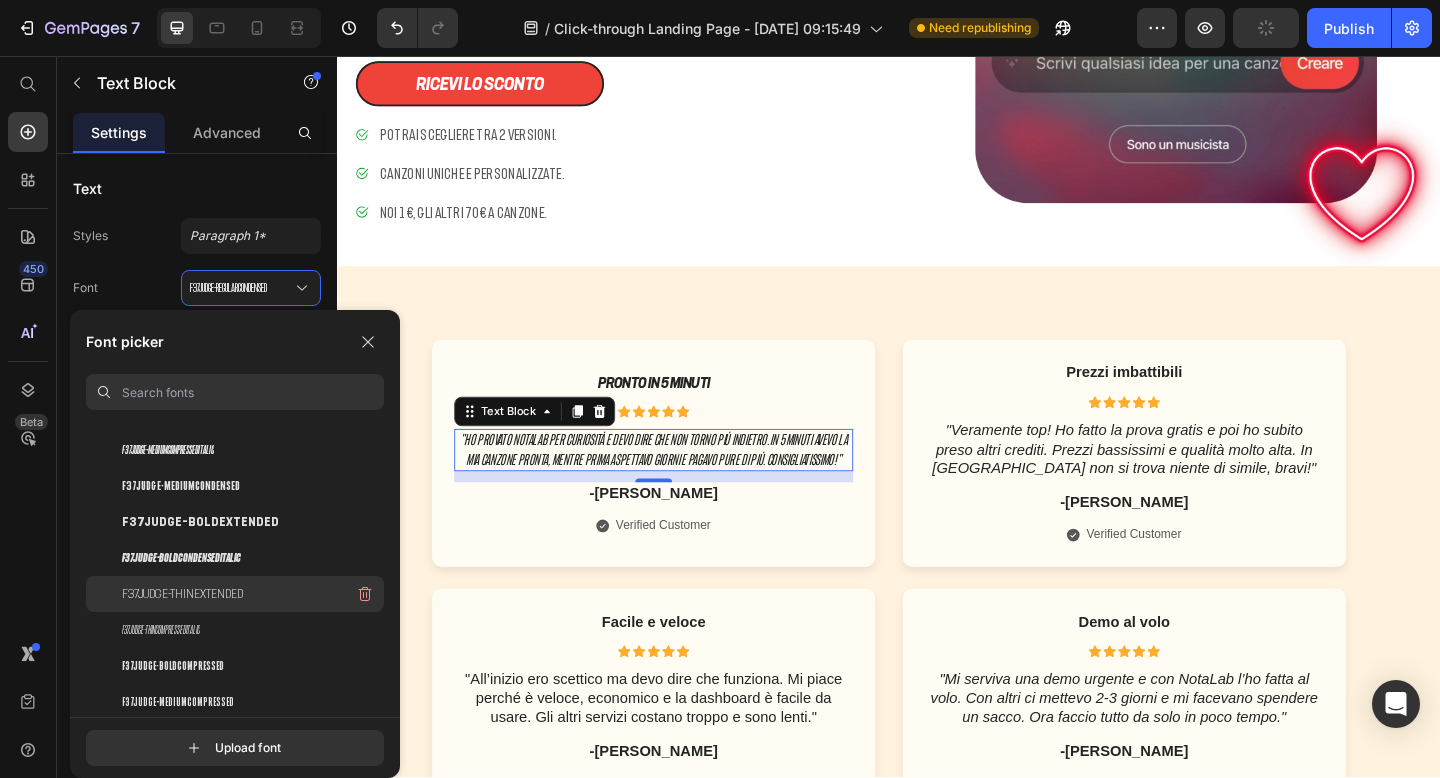 click on "F37Judge-ThinExtended" at bounding box center [182, 594] 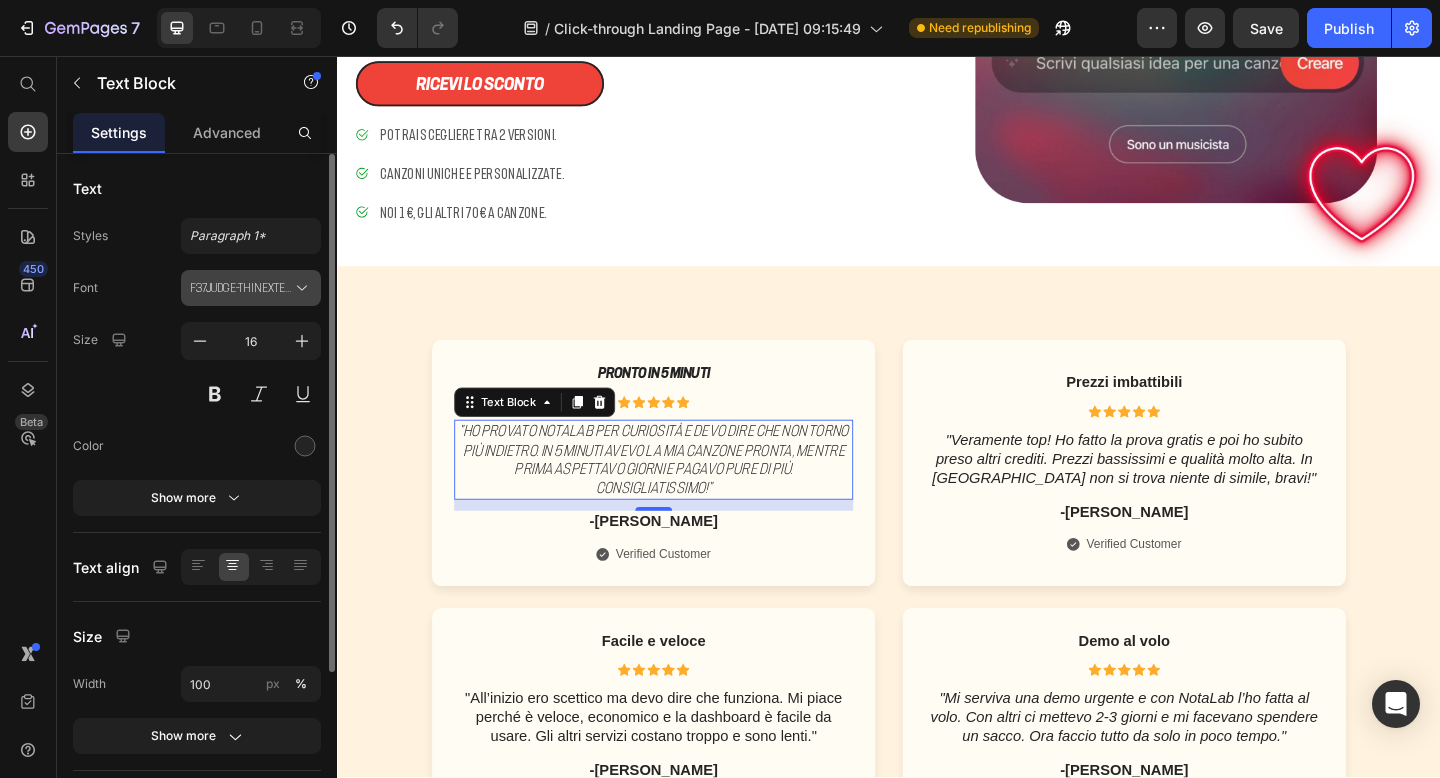 click on "F37Judge-ThinExtended" at bounding box center (241, 288) 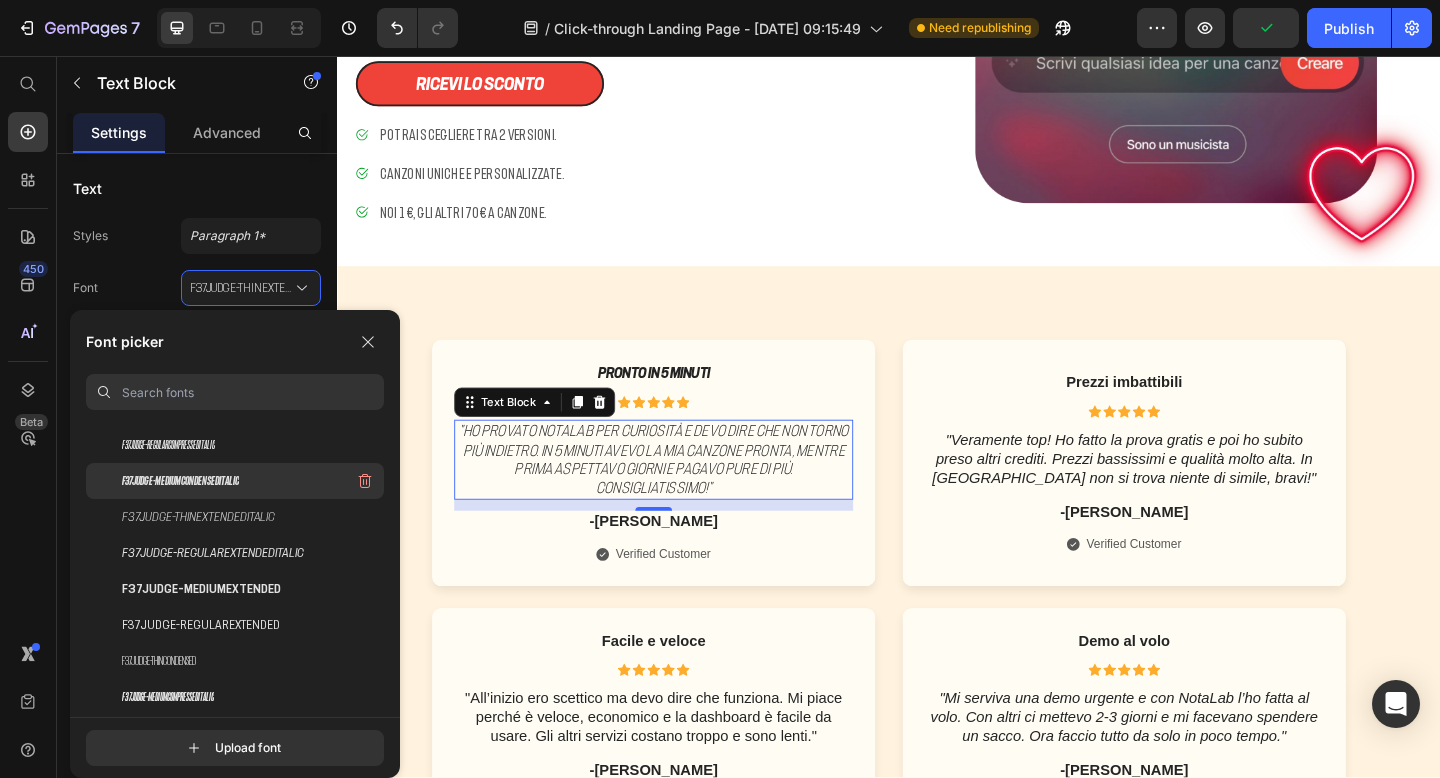 scroll, scrollTop: 270, scrollLeft: 0, axis: vertical 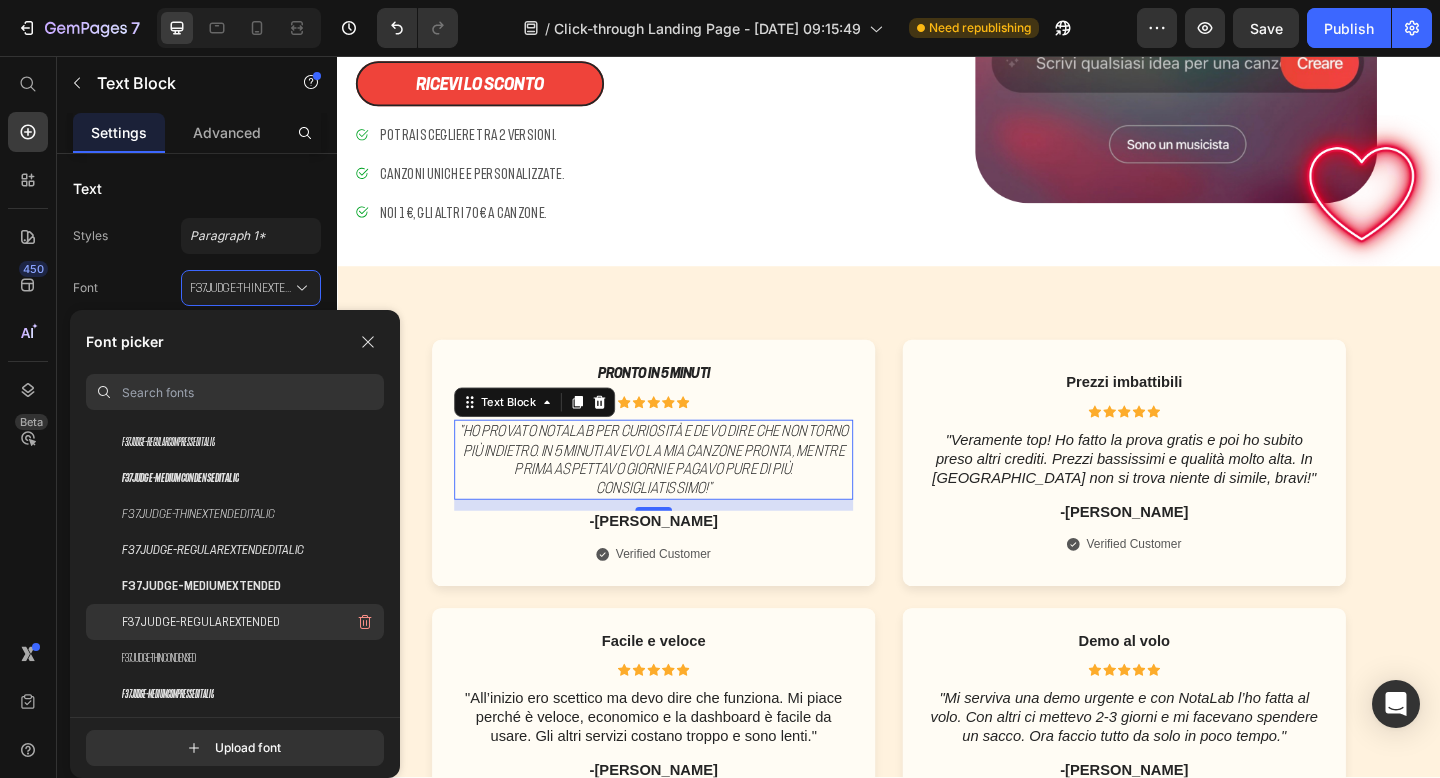 click on "F37Judge-RegularExtended" at bounding box center [201, 622] 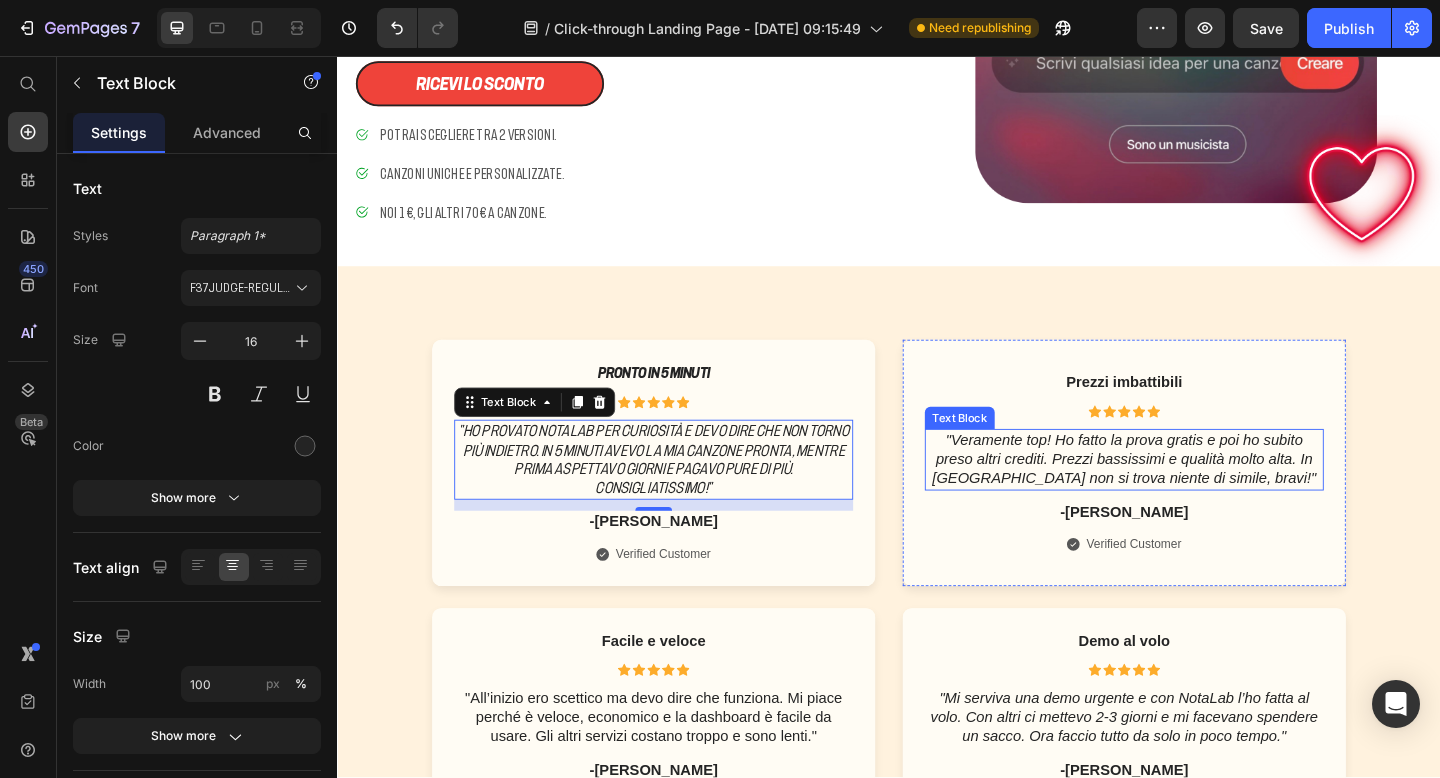 click on ""Veramente top! Ho fatto la prova gratis e poi ho subito preso altri crediti. Prezzi bassissimi e qualità molto alta. In [GEOGRAPHIC_DATA] non si trova niente di simile, bravi!"" at bounding box center (1193, 494) 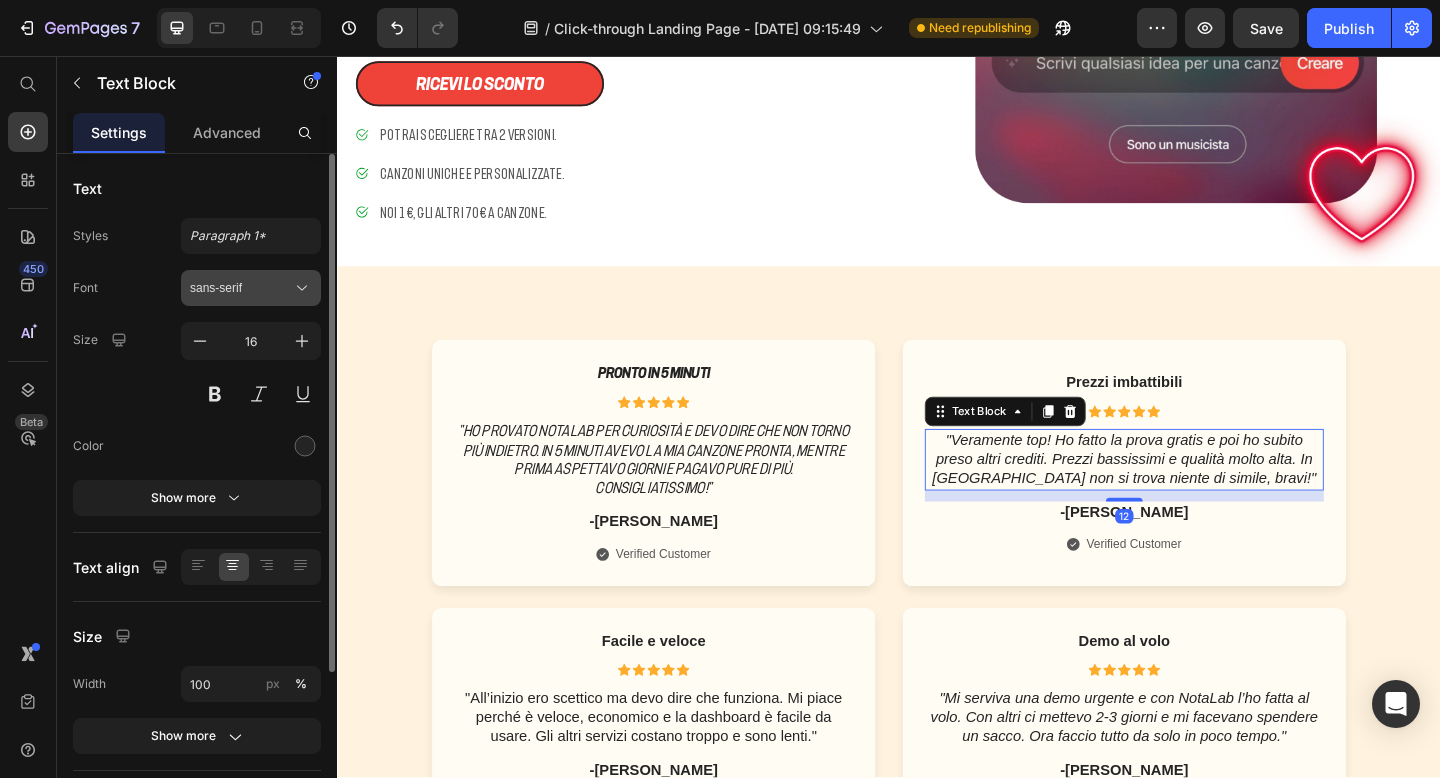 click on "sans-serif" at bounding box center (251, 288) 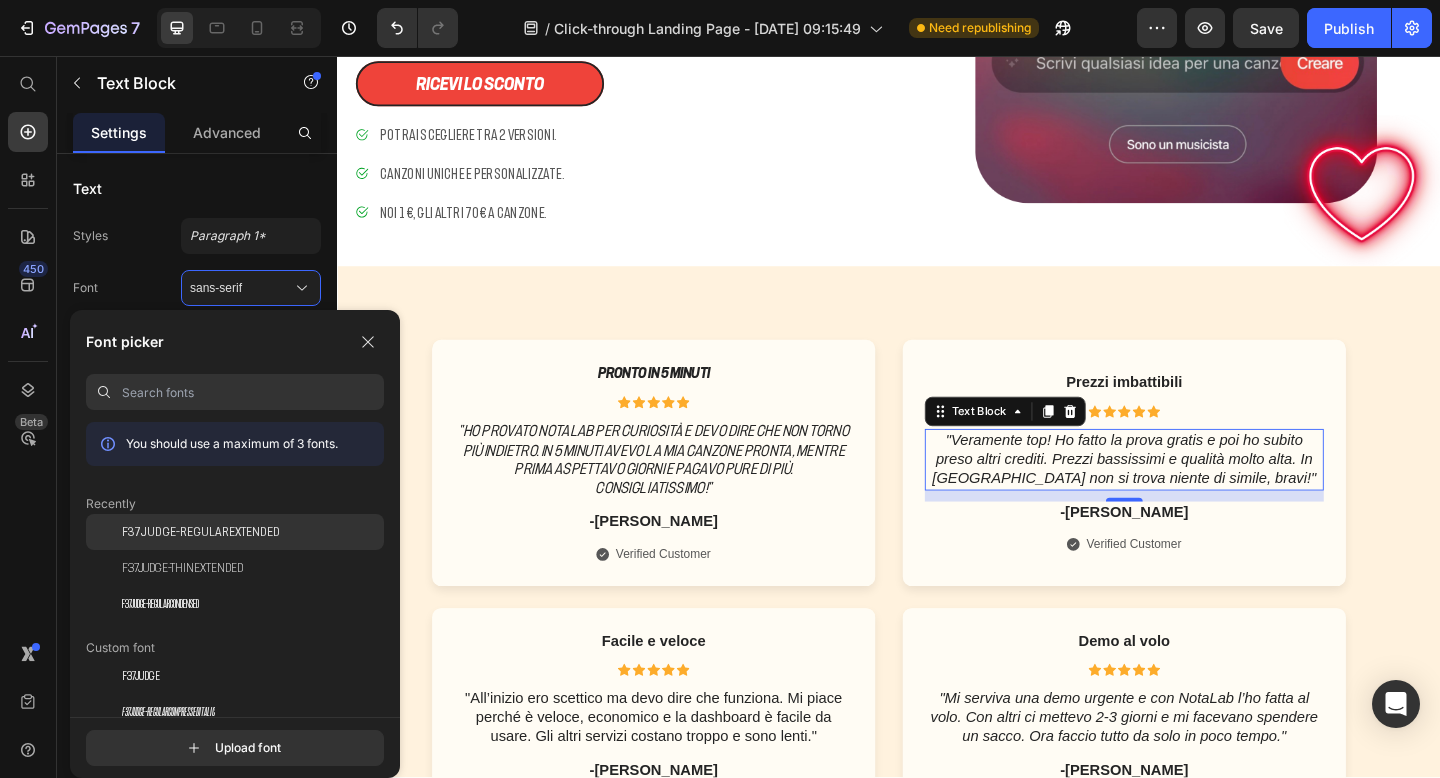 click on "F37Judge-RegularExtended" at bounding box center (201, 532) 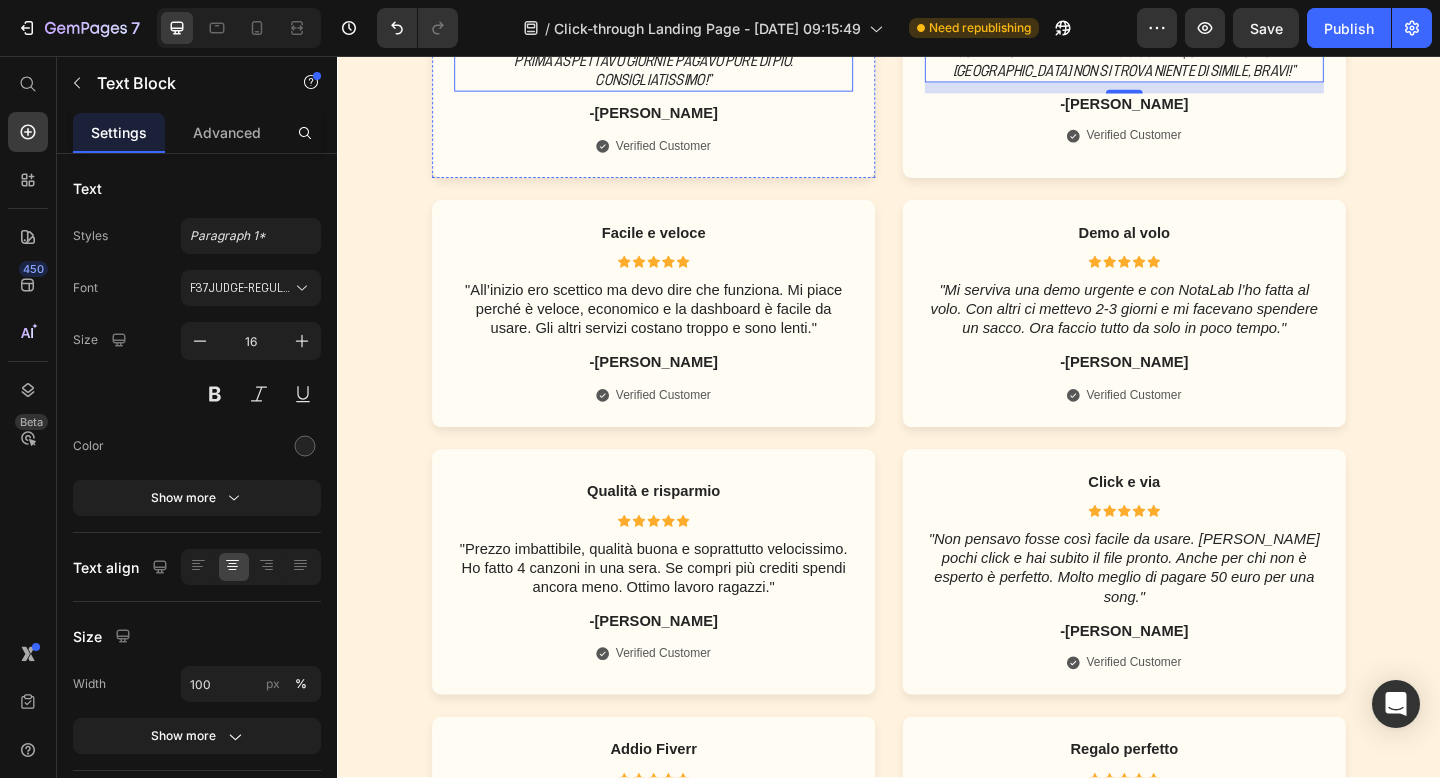 scroll, scrollTop: 844, scrollLeft: 0, axis: vertical 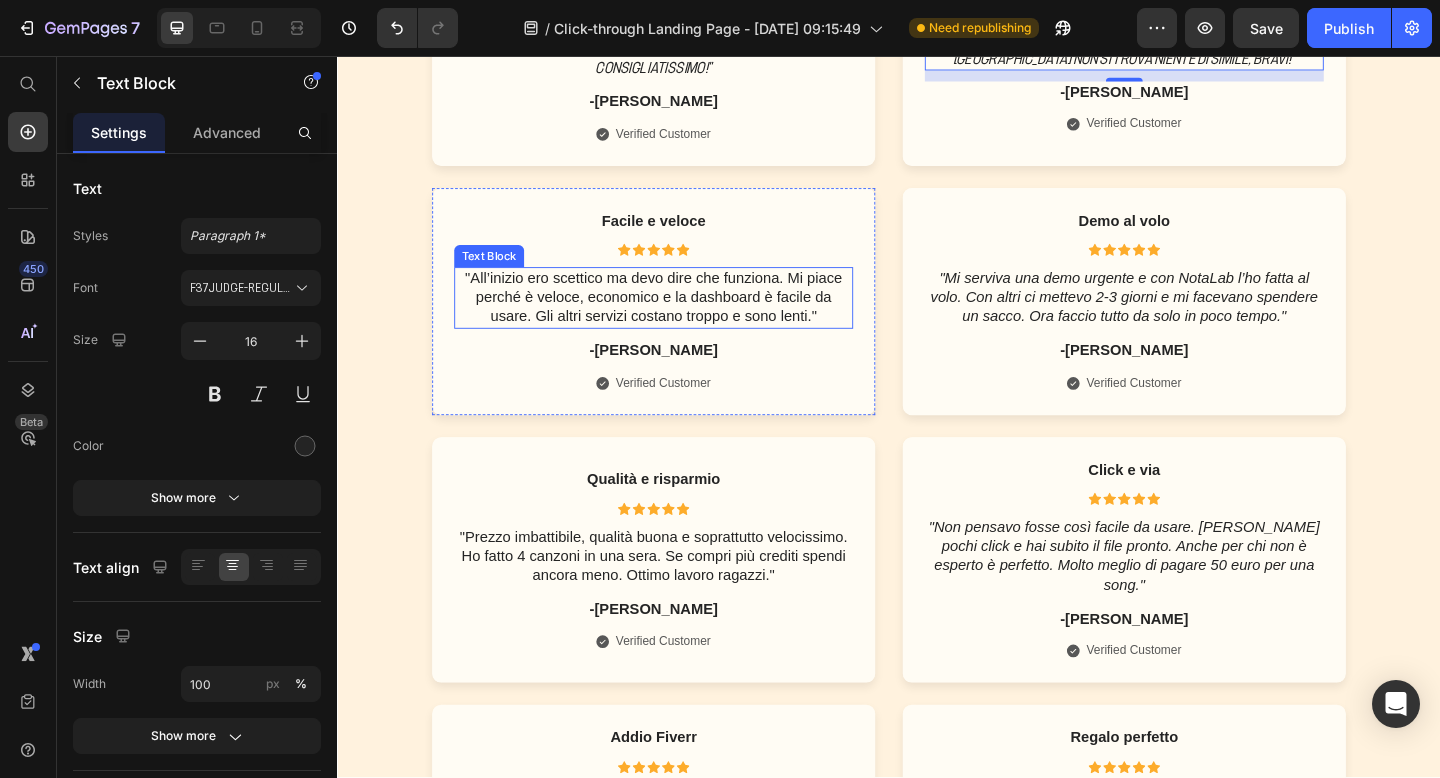 click on ""All’inizio ero scettico ma devo dire che funziona. Mi piace perché è veloce, economico e la dashboard è facile da usare. Gli altri servizi costano troppo e sono lenti."" at bounding box center [681, 319] 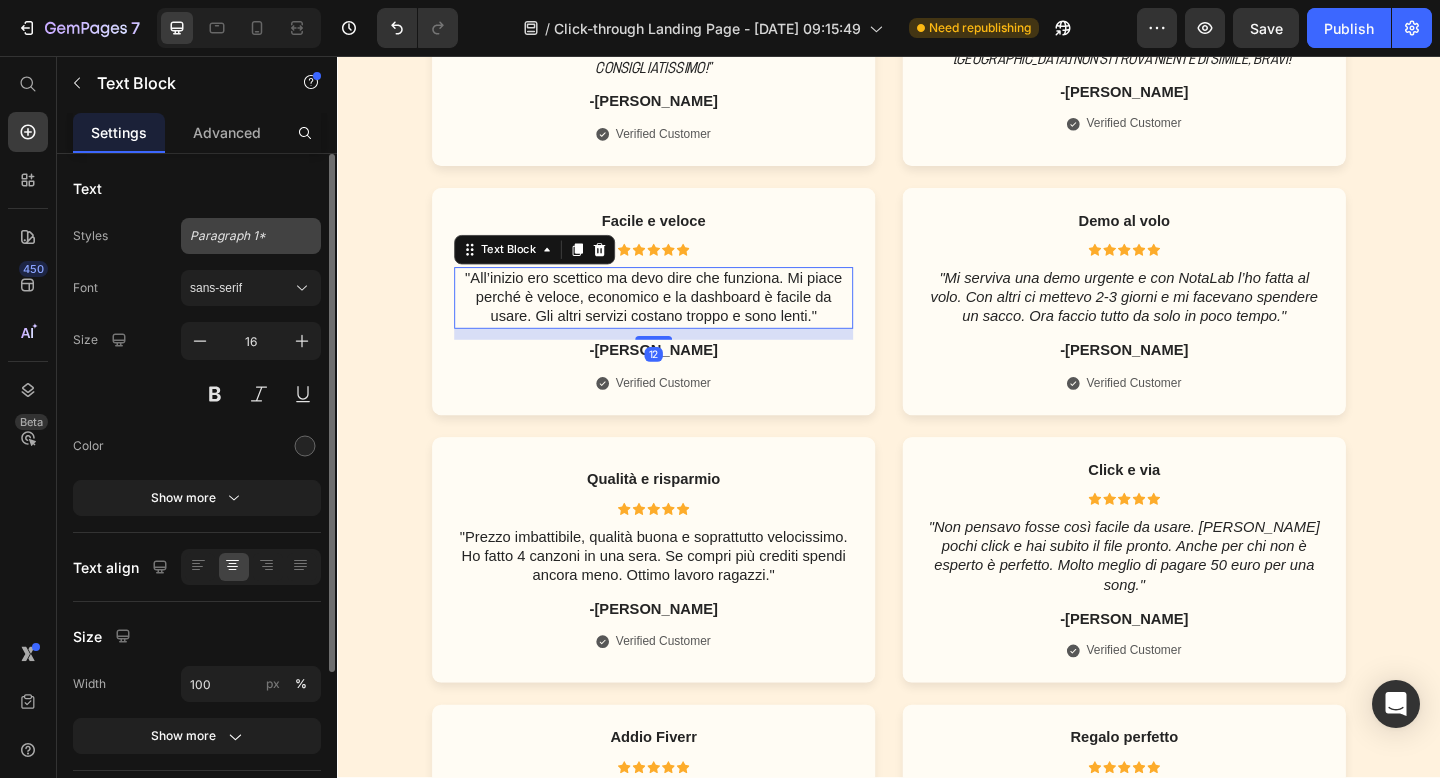 click on "Paragraph 1*" 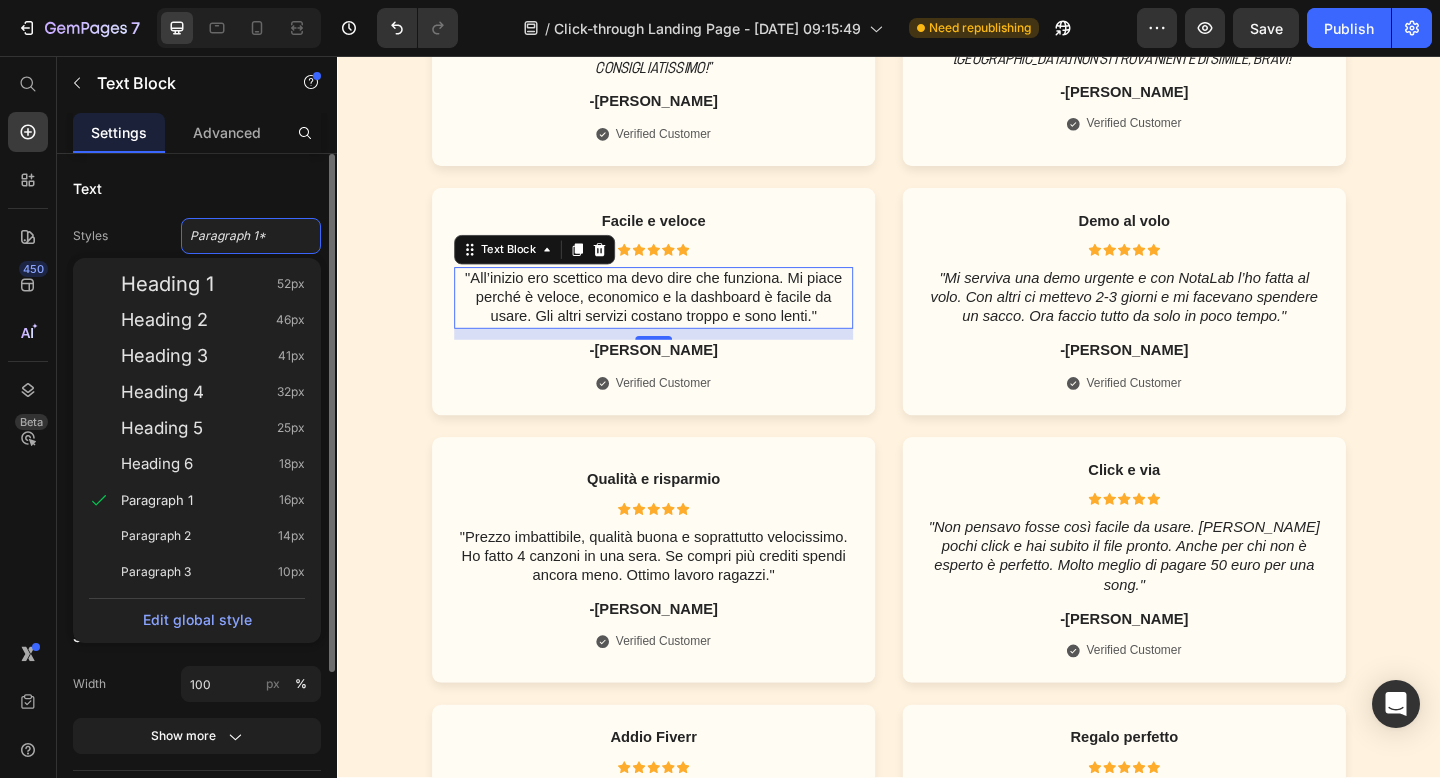 click on "Text" at bounding box center (197, 188) 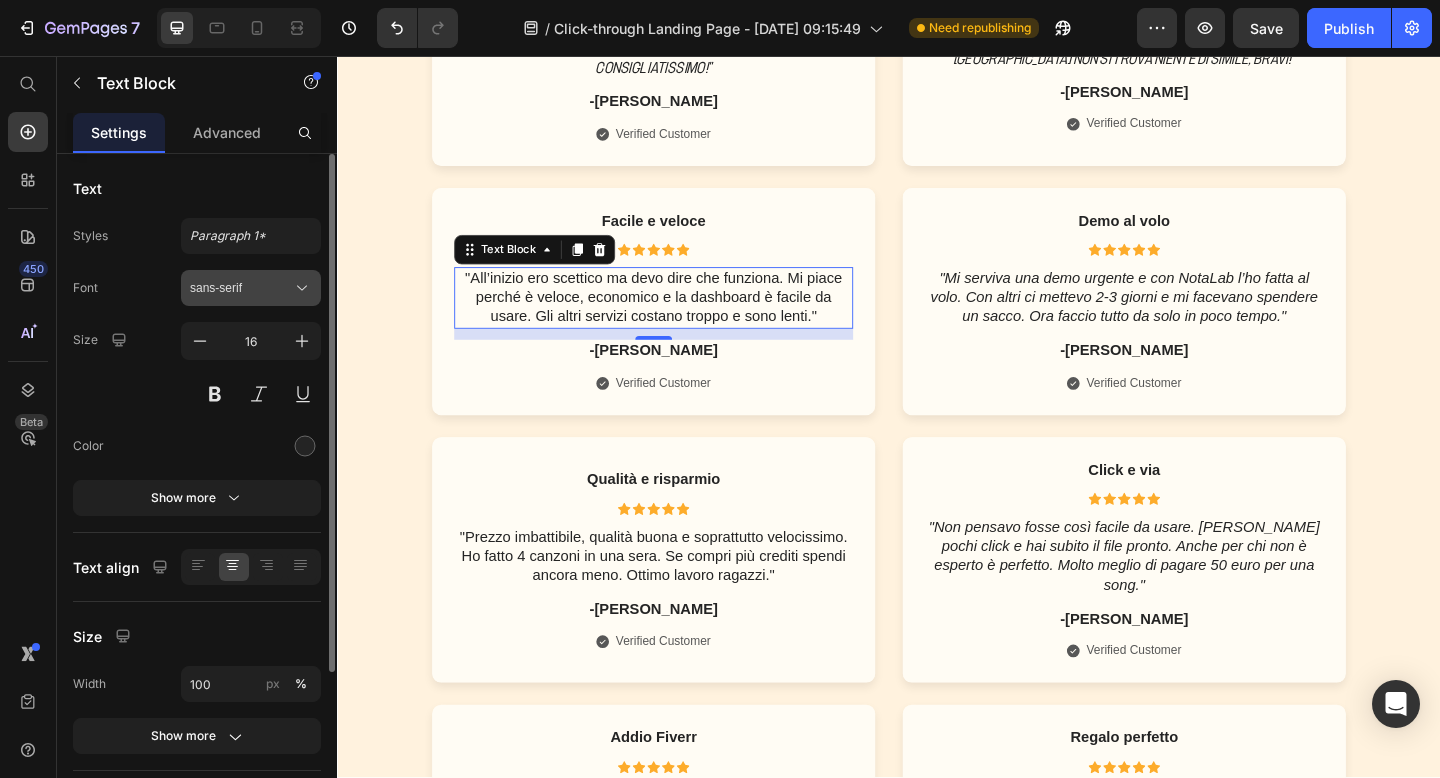 click on "sans-serif" at bounding box center [241, 288] 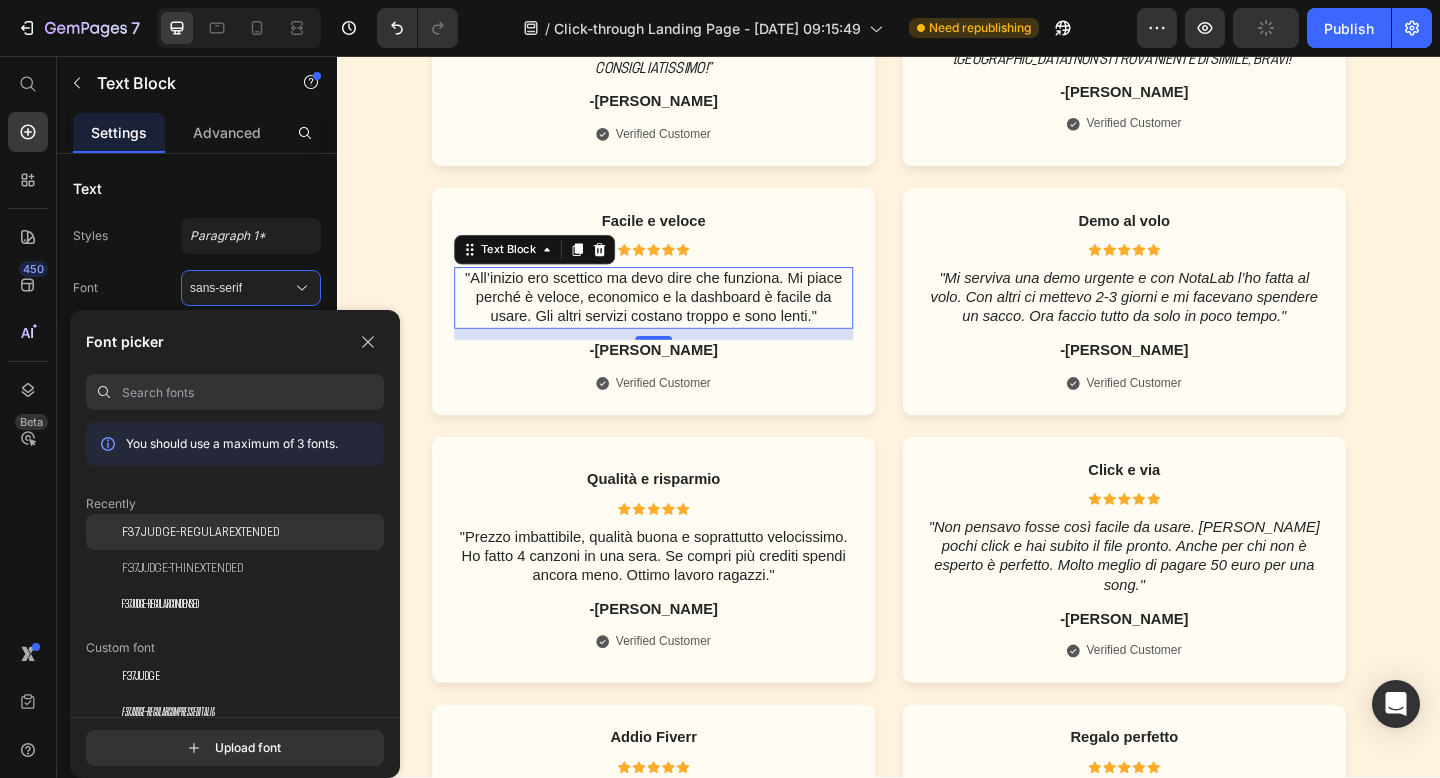 click on "F37Judge-RegularExtended" at bounding box center (201, 532) 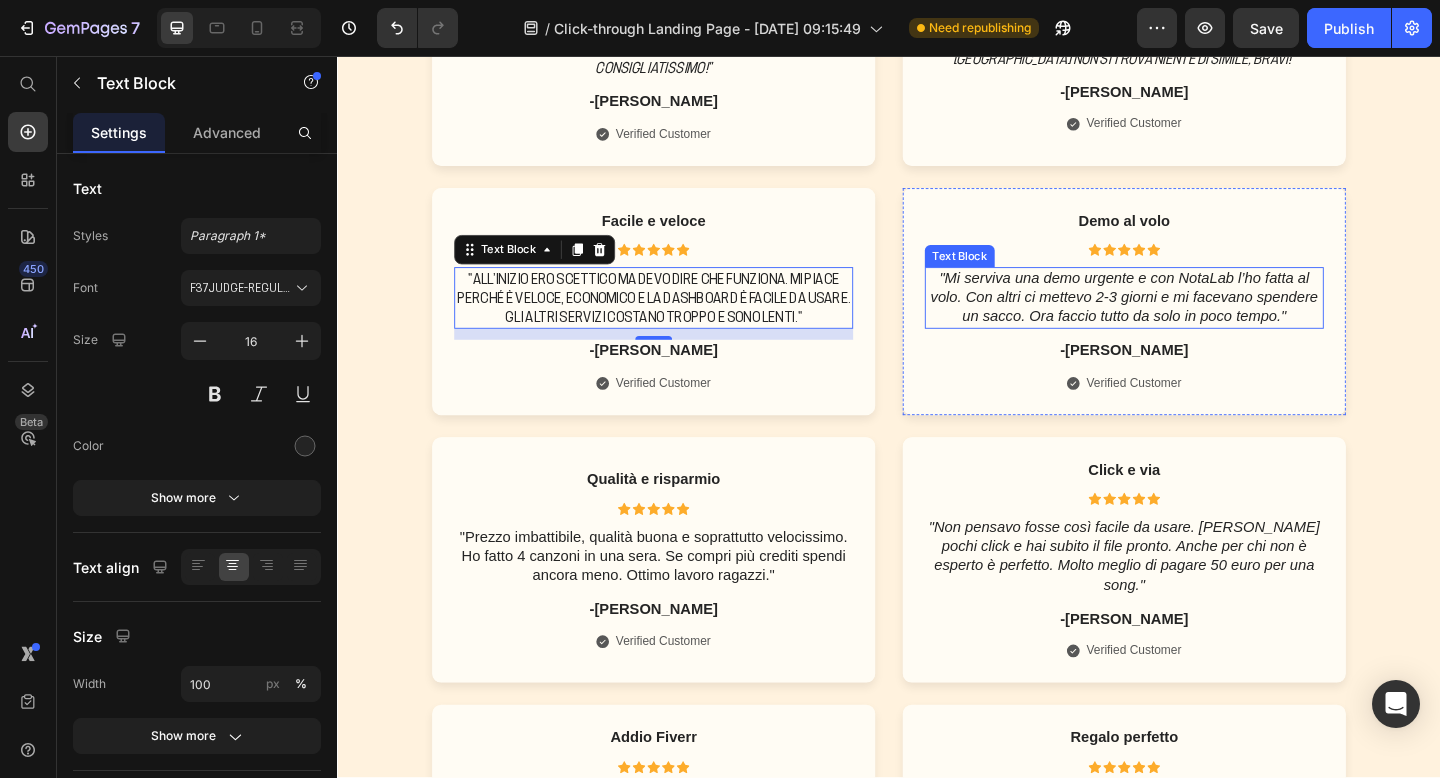 click on ""Mi serviva una demo urgente e con NotaLab l’ho fatta al volo. Con altri ci mettevo 2-3 giorni e mi facevano spendere un sacco. Ora faccio tutto da solo in poco tempo."" at bounding box center (1193, 318) 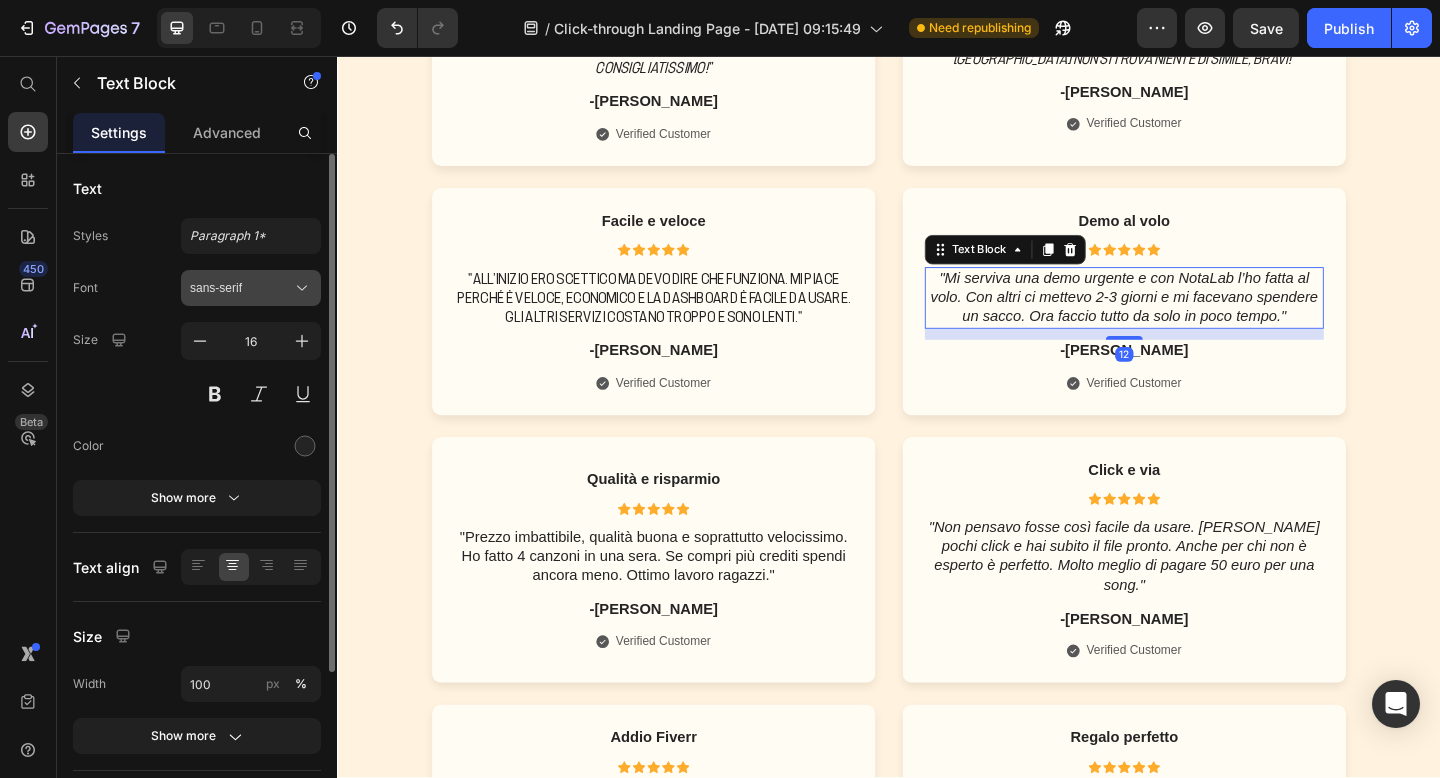 click 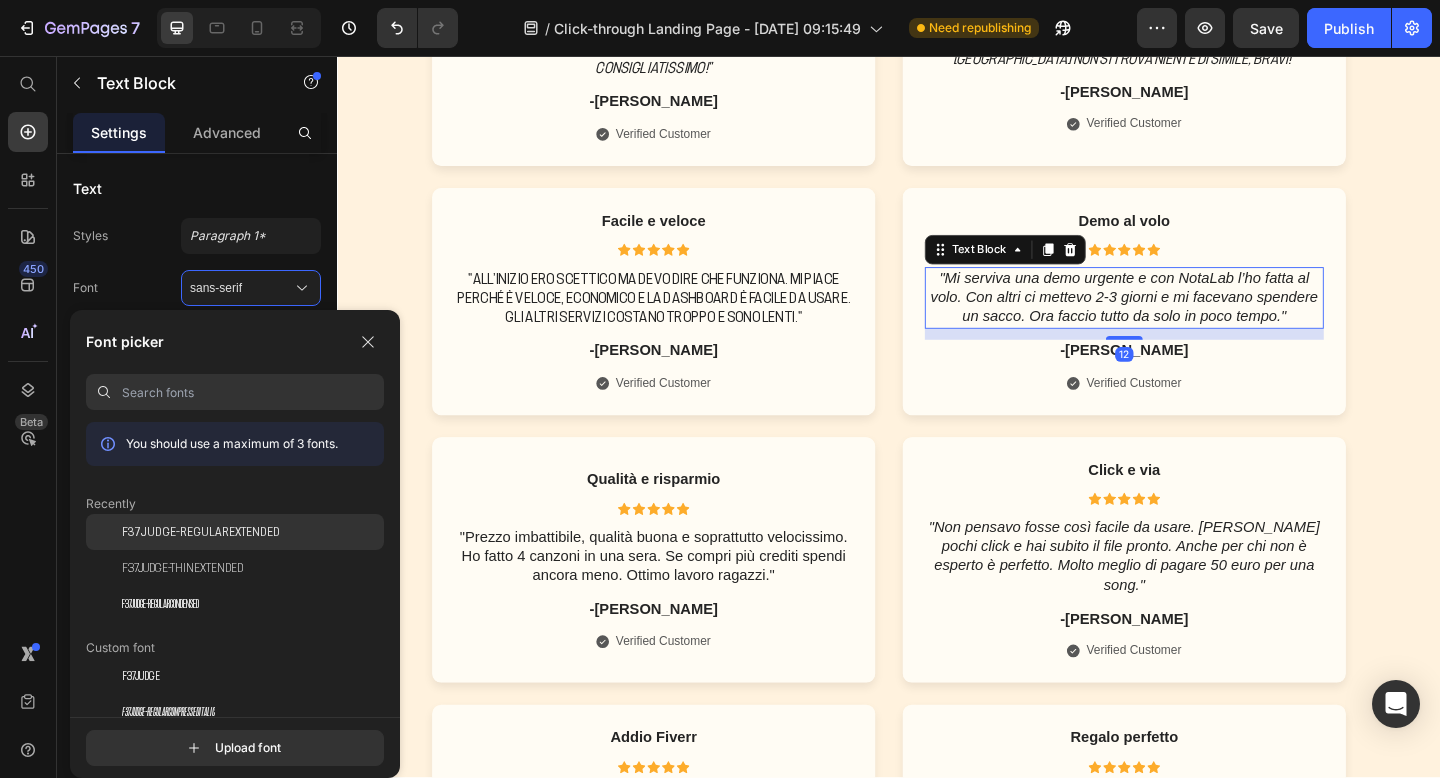 click on "F37Judge-RegularExtended" at bounding box center [201, 532] 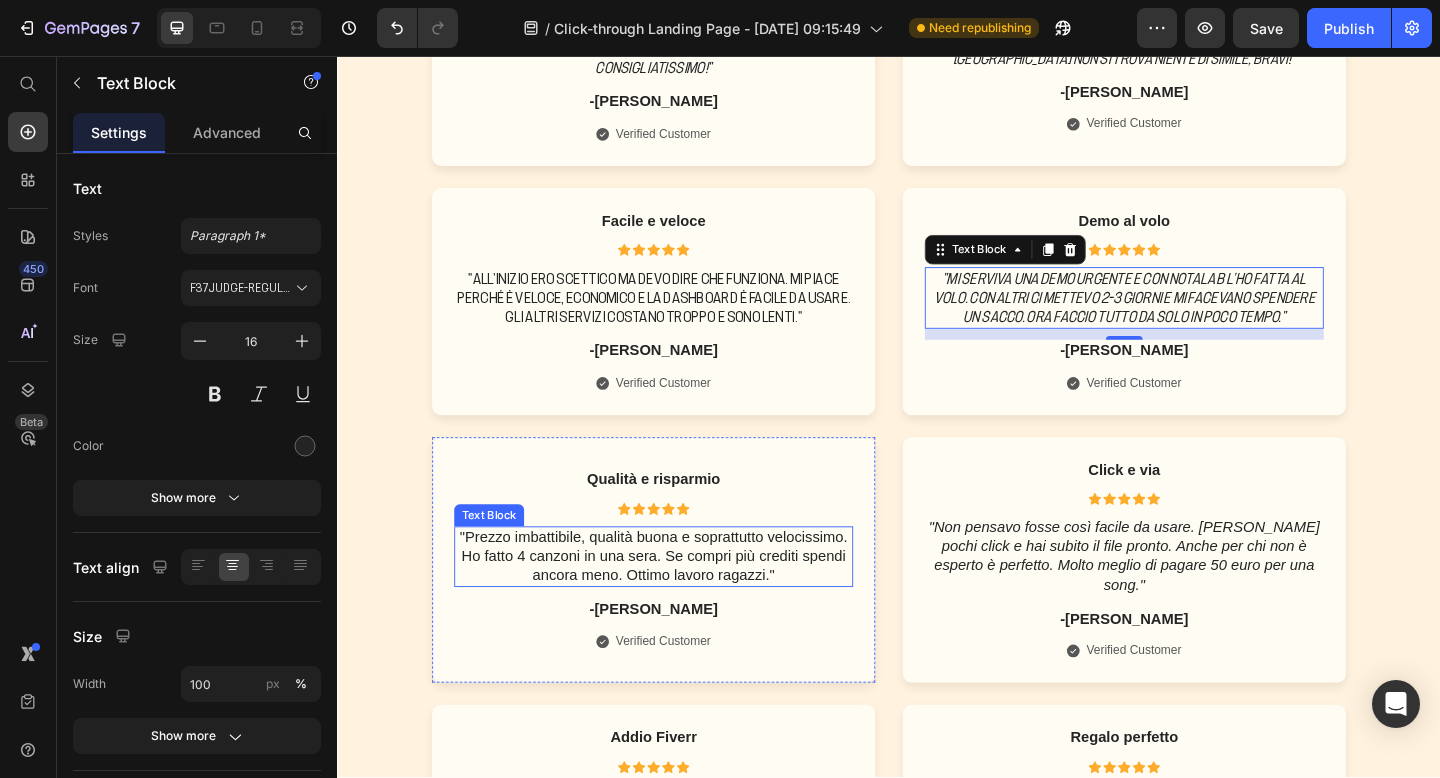 click on ""Prezzo imbattibile, qualità buona e soprattutto velocissimo. Ho fatto 4 canzoni in una sera. Se compri più crediti spendi ancora meno. Ottimo lavoro ragazzi."" at bounding box center [681, 601] 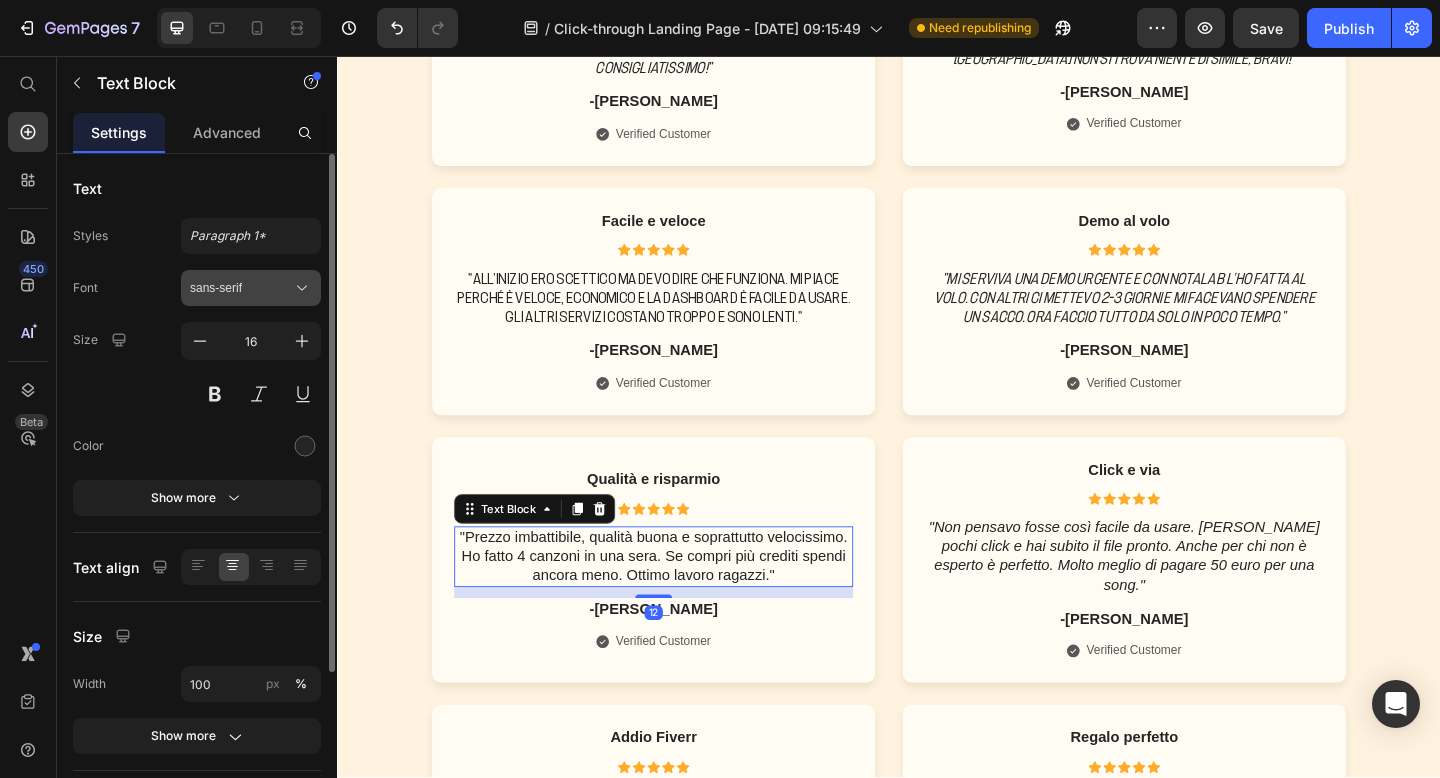 click on "sans-serif" at bounding box center (241, 288) 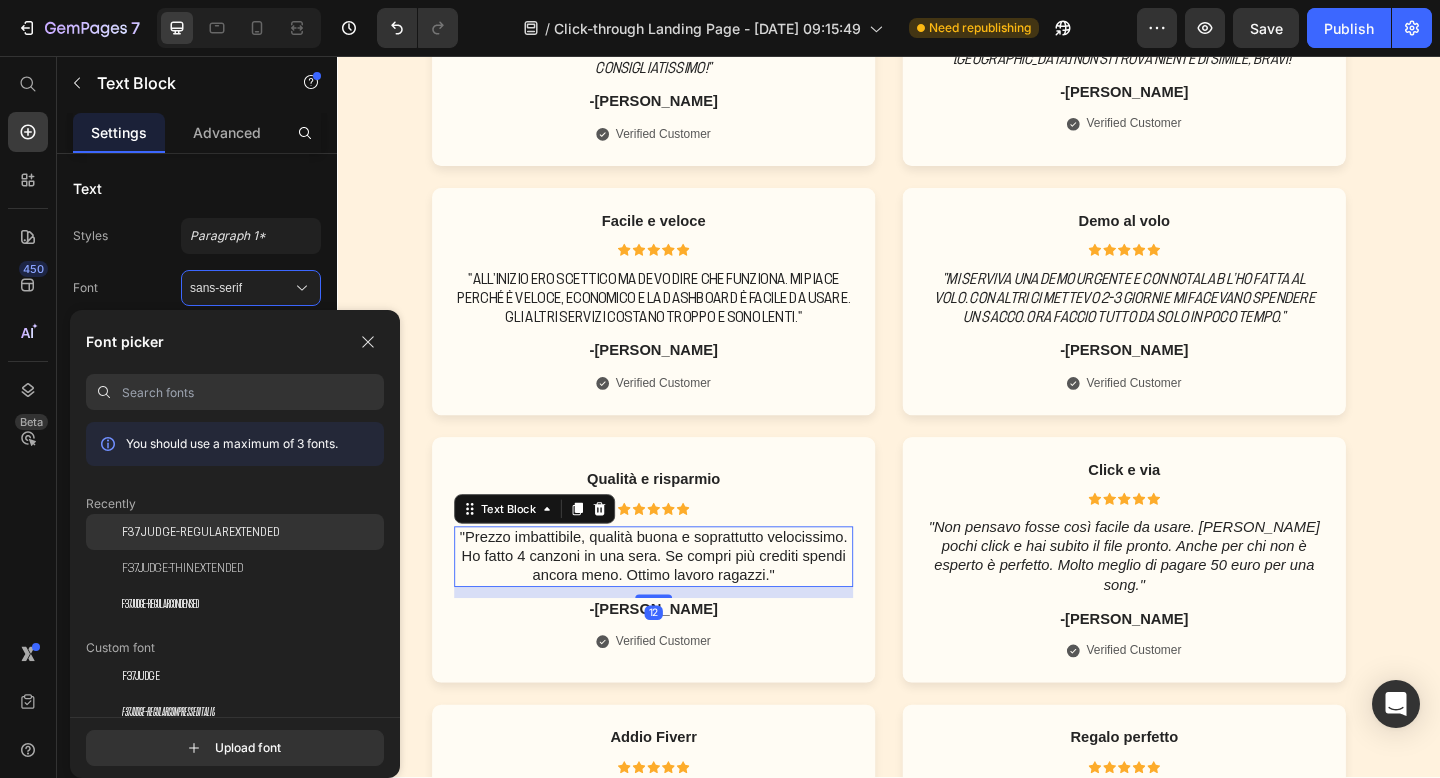 click on "F37Judge-RegularExtended" at bounding box center [201, 532] 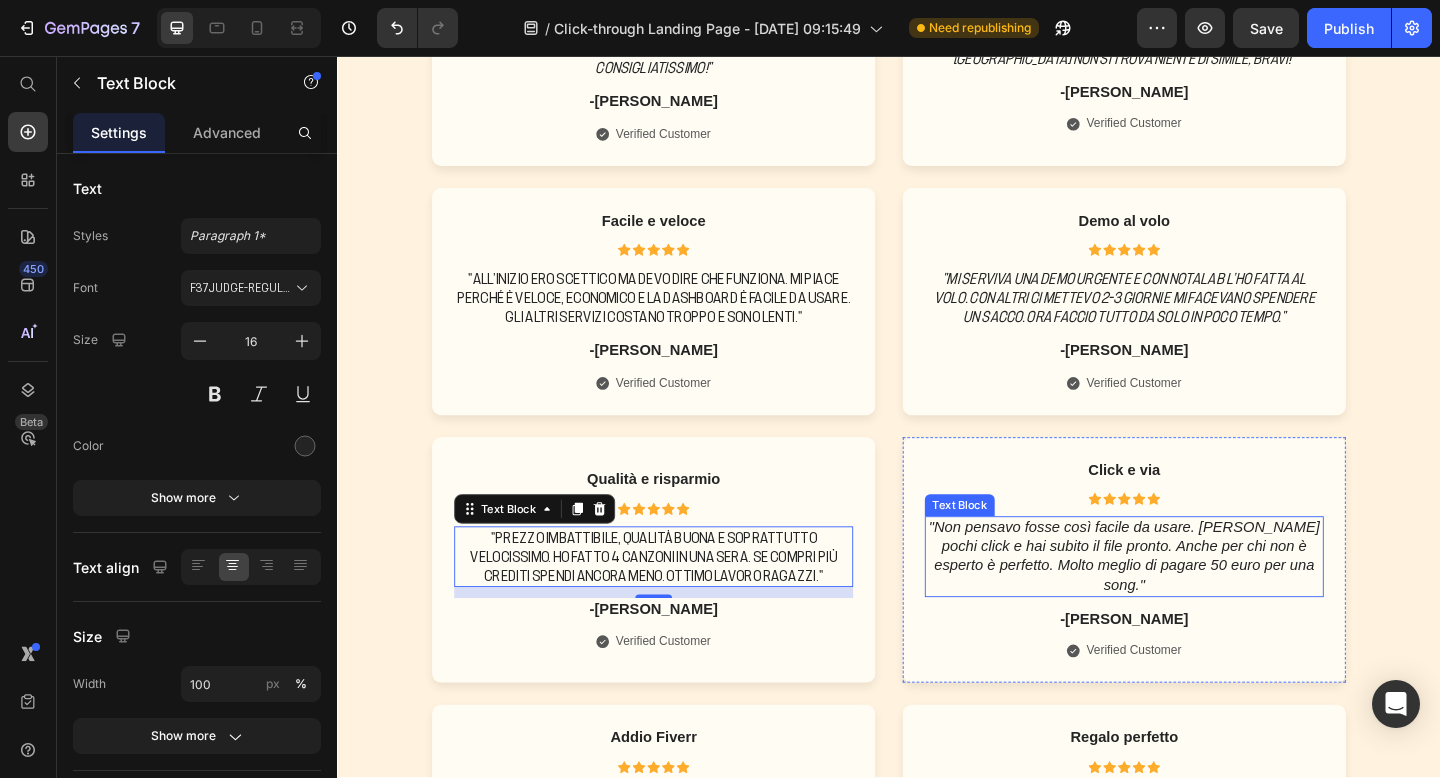 click on ""Non pensavo fosse così facile da usare. [PERSON_NAME] pochi click e hai subito il file pronto. Anche per chi non è esperto è perfetto. Molto meglio di pagare 50 euro per una song."" at bounding box center [1192, 599] 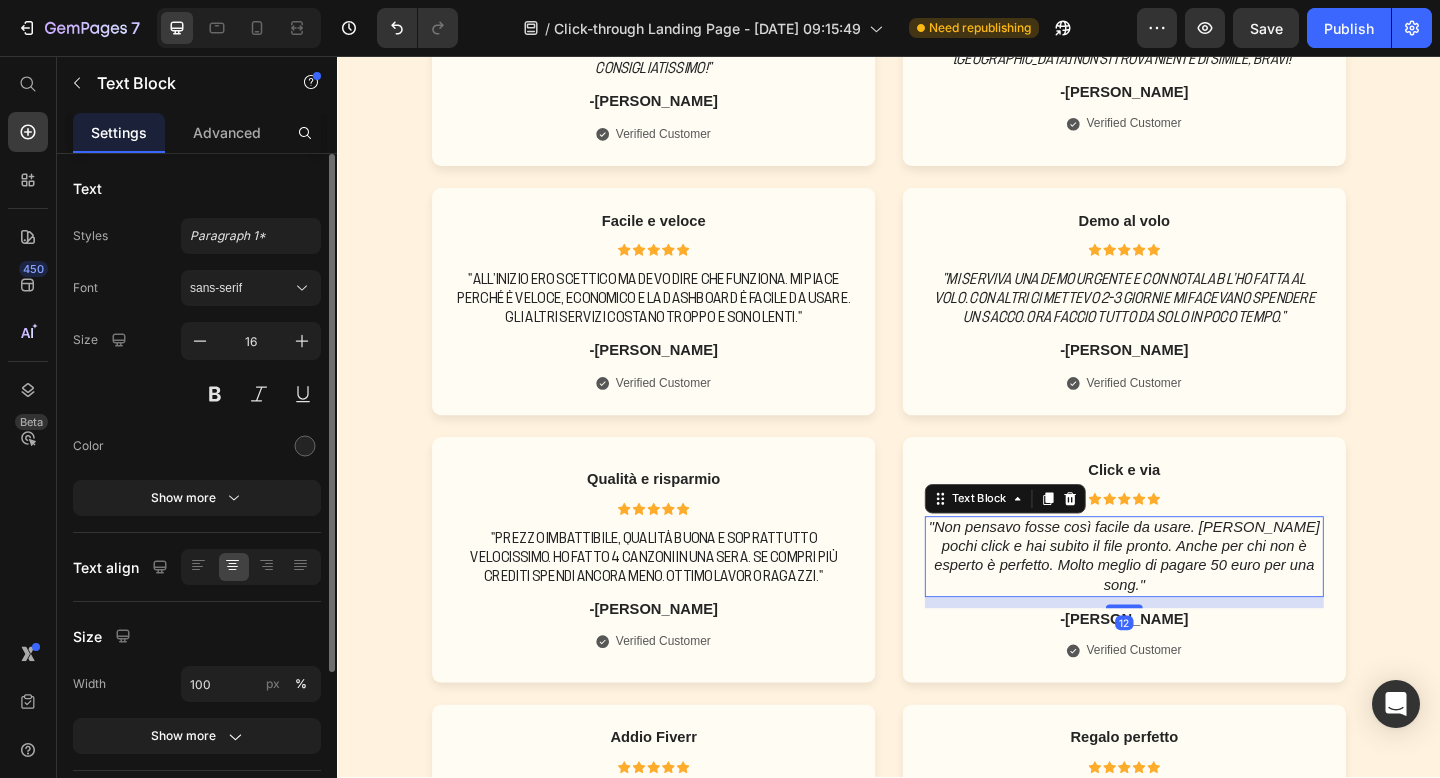 click on "Font sans-serif Size 16 Color Show more" at bounding box center [197, 393] 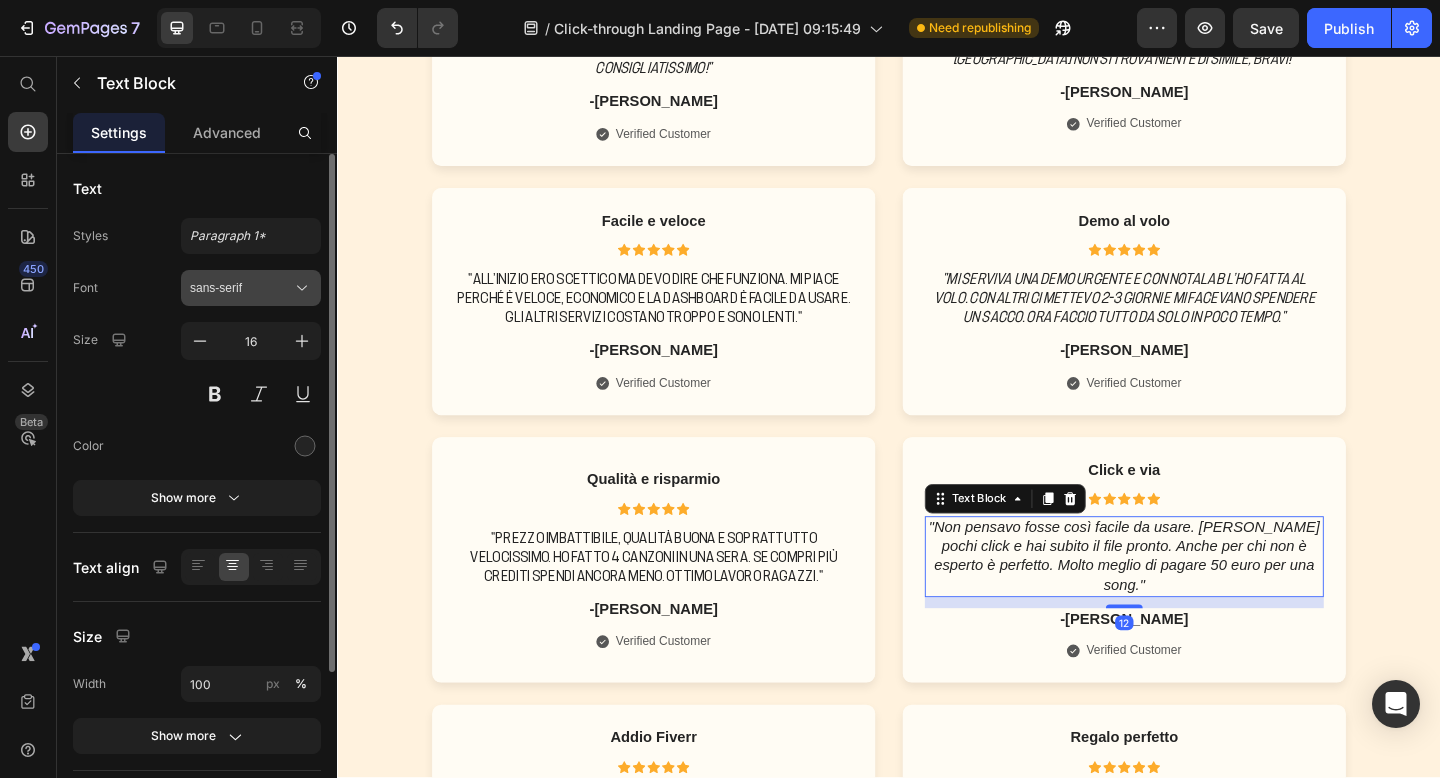 click on "sans-serif" at bounding box center [251, 288] 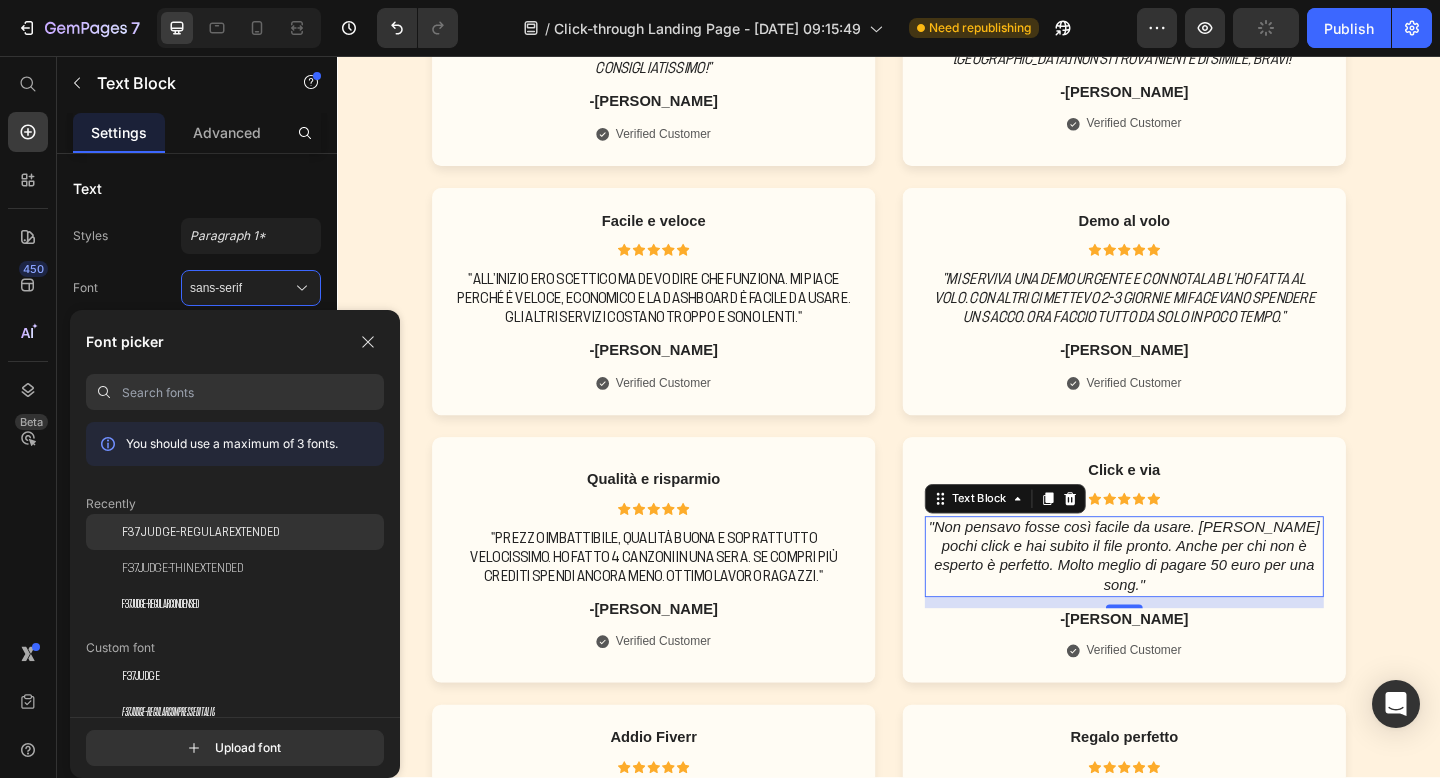 click on "F37Judge-RegularExtended" at bounding box center (201, 532) 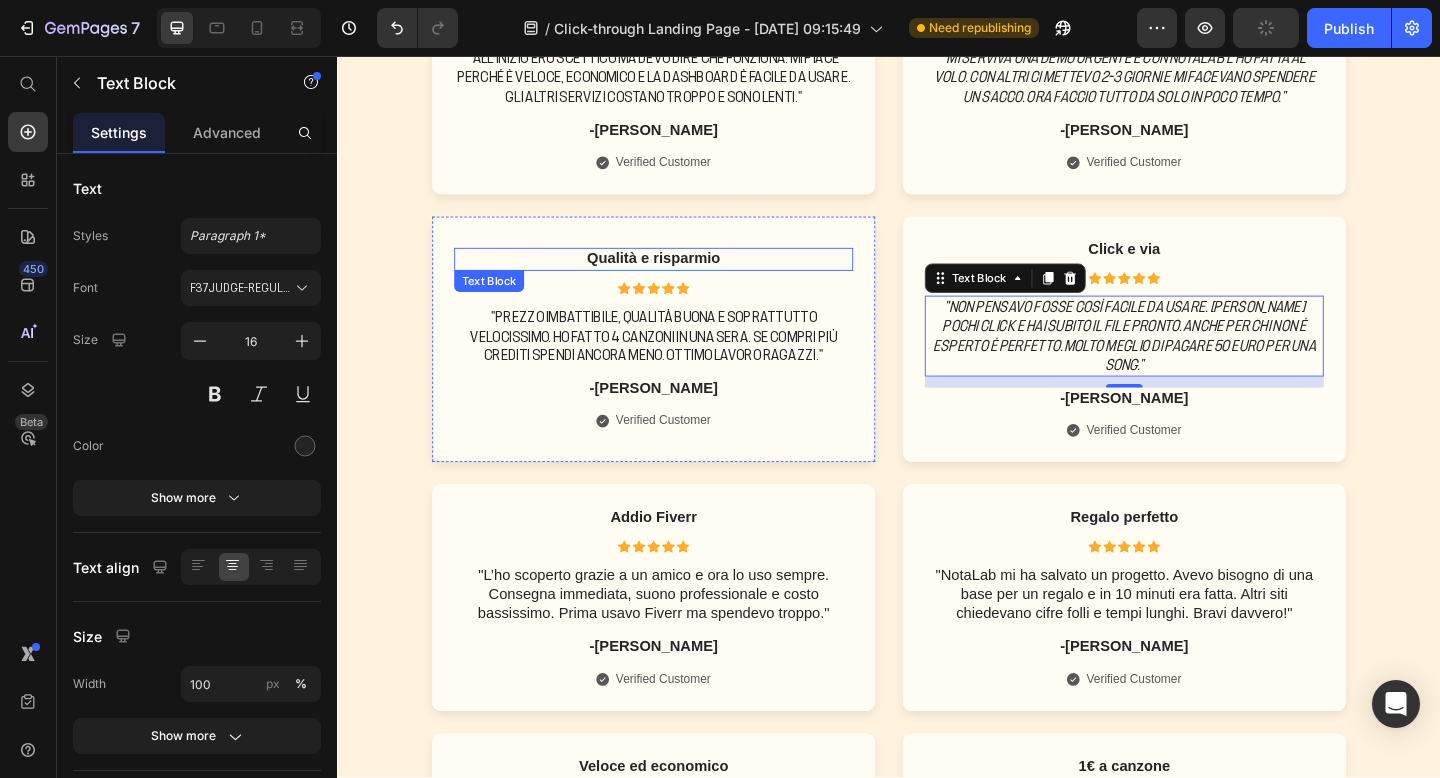 scroll, scrollTop: 1082, scrollLeft: 0, axis: vertical 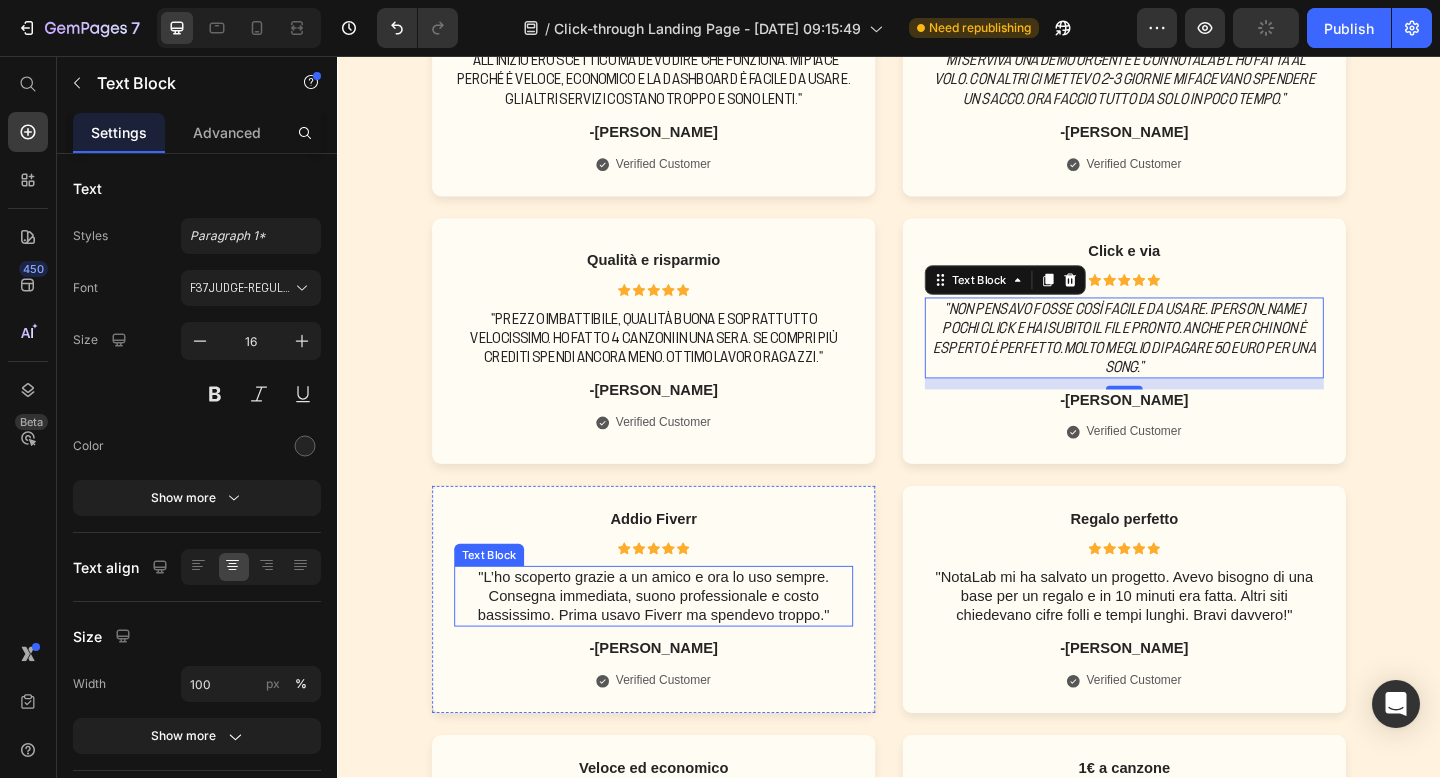 click on ""L’ho scoperto grazie a un amico e ora lo uso sempre. Consegna immediata, suono professionale e costo bassissimo. Prima usavo Fiverr ma spendevo troppo."" at bounding box center (681, 644) 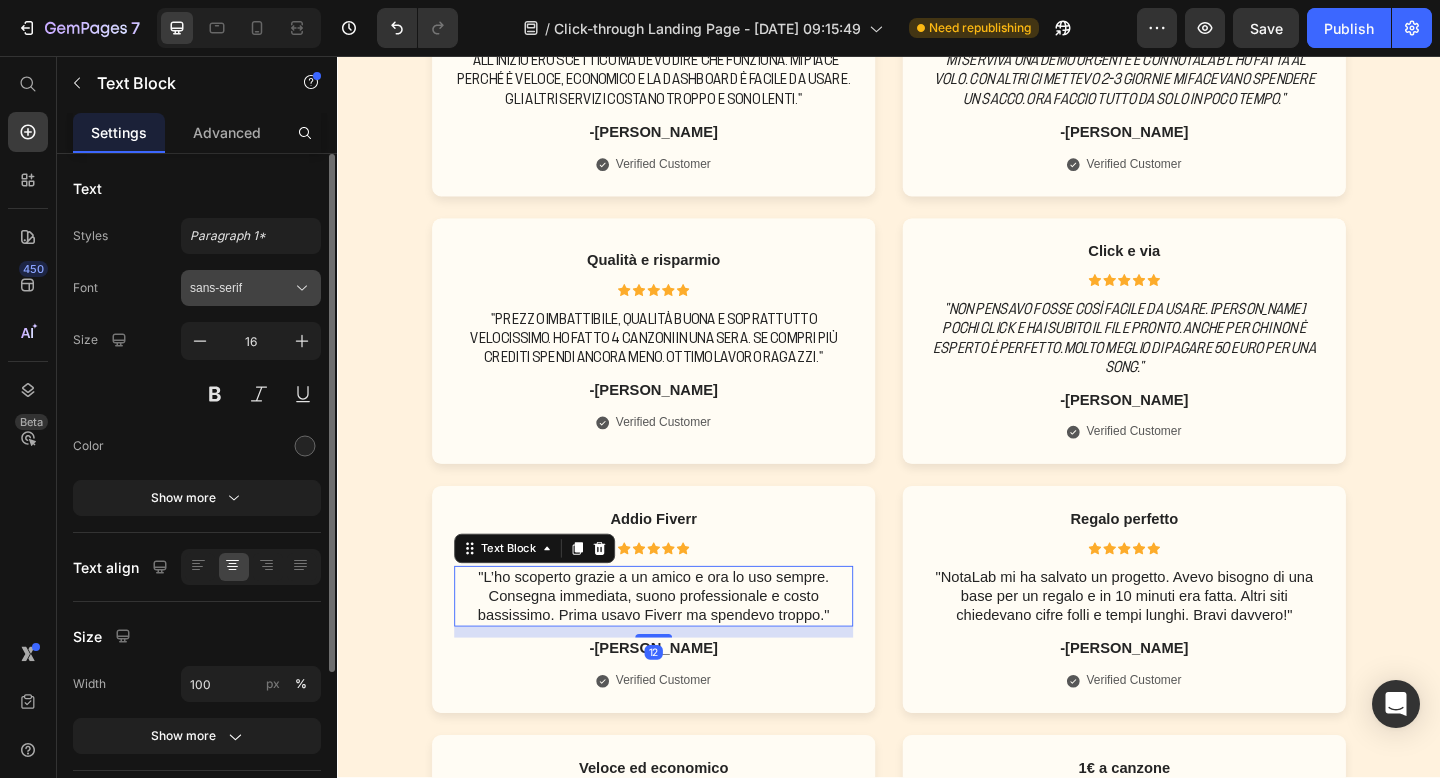 click 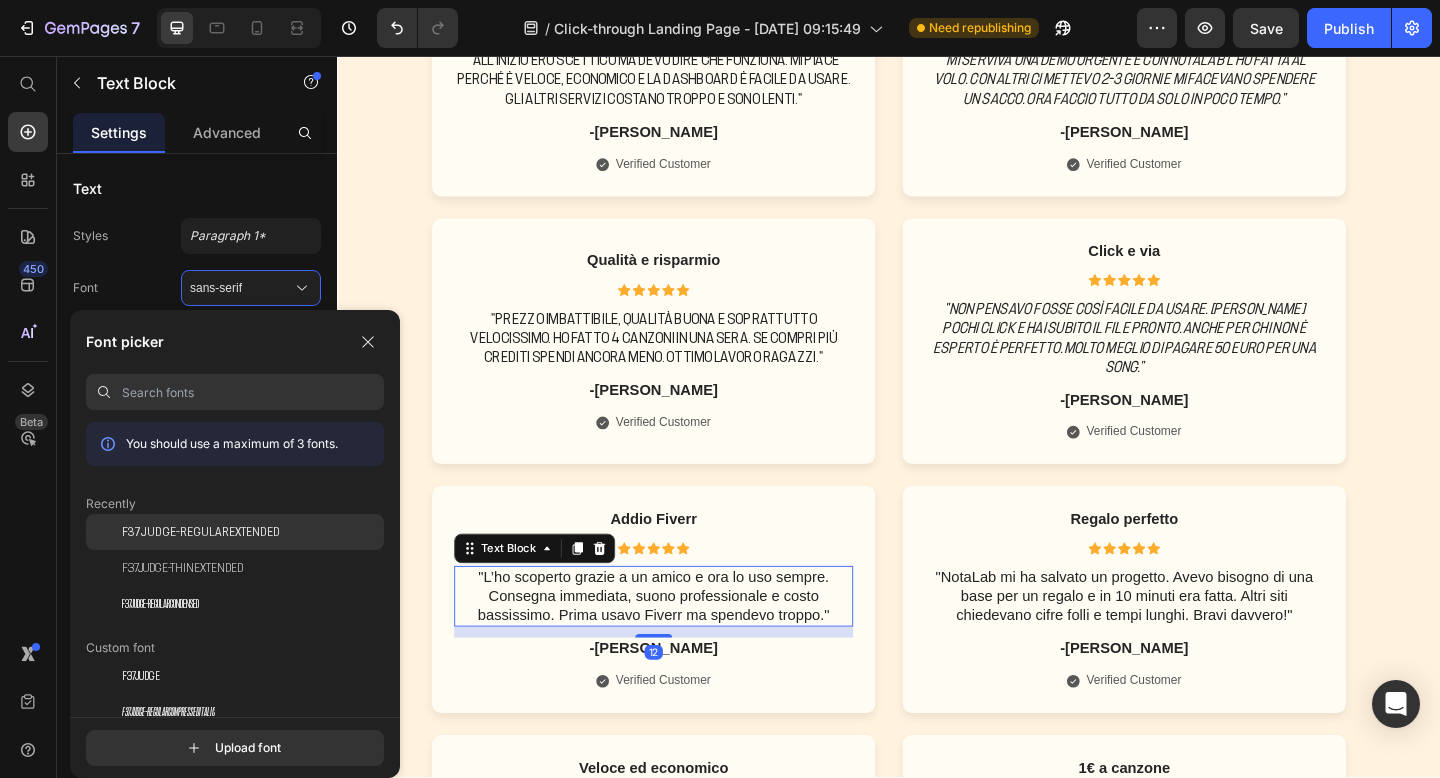 click on "F37Judge-RegularExtended" at bounding box center (201, 532) 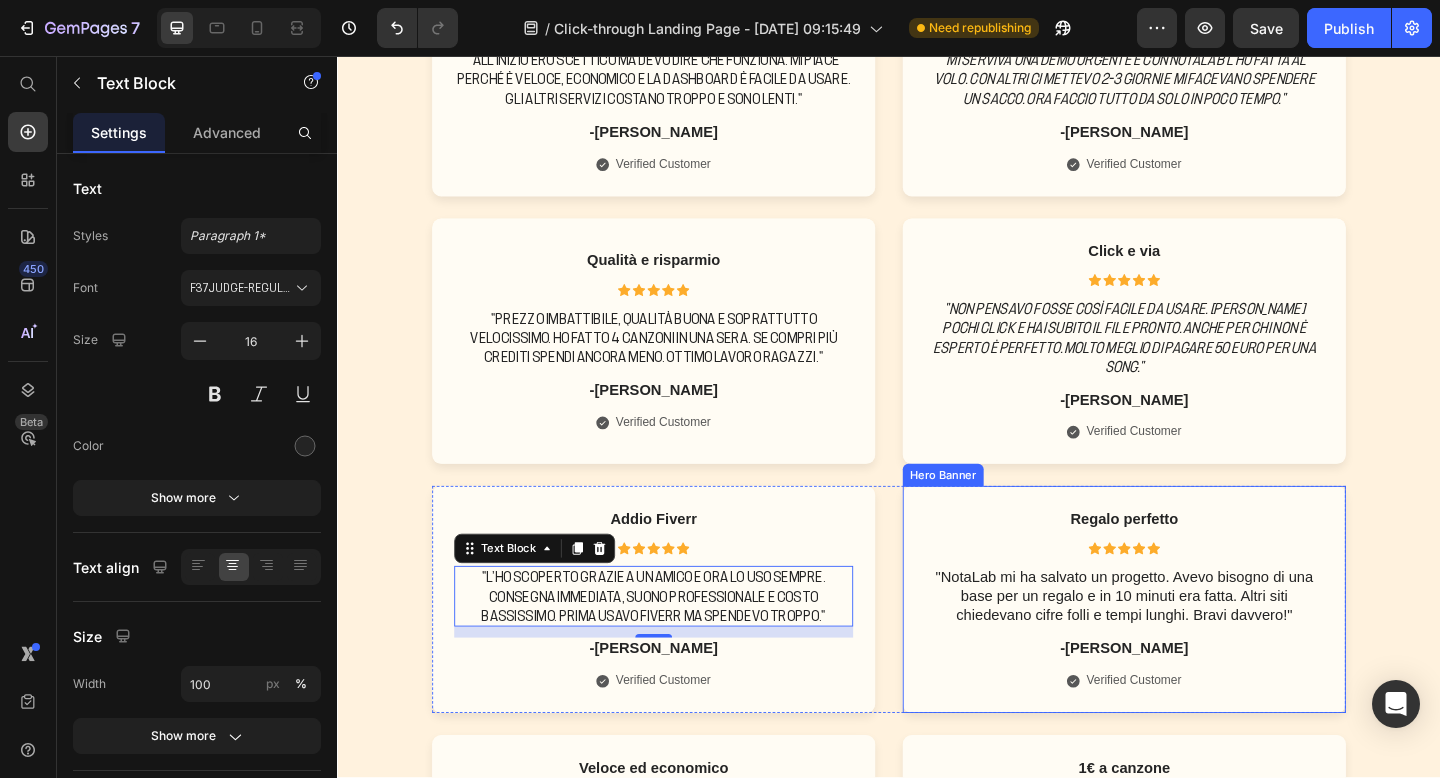 click on ""NotaLab mi ha salvato un progetto. Avevo bisogno di una base per un regalo e in 10 minuti era fatta. Altri siti chiedevano cifre folli e tempi lunghi. Bravi davvero!"" at bounding box center (1193, 644) 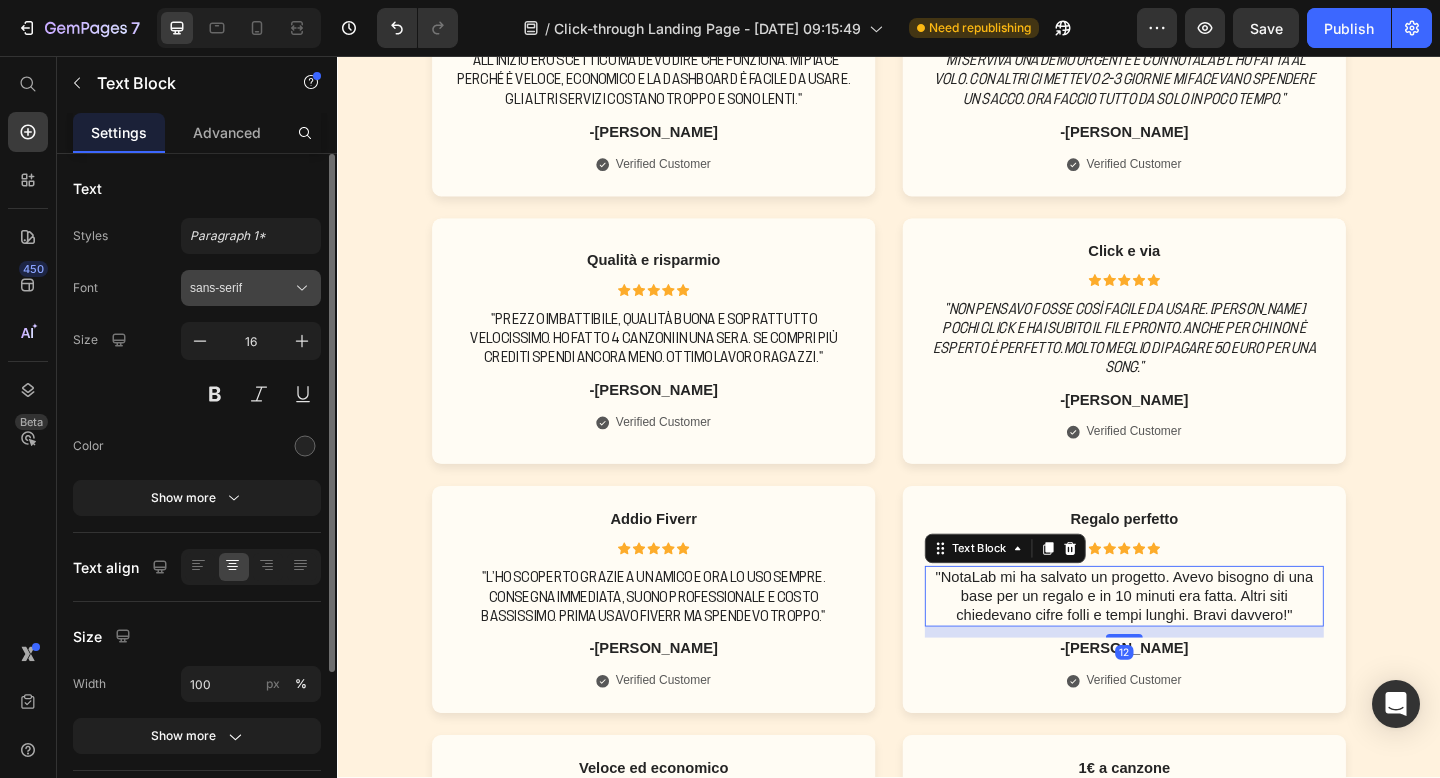 click on "sans-serif" at bounding box center [241, 288] 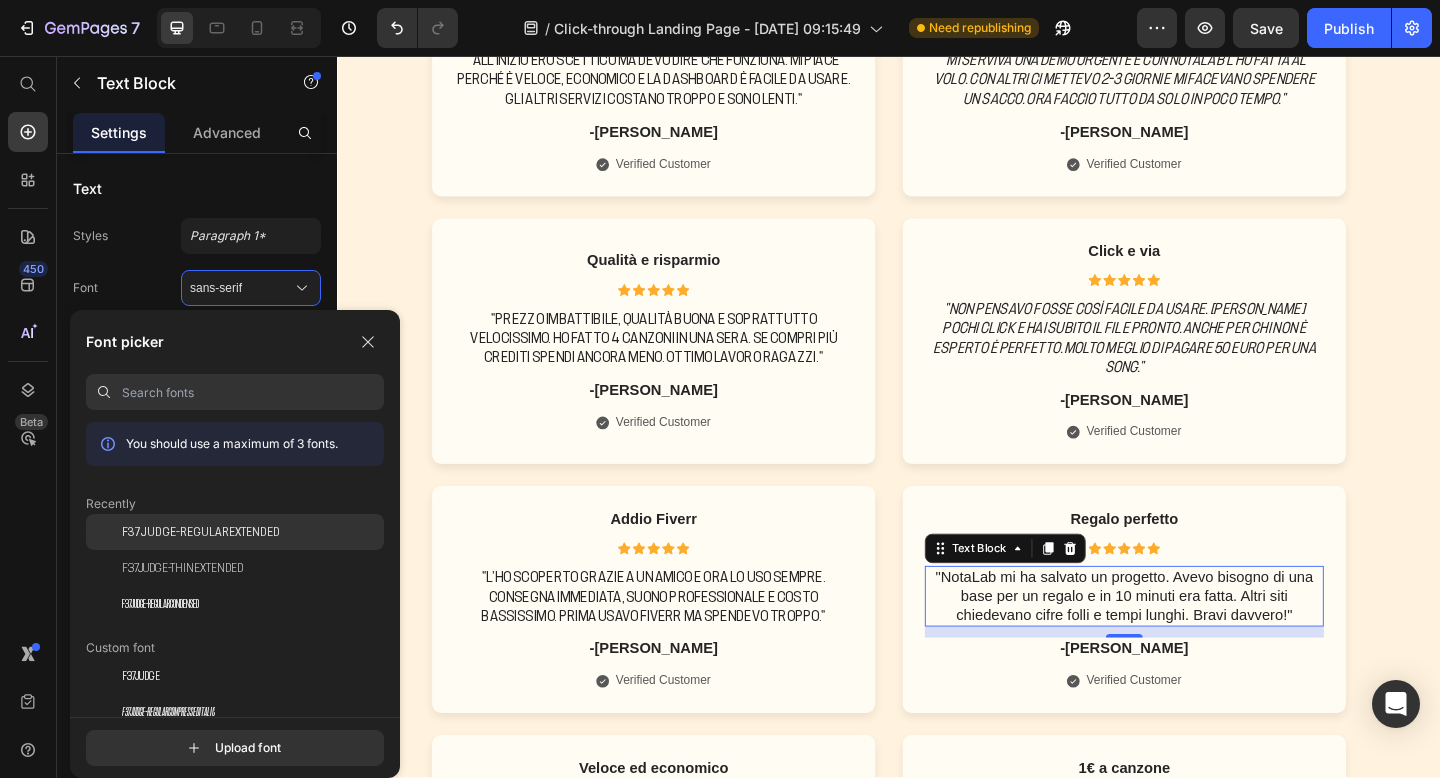 click on "F37Judge-RegularExtended" at bounding box center (201, 532) 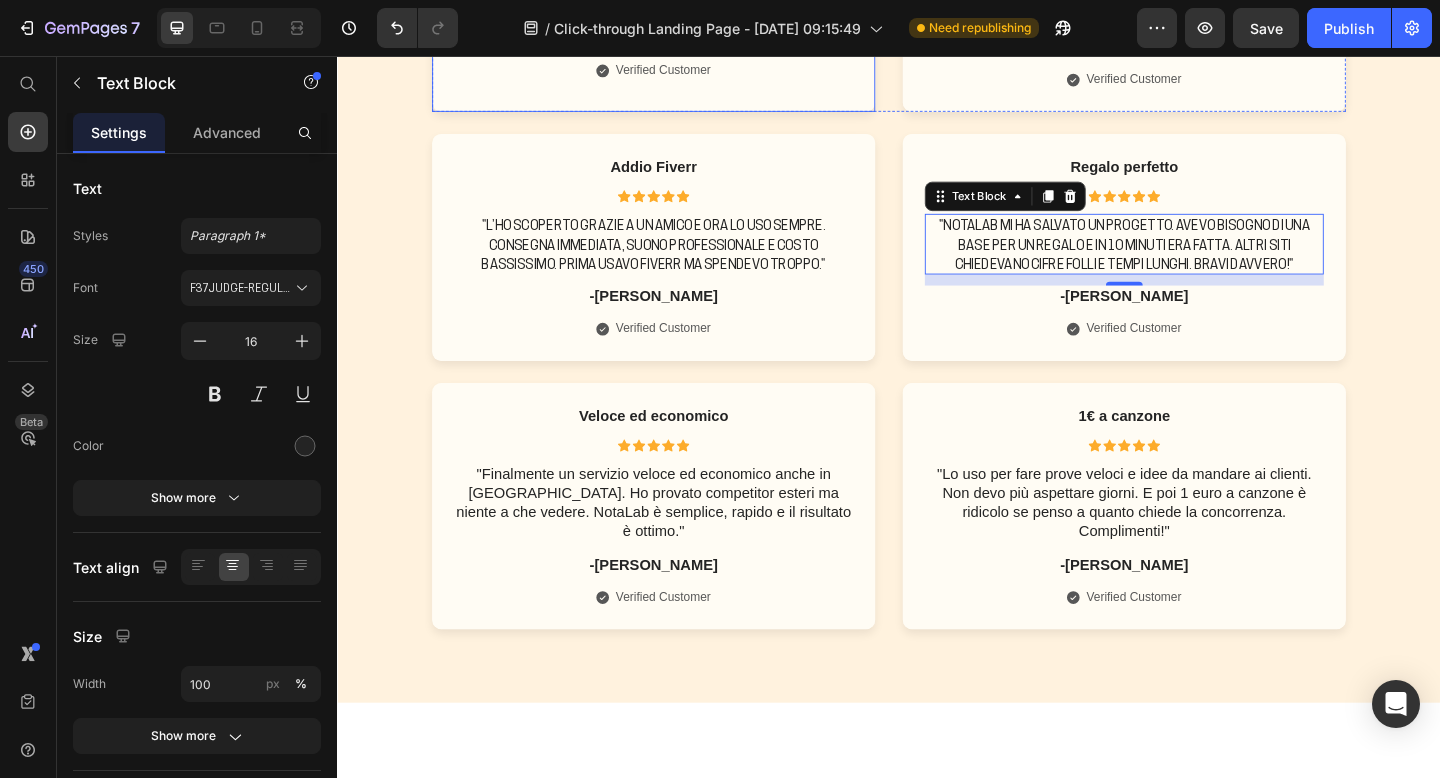 scroll, scrollTop: 1488, scrollLeft: 0, axis: vertical 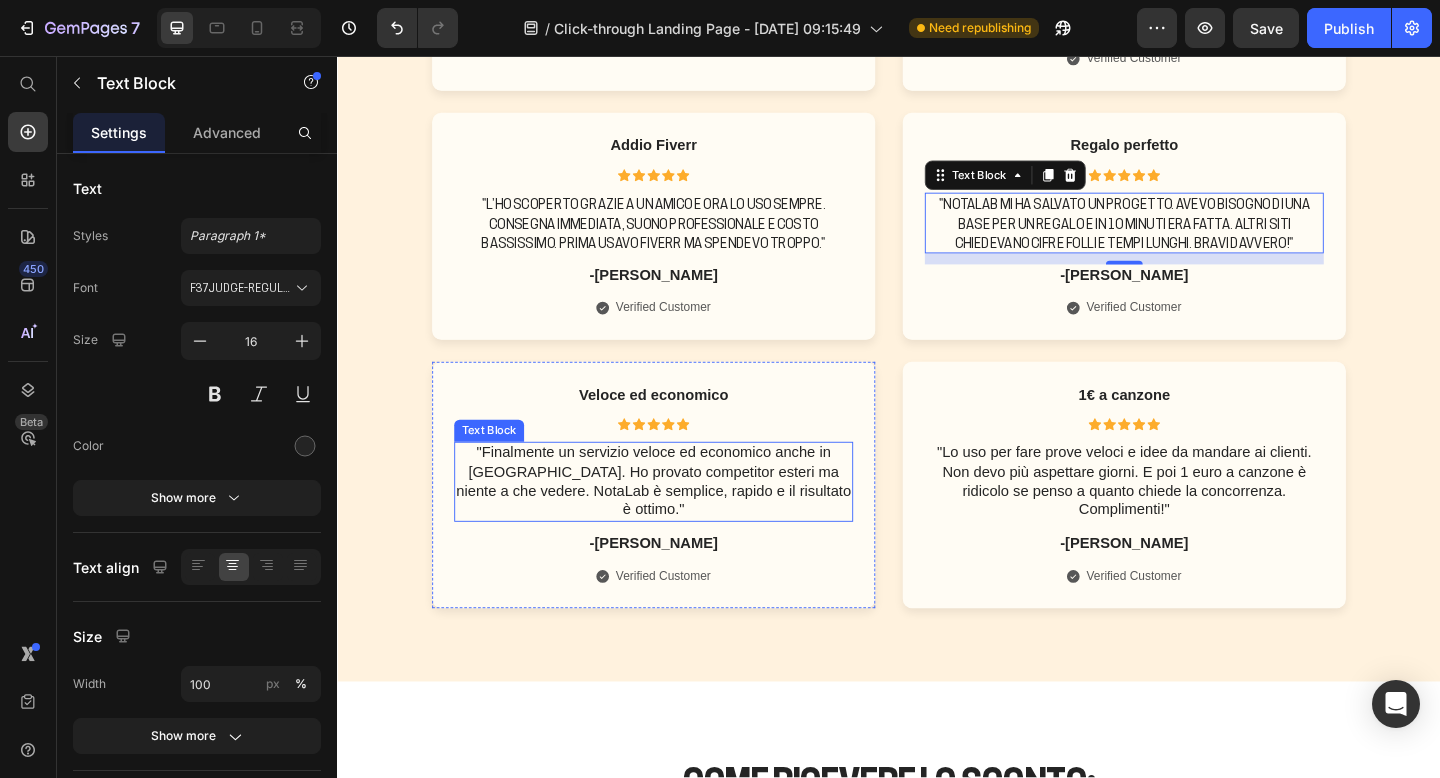 click on ""Finalmente un servizio veloce ed economico anche in [GEOGRAPHIC_DATA]. Ho provato competitor esteri ma niente a che vedere. NotaLab è semplice, rapido e il risultato è ottimo."" at bounding box center (681, 519) 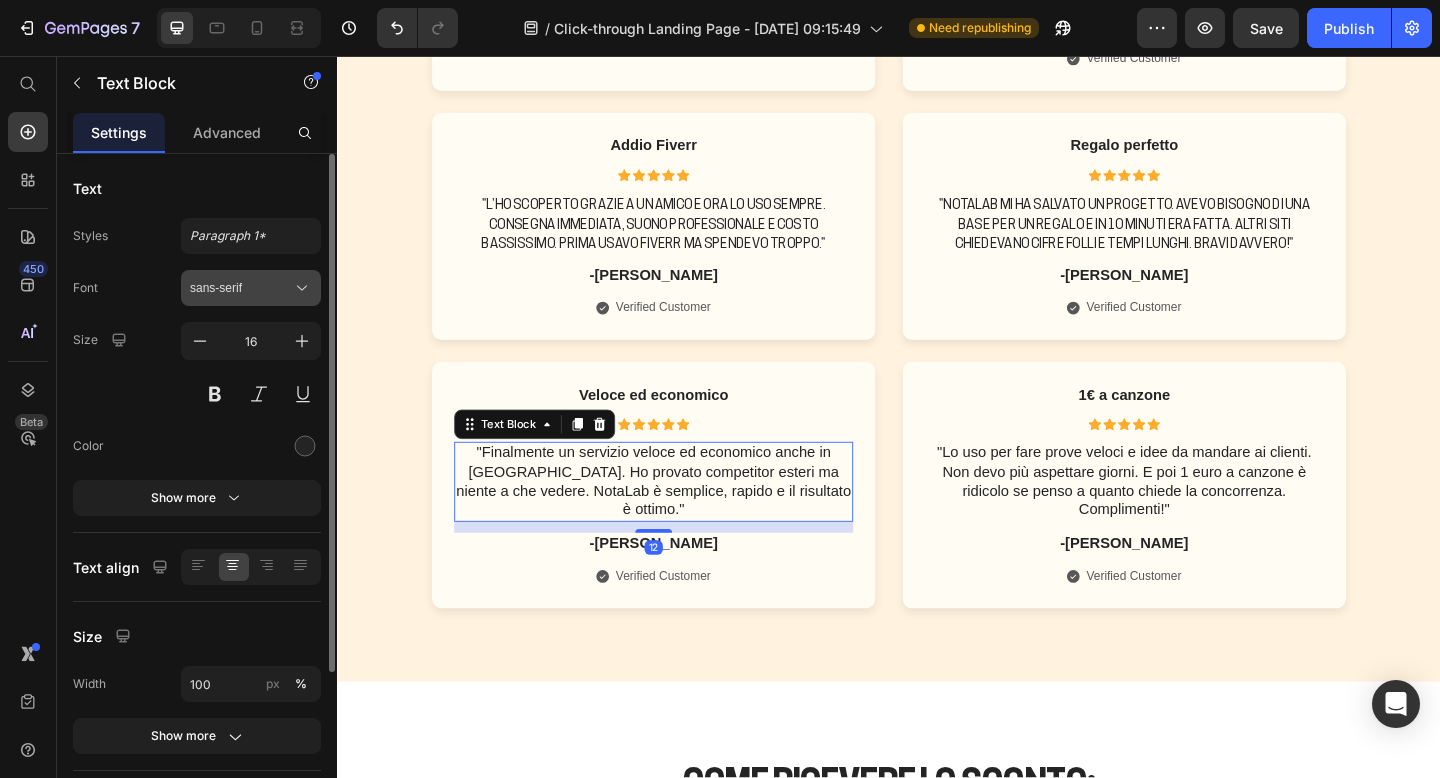 click on "sans-serif" at bounding box center [241, 288] 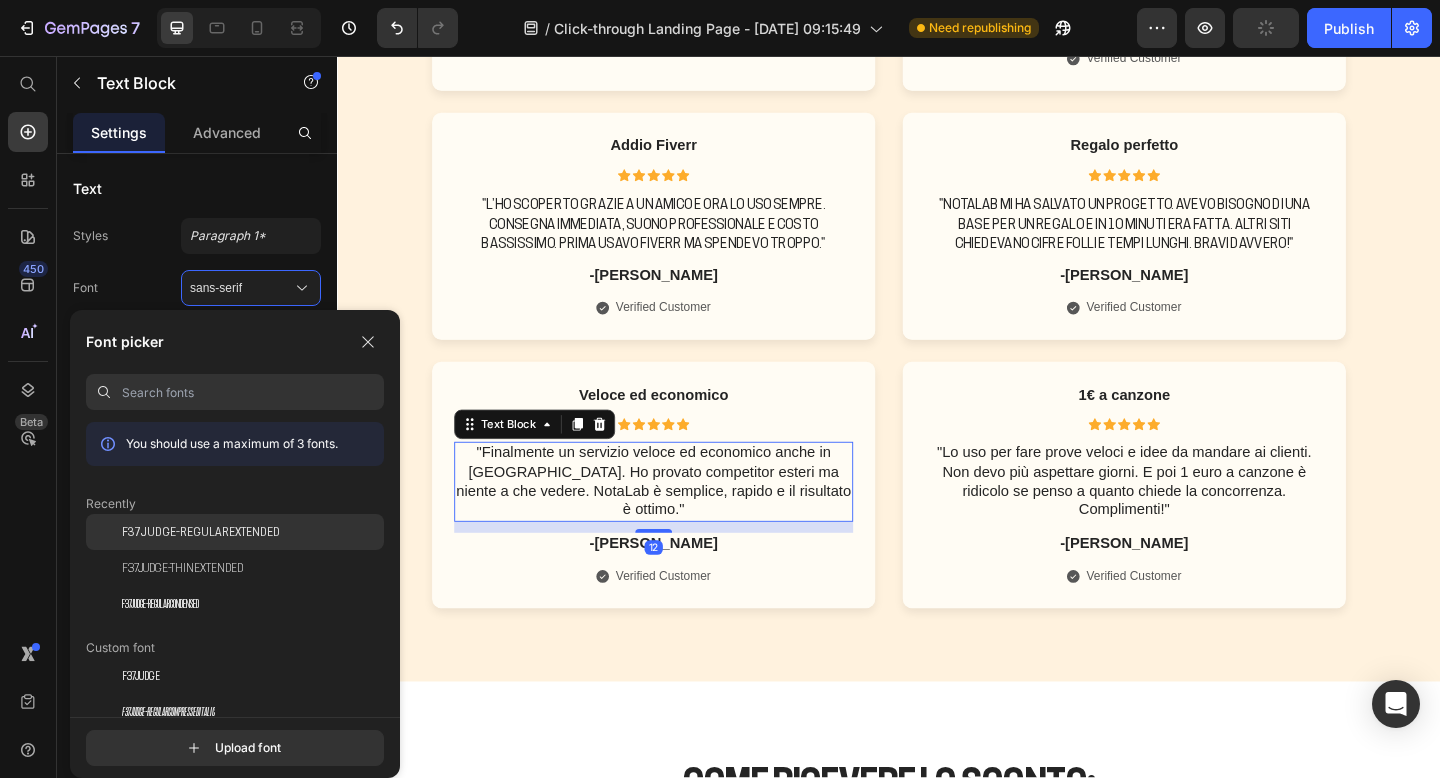 click on "F37Judge-RegularExtended" 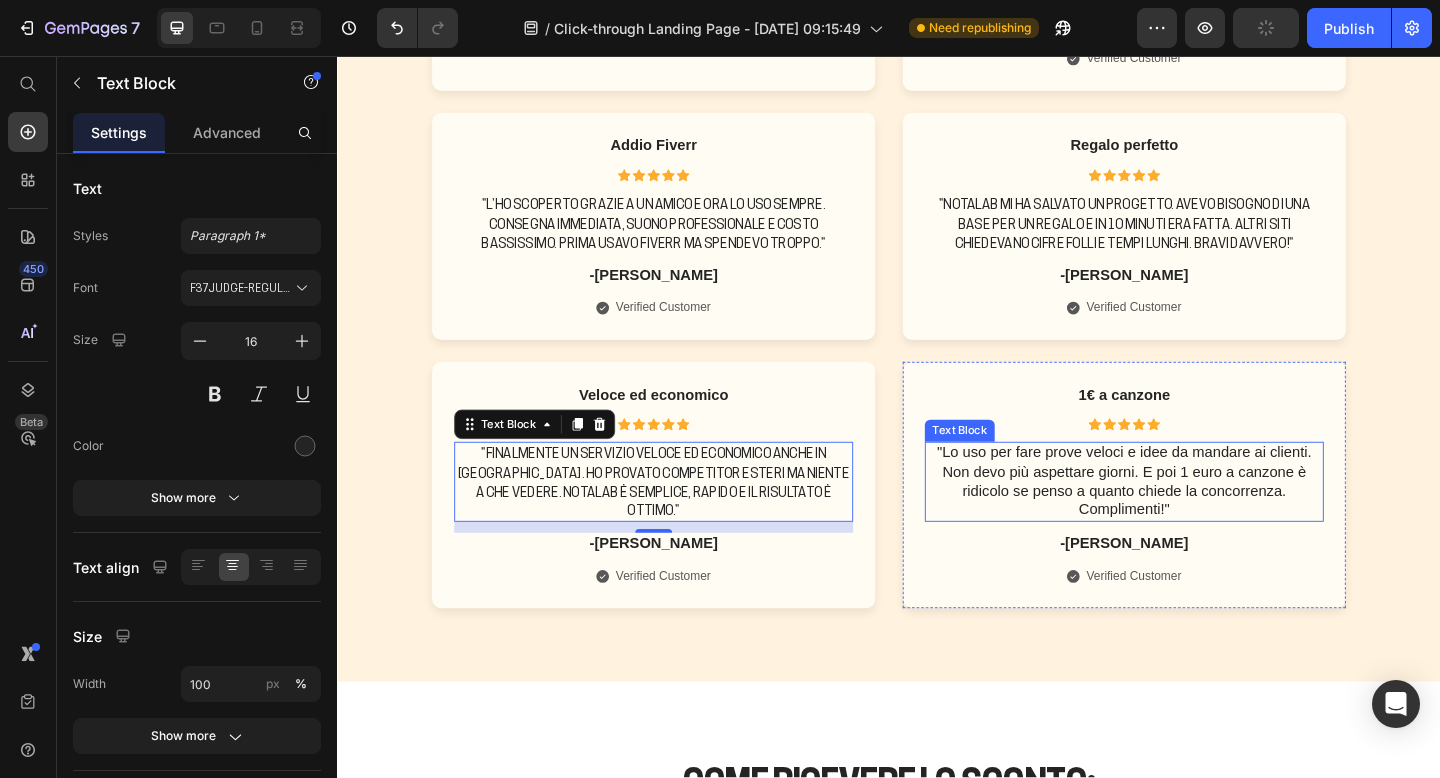 click on ""Lo uso per fare prove veloci e idee da mandare ai clienti. Non devo più aspettare giorni. E poi 1 euro a canzone è ridicolo se penso a quanto chiede la concorrenza. Complimenti!"" at bounding box center [1193, 519] 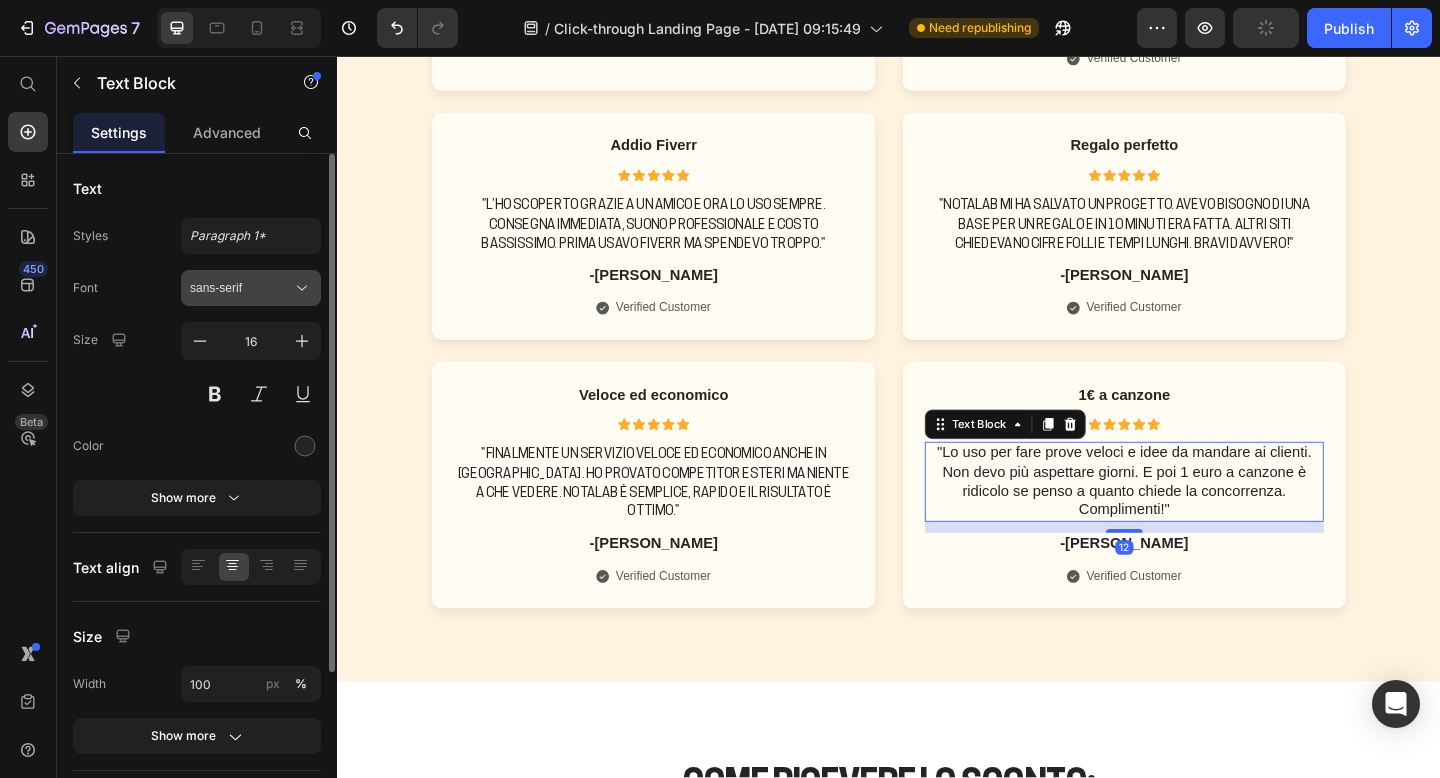 click on "sans-serif" at bounding box center (251, 288) 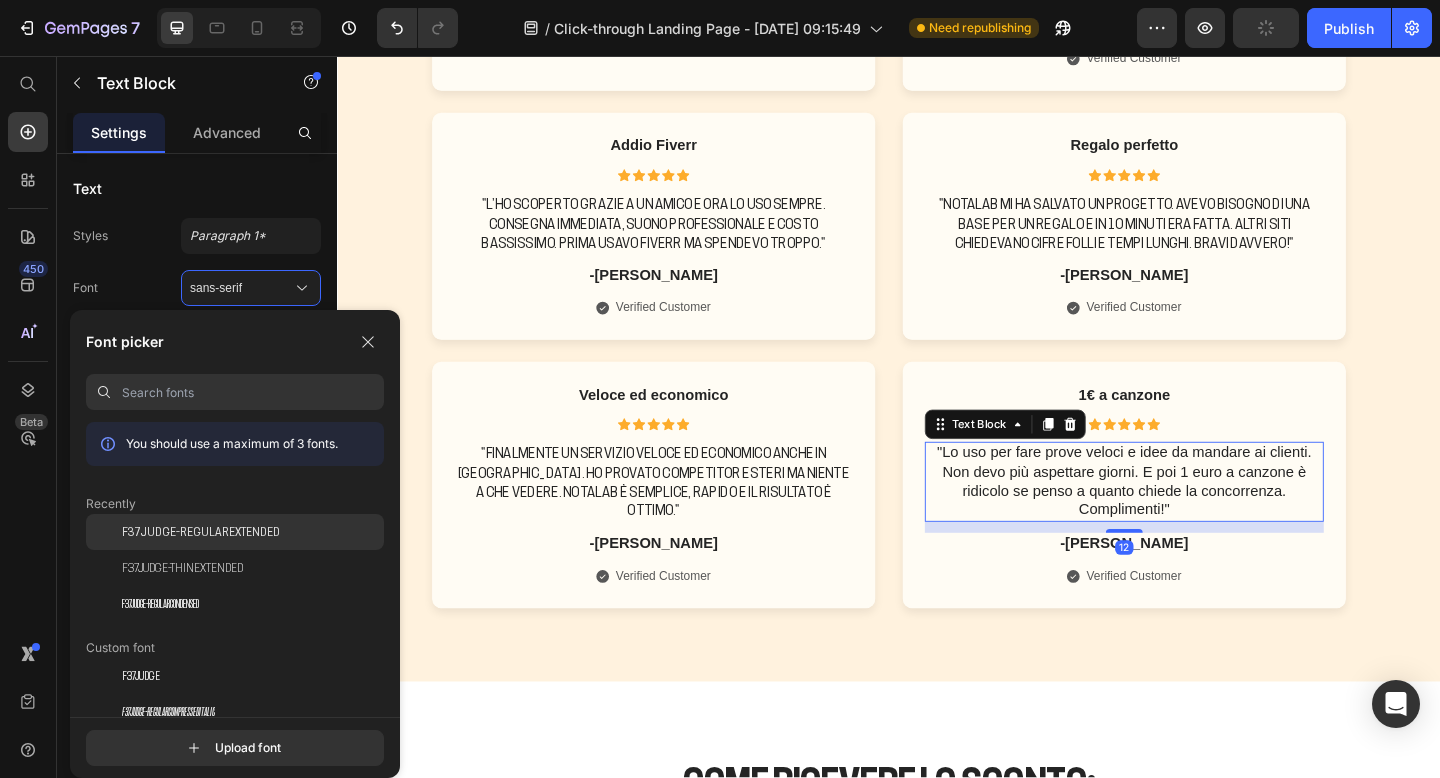 click on "F37Judge-RegularExtended" at bounding box center [201, 532] 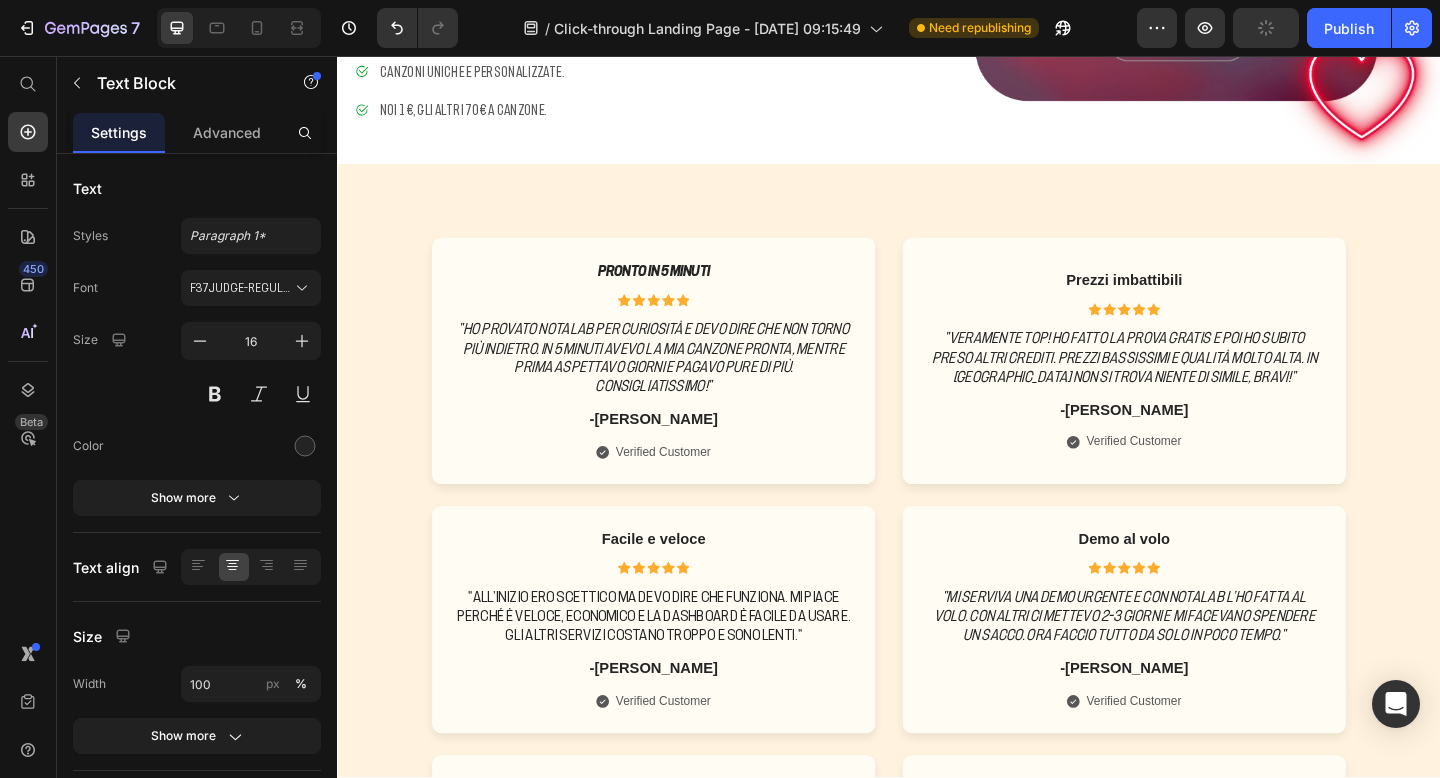 scroll, scrollTop: 503, scrollLeft: 0, axis: vertical 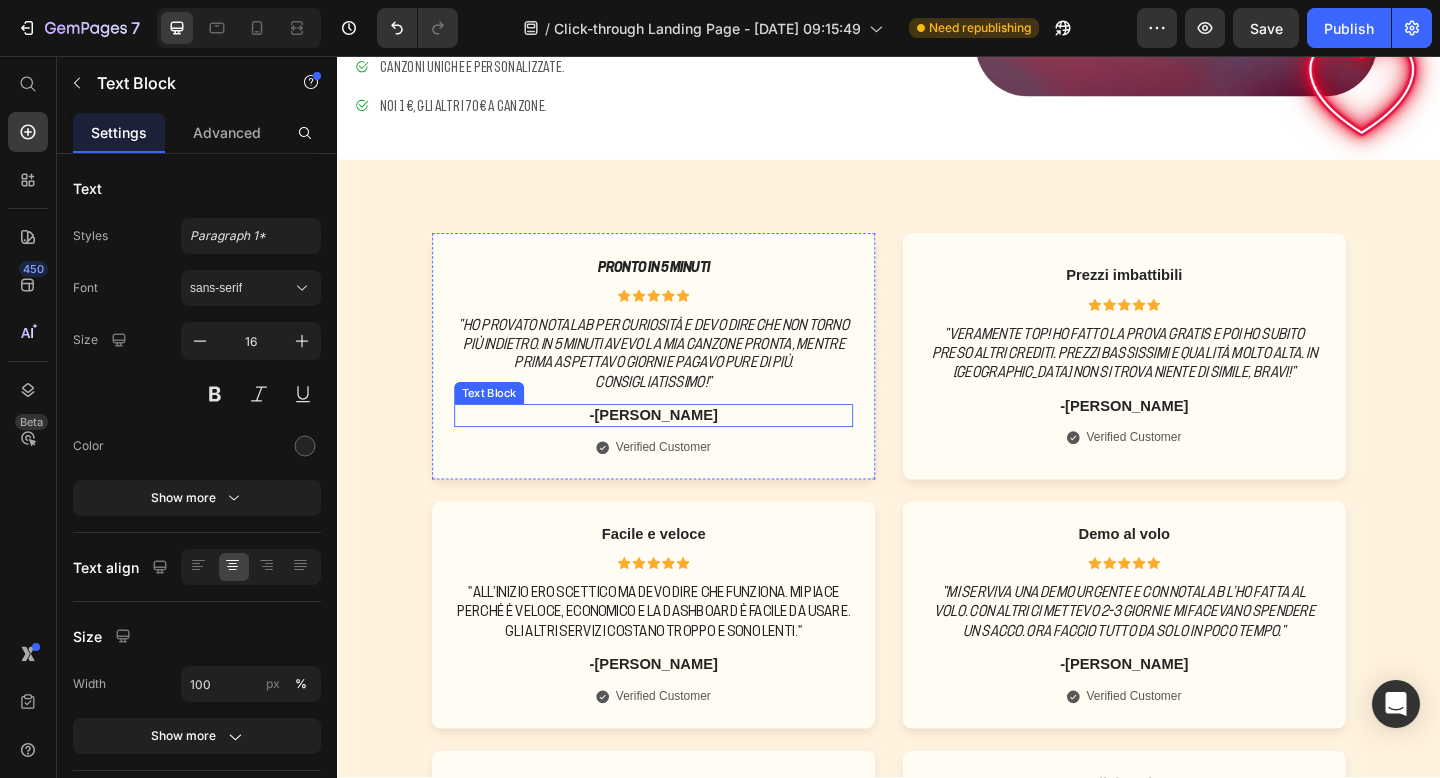 click on "-[PERSON_NAME]" at bounding box center (681, 447) 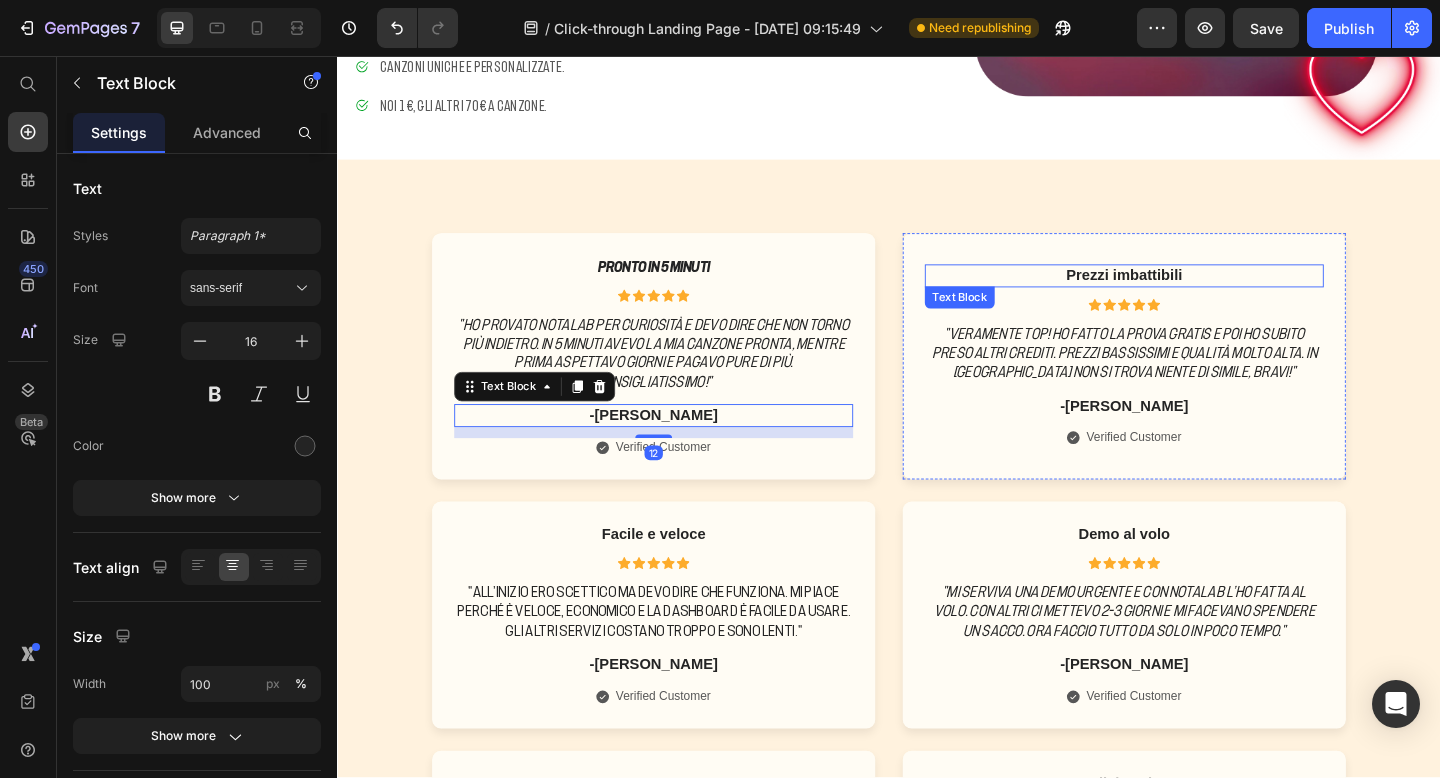 click on "Prezzi imbattibili" at bounding box center [1193, 295] 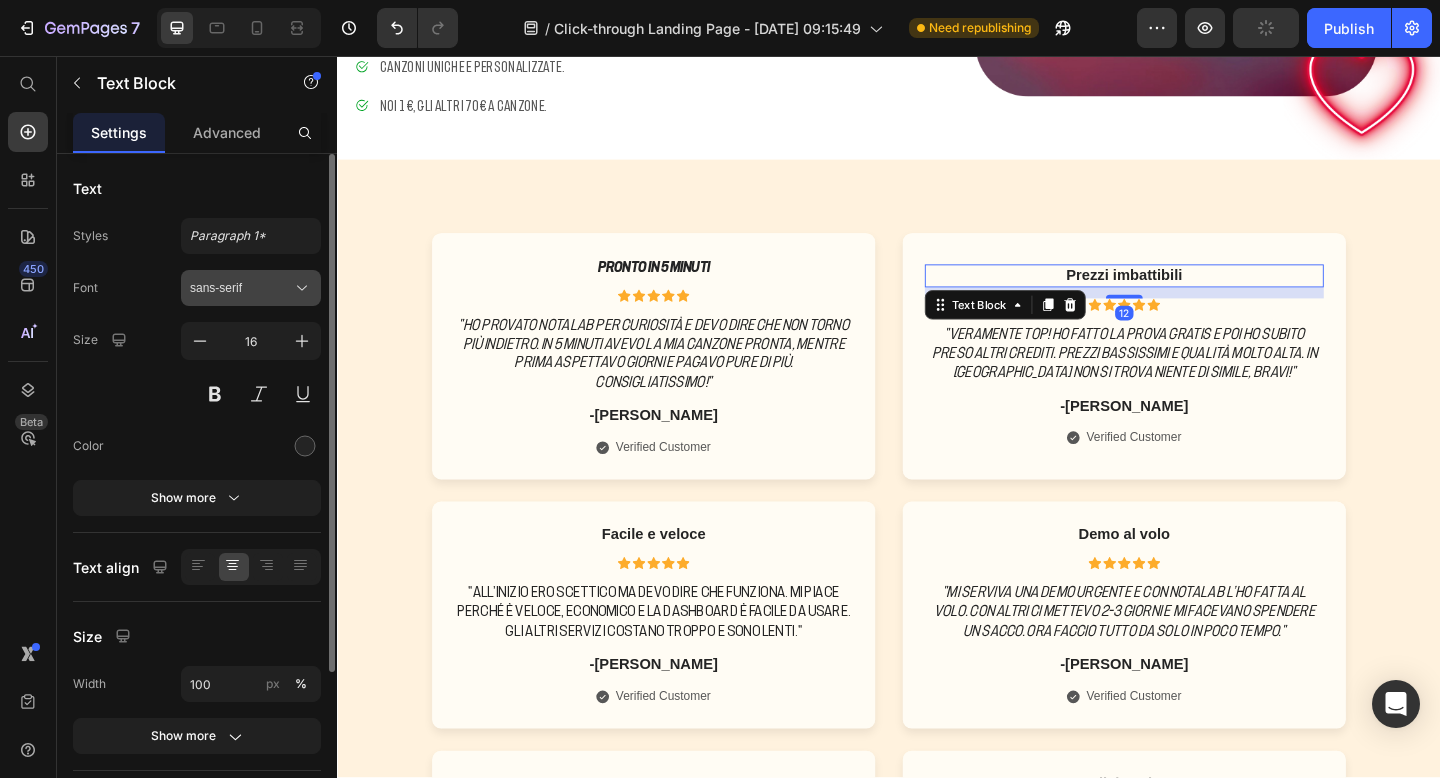 click on "sans-serif" at bounding box center [241, 288] 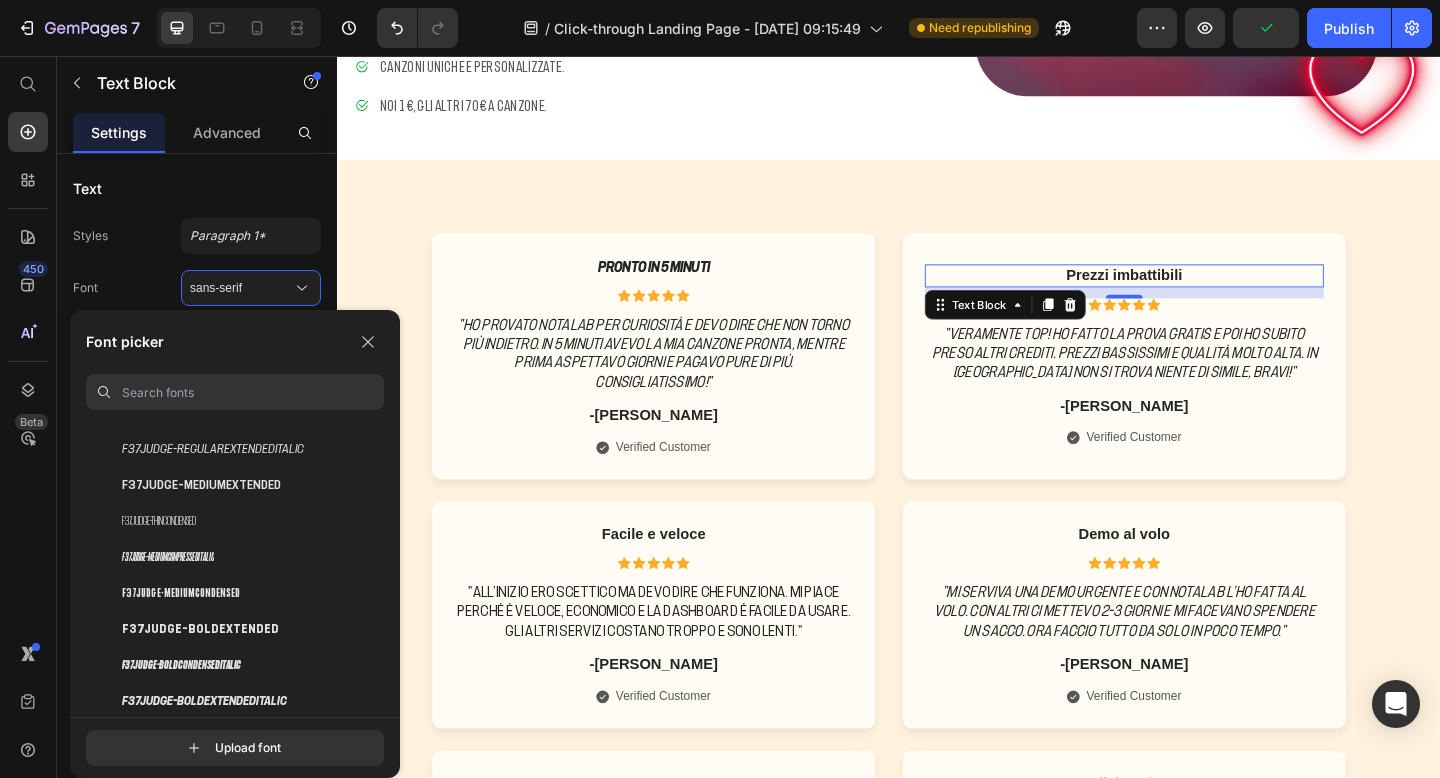 scroll, scrollTop: 373, scrollLeft: 0, axis: vertical 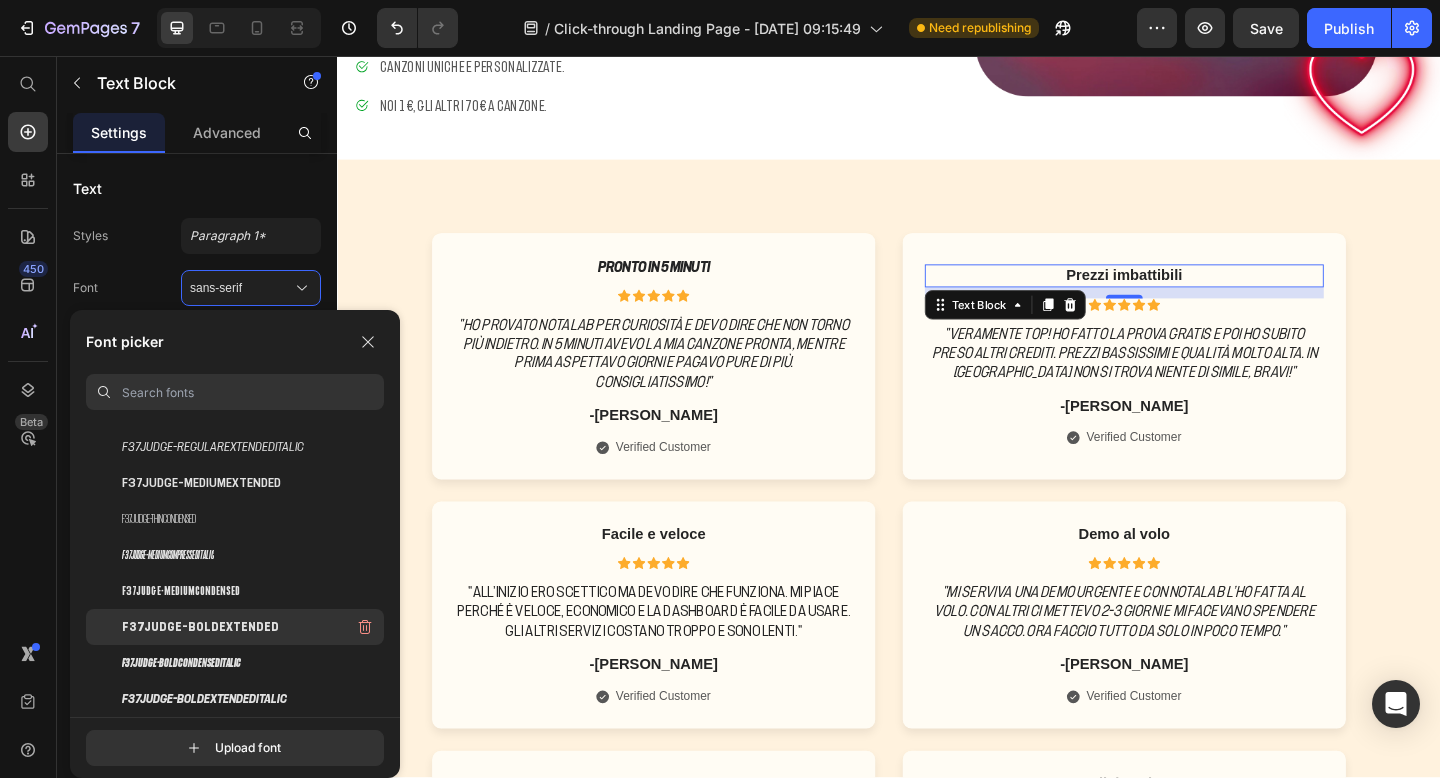 click on "F37Judge-BoldExtended" at bounding box center (200, 627) 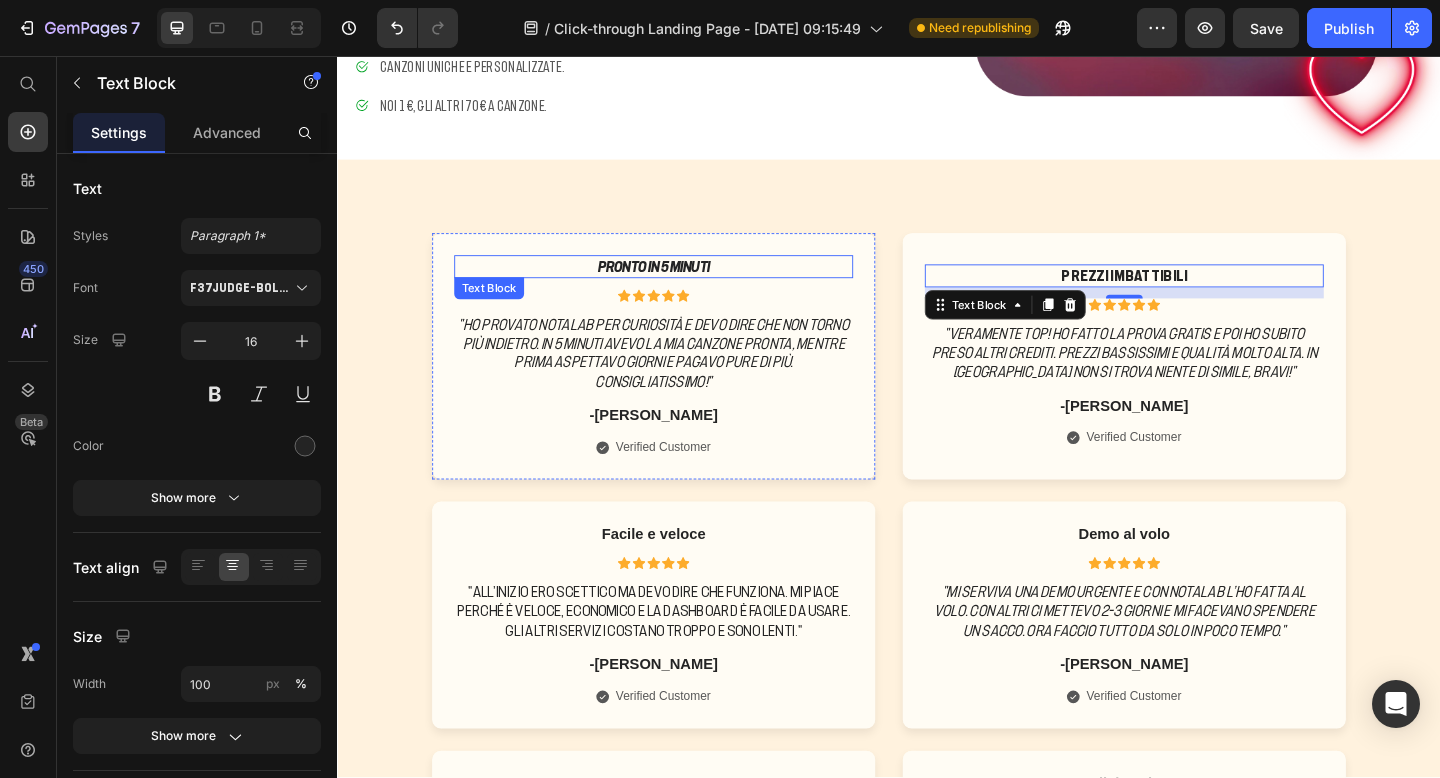 click on "Pronto in 5 minuti" at bounding box center (681, 285) 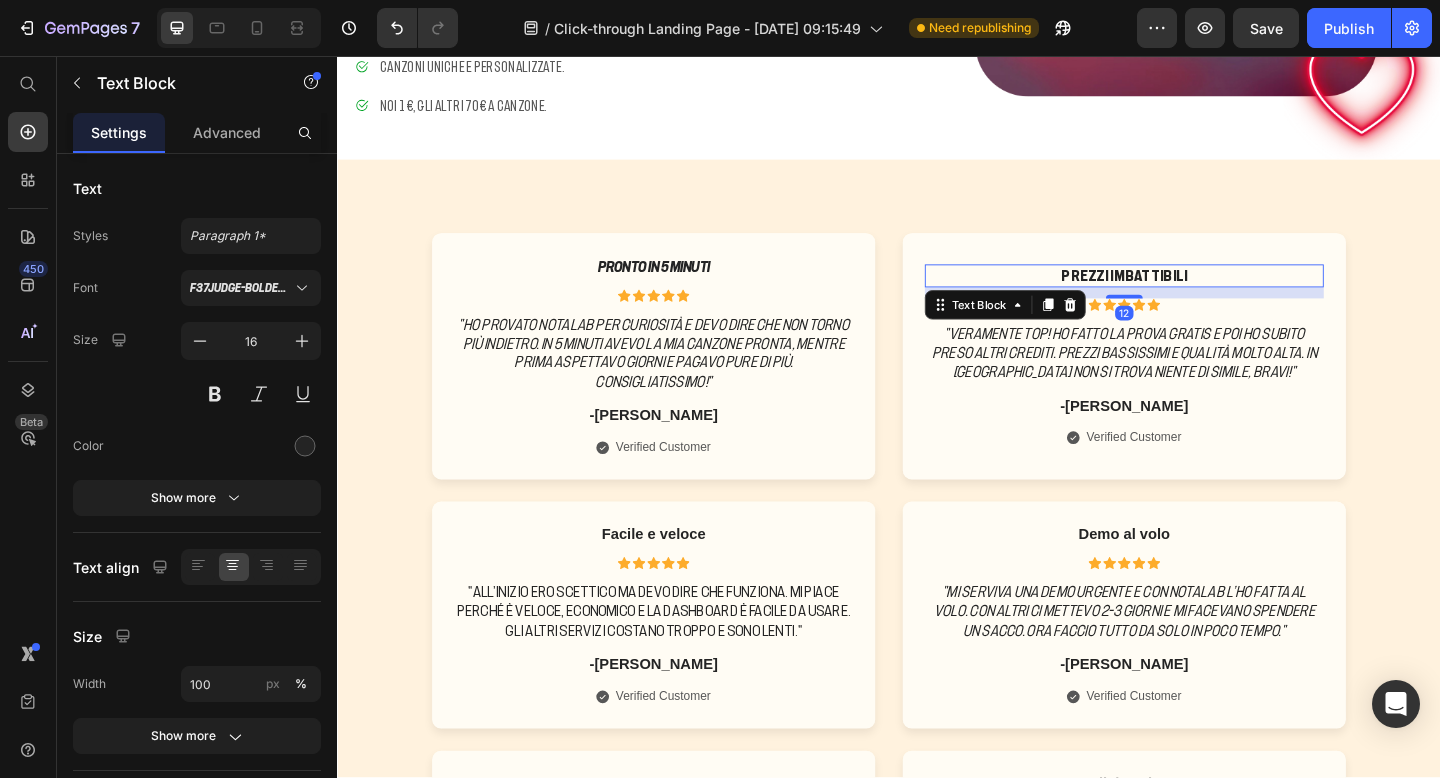 click on "Prezzi imbattibili" at bounding box center (1193, 295) 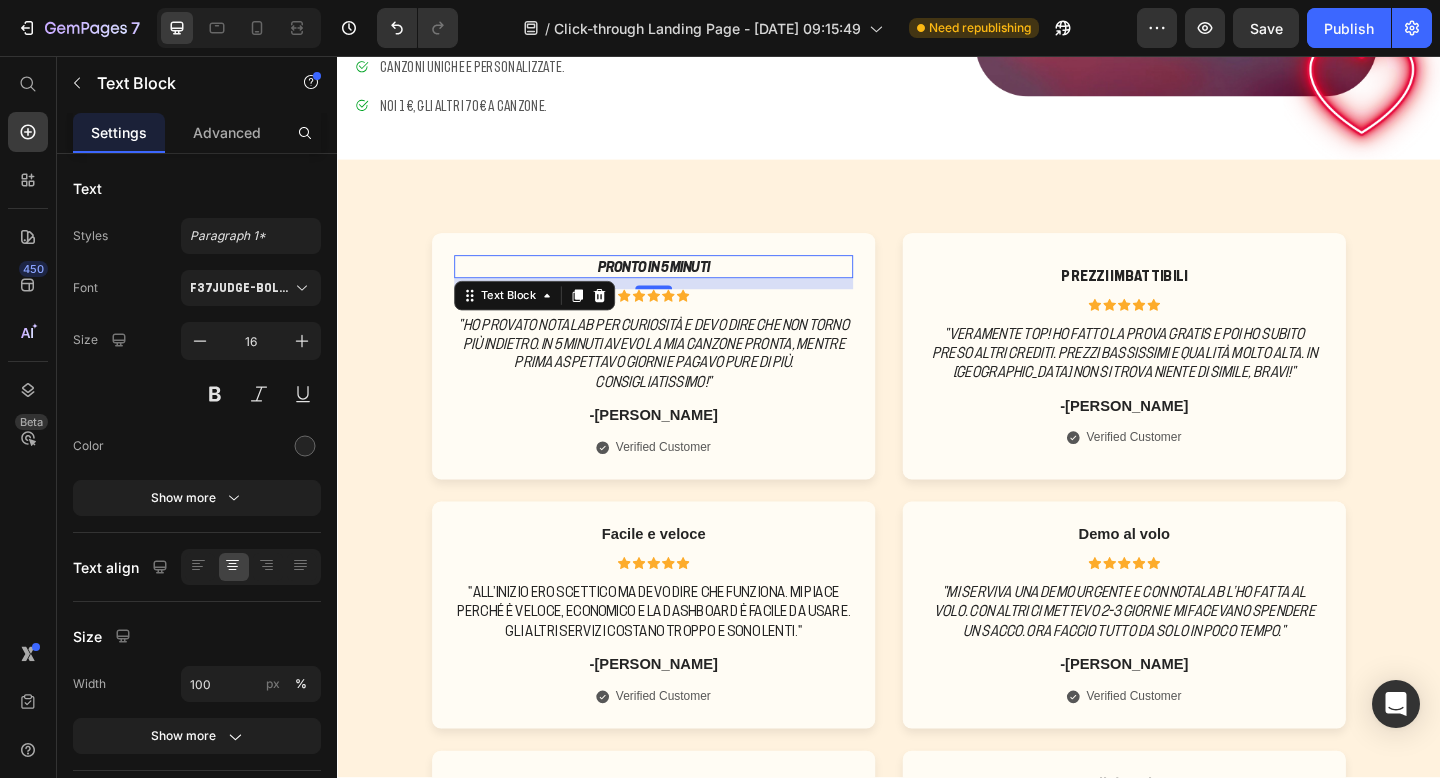 click on "Pronto in 5 minuti" at bounding box center [681, 285] 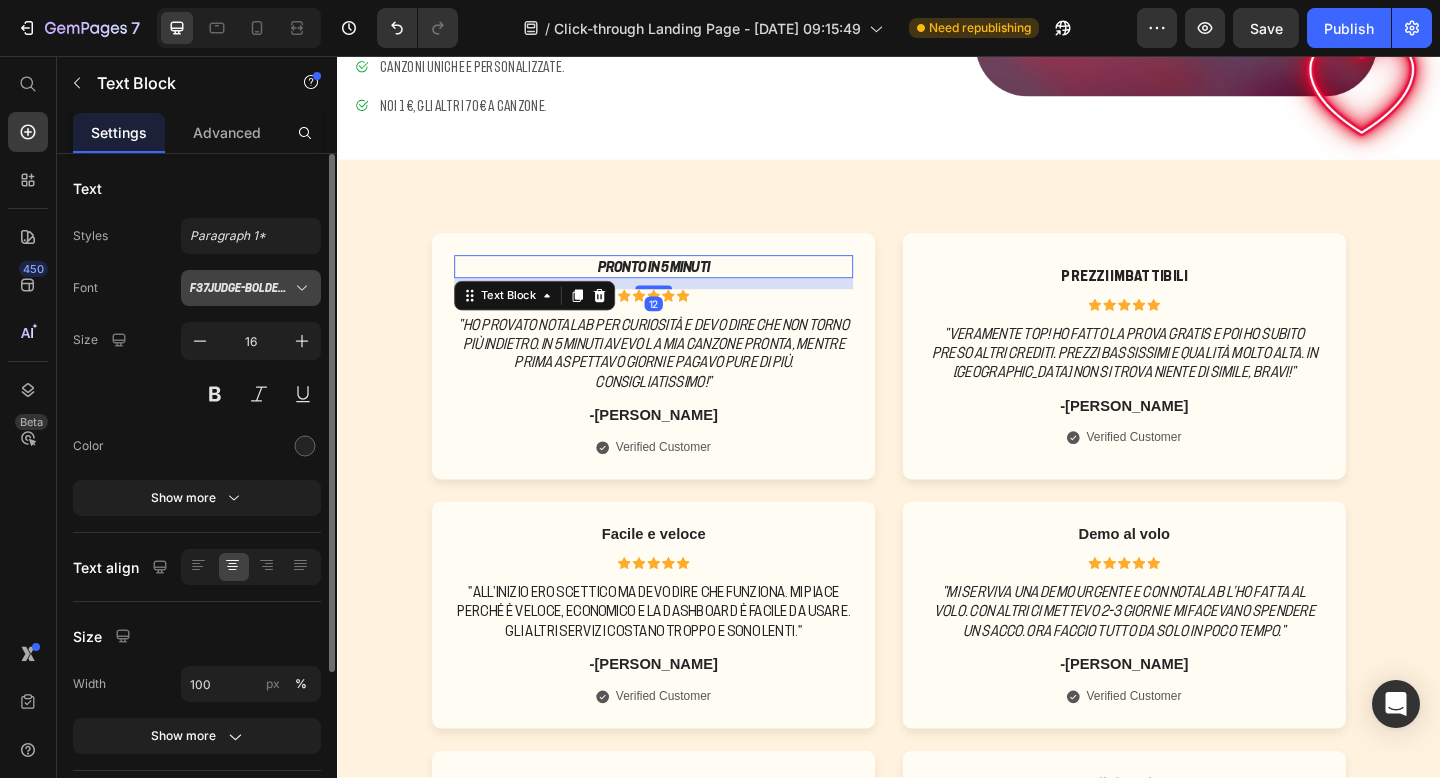 click 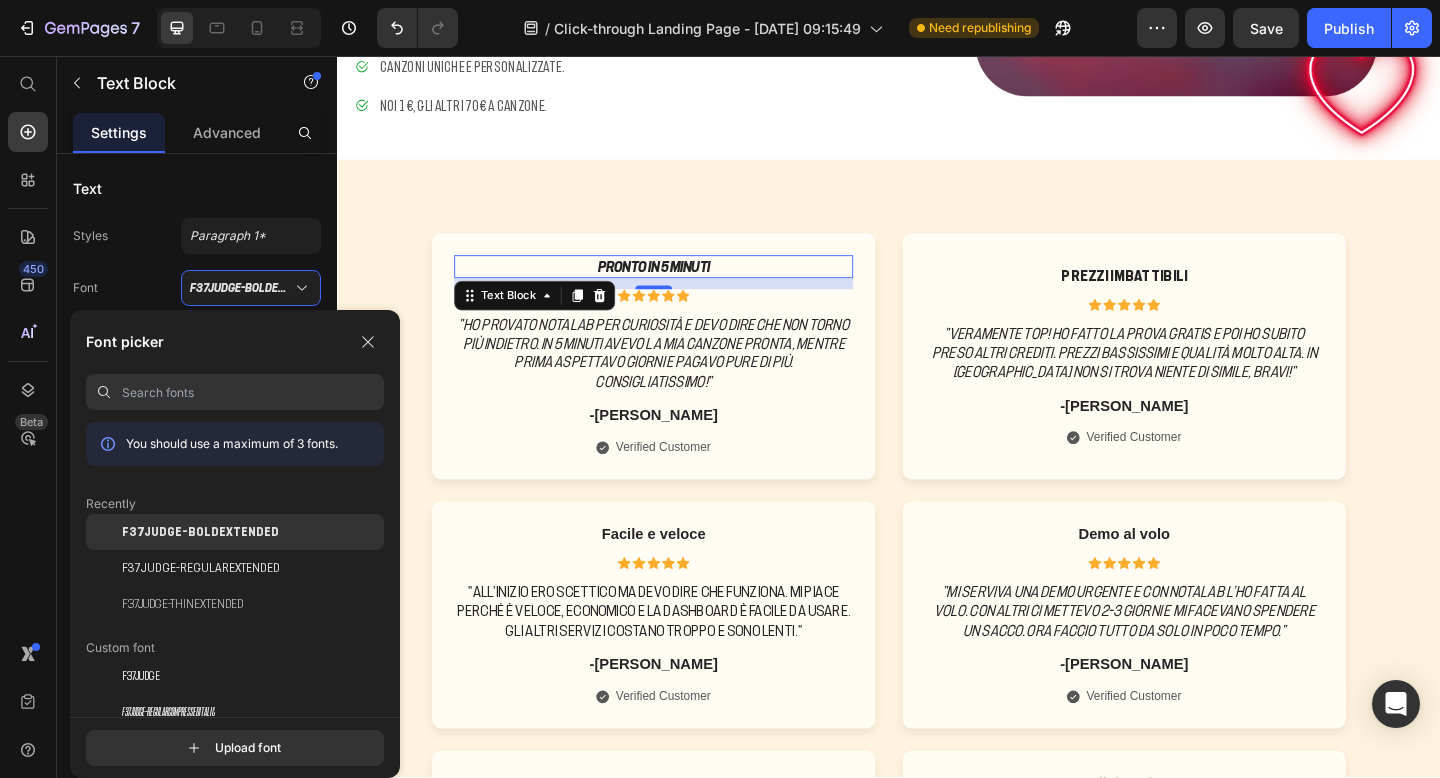 click on "F37Judge-BoldExtended" at bounding box center (200, 532) 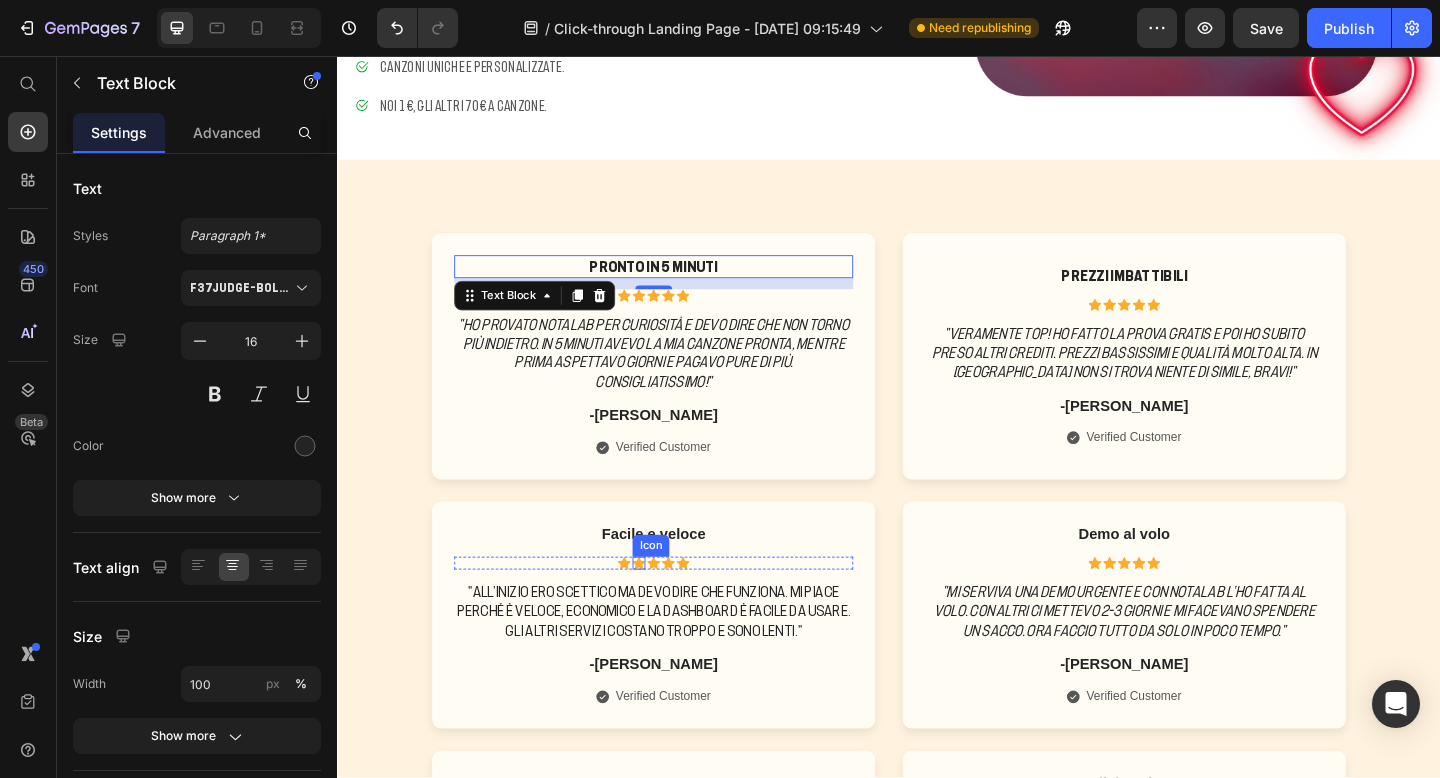 click on "Facile e veloce" at bounding box center [681, 577] 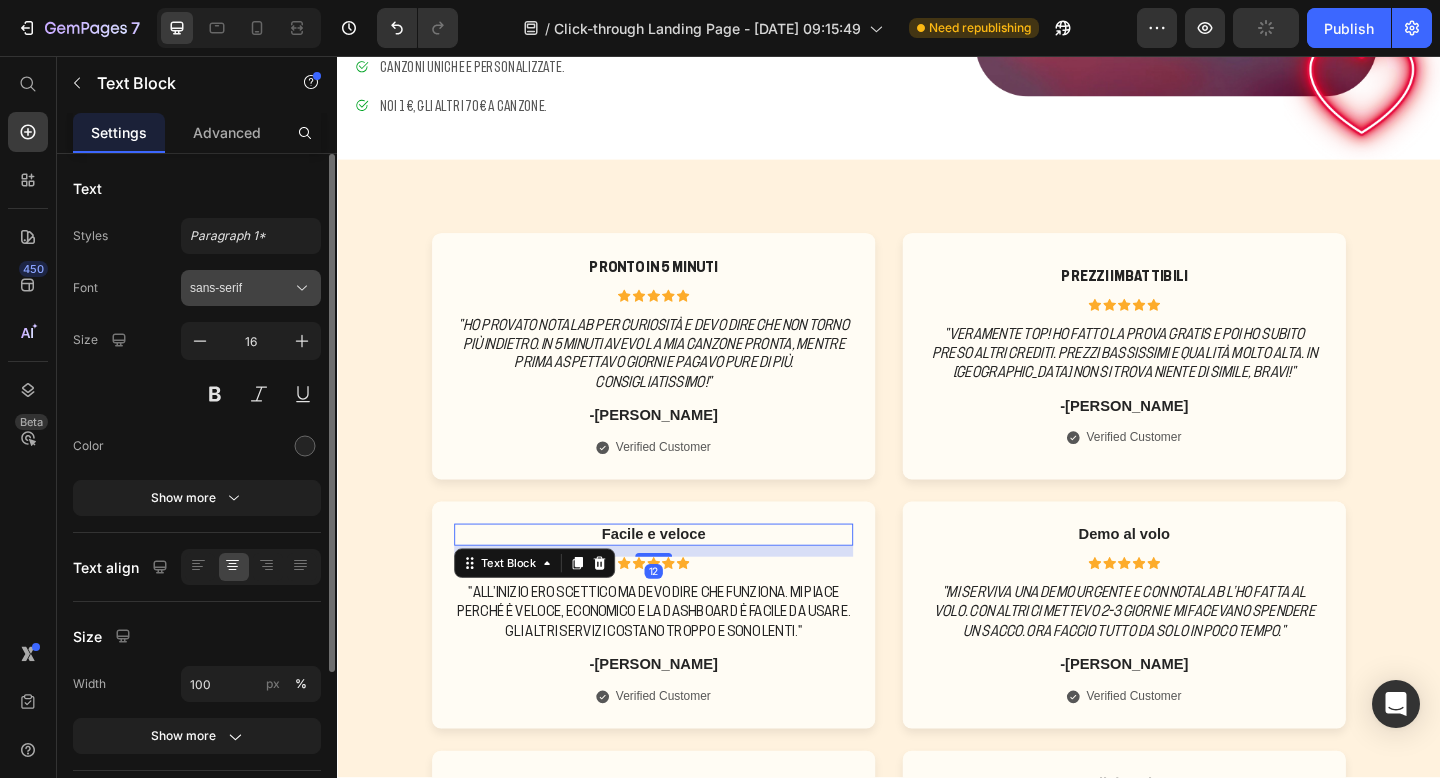 click 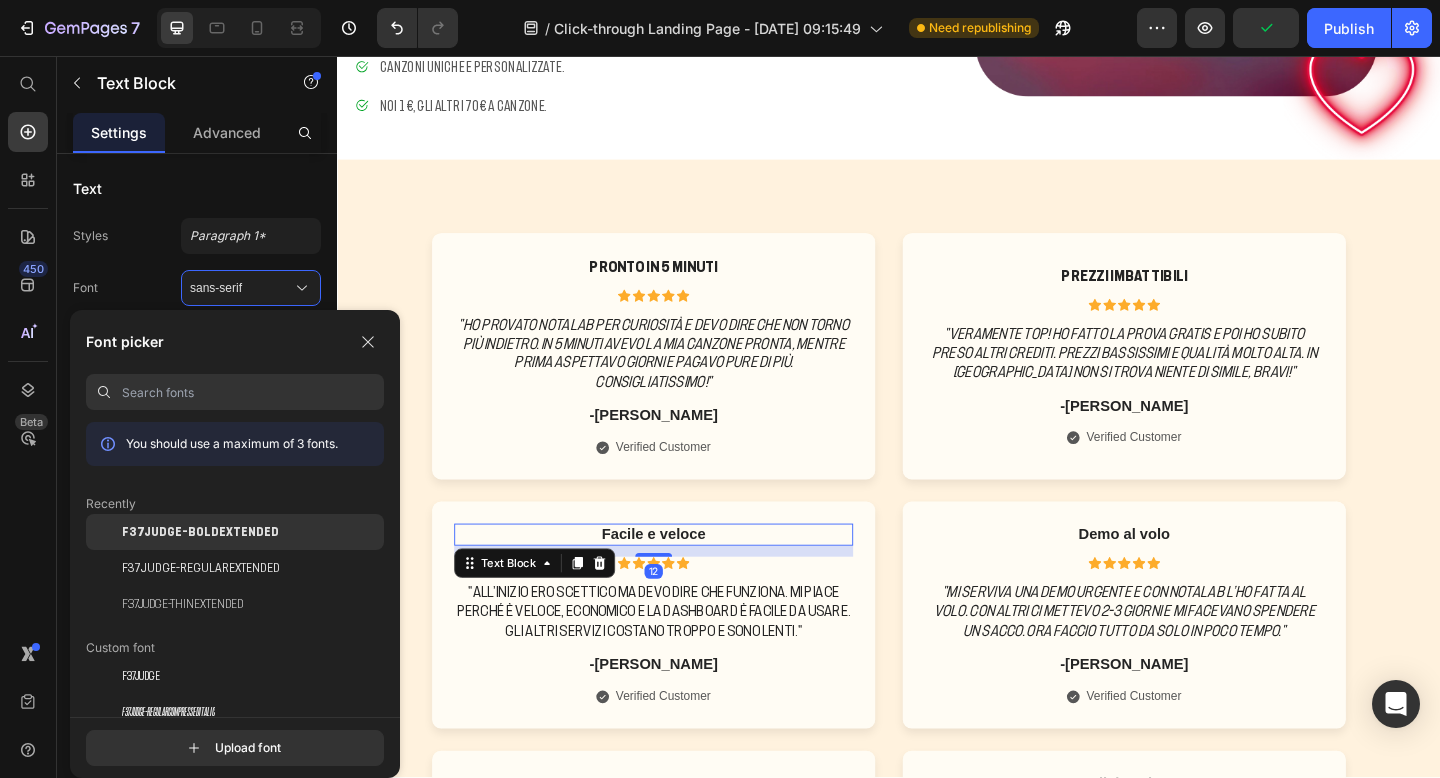 click on "F37Judge-BoldExtended" at bounding box center [200, 532] 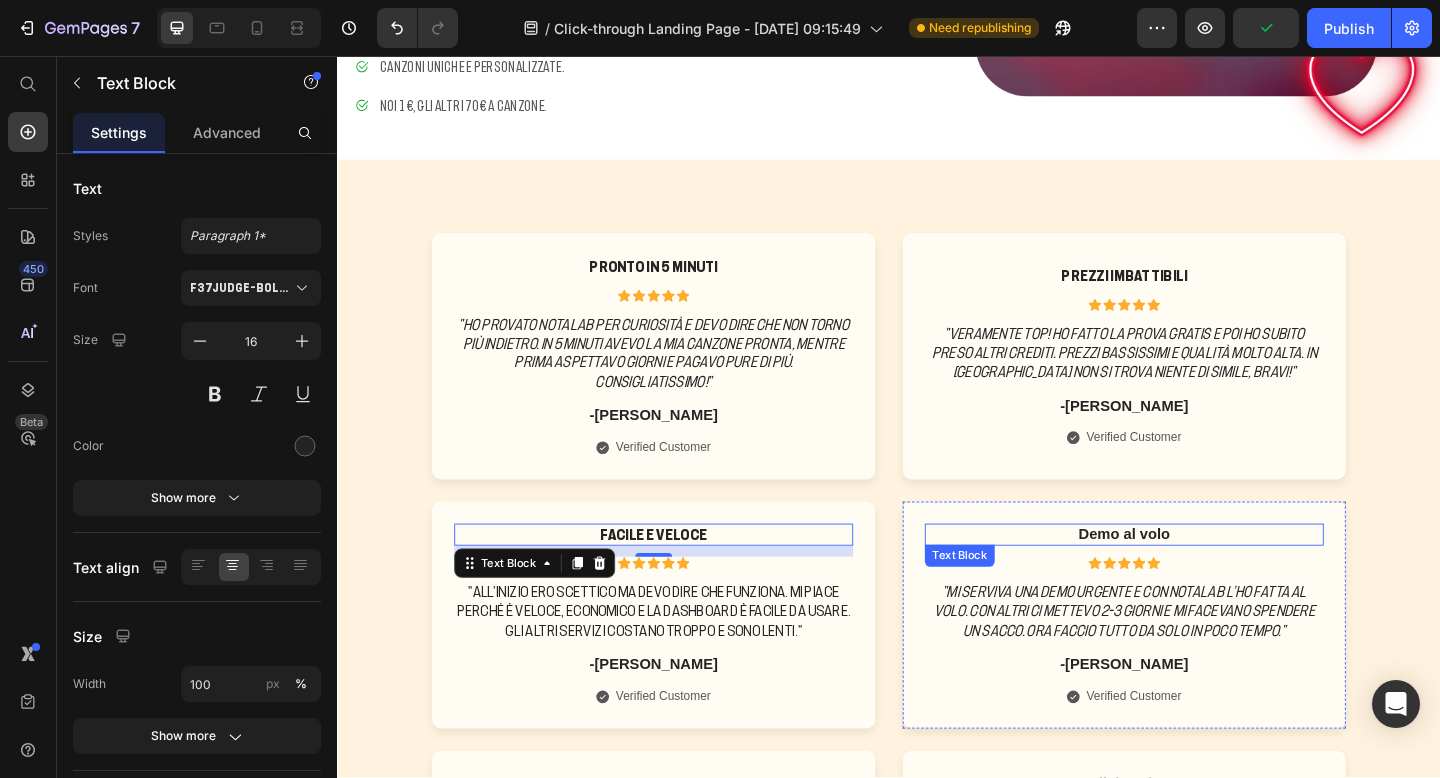 click on "Demo al volo" at bounding box center (1193, 577) 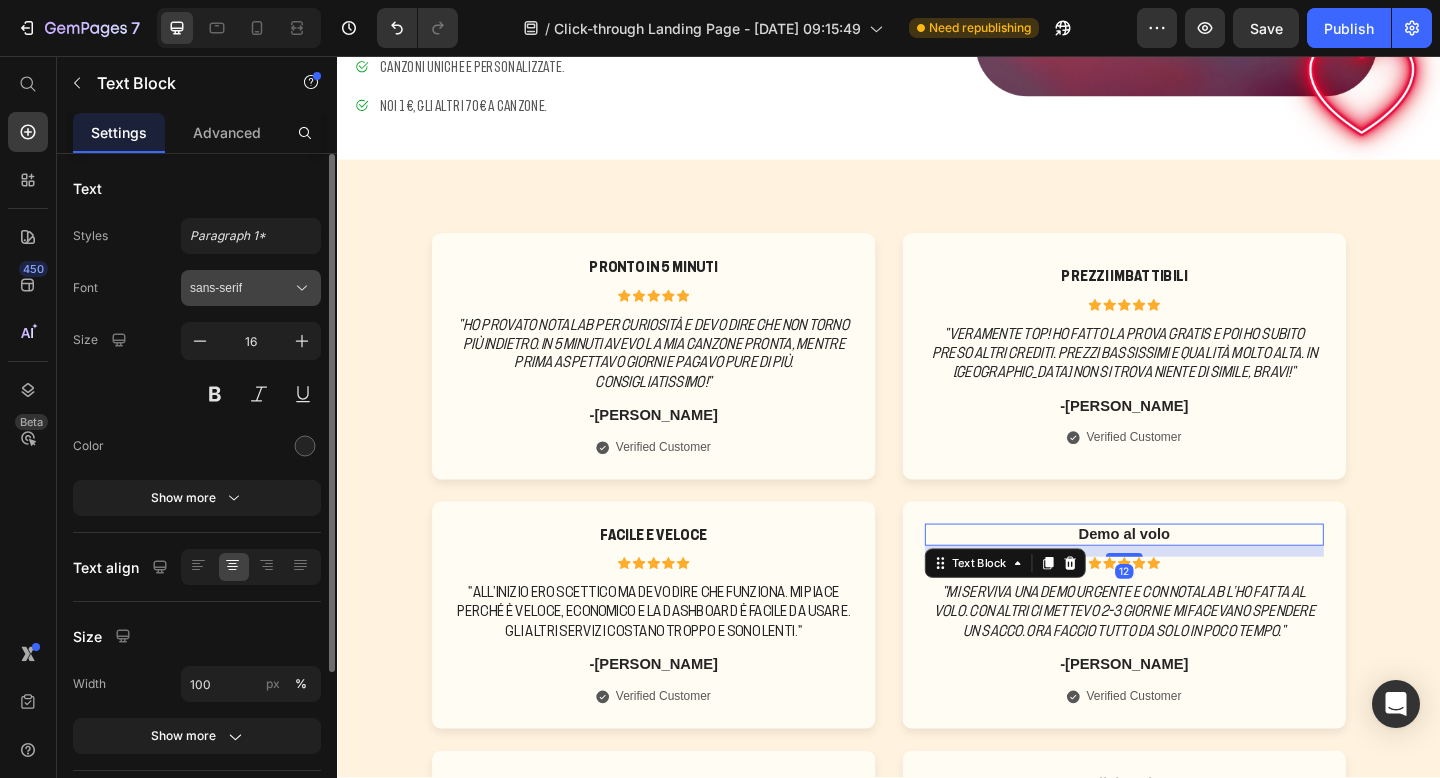 click 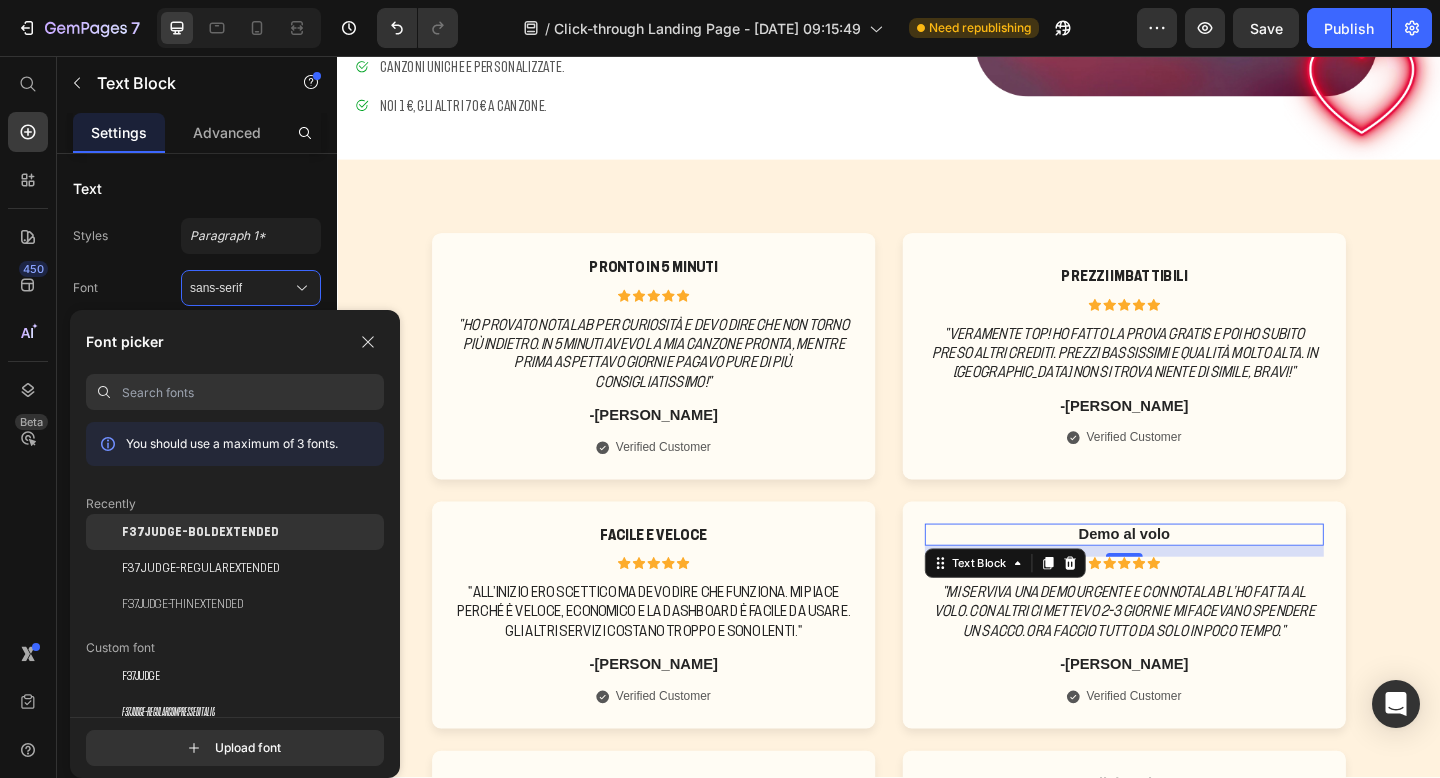 click on "F37Judge-BoldExtended" at bounding box center [200, 532] 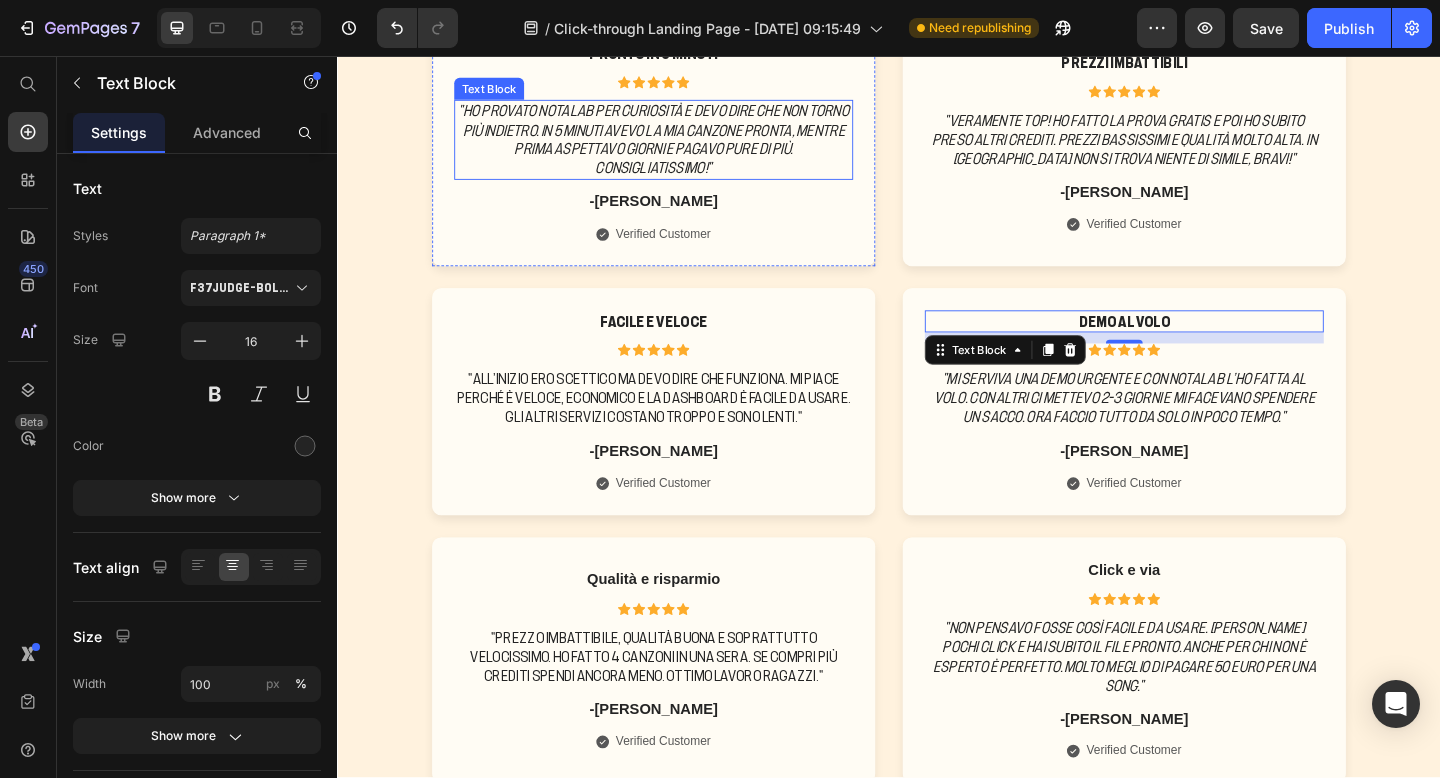 scroll, scrollTop: 859, scrollLeft: 0, axis: vertical 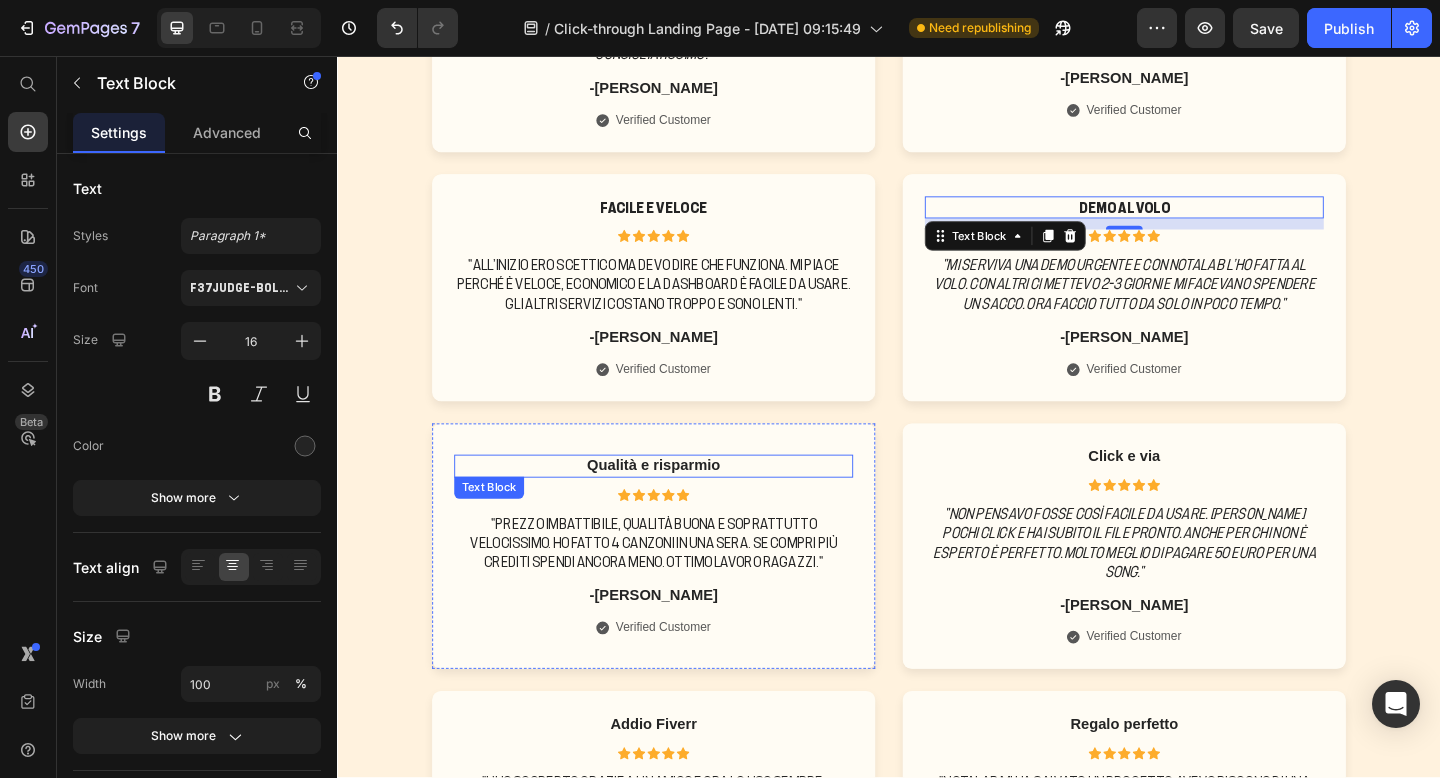 click on "Qualità e risparmio" at bounding box center [681, 502] 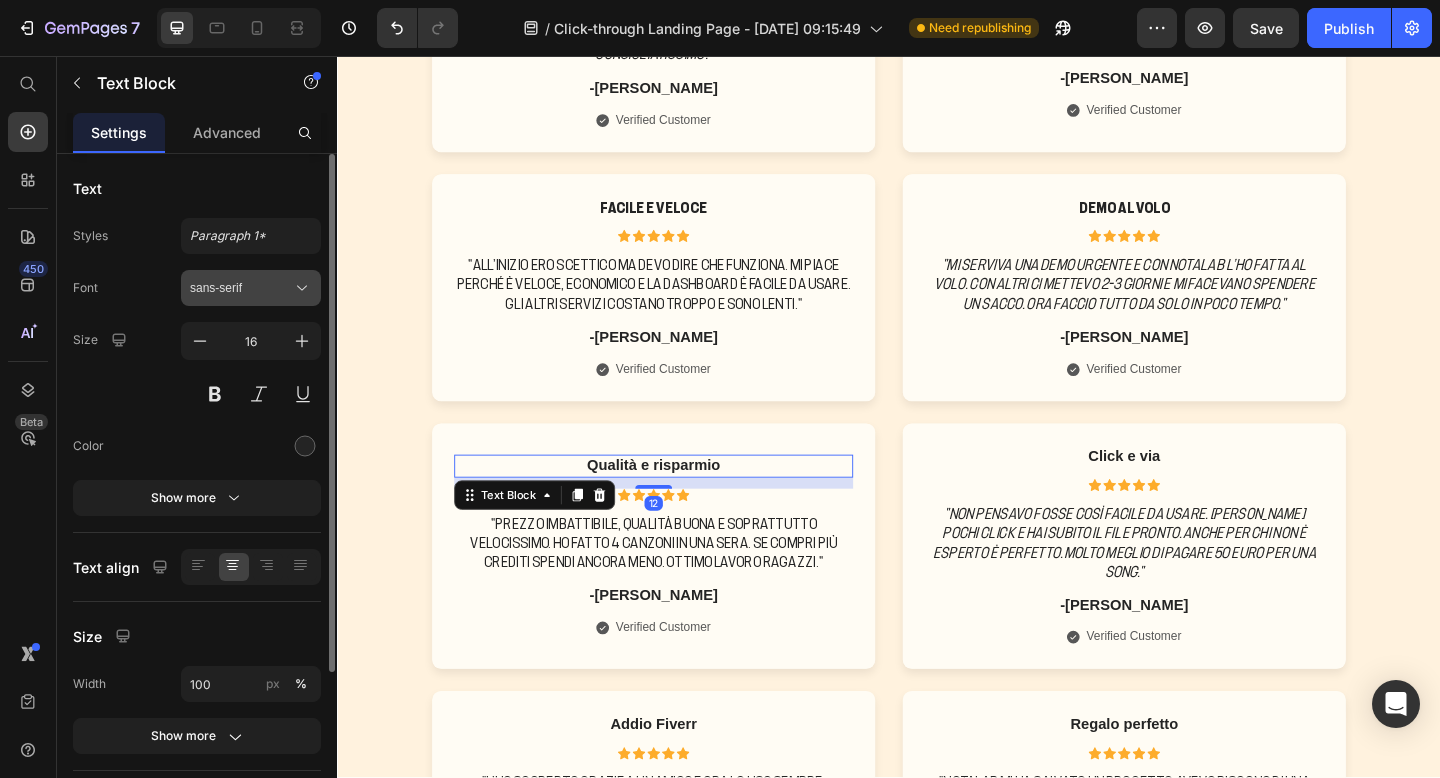 click on "sans-serif" at bounding box center (241, 288) 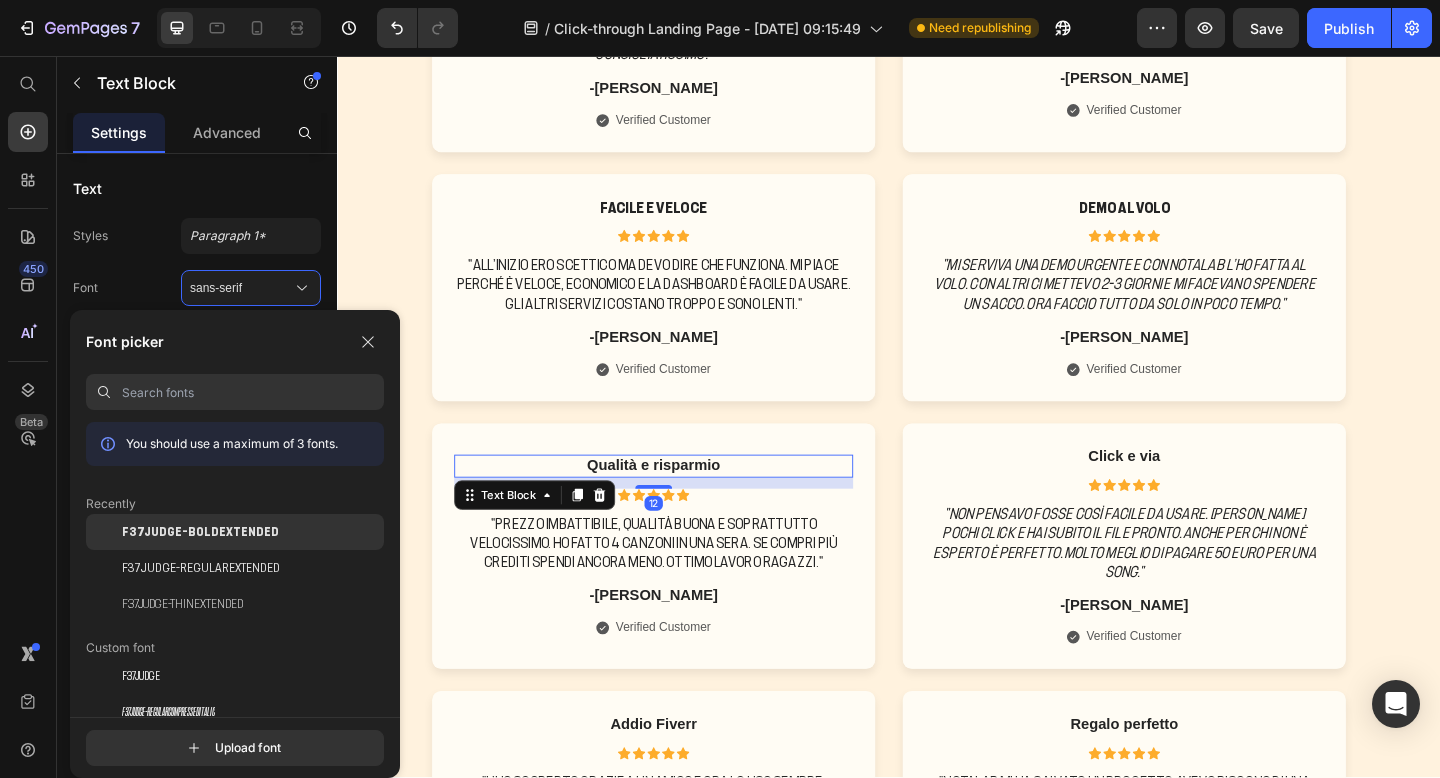 click on "F37Judge-BoldExtended" at bounding box center [200, 532] 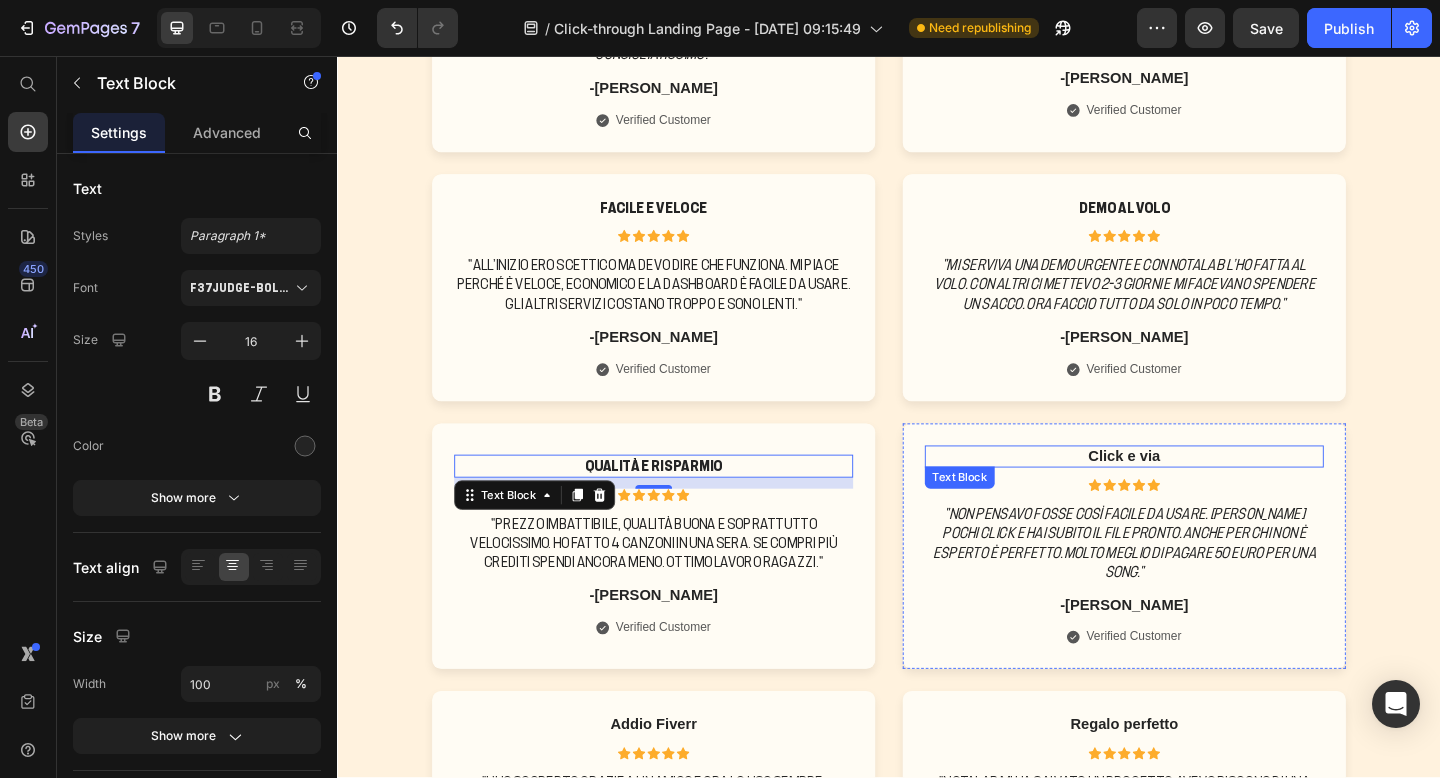 click on "Click e via" at bounding box center [1193, 492] 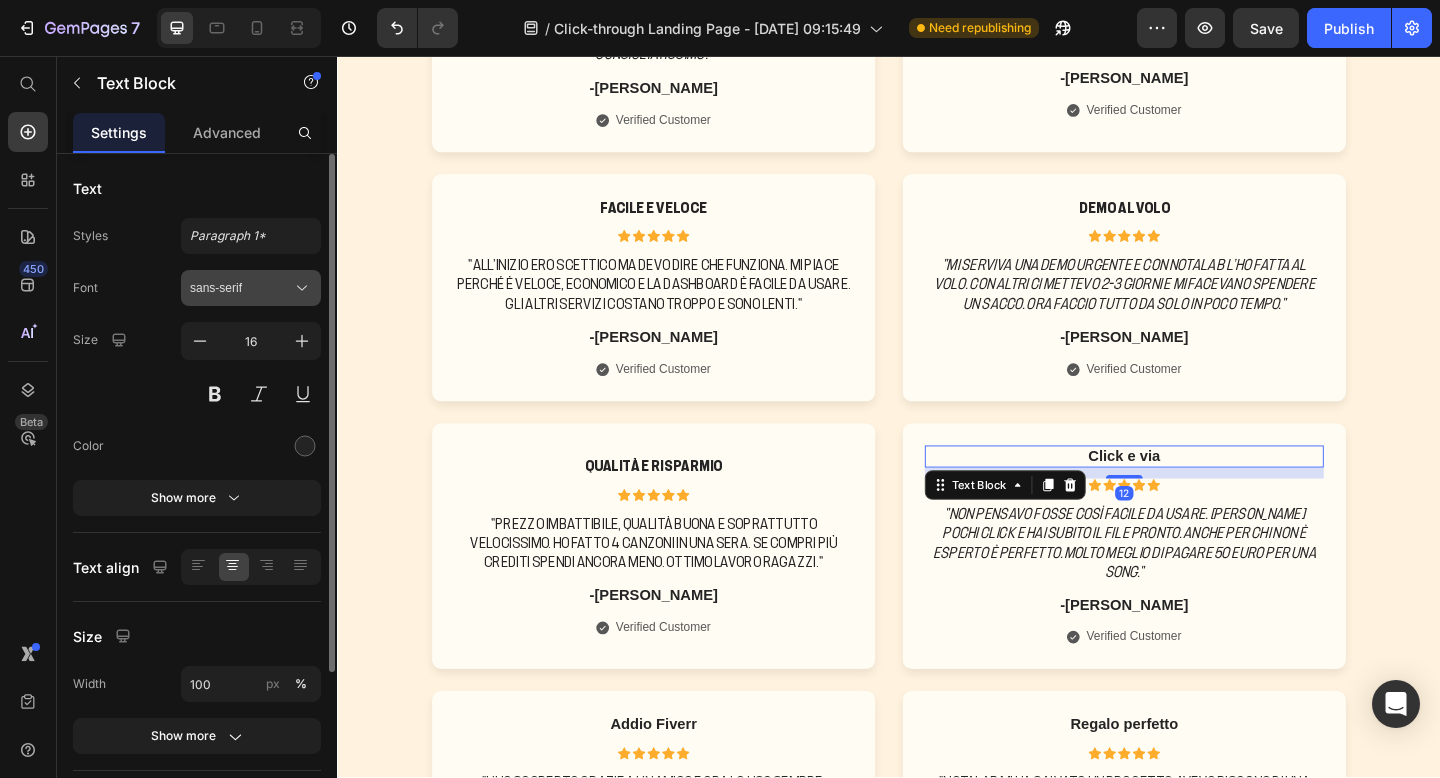 click on "sans-serif" at bounding box center (251, 288) 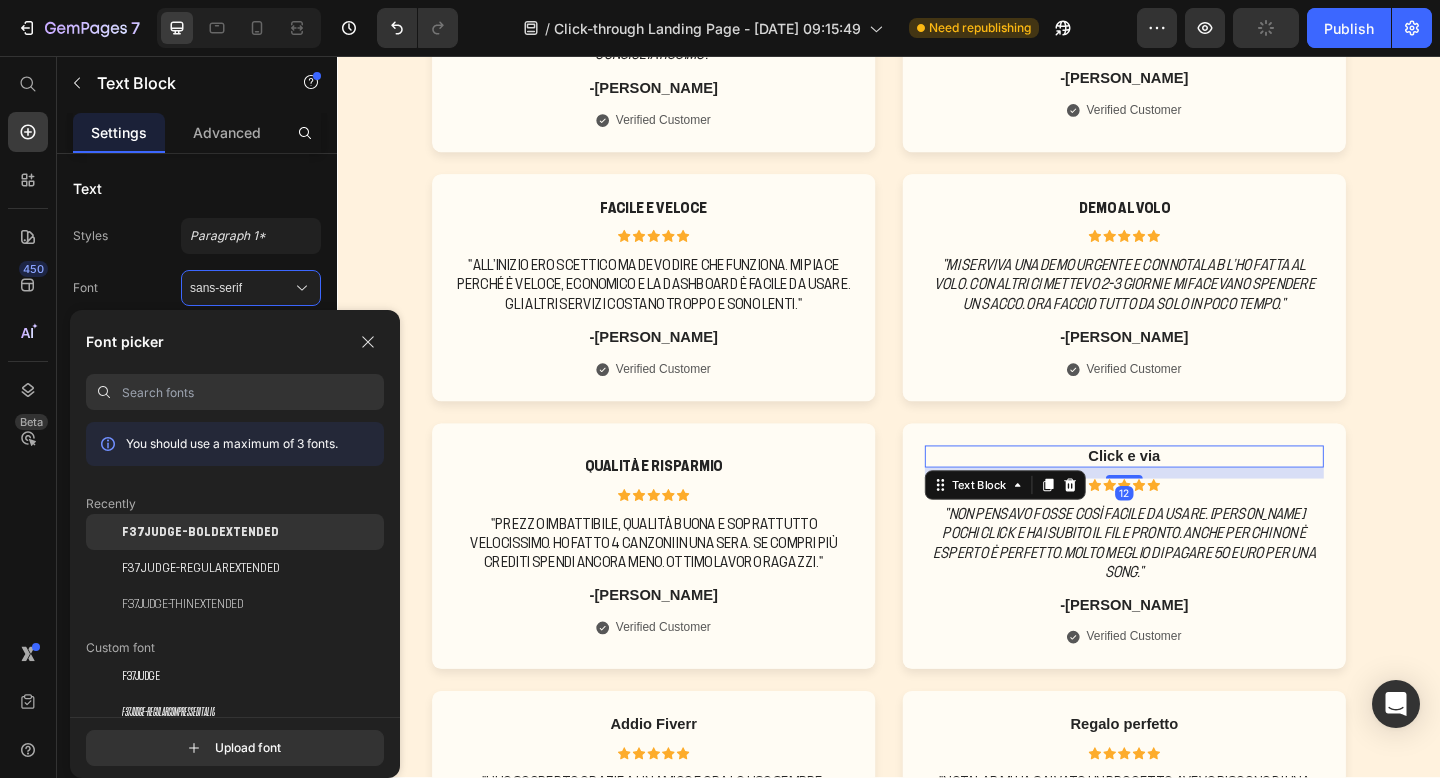 click on "F37Judge-BoldExtended" 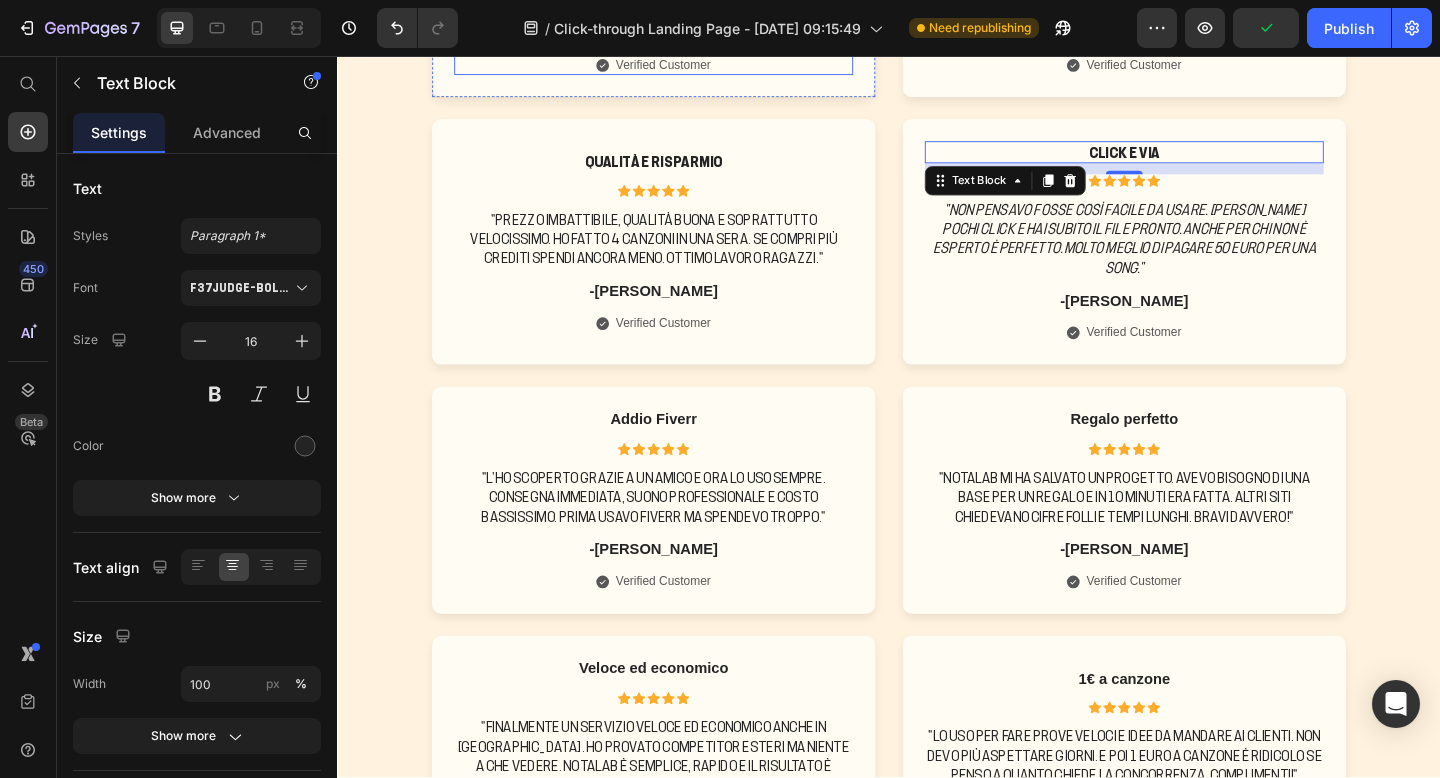 scroll, scrollTop: 1198, scrollLeft: 0, axis: vertical 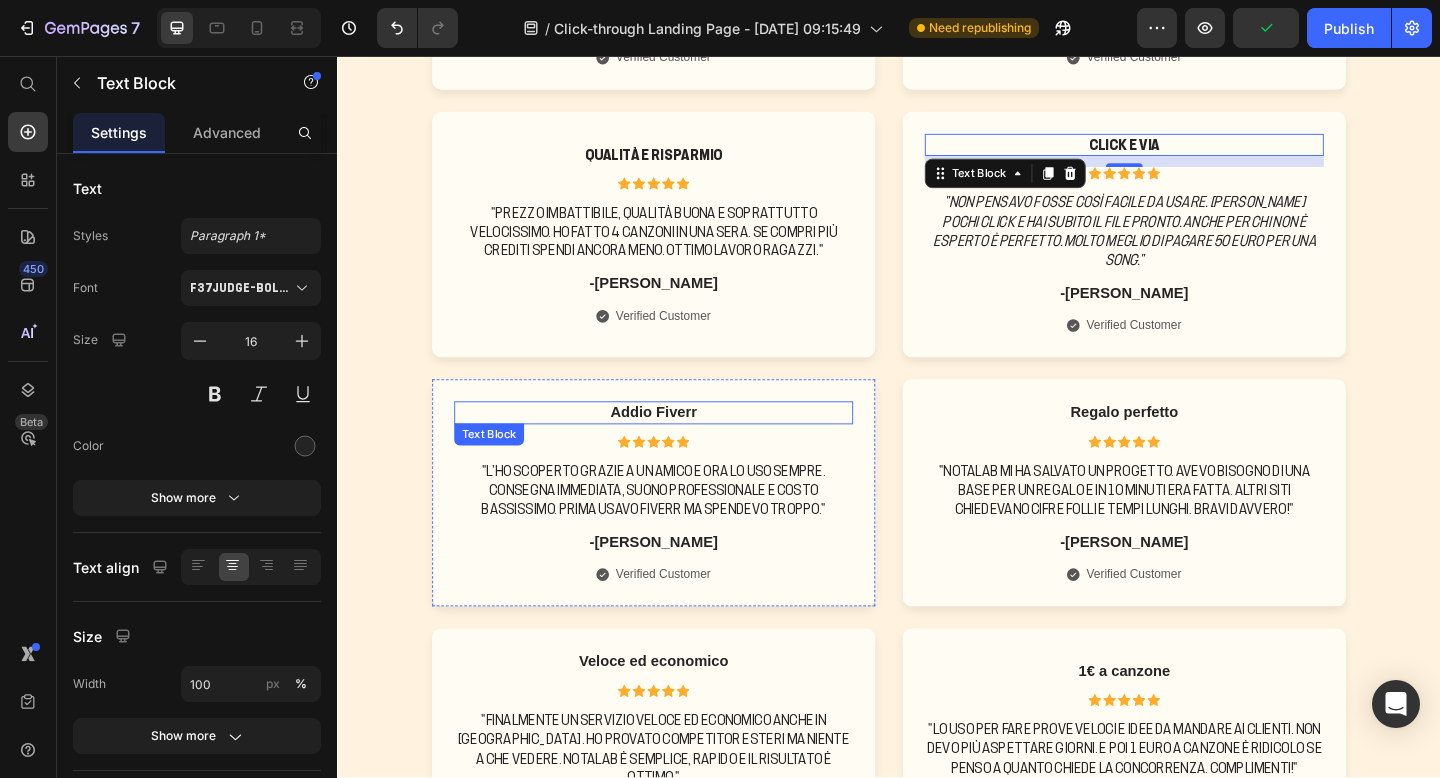 click on "Addio Fiverr" at bounding box center [681, 444] 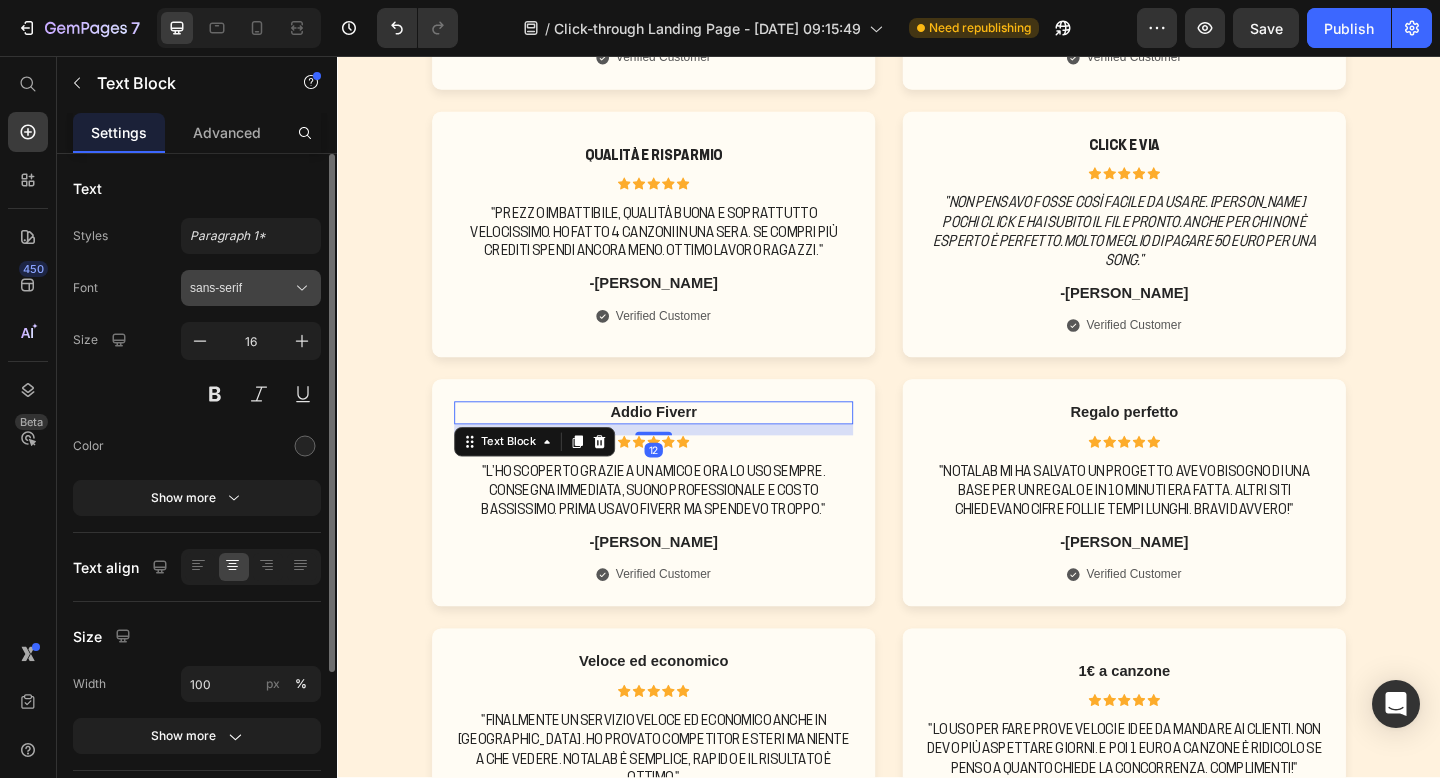 click on "sans-serif" at bounding box center [241, 288] 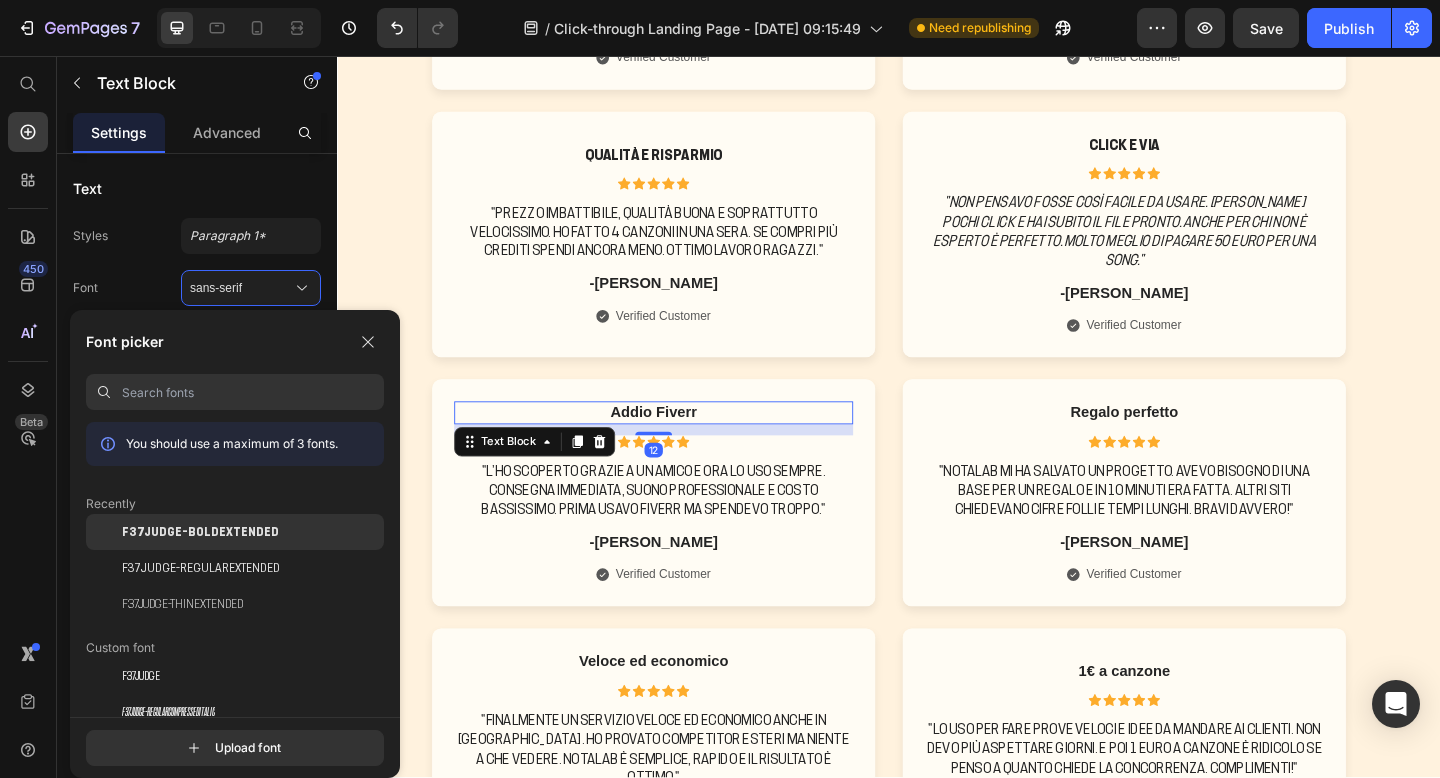 click on "F37Judge-BoldExtended" at bounding box center [200, 532] 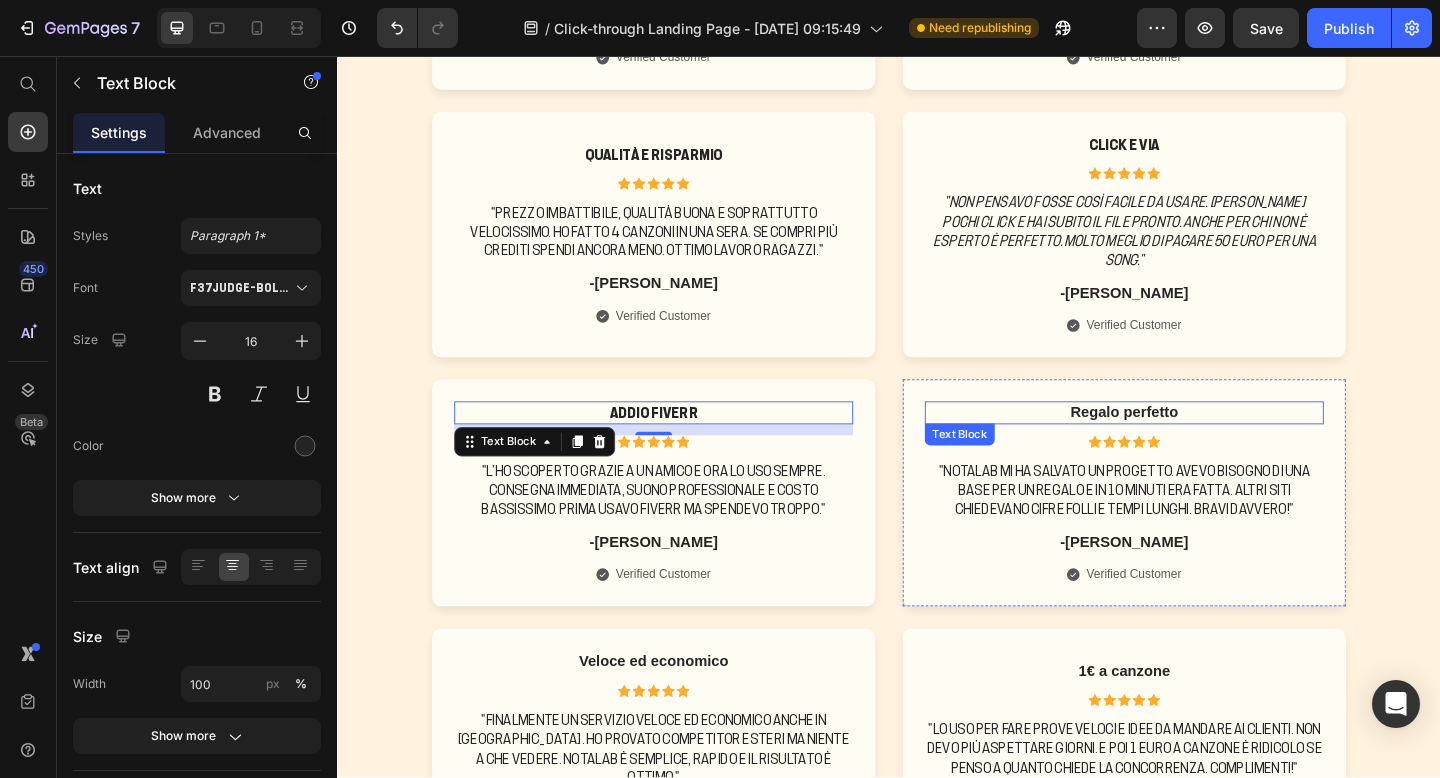 click on "Regalo perfetto" at bounding box center (1193, 444) 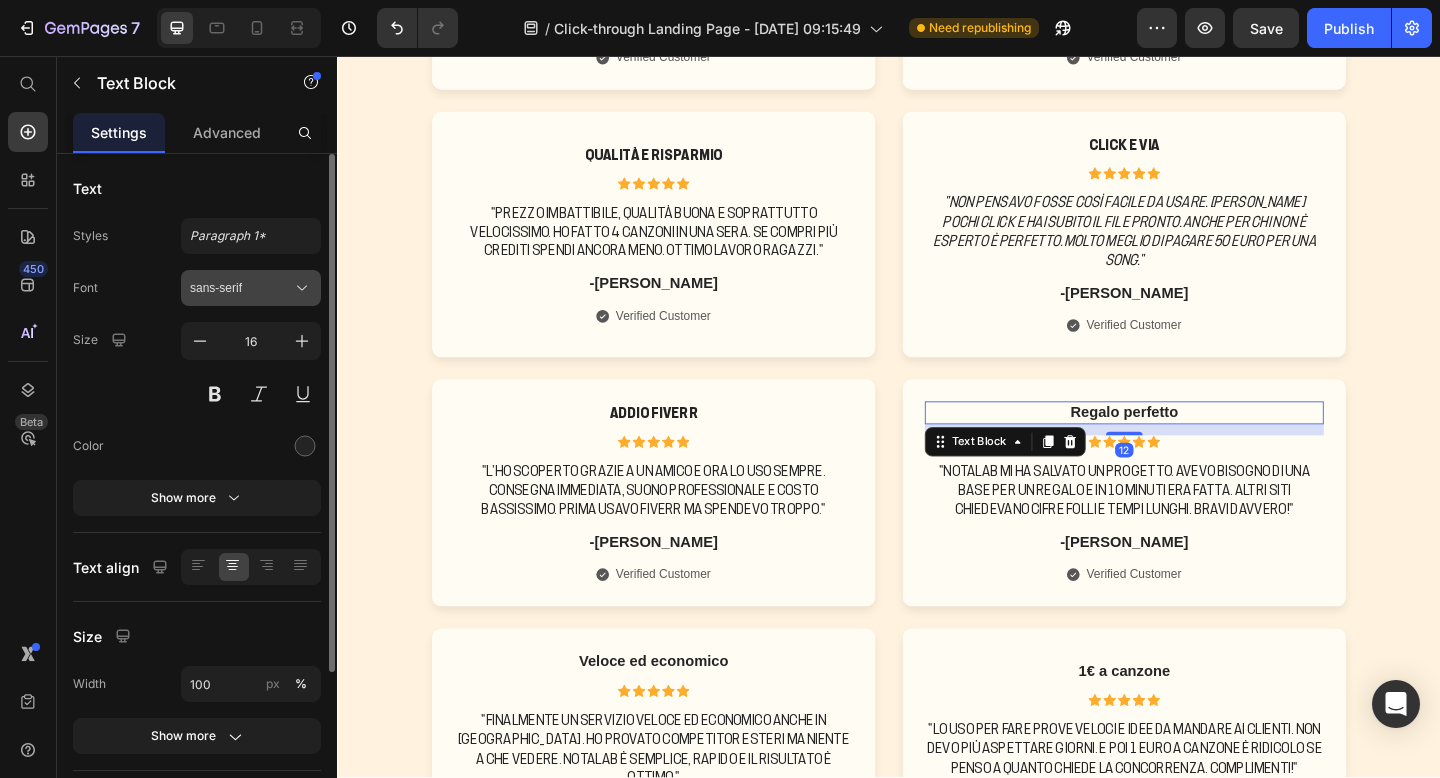 click on "sans-serif" at bounding box center (251, 288) 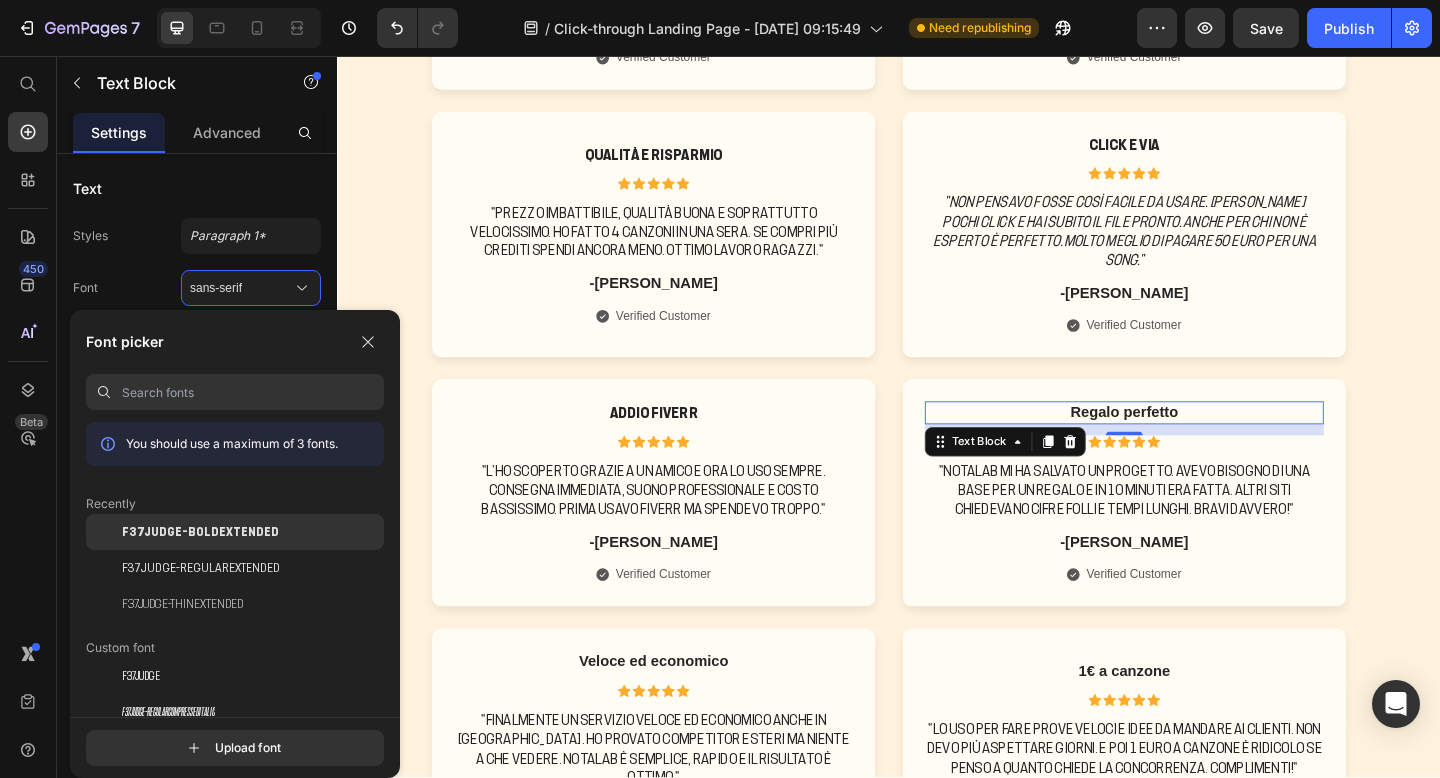 click on "F37Judge-BoldExtended" at bounding box center [200, 532] 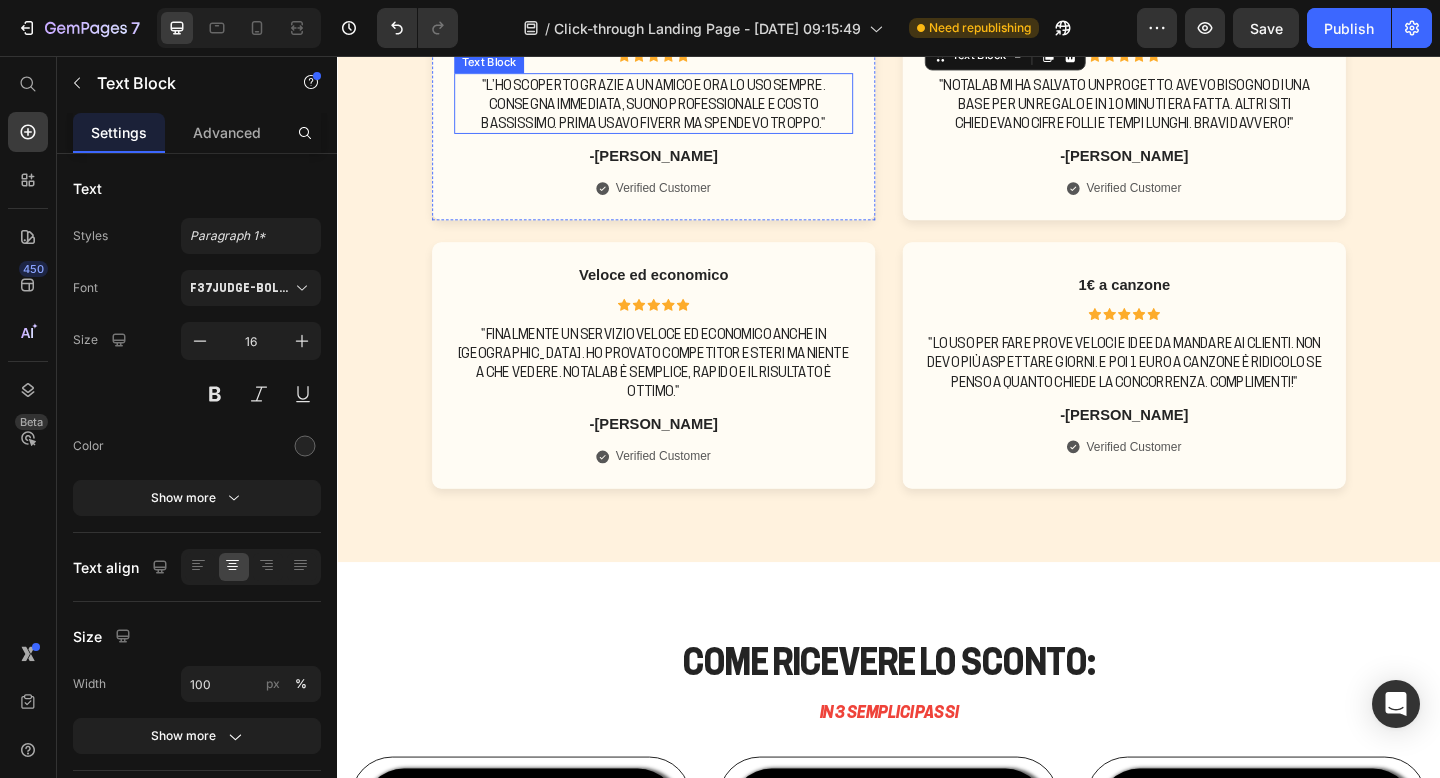 scroll, scrollTop: 1628, scrollLeft: 0, axis: vertical 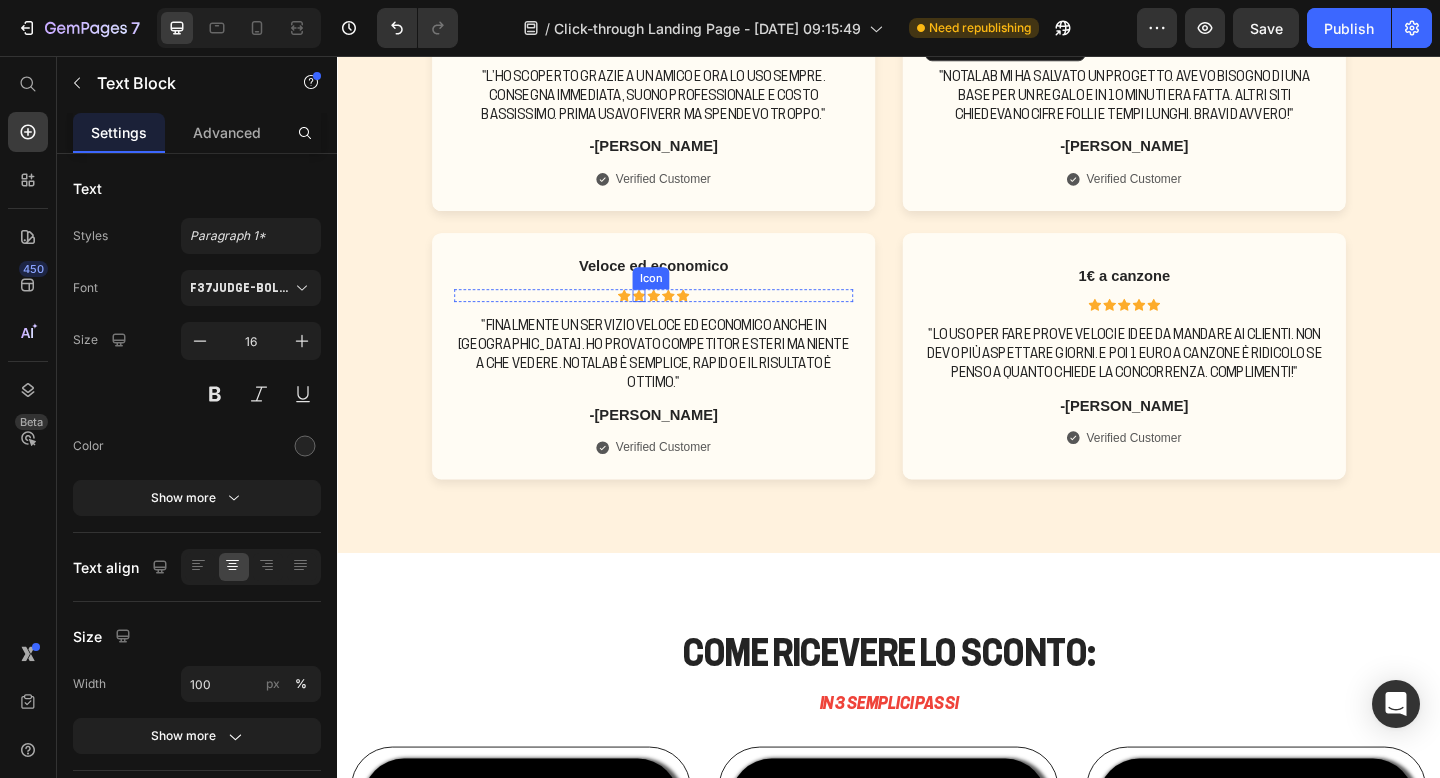 click on "Veloce ed economico Text Block Icon Icon Icon Icon Icon Icon List "Finalmente un servizio veloce ed economico anche in Italia. Ho provato competitor esteri ma niente a che vedere. NotaLab è semplice, rapido e il risultato è ottimo." Text Block -Marta G. Text Block
Icon Verified Customer Text Block Row" at bounding box center [681, 383] 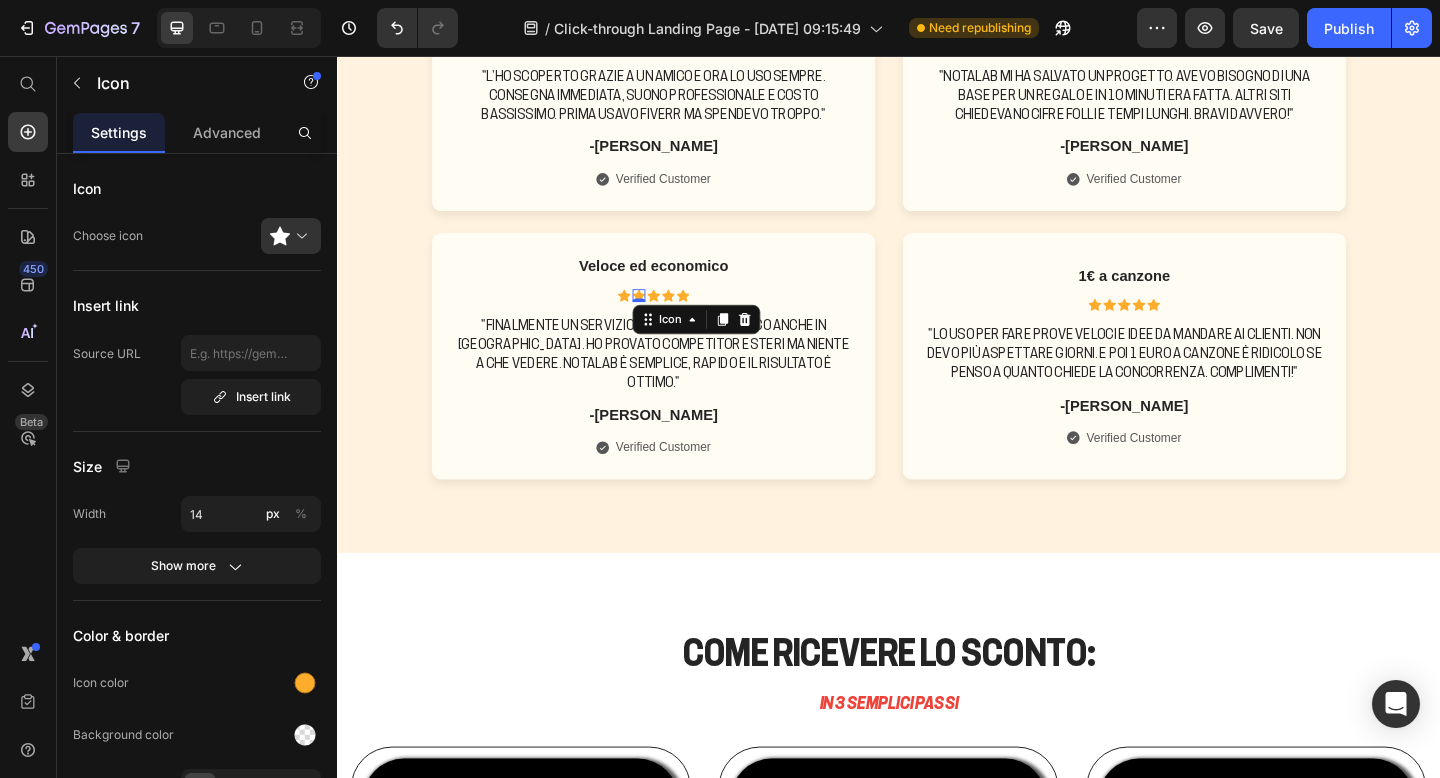 click on "Veloce ed economico" at bounding box center (681, 285) 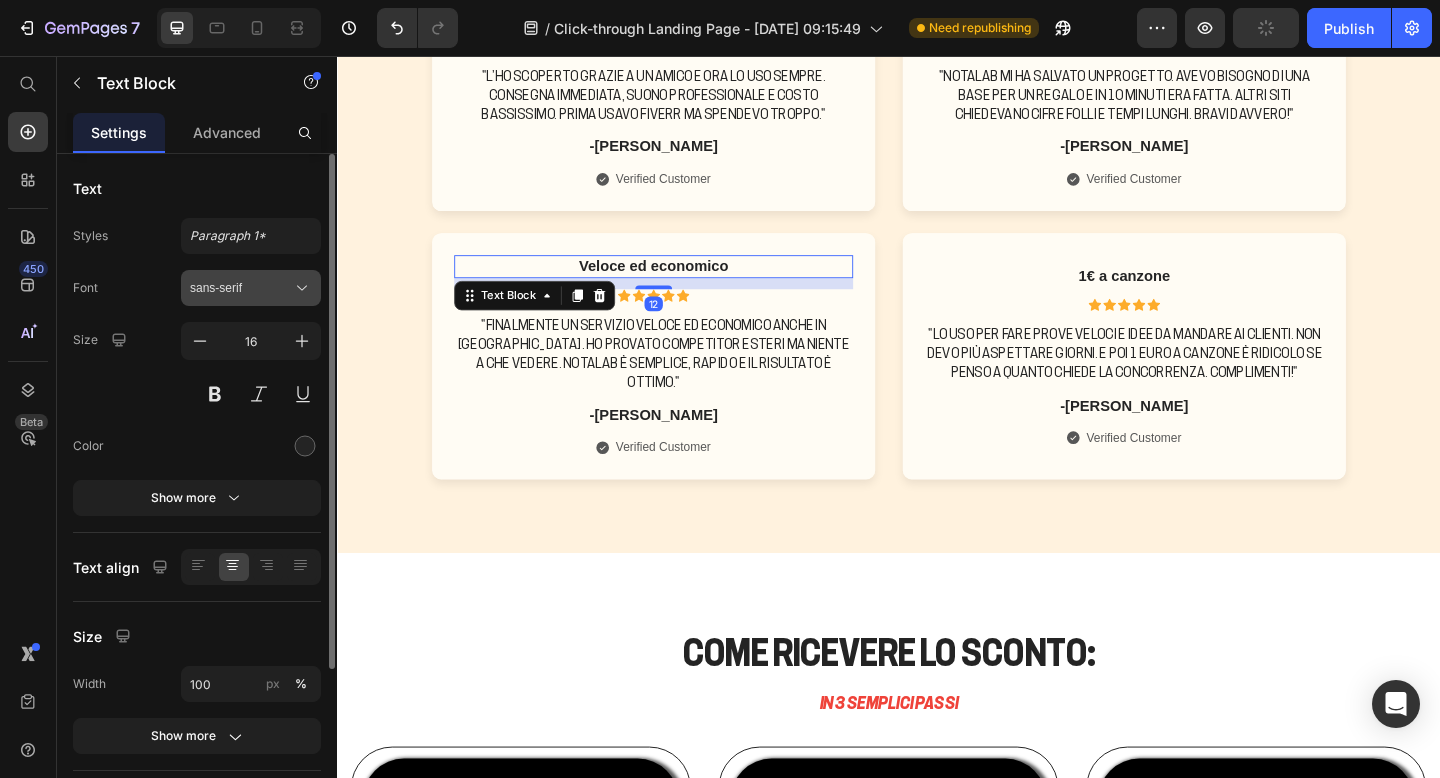 click 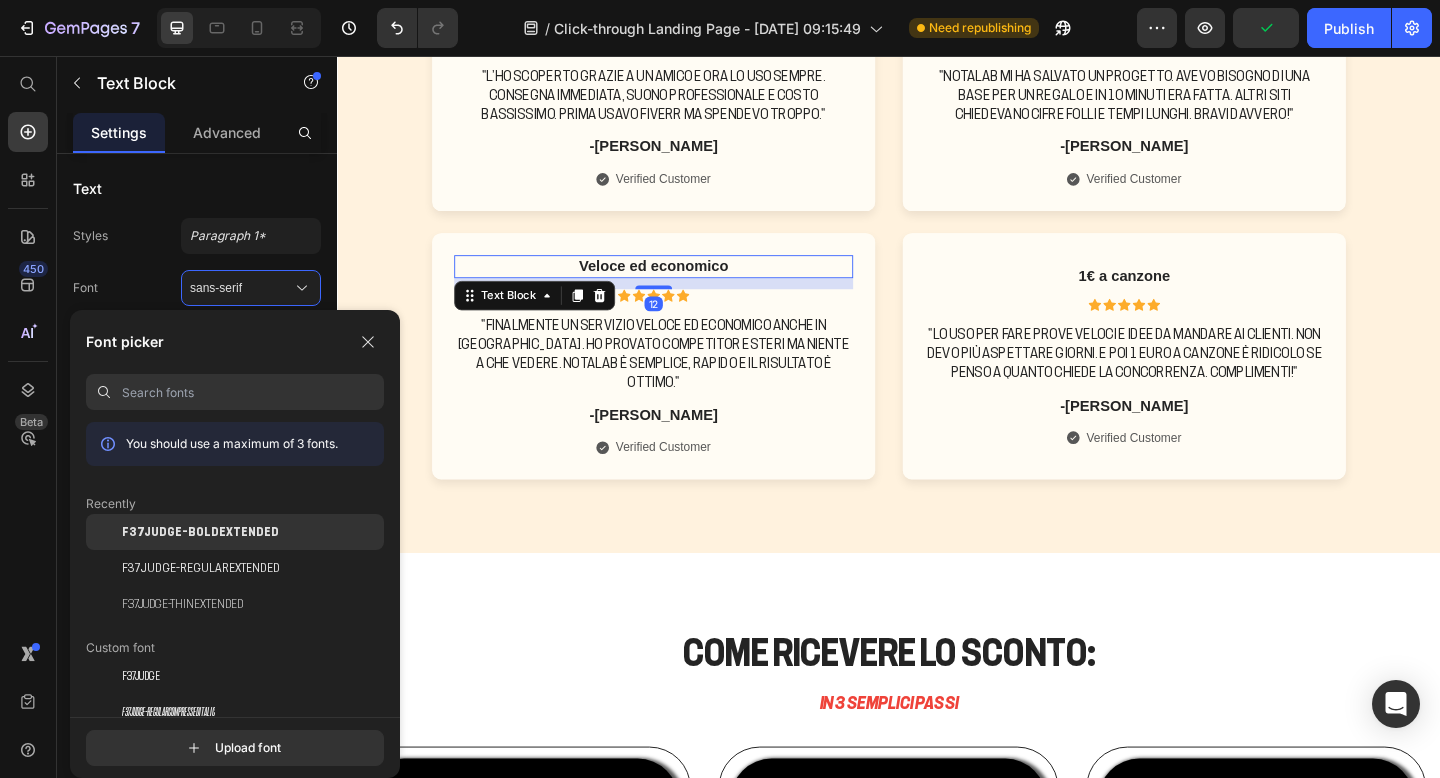 click on "F37Judge-BoldExtended" 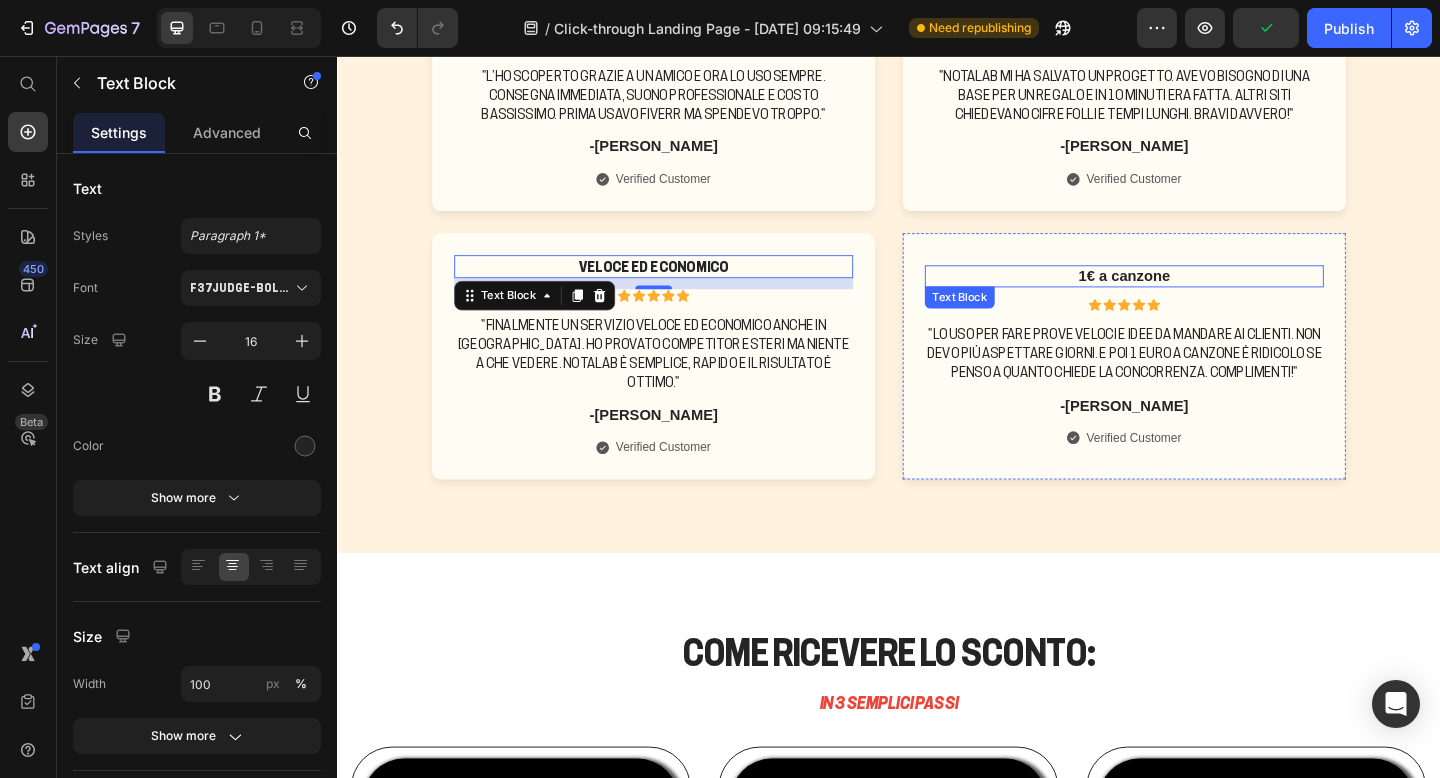 click on "1€ a canzone" at bounding box center [1193, 296] 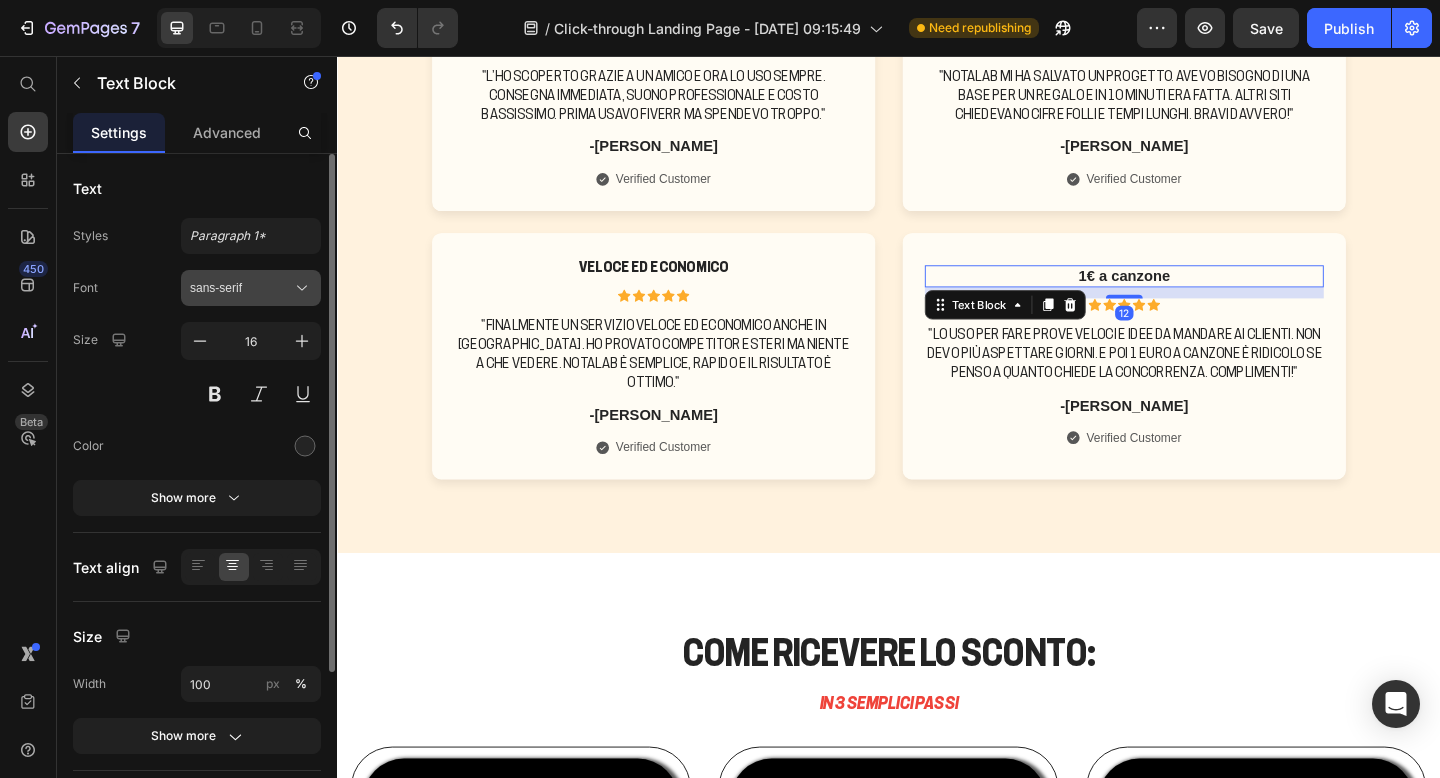 click 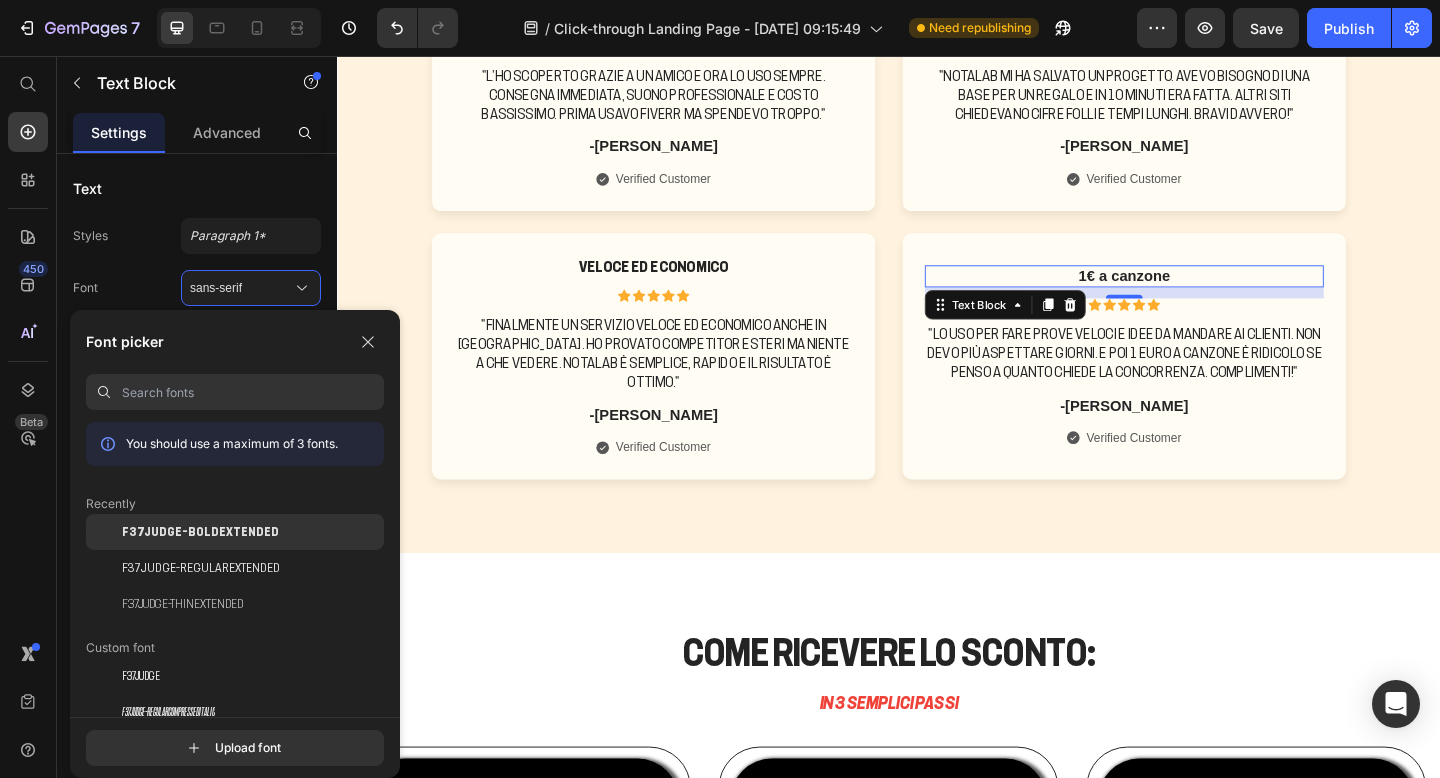 click on "F37Judge-BoldExtended" at bounding box center [200, 532] 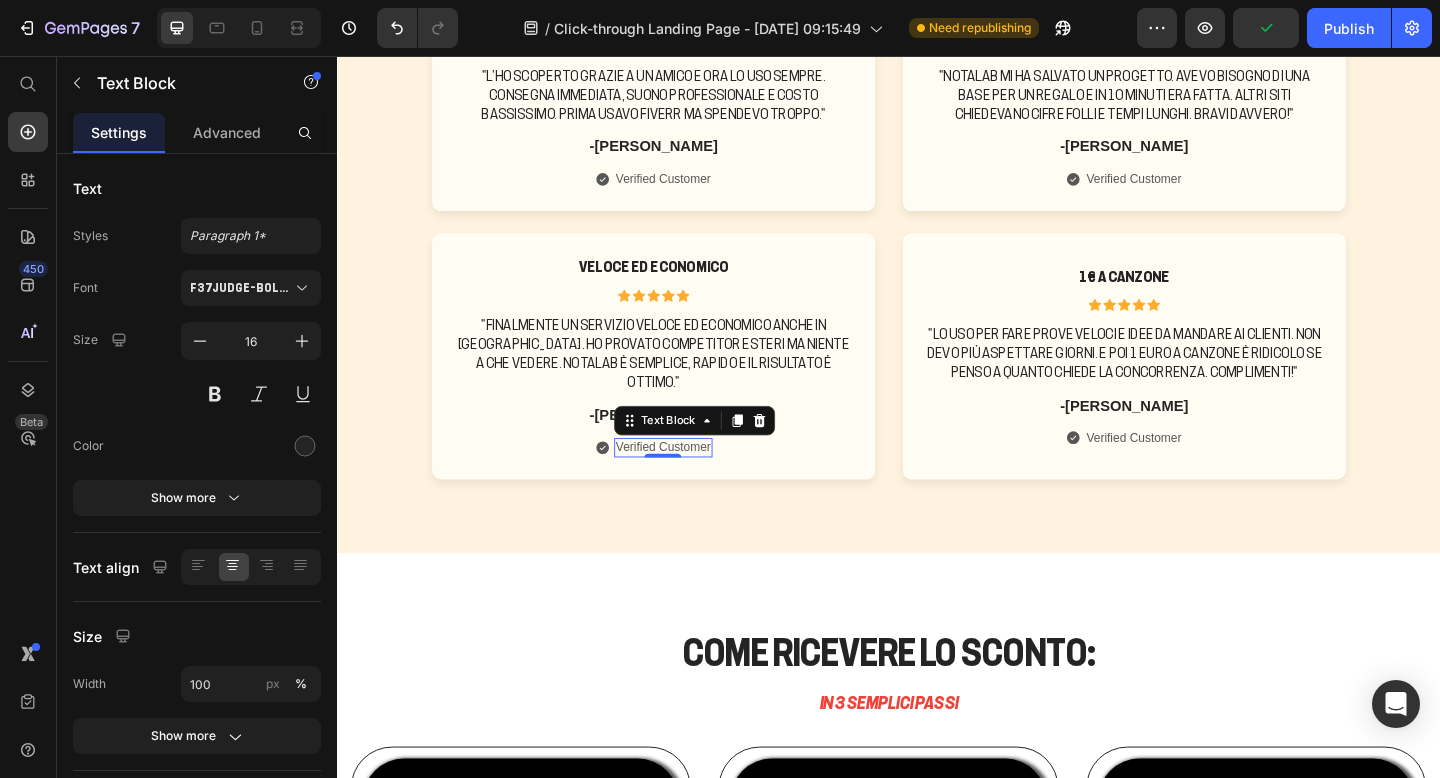 click on "Verified Customer" at bounding box center [691, 482] 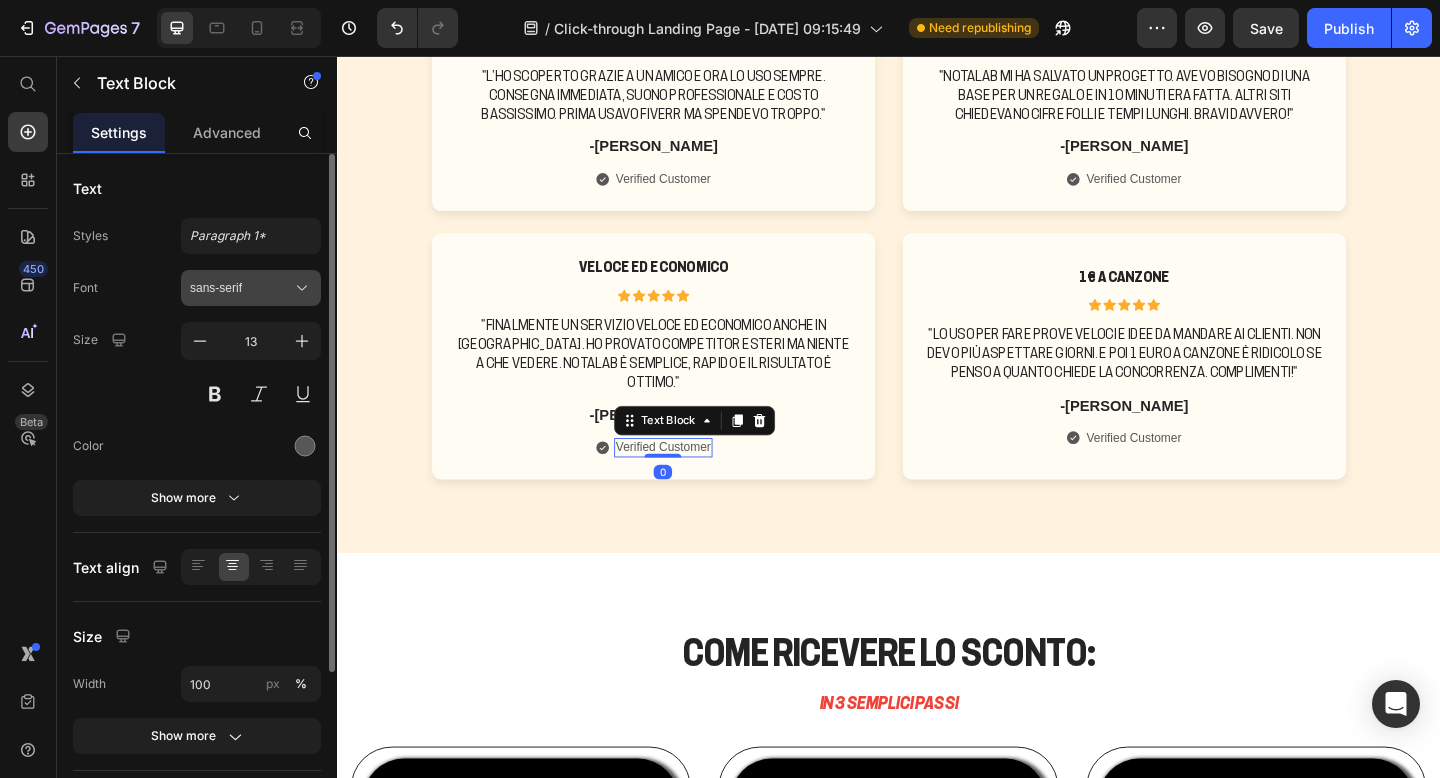 click on "sans-serif" at bounding box center (241, 288) 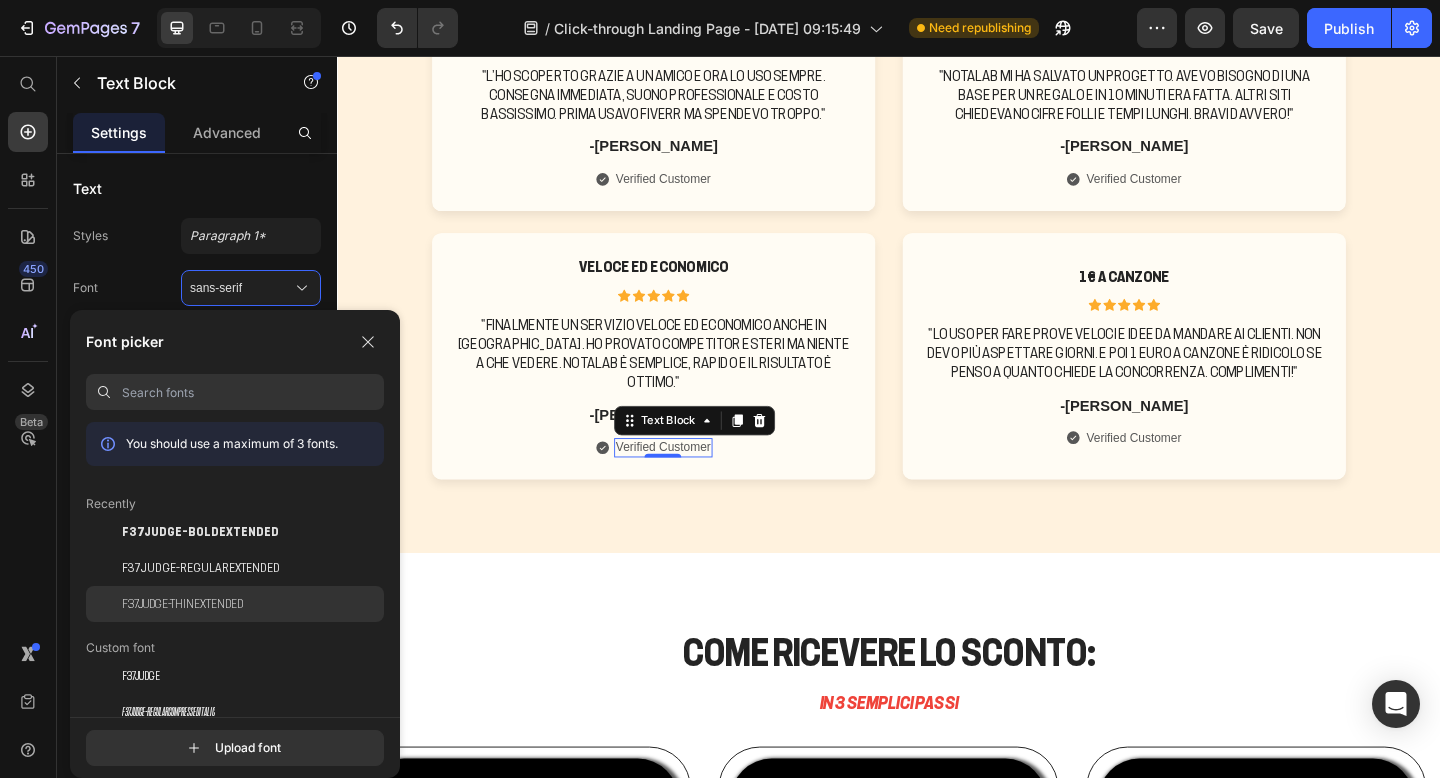 click on "F37Judge-ThinExtended" at bounding box center [182, 604] 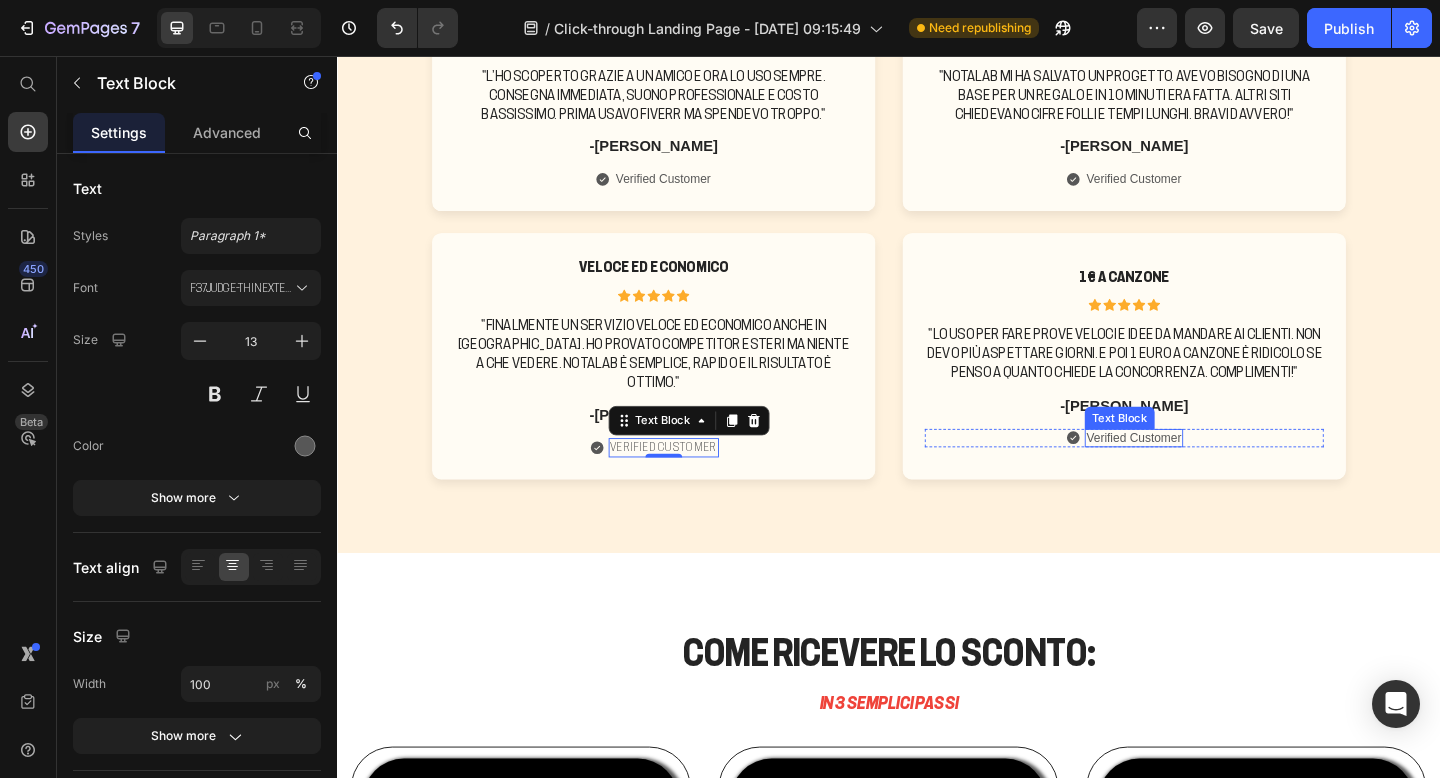 click on "Verified Customer" at bounding box center [1203, 472] 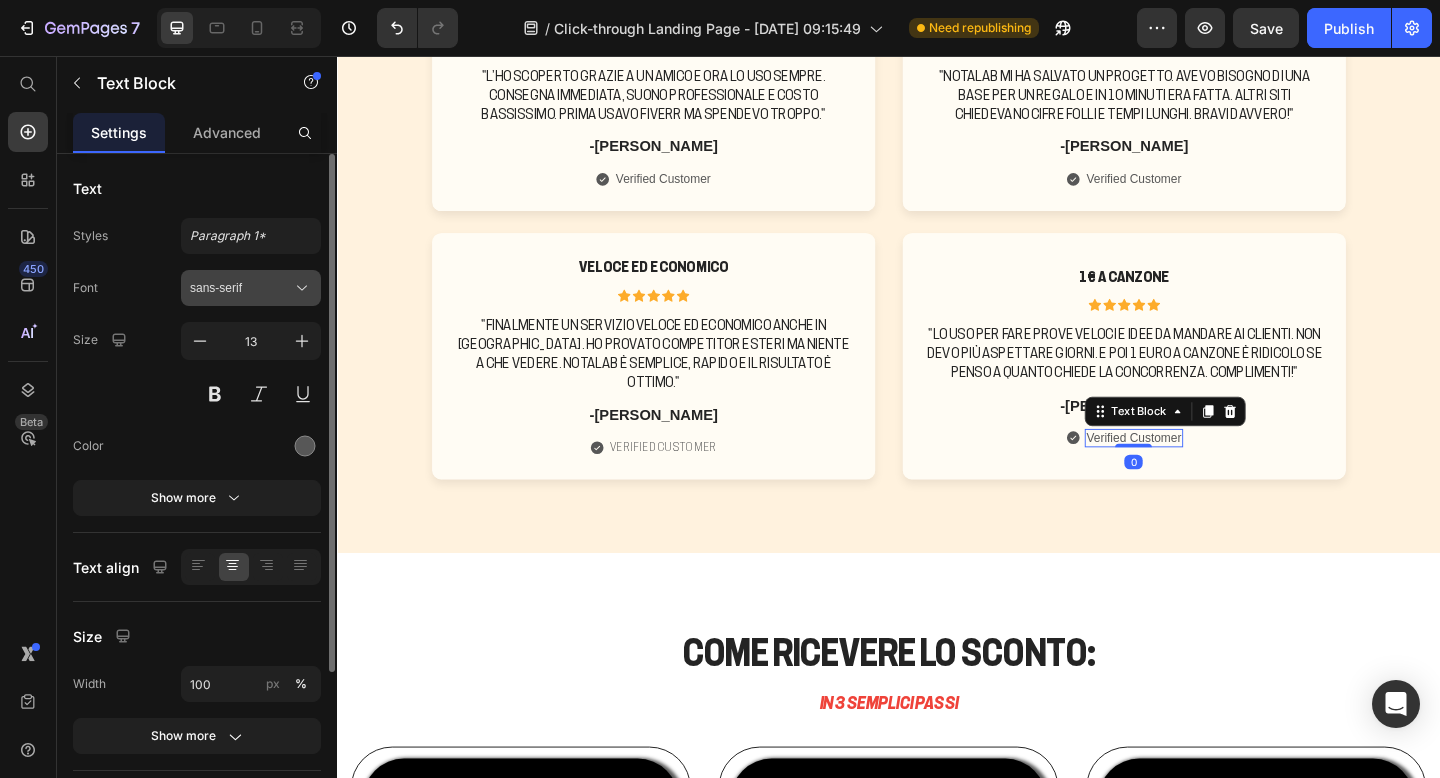 click on "sans-serif" at bounding box center (251, 288) 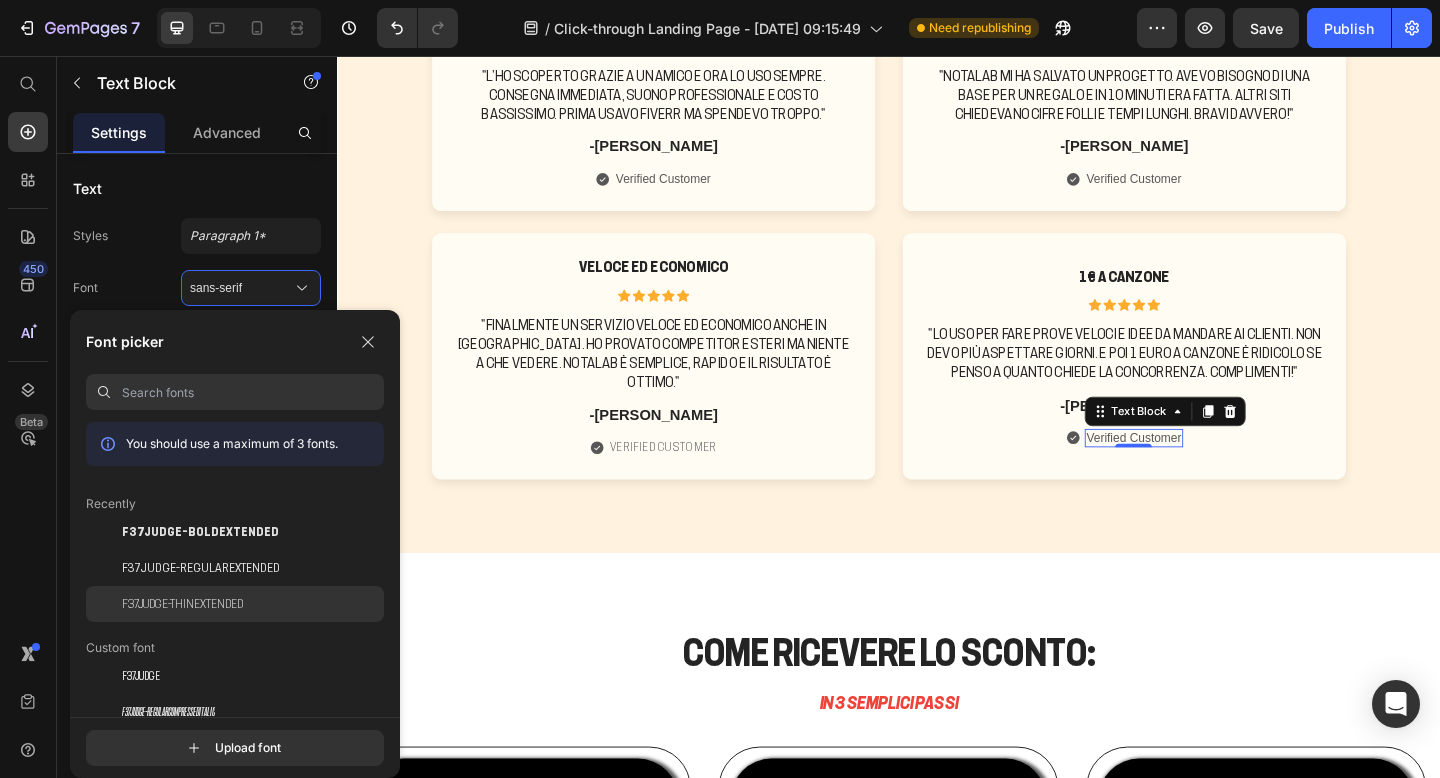 click on "F37Judge-ThinExtended" 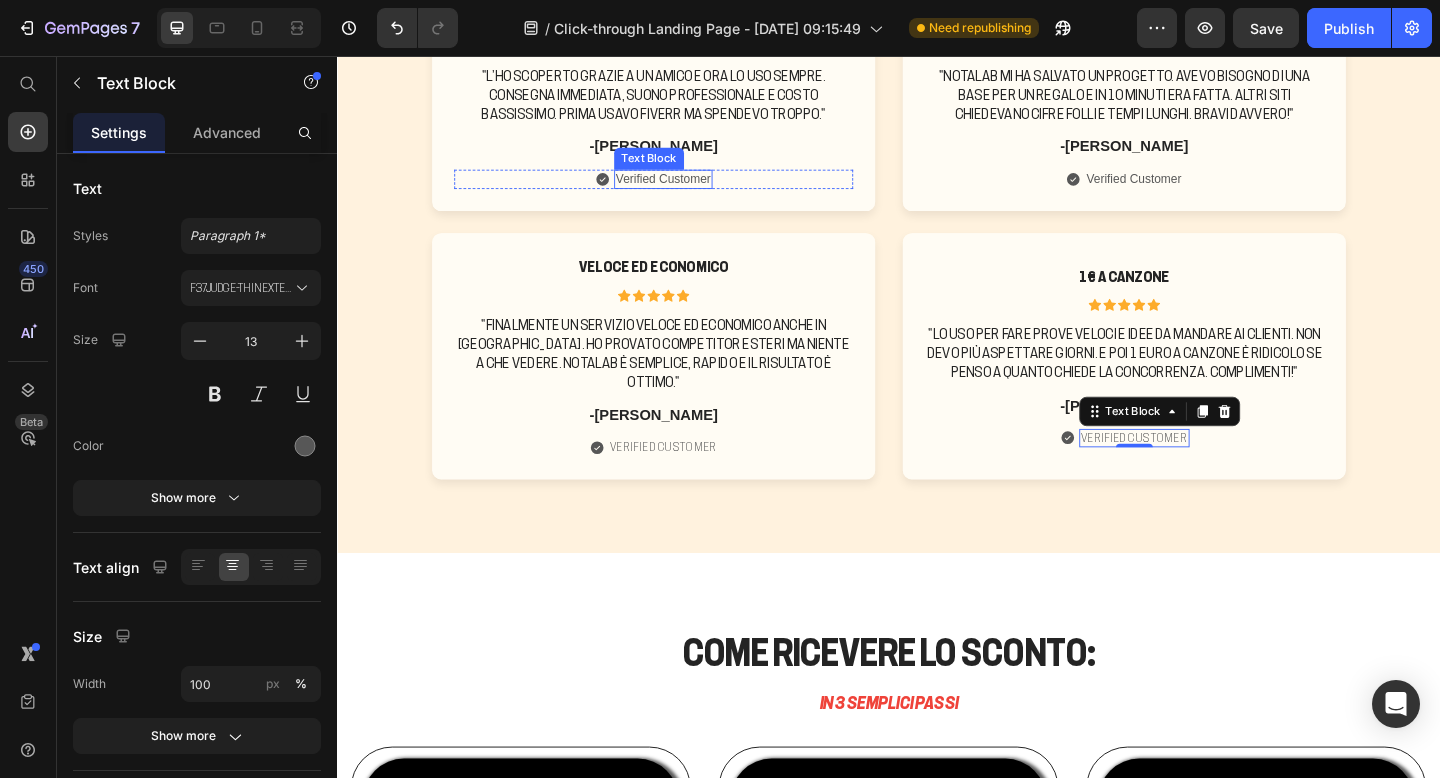 click on "Verified Customer" at bounding box center [691, 190] 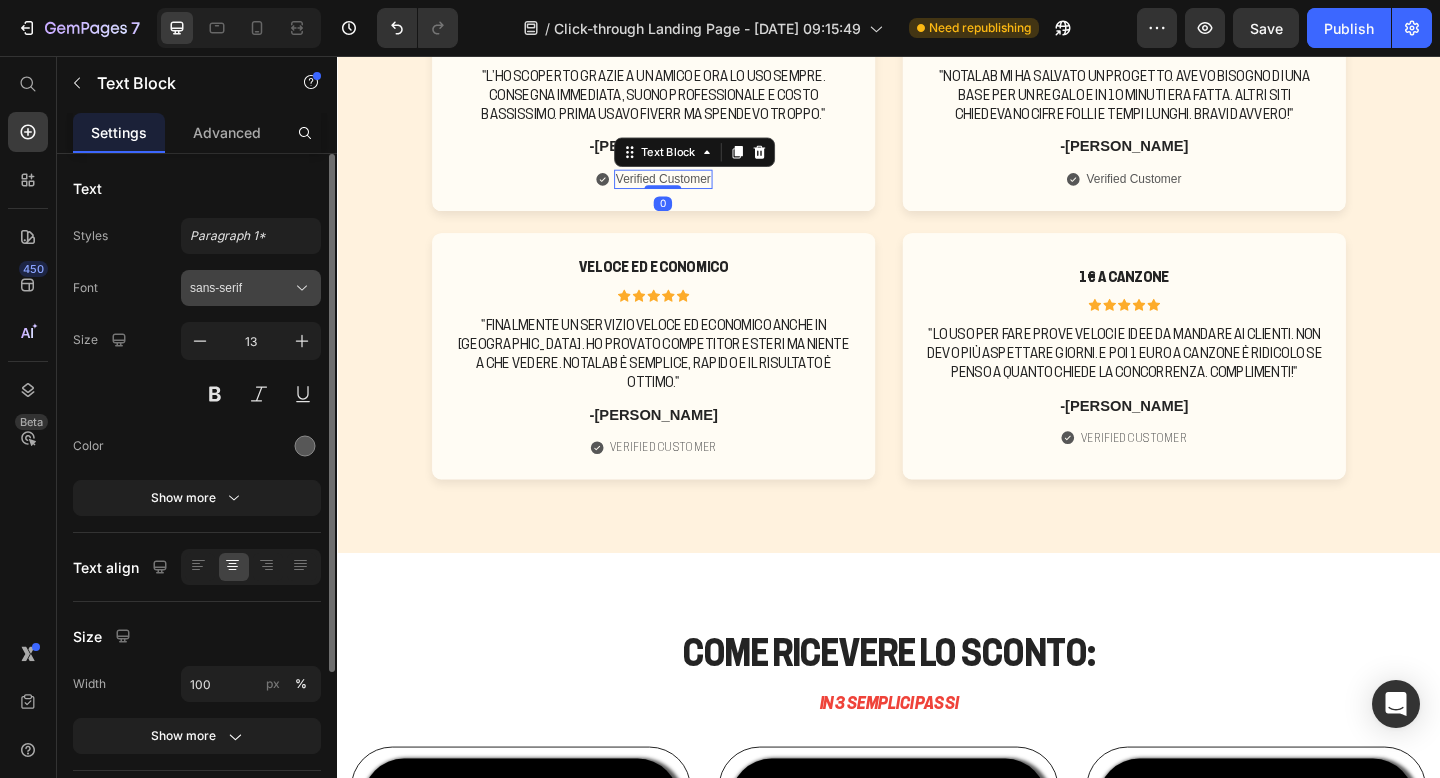 click 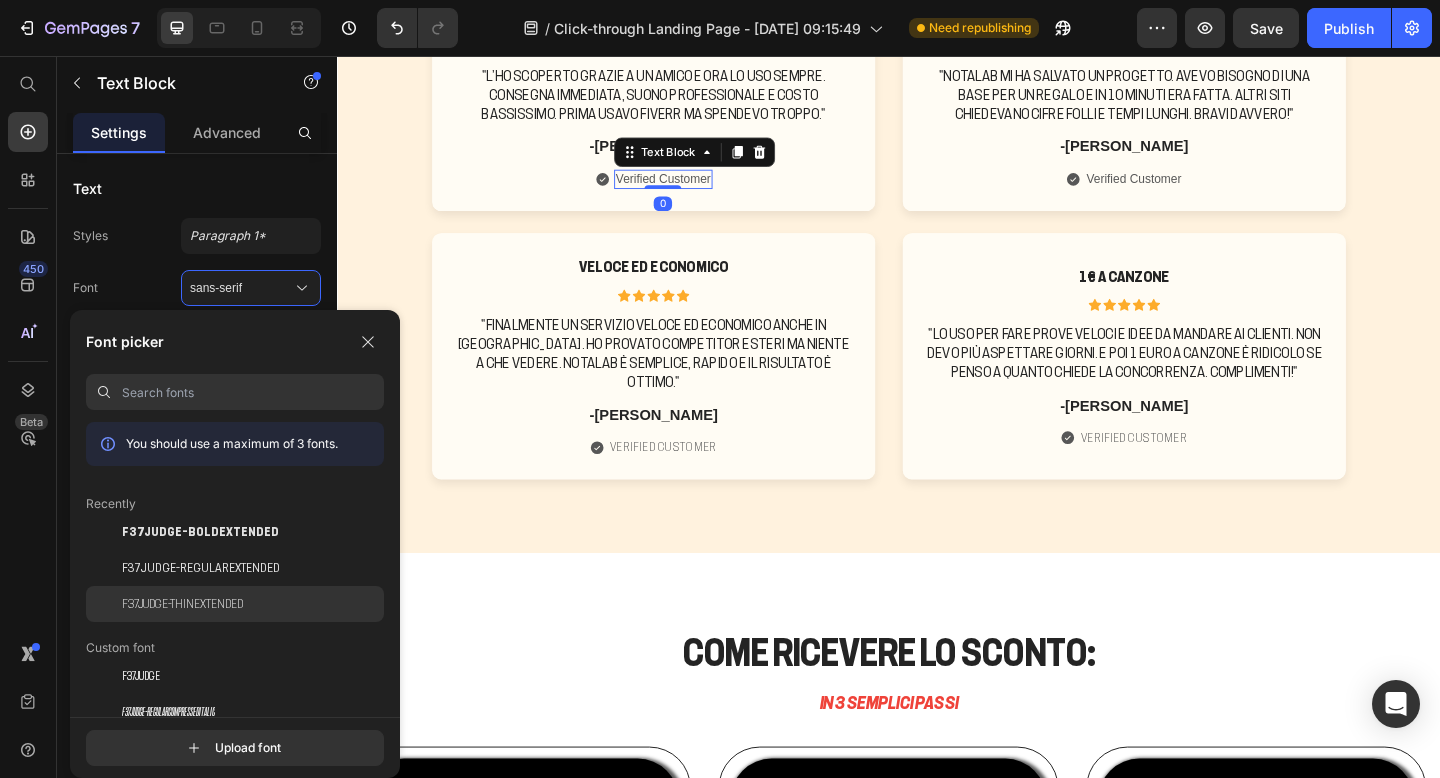 click on "F37Judge-ThinExtended" at bounding box center (182, 604) 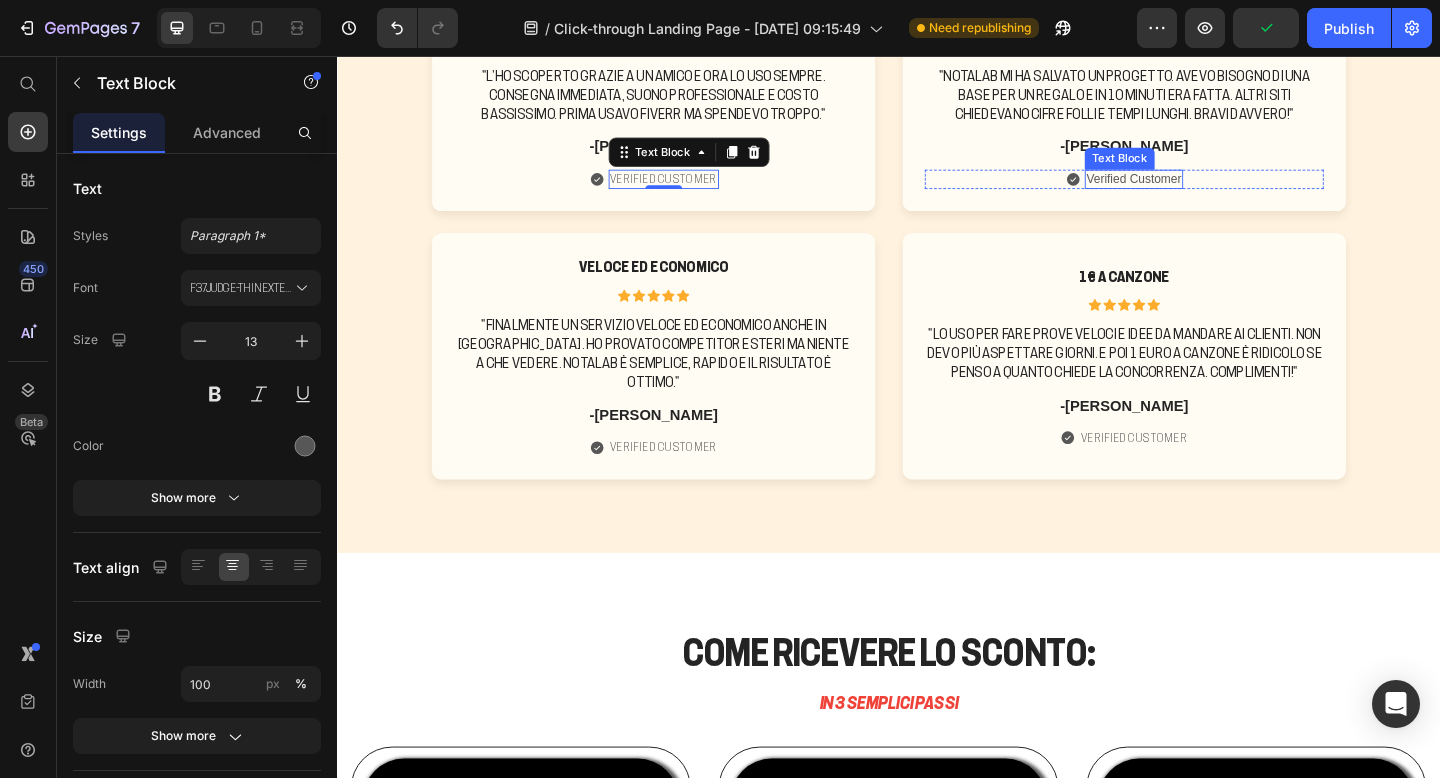 click on "Verified Customer" at bounding box center [1203, 190] 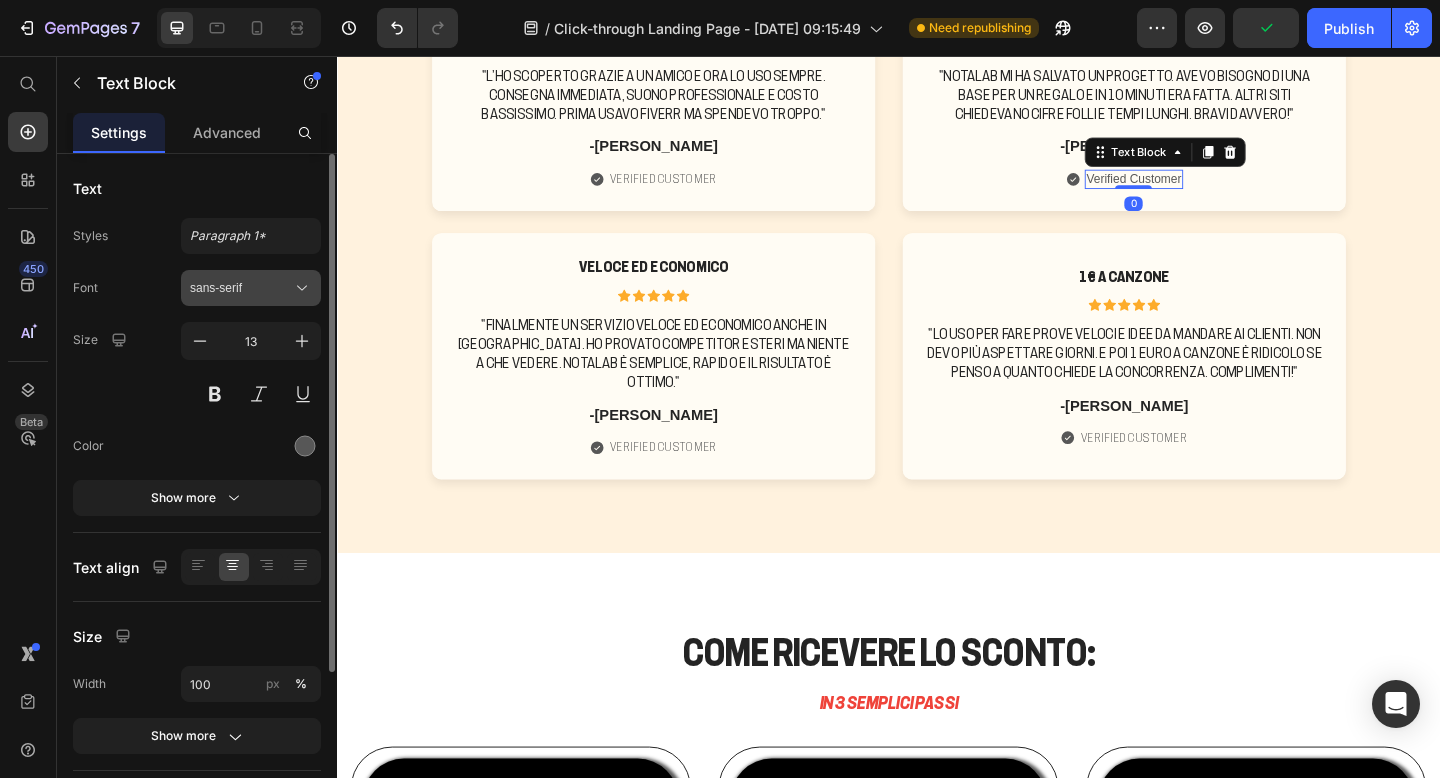 click on "sans-serif" at bounding box center (241, 288) 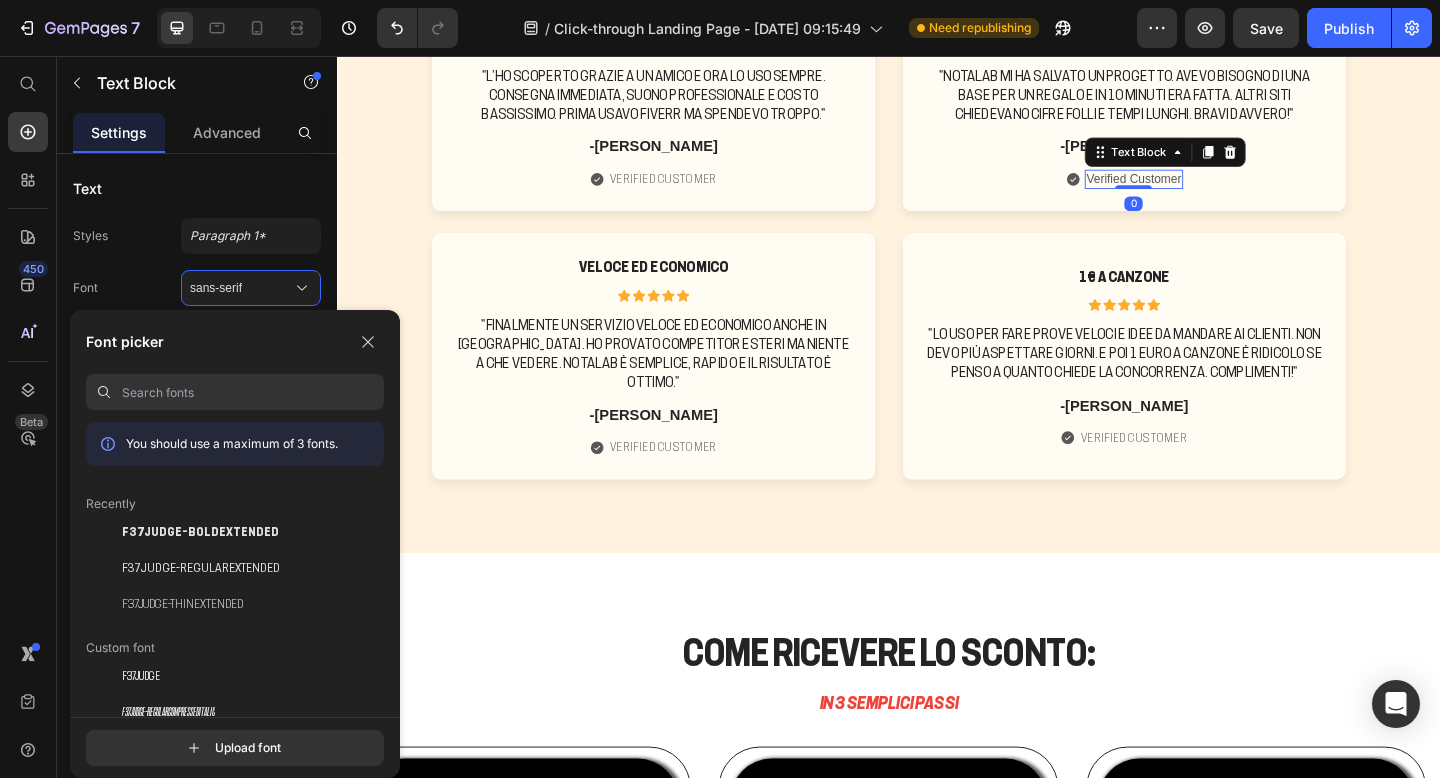 click on "Custom font" 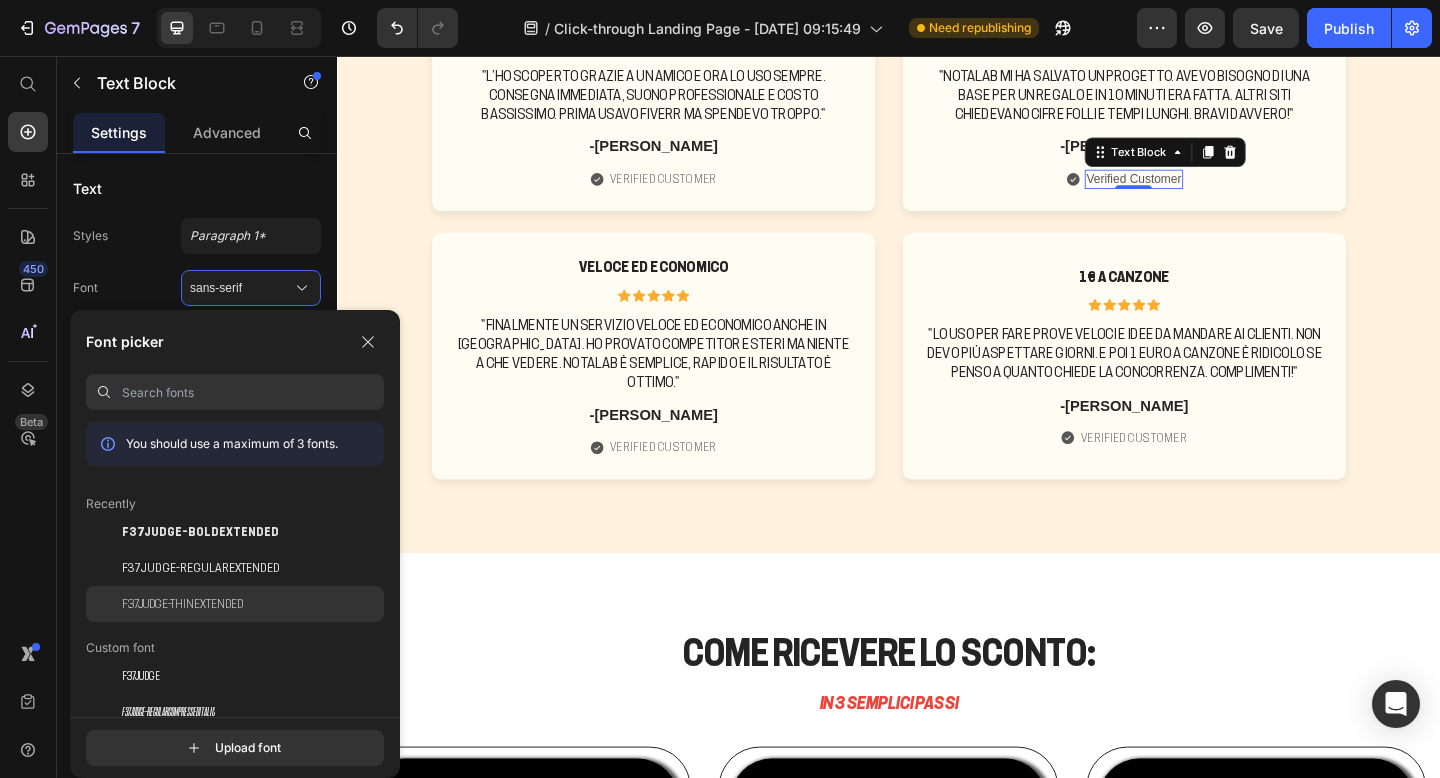 click on "F37Judge-ThinExtended" 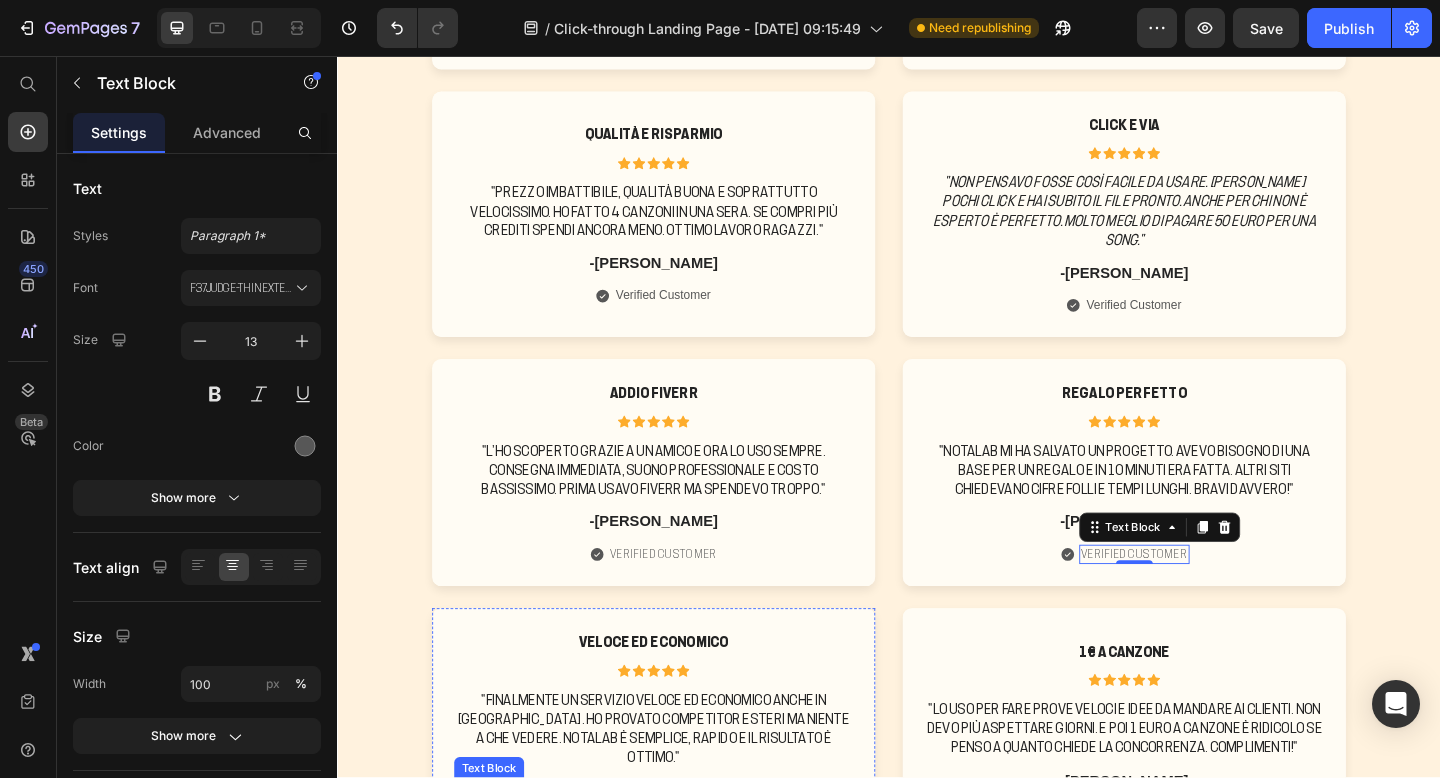 scroll, scrollTop: 1207, scrollLeft: 0, axis: vertical 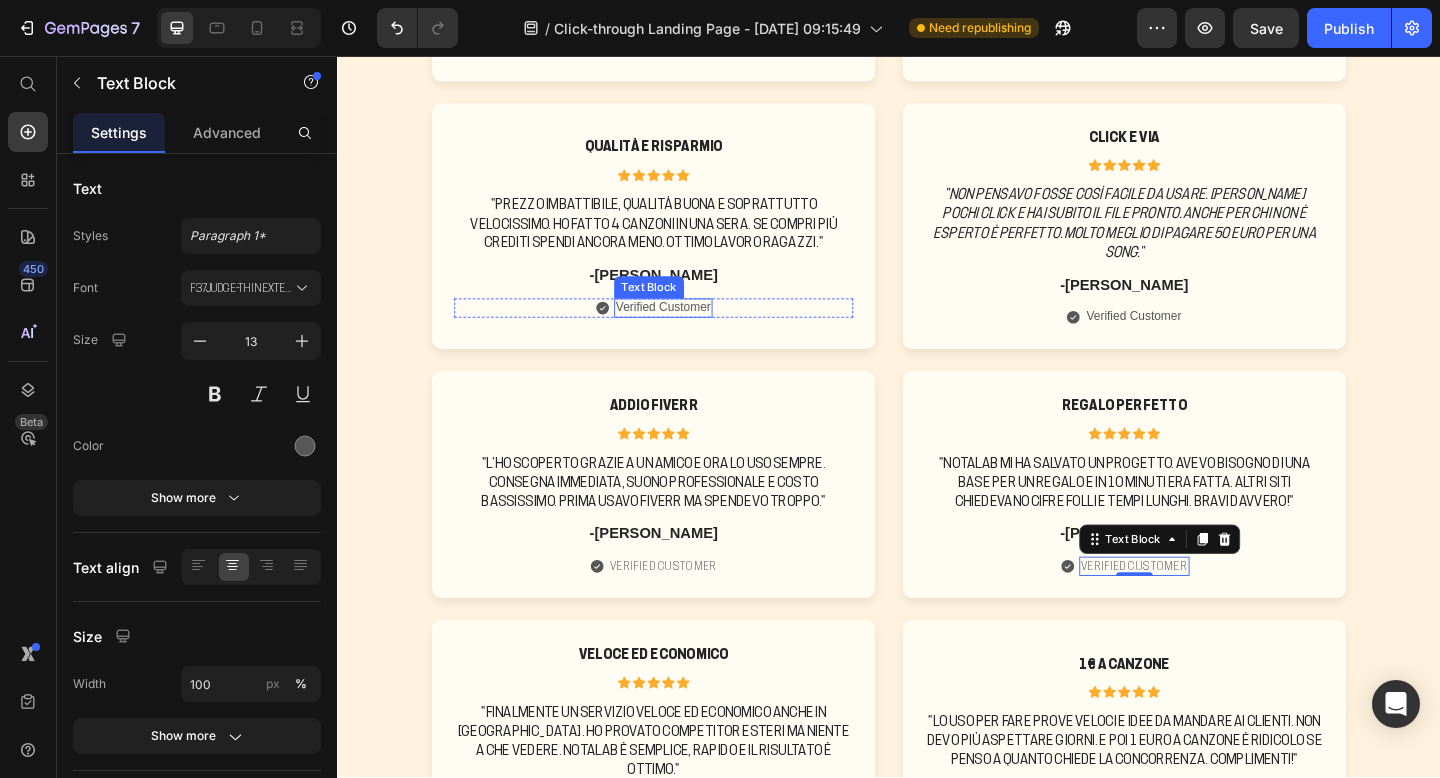 click on "Verified Customer" at bounding box center [691, 330] 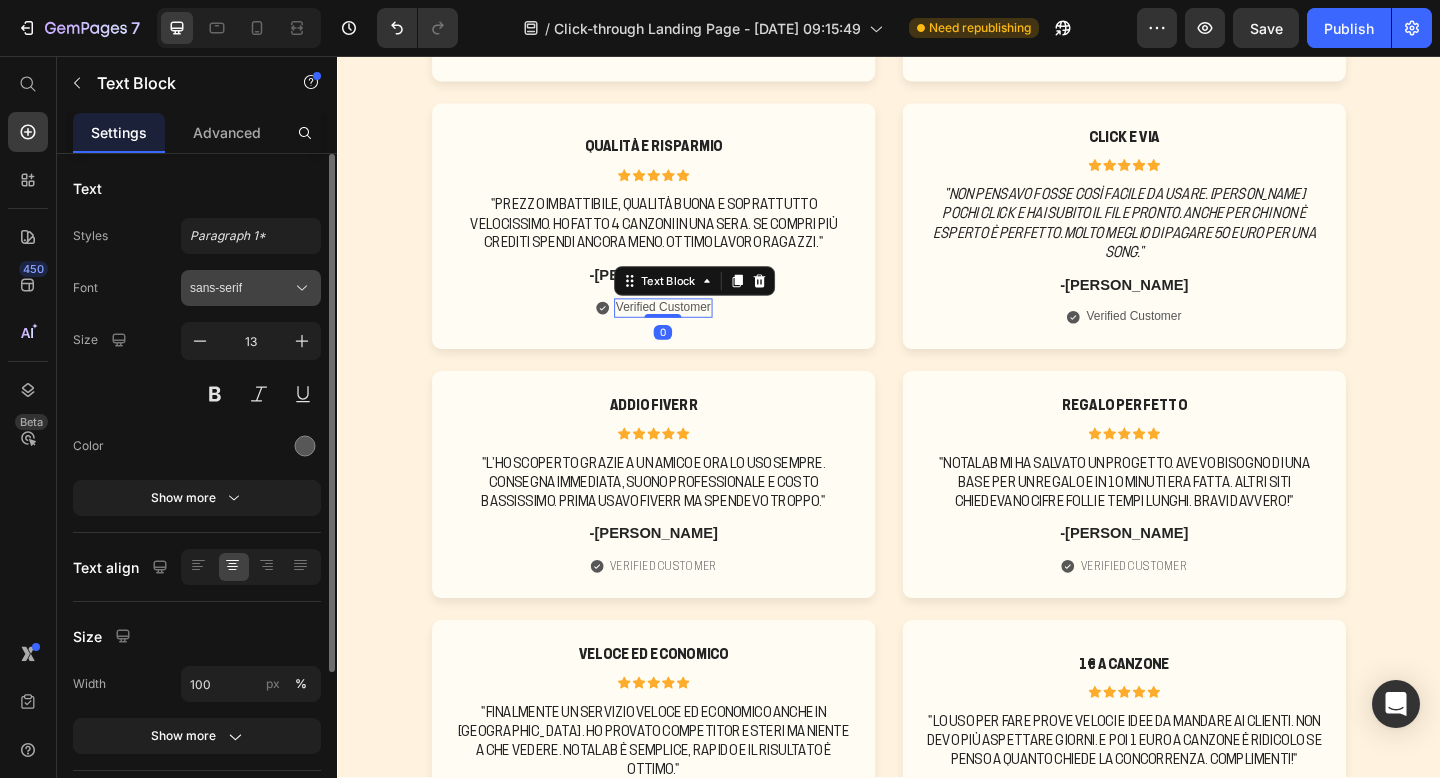 click on "sans-serif" at bounding box center (241, 288) 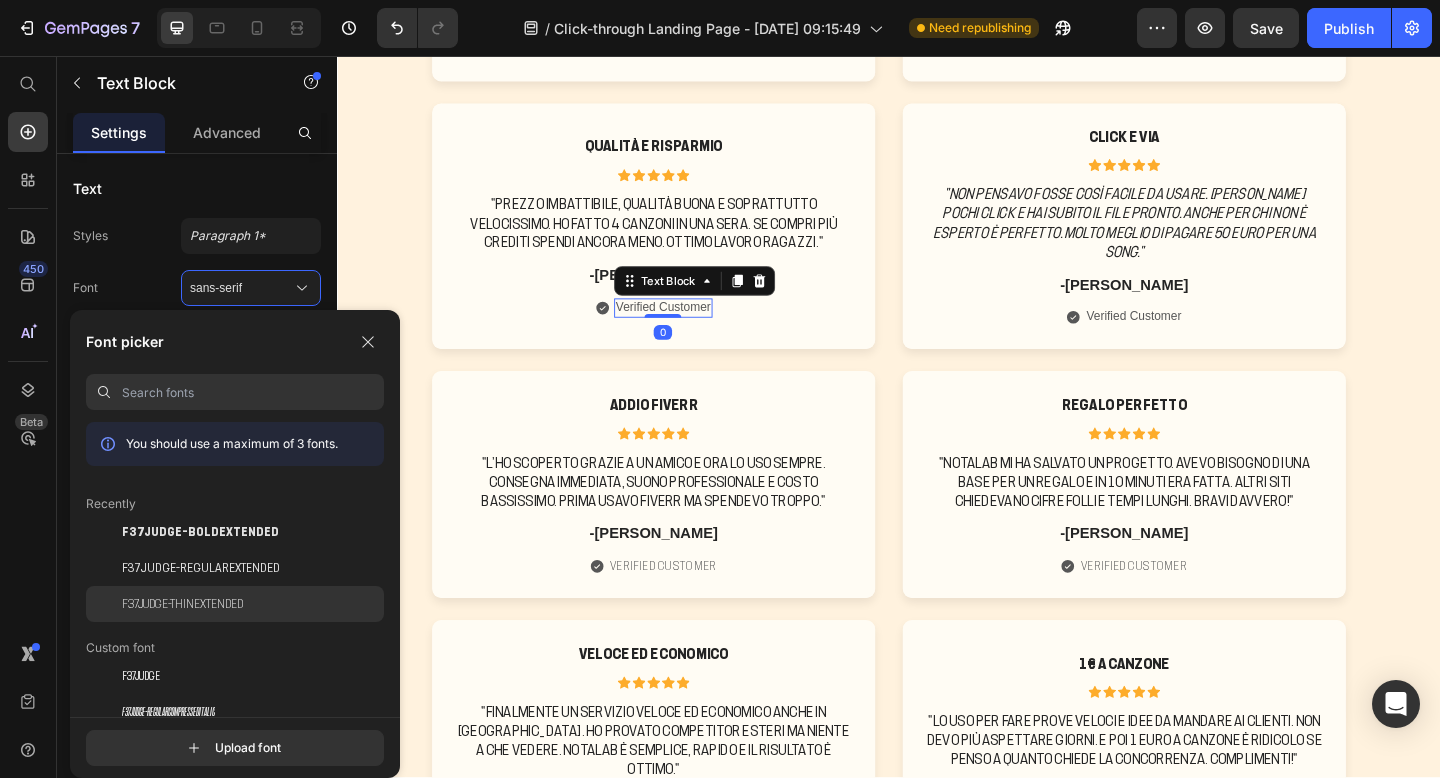 click on "F37Judge-ThinExtended" at bounding box center [182, 604] 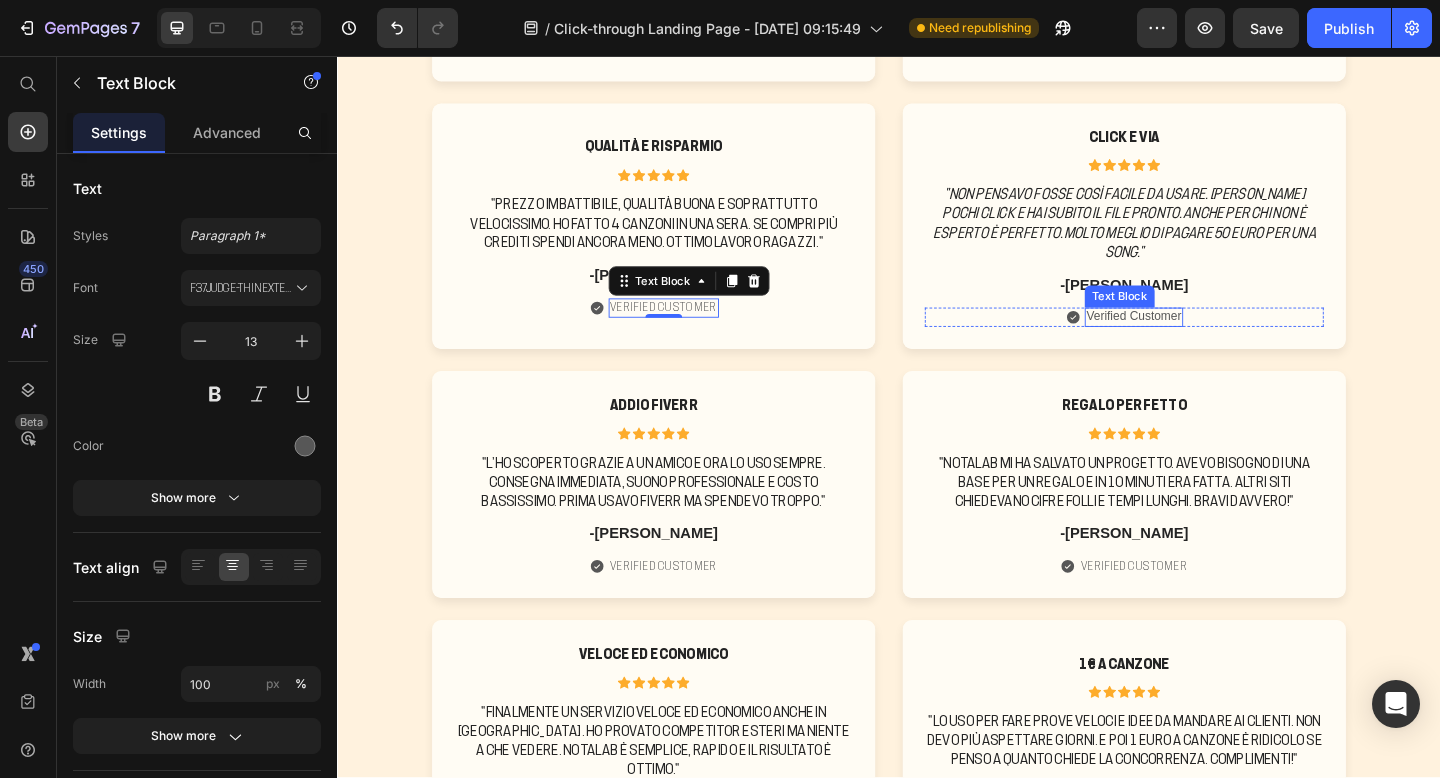 click on "Verified Customer" at bounding box center [1203, 340] 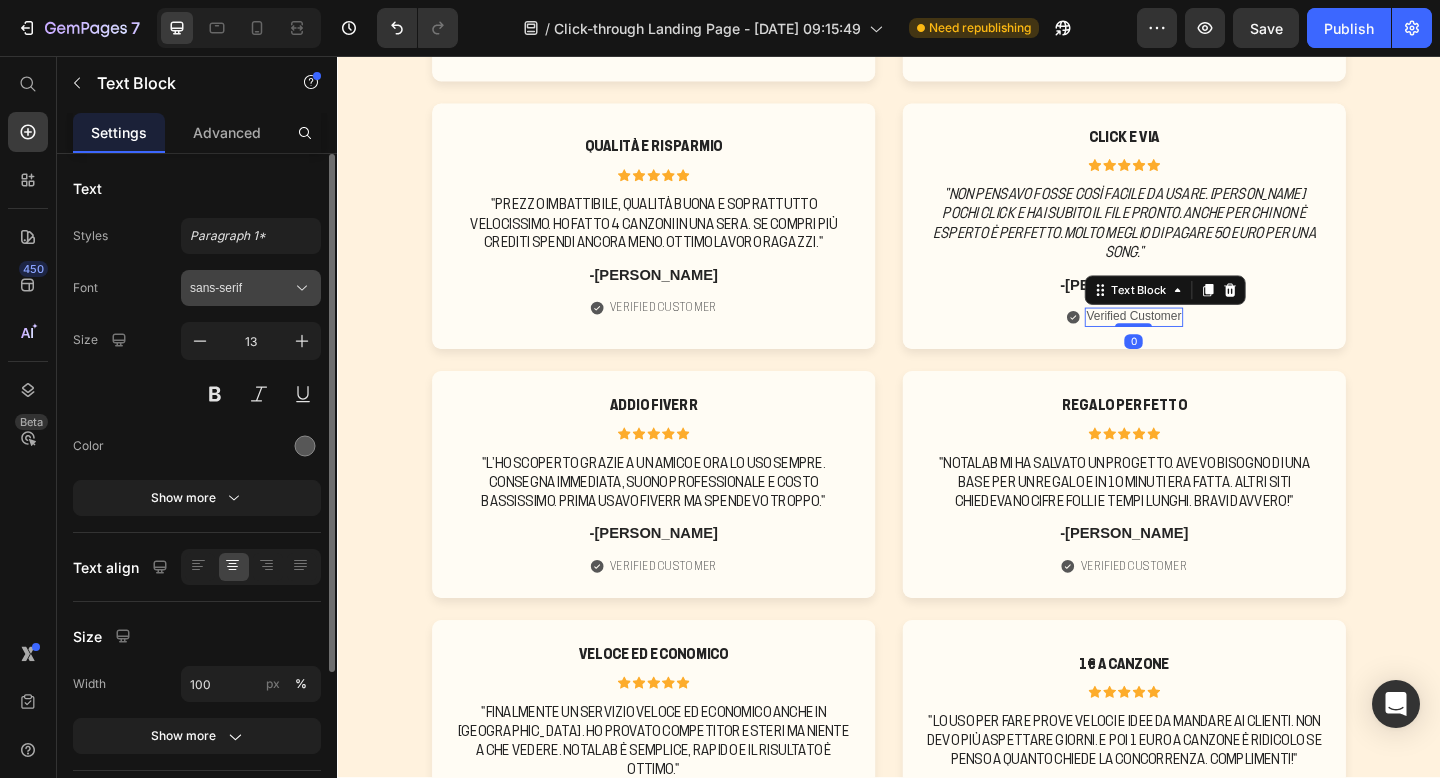 click on "sans-serif" at bounding box center (241, 288) 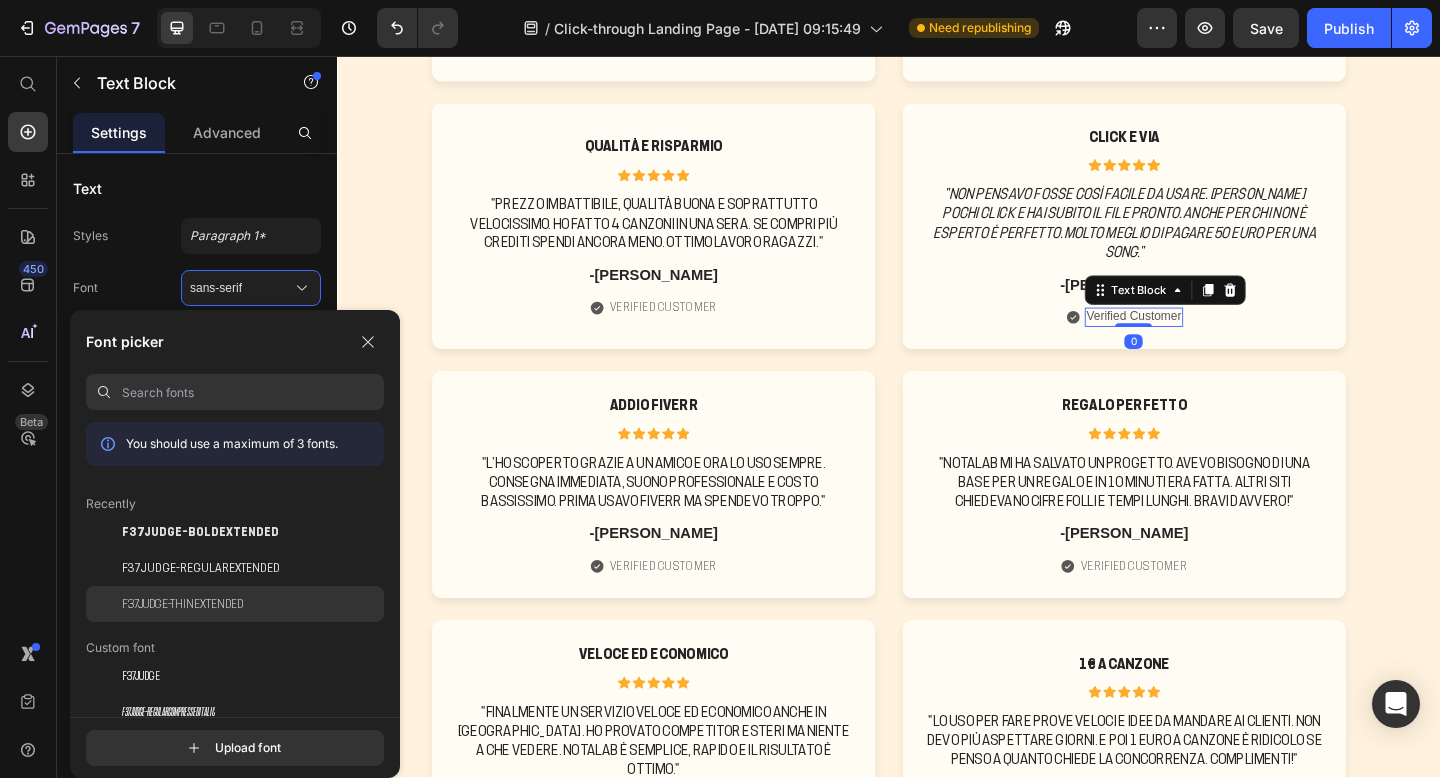 click on "F37Judge-ThinExtended" 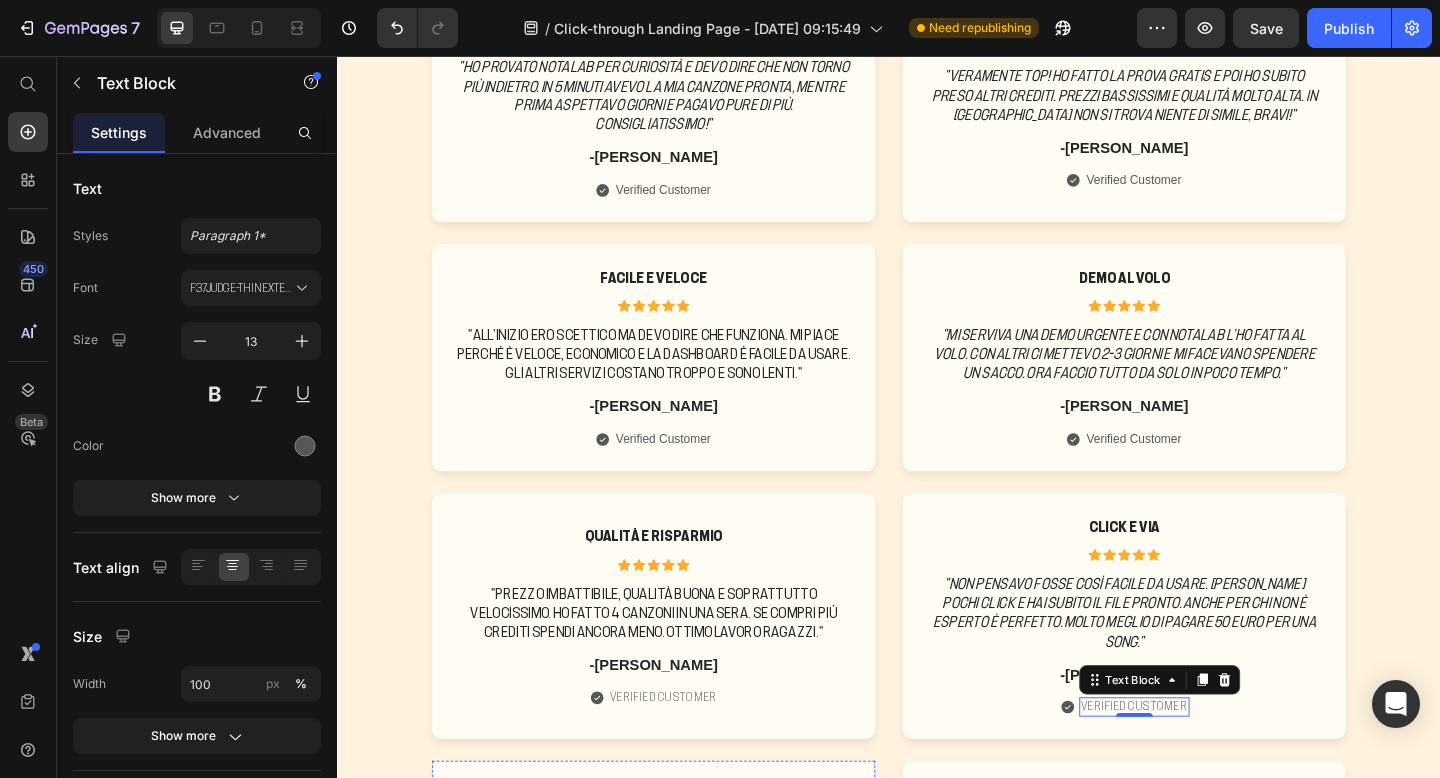 scroll, scrollTop: 779, scrollLeft: 0, axis: vertical 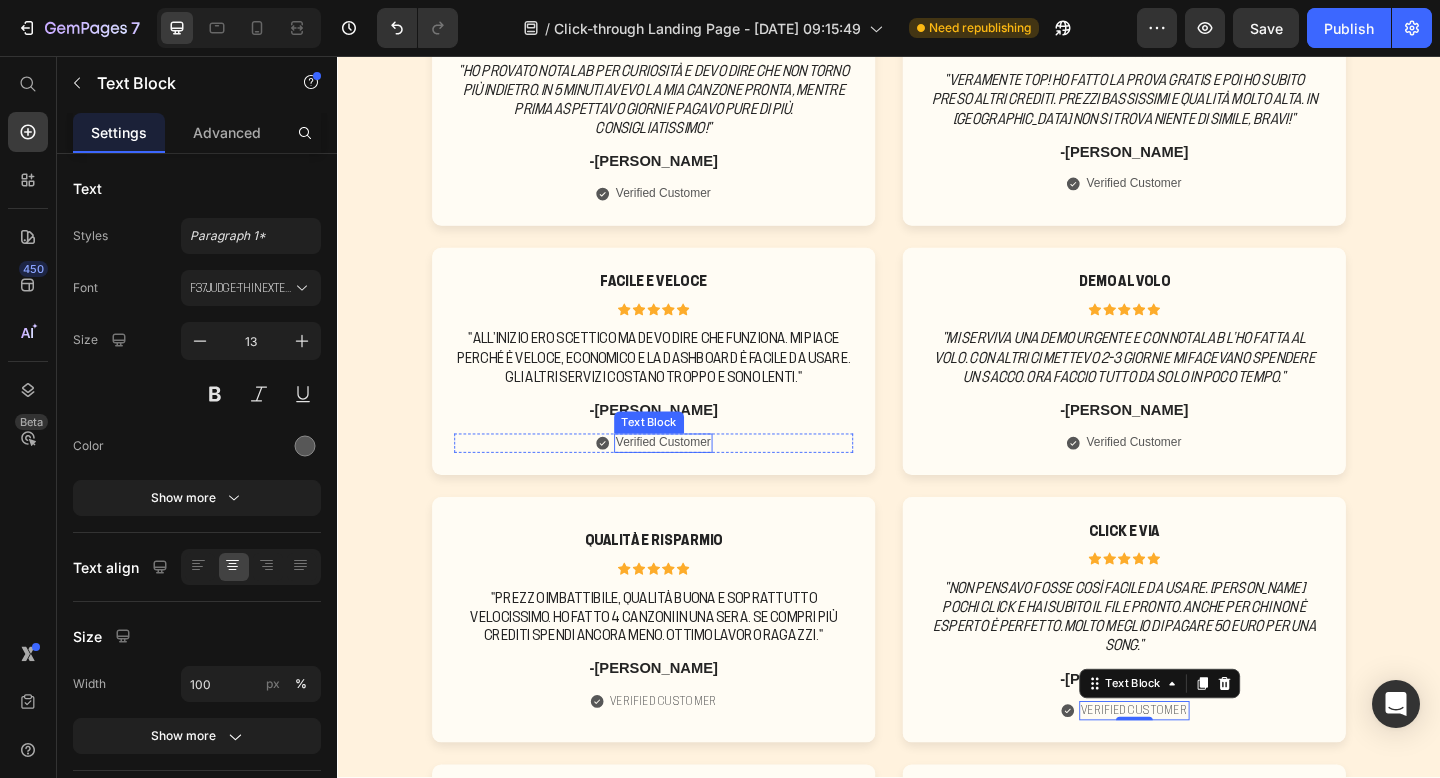 click on "Verified Customer" at bounding box center (691, 477) 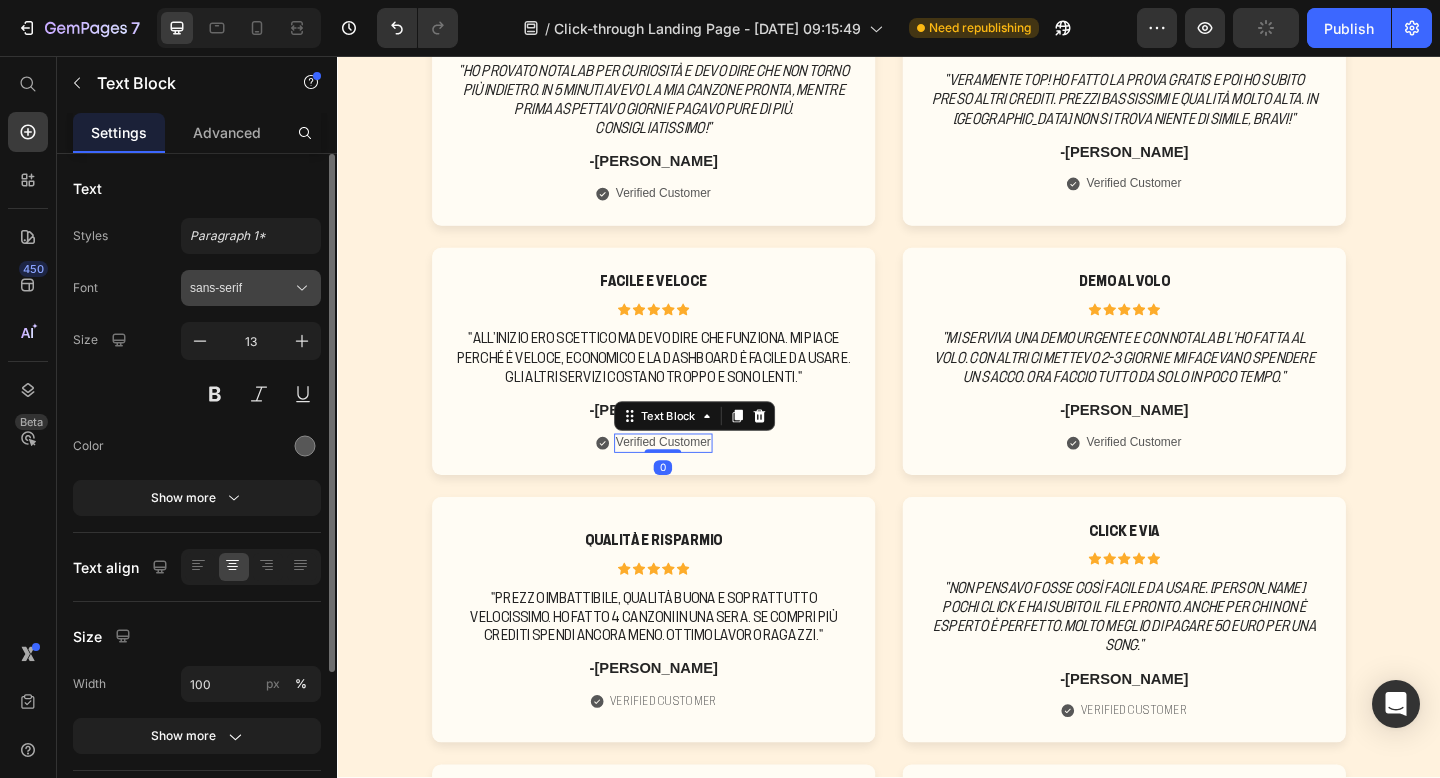 click on "sans-serif" at bounding box center (241, 288) 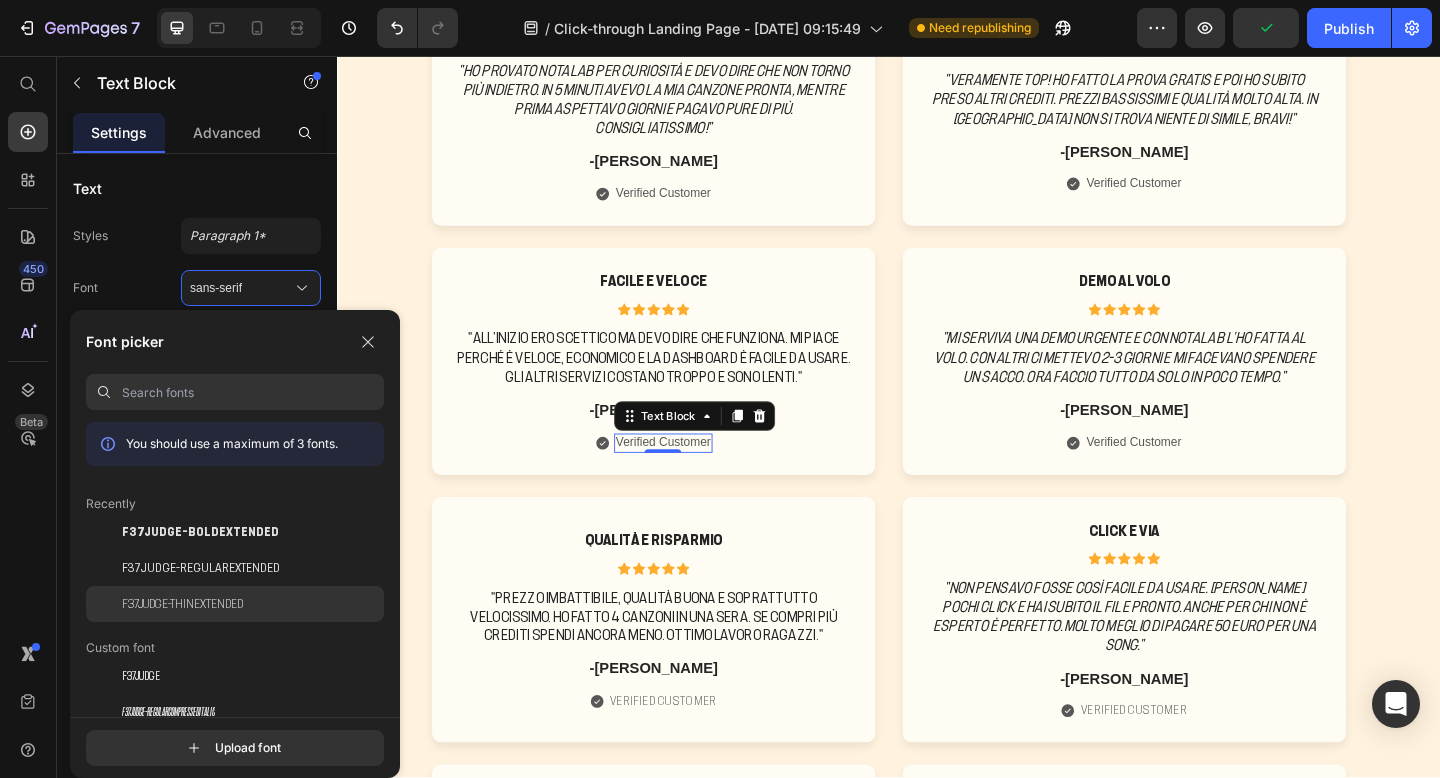 click on "F37Judge-ThinExtended" at bounding box center (182, 604) 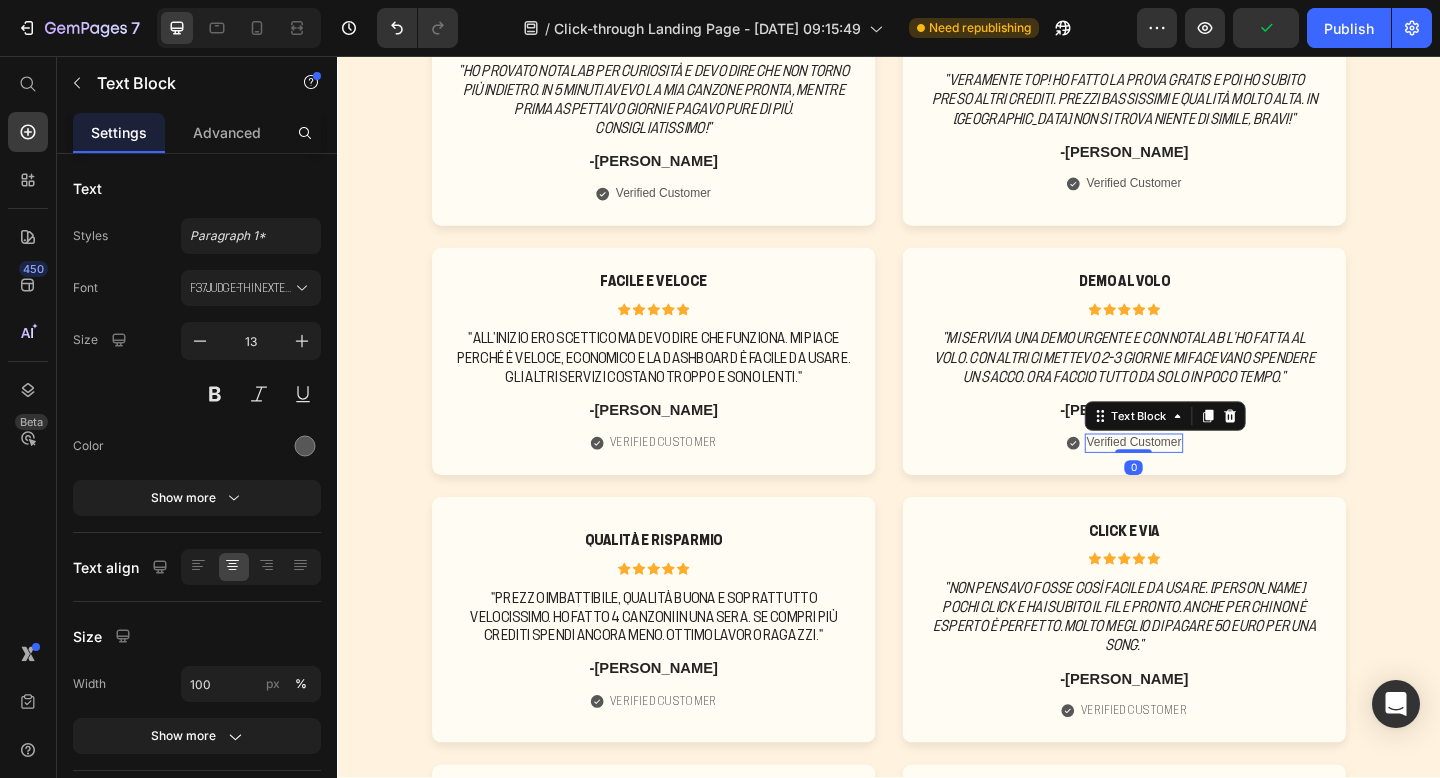 click on "Verified Customer" at bounding box center [1203, 477] 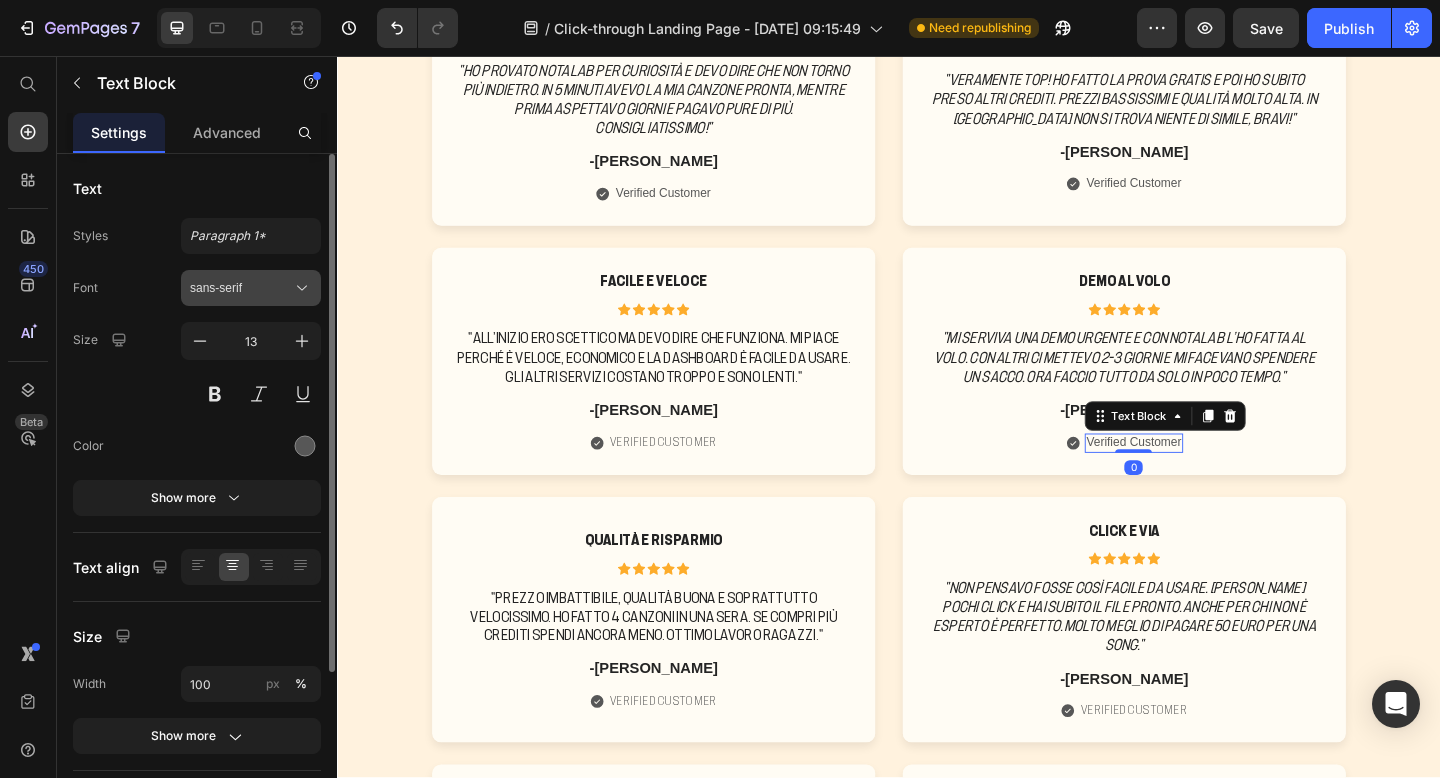 click on "sans-serif" at bounding box center [251, 288] 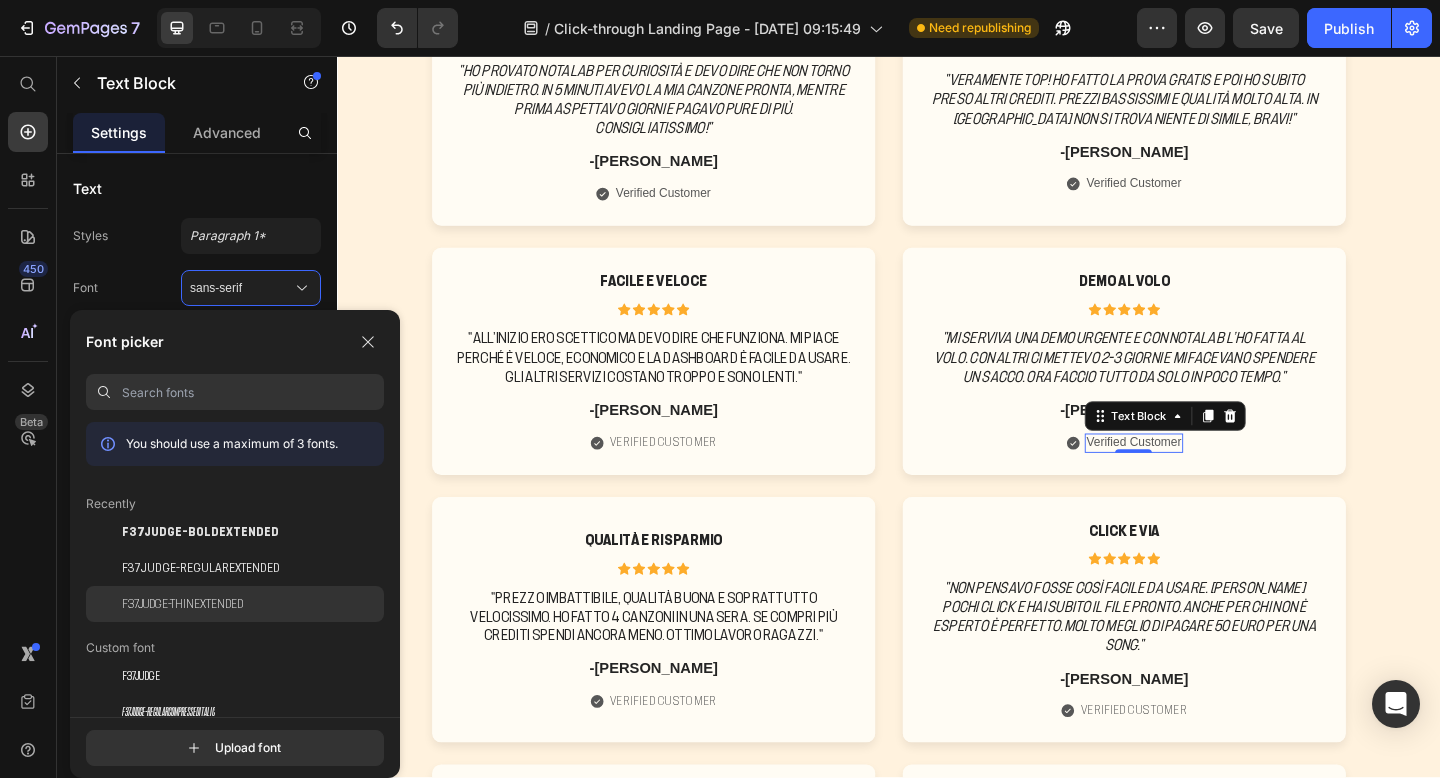 click on "F37Judge-ThinExtended" 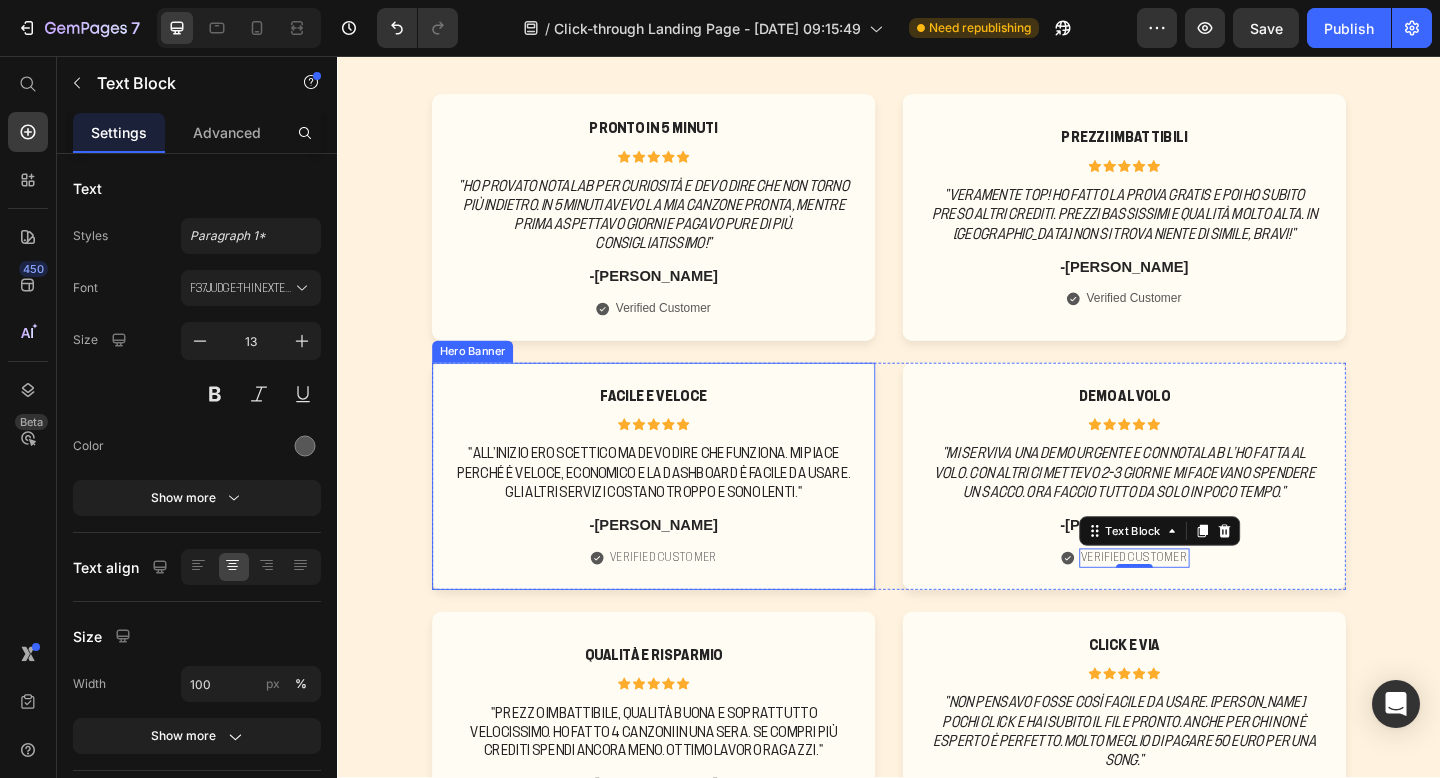 scroll, scrollTop: 652, scrollLeft: 0, axis: vertical 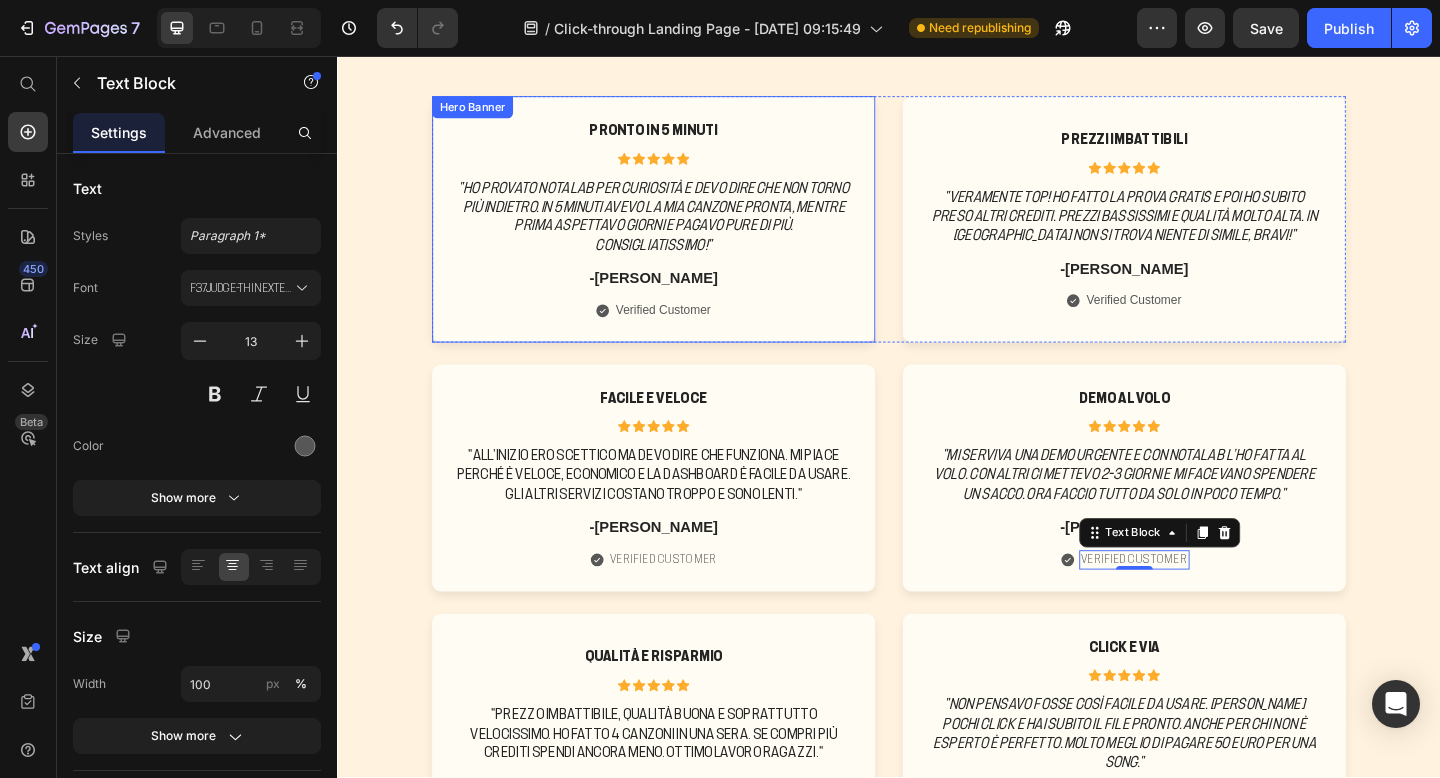 click on "Verified Customer" at bounding box center [691, 333] 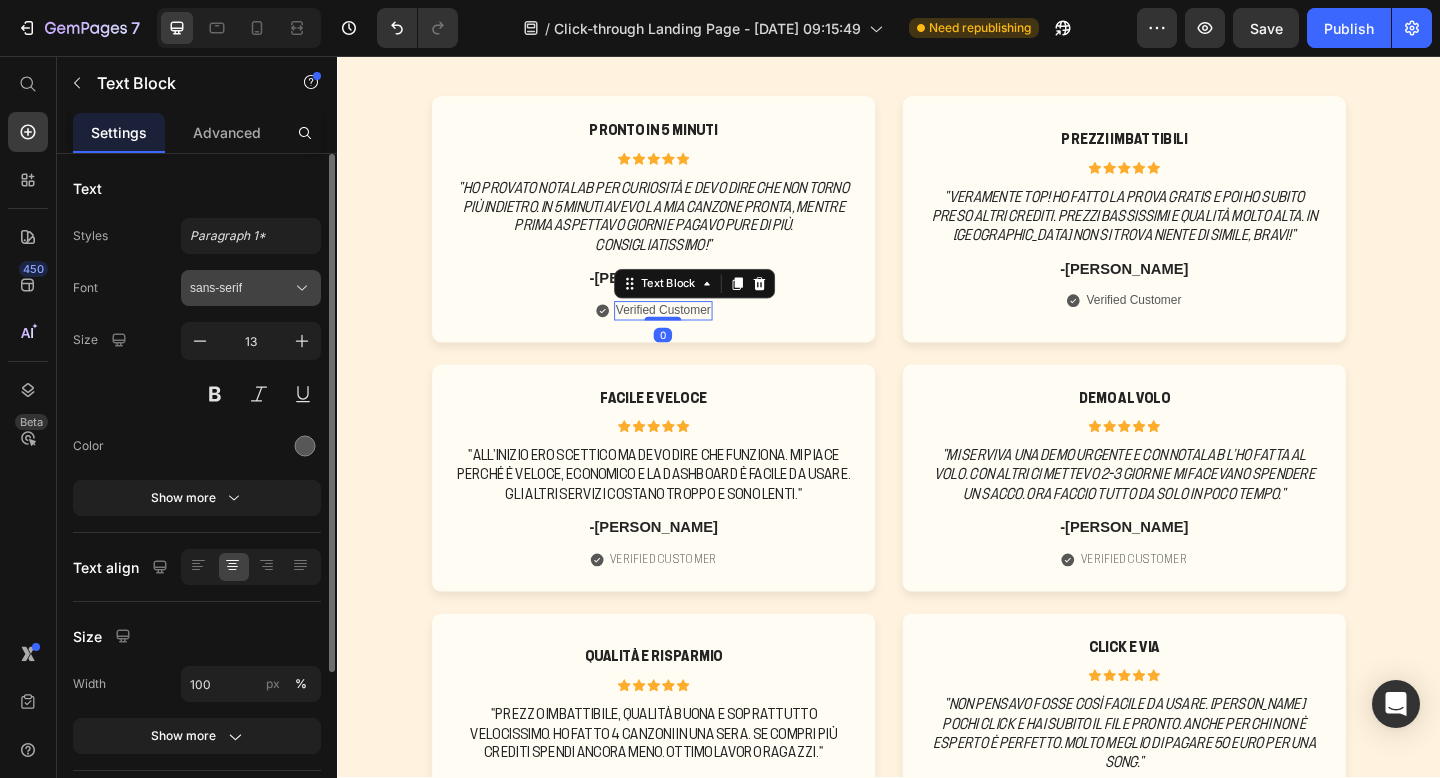 click 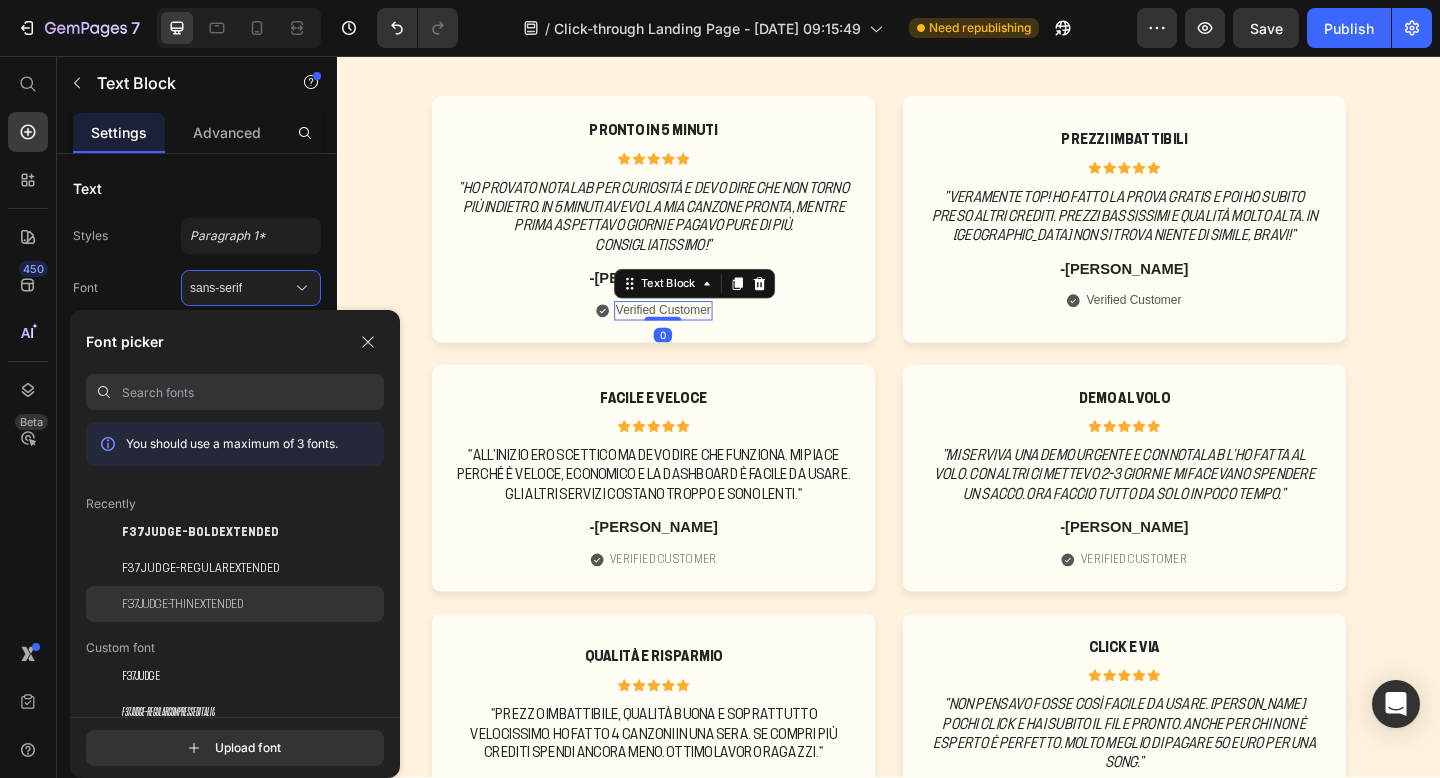 click on "F37Judge-ThinExtended" 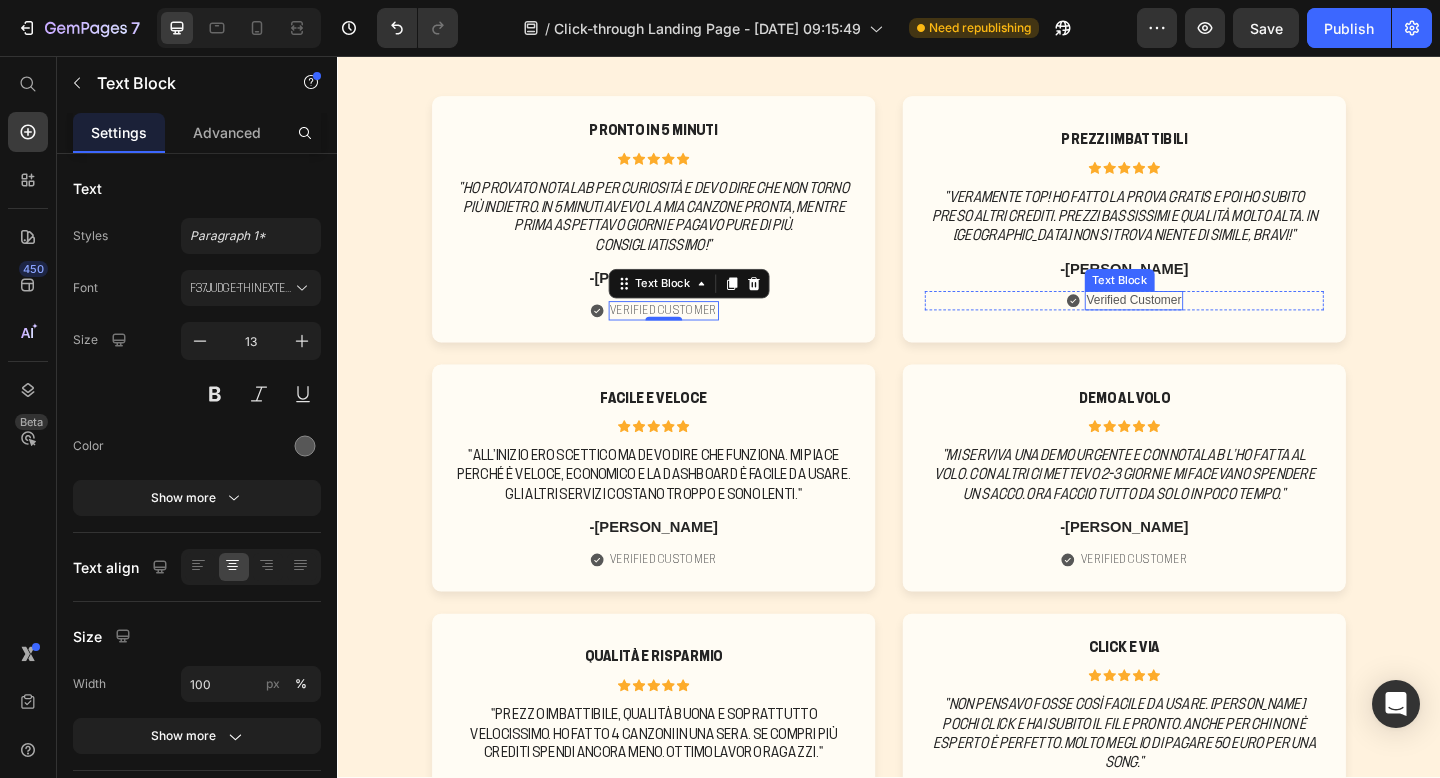 click on "Verified Customer" at bounding box center (1203, 322) 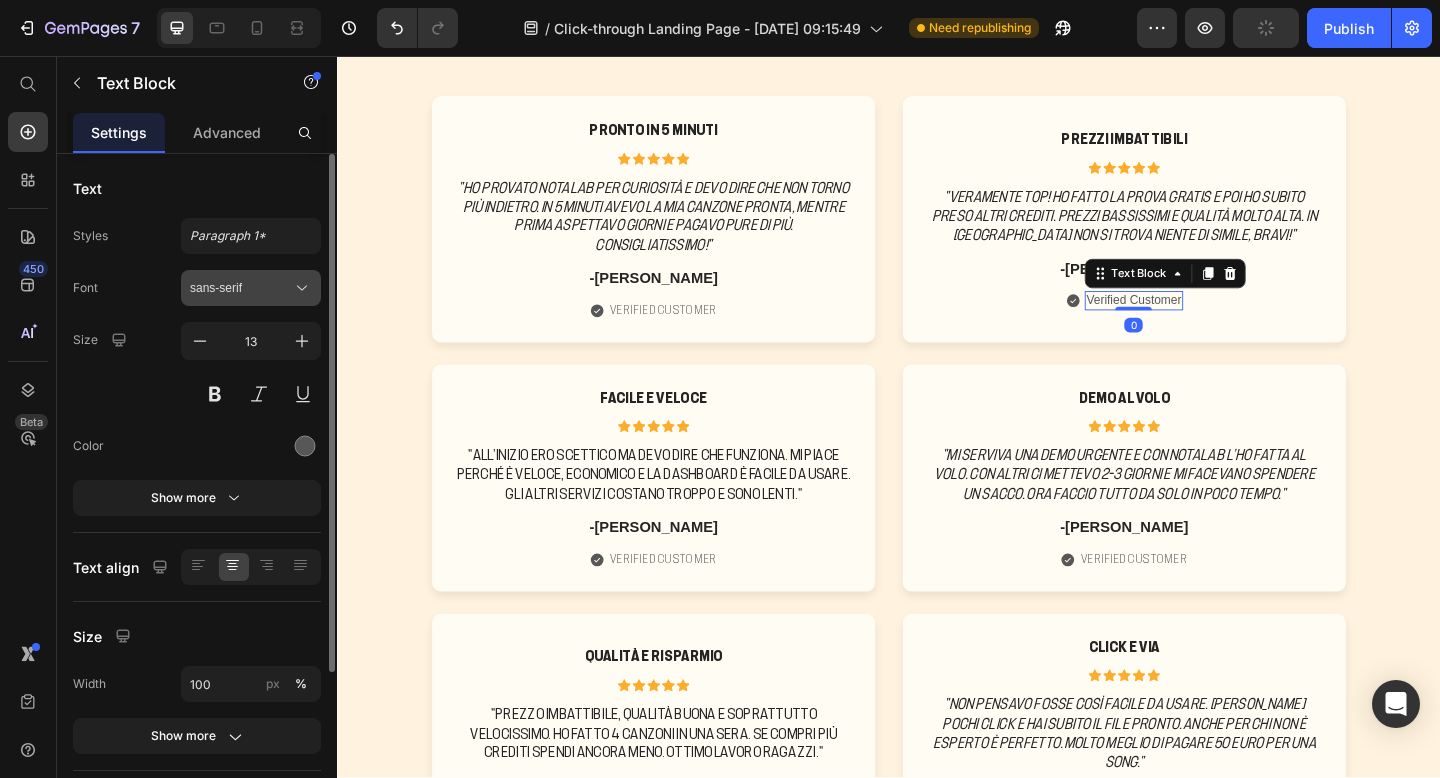click on "sans-serif" at bounding box center [251, 288] 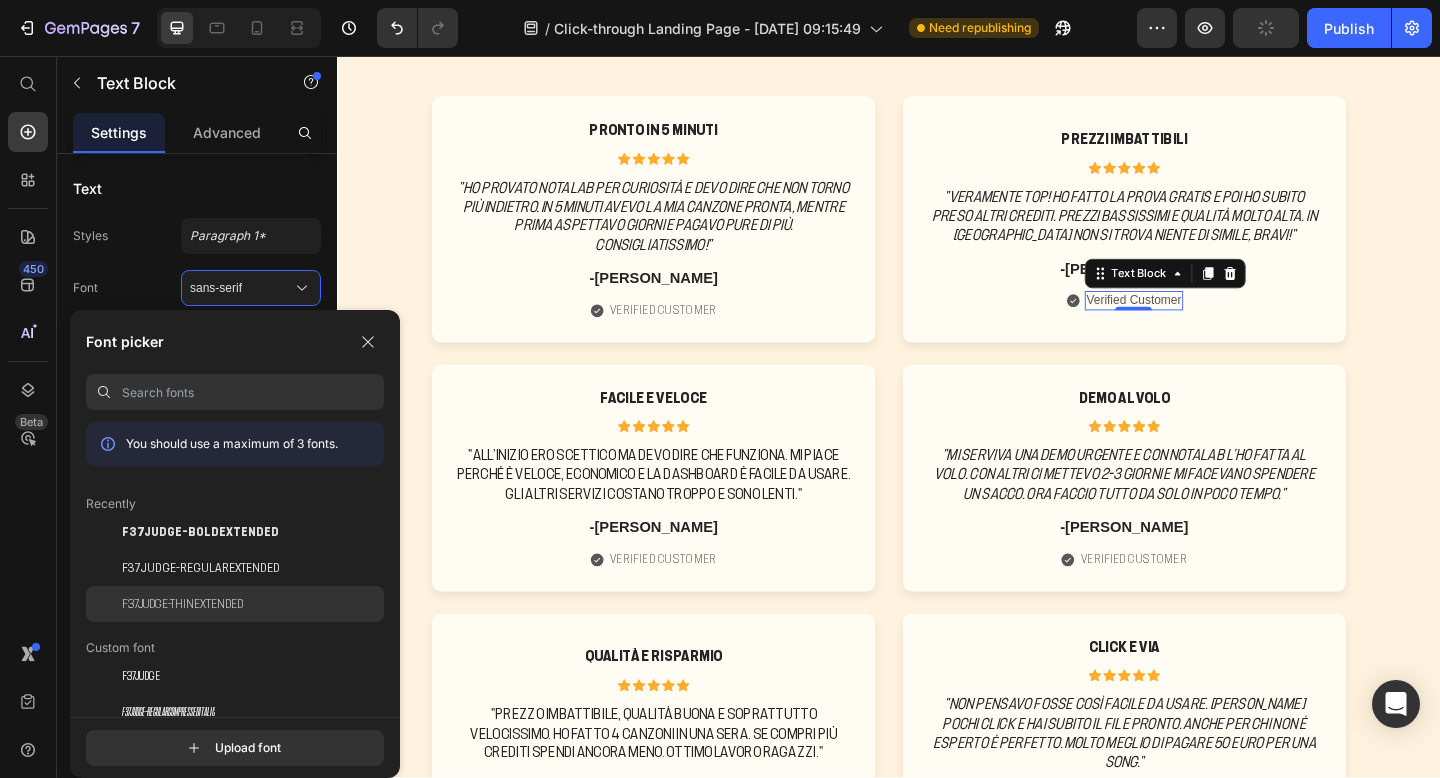 drag, startPoint x: 261, startPoint y: 589, endPoint x: 7, endPoint y: 447, distance: 290.9983 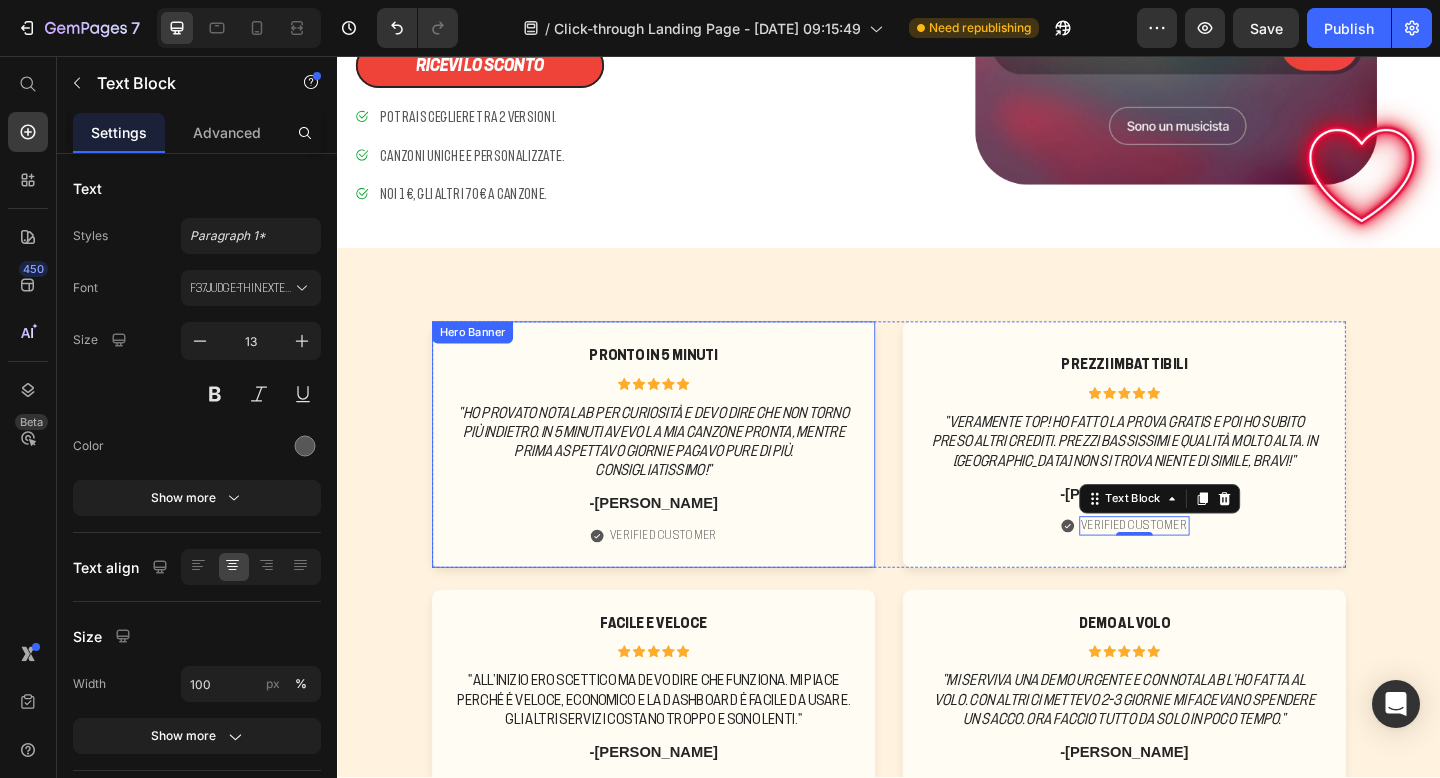 scroll, scrollTop: 486, scrollLeft: 0, axis: vertical 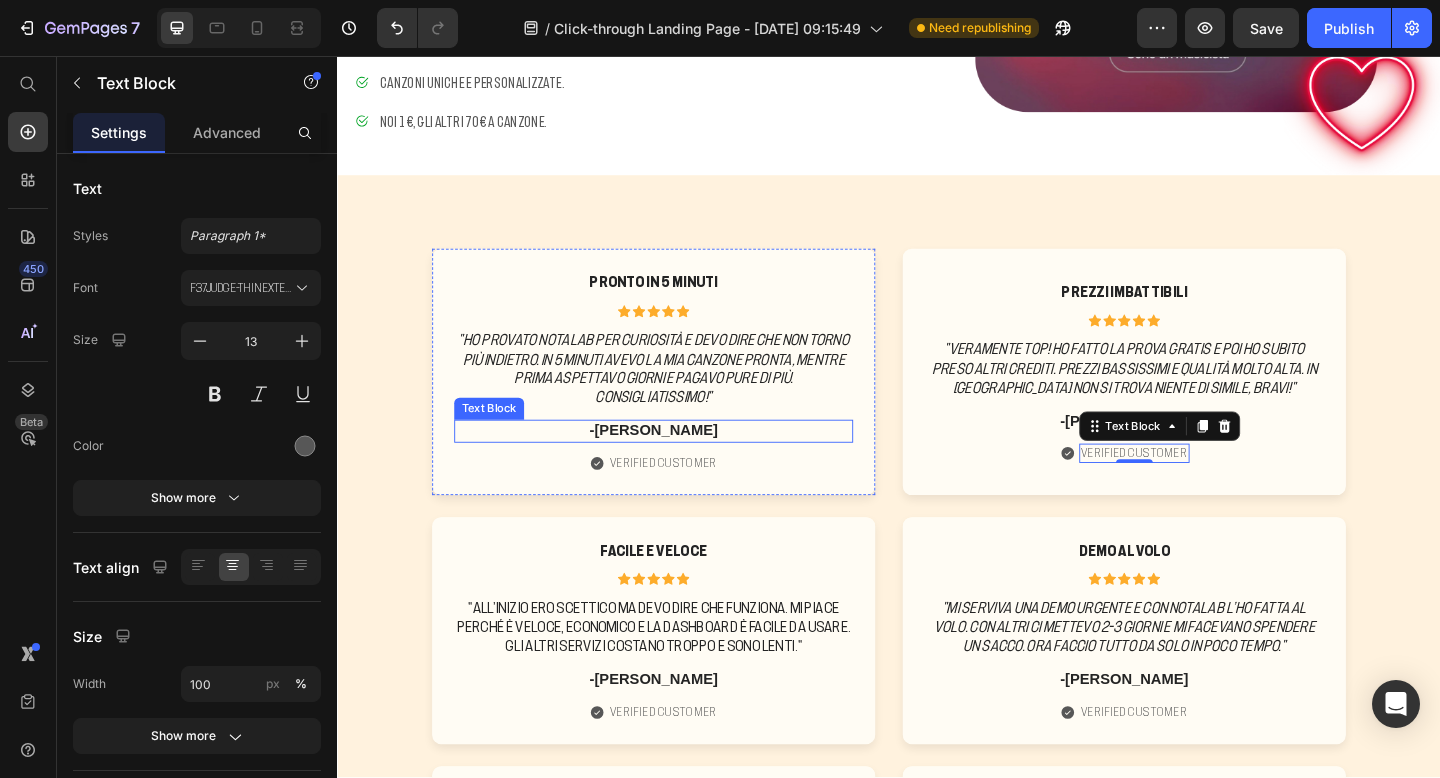 click on "-[PERSON_NAME]" at bounding box center (681, 464) 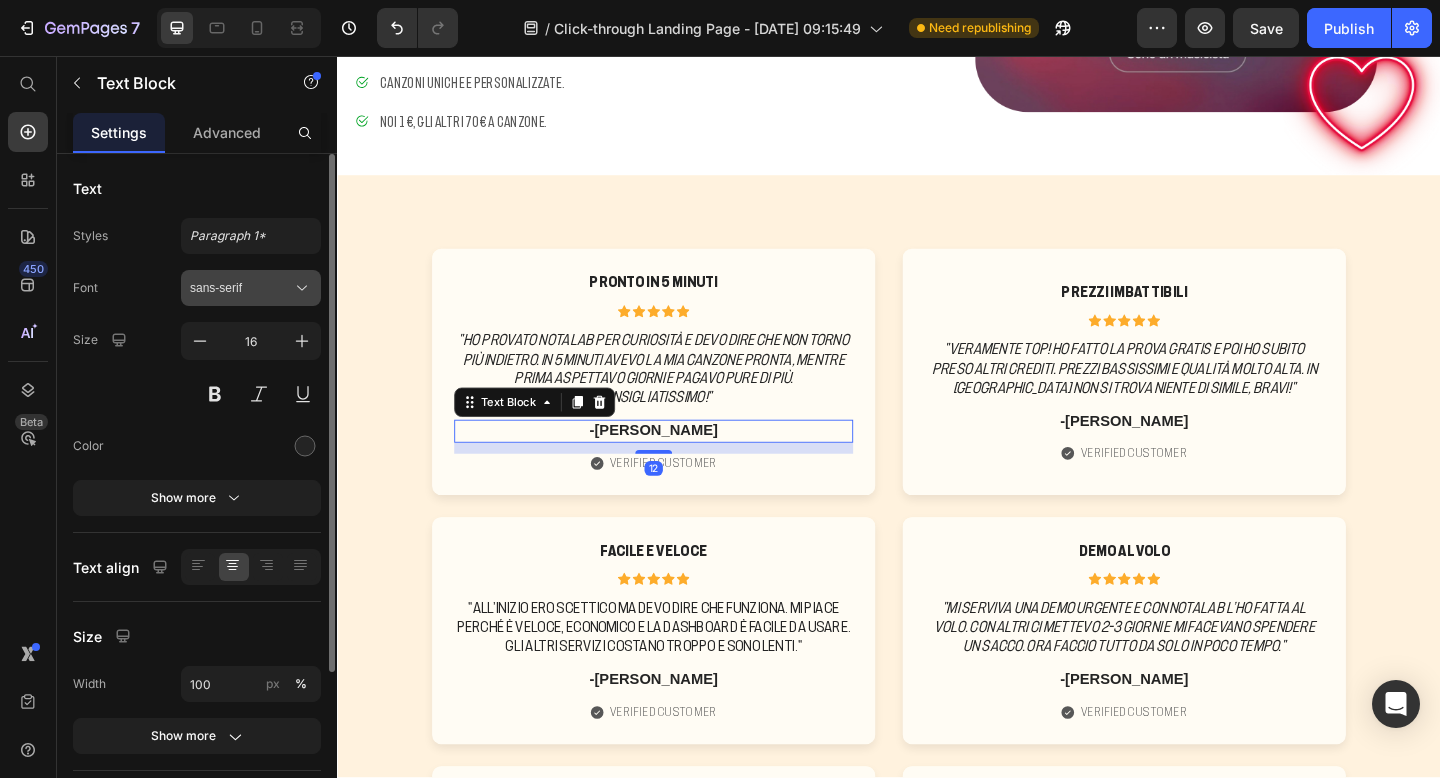 click 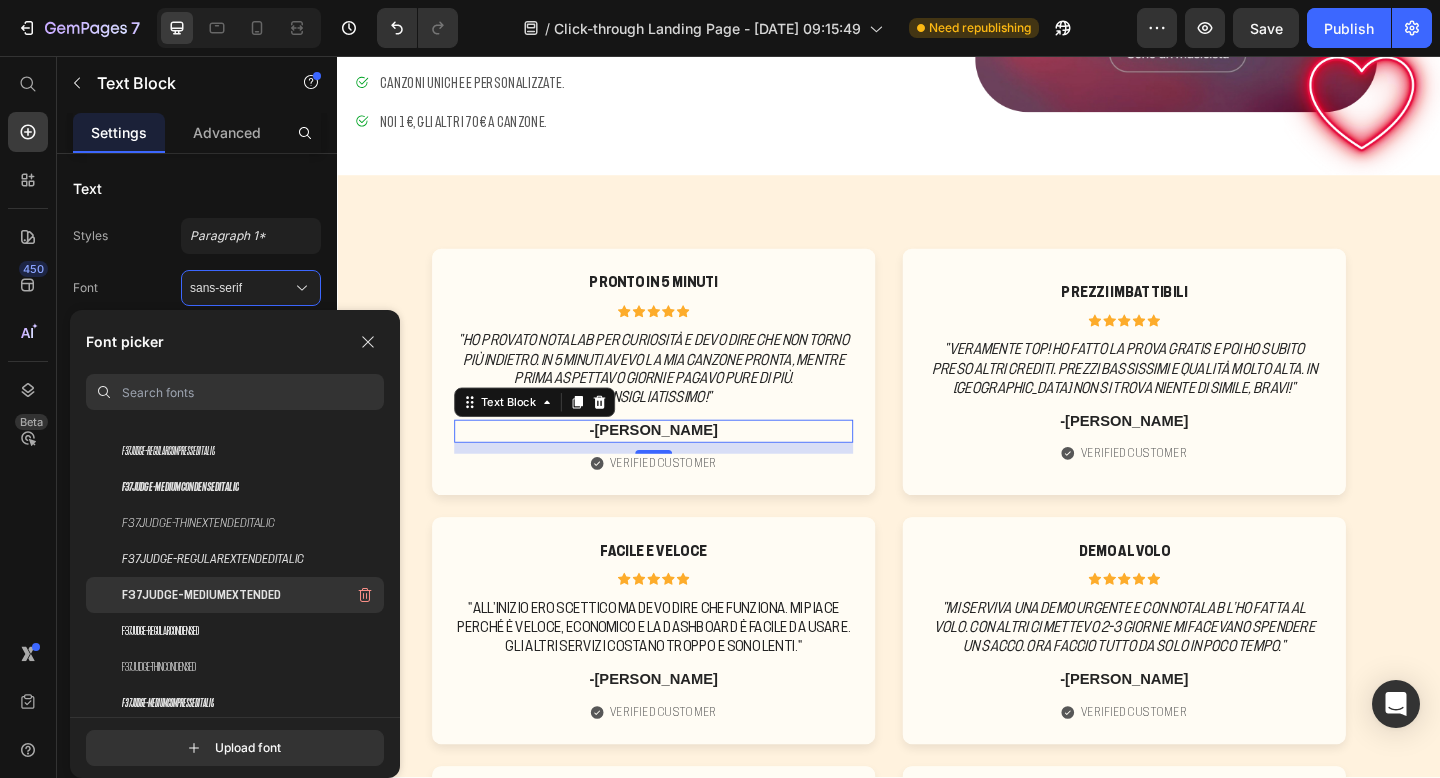 scroll, scrollTop: 265, scrollLeft: 0, axis: vertical 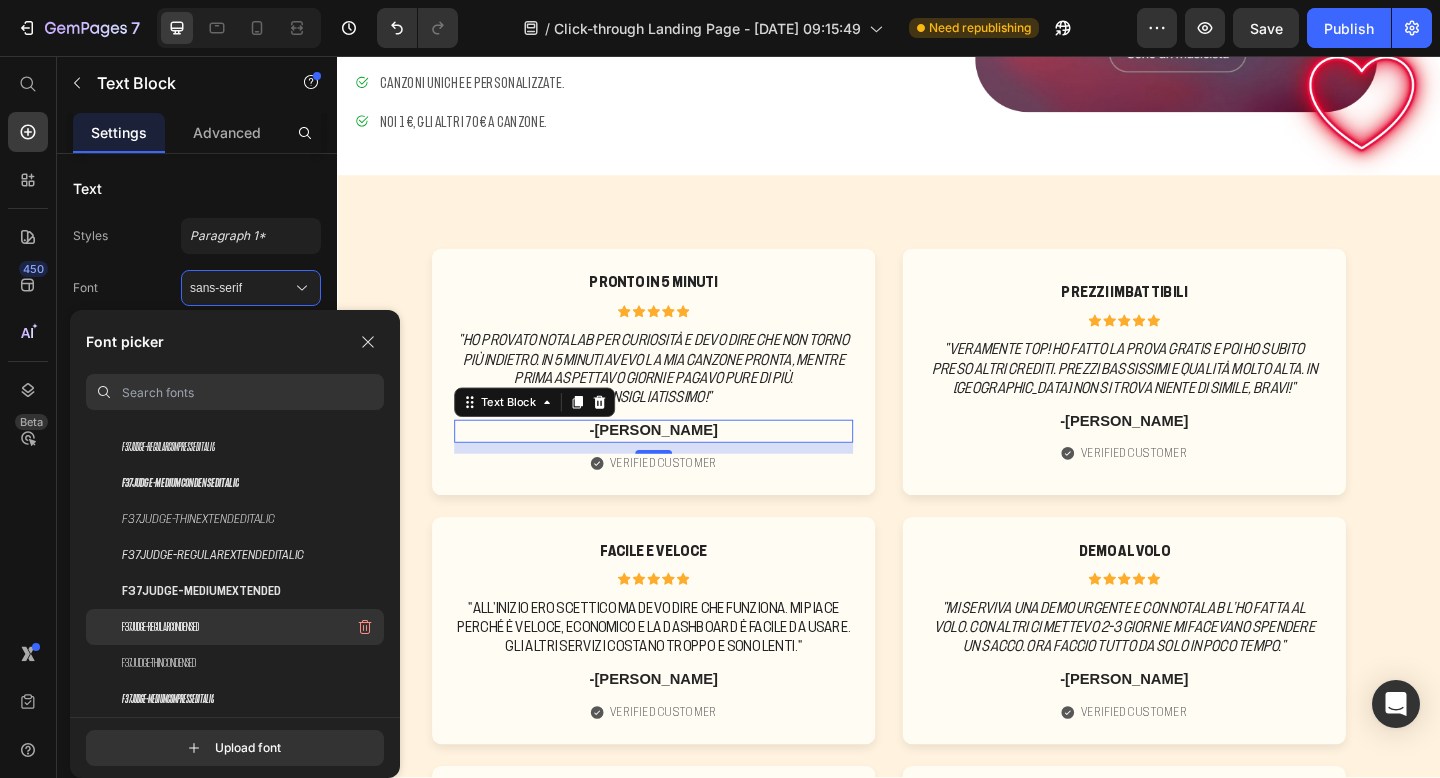 click on "F37Judge-RegularCondensed" at bounding box center [160, 627] 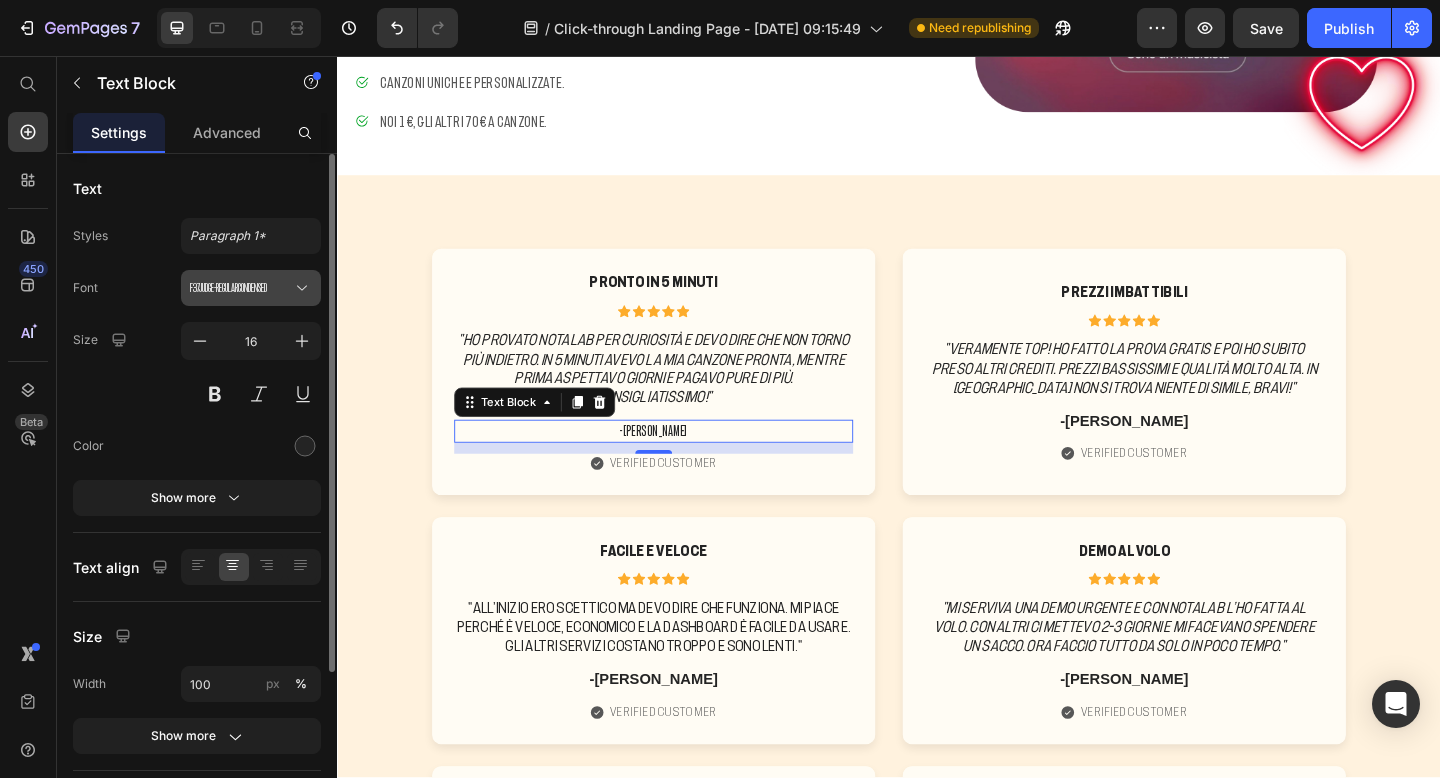 click on "F37Judge-RegularCondensed" at bounding box center (241, 288) 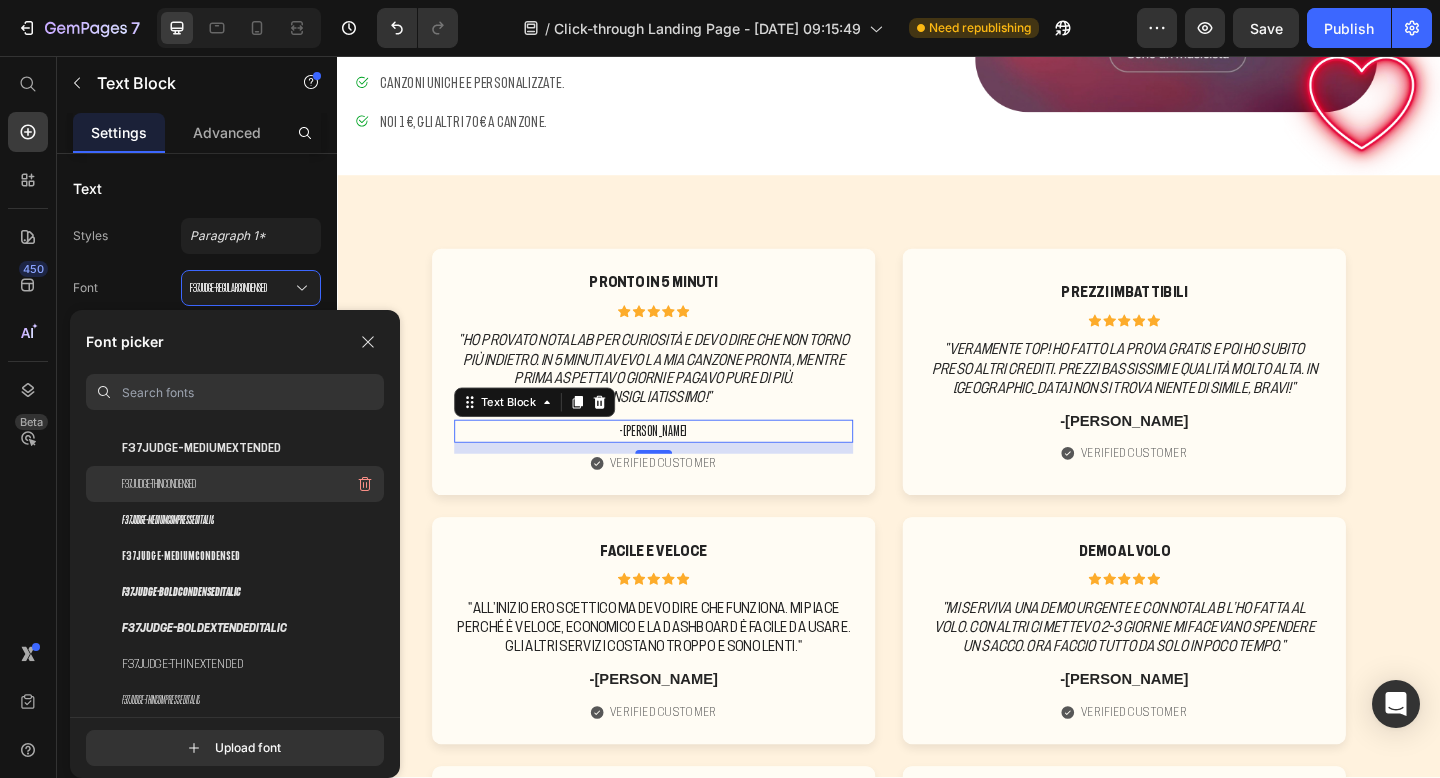 scroll, scrollTop: 413, scrollLeft: 0, axis: vertical 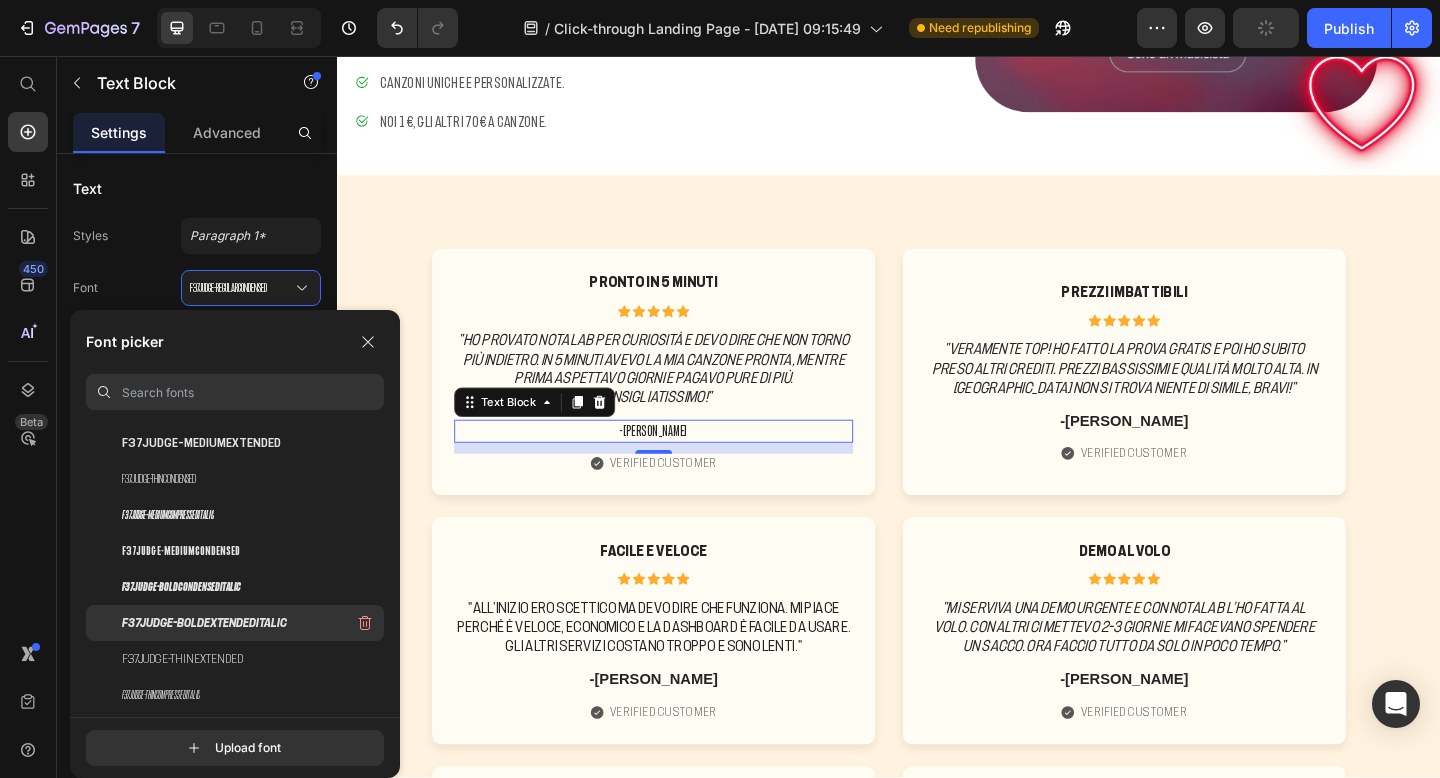 click on "F37Judge-BoldExtendedItalic" at bounding box center (204, 623) 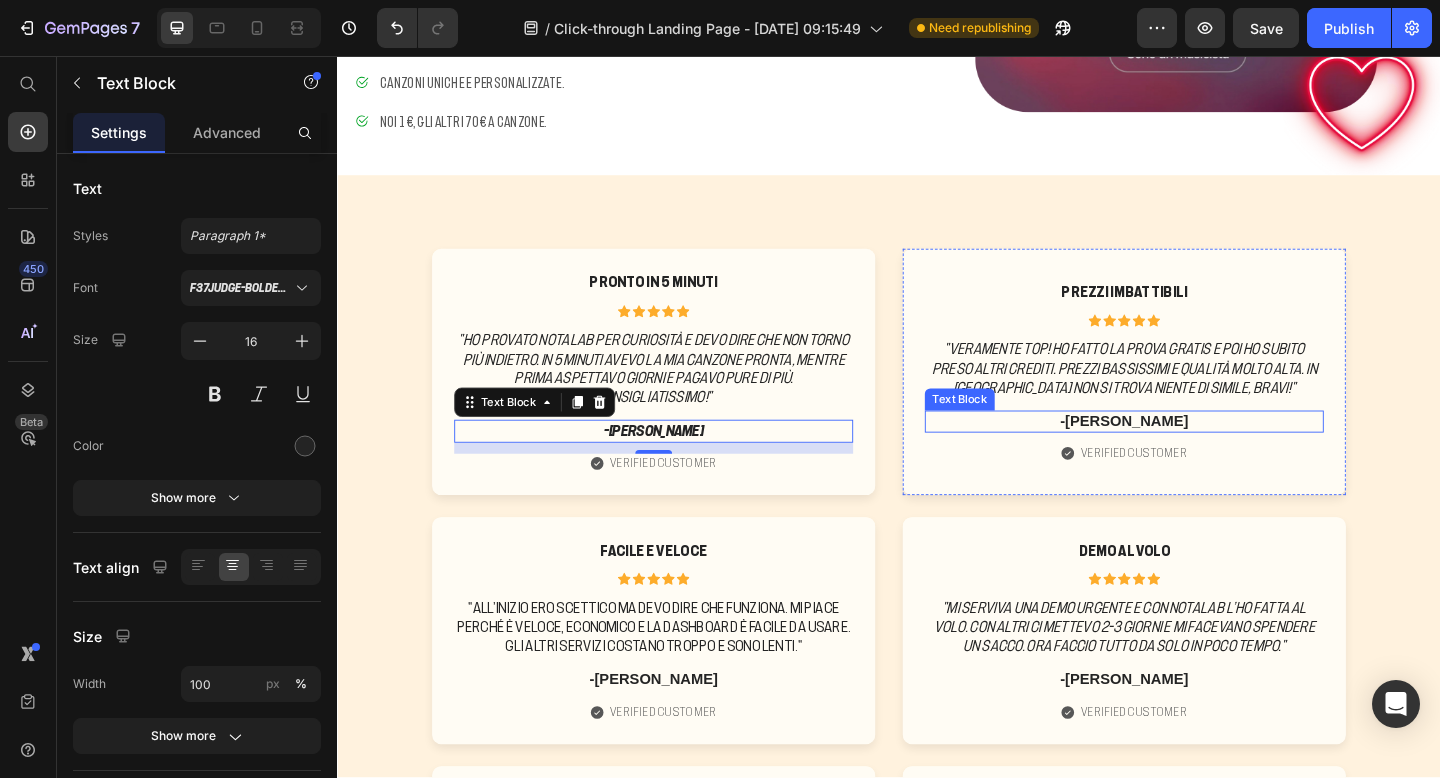 click on "-[PERSON_NAME]" at bounding box center (1193, 454) 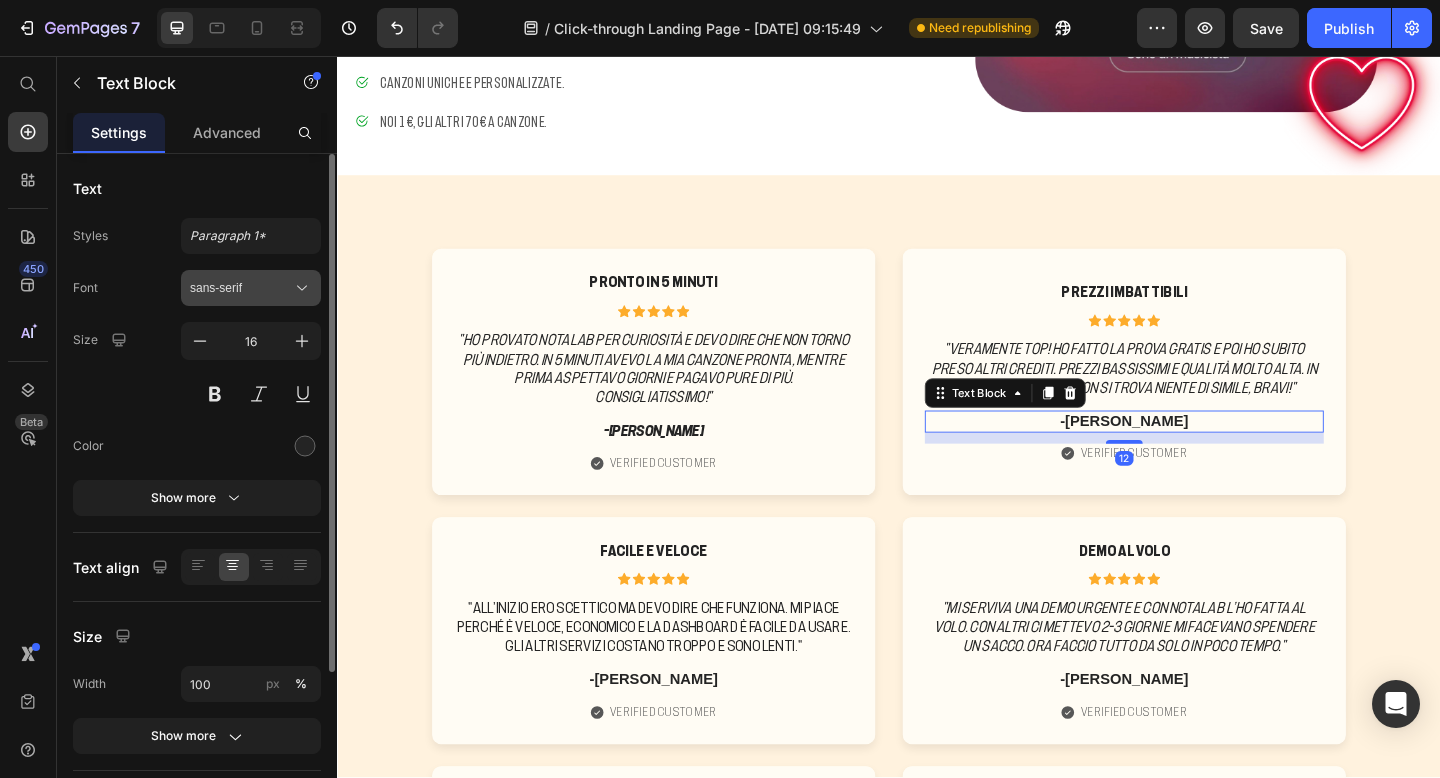 click on "sans-serif" at bounding box center [251, 288] 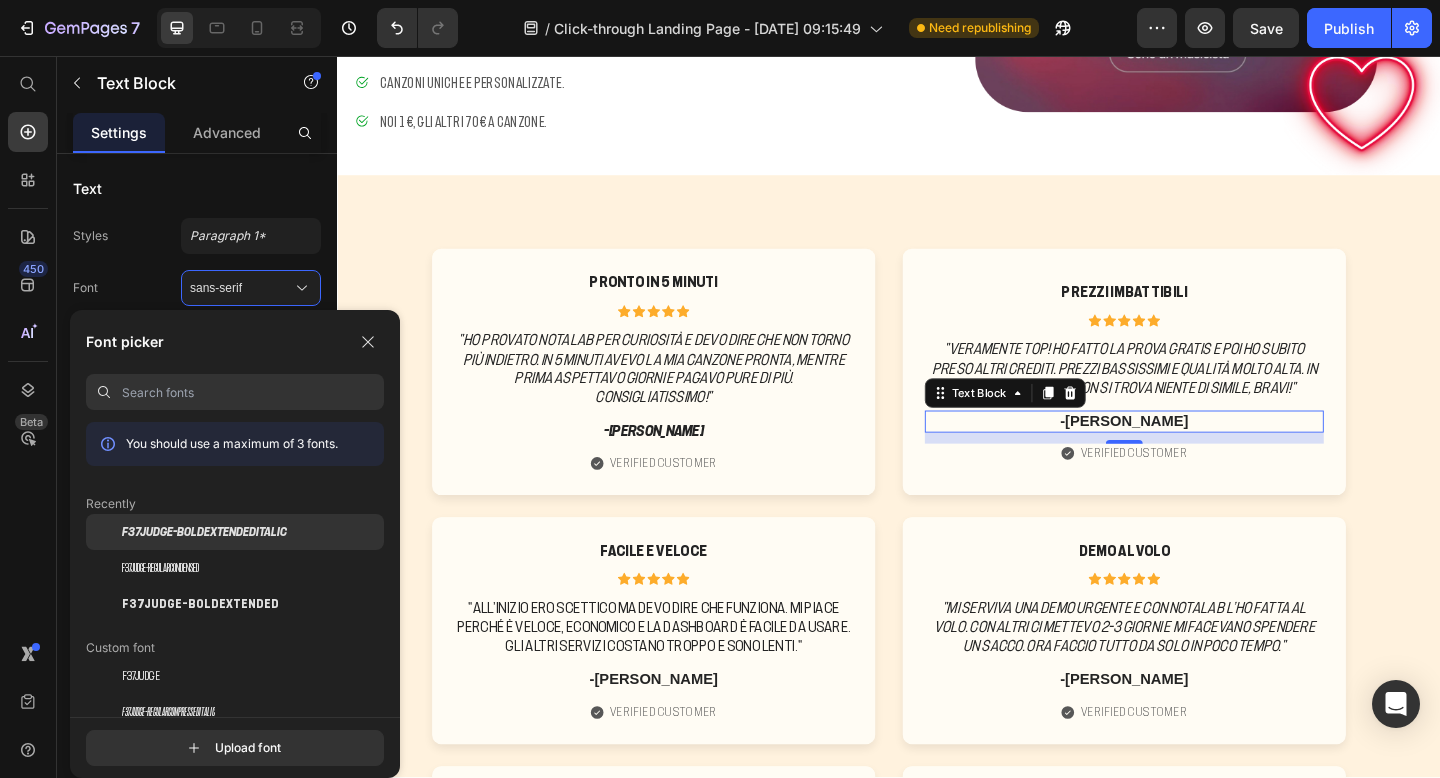 click on "F37Judge-BoldExtendedItalic" at bounding box center (204, 532) 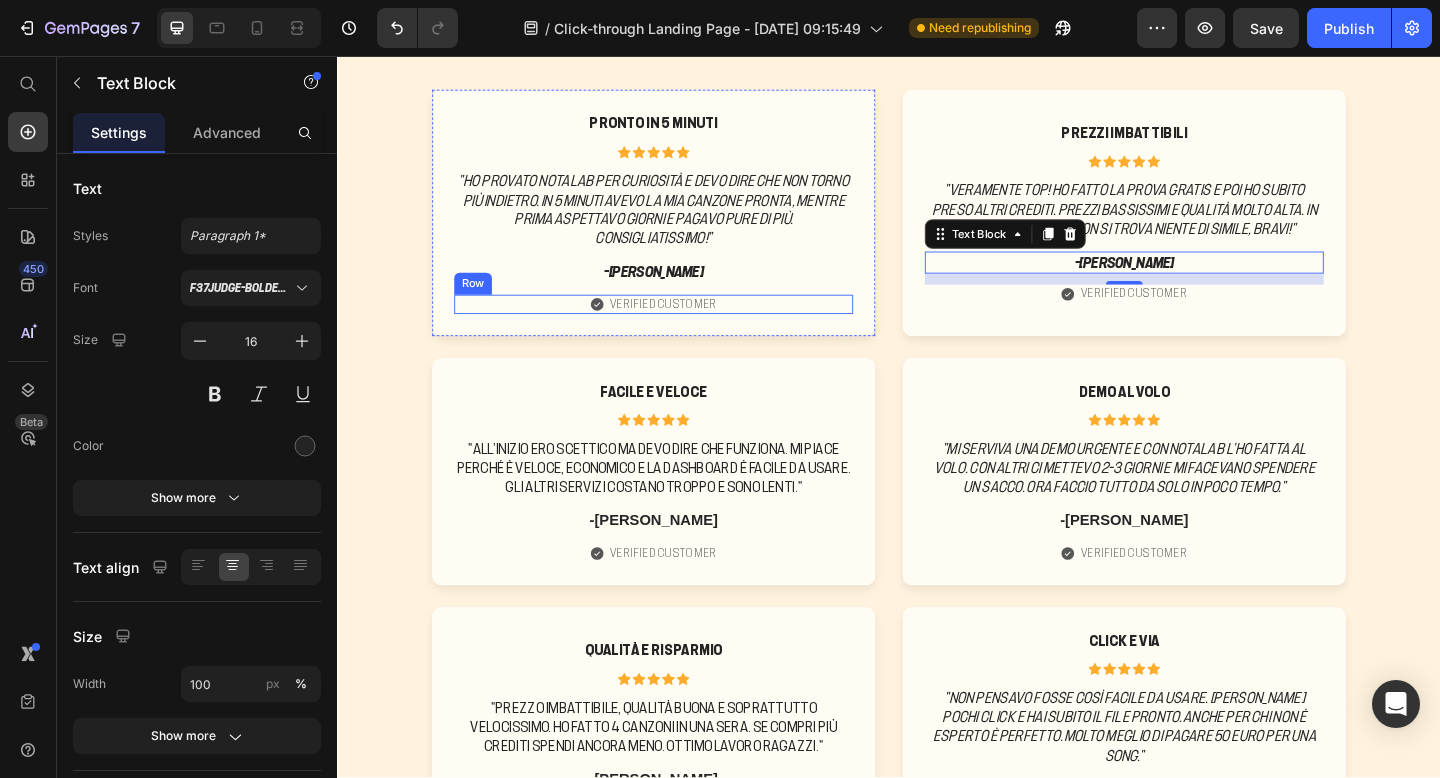scroll, scrollTop: 669, scrollLeft: 0, axis: vertical 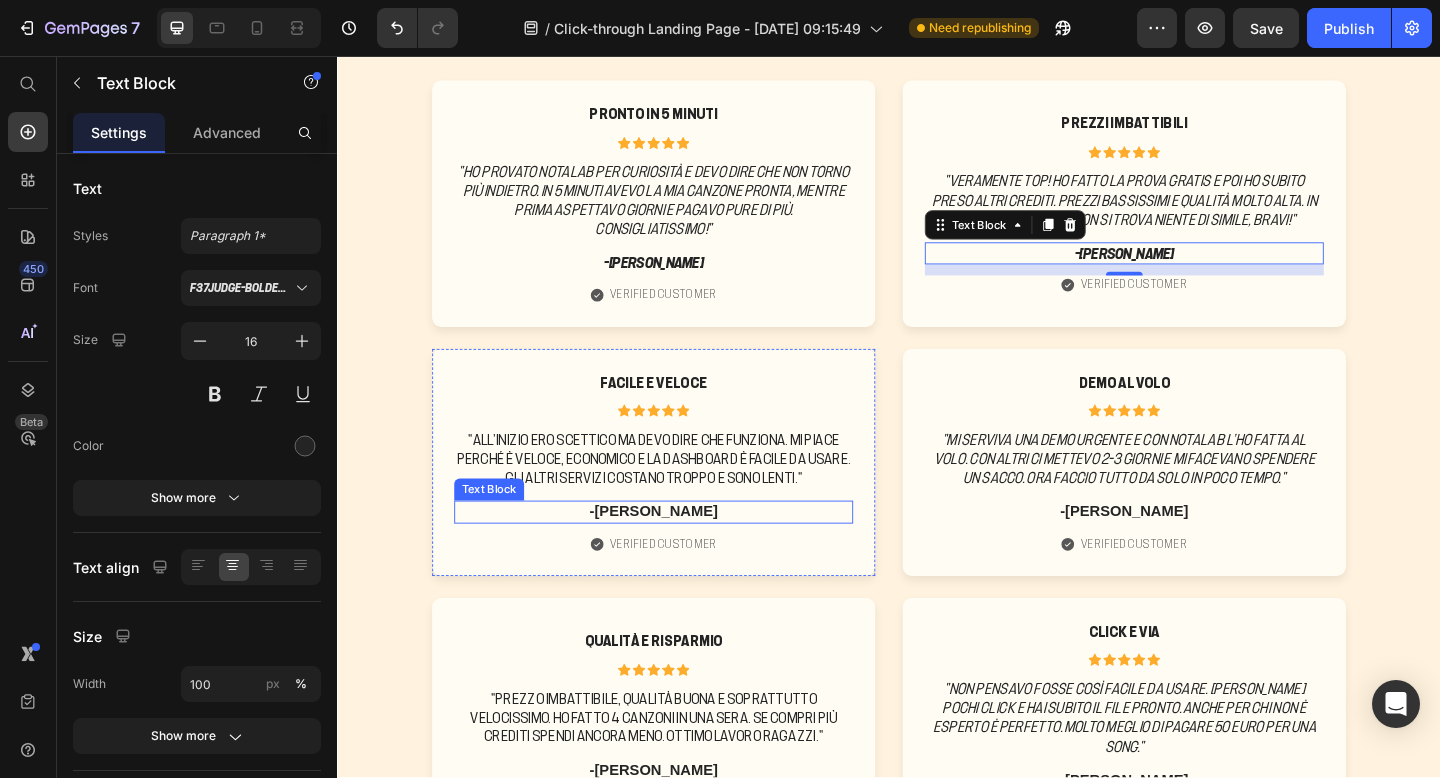 click on "-[PERSON_NAME]" at bounding box center (681, 552) 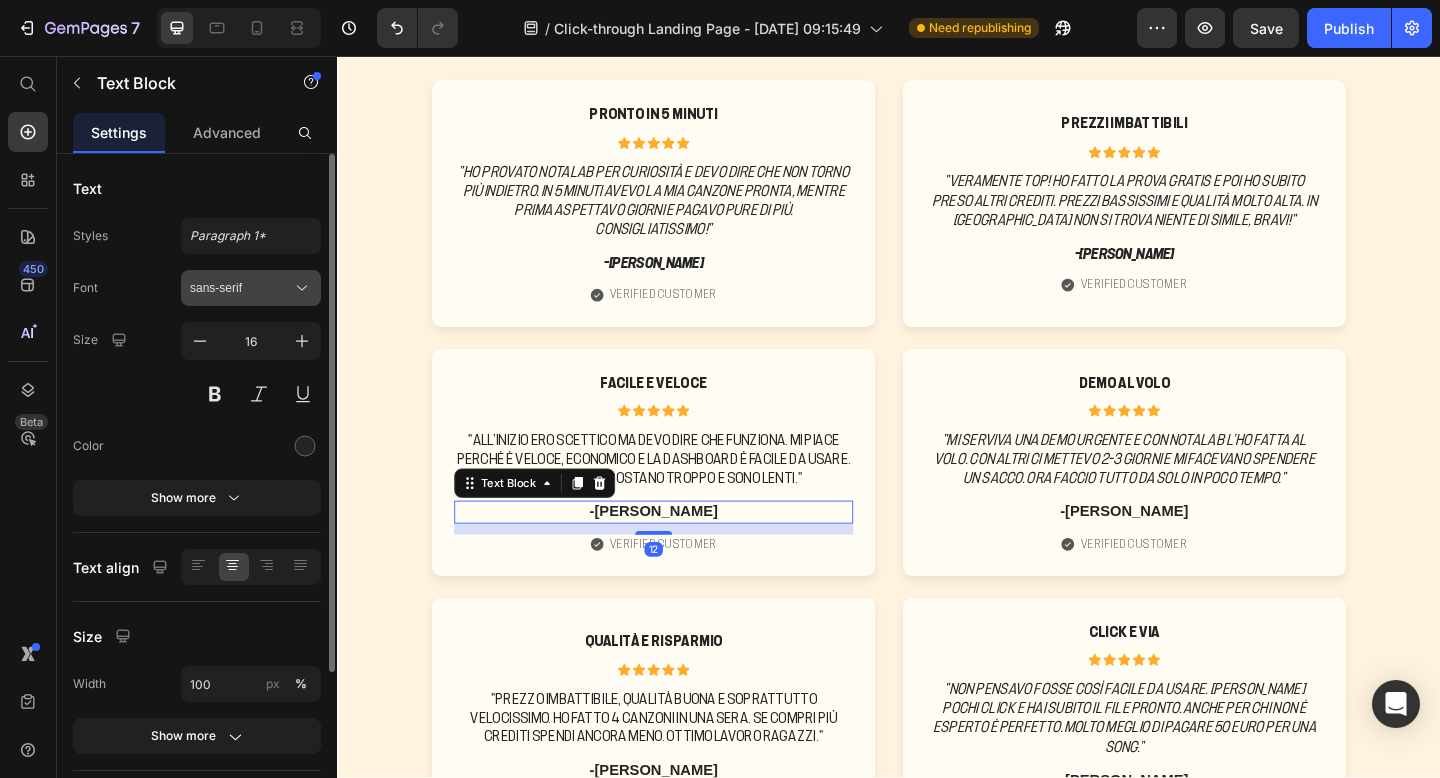 click on "sans-serif" at bounding box center [241, 288] 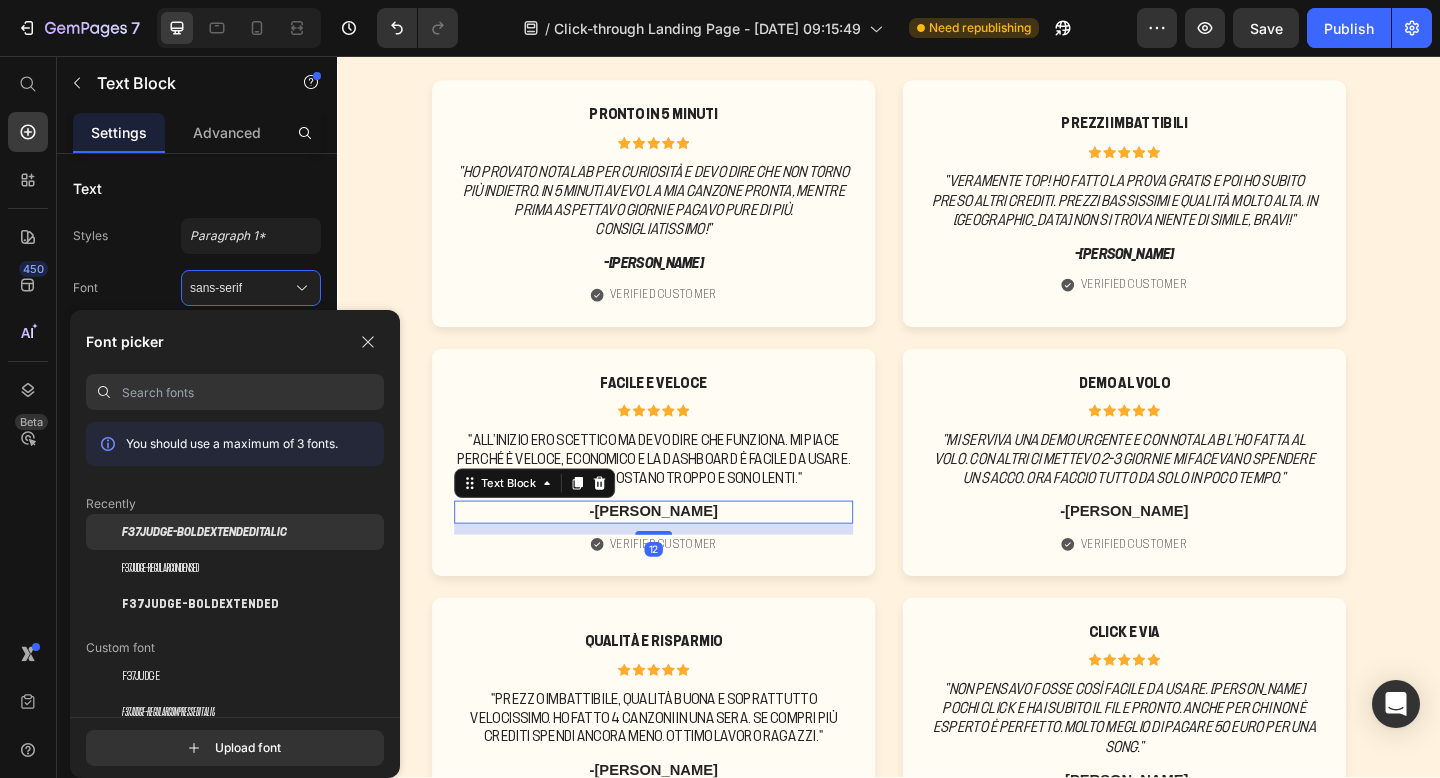 click on "F37Judge-BoldExtendedItalic" at bounding box center (204, 532) 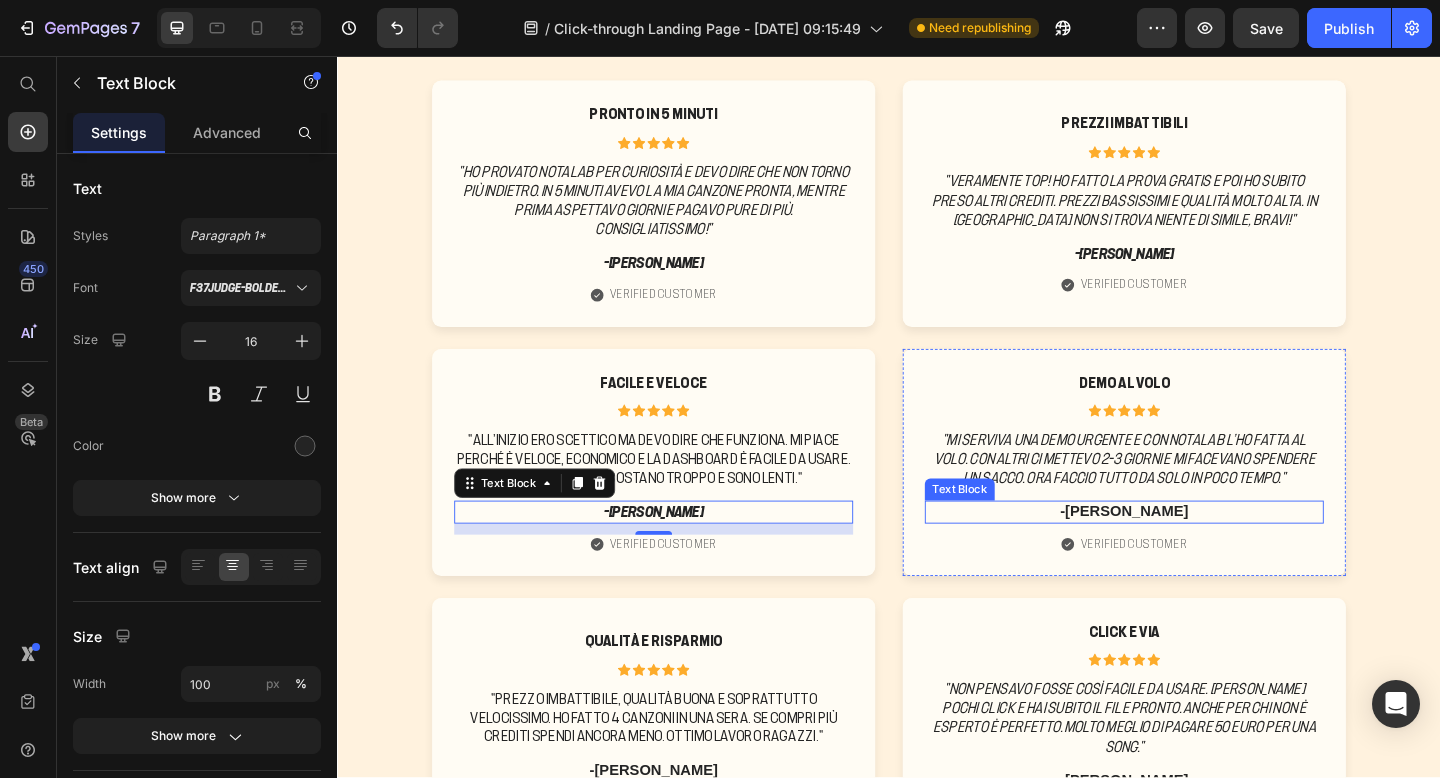 click on "-[PERSON_NAME]" at bounding box center [1193, 552] 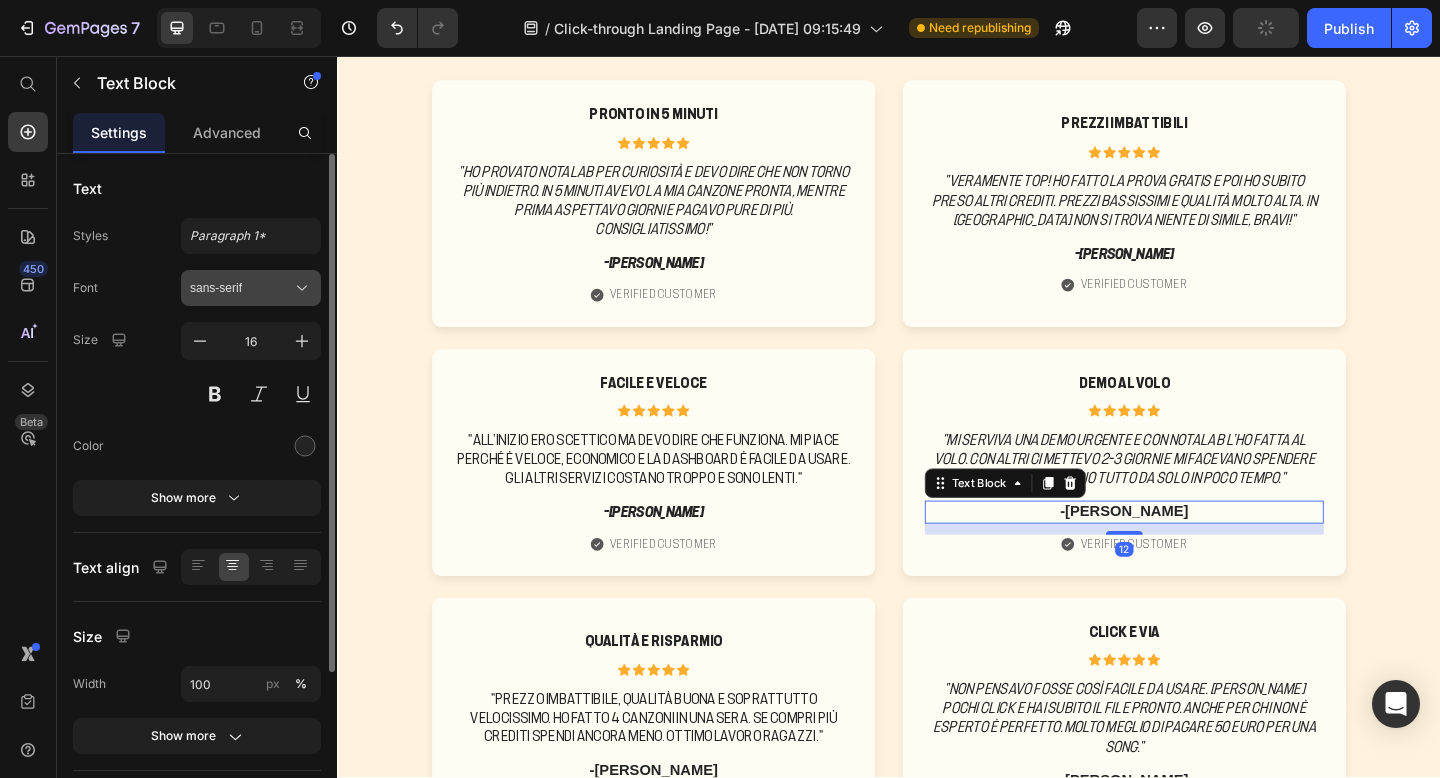 click on "sans-serif" at bounding box center [241, 288] 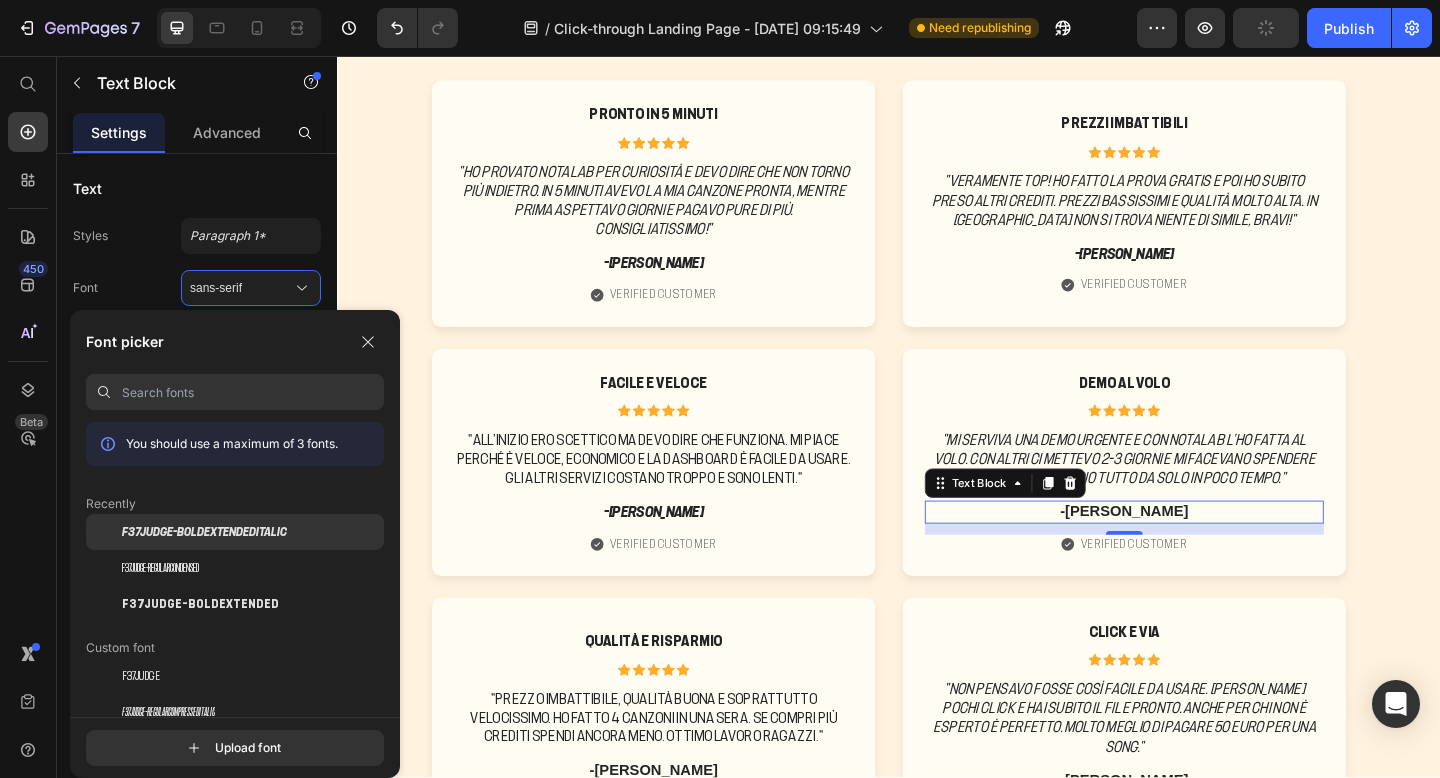 drag, startPoint x: 251, startPoint y: 521, endPoint x: 166, endPoint y: 381, distance: 163.78339 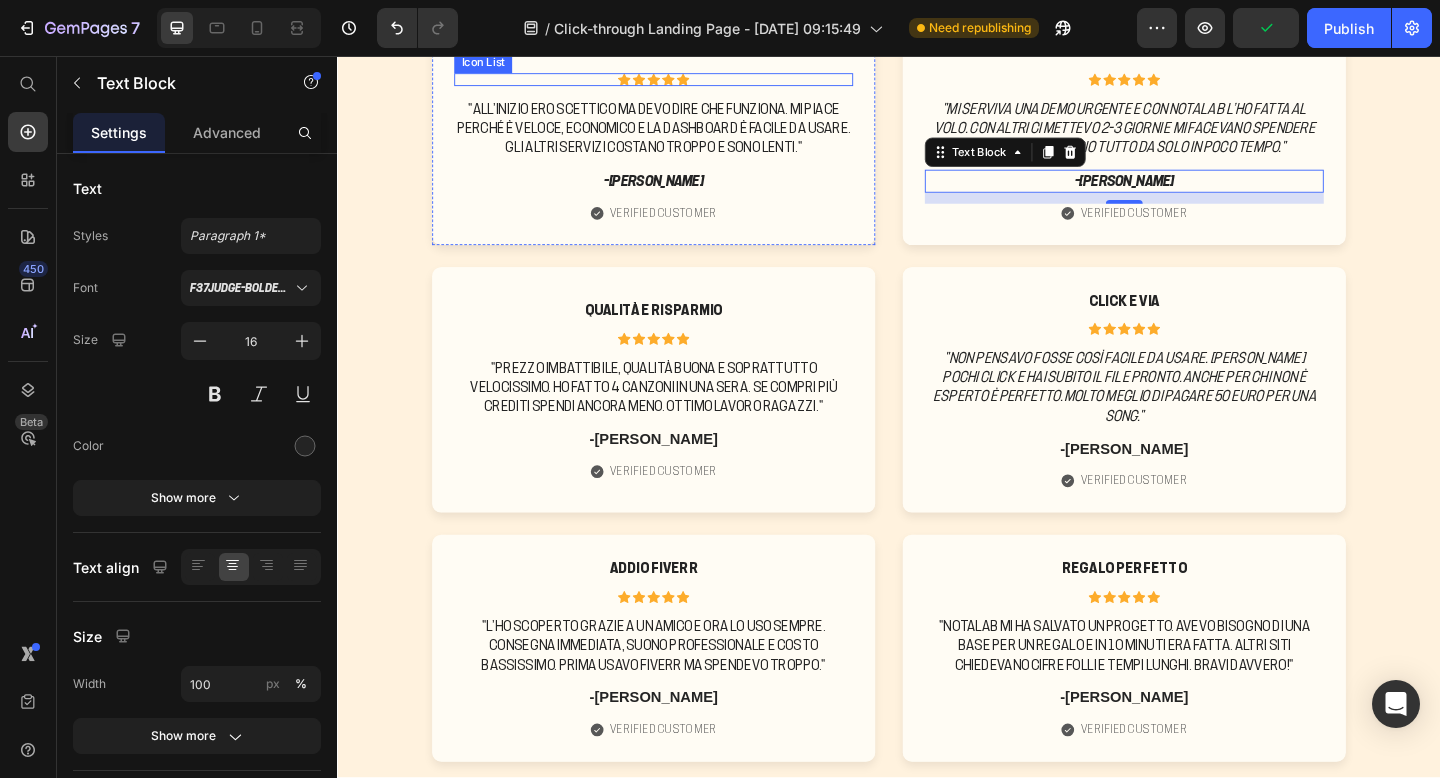 scroll, scrollTop: 1045, scrollLeft: 0, axis: vertical 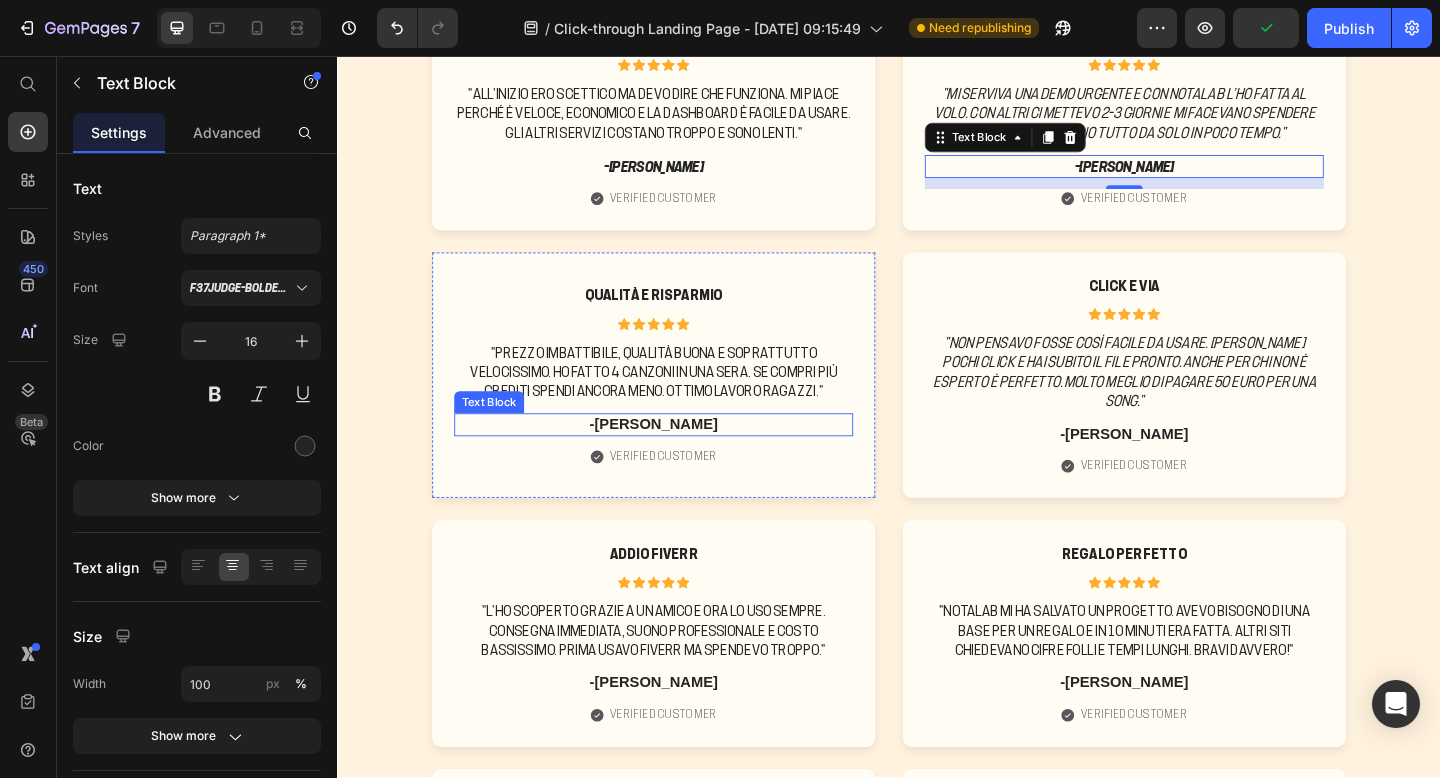 click on "-[PERSON_NAME]" at bounding box center (681, 457) 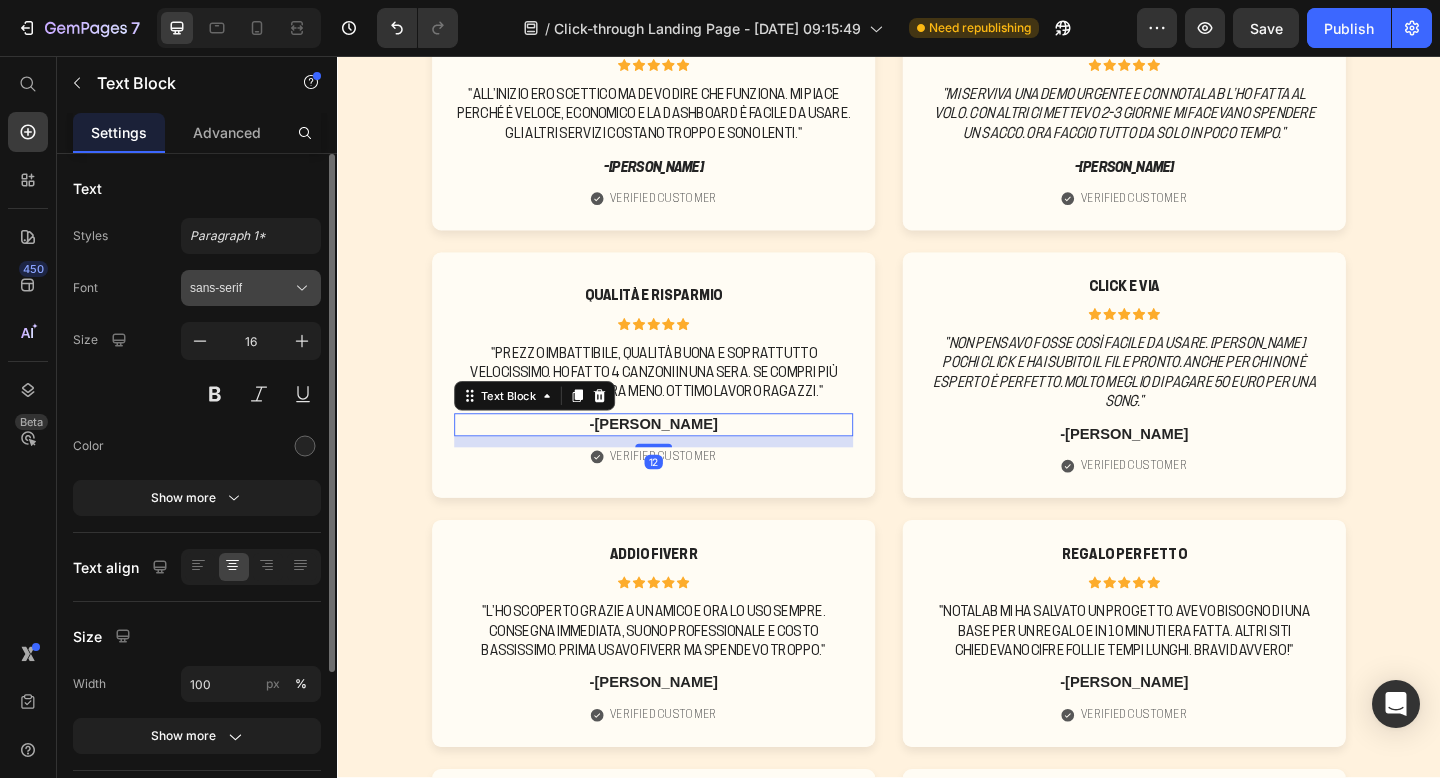 click on "sans-serif" at bounding box center (241, 288) 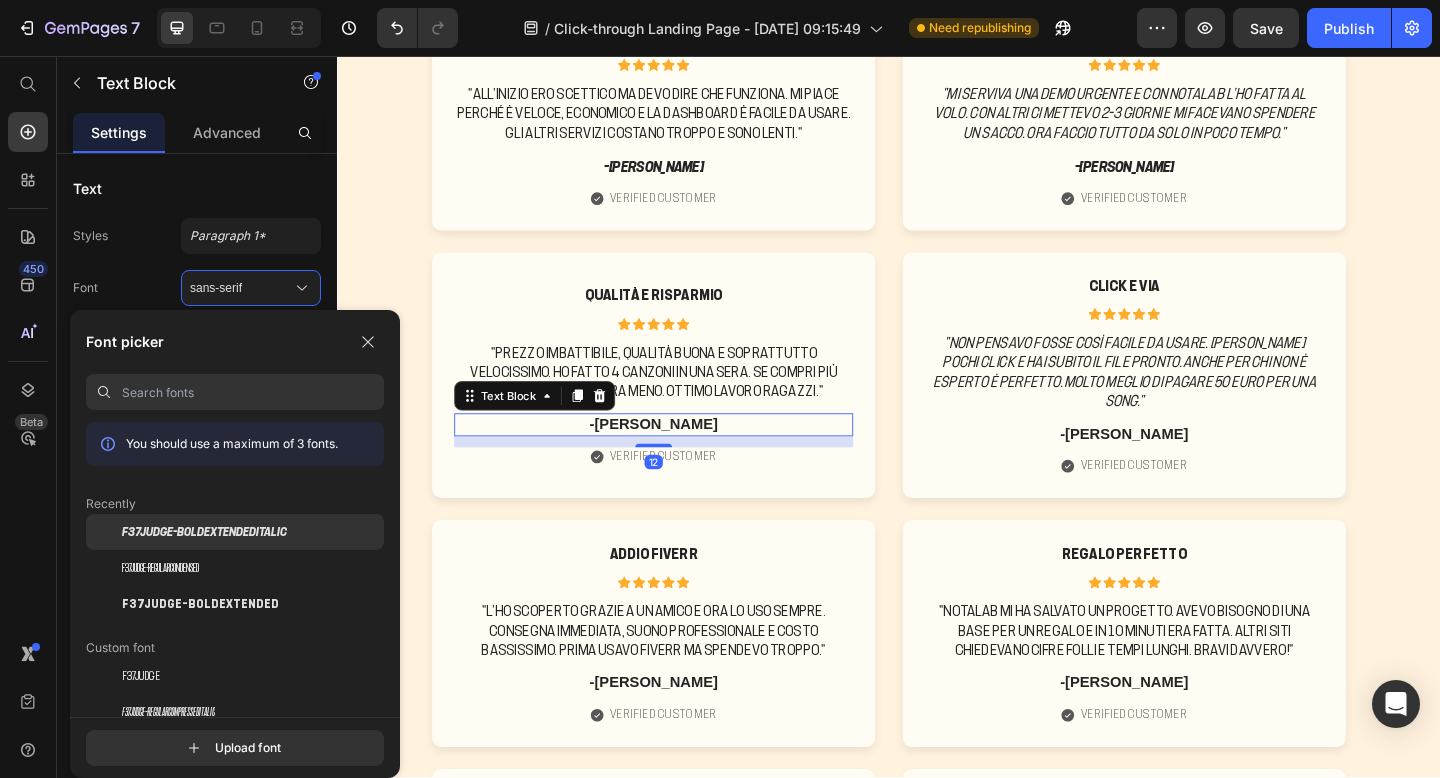 click on "F37Judge-BoldExtendedItalic" at bounding box center (204, 532) 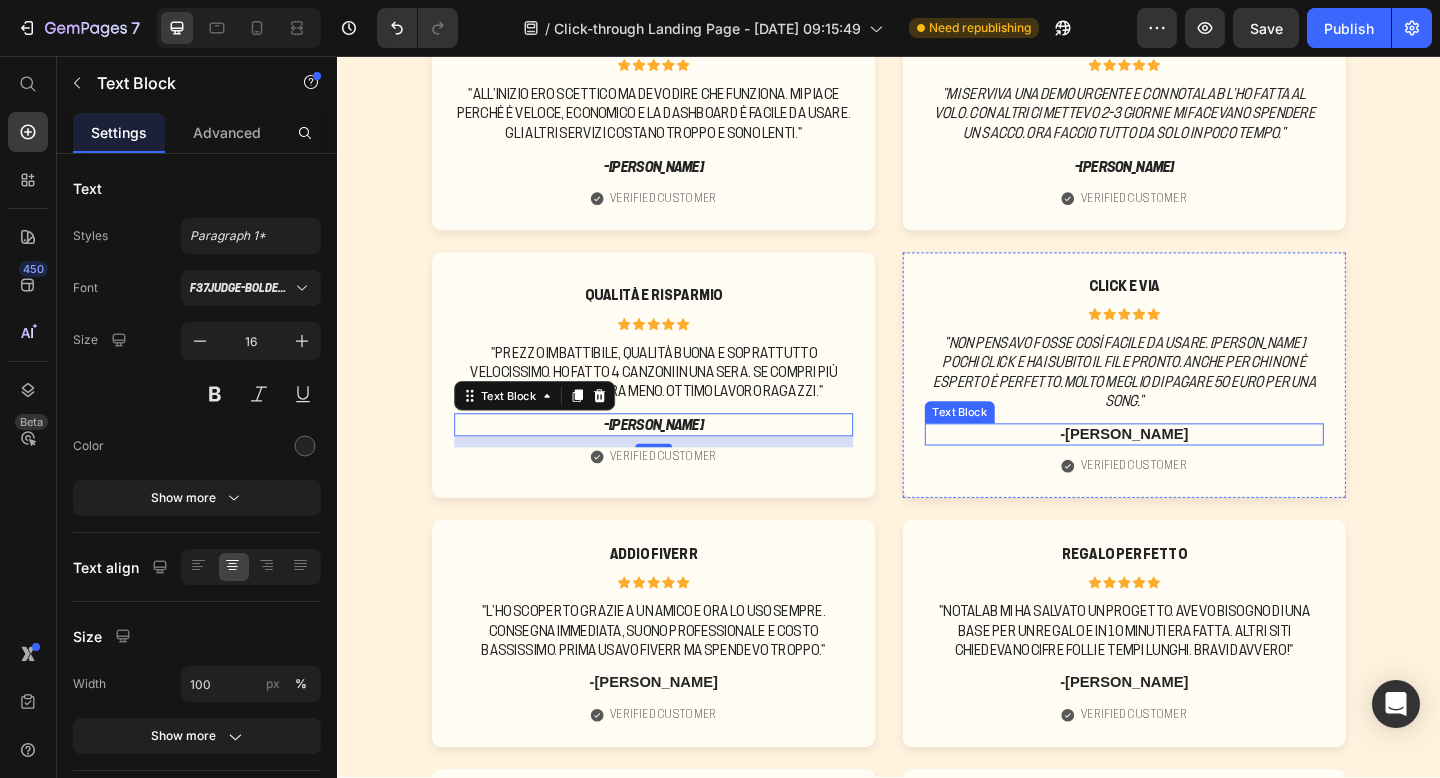 click on "-[PERSON_NAME]" at bounding box center (1193, 468) 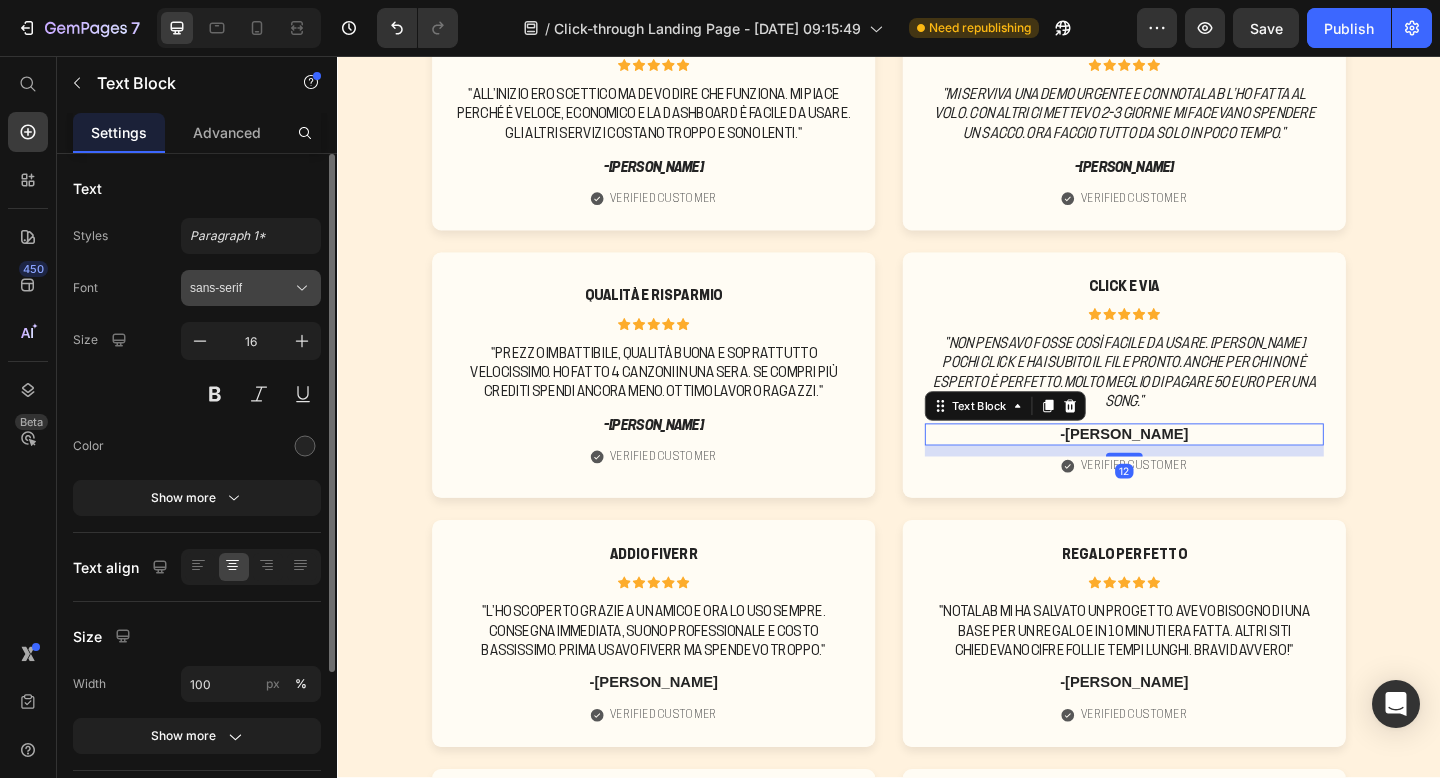 click on "sans-serif" at bounding box center (251, 288) 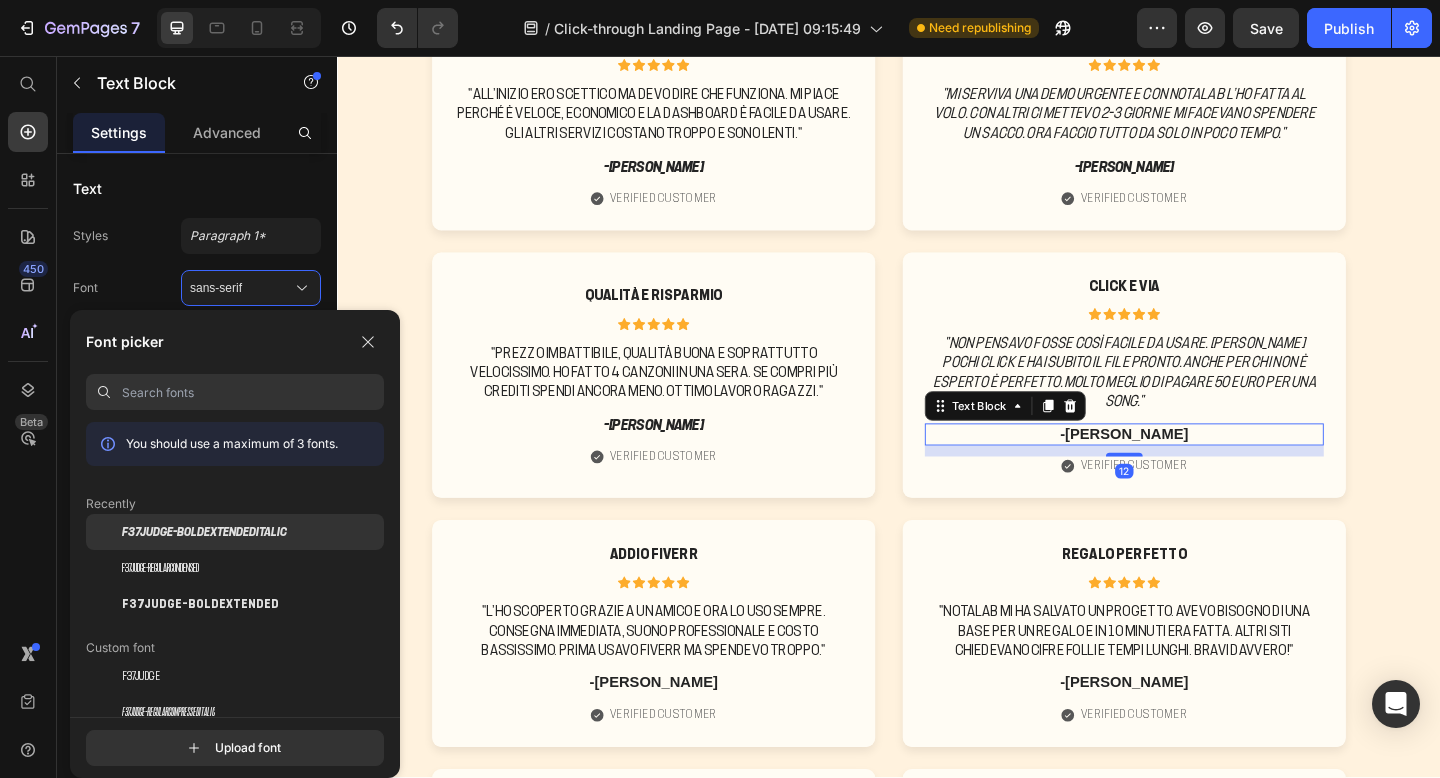 click on "F37Judge-BoldExtendedItalic" at bounding box center [204, 532] 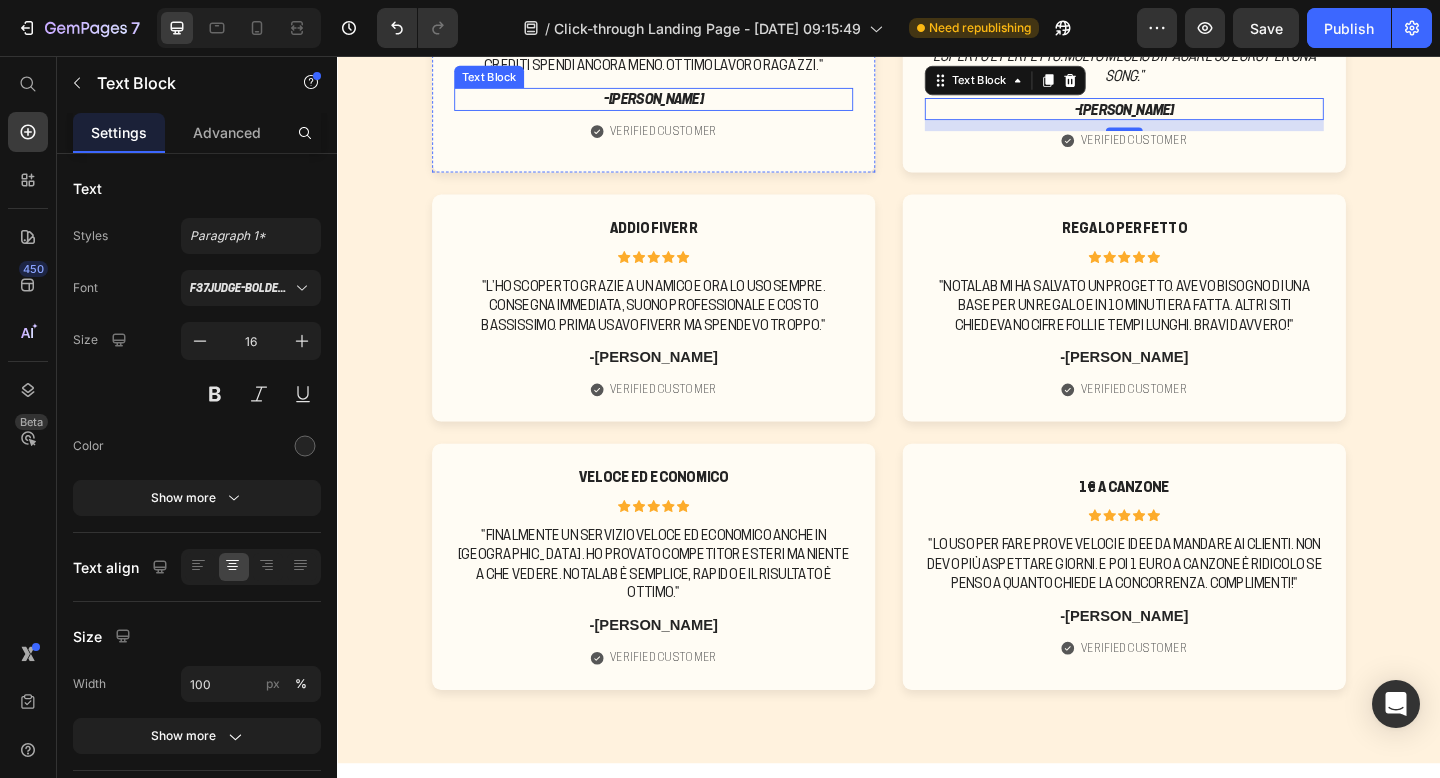 scroll, scrollTop: 1410, scrollLeft: 0, axis: vertical 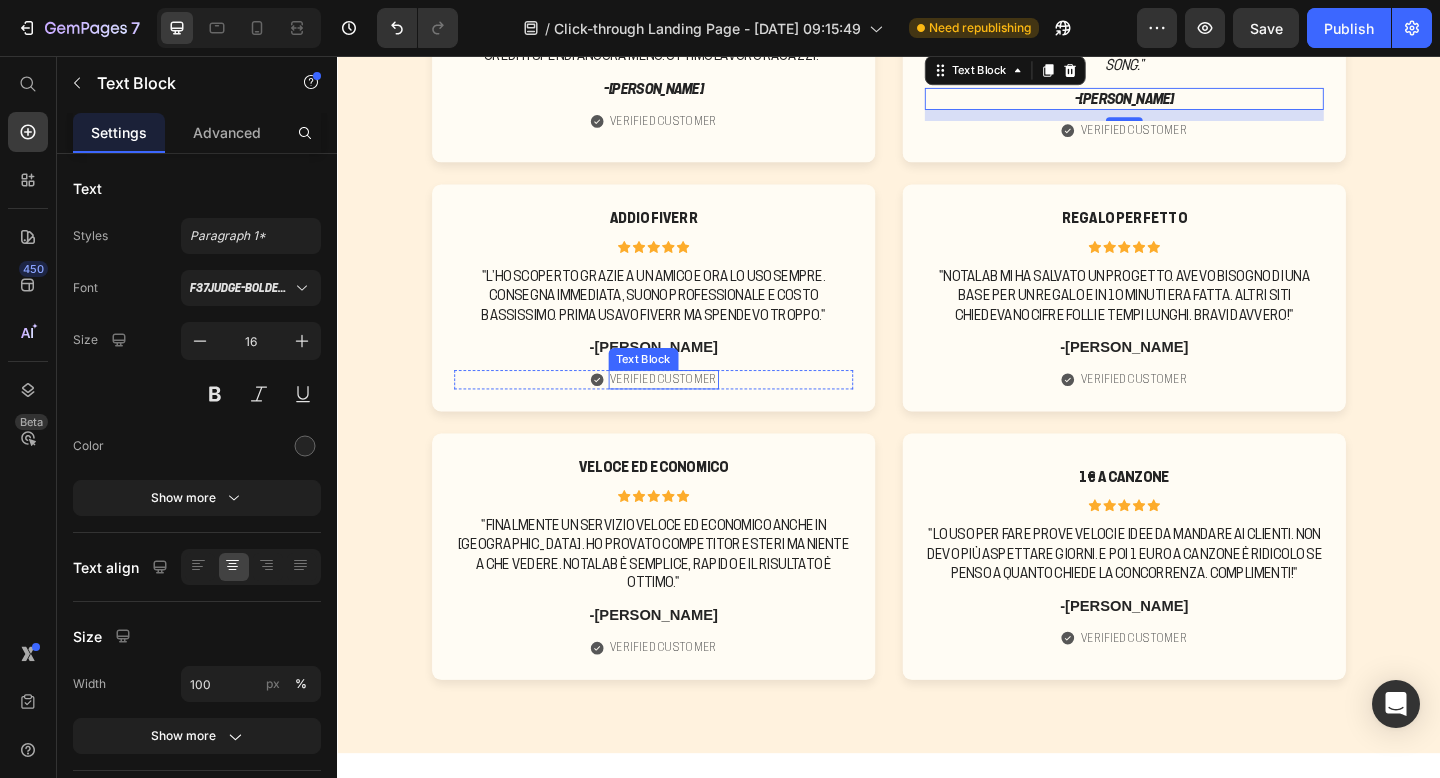 click on "Text Block" at bounding box center (670, 386) 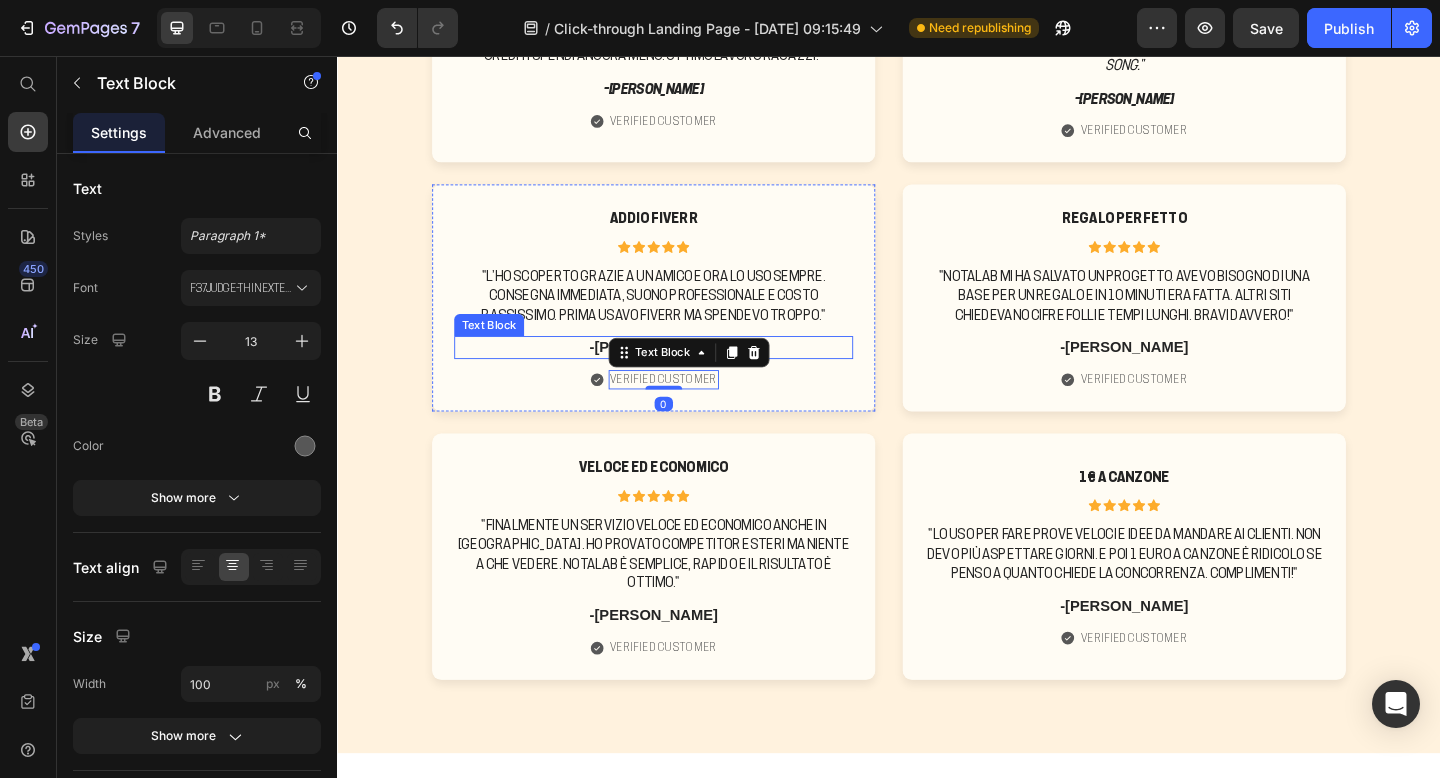 click on "-[PERSON_NAME]" at bounding box center (681, 373) 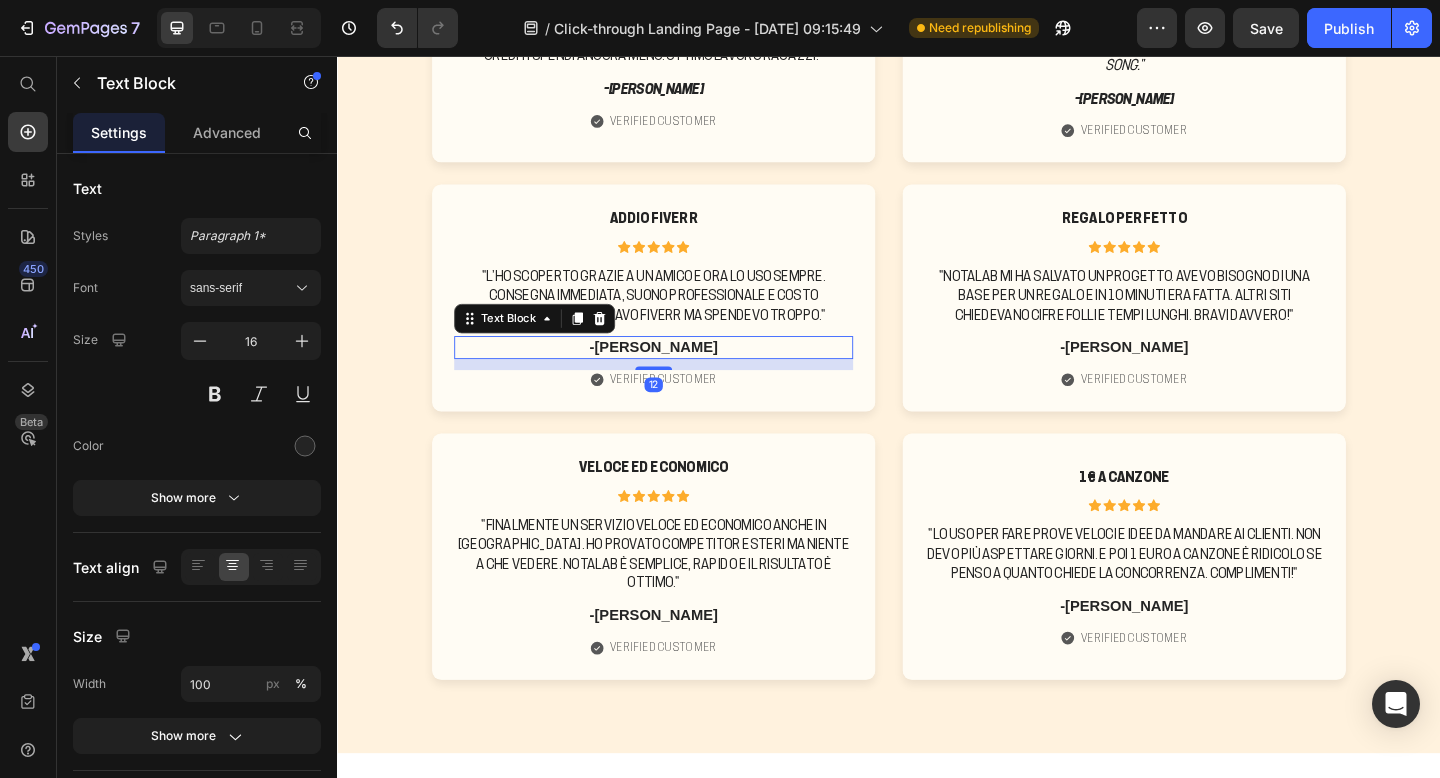 click on "sans-serif" at bounding box center (241, 288) 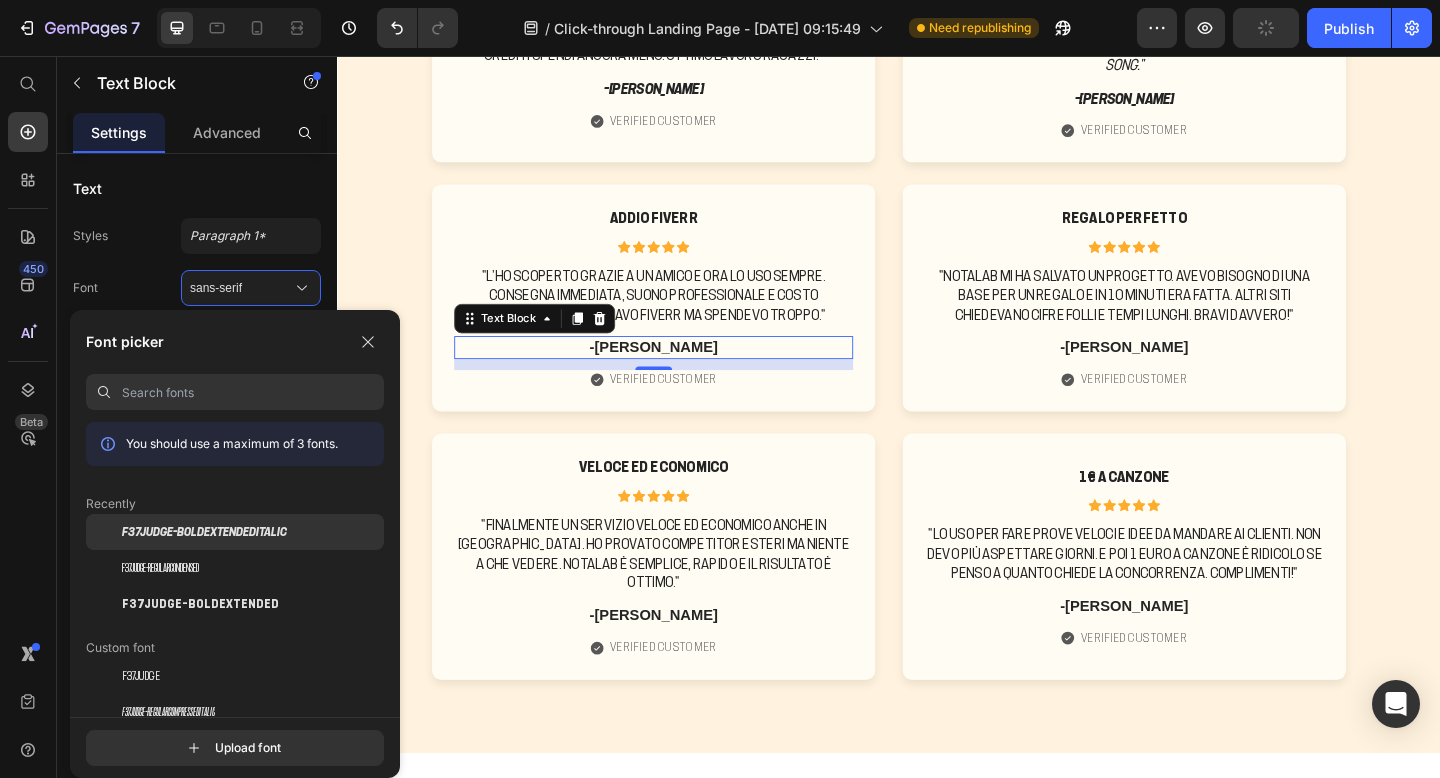 click on "F37Judge-BoldExtendedItalic" at bounding box center (204, 532) 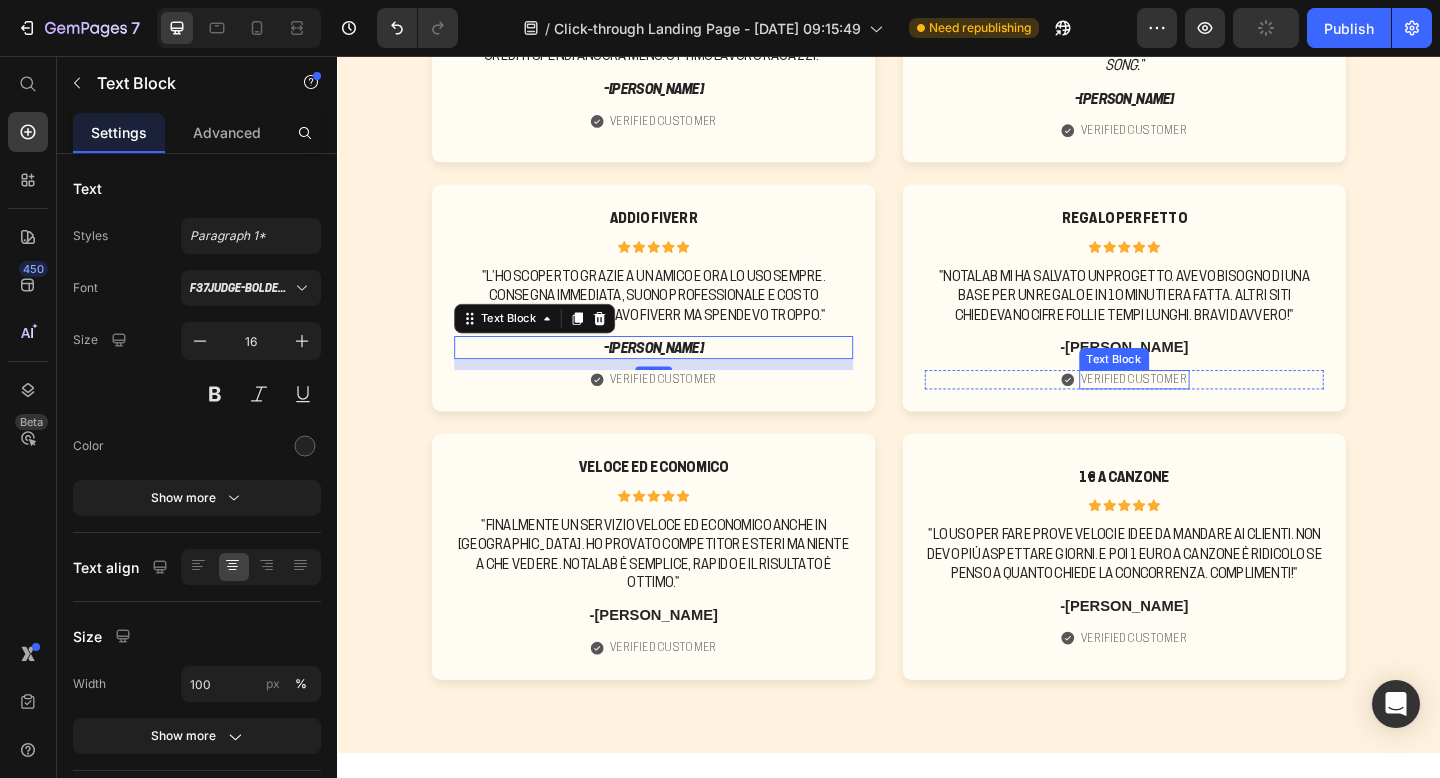 click on "Text Block" at bounding box center (1182, 386) 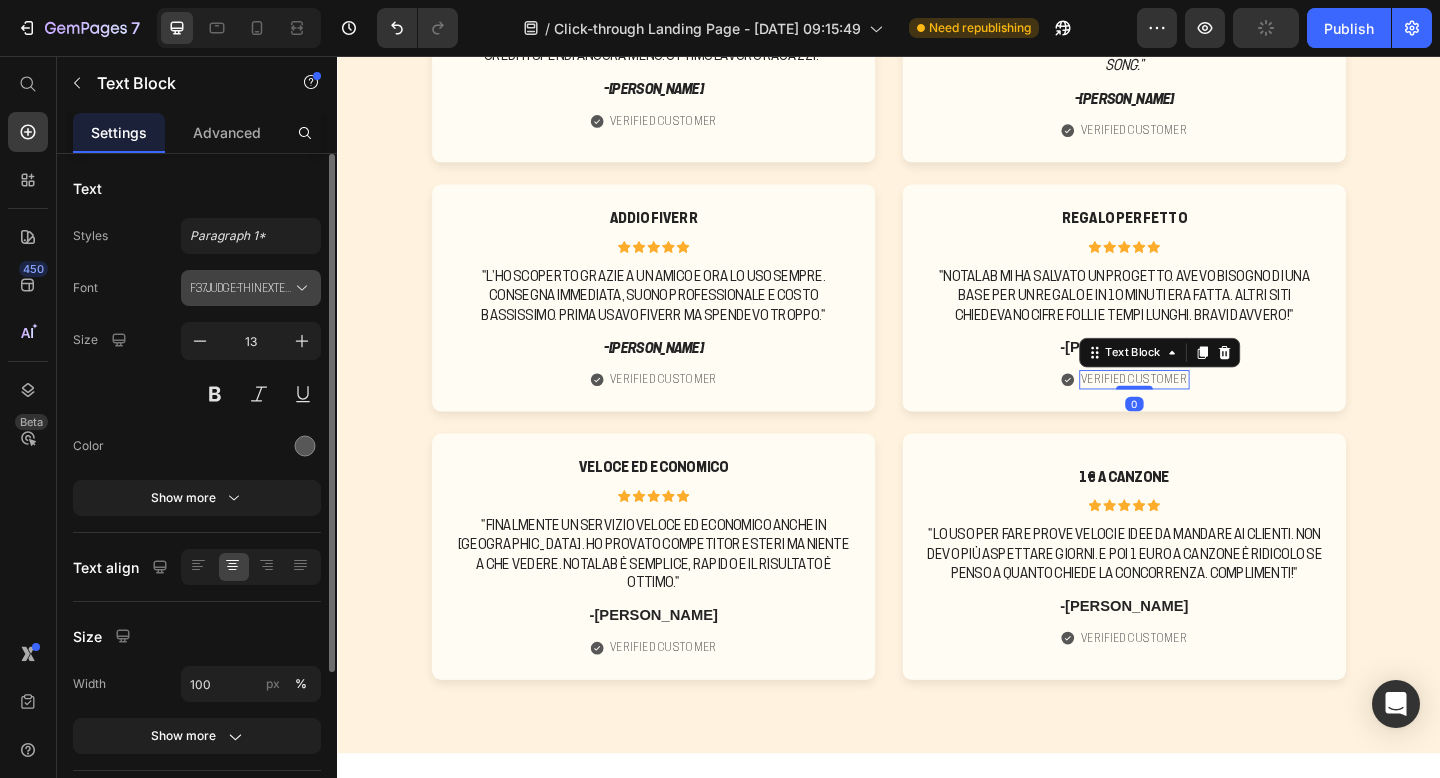 click on "F37Judge-ThinExtended" at bounding box center (241, 288) 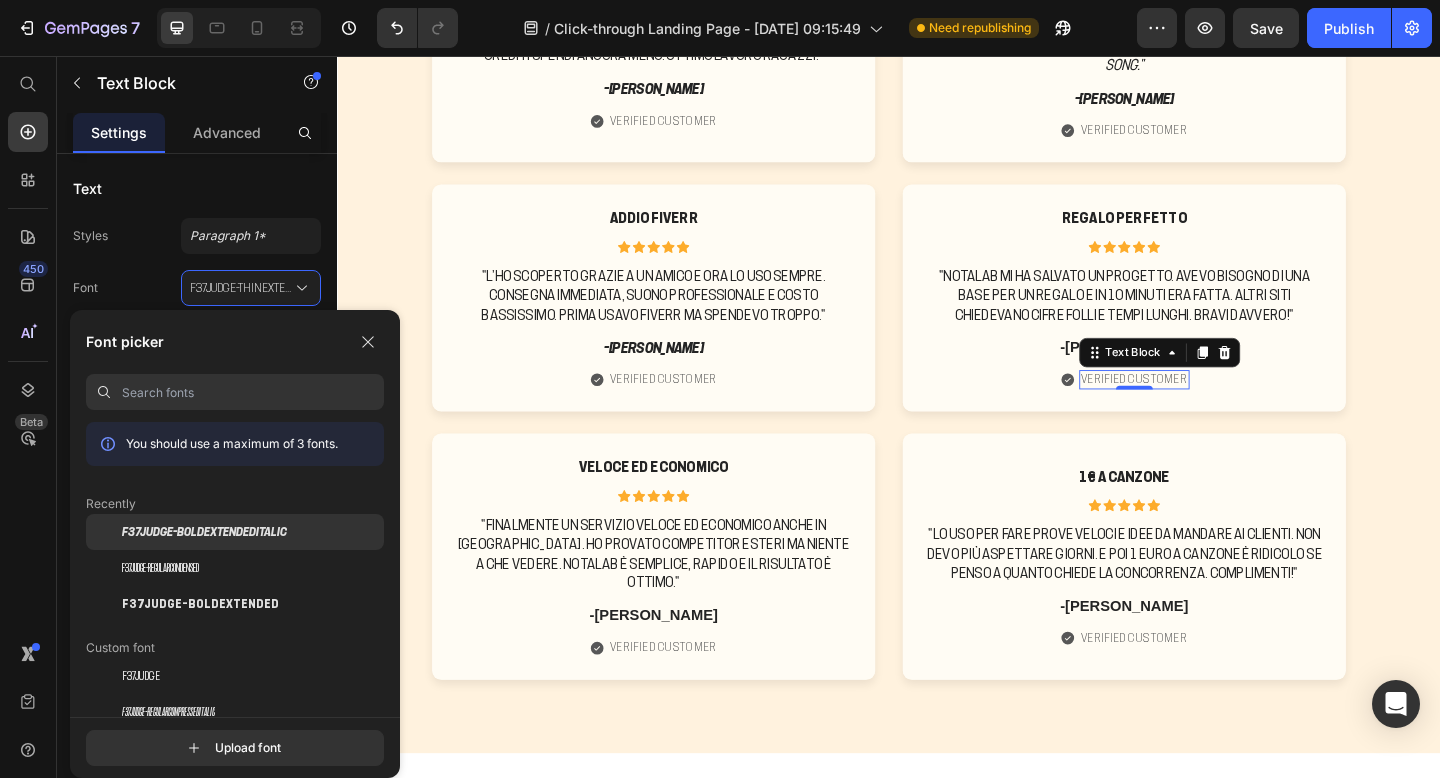 click on "F37Judge-BoldExtendedItalic" at bounding box center (204, 532) 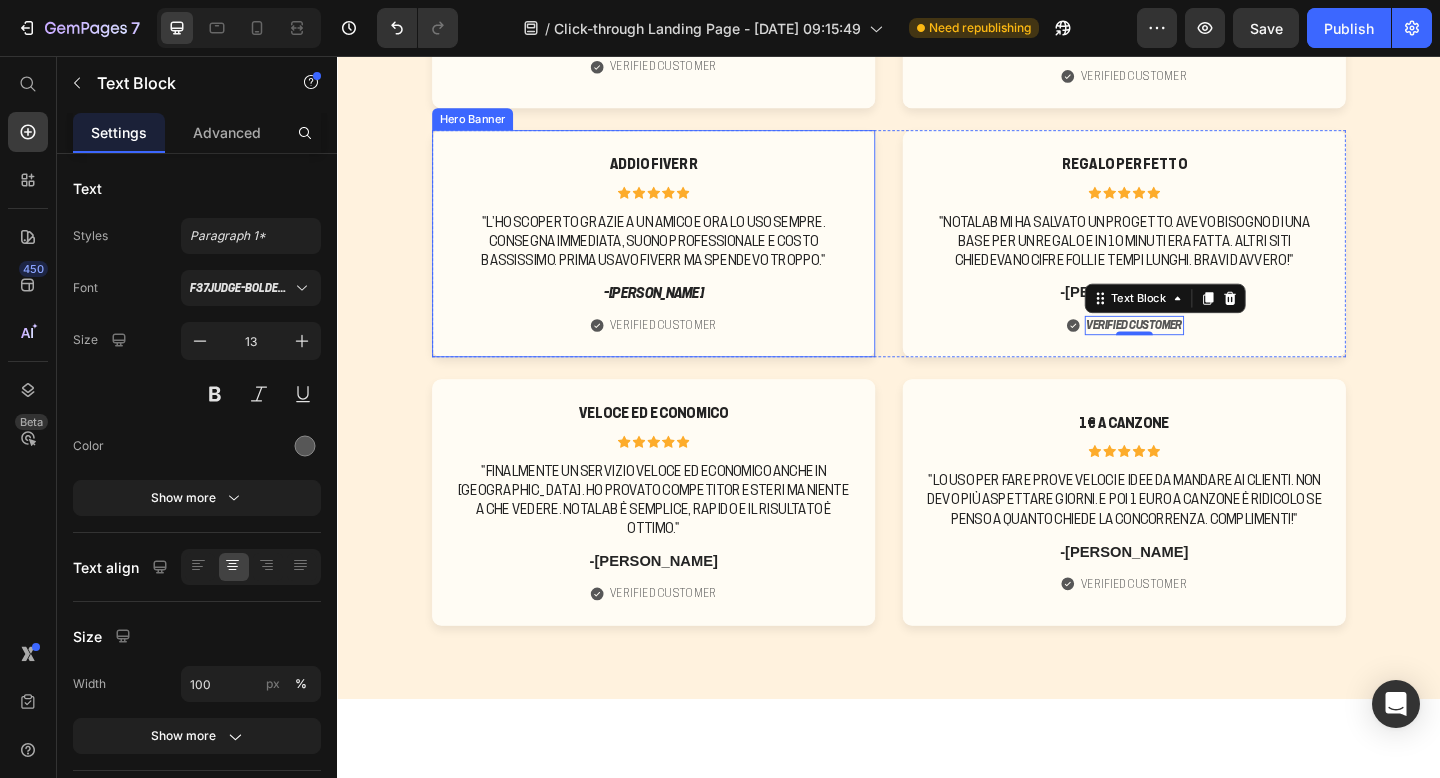 scroll, scrollTop: 1485, scrollLeft: 0, axis: vertical 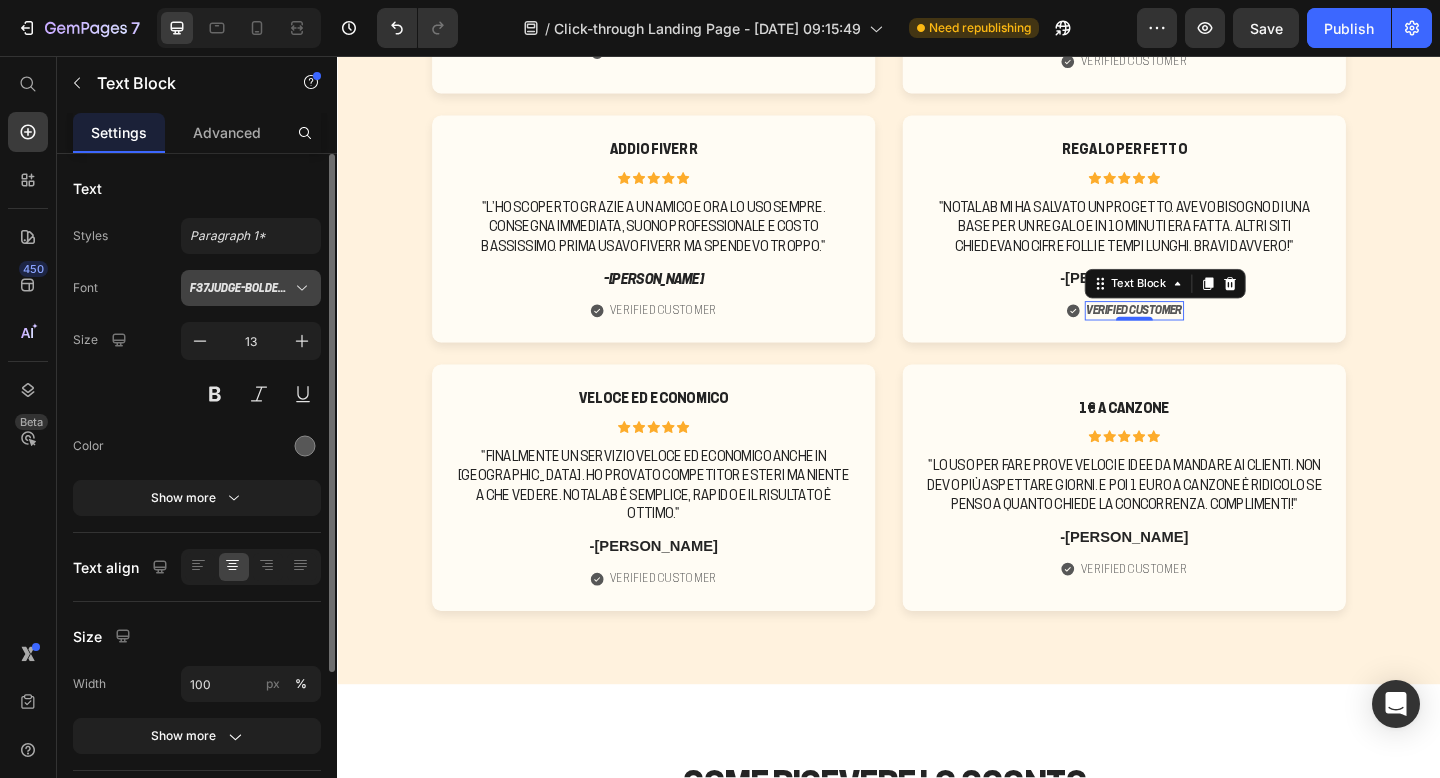 click on "F37Judge-BoldExtendedItalic" at bounding box center (241, 288) 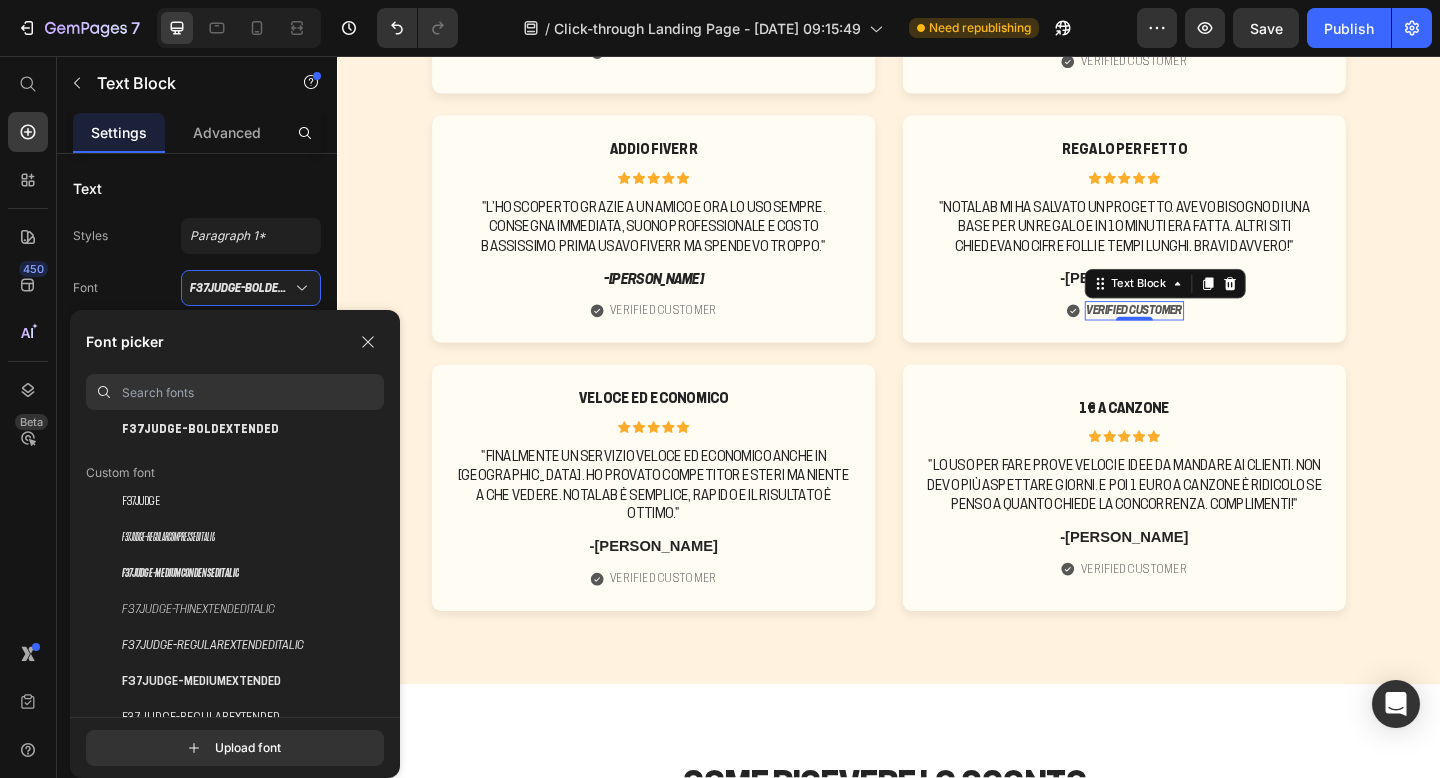 scroll, scrollTop: 203, scrollLeft: 0, axis: vertical 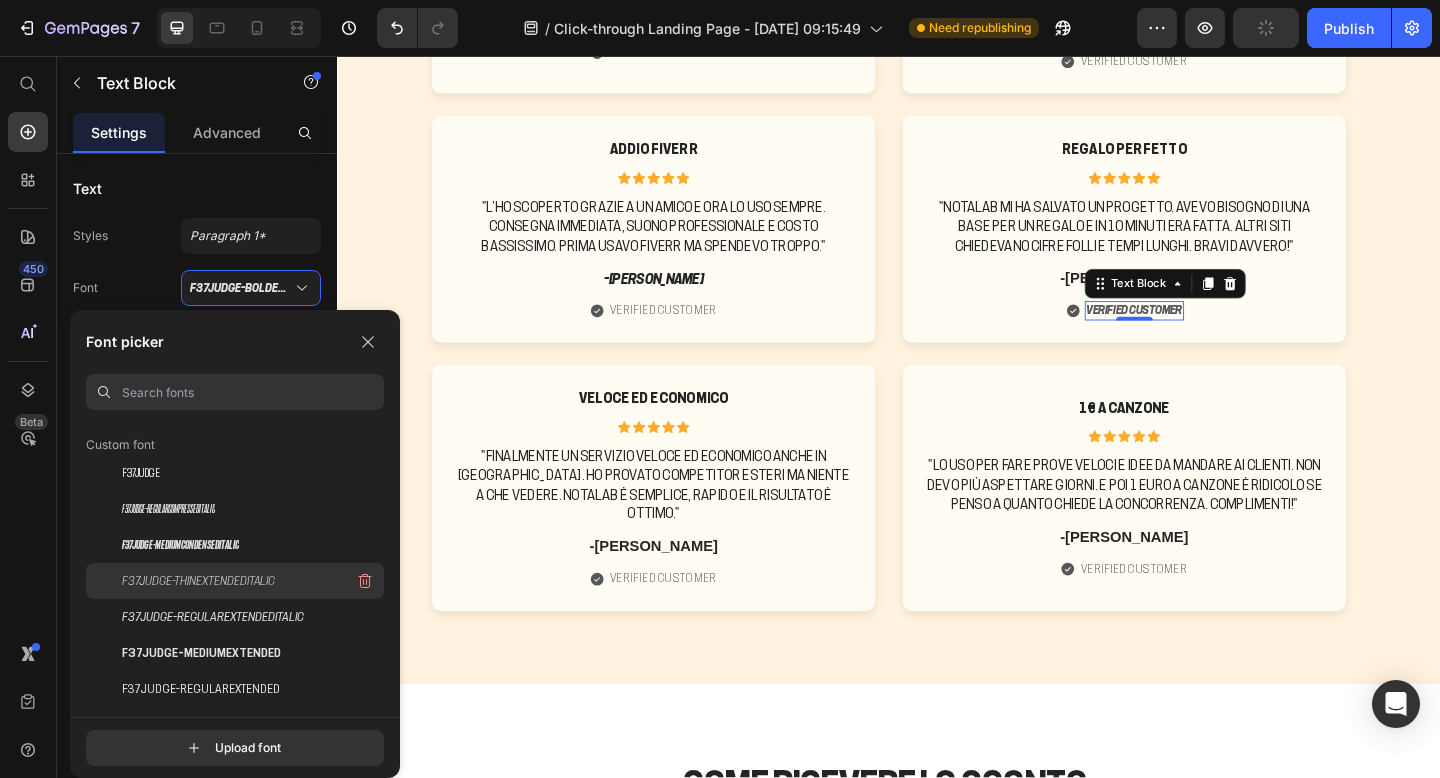 click on "F37Judge-ThinExtendedItalic" at bounding box center (198, 581) 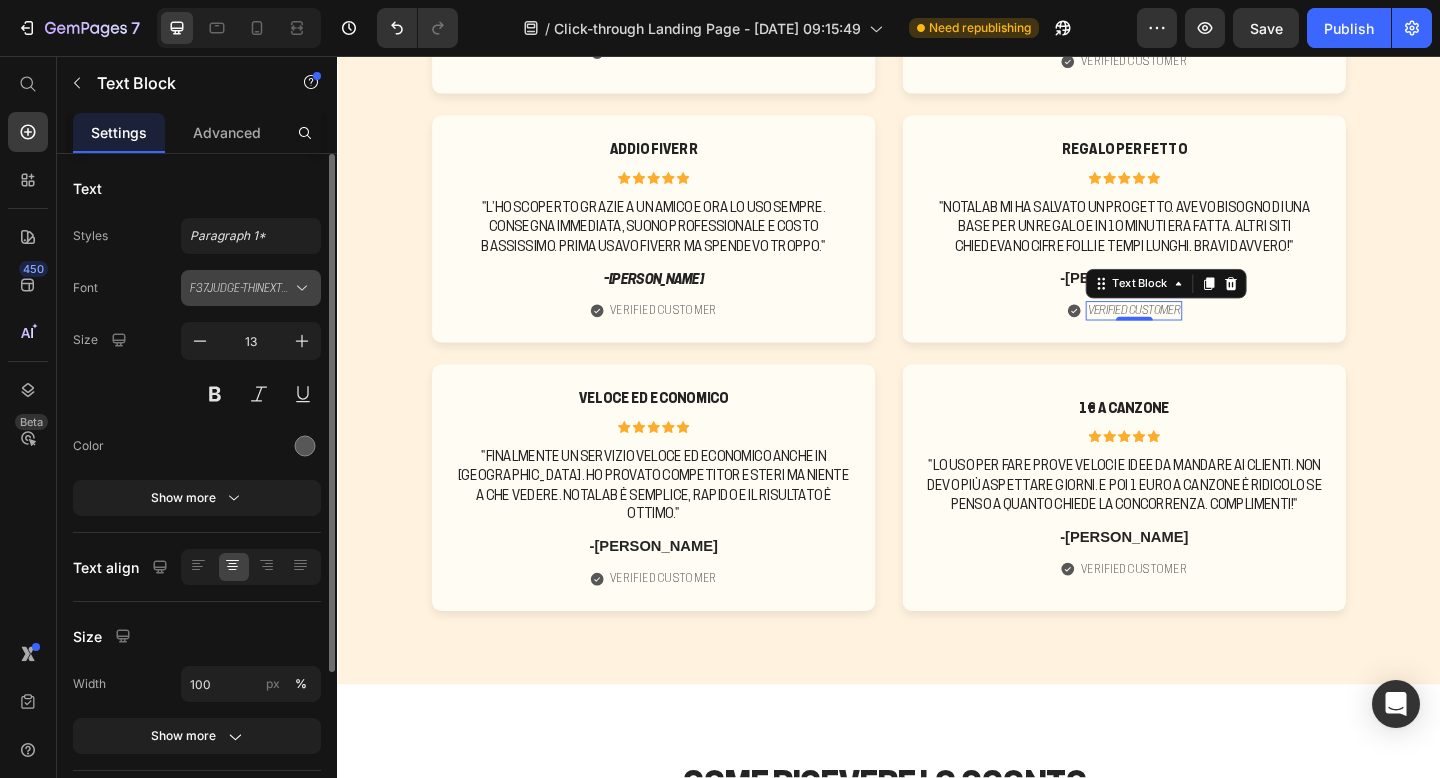 click on "F37Judge-ThinExtendedItalic" at bounding box center [241, 288] 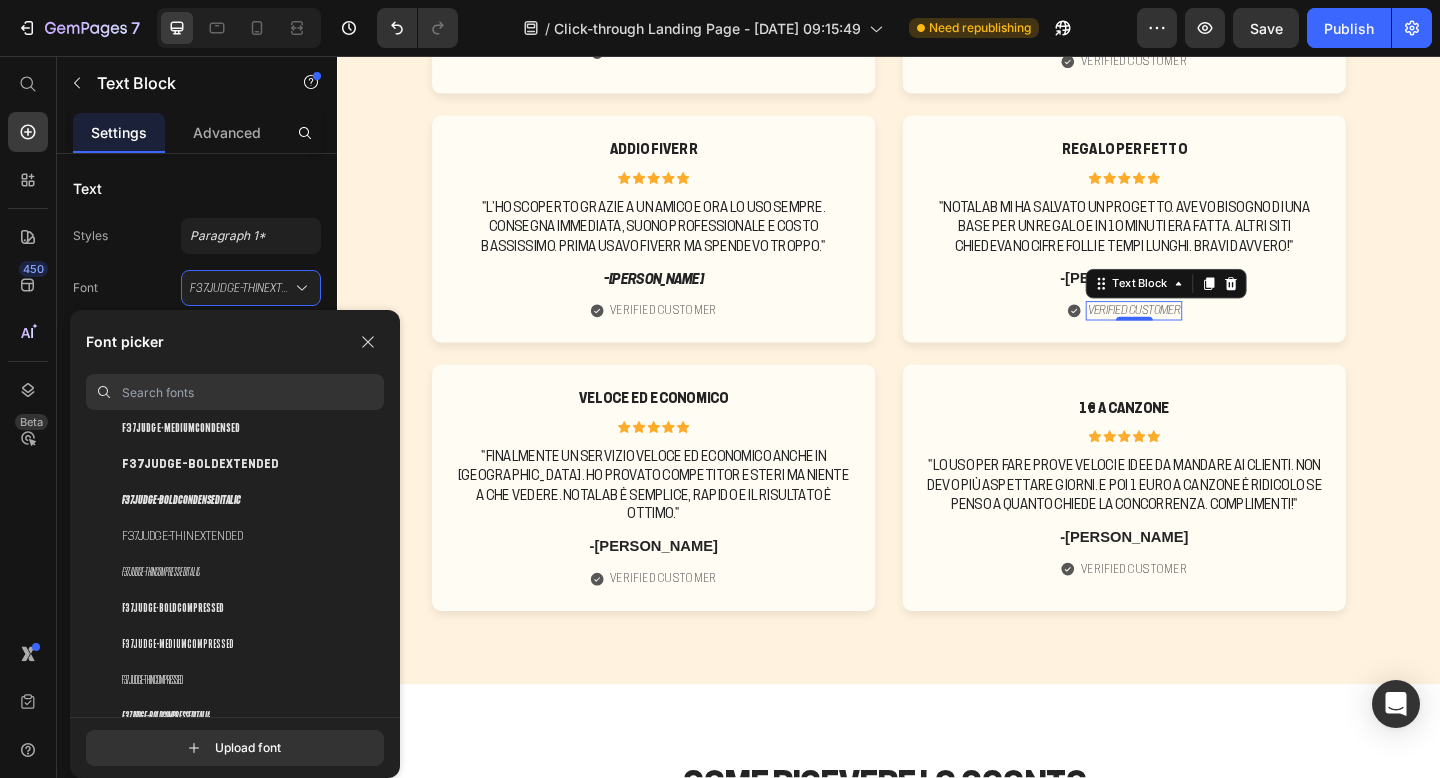 scroll, scrollTop: 537, scrollLeft: 0, axis: vertical 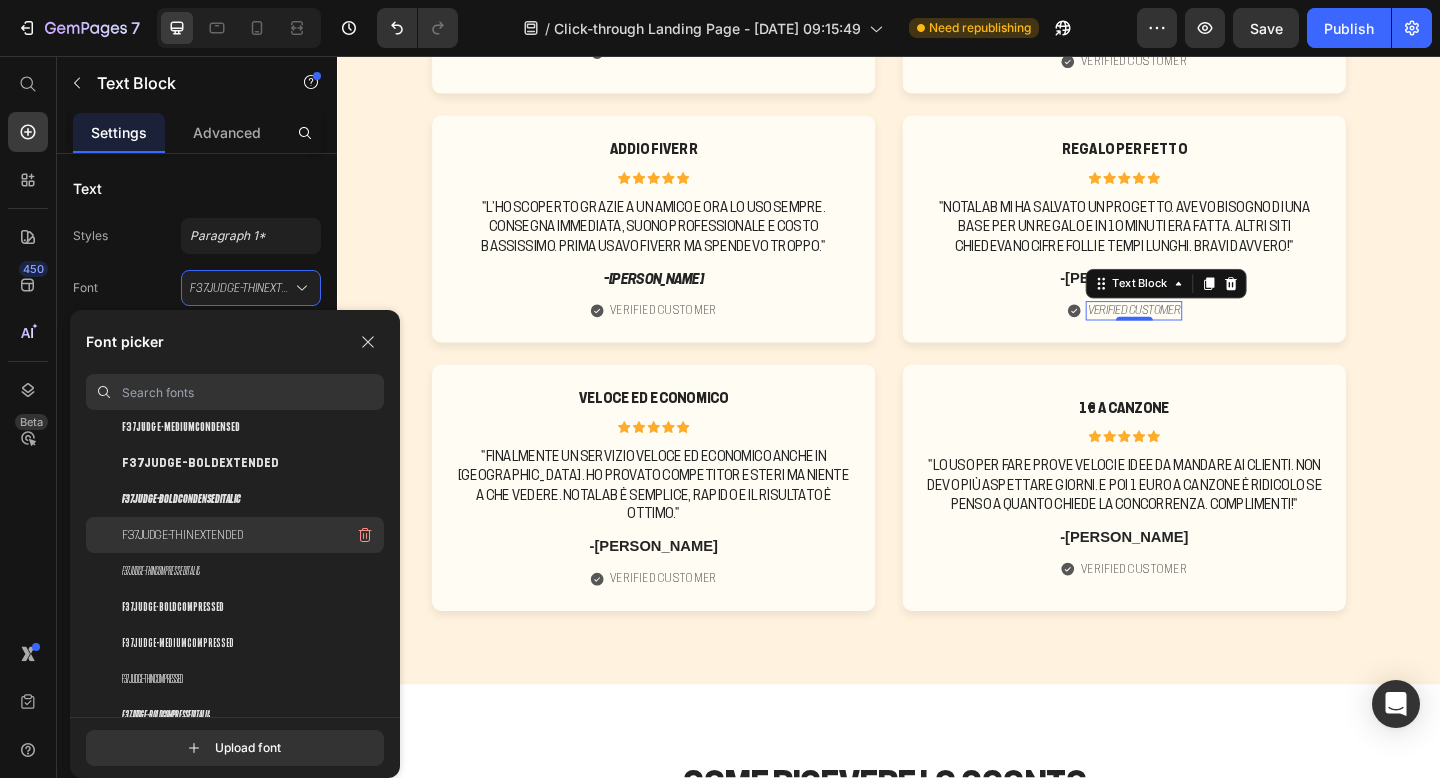 click on "F37Judge-ThinExtended" at bounding box center [182, 535] 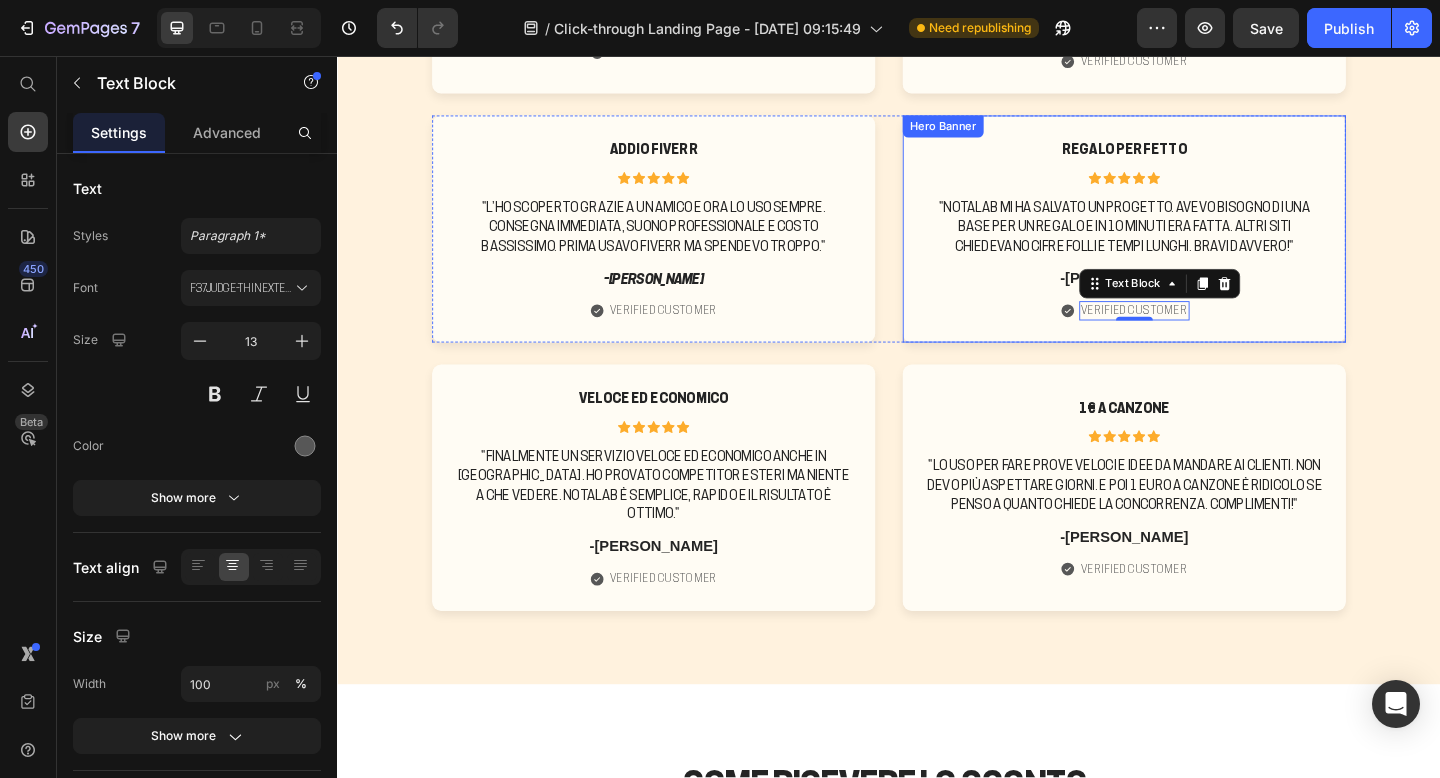 click on "-[PERSON_NAME]" at bounding box center [1193, 298] 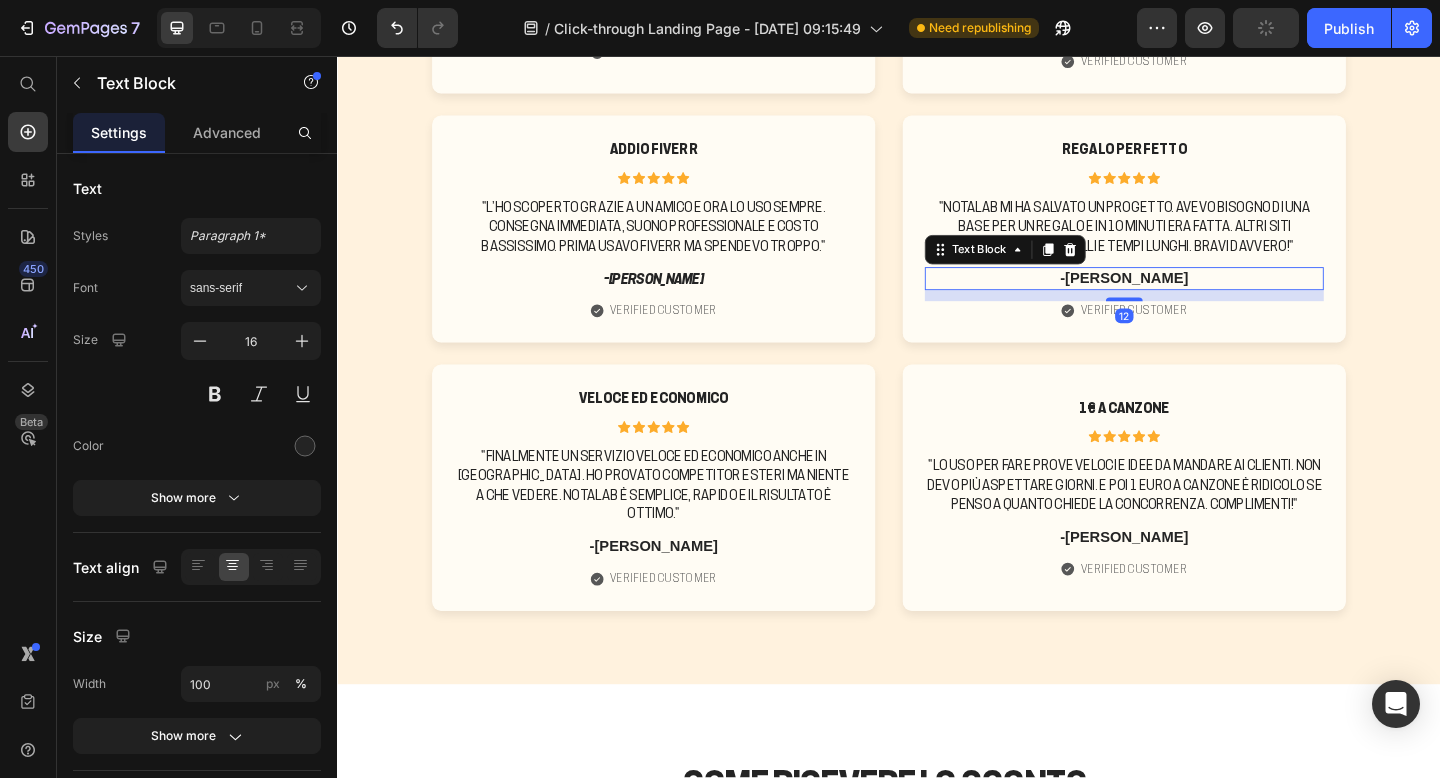 click on "-[PERSON_NAME]" at bounding box center [1193, 298] 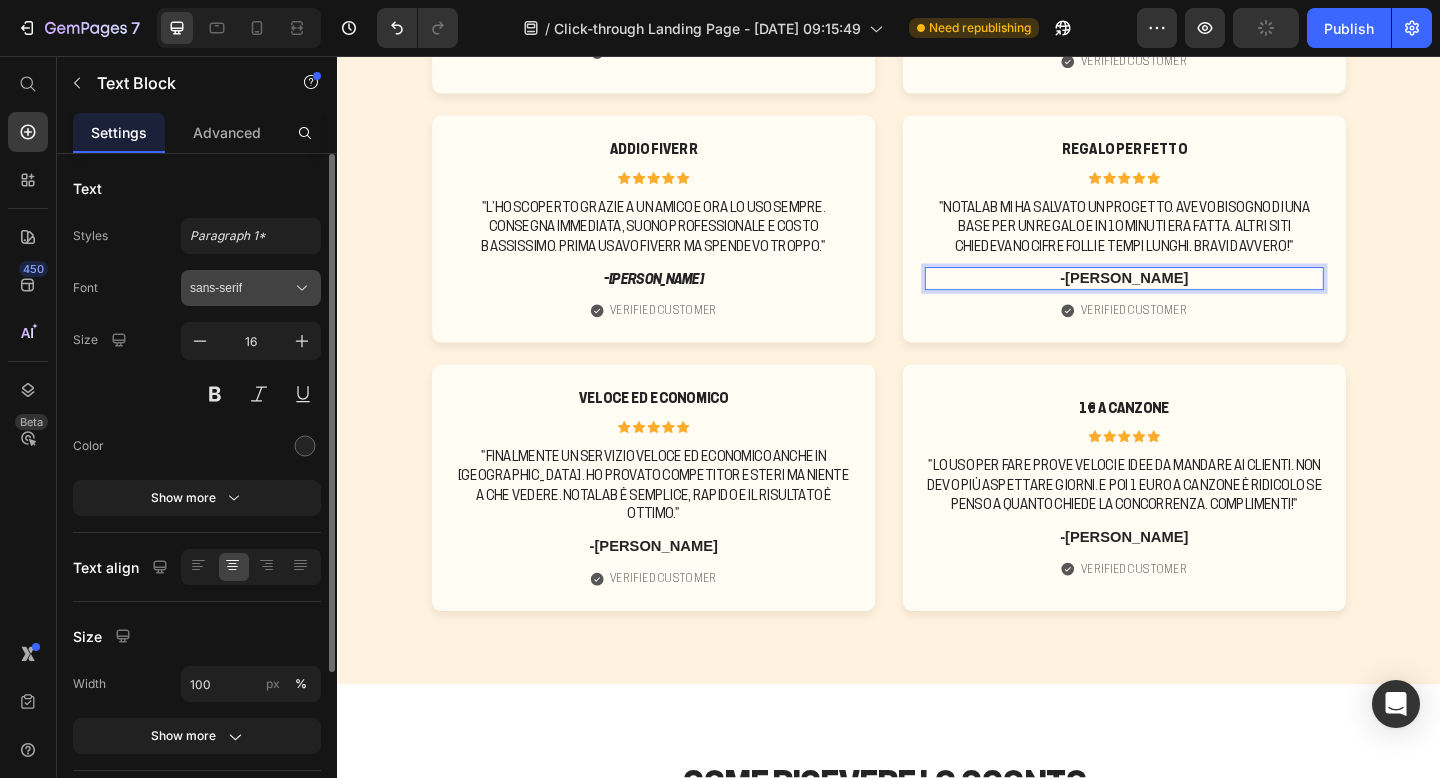 click on "sans-serif" at bounding box center (251, 288) 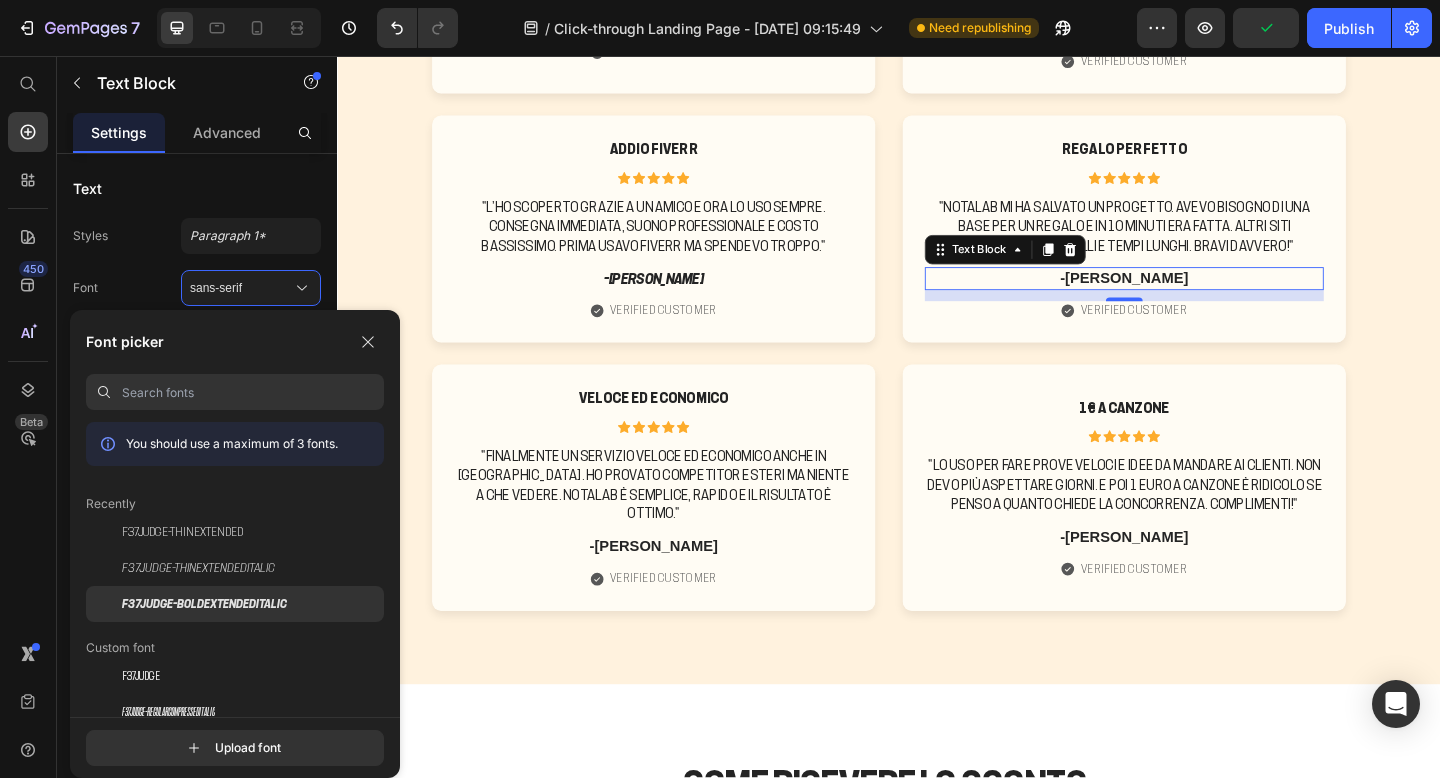 click on "F37Judge-BoldExtendedItalic" at bounding box center [204, 604] 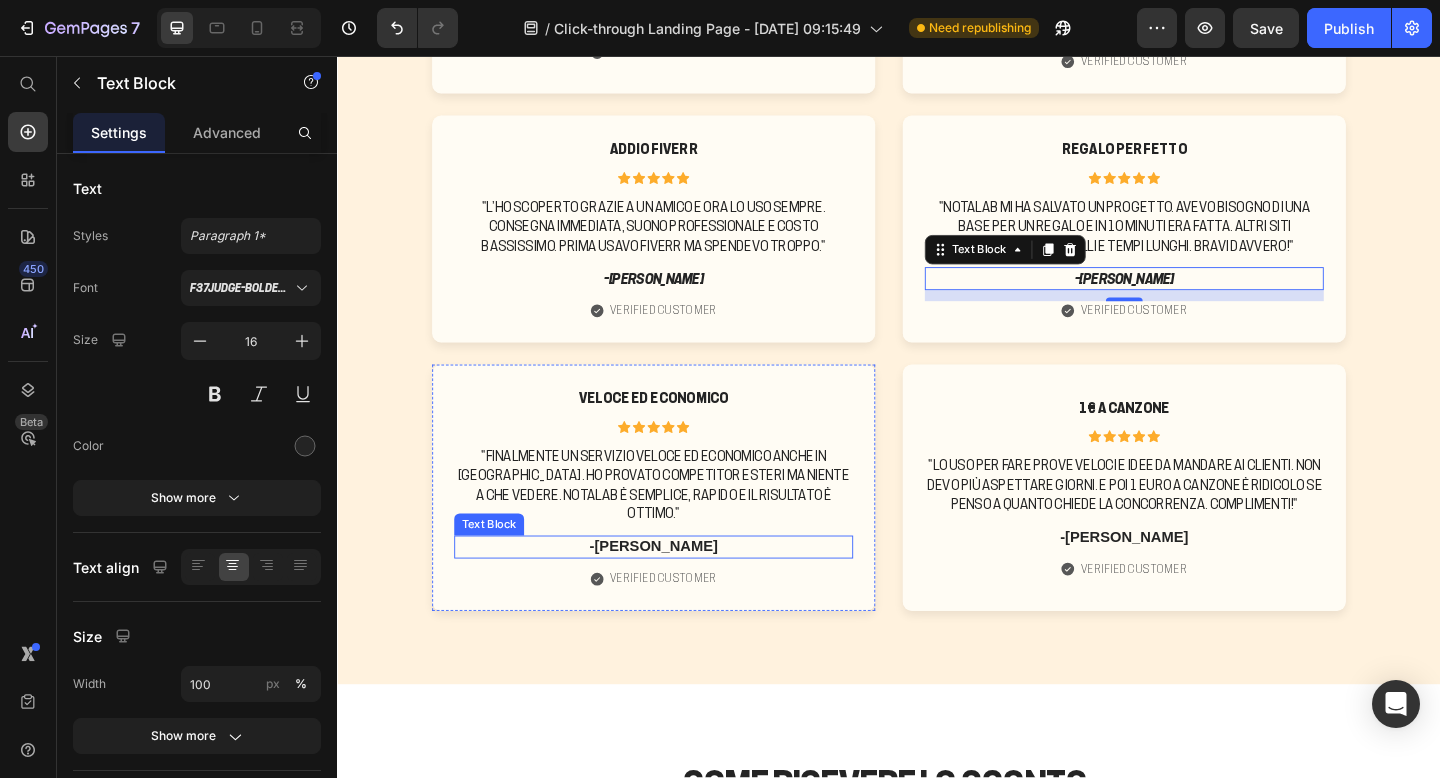 click on "-[PERSON_NAME]" at bounding box center (681, 590) 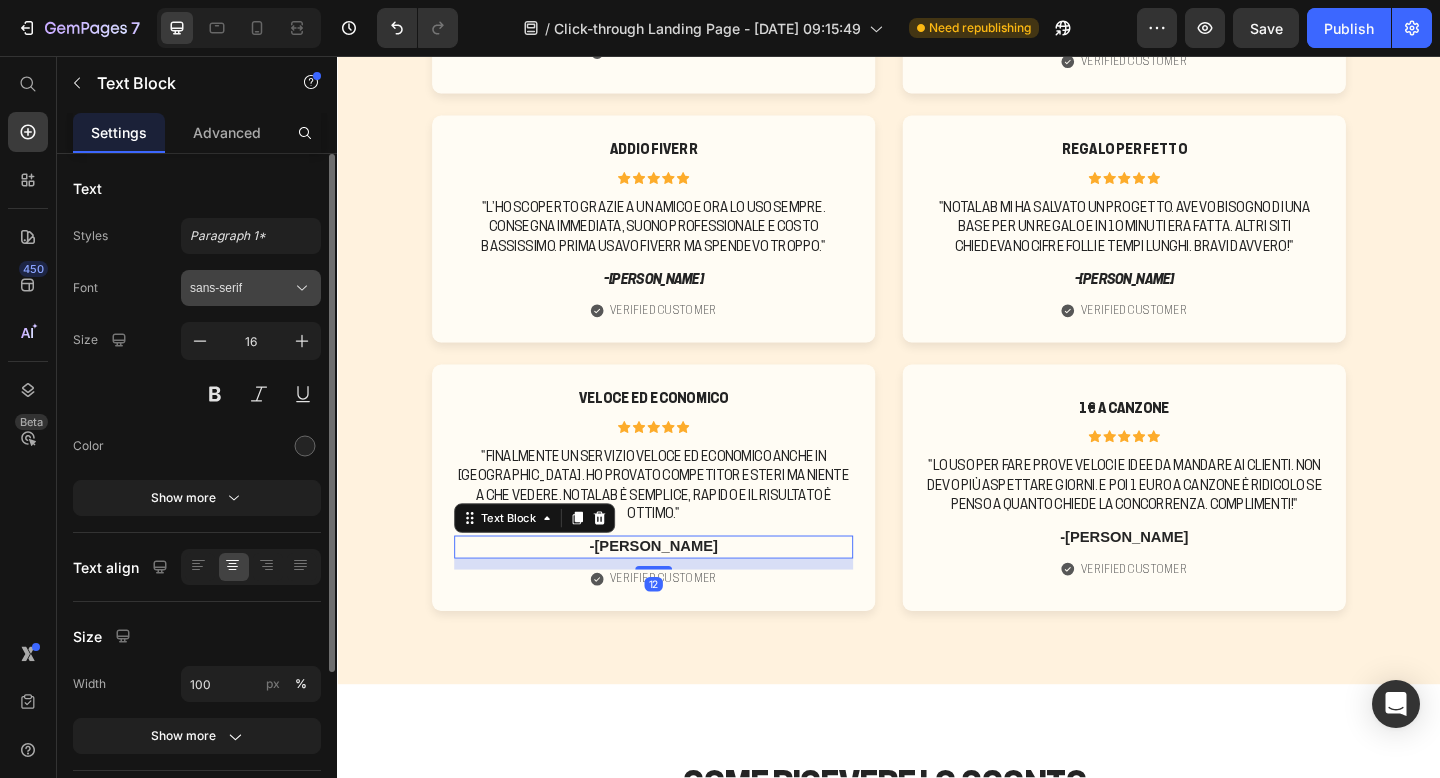 click on "sans-serif" at bounding box center [251, 288] 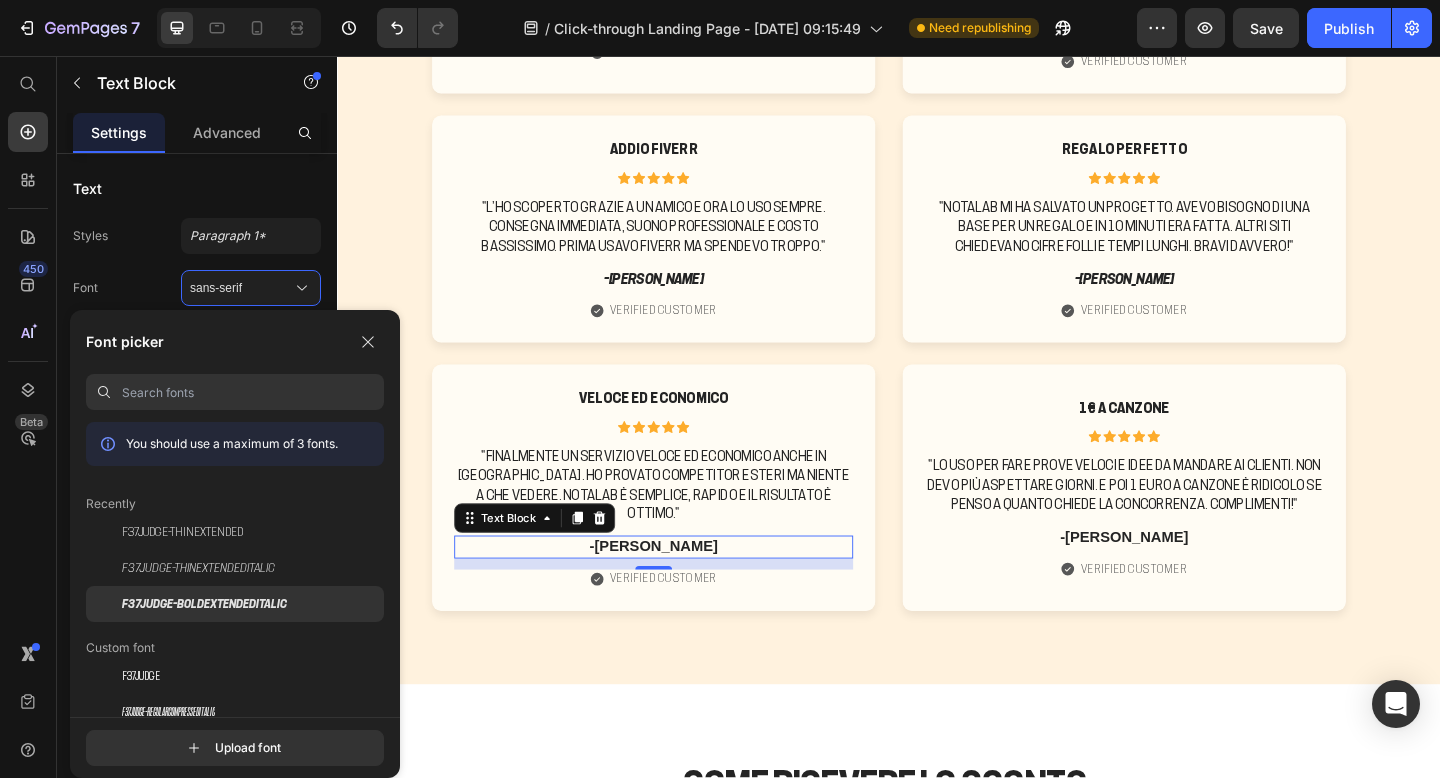 click on "F37Judge-BoldExtendedItalic" at bounding box center [204, 604] 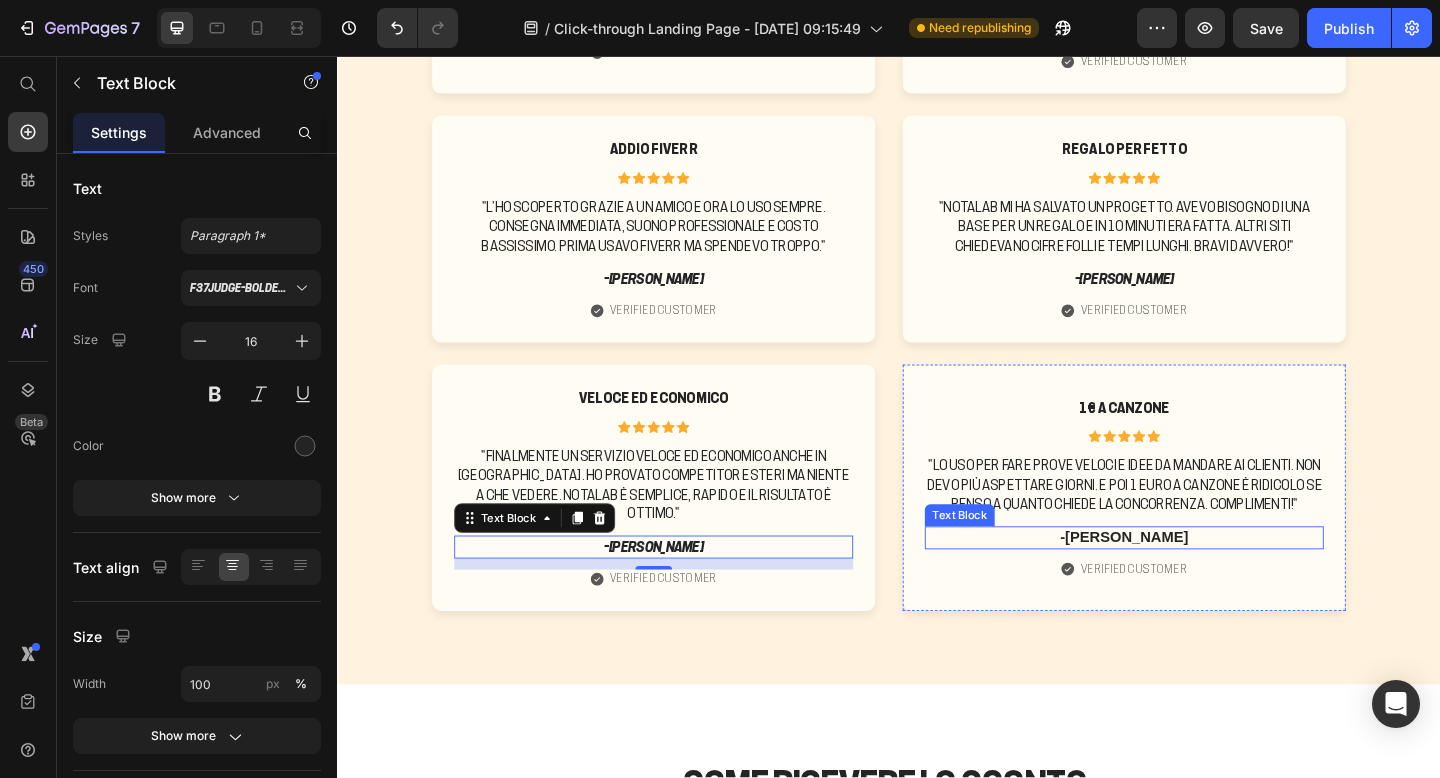 click on "-[PERSON_NAME]" at bounding box center (1193, 580) 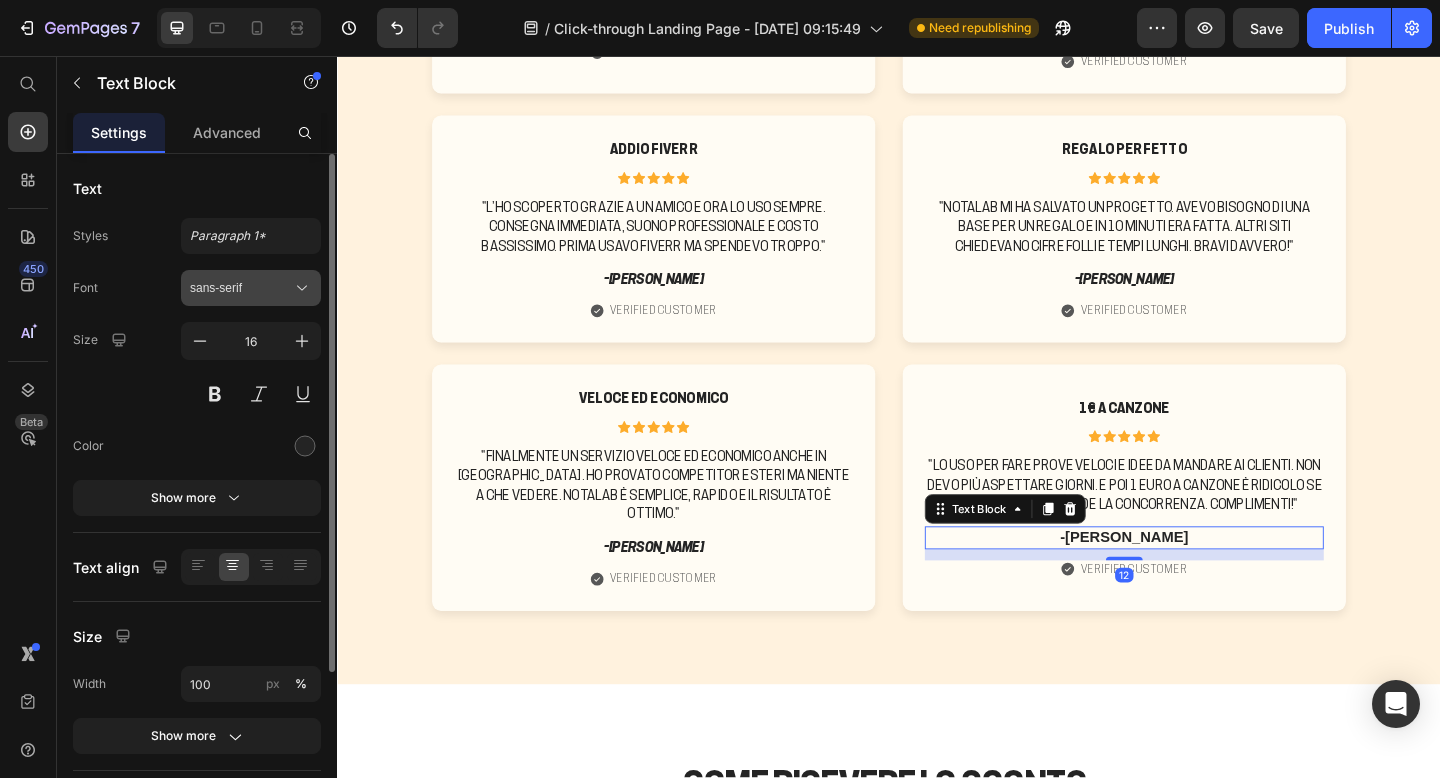 click on "sans-serif" at bounding box center [241, 288] 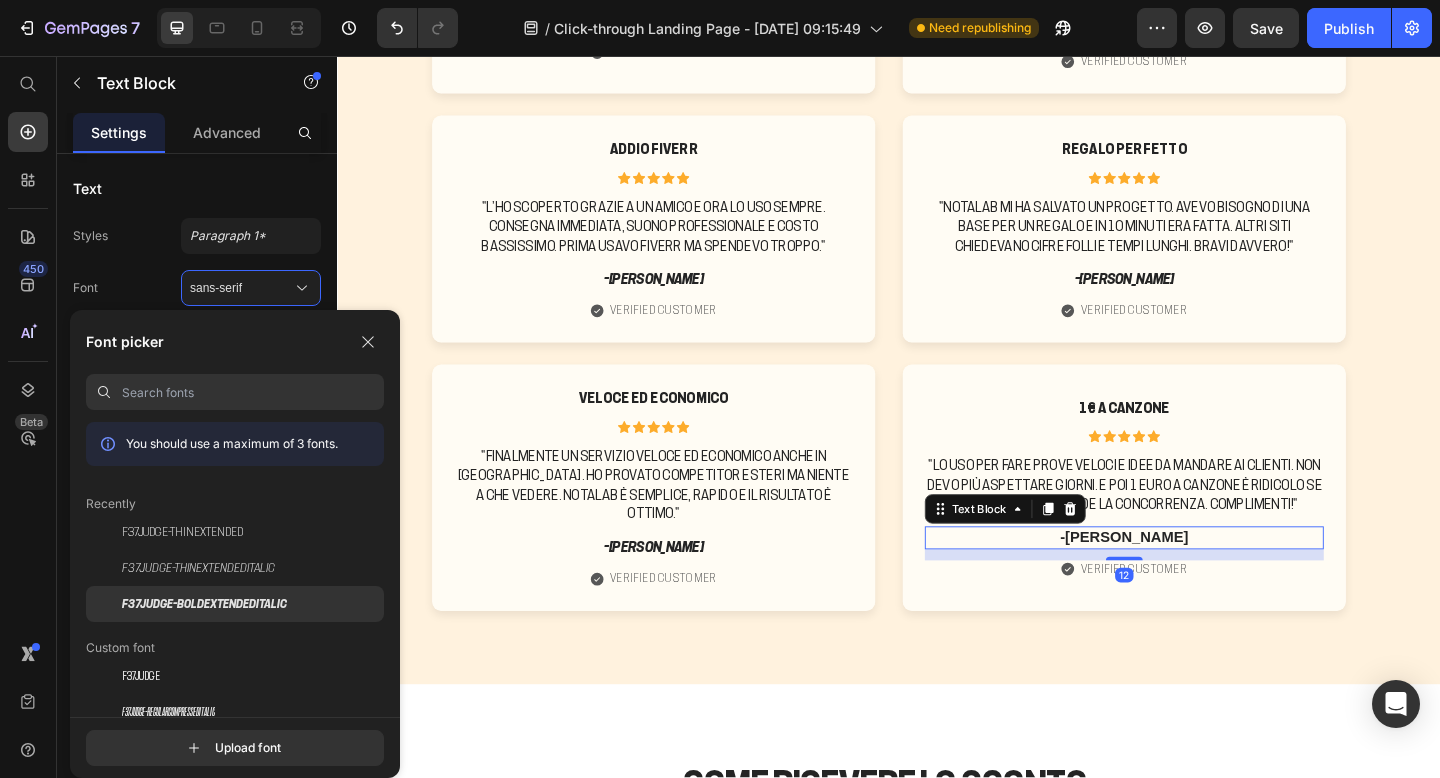 click on "F37Judge-BoldExtendedItalic" at bounding box center [204, 604] 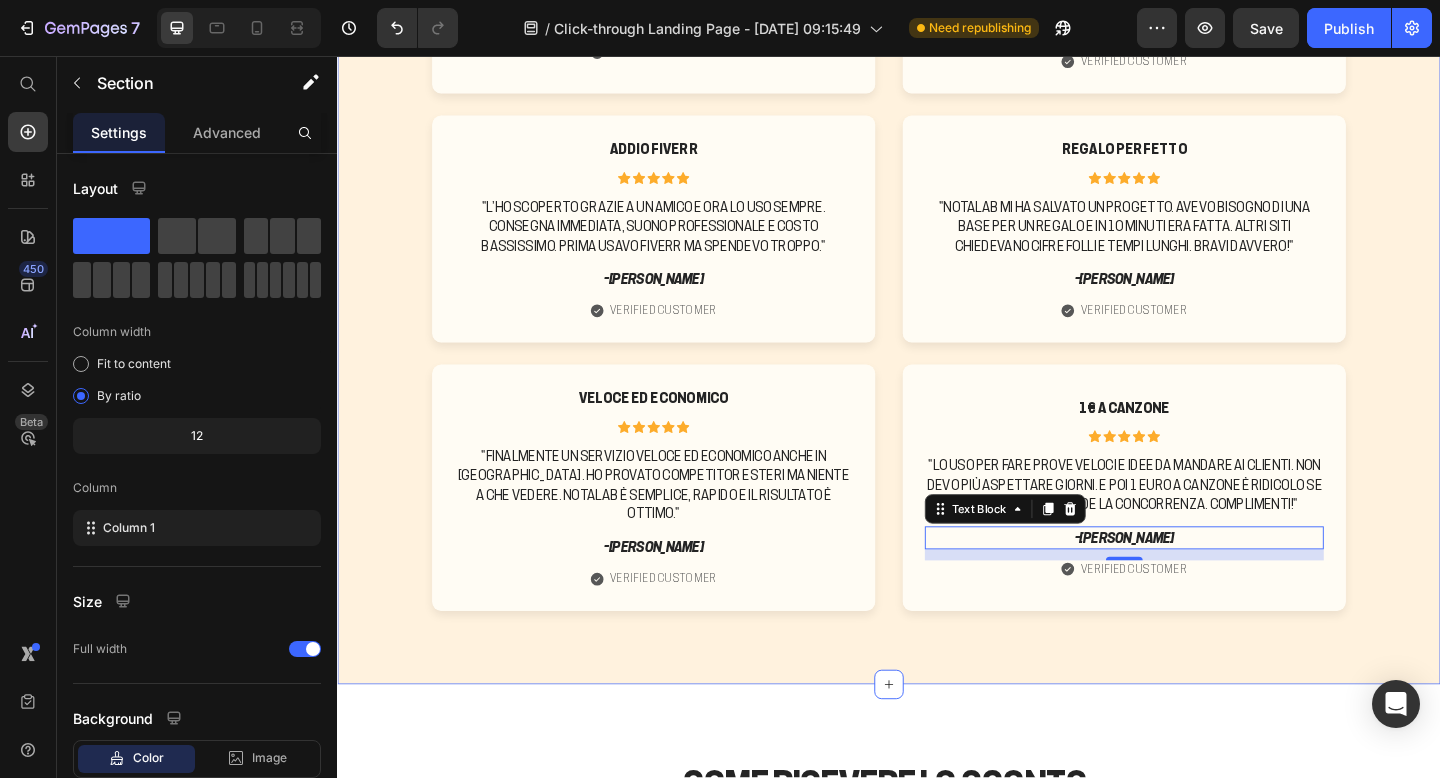 click on "Pronto in 5 minuti Text Block Icon Icon Icon Icon Icon Icon List "Ho provato NotaLab per curiosità e devo dire che non torno più indietro. In 5 minuti avevo la mia canzone pronta, mentre prima aspettavo giorni e pagavo pure di più. Consigliatissimo!" Text Block -Giovanni M. Text Block
Icon Verified Customer Text Block Row Hero Banner Prezzi imbattibili Text Block Icon Icon Icon Icon Icon Icon List "Veramente top! Ho fatto la prova gratis e poi ho subito preso altri crediti. Prezzi bassissimi e qualità molto alta. In Italia non si trova niente di simile, bravi!" Text Block -Tommaso D. Text Block
Icon Verified Customer Text Block Row Hero Banner Row Facile e veloce Text Block Icon Icon Icon Icon Icon Icon List "All’inizio ero scettico ma devo dire che funziona. Mi piace perché è veloce, economico e la dashboard è facile da usare. Gli altri servizi costano troppo e sono lenti." Text Block -Emily S. Text Block
Icon Verified Customer Text Block Row Icon Icon" at bounding box center [937, -37] 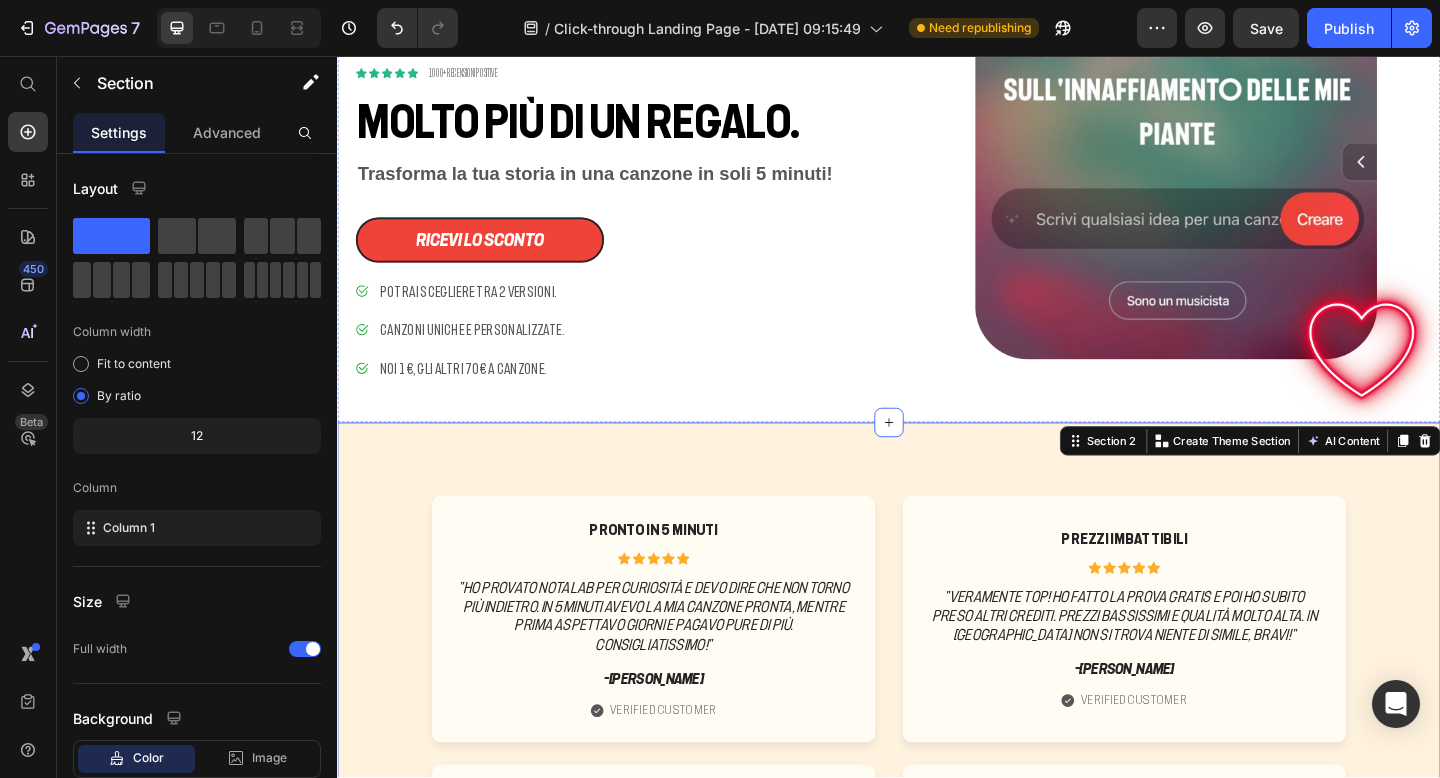 scroll, scrollTop: 187, scrollLeft: 0, axis: vertical 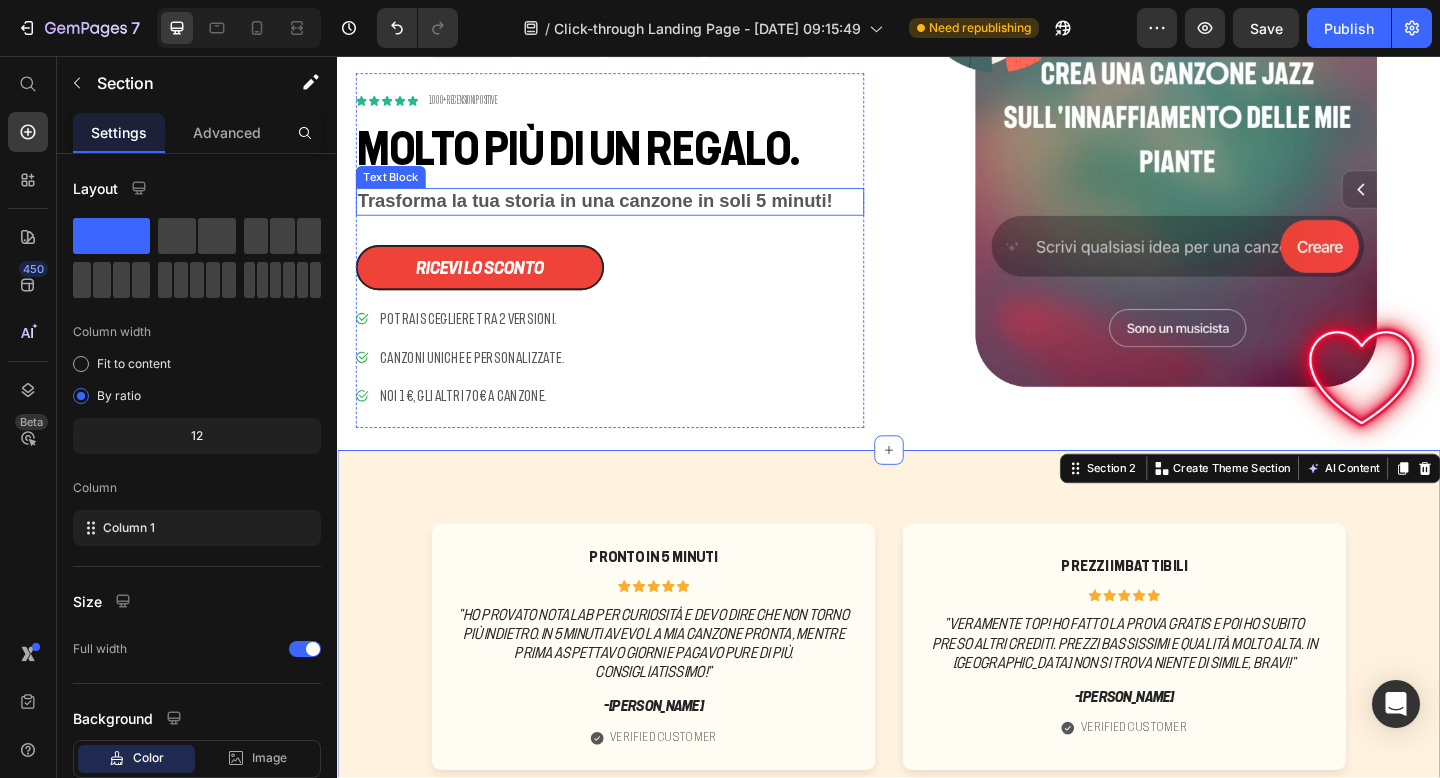 click on "Trasforma la tua storia in una canzone in soli 5 minuti!" at bounding box center (617, 214) 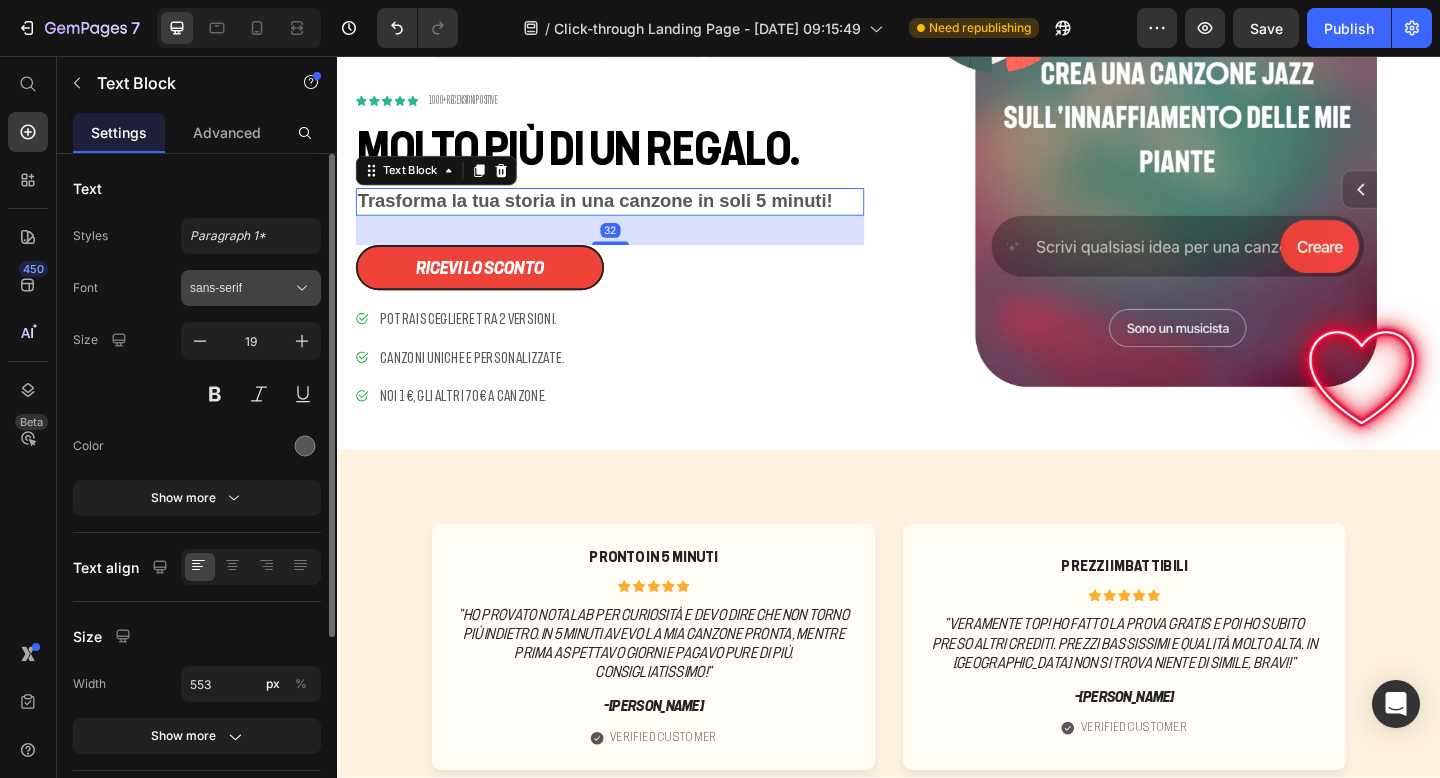 click on "sans-serif" at bounding box center (241, 288) 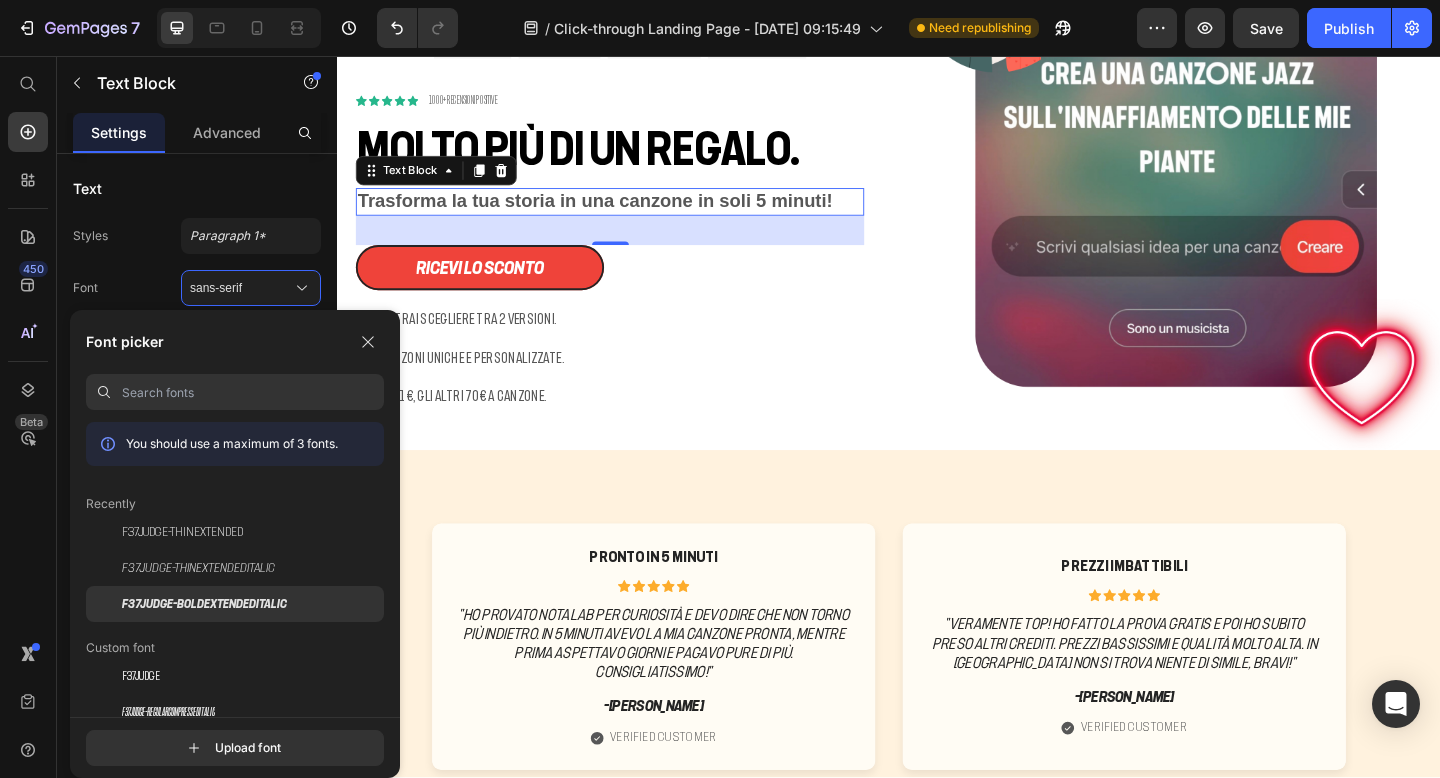 click on "F37Judge-BoldExtendedItalic" at bounding box center (204, 604) 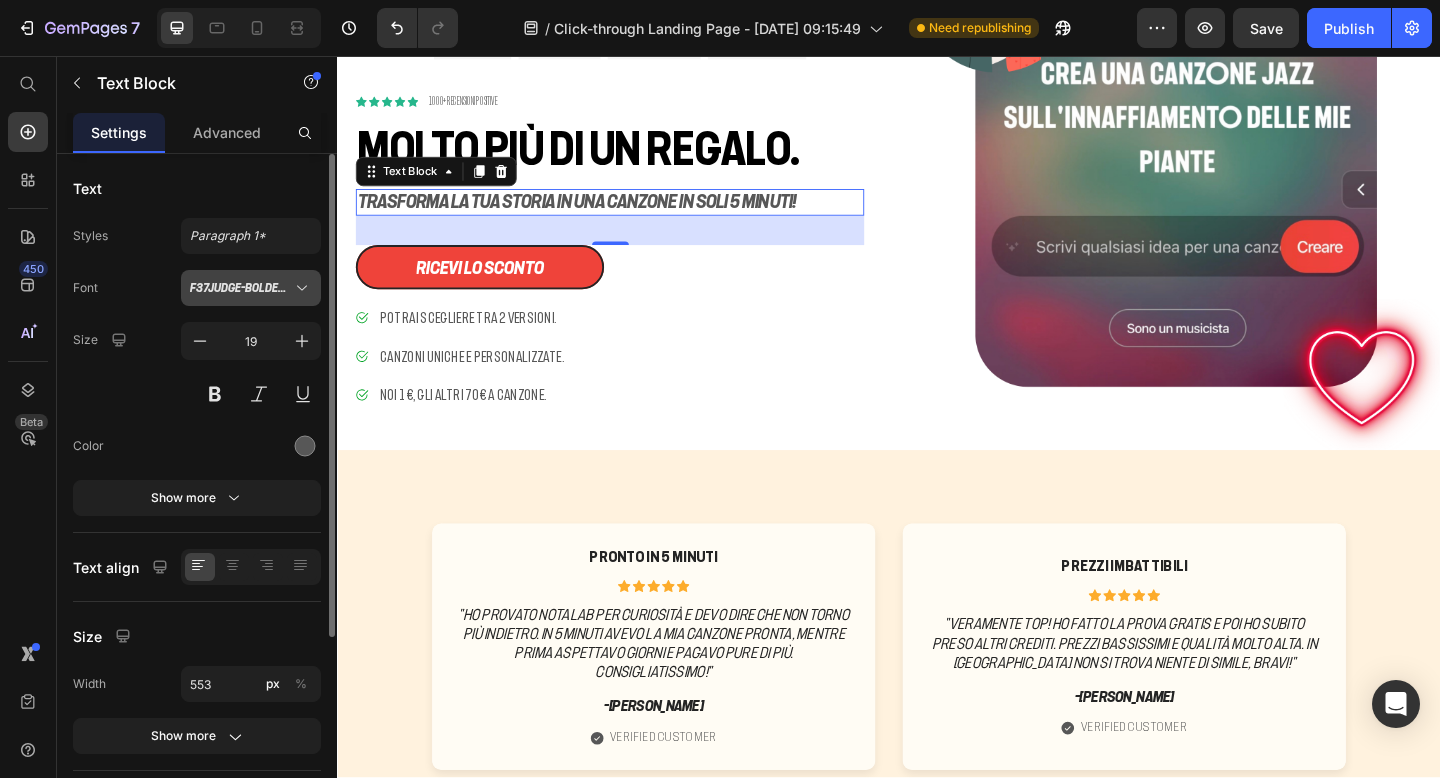 click on "F37Judge-BoldExtendedItalic" at bounding box center [241, 288] 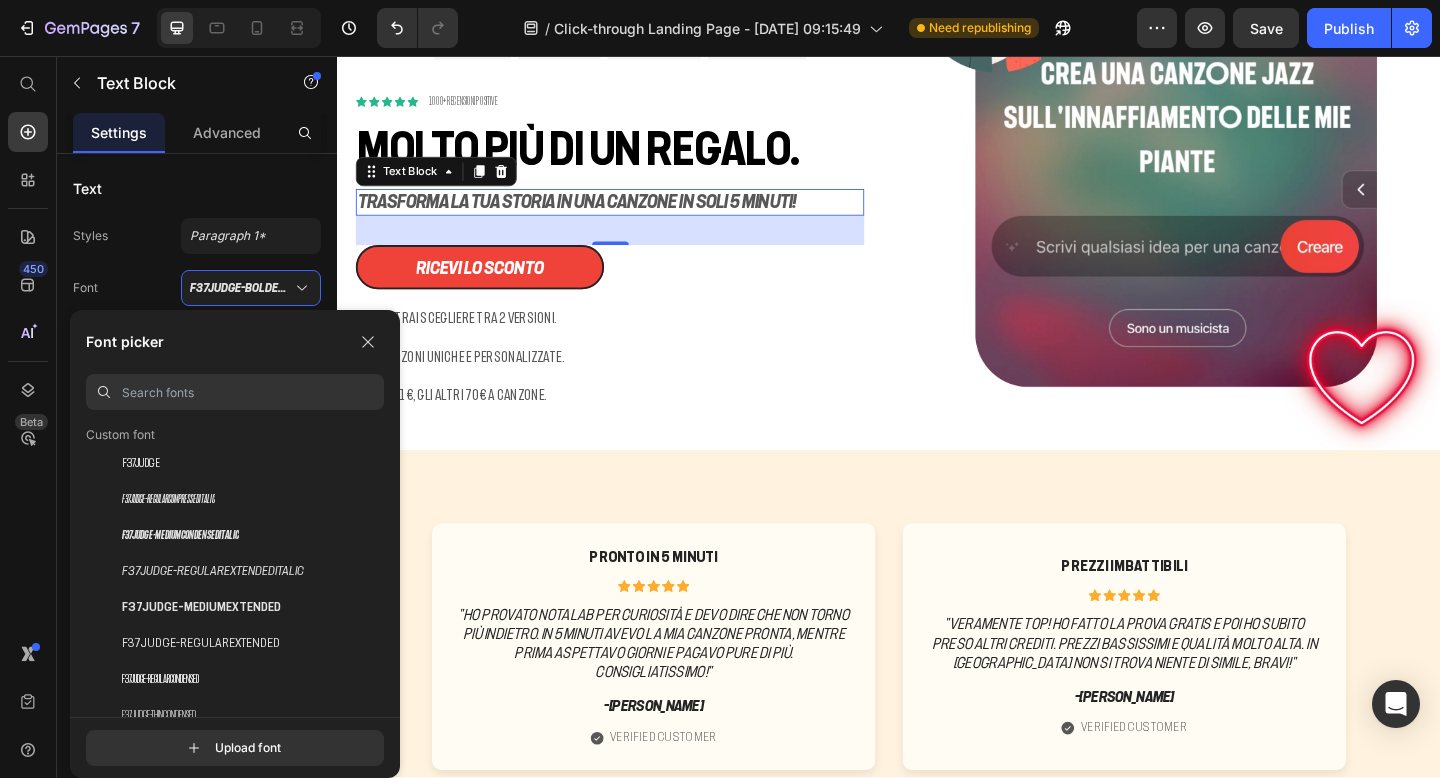 scroll, scrollTop: 225, scrollLeft: 0, axis: vertical 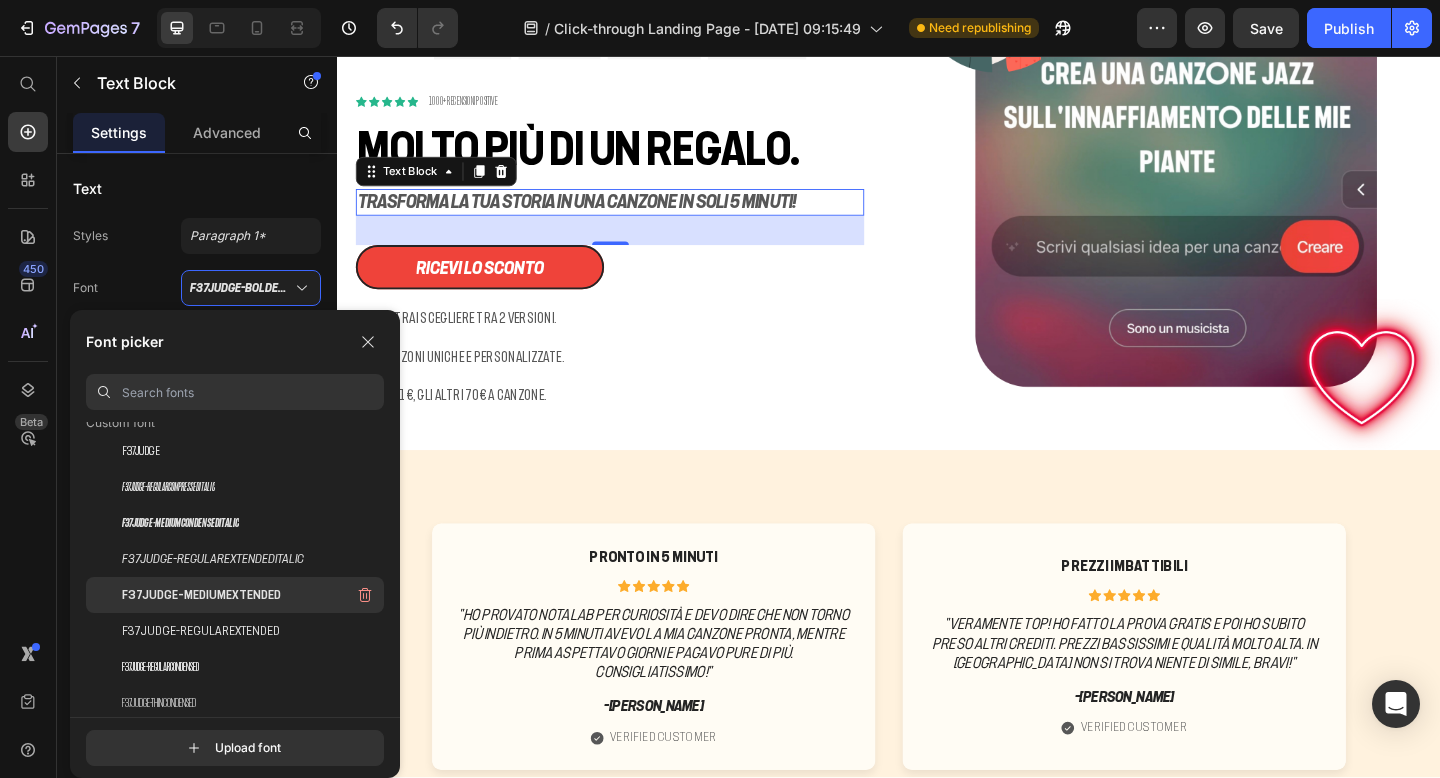 click on "F37Judge-MediumExtended" at bounding box center (201, 595) 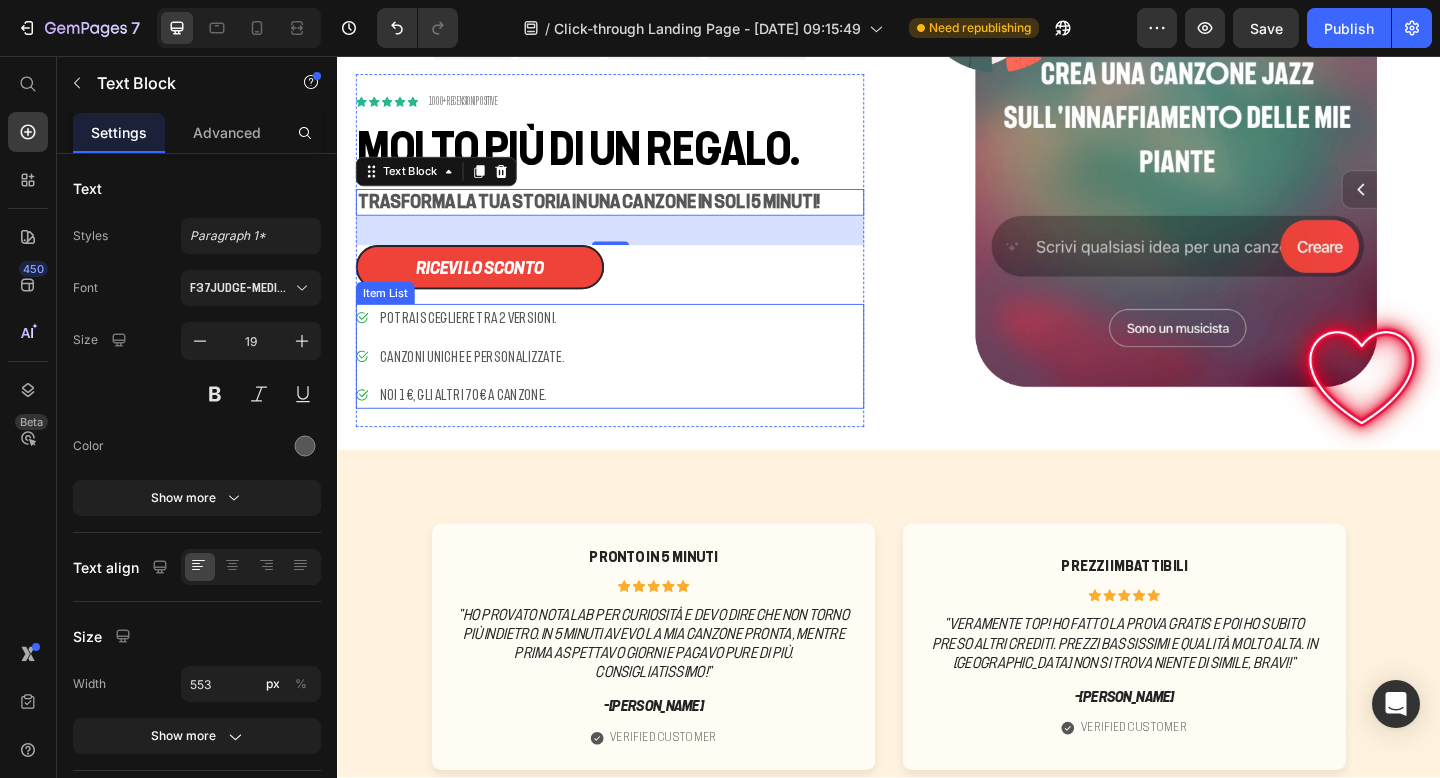click on "Potrai scegliere tra 2 versioni.
Canzoni uniche e personalizzate.
Noi 1€, gli altri 70€ a canzone." at bounding box center [633, 383] 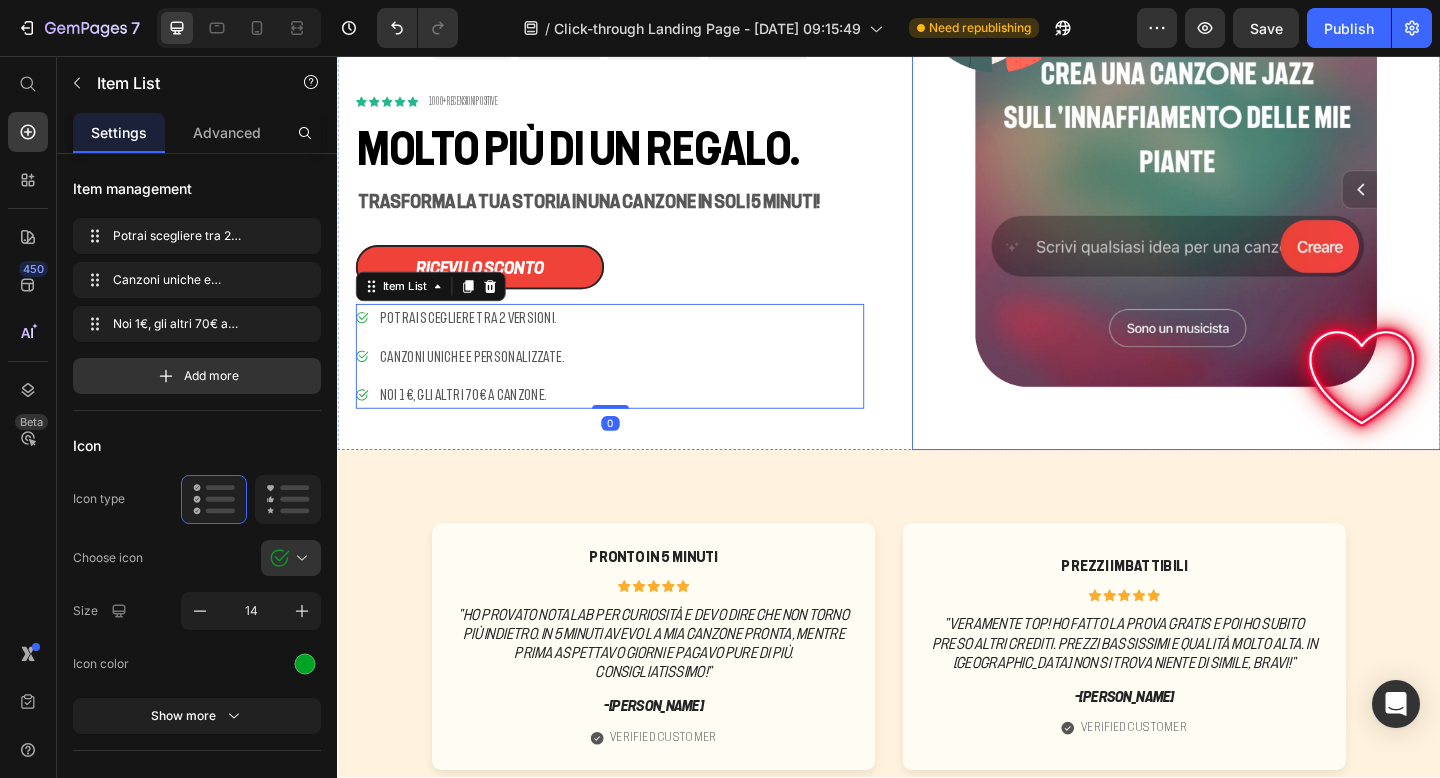 click at bounding box center (1249, 197) 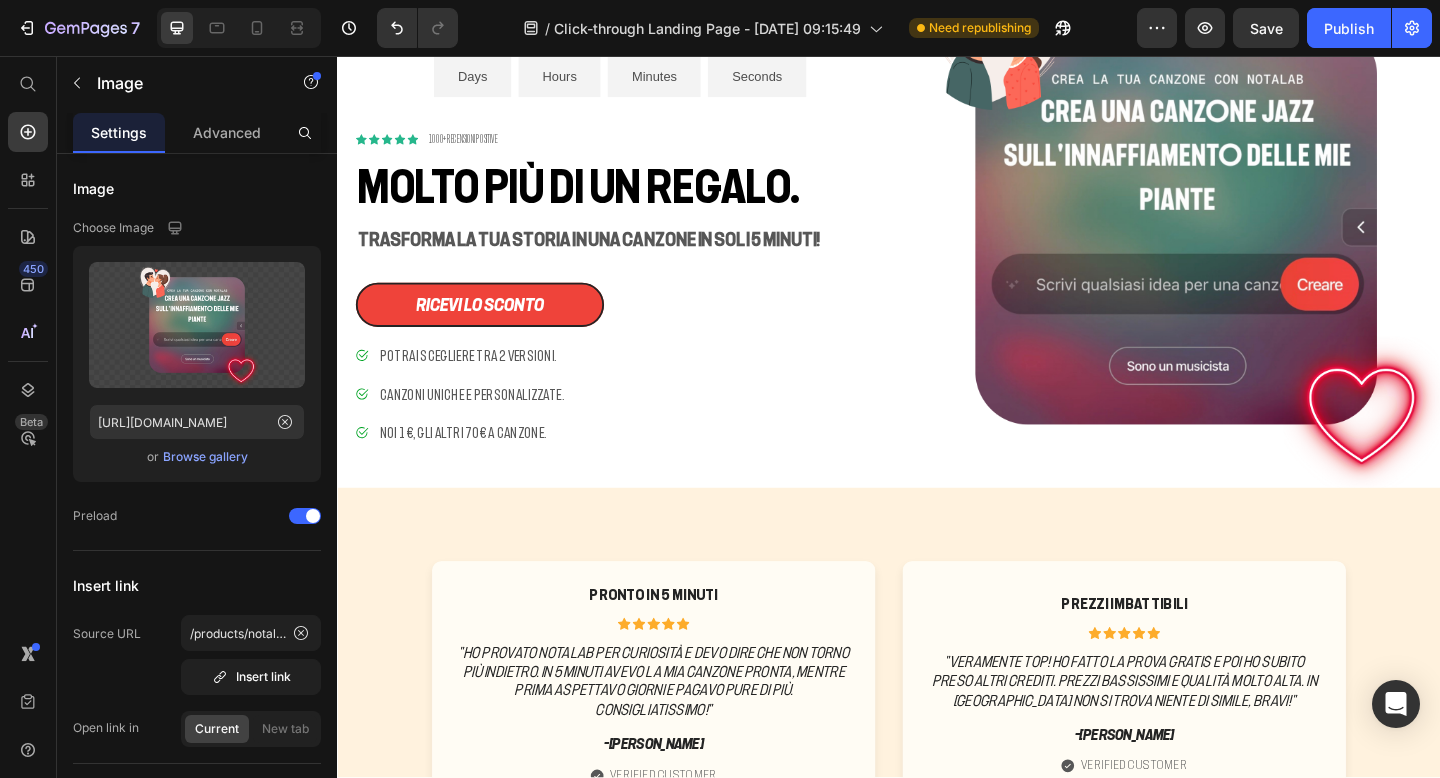 scroll, scrollTop: 138, scrollLeft: 0, axis: vertical 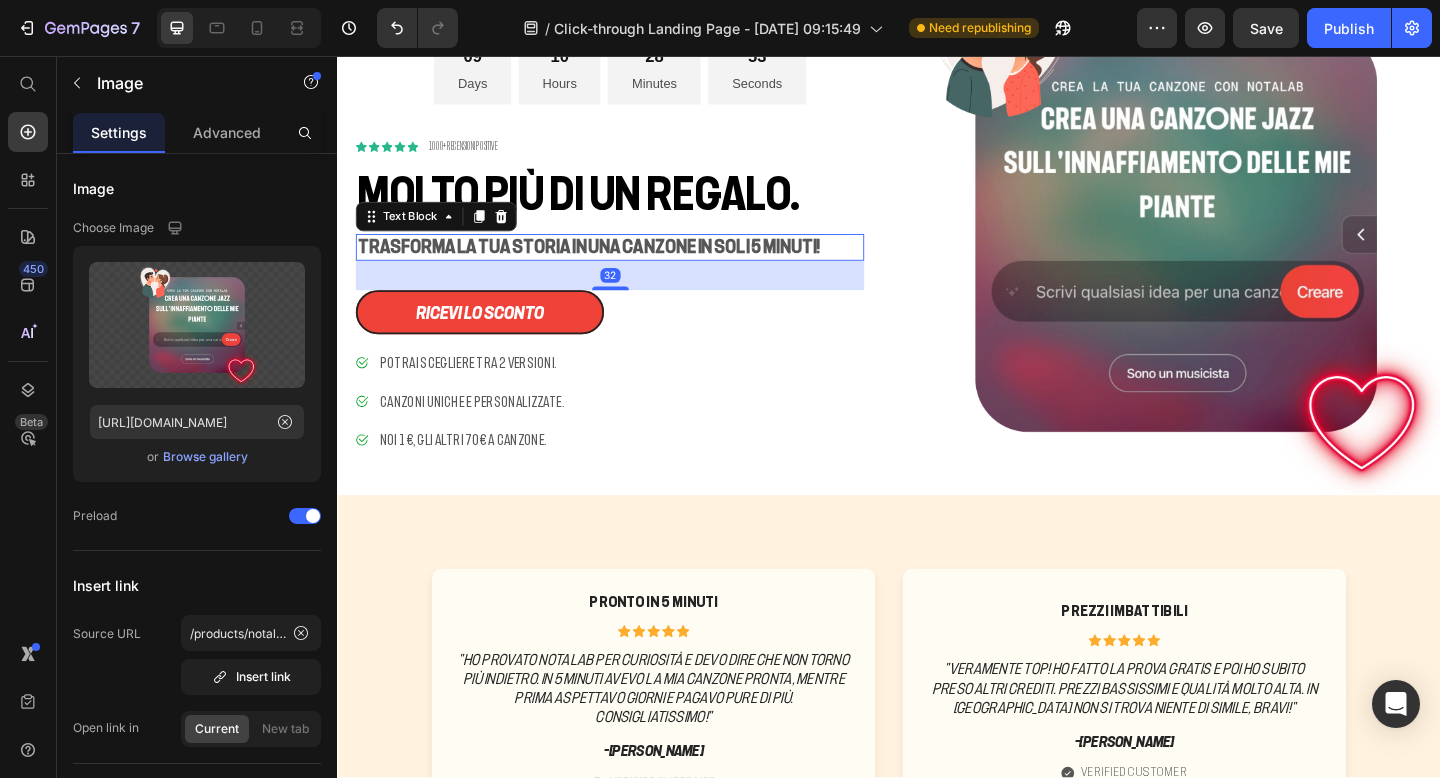 click on "Trasforma la tua storia in una canzone in soli 5 minuti!" at bounding box center (610, 263) 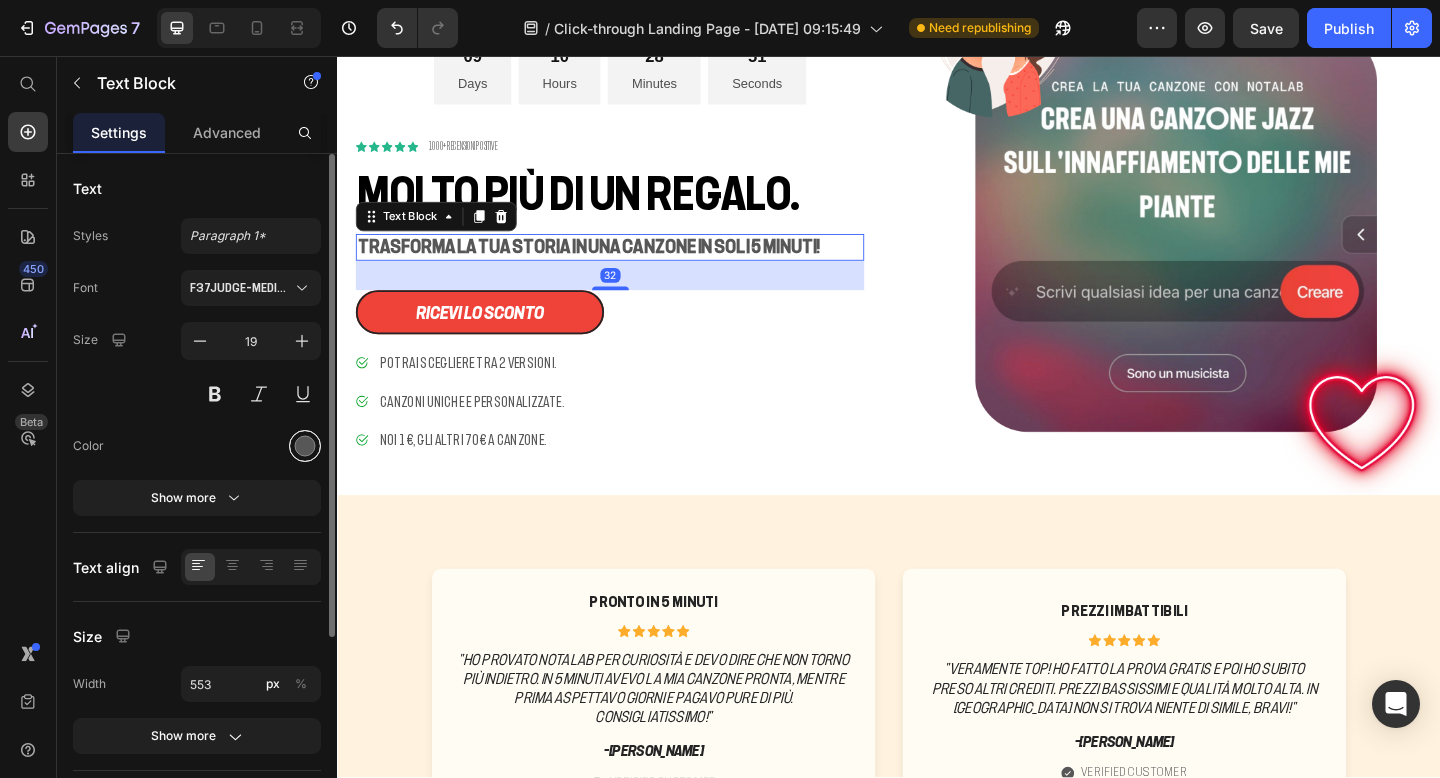 click at bounding box center (305, 446) 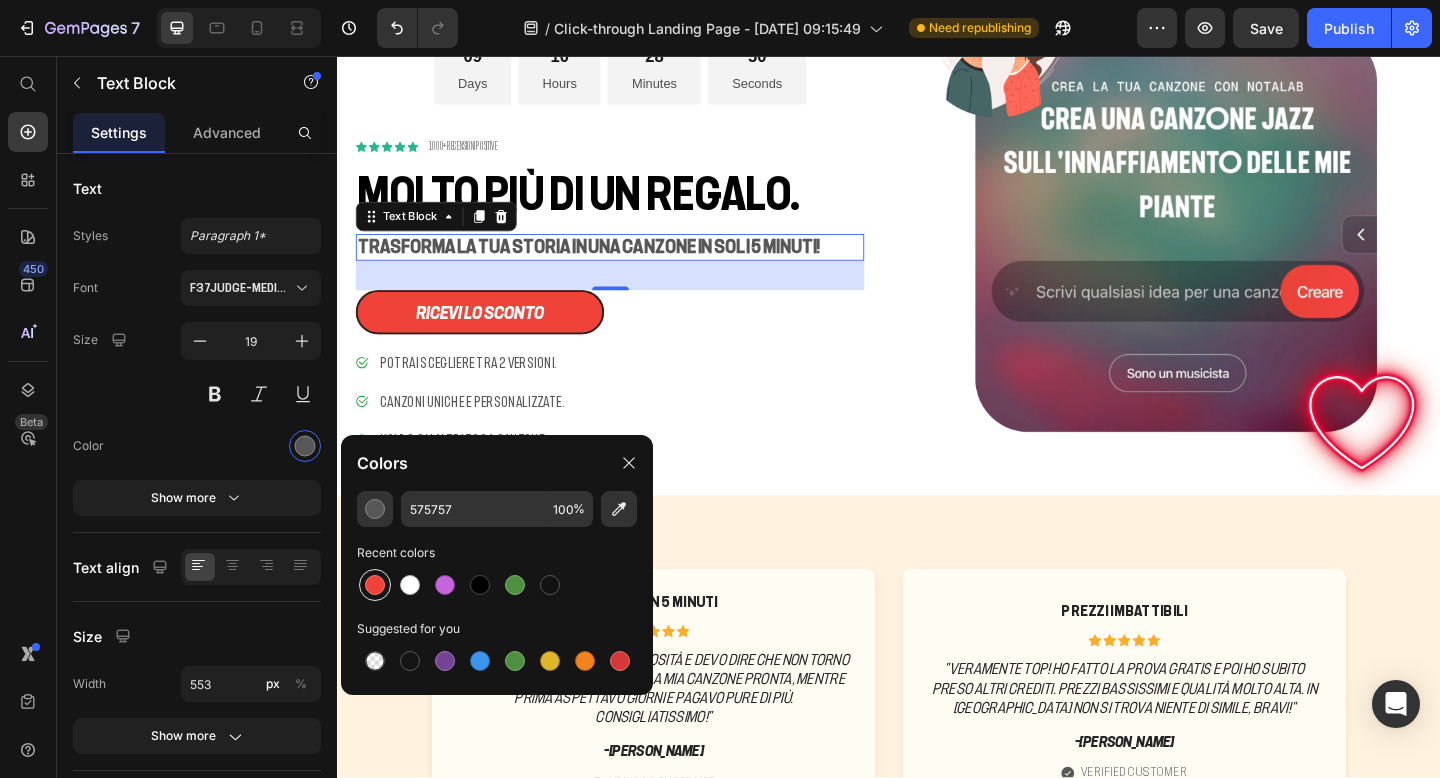 click at bounding box center [375, 585] 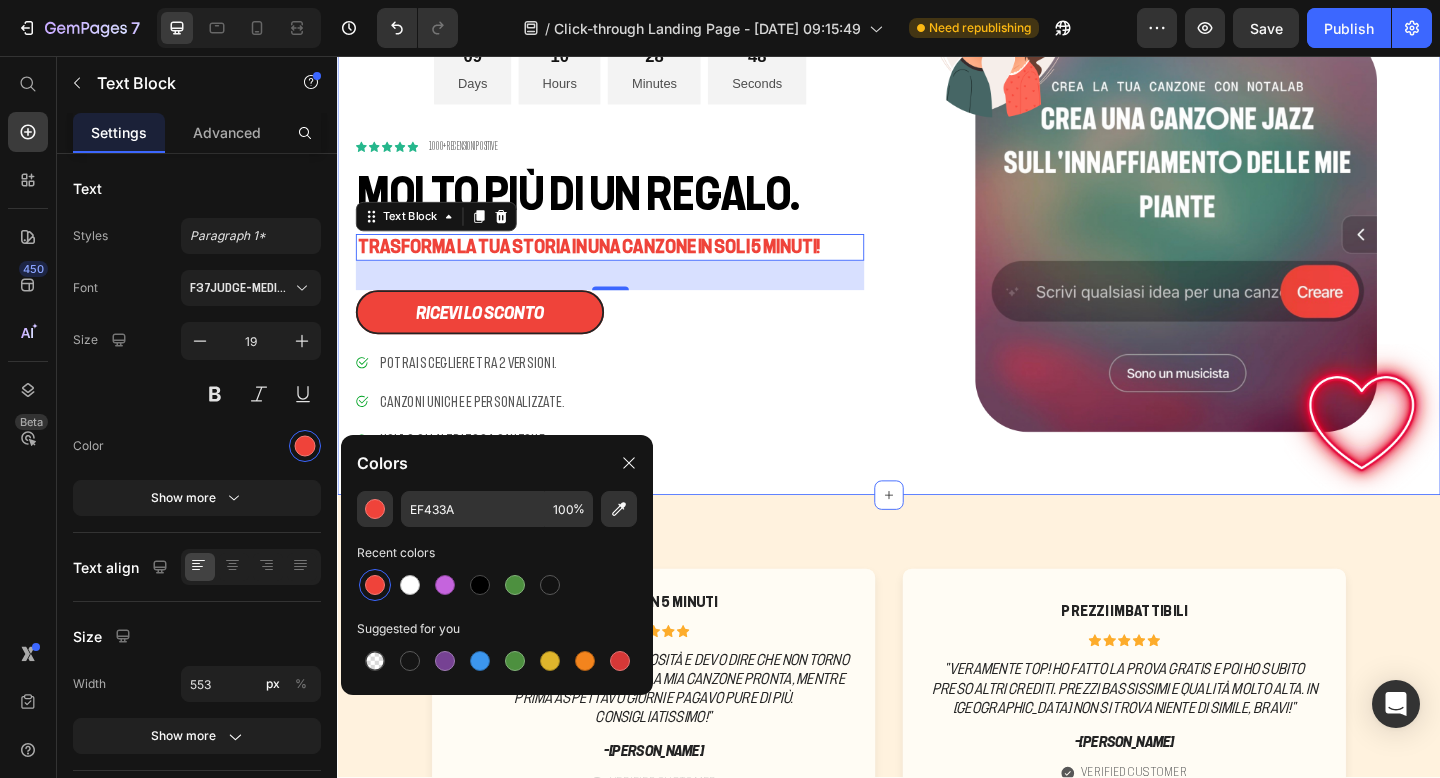 click on "PROVA  NOTALAB  con il 90% DI SCONTO Heading 09 Days 10 Hours 28 Minutes 48 Seconds Countdown Timer Icon Icon Icon Icon Icon Icon List 1000+ Recensioni Positive Text Block Row Molto più di un regalo.  Heading Trasforma la tua storia in una canzone in soli 5 minuti! Text Block   32 ricevi lo sconto Button
Potrai scegliere tra 2 versioni.
Canzoni uniche e personalizzate.
Noi 1€, gli altri 70€ a canzone. Item List ACQUISTA ORA Button Row" at bounding box center [644, 246] 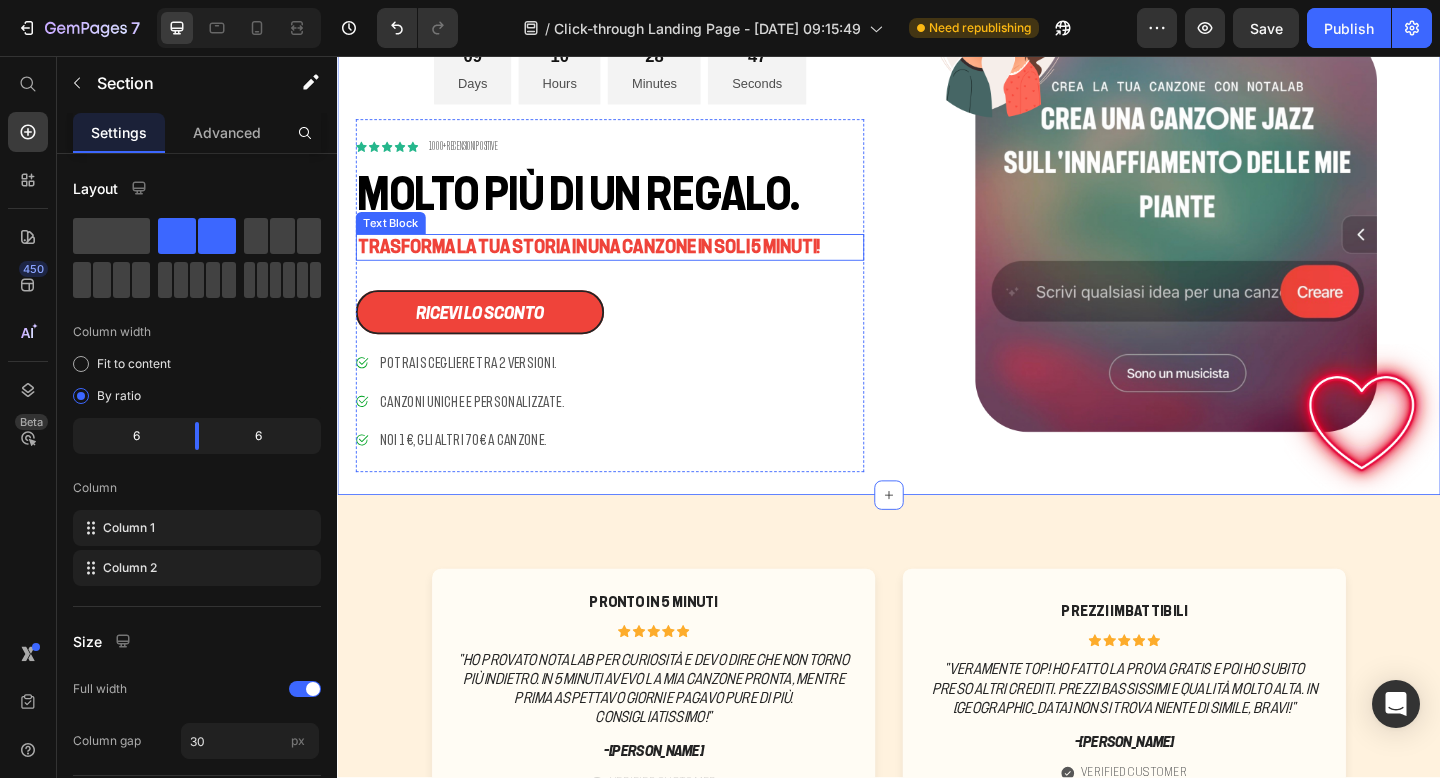 click on "Trasforma la tua storia in una canzone in soli 5 minuti!" at bounding box center (610, 263) 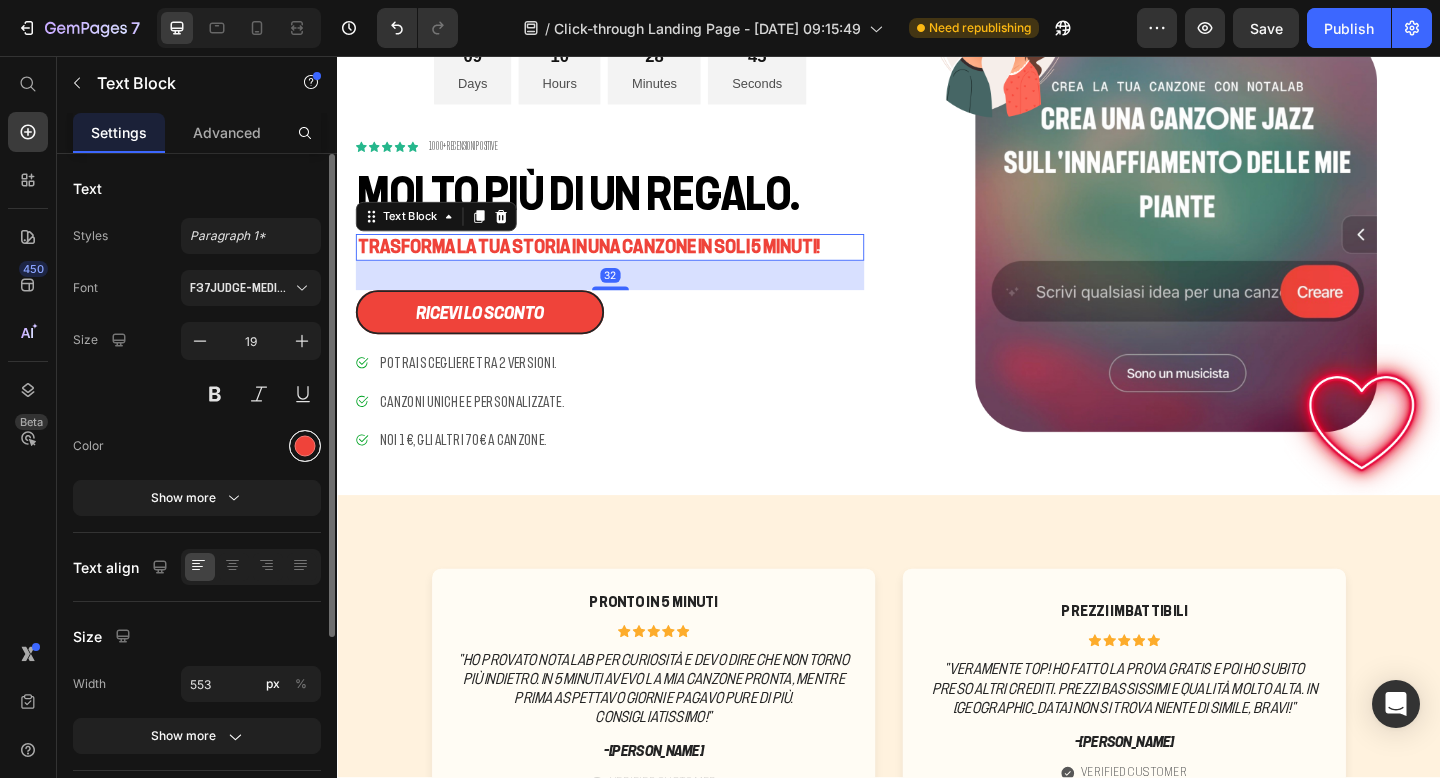 click at bounding box center [305, 446] 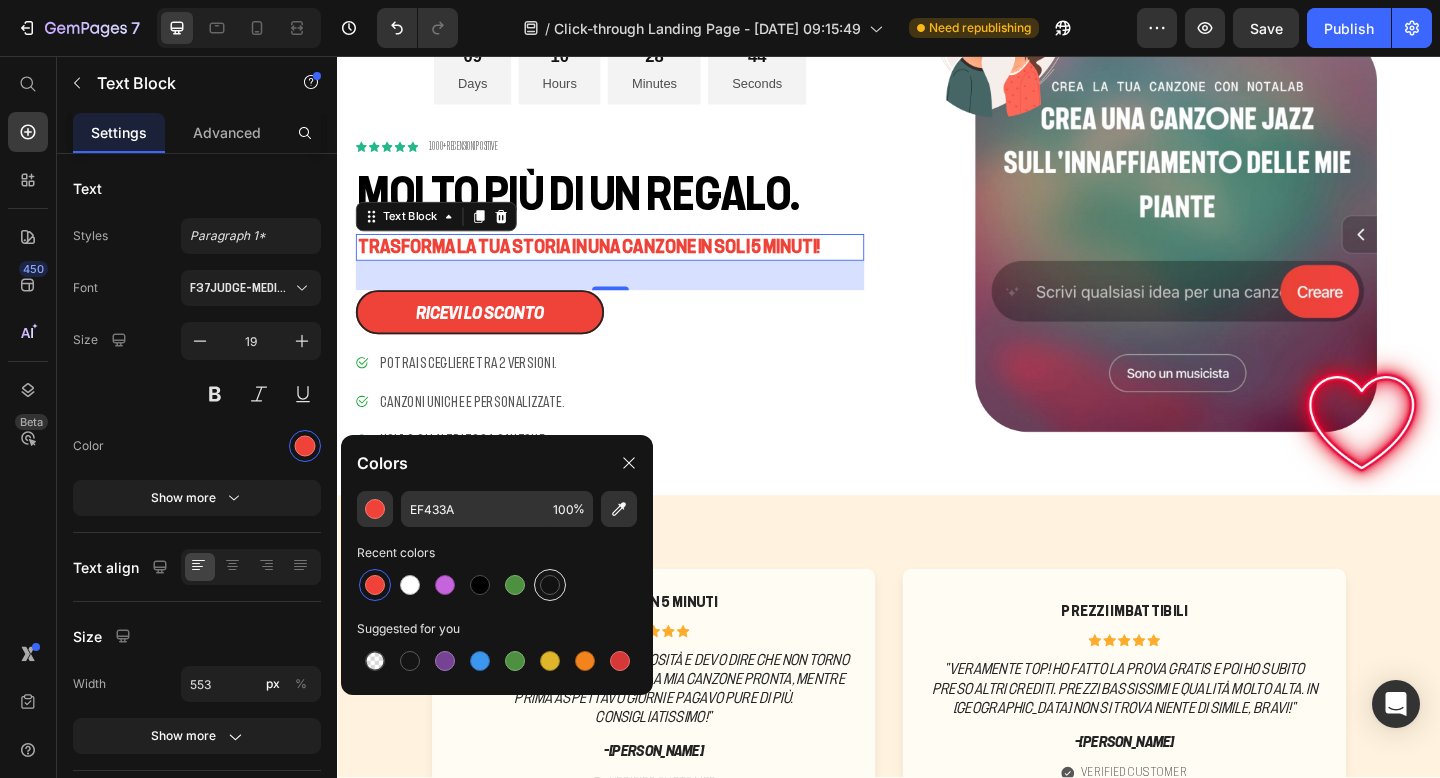 click at bounding box center (550, 585) 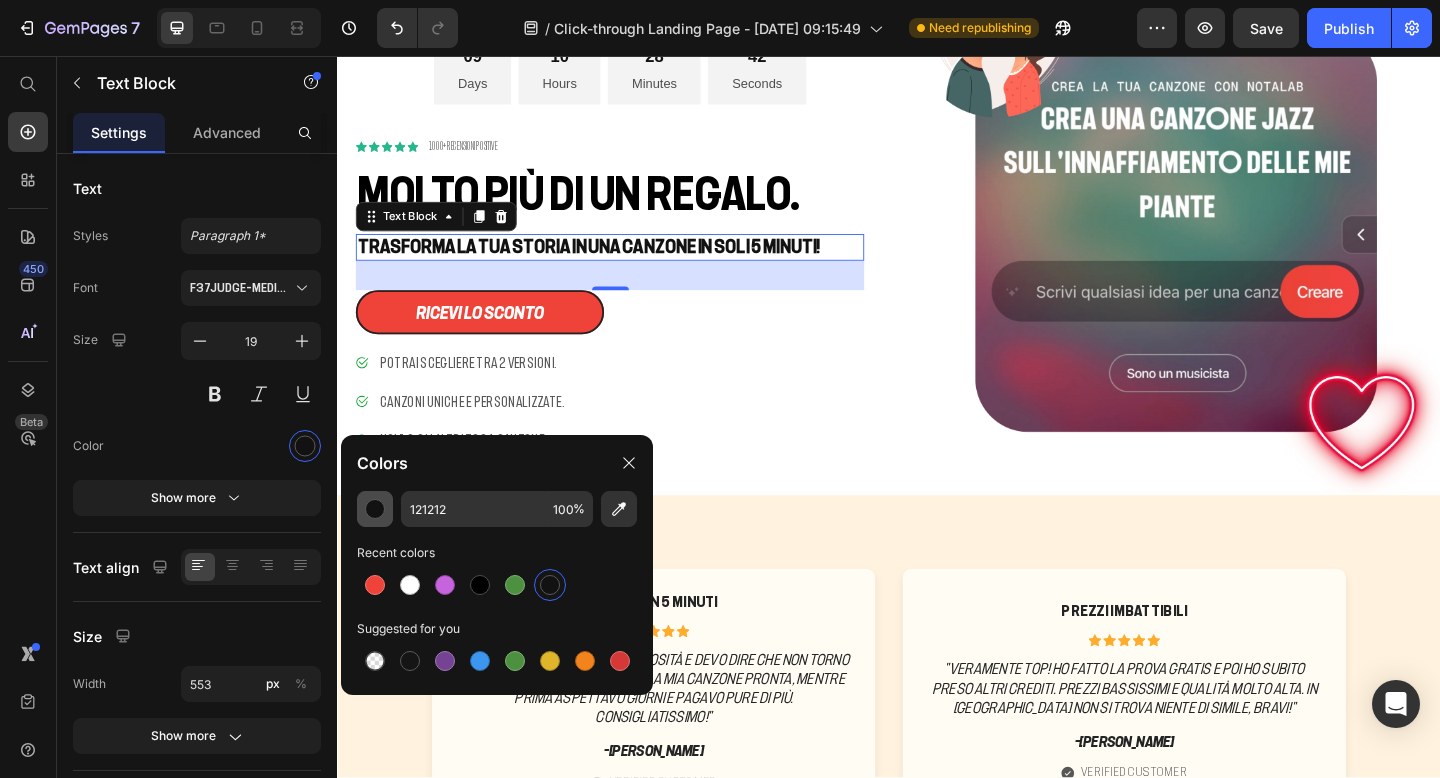 click at bounding box center (375, 509) 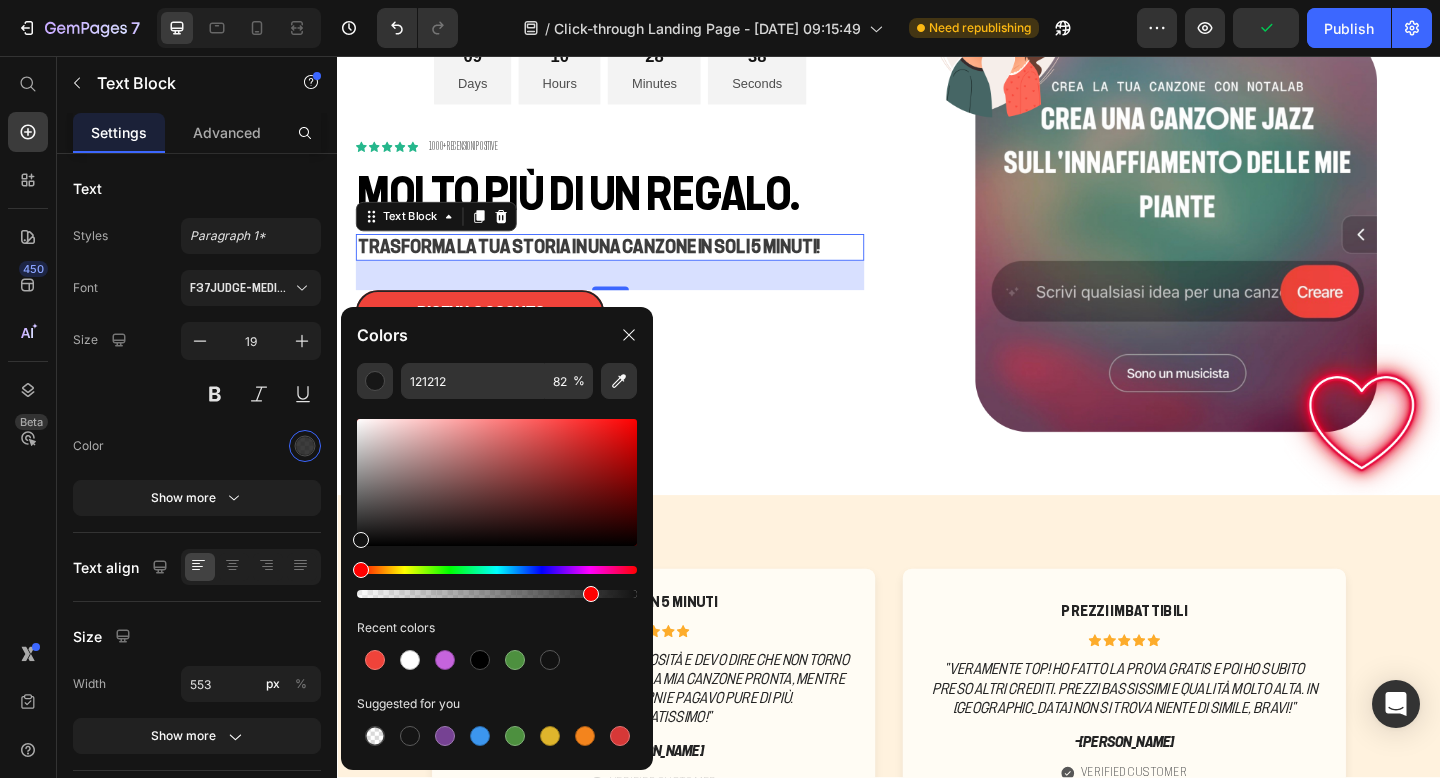 click at bounding box center [497, 594] 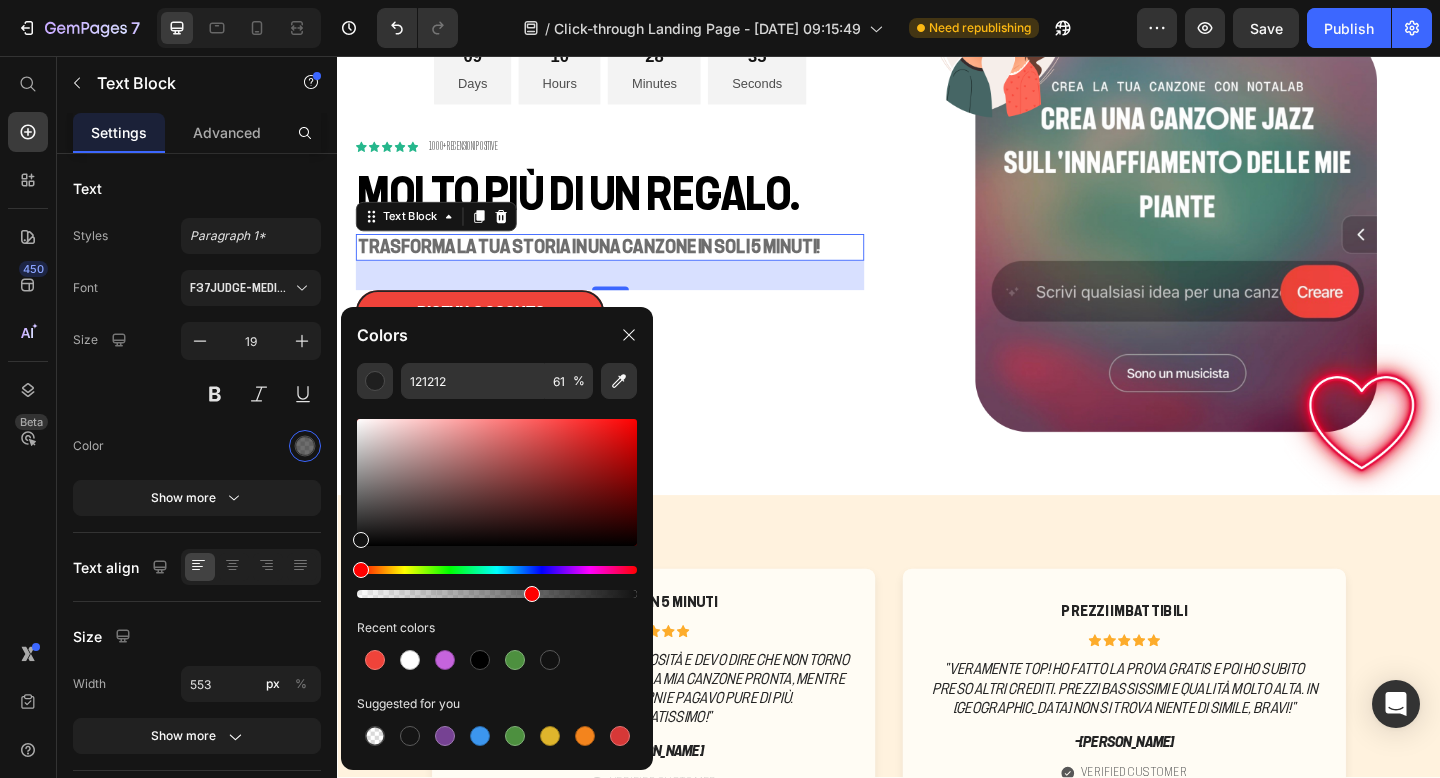 drag, startPoint x: 586, startPoint y: 594, endPoint x: 527, endPoint y: 594, distance: 59 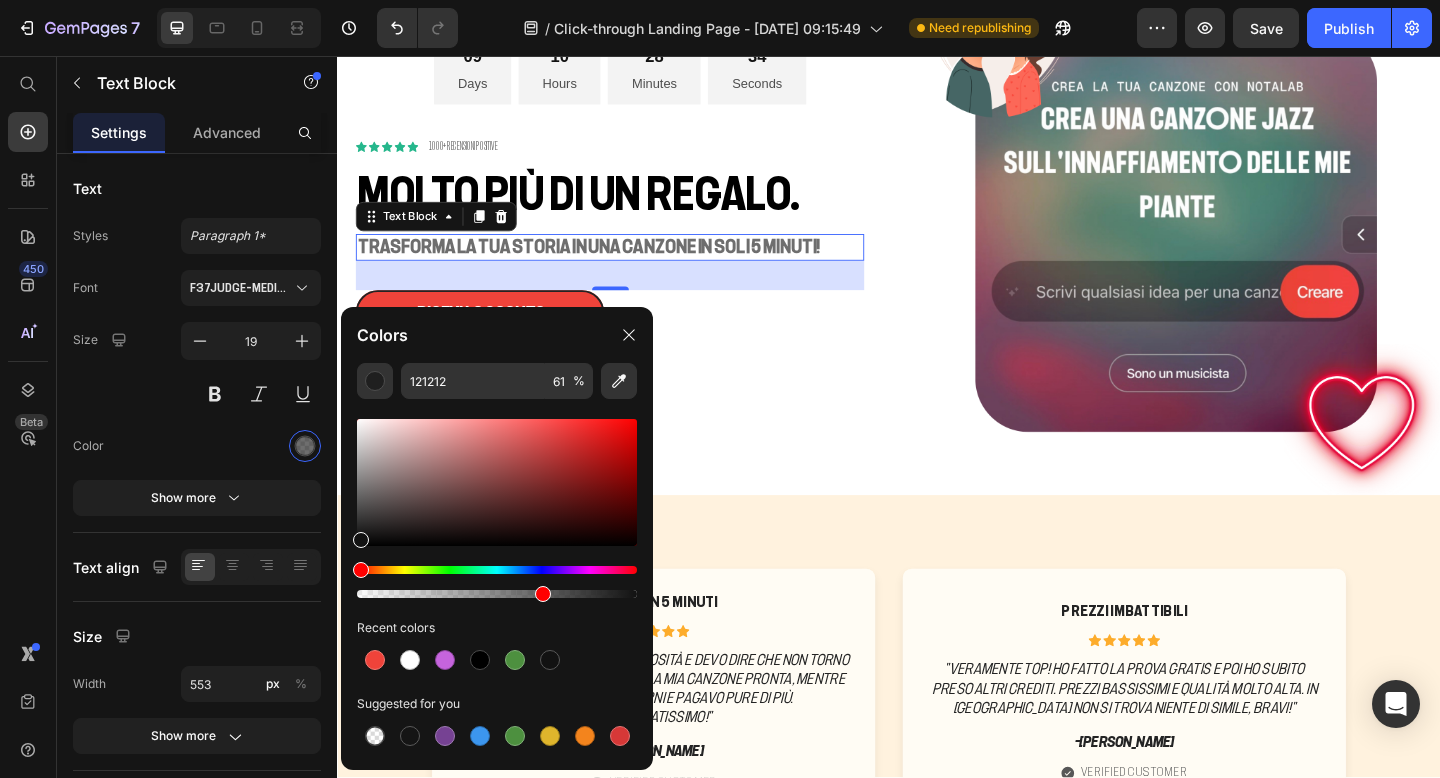 drag, startPoint x: 527, startPoint y: 594, endPoint x: 538, endPoint y: 594, distance: 11 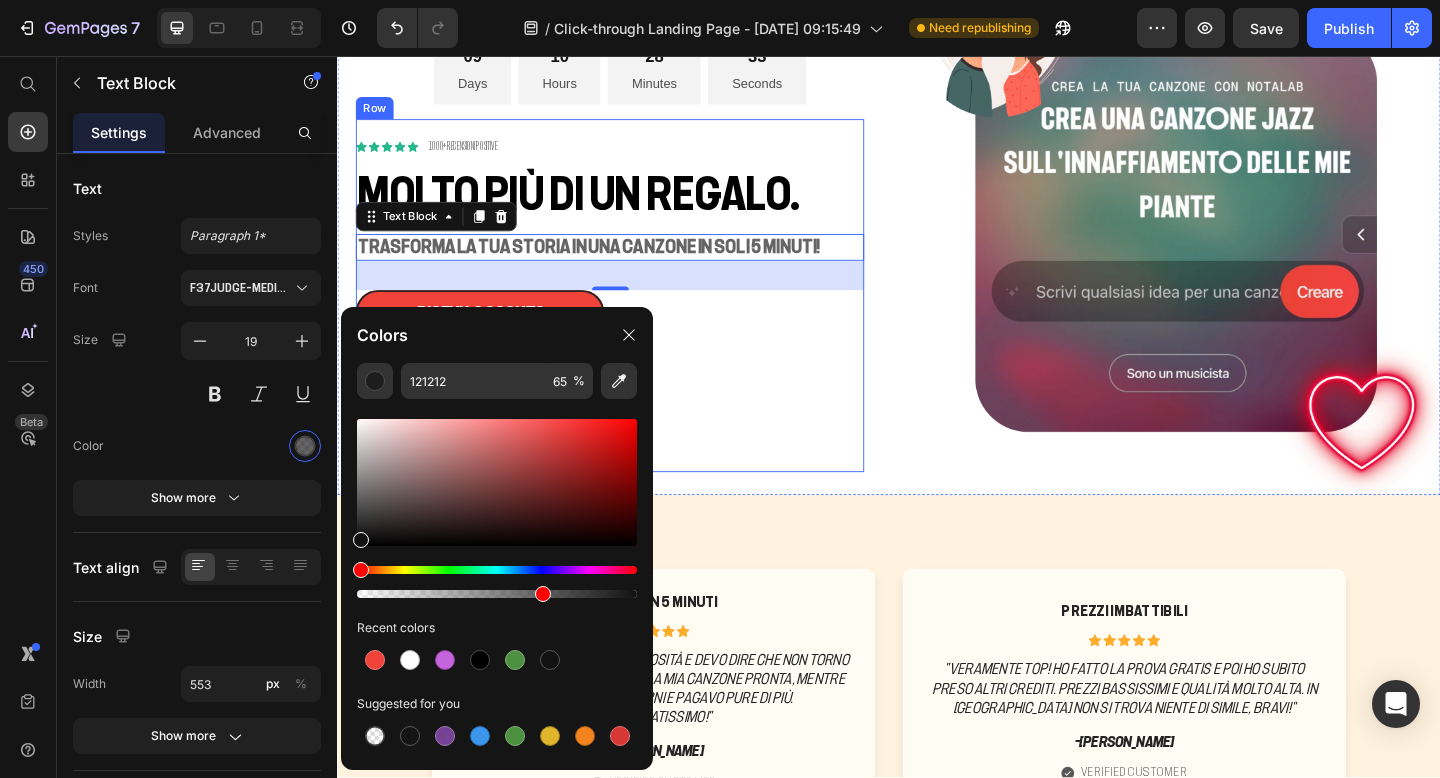click on "Potrai scegliere tra 2 versioni.
Canzoni uniche e personalizzate.
Noi 1€, gli altri 70€ a canzone." at bounding box center (633, 432) 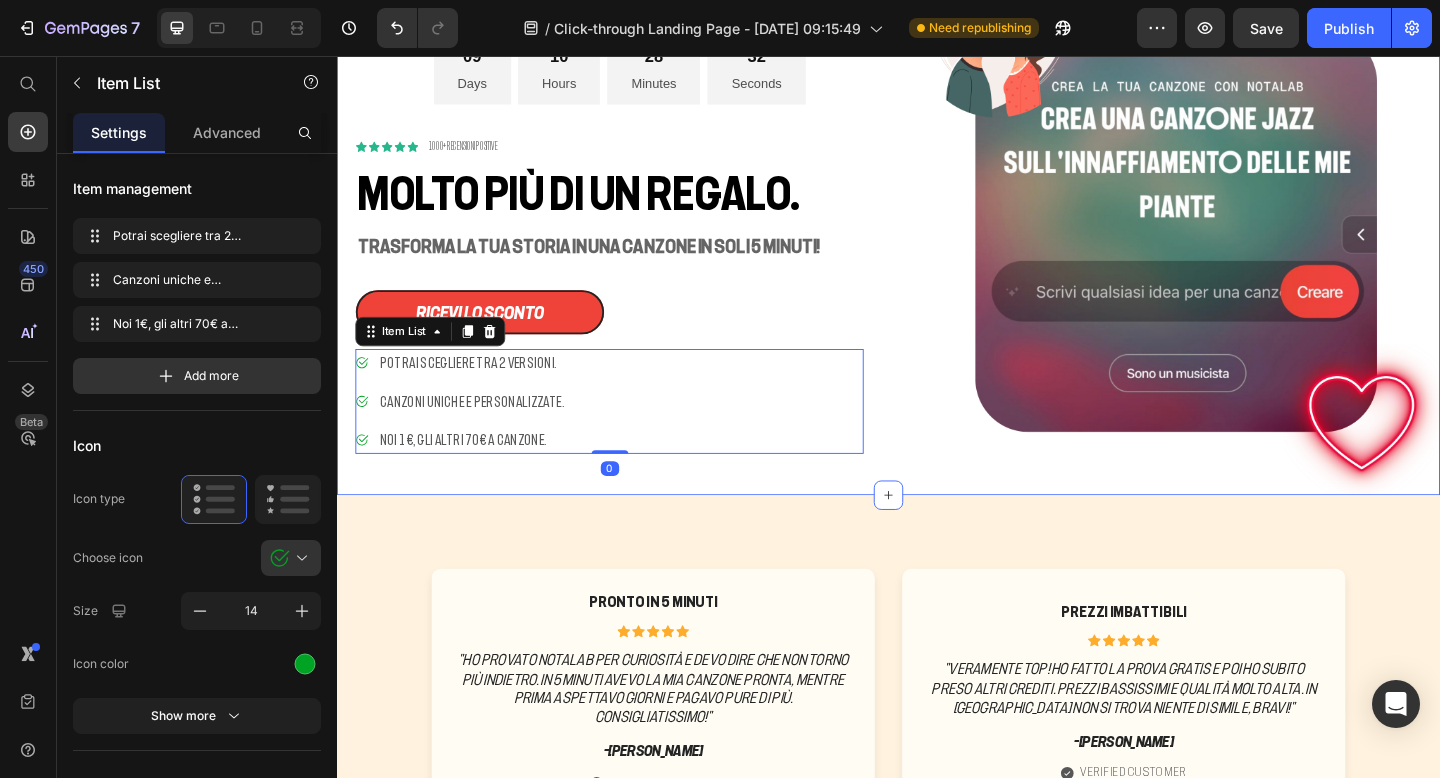 click on "PROVA  NOTALAB  con il 90% DI SCONTO Heading 09 Days 10 Hours 28 Minutes 32 Seconds Countdown Timer Icon Icon Icon Icon Icon Icon List 1000+ Recensioni Positive Text Block Row Molto più di un regalo.  Heading Trasforma la tua storia in una canzone in soli 5 minuti! Text Block ricevi lo sconto Button
Potrai scegliere tra 2 versioni.
Canzoni uniche e personalizzate.
Noi 1€, gli altri 70€ a canzone. Item List   0 ACQUISTA ORA Button Row" at bounding box center [644, 246] 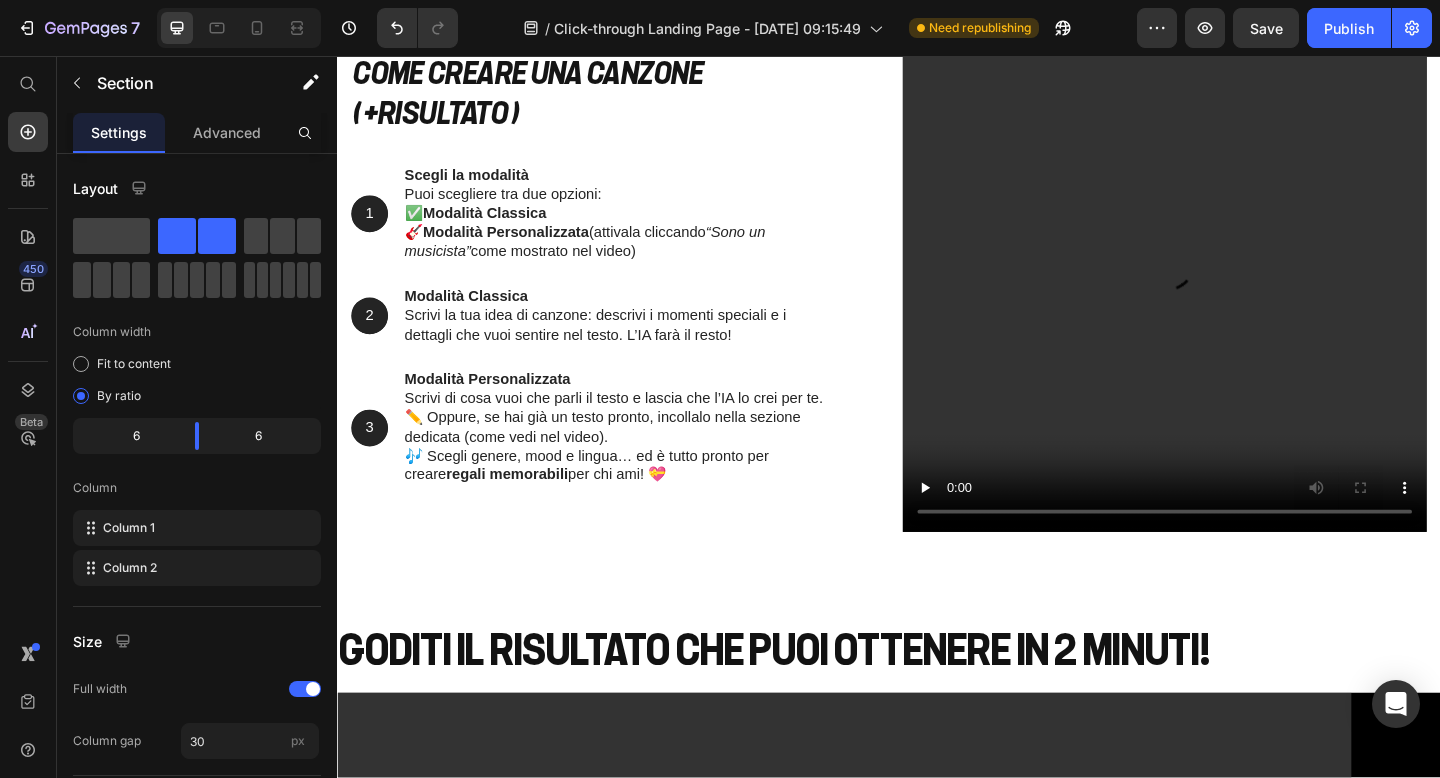 scroll, scrollTop: 2881, scrollLeft: 0, axis: vertical 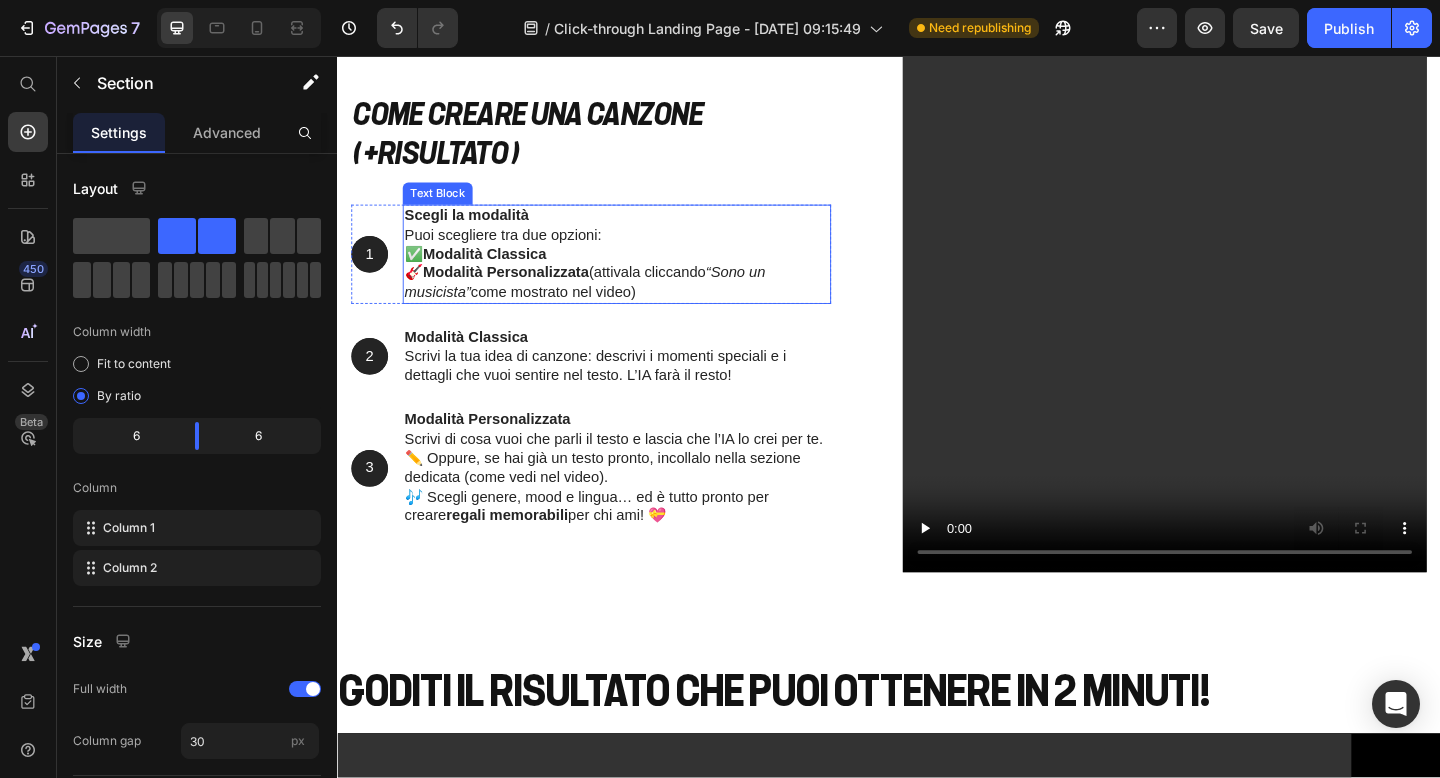 click on "Scegli la modalità" at bounding box center (477, 229) 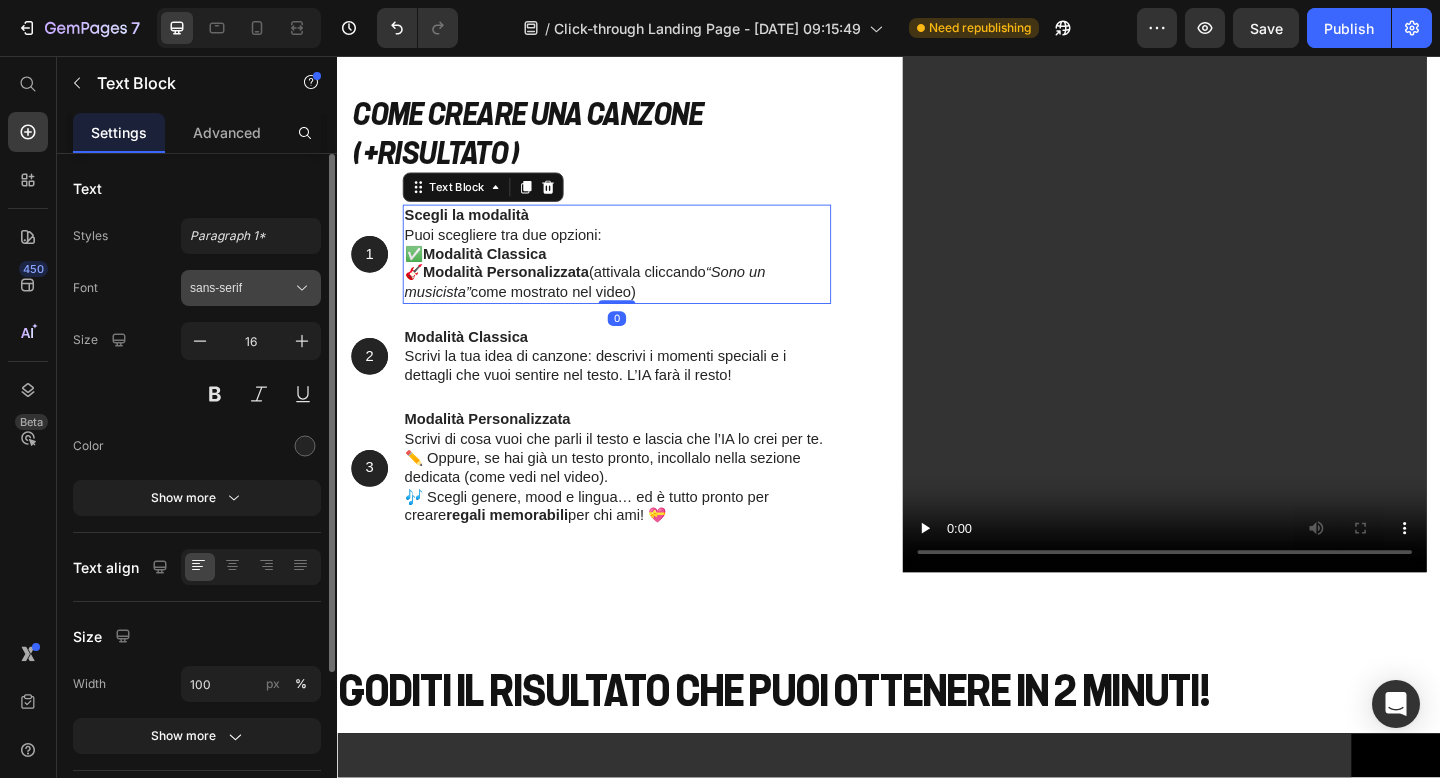 click on "sans-serif" at bounding box center (241, 288) 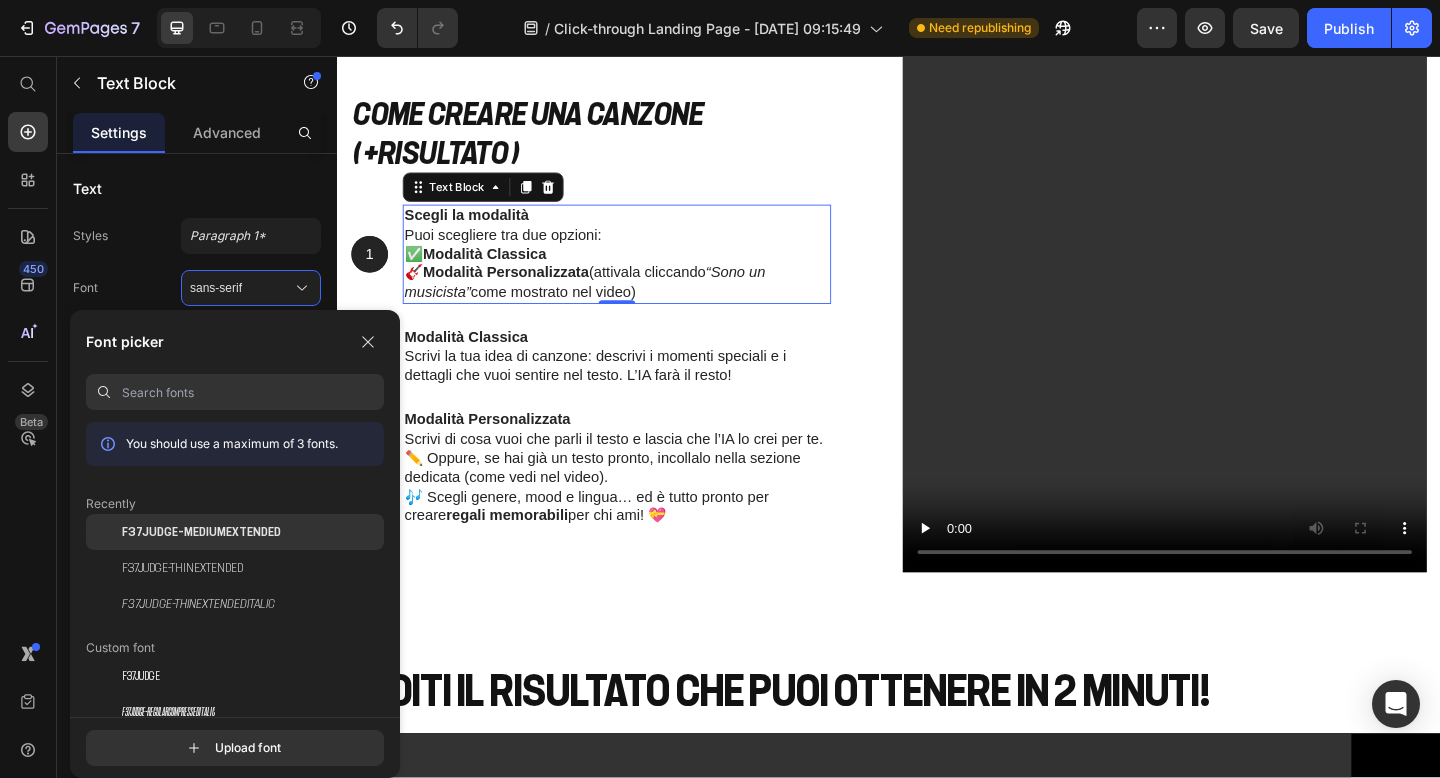 click on "F37Judge-MediumExtended" 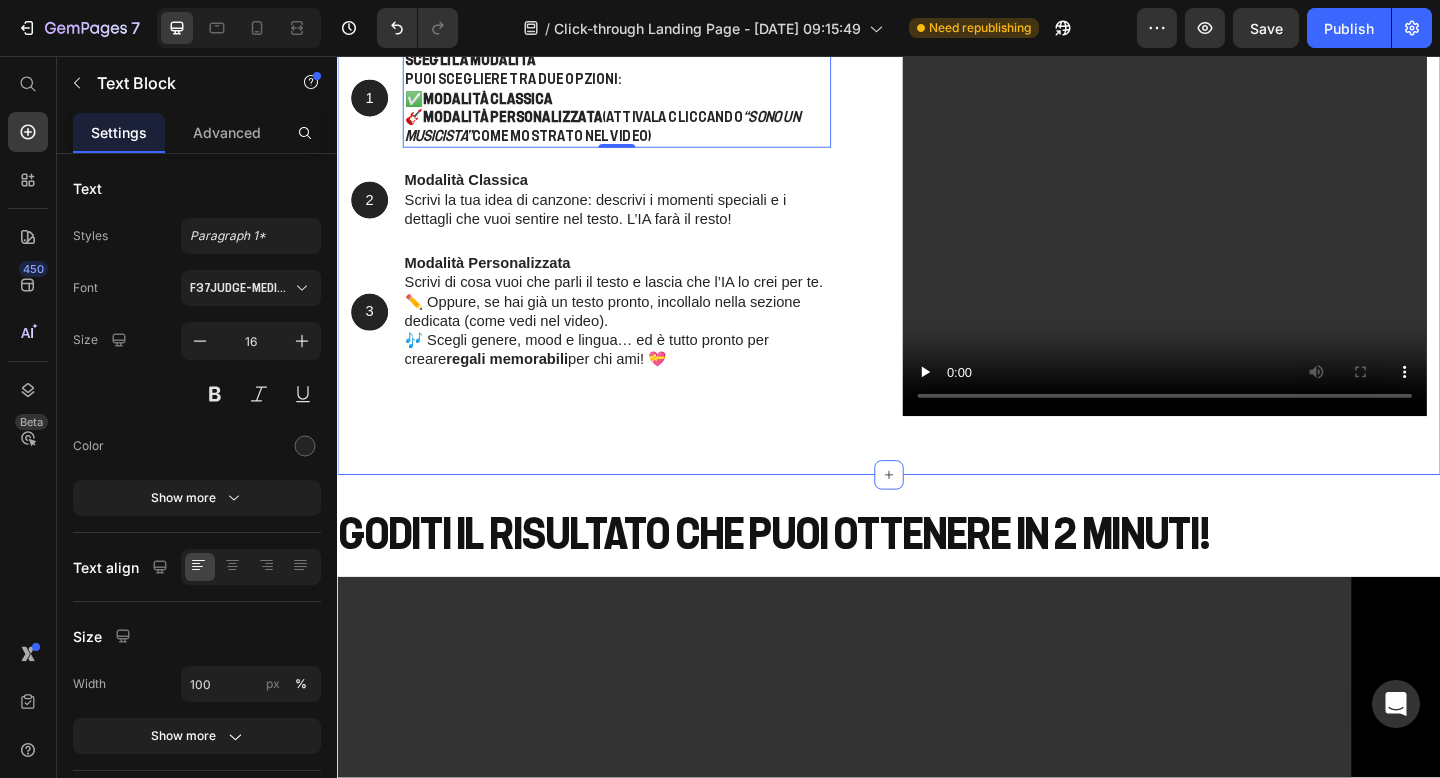 scroll, scrollTop: 3049, scrollLeft: 0, axis: vertical 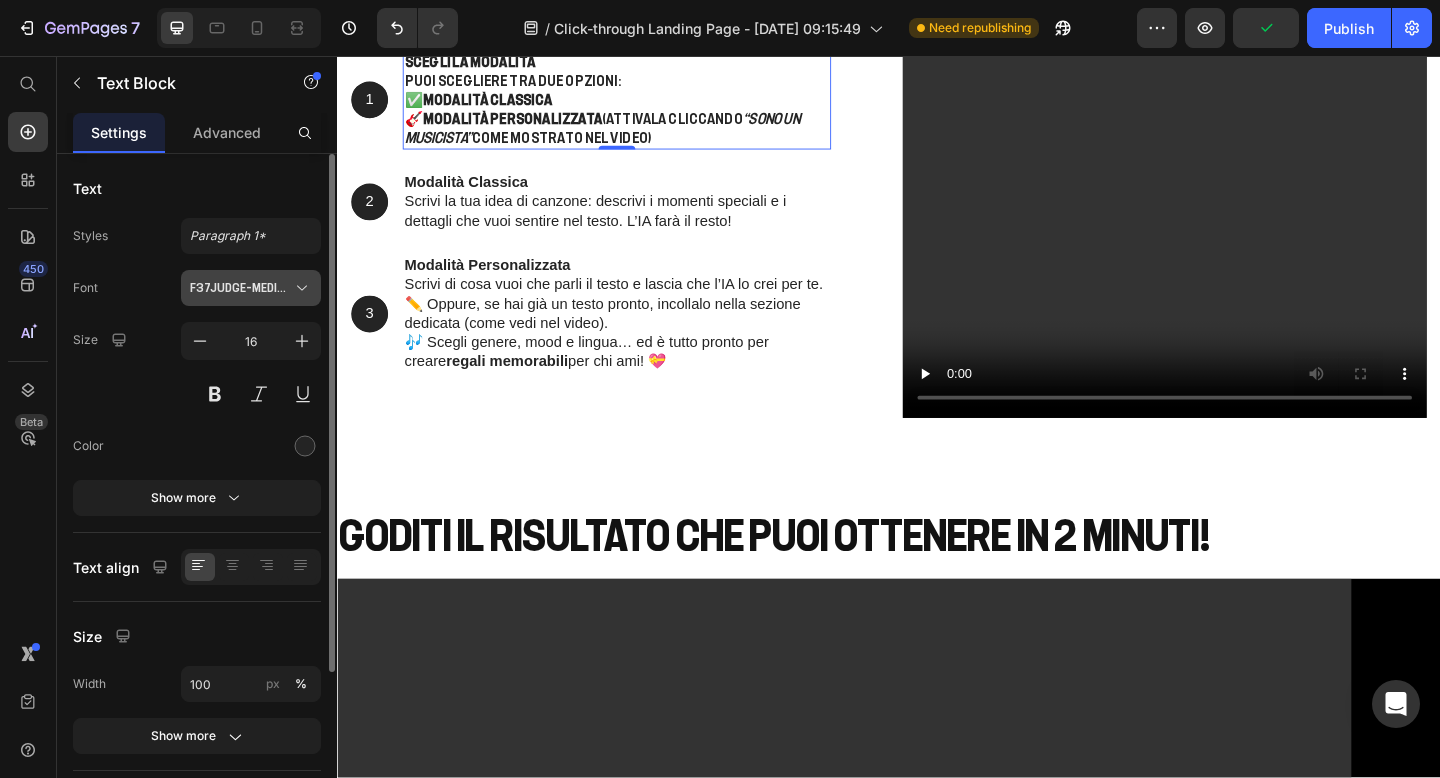 click on "F37Judge-MediumExtended" at bounding box center (251, 288) 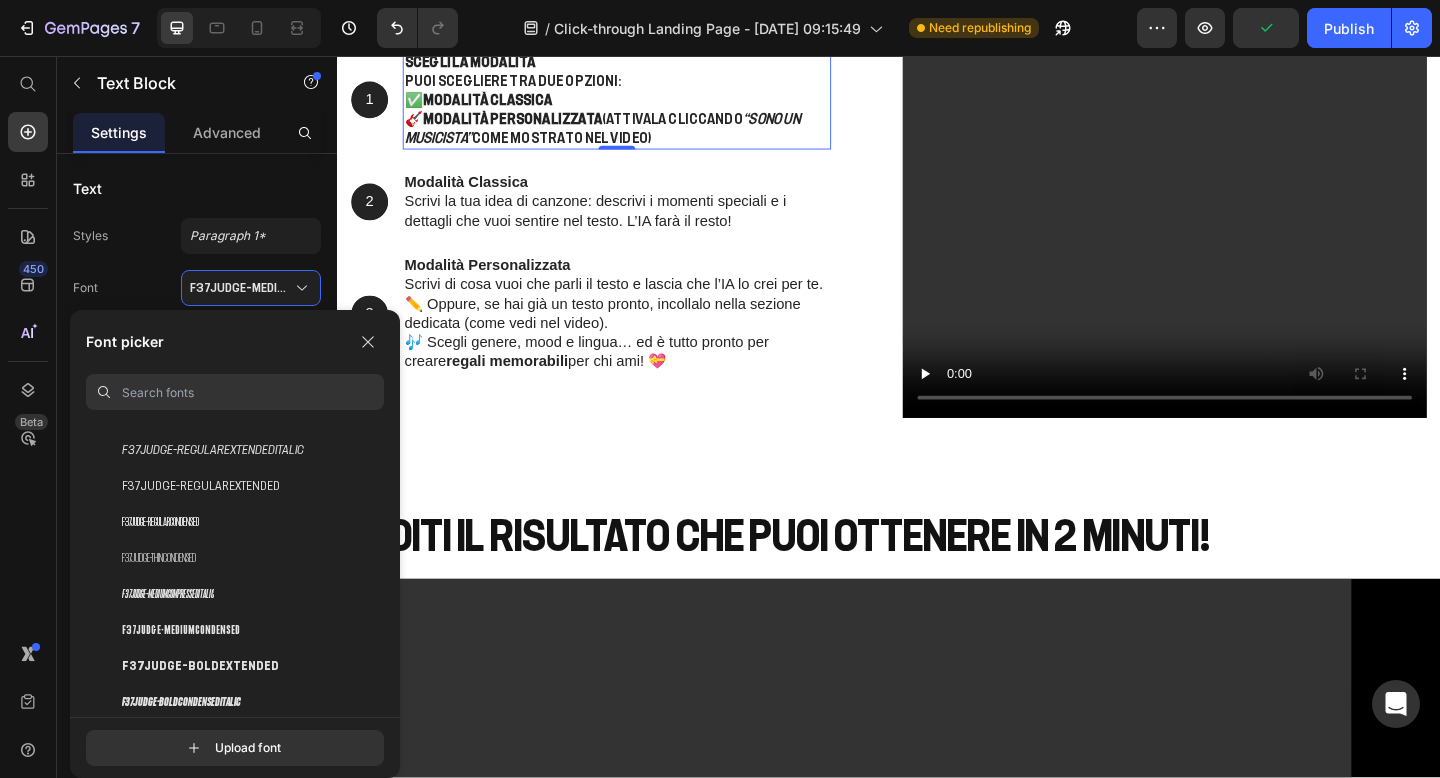 scroll, scrollTop: 336, scrollLeft: 0, axis: vertical 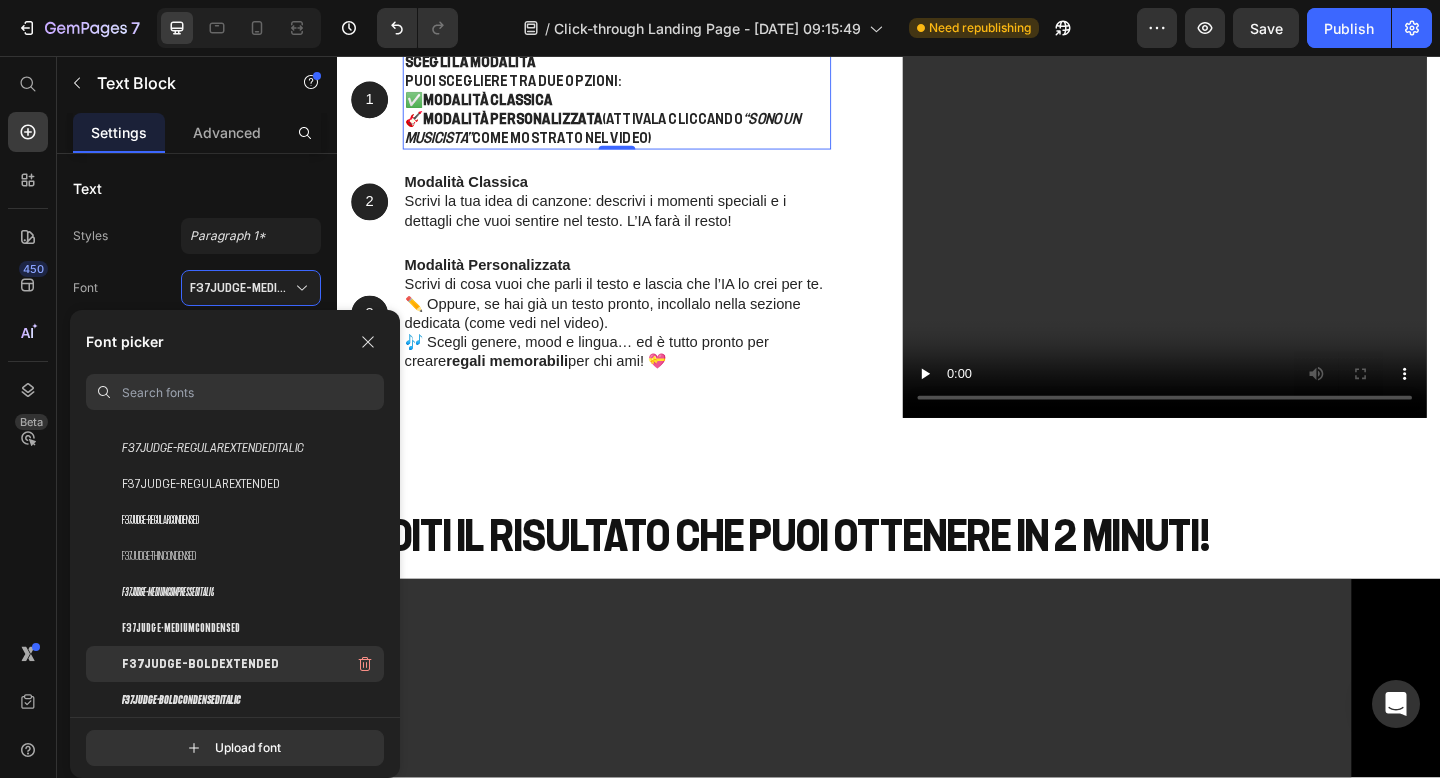 click on "F37Judge-BoldExtended" 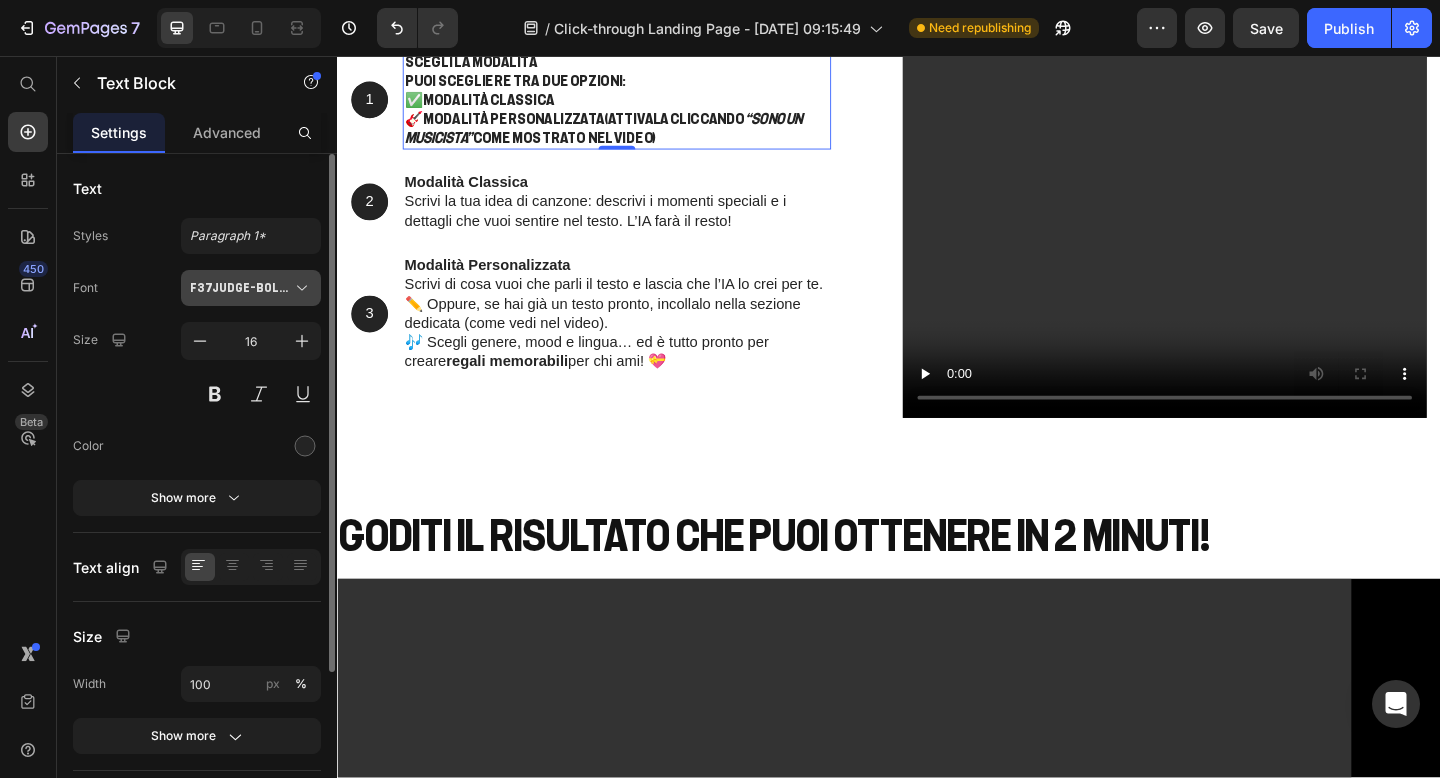 click on "F37Judge-BoldExtended" at bounding box center (241, 288) 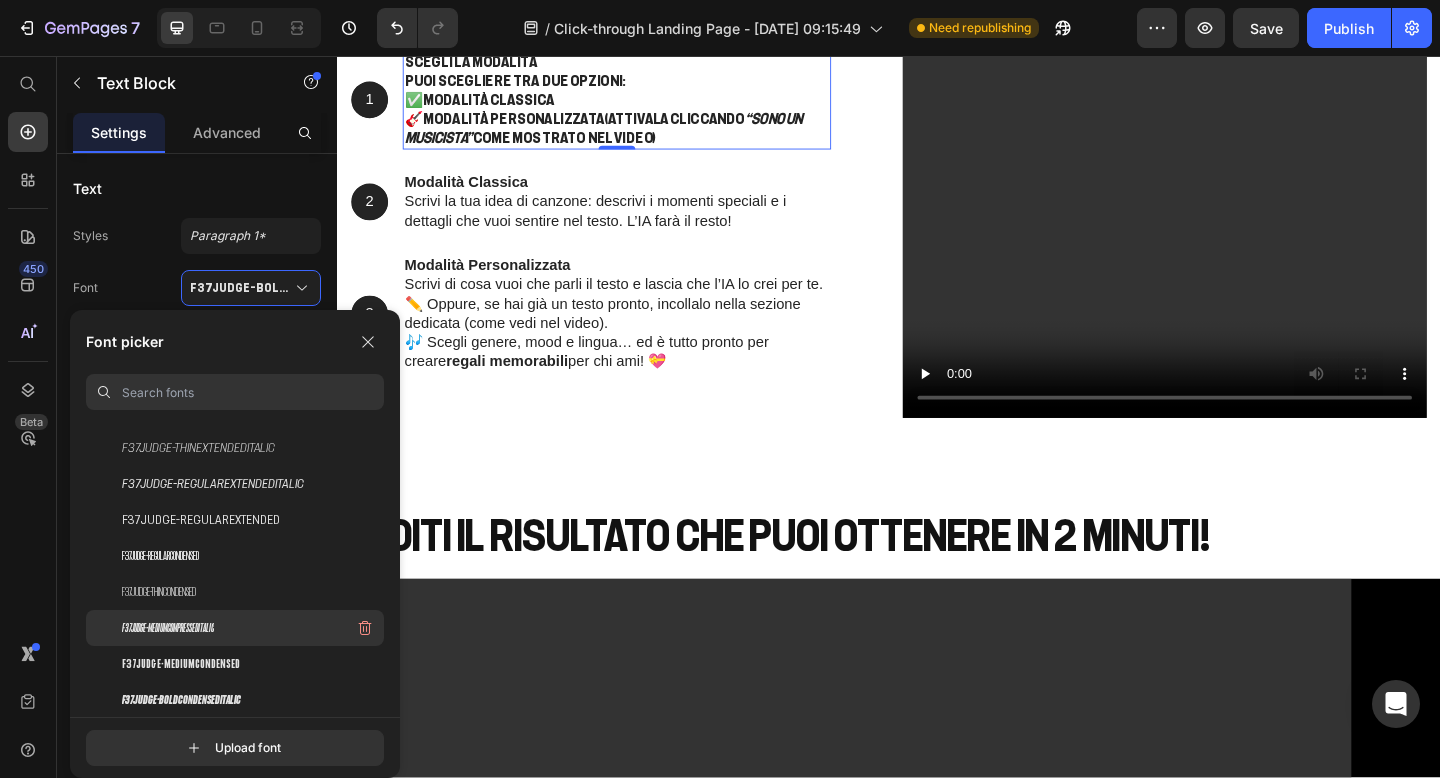 scroll, scrollTop: 354, scrollLeft: 0, axis: vertical 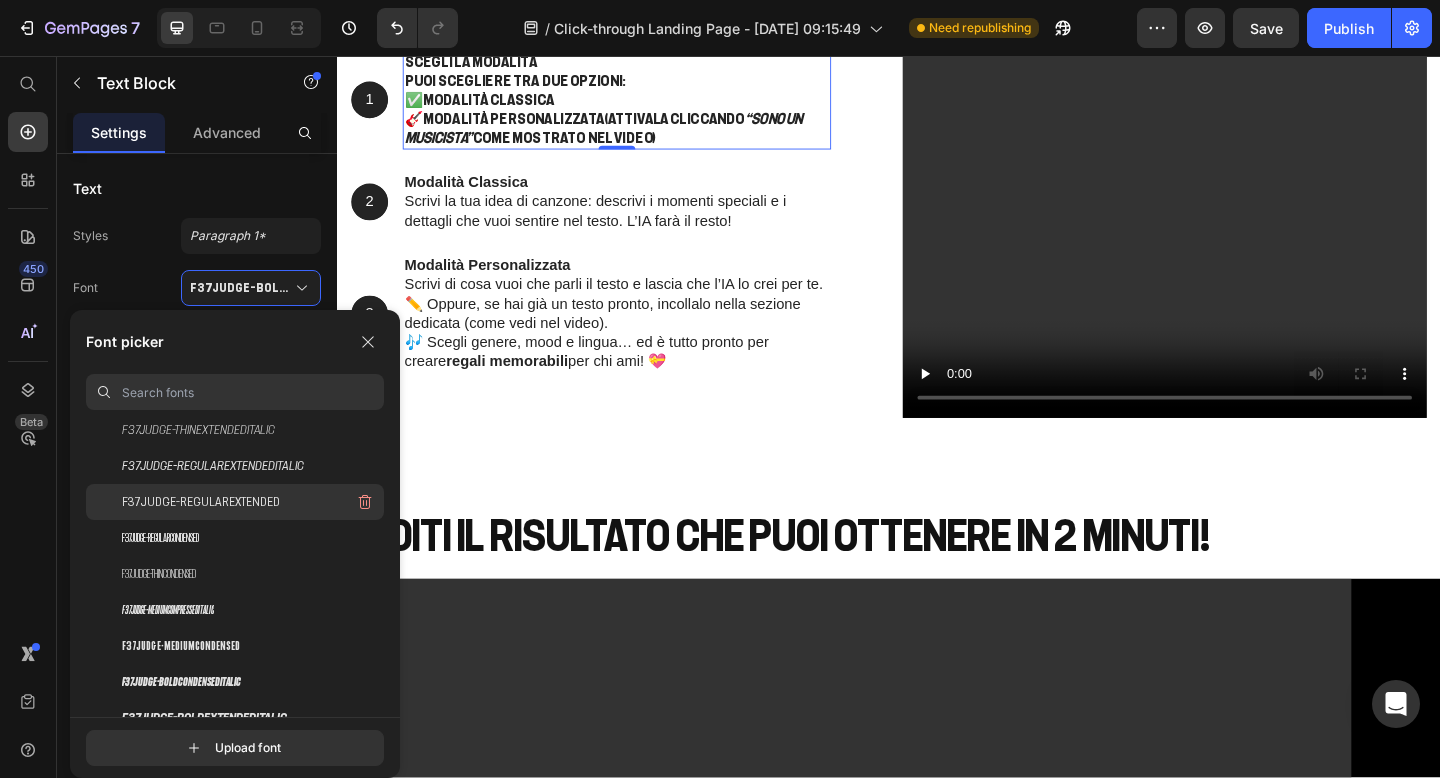 click on "F37Judge-RegularExtended" at bounding box center [201, 502] 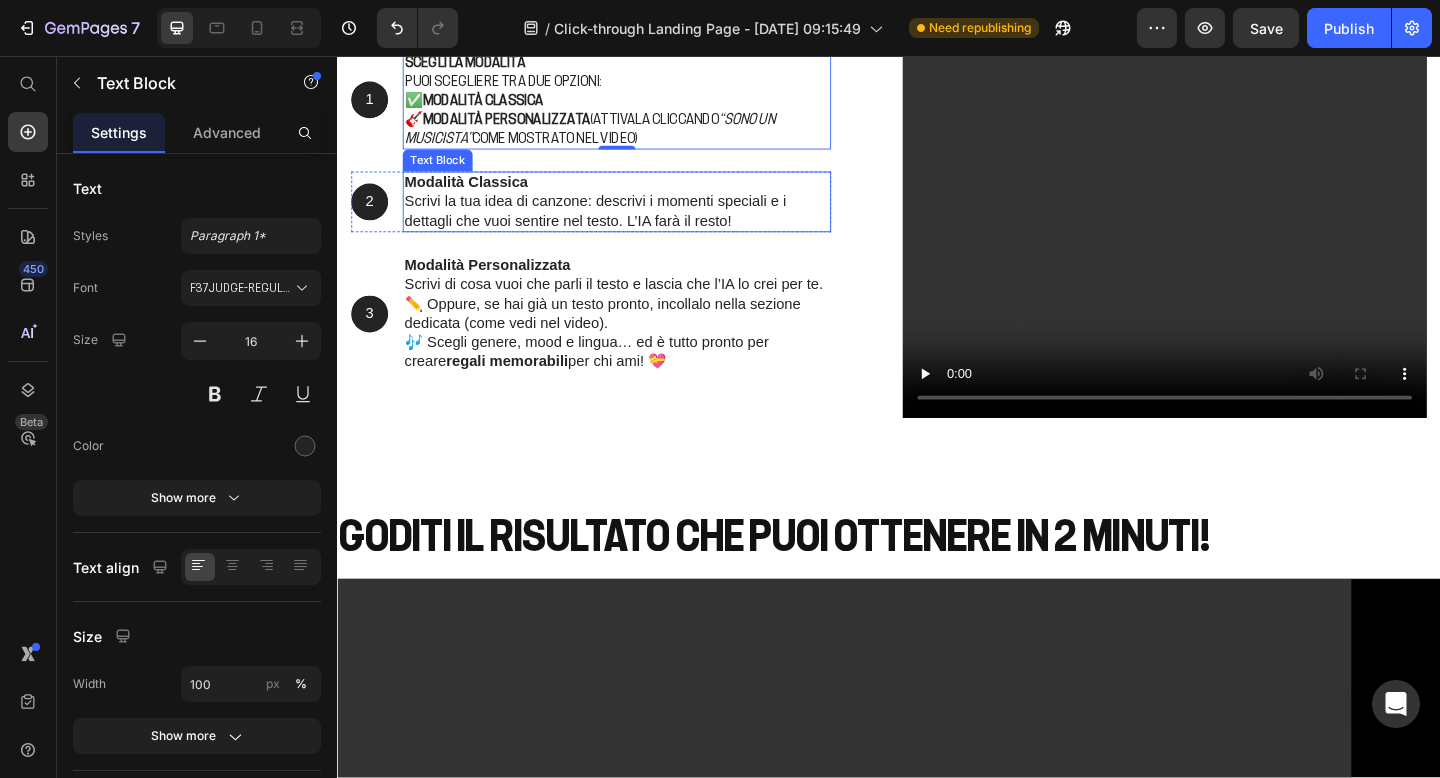 click on "Modalità Classica Scrivi la tua idea di canzone: descrivi i momenti speciali e i dettagli che vuoi sentire nel testo. L’IA farà il resto!" at bounding box center (641, 215) 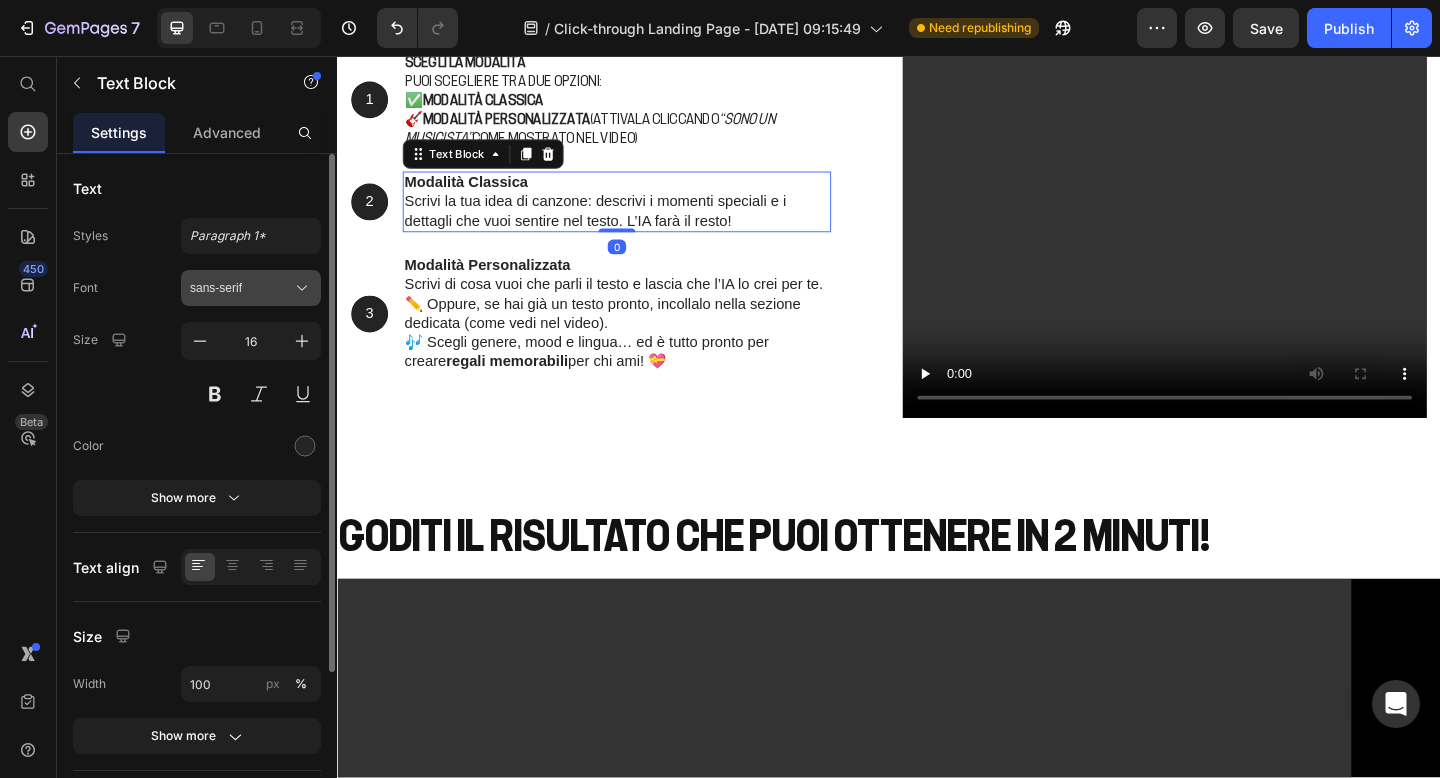 click on "sans-serif" at bounding box center [241, 288] 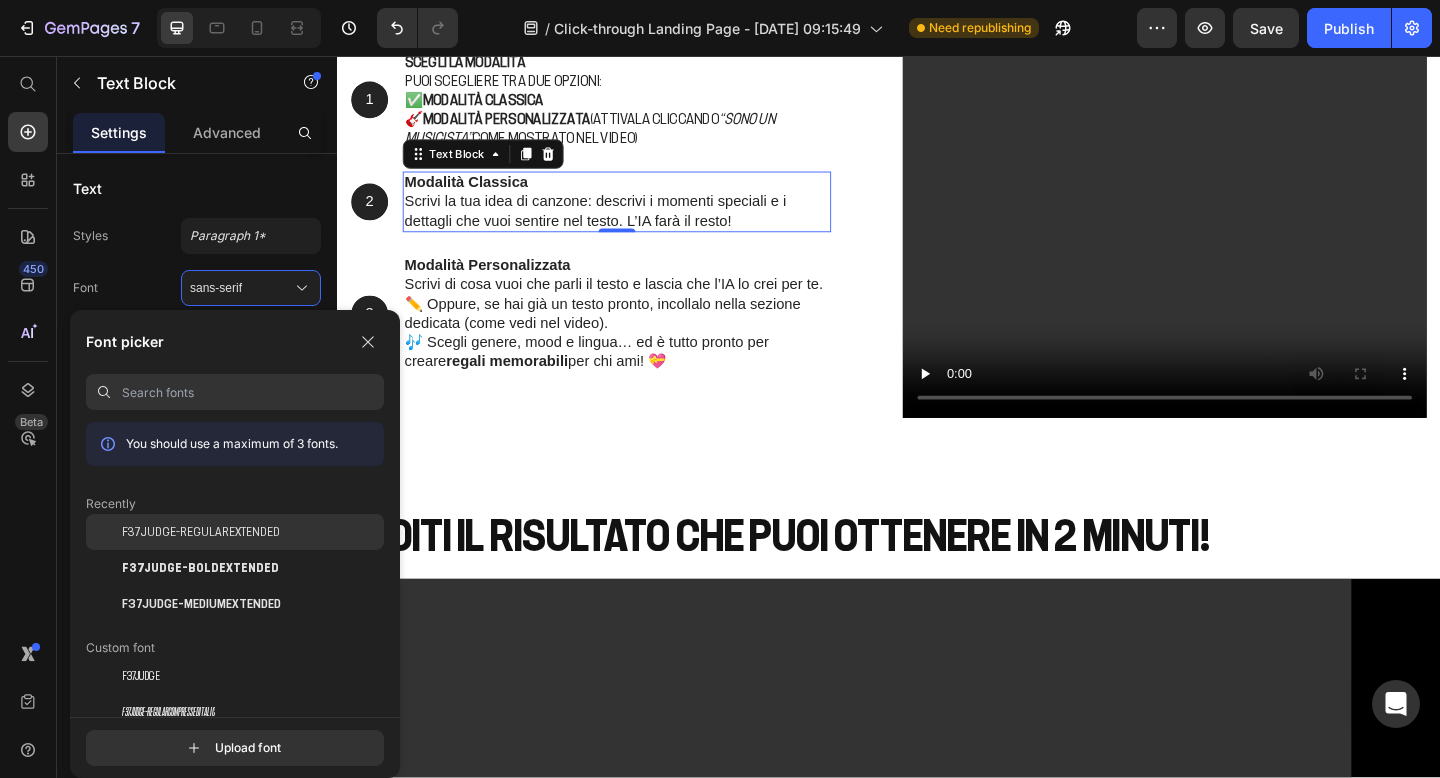 click on "F37Judge-RegularExtended" 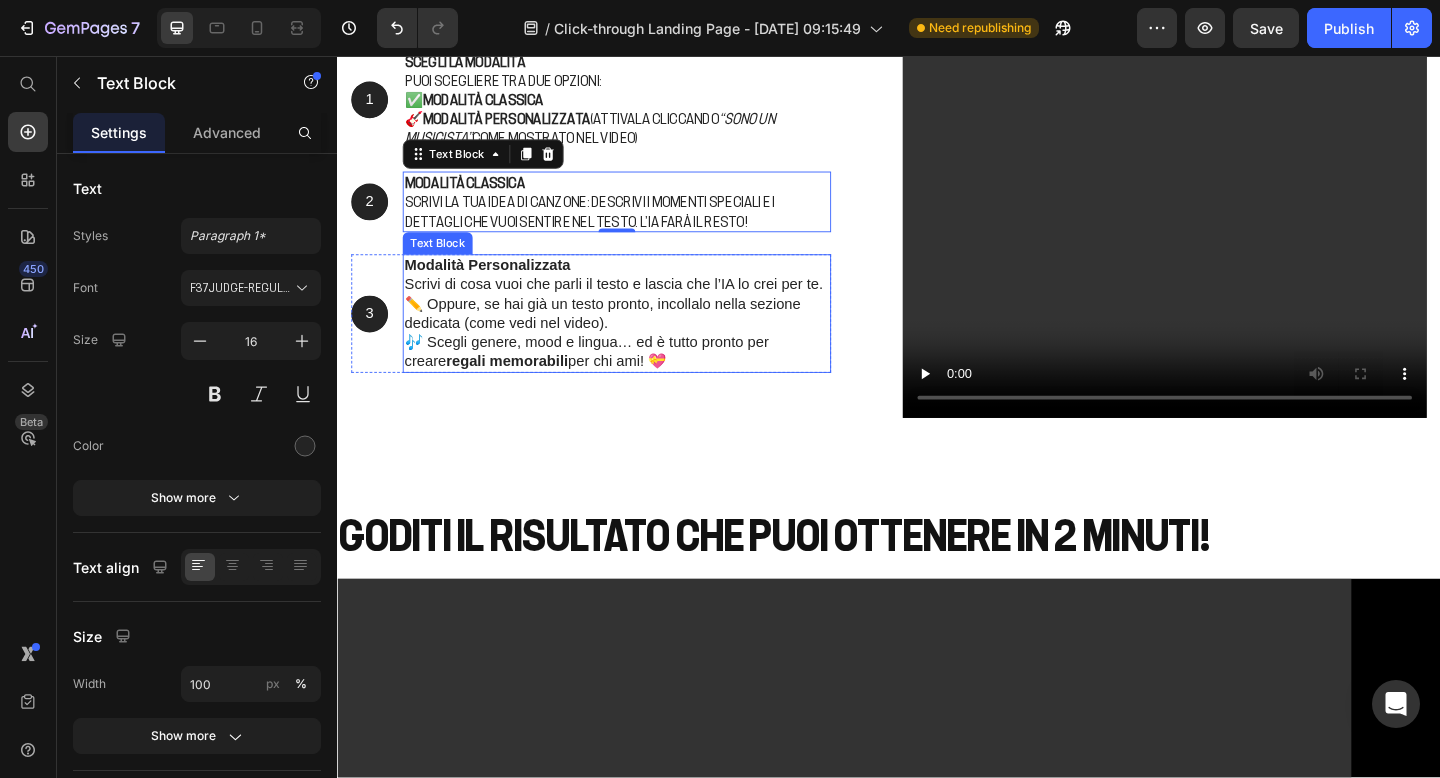 click on "Modalità Personalizzata Scrivi di cosa vuoi che parli il testo e lascia che l’IA lo crei per te. ✏️ Oppure, se hai già un testo pronto, incollalo nella sezione dedicata (come vedi nel video). 🎶 Scegli genere, mood e lingua… ed è tutto pronto per creare  regali memorabili  per chi ami! 💝" at bounding box center (641, 336) 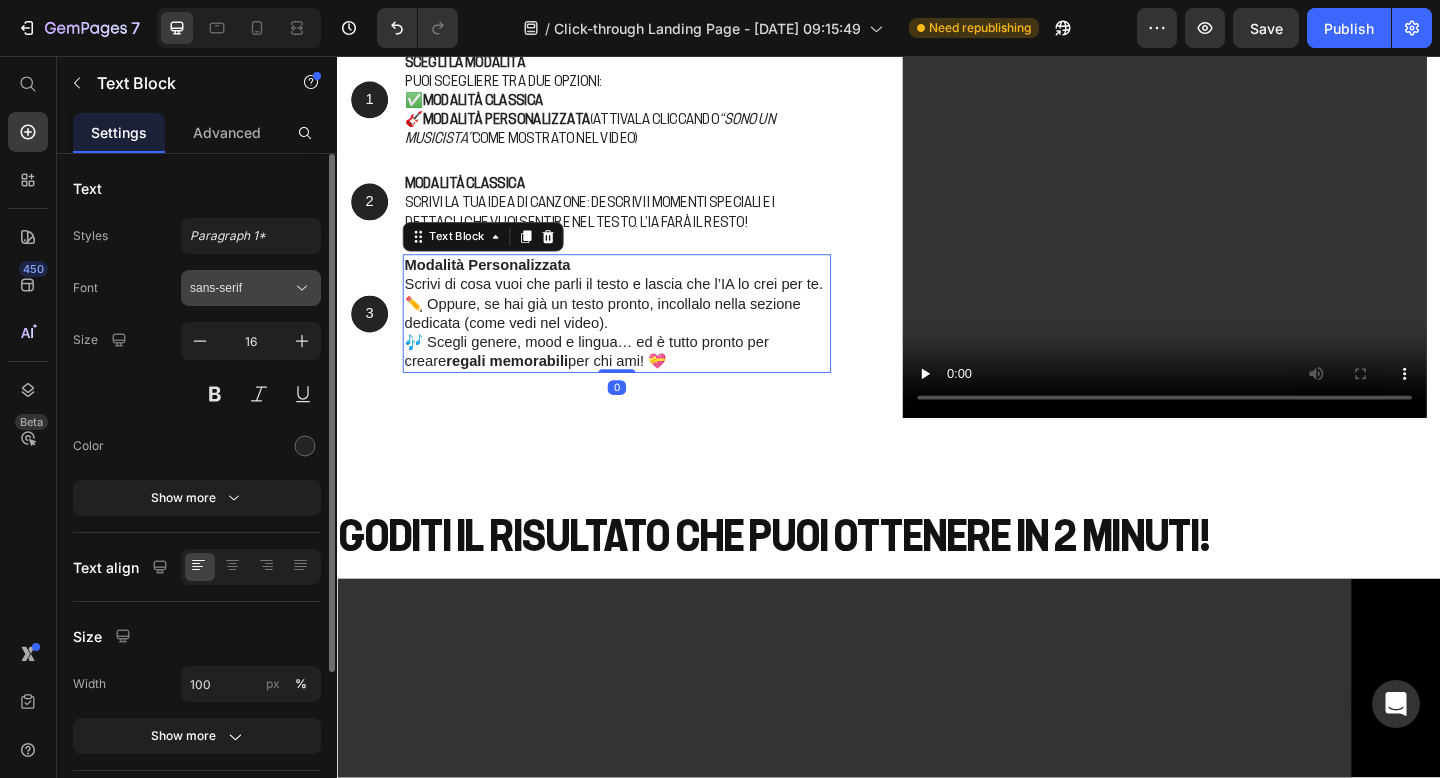 click on "sans-serif" at bounding box center (241, 288) 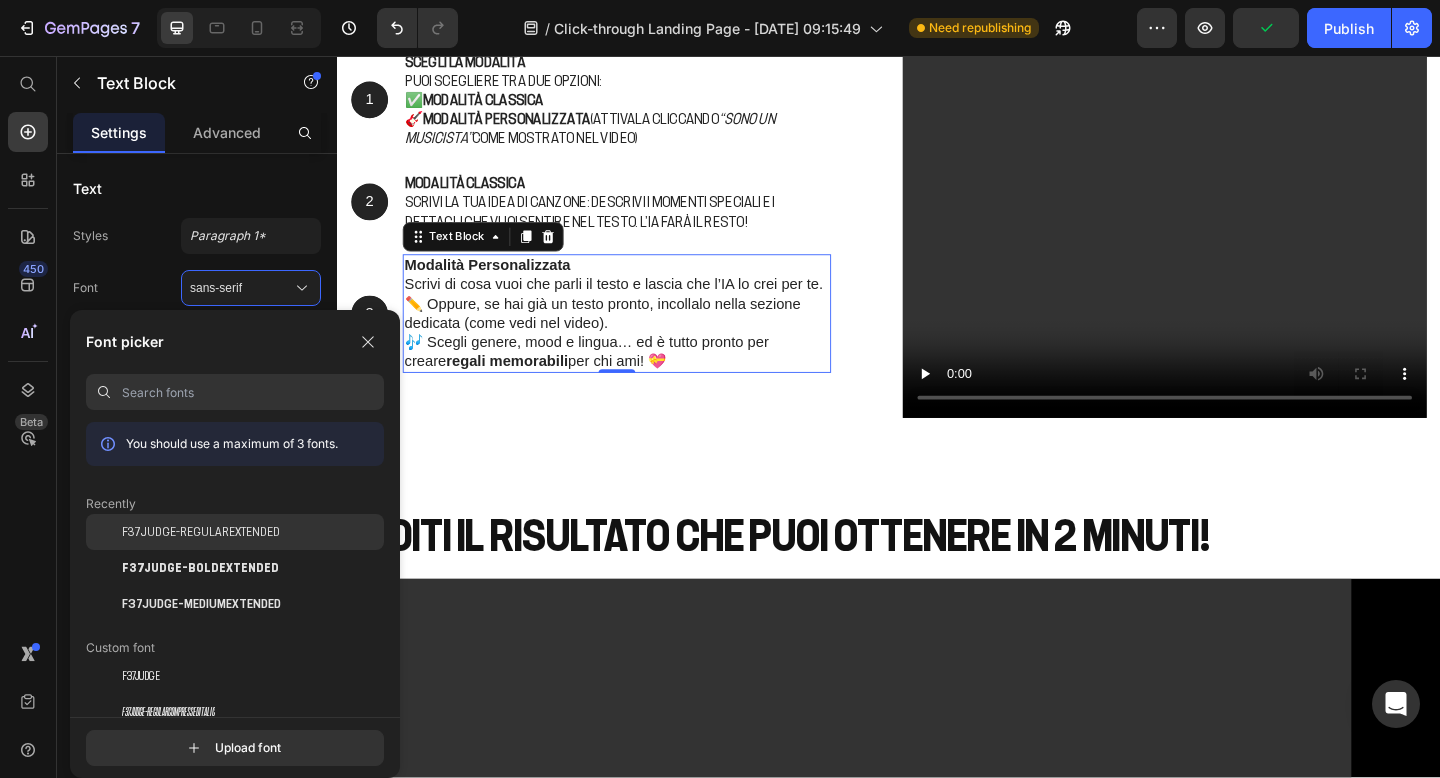 click on "F37Judge-RegularExtended" at bounding box center (201, 532) 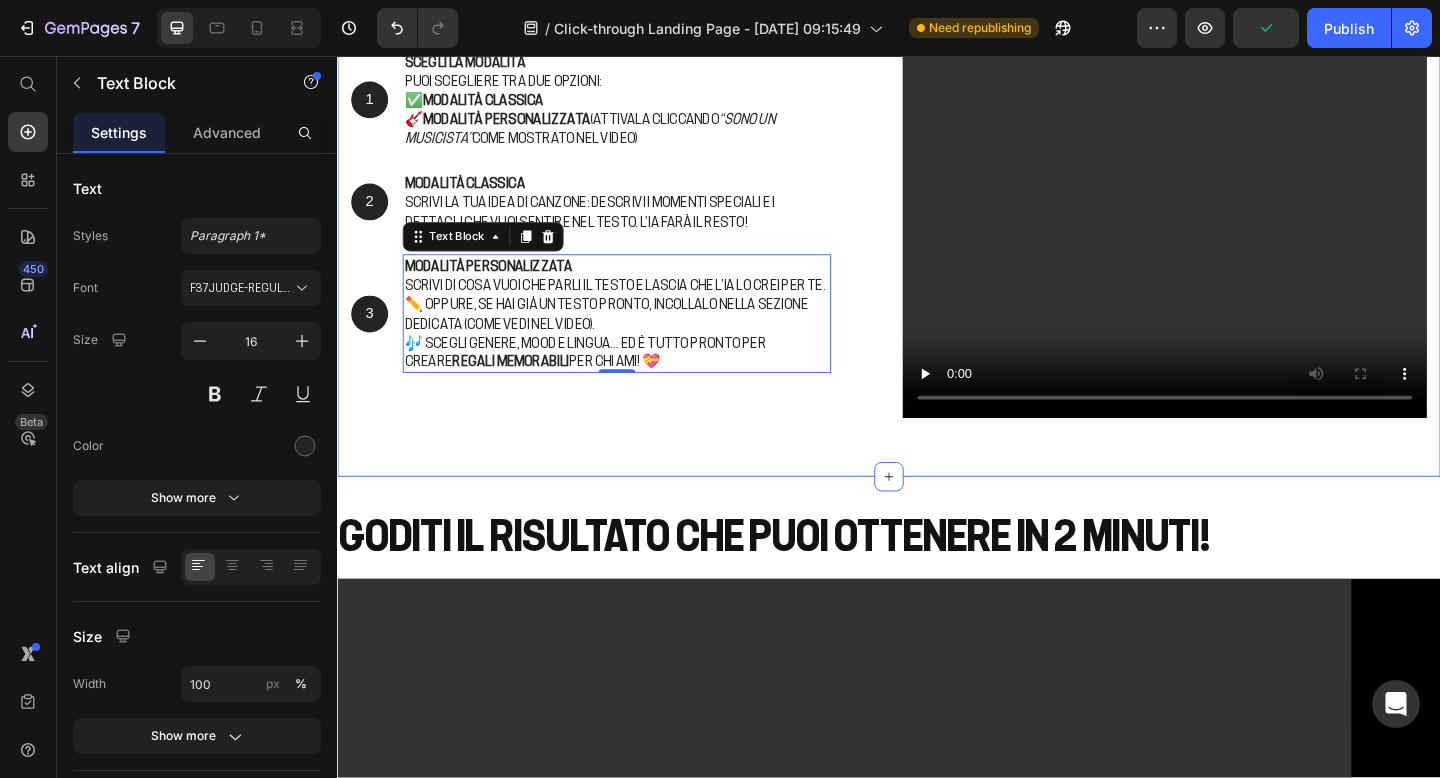 click on "come creare una canzone   ( +RISULTATO ) Heading 1 Text Block Hero Banner Scegli la modalità Puoi scegliere tra due opzioni: ✅  Modalità Classica 🎸  Modalità Personalizzata  (attivala cliccando  “Sono un musicista”  come mostrato nel video) Text Block Row 2 Text Block Hero Banner Modalità Classica Scrivi la tua idea di canzone: descrivi i momenti speciali e i dettagli che vuoi sentire nel testo. L’IA farà il resto! Text Block Row 3 Text Block Hero Banner Modalità Personalizzata Scrivi di cosa vuoi che parli il testo e lascia che l’IA lo crei per te. ✏️ Oppure, se hai già un testo pronto, incollalo nella sezione dedicata (come vedi nel video). 🎶 Scegli genere, mood e lingua… ed è tutto pronto per creare  regali memorabili  per chi ami! 💝 Text Block   0 Row Row Video Row Section 4" at bounding box center [937, 157] 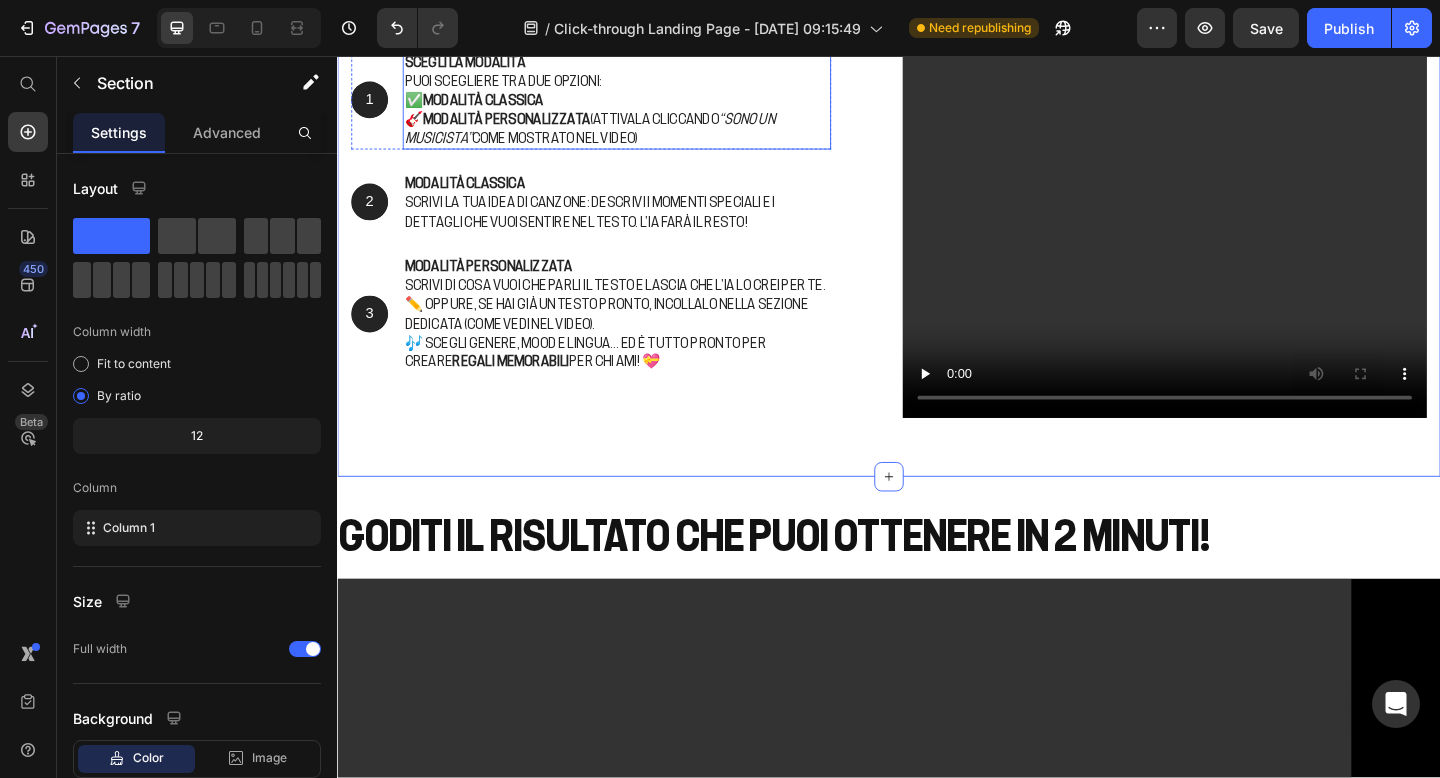 click on "Scegli la modalità" at bounding box center (475, 62) 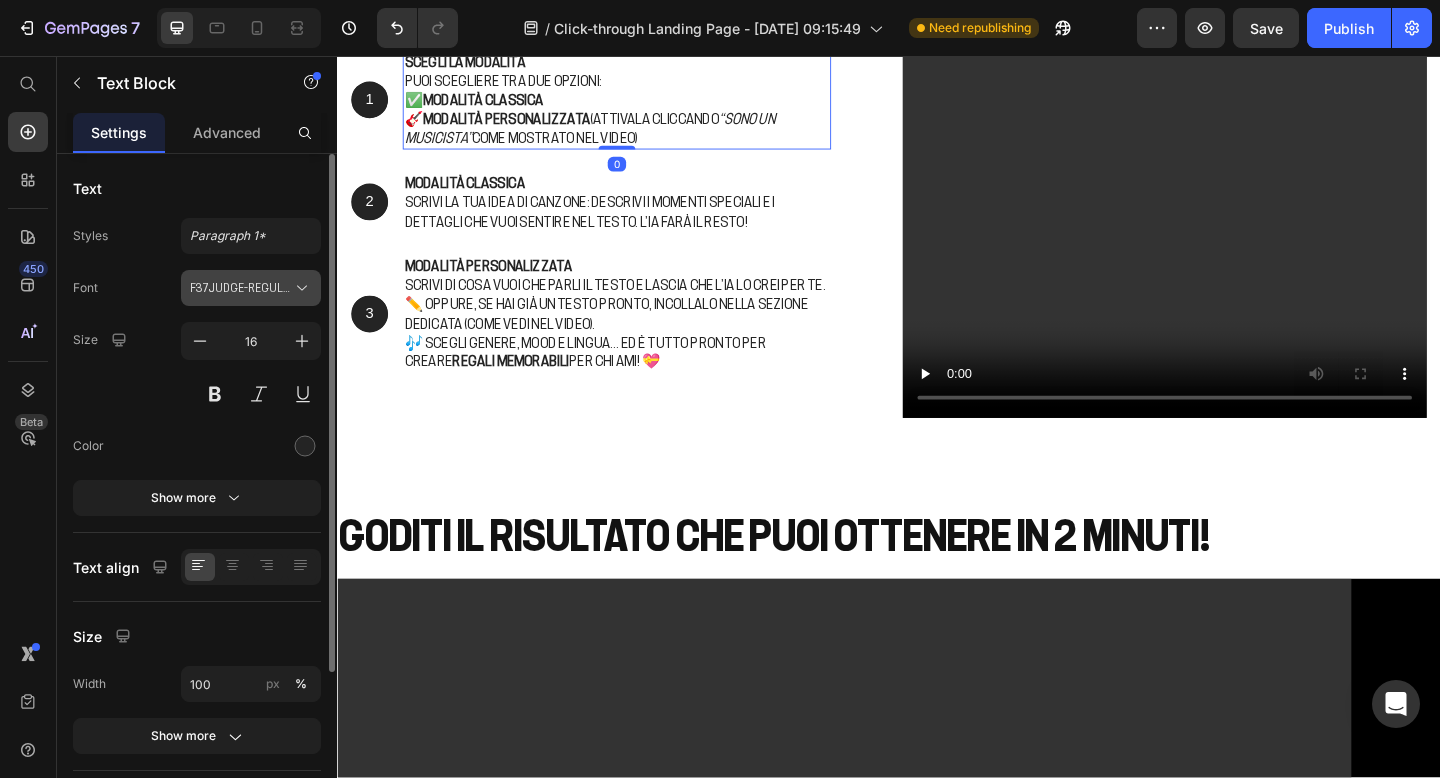 click on "F37Judge-RegularExtended" at bounding box center [241, 288] 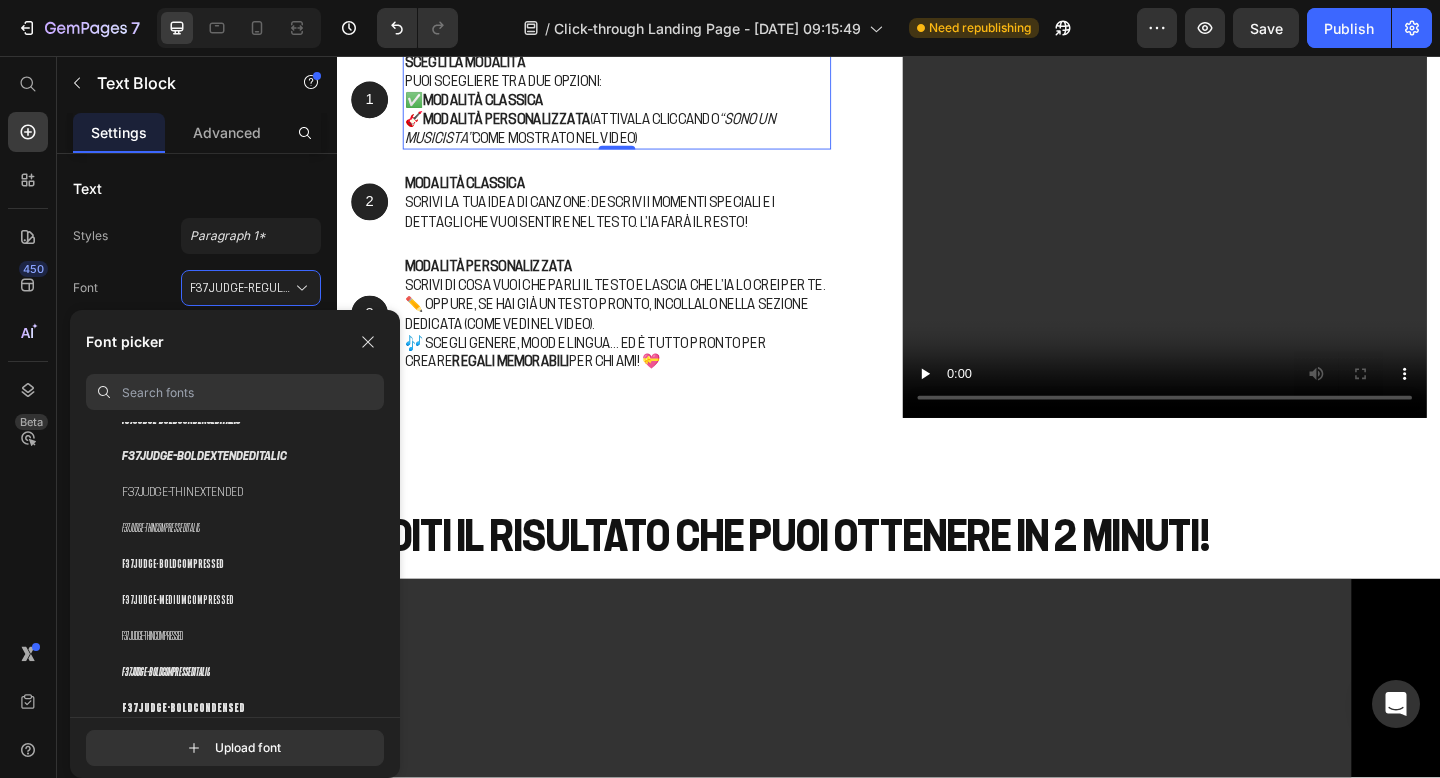 scroll, scrollTop: 586, scrollLeft: 0, axis: vertical 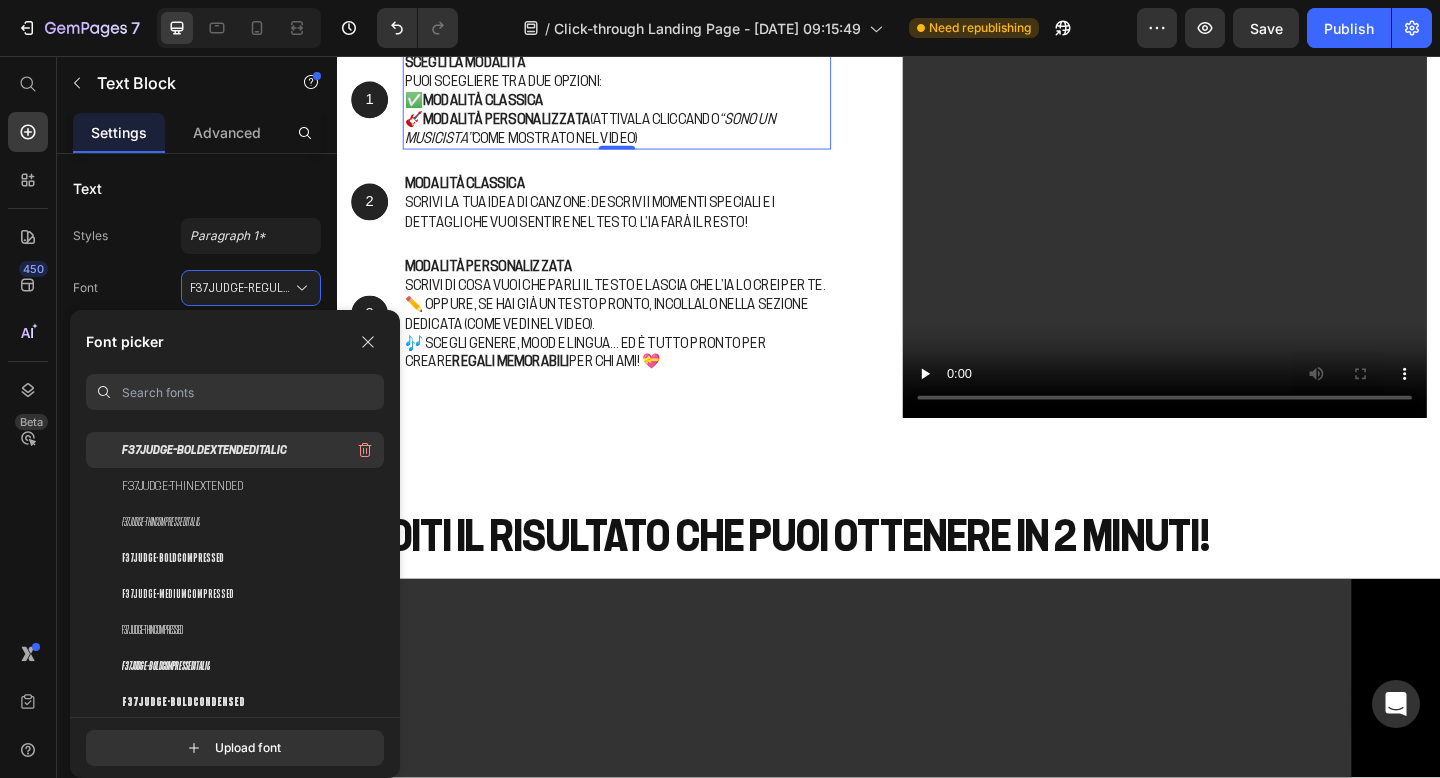 click on "F37Judge-BoldExtendedItalic" at bounding box center (204, 450) 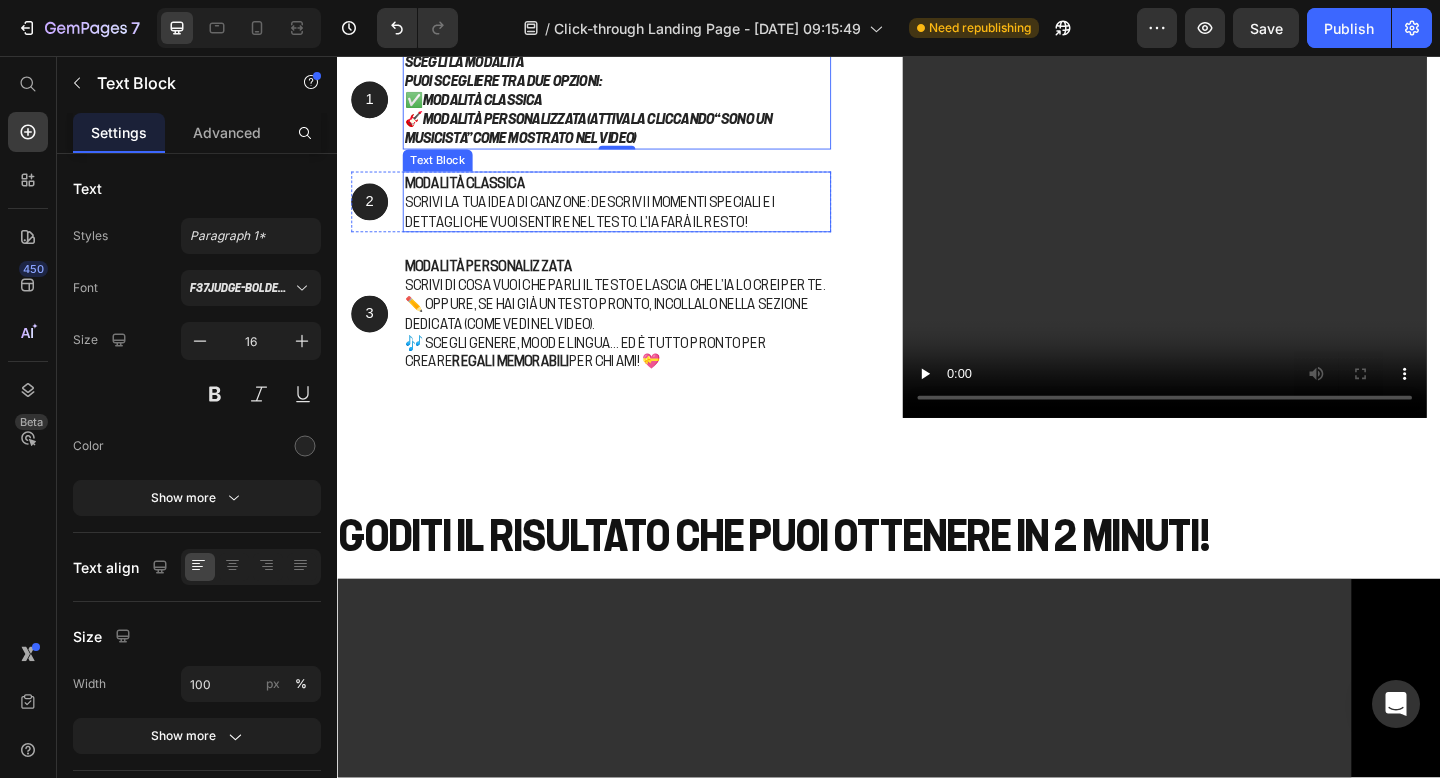 click on "Modalità Classica Scrivi la tua idea di canzone: descrivi i momenti speciali e i dettagli che vuoi sentire nel testo. L’IA farà il resto!" at bounding box center [641, 215] 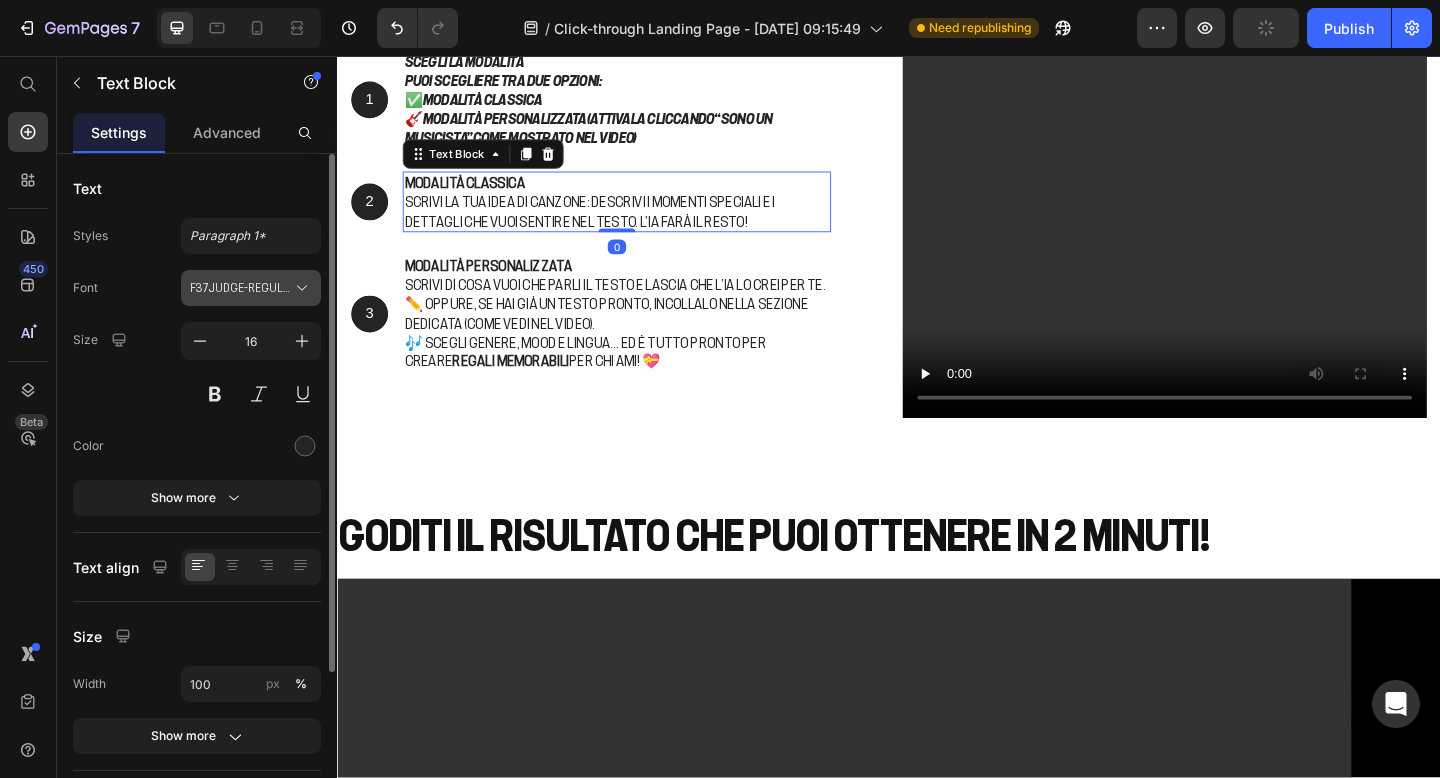 click on "F37Judge-RegularExtended" at bounding box center (241, 288) 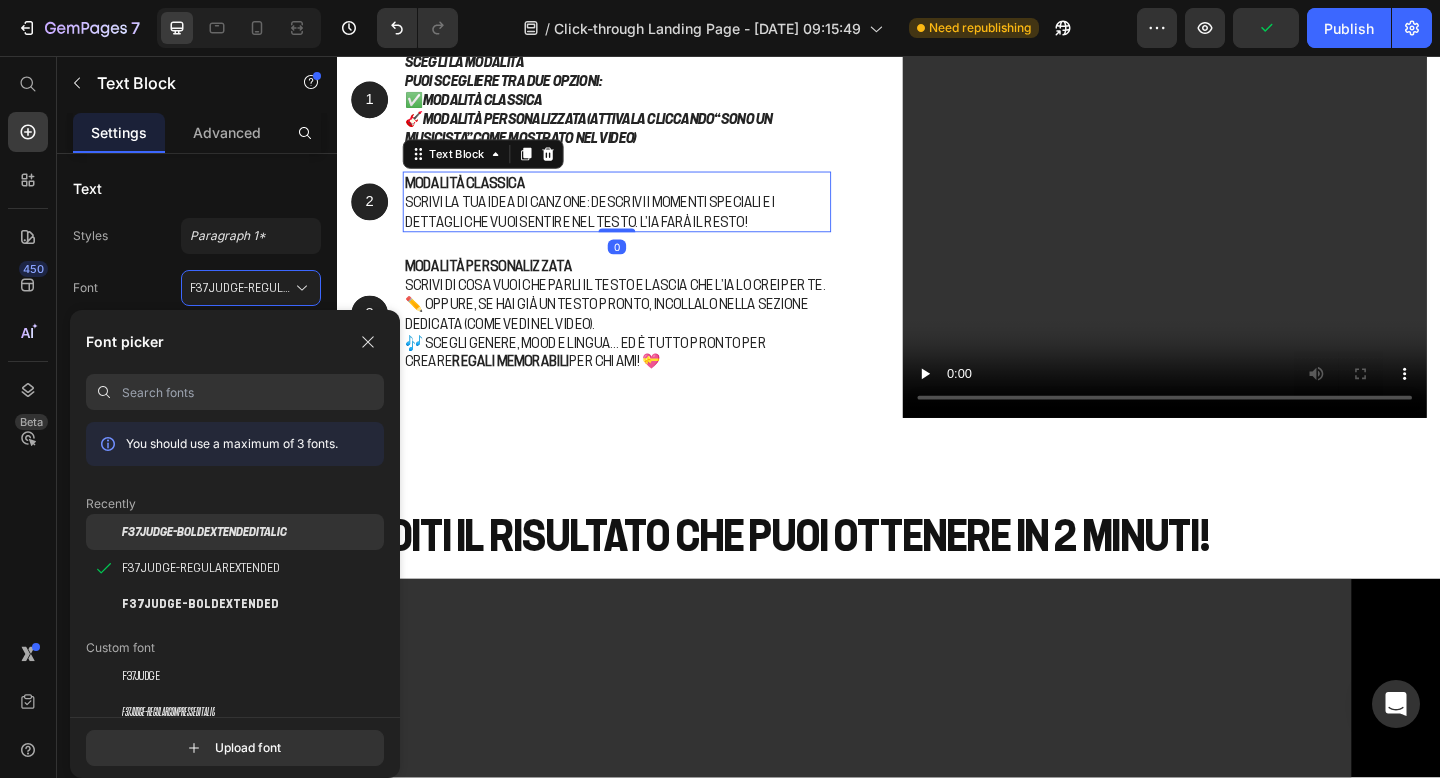 click on "F37Judge-BoldExtendedItalic" at bounding box center [204, 532] 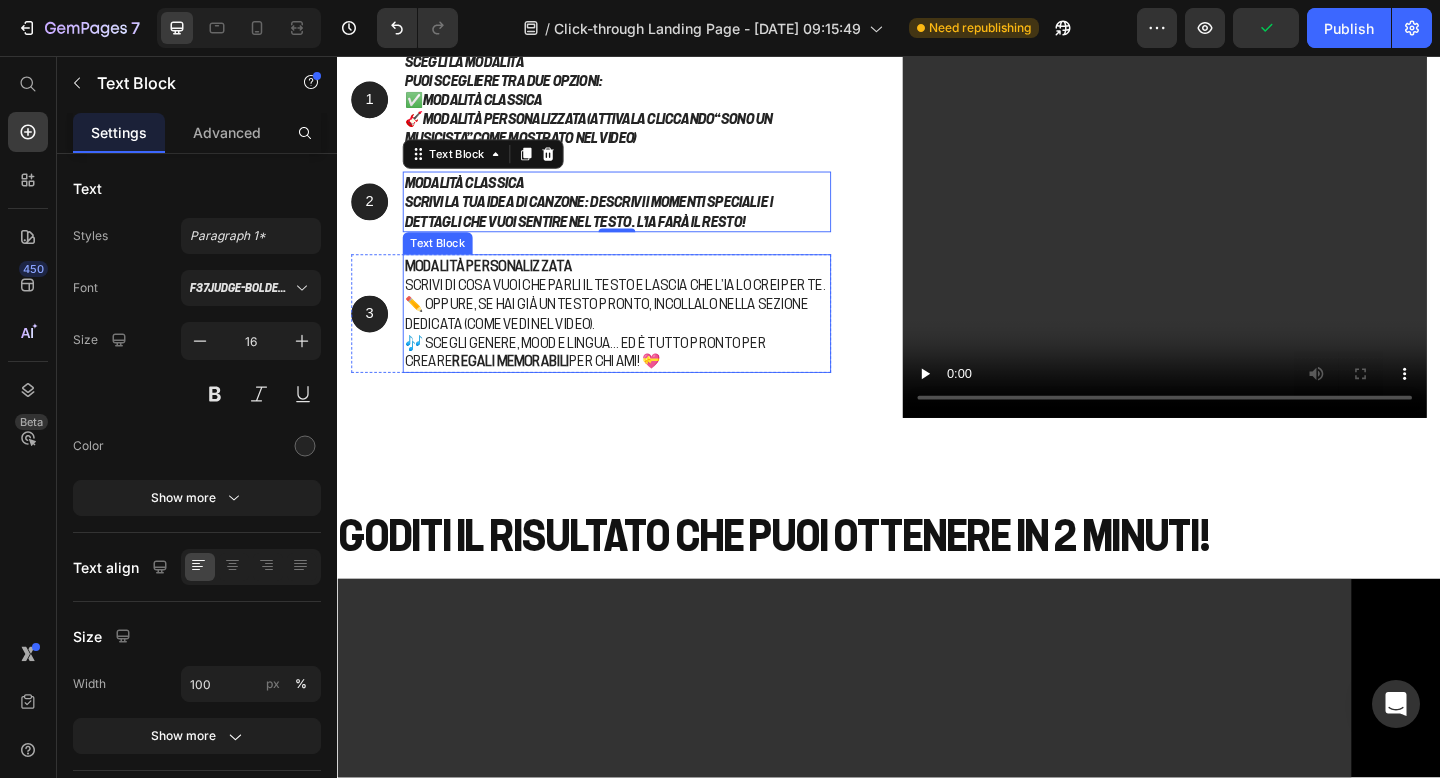 click on "Modalità Personalizzata Scrivi di cosa vuoi che parli il testo e lascia che l’IA lo crei per te. ✏️ Oppure, se hai già un testo pronto, incollalo nella sezione dedicata (come vedi nel video). 🎶 Scegli genere, mood e lingua… ed è tutto pronto per creare  regali memorabili  per chi ami! 💝" at bounding box center (641, 336) 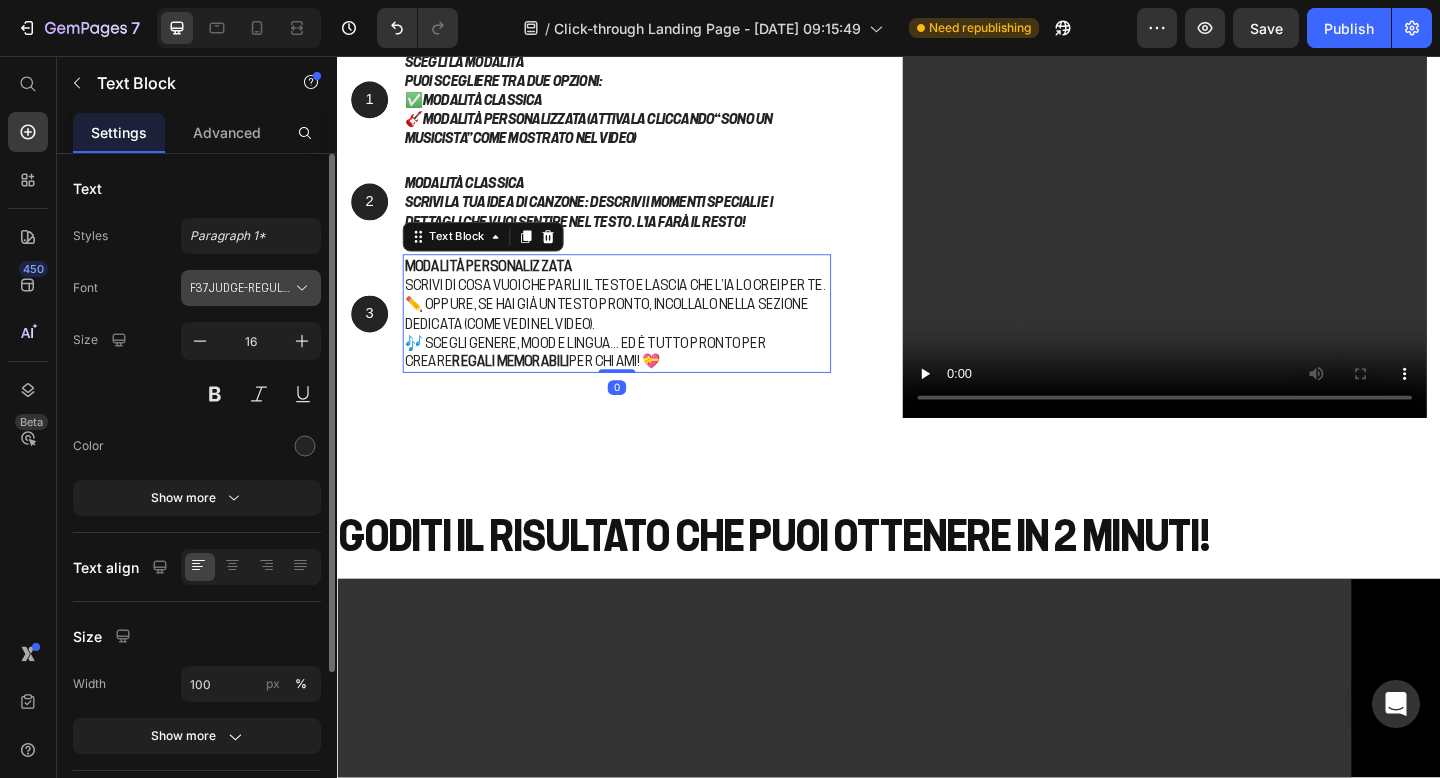 click on "F37Judge-RegularExtended" at bounding box center (241, 288) 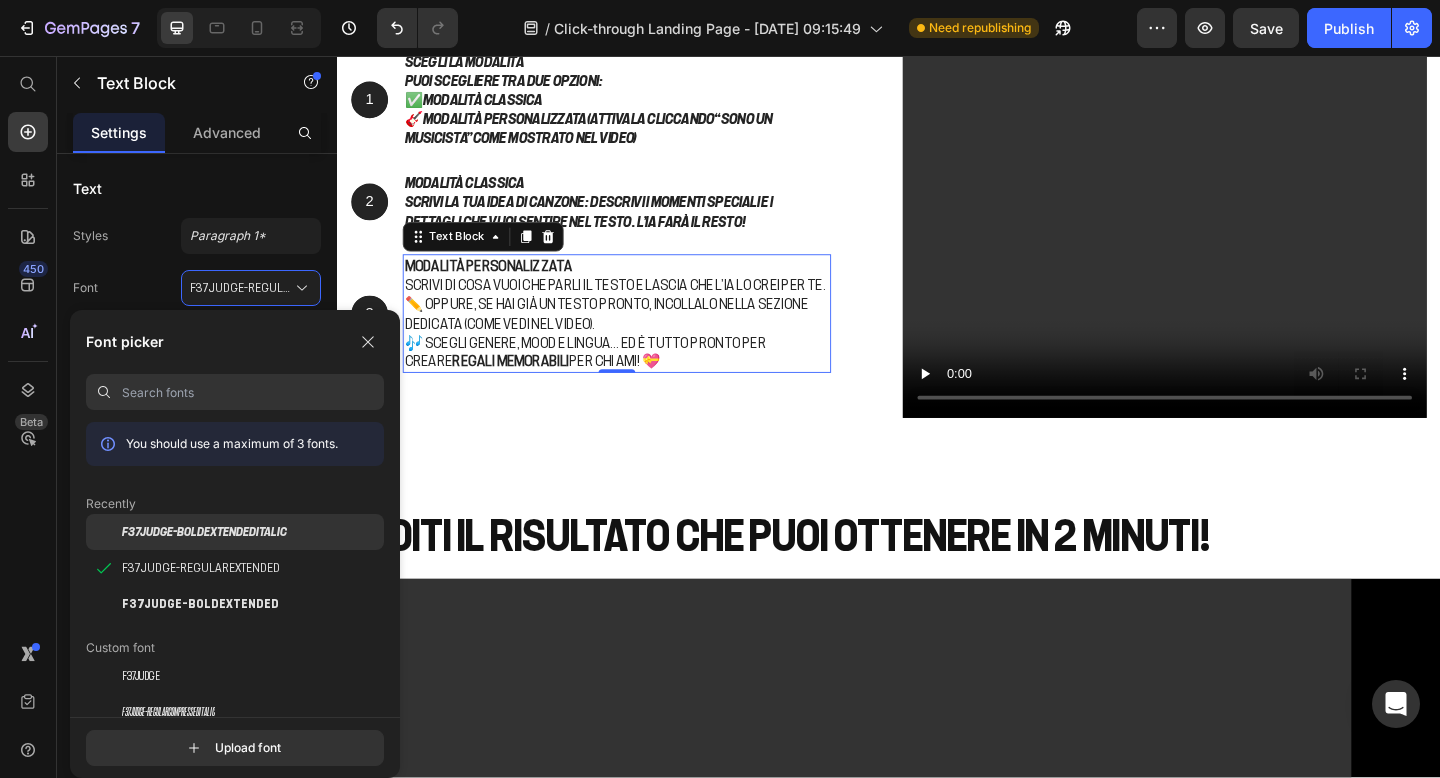 click on "F37Judge-BoldExtendedItalic" at bounding box center [204, 532] 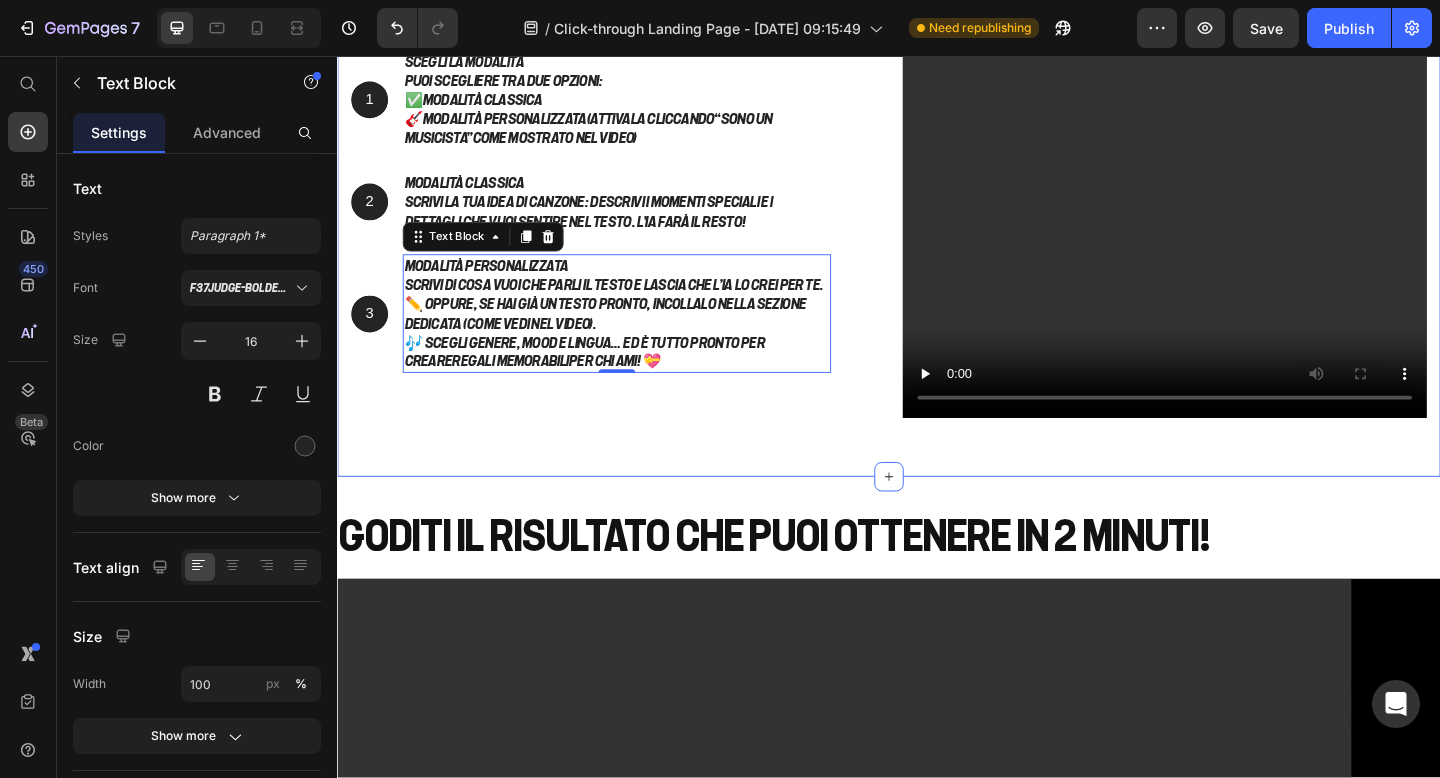 click on "come creare una canzone   ( +RISULTATO ) Heading 1 Text Block Hero Banner Scegli la modalità Puoi scegliere tra due opzioni: ✅  Modalità Classica 🎸  Modalità Personalizzata  (attivala cliccando  “Sono un musicista”  come mostrato nel video) Text Block Row 2 Text Block Hero Banner Modalità Classica Scrivi la tua idea di canzone: descrivi i momenti speciali e i dettagli che vuoi sentire nel testo. L’IA farà il resto! Text Block Row 3 Text Block Hero Banner Modalità Personalizzata Scrivi di cosa vuoi che parli il testo e lascia che l’IA lo crei per te. ✏️ Oppure, se hai già un testo pronto, incollalo nella sezione dedicata (come vedi nel video). 🎶 Scegli genere, mood e lingua… ed è tutto pronto per creare  regali memorabili  per chi ami! 💝 Text Block   0 Row Row Video Row Section 4" at bounding box center [937, 157] 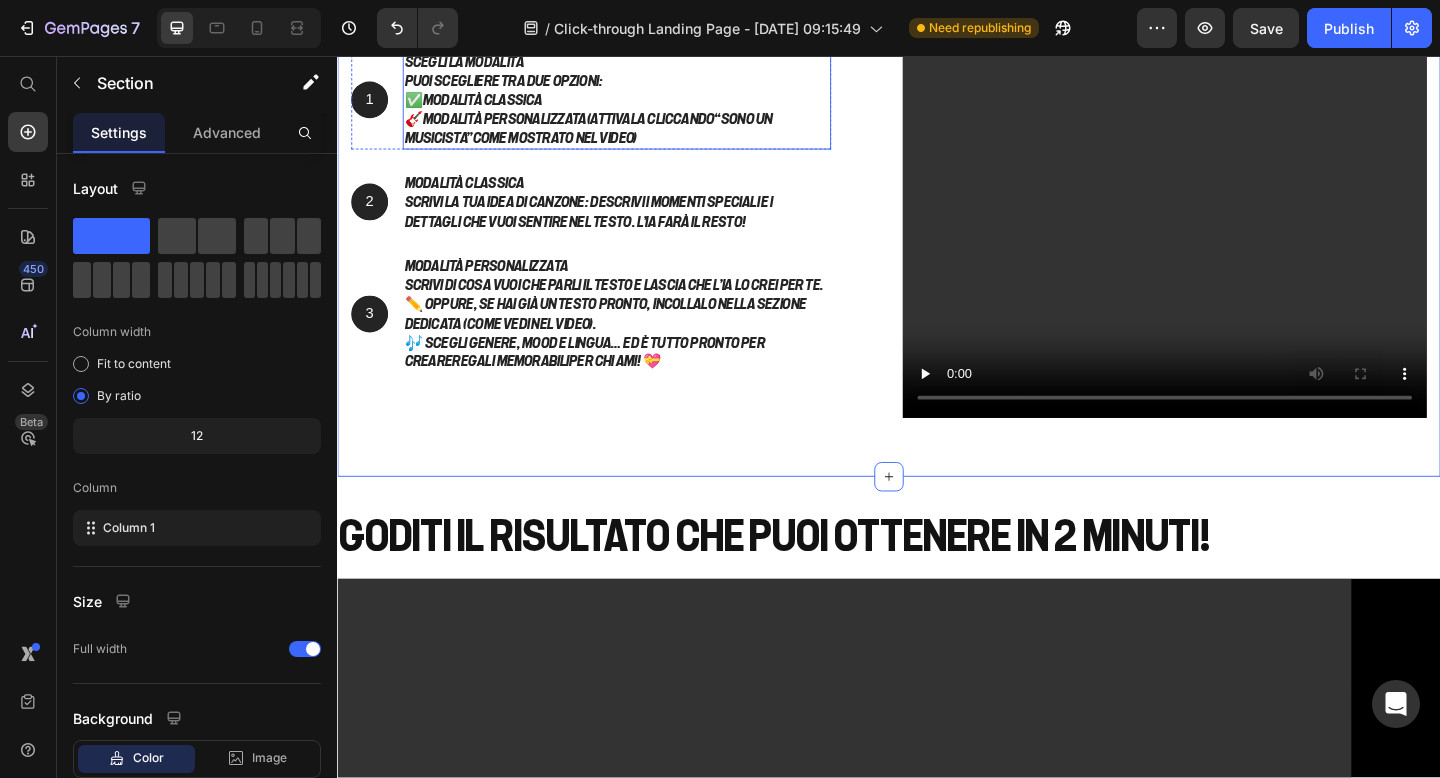 click on "Modalità Classica" at bounding box center (495, 104) 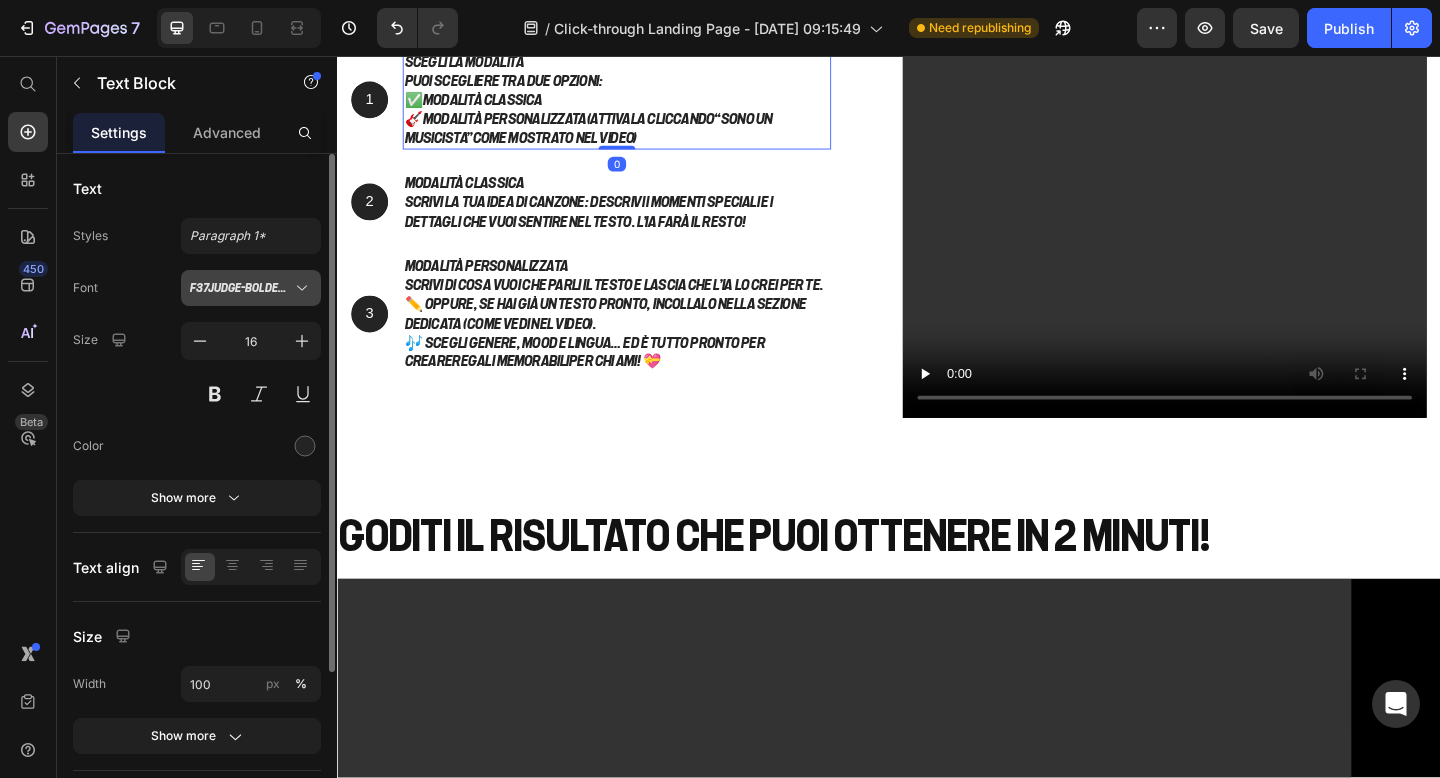 click on "F37Judge-BoldExtendedItalic" at bounding box center [251, 288] 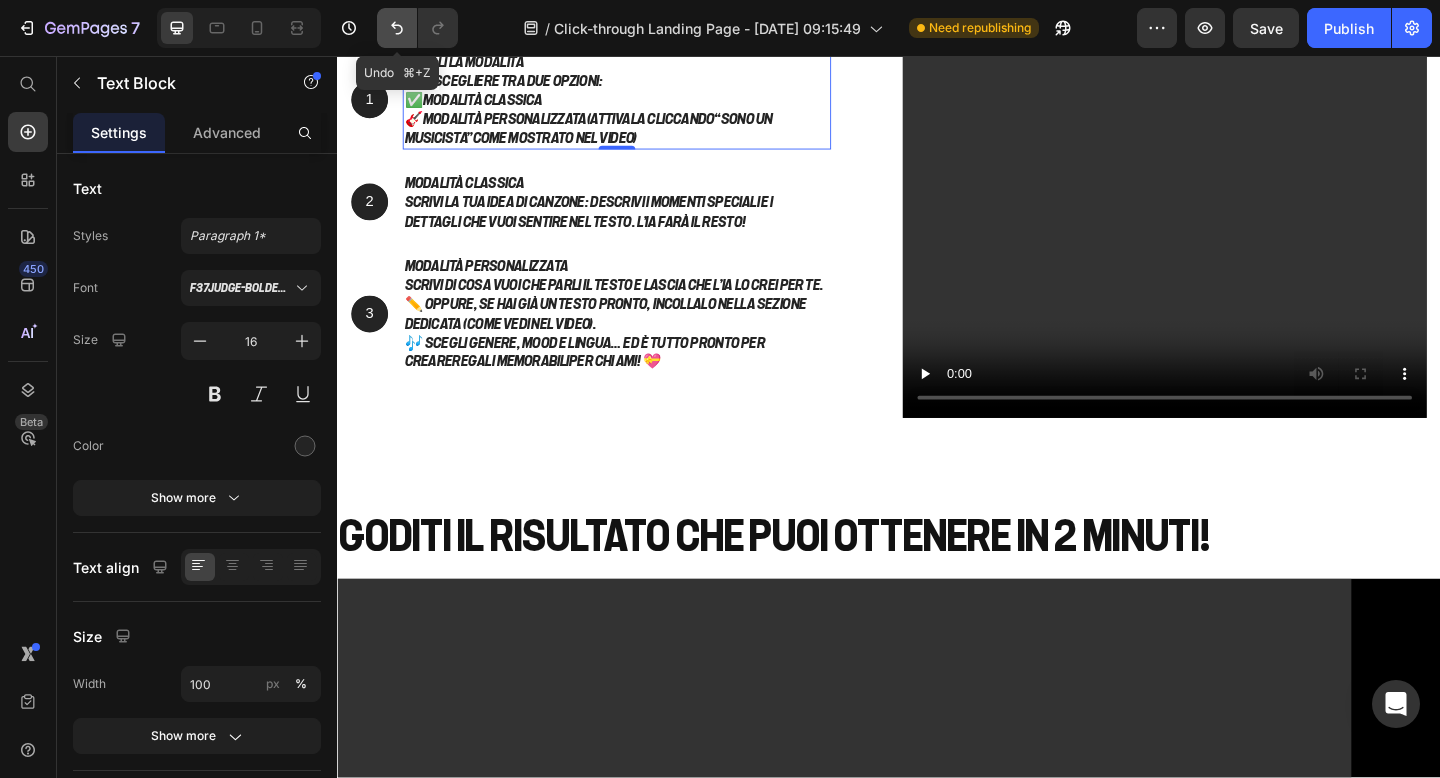 click 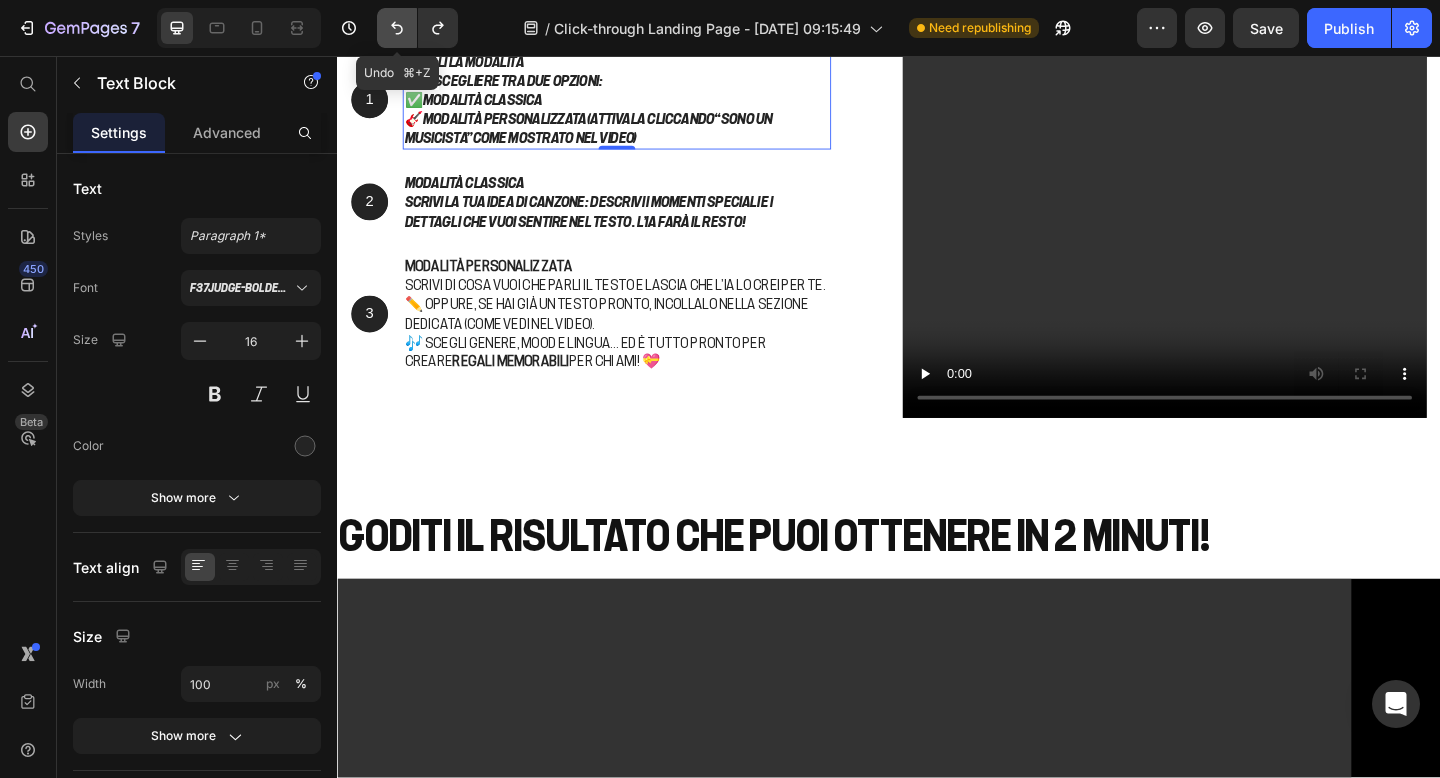 click 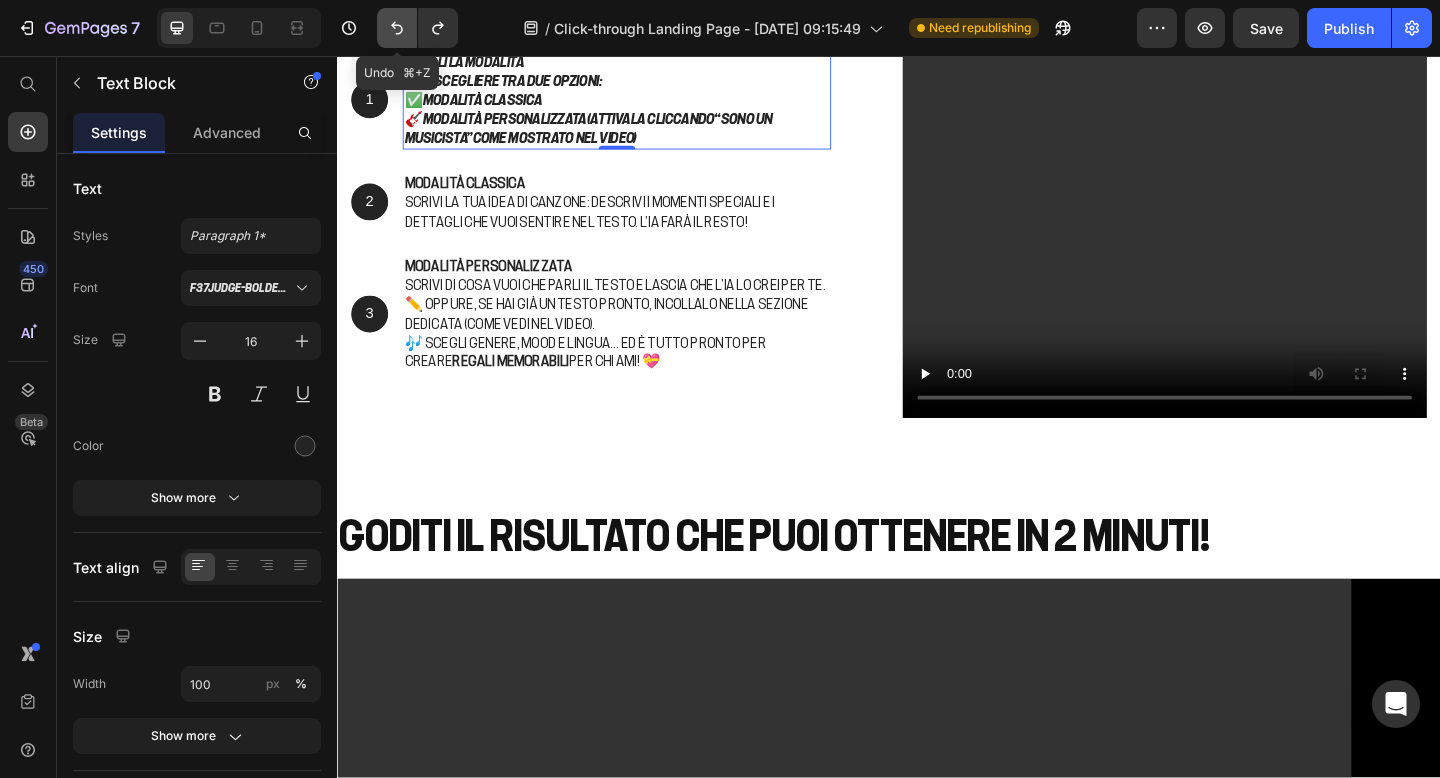click 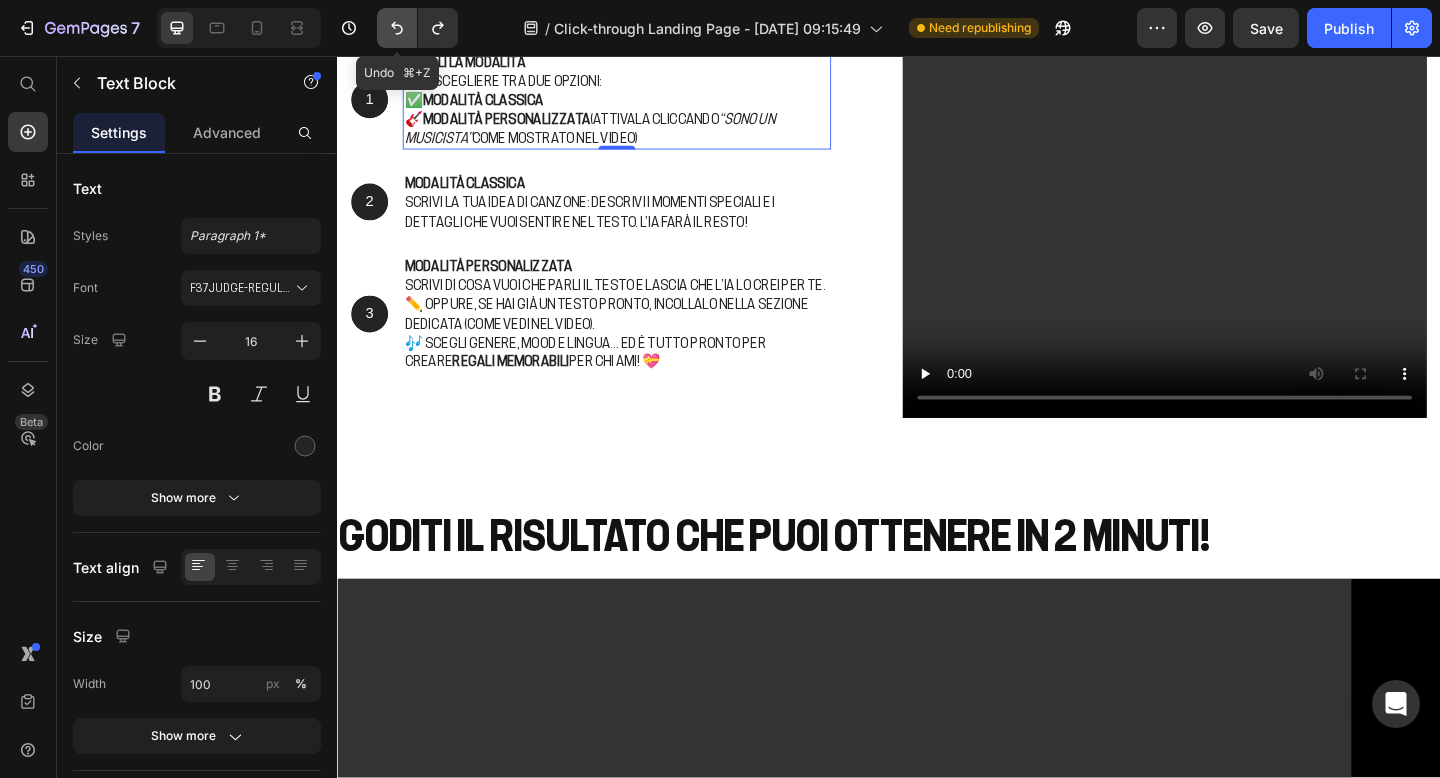 click 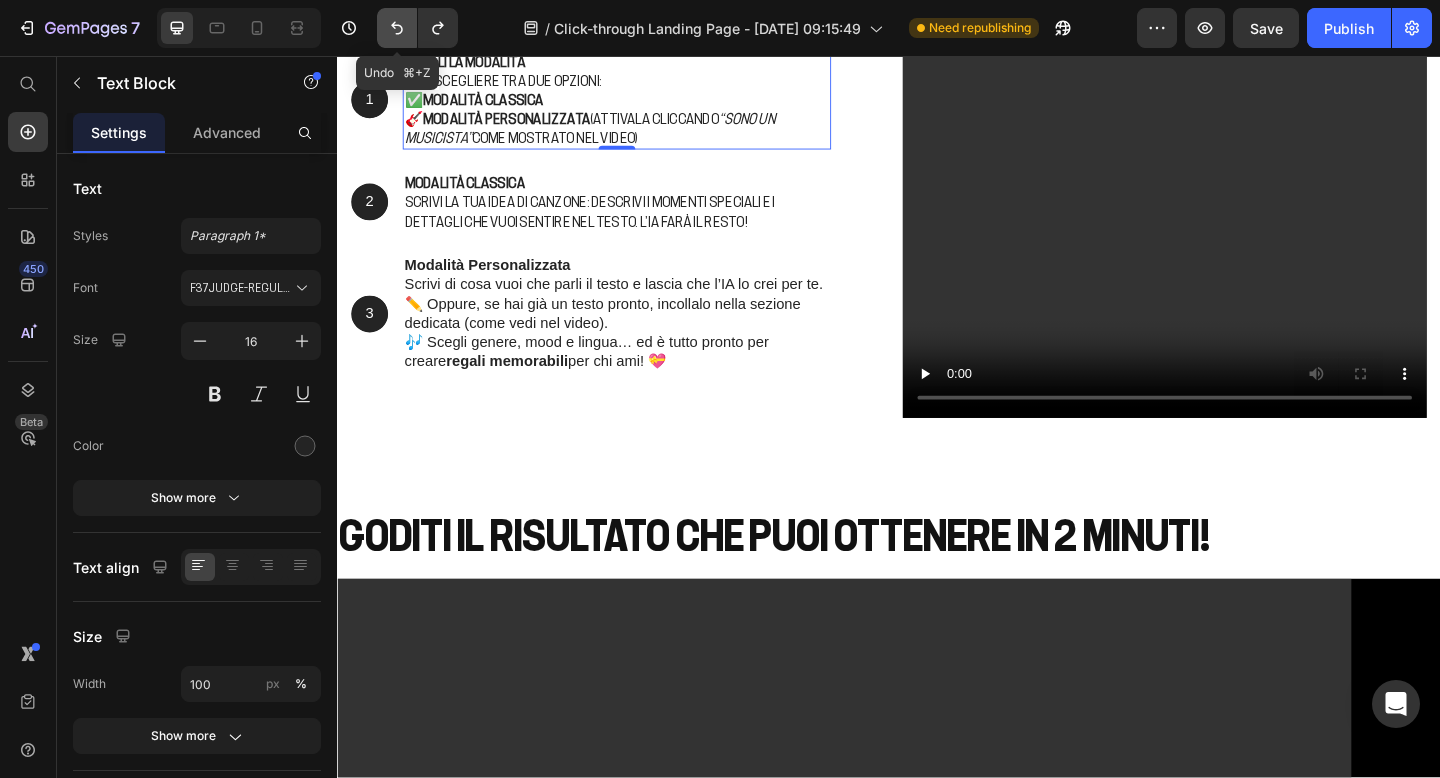 click 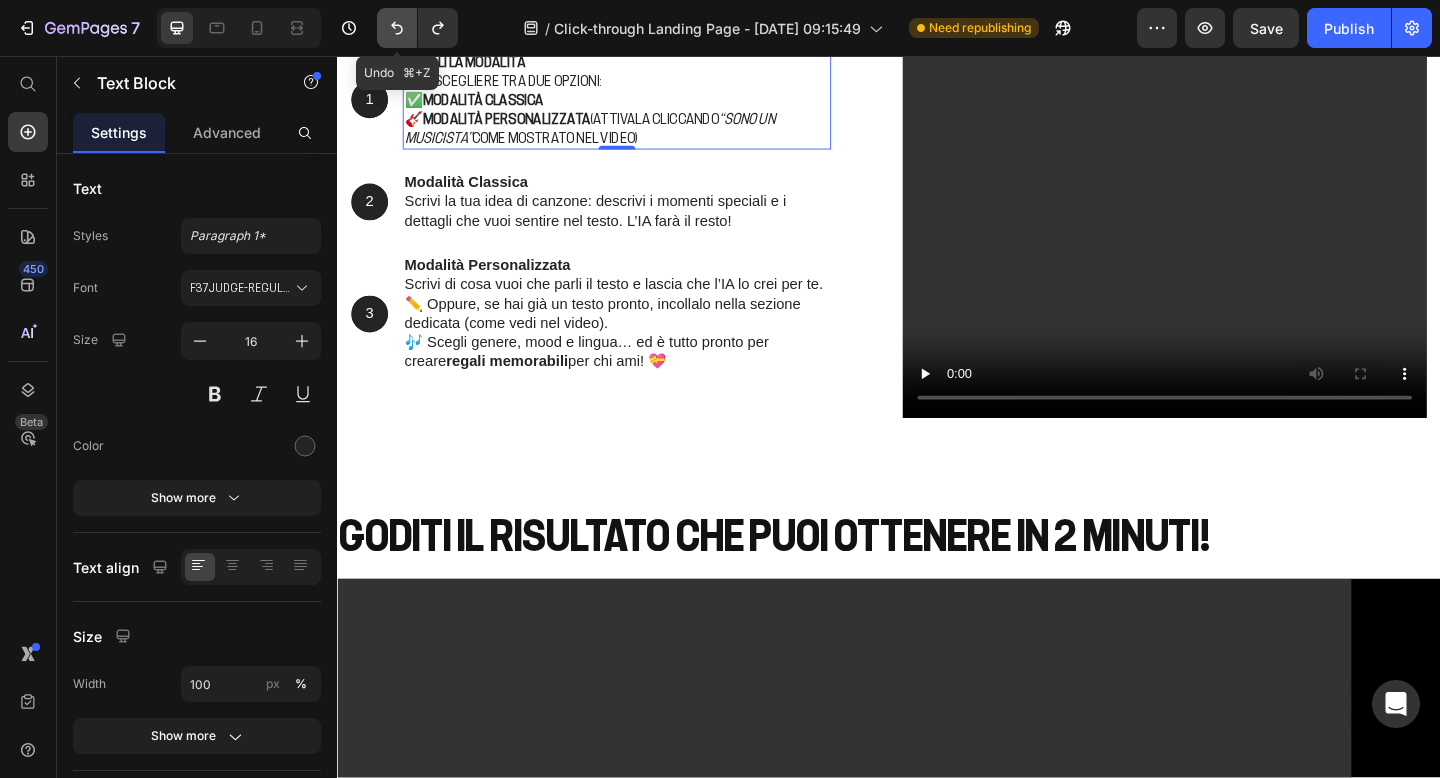 click 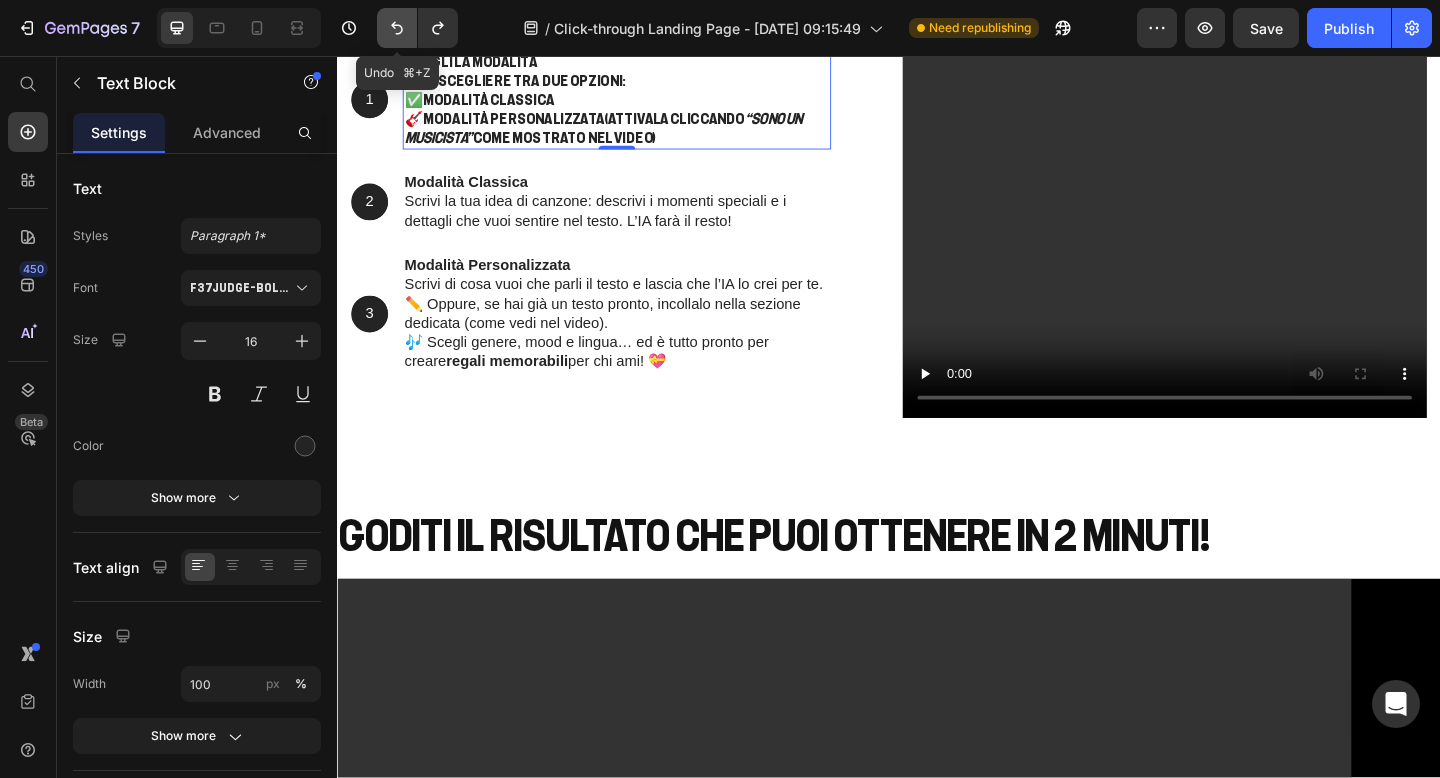 click 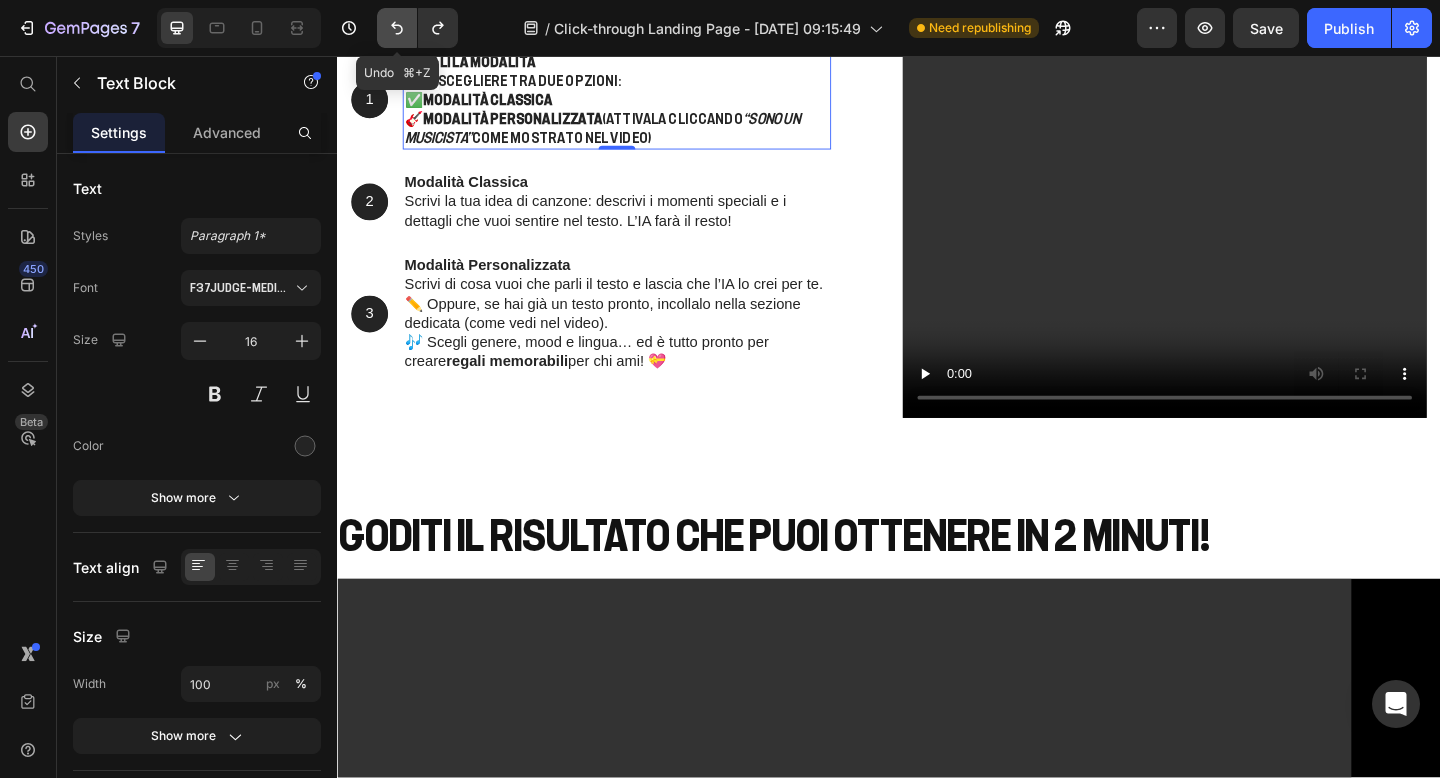 click 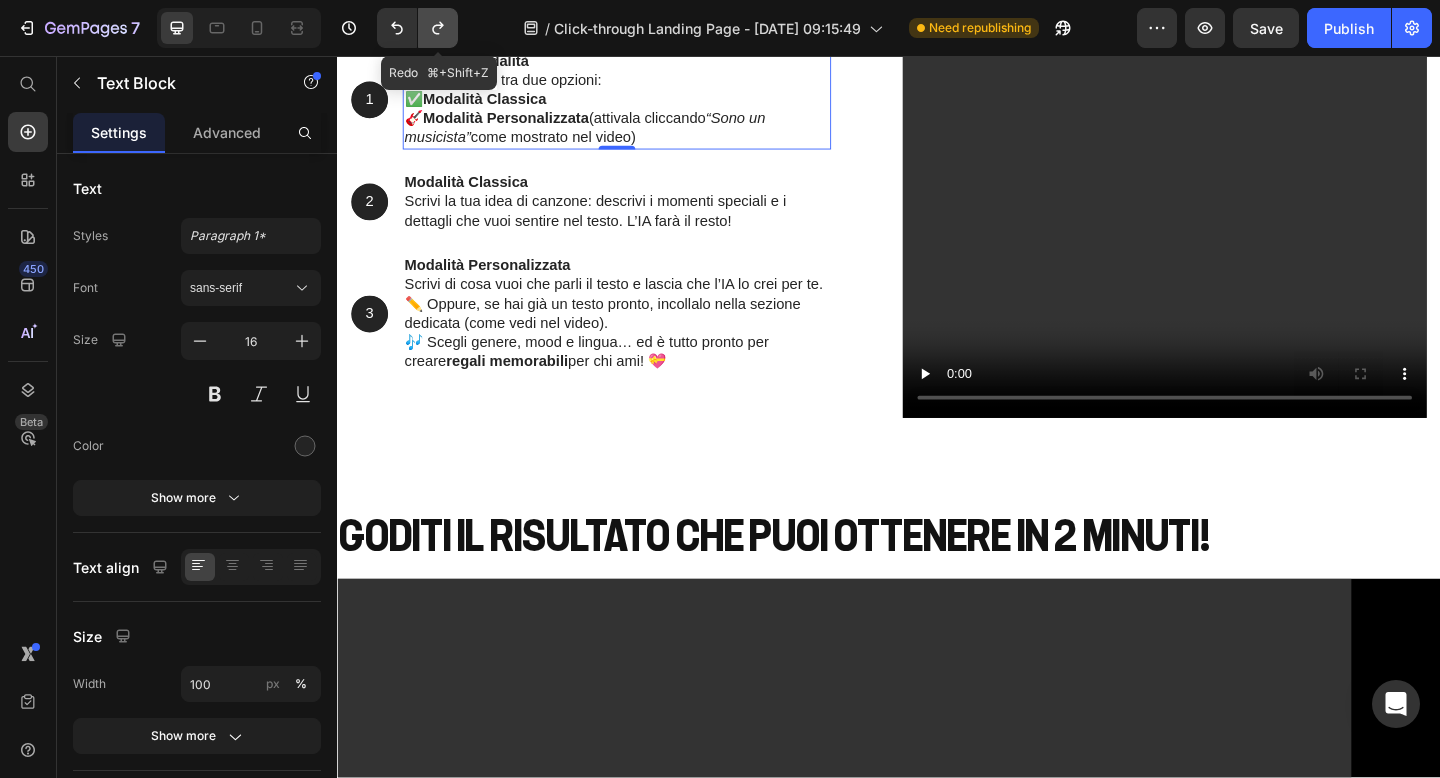 click 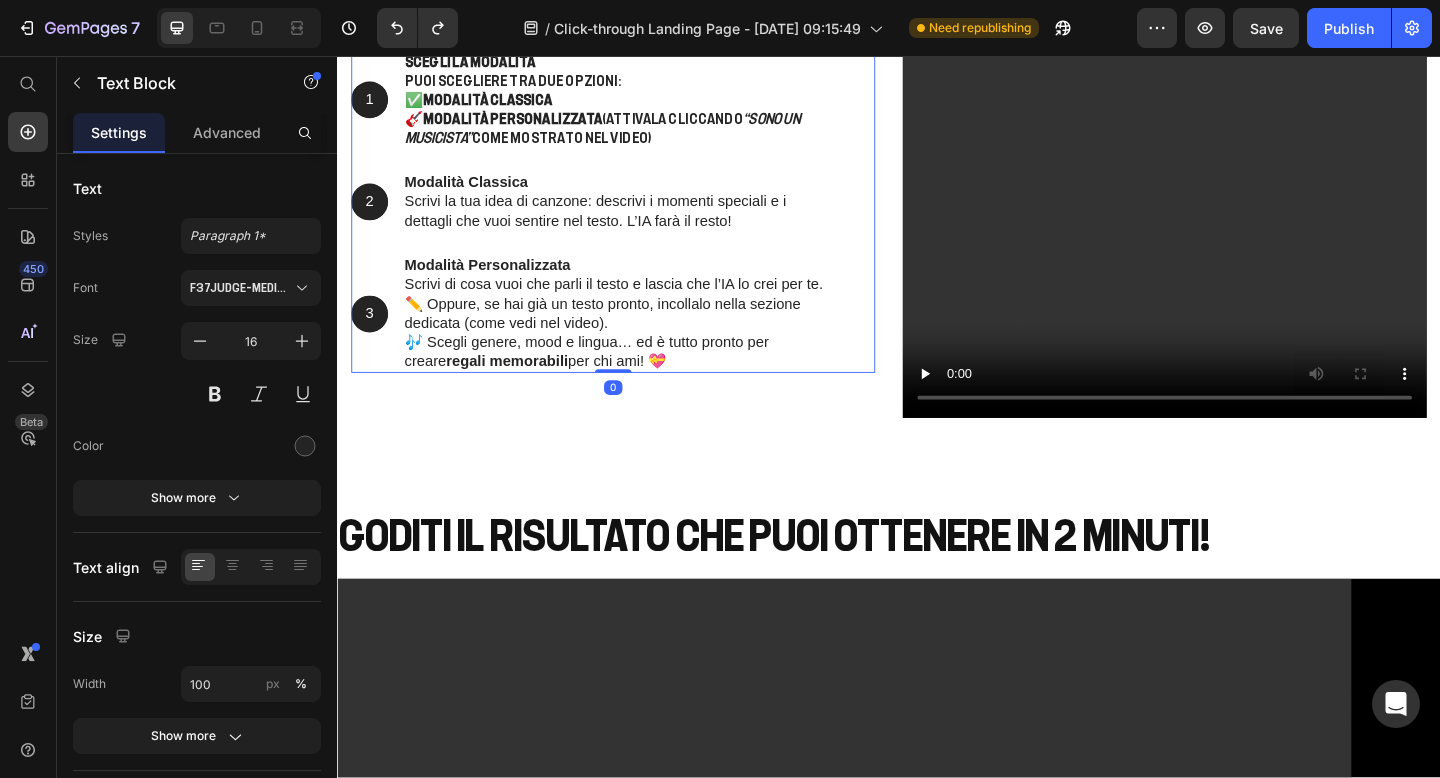 click on "come creare una canzone   ( +RISULTATO ) Heading 1 Text Block Hero Banner Scegli la modalità Puoi scegliere tra due opzioni: ✅  Modalità Classica 🎸  Modalità Personalizzata  (attivala cliccando  “Sono un musicista”  come mostrato nel video) Text Block Row 2 Text Block Hero Banner Modalità Classica Scrivi la tua idea di canzone: descrivi i momenti speciali e i dettagli che vuoi sentire nel testo. L’IA farà il resto! Text Block Row 3 Text Block Hero Banner Modalità Personalizzata Scrivi di cosa vuoi che parli il testo e lascia che l’IA lo crei per te. ✏️ Oppure, se hai già un testo pronto, incollalo nella sezione dedicata (come vedi nel video). 🎶 Scegli genere, mood e lingua… ed è tutto pronto per creare  regali memorabili  per chi ami! 💝 Text Block Row" at bounding box center [613, 164] 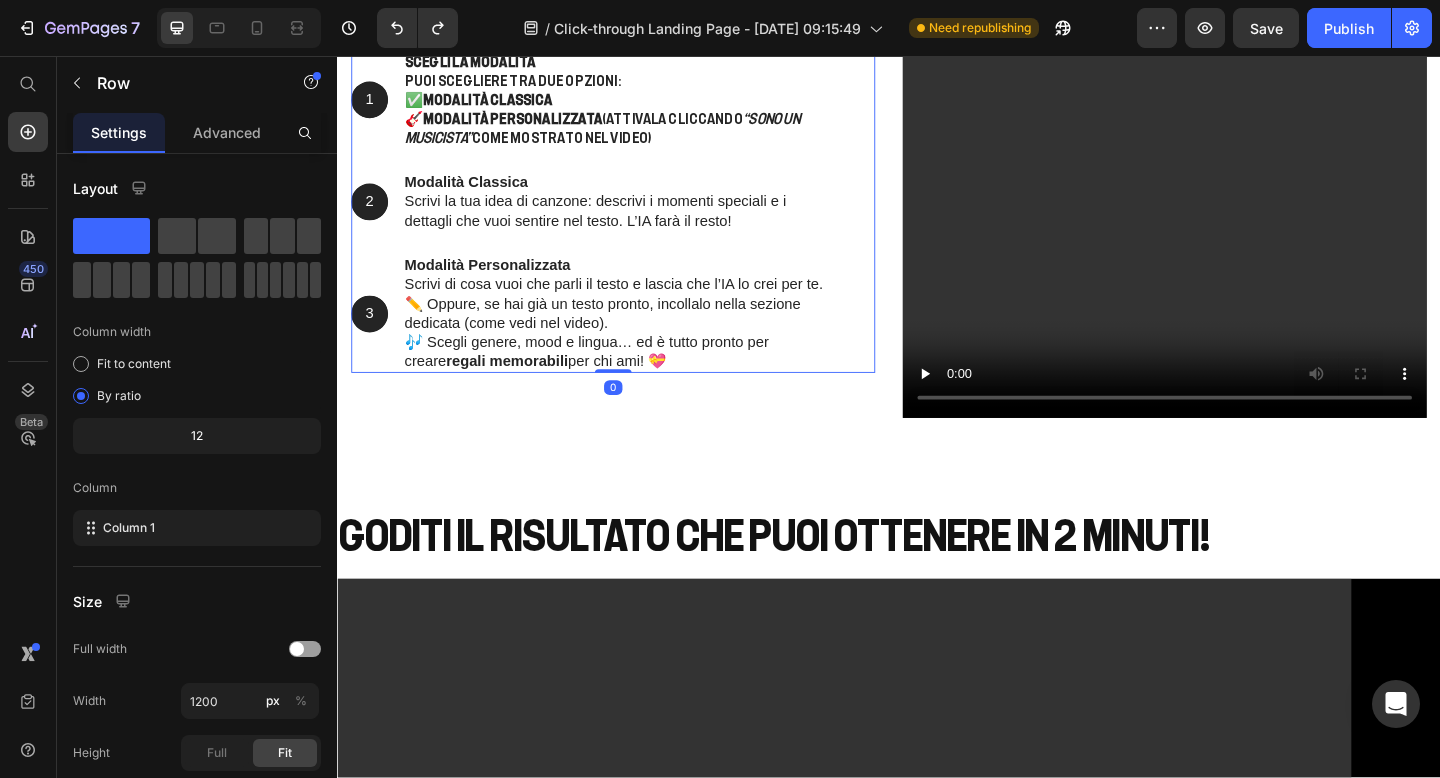 click on "Scegli la modalità Puoi scegliere tra due opzioni: ✅  Modalità Classica 🎸  Modalità Personalizzata  (attivala cliccando  “Sono un musicista”  come mostrato nel video)" at bounding box center [641, 104] 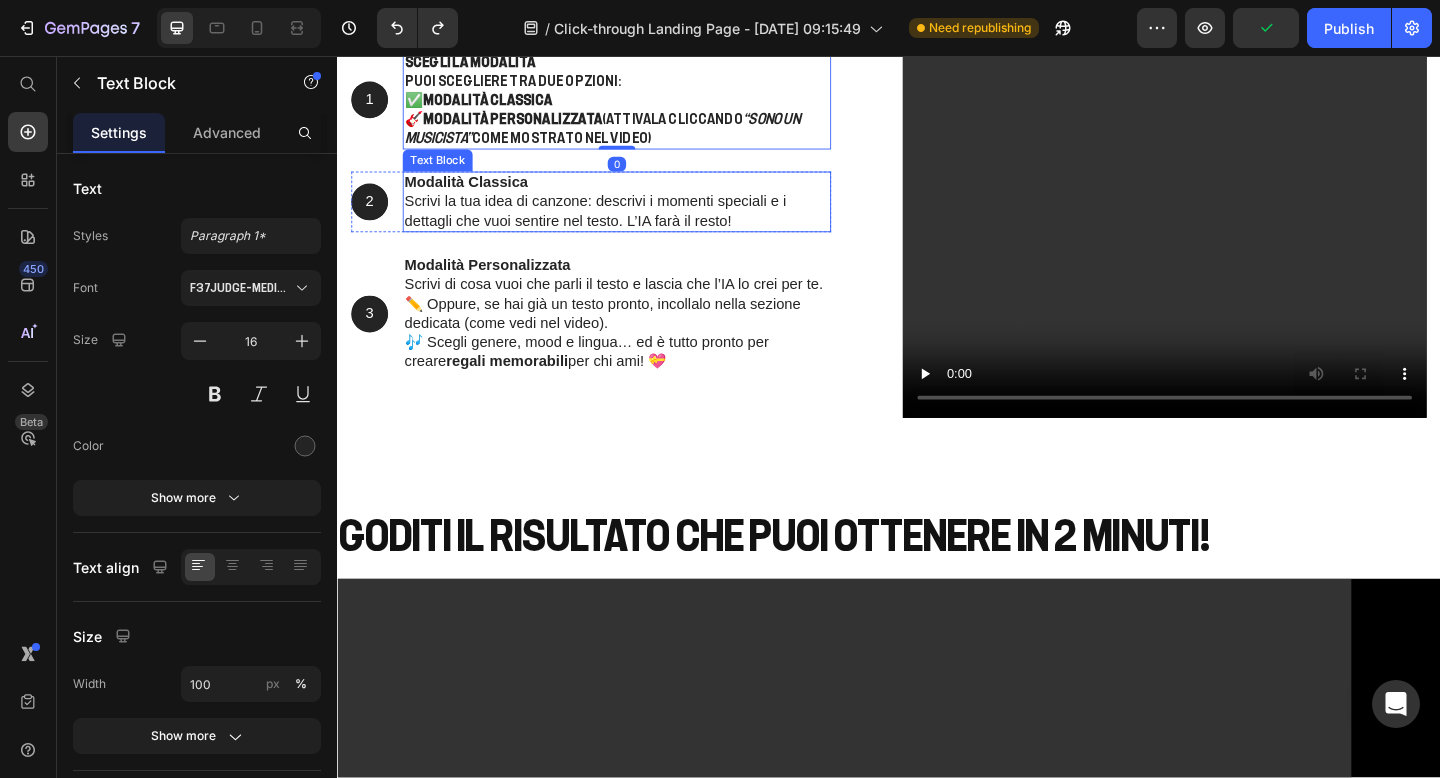 click on "Modalità Classica Scrivi la tua idea di canzone: descrivi i momenti speciali e i dettagli che vuoi sentire nel testo. L’IA farà il resto!" at bounding box center [641, 215] 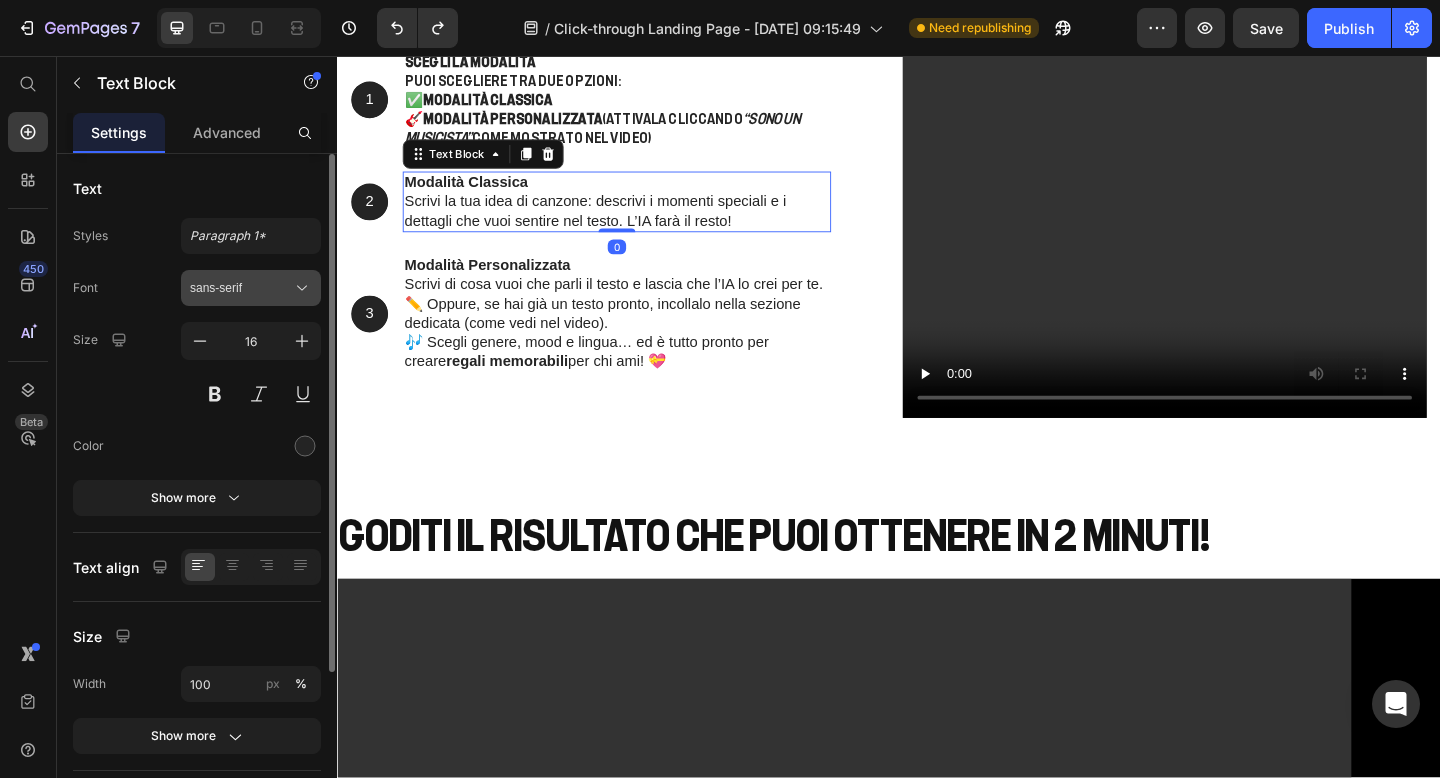 click on "sans-serif" at bounding box center [241, 288] 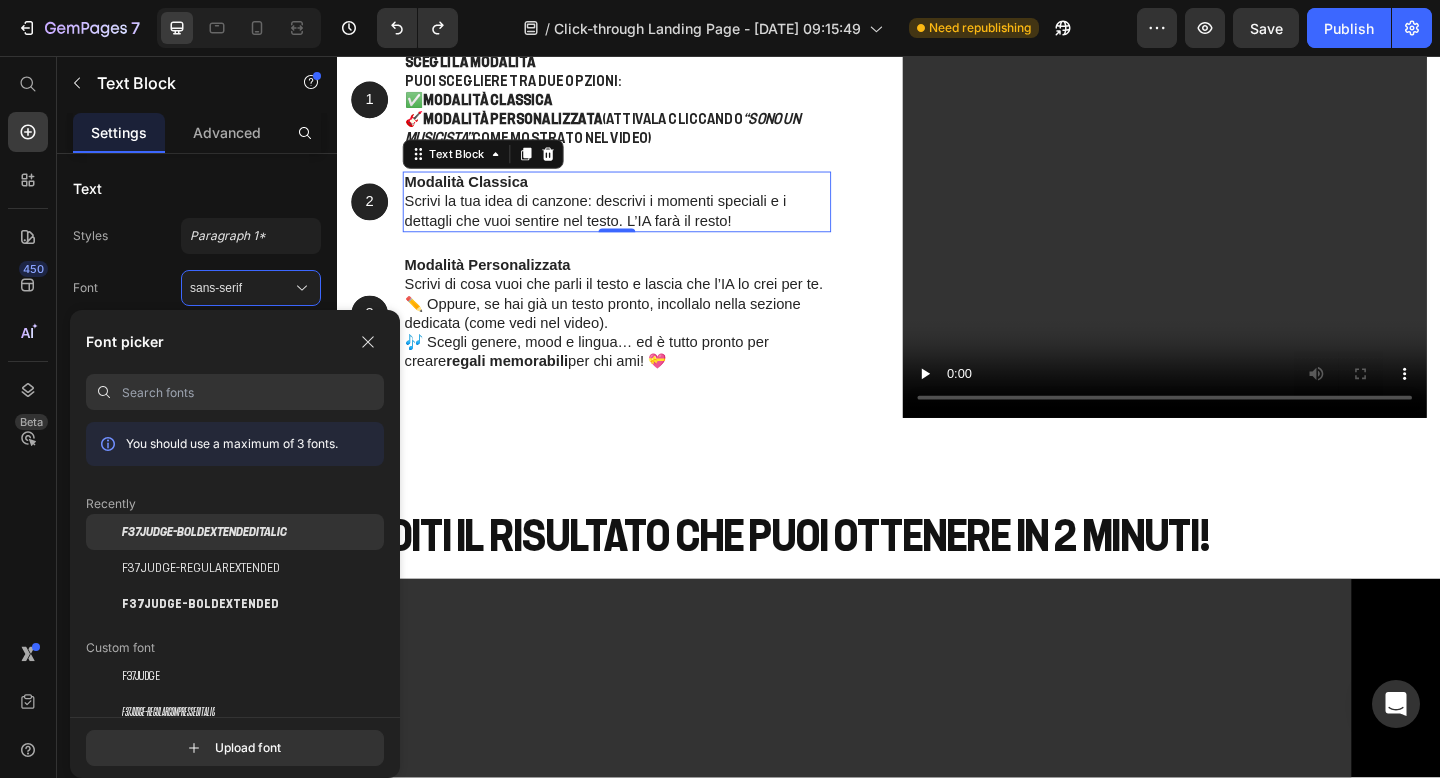 click on "F37Judge-BoldExtendedItalic" at bounding box center [204, 532] 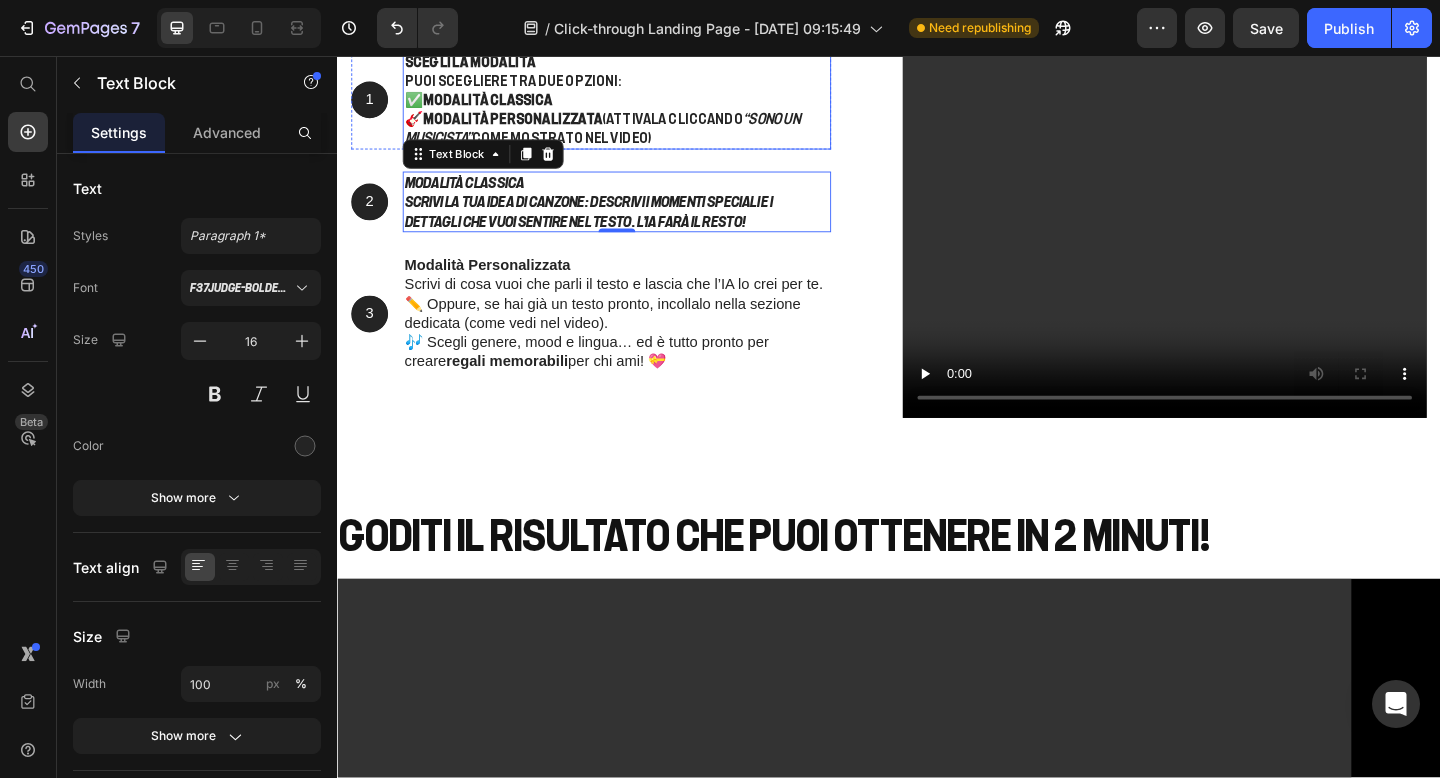 click on "Scegli la modalità Puoi scegliere tra due opzioni: ✅  Modalità Classica 🎸  Modalità Personalizzata  (attivala cliccando  “Sono un musicista”  come mostrato nel video)" at bounding box center [641, 104] 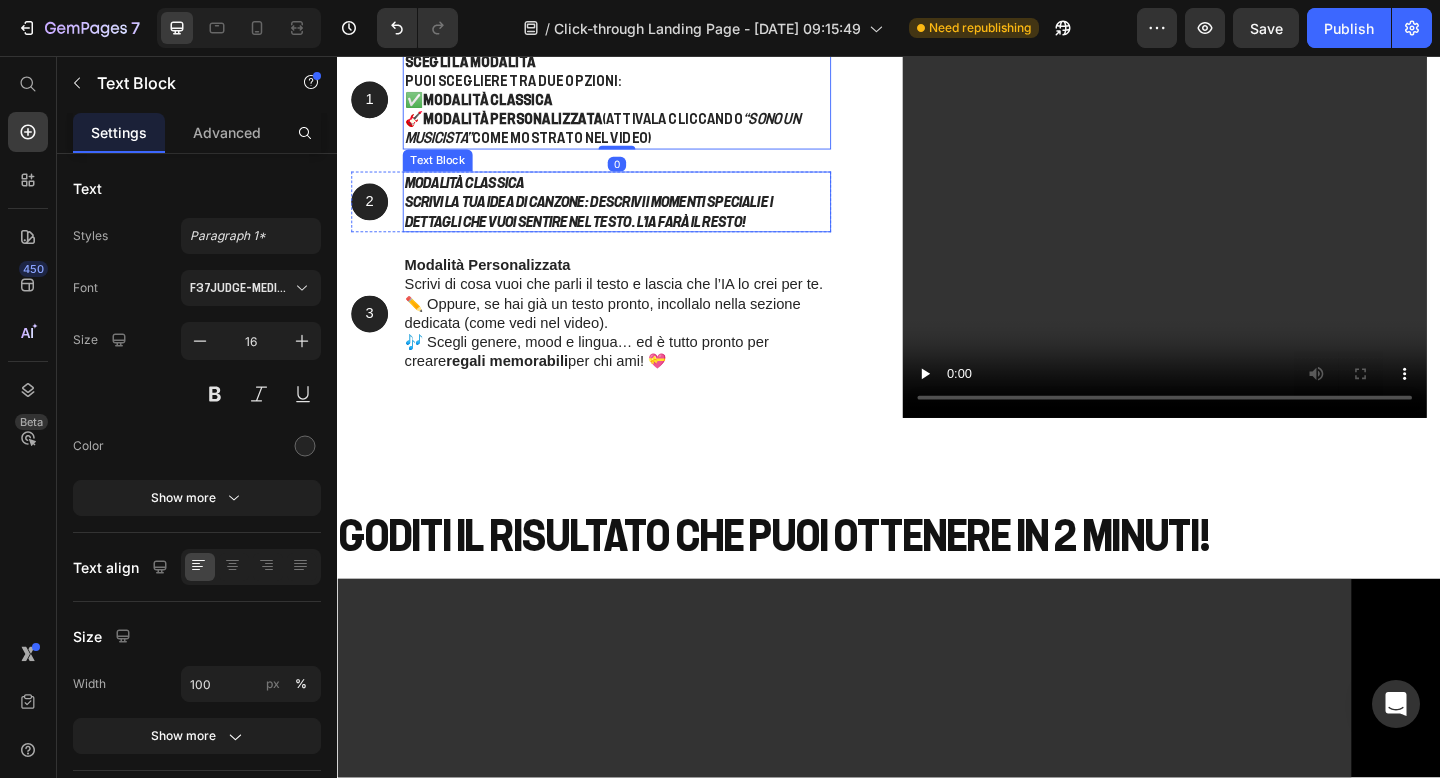 click on "Modalità Classica Scrivi la tua idea di canzone: descrivi i momenti speciali e i dettagli che vuoi sentire nel testo. L’IA farà il resto!" at bounding box center (641, 215) 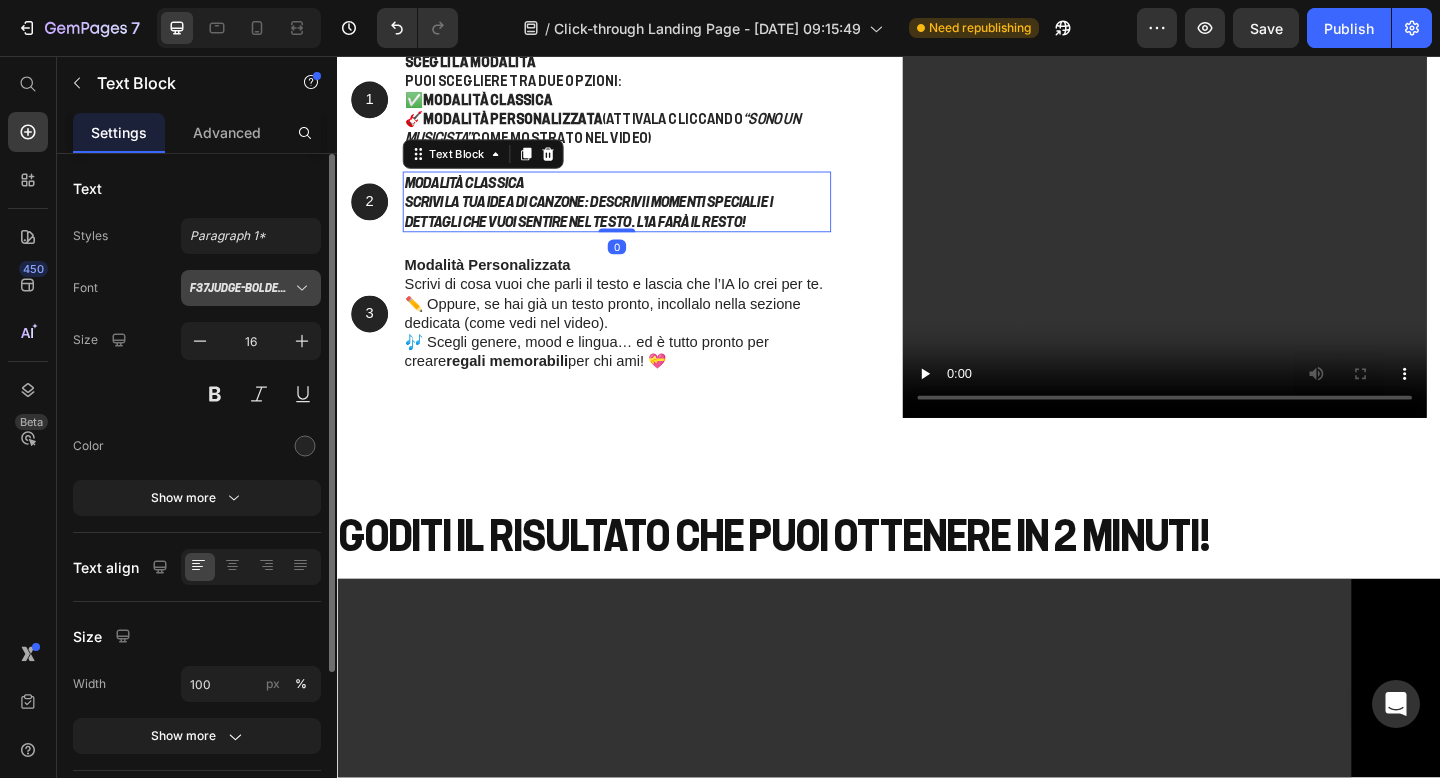 click on "F37Judge-BoldExtendedItalic" at bounding box center (241, 288) 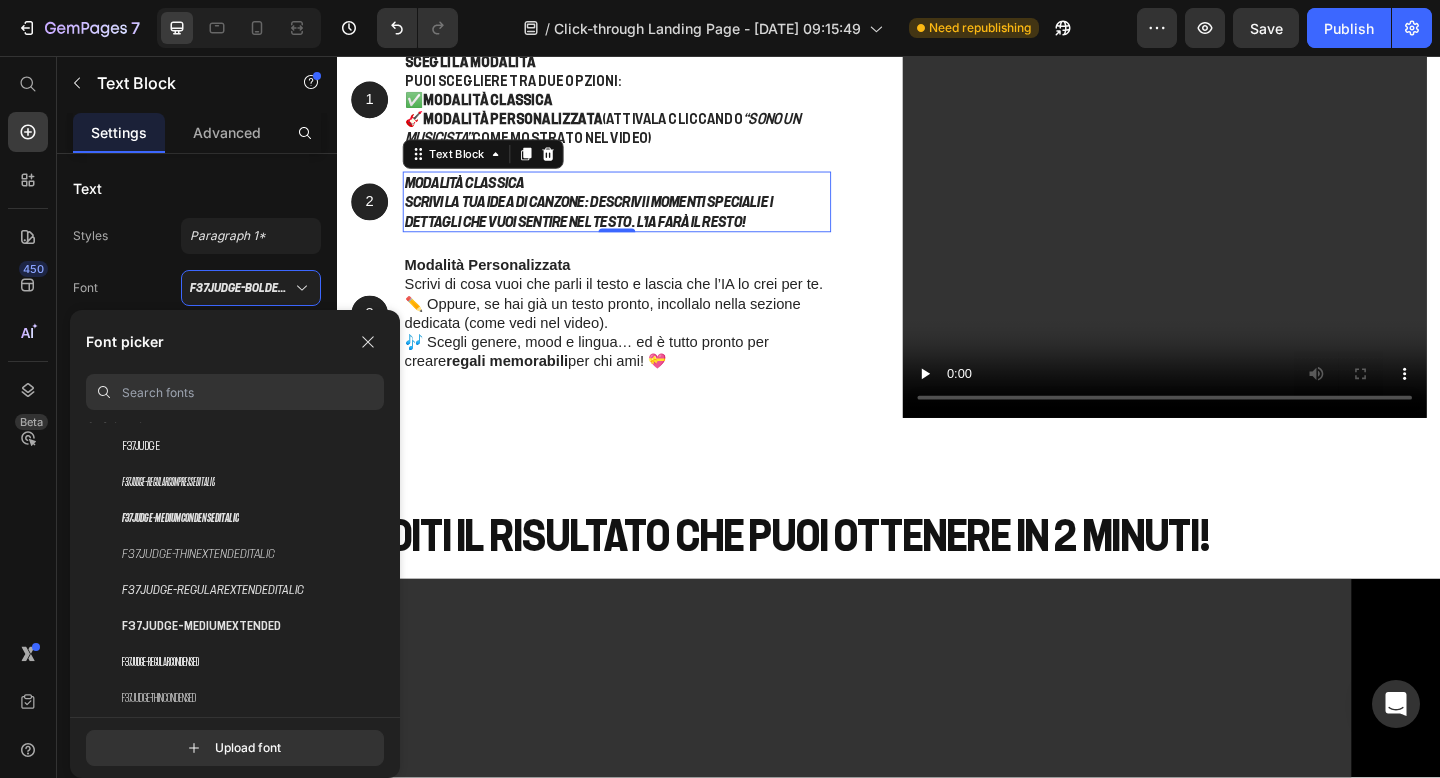 scroll, scrollTop: 396, scrollLeft: 0, axis: vertical 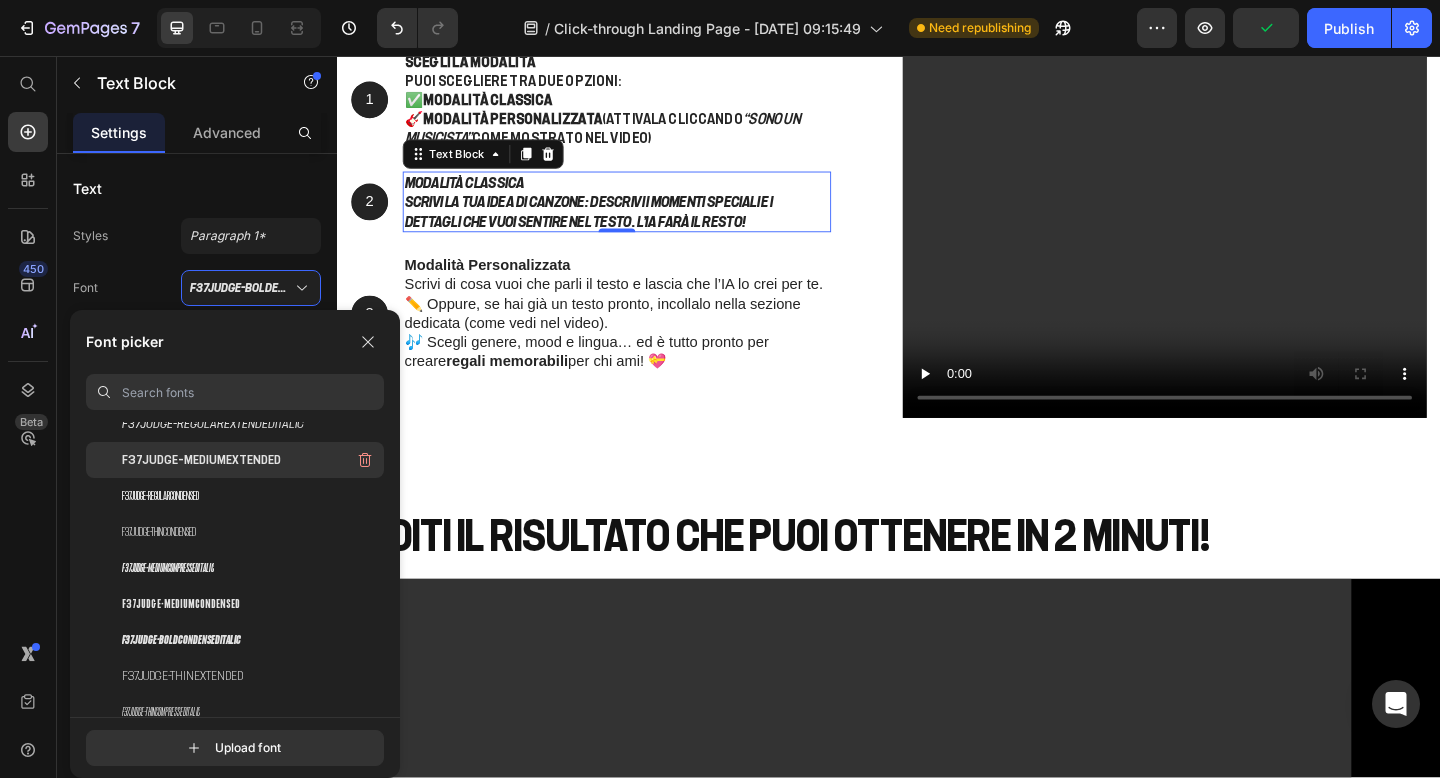 click on "F37Judge-MediumExtended" at bounding box center [201, 460] 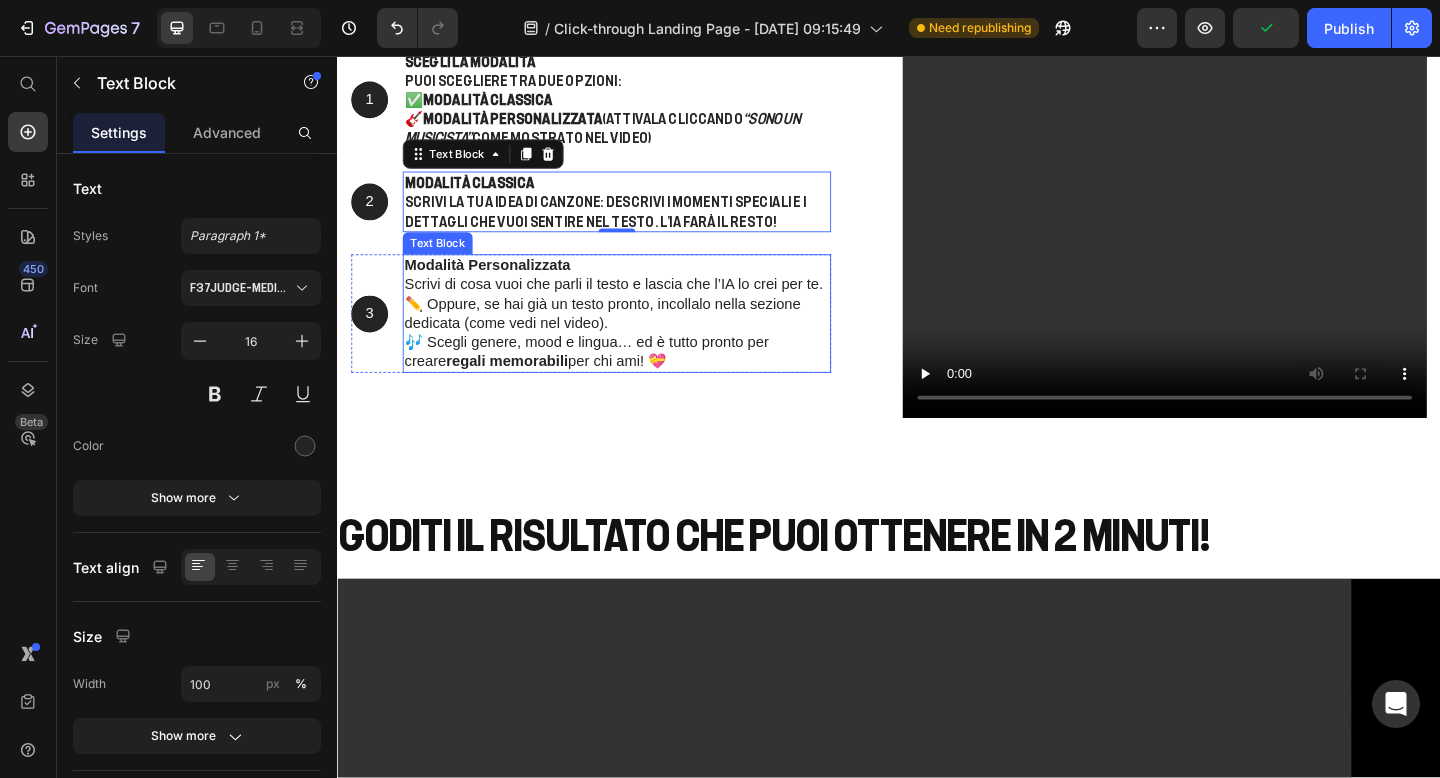 click on "Modalità Personalizzata Scrivi di cosa vuoi che parli il testo e lascia che l’IA lo crei per te. ✏️ Oppure, se hai già un testo pronto, incollalo nella sezione dedicata (come vedi nel video). 🎶 Scegli genere, mood e lingua… ed è tutto pronto per creare  regali memorabili  per chi ami! 💝" at bounding box center (641, 336) 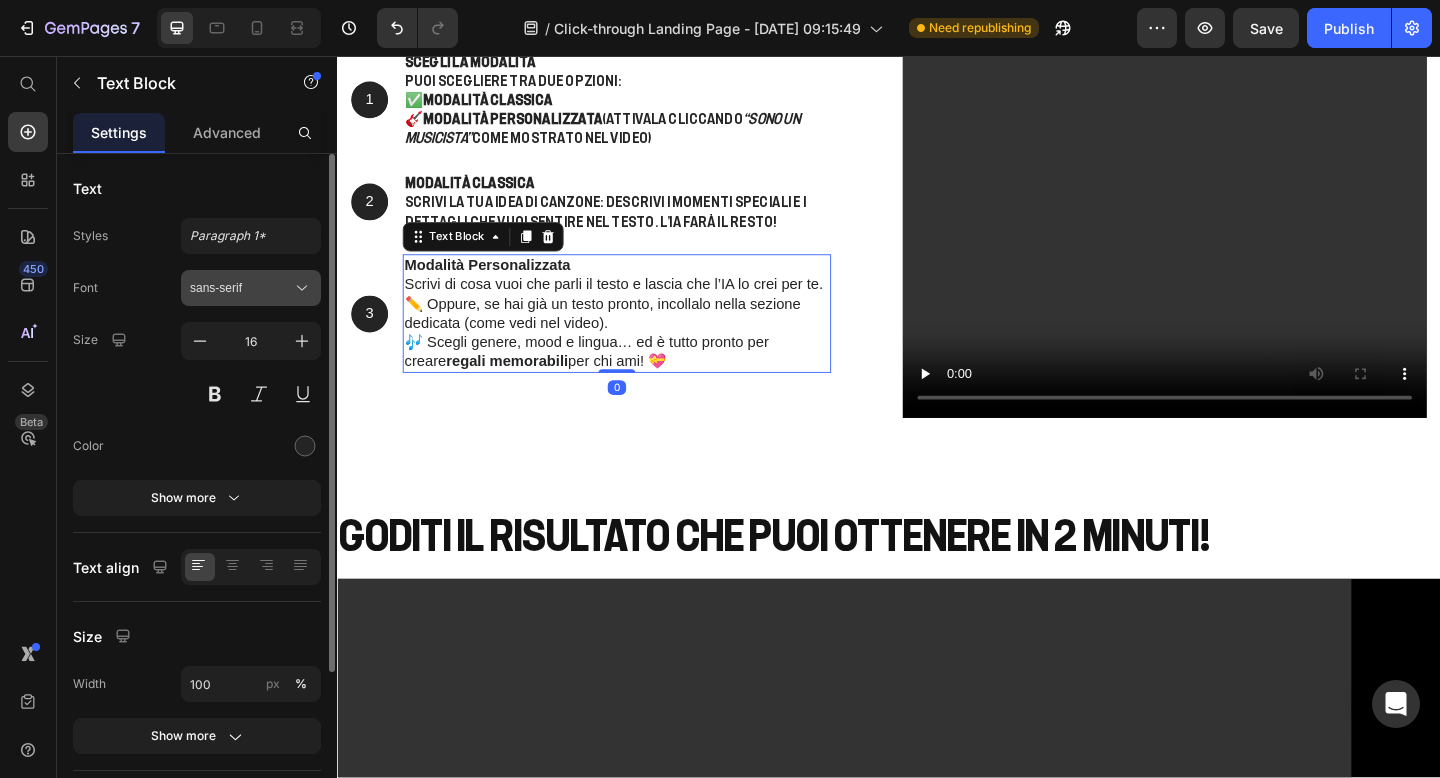 click on "sans-serif" at bounding box center (241, 288) 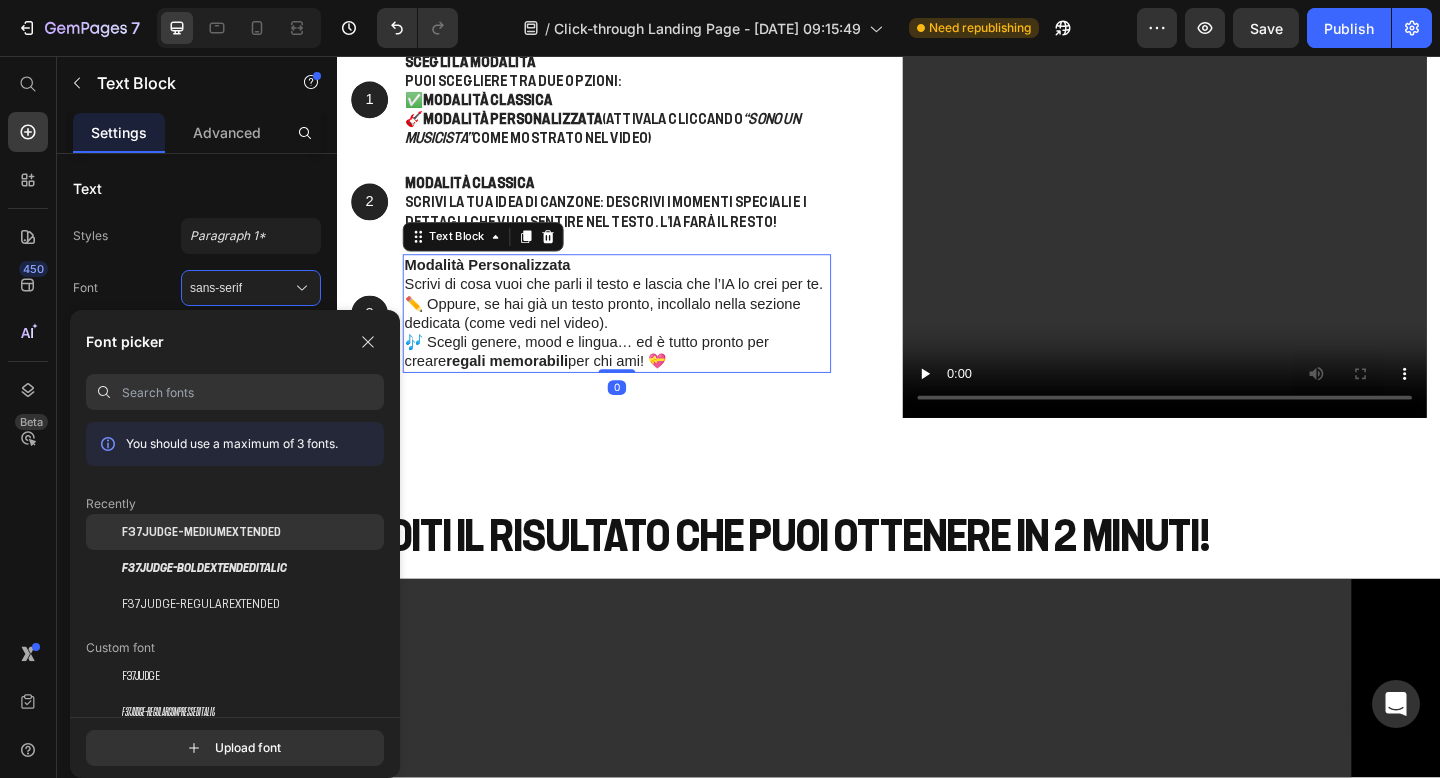 click on "F37Judge-MediumExtended" at bounding box center (201, 532) 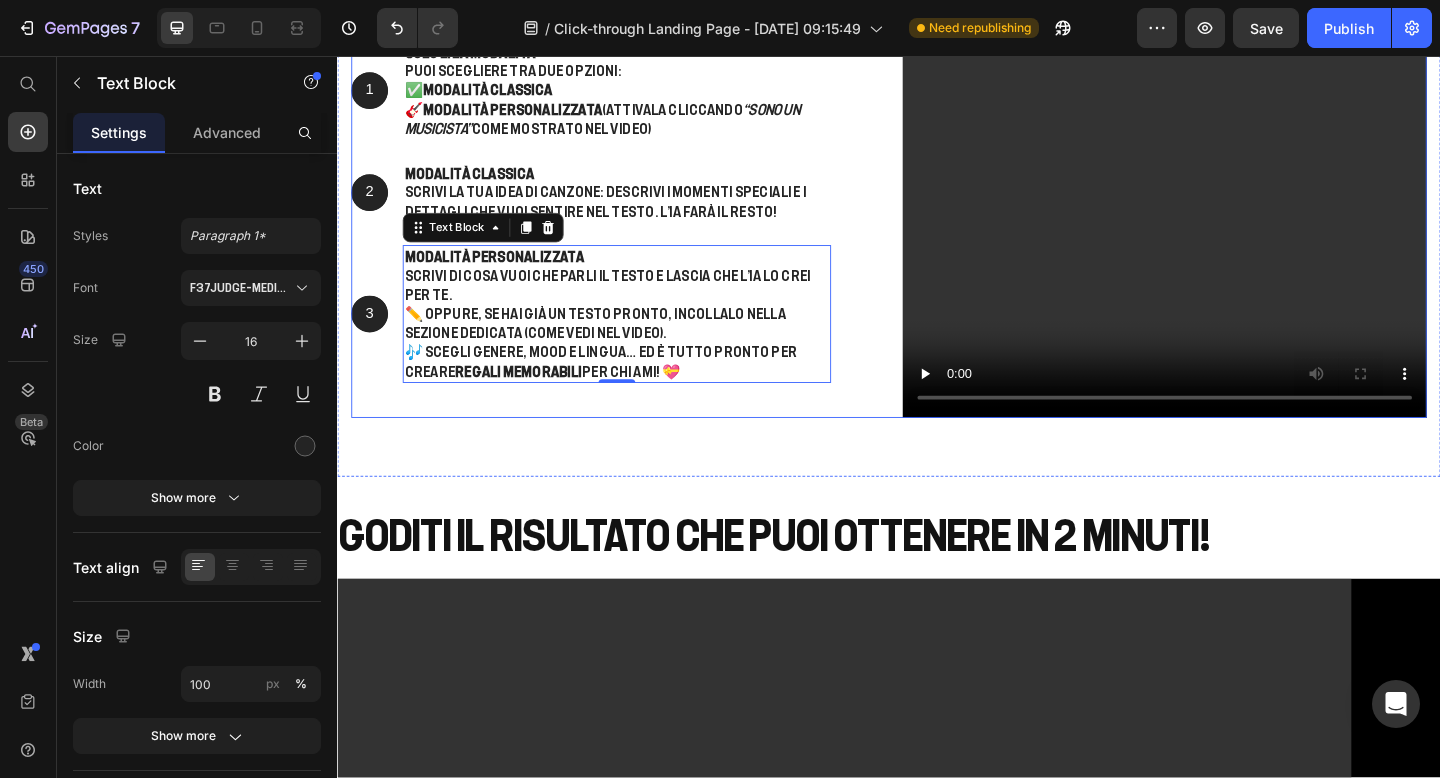 click on "come creare una canzone   ( +RISULTATO ) Heading 1 Text Block Hero Banner Scegli la modalità Puoi scegliere tra due opzioni: ✅  Modalità Classica 🎸  Modalità Personalizzata  (attivala cliccando  “Sono un musicista”  come mostrato nel video) Text Block Row 2 Text Block Hero Banner Modalità Classica Scrivi la tua idea di canzone: descrivi i momenti speciali e i dettagli che vuoi sentire nel testo. L’IA farà il resto! Text Block Row 3 Text Block Hero Banner Modalità Personalizzata Scrivi di cosa vuoi che parli il testo e lascia che l’IA lo crei per te. ✏️ Oppure, se hai già un testo pronto, incollalo nella sezione dedicata (come vedi nel video). 🎶 Scegli genere, mood e lingua… ed è tutto pronto per creare  regali memorabili  per chi ami! 💝 Text Block   0 Row Row Video Row Section 4" at bounding box center (937, 157) 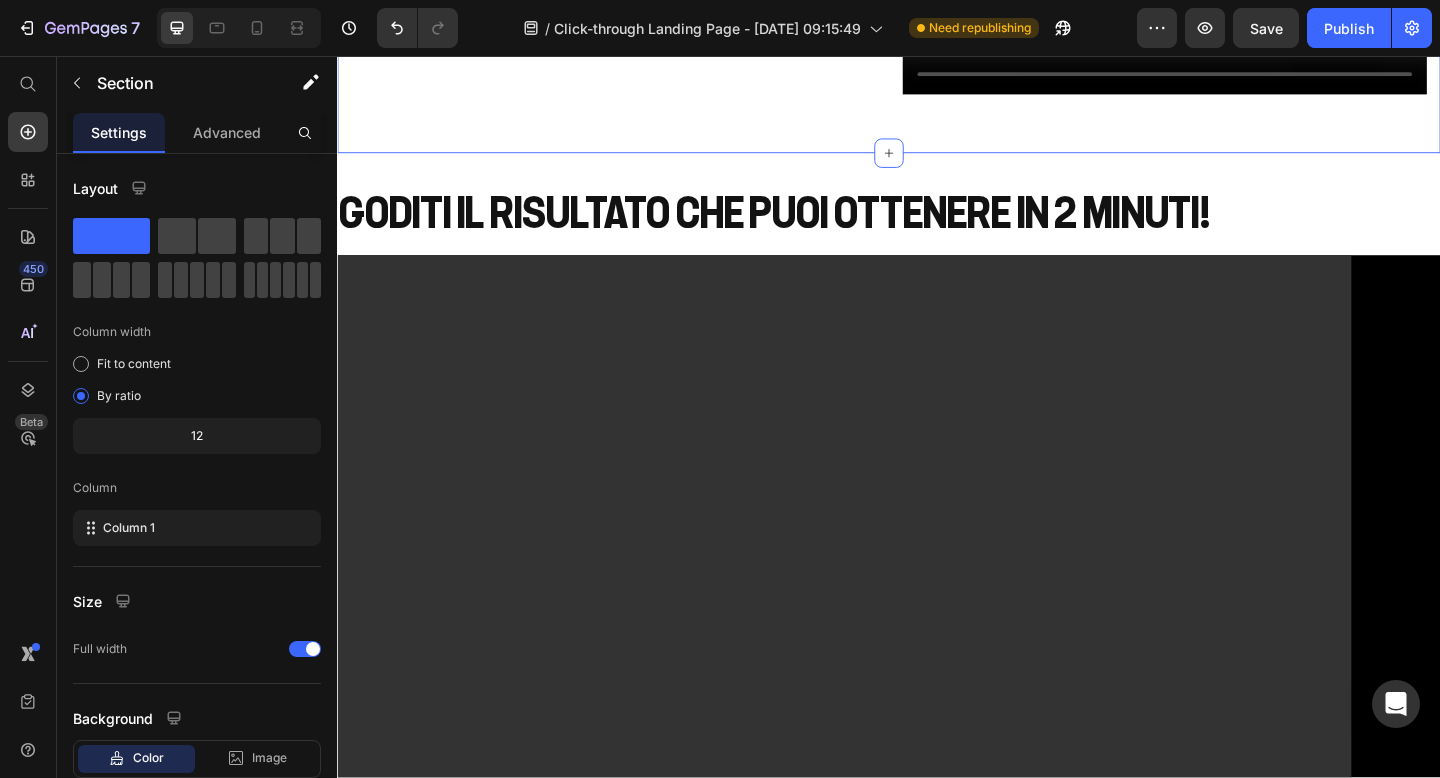 scroll, scrollTop: 3589, scrollLeft: 0, axis: vertical 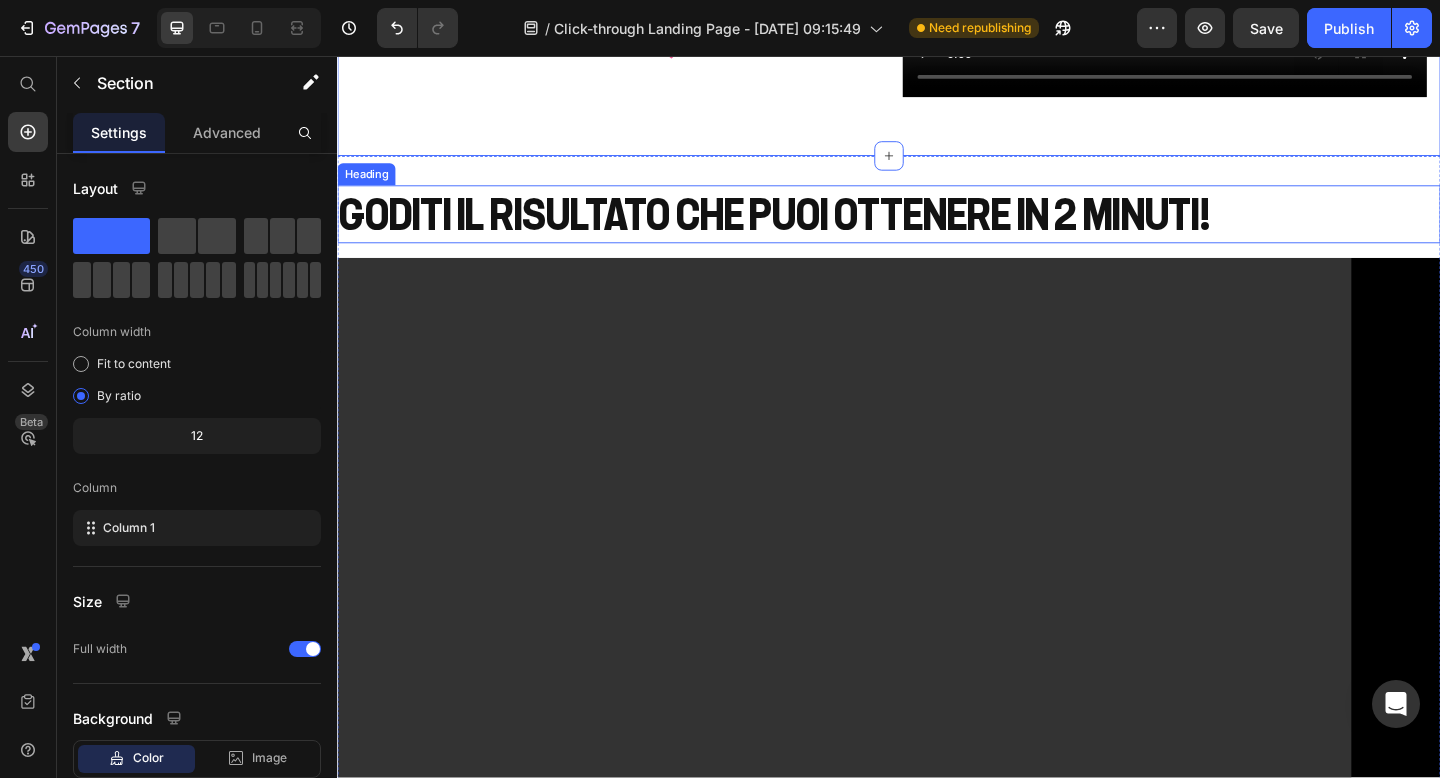 click on "GODITI IL RISULTATO CHE PUOI OTTENERE IN 2 MINUTI!" at bounding box center (937, 229) 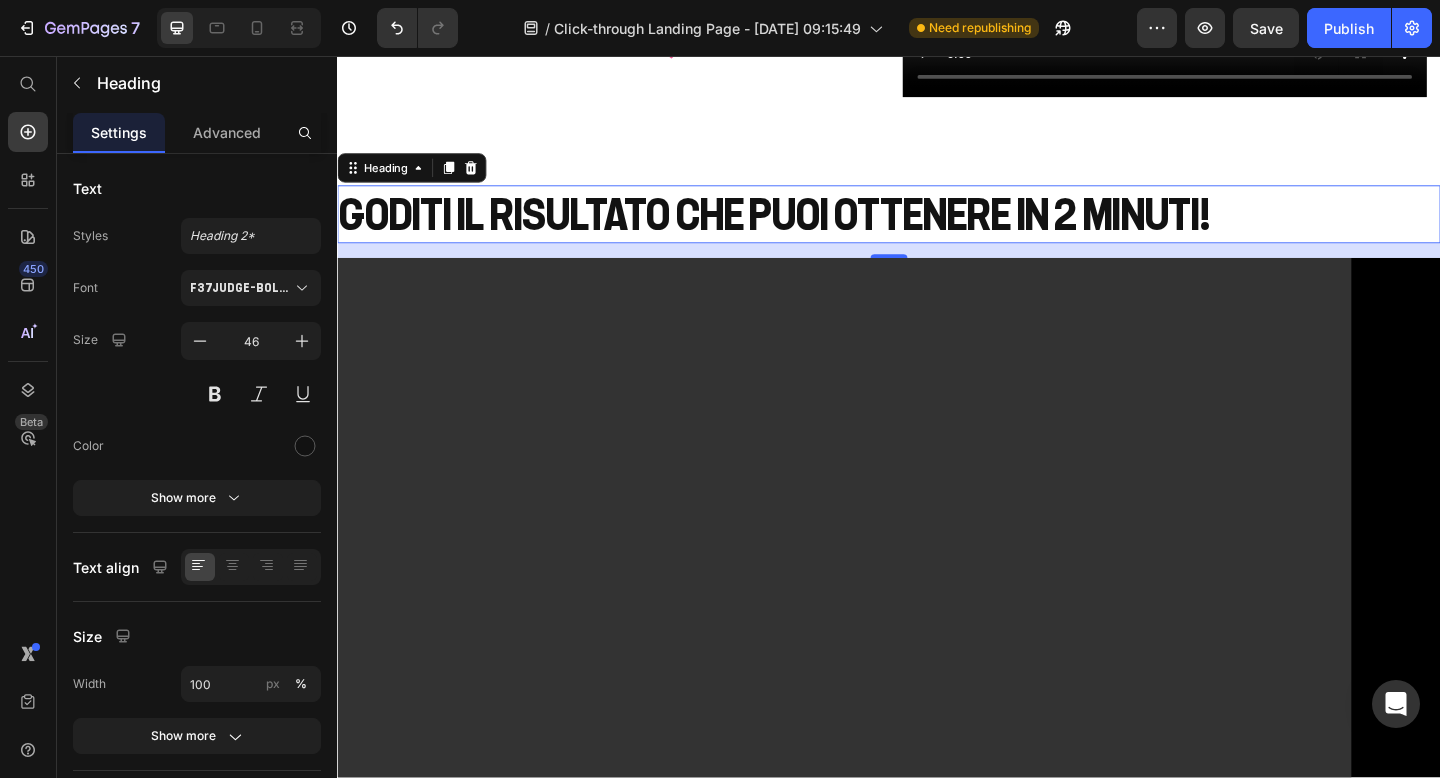 click on "GODITI IL RISULTATO CHE PUOI OTTENERE IN 2 MINUTI!" at bounding box center [937, 229] 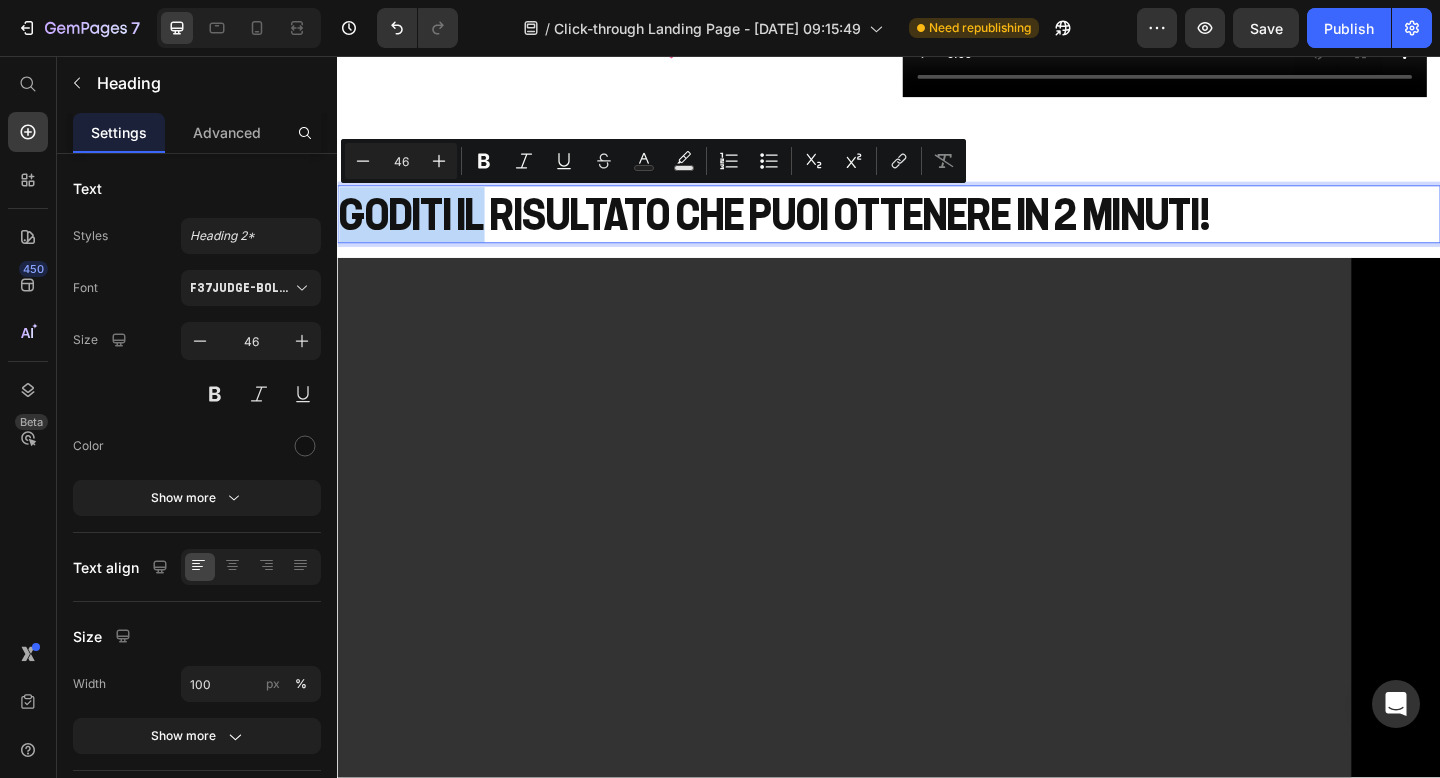 drag, startPoint x: 490, startPoint y: 226, endPoint x: 346, endPoint y: 222, distance: 144.05554 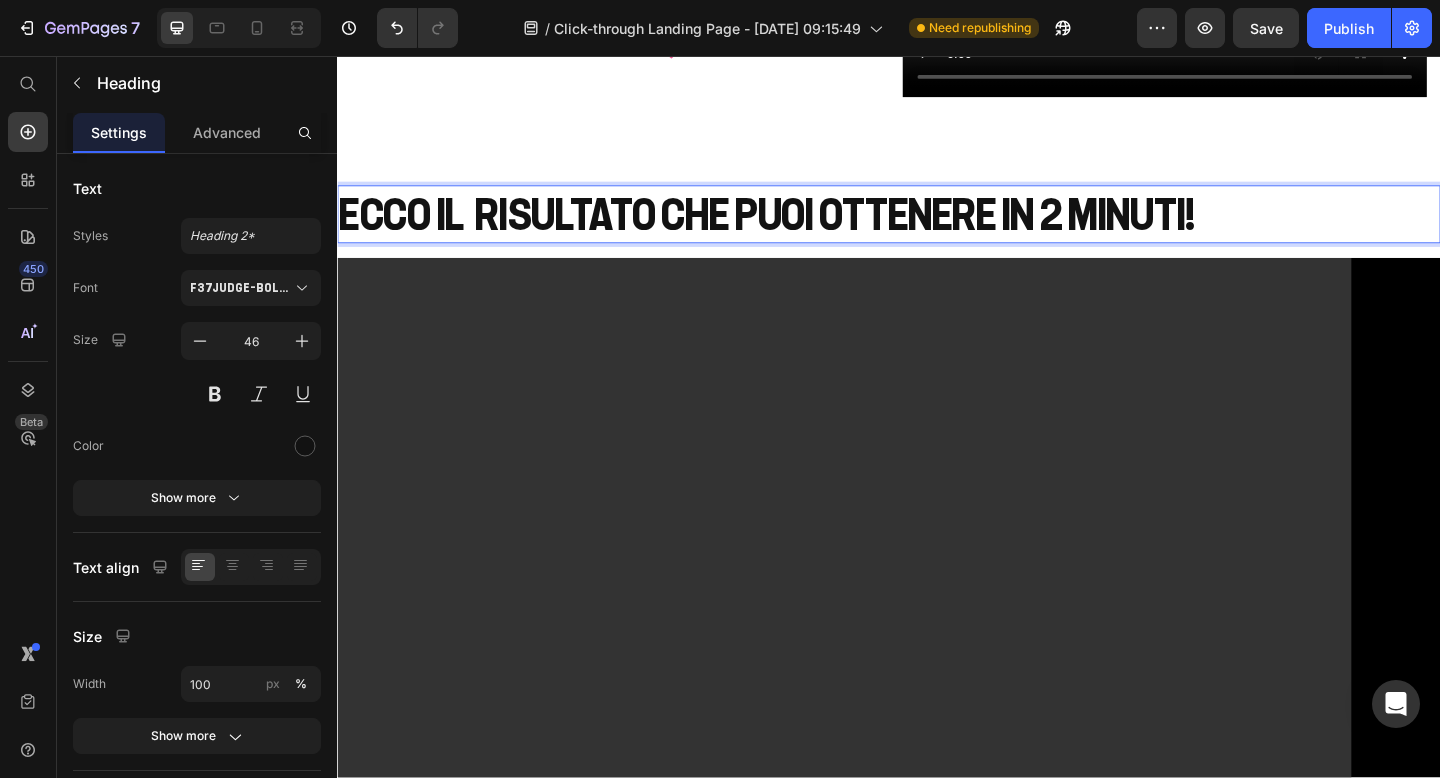 click on "ecco il  RISULTATO CHE PUOI OTTENERE IN 2 MINUTI!" at bounding box center (937, 229) 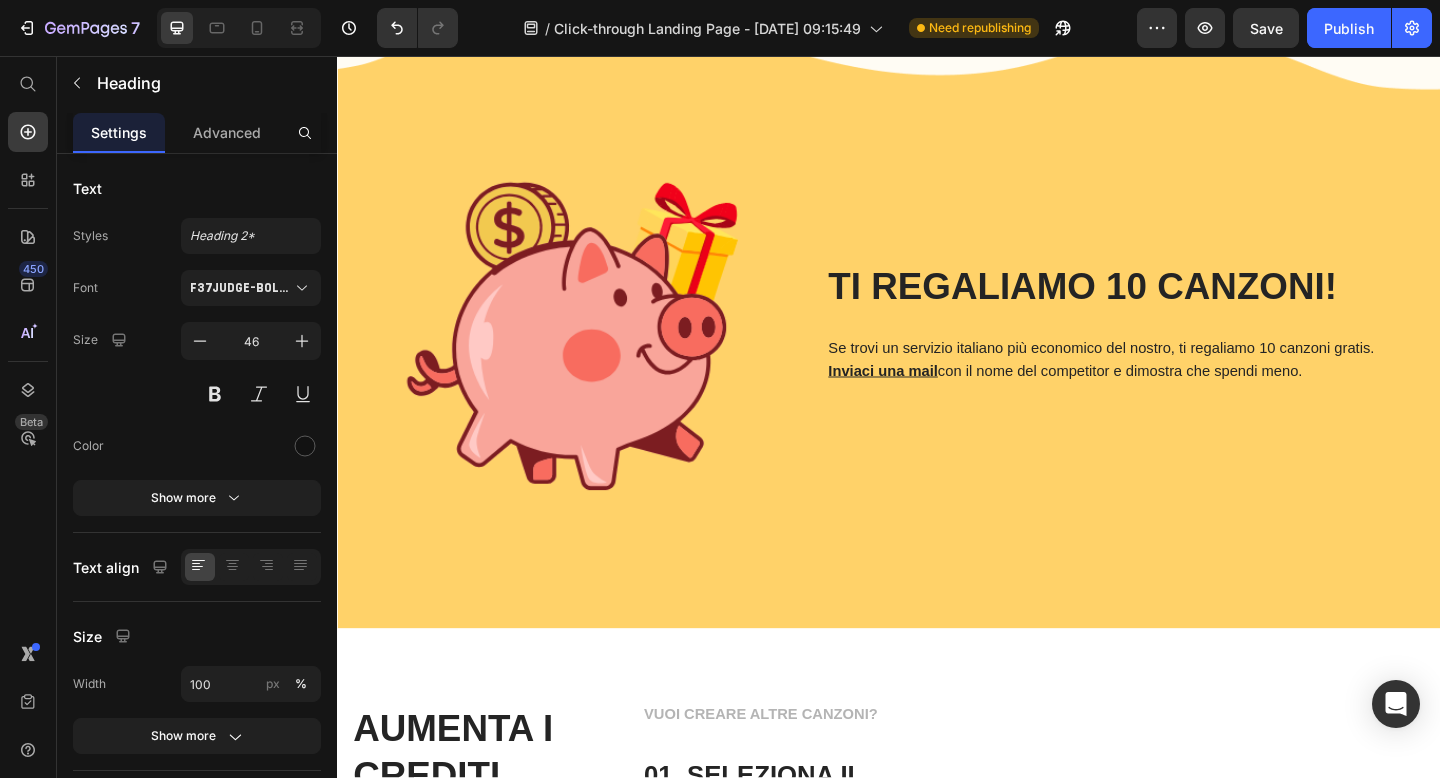 scroll, scrollTop: 5127, scrollLeft: 0, axis: vertical 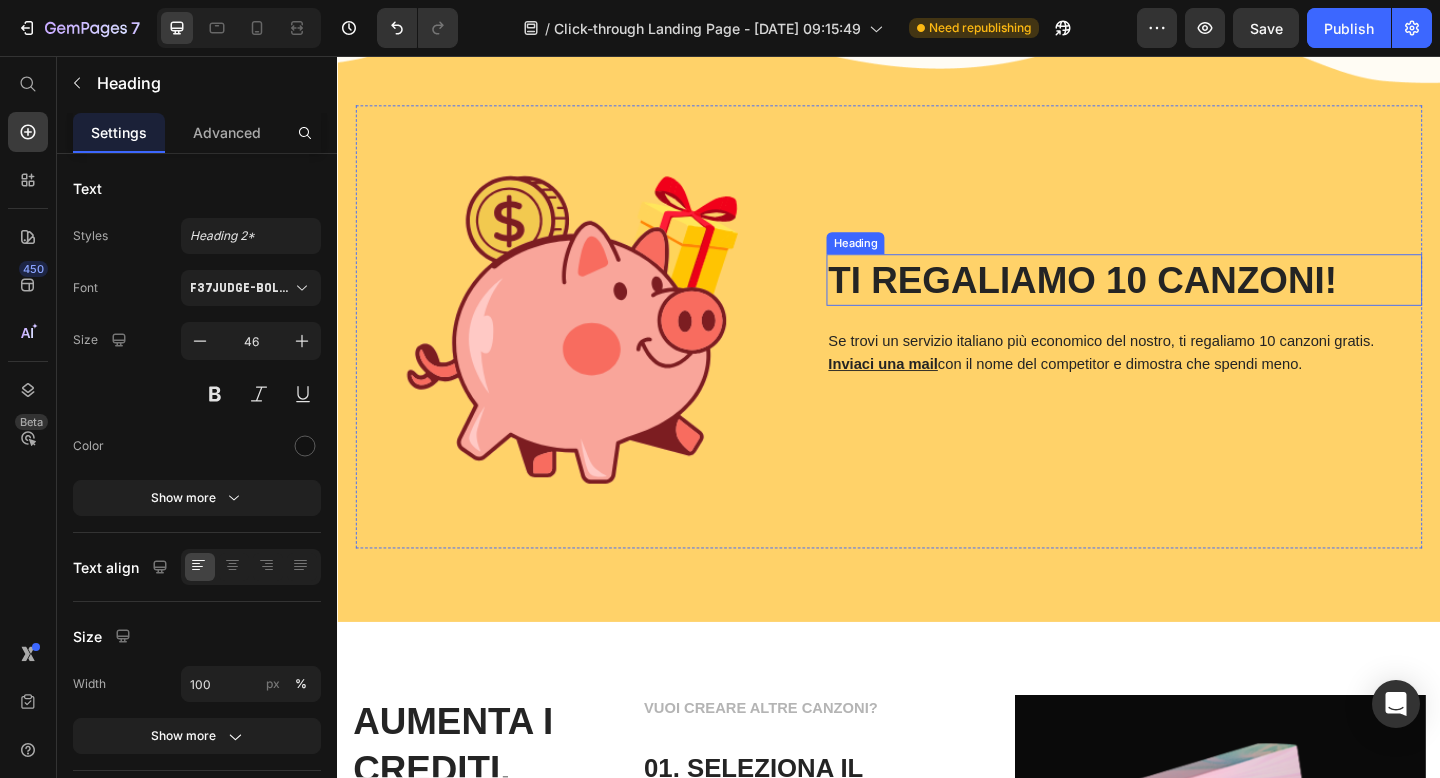 click on "TI REGALIAMO 10 CANZONI!" at bounding box center (1193, 300) 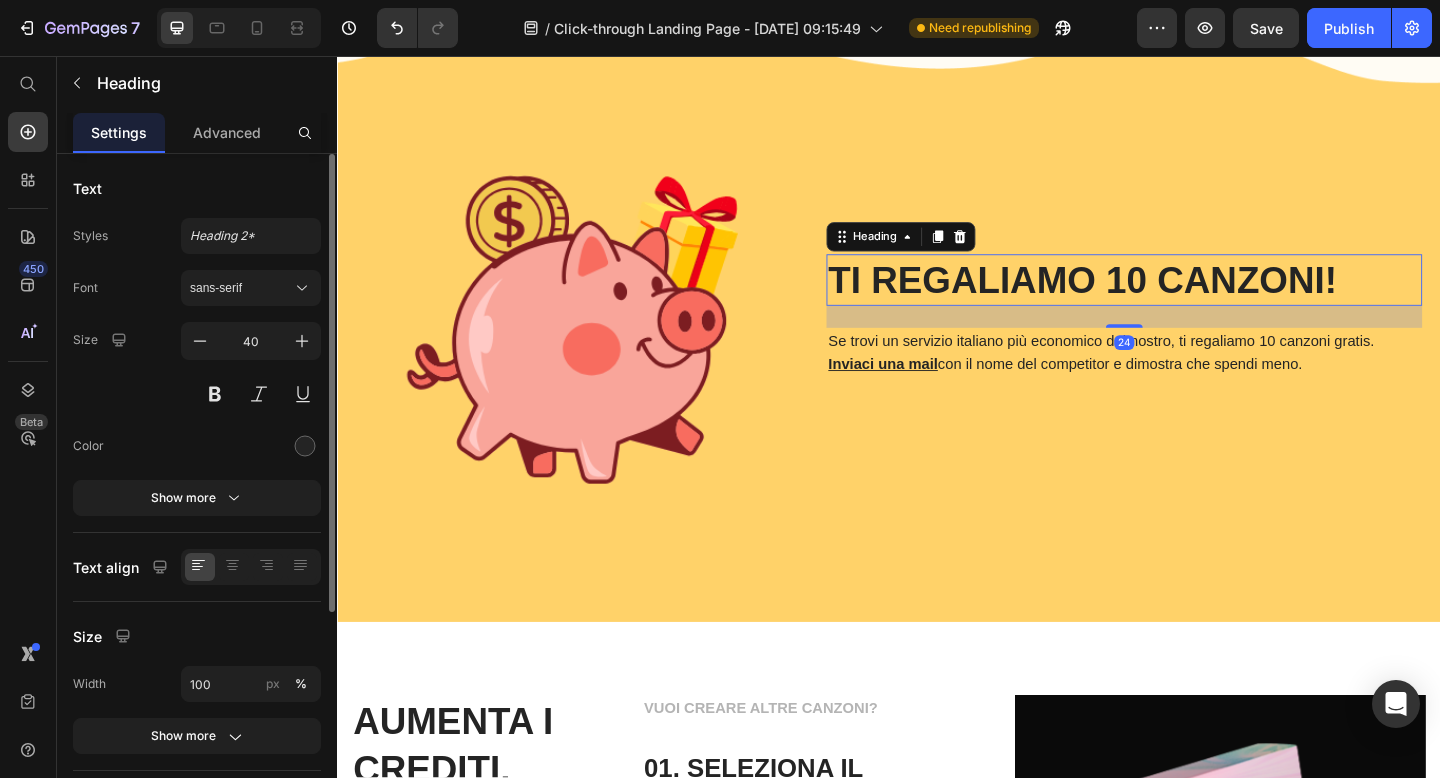 click on "Font sans-serif Size 40 Color Show more" at bounding box center (197, 393) 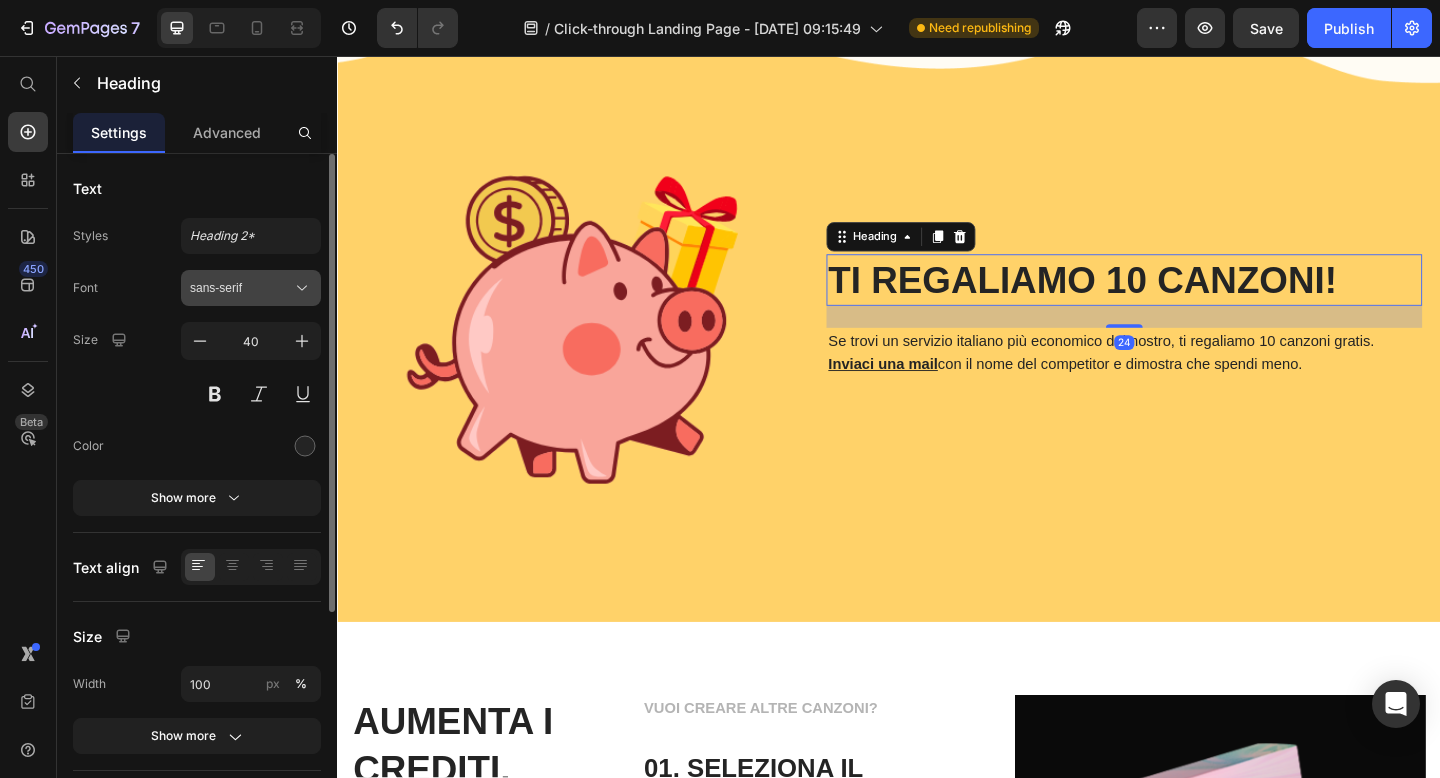 click on "sans-serif" at bounding box center (241, 288) 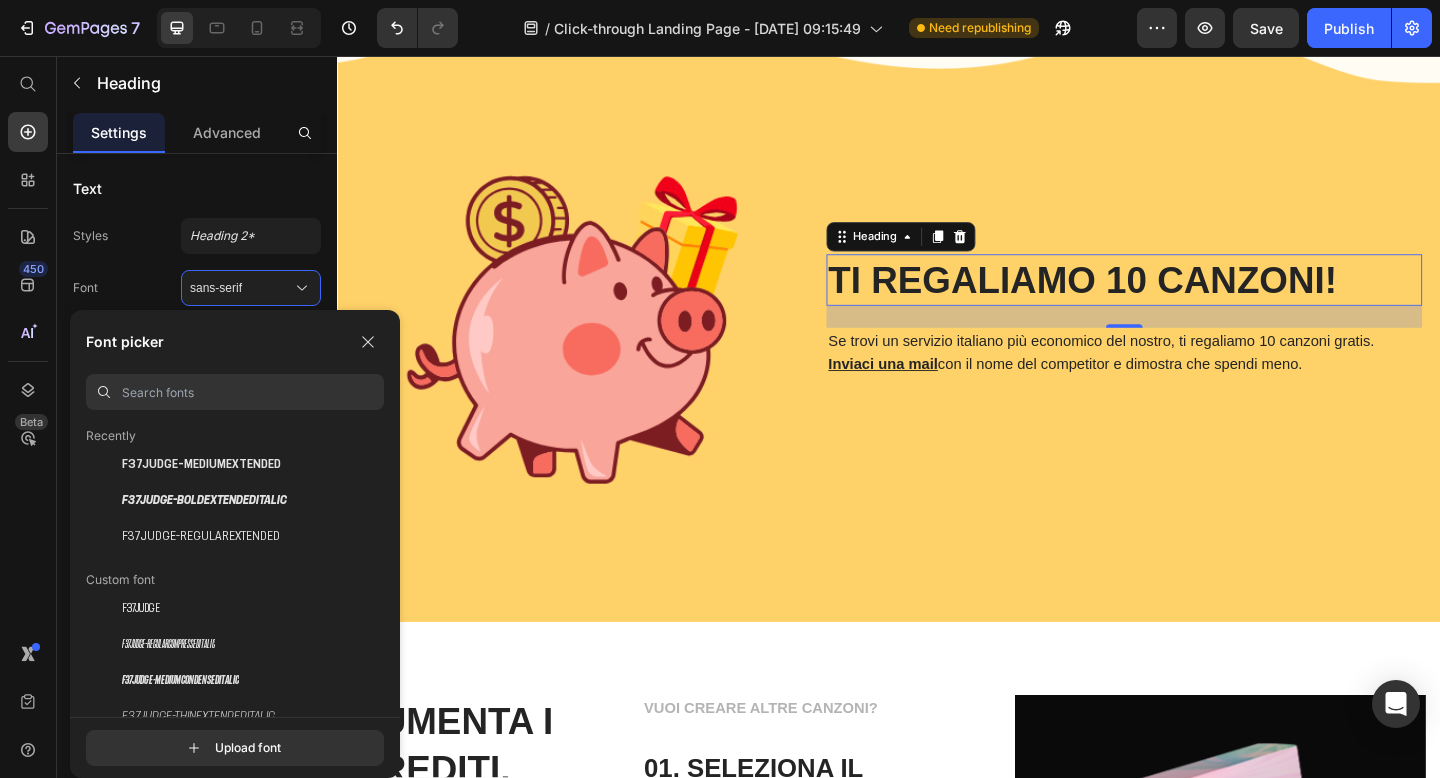 scroll, scrollTop: 69, scrollLeft: 0, axis: vertical 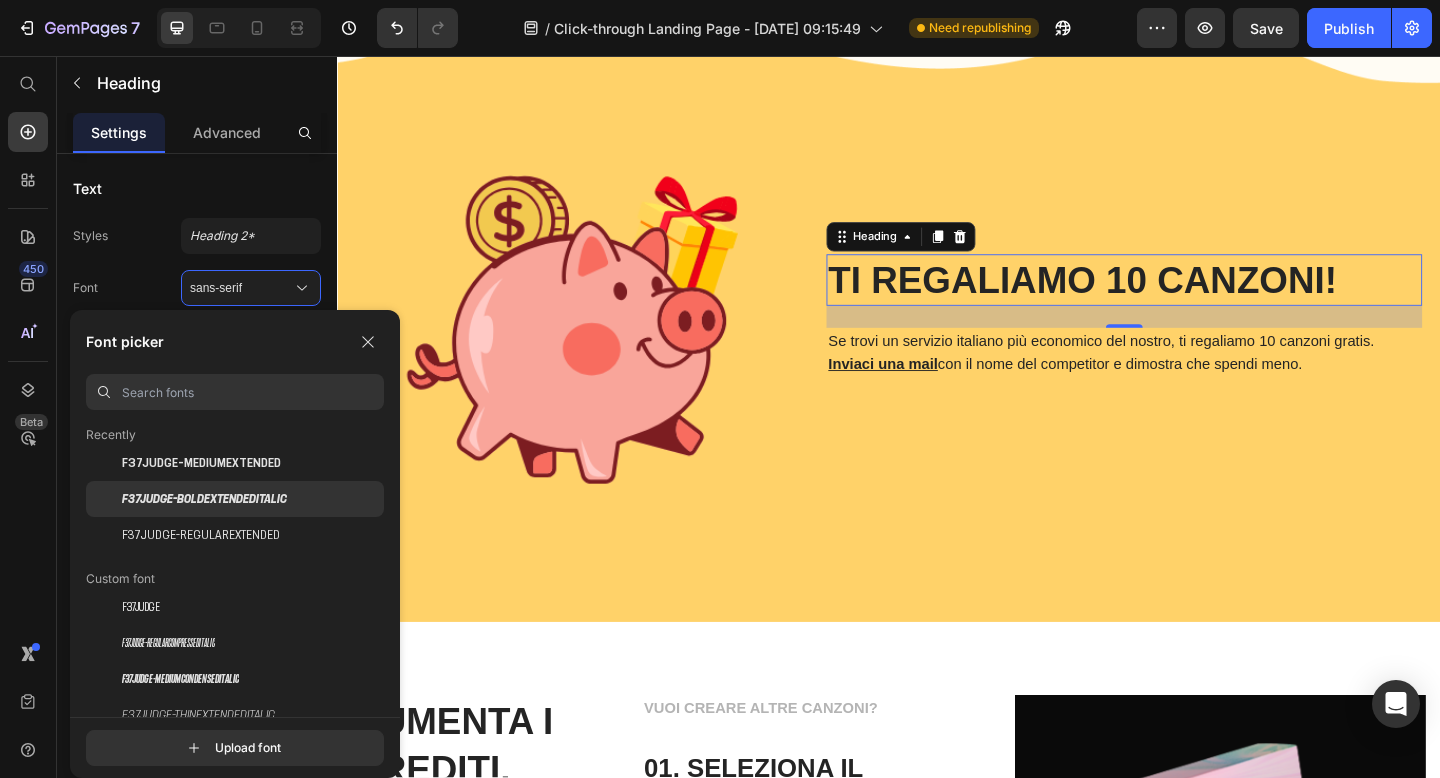 click on "F37Judge-BoldExtendedItalic" at bounding box center (204, 499) 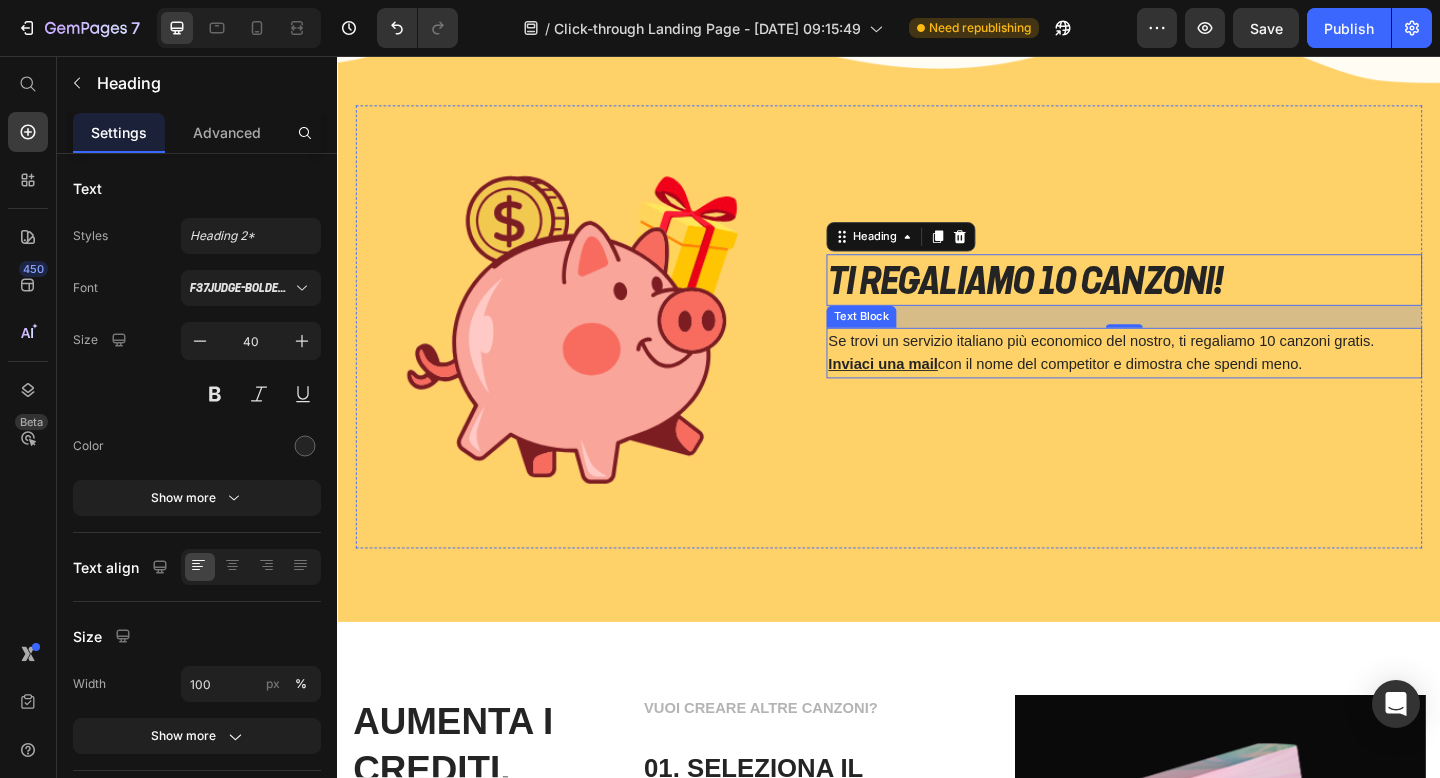 click on "Se trovi un servizio italiano più economico del nostro, ti regaliamo 10 canzoni gratis. Inviaci una mail  con il nome del competitor e dimostra che spendi meno." at bounding box center (1193, 379) 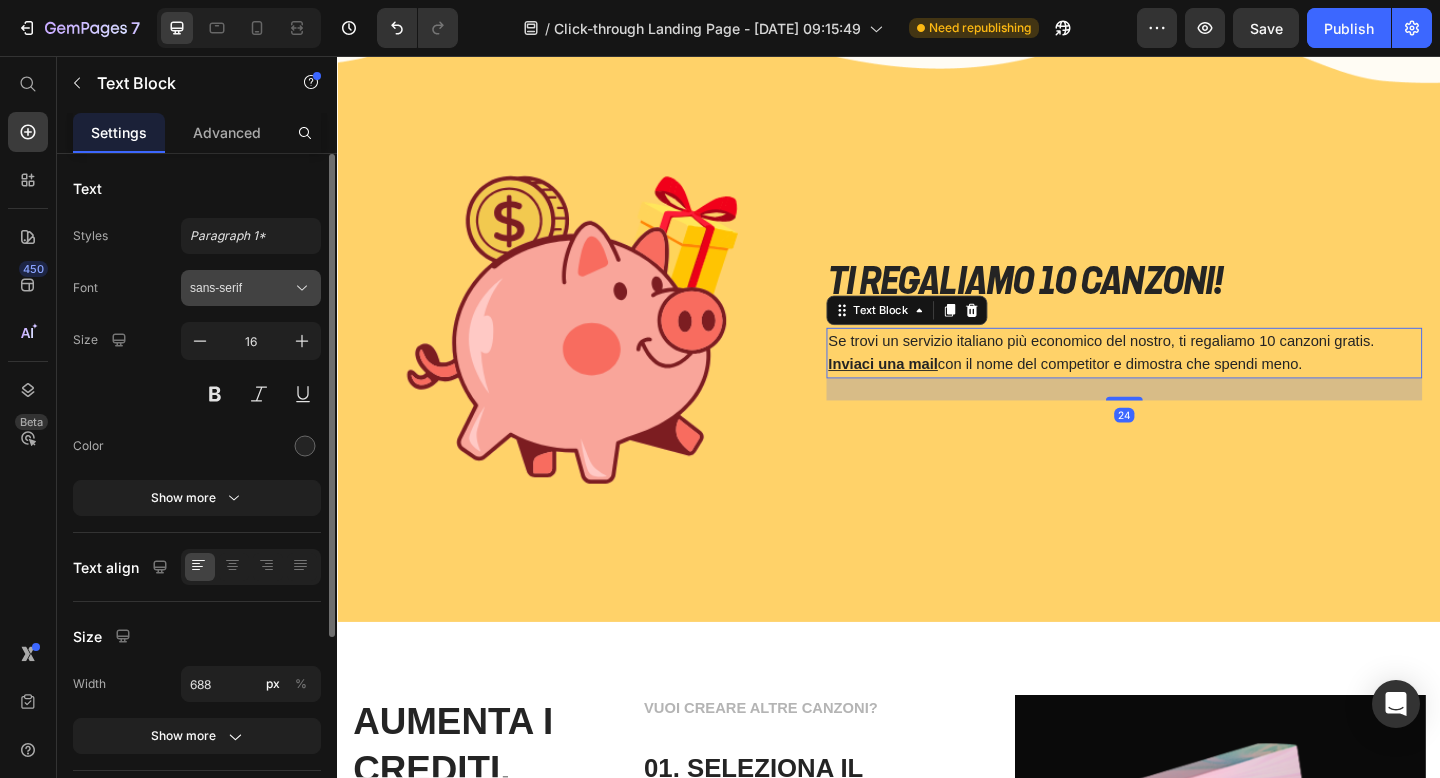 click on "sans-serif" at bounding box center [241, 288] 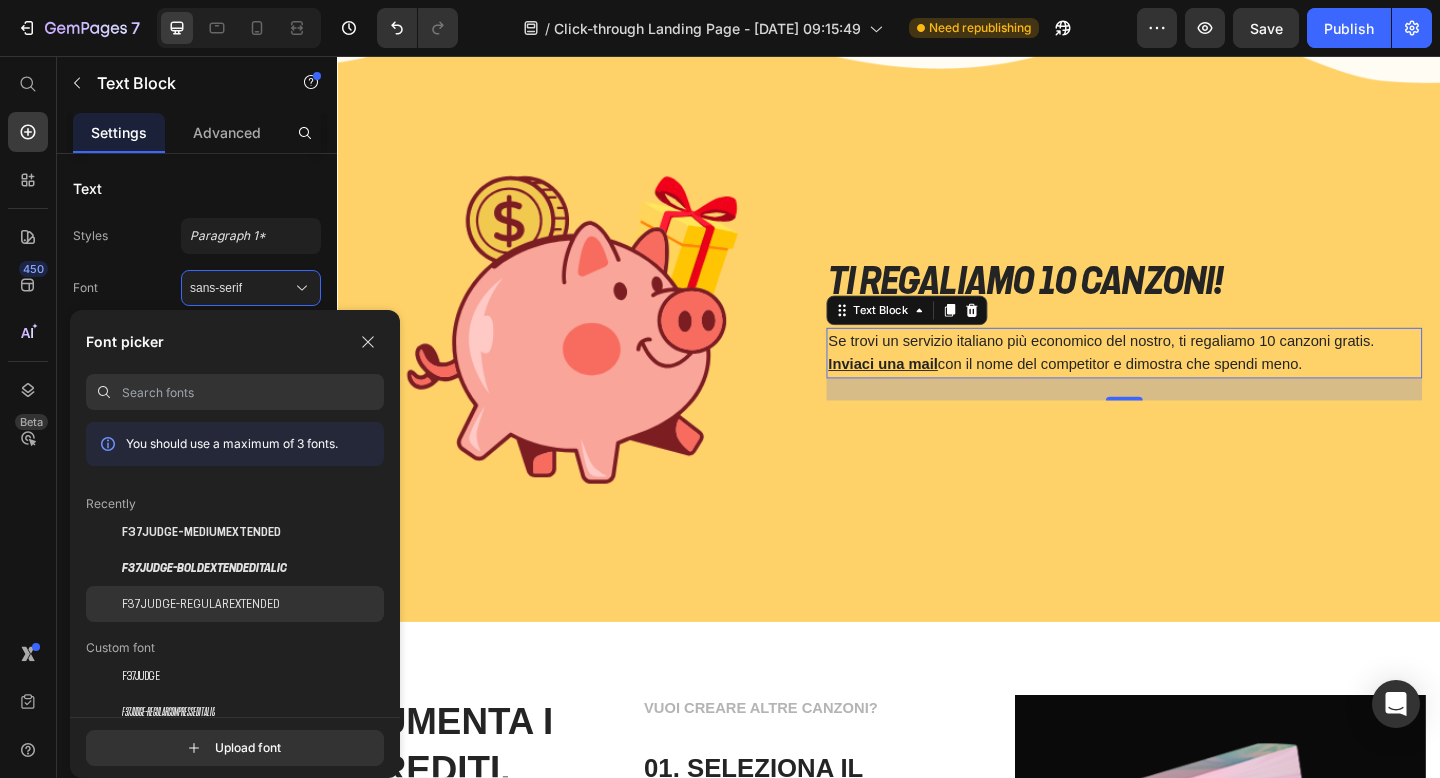 click on "F37Judge-RegularExtended" at bounding box center [201, 604] 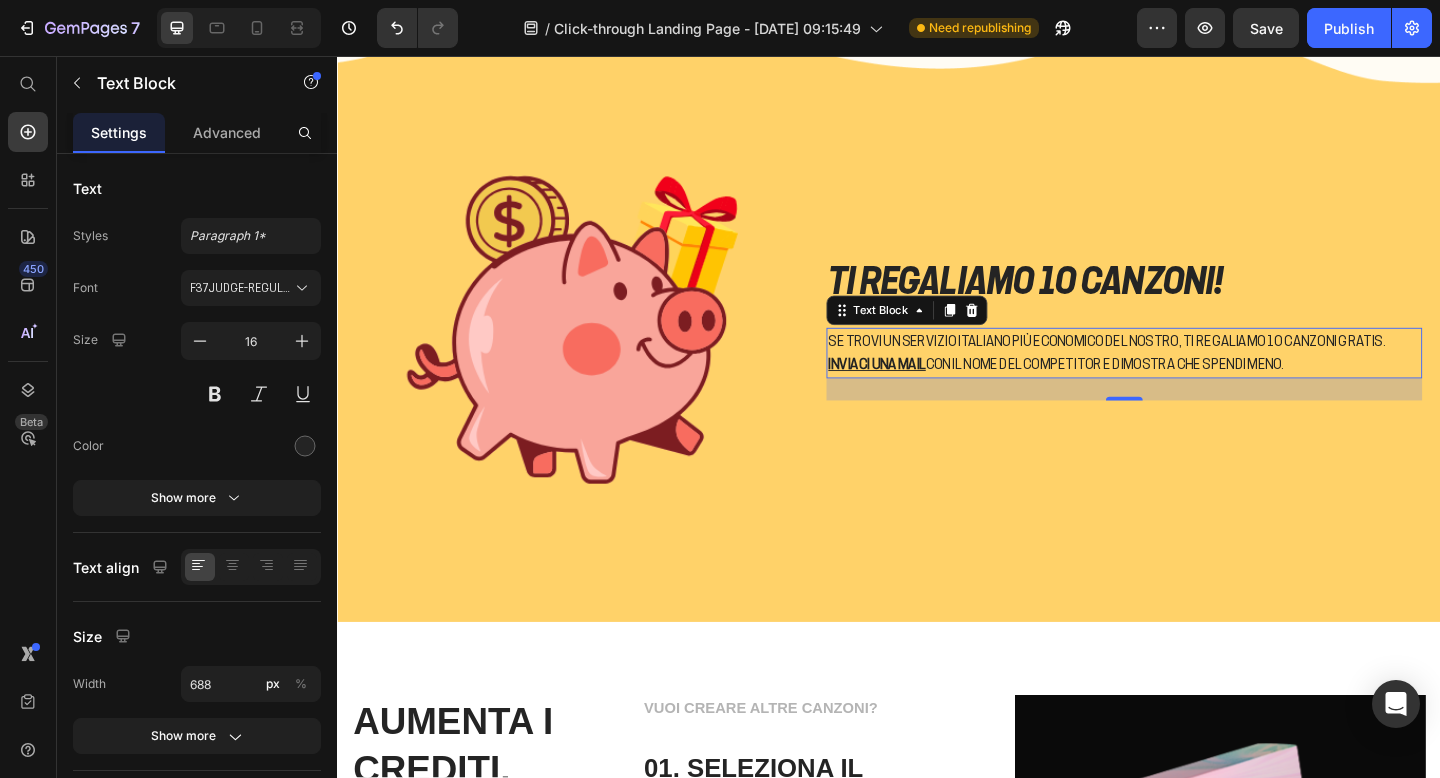 click on "TI REGALIAMO 10 CANZONI! Heading Se trovi un servizio italiano più economico del nostro, ti regaliamo 10 canzoni gratis. Inviaci una mail  con il nome del competitor e dimostra che spendi meno. Text Block   24" at bounding box center (1193, 351) 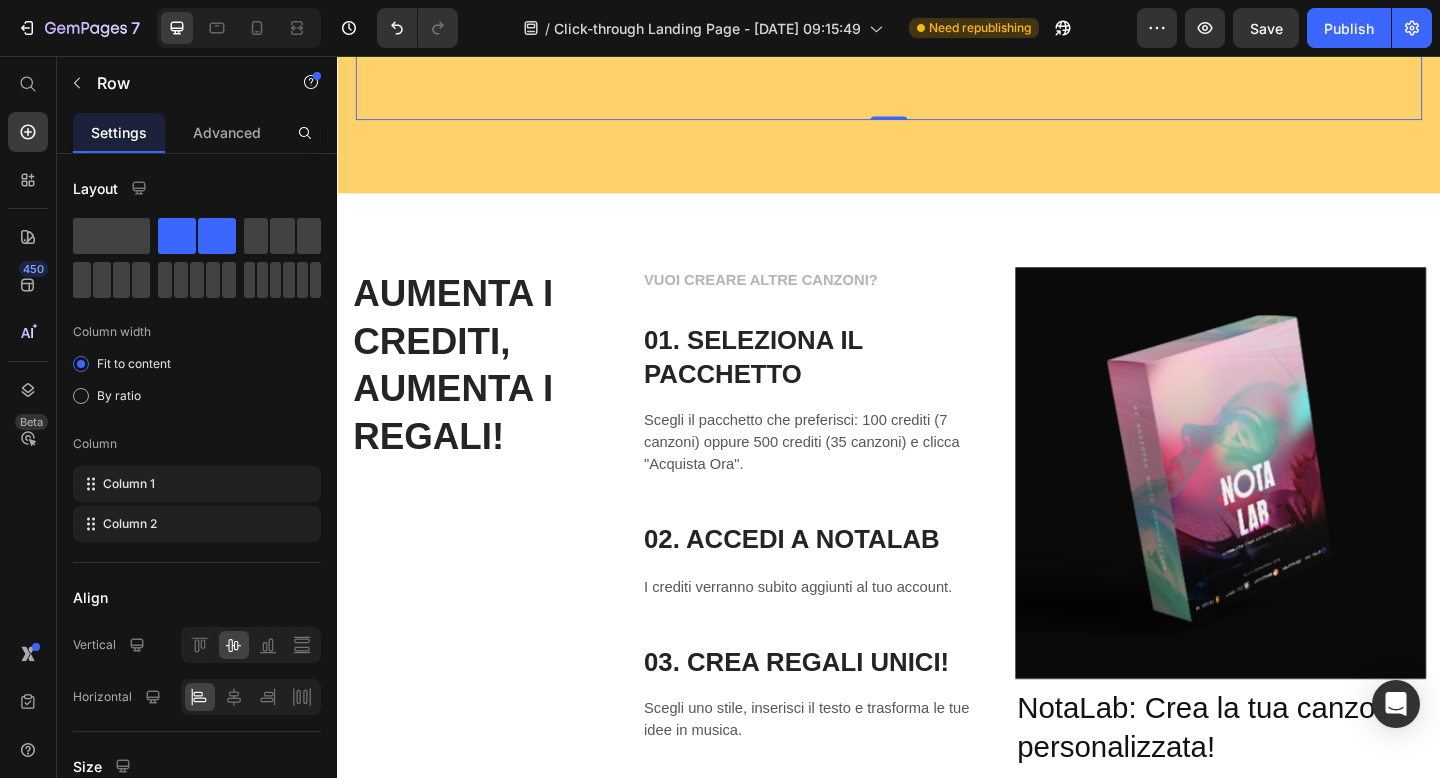 scroll, scrollTop: 5644, scrollLeft: 0, axis: vertical 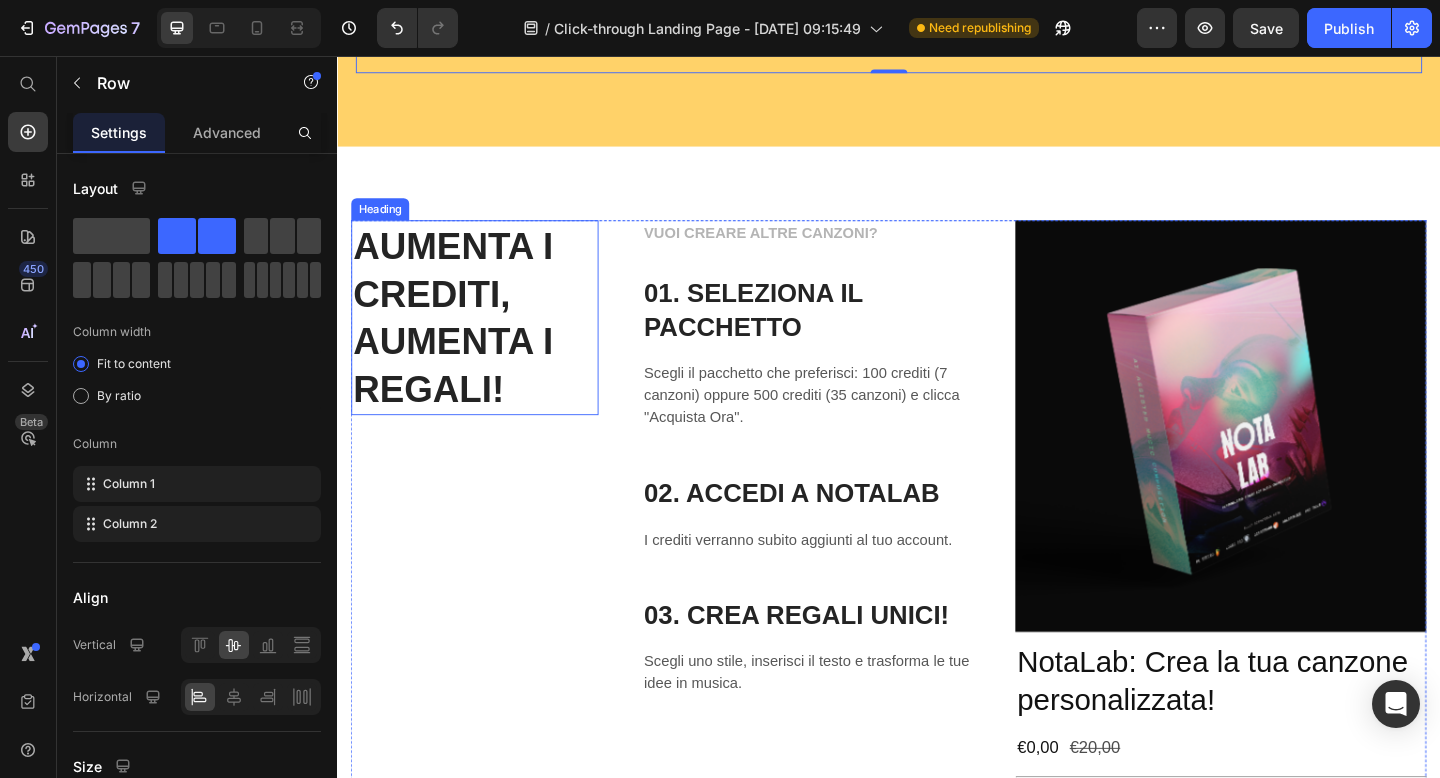 click on "AUMENTA I CREDITI, AUMENTA I REGALI!" at bounding box center [486, 341] 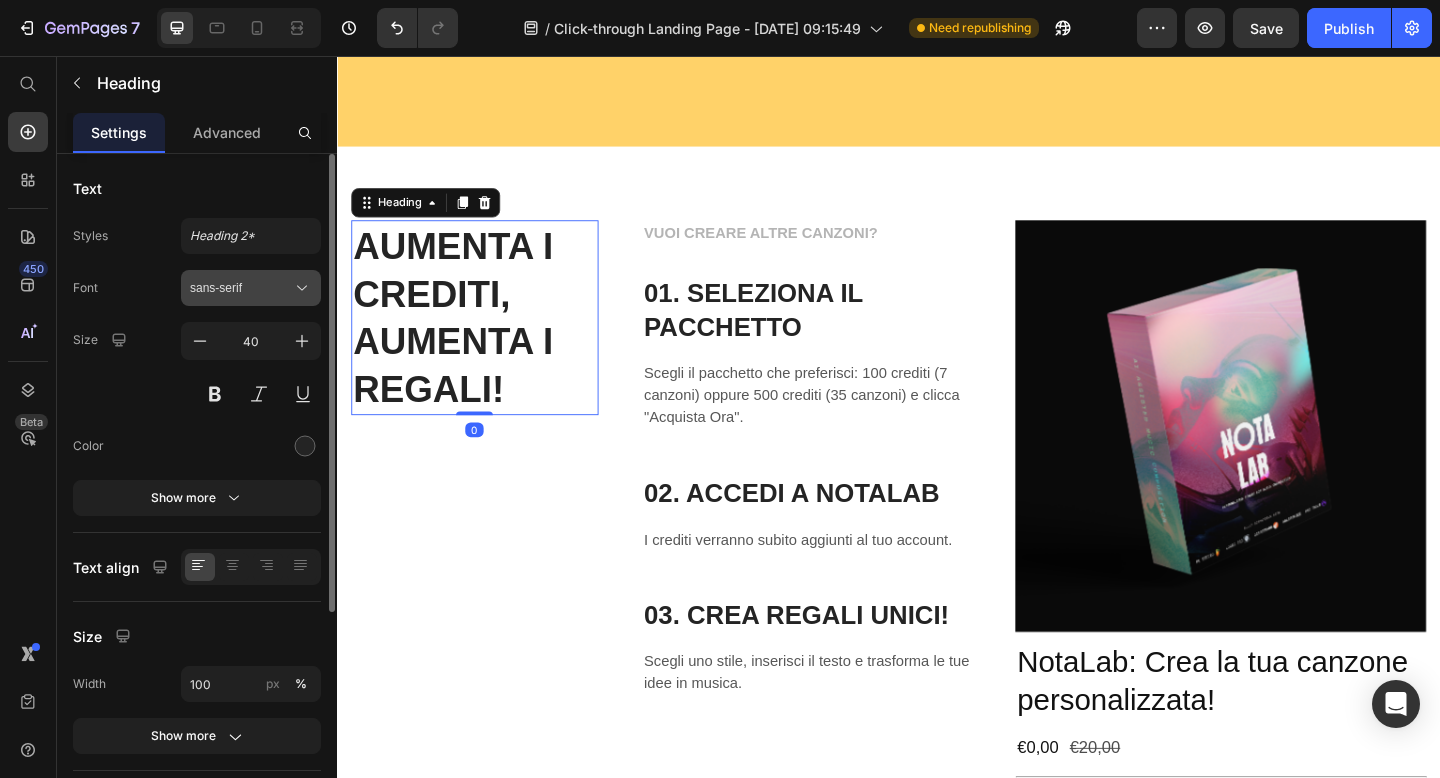 click on "sans-serif" at bounding box center (241, 288) 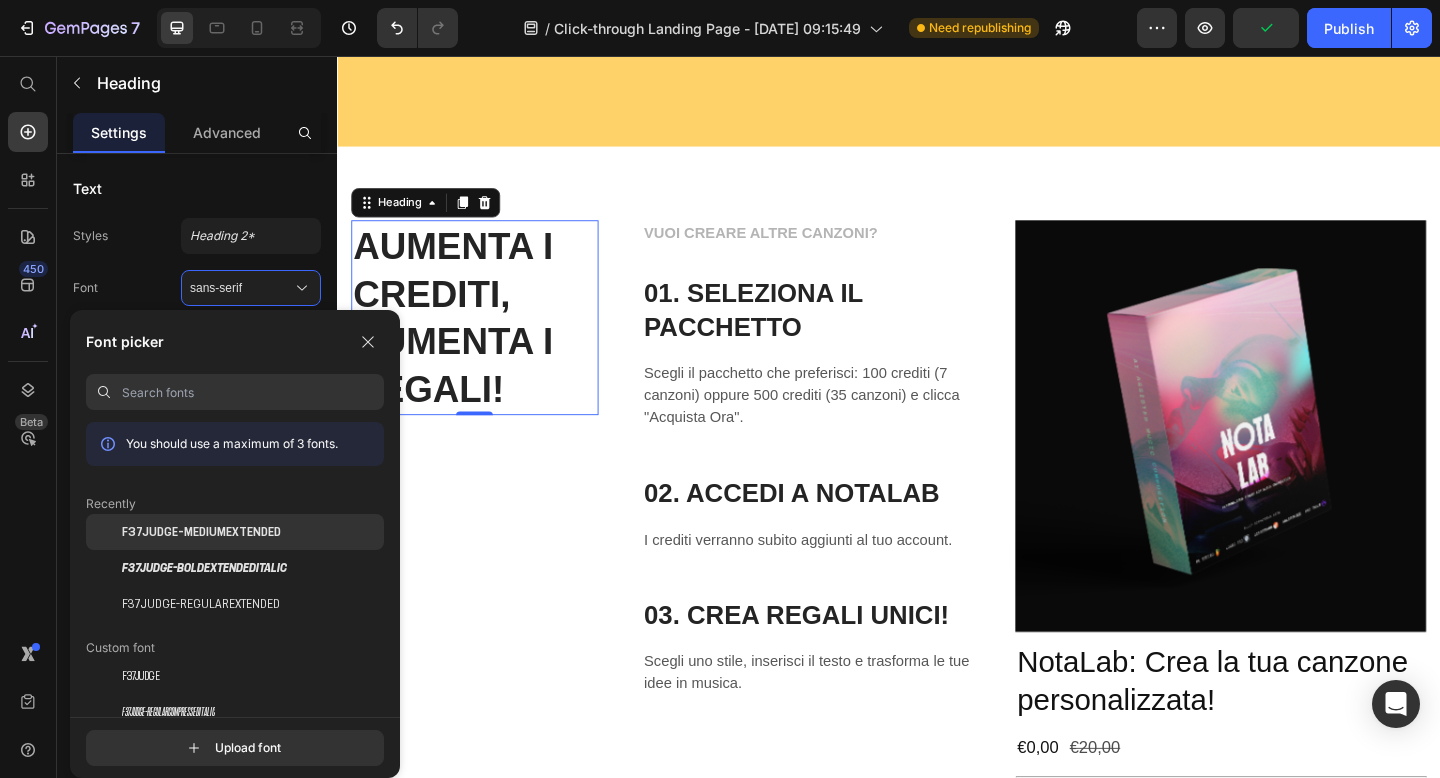 click on "F37Judge-MediumExtended" at bounding box center (201, 532) 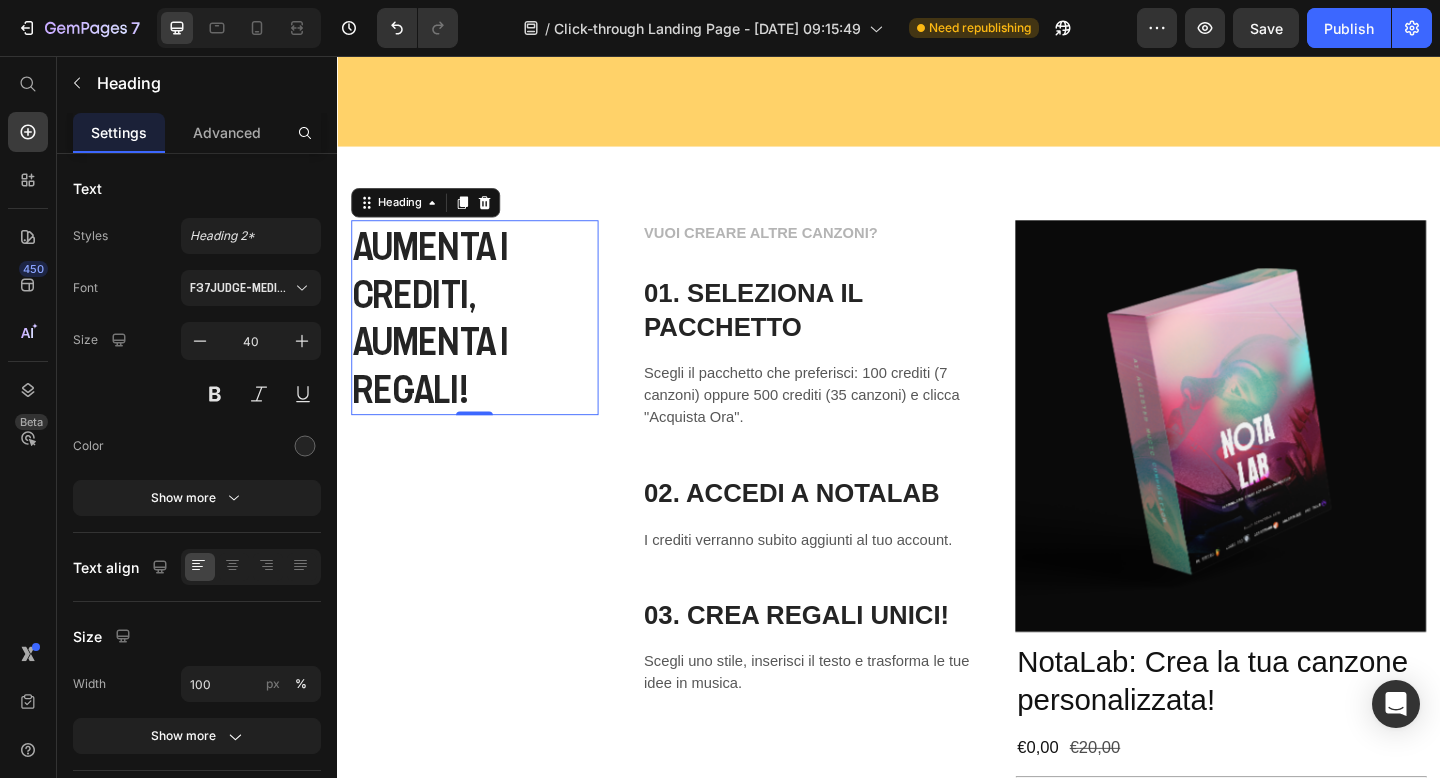 click on "AUMENTA I CREDITI, AUMENTA I REGALI!" at bounding box center (486, 341) 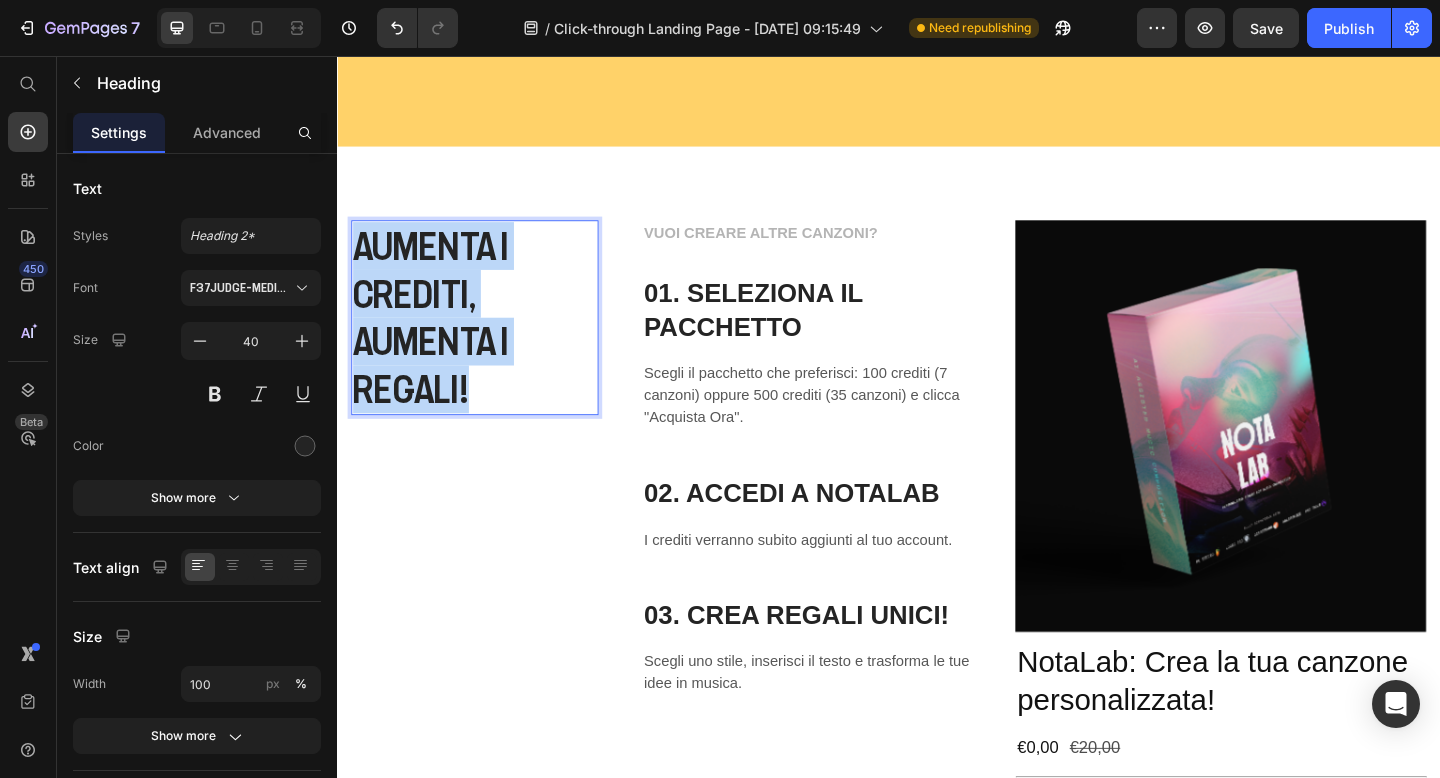 drag, startPoint x: 507, startPoint y: 427, endPoint x: 362, endPoint y: 253, distance: 226.49724 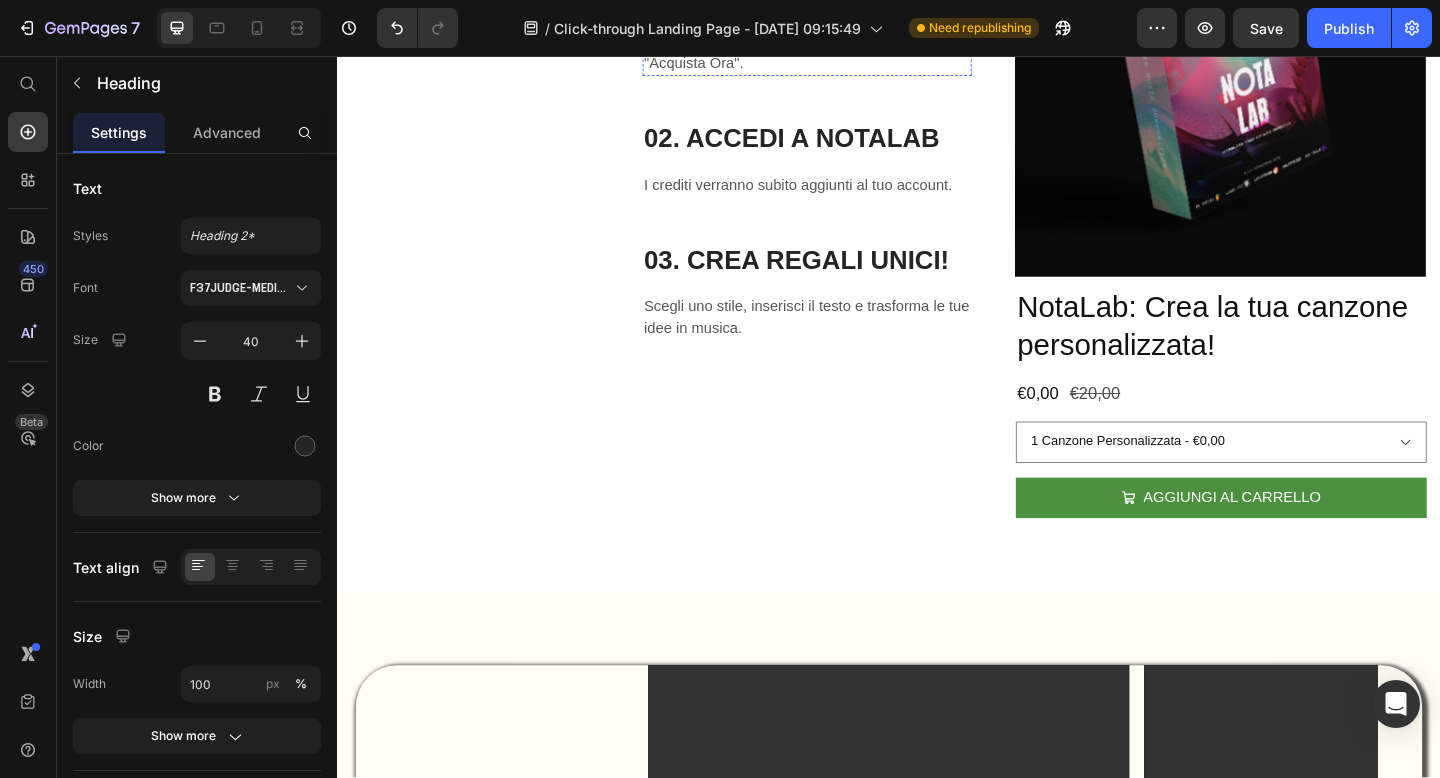 scroll, scrollTop: 6035, scrollLeft: 0, axis: vertical 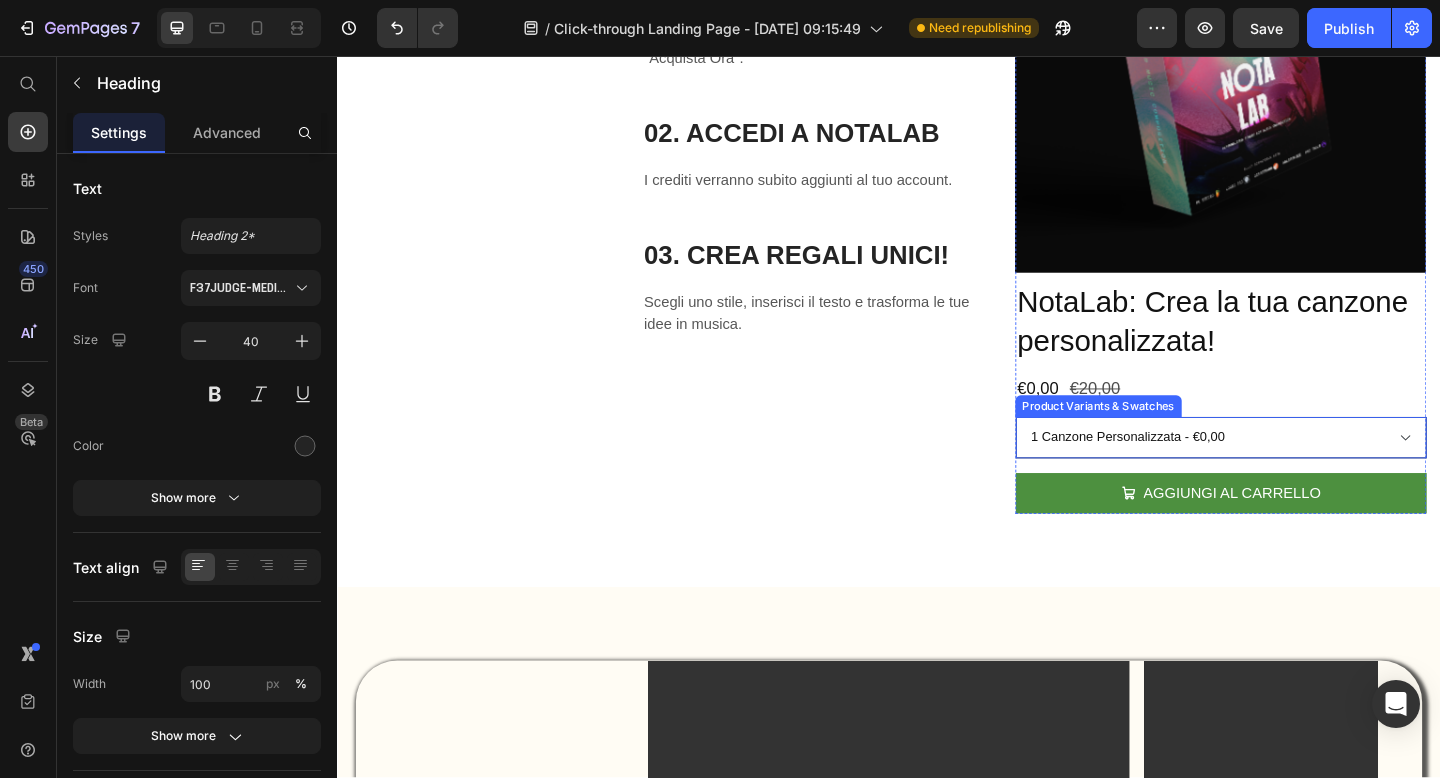 click on "1 Canzone Personalizzata - €0,00  7 Canzoni - 100 crediti - €9,99  35 Canzoni - 500 crediti - €39,99" at bounding box center (1299, 471) 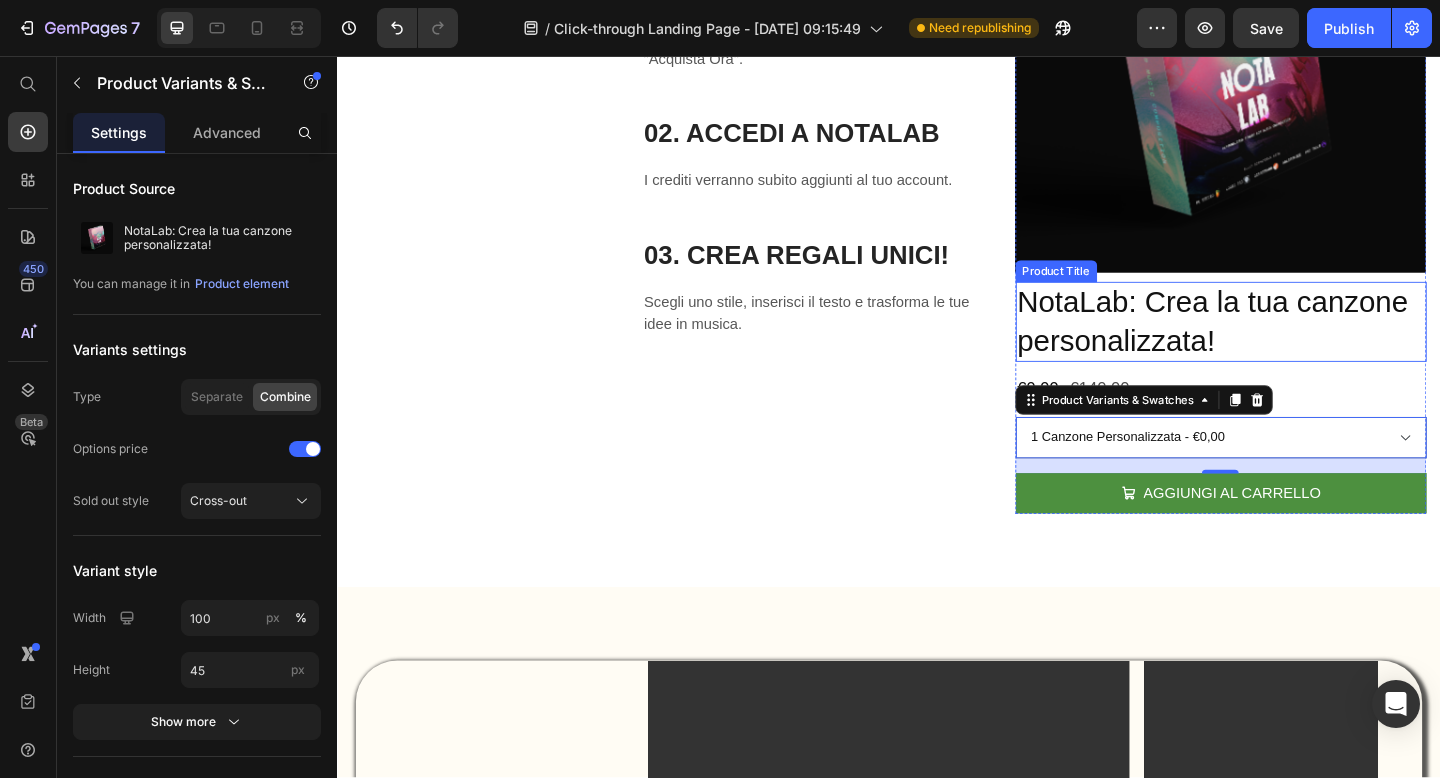 click on "NotaLab: Crea la tua canzone personalizzata! Product Title" at bounding box center [1299, 345] 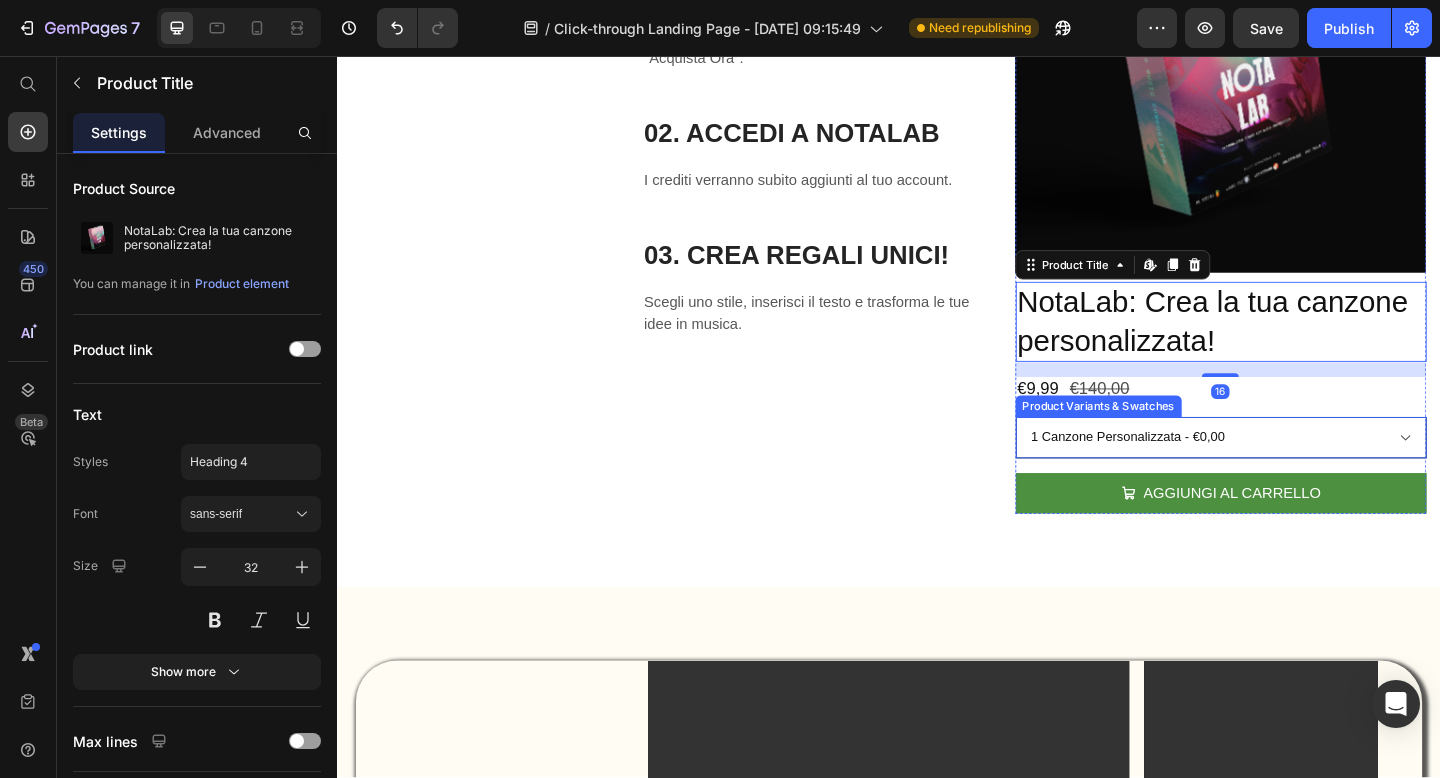 click on "1 Canzone Personalizzata - €0,00  7 Canzoni - 100 crediti - €9,99  35 Canzoni - 500 crediti - €39,99" at bounding box center [1299, 471] 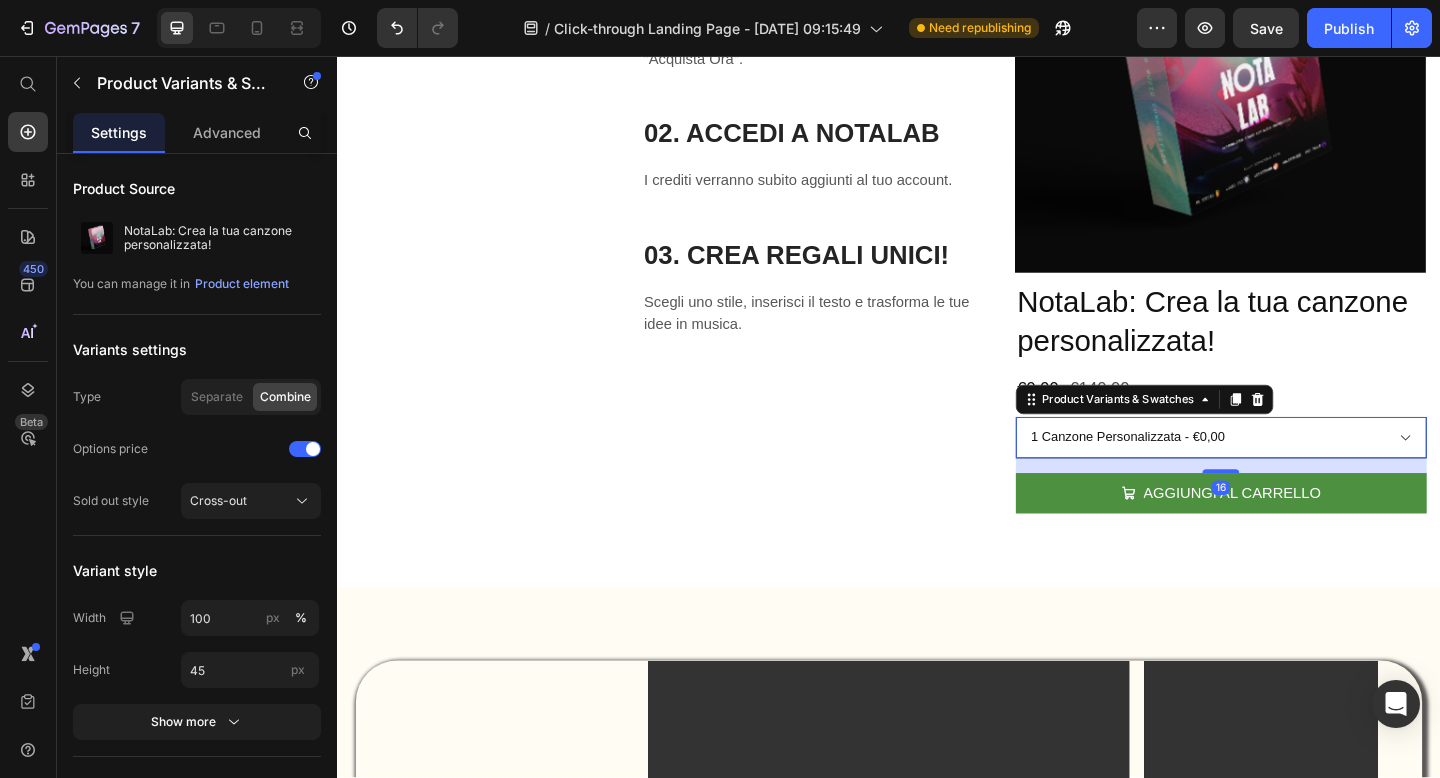 select on "573534973236347977" 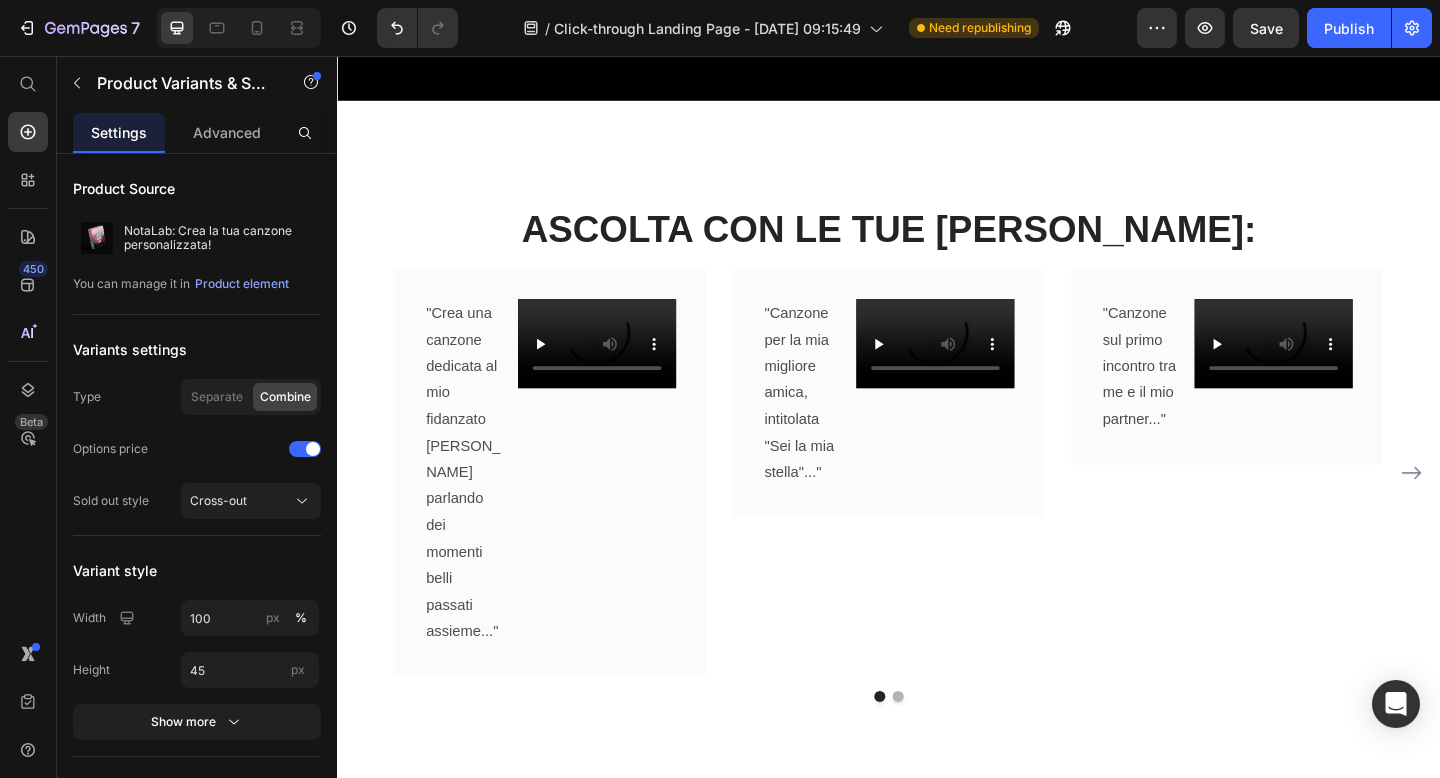scroll, scrollTop: 8887, scrollLeft: 0, axis: vertical 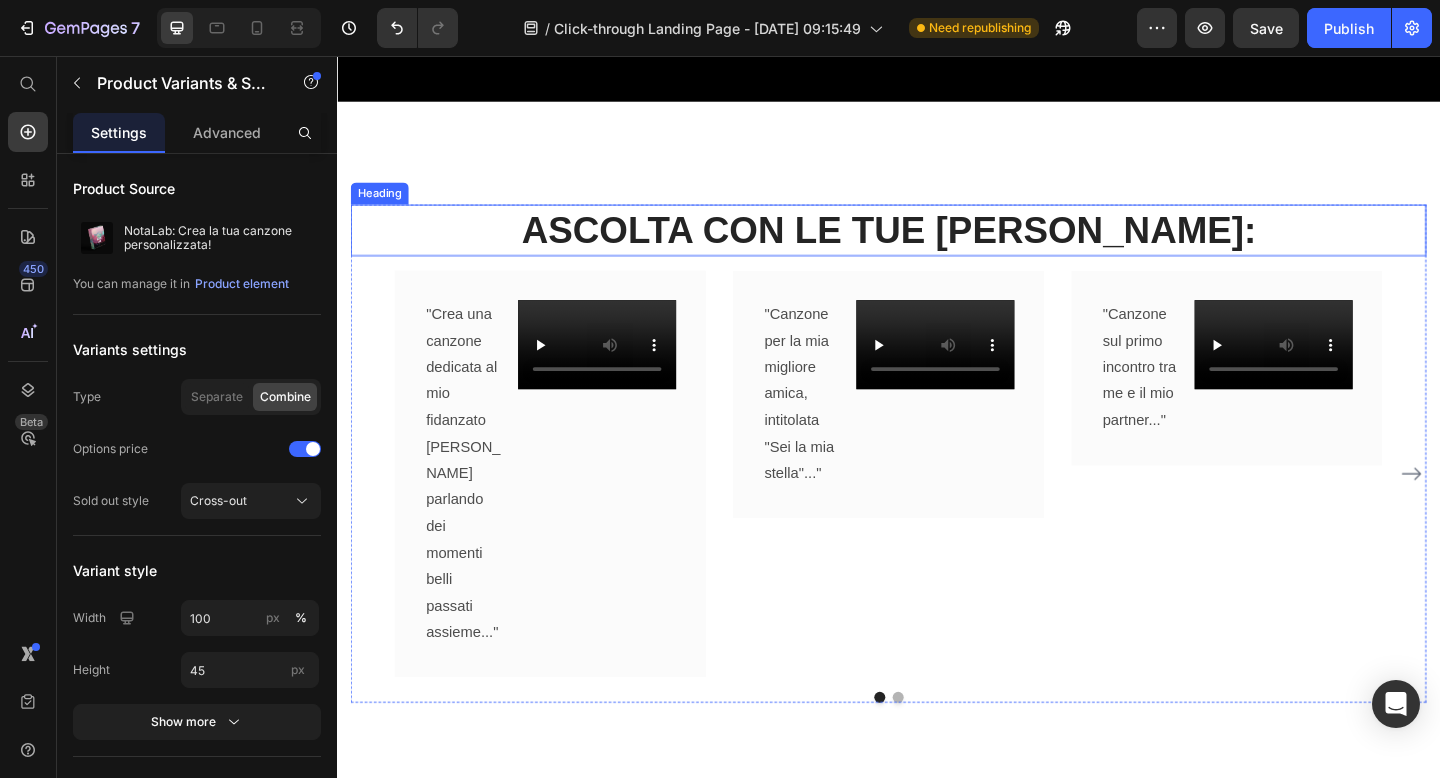 click on "ASCOLTA CON LE TUE ORECCHIE:" at bounding box center (937, 246) 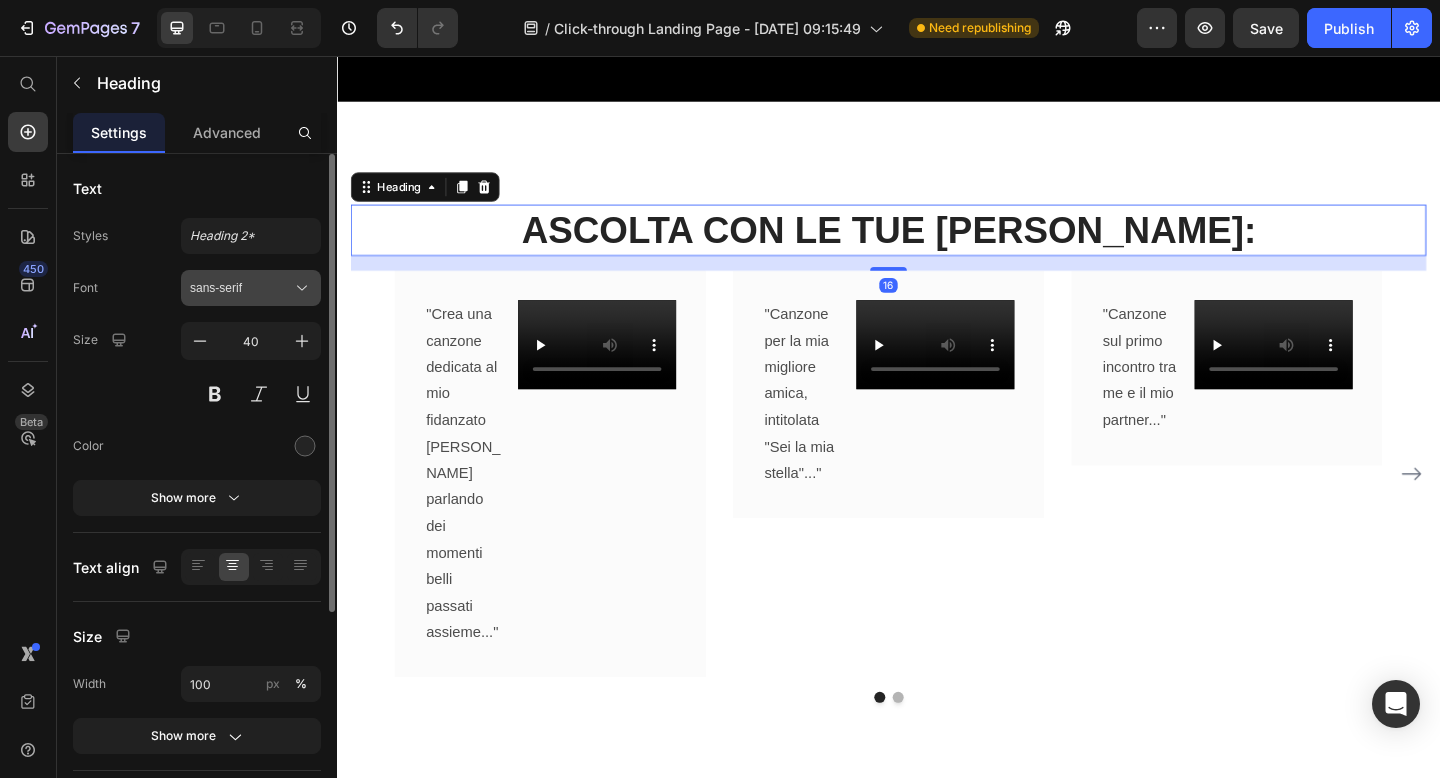 click on "sans-serif" at bounding box center [241, 288] 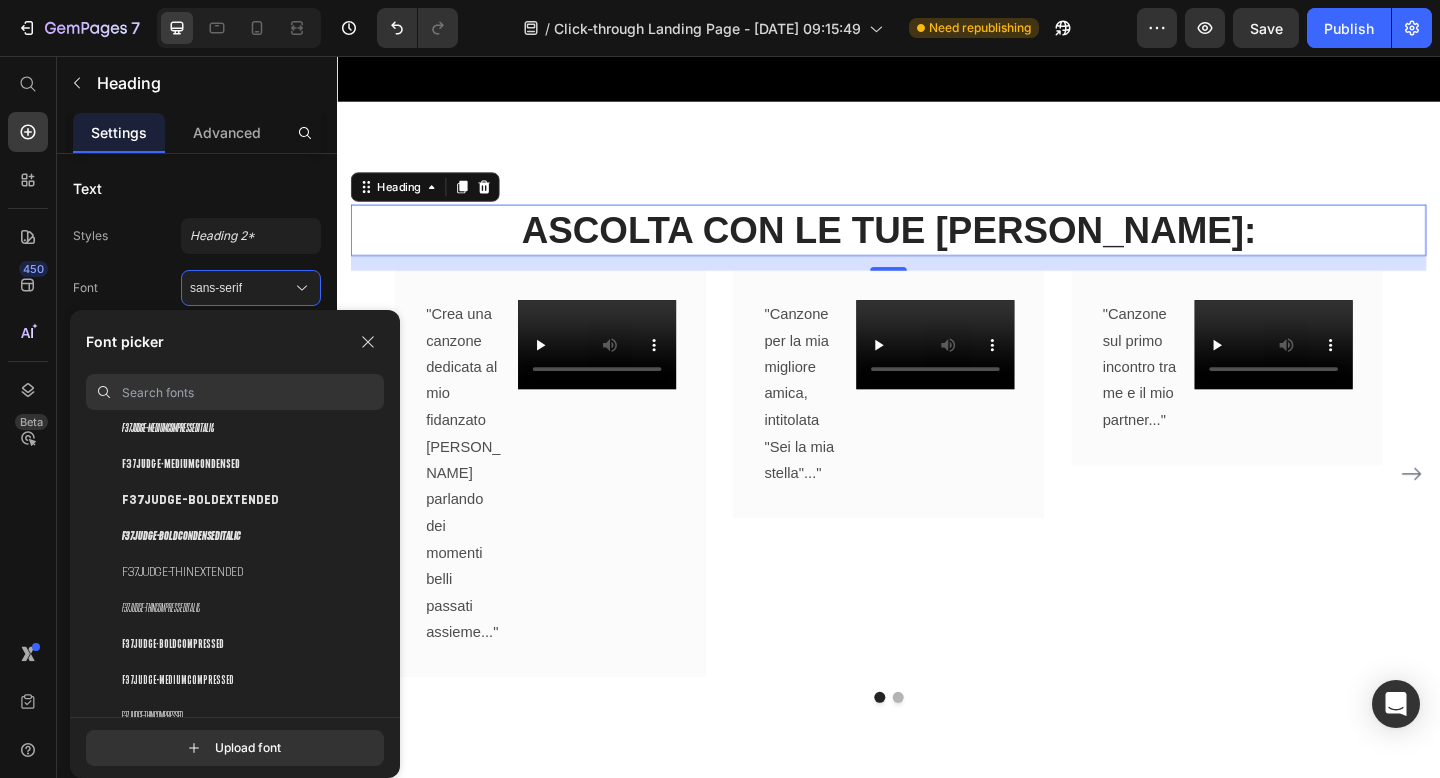 scroll, scrollTop: 506, scrollLeft: 0, axis: vertical 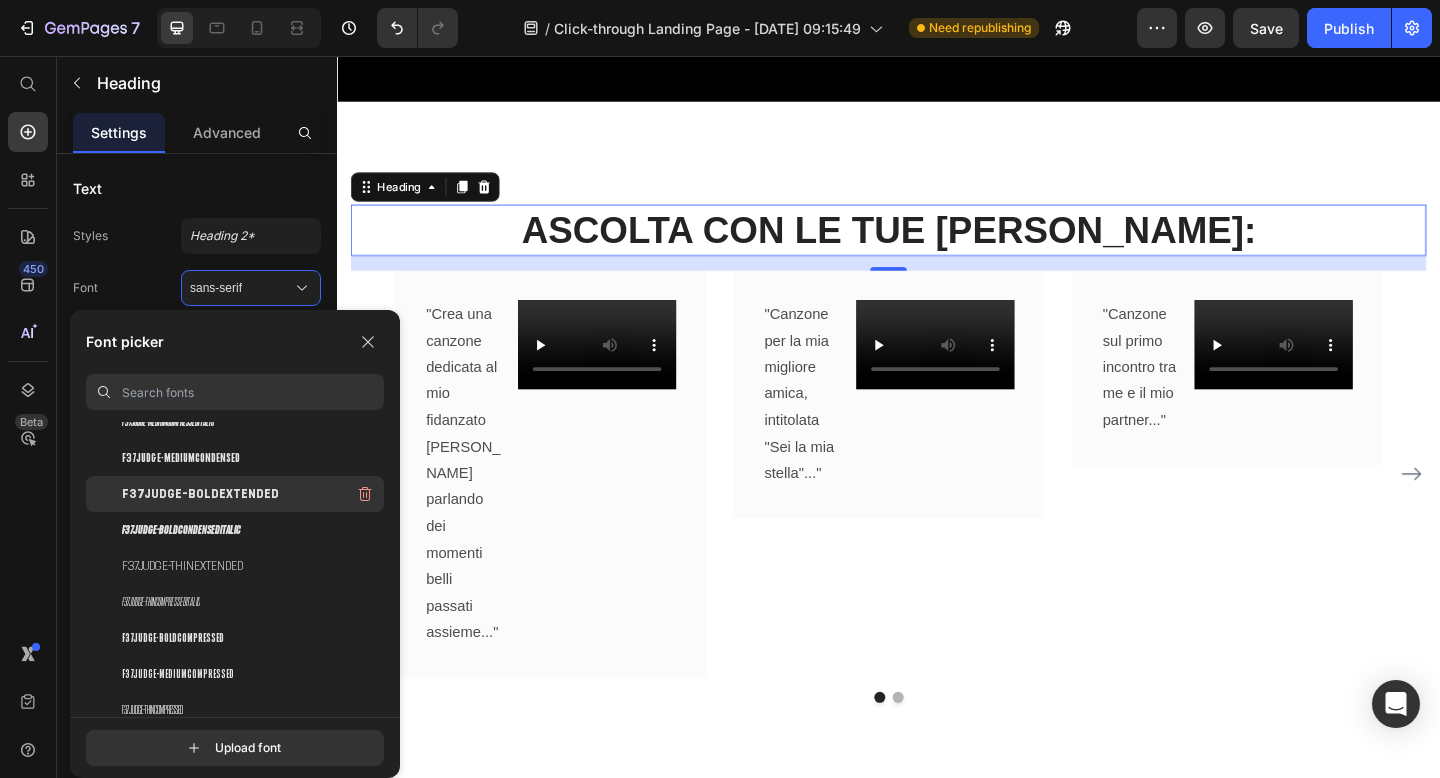 click on "F37Judge-BoldExtended" at bounding box center (200, 494) 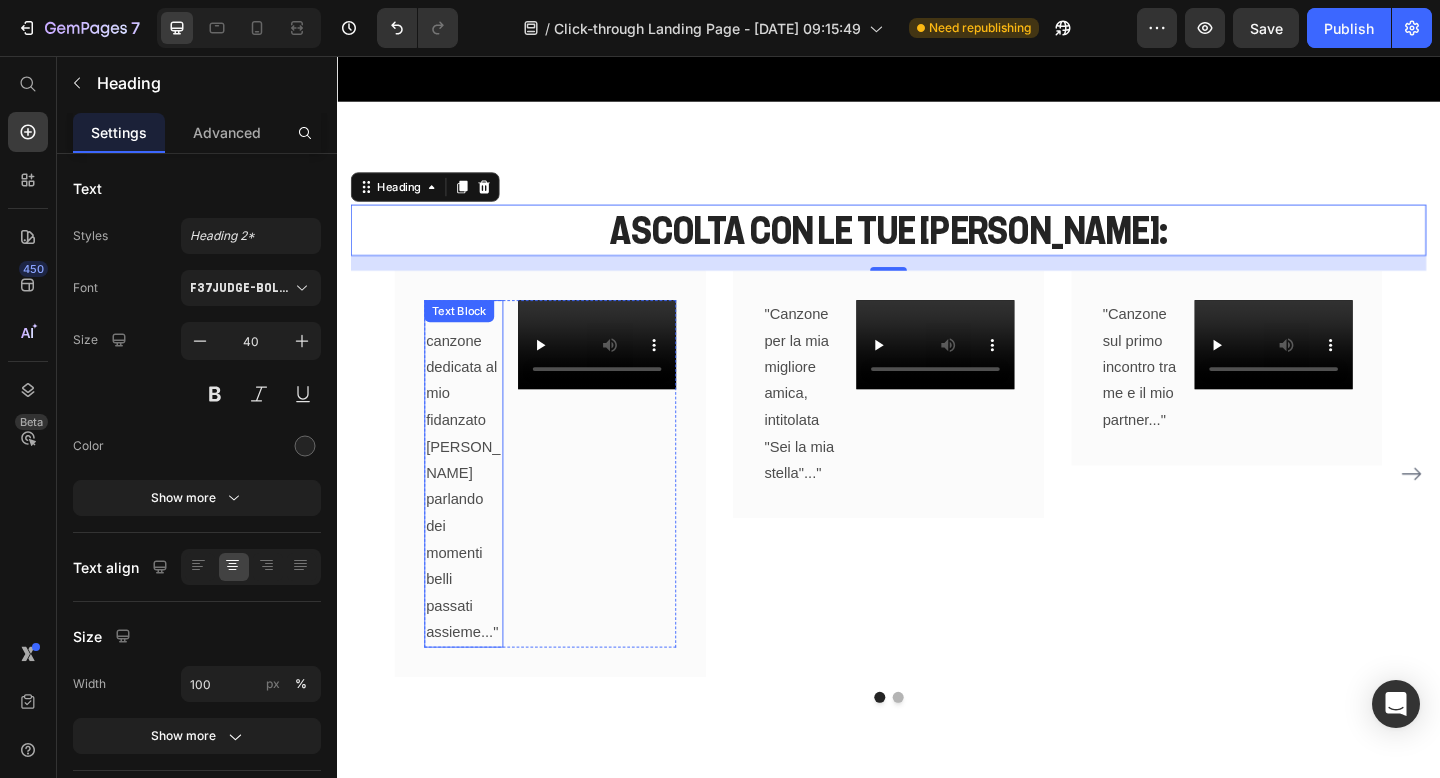click on ""Crea una canzone dedicata al mio fidanzato Marco parlando dei momenti belli passati assieme..."" at bounding box center [475, 511] 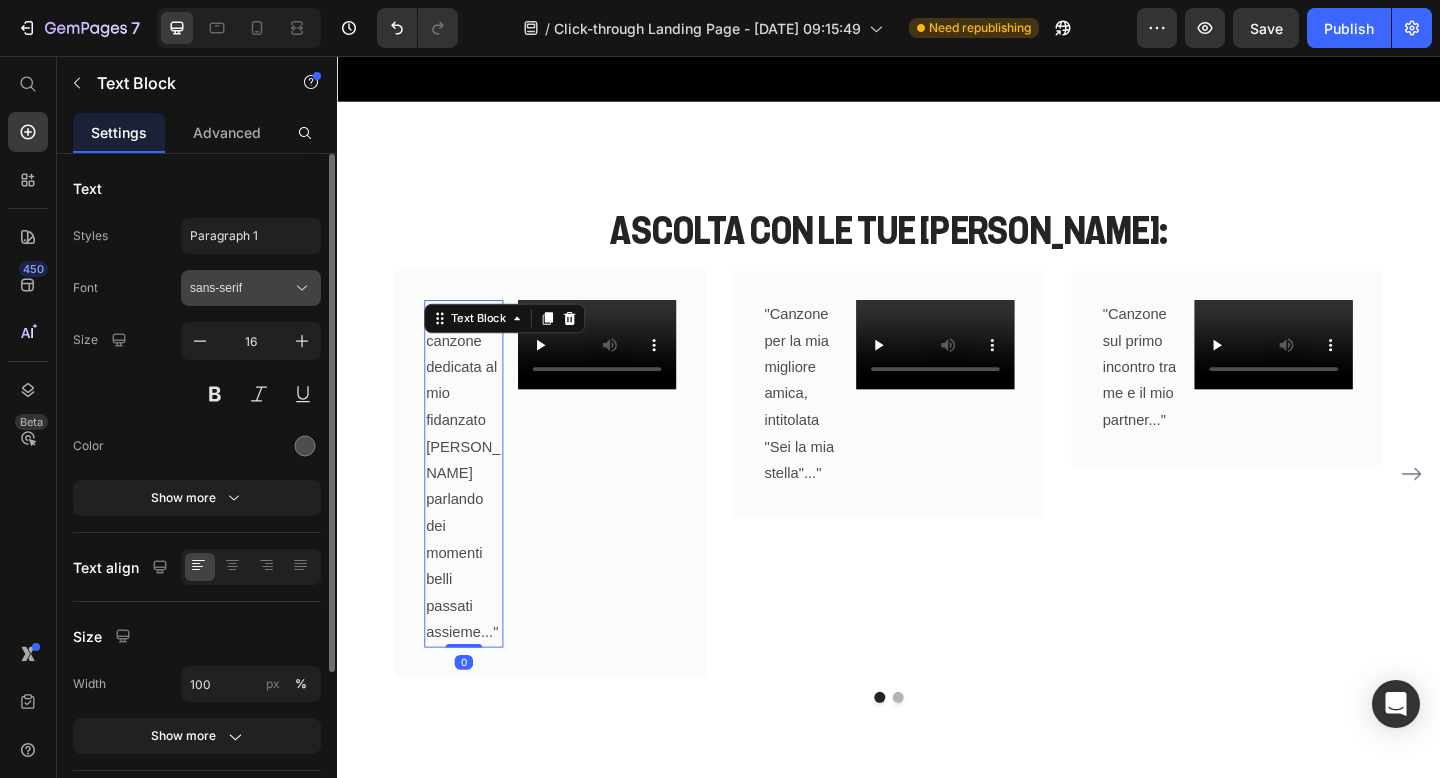 click on "sans-serif" at bounding box center (241, 288) 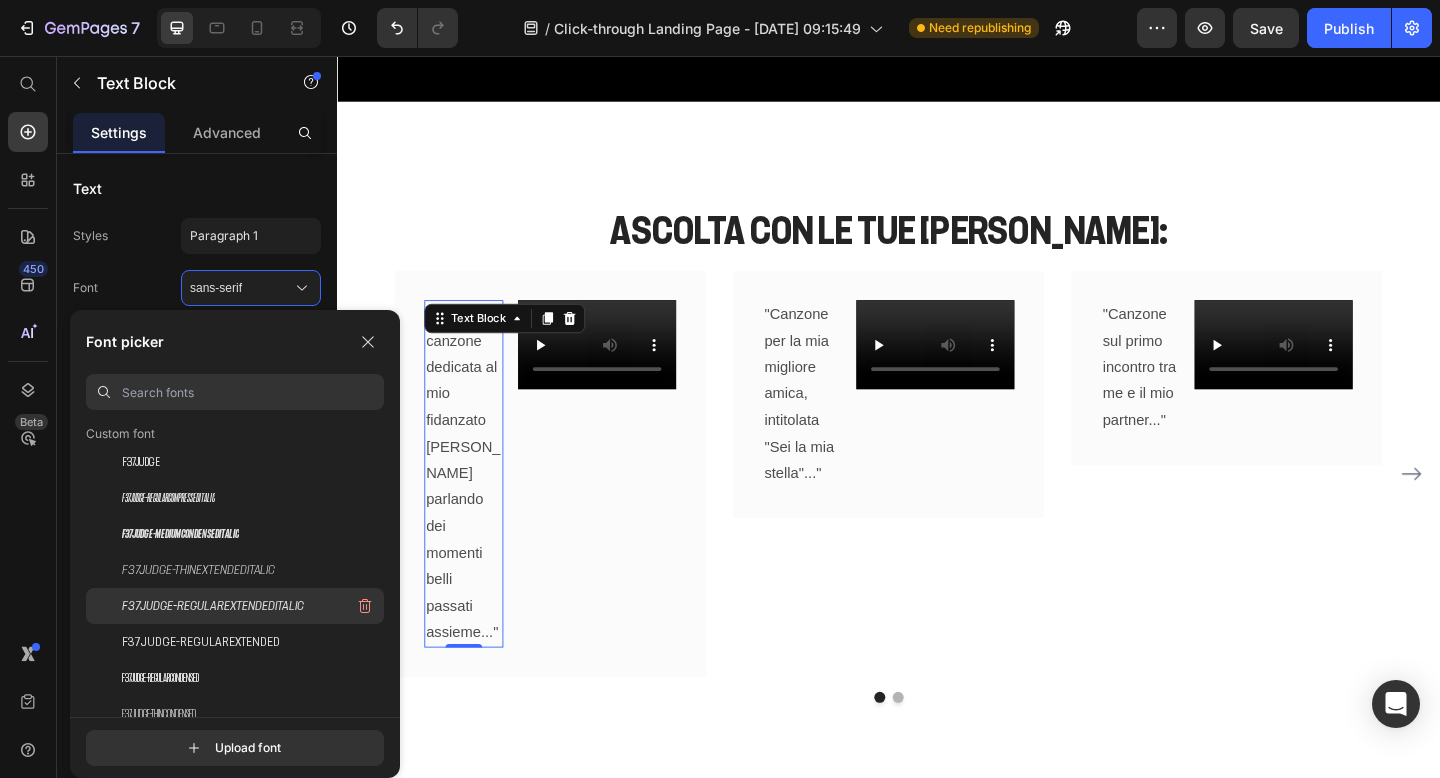 scroll, scrollTop: 212, scrollLeft: 0, axis: vertical 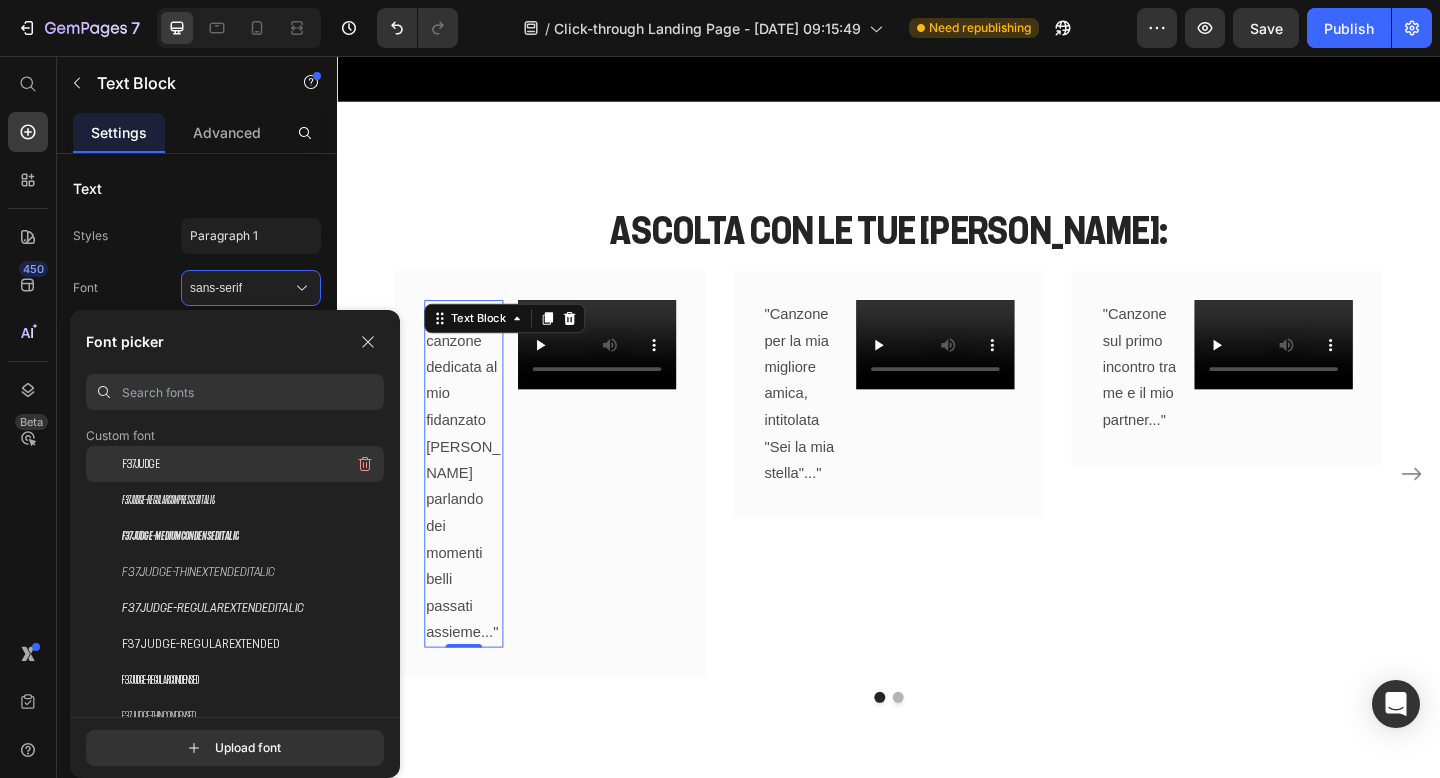 click on "F37Judge" 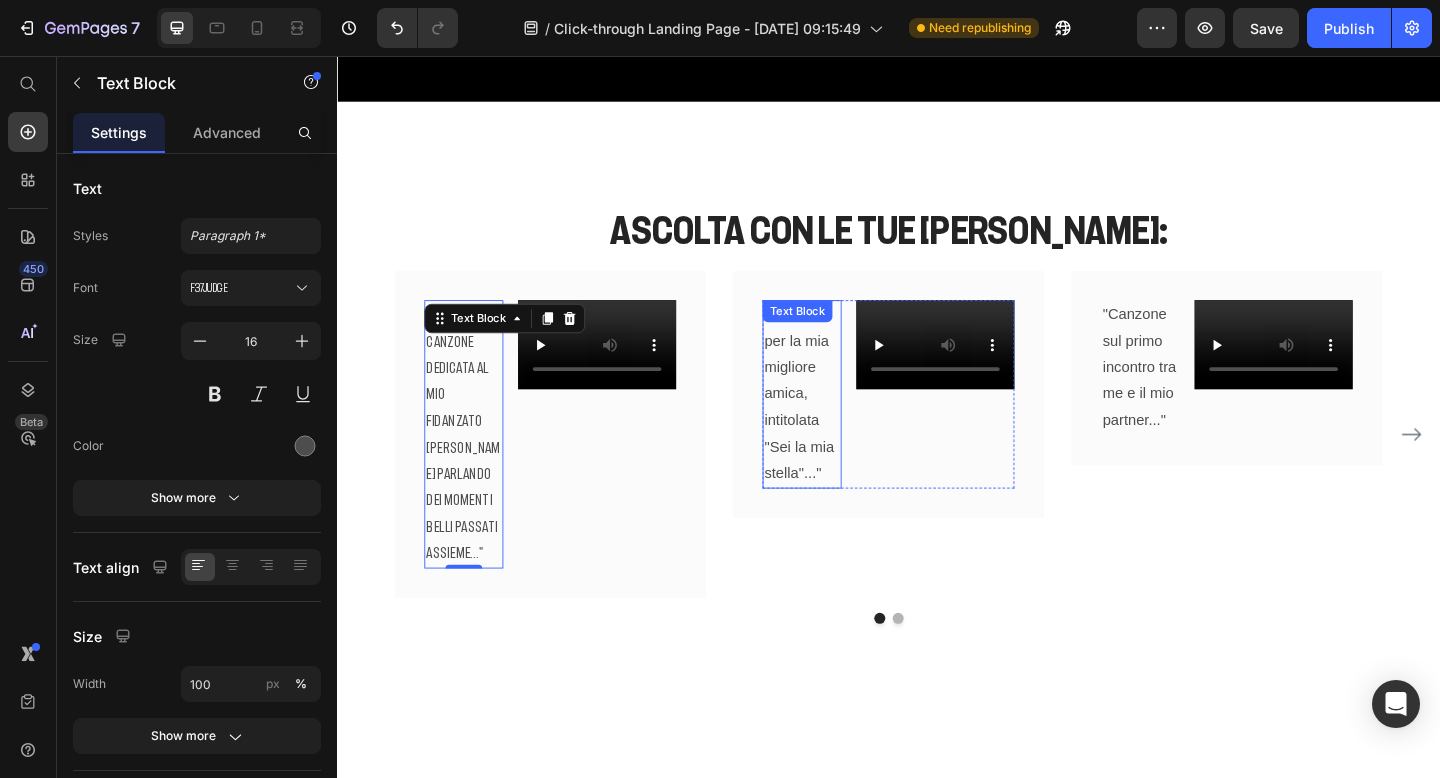click on ""Canzone per la mia migliore amica, intitolata "Sei la mia stella"..."" at bounding box center [843, 425] 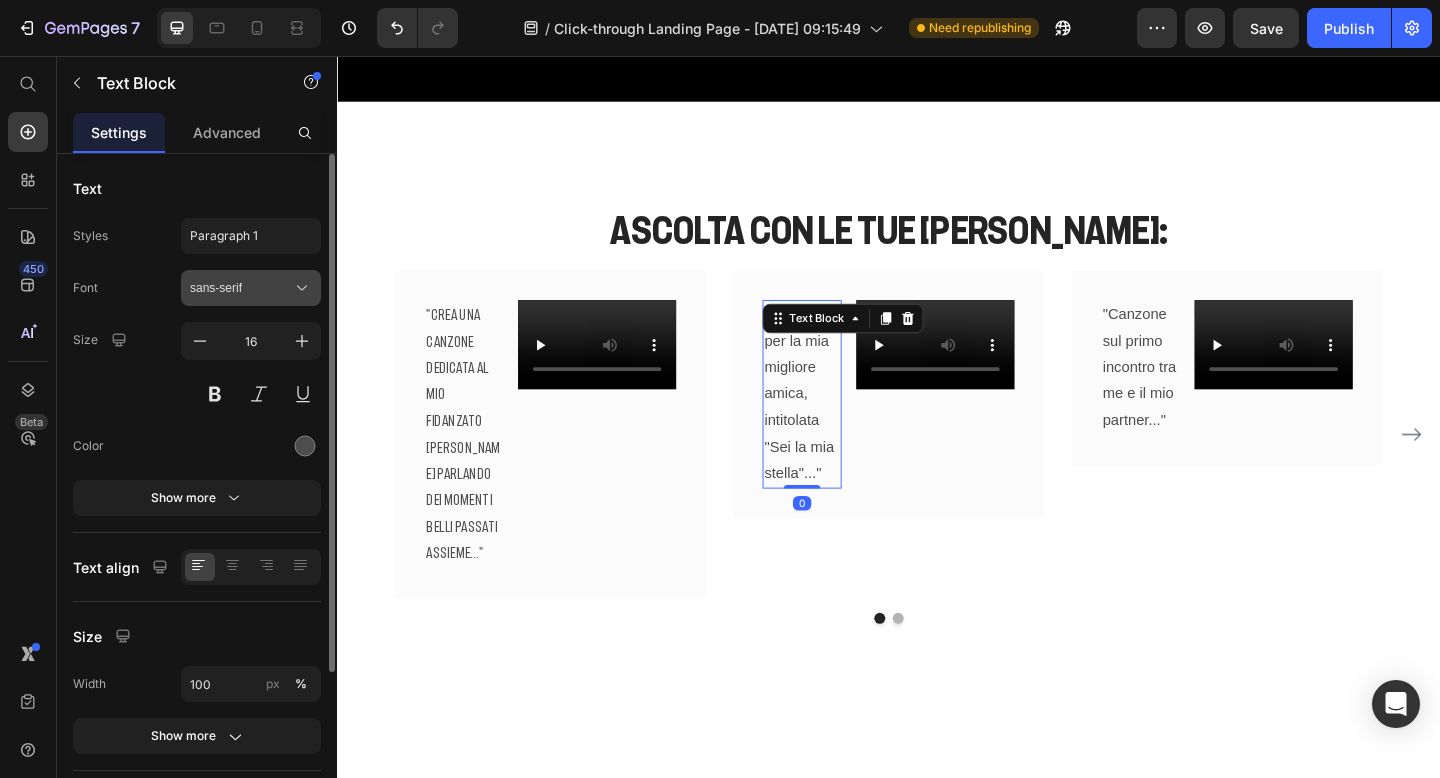 click on "sans-serif" at bounding box center [251, 288] 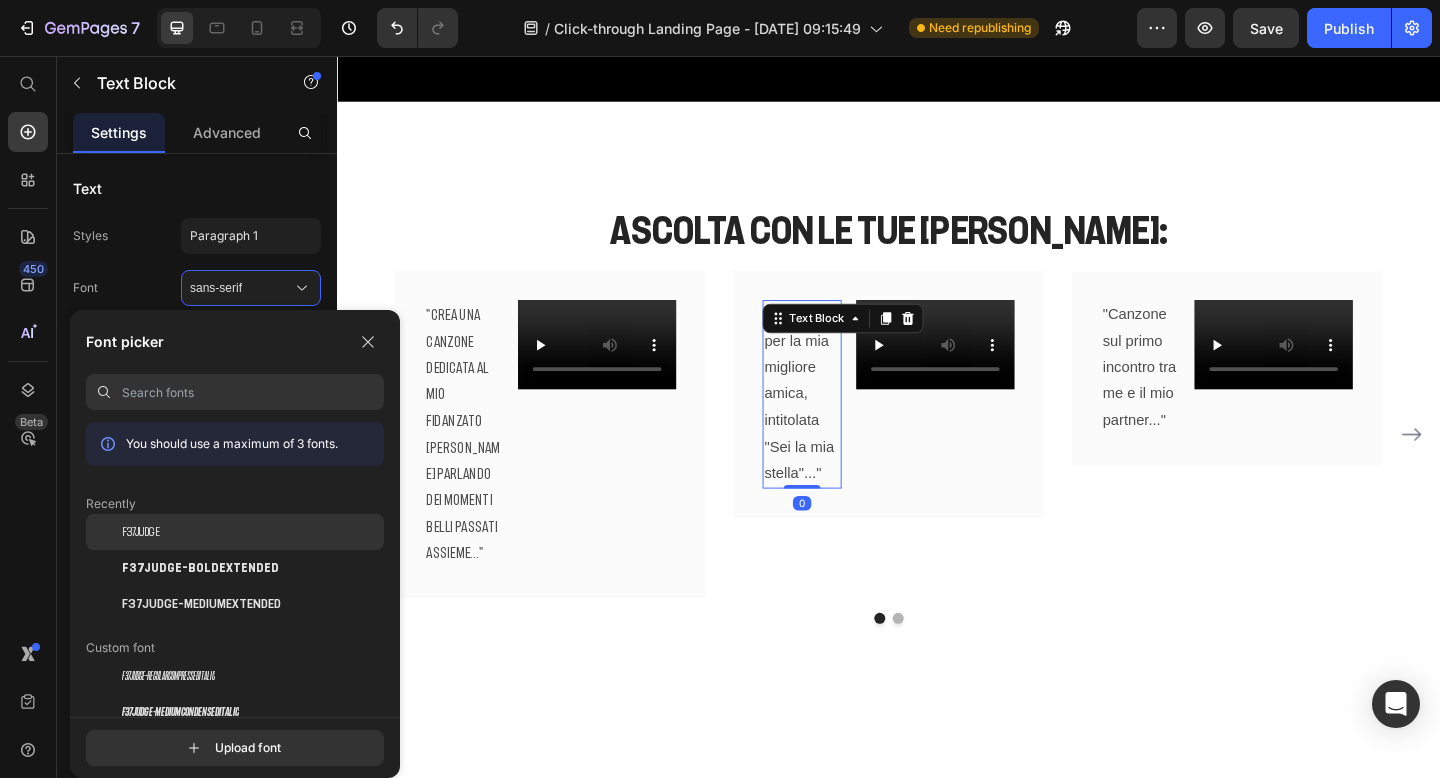 click on "F37Judge" 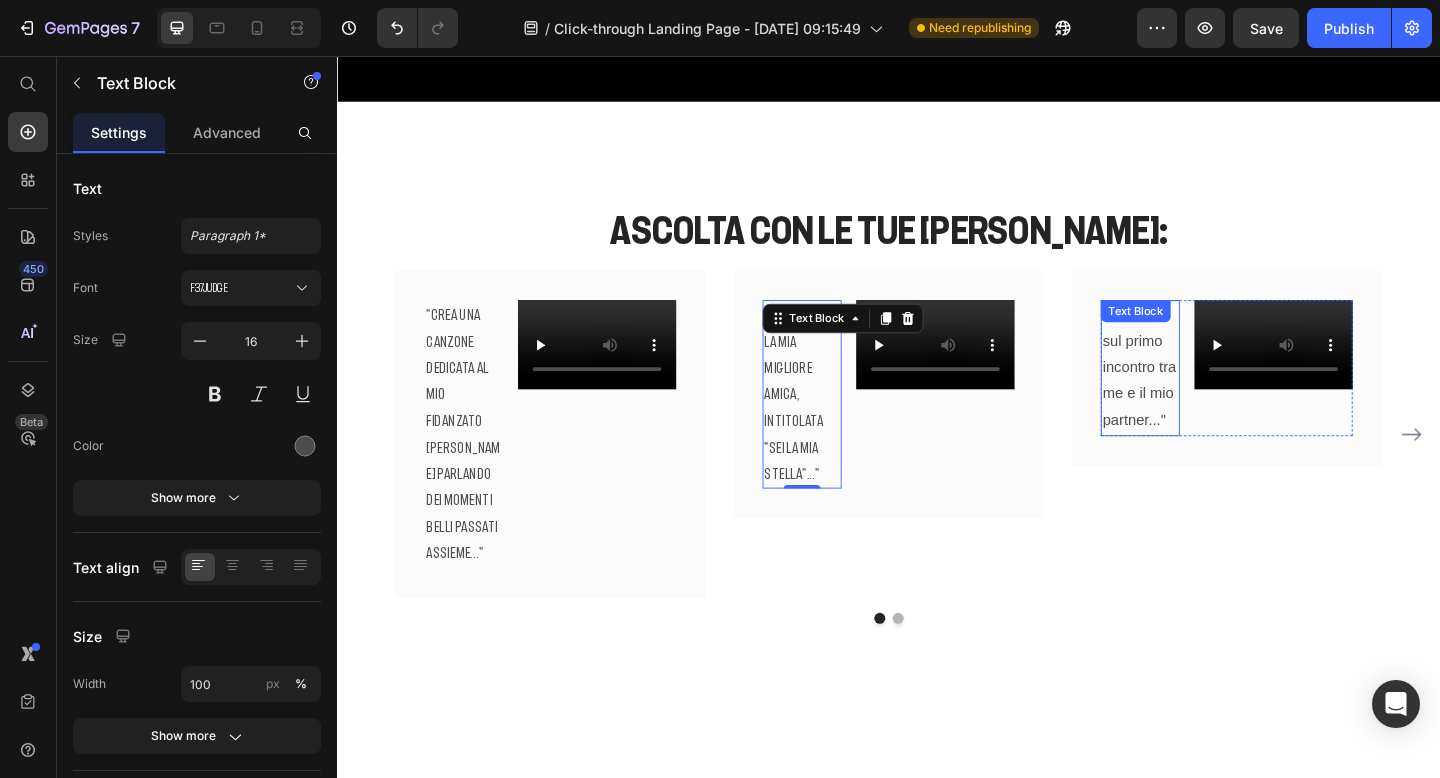 click on ""Canzone sul primo incontro tra me e il mio partner..."" at bounding box center (1211, 396) 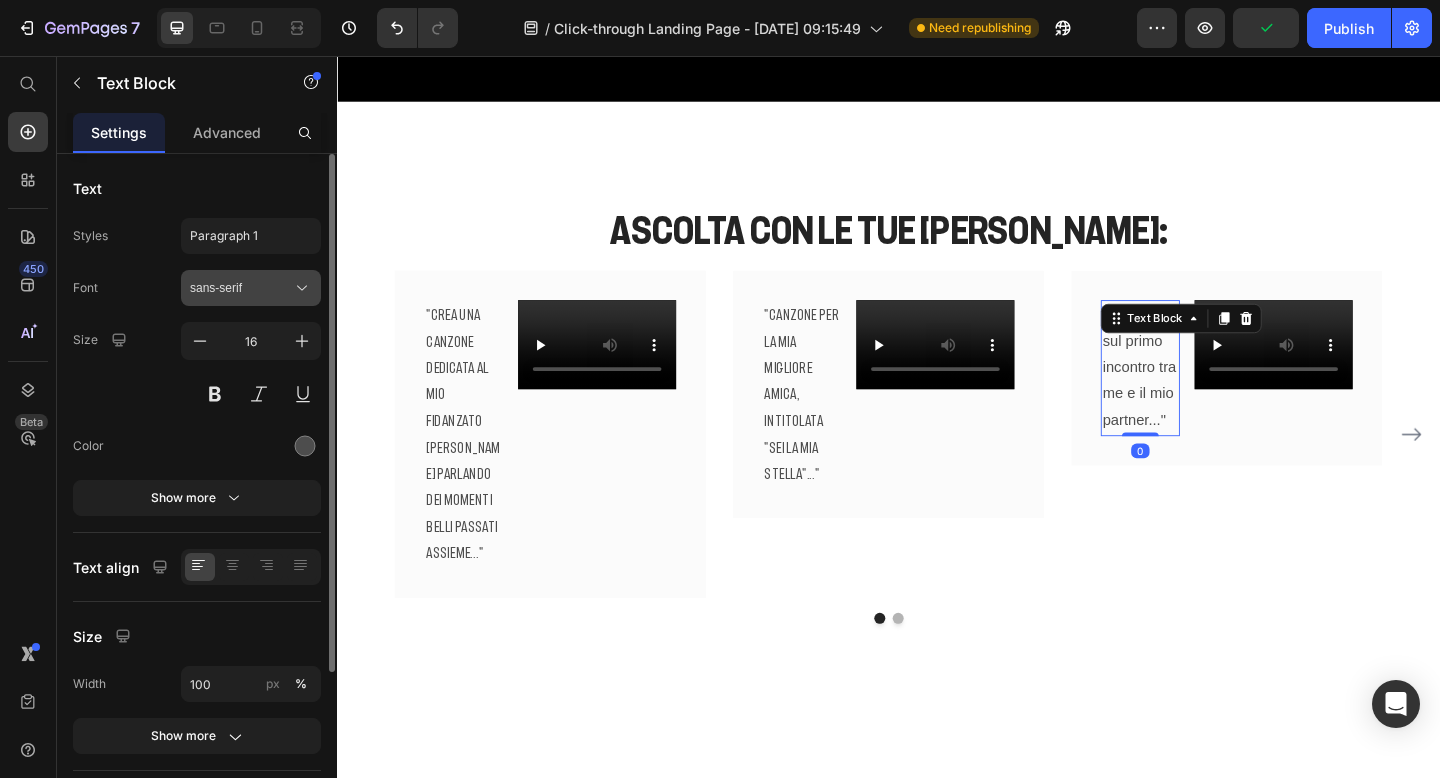 click on "sans-serif" at bounding box center (241, 288) 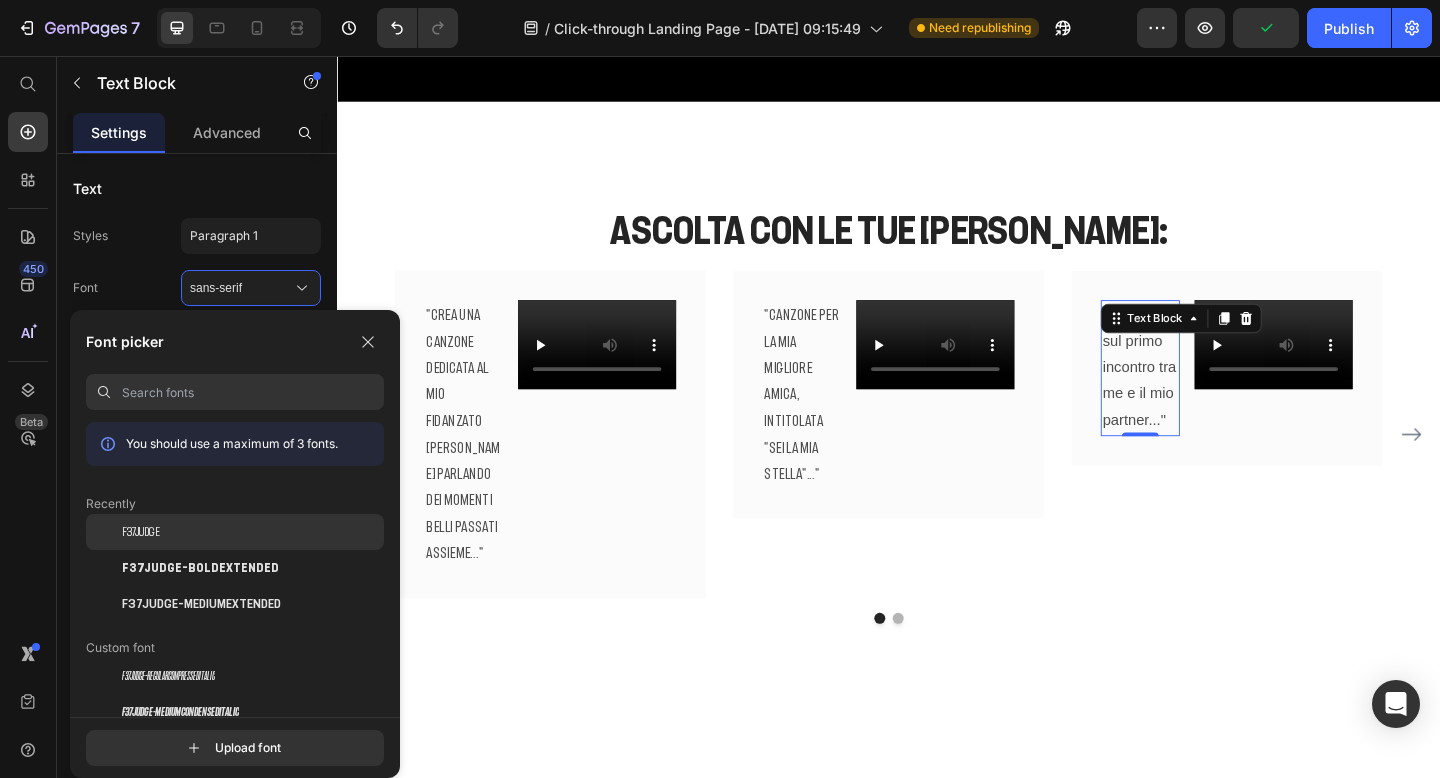 click on "F37Judge" 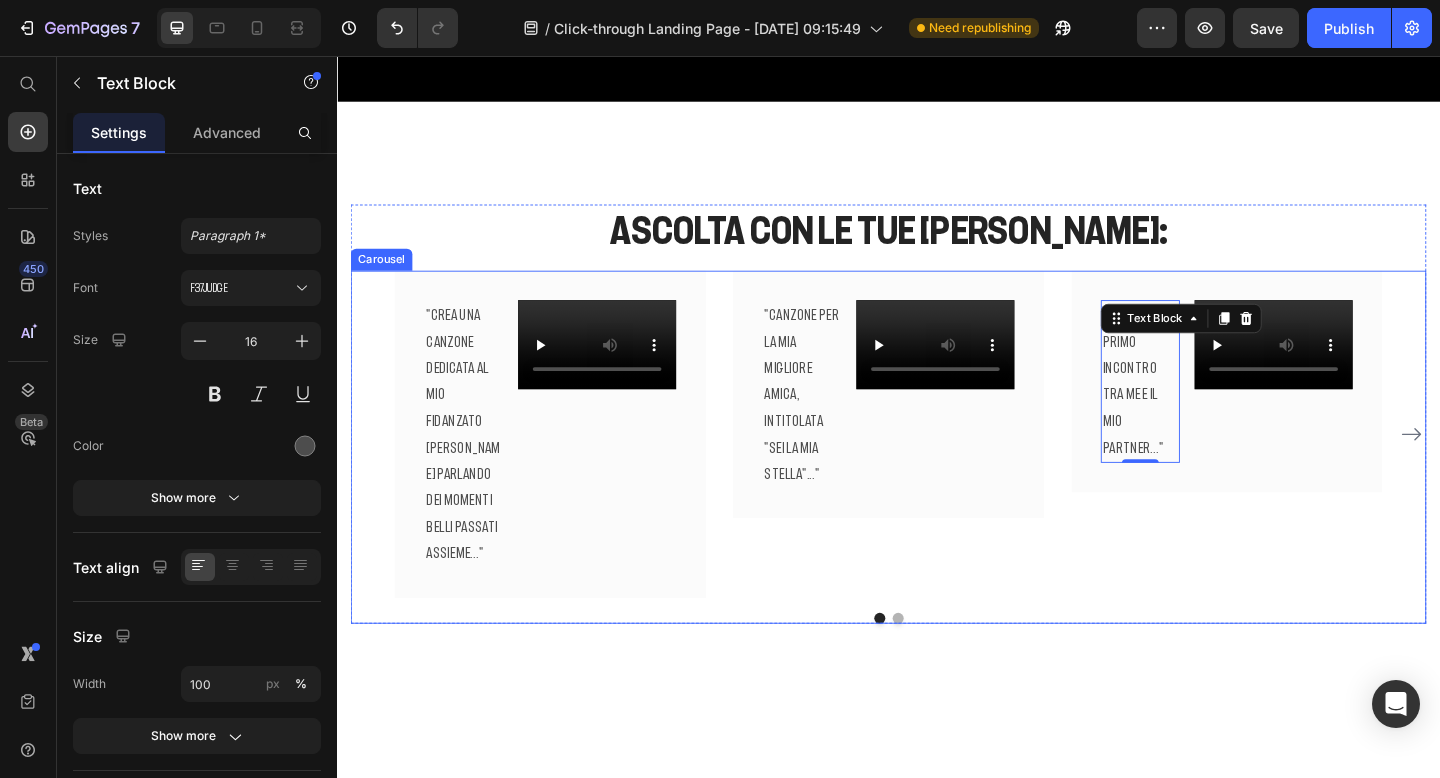 click on ""Crea una canzone dedicata al mio fidanzato Marco parlando dei momenti belli passati assieme..." Text Block Video Product Row "Canzone per la mia migliore amica, intitolata "Sei la mia stella"..." Text Block Video Product Row "Canzone sul primo incontro tra me e il mio partner..." Text Block   0 Video Product Row "Canzone per Lucia parlando del 1 agosto (quando ci siamo conosciuti)..." Text Block Video Product Row" at bounding box center (937, 482) 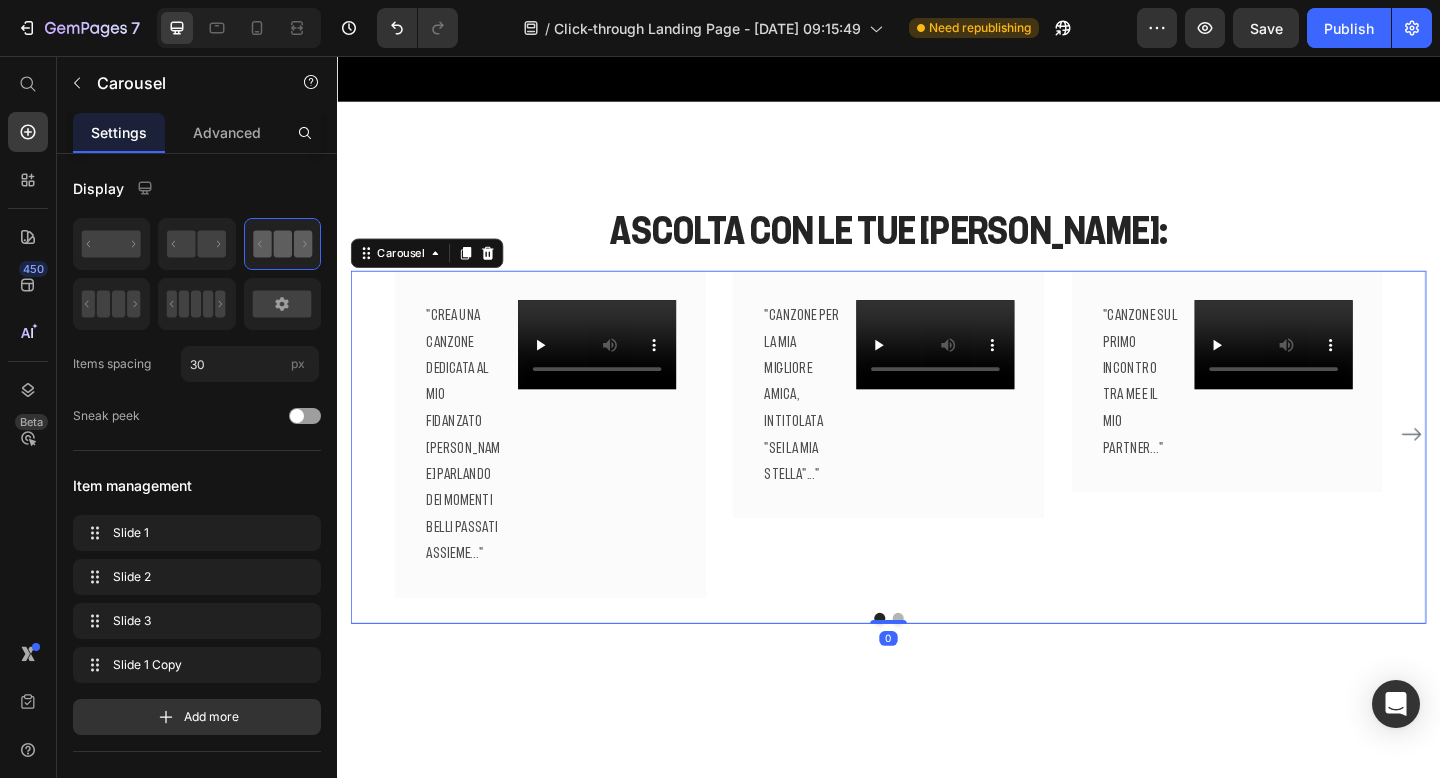 click 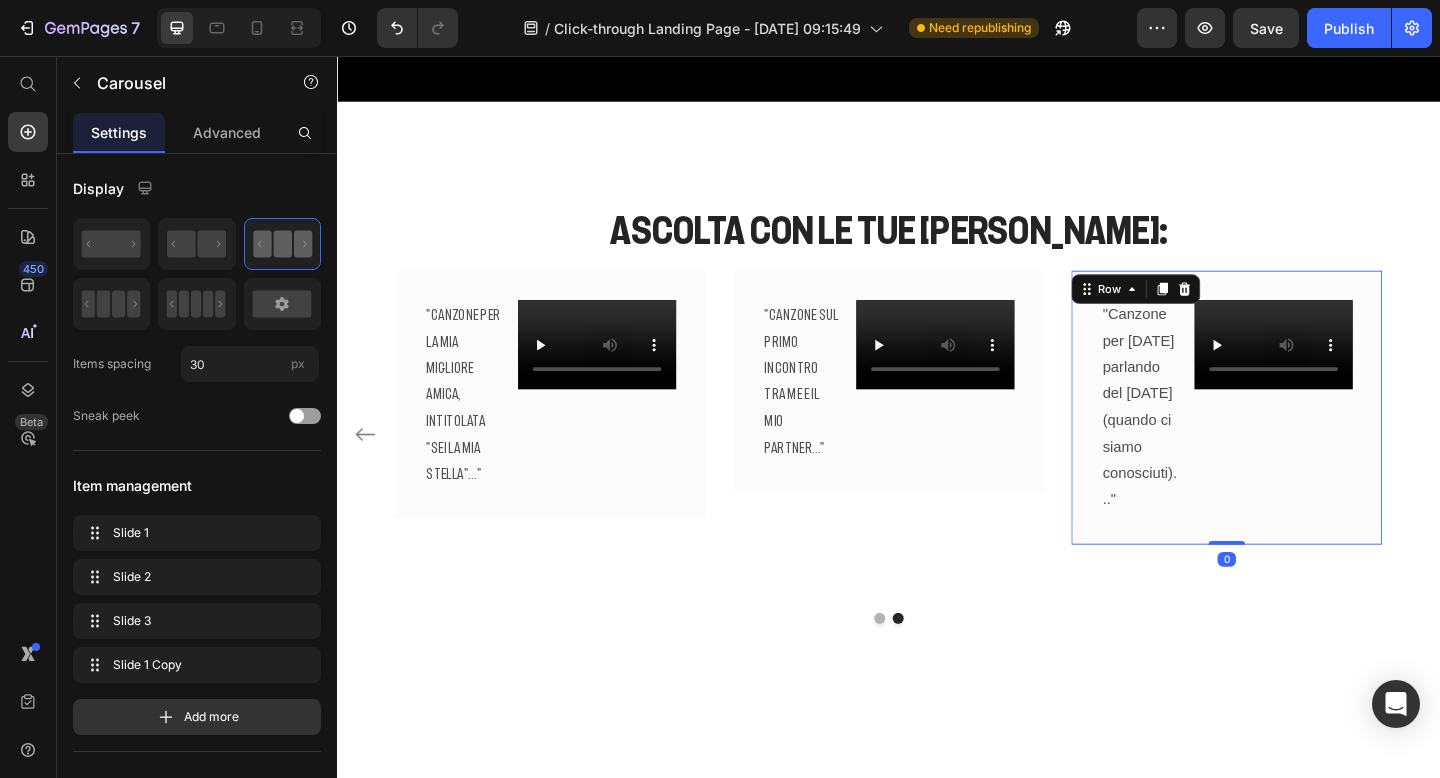 click on ""Canzone per Lucia parlando del 1 agosto (quando ci siamo conosciuti)..." Text Block Video Product Row   0" at bounding box center [1305, 439] 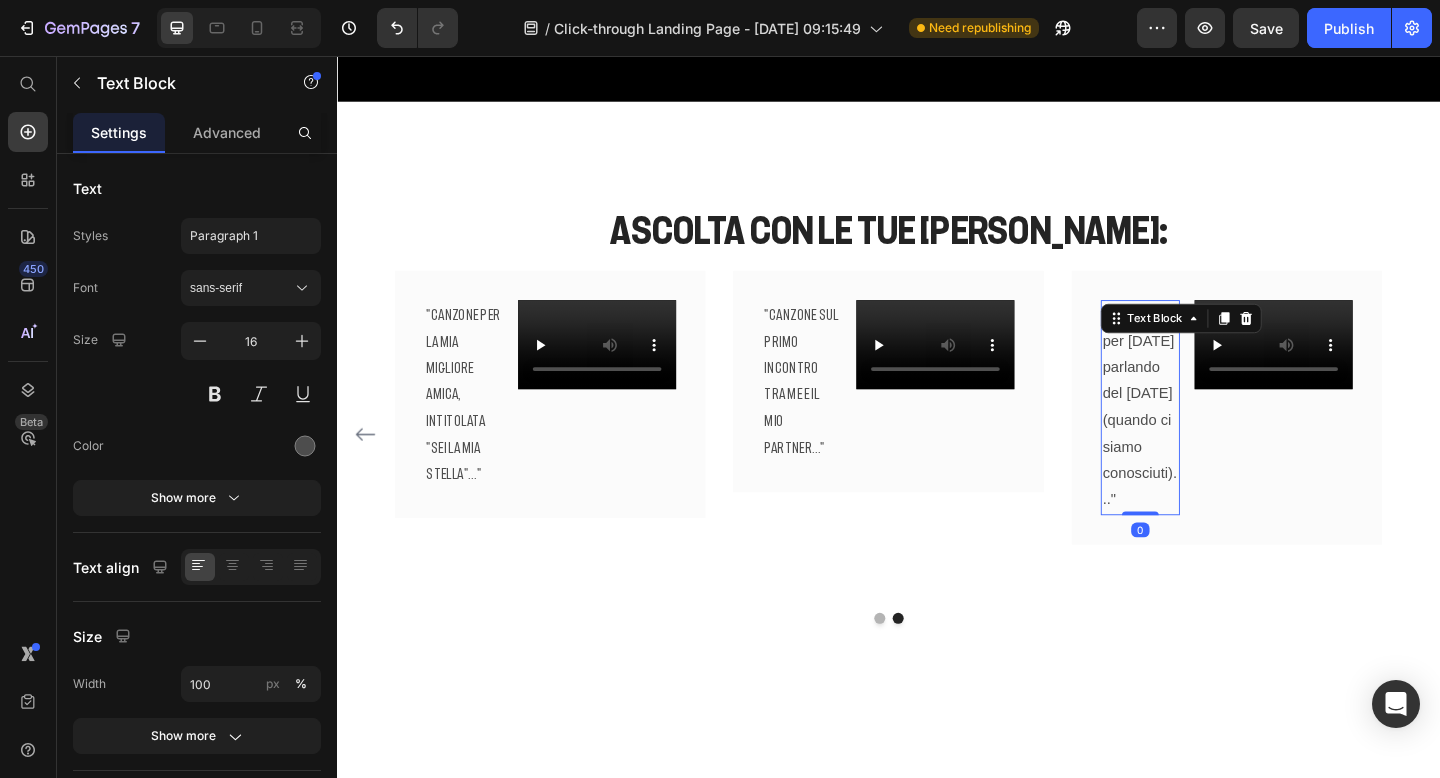 click on ""Canzone per Lucia parlando del 1 agosto (quando ci siamo conosciuti)..."" at bounding box center [1211, 439] 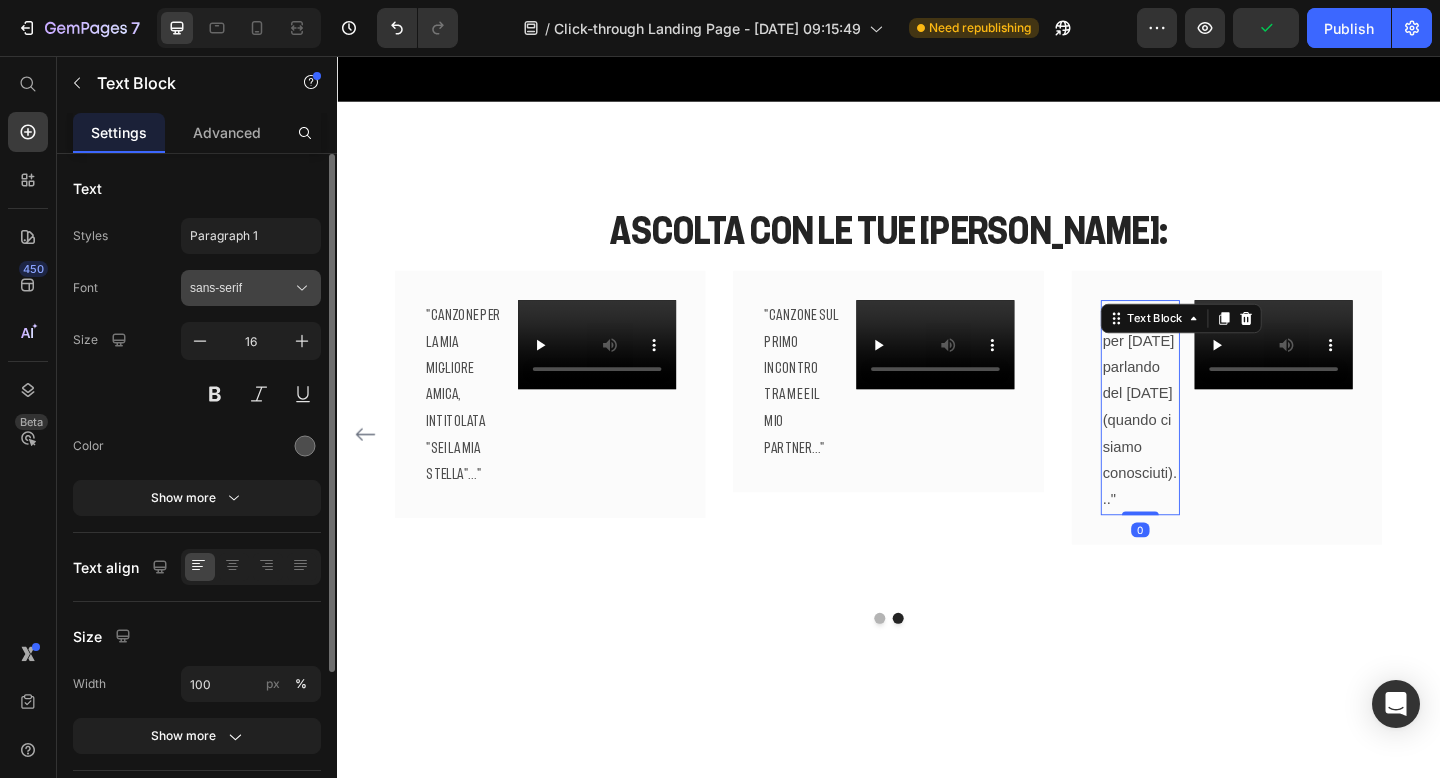click on "sans-serif" at bounding box center (241, 288) 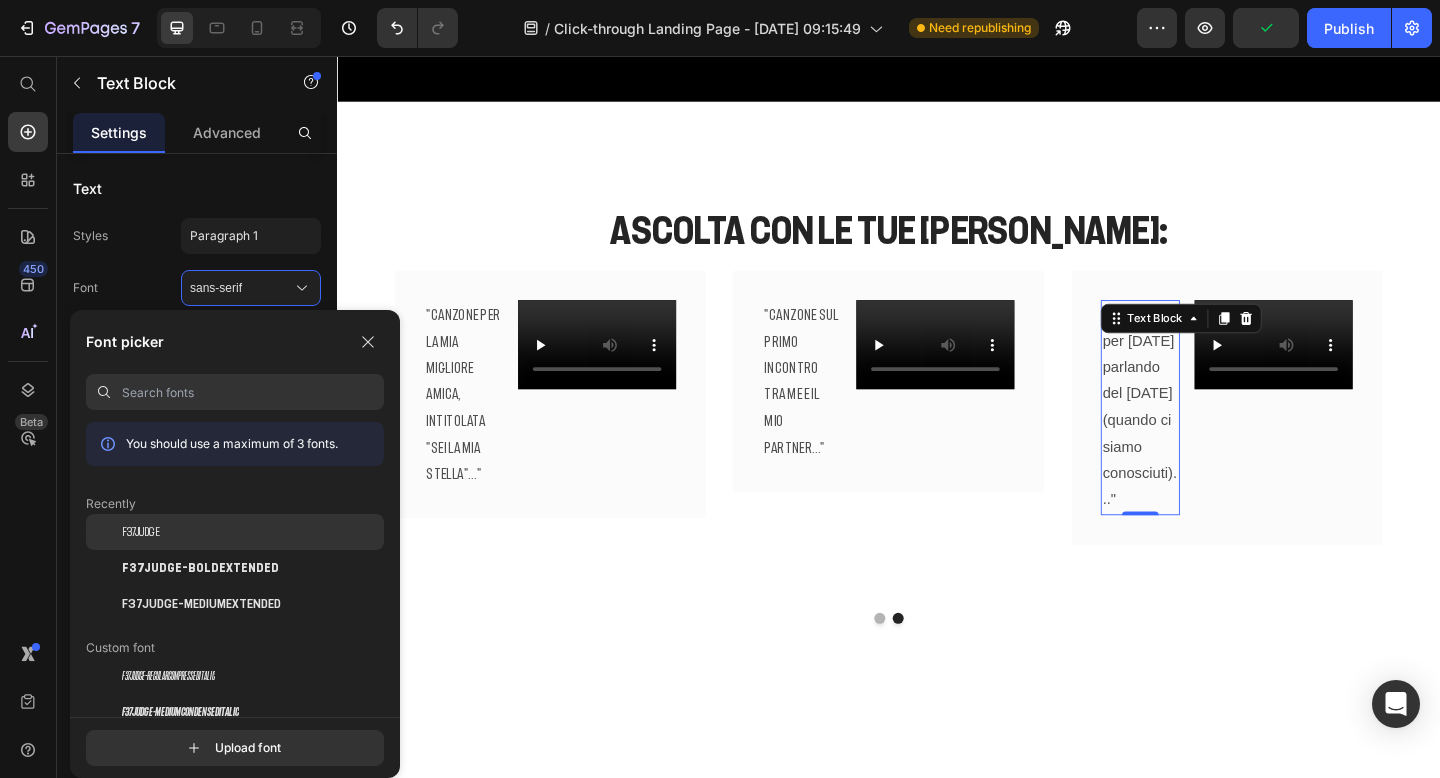 click on "F37Judge" 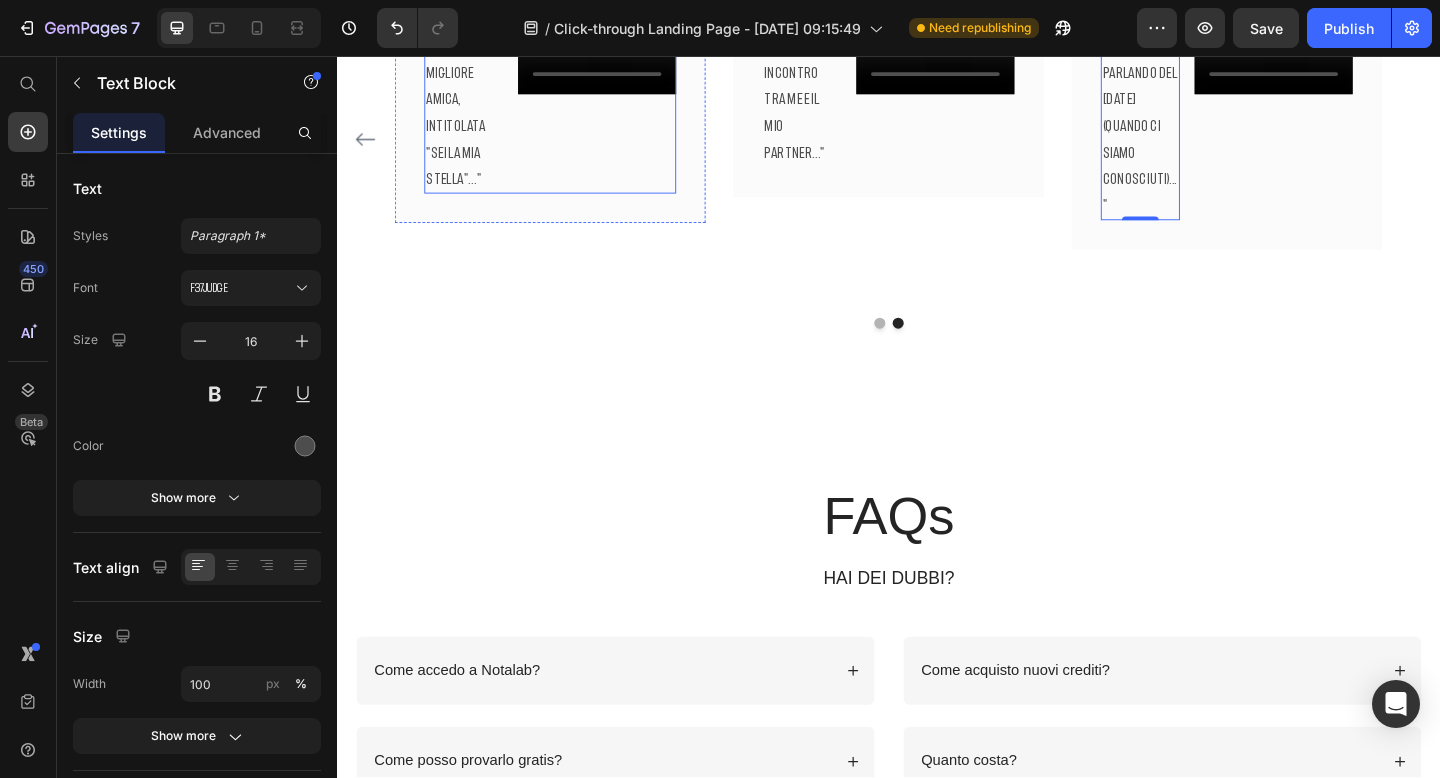 scroll, scrollTop: 9258, scrollLeft: 0, axis: vertical 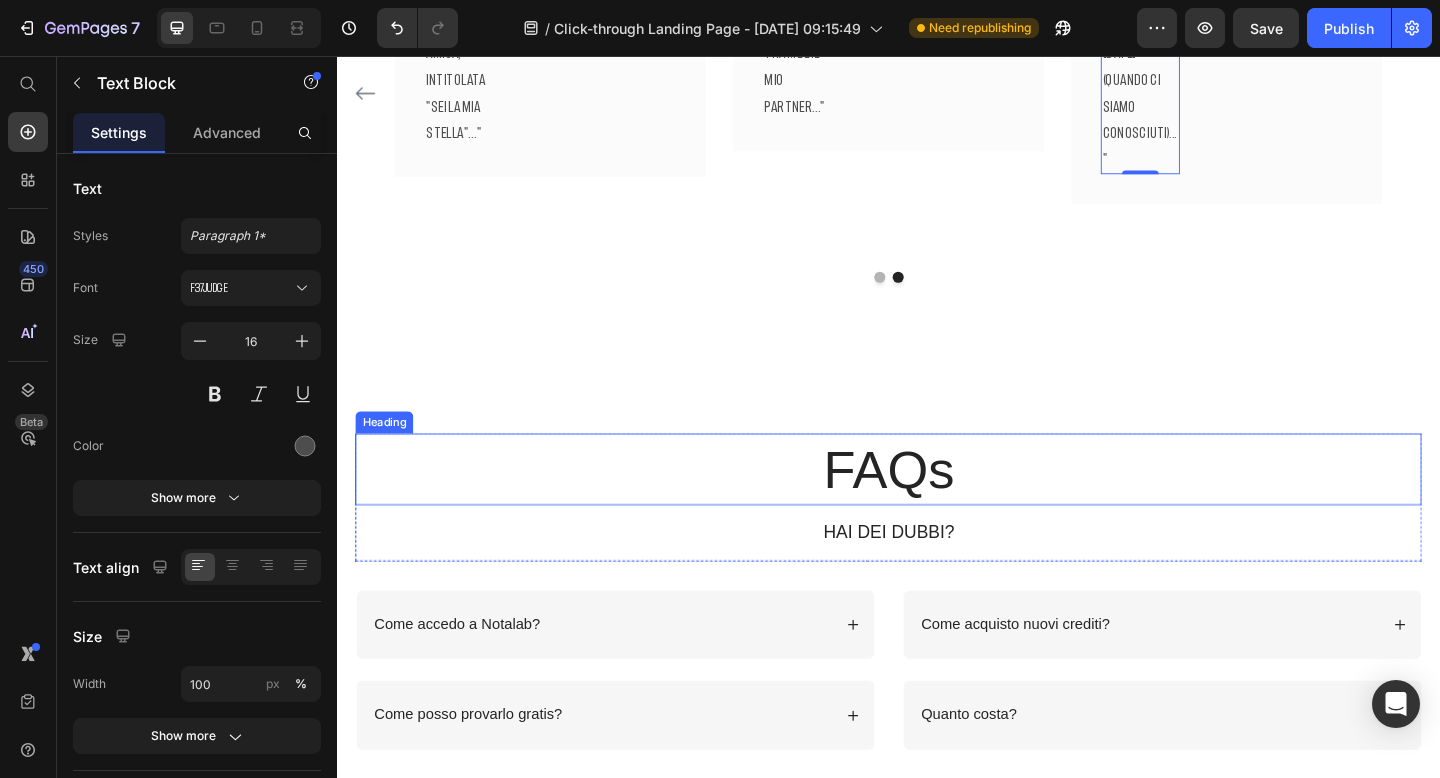 click on "FAQs" at bounding box center [937, 506] 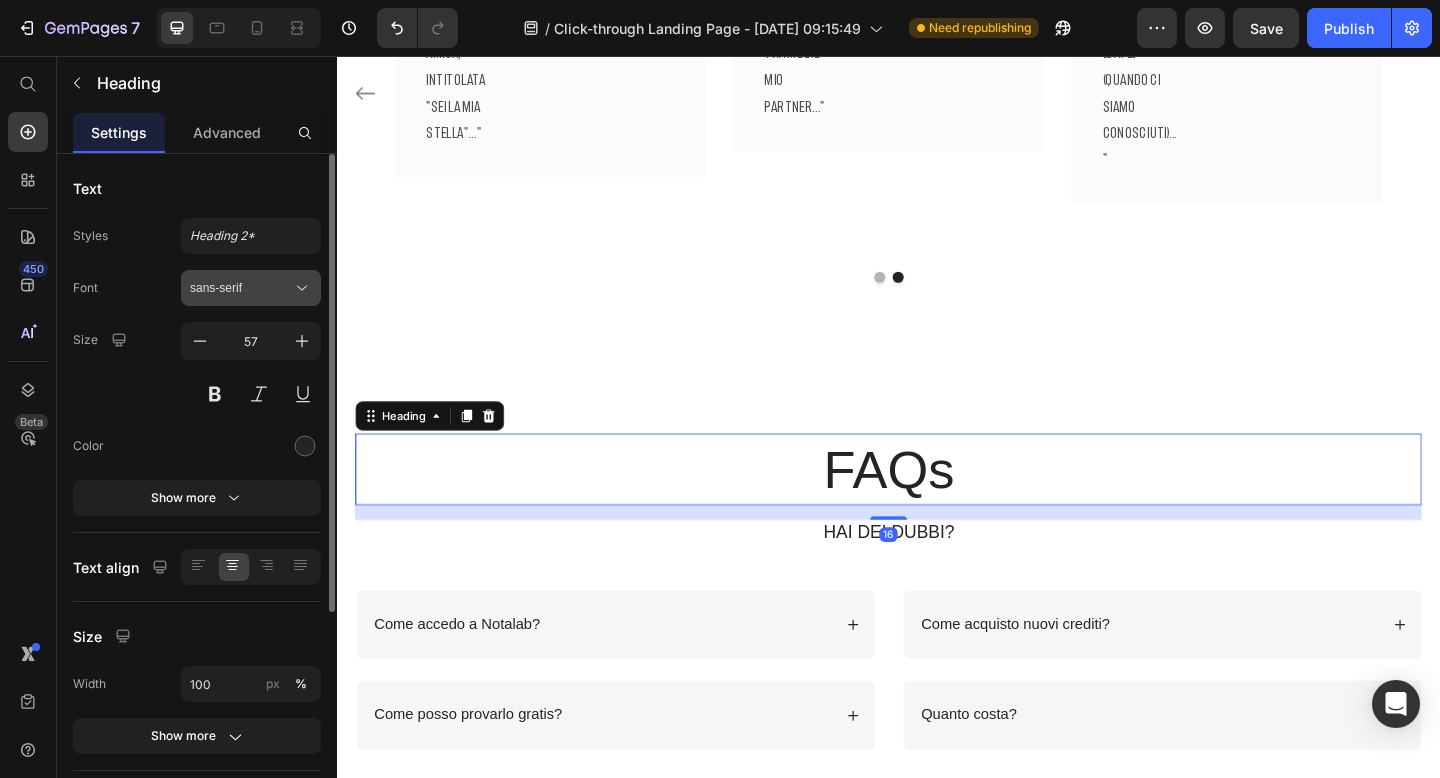 click 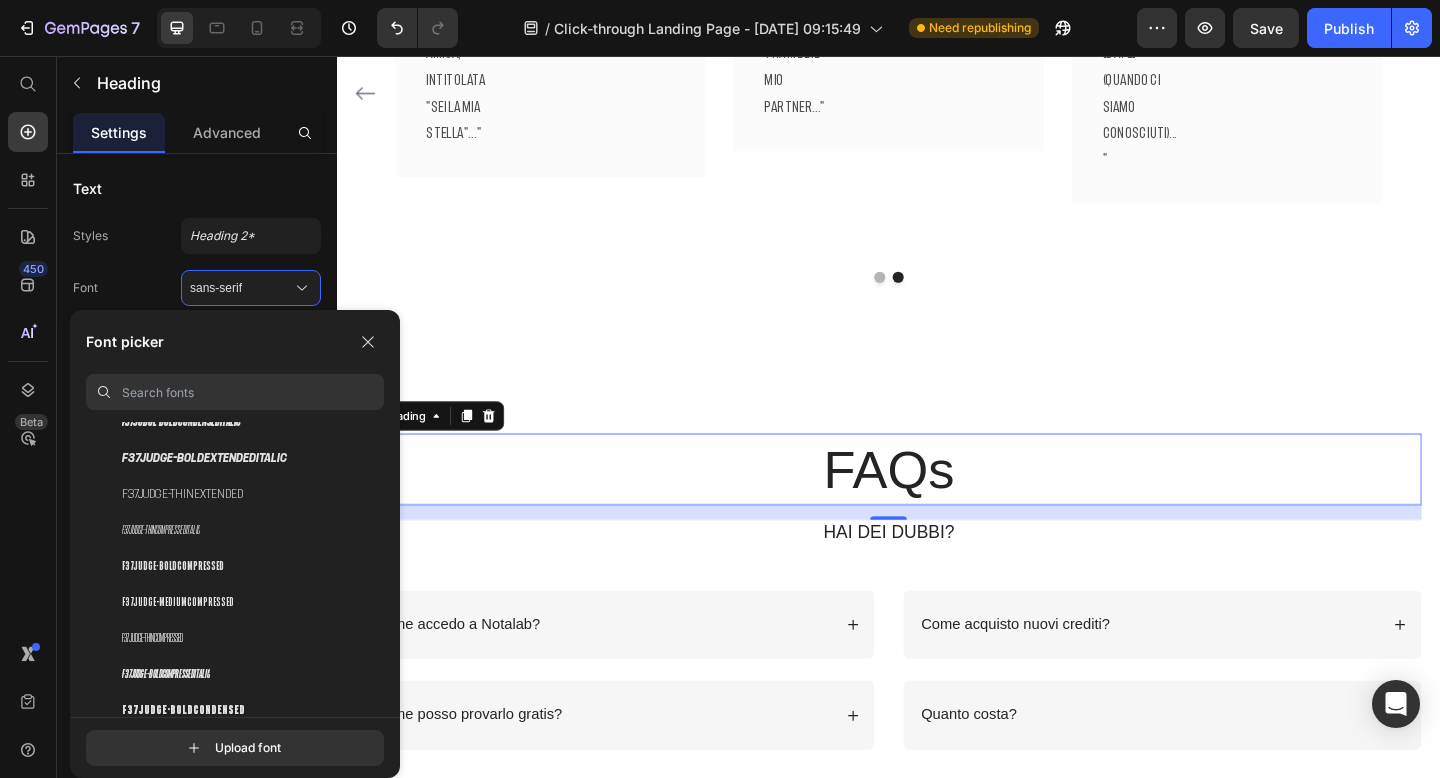 scroll, scrollTop: 576, scrollLeft: 0, axis: vertical 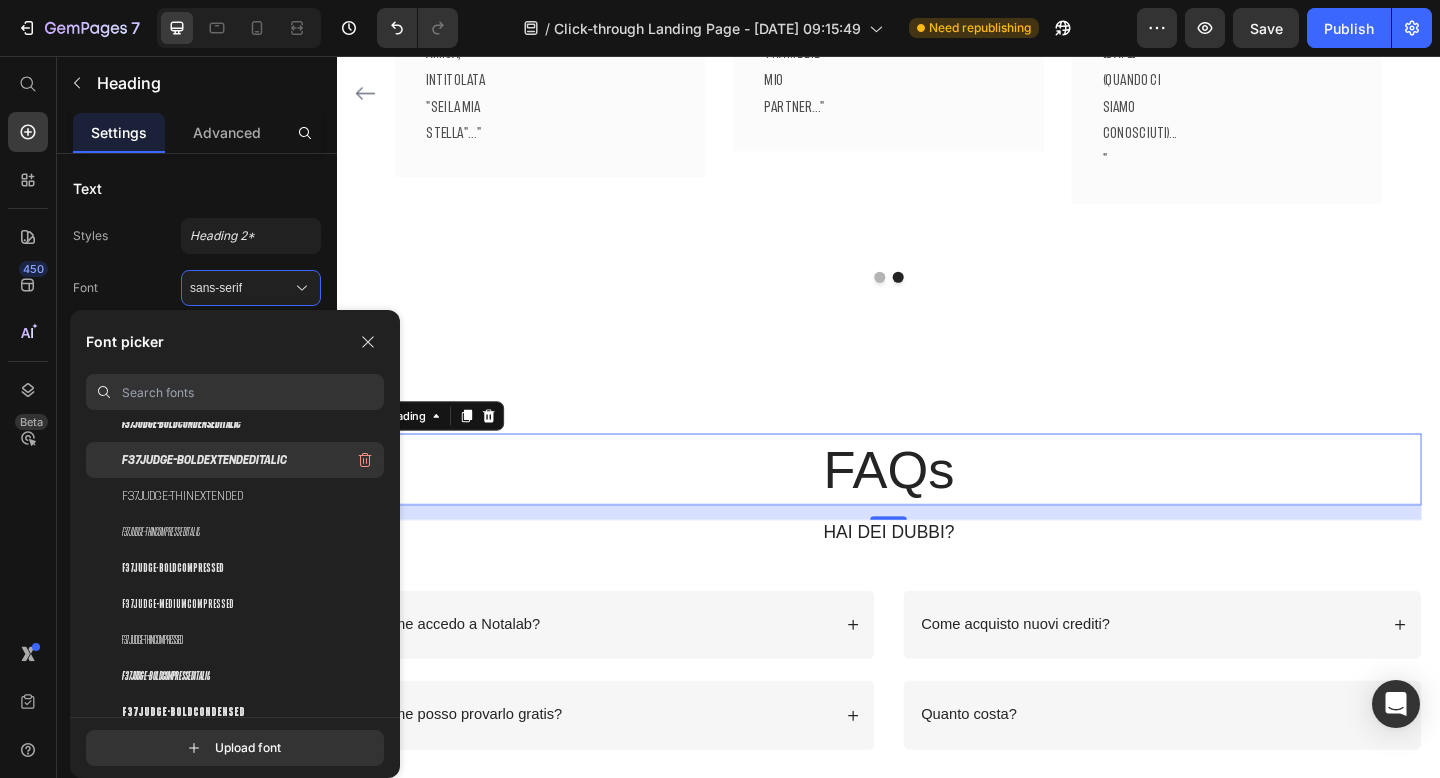 click on "F37Judge-BoldExtendedItalic" at bounding box center (204, 460) 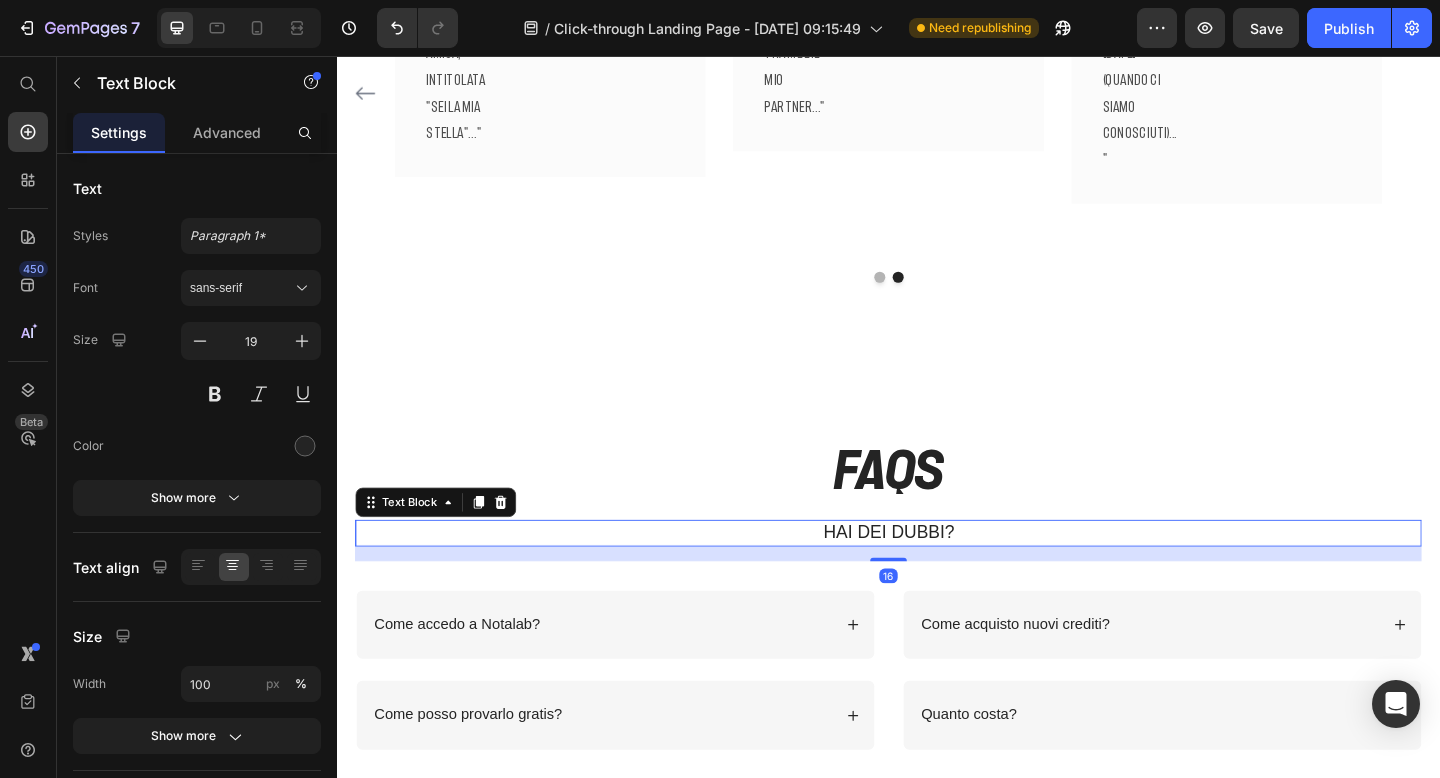 click on "HAI DEI DUBBI?" at bounding box center (937, 575) 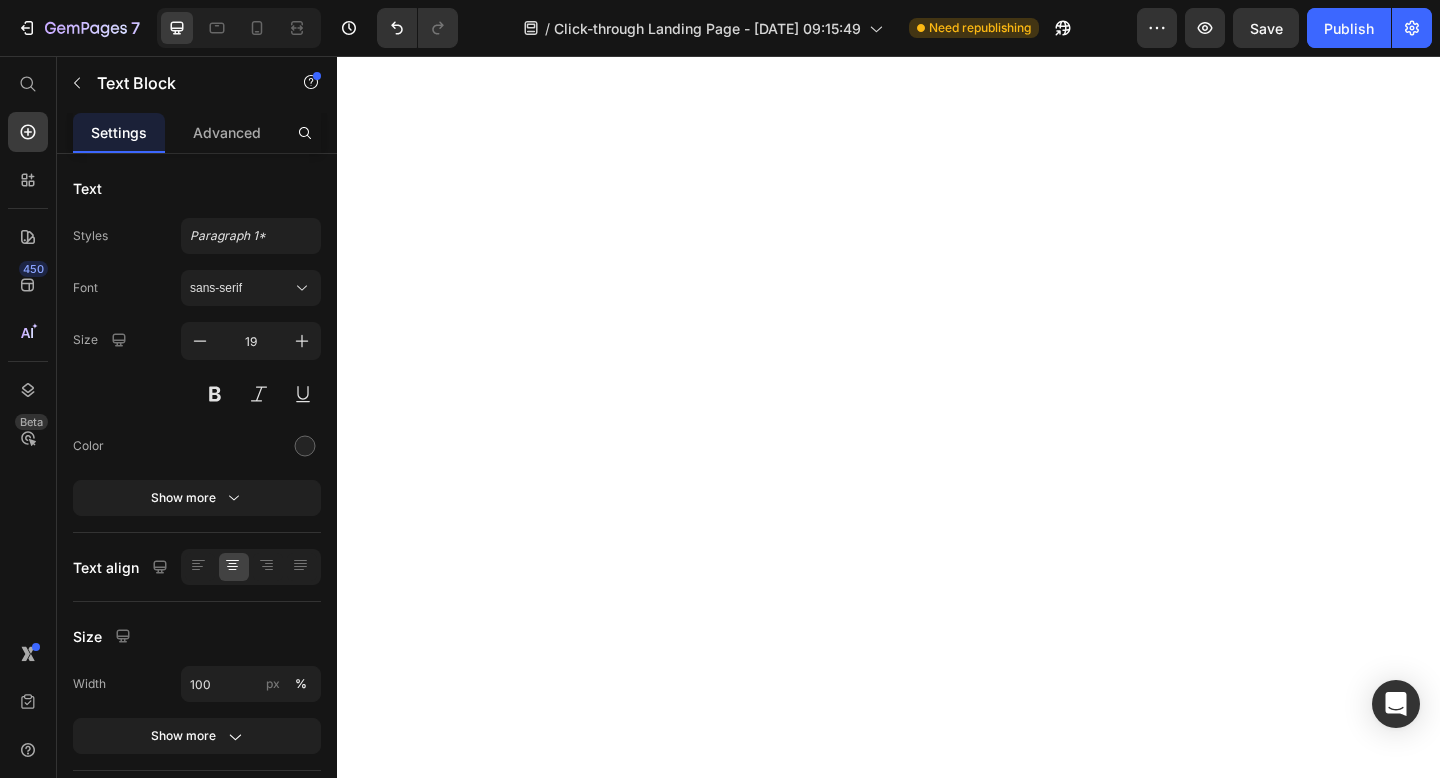 click 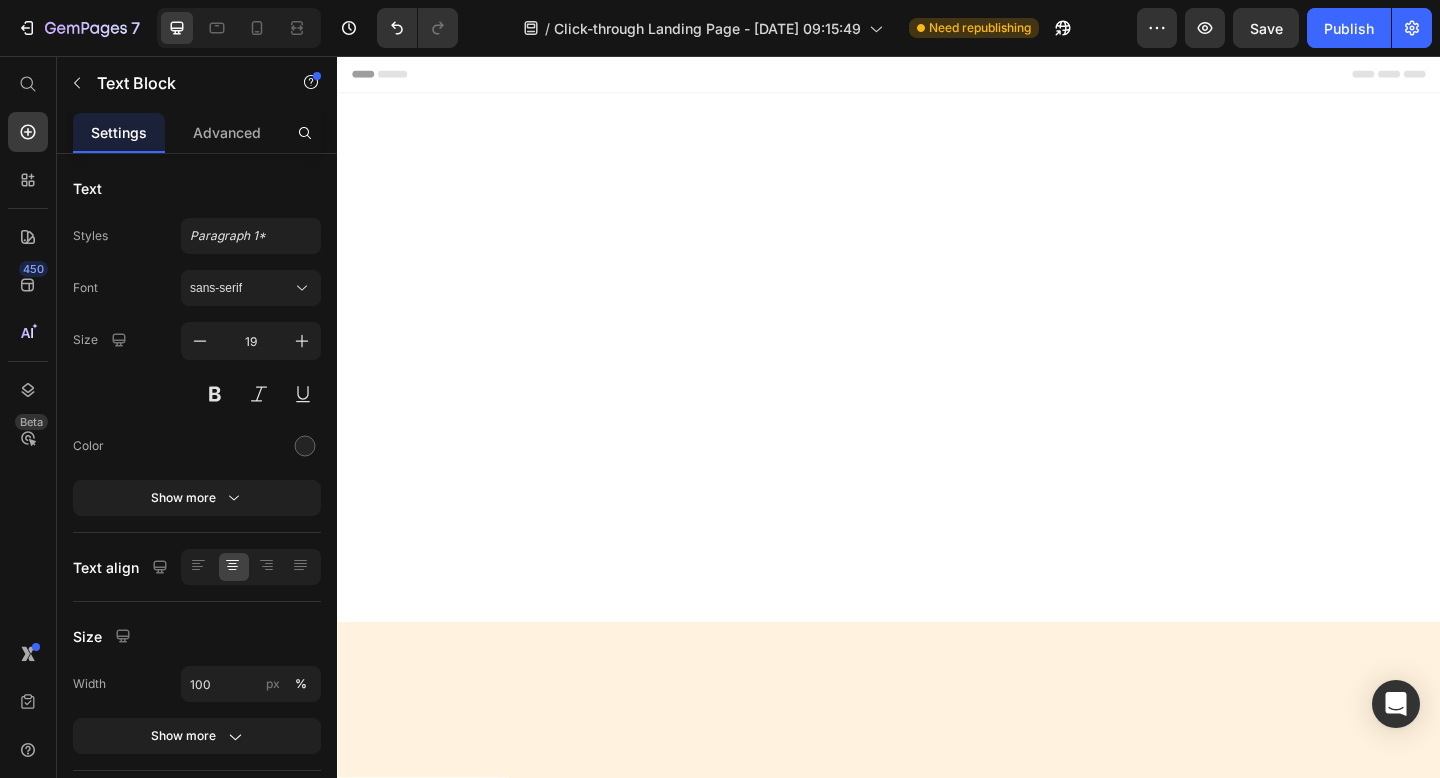 scroll, scrollTop: 0, scrollLeft: 0, axis: both 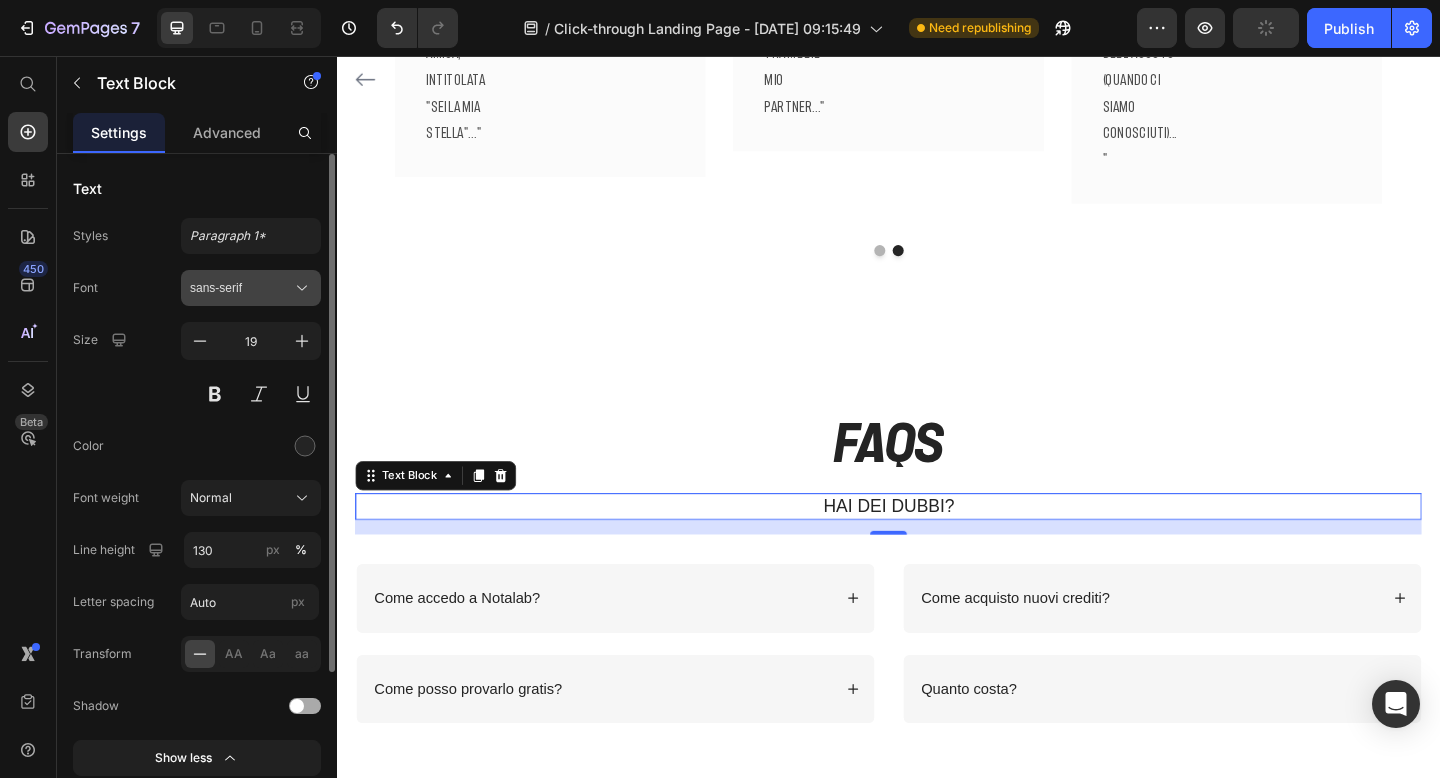 click on "sans-serif" at bounding box center [241, 288] 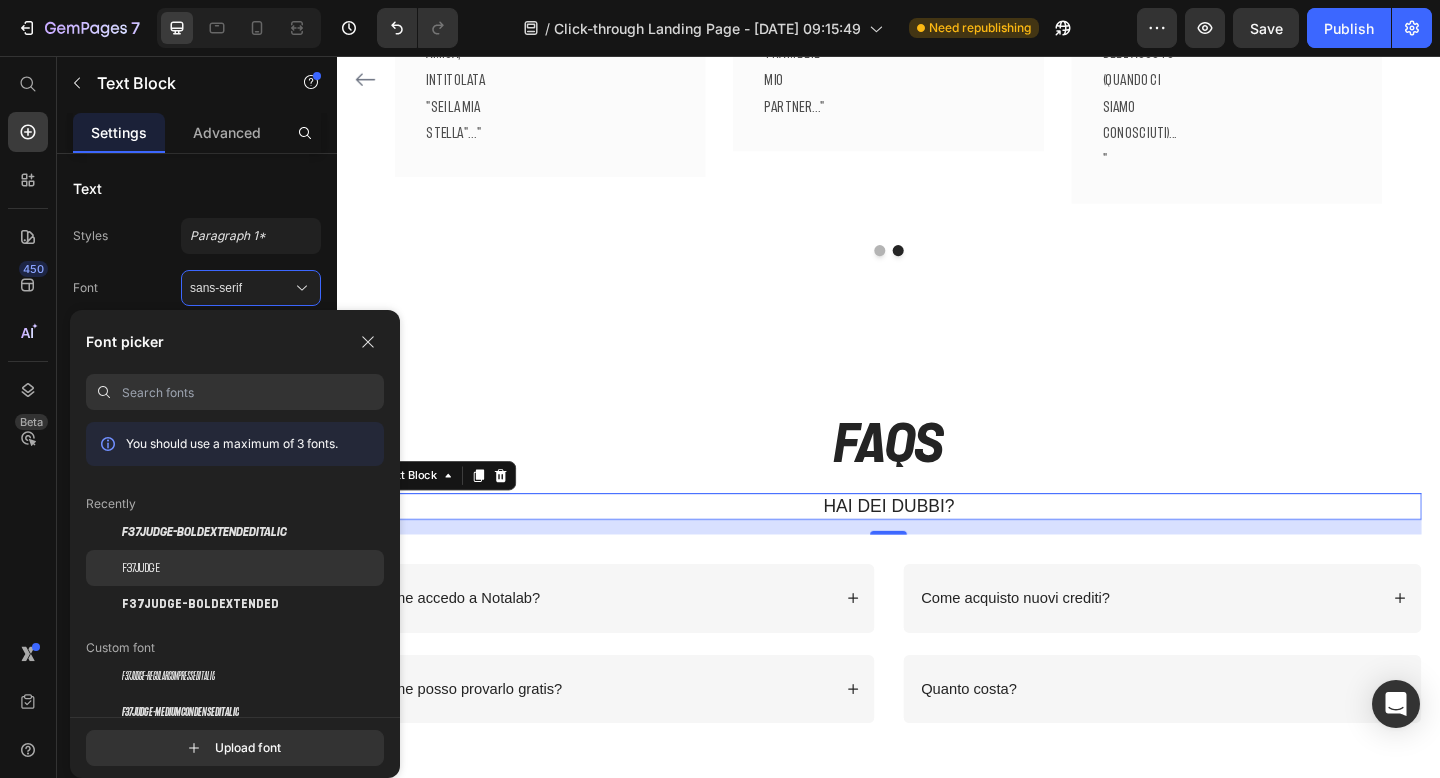click on "F37Judge" 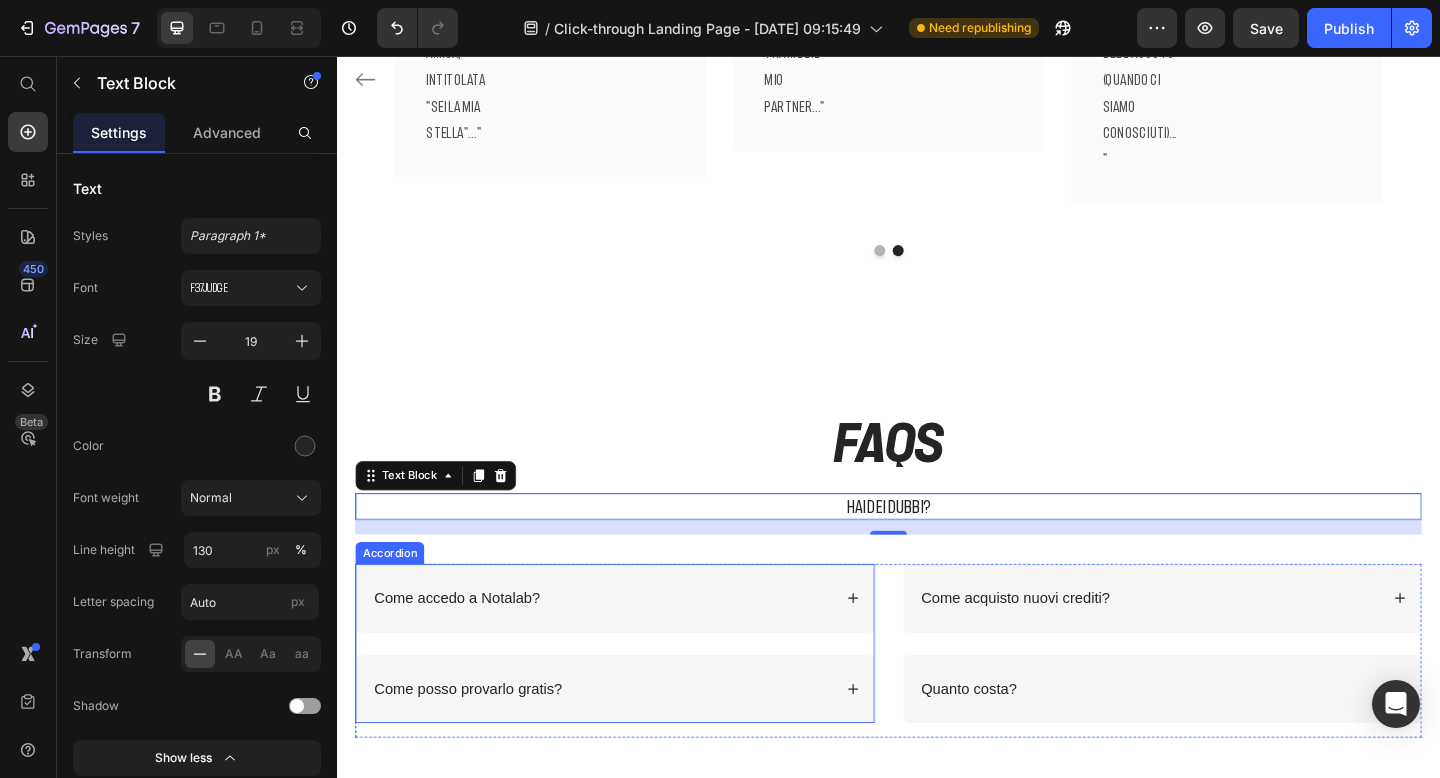 click on "Come accedo a Notalab?" at bounding box center (467, 646) 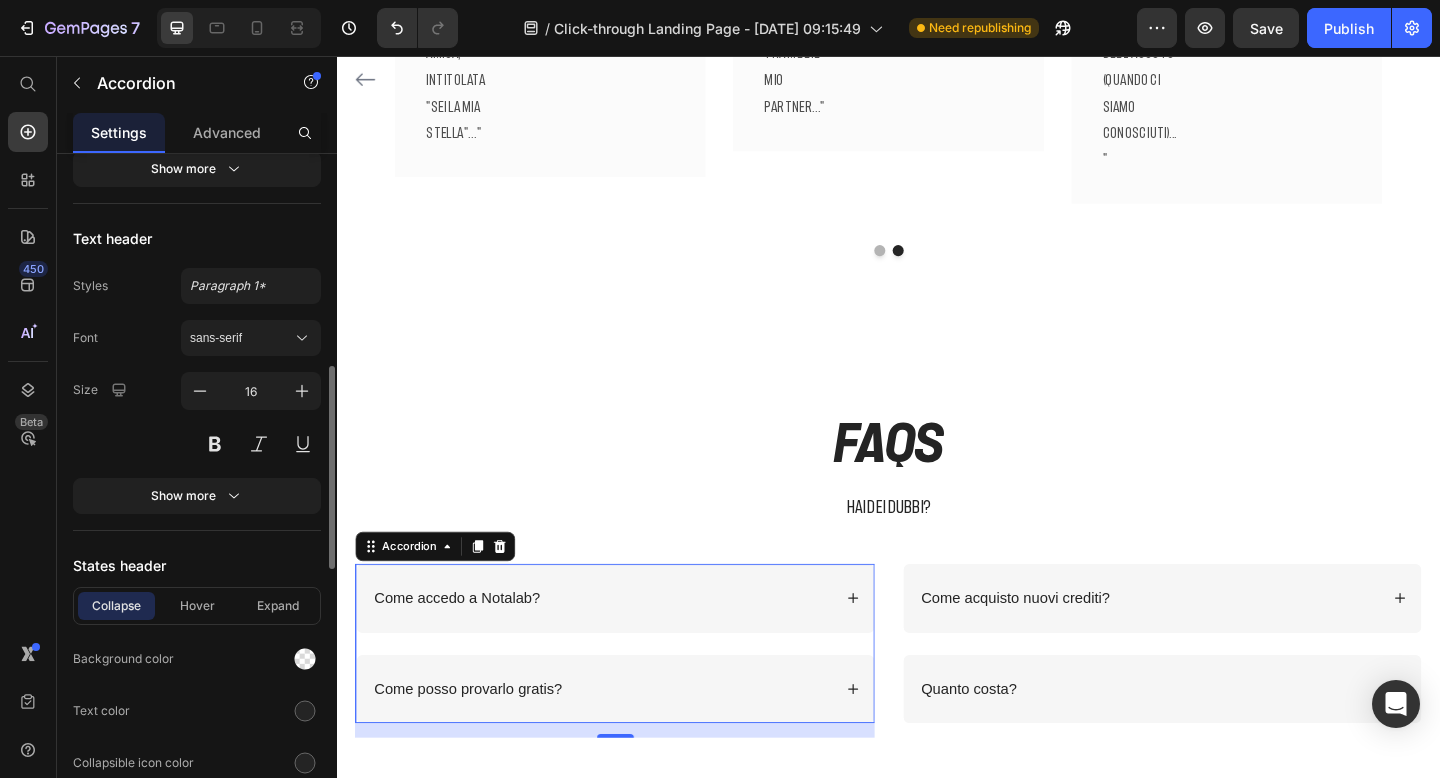 scroll, scrollTop: 793, scrollLeft: 0, axis: vertical 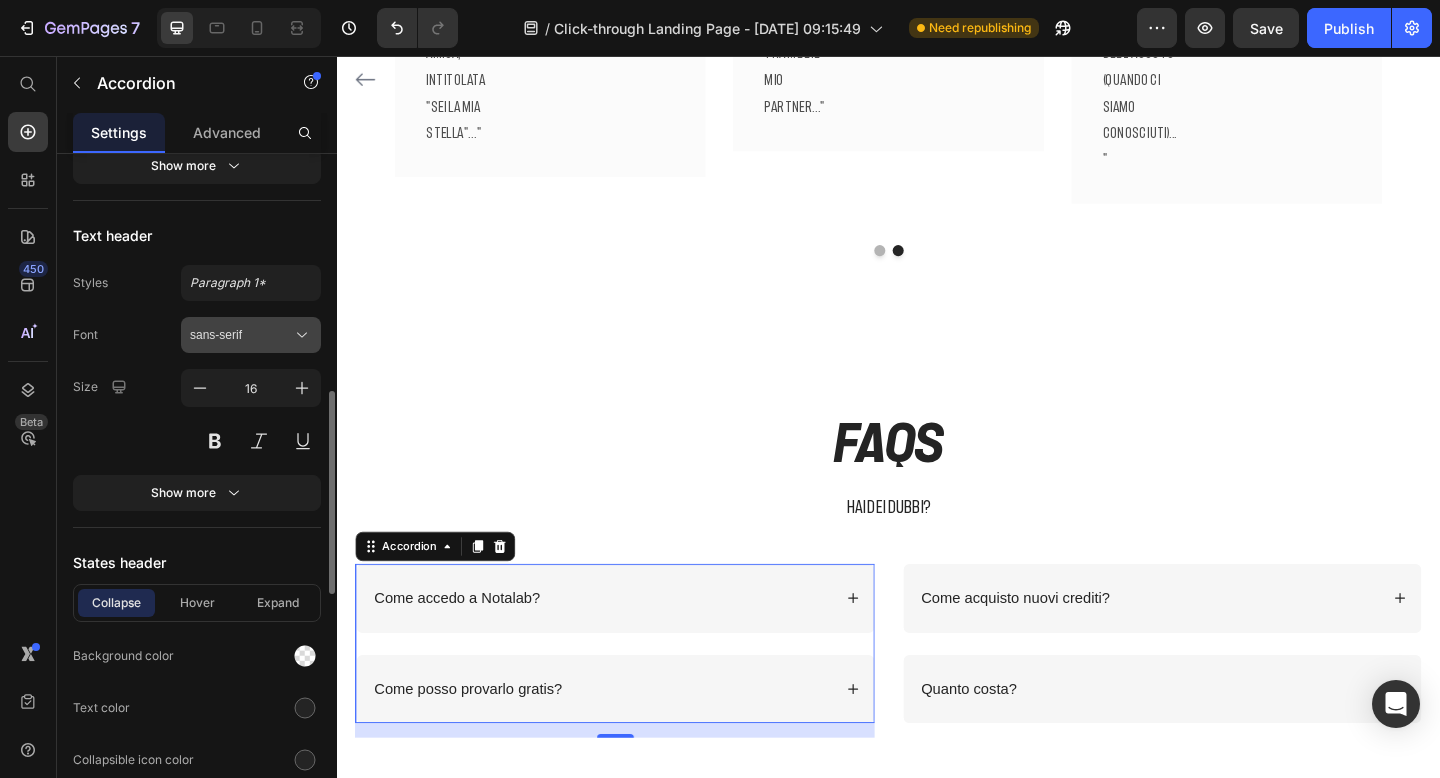 click on "sans-serif" at bounding box center (241, 335) 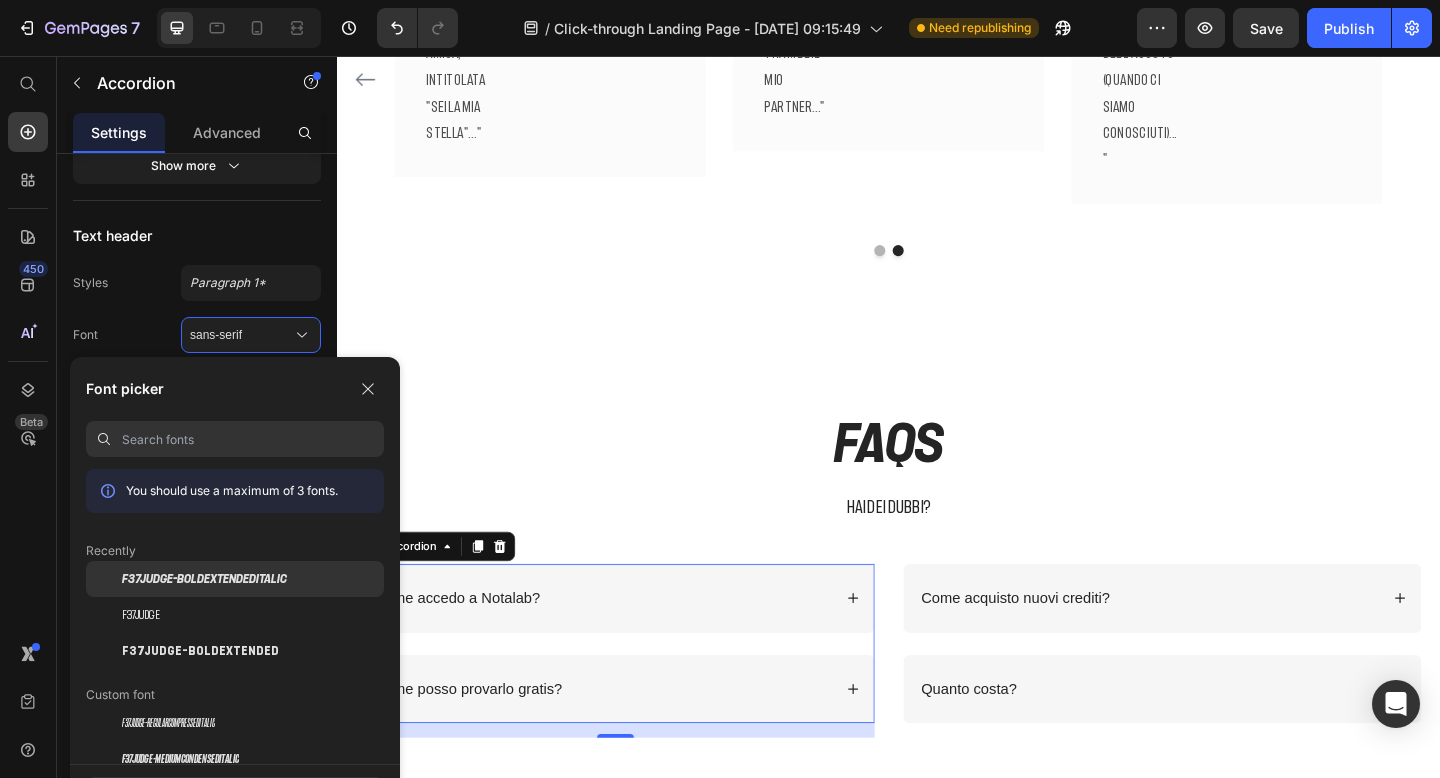 click on "F37Judge-BoldExtendedItalic" 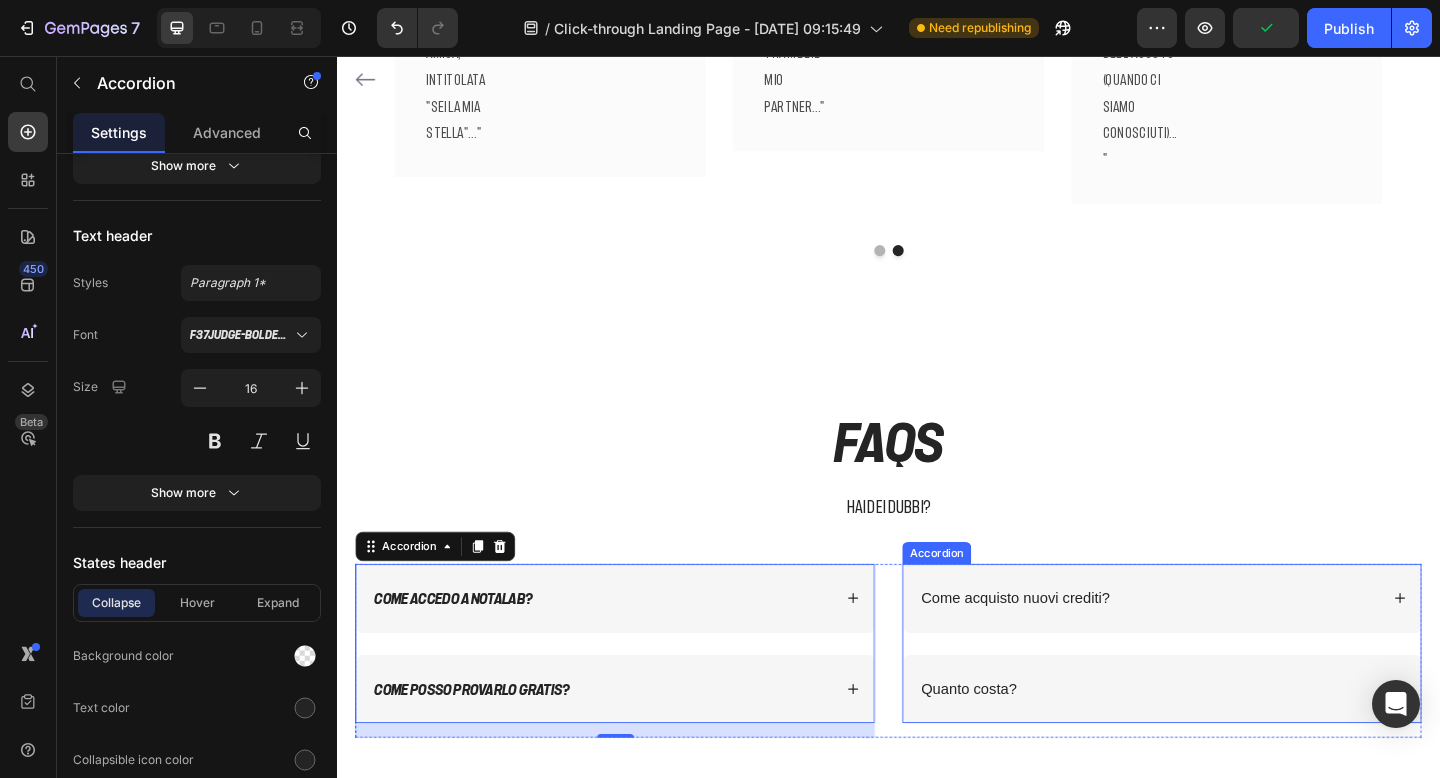 click on "Come acquisto nuovi crediti?" at bounding box center (1234, 646) 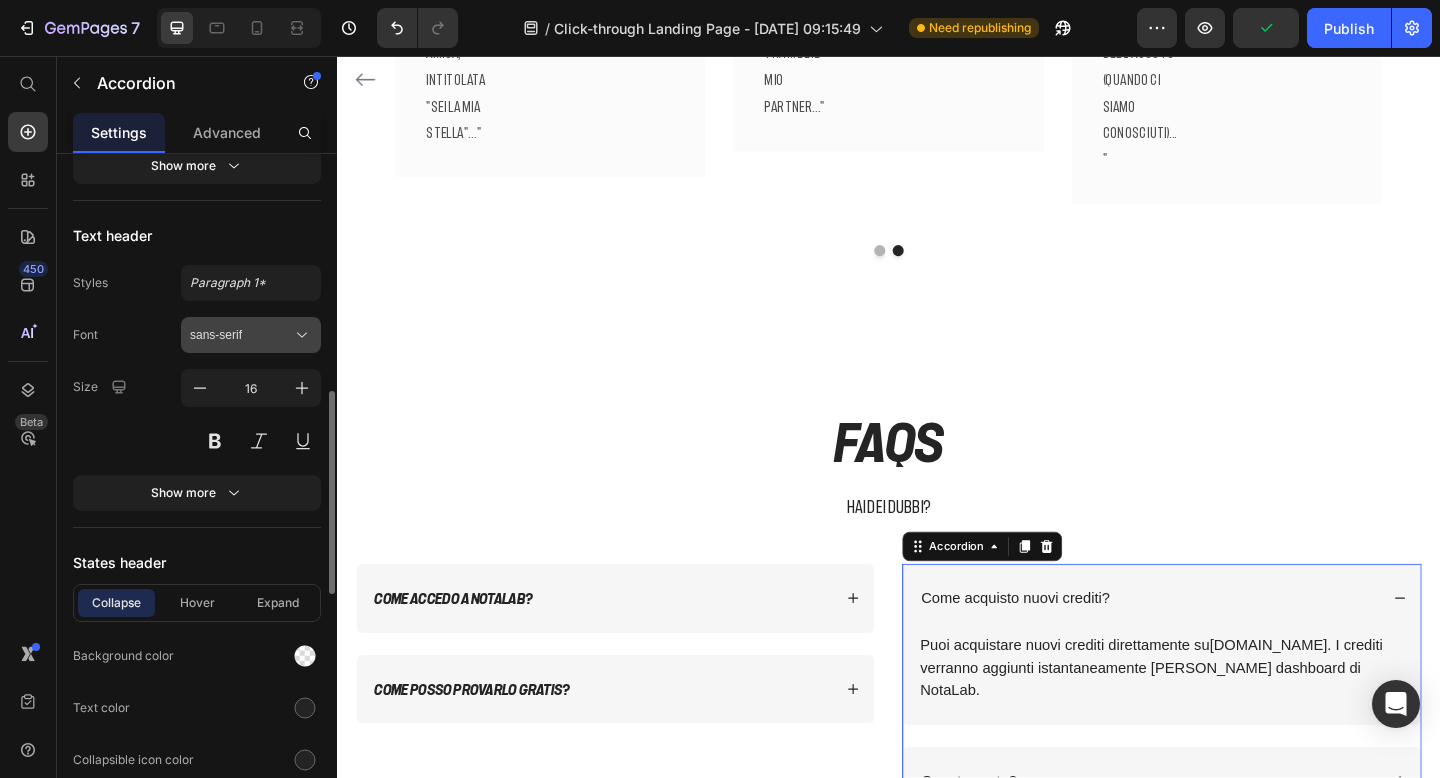 click 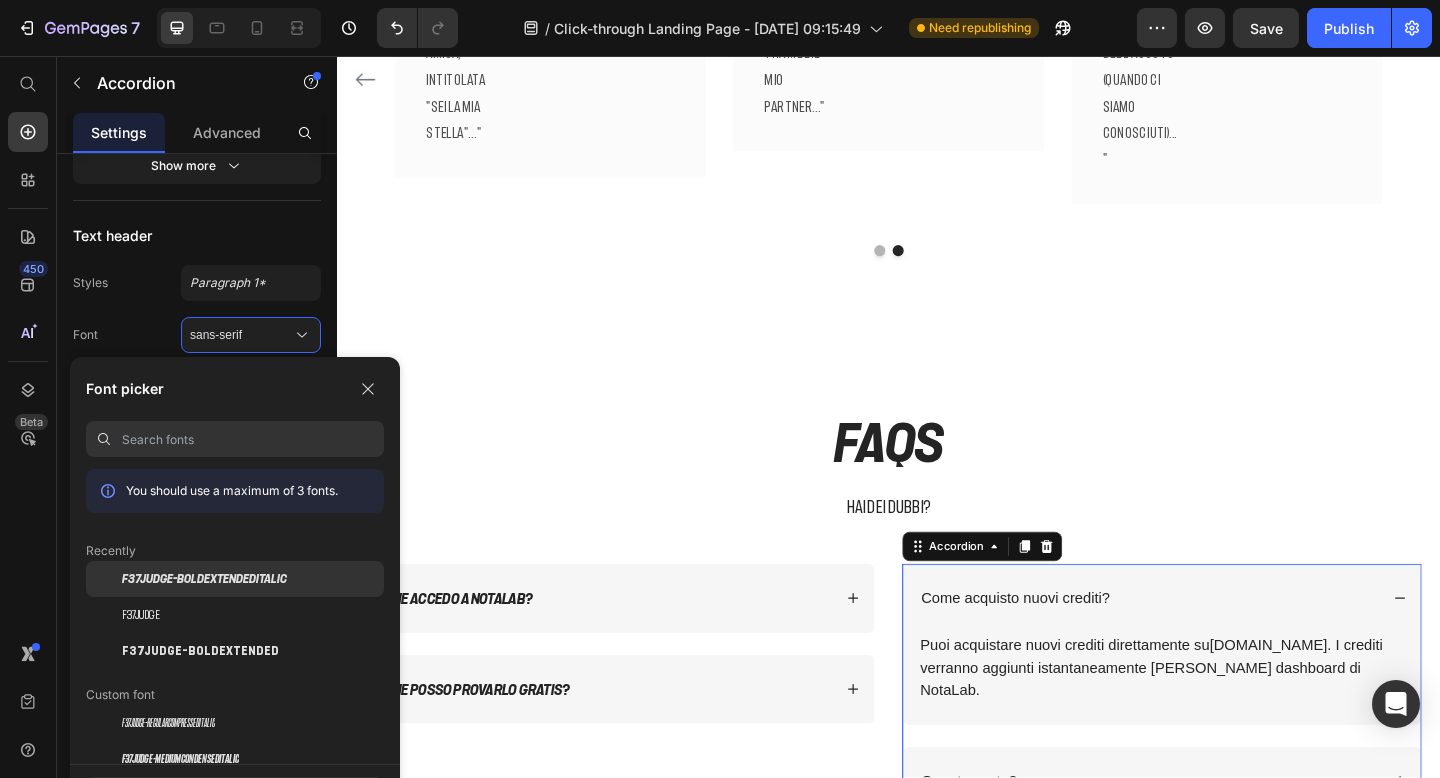click on "F37Judge-BoldExtendedItalic" at bounding box center (204, 579) 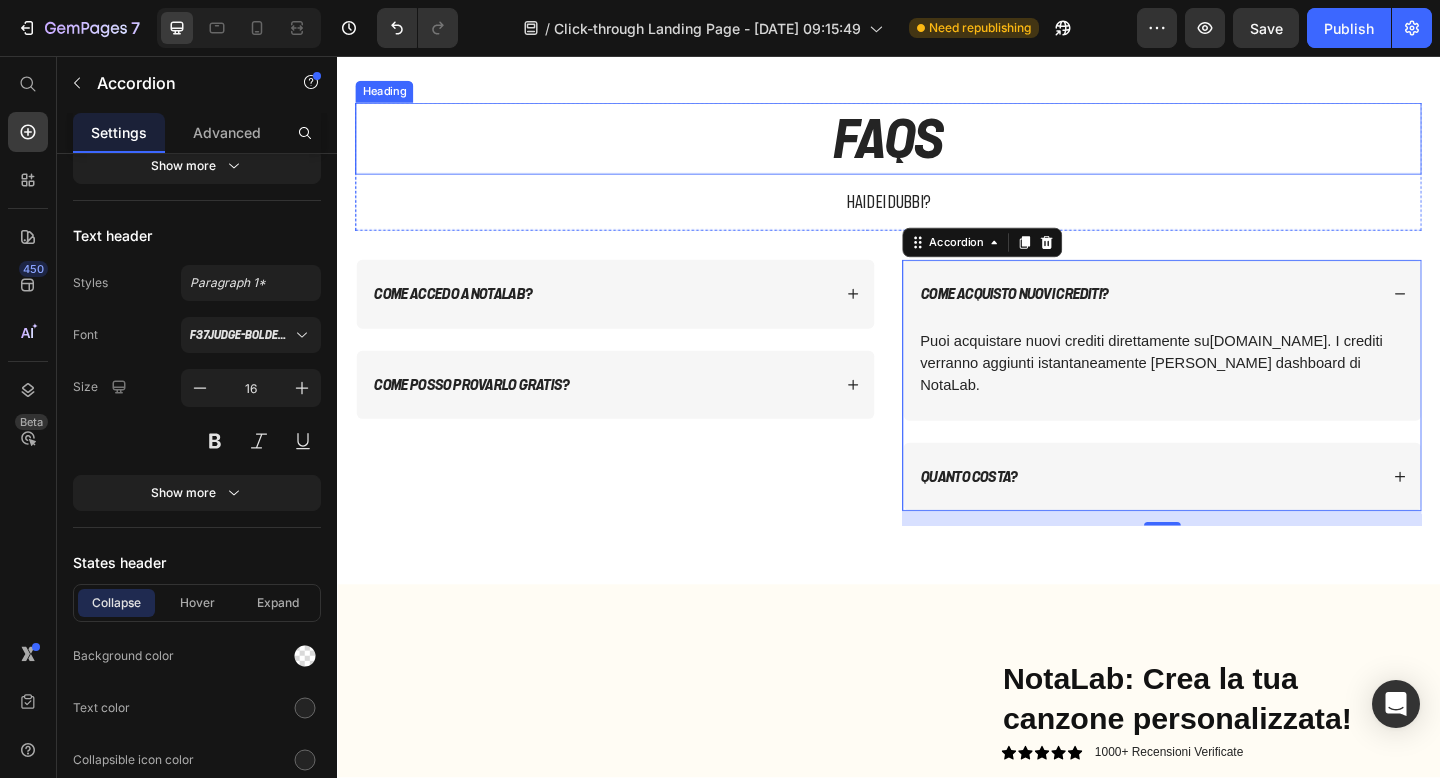 scroll, scrollTop: 9591, scrollLeft: 0, axis: vertical 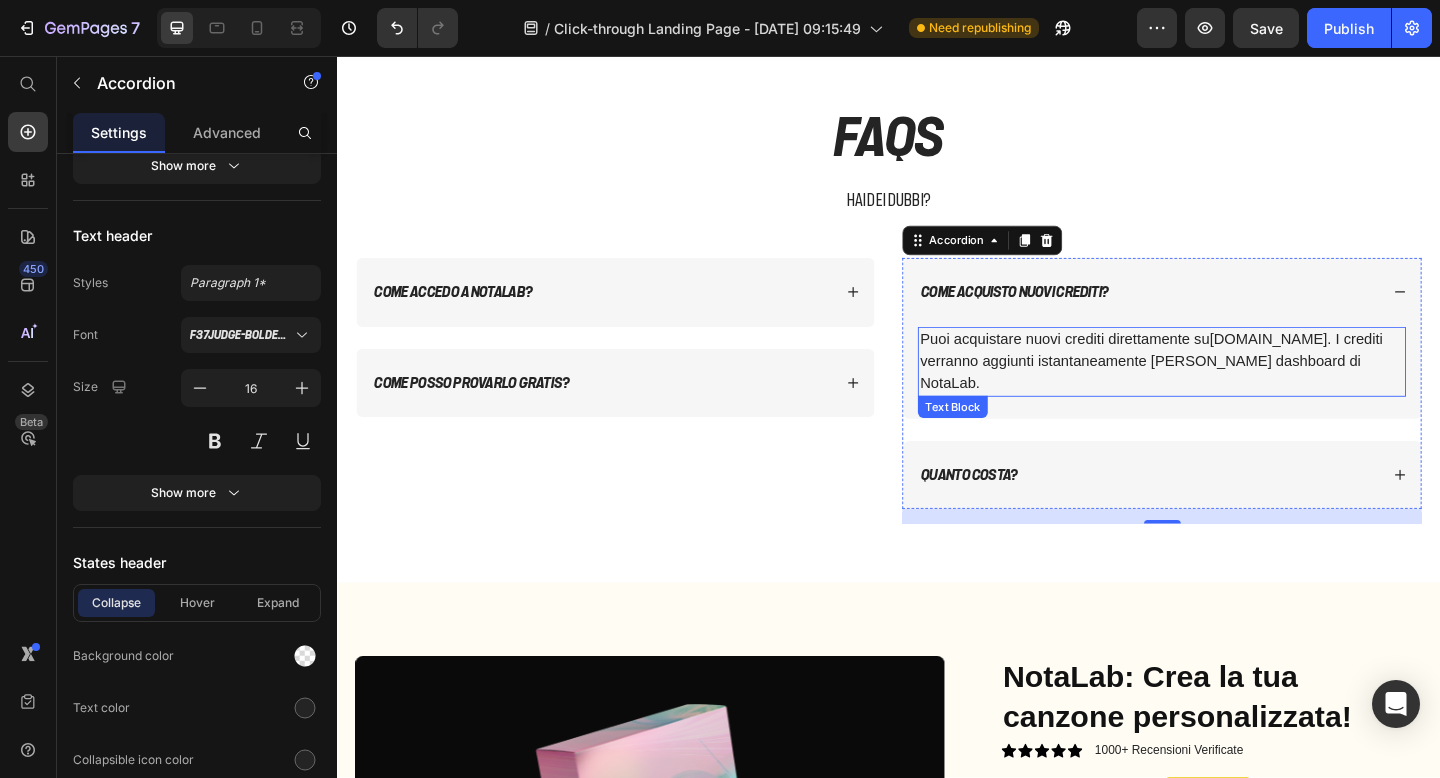 click on "Puoi acquistare nuovi crediti direttamente su  mixdrex.com . I crediti verranno aggiunti istantaneamente alla tua dashboard di NotaLab." at bounding box center (1234, 389) 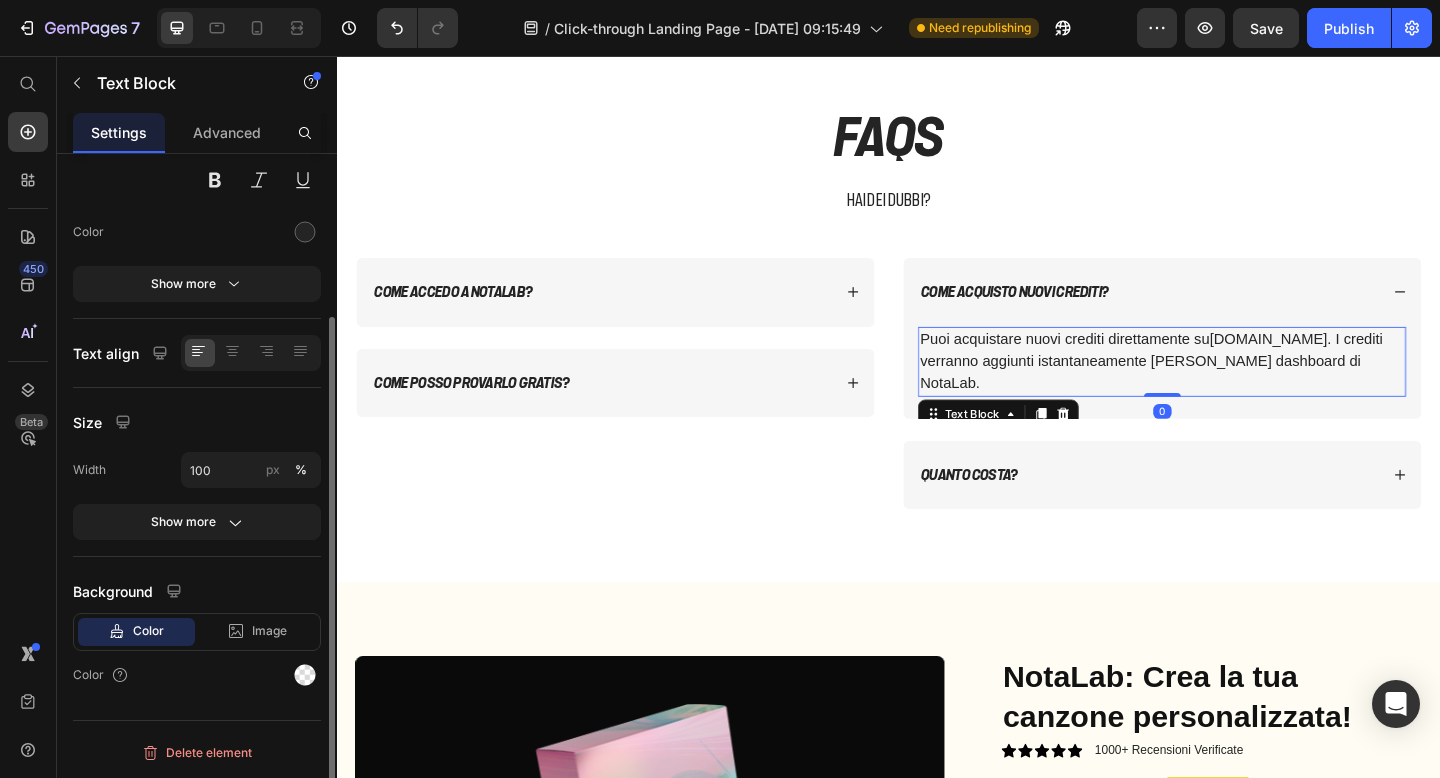 scroll, scrollTop: 0, scrollLeft: 0, axis: both 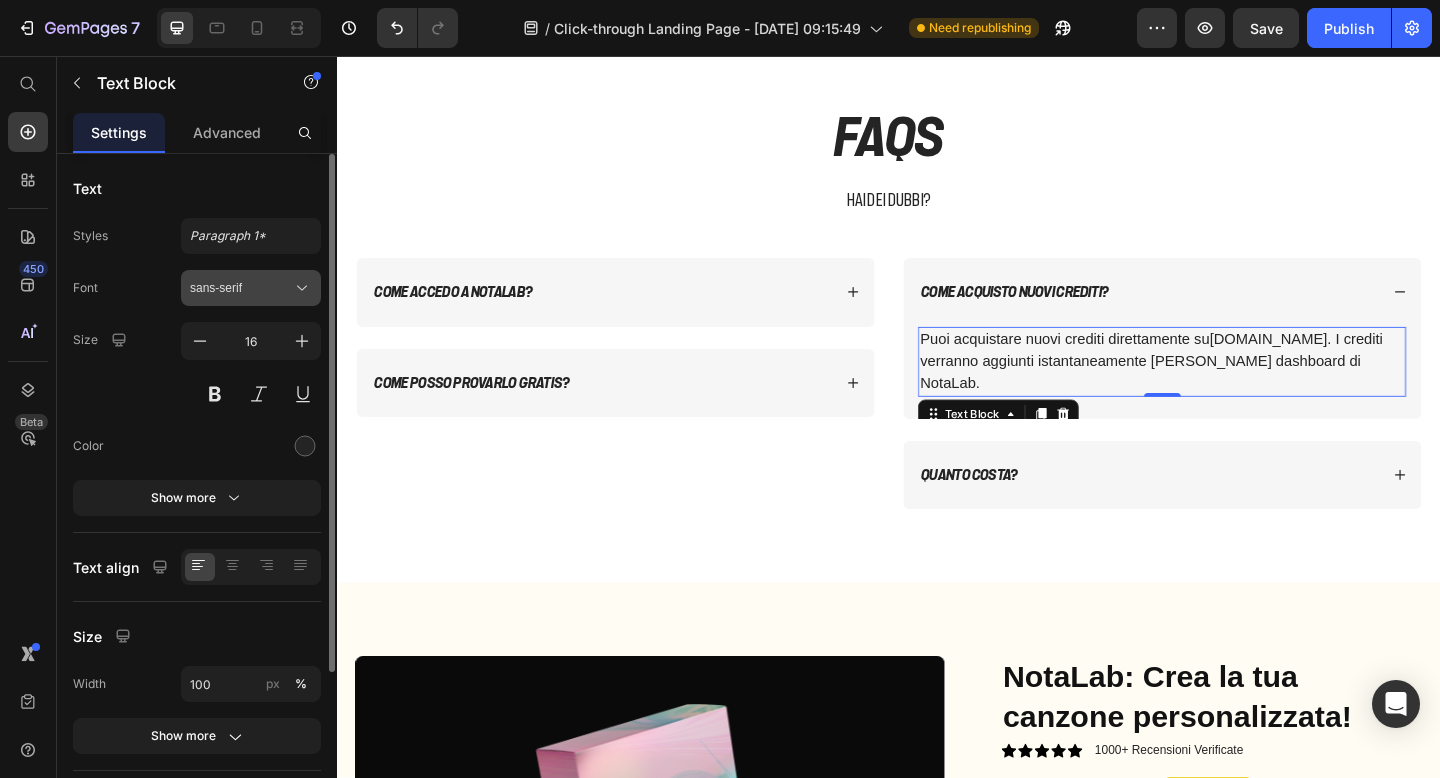 click on "sans-serif" at bounding box center (251, 288) 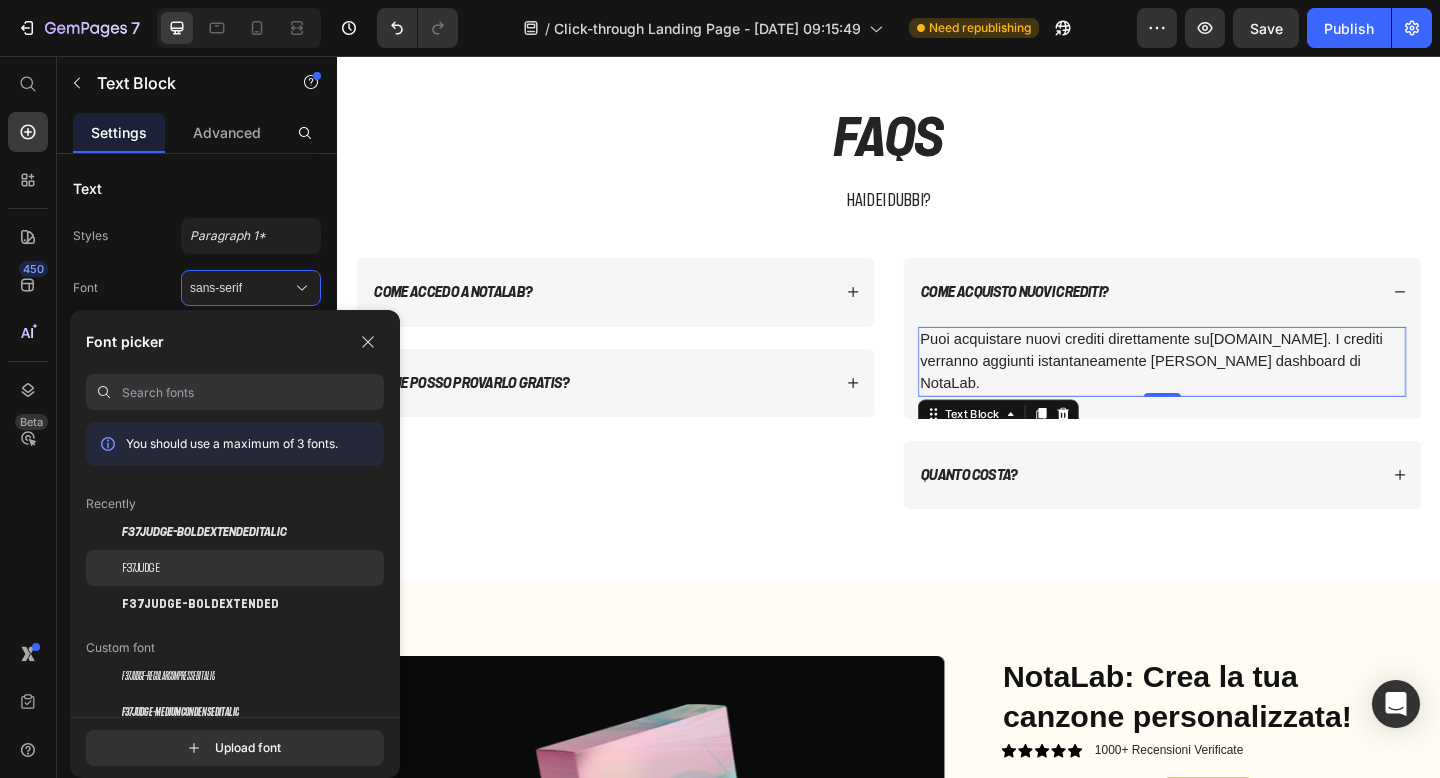 click on "F37Judge" 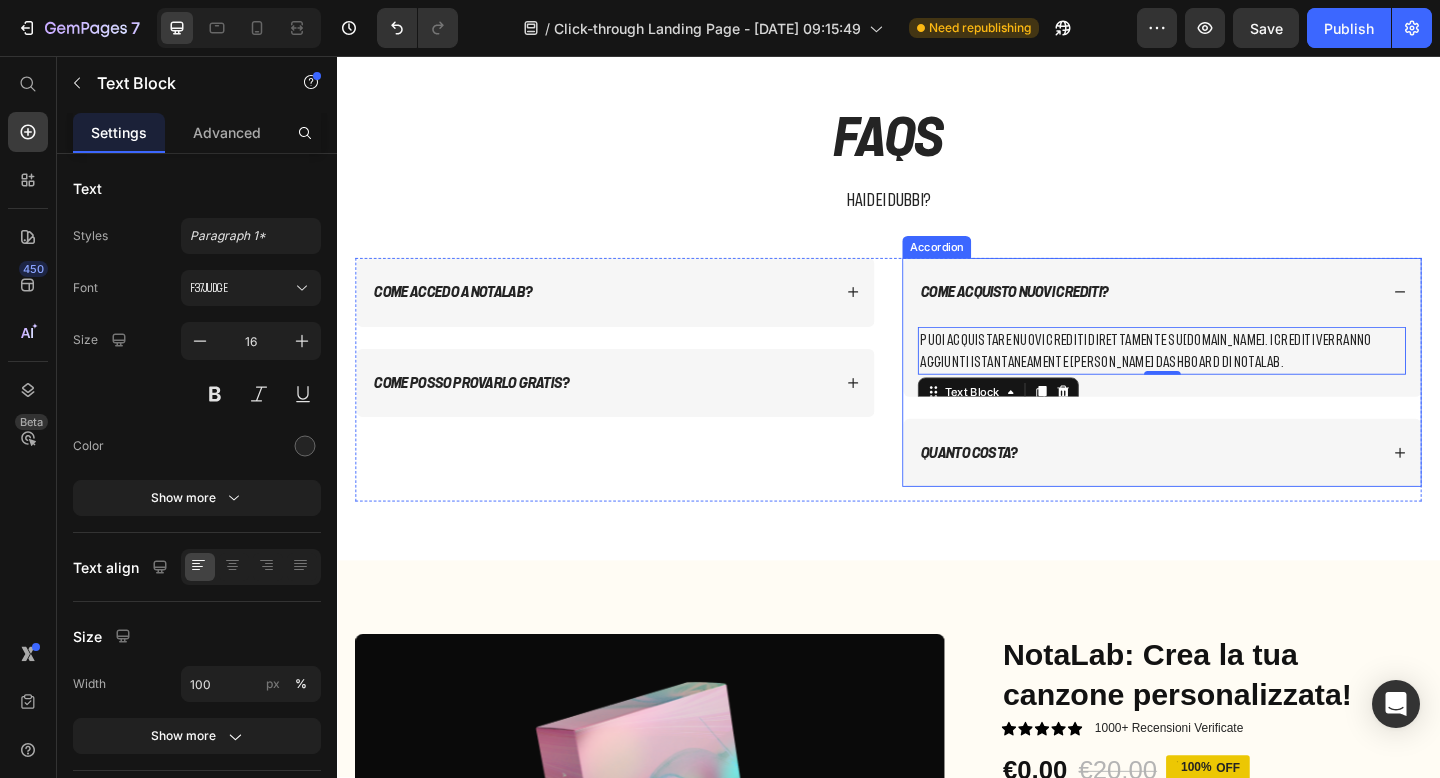 click on "Quanto costa?" at bounding box center [1024, 488] 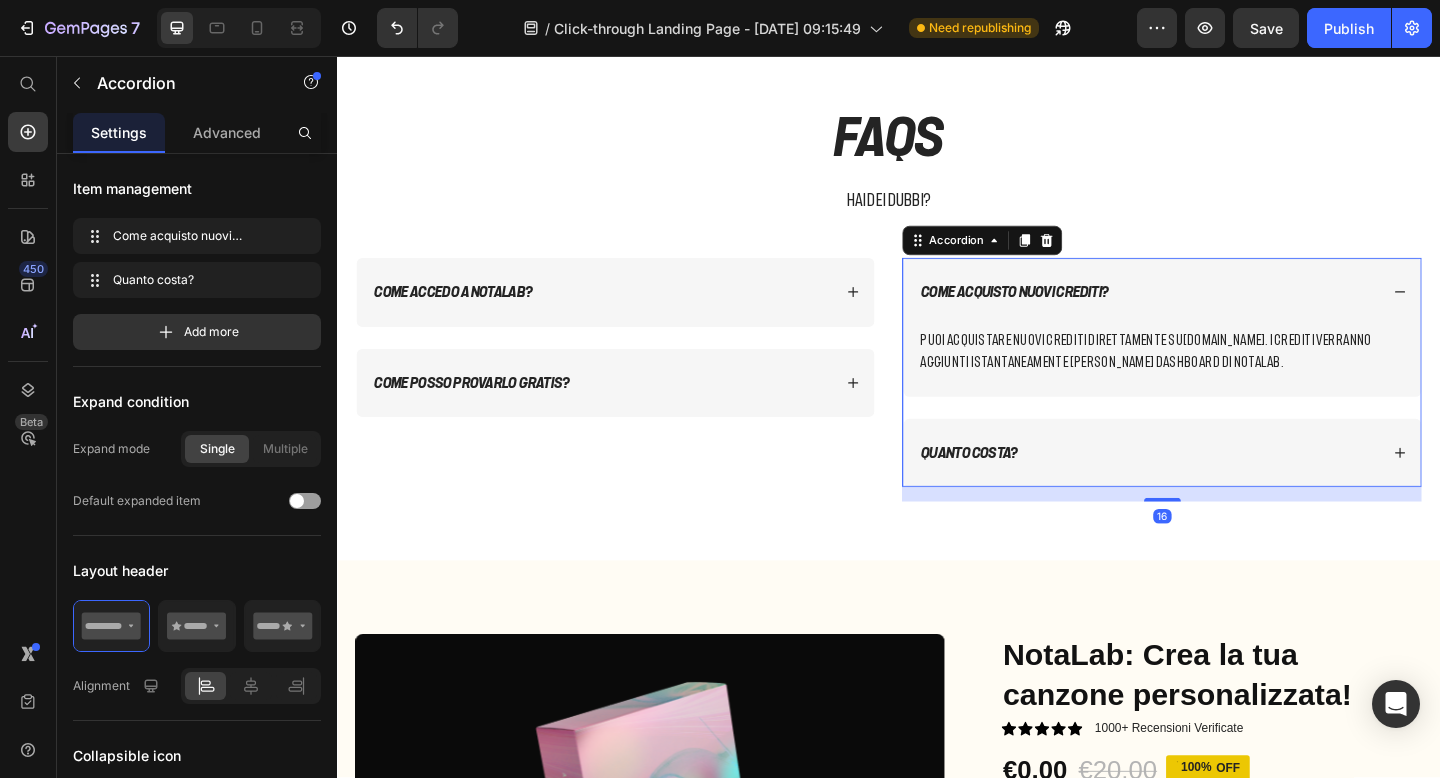 click on "Quanto costa?" at bounding box center [1234, 488] 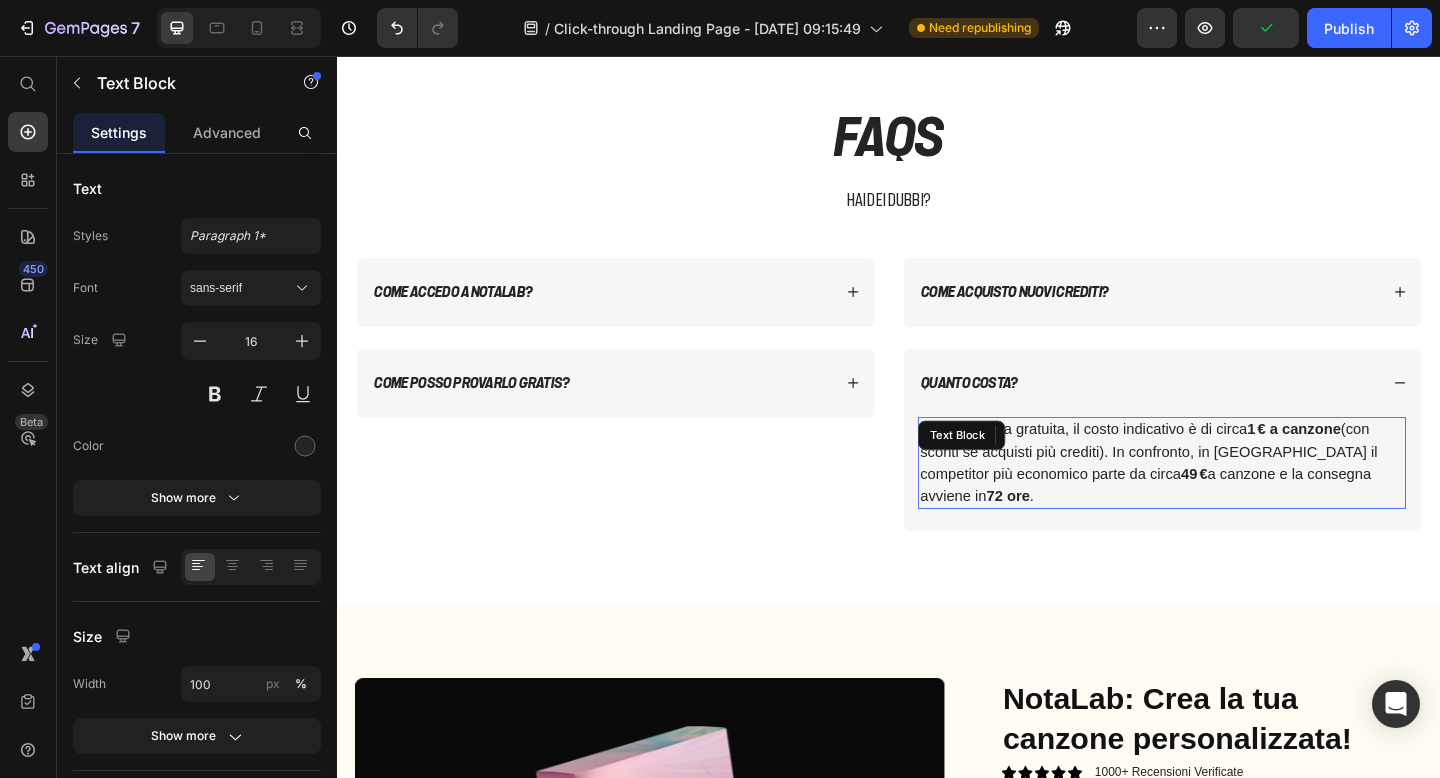 click on "Dopo la prova gratuita, il costo indicativo è di circa  1 € a canzone  (con sconti se acquisti più crediti). In confronto, in Italia il competitor più economico parte da circa  49 €  a canzone e la consegna avviene in  72 ore ." at bounding box center (1234, 499) 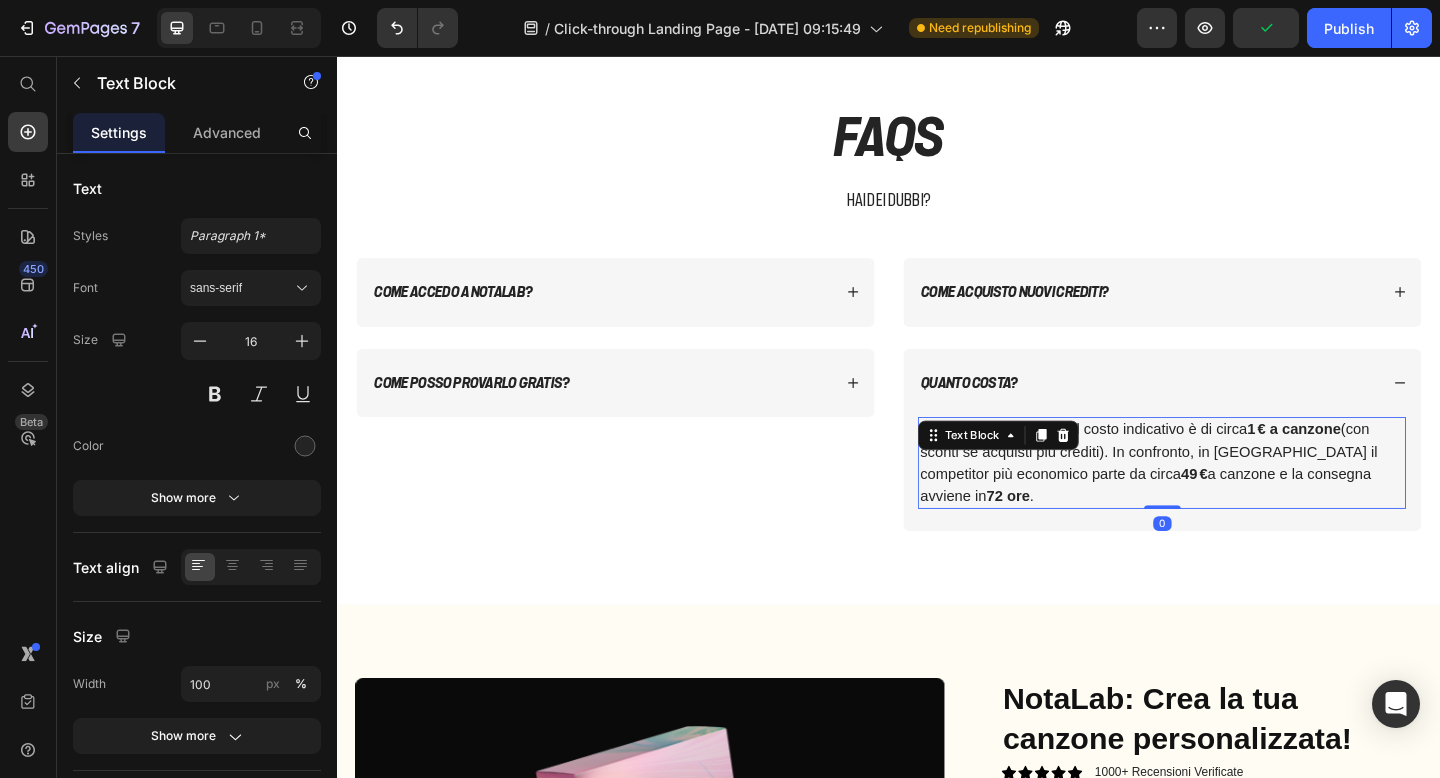 click on "Dopo la prova gratuita, il costo indicativo è di circa  1 € a canzone  (con sconti se acquisti più crediti). In confronto, in Italia il competitor più economico parte da circa  49 €  a canzone e la consegna avviene in  72 ore ." at bounding box center [1234, 499] 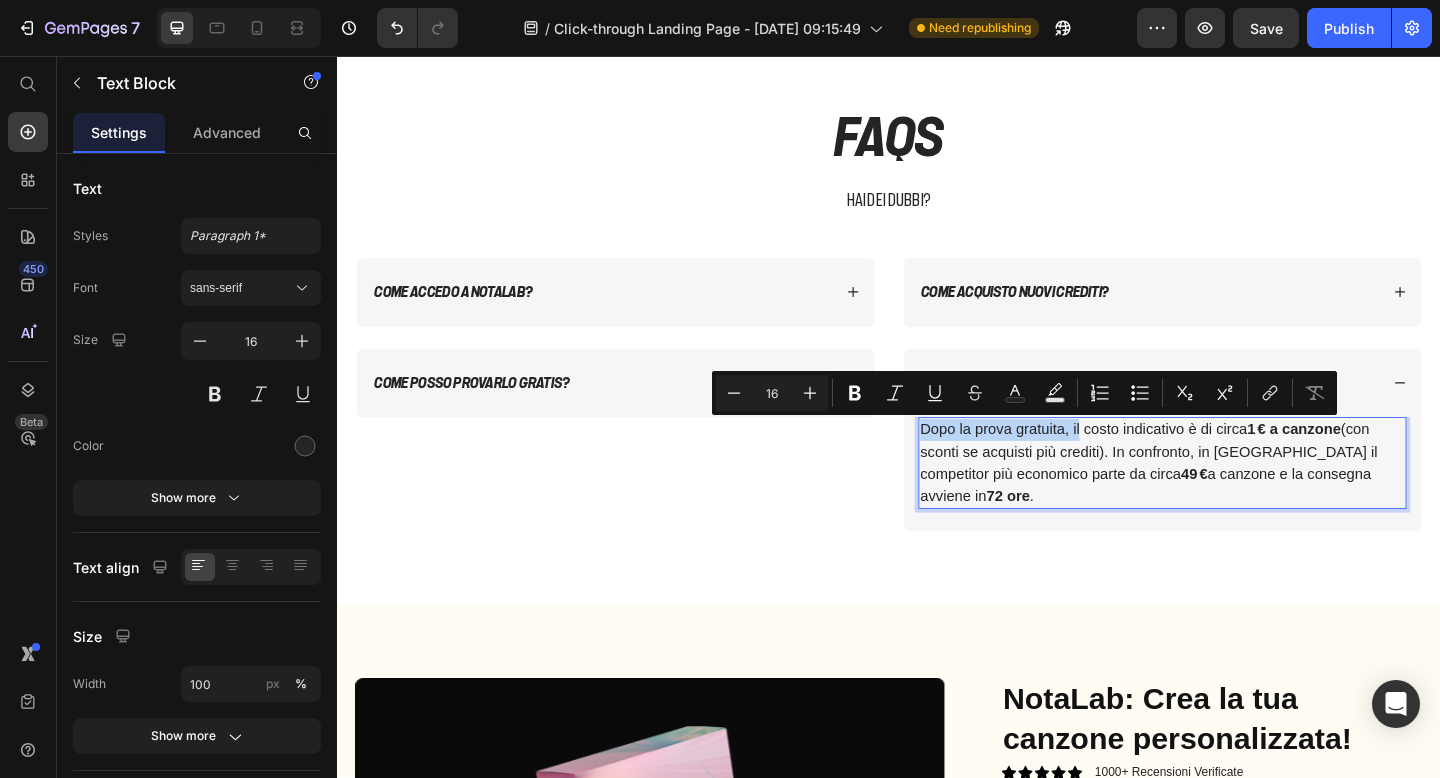drag, startPoint x: 1144, startPoint y: 464, endPoint x: 975, endPoint y: 466, distance: 169.01184 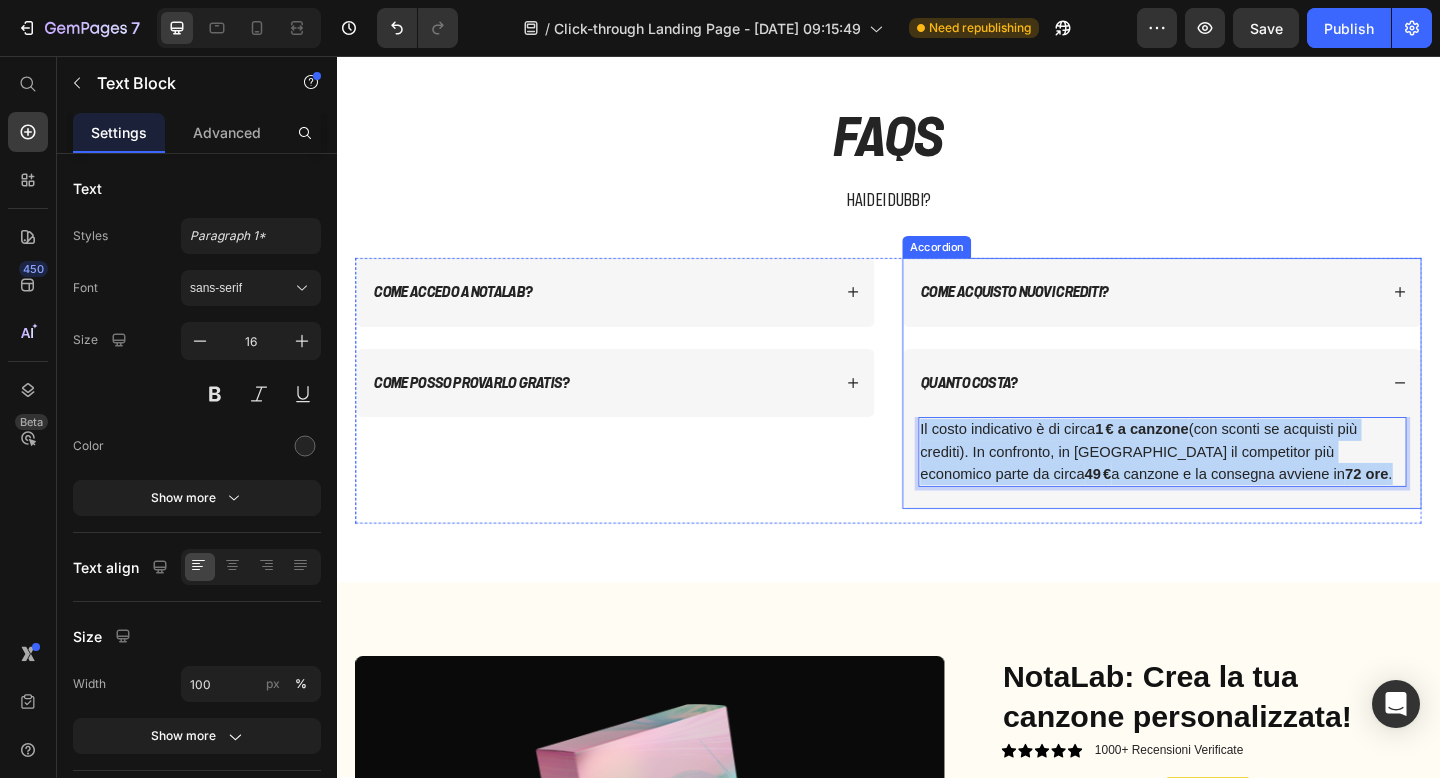 drag, startPoint x: 1327, startPoint y: 512, endPoint x: 967, endPoint y: 467, distance: 362.8016 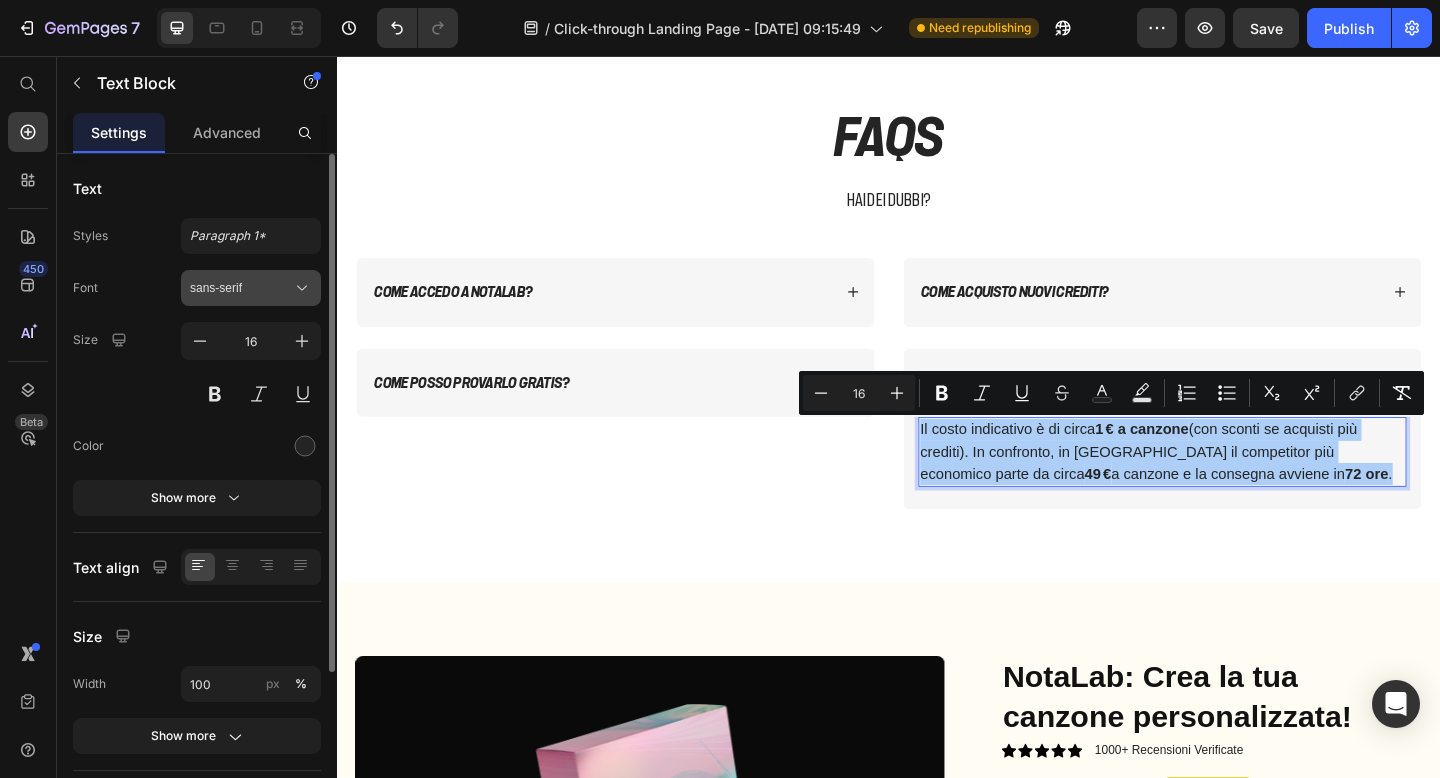 click on "sans-serif" at bounding box center (241, 288) 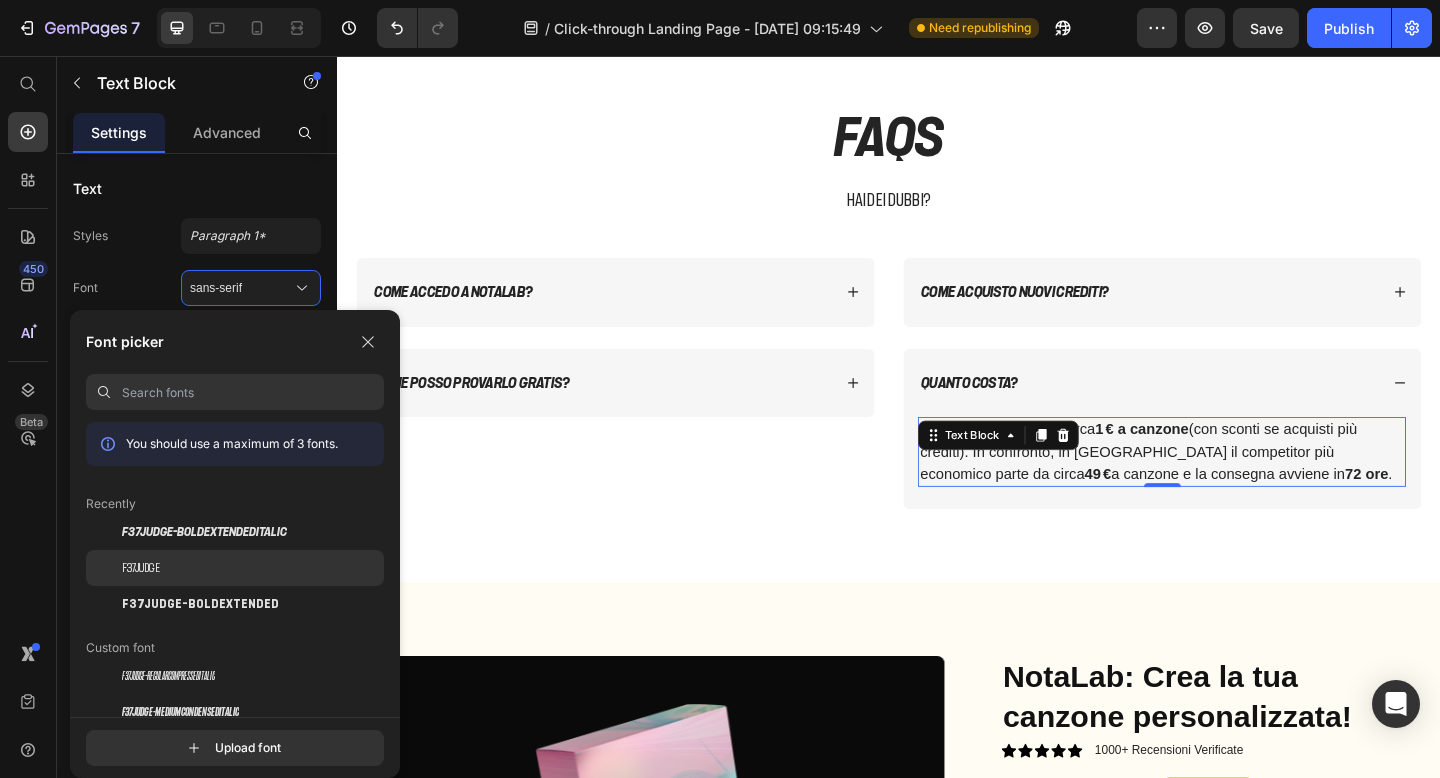 click on "F37Judge" 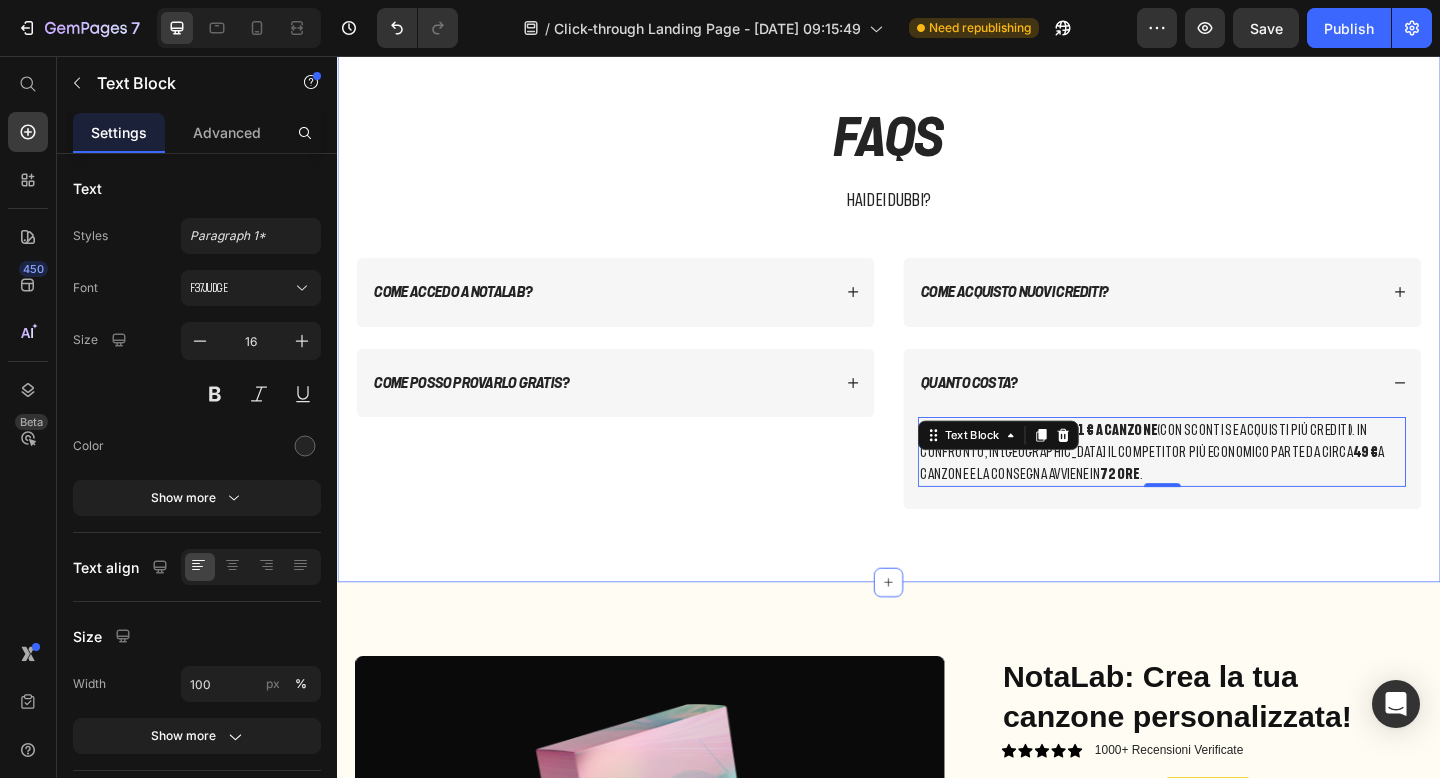 click on "FAQs Heading HAI DEI DUBBI? Text Block Row
Come accedo a Notalab?
Come posso provarlo gratis? Accordion
Come acquisto nuovi crediti?
Quanto costa? Il costo indicativo è di circa  1 € a canzone  (con sconti se acquisti più crediti). In confronto, in Italia il competitor più economico parte da circa  49 €  a canzone e la consegna avviene in  72 ore . Text Block   0 Accordion Row Section 11" at bounding box center [937, 327] 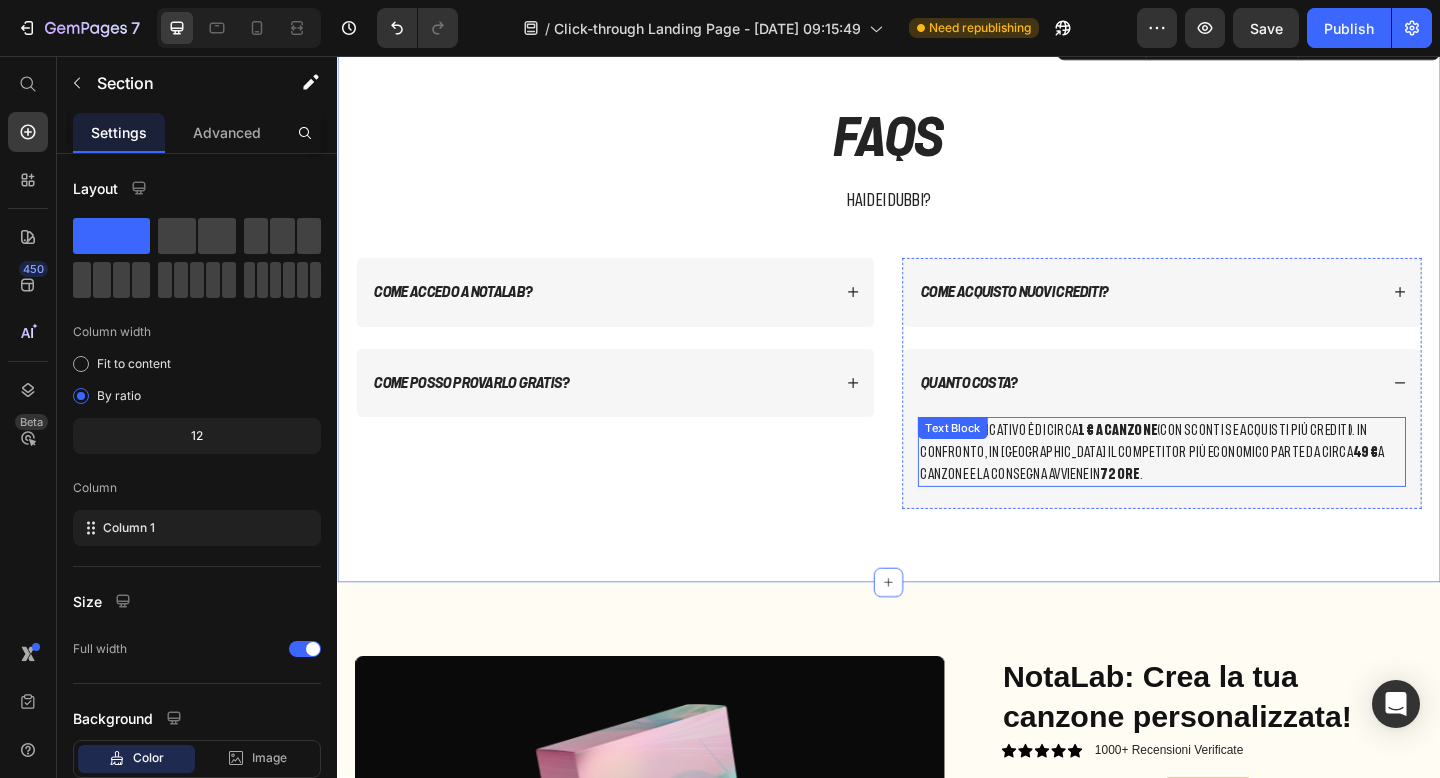 click on "49 €" at bounding box center (1455, 487) 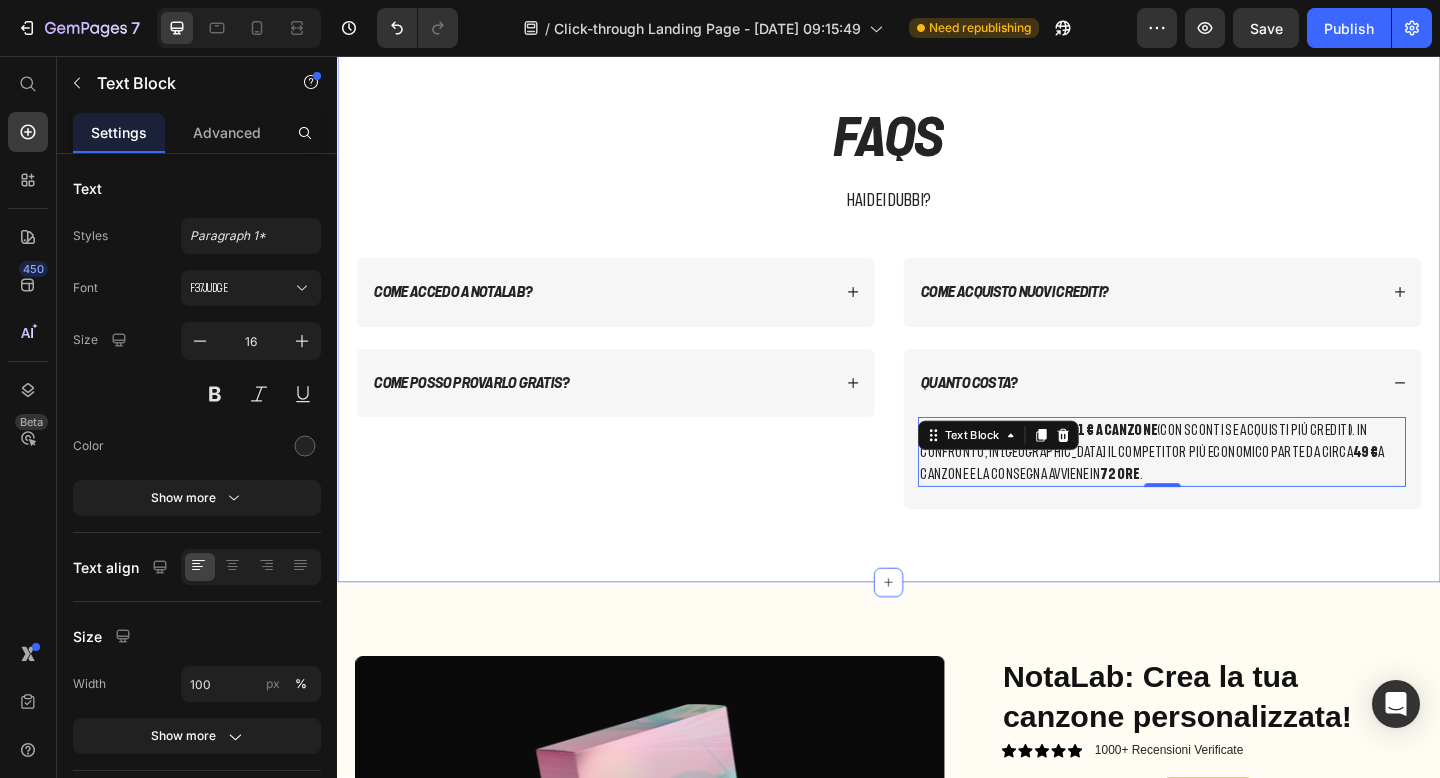 click on "FAQs Heading HAI DEI DUBBI? Text Block Row
Come accedo a Notalab?
Come posso provarlo gratis? Accordion
Come acquisto nuovi crediti?
Quanto costa? Il costo indicativo è di circa  1 € a canzone  (con sconti se acquisti più crediti). In confronto, in Italia il competitor più economico parte da circa  49 €  a canzone e la consegna avviene in  72 ore . Text Block   0 Accordion Row" at bounding box center [937, 343] 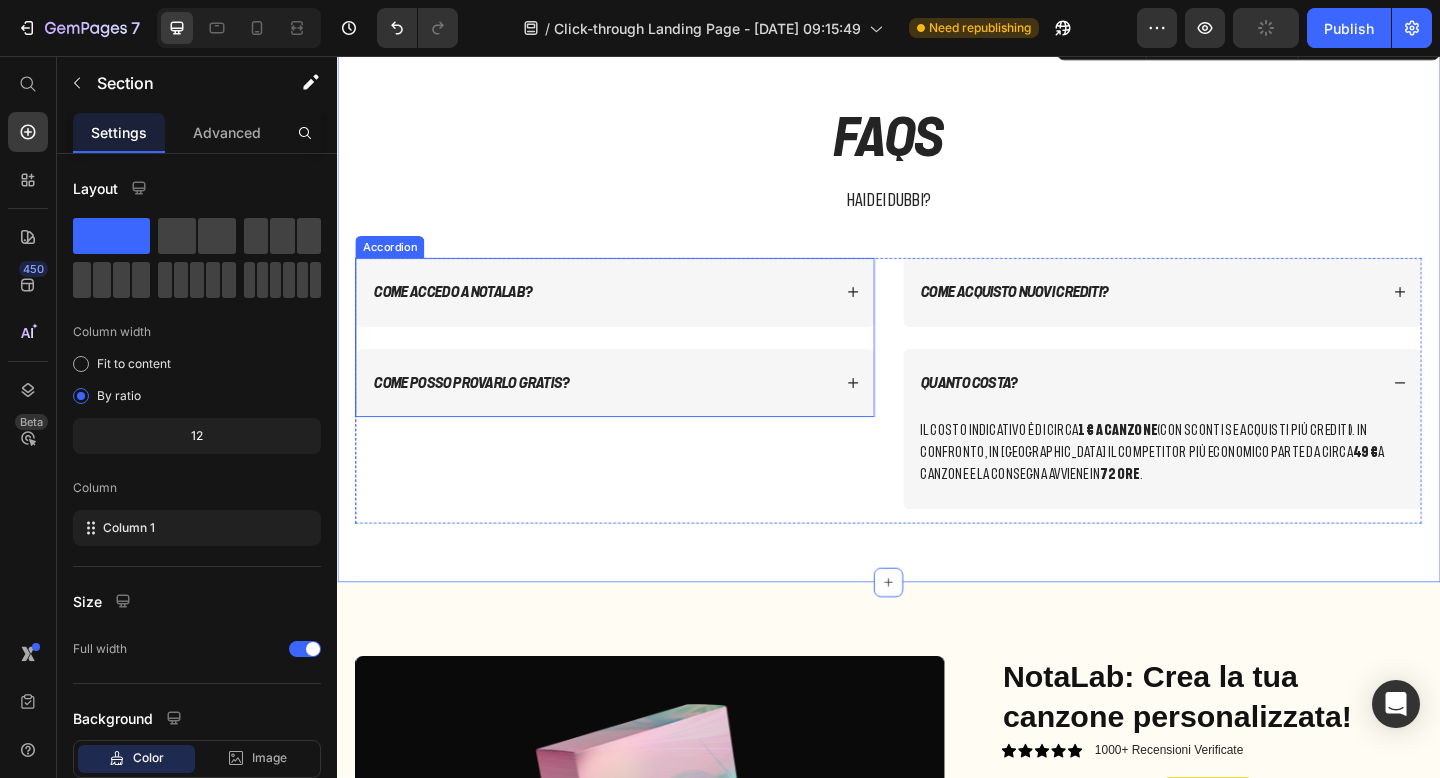 click on "Come posso provarlo gratis?" at bounding box center [624, 412] 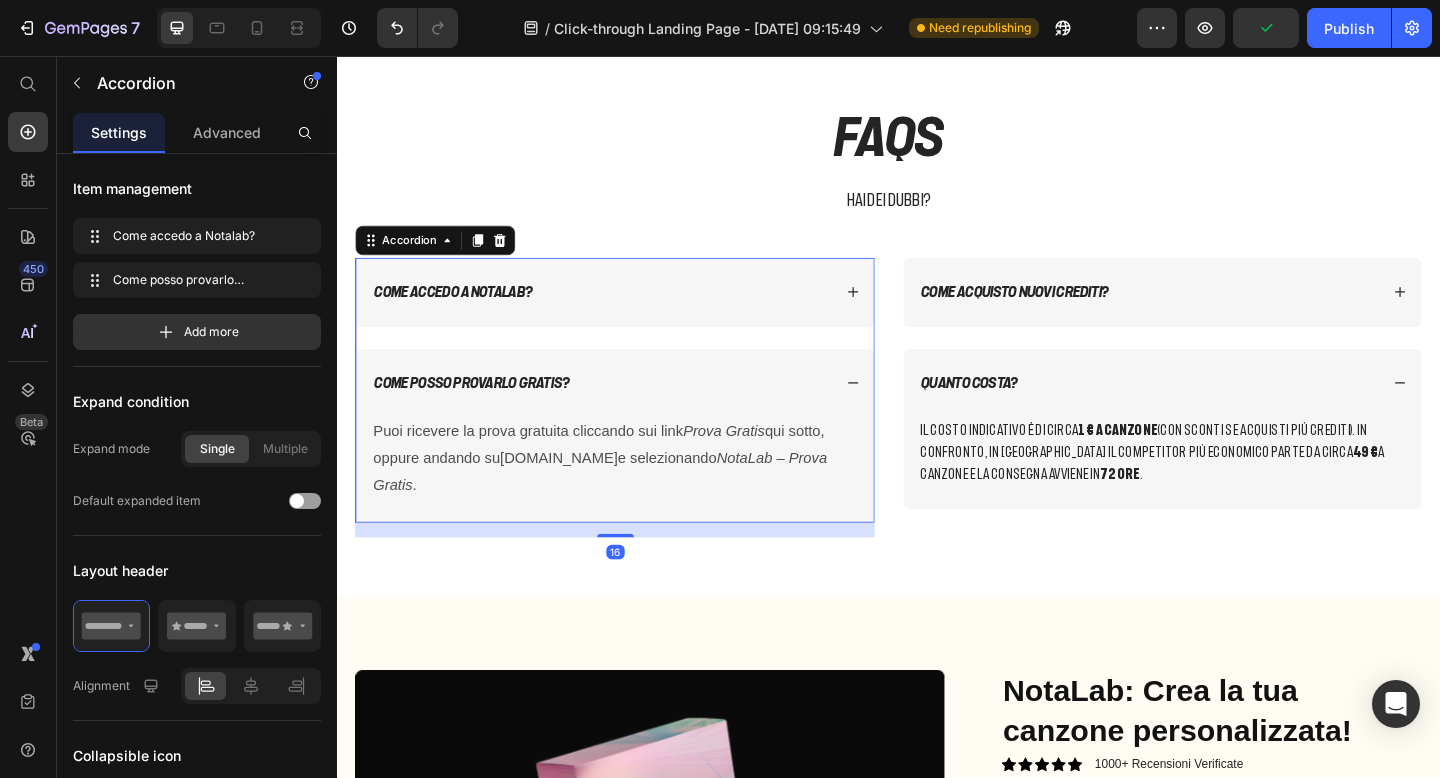 click on "Come accedo a Notalab?" at bounding box center (639, 313) 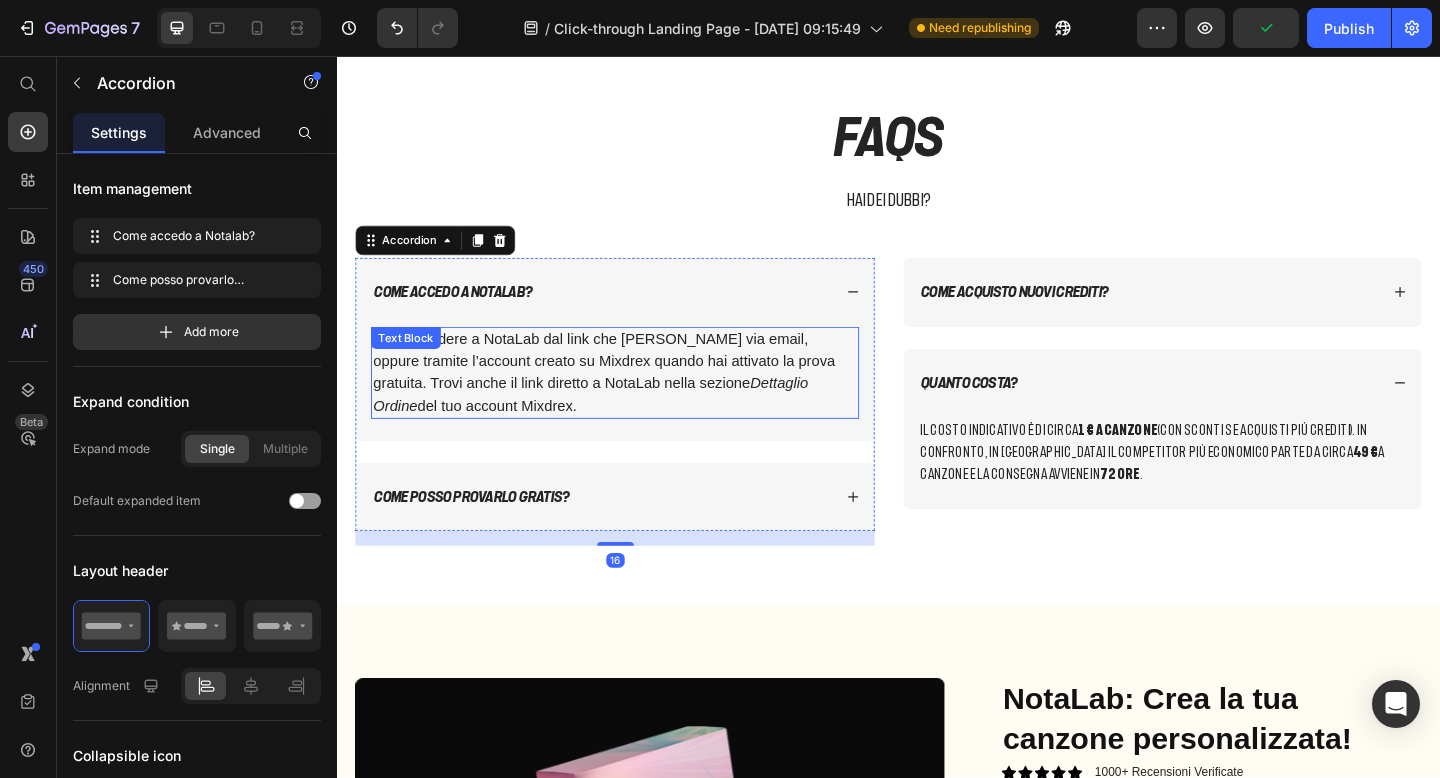 click on "Puoi accedere a NotaLab dal link che hai ricevuto via email, oppure tramite l’account creato su Mixdrex quando hai attivato la prova gratuita. Trovi anche il link diretto a NotaLab nella sezione  Dettaglio Ordine  del tuo account Mixdrex." at bounding box center [639, 401] 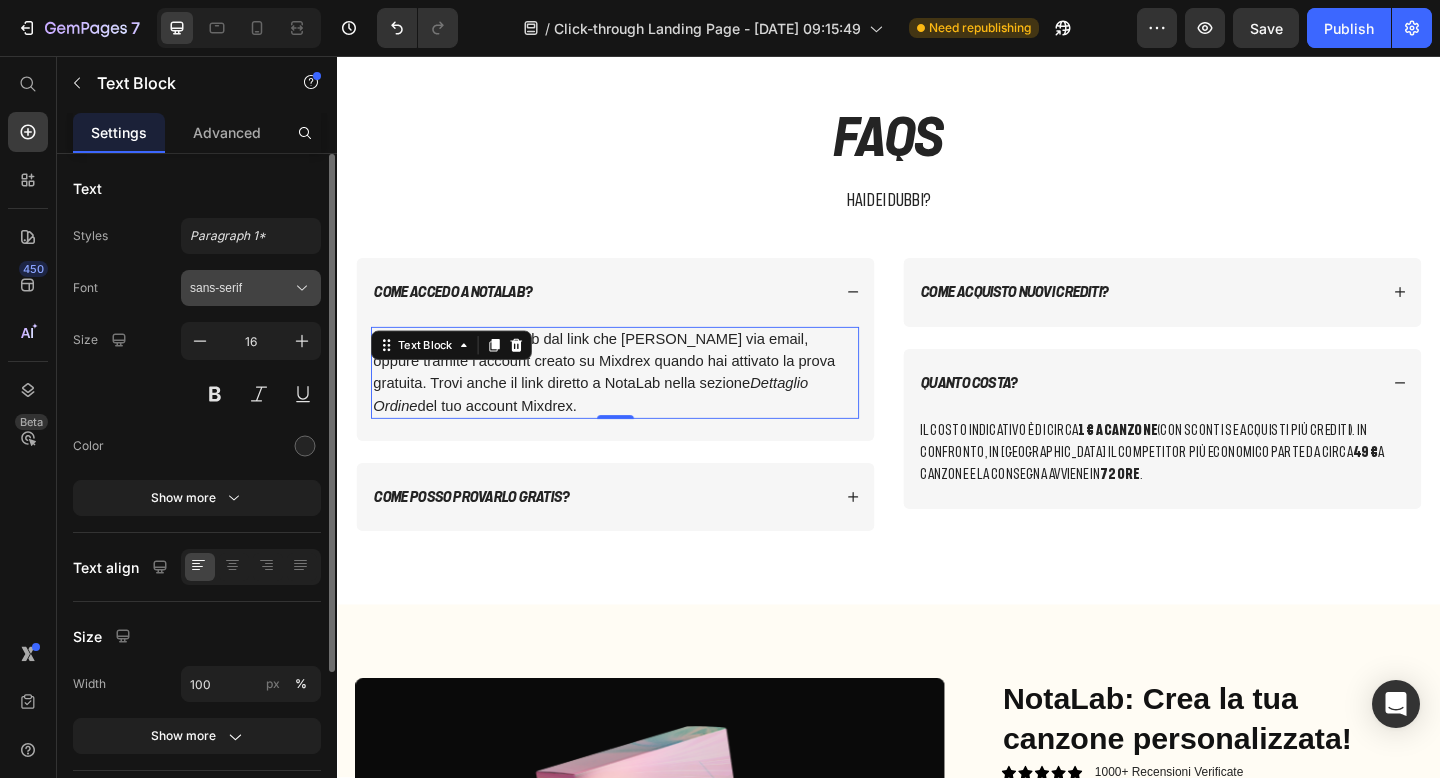 click on "sans-serif" at bounding box center [251, 288] 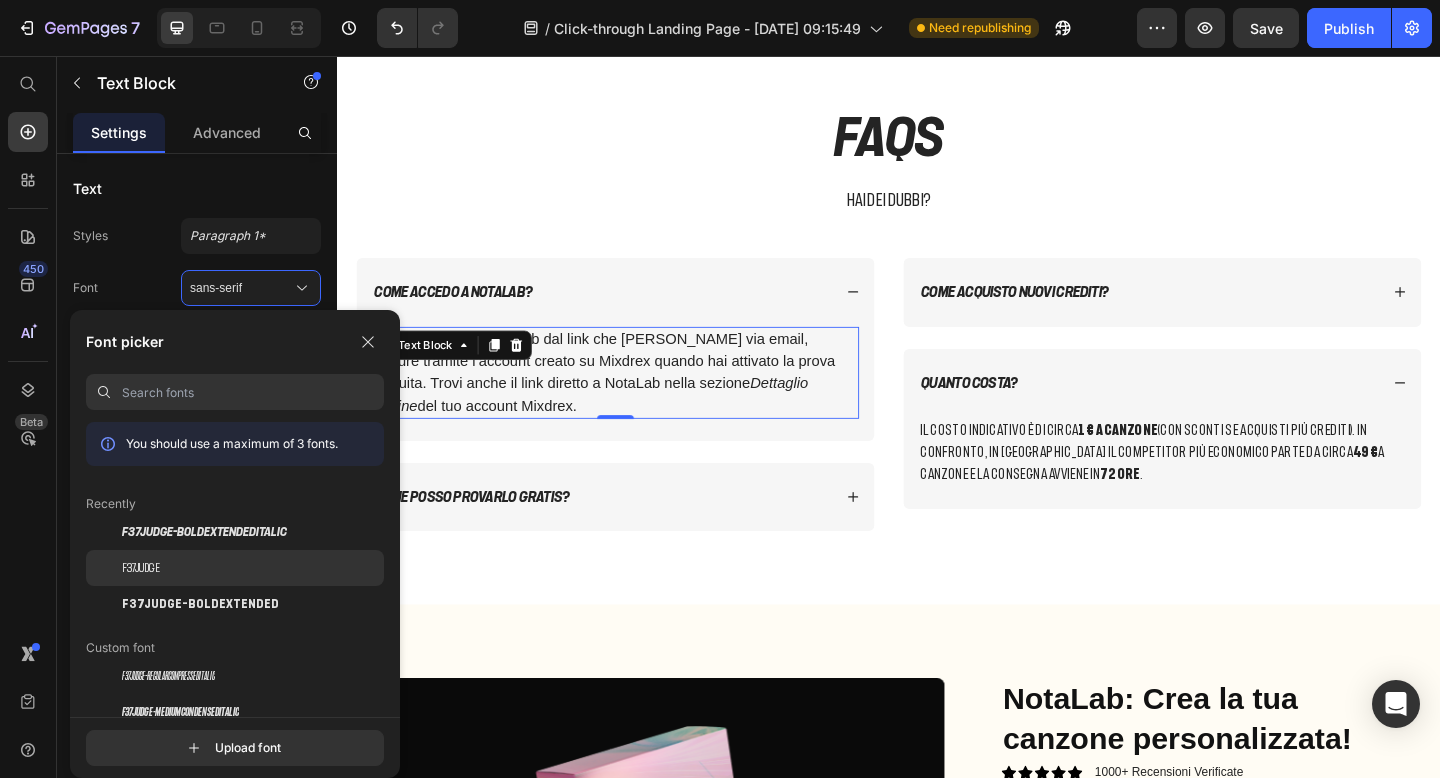 click on "F37Judge" 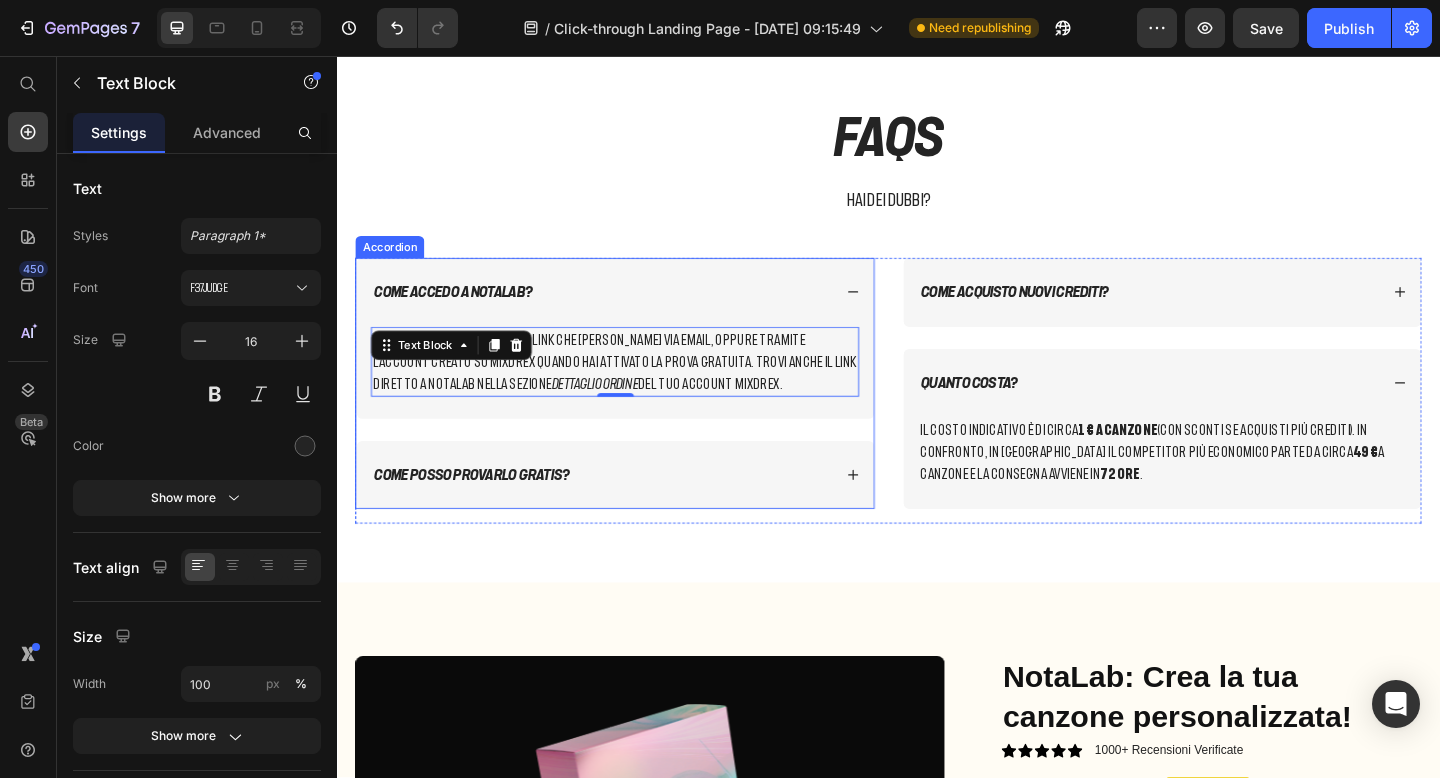 click on "Come posso provarlo gratis?" at bounding box center [624, 512] 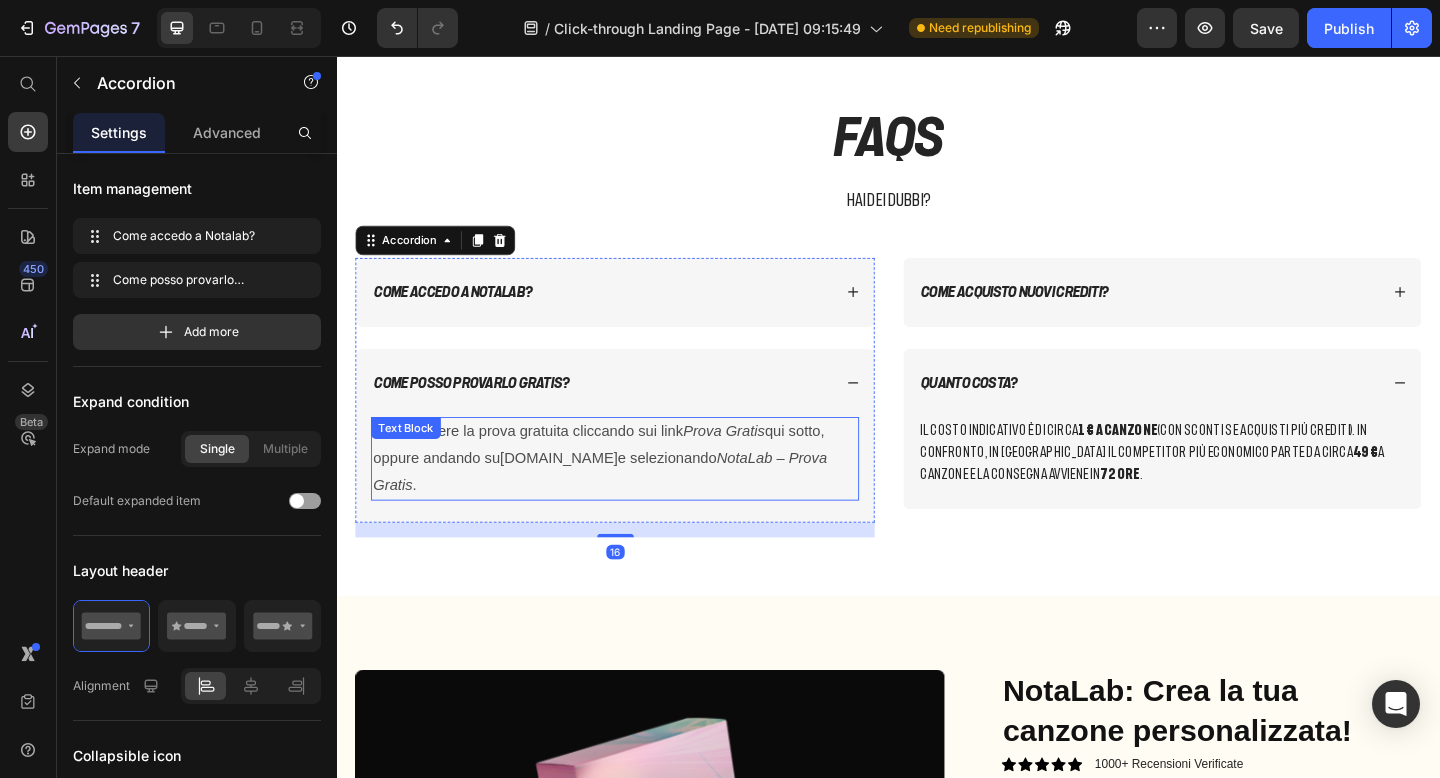 click on "Puoi ricevere la prova gratuita cliccando sui link  Prova Gratis  qui sotto, oppure andando su  mixdrex.com  e selezionando  NotaLab – Prova Gratis ." at bounding box center (639, 494) 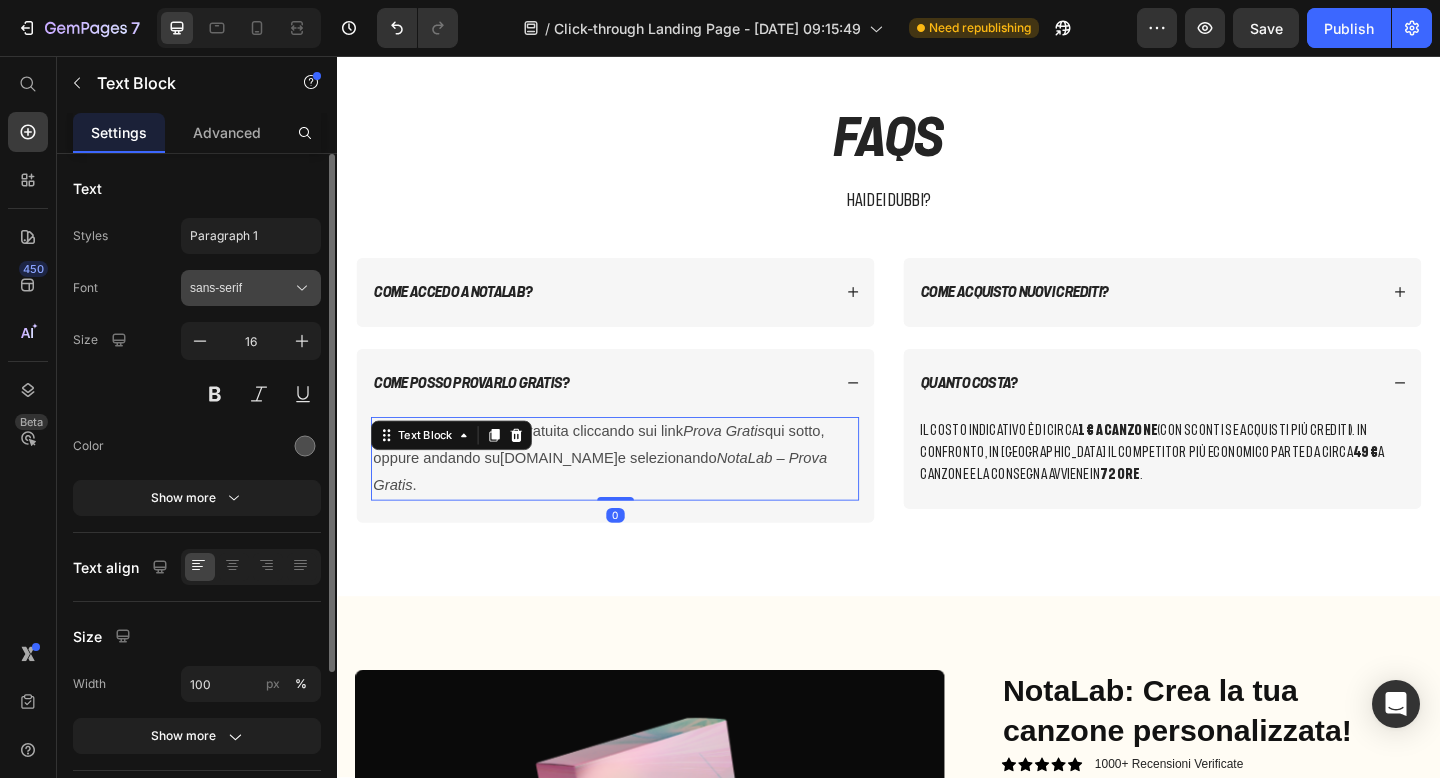 click on "sans-serif" at bounding box center [241, 288] 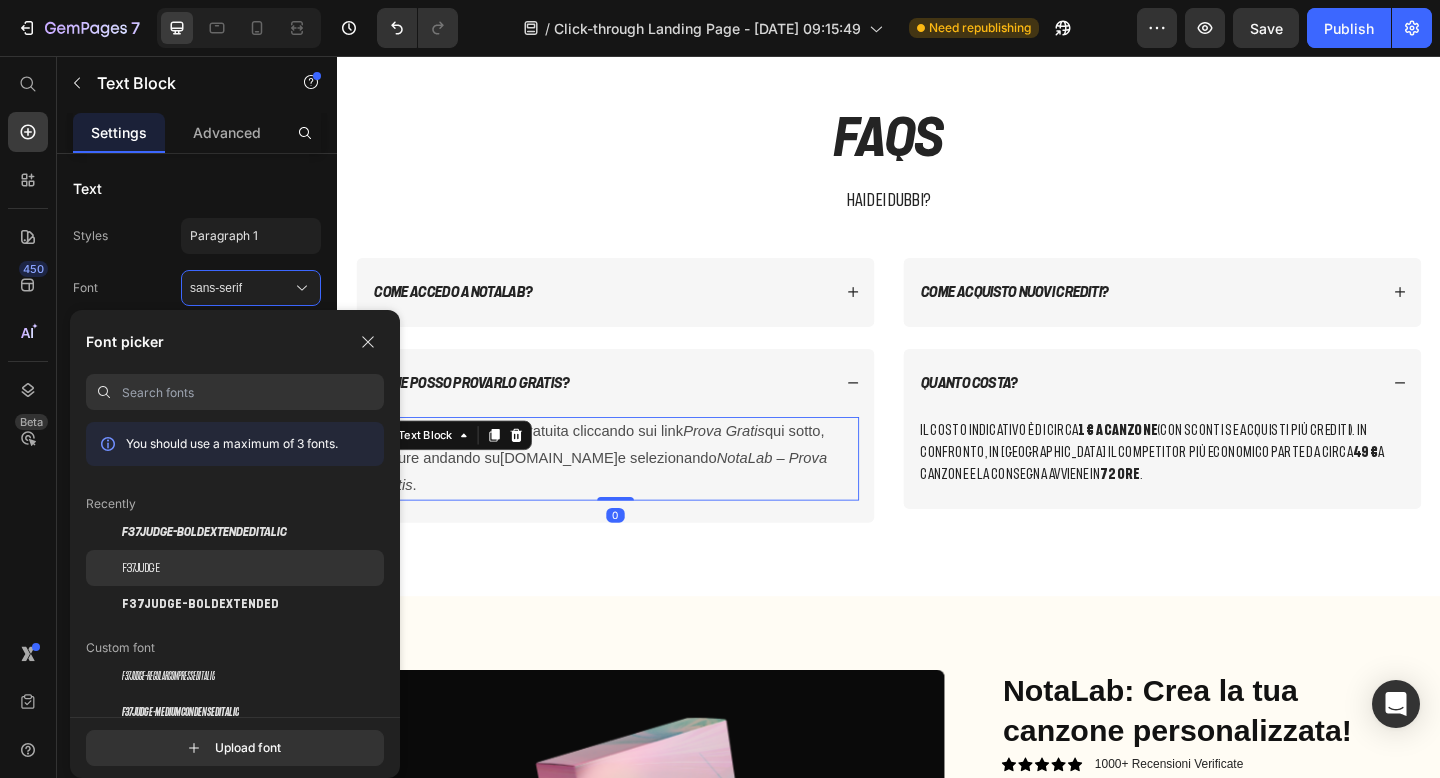click on "F37Judge" 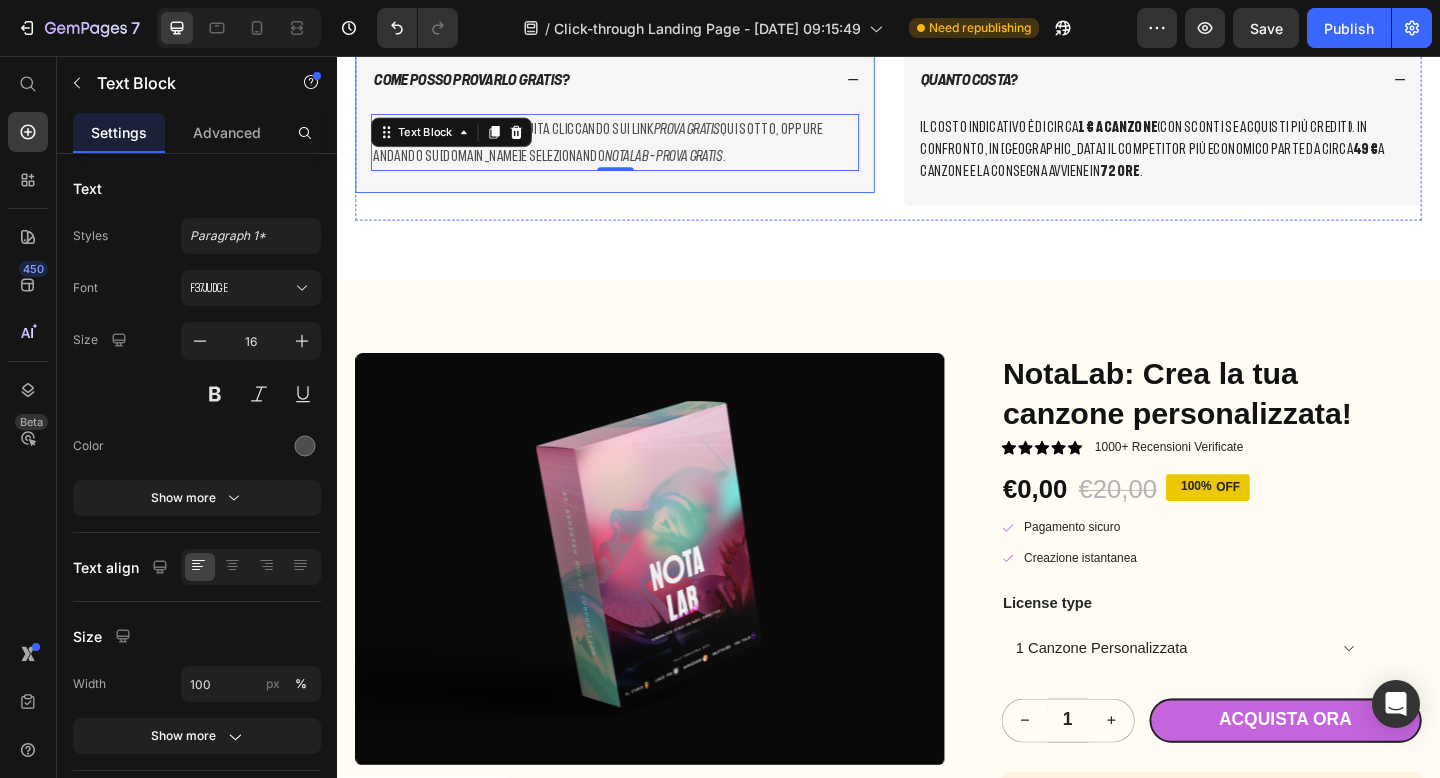 scroll, scrollTop: 9929, scrollLeft: 0, axis: vertical 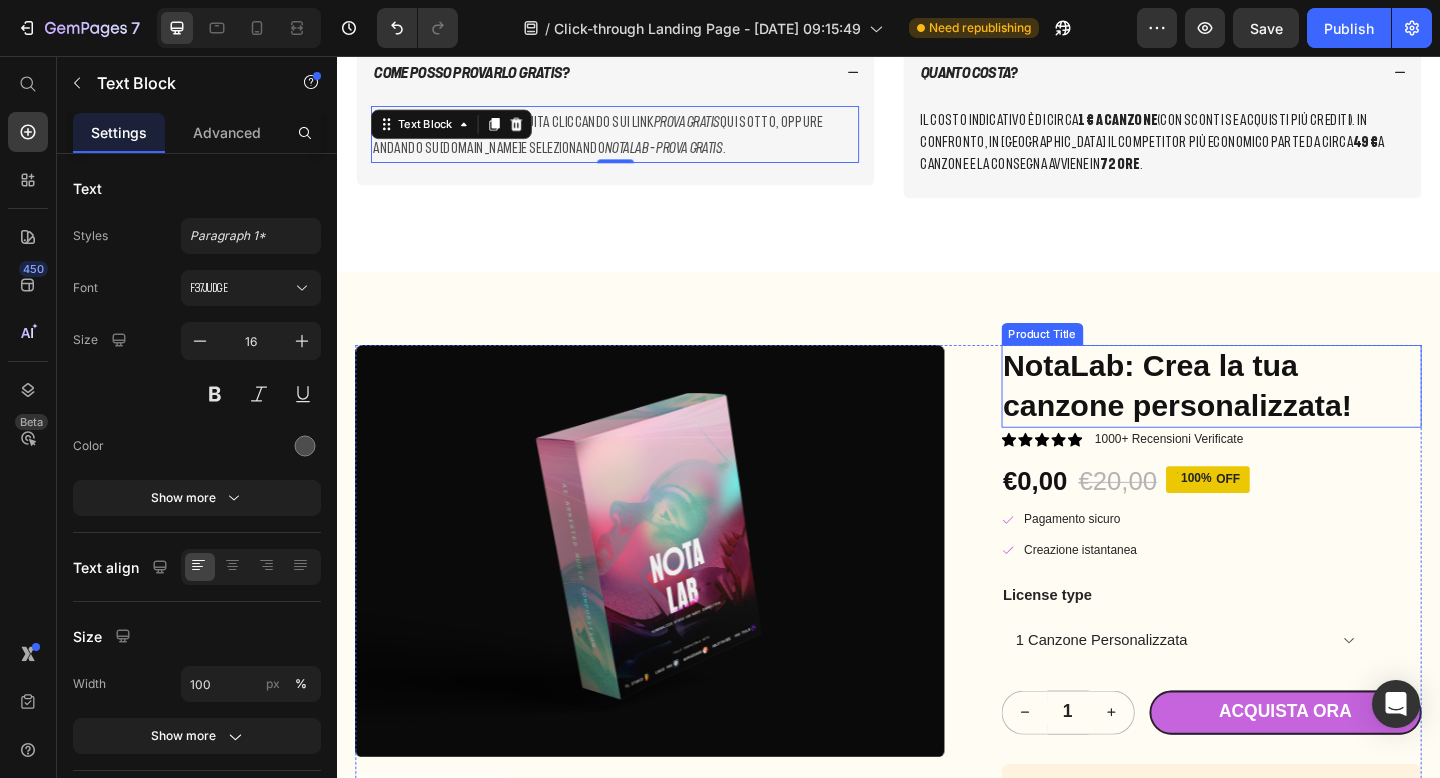 click on "NotaLab: Crea la tua canzone personalizzata!" at bounding box center [1289, 416] 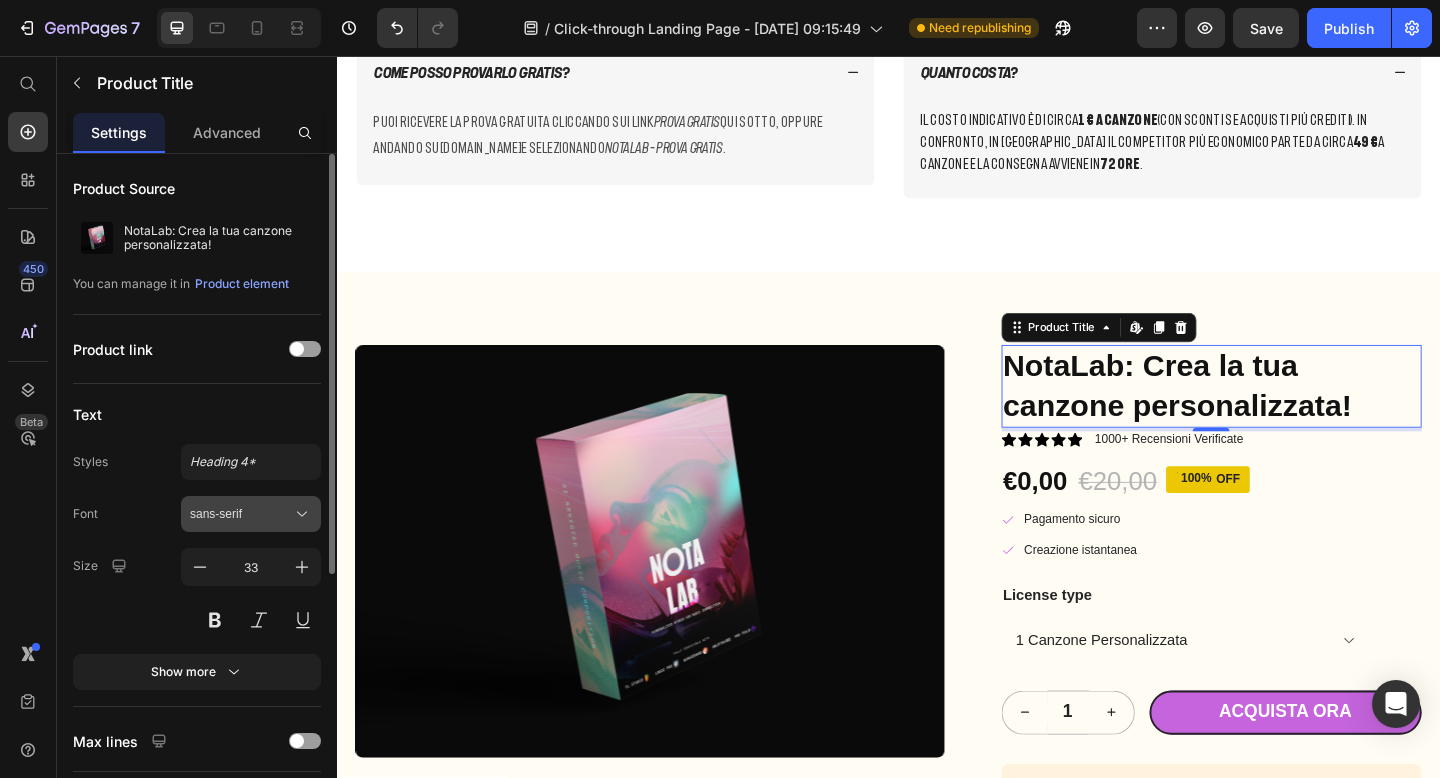 click on "sans-serif" at bounding box center (251, 514) 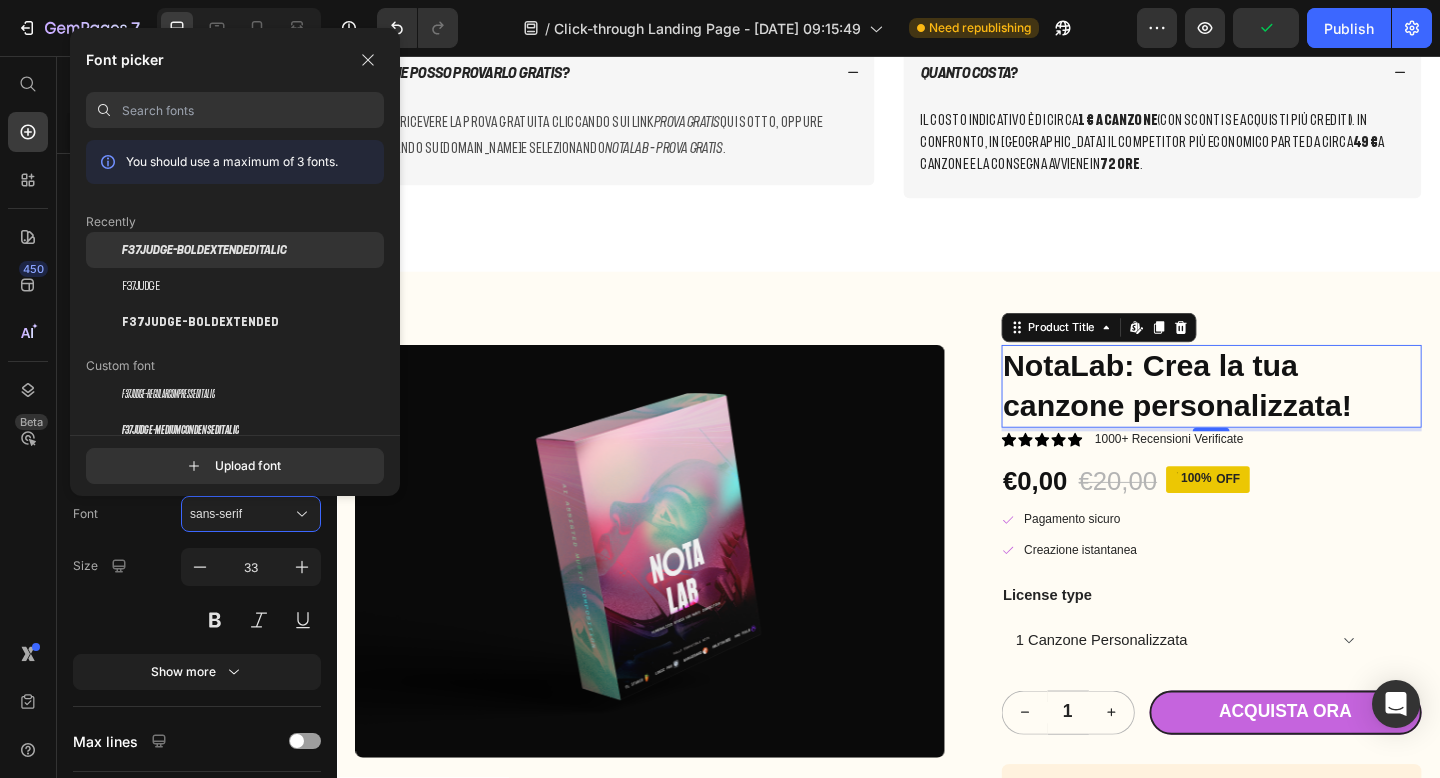 click on "F37Judge-BoldExtendedItalic" at bounding box center (204, 250) 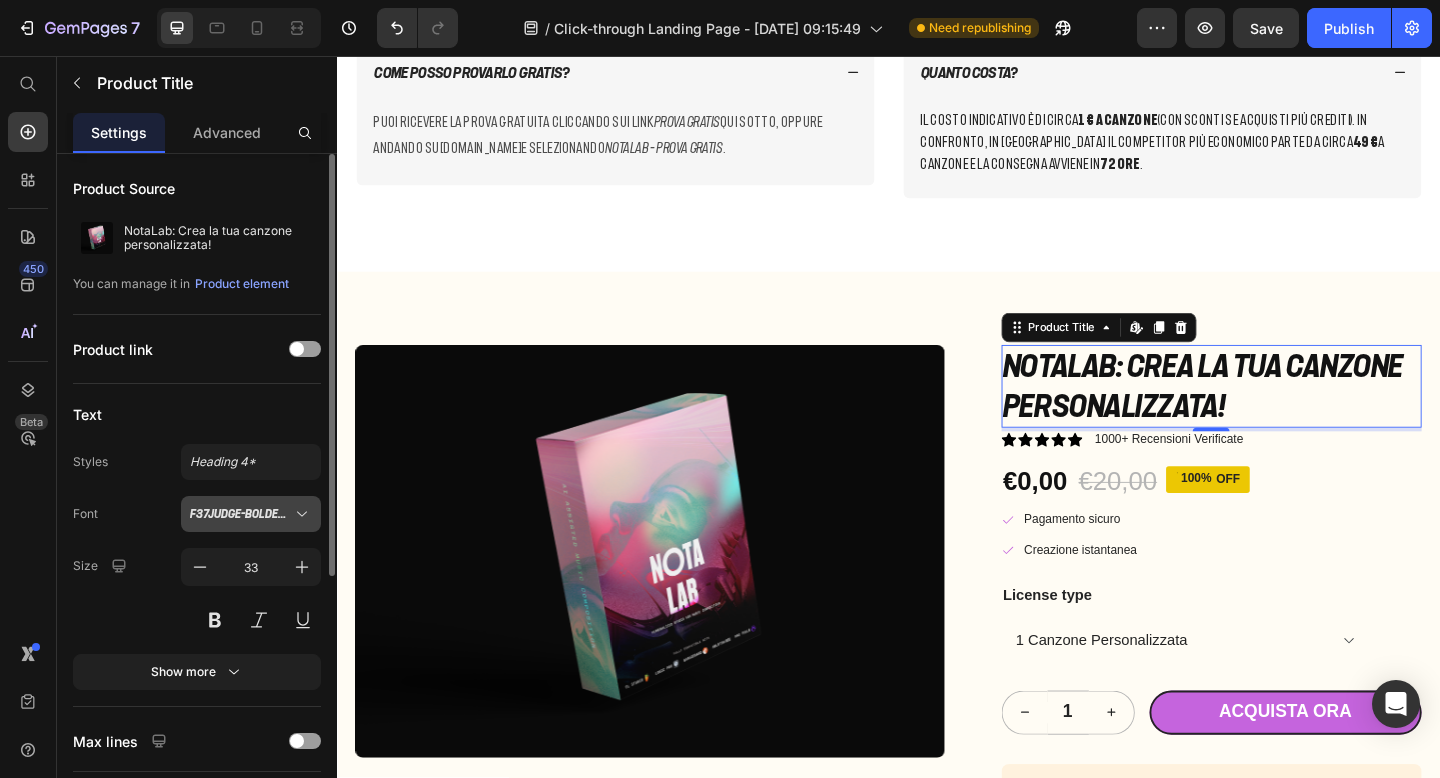 click on "F37Judge-BoldExtendedItalic" at bounding box center [241, 514] 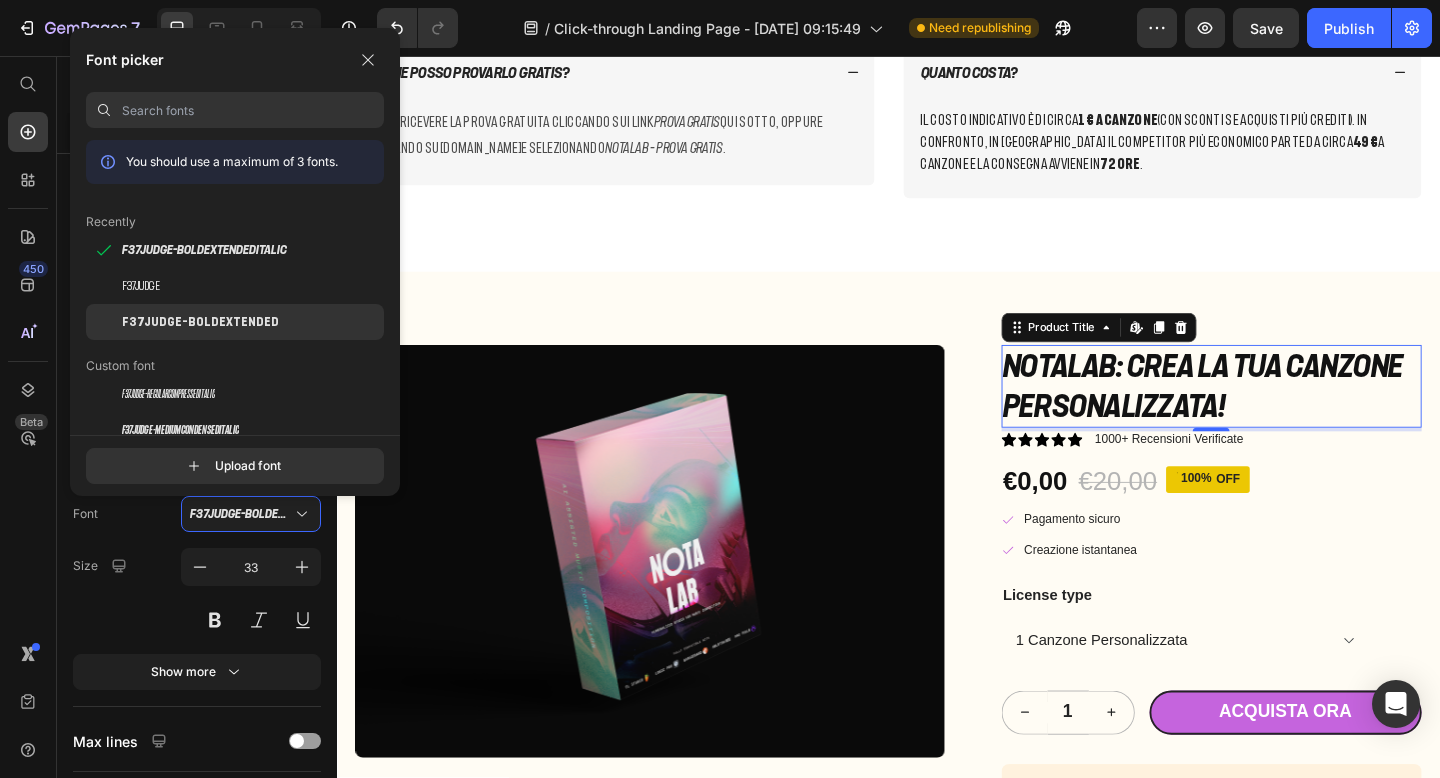 click on "F37Judge-BoldExtended" at bounding box center (200, 322) 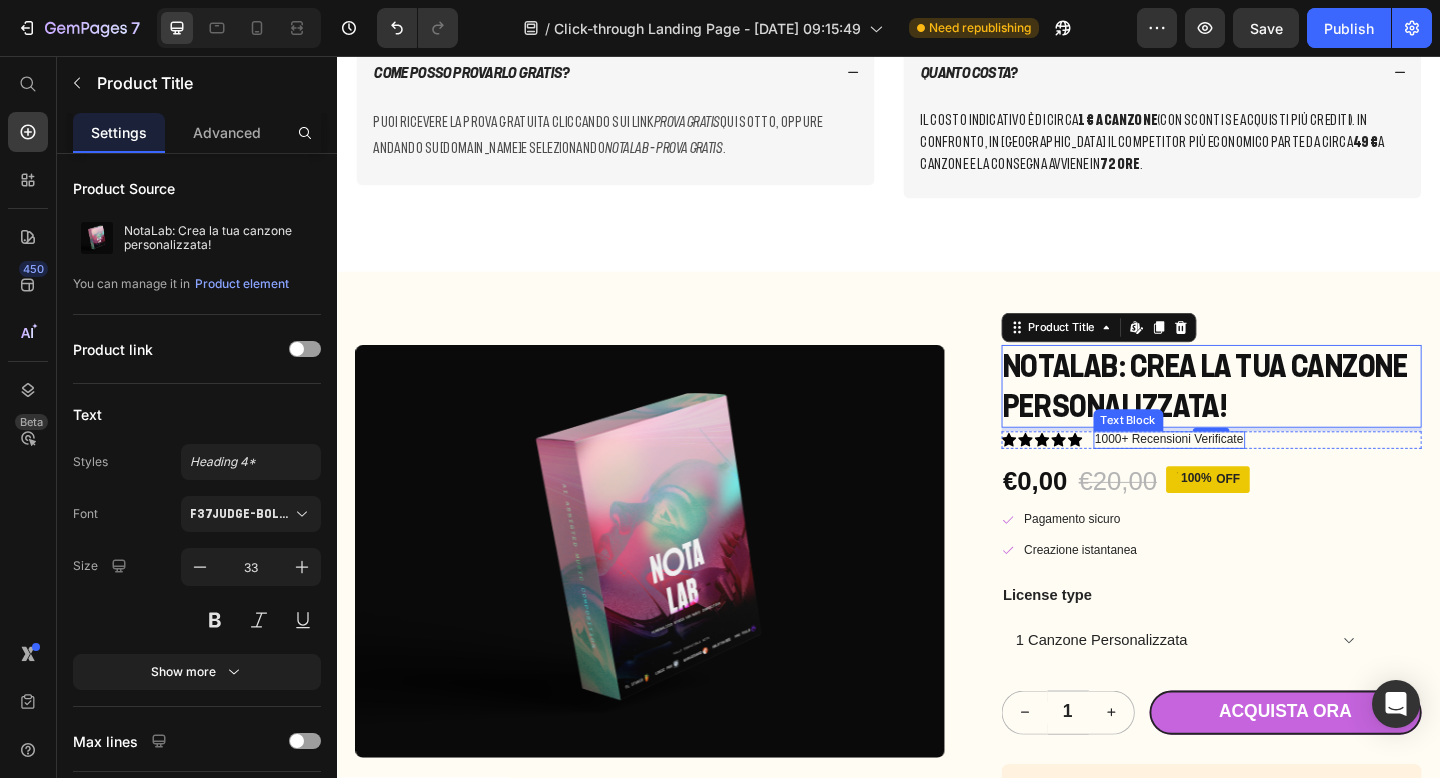 click on "1000+ Recensioni Verificate" at bounding box center (1243, 474) 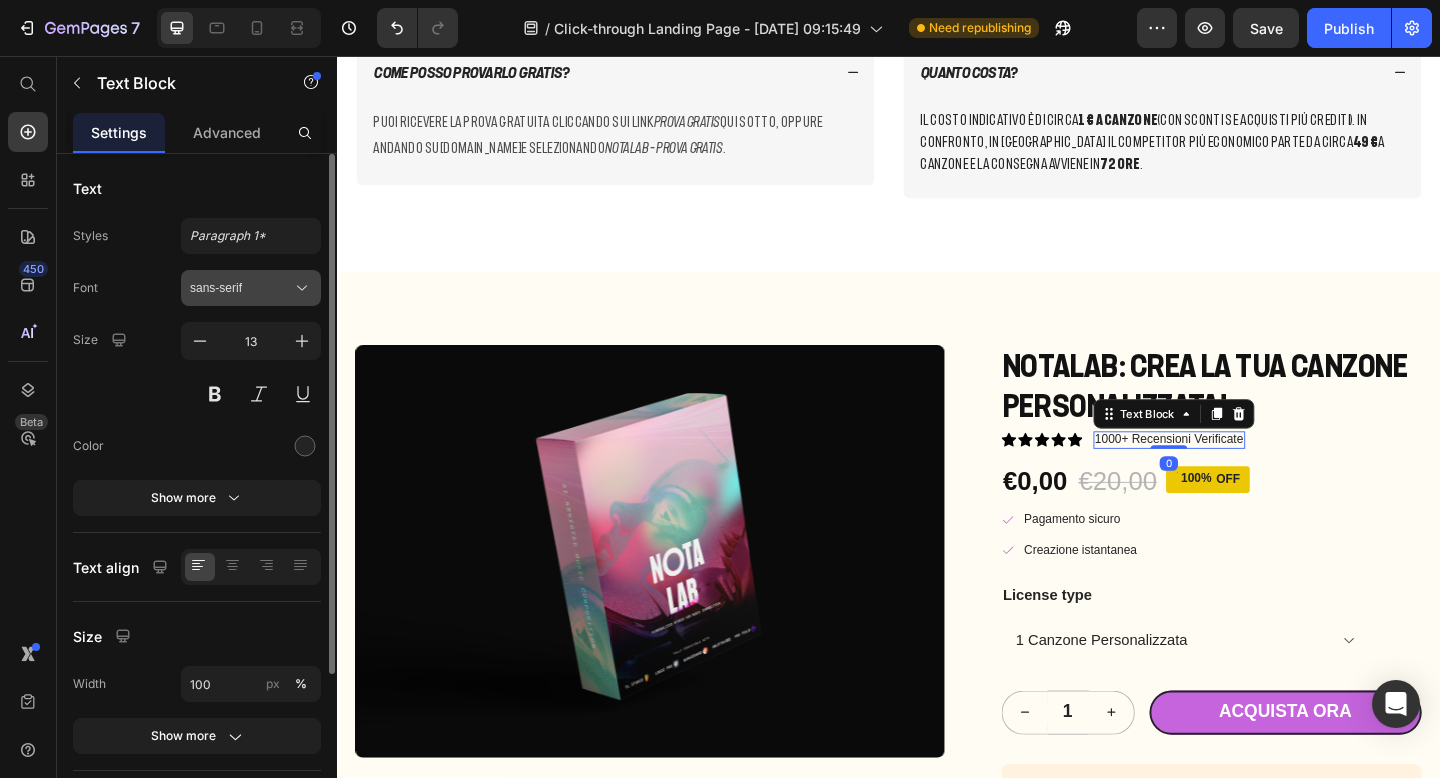 click on "sans-serif" at bounding box center [241, 288] 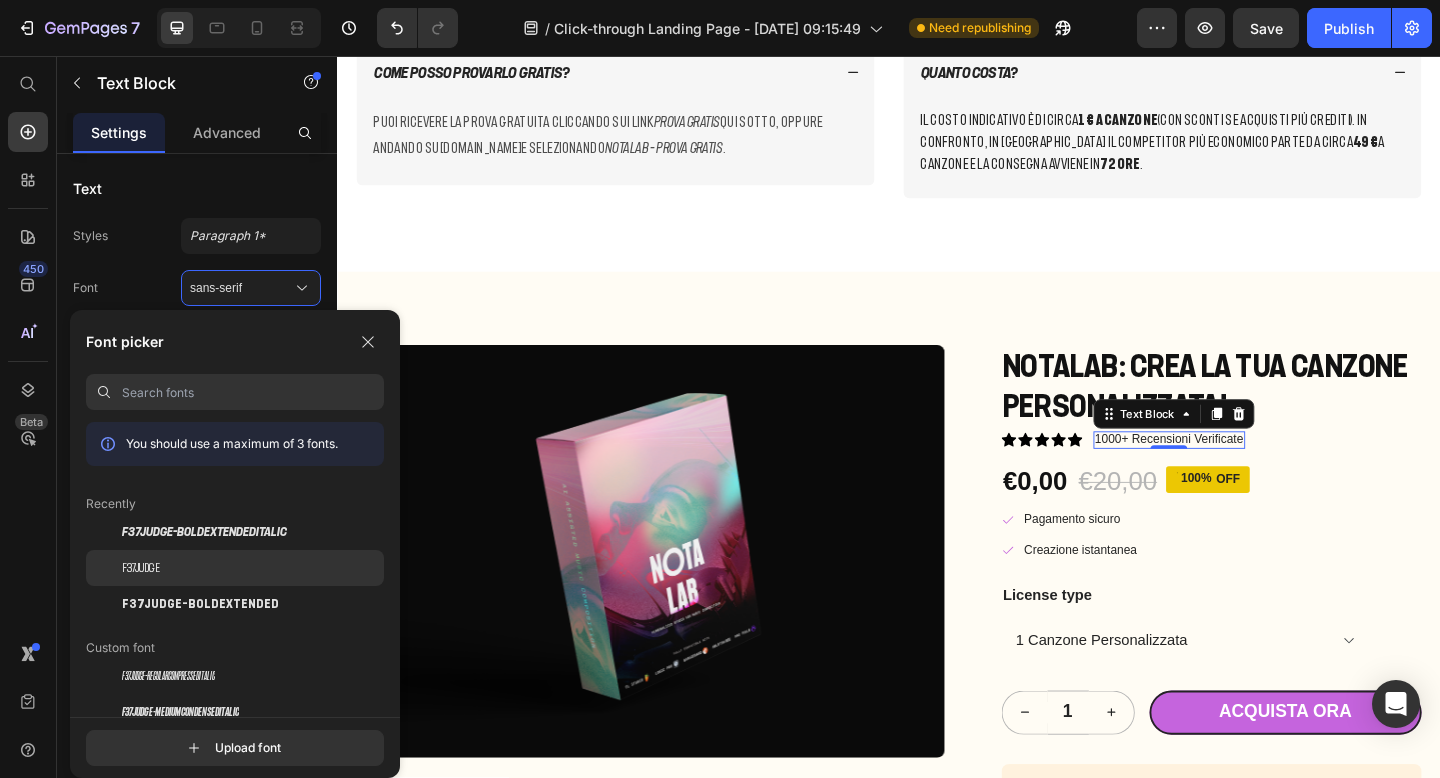 click on "F37Judge" 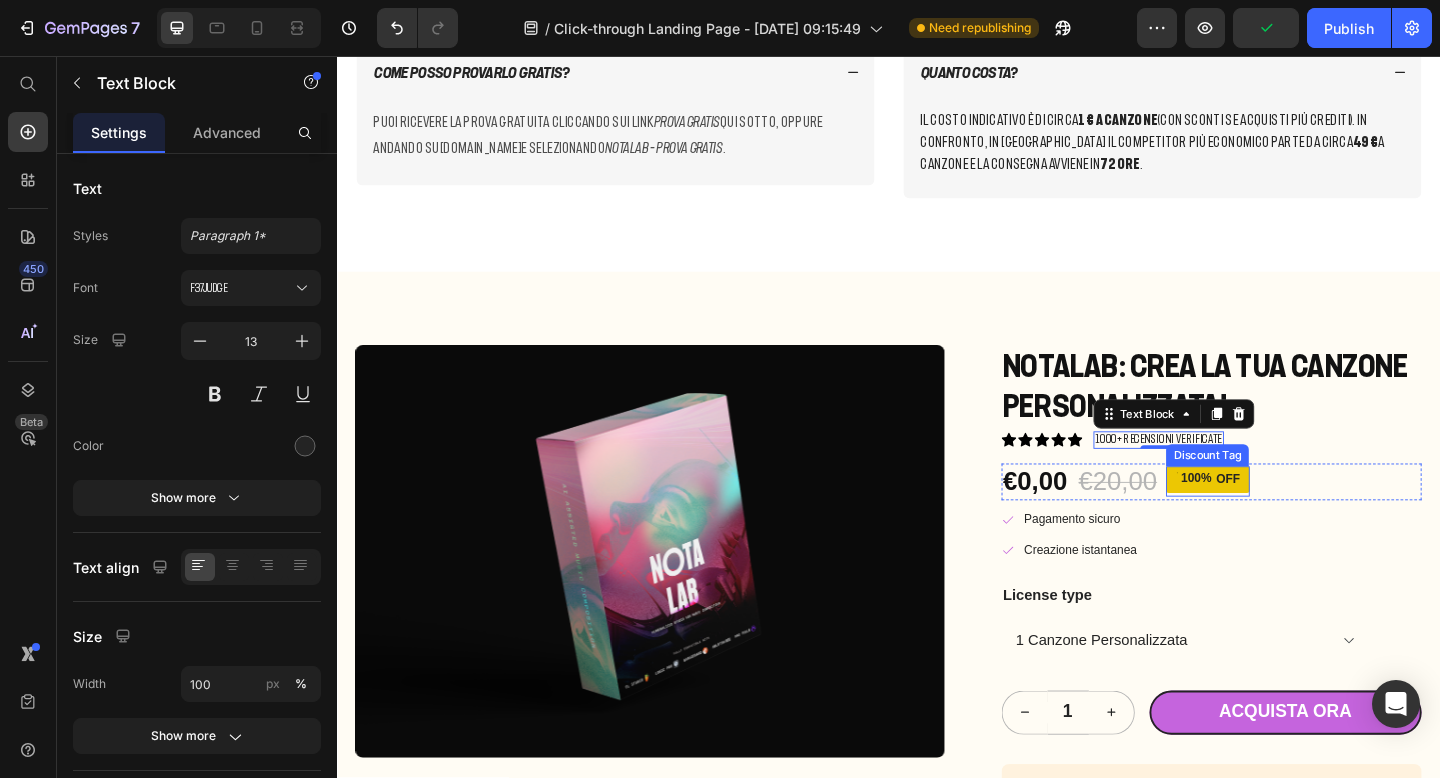 click on "100%" at bounding box center (1271, 516) 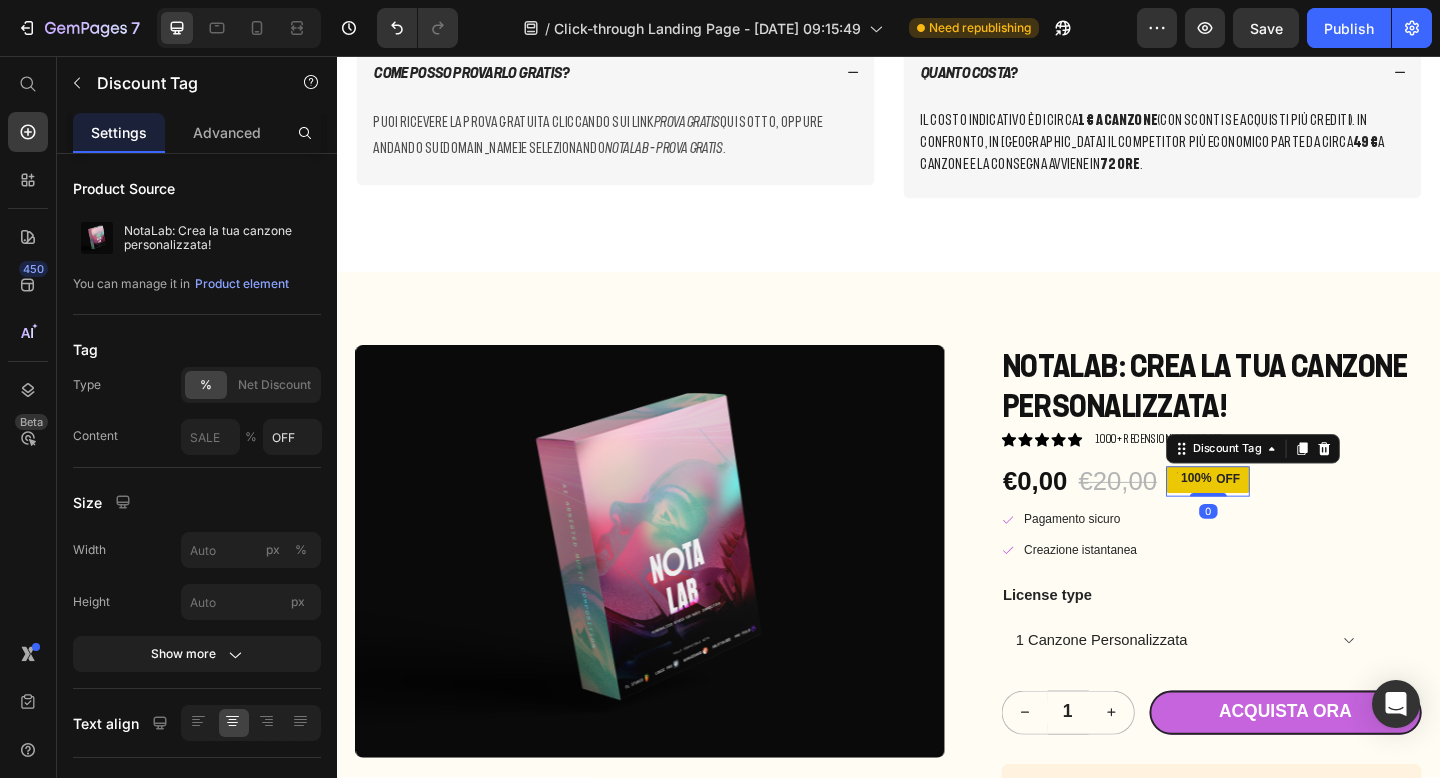 click on "100%" at bounding box center (1271, 516) 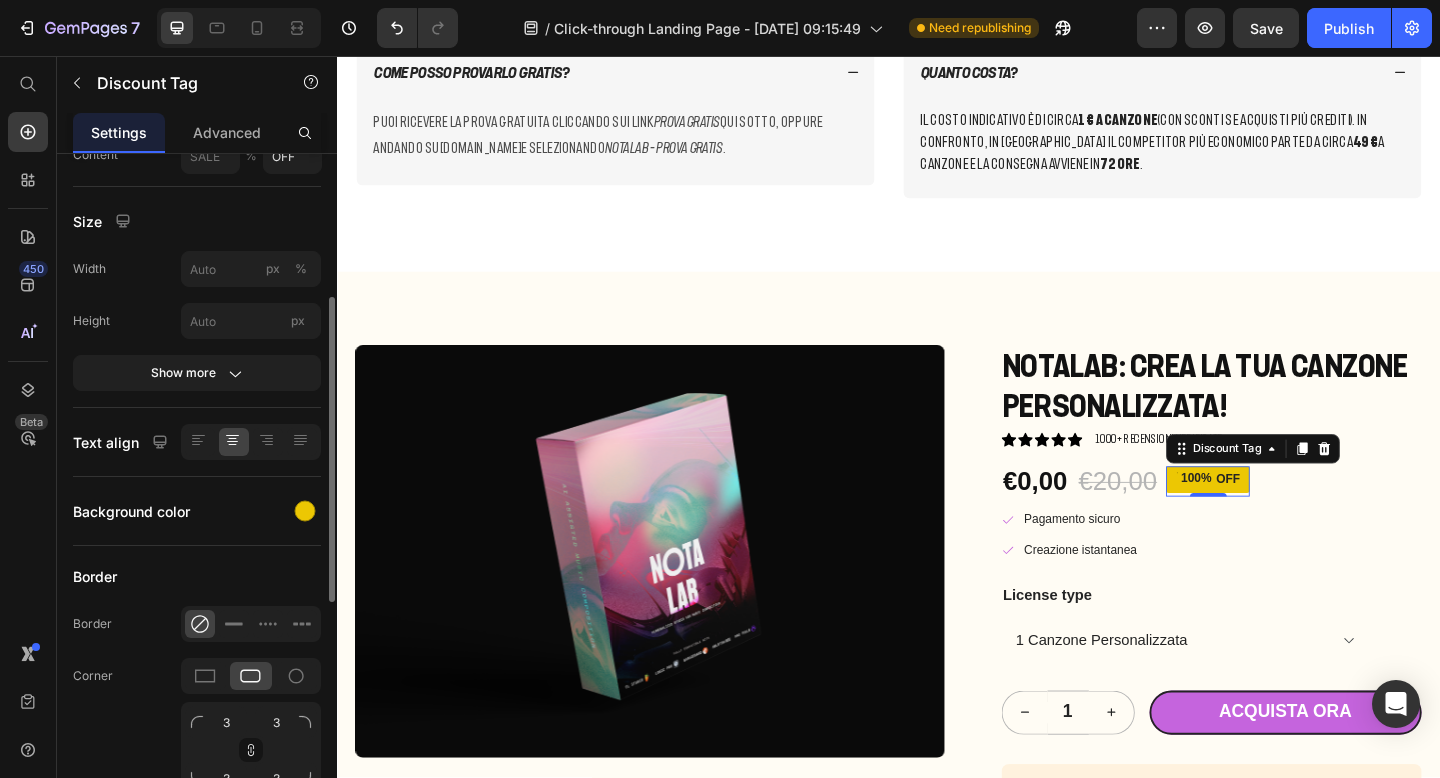 scroll, scrollTop: 344, scrollLeft: 0, axis: vertical 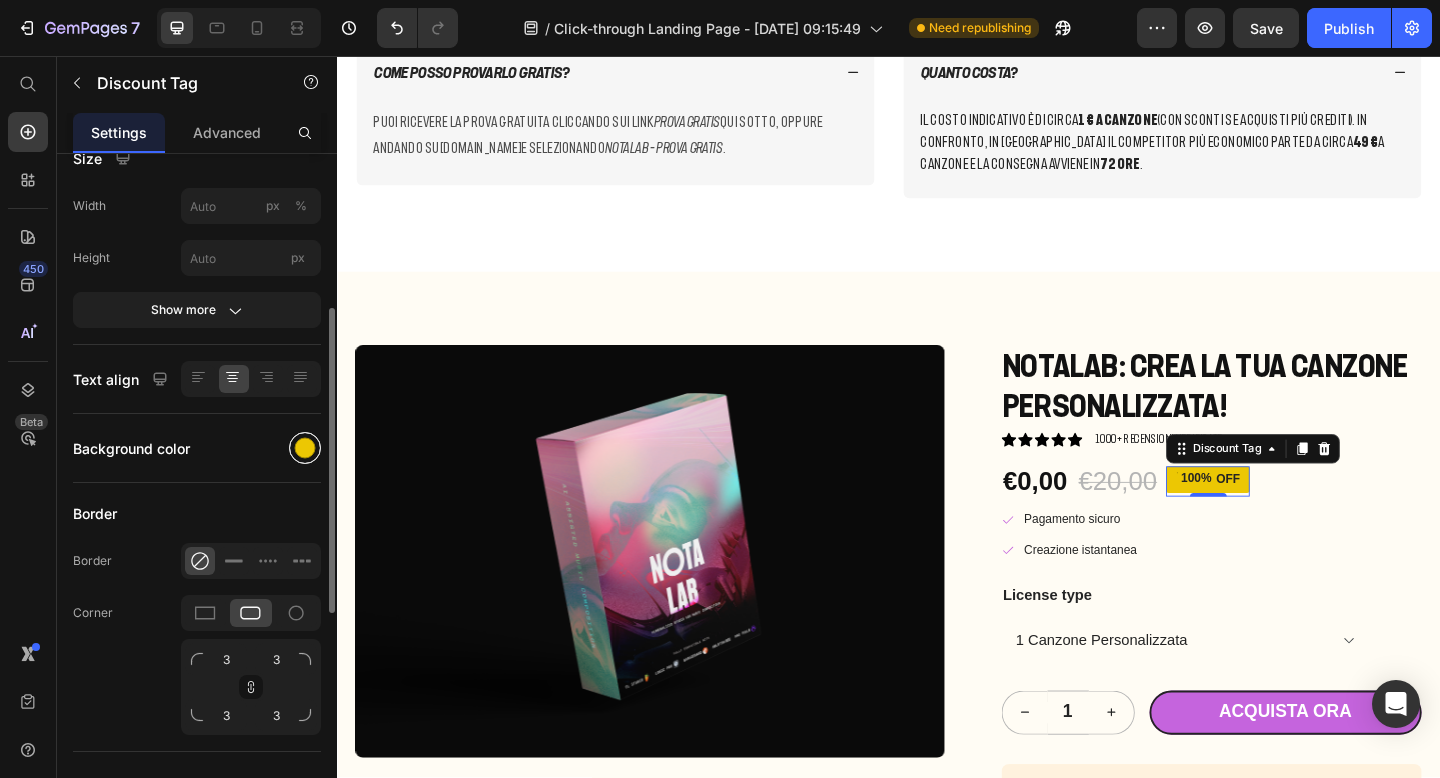 click at bounding box center (305, 448) 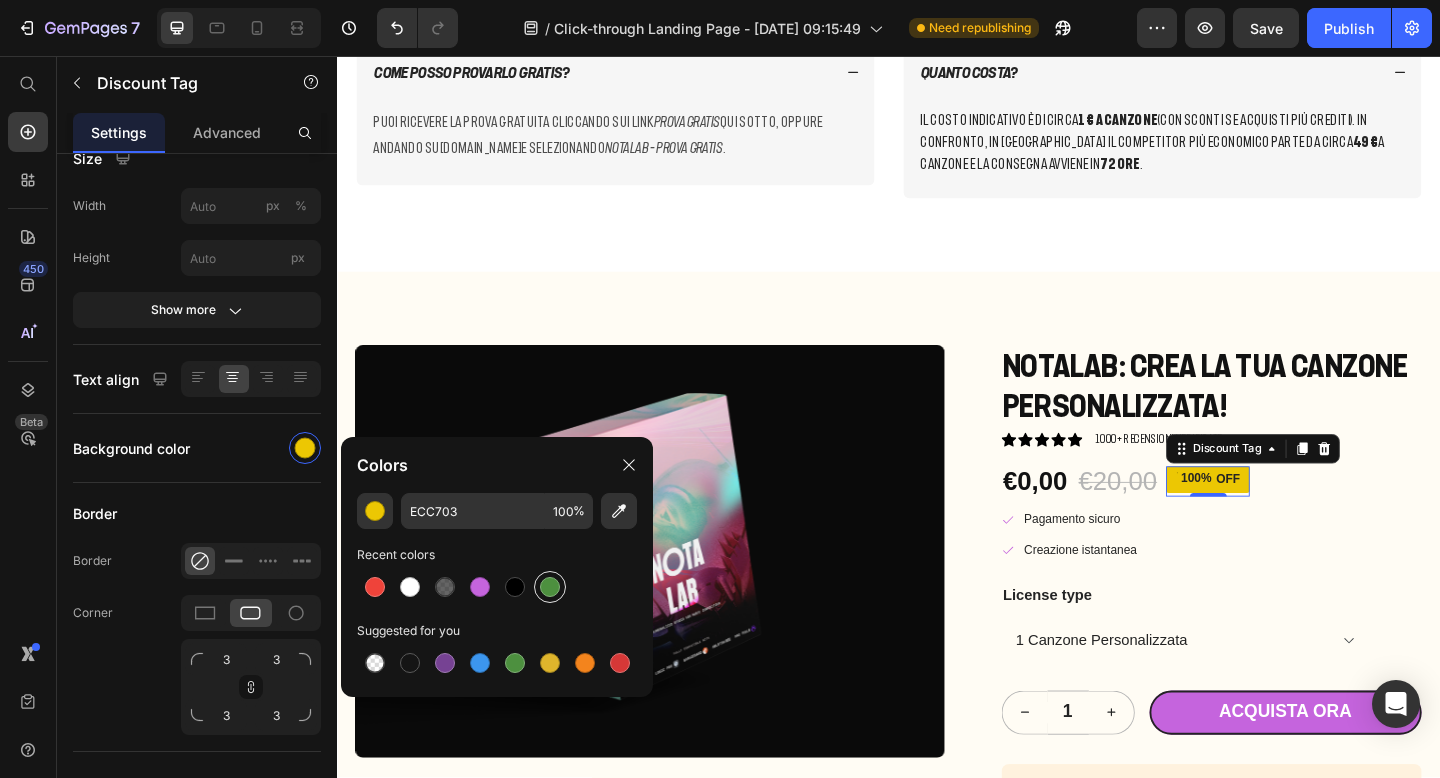 click at bounding box center (550, 587) 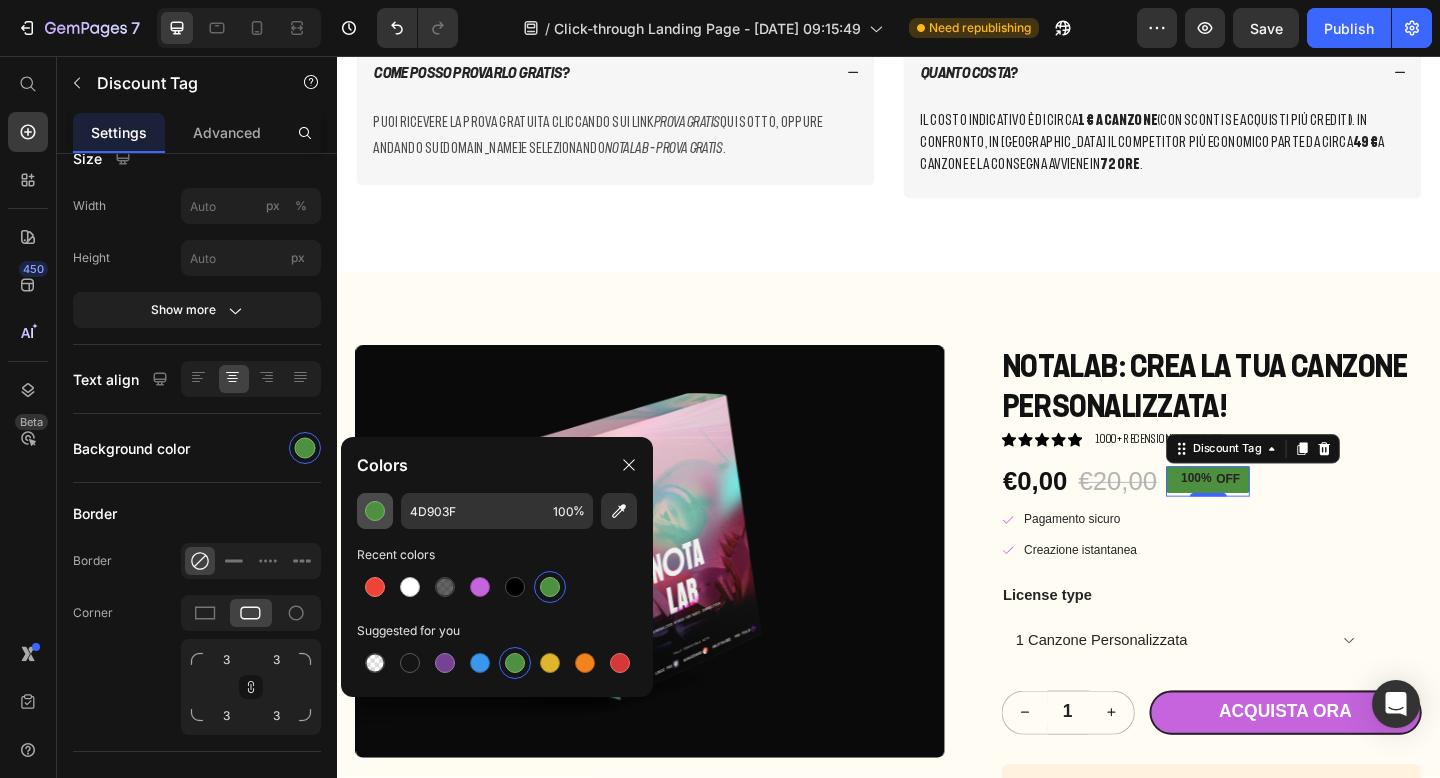 click at bounding box center (375, 511) 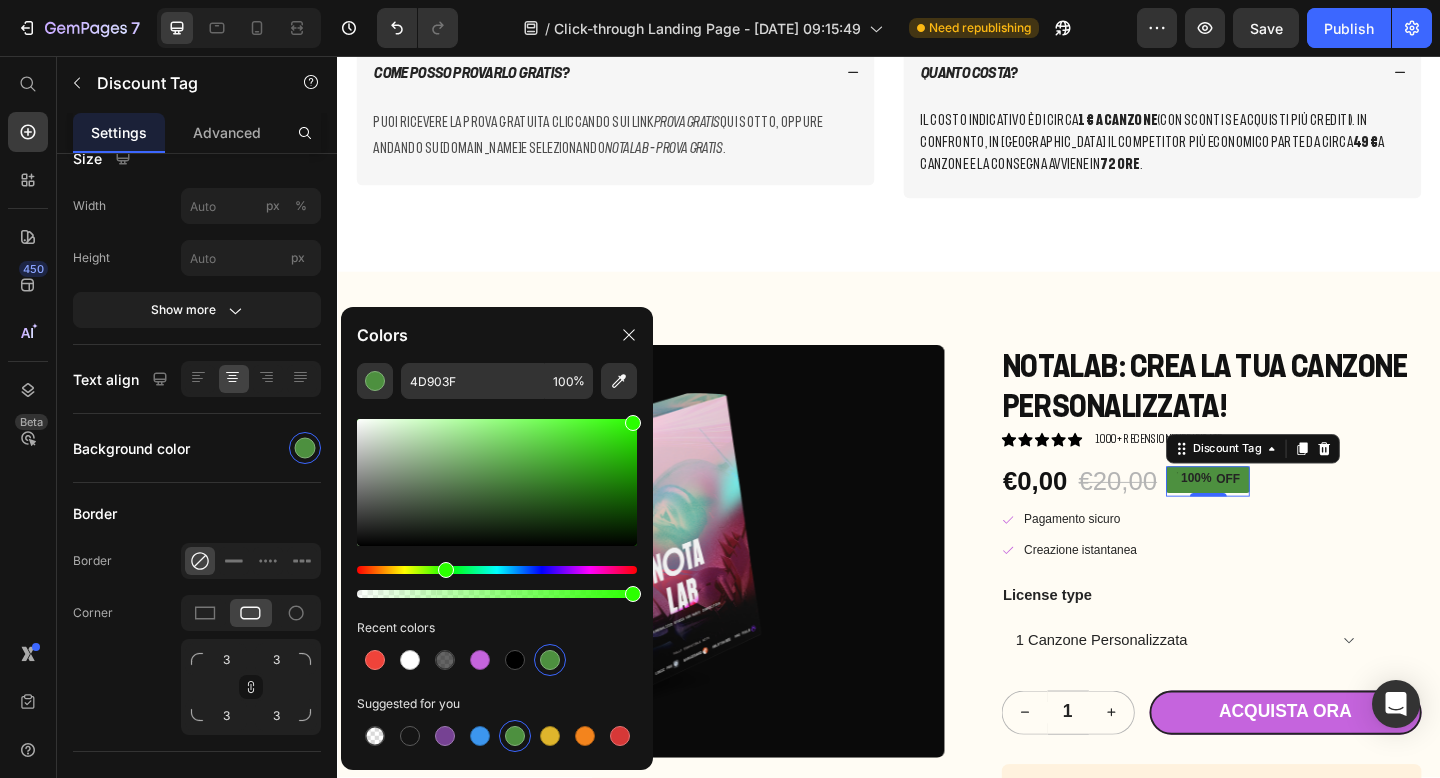 type on "2AFF00" 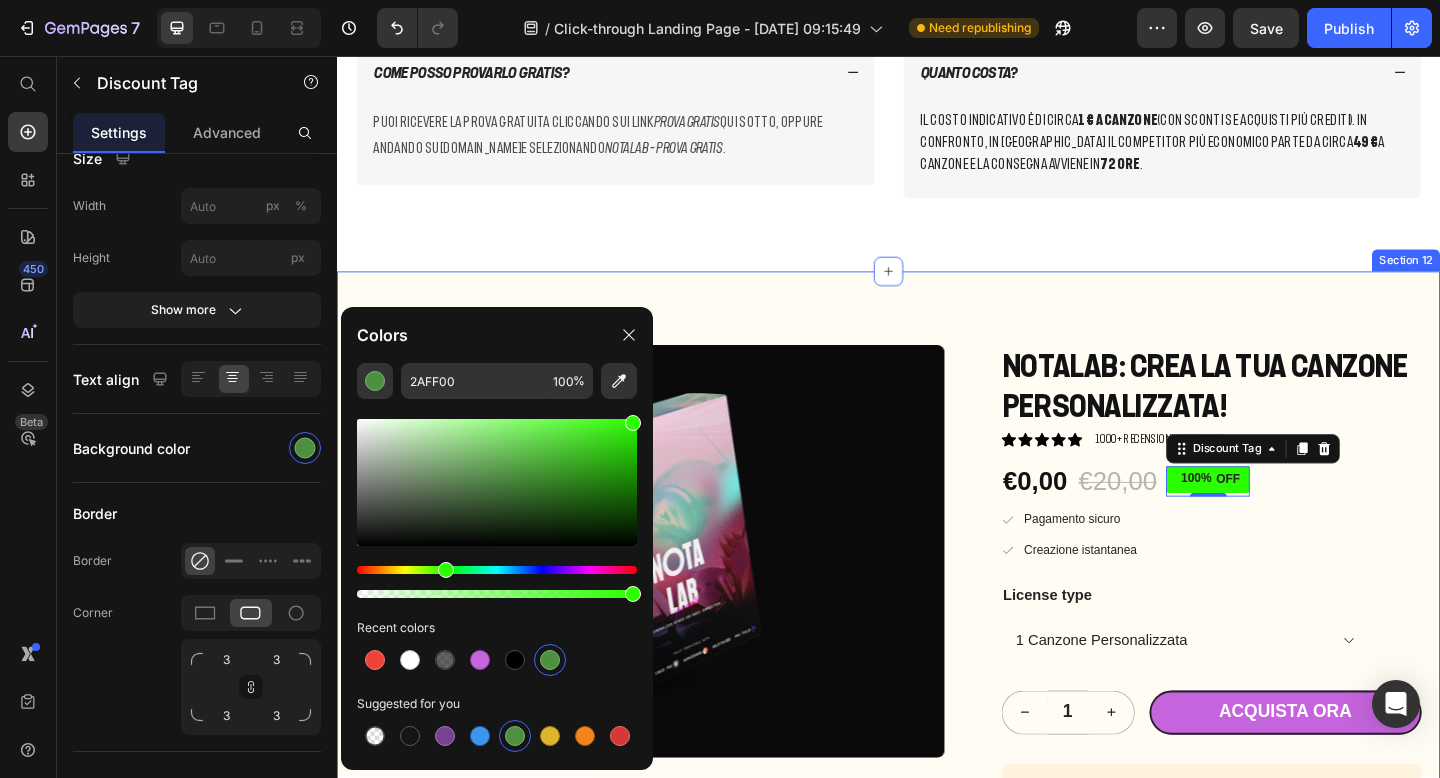 drag, startPoint x: 856, startPoint y: 540, endPoint x: 714, endPoint y: 371, distance: 220.7374 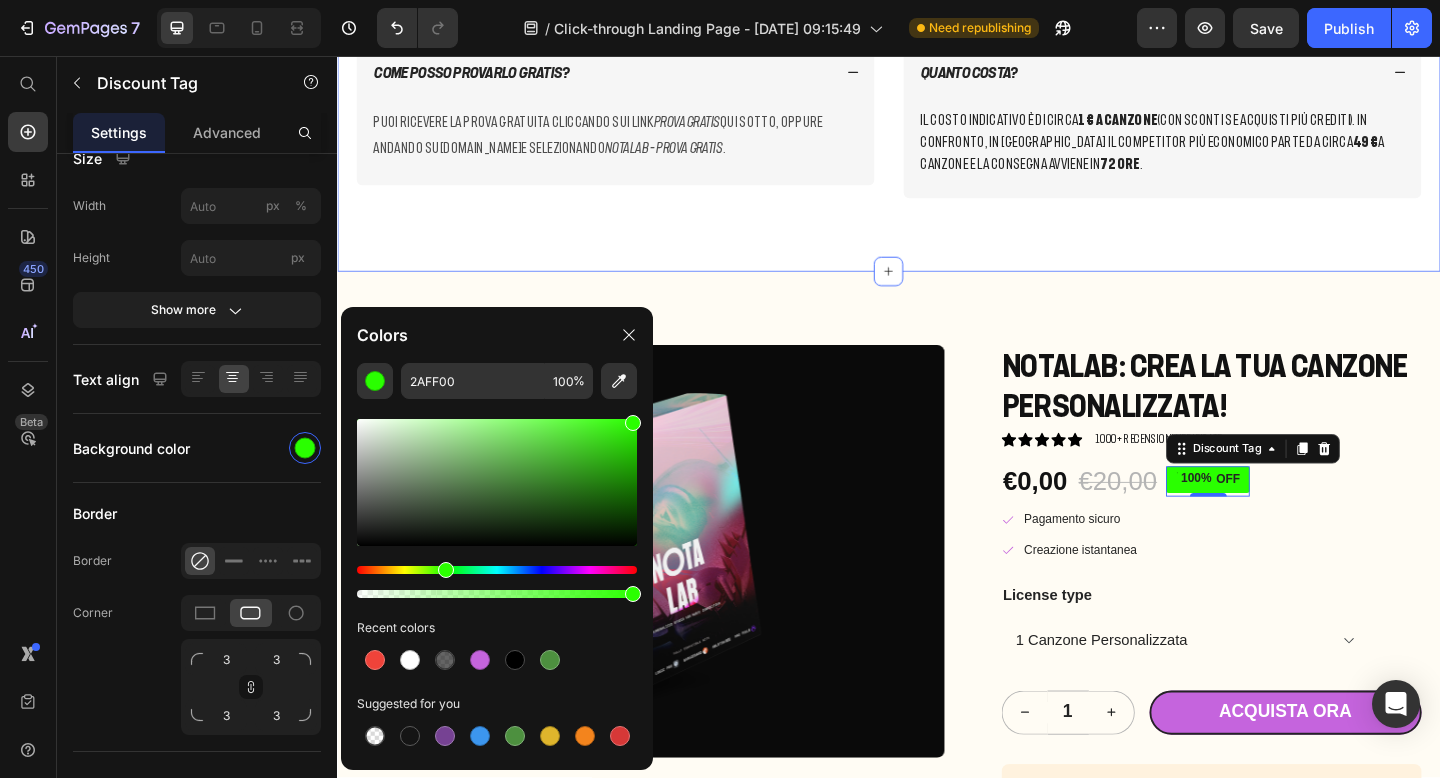 click on "FAQs Heading HAI DEI DUBBI? Text Block Row
Come accedo a Notalab?
Come posso provarlo gratis? Puoi ricevere la prova gratuita cliccando sui link  Prova Gratis  qui sotto, oppure andando su  mixdrex.com  e selezionando  NotaLab – Prova Gratis . Text Block Accordion
Come acquisto nuovi crediti?
Quanto costa? Il costo indicativo è di circa  1 € a canzone  (con sconti se acquisti più crediti). In confronto, in Italia il competitor più economico parte da circa  49 €  a canzone e la consegna avviene in  72 ore . Text Block Accordion Row Section 11" at bounding box center [937, -11] 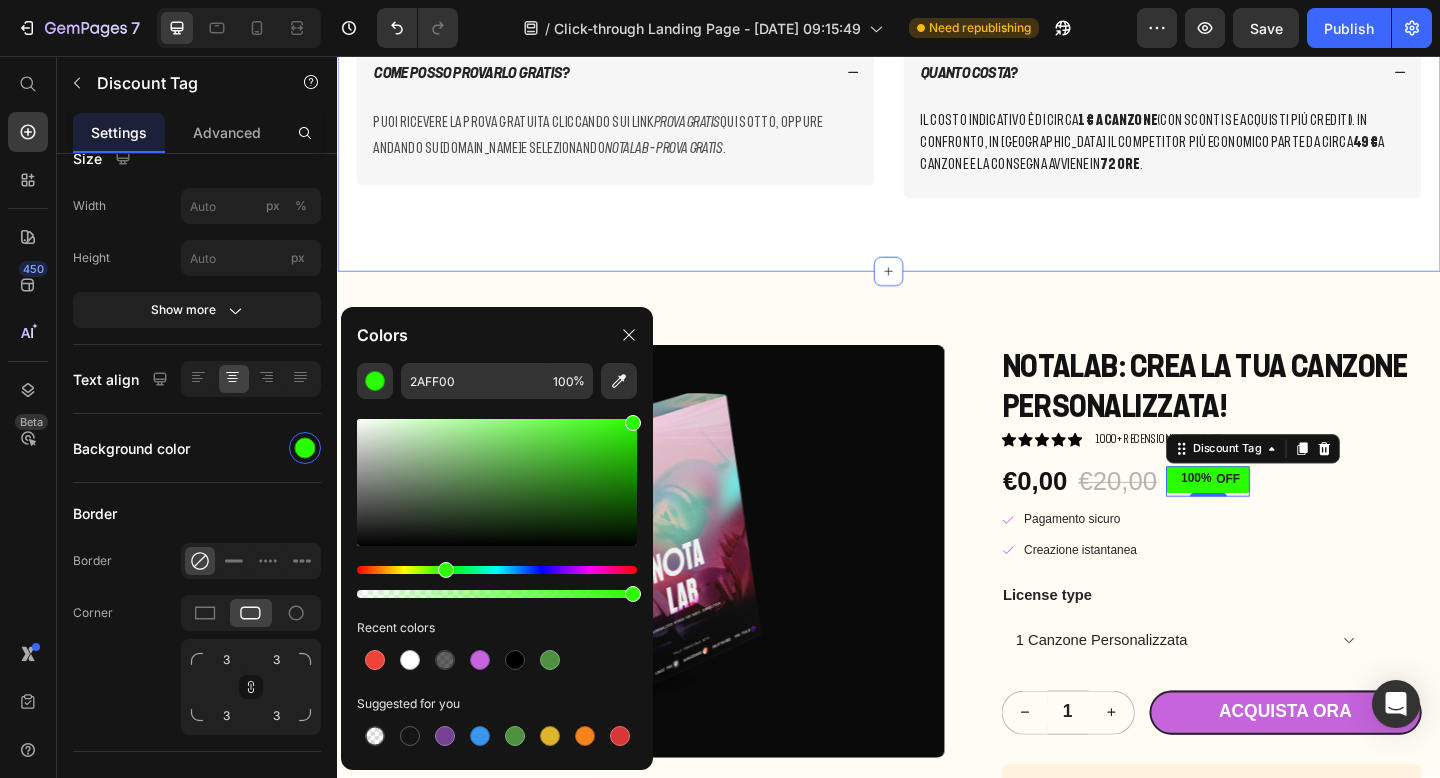 scroll, scrollTop: 0, scrollLeft: 0, axis: both 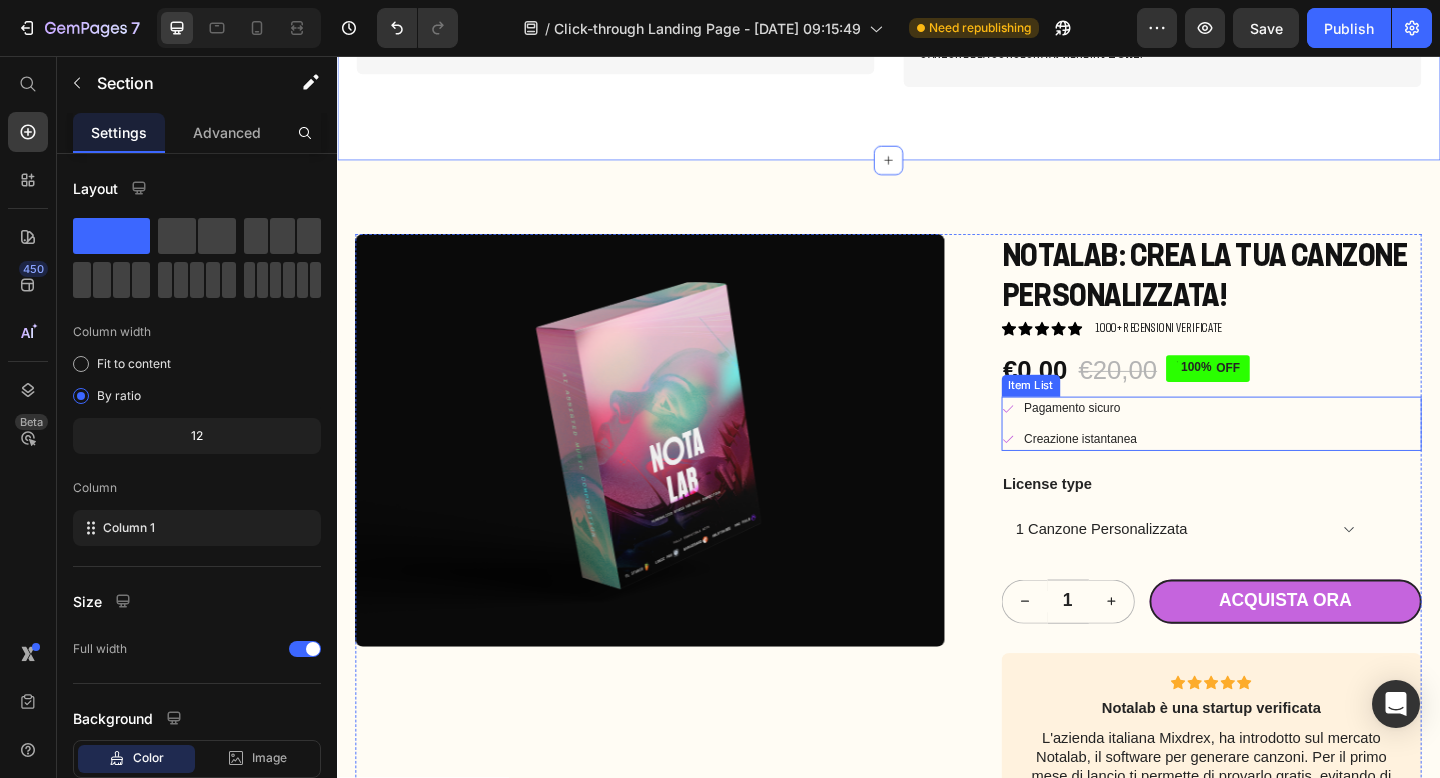 click on "Pagamento sicuro" at bounding box center [1146, 440] 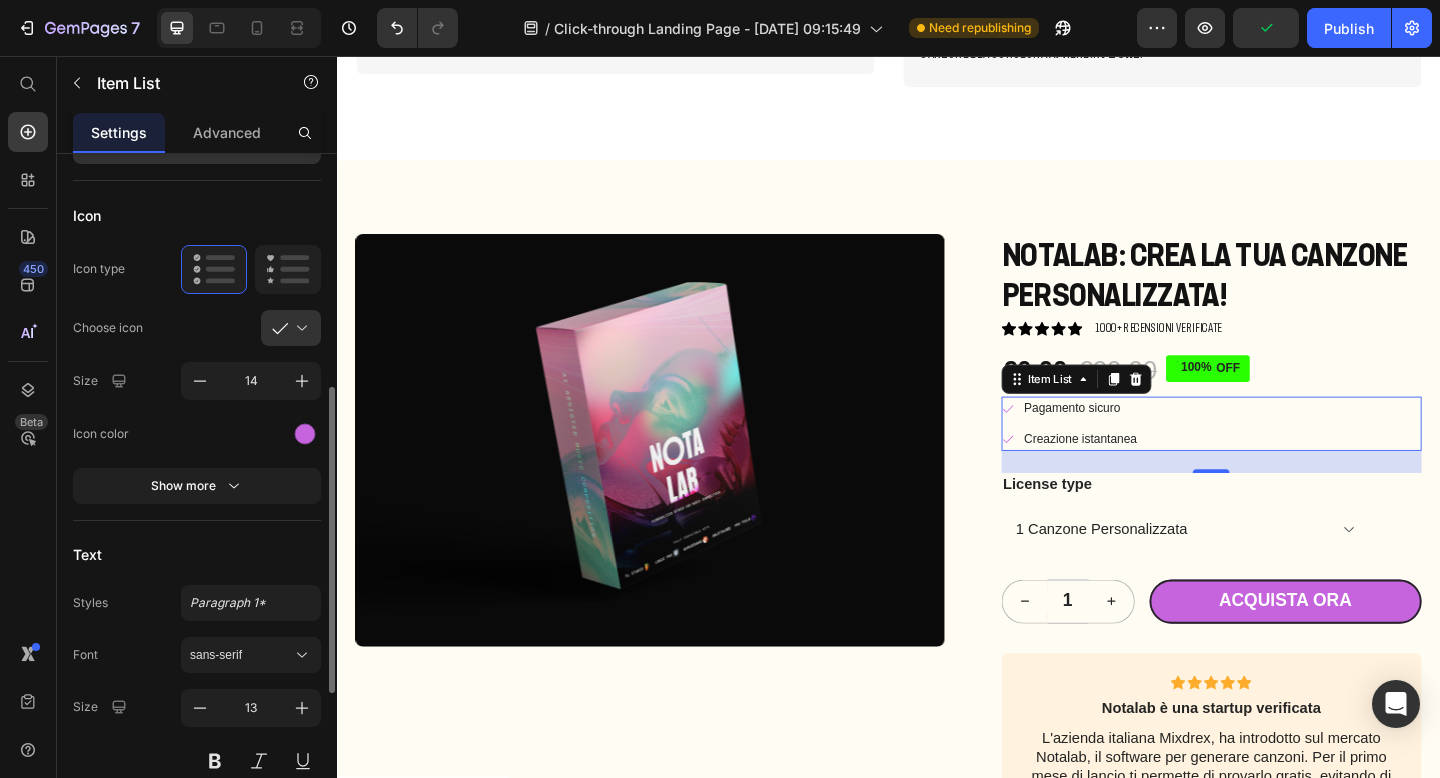 scroll, scrollTop: 289, scrollLeft: 0, axis: vertical 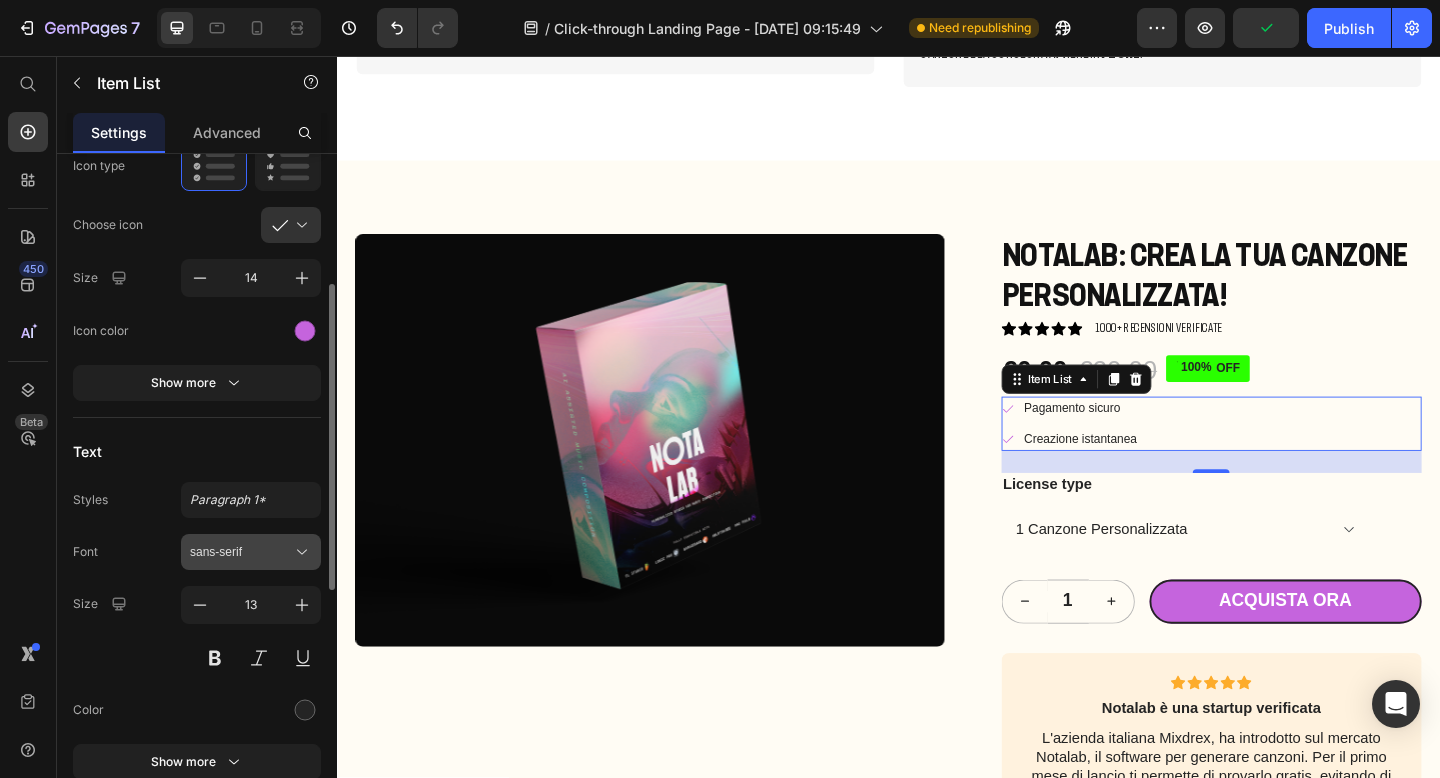 click on "sans-serif" at bounding box center [241, 552] 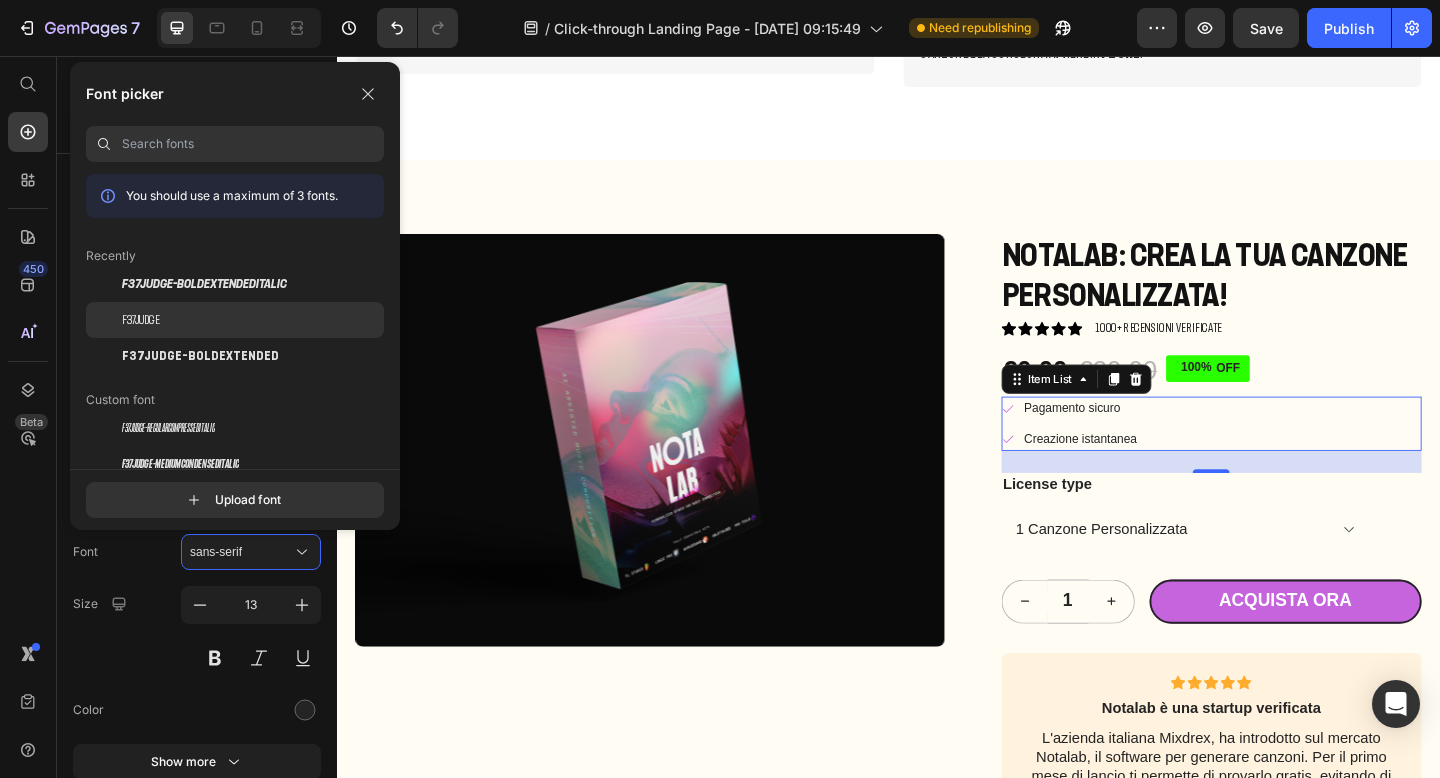 click on "F37Judge" 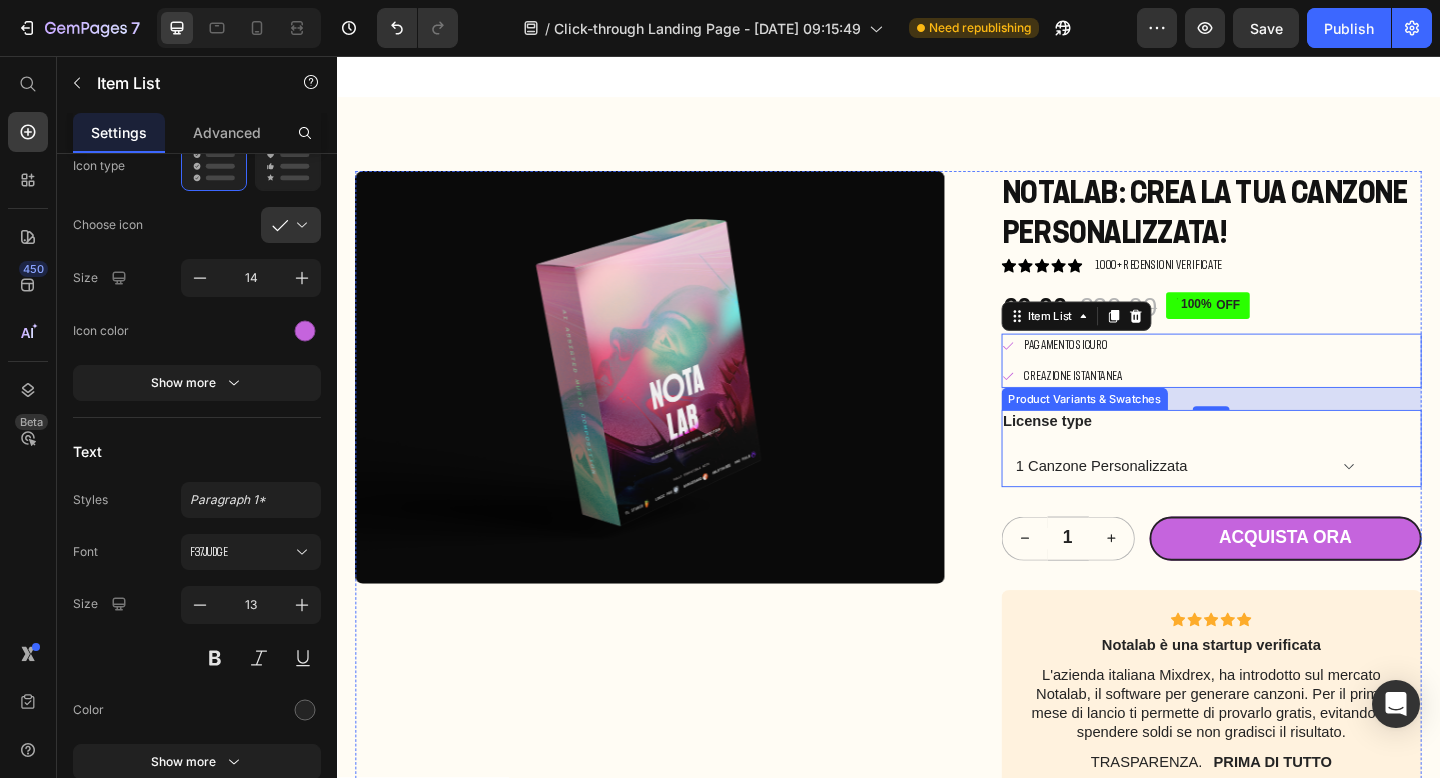 scroll, scrollTop: 10124, scrollLeft: 0, axis: vertical 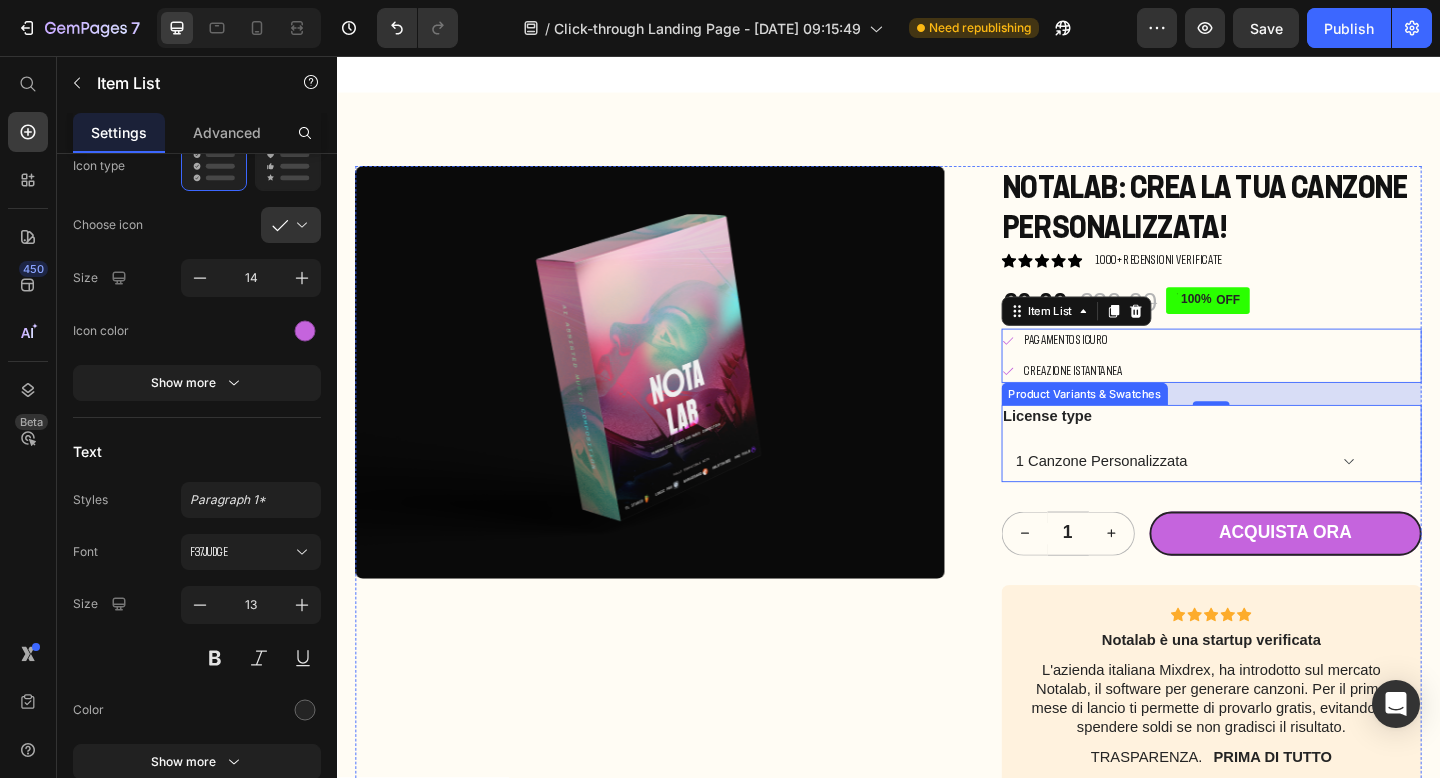 click on "License type" at bounding box center (1110, 448) 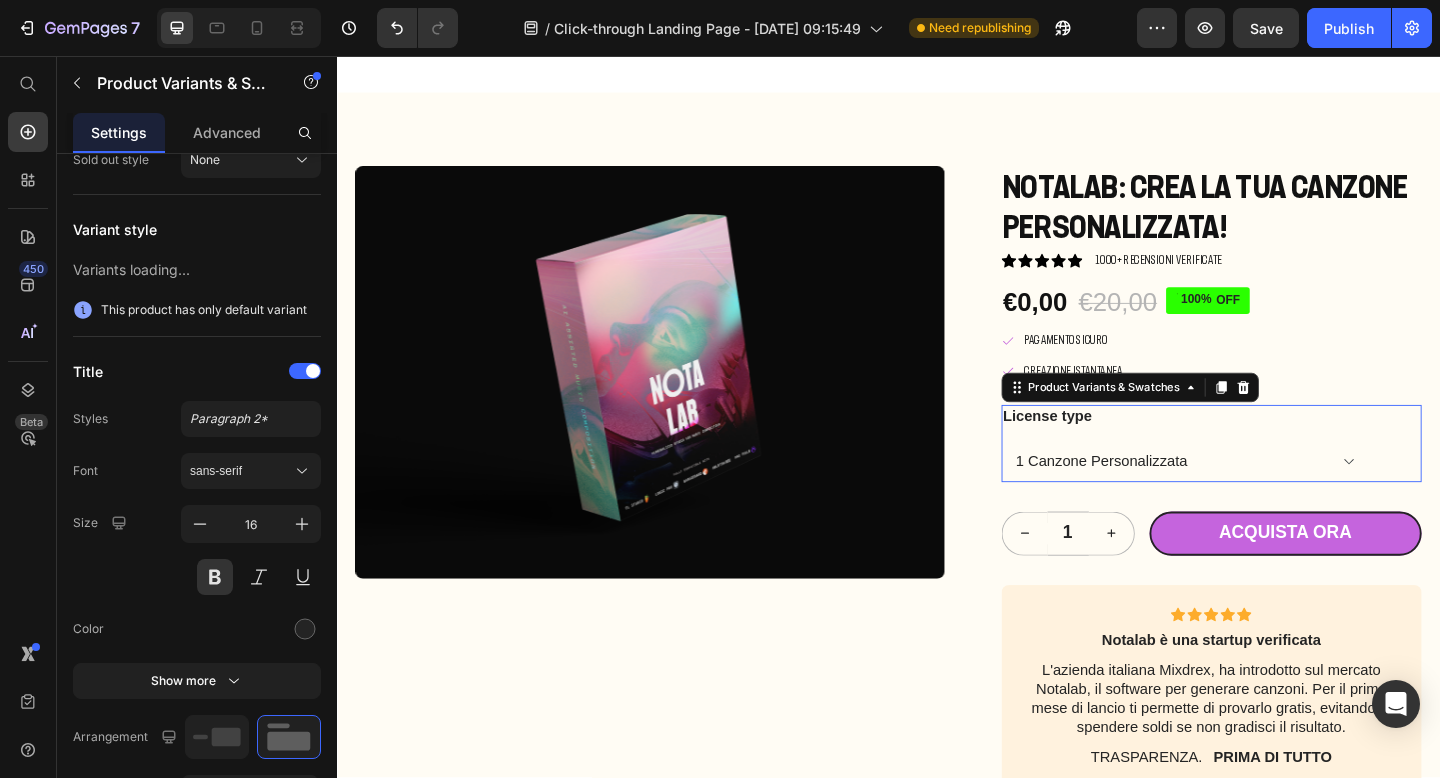 scroll, scrollTop: 0, scrollLeft: 0, axis: both 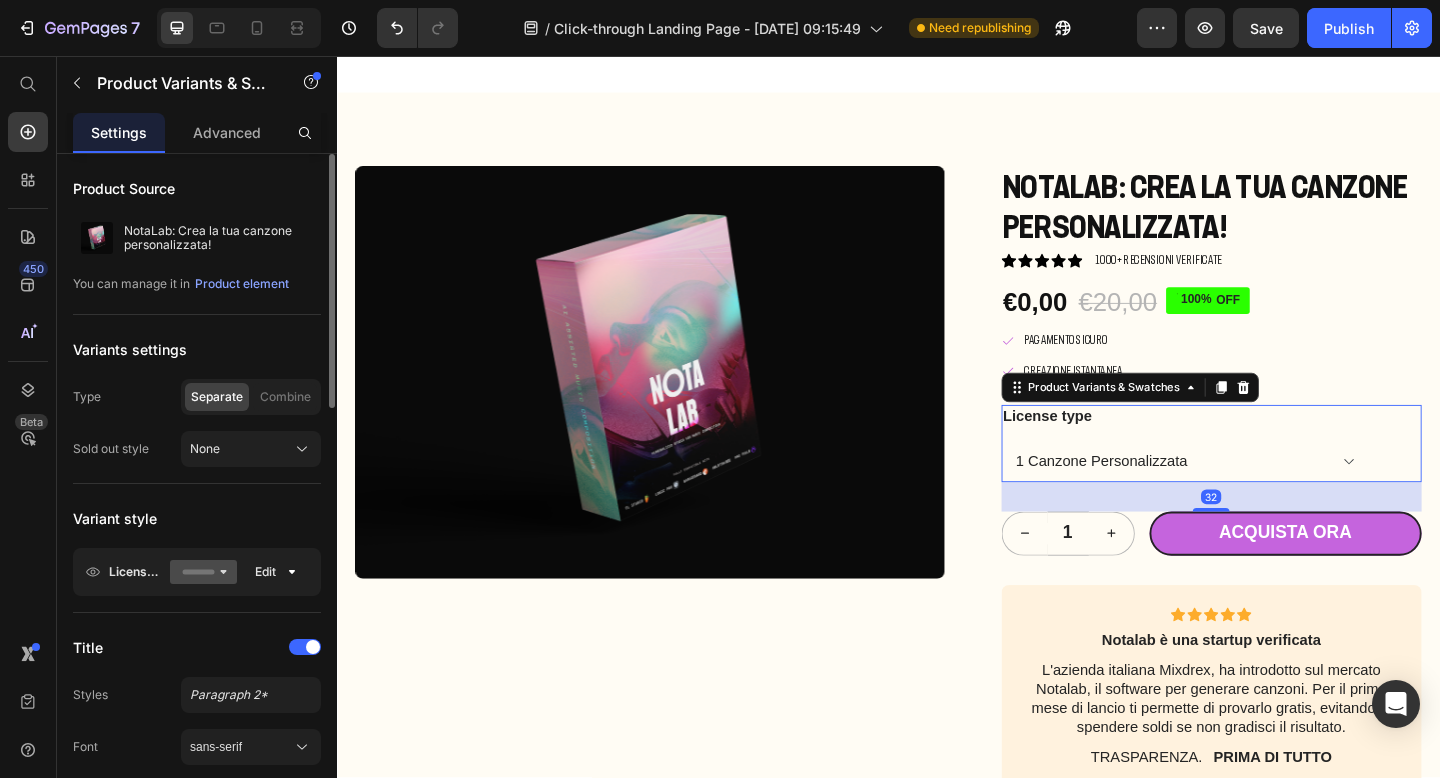 click on "License type" at bounding box center (1110, 448) 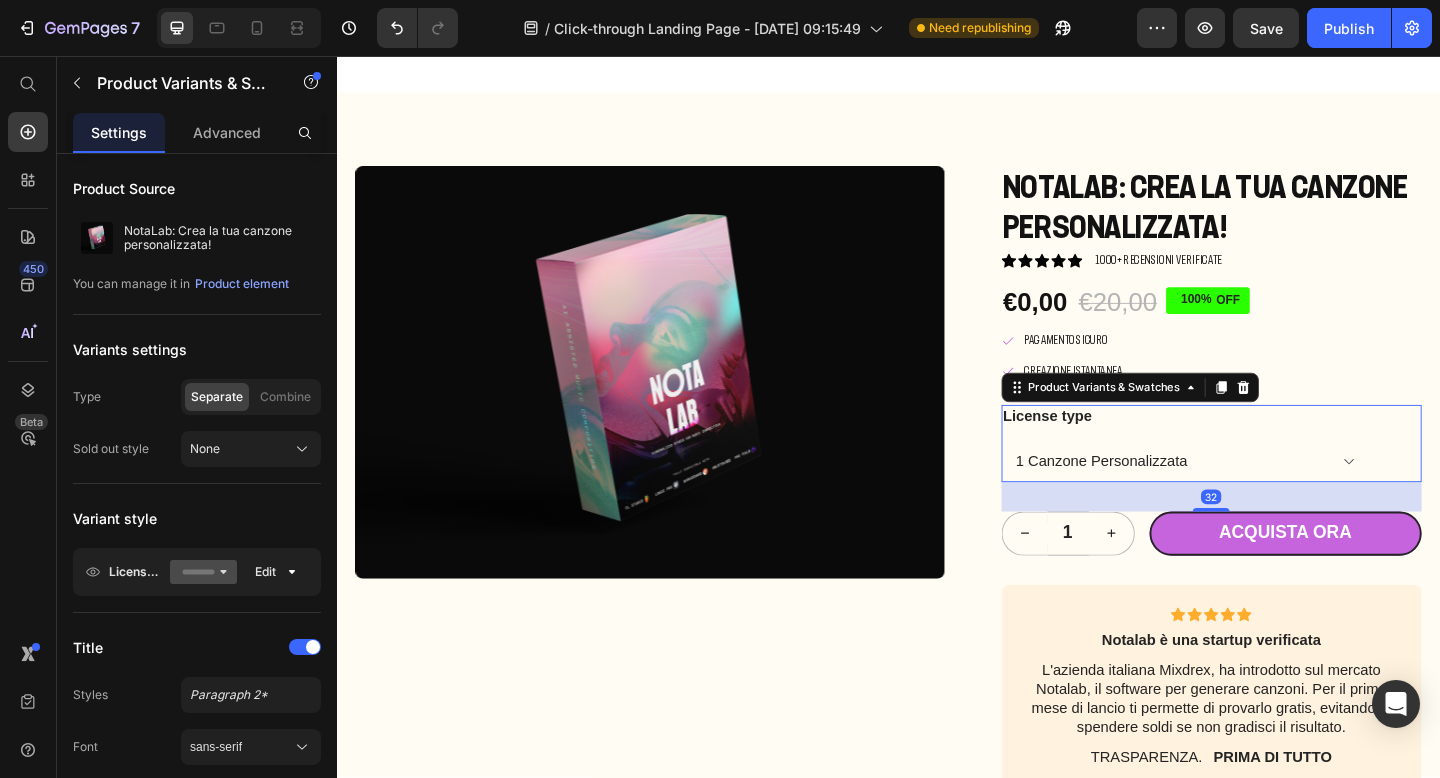 click on "License type" at bounding box center [1110, 448] 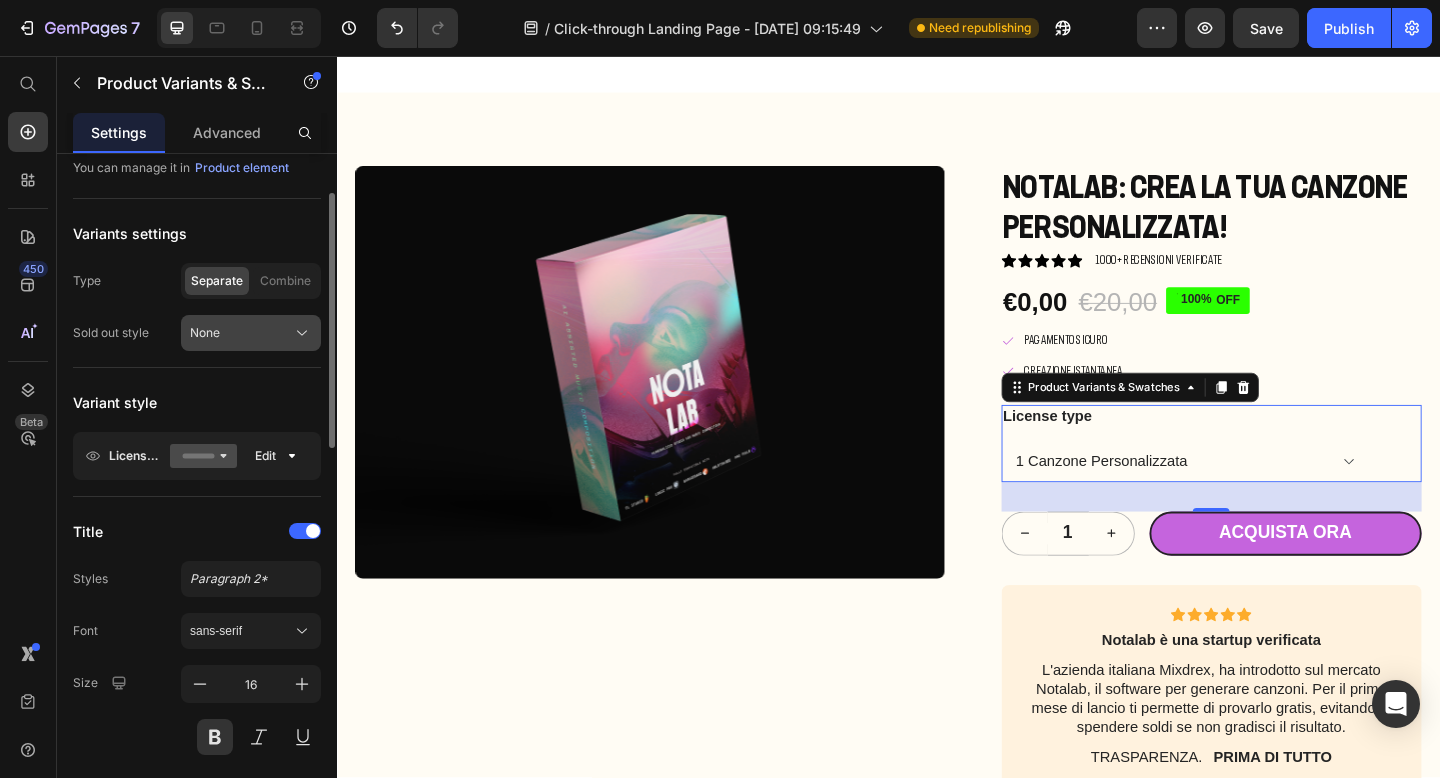 scroll, scrollTop: 113, scrollLeft: 0, axis: vertical 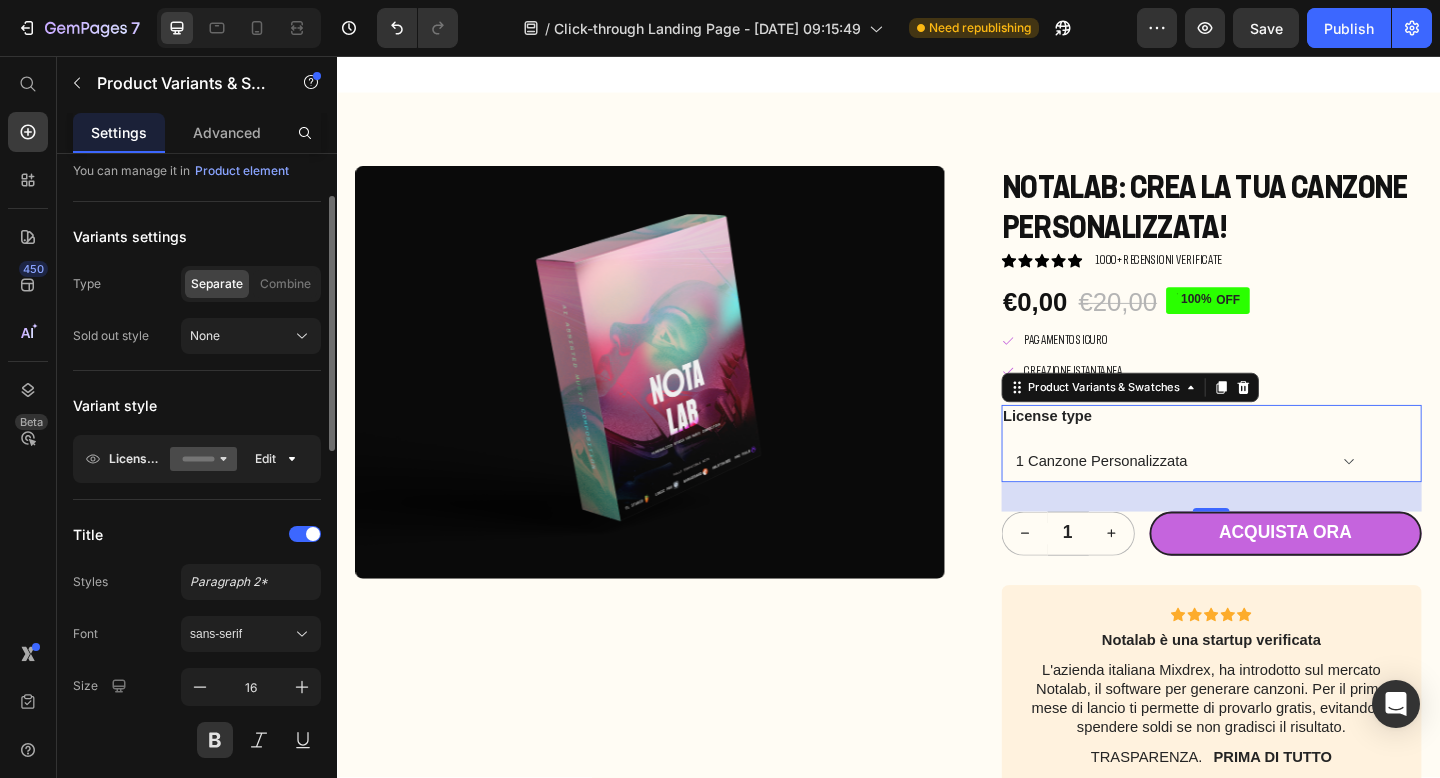 click on "License type" at bounding box center [135, 459] 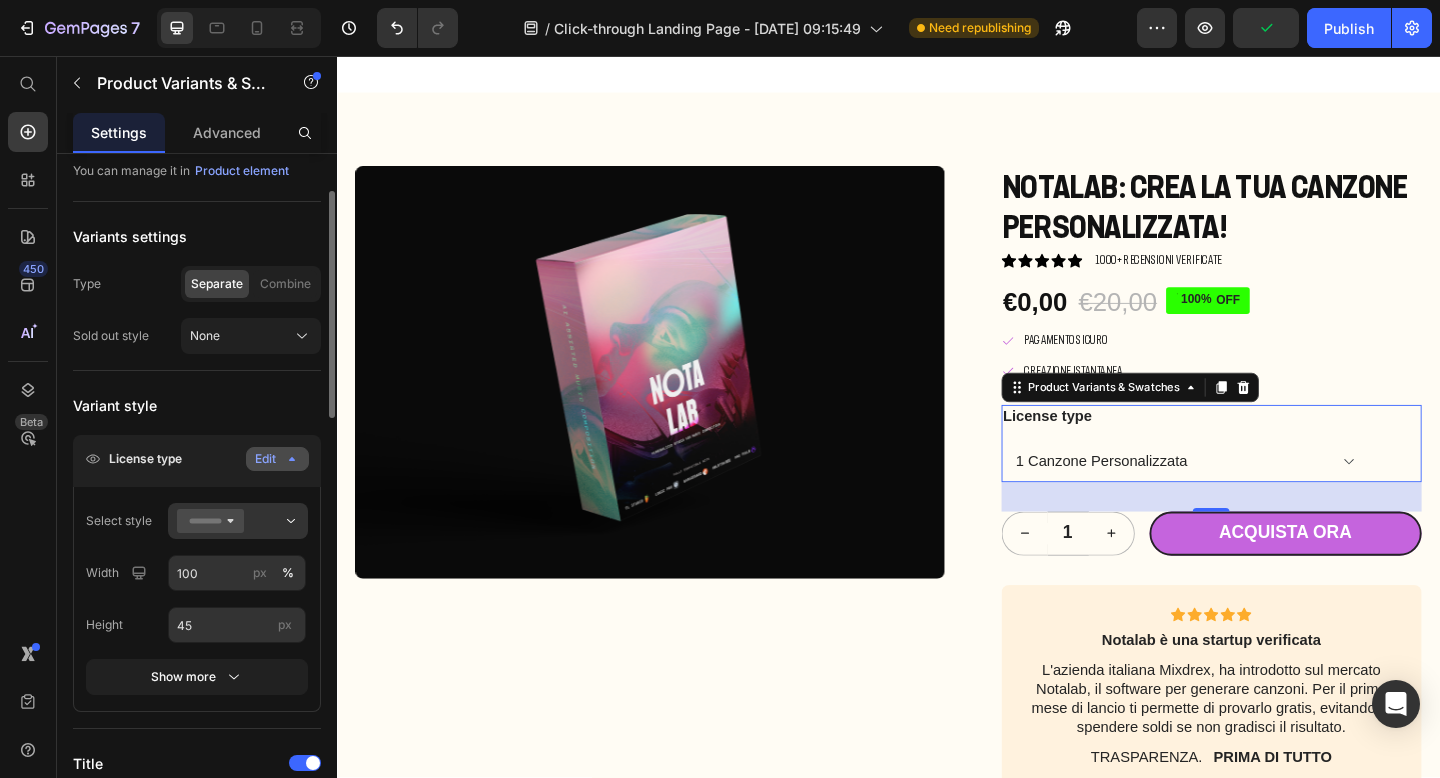 click on "Edit" 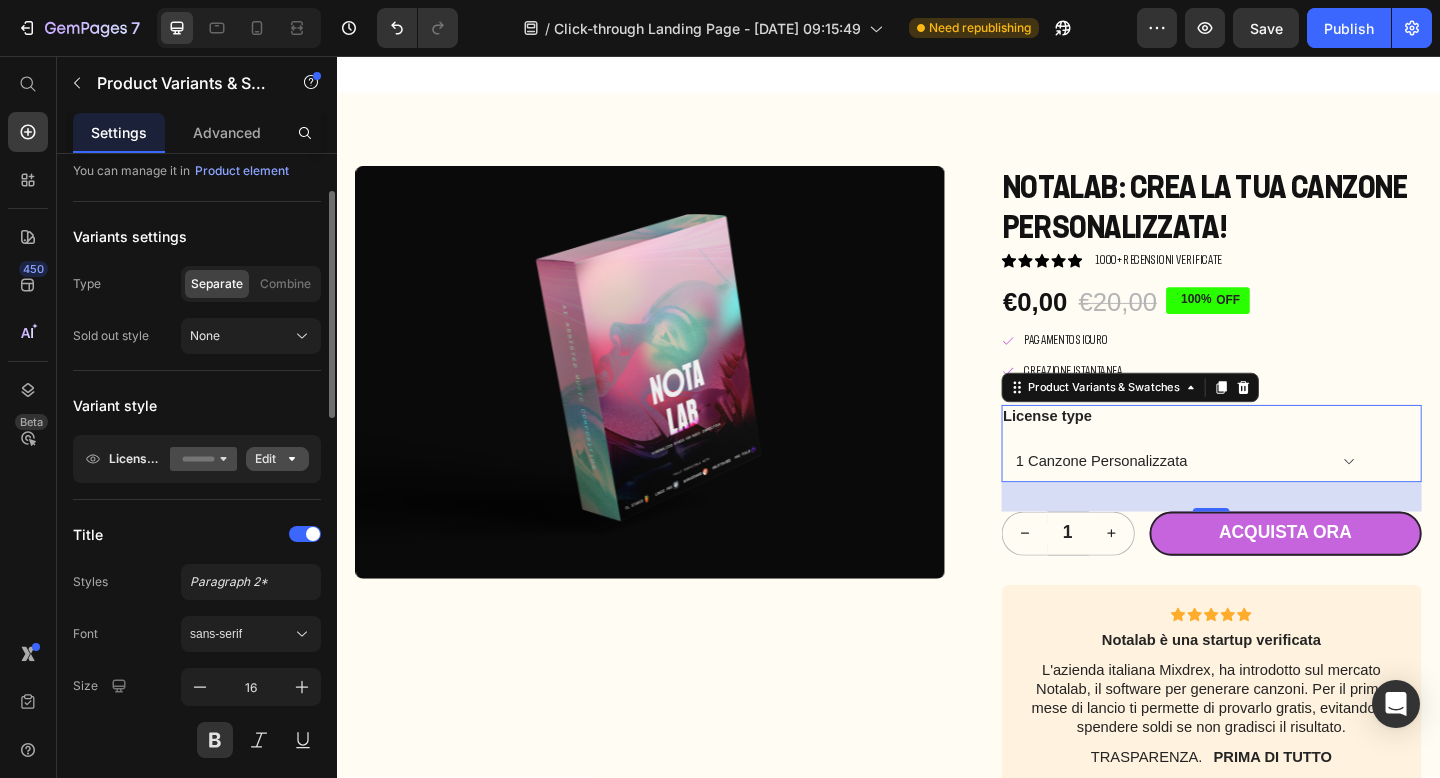 click on "Edit" 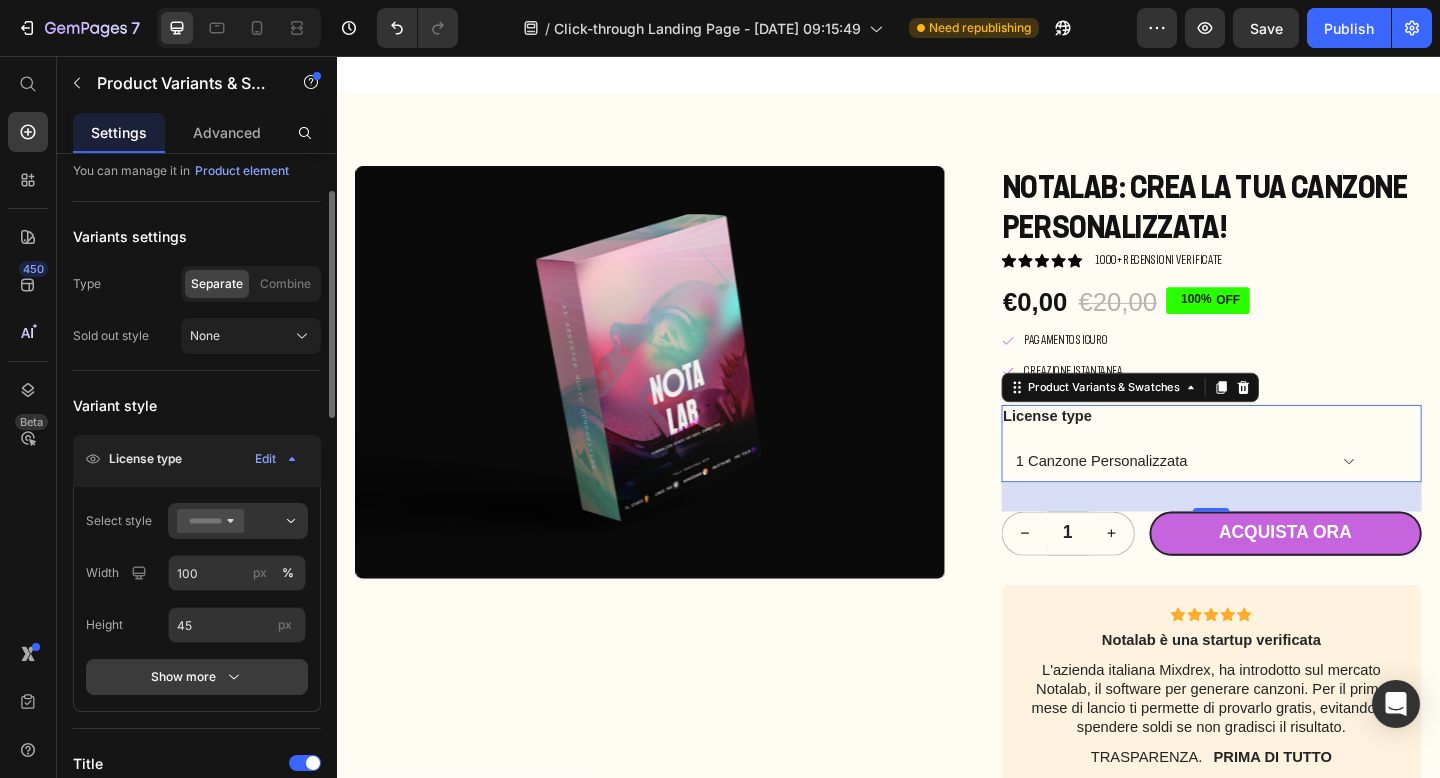 click on "Show more" at bounding box center [197, 677] 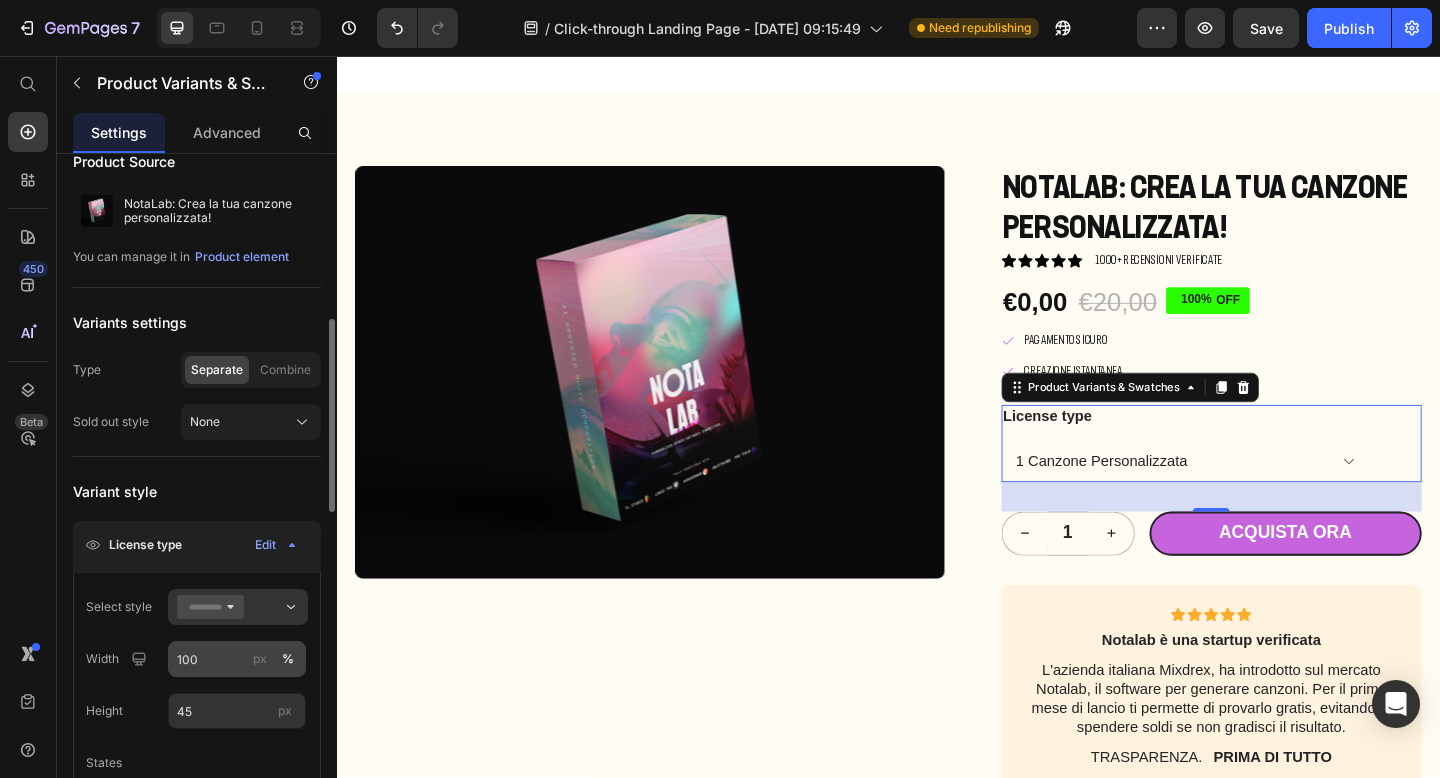 scroll, scrollTop: 0, scrollLeft: 0, axis: both 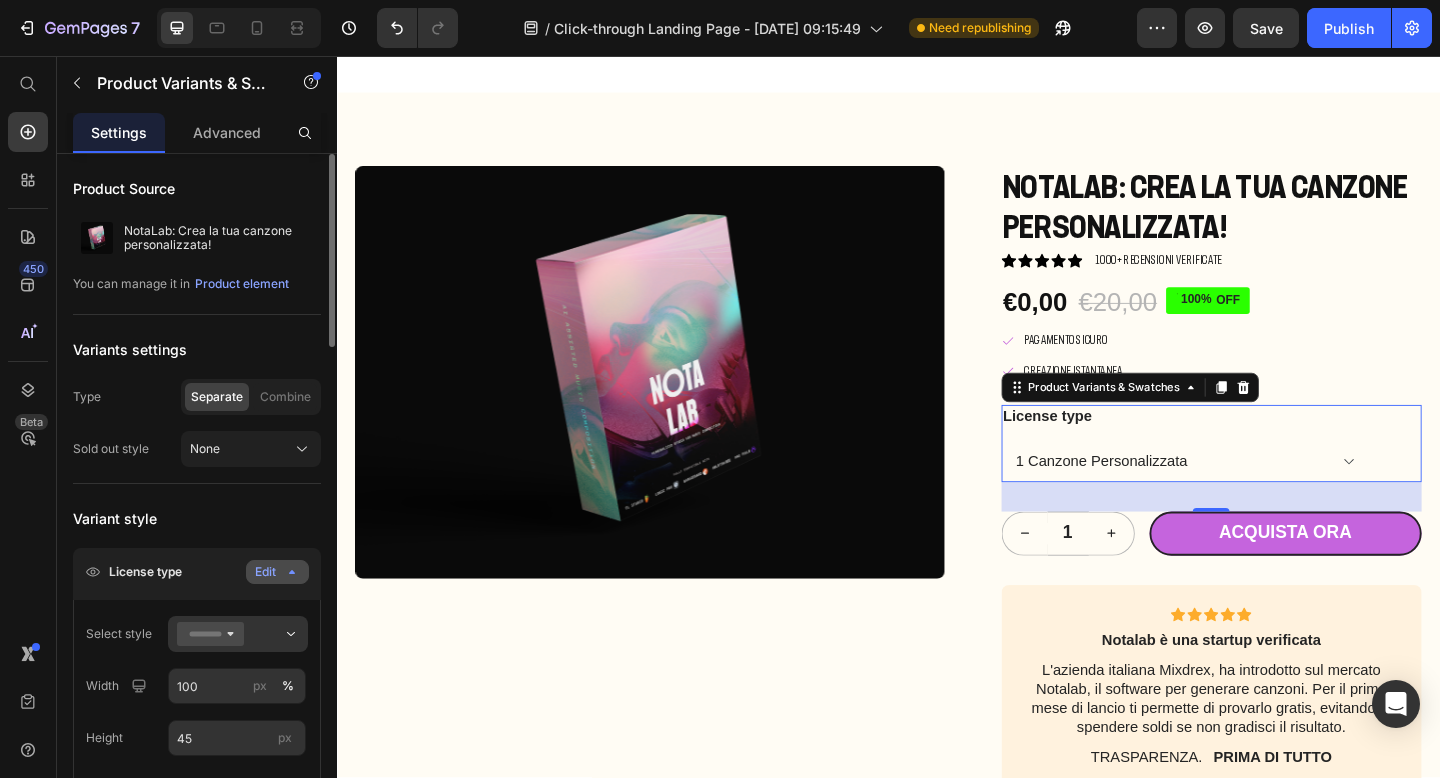 click 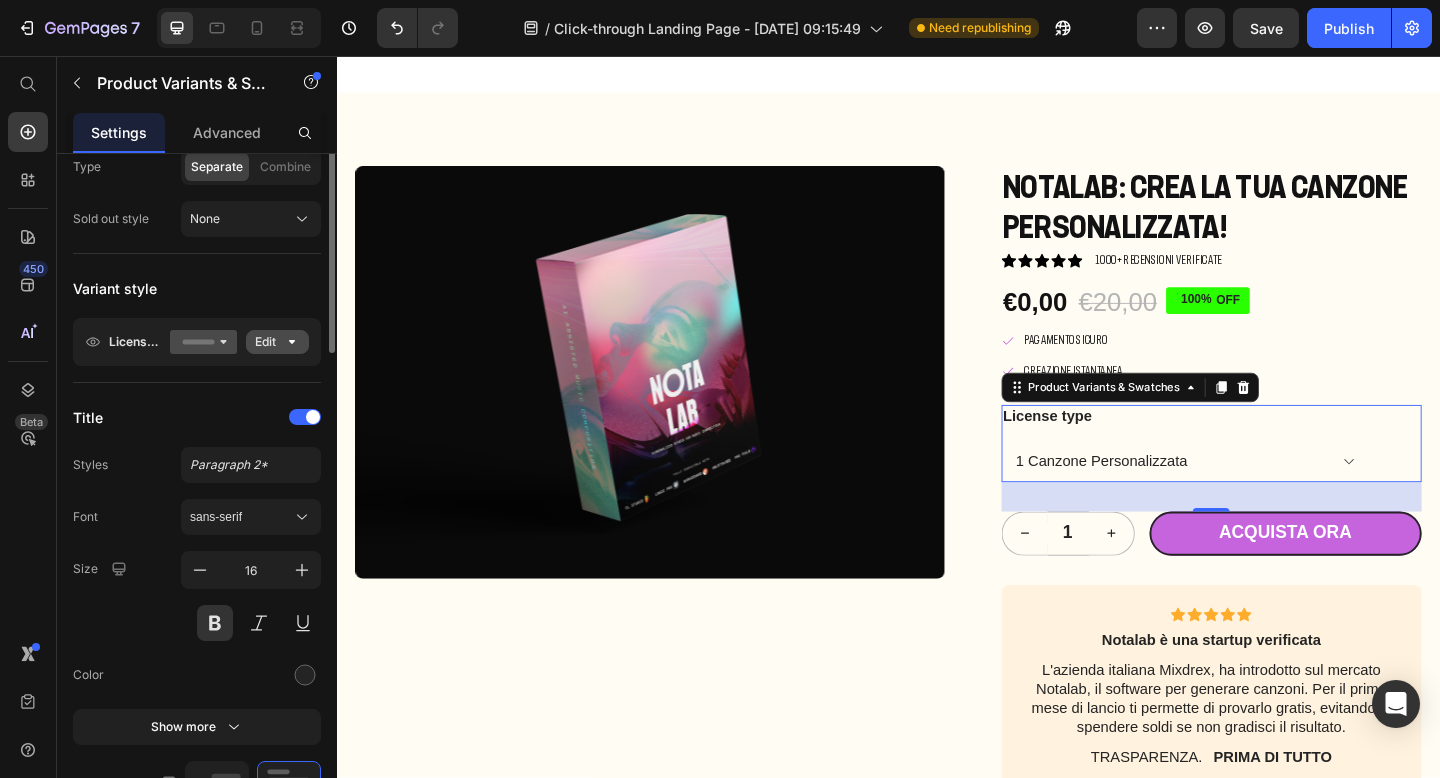 scroll, scrollTop: 269, scrollLeft: 0, axis: vertical 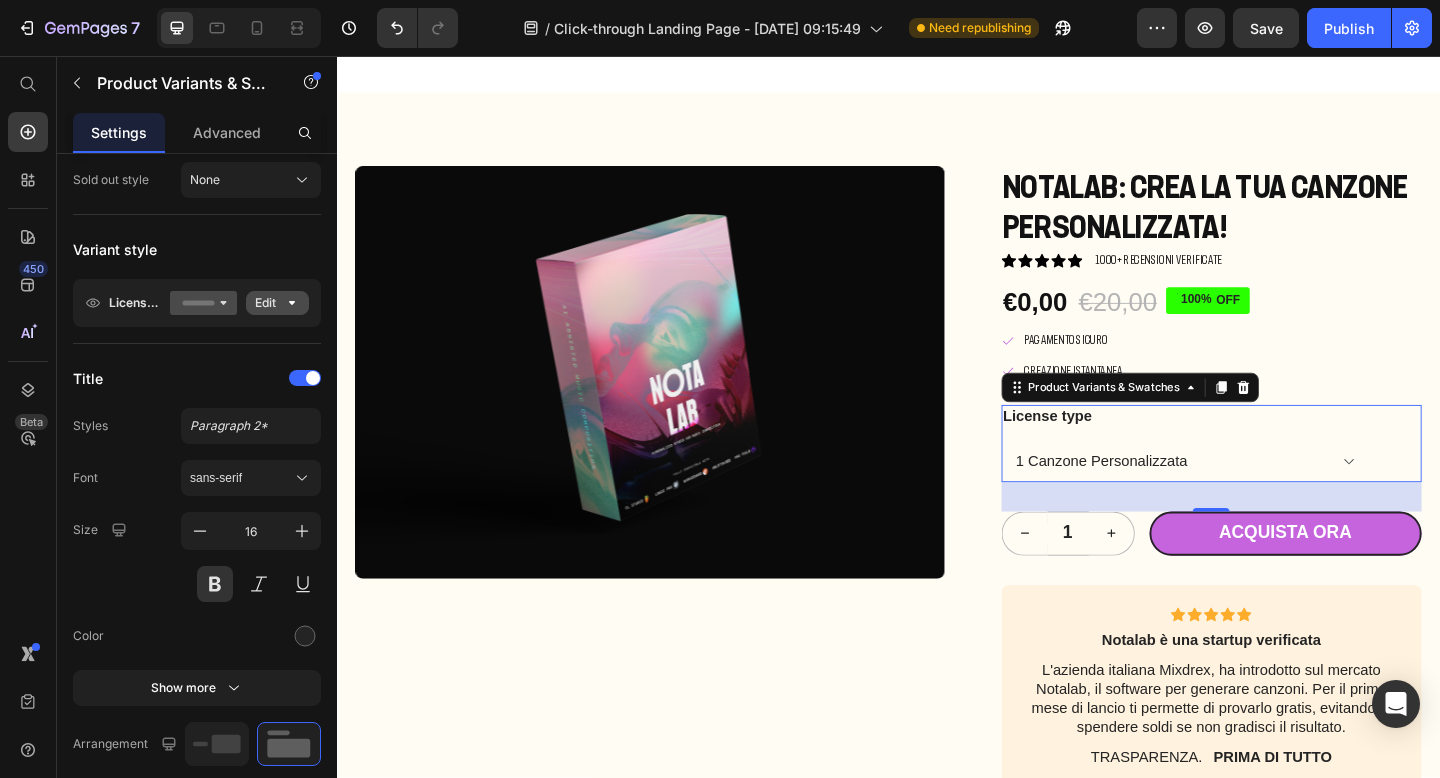 click on "1 Canzone Personalizzata 7 Canzoni - 100 crediti 35 Canzoni - 500 crediti" at bounding box center (1260, 497) 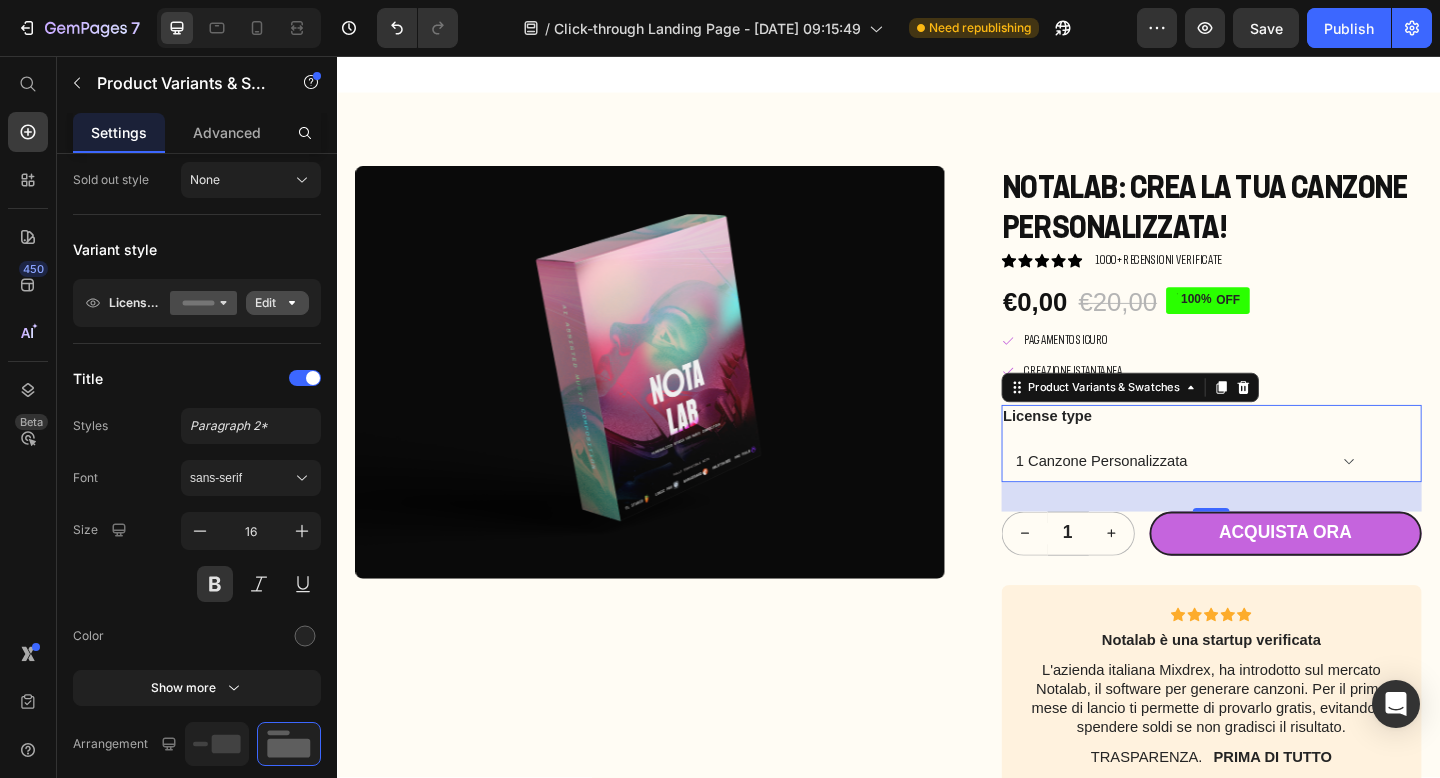 click on "sans-serif" at bounding box center (241, 478) 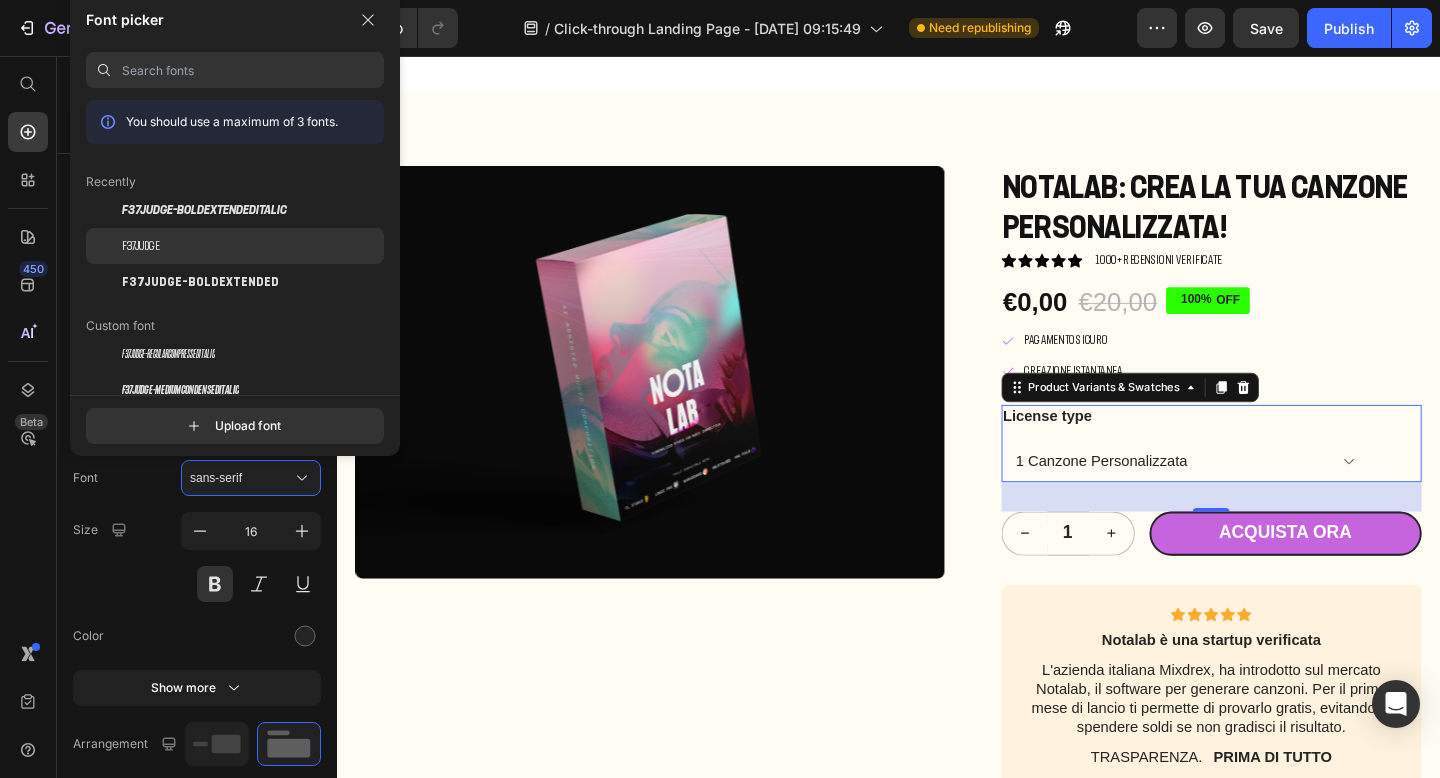 click on "F37Judge" 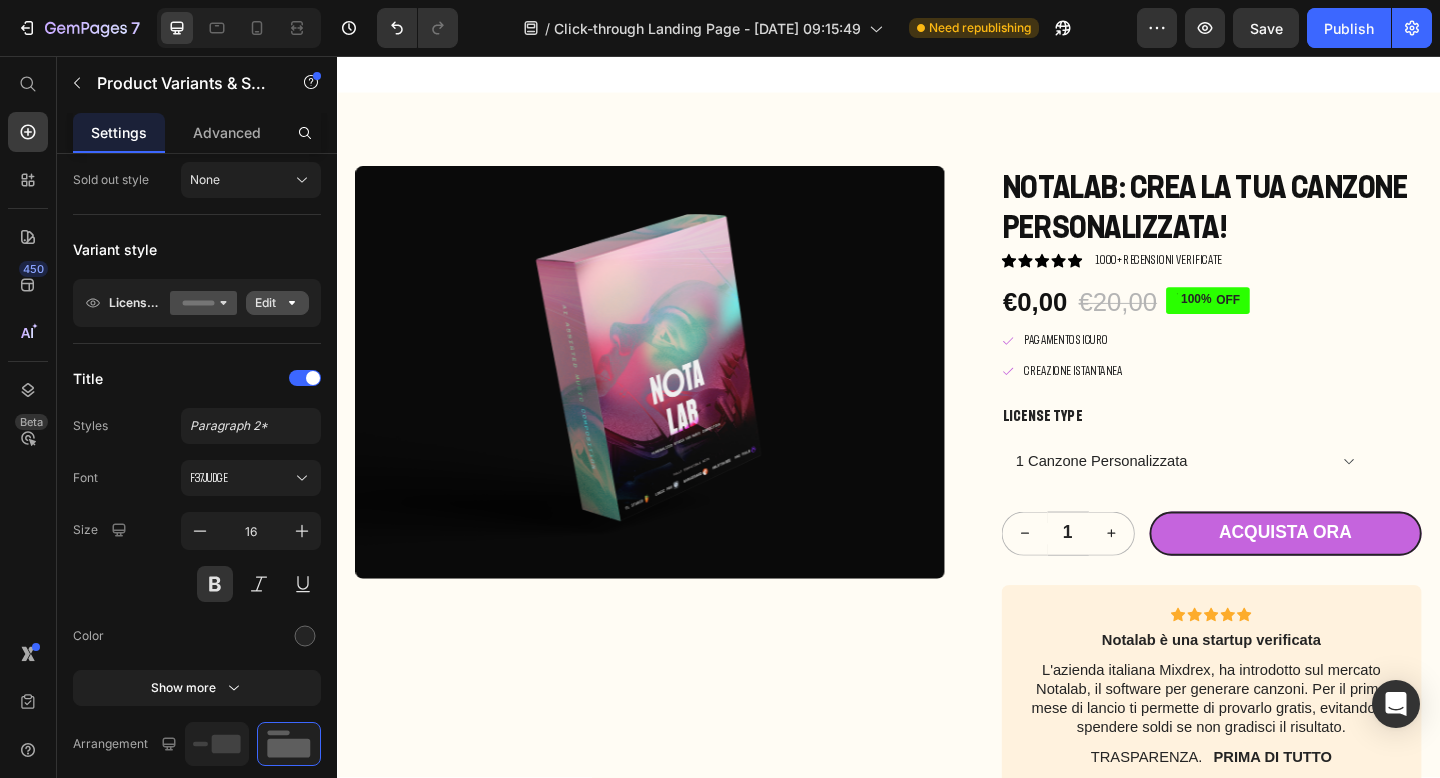 click on "1 Canzone Personalizzata 7 Canzoni - 100 crediti 35 Canzoni - 500 crediti" at bounding box center [1260, 497] 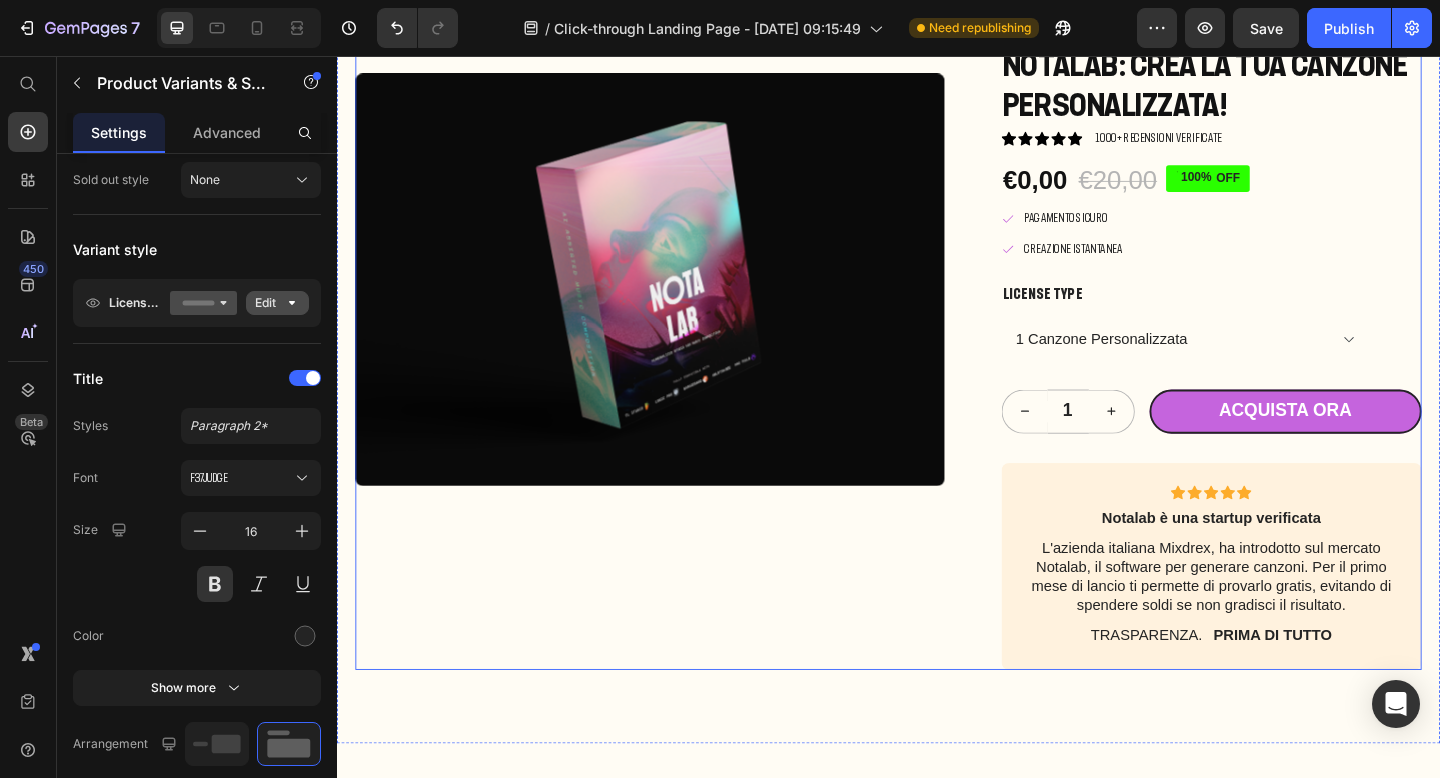 scroll, scrollTop: 10315, scrollLeft: 0, axis: vertical 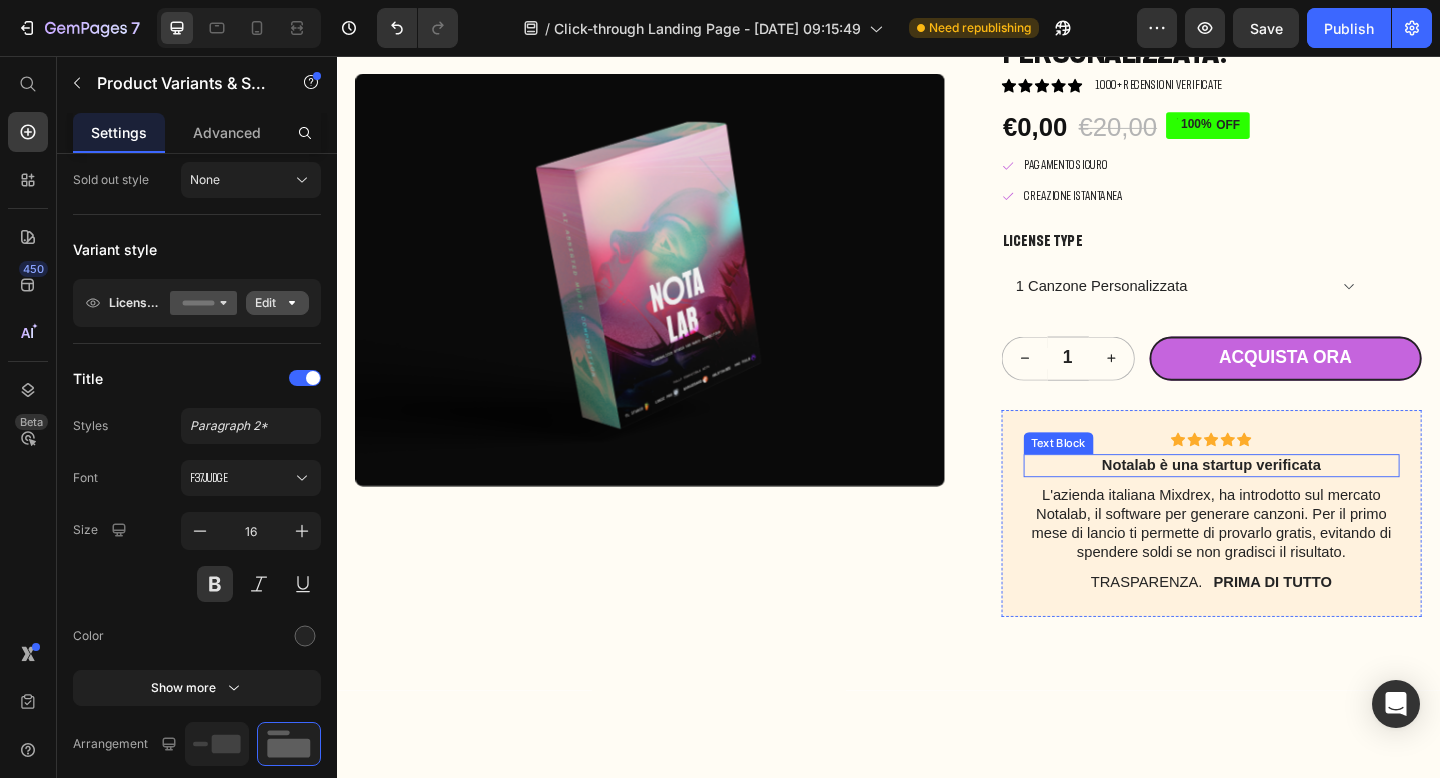 click on "Notalab è una startup verificata" at bounding box center (1289, 501) 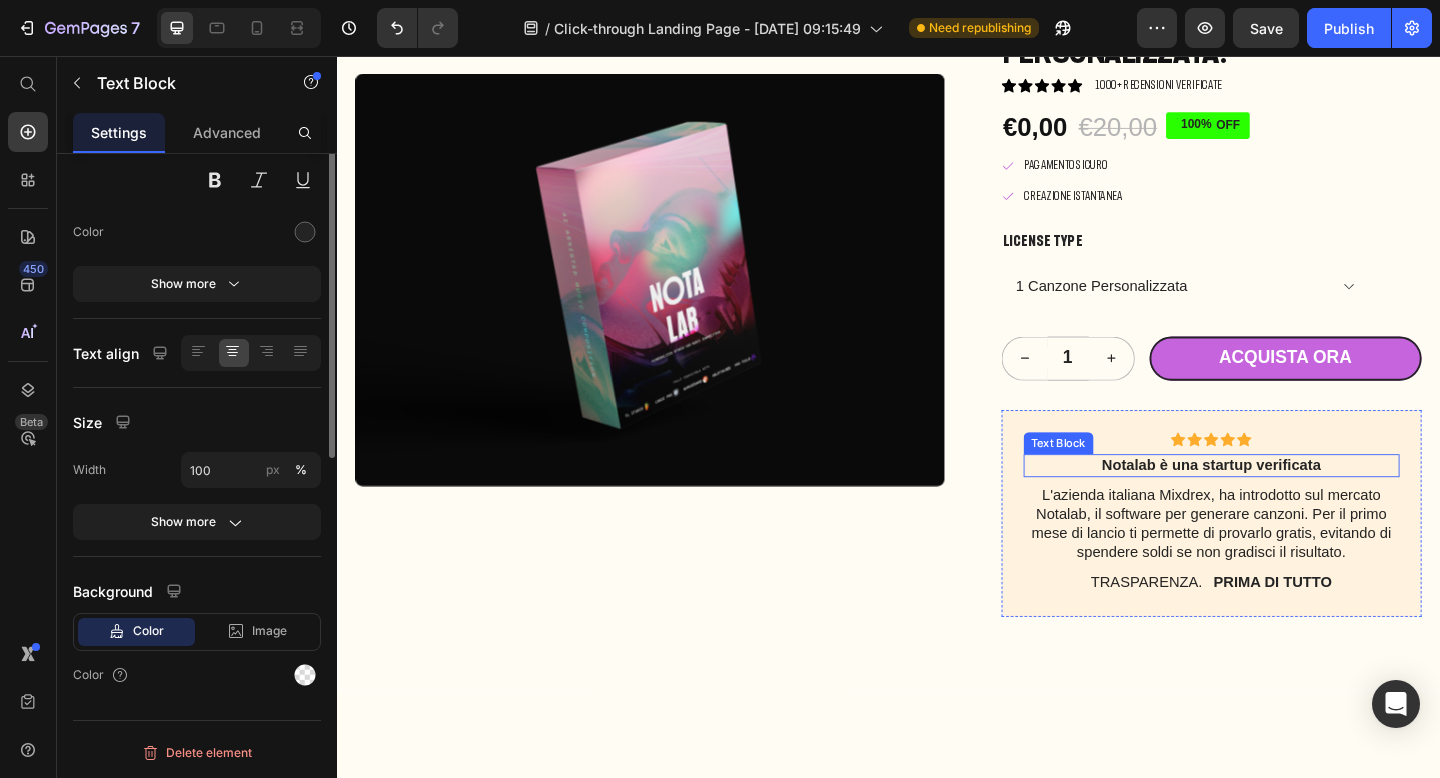scroll, scrollTop: 0, scrollLeft: 0, axis: both 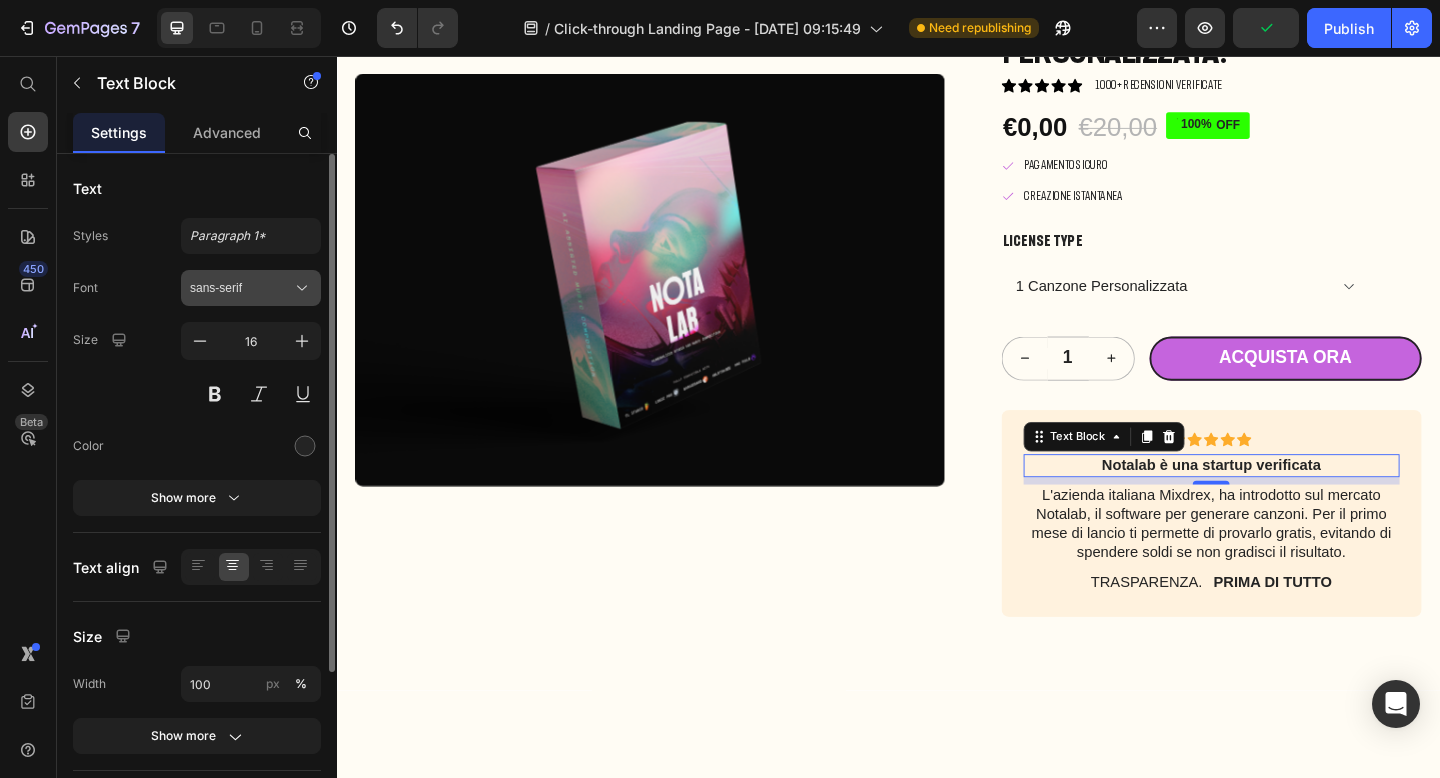 click on "sans-serif" at bounding box center (251, 288) 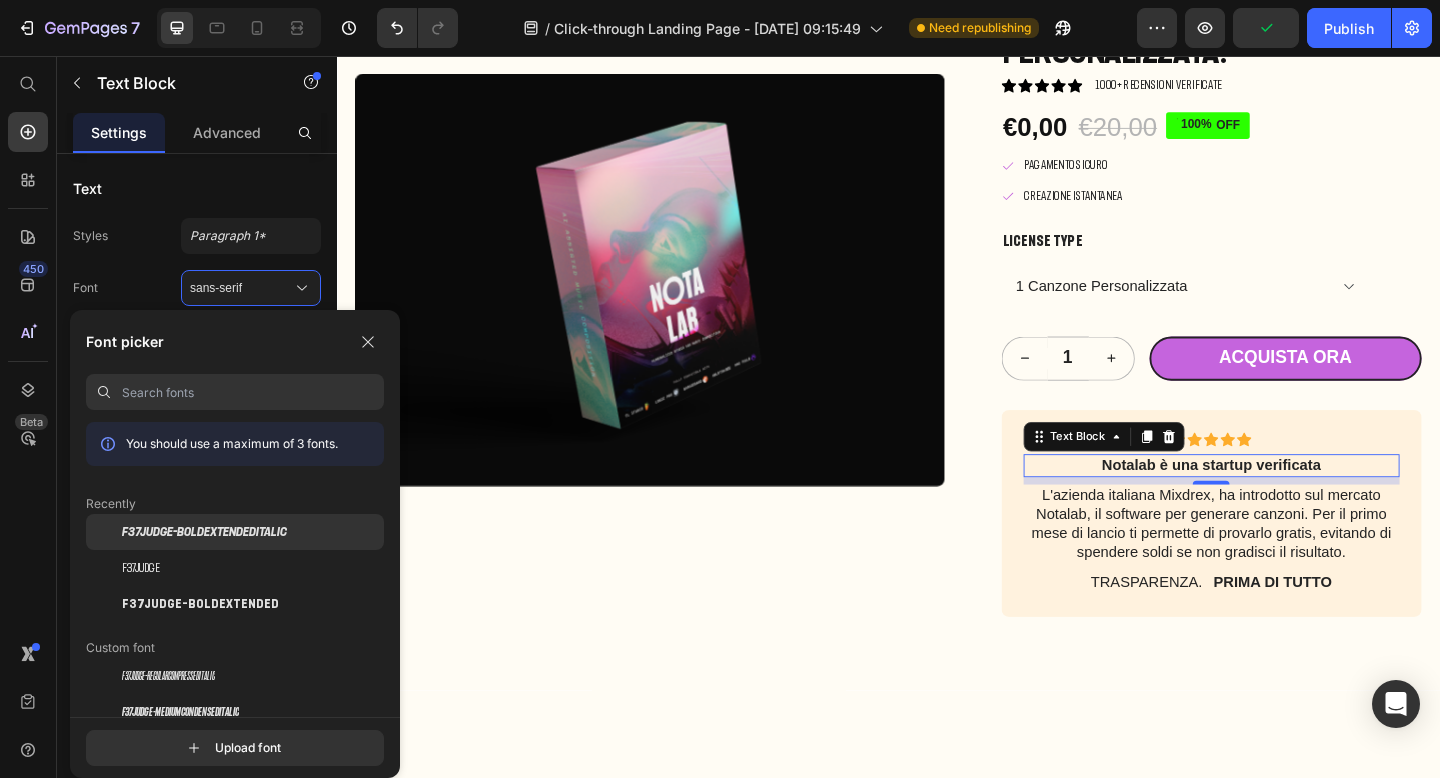 click on "F37Judge-BoldExtendedItalic" at bounding box center [204, 532] 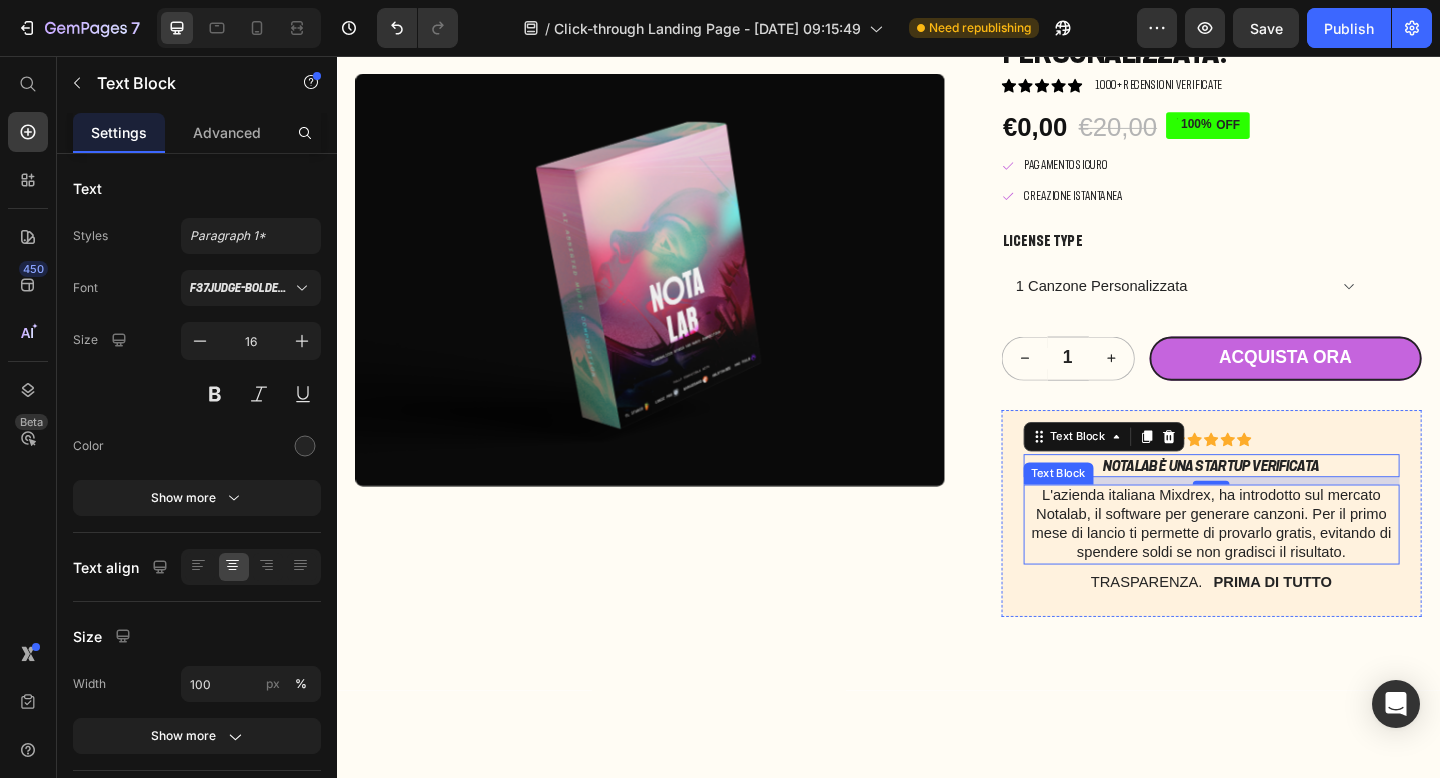click on "L'azienda italiana Mixdrex, ha introdotto sul mercato Notalab, il software per generare canzoni. Per il primo mese di lancio ti permette di provarlo gratis, evitando di spendere soldi se non gradisci il risultato." at bounding box center [1289, 565] 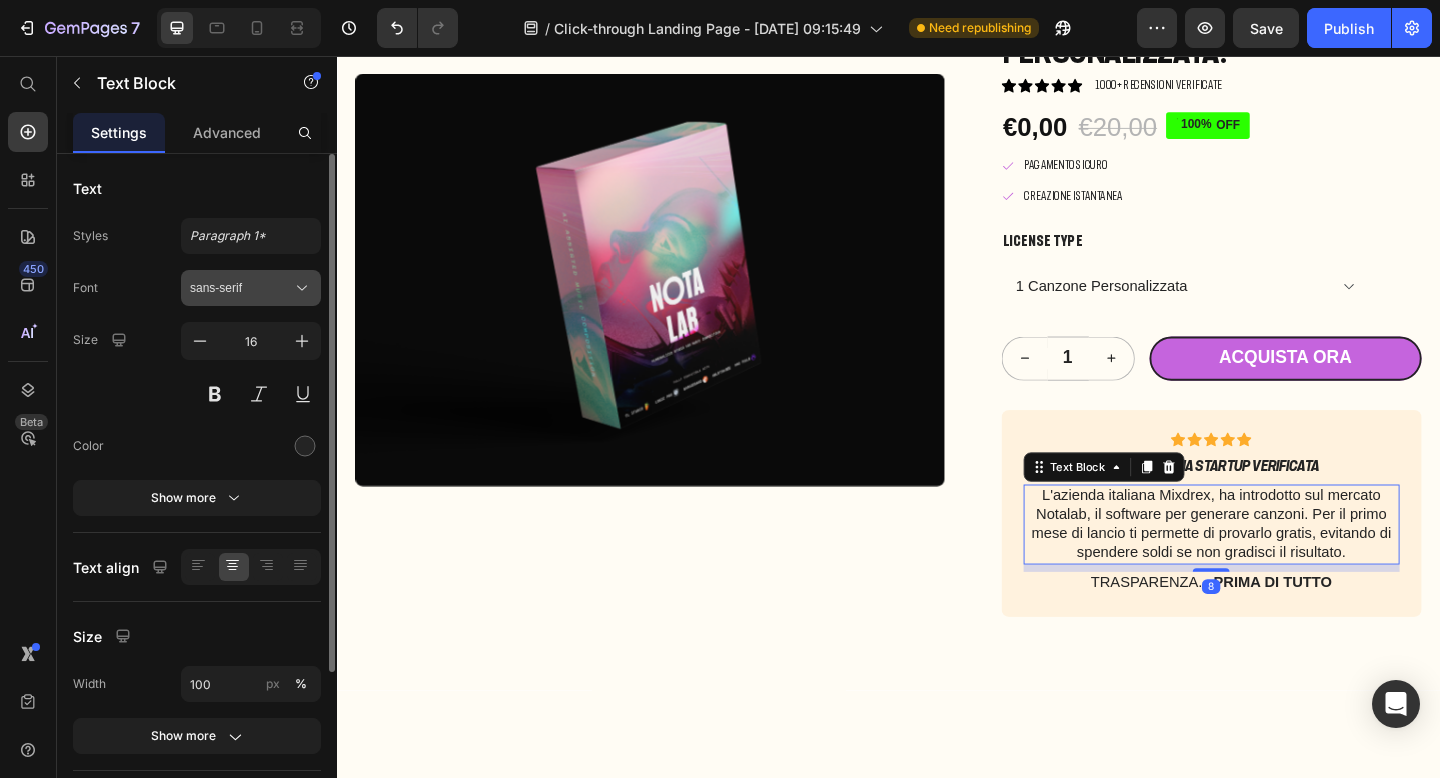 click on "sans-serif" at bounding box center (251, 288) 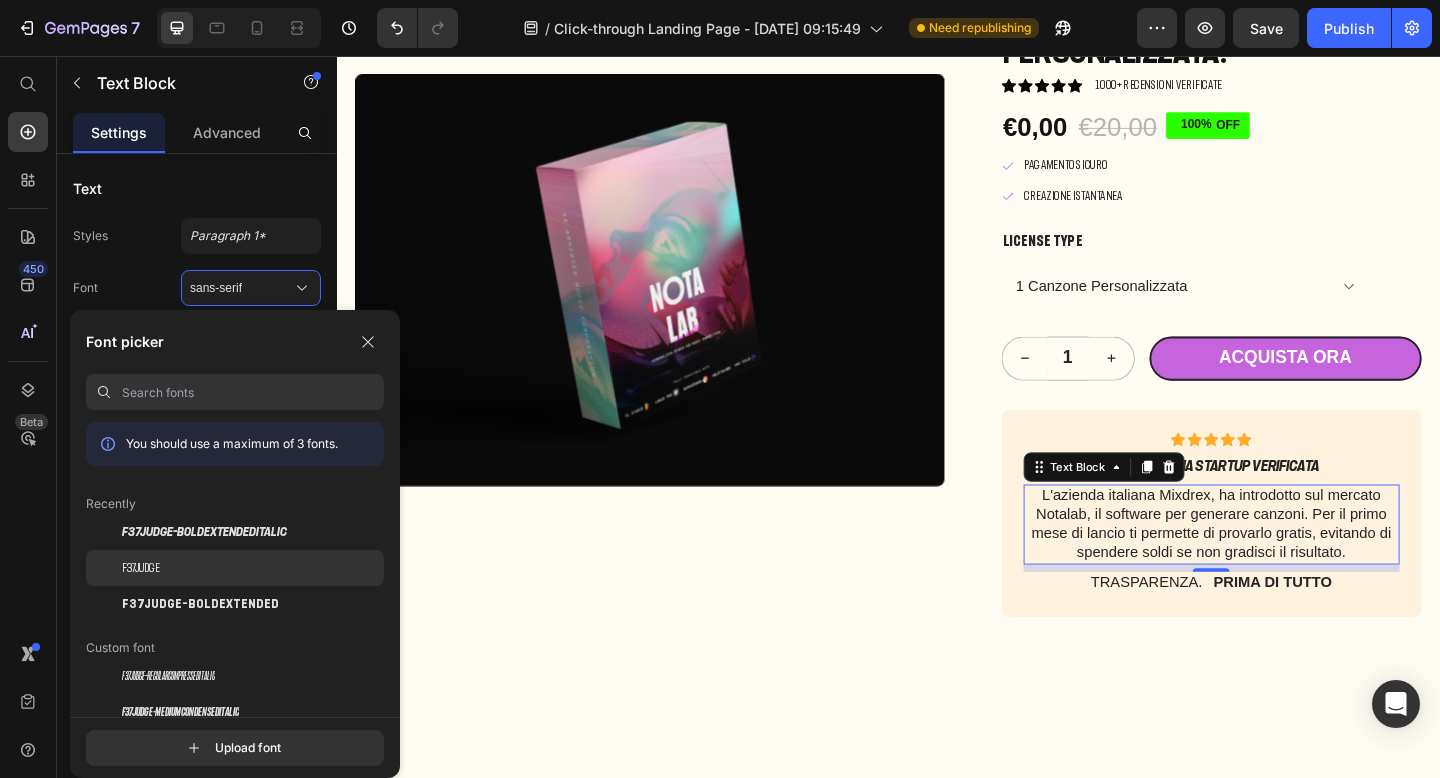 click on "F37Judge" 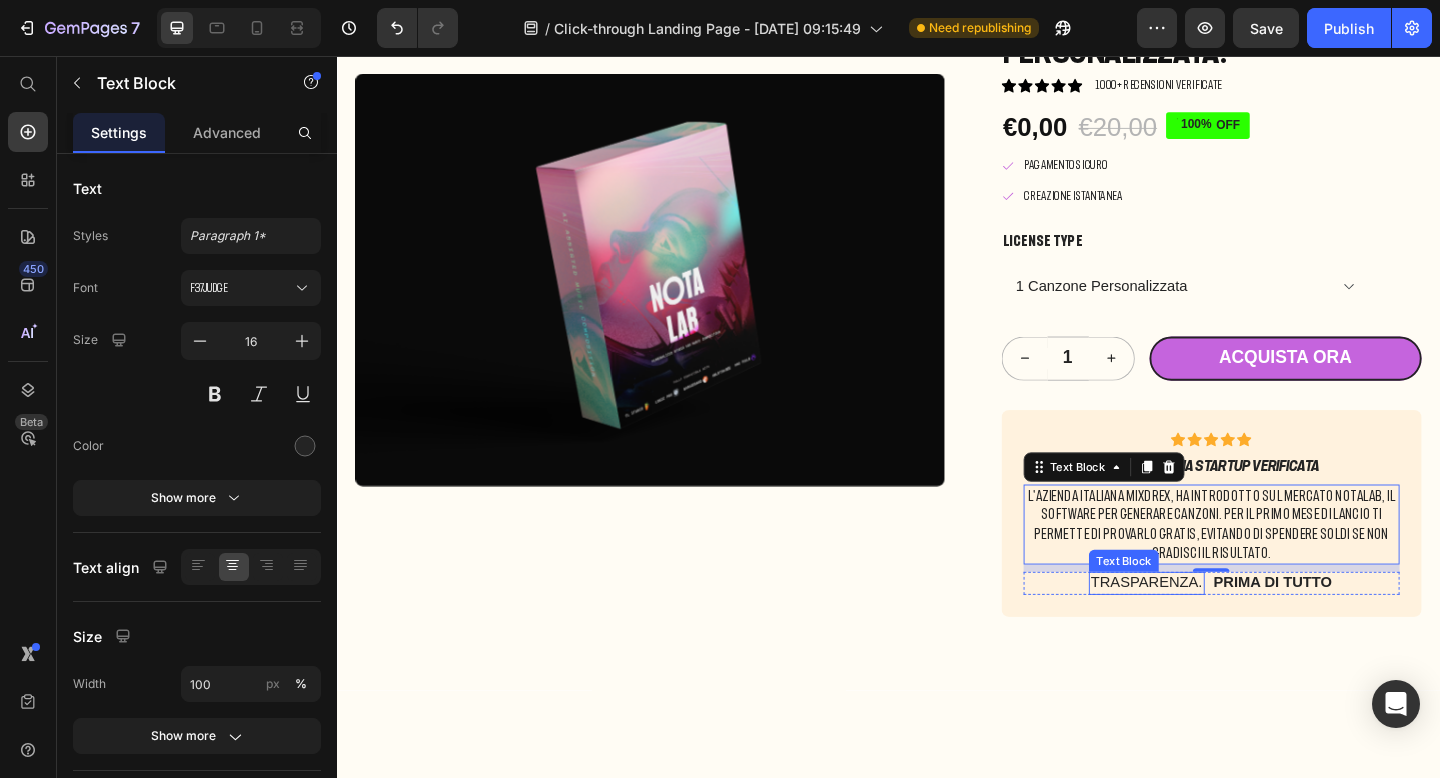 click on "TRASPARENZA." at bounding box center (1218, 629) 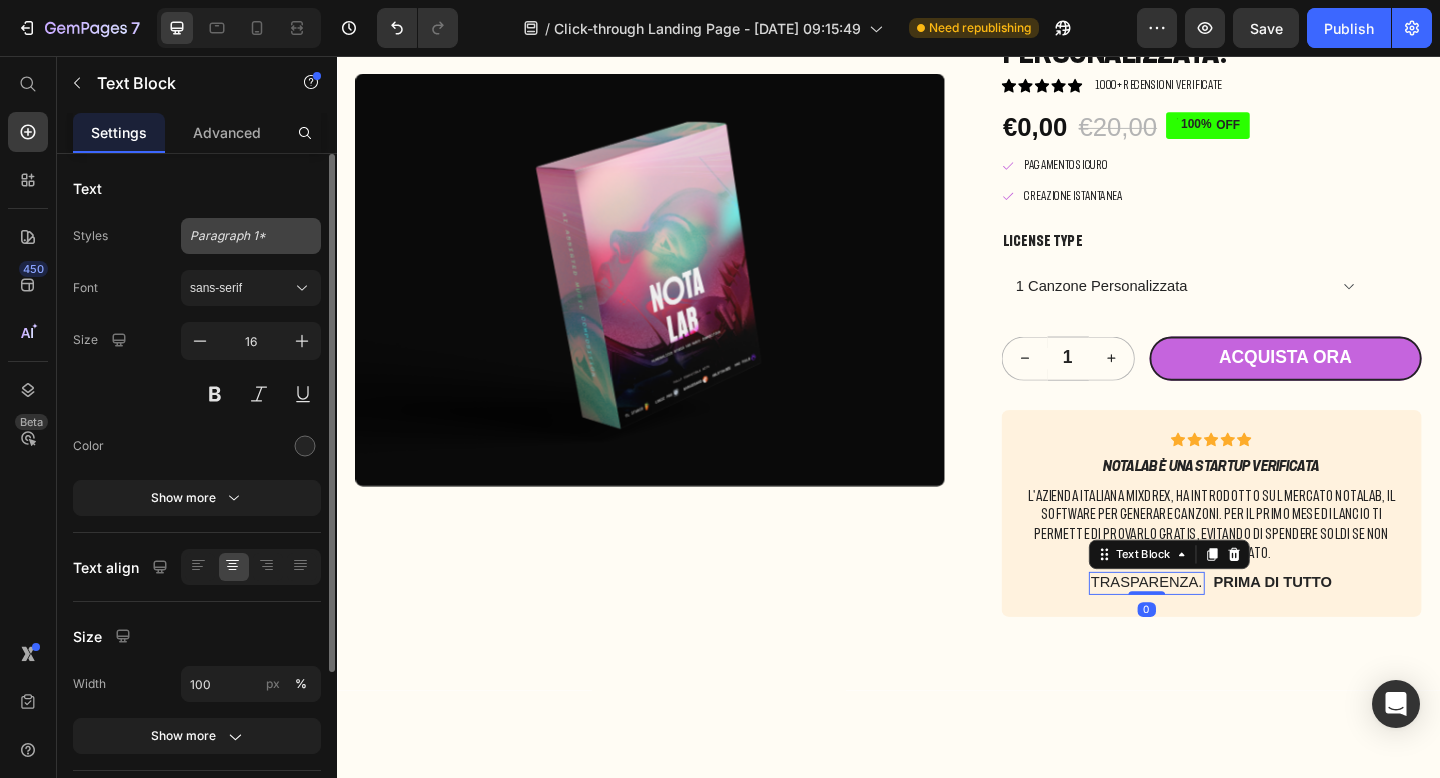 click on "Paragraph 1*" at bounding box center [239, 236] 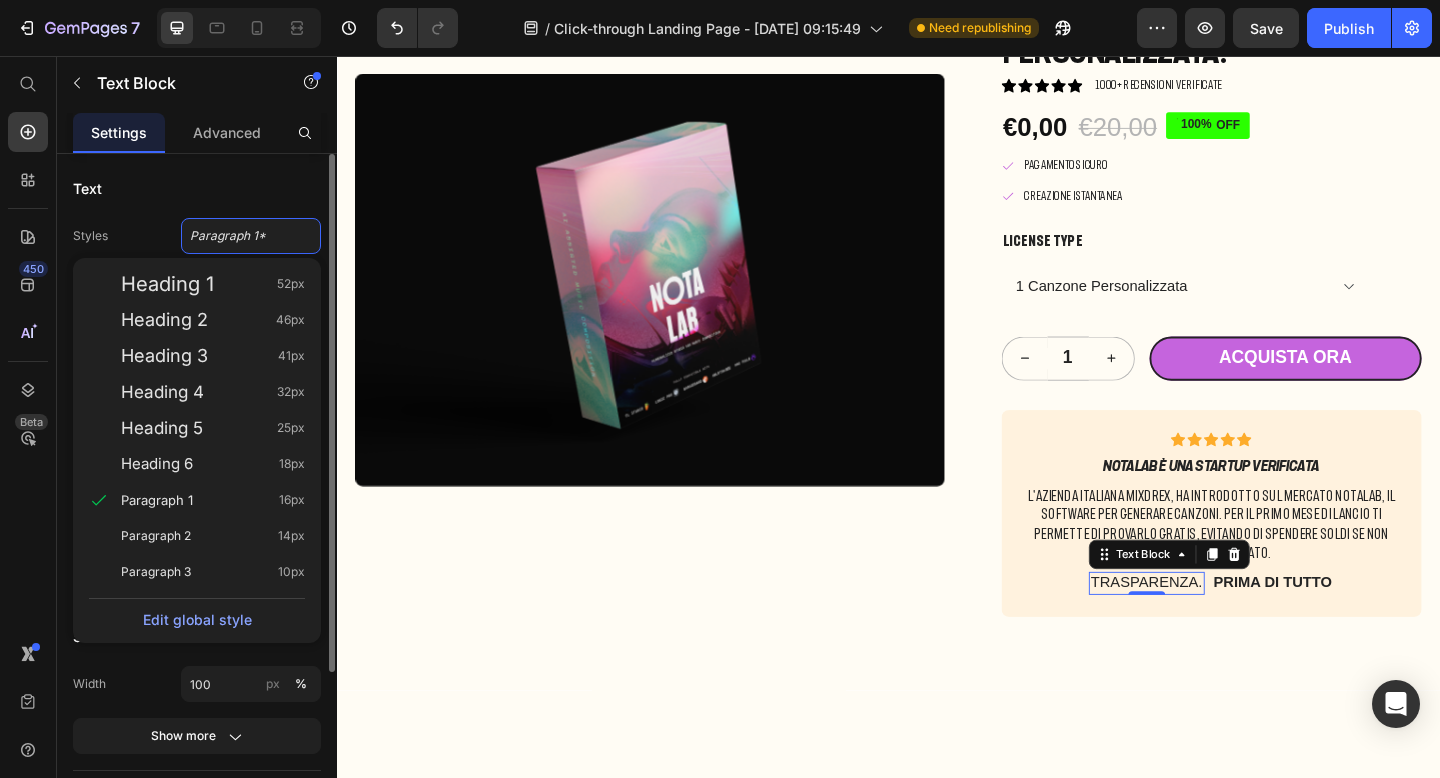 click on "Text" at bounding box center (197, 188) 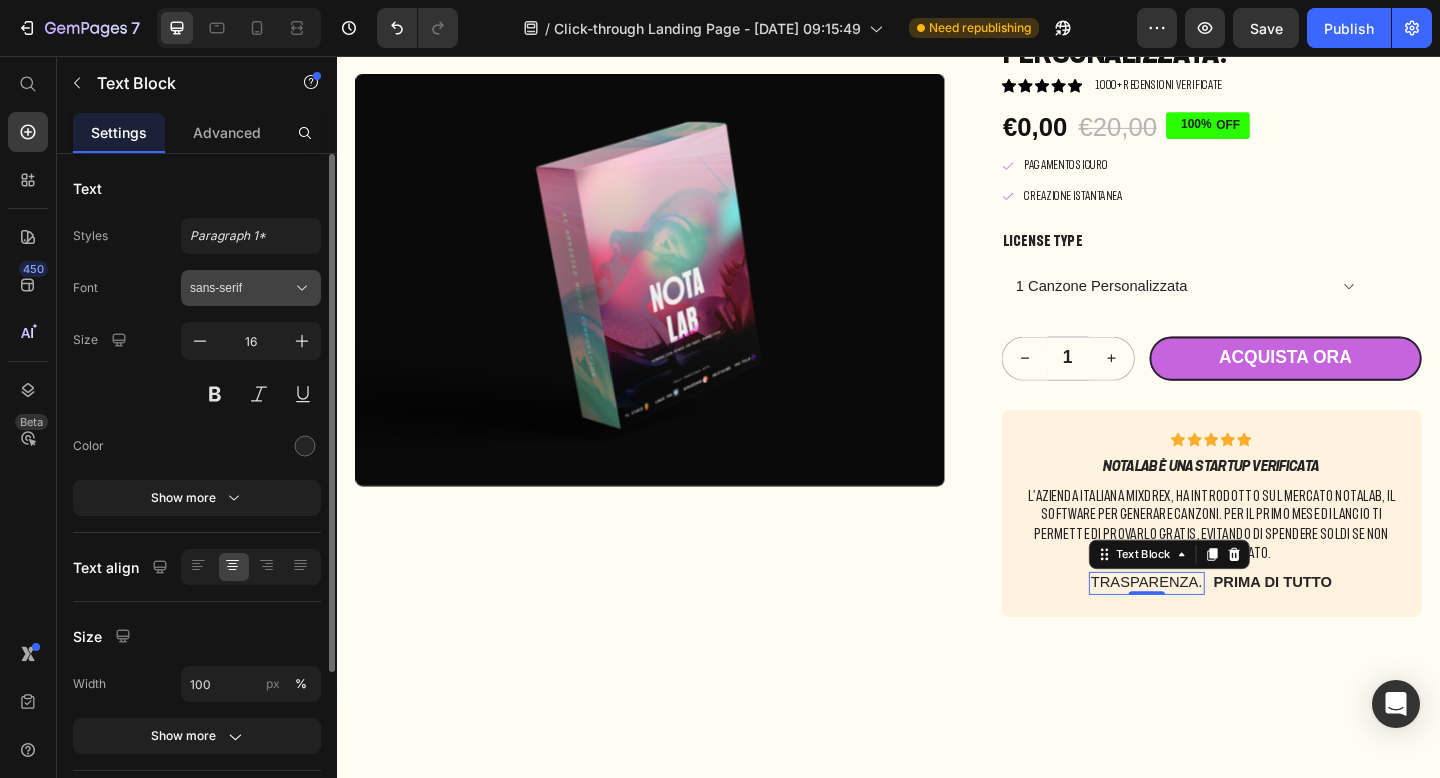 click on "sans-serif" at bounding box center (241, 288) 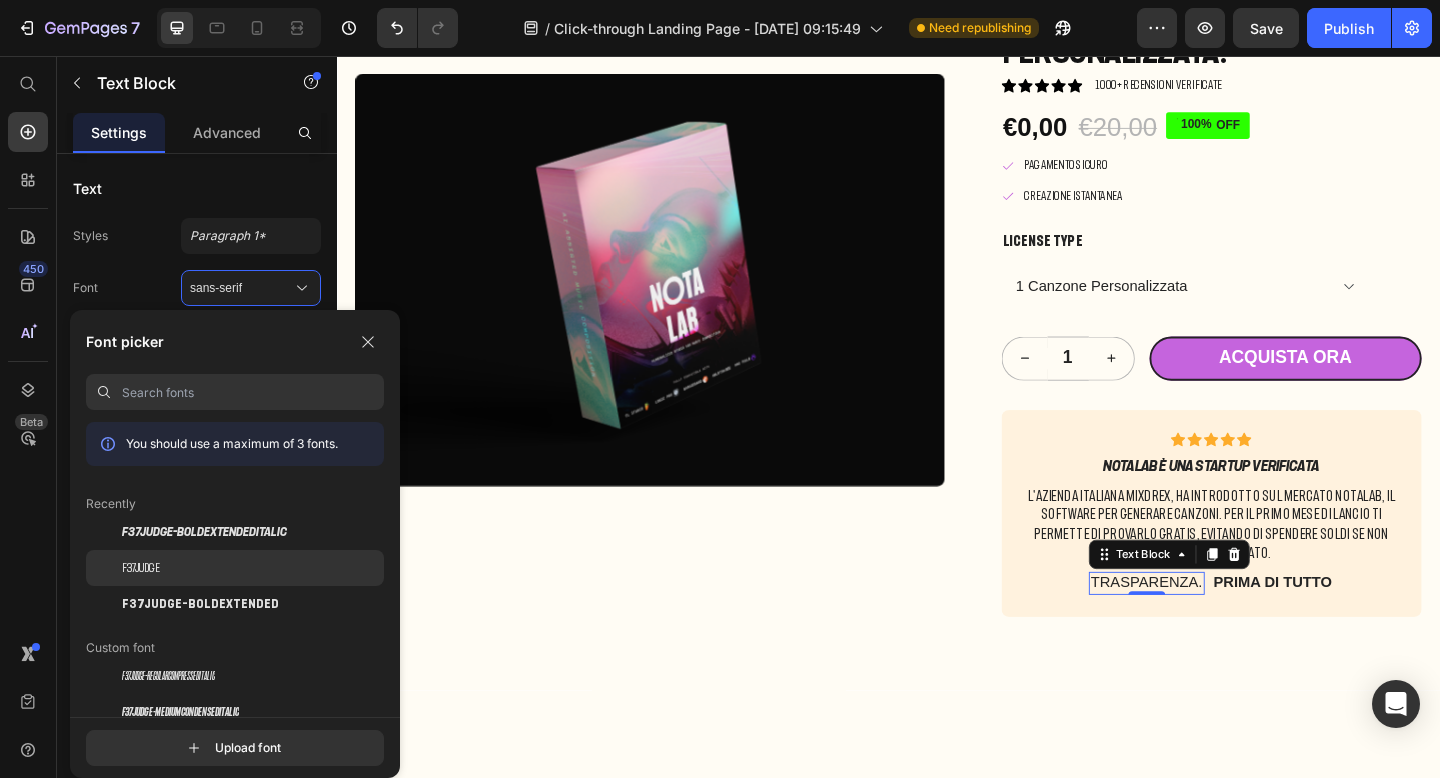 click on "F37Judge" 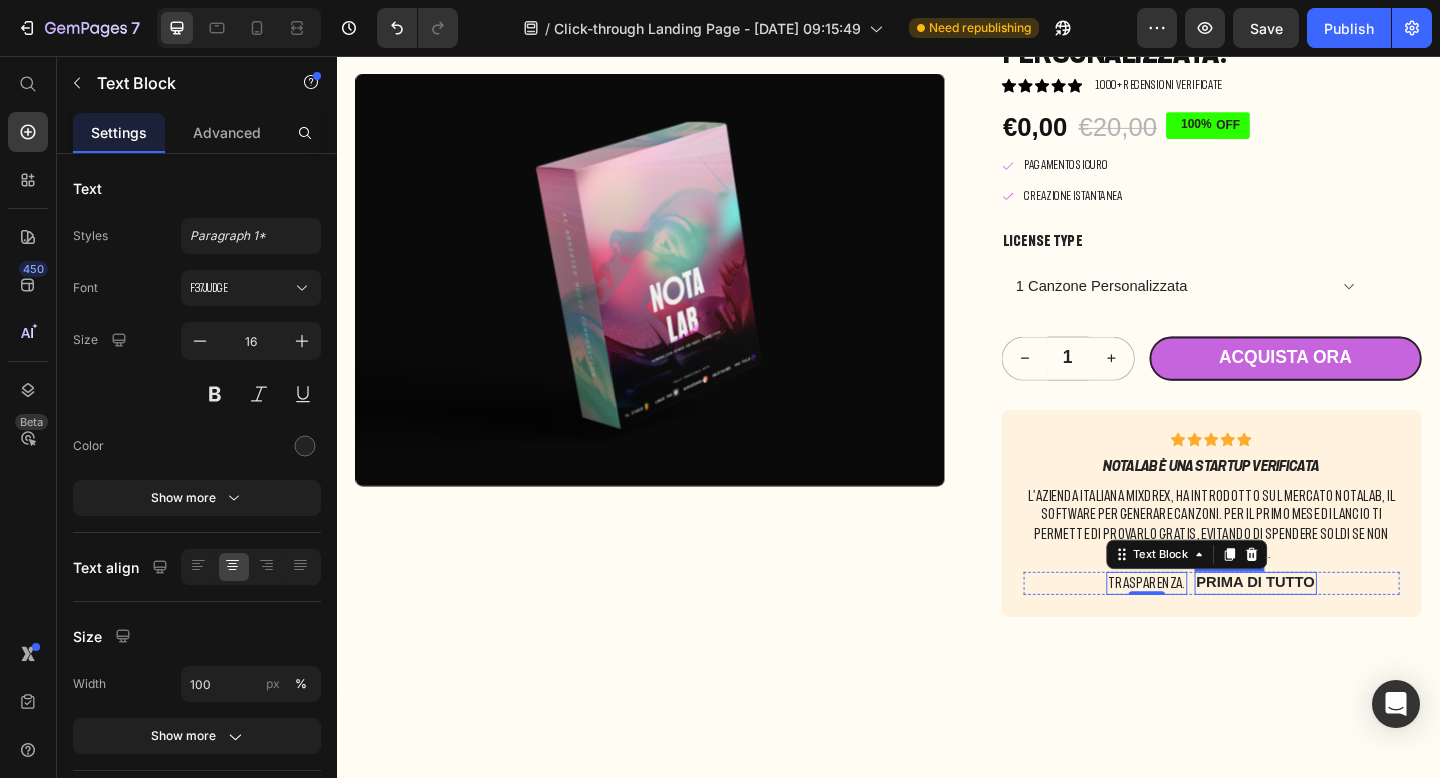 click on "PRIMA DI TUTTO" at bounding box center [1336, 629] 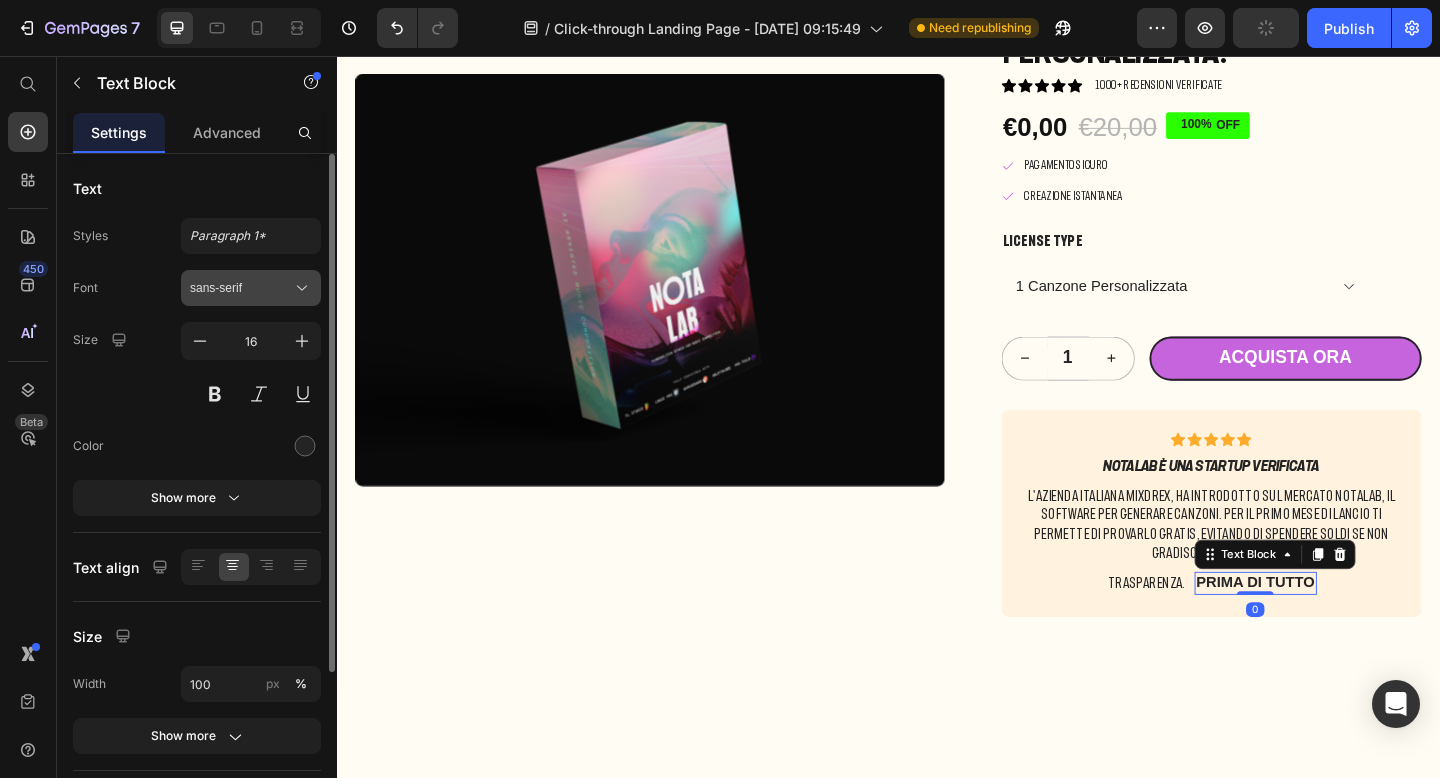 click on "sans-serif" at bounding box center (241, 288) 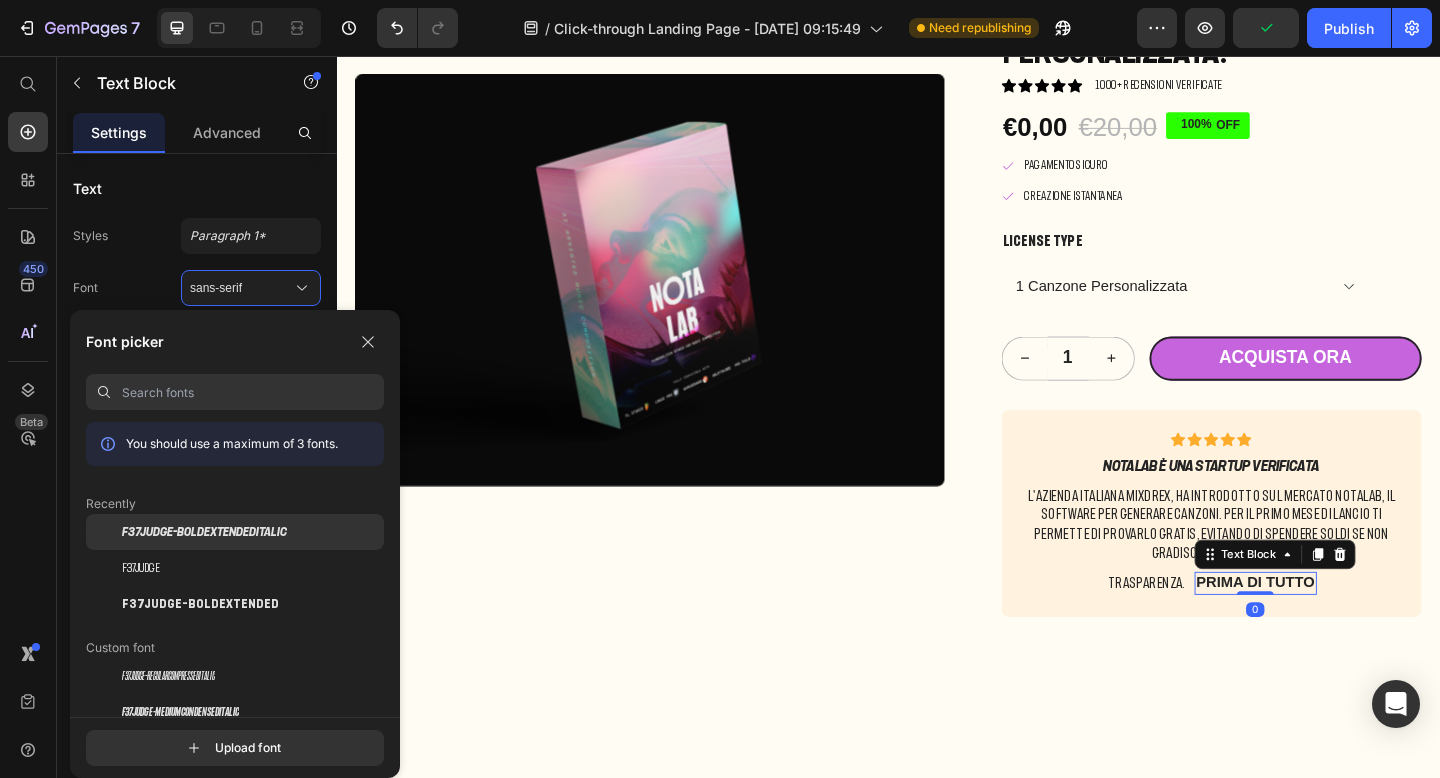 click on "F37Judge-BoldExtendedItalic" at bounding box center [204, 532] 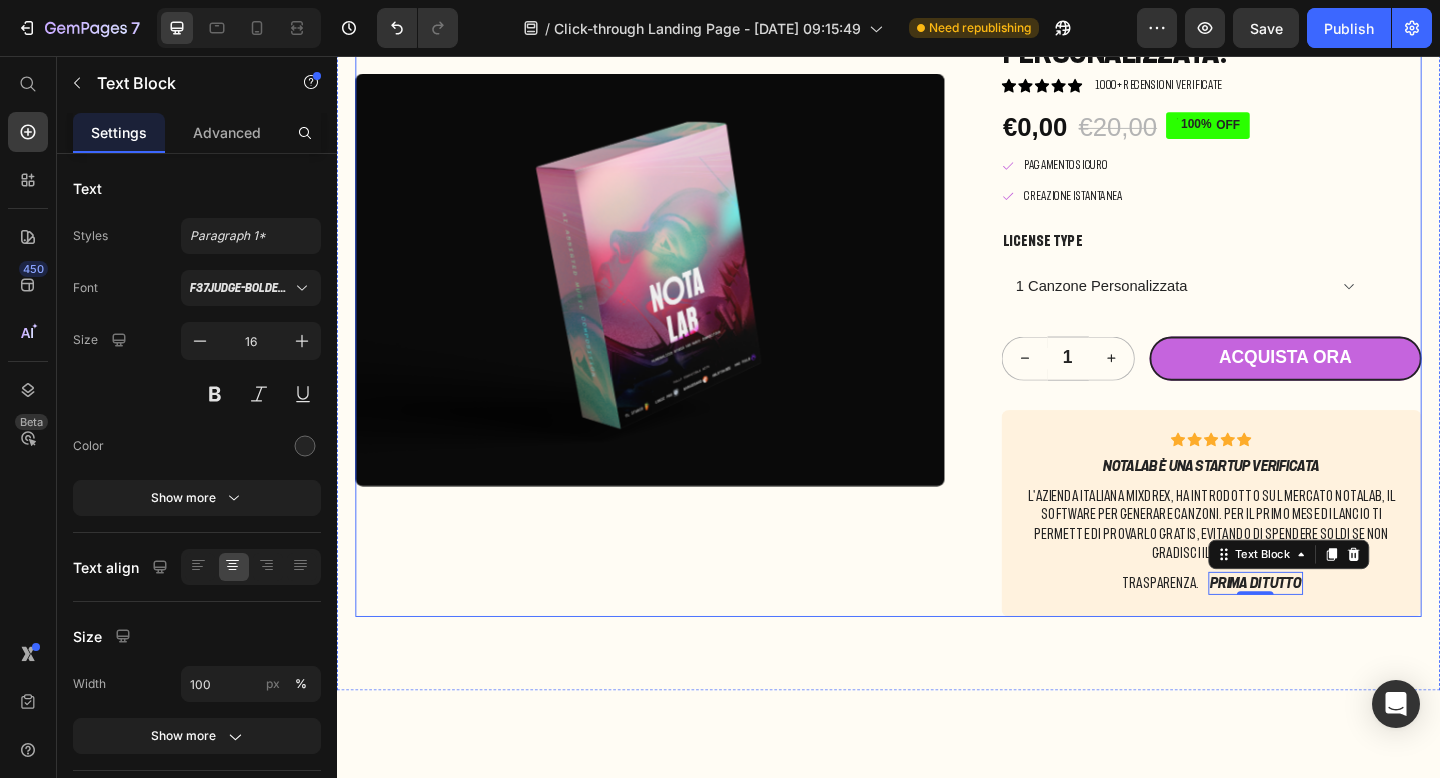 click on "Product Images" at bounding box center [677, 325] 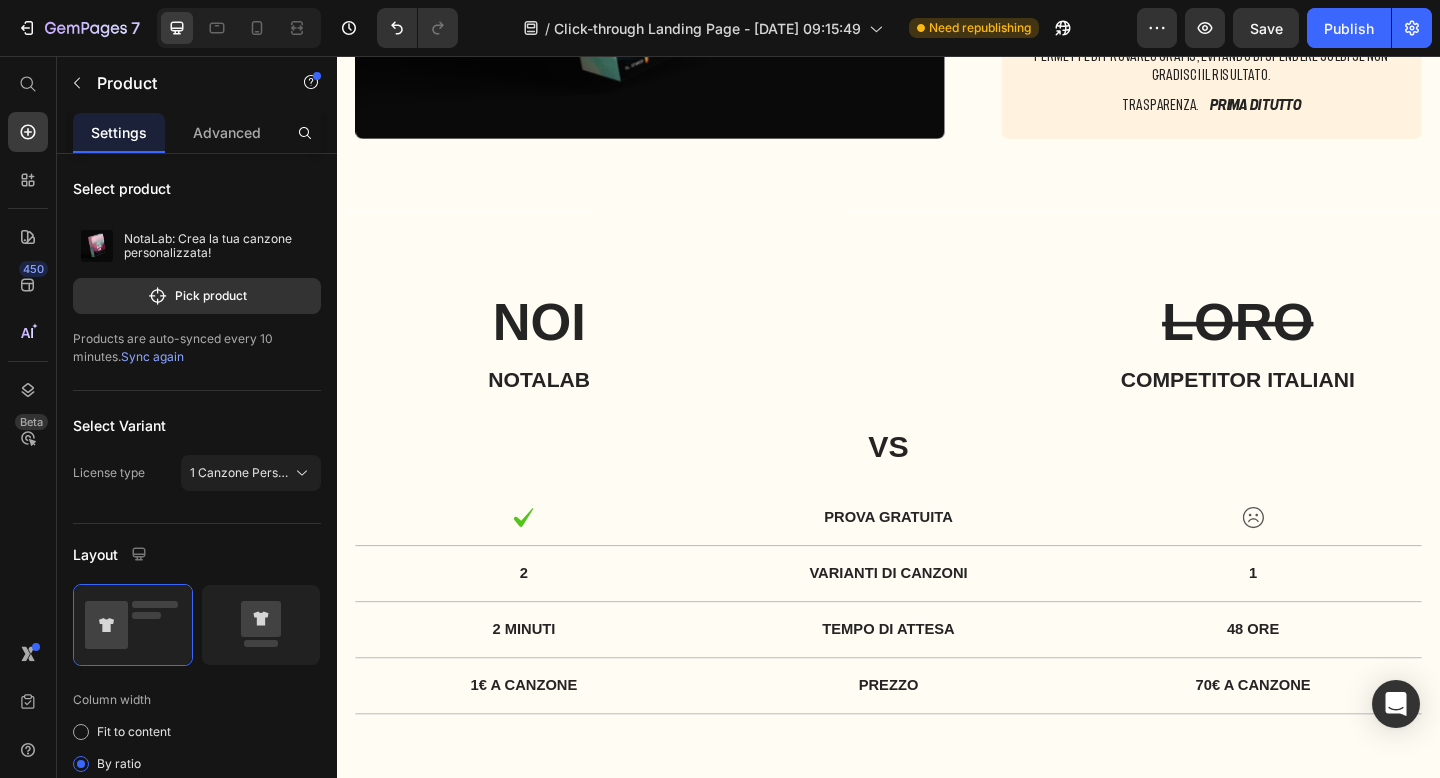 scroll, scrollTop: 10841, scrollLeft: 0, axis: vertical 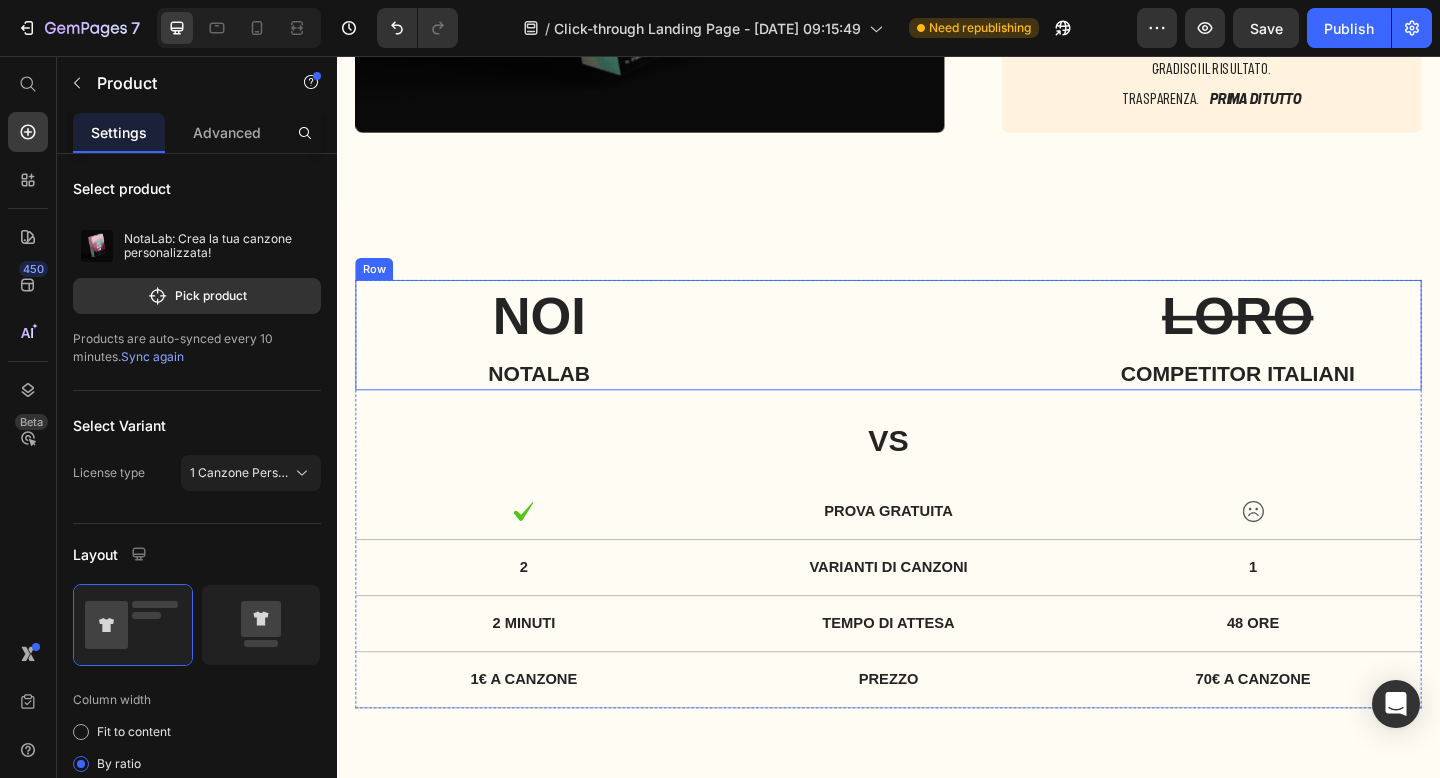 click on "NOI" at bounding box center [557, 339] 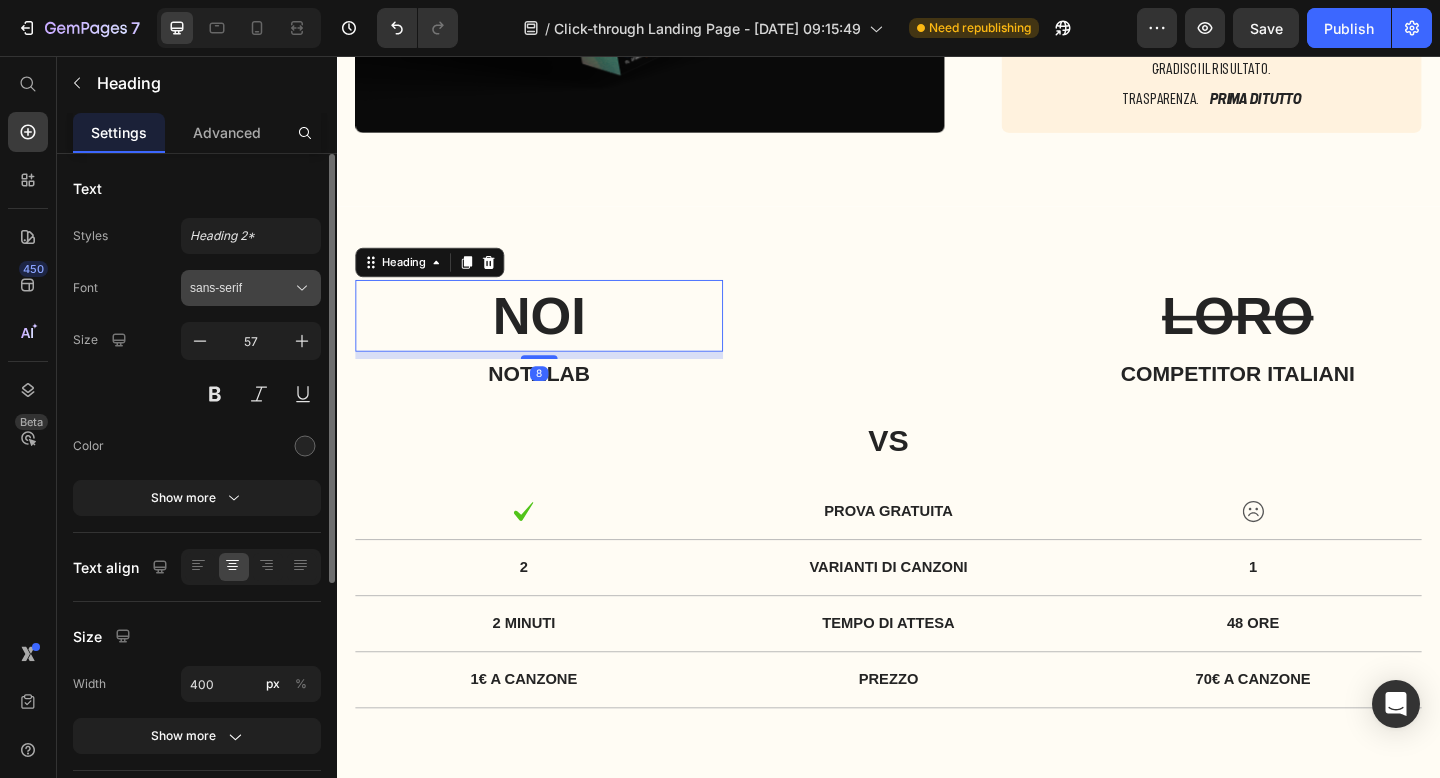 click on "sans-serif" at bounding box center (251, 288) 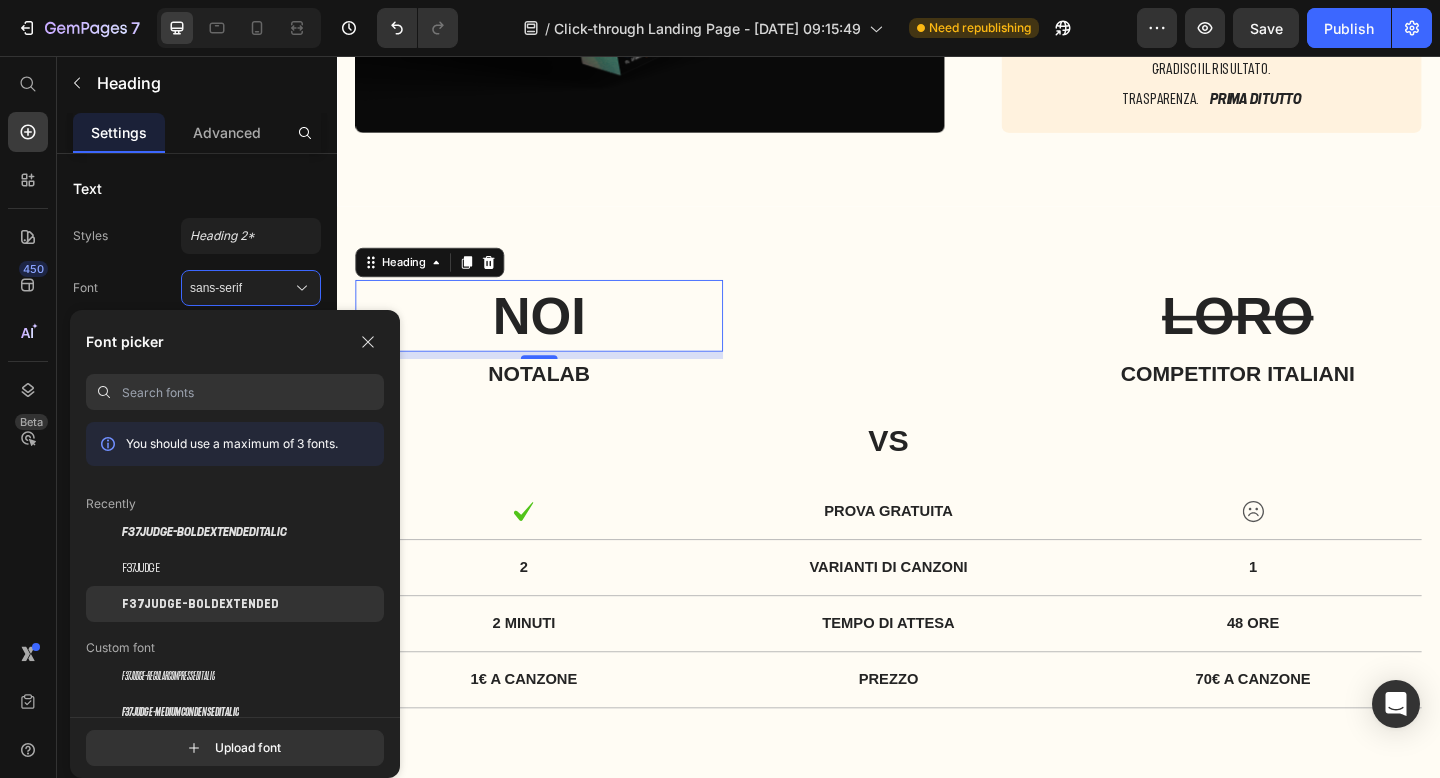 click on "F37Judge-BoldExtended" at bounding box center [200, 604] 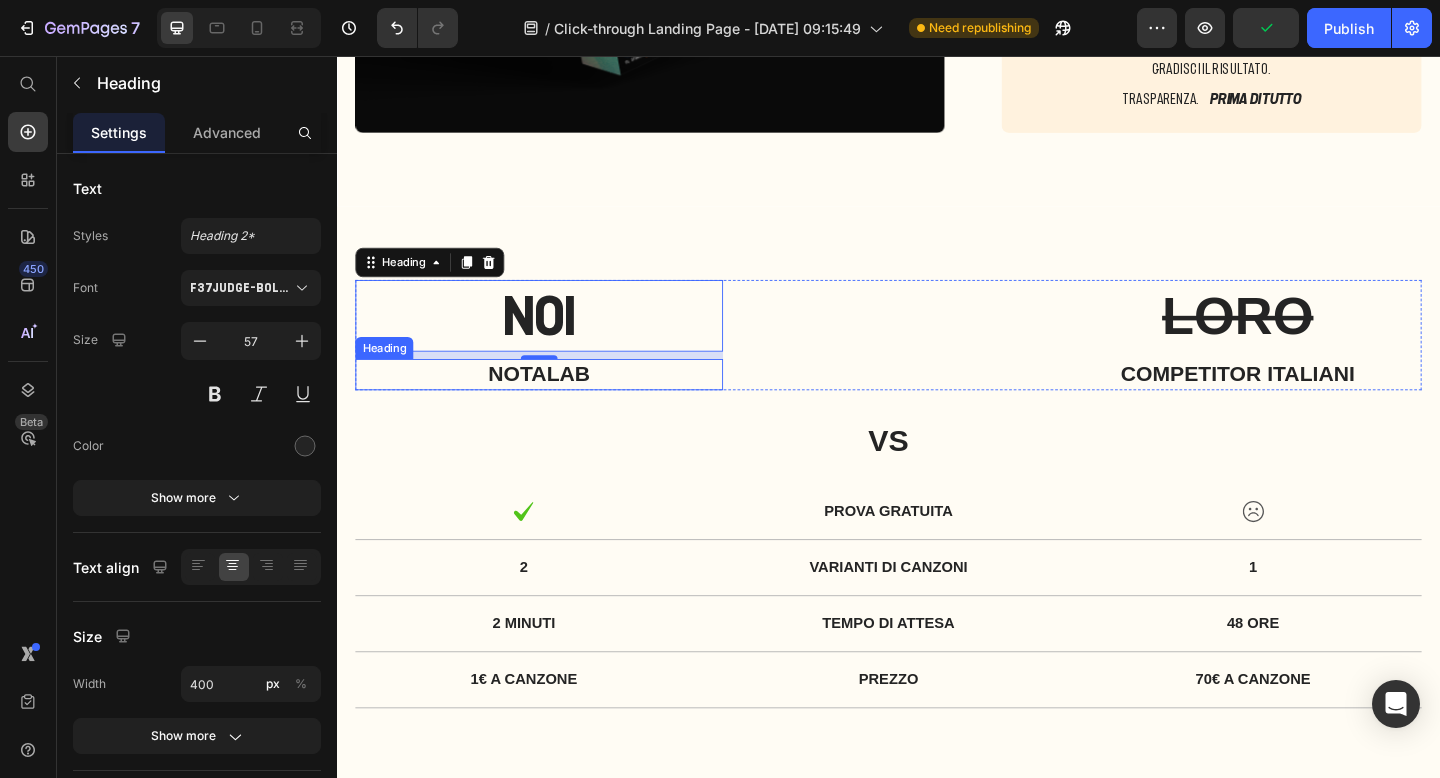 click on "NOTALAB" at bounding box center (557, 403) 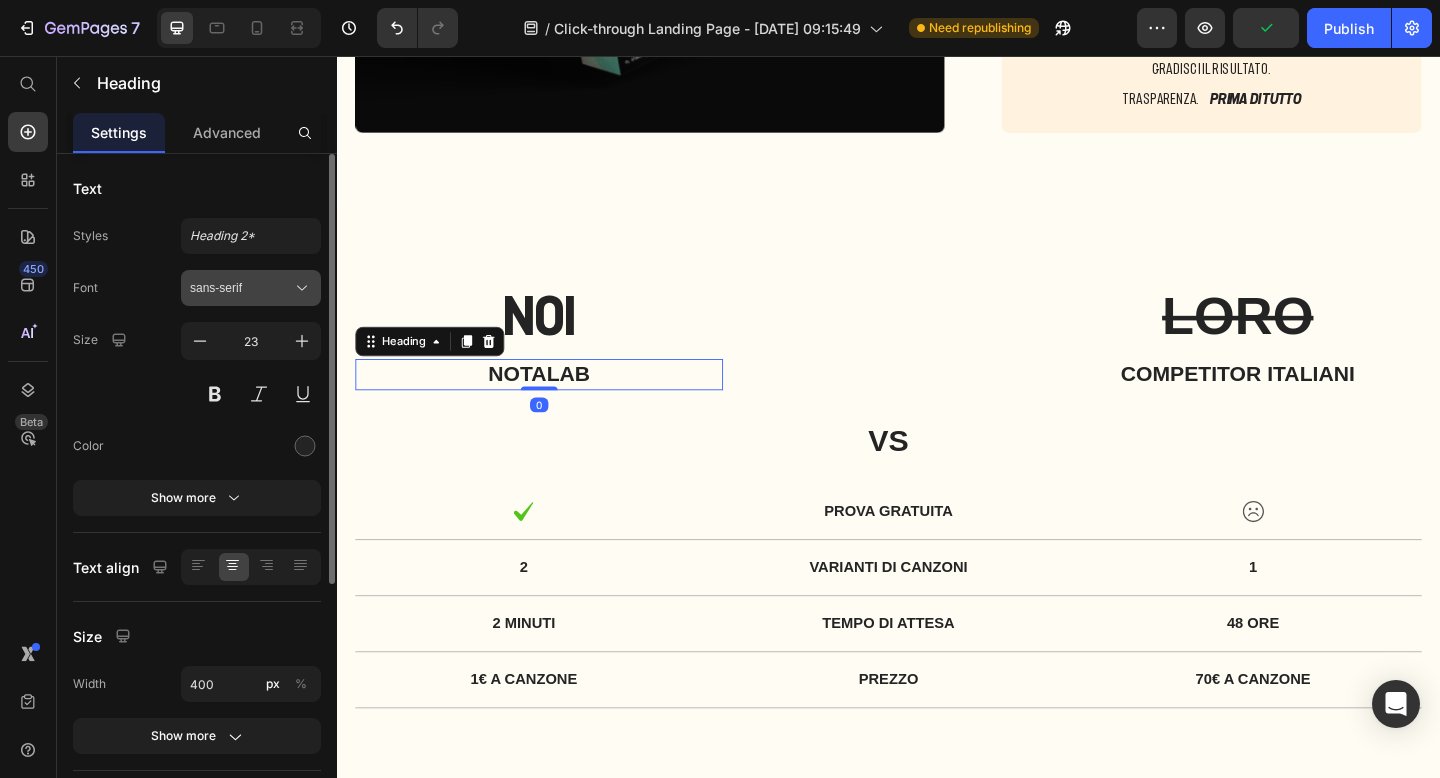 click on "sans-serif" at bounding box center [241, 288] 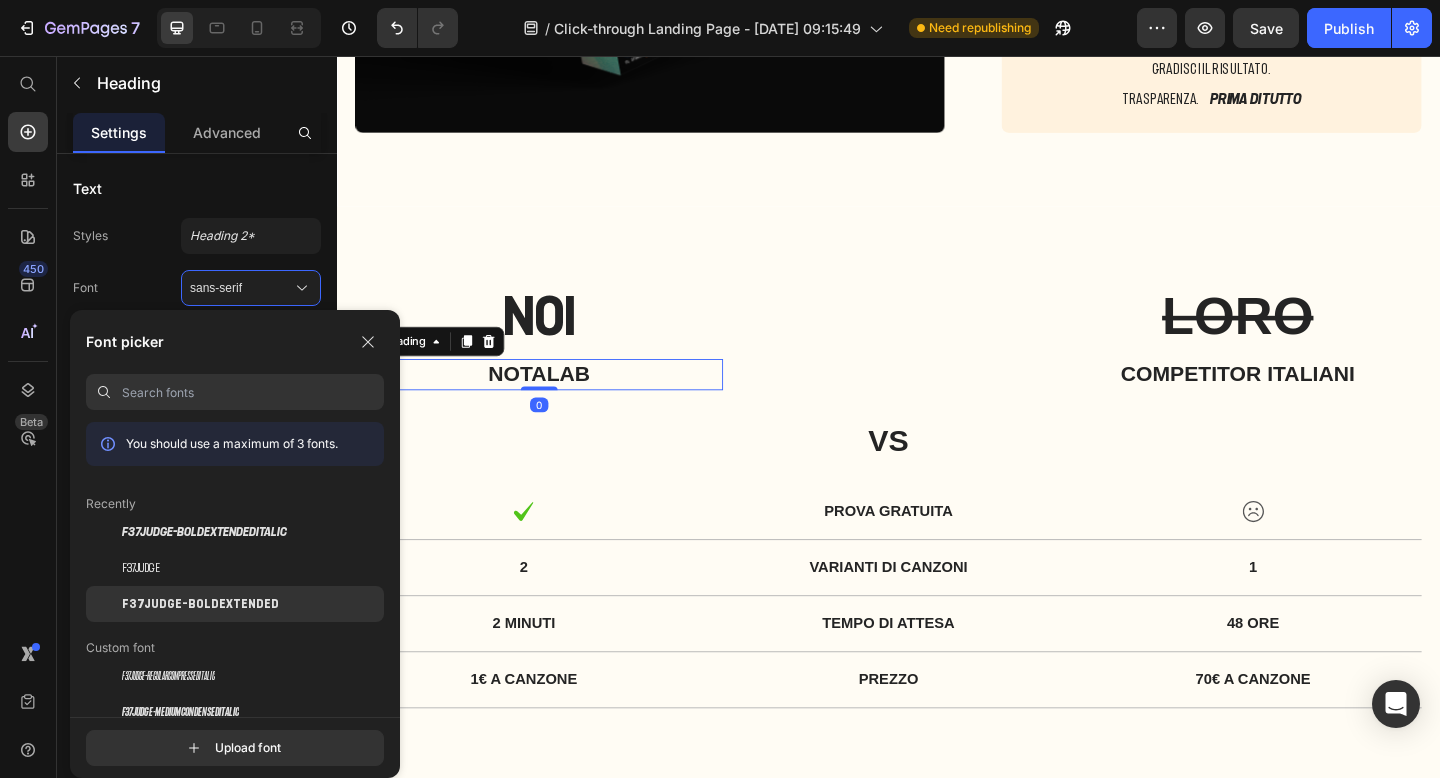 click on "F37Judge-BoldExtended" at bounding box center (200, 604) 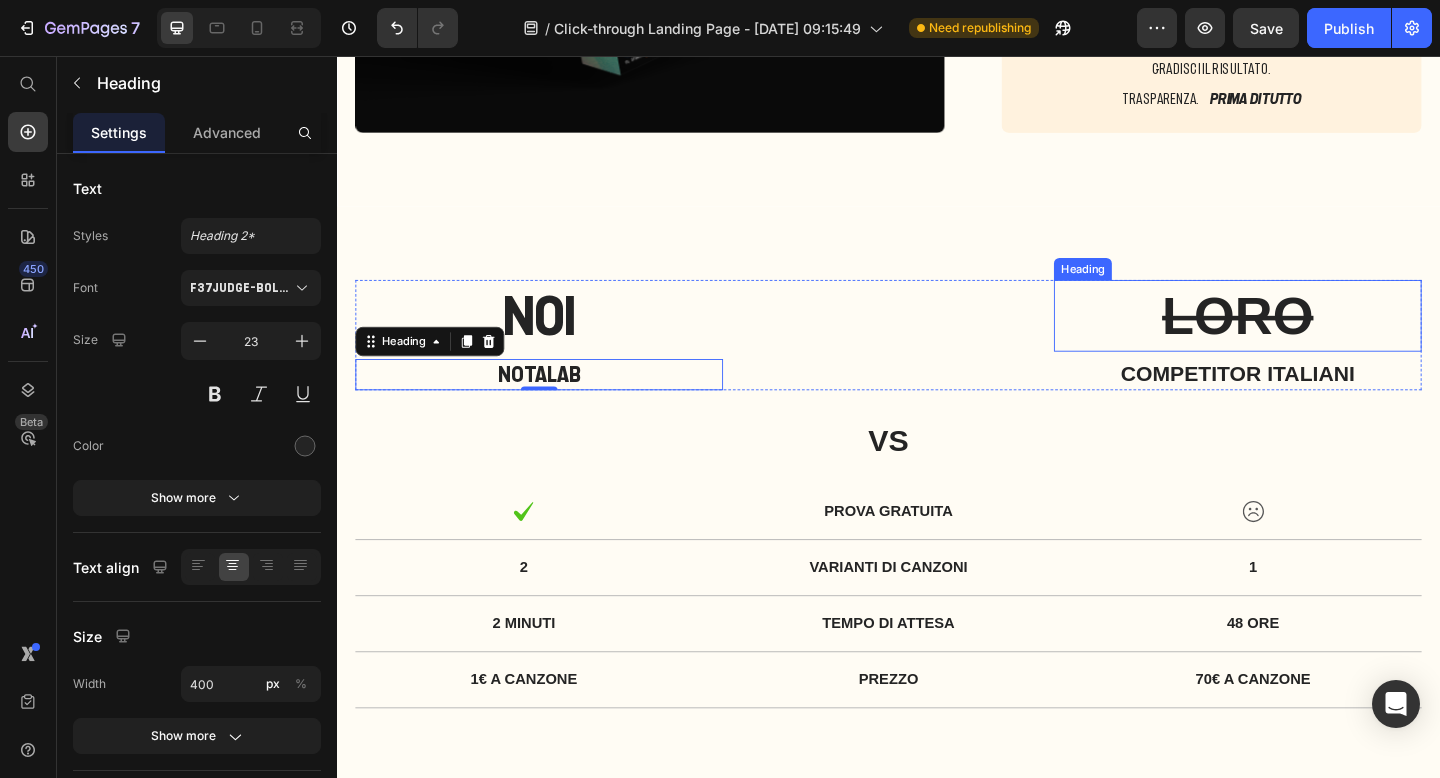 click on "LORO" at bounding box center [1317, 339] 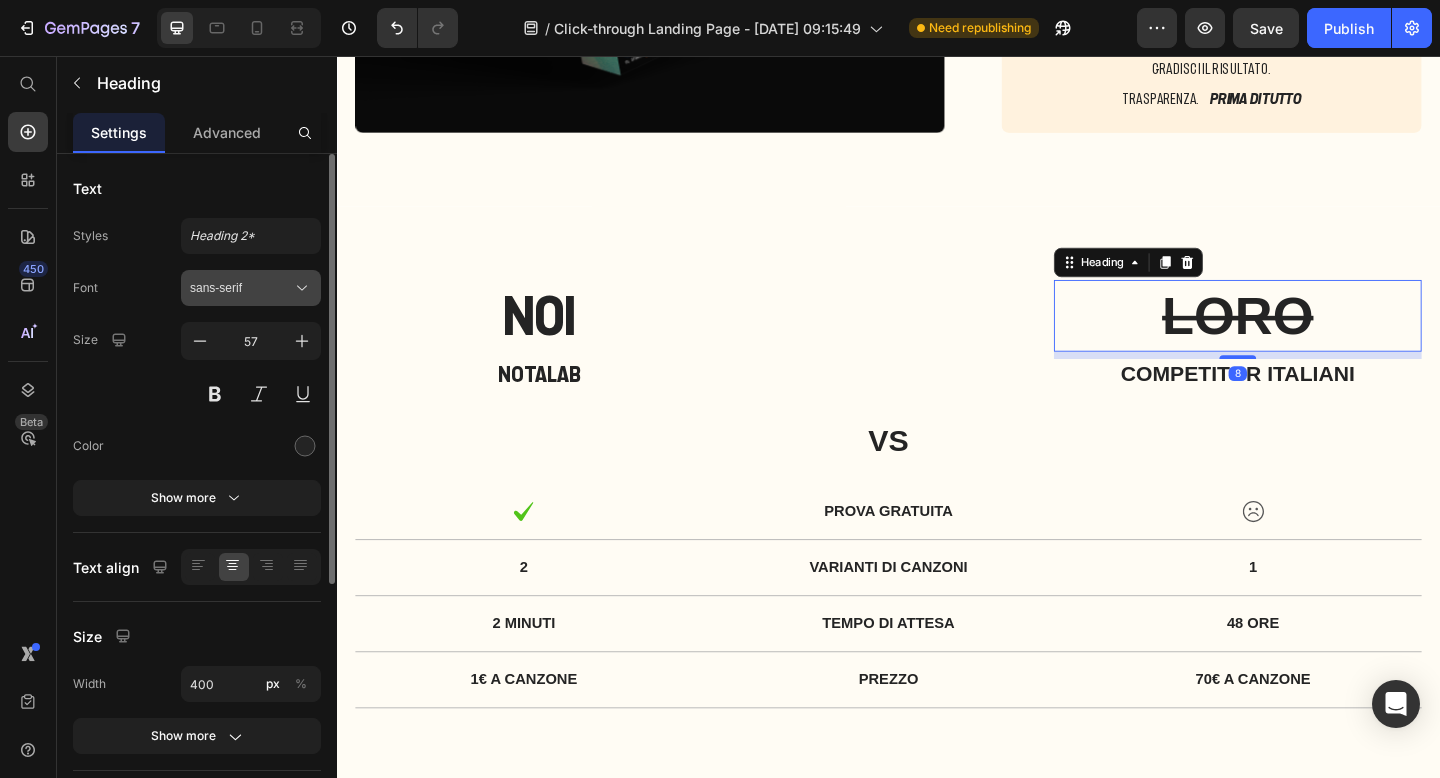 click on "sans-serif" at bounding box center [241, 288] 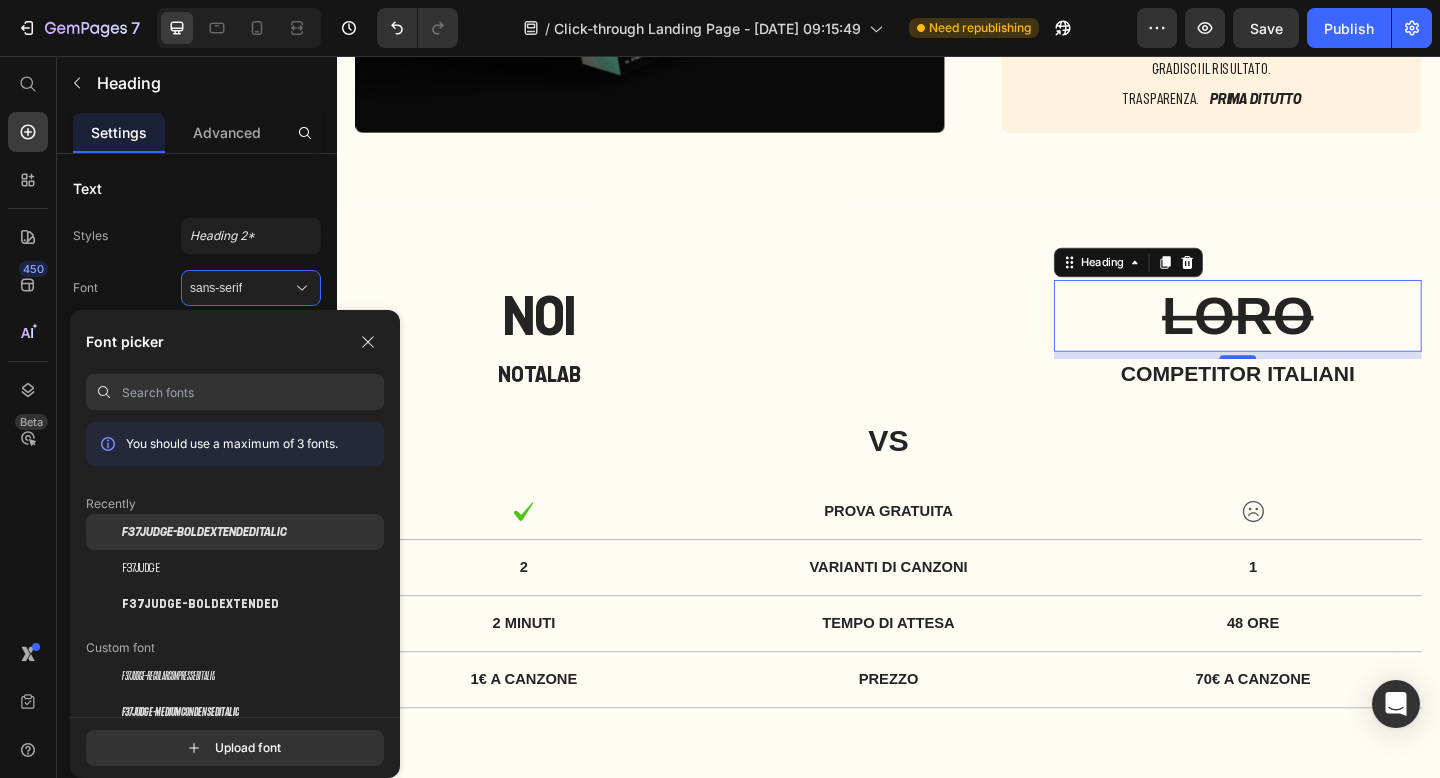 click on "F37Judge-BoldExtendedItalic" 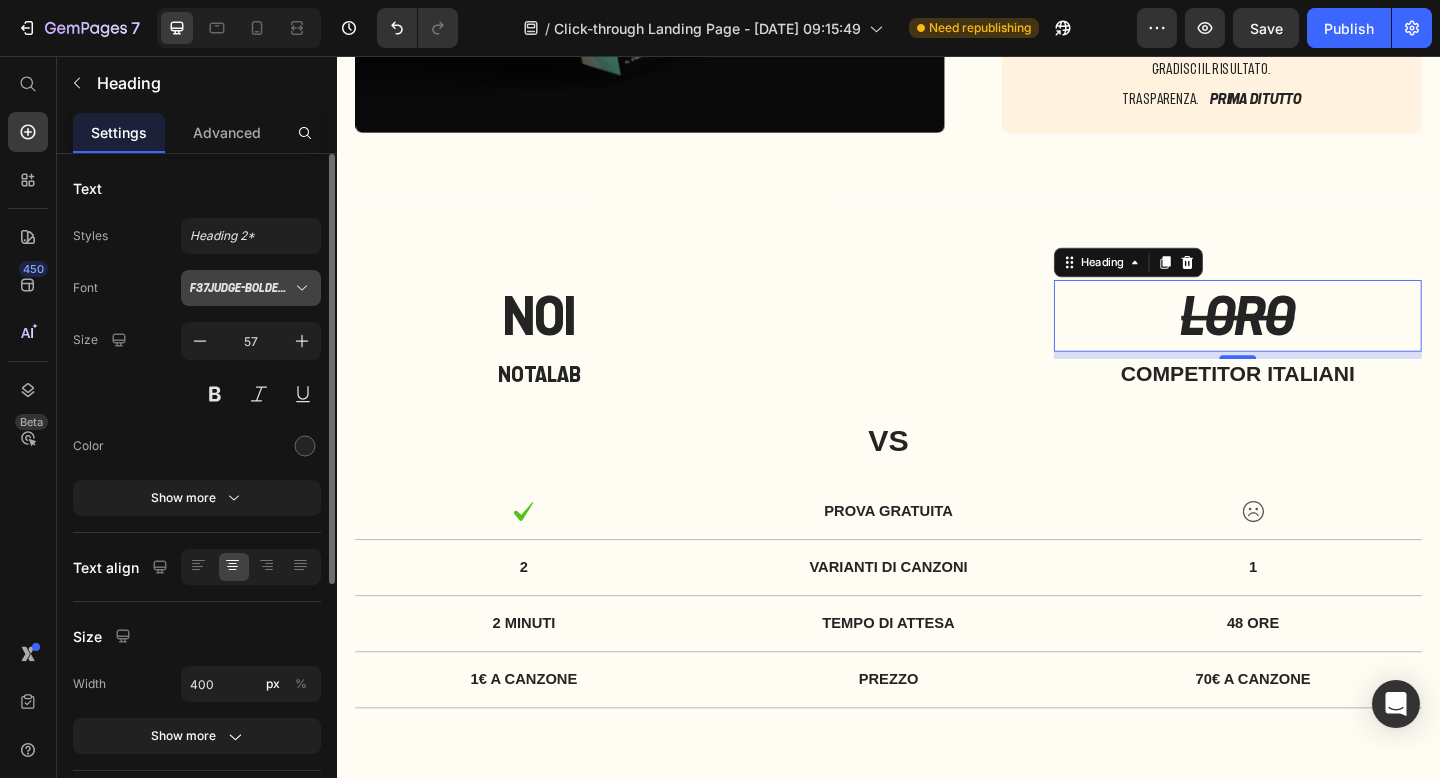 click 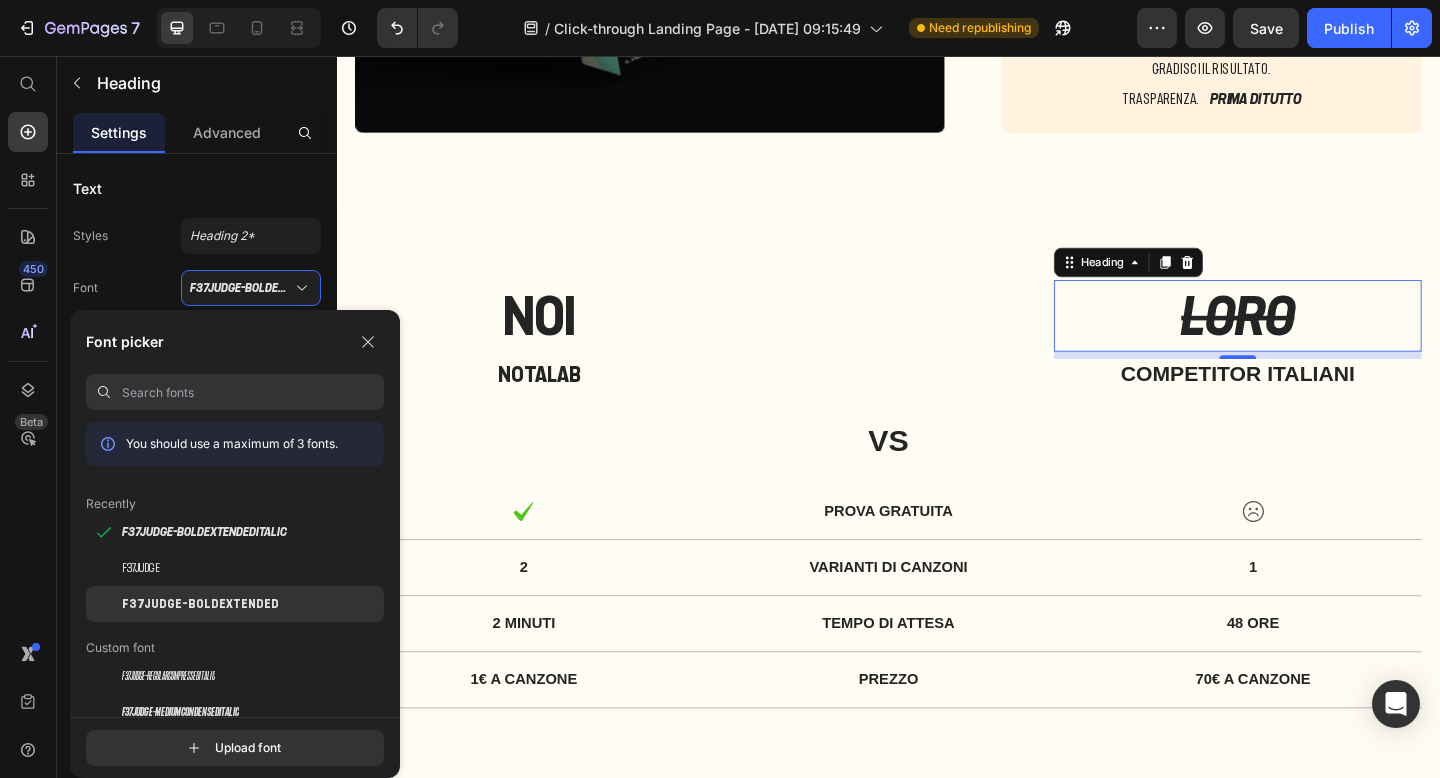 click on "F37Judge-BoldExtended" 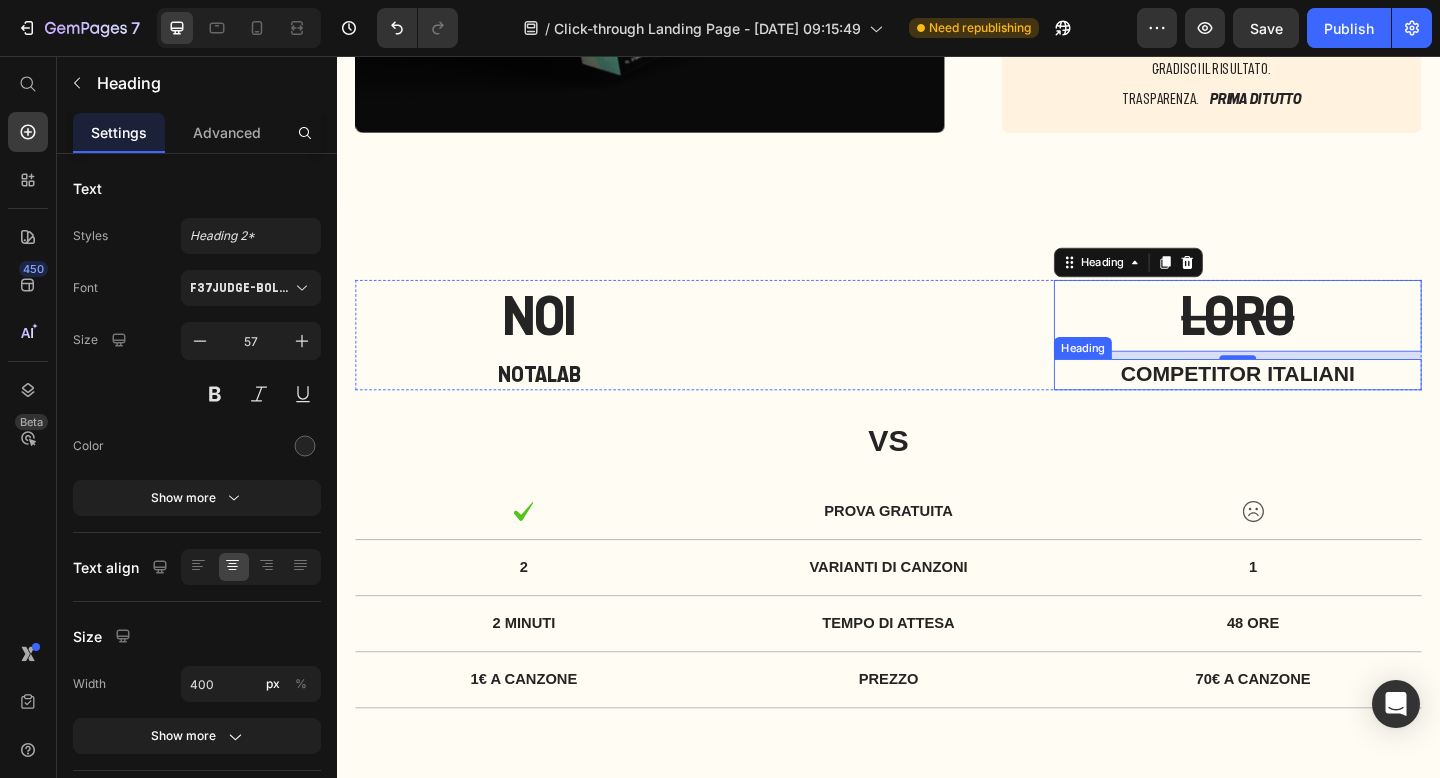 click on "COMPETITOR ITALIANI" at bounding box center [1317, 403] 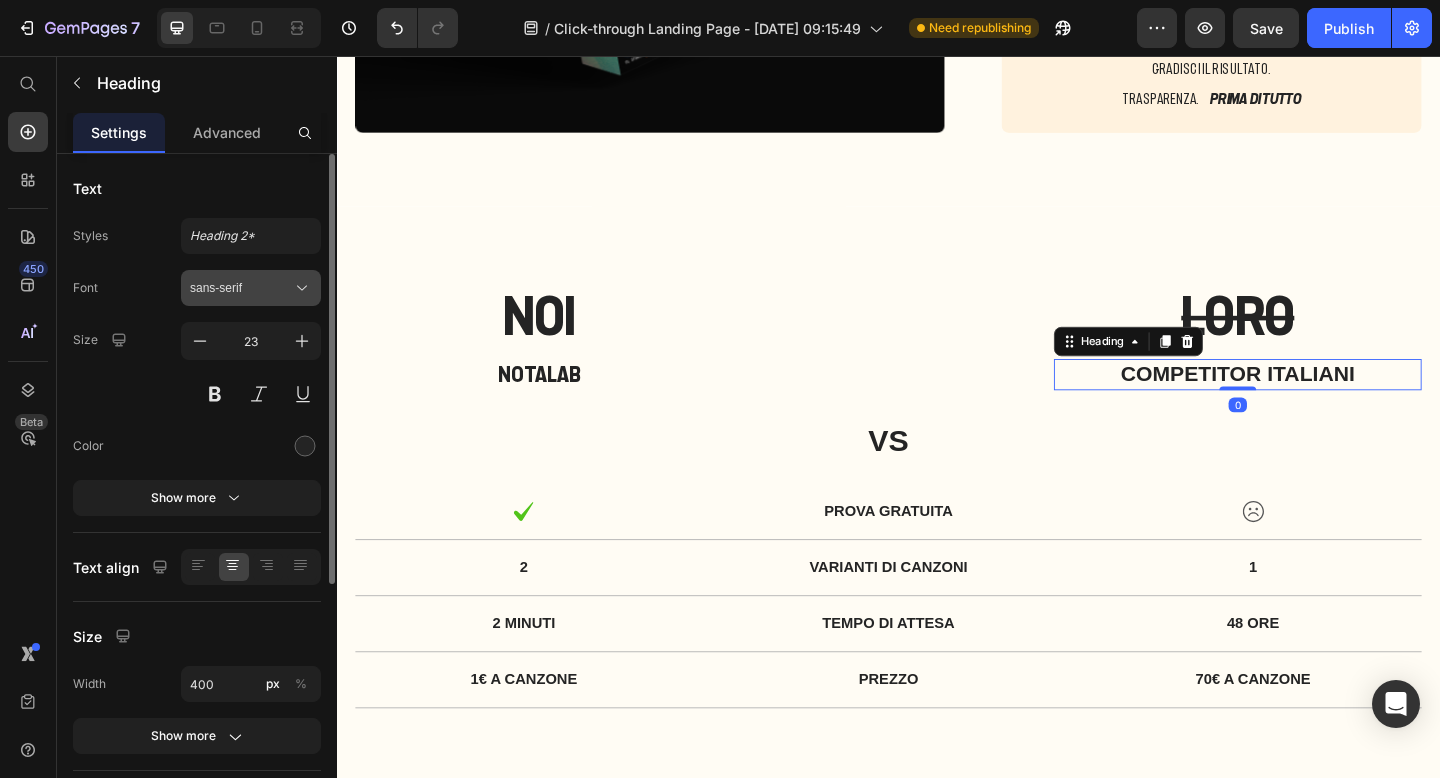 click on "sans-serif" at bounding box center (241, 288) 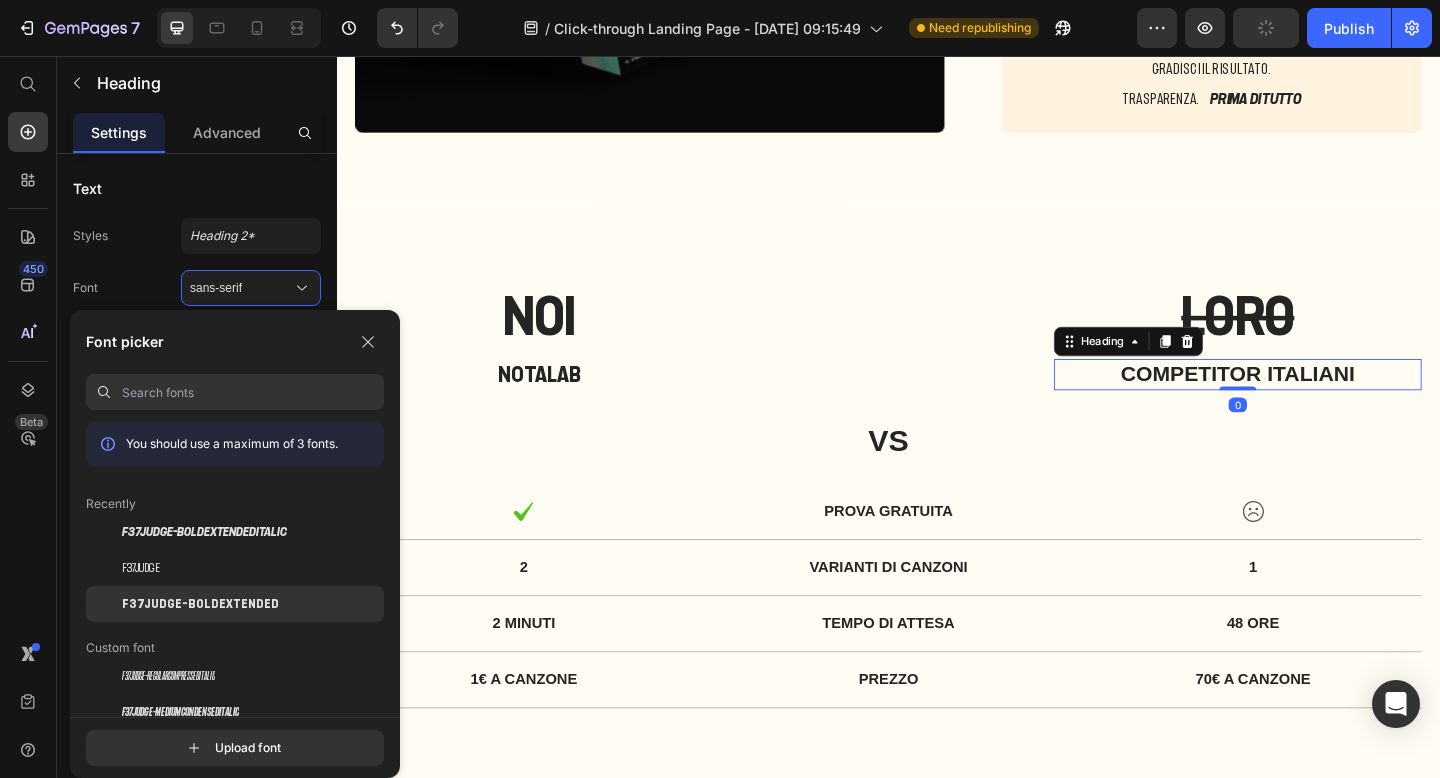 click on "F37Judge-BoldExtended" 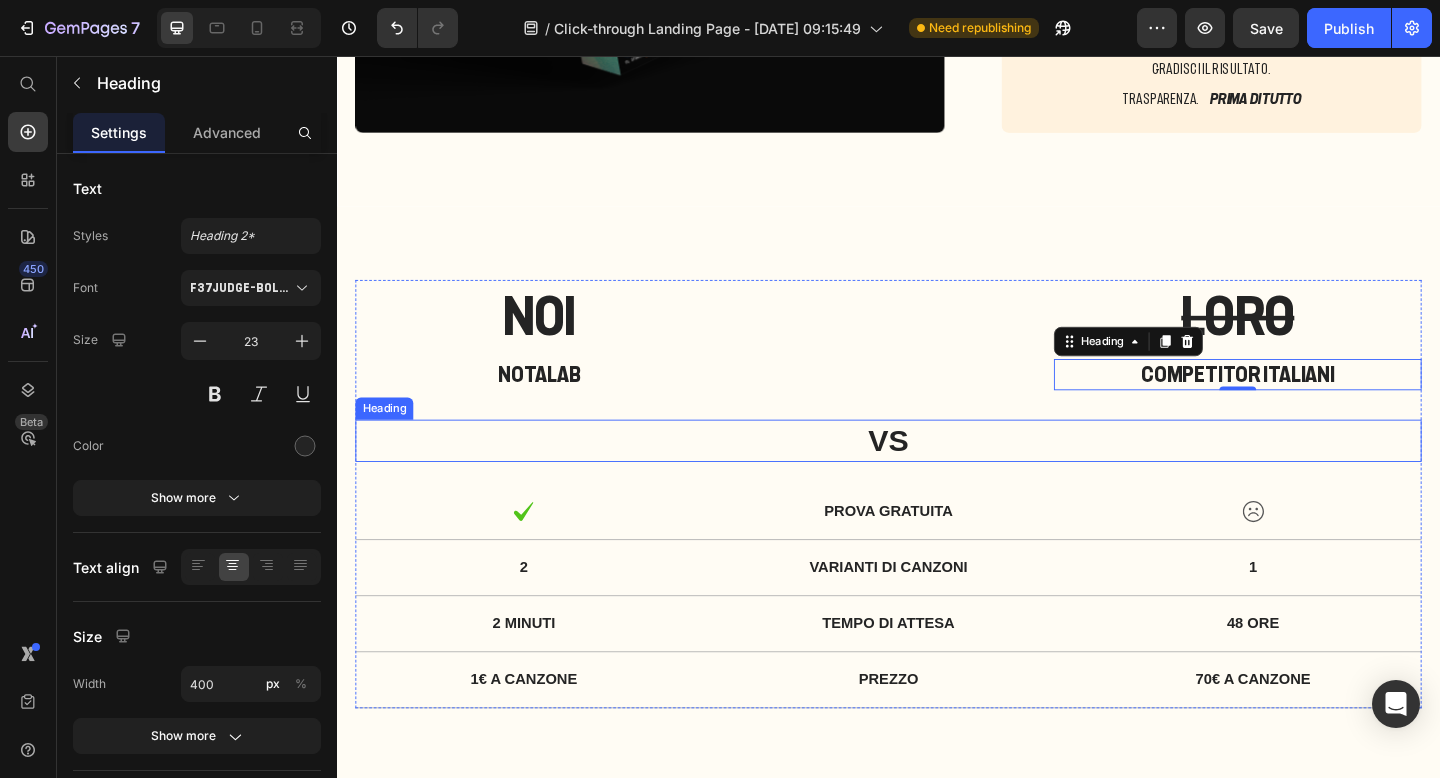 click on "VS" at bounding box center [937, 475] 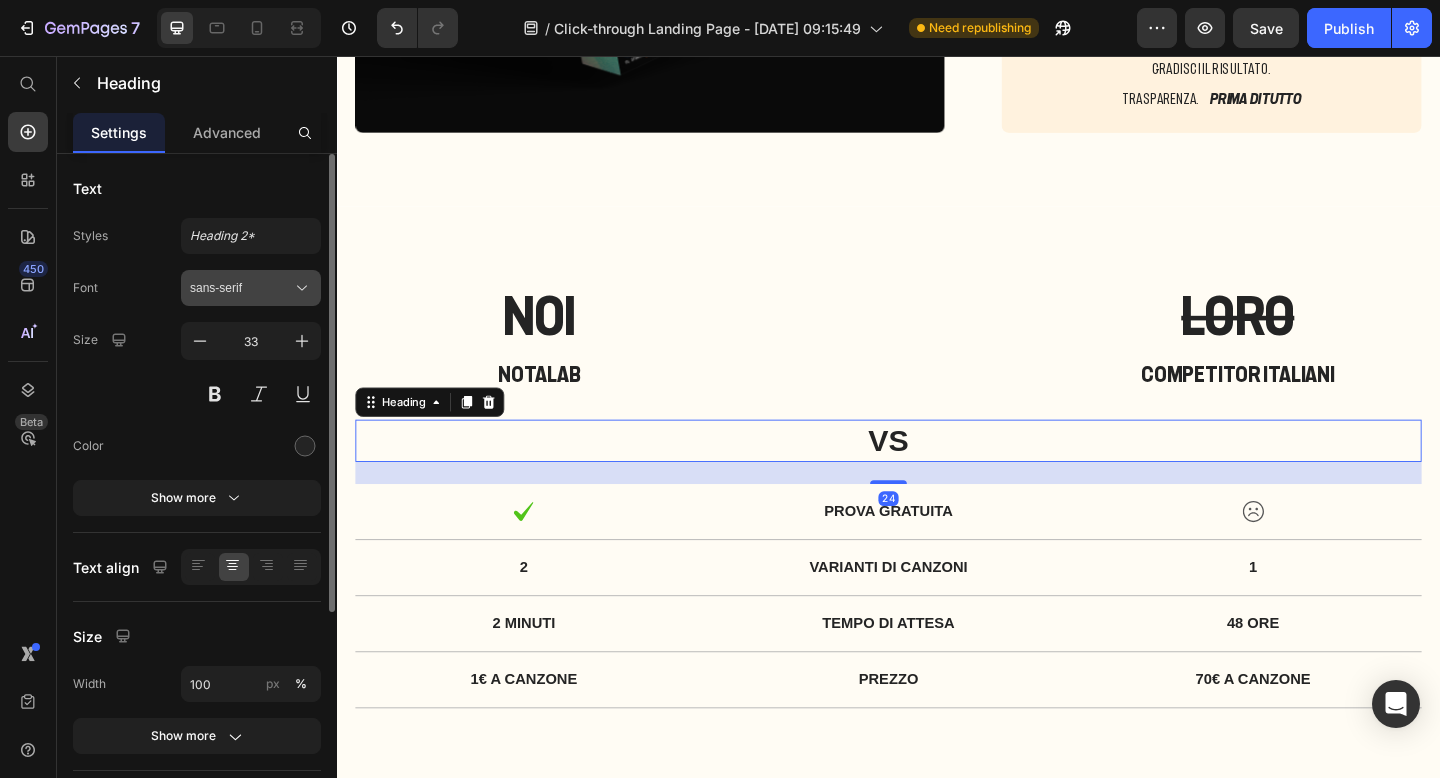click on "sans-serif" at bounding box center (241, 288) 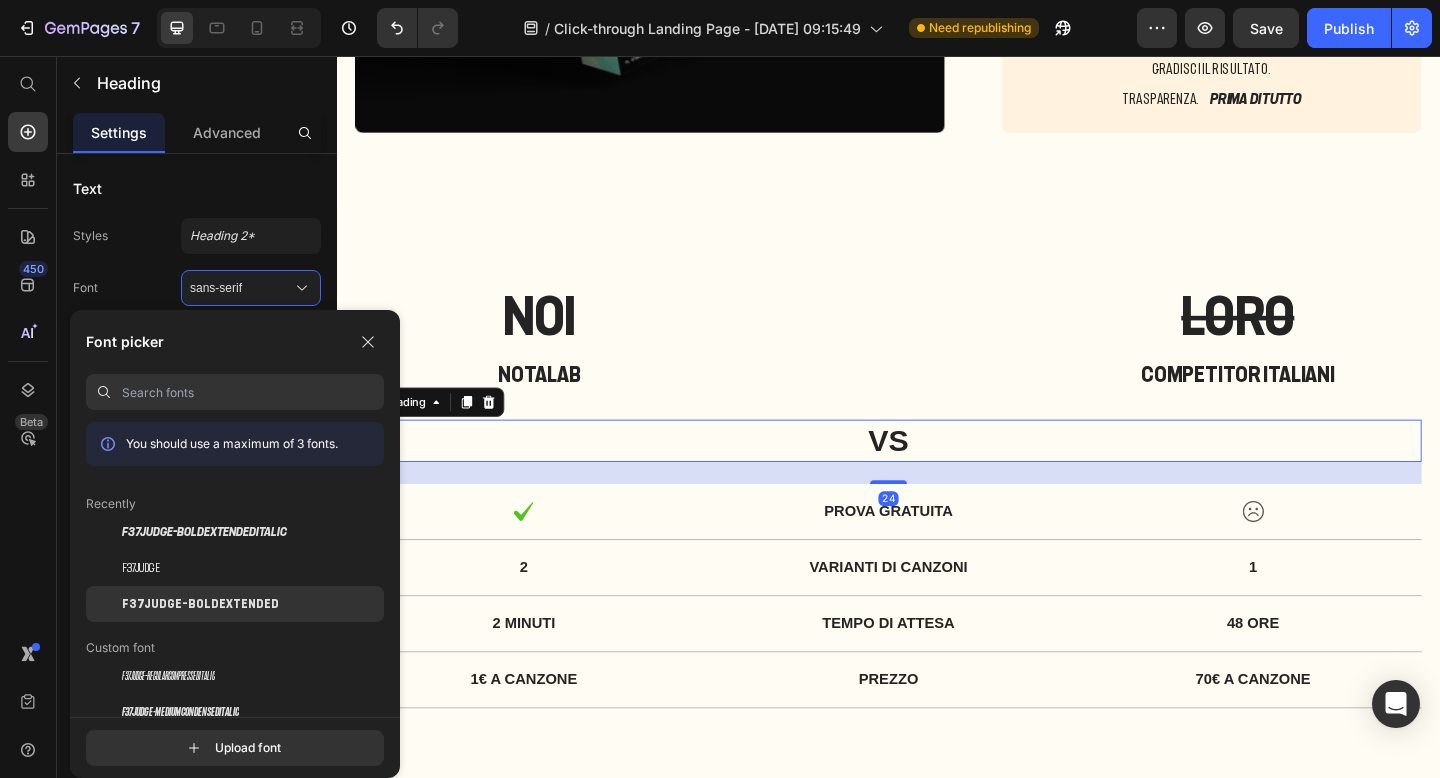 click on "F37Judge-BoldExtended" 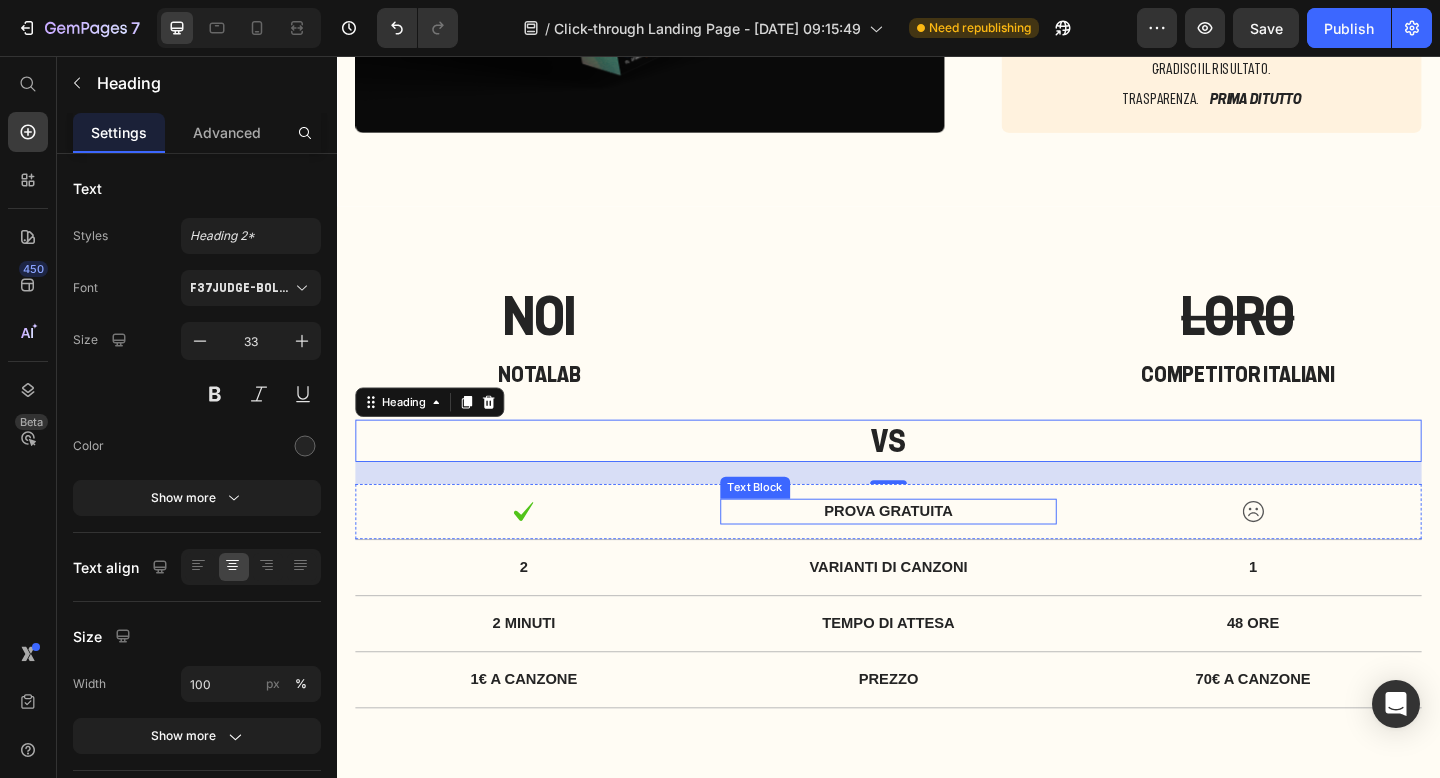 click on "PROVA GRATUITA" at bounding box center (937, 552) 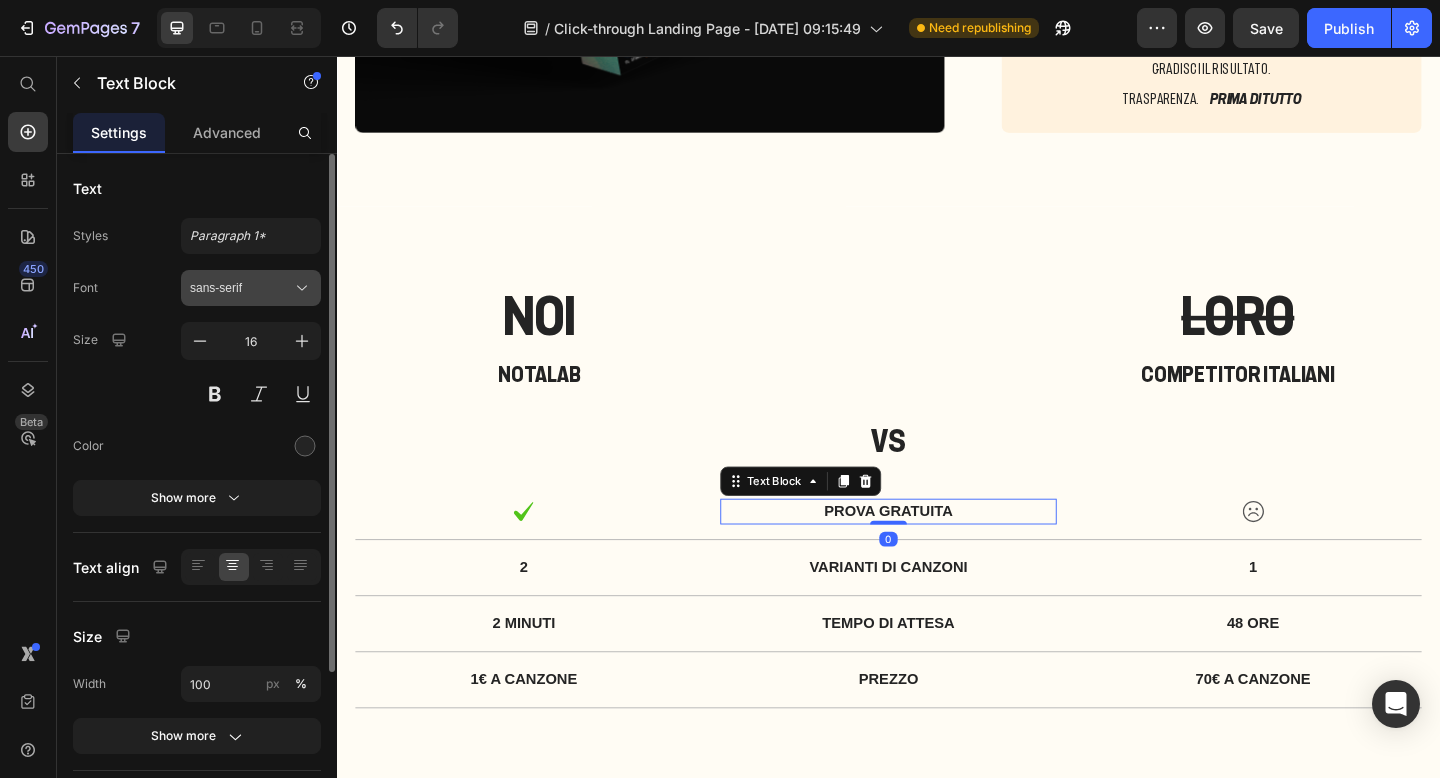 click on "sans-serif" at bounding box center [251, 288] 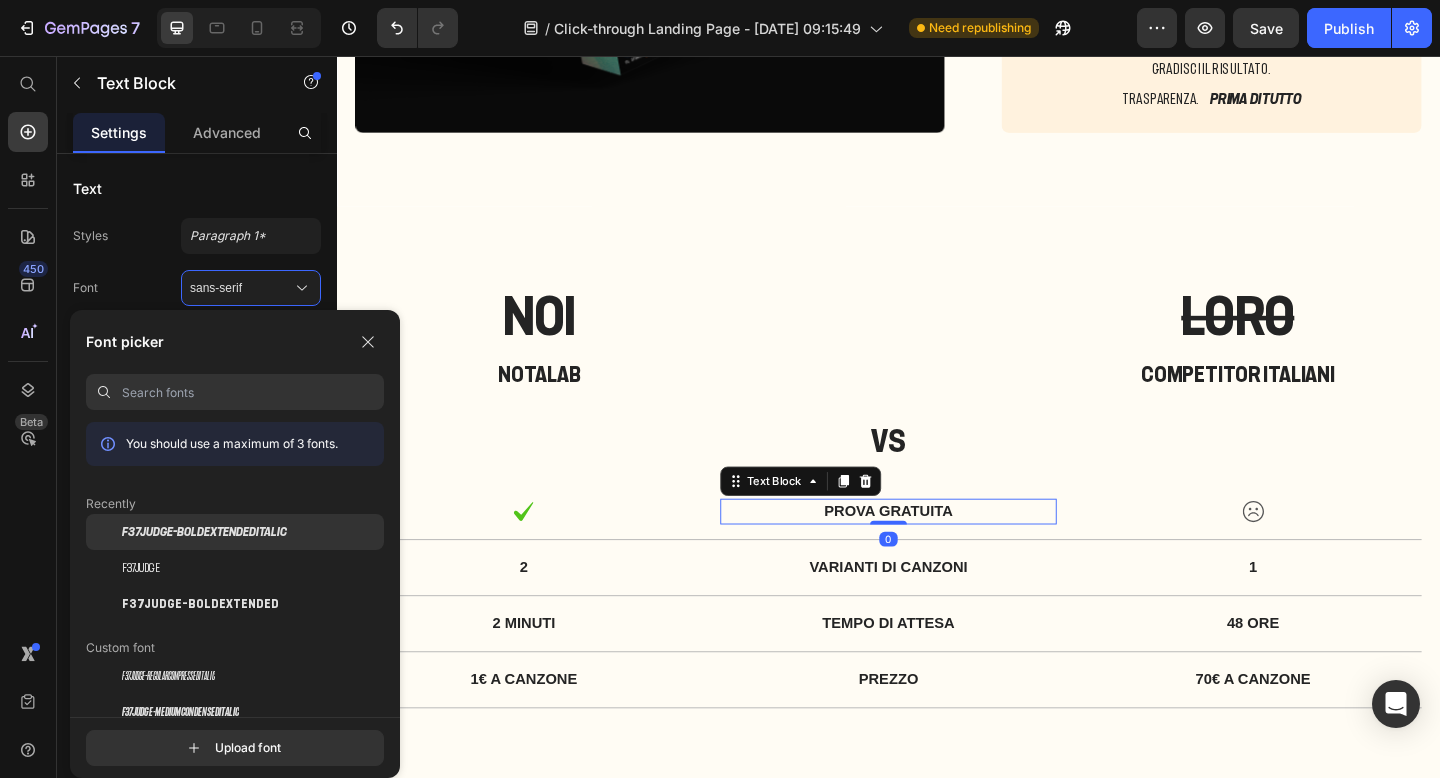 click on "F37Judge-BoldExtendedItalic" at bounding box center (204, 532) 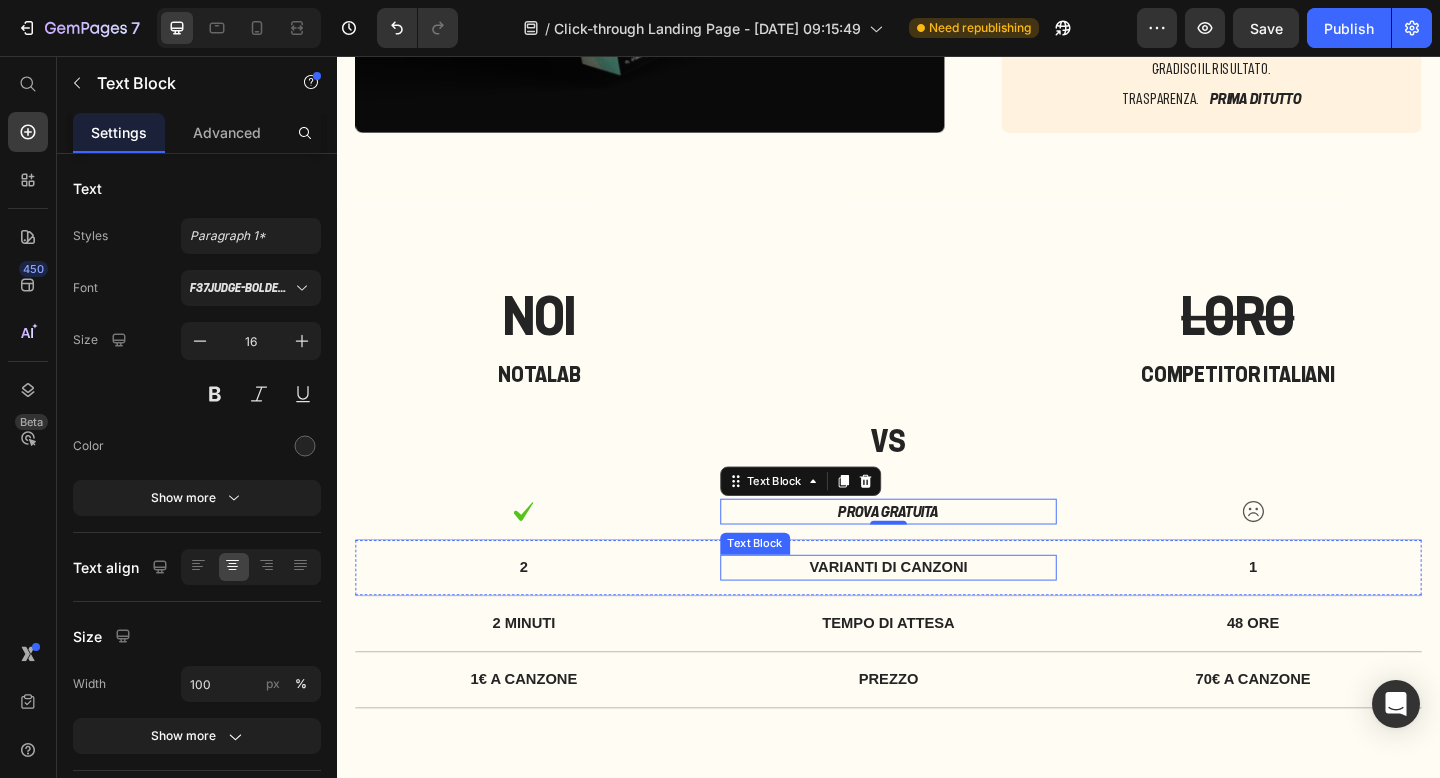 click on "VARIANTI DI CANZONI" at bounding box center (937, 613) 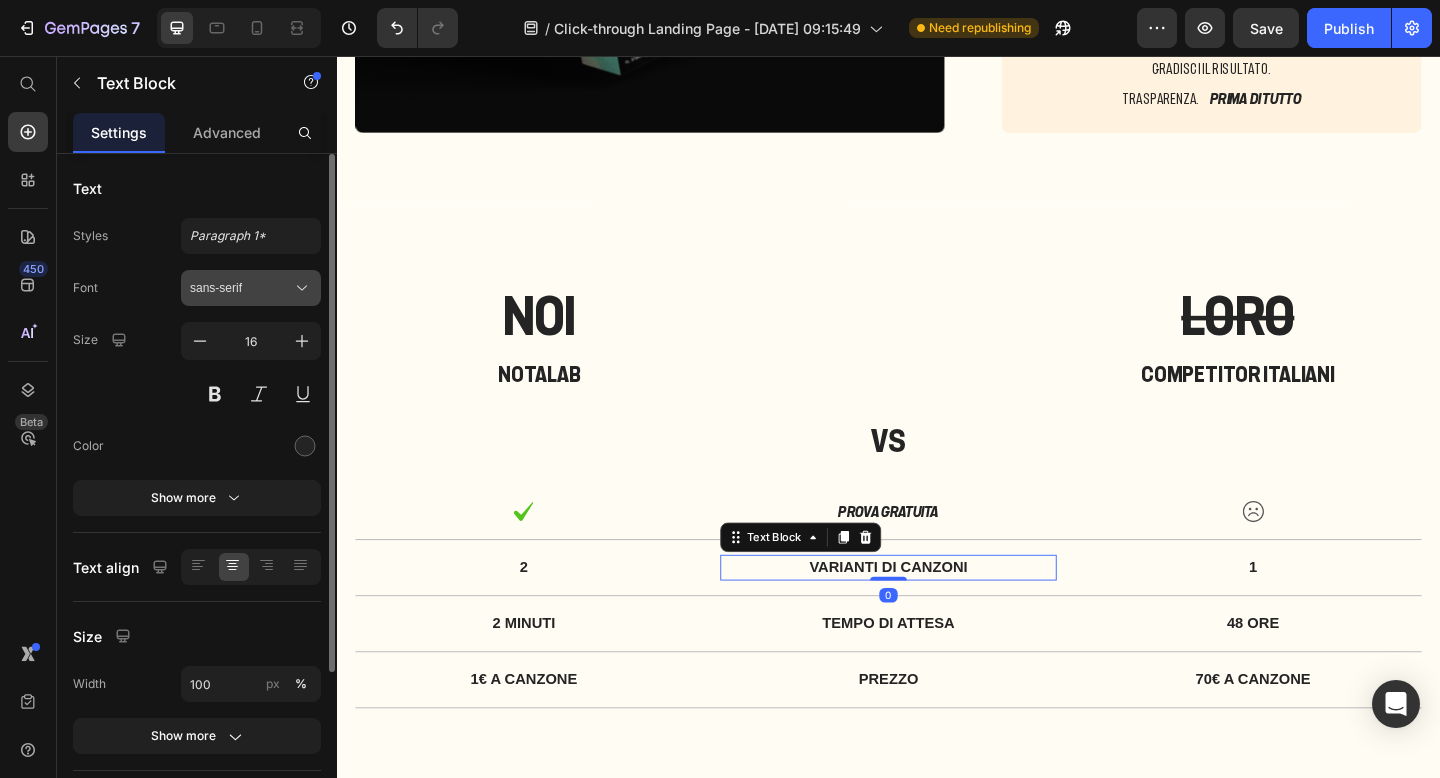 click 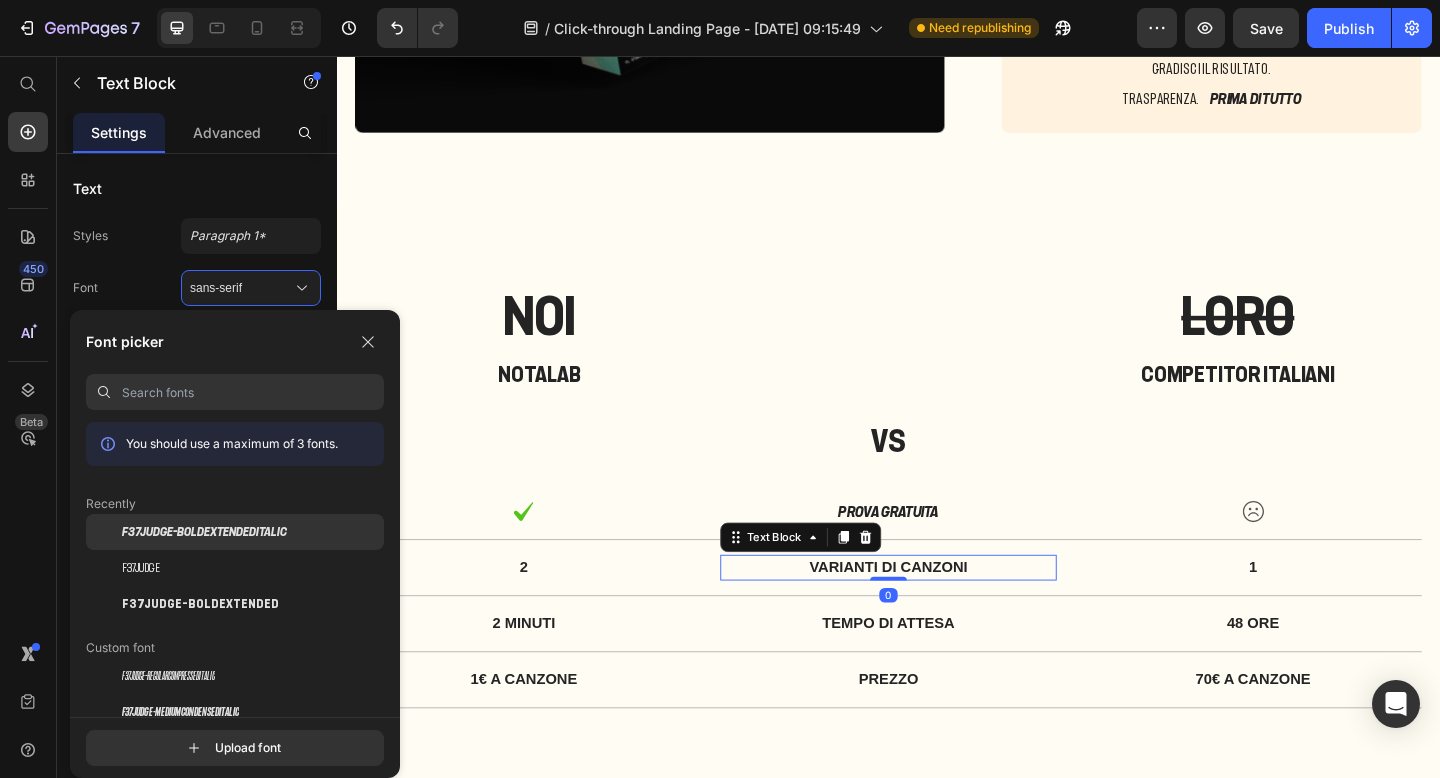 click on "F37Judge-BoldExtendedItalic" at bounding box center (204, 532) 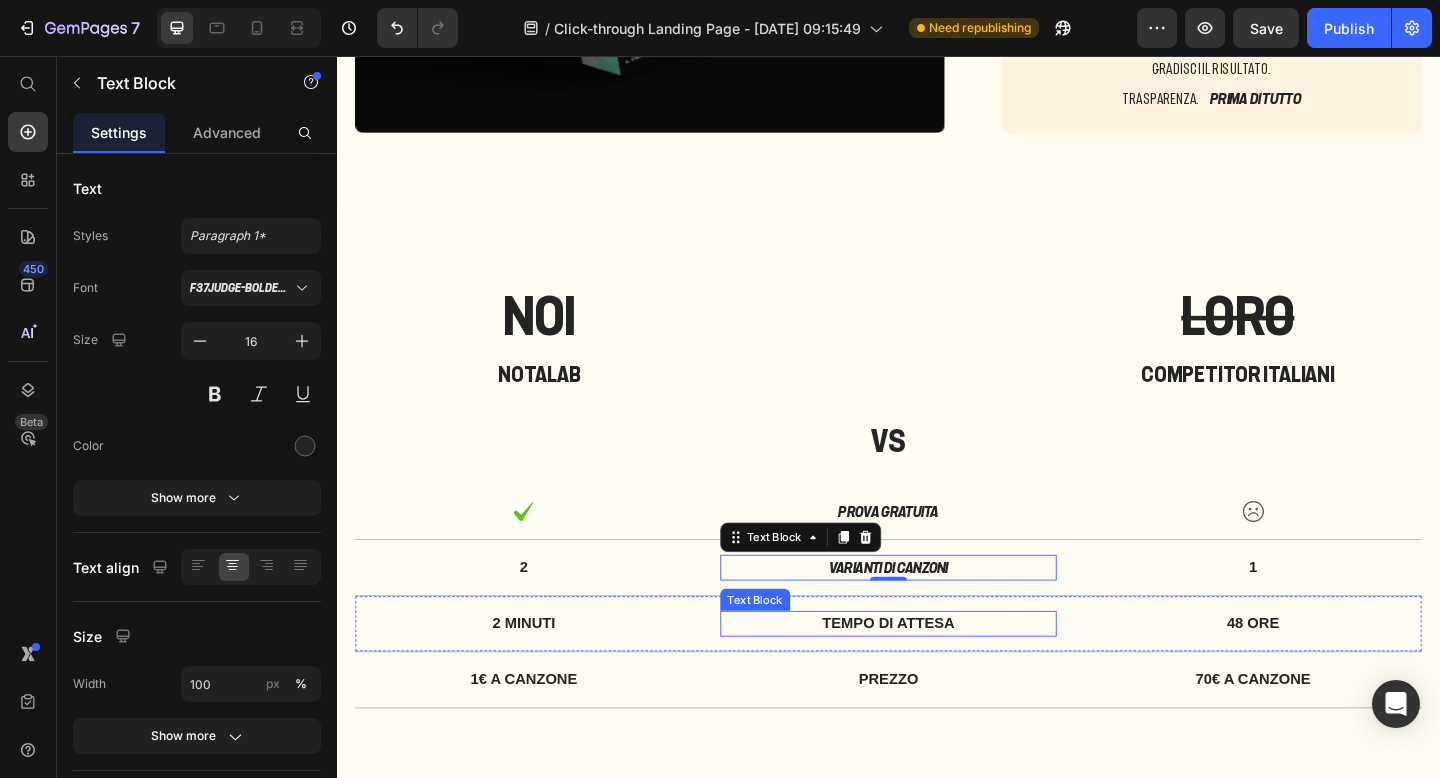 click on "TEMPO DI ATTESA" at bounding box center (937, 674) 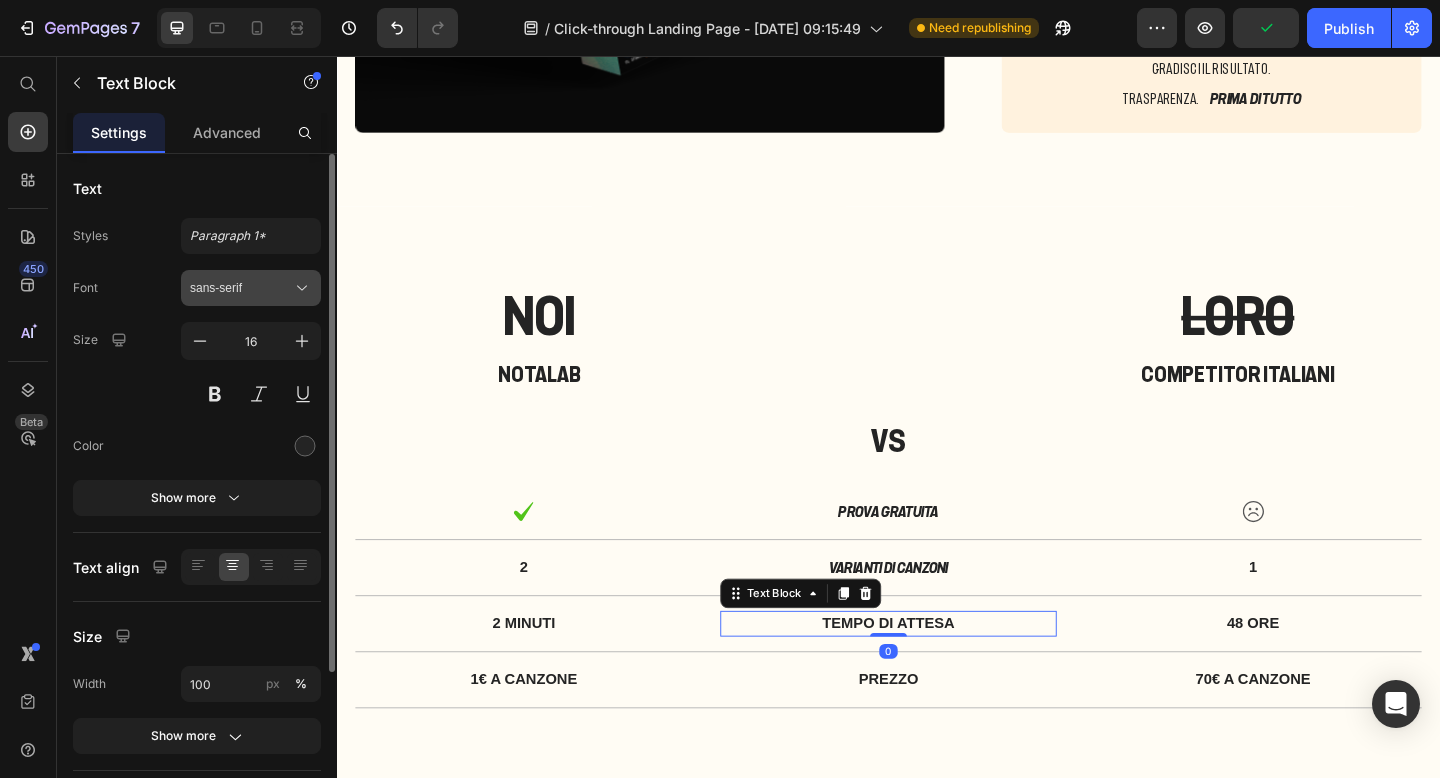 click on "sans-serif" at bounding box center (241, 288) 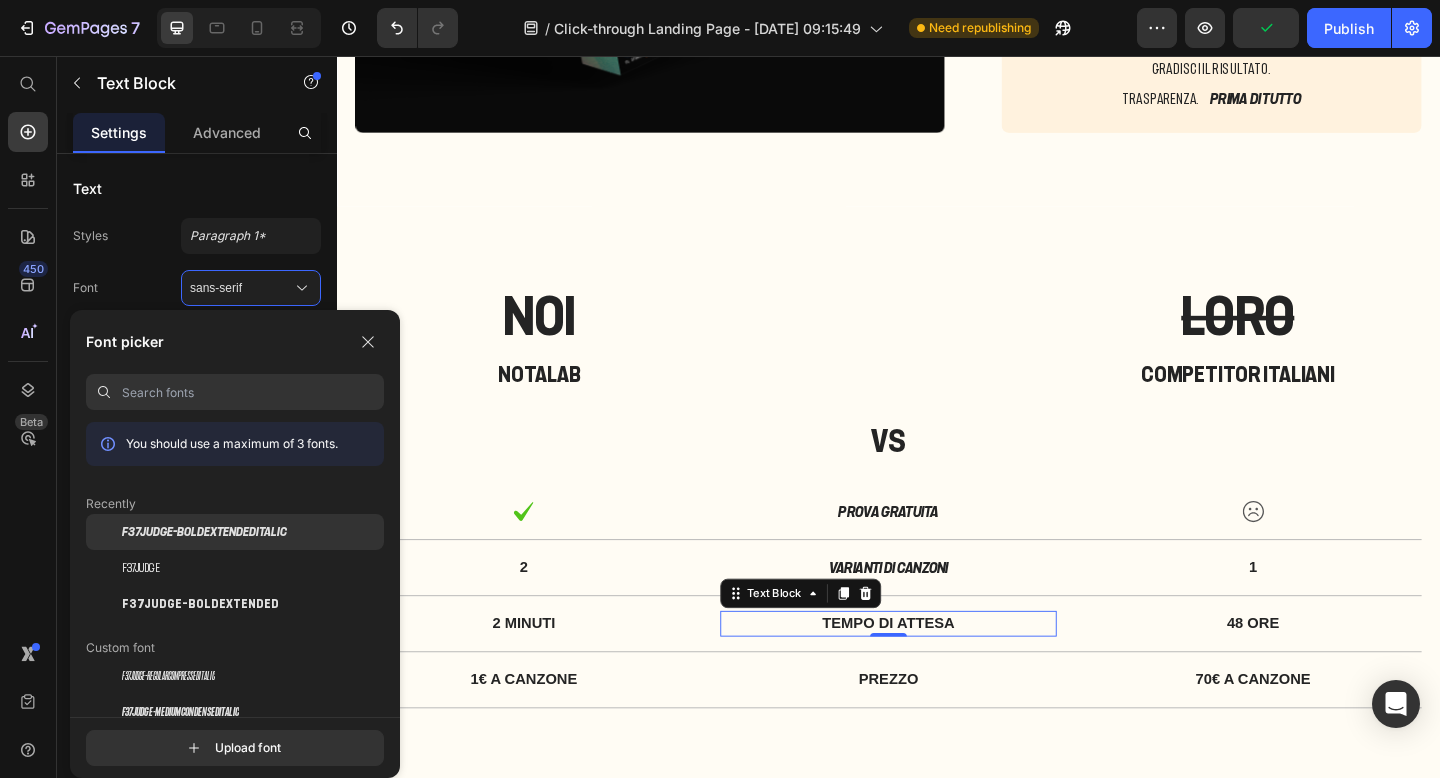 click on "F37Judge-BoldExtendedItalic" at bounding box center [204, 532] 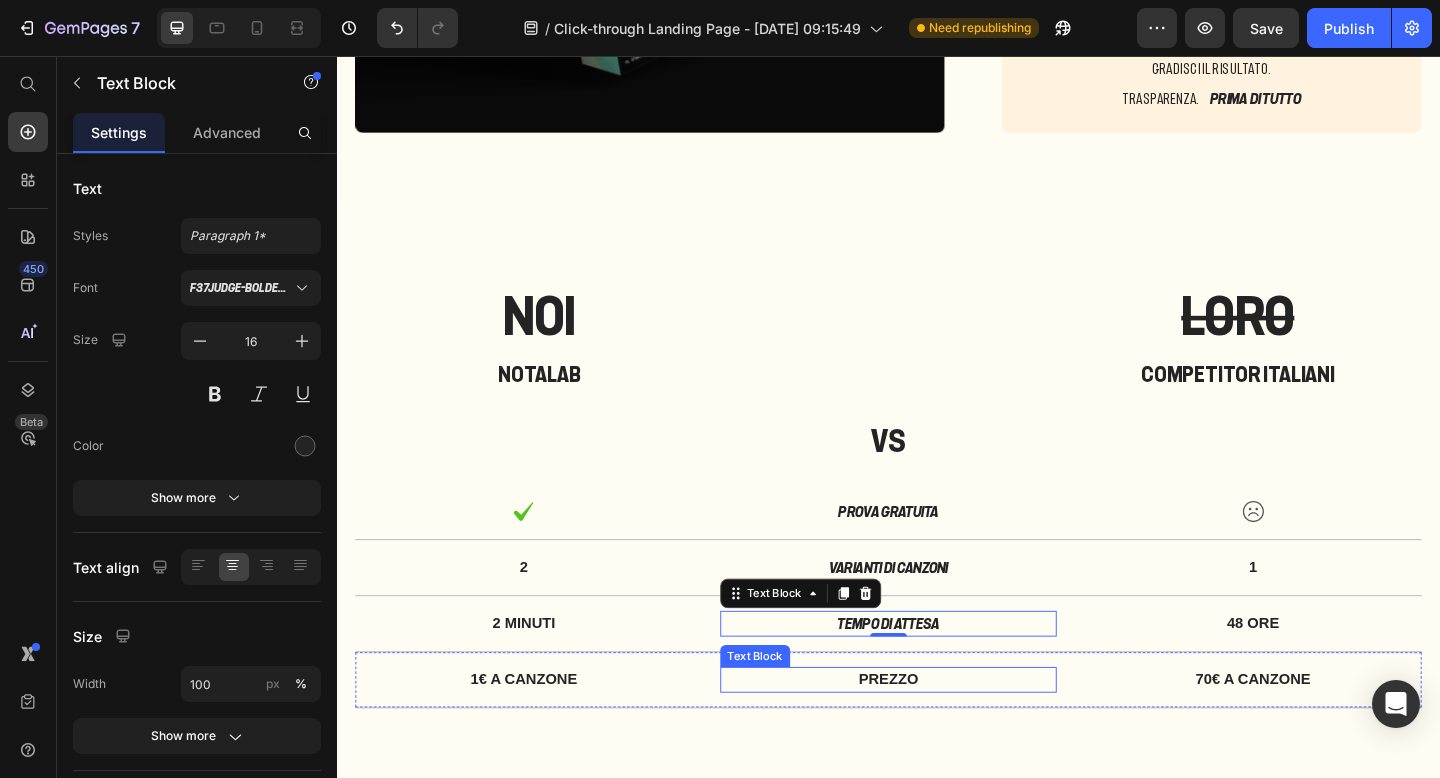 click on "PREZZO" at bounding box center [937, 735] 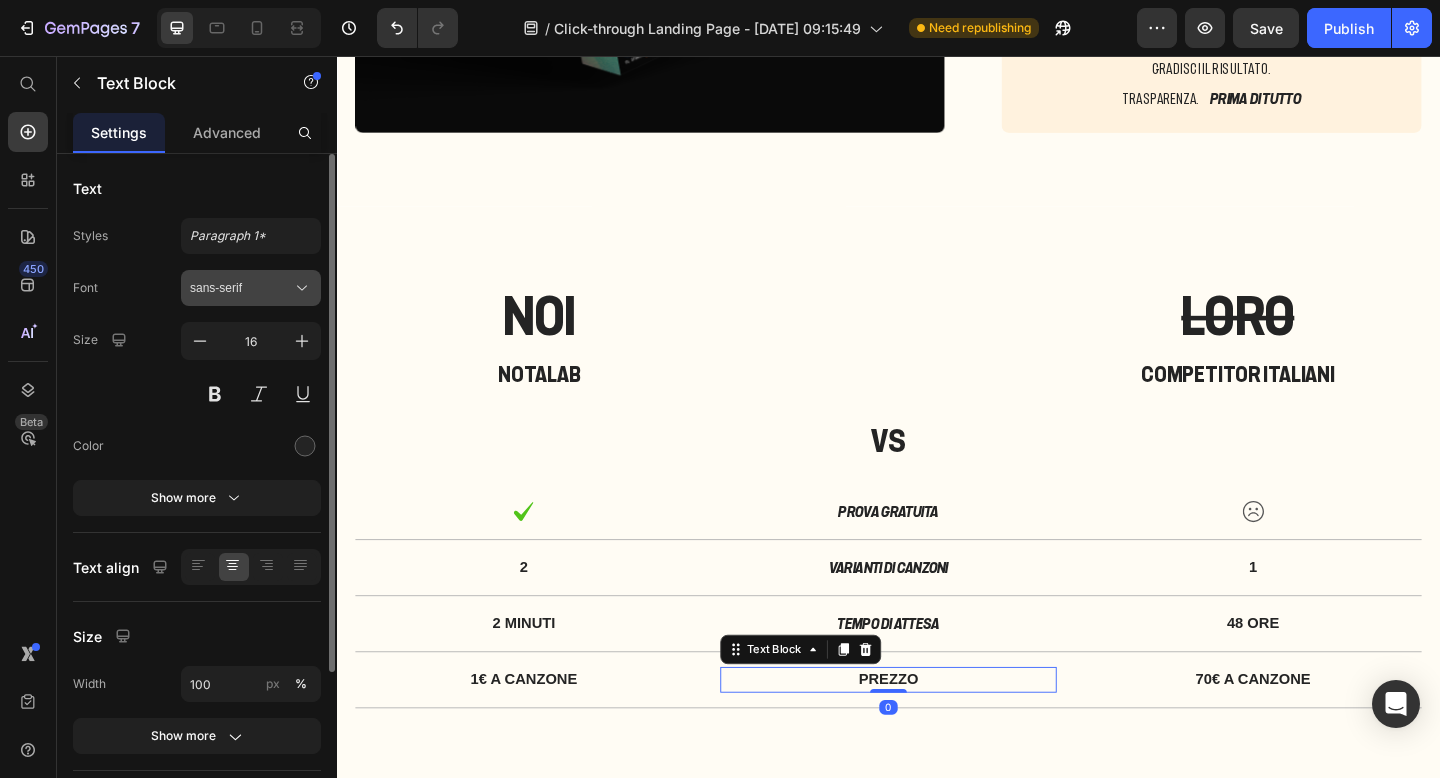 click on "sans-serif" at bounding box center (241, 288) 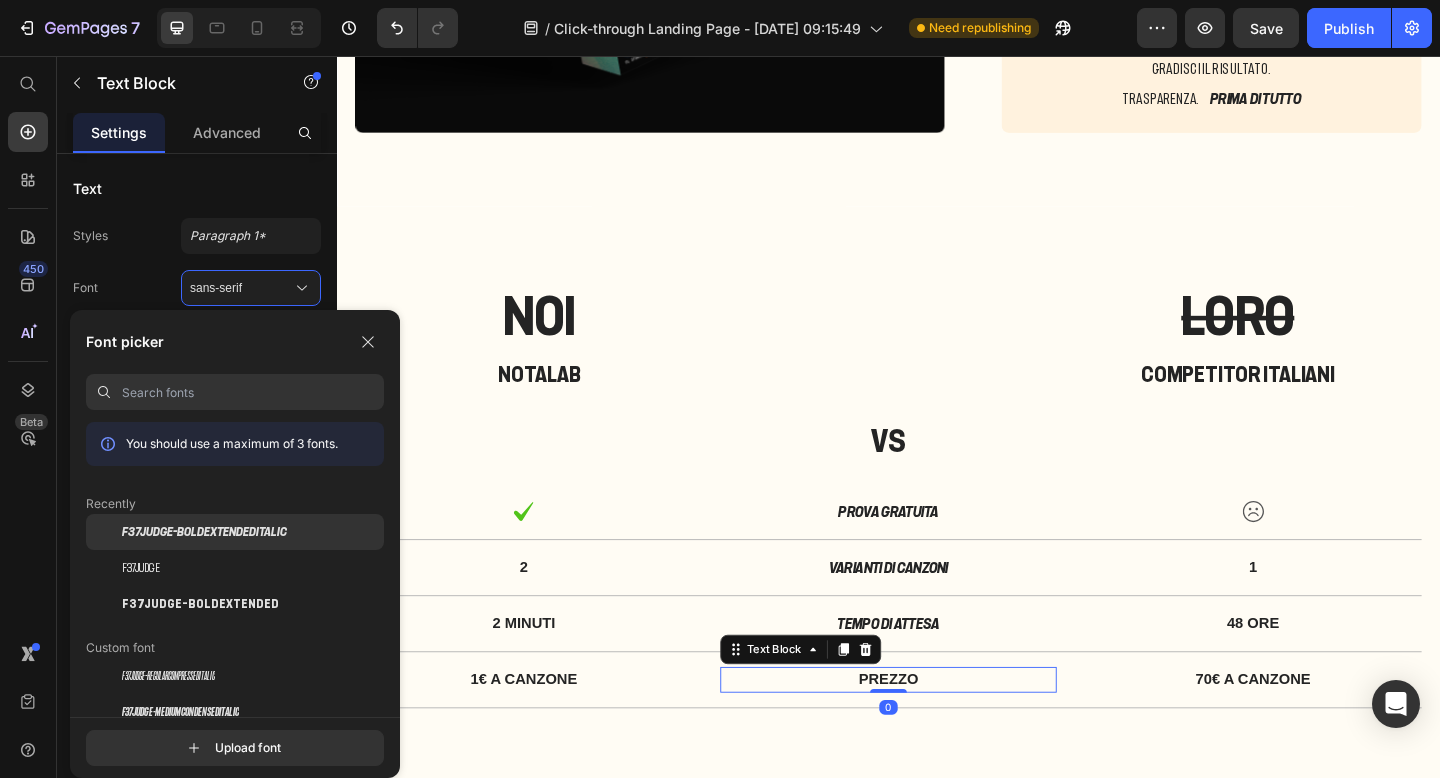 click on "F37Judge-BoldExtendedItalic" at bounding box center (204, 532) 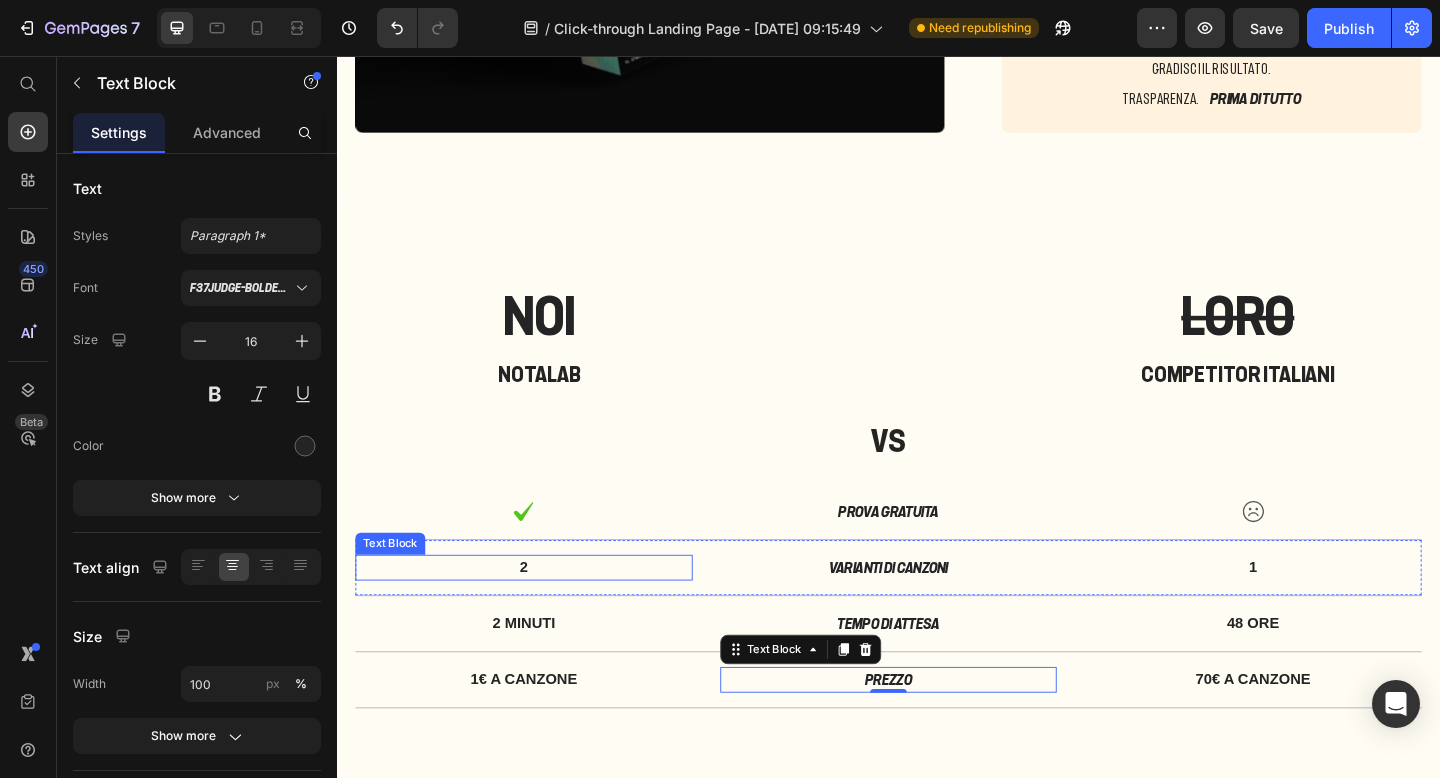 click on "2" at bounding box center (540, 613) 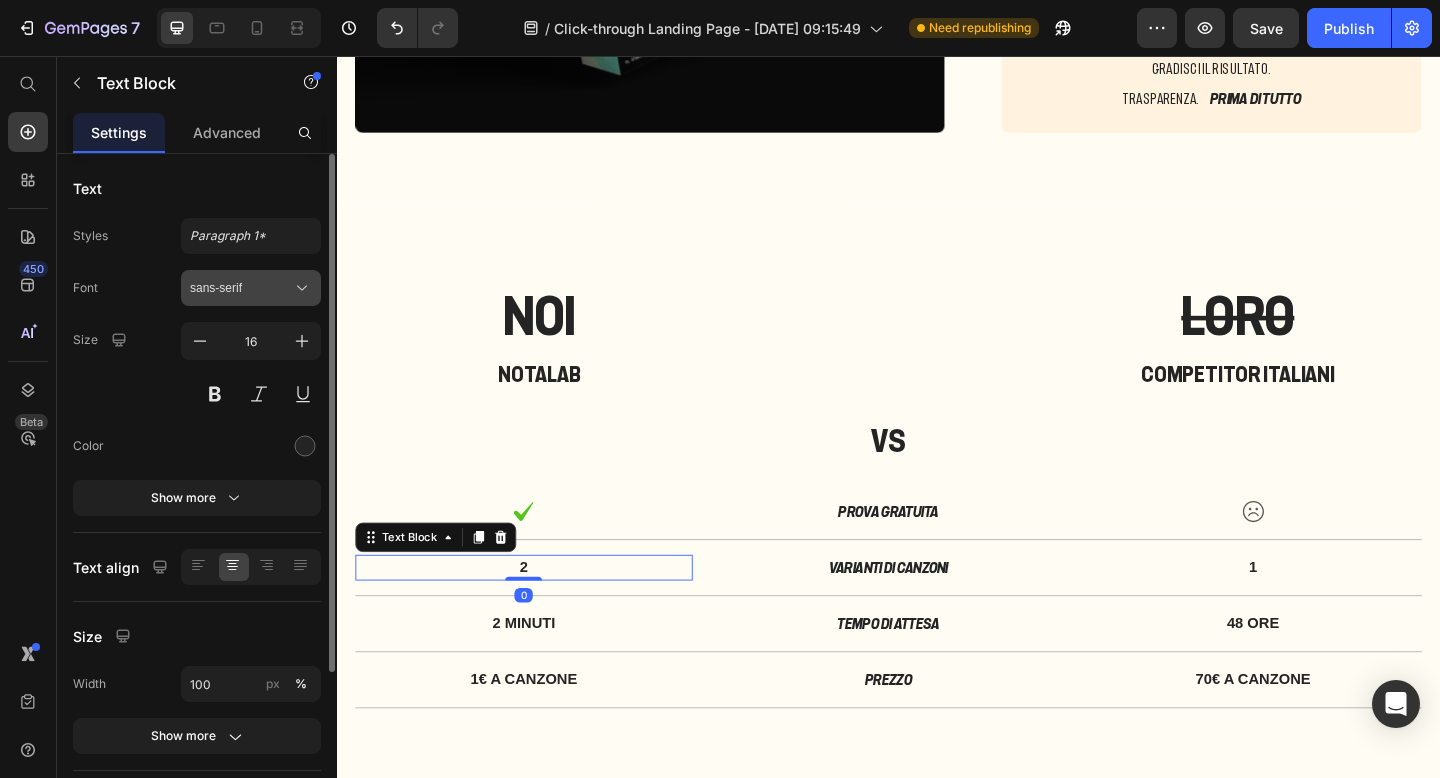 click on "sans-serif" at bounding box center (241, 288) 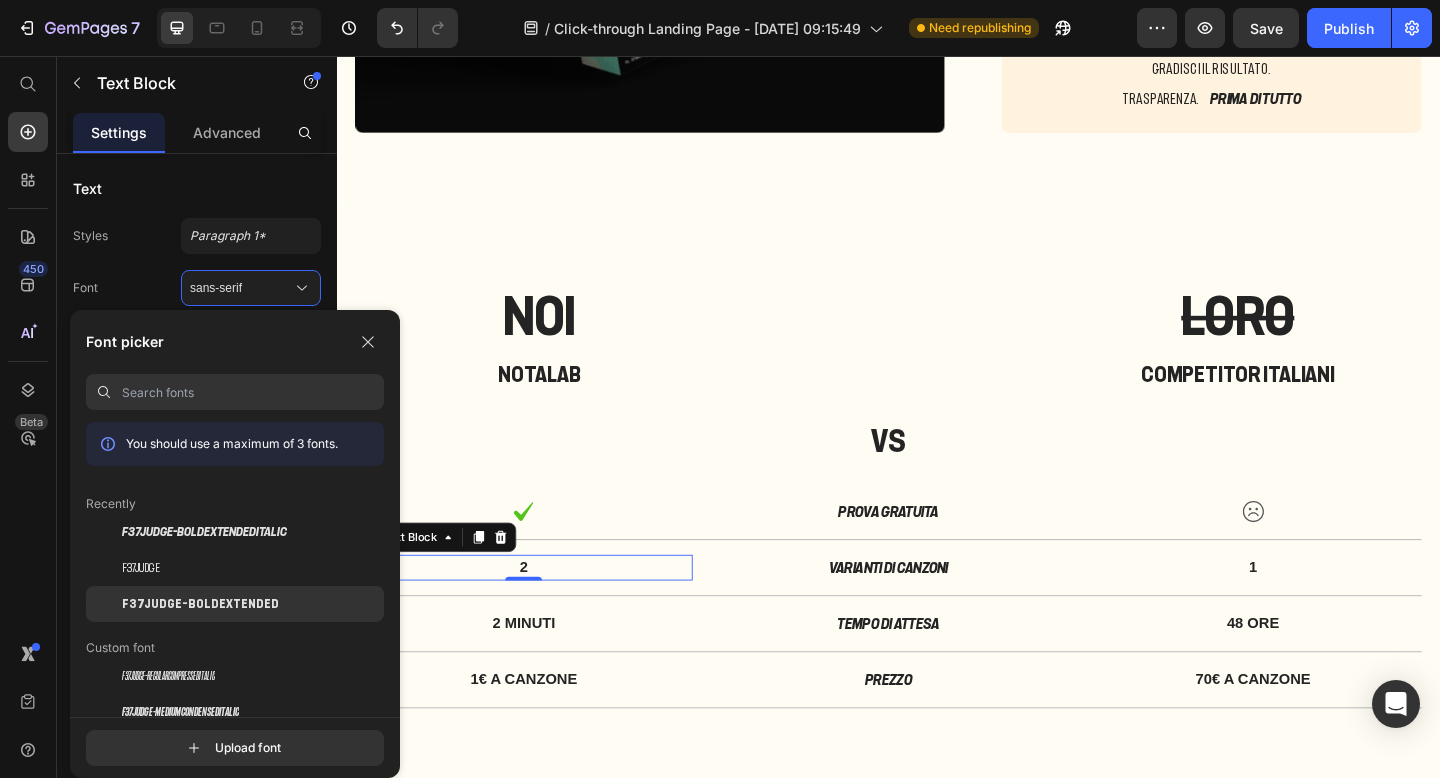 click on "F37Judge-BoldExtended" at bounding box center (200, 604) 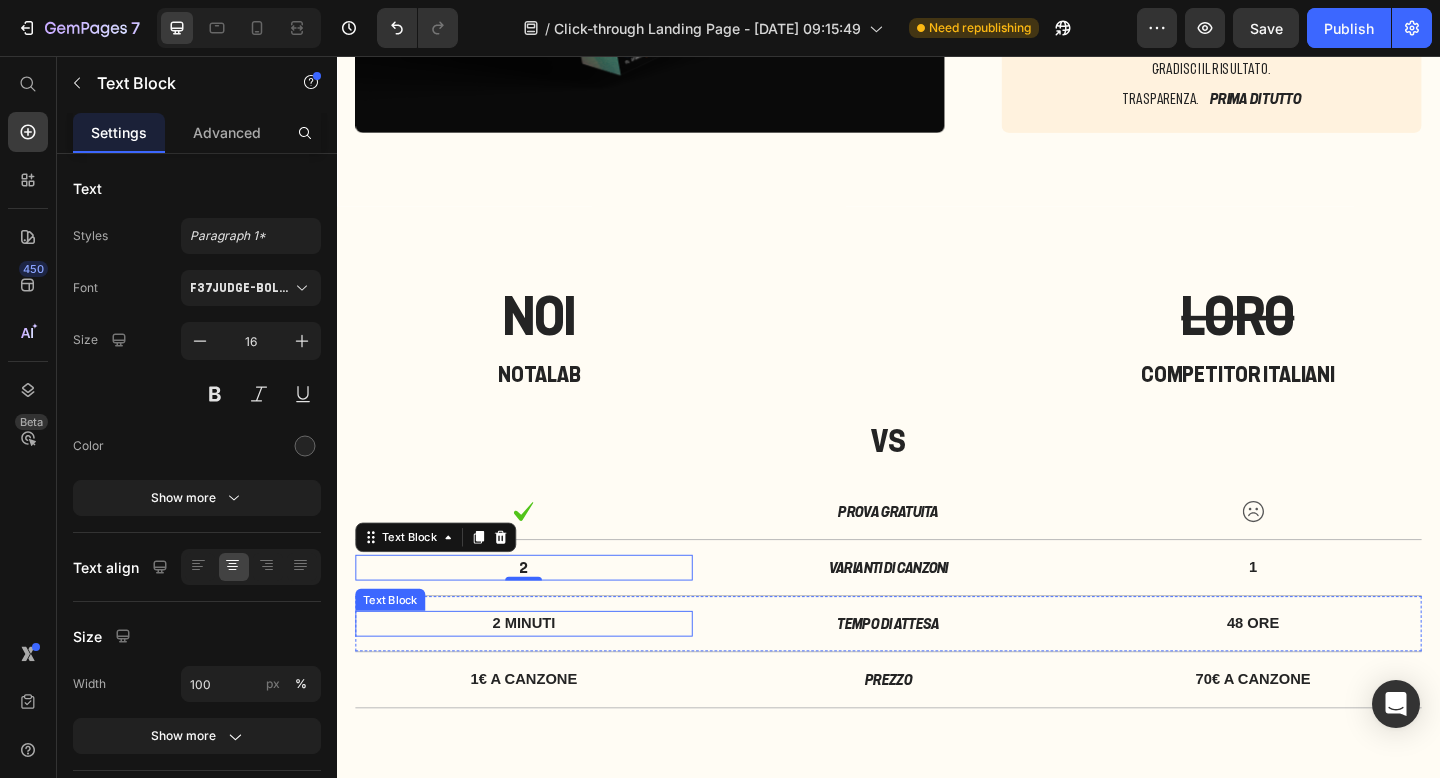click on "2 MINUTI" at bounding box center [540, 674] 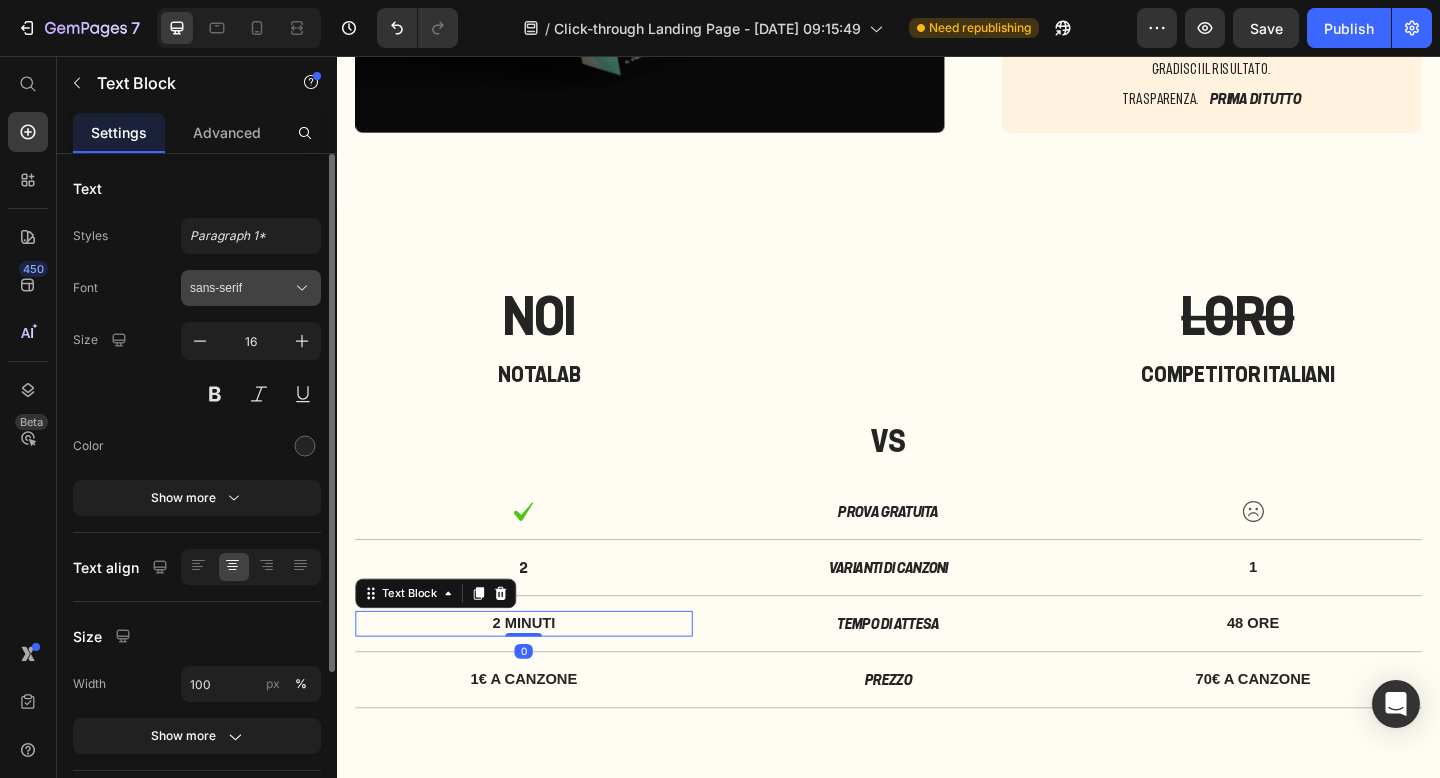 click 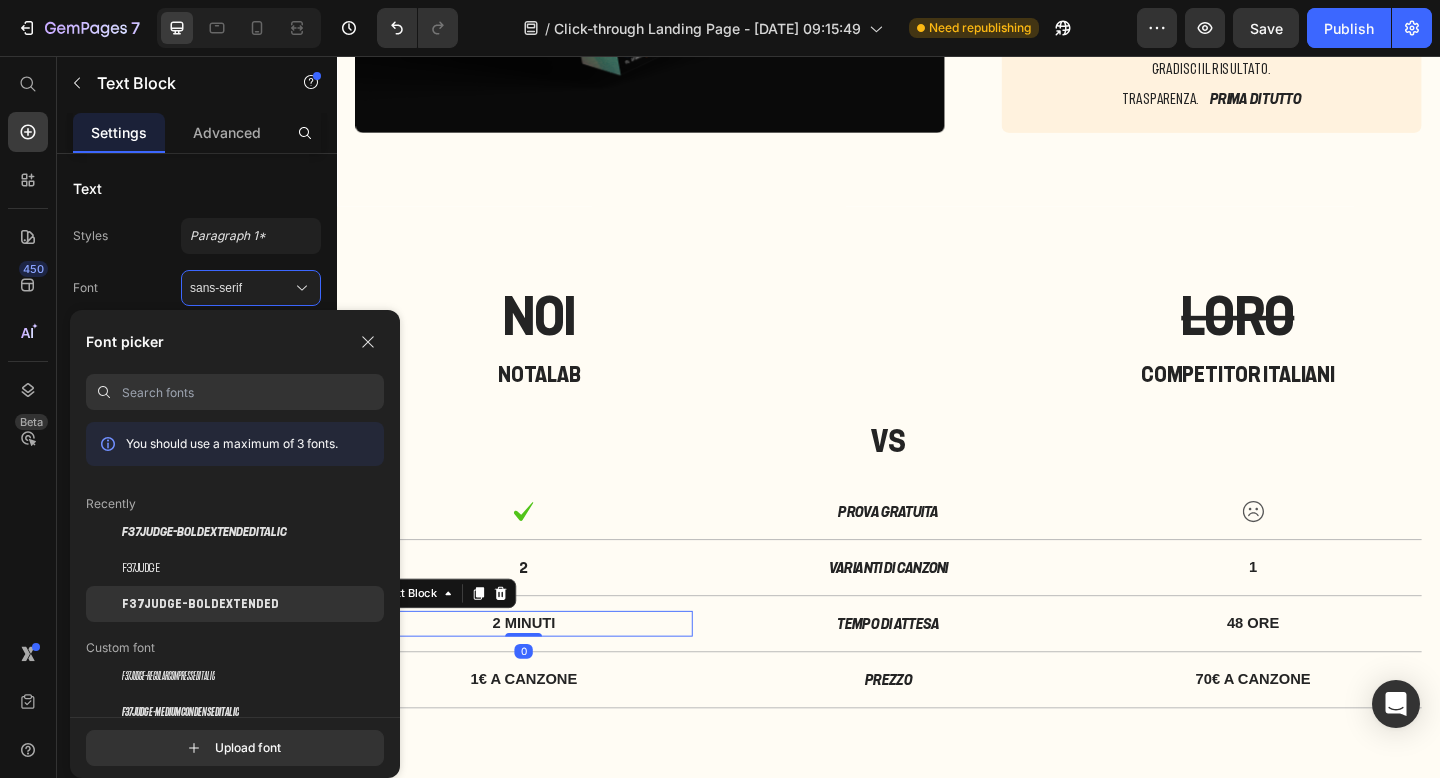 click on "F37Judge-BoldExtended" at bounding box center [200, 604] 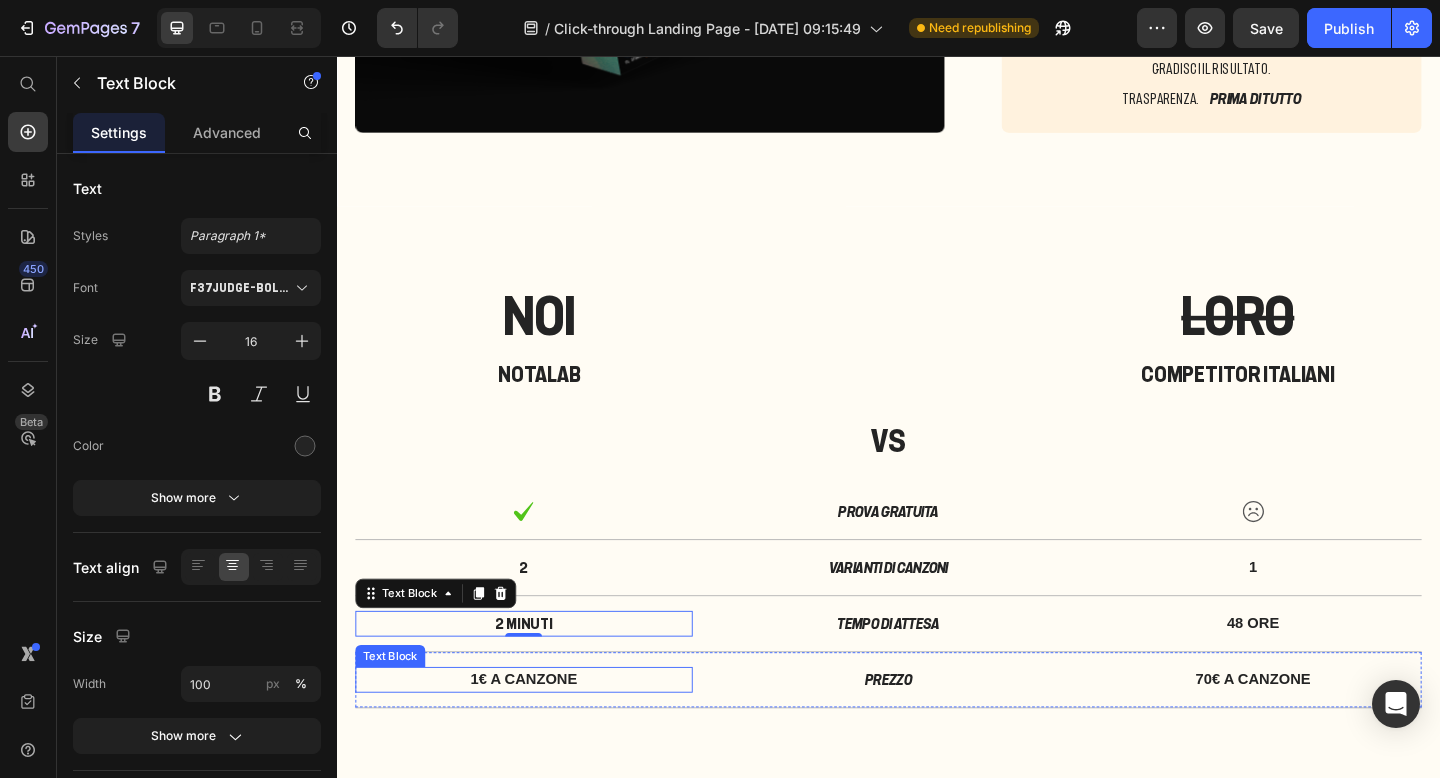 click on "1€ A CANZONE" at bounding box center (540, 735) 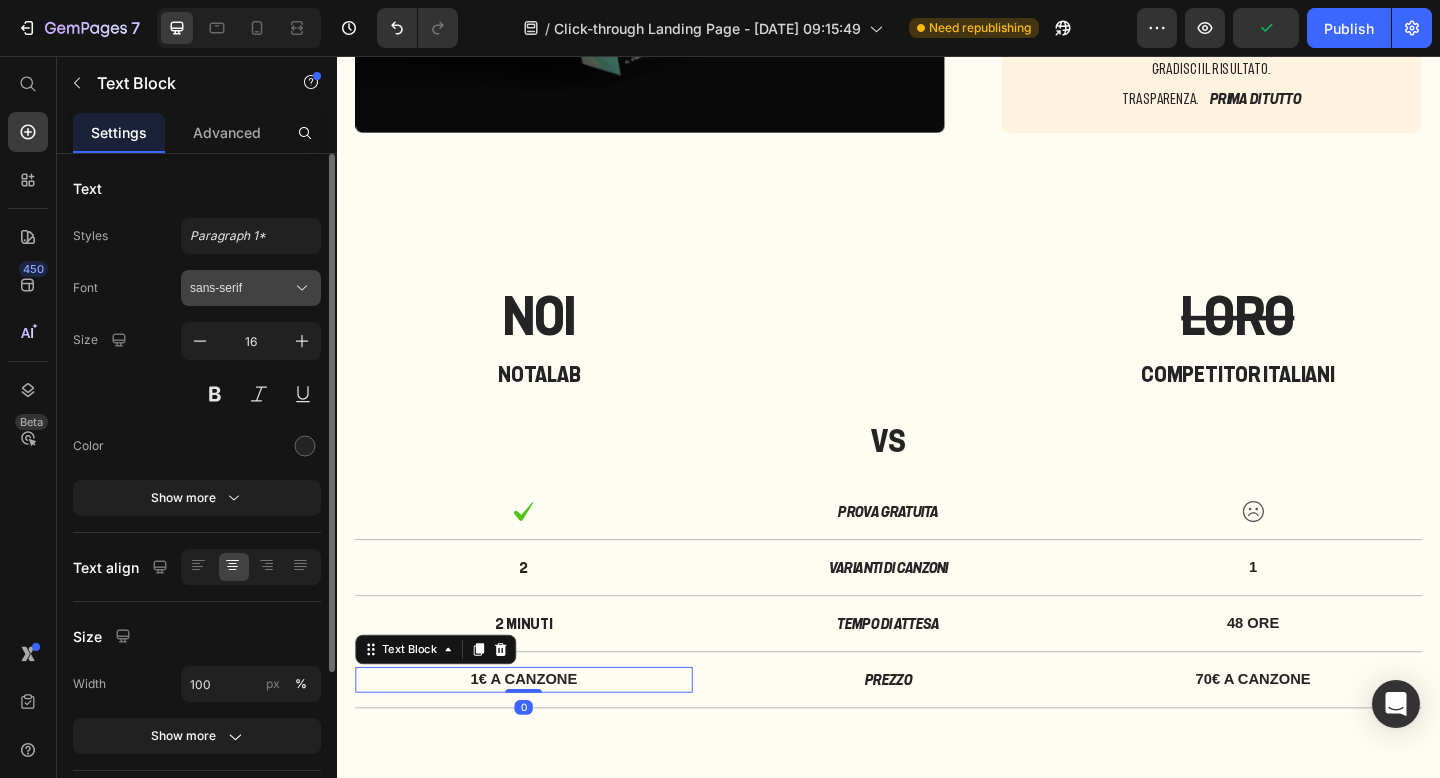 click on "sans-serif" at bounding box center (251, 288) 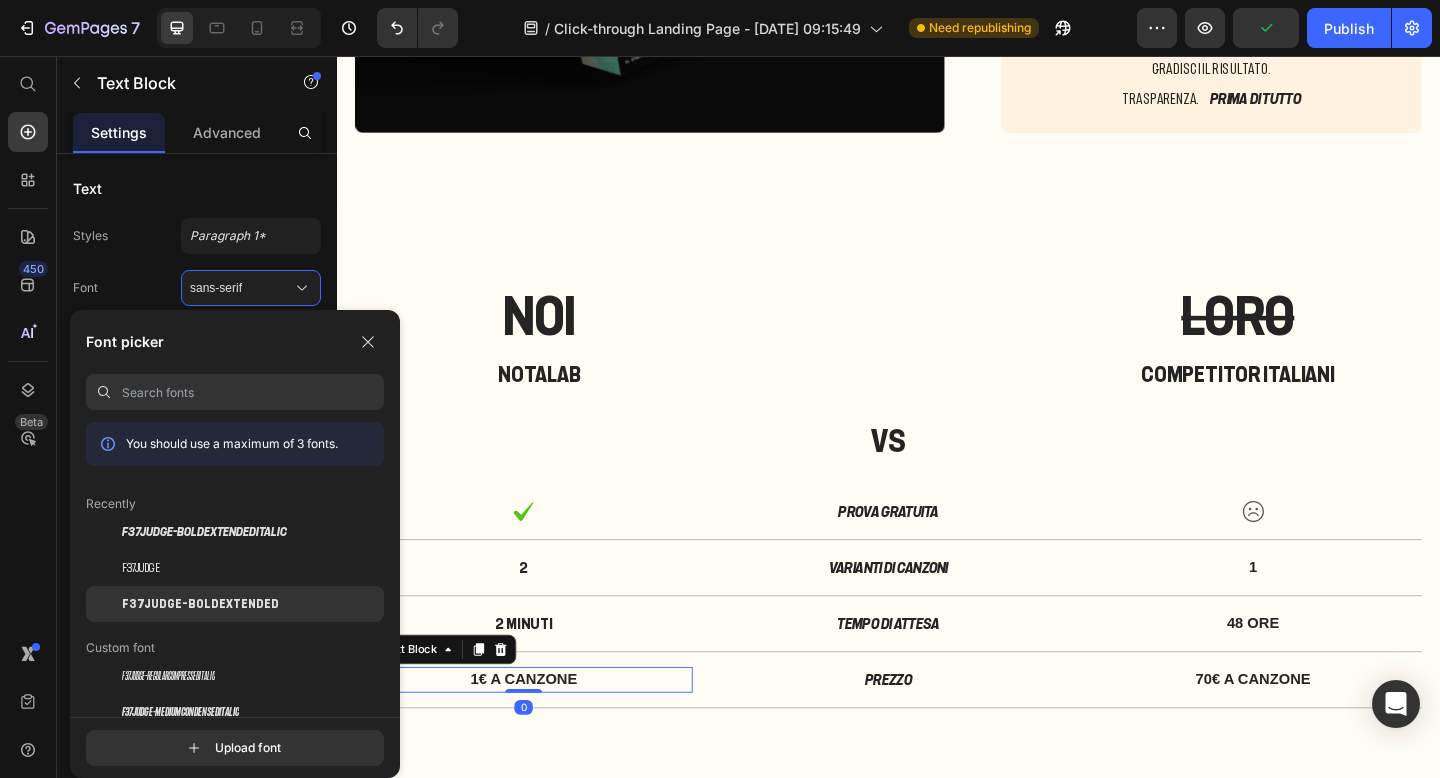 click on "F37Judge-BoldExtended" at bounding box center (200, 604) 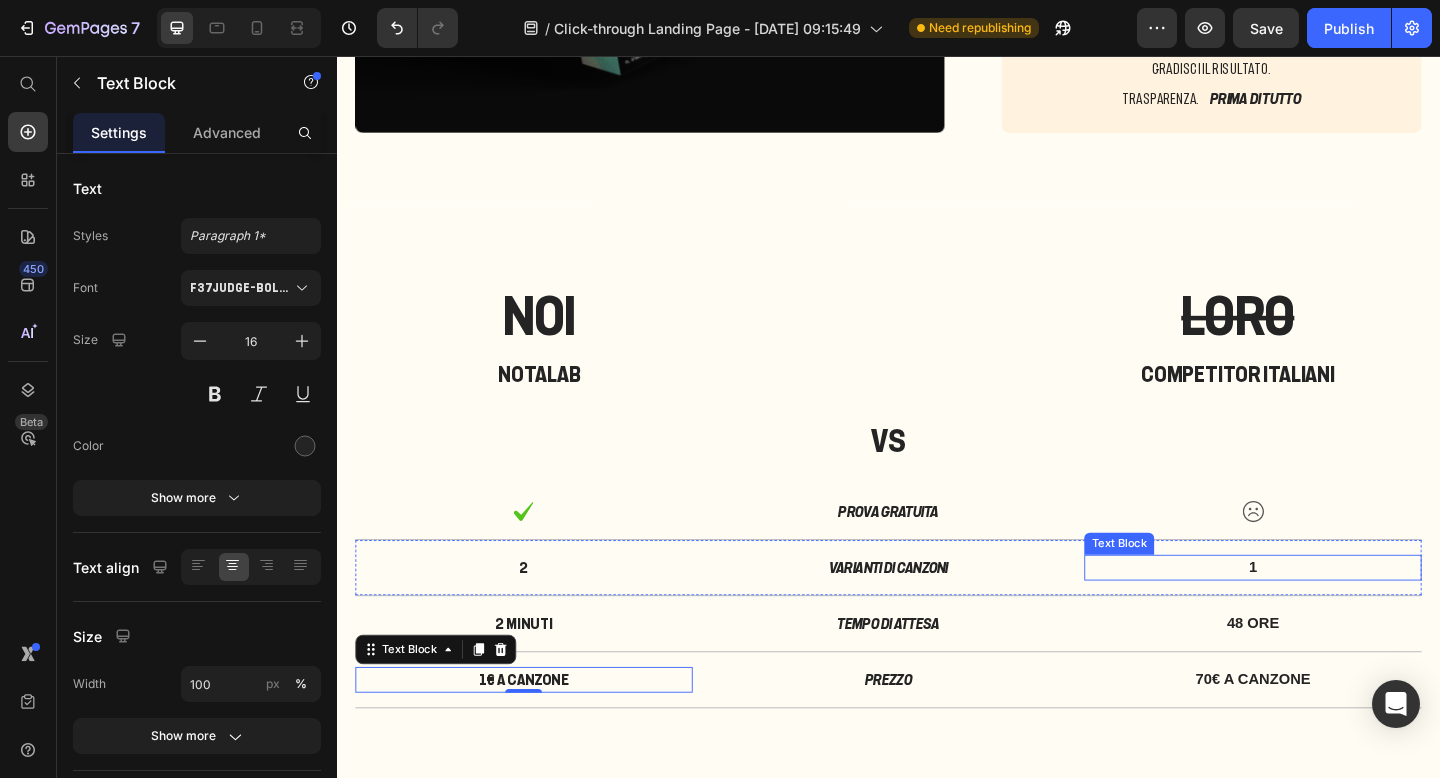 click on "1" at bounding box center (1333, 613) 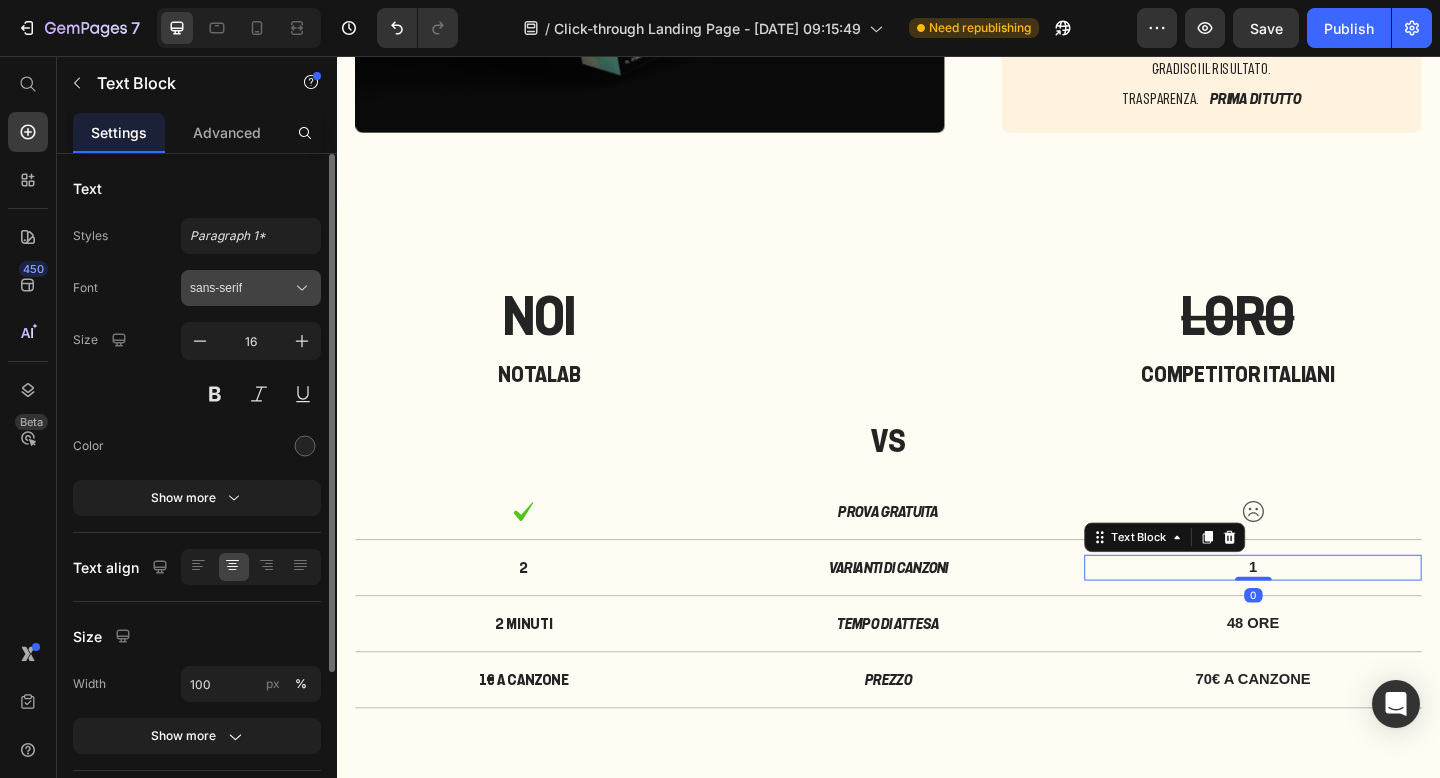 click on "sans-serif" at bounding box center [241, 288] 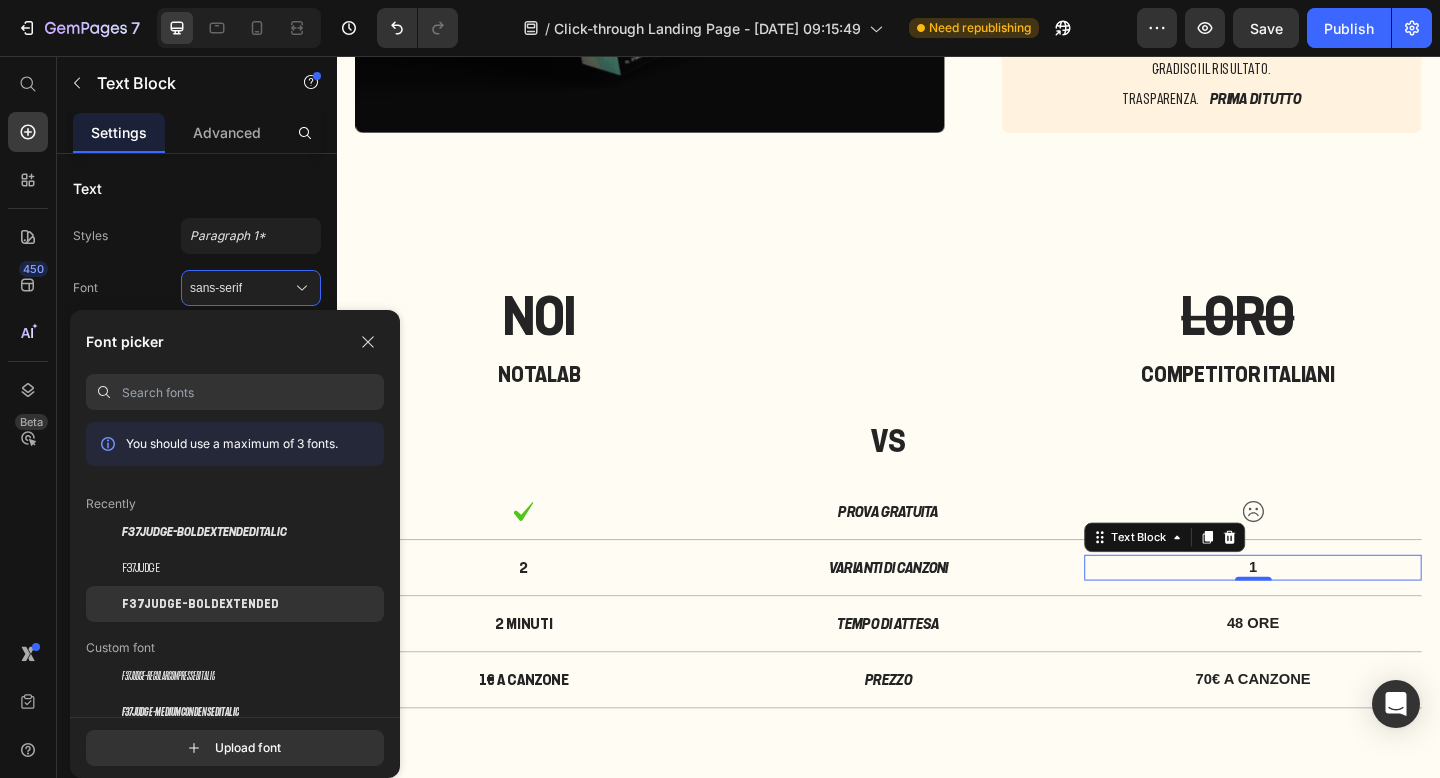 click on "F37Judge-BoldExtended" 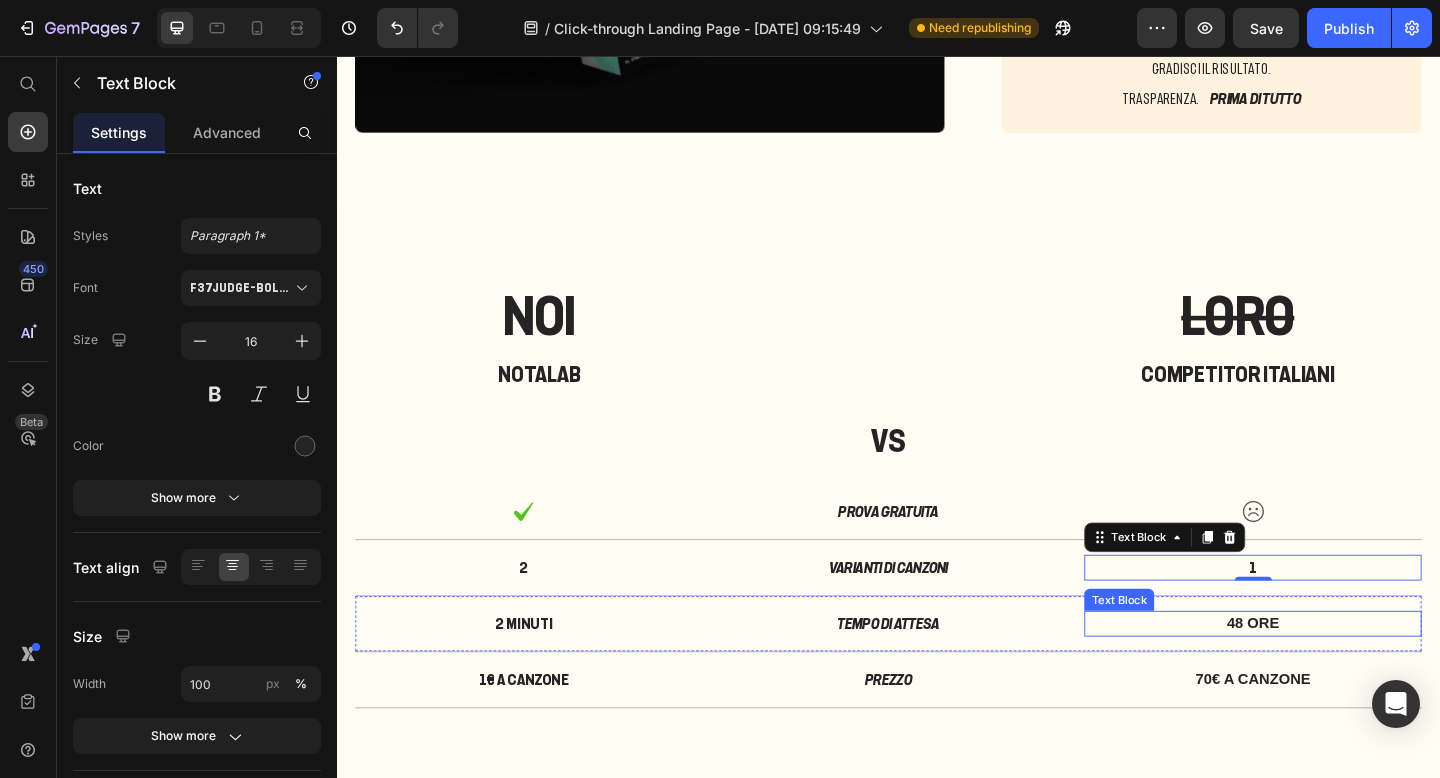 click on "48 ORE" at bounding box center (1333, 674) 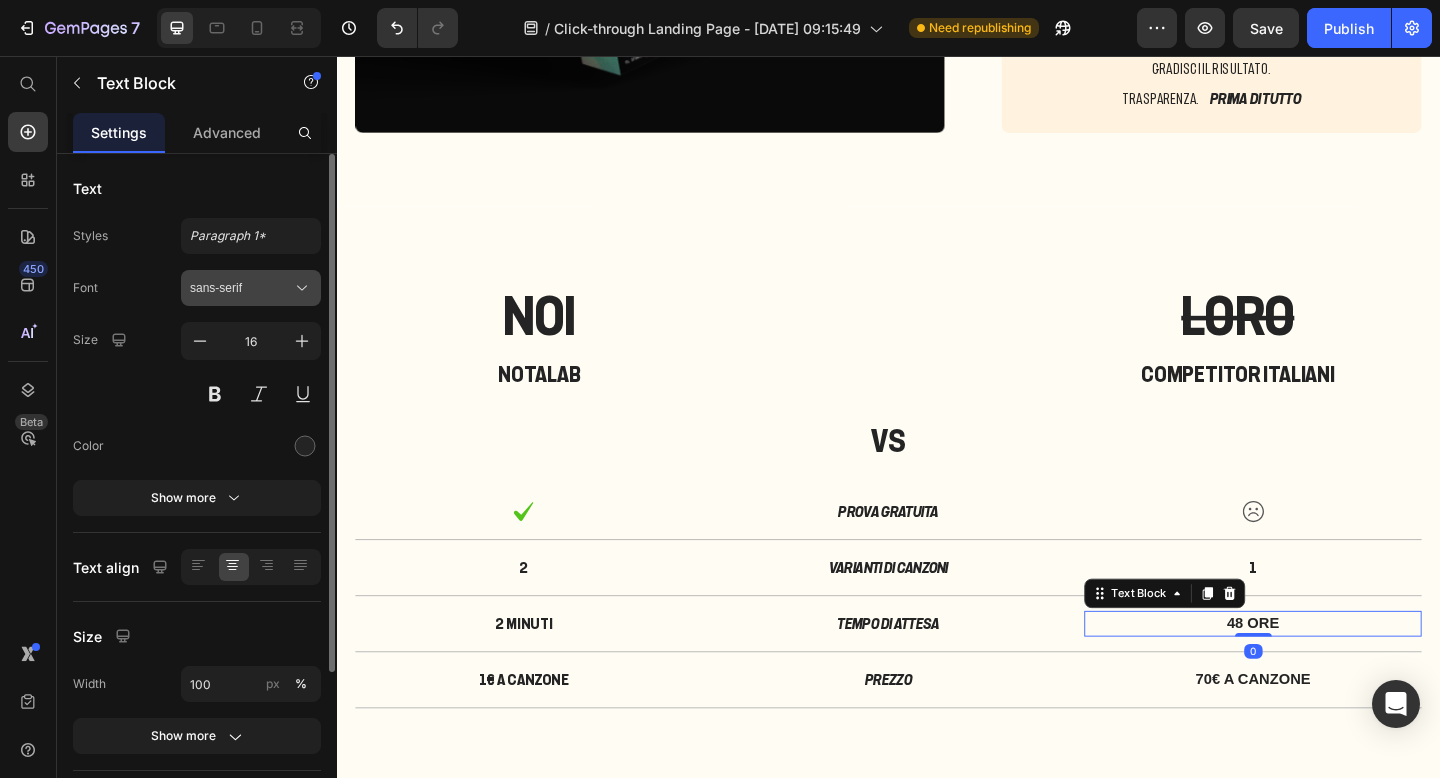 click on "sans-serif" at bounding box center [241, 288] 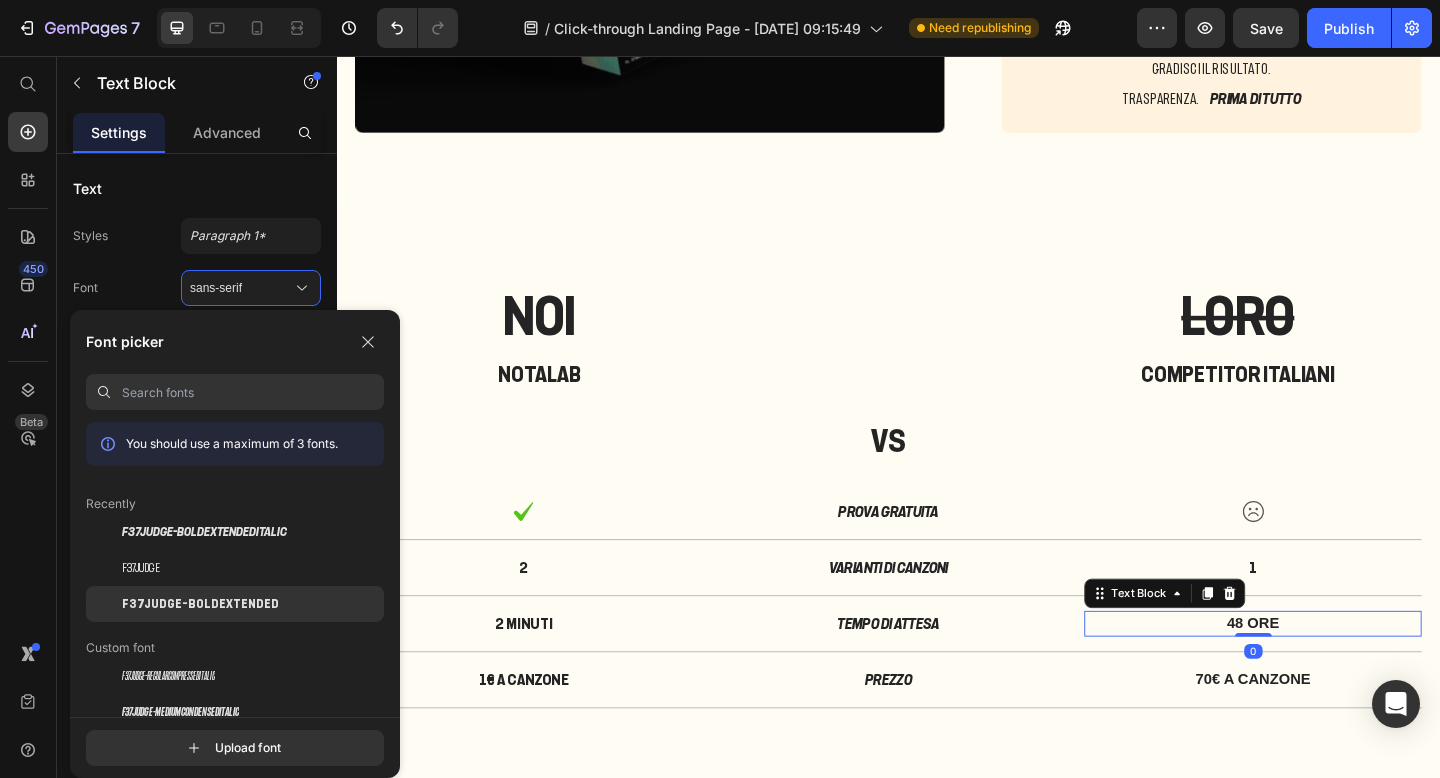 click on "F37Judge-BoldExtended" 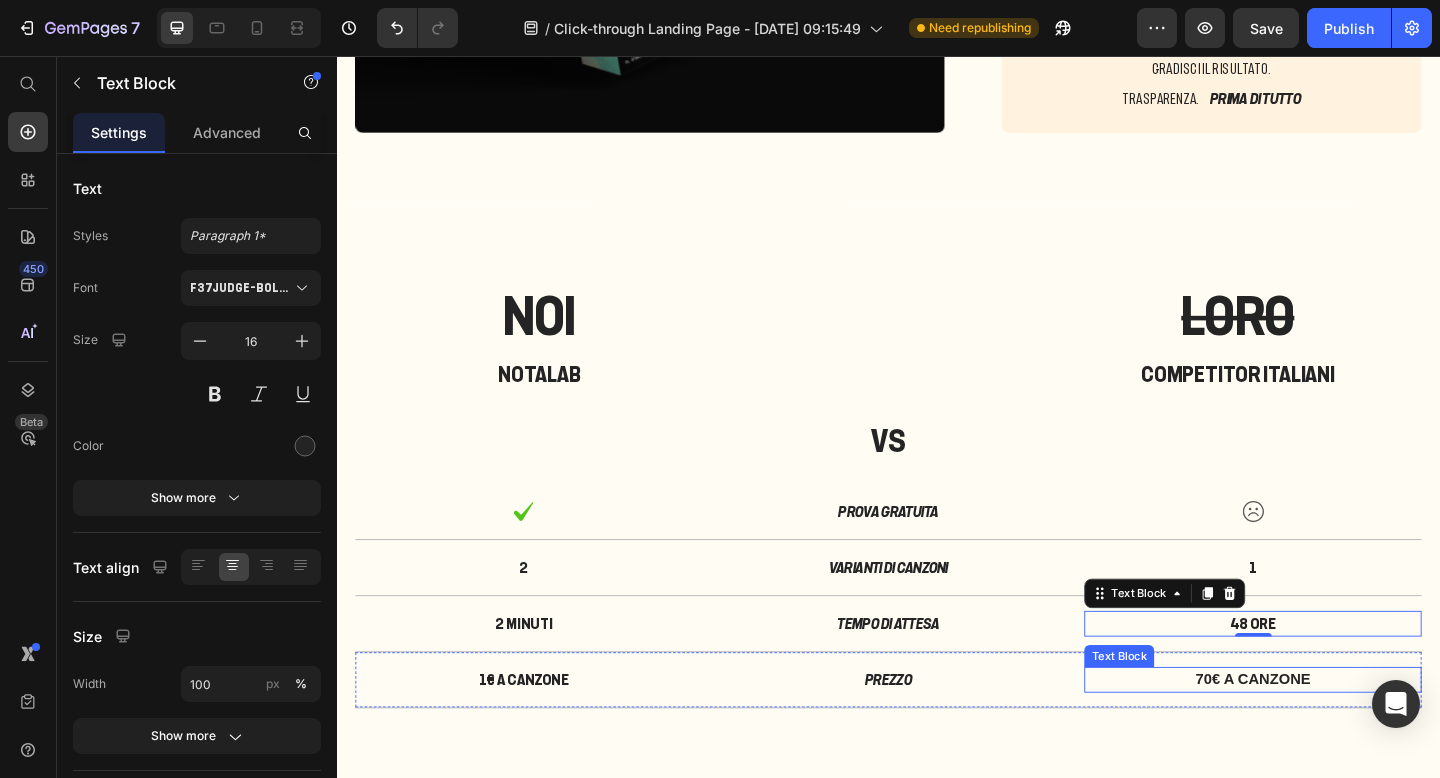 click on "70€ A CANZONE" at bounding box center (1333, 735) 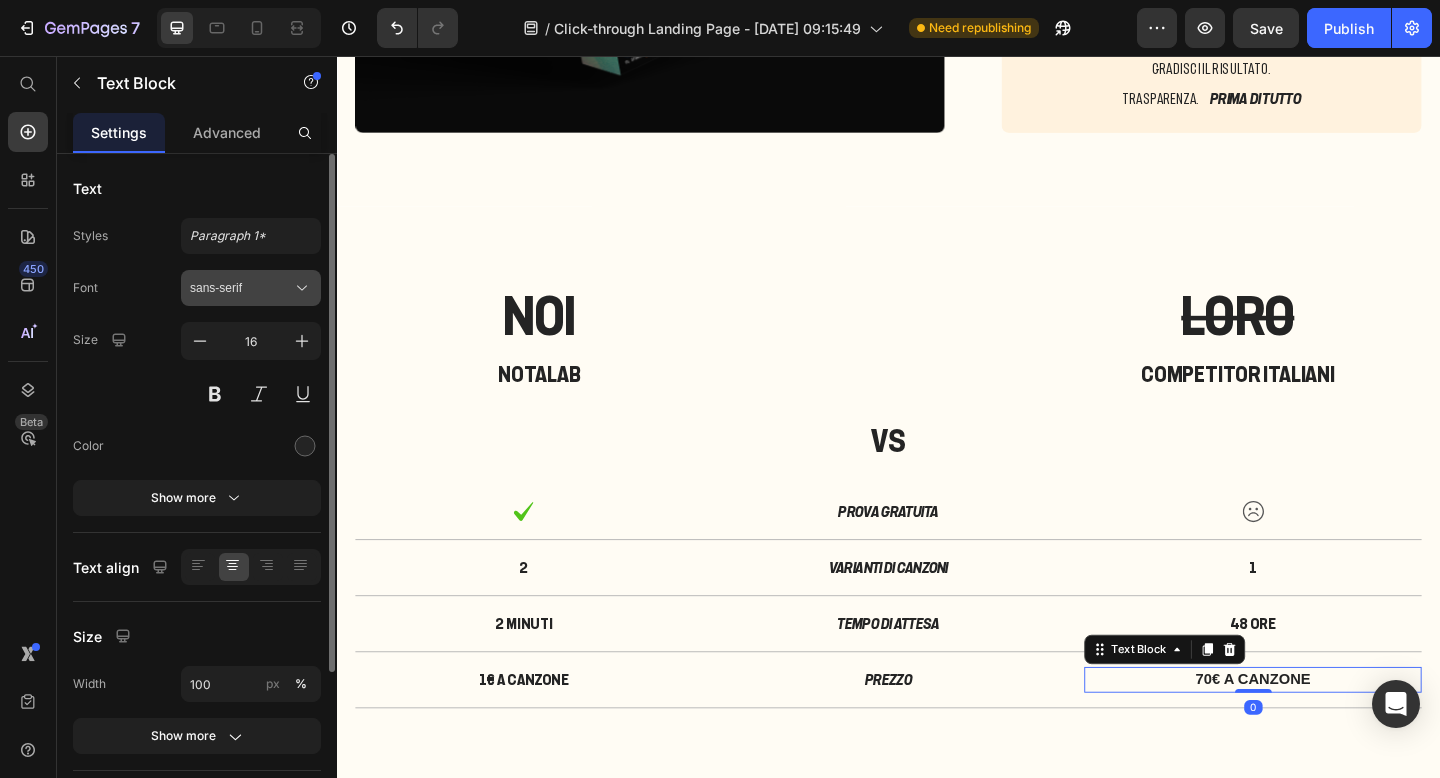 click on "sans-serif" at bounding box center [241, 288] 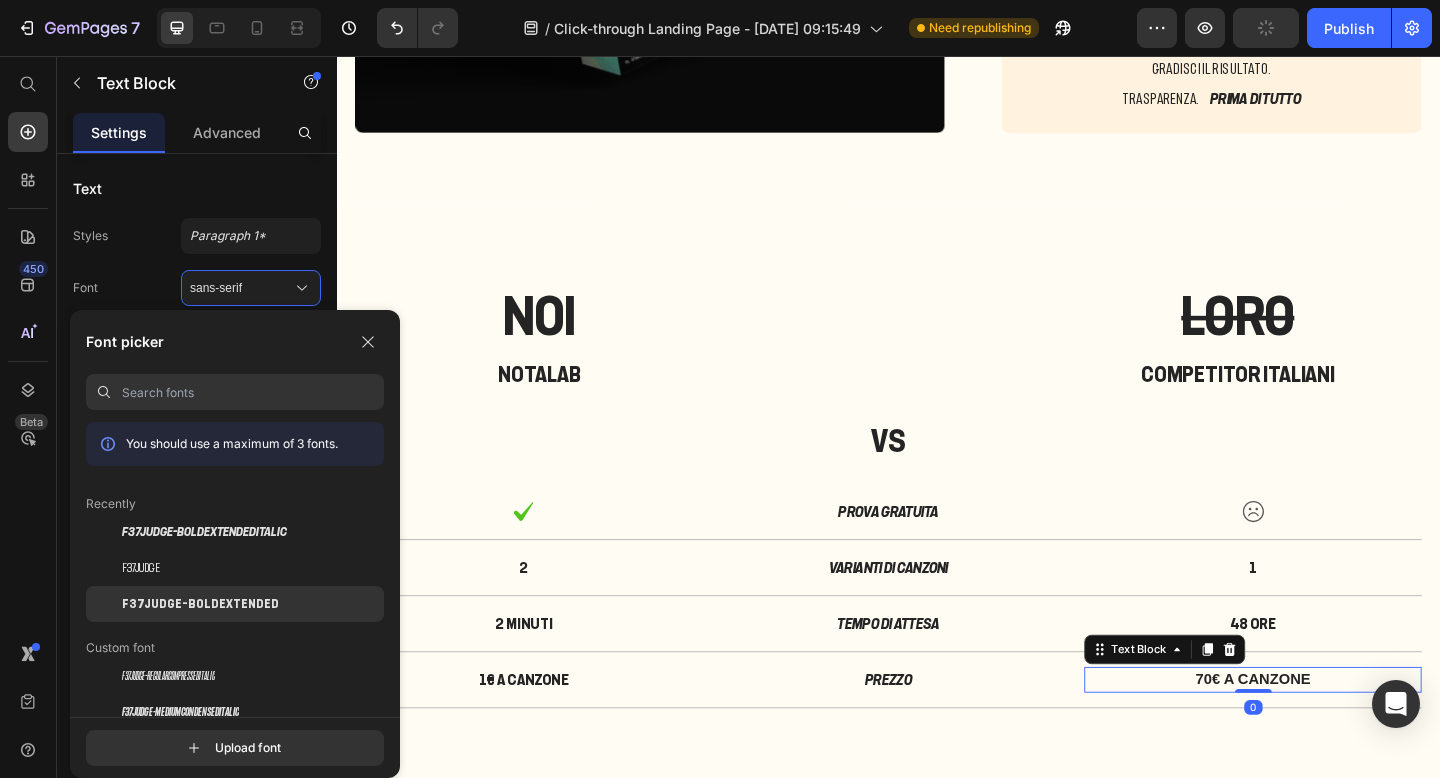 click on "F37Judge-BoldExtended" at bounding box center (200, 604) 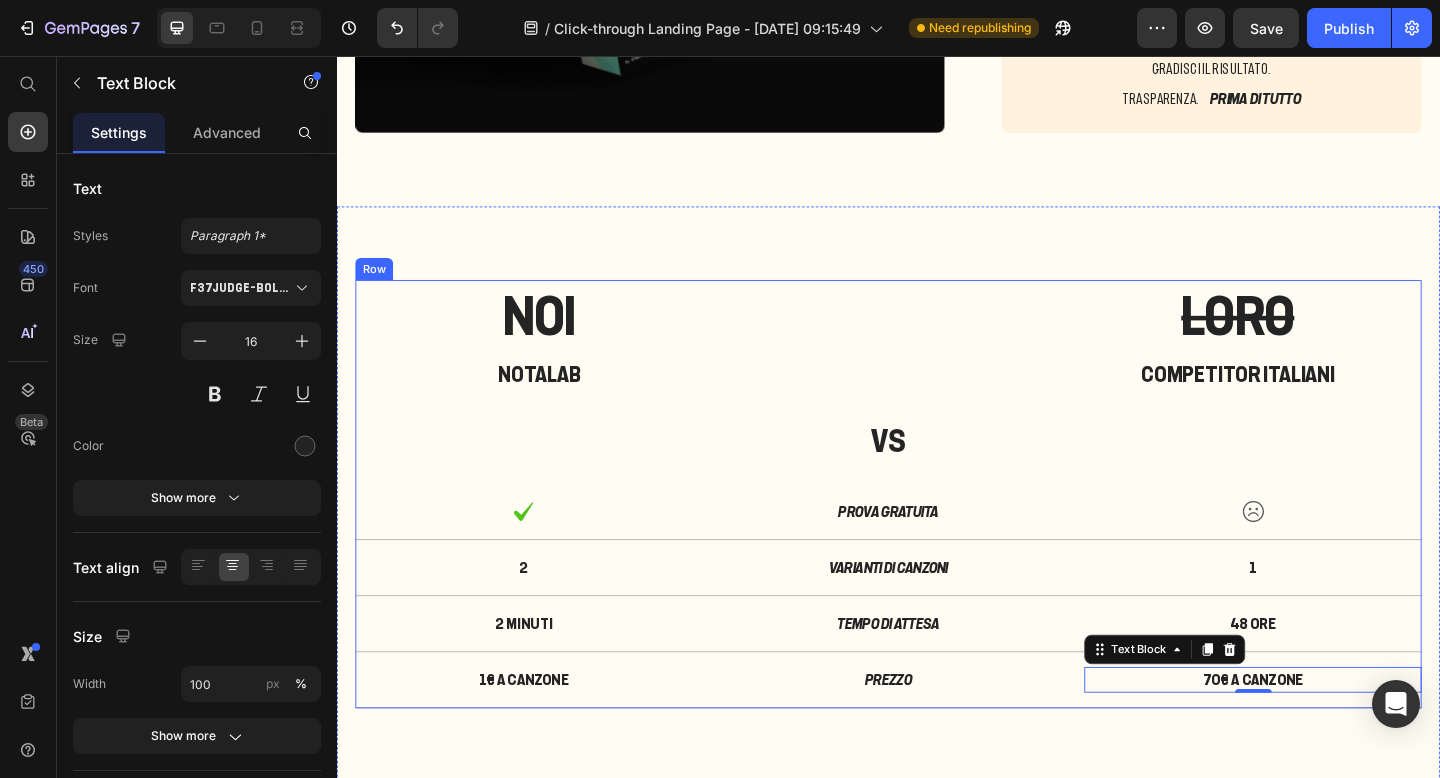 click on "NOI Heading NOTALAB Heading LORO Heading COMPETITOR ITALIANI Heading Row VS Heading
Icon PROVA GRATUITA Text Block
Icon Row 2 Text Block VARIANTI DI CANZONI Text Block 1 Text Block Row 2 MINUTI Text Block TEMPO DI ATTESA Text Block 48 ORE Text Block Row 1€ A CANZONE Text Block PREZZO Text Block 70€ A CANZONE Text Block   0 Row" at bounding box center (937, 533) 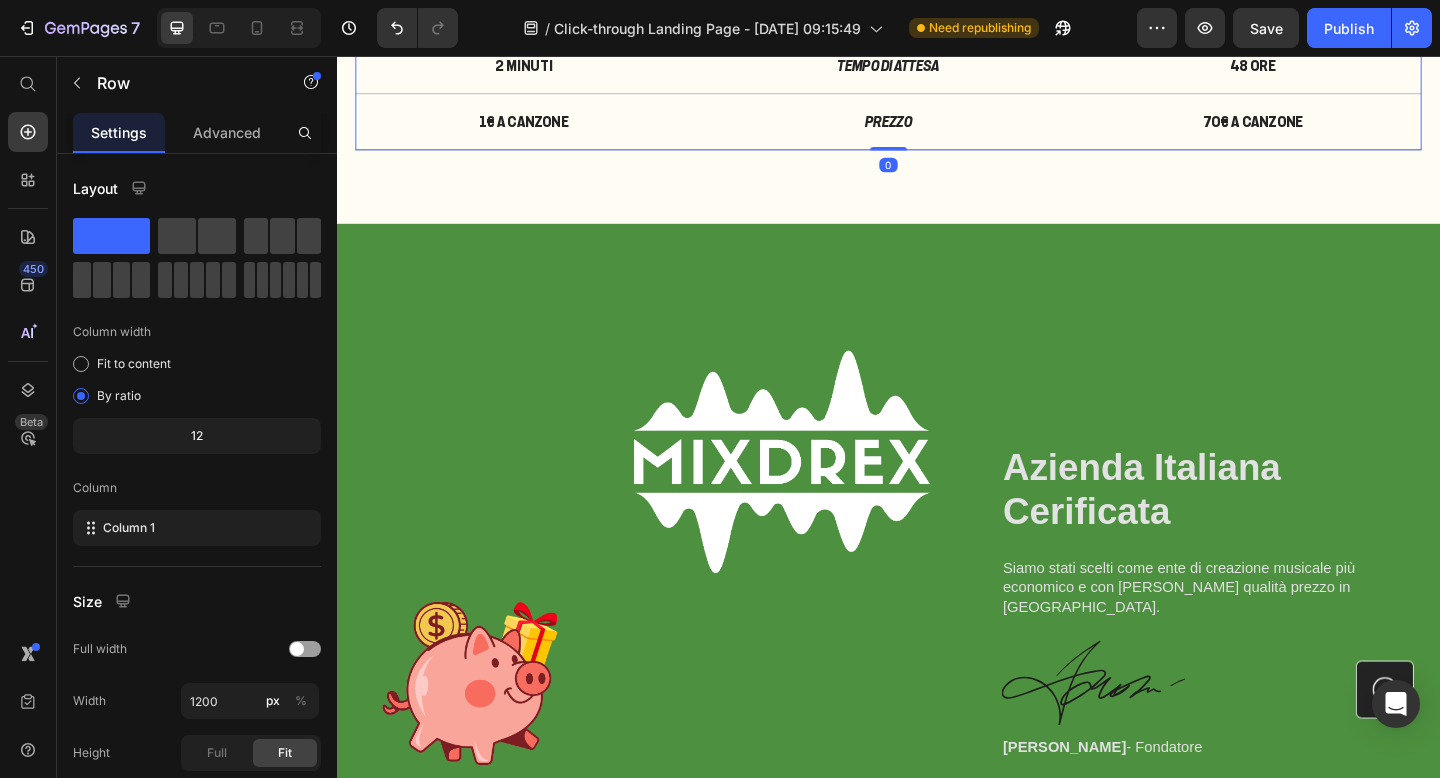 scroll, scrollTop: 11531, scrollLeft: 0, axis: vertical 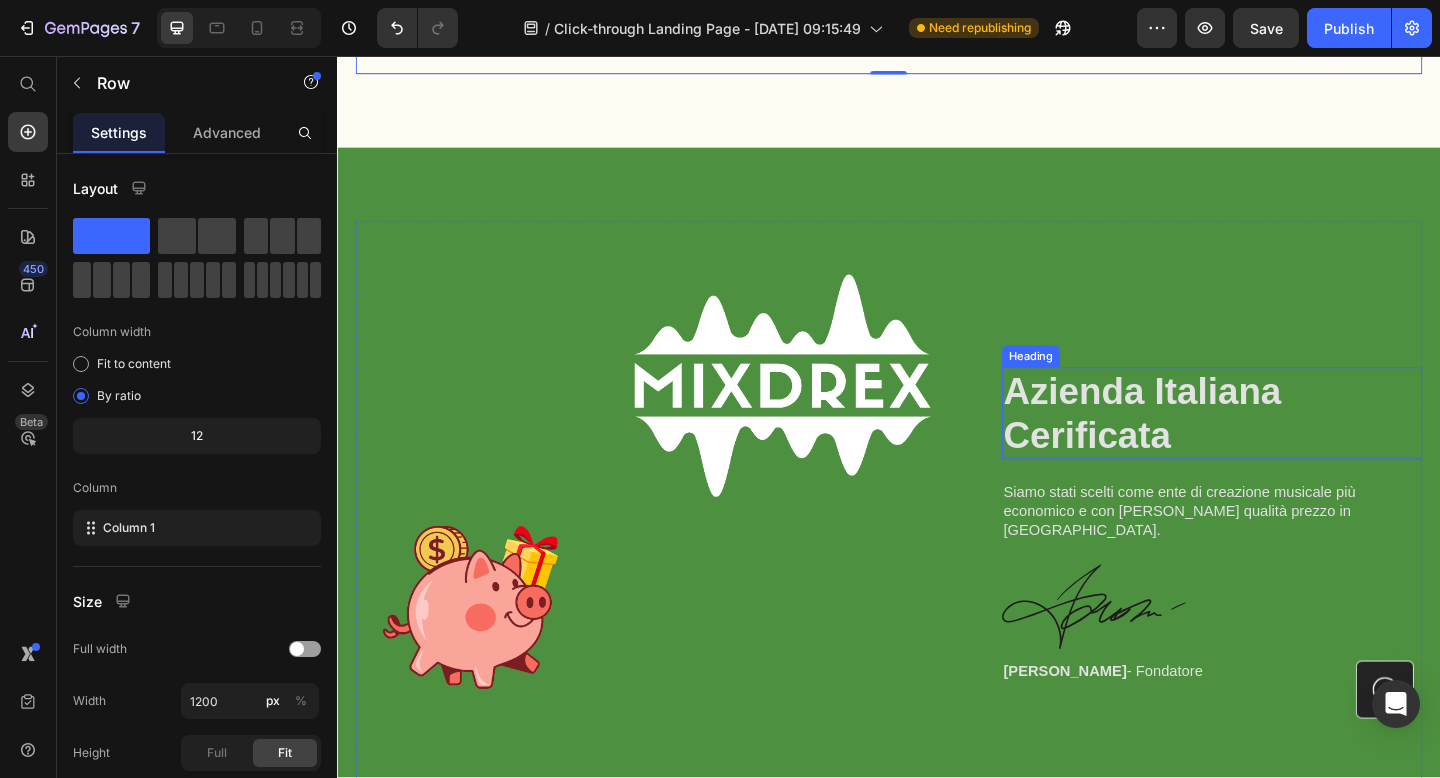 click on "Azienda Italiana Cerificata" at bounding box center [1289, 445] 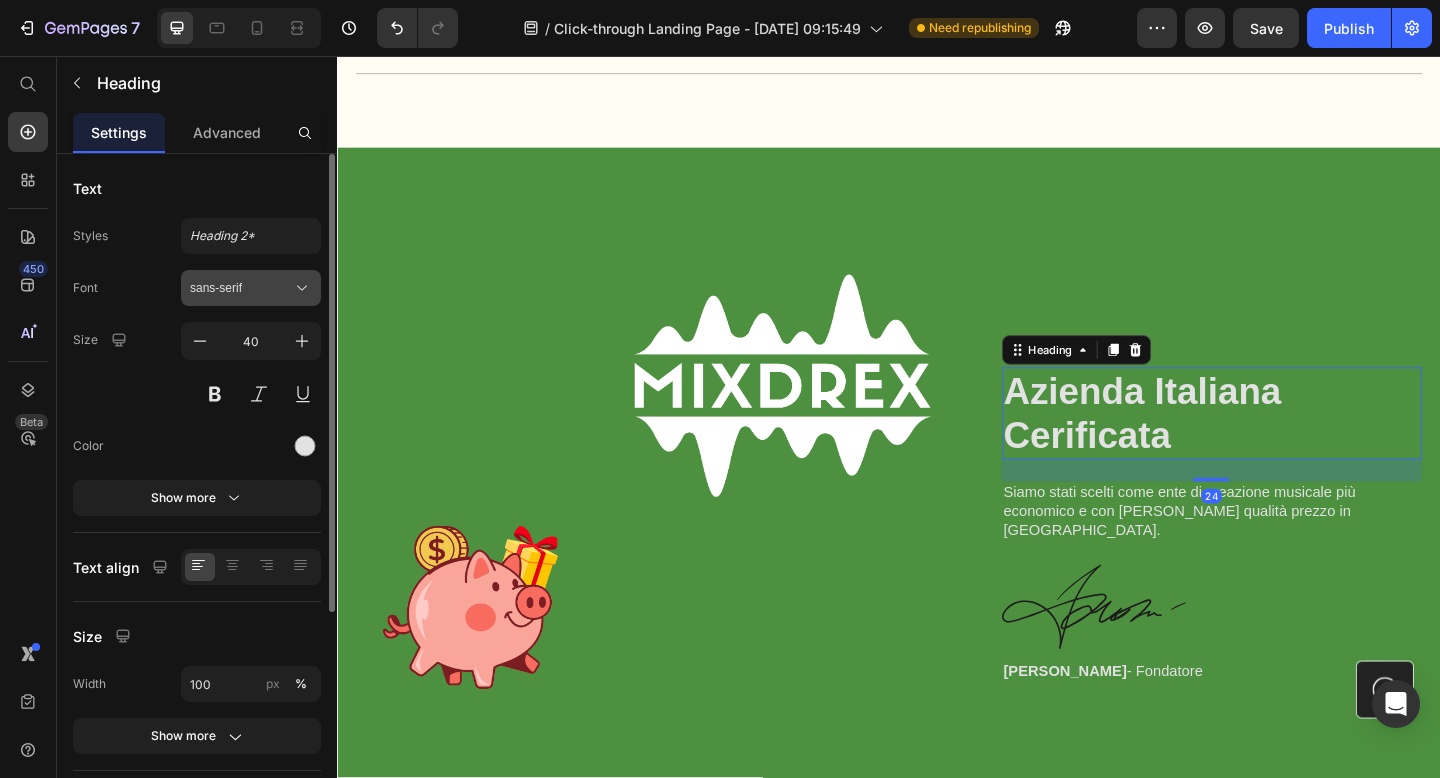 click on "sans-serif" at bounding box center (251, 288) 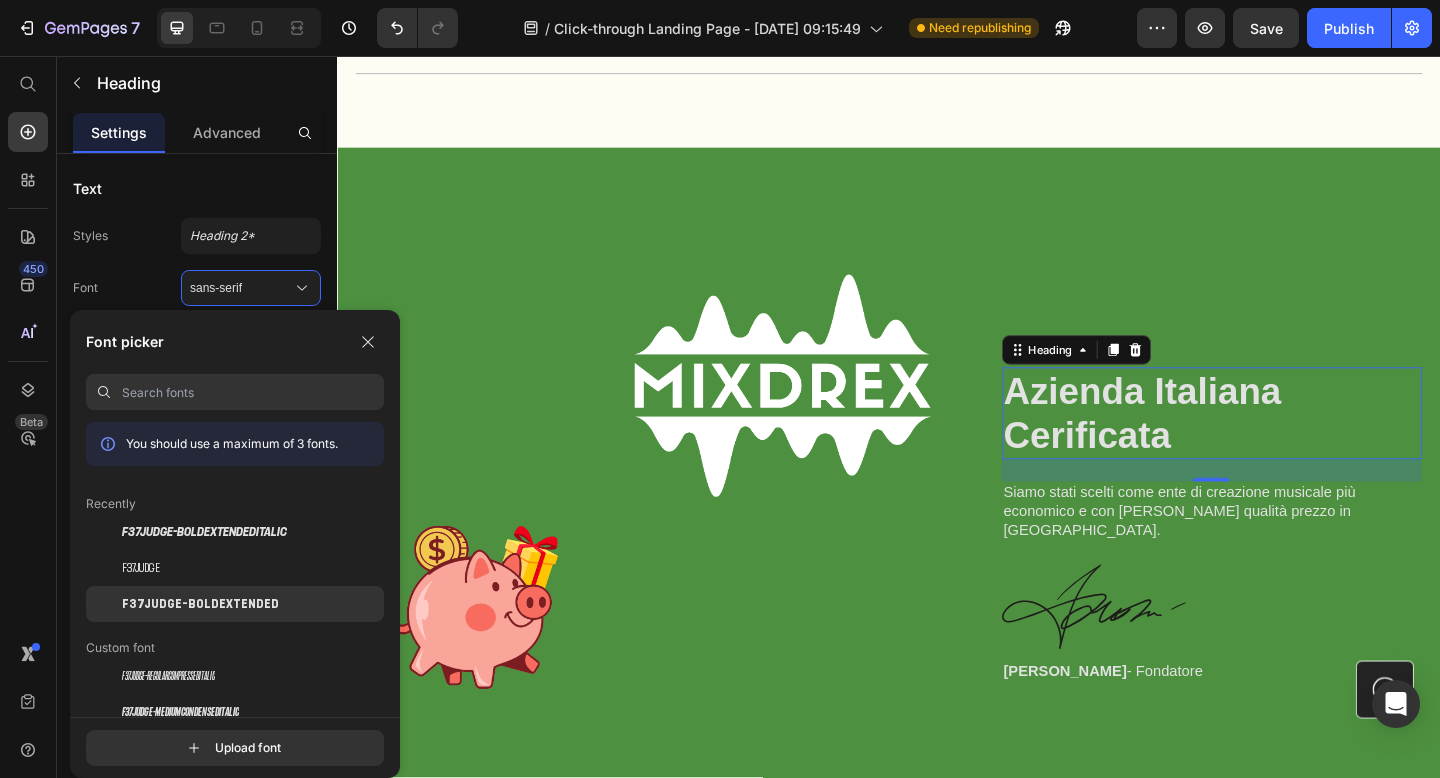 click on "F37Judge-BoldExtended" at bounding box center (200, 604) 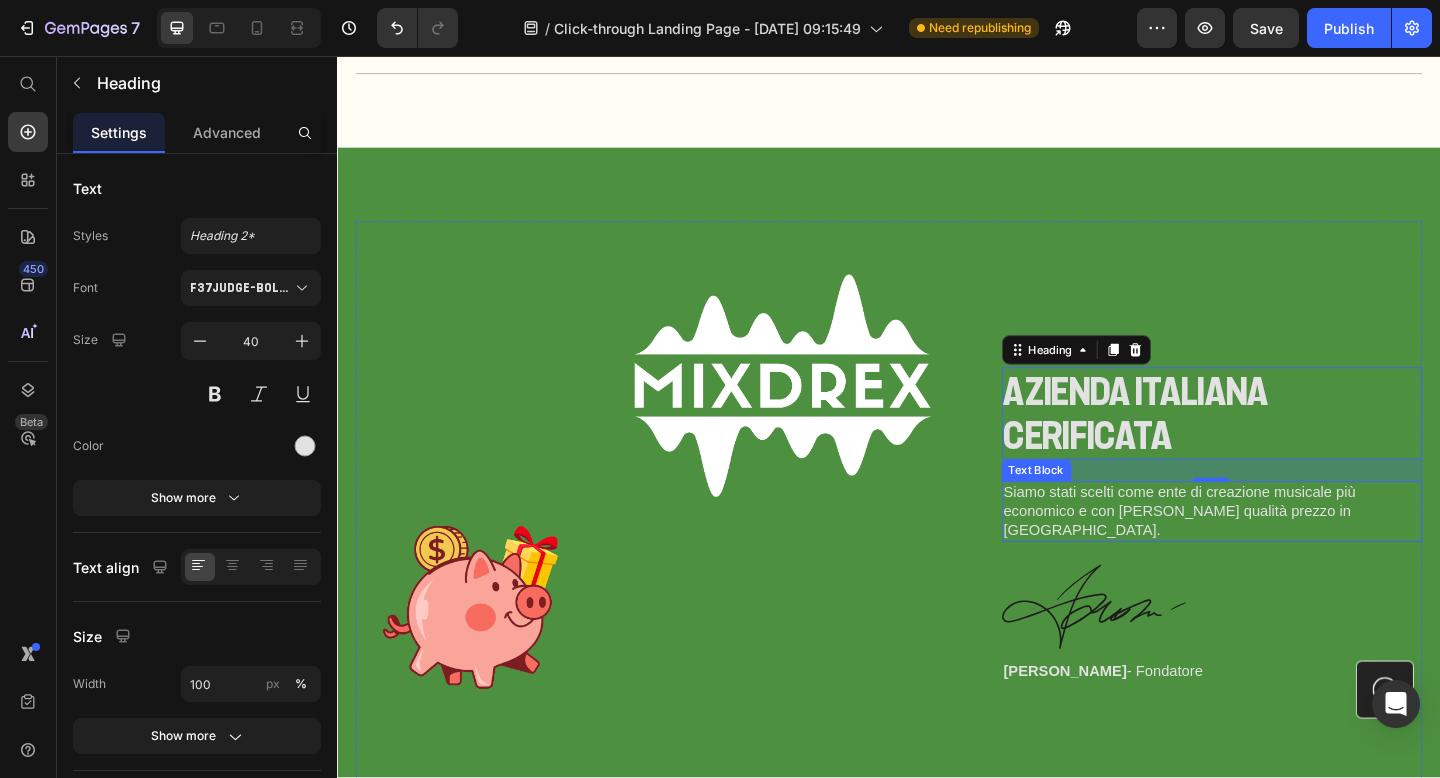 click on "Siamo stati scelti come ente di creazione musicale più economico e con la migliore qualità prezzo in italia." at bounding box center (1289, 552) 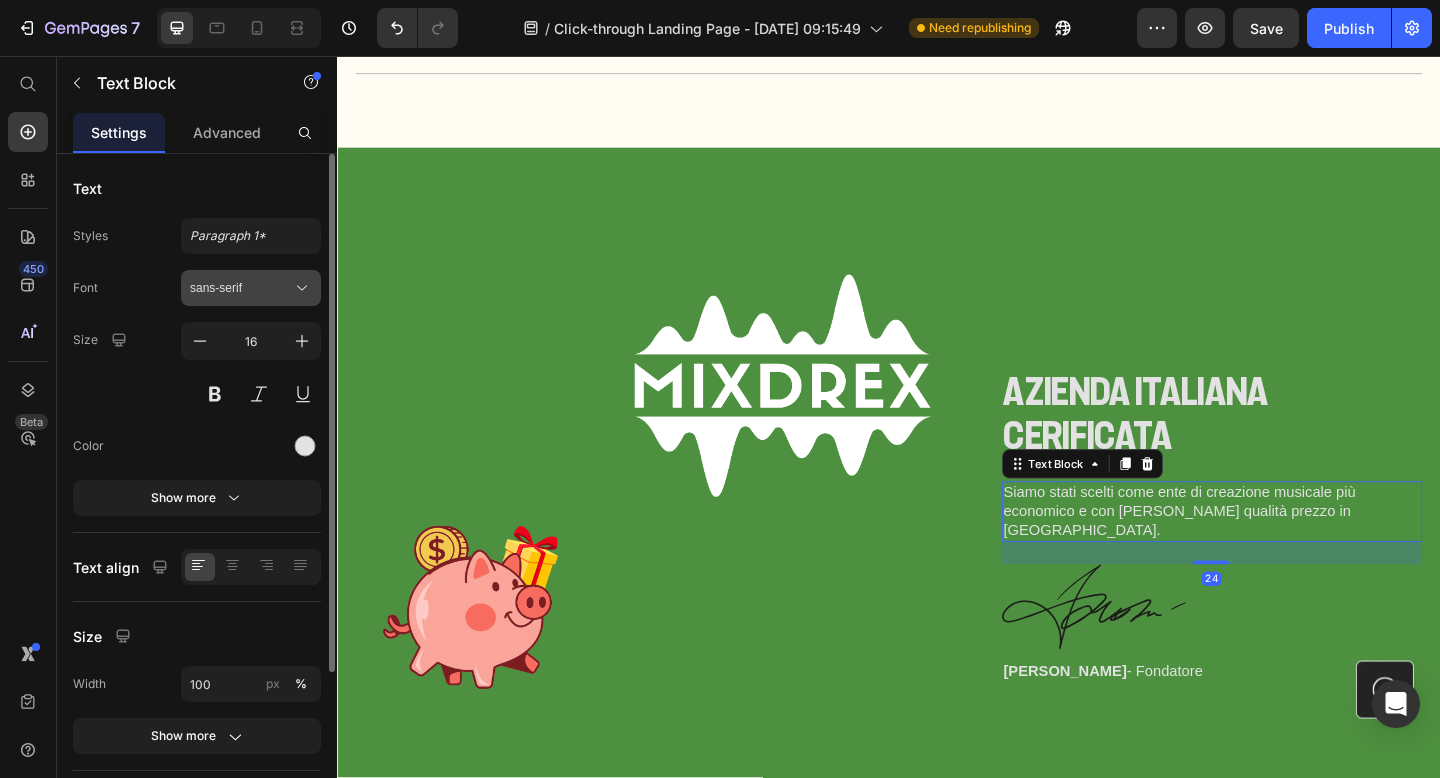 click 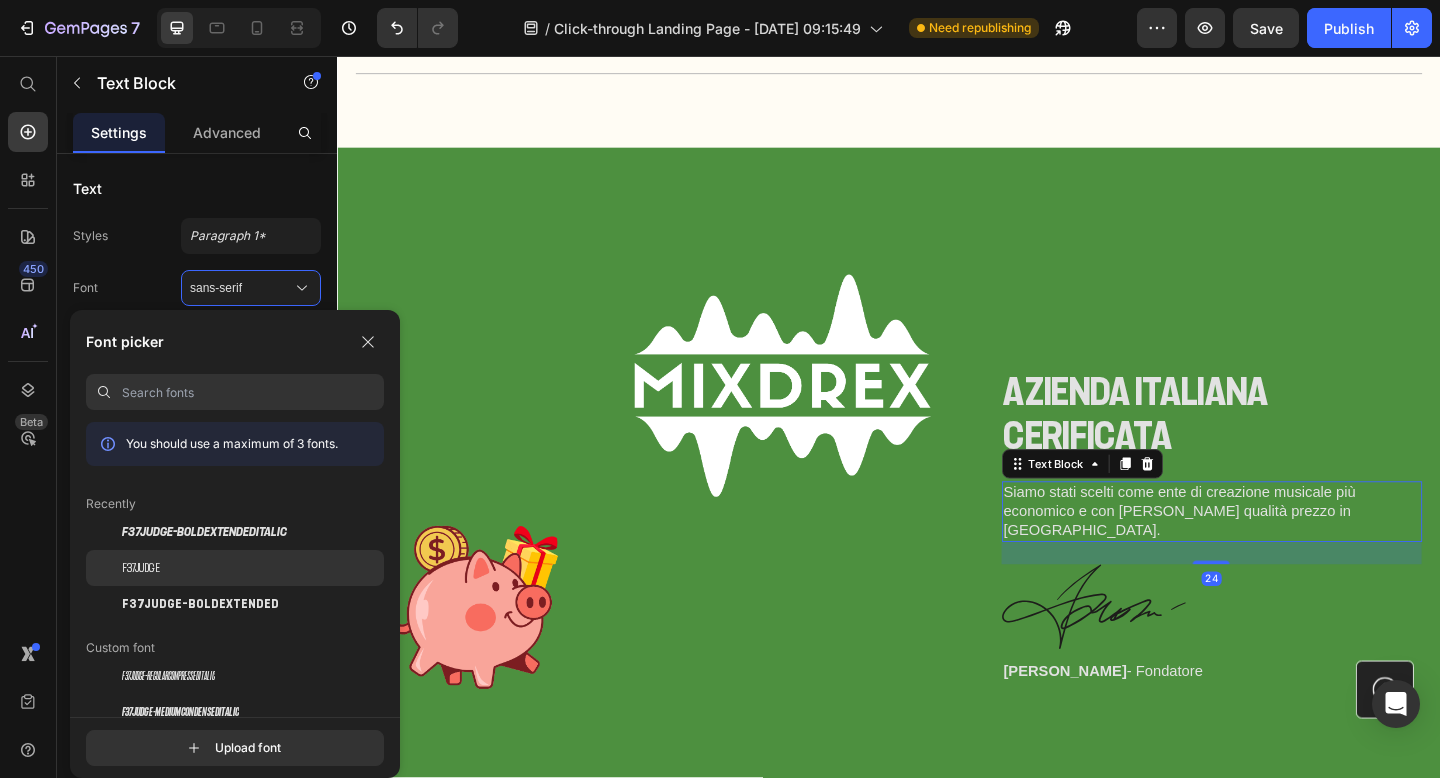 click on "F37Judge" 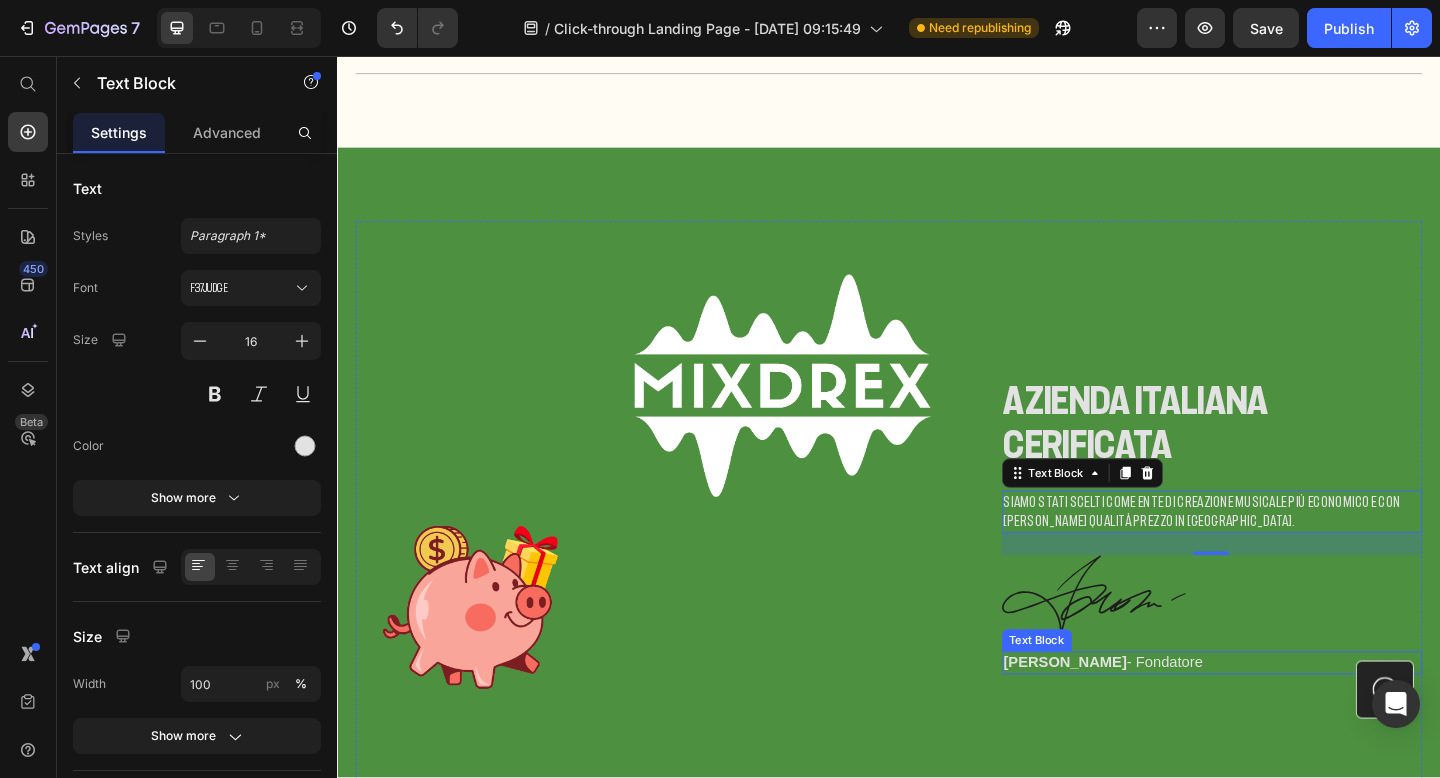 click on "Matteo Marabini" at bounding box center [1129, 715] 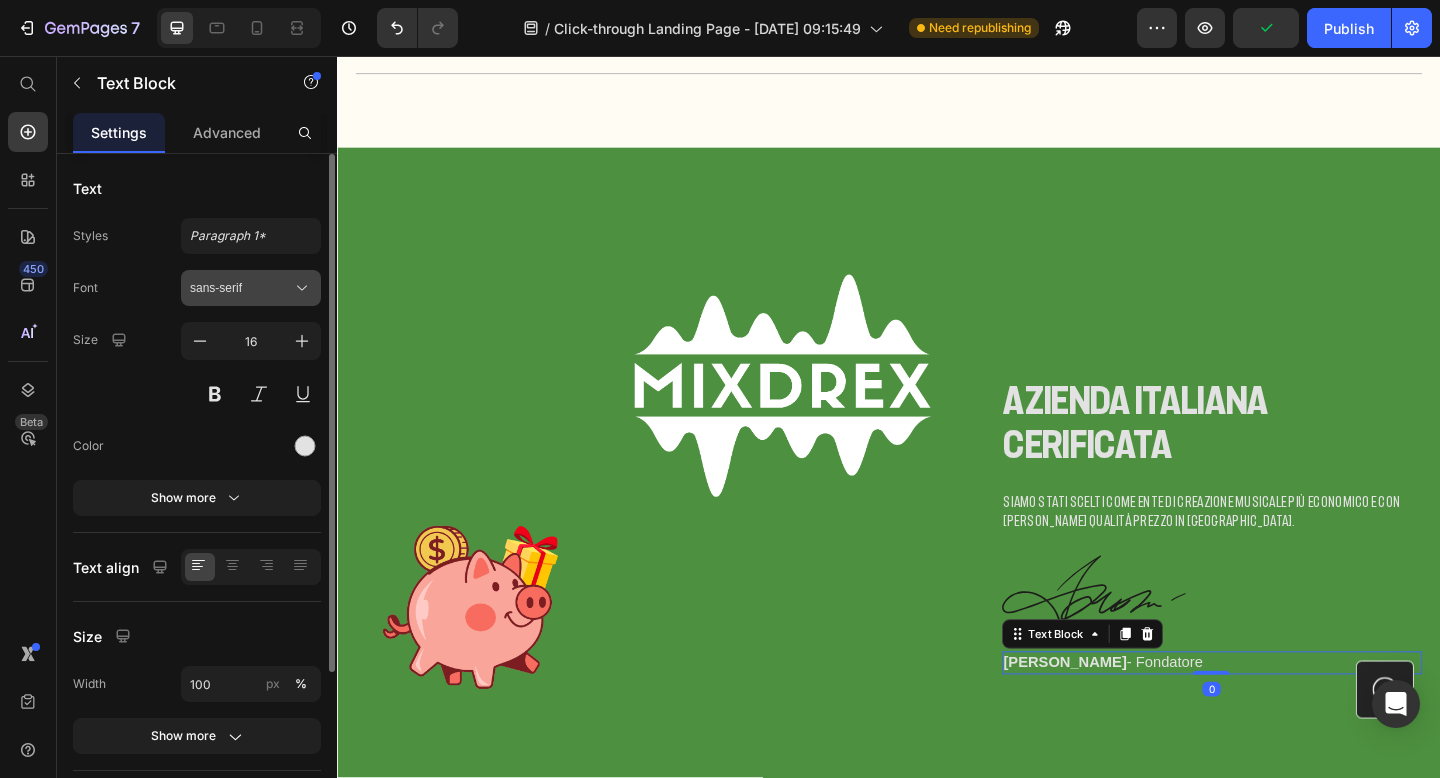 click 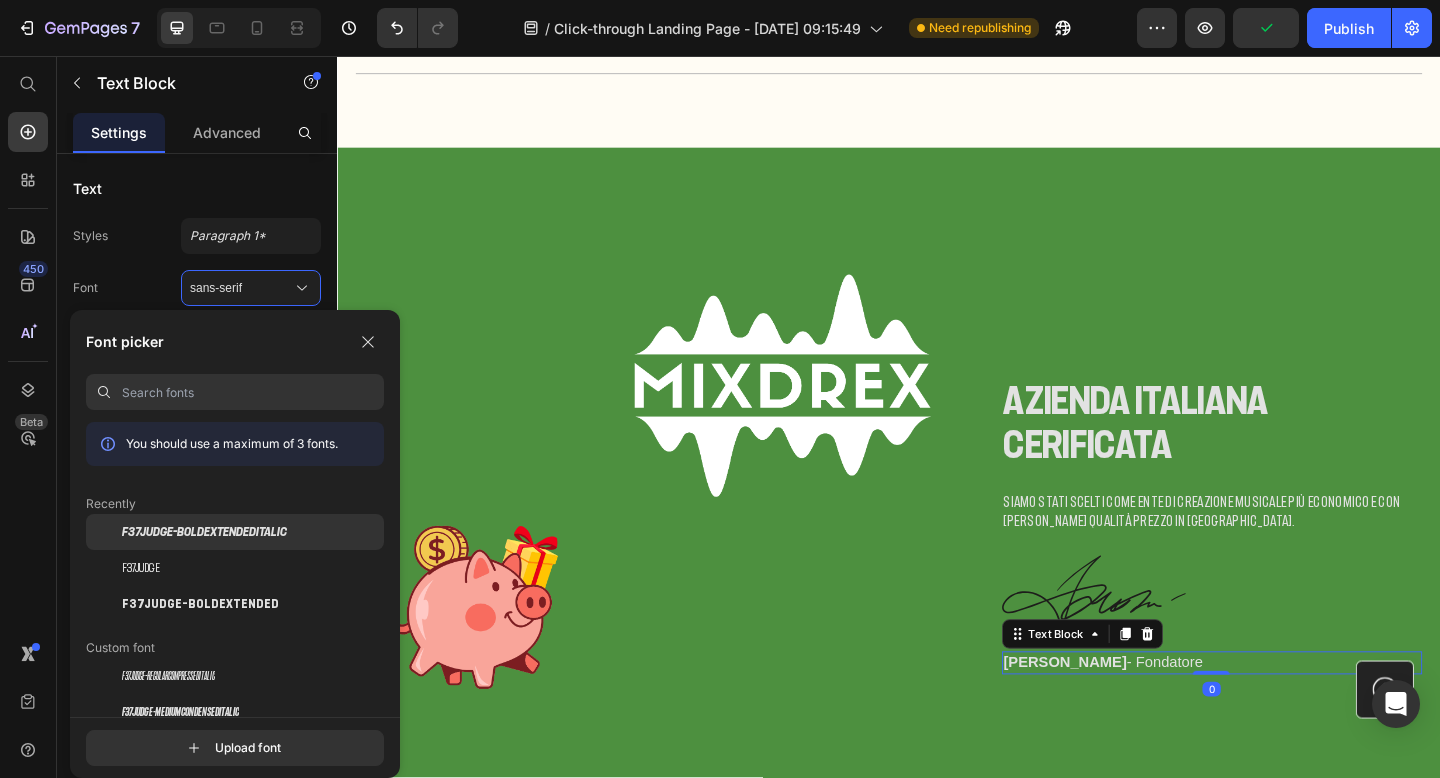 click on "F37Judge-BoldExtendedItalic" at bounding box center (204, 532) 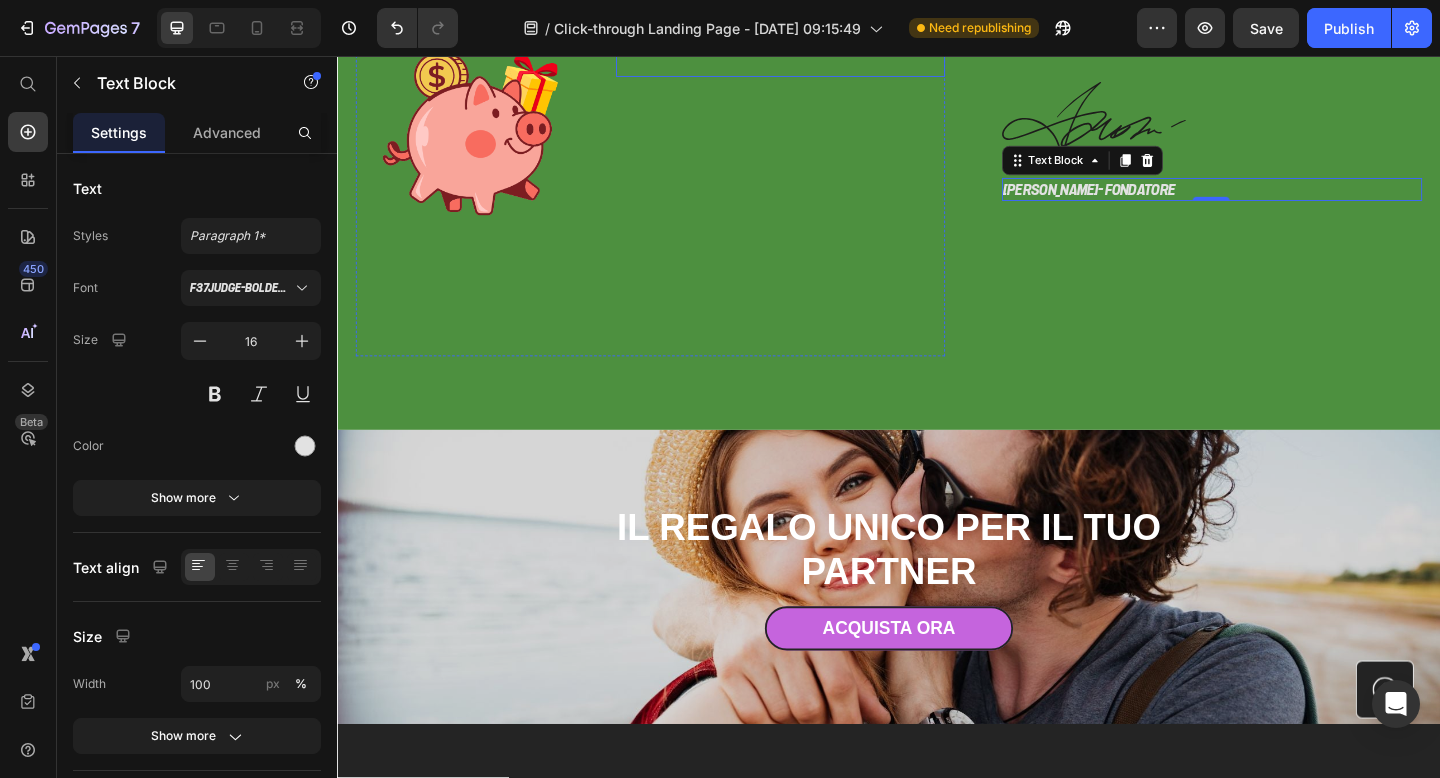 scroll, scrollTop: 12105, scrollLeft: 0, axis: vertical 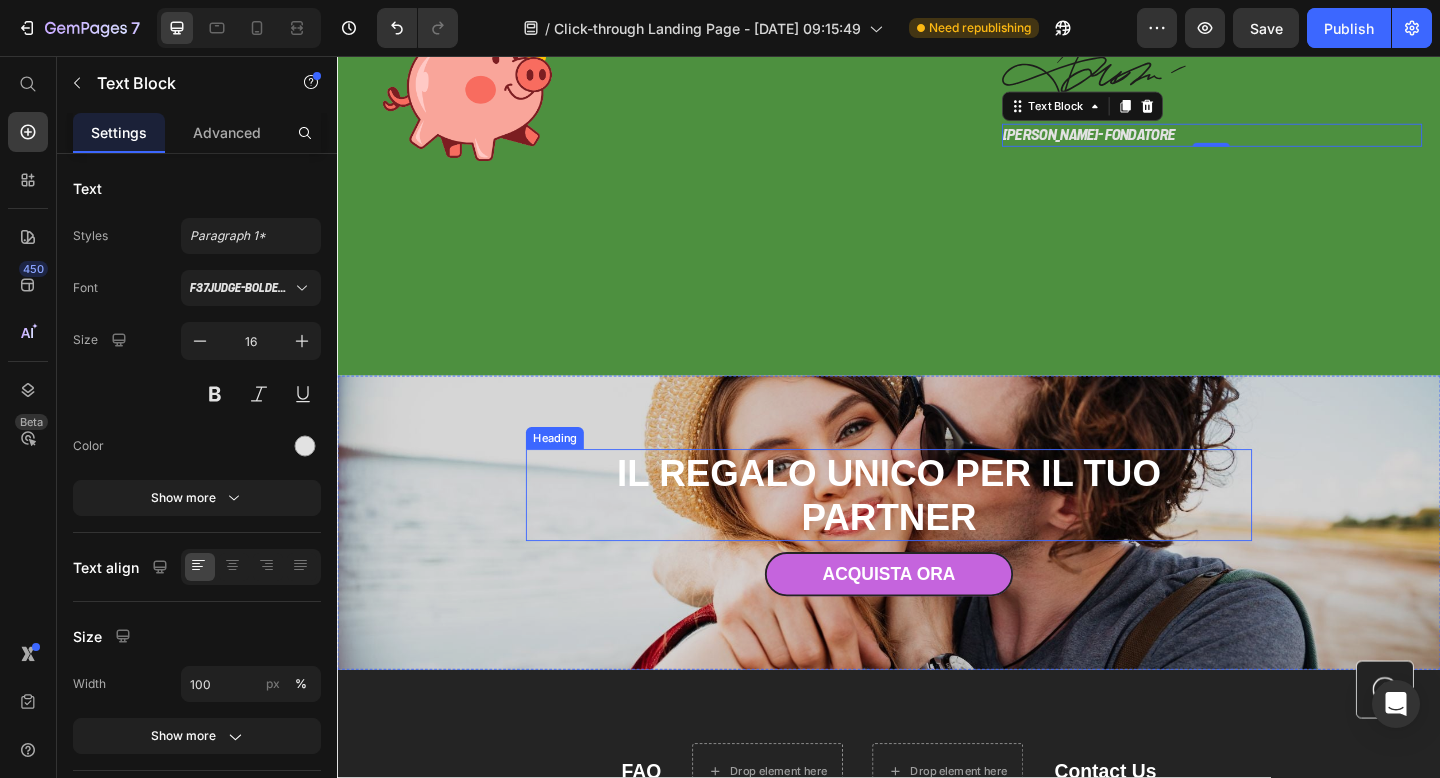 click on "IL REGALO UNICO PER IL TUO PARTNER" at bounding box center (937, 534) 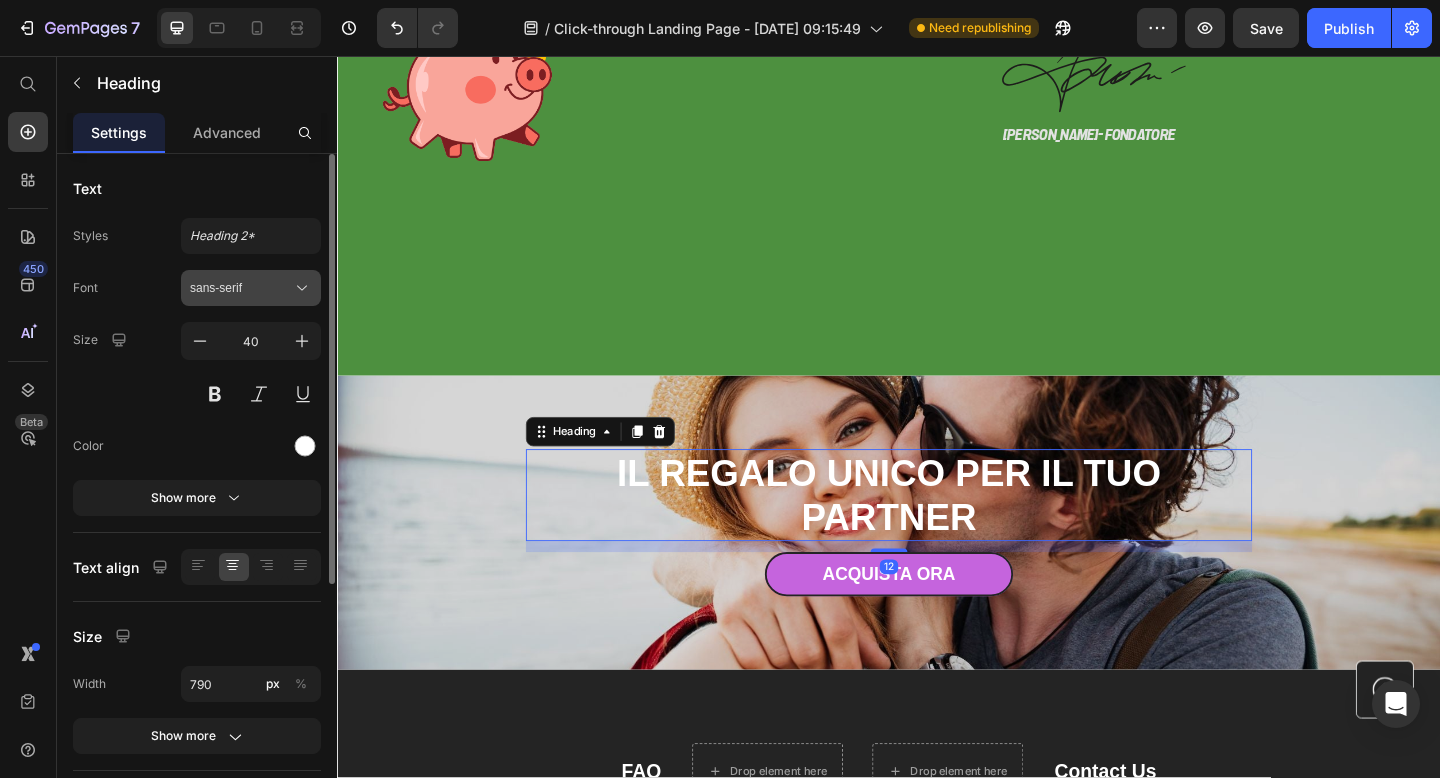 click on "sans-serif" at bounding box center (241, 288) 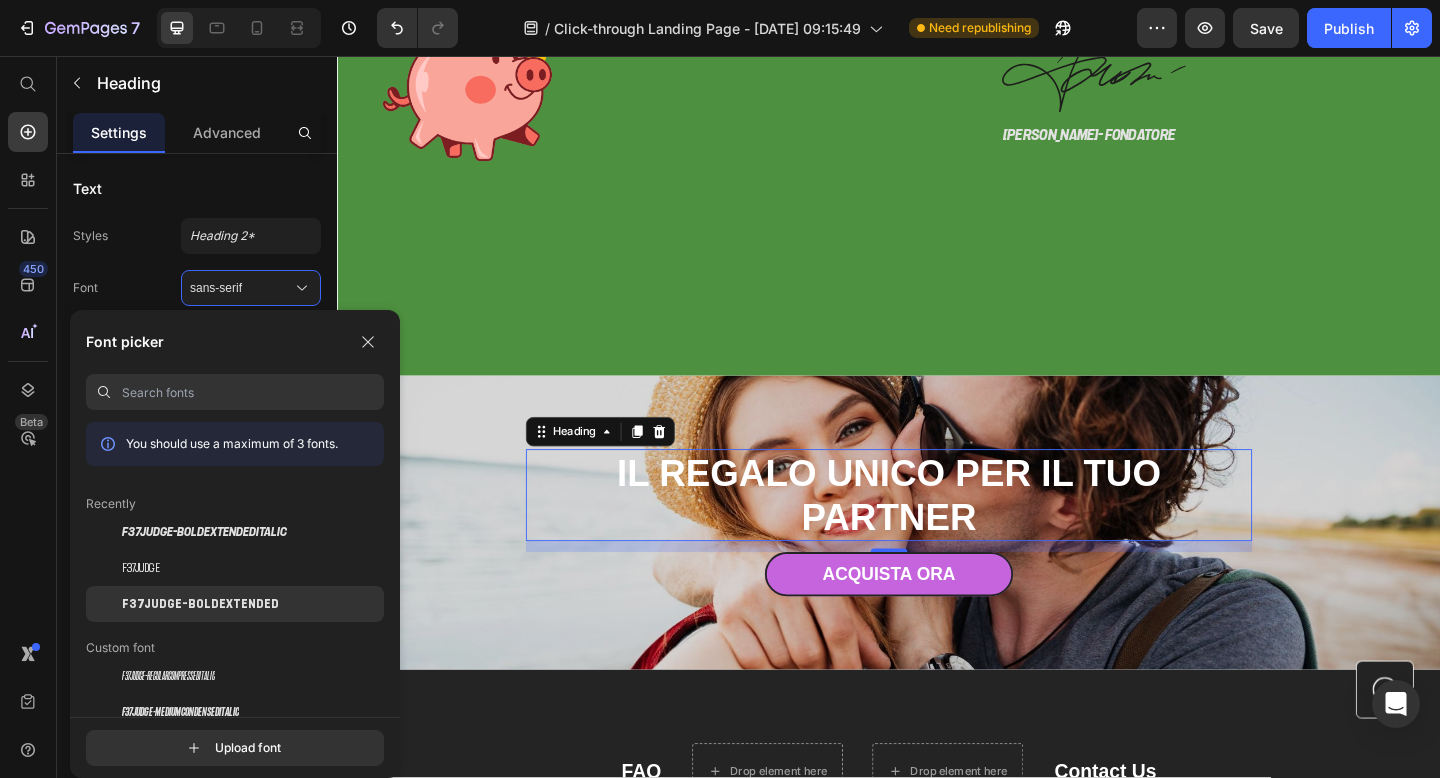 click on "F37Judge-BoldExtended" at bounding box center (200, 604) 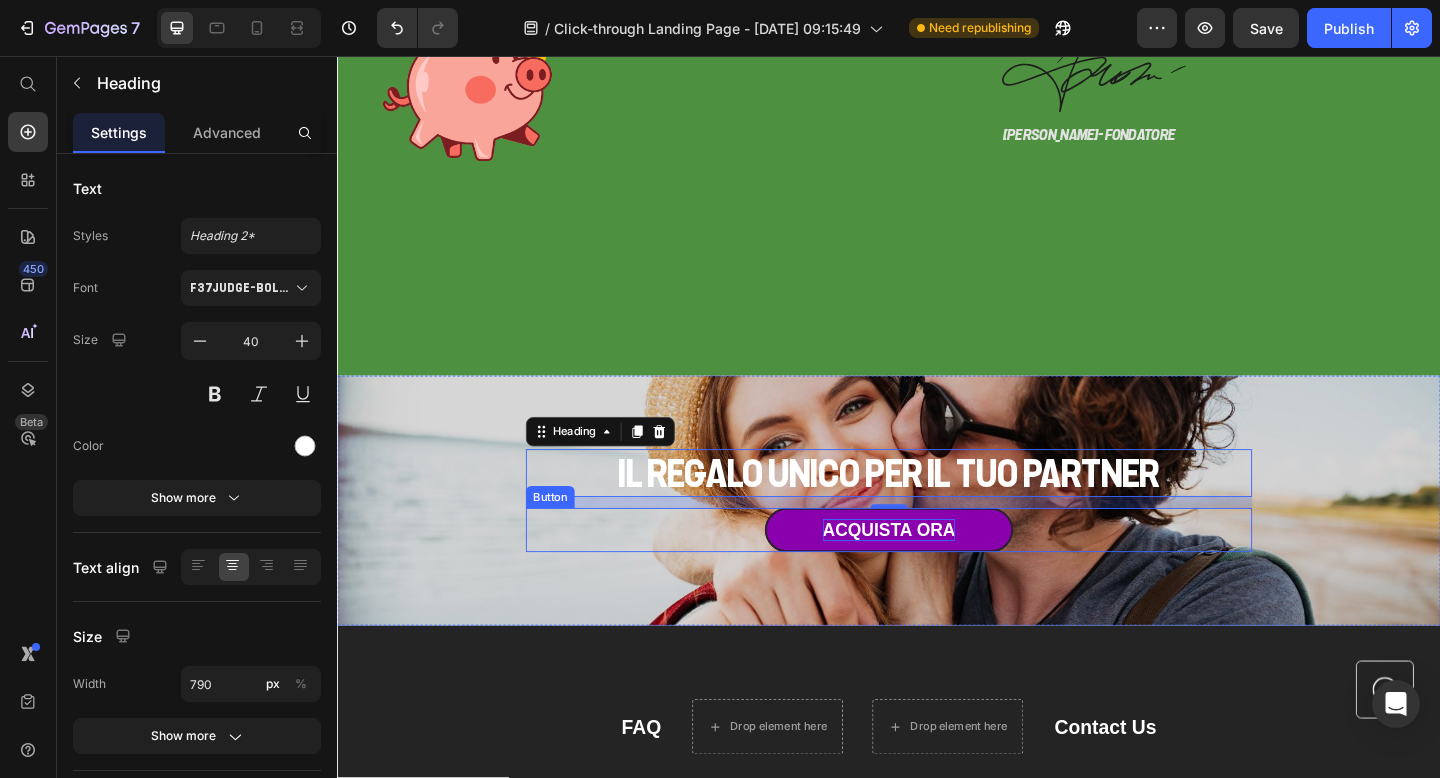 click on "ACQUISTA ORA" at bounding box center [937, 572] 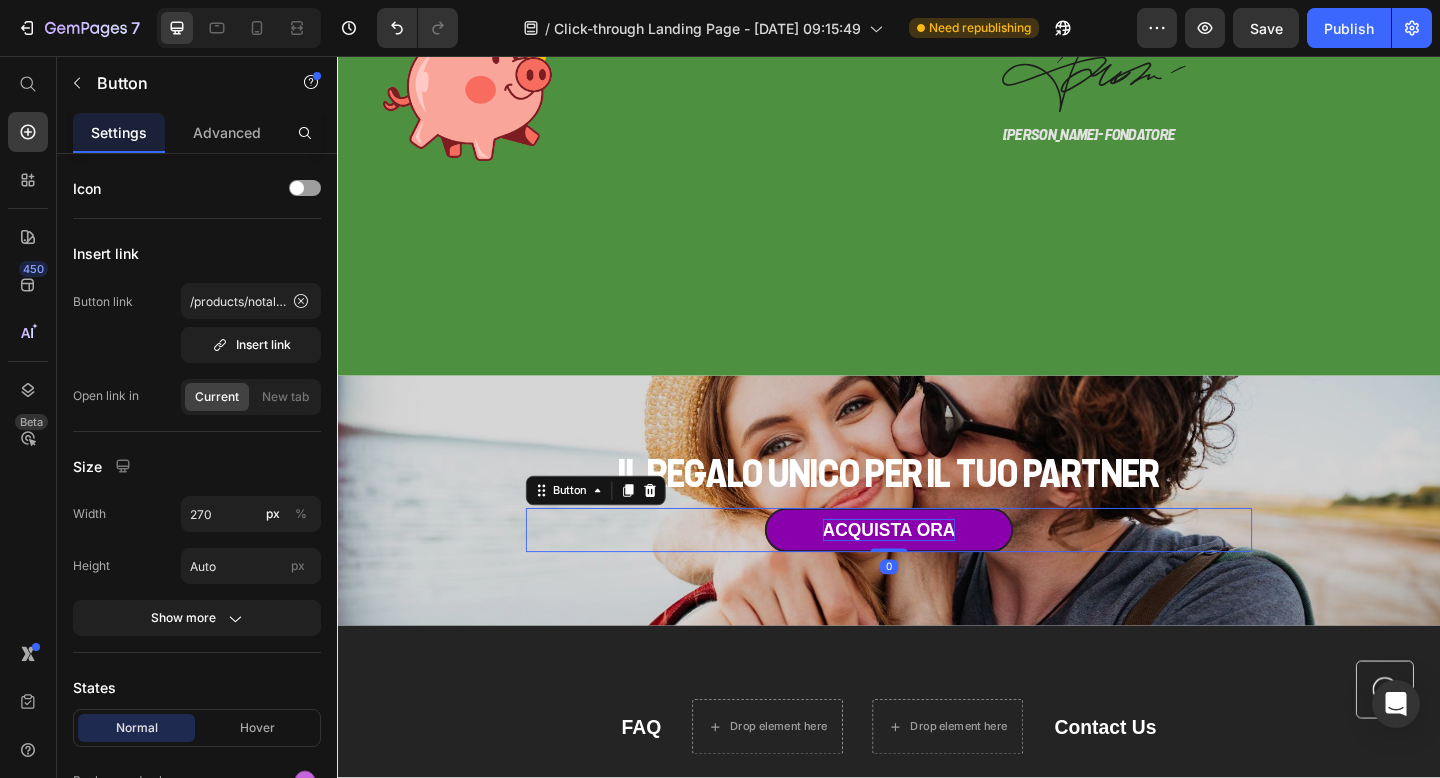 click on "ACQUISTA ORA" at bounding box center (937, 572) 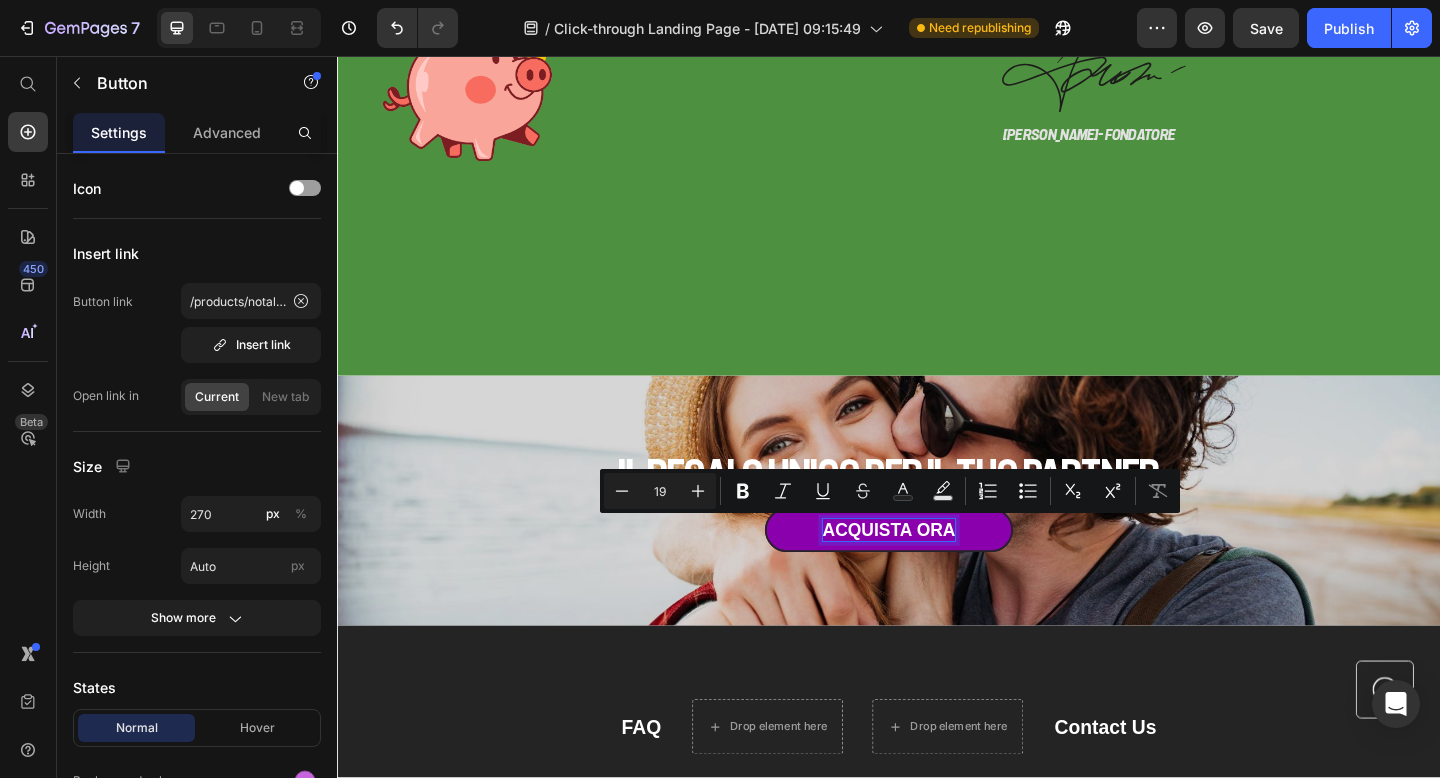 click on "ACQUISTA ORA" at bounding box center (937, 572) 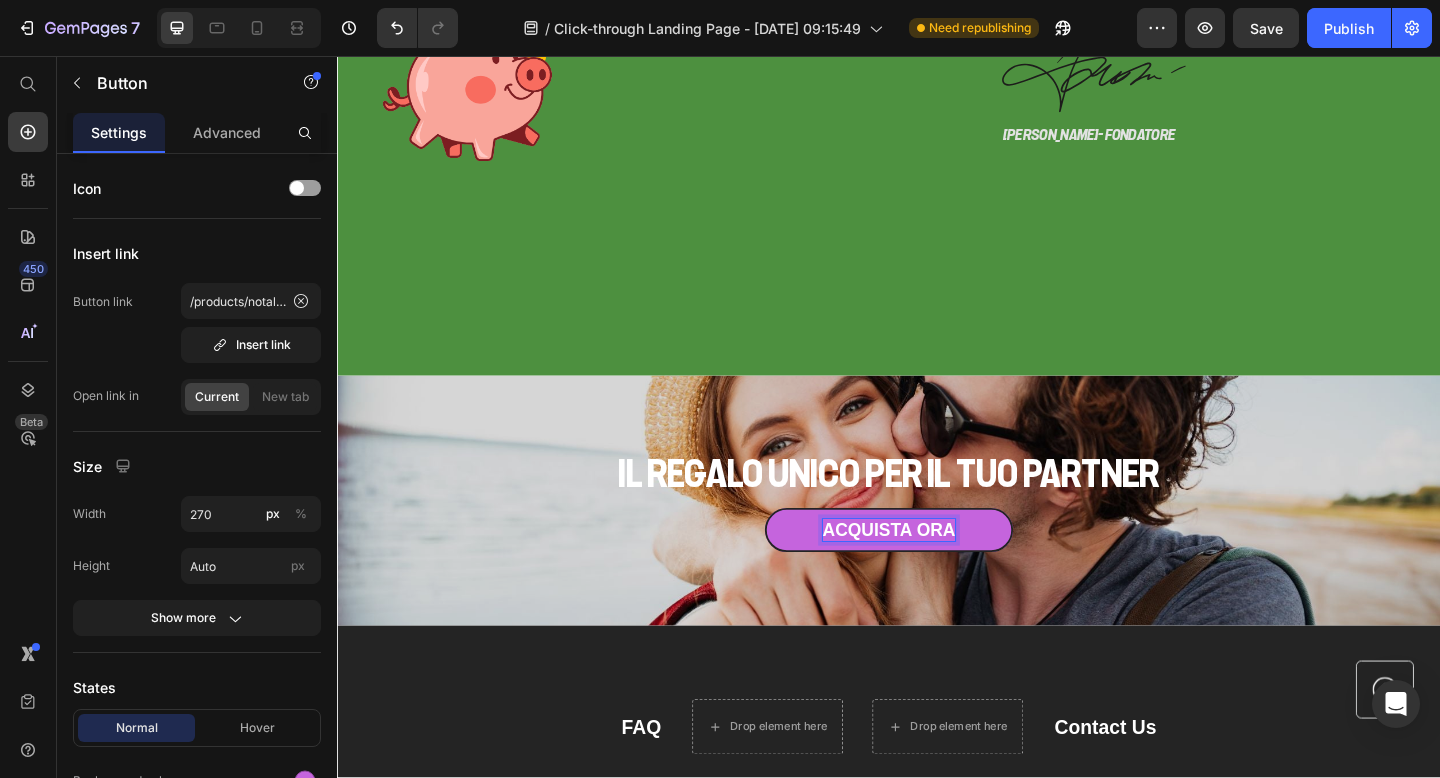 click on "ACQUISTA ORA Button   0" at bounding box center [937, 572] 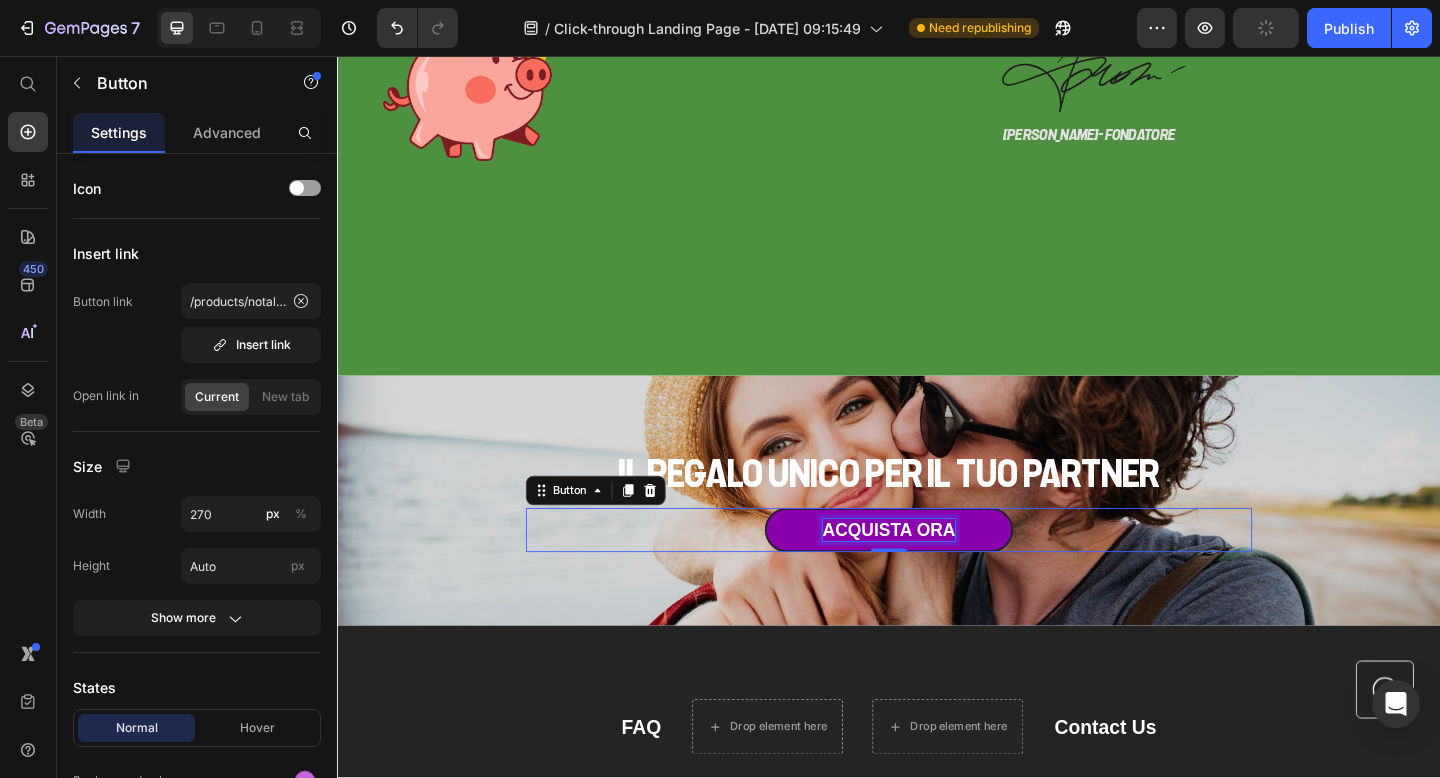 click on "ACQUISTA ORA" at bounding box center [937, 572] 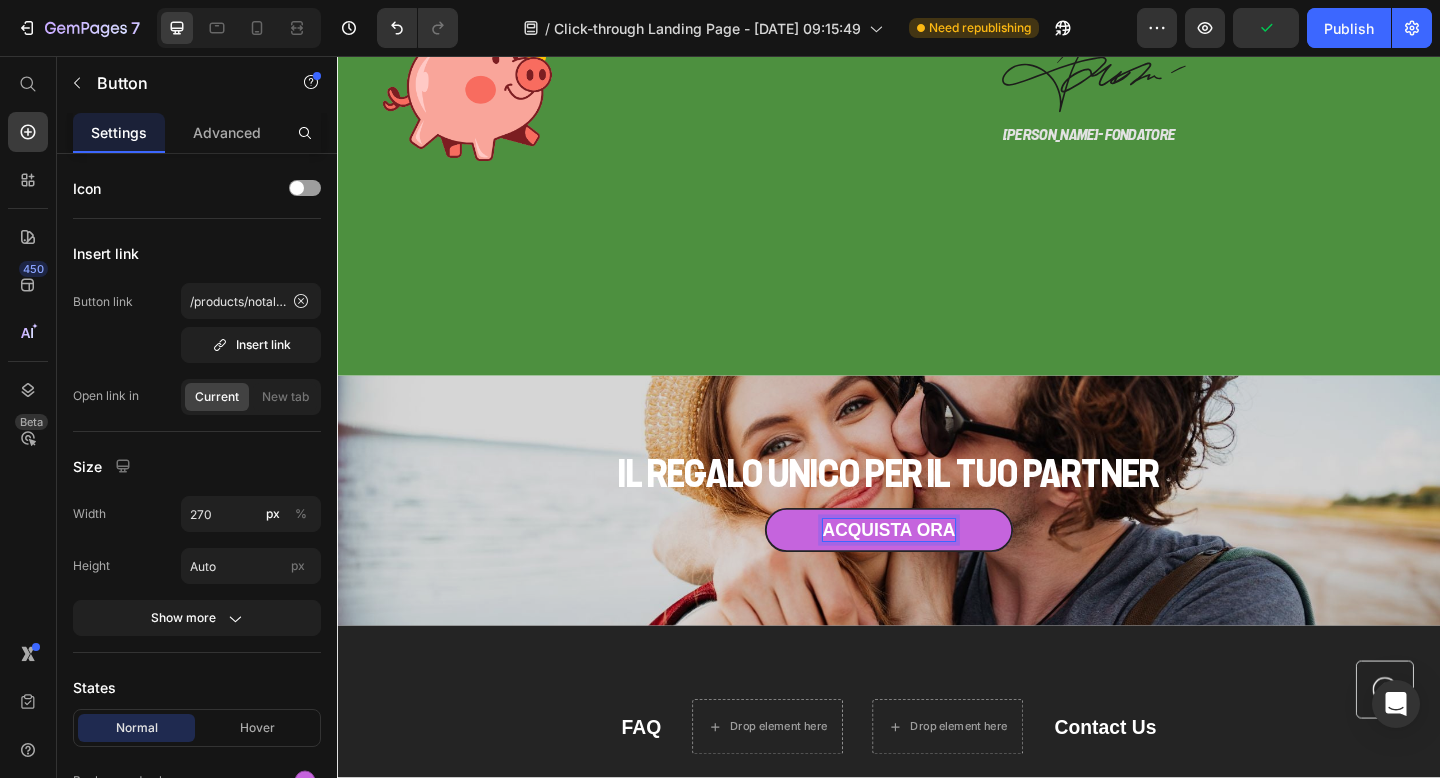 click on "IL REGALO UNICO PER IL TUO PARTNER Heading ACQUISTA ORA Button   0" at bounding box center (937, 540) 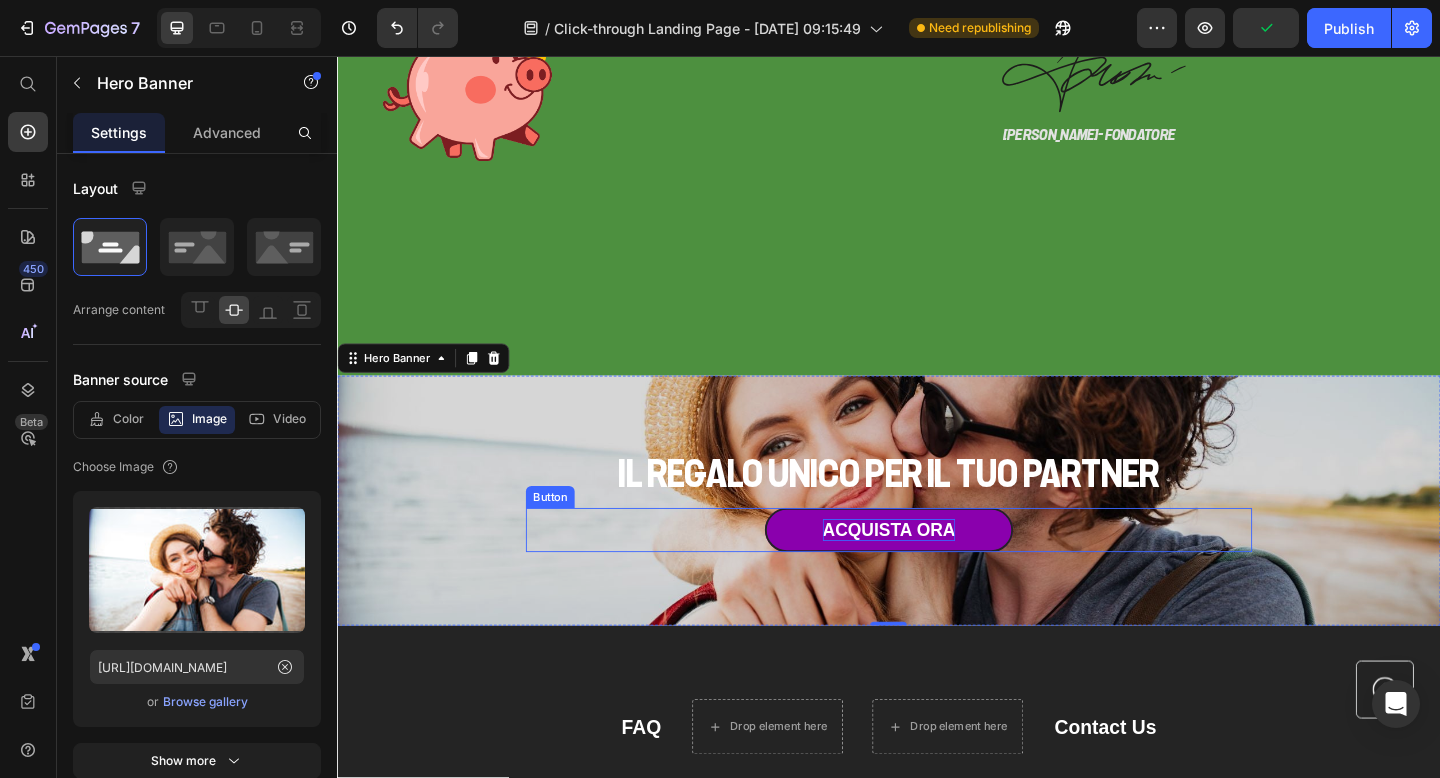 click on "ACQUISTA ORA" at bounding box center (937, 572) 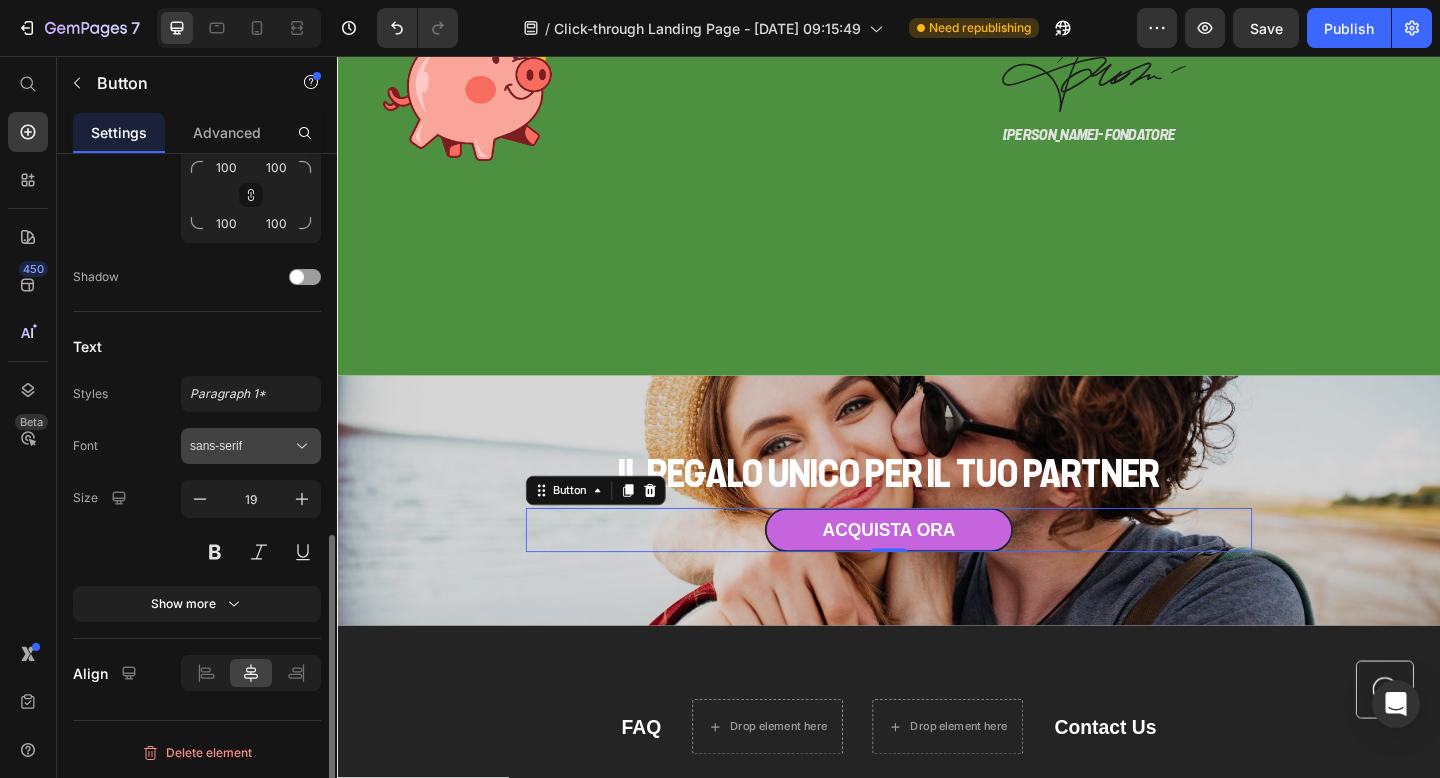 scroll, scrollTop: 859, scrollLeft: 0, axis: vertical 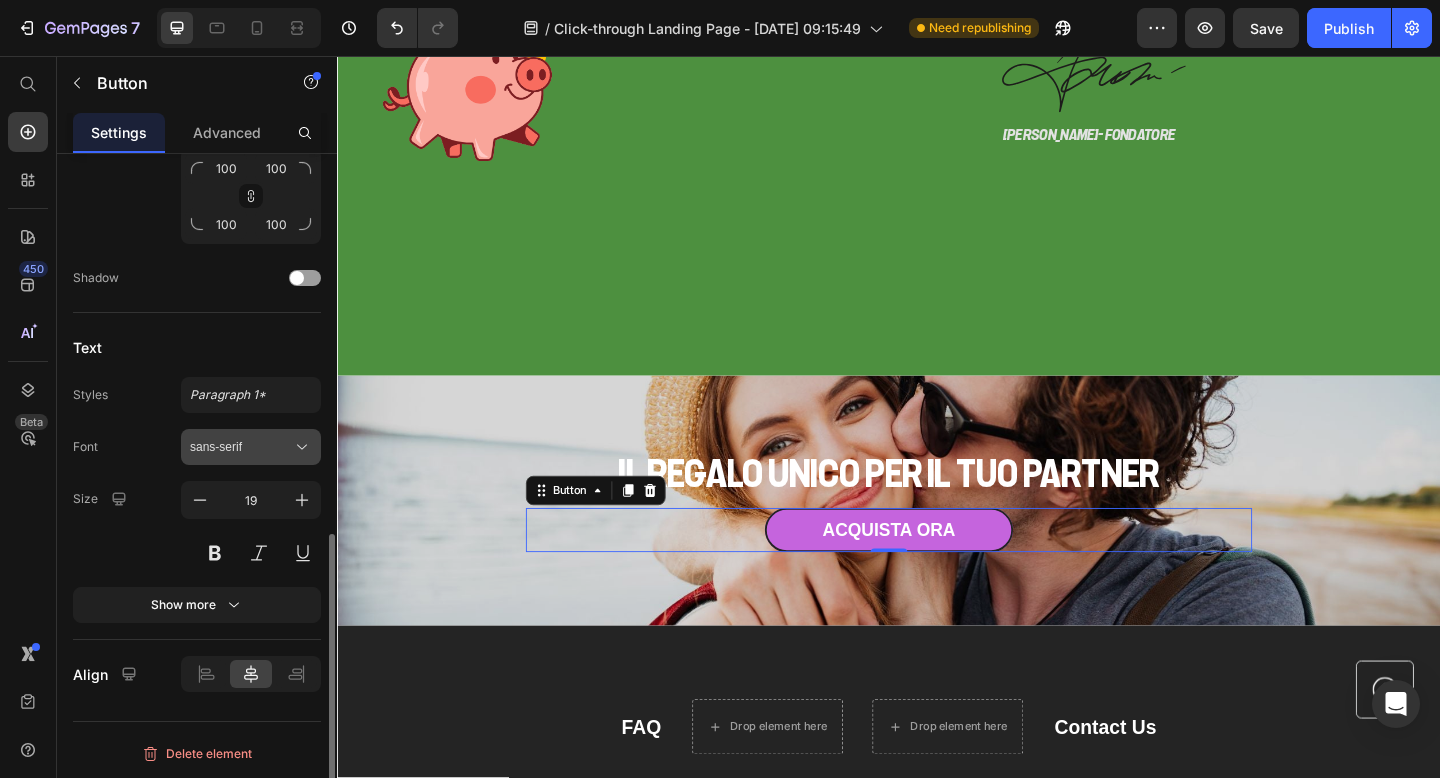 click on "sans-serif" at bounding box center (241, 447) 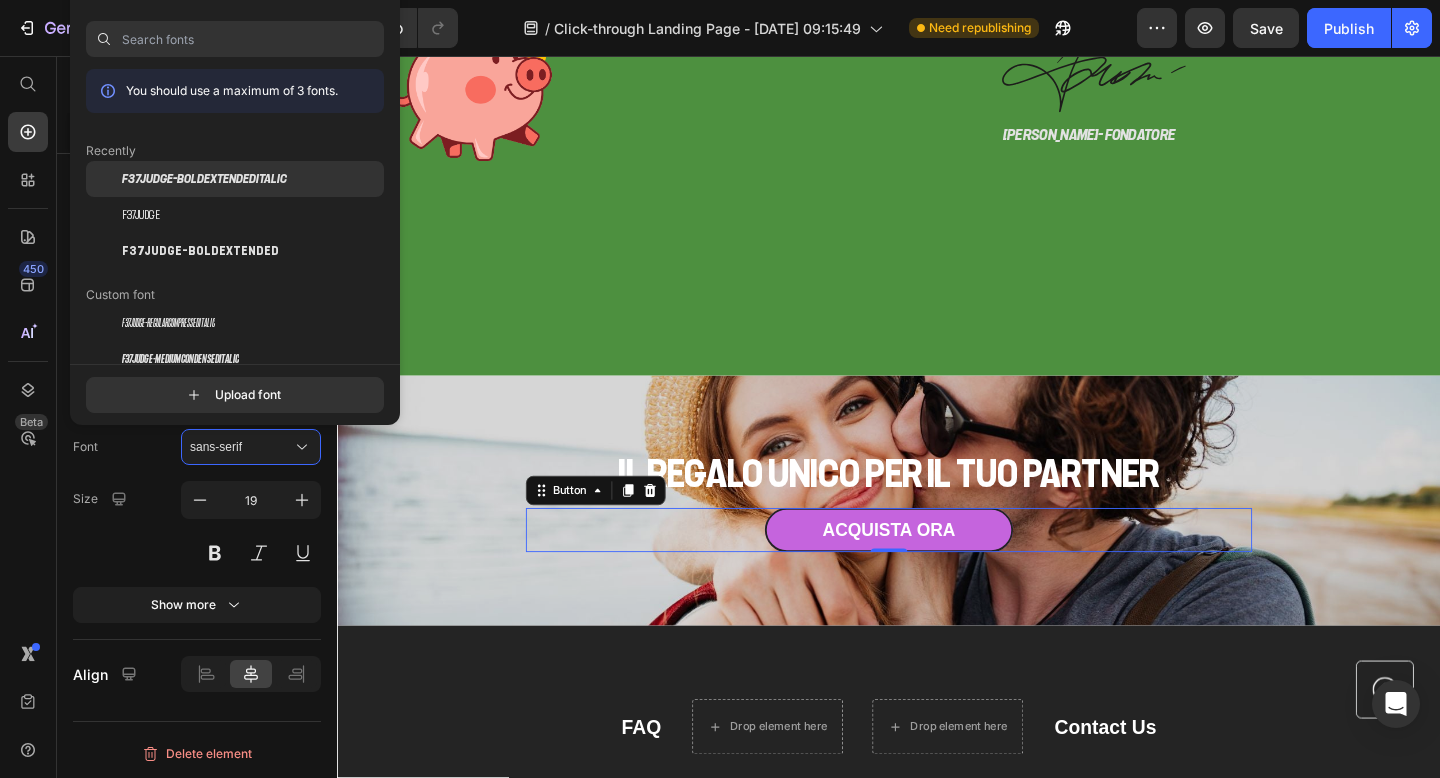 click on "F37Judge-BoldExtendedItalic" at bounding box center [204, 179] 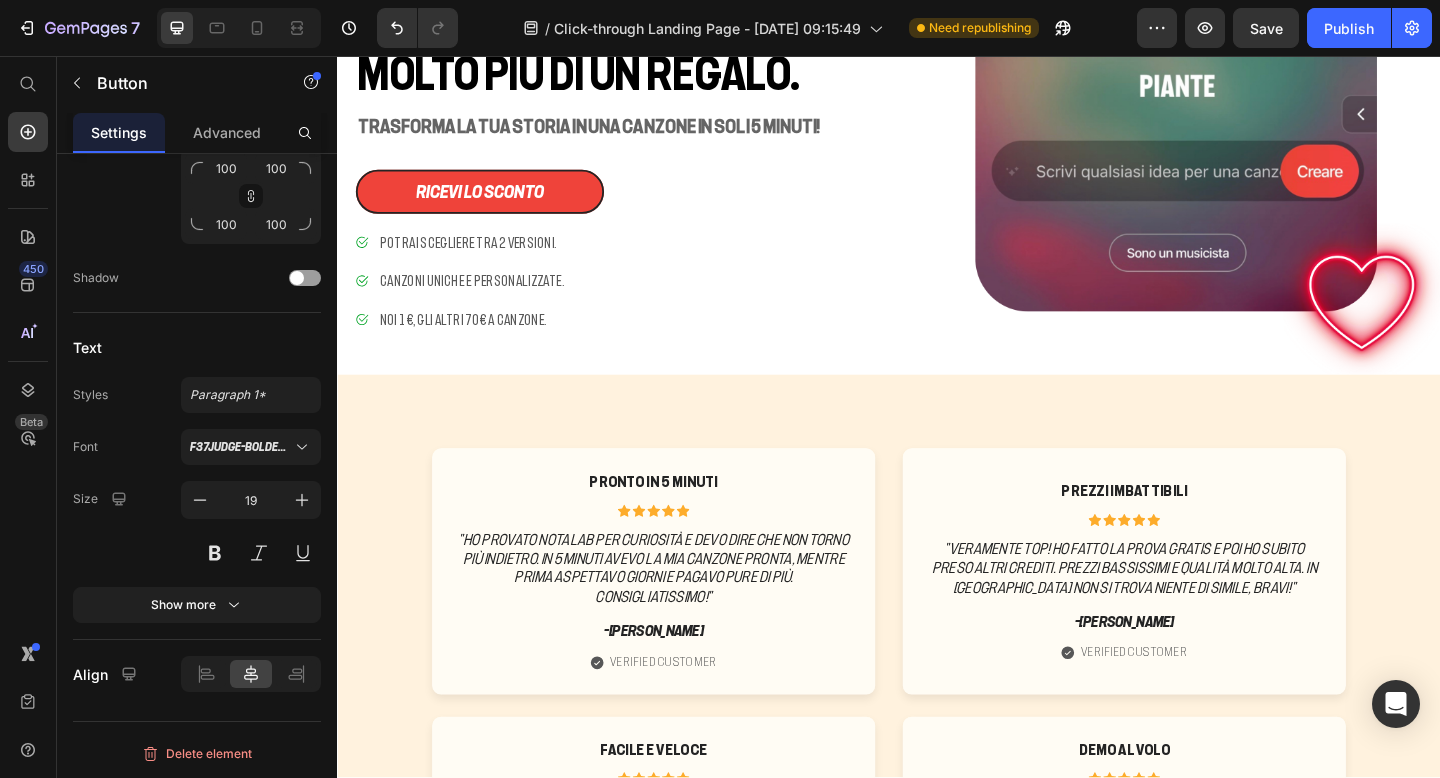 scroll, scrollTop: 267, scrollLeft: 0, axis: vertical 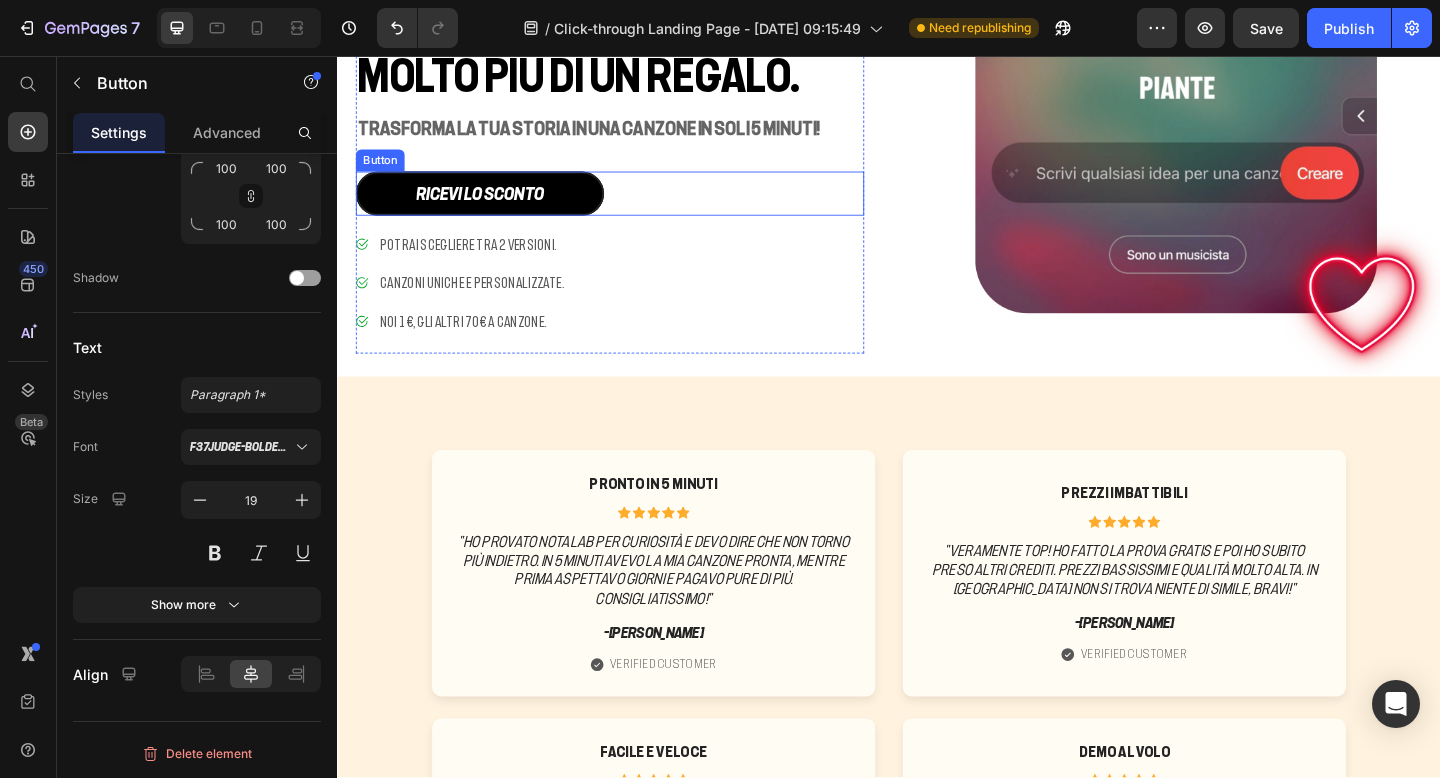 click on "ricevi lo sconto" at bounding box center [492, 206] 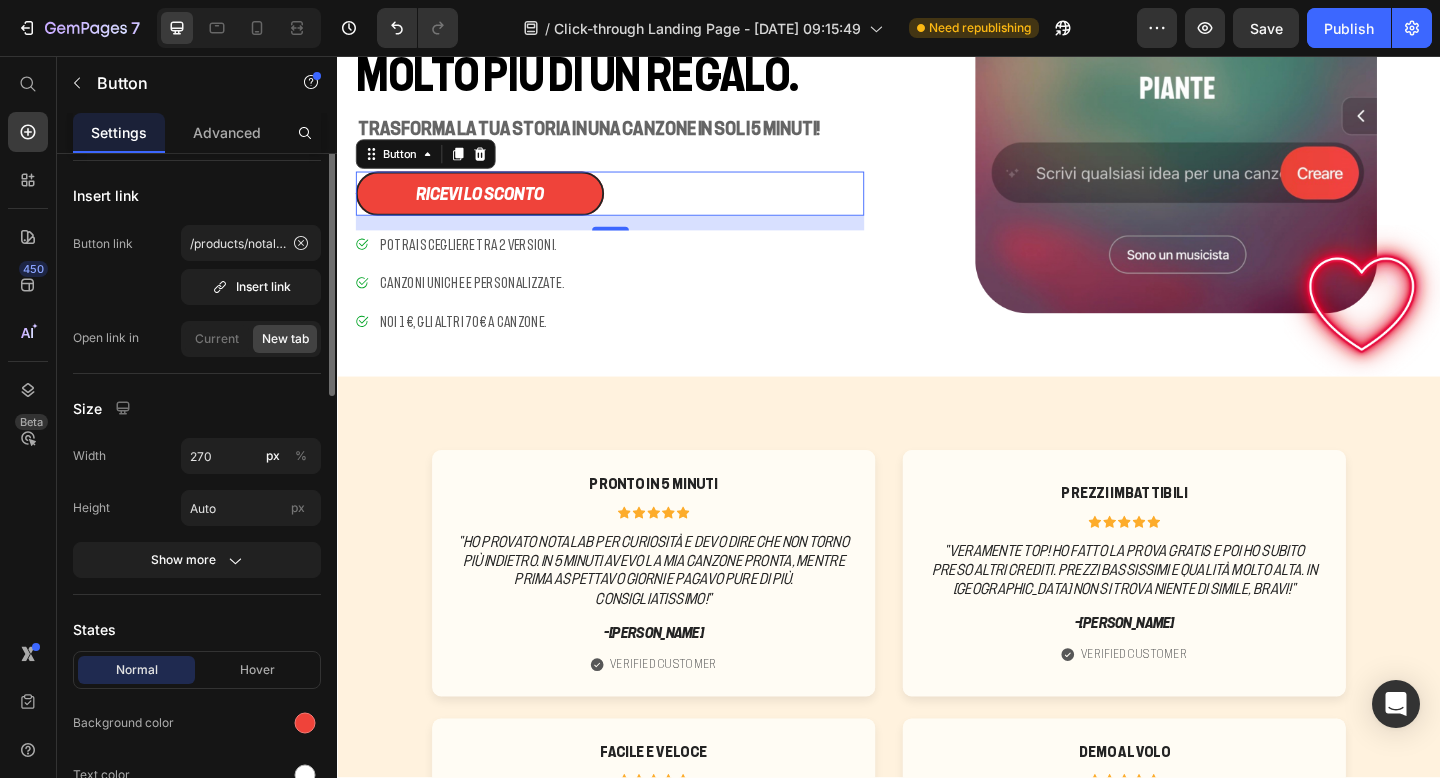 scroll, scrollTop: 0, scrollLeft: 0, axis: both 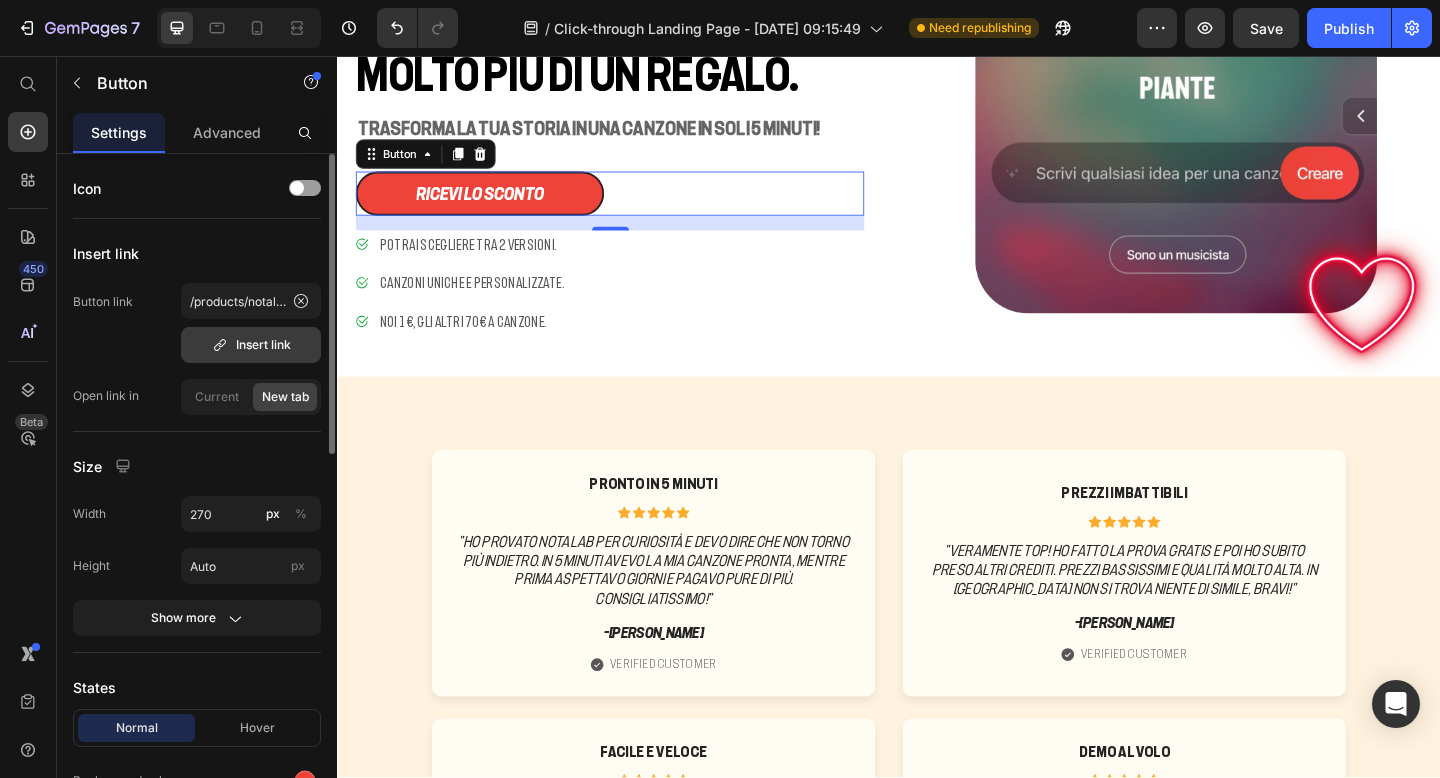 click on "Insert link" at bounding box center (251, 345) 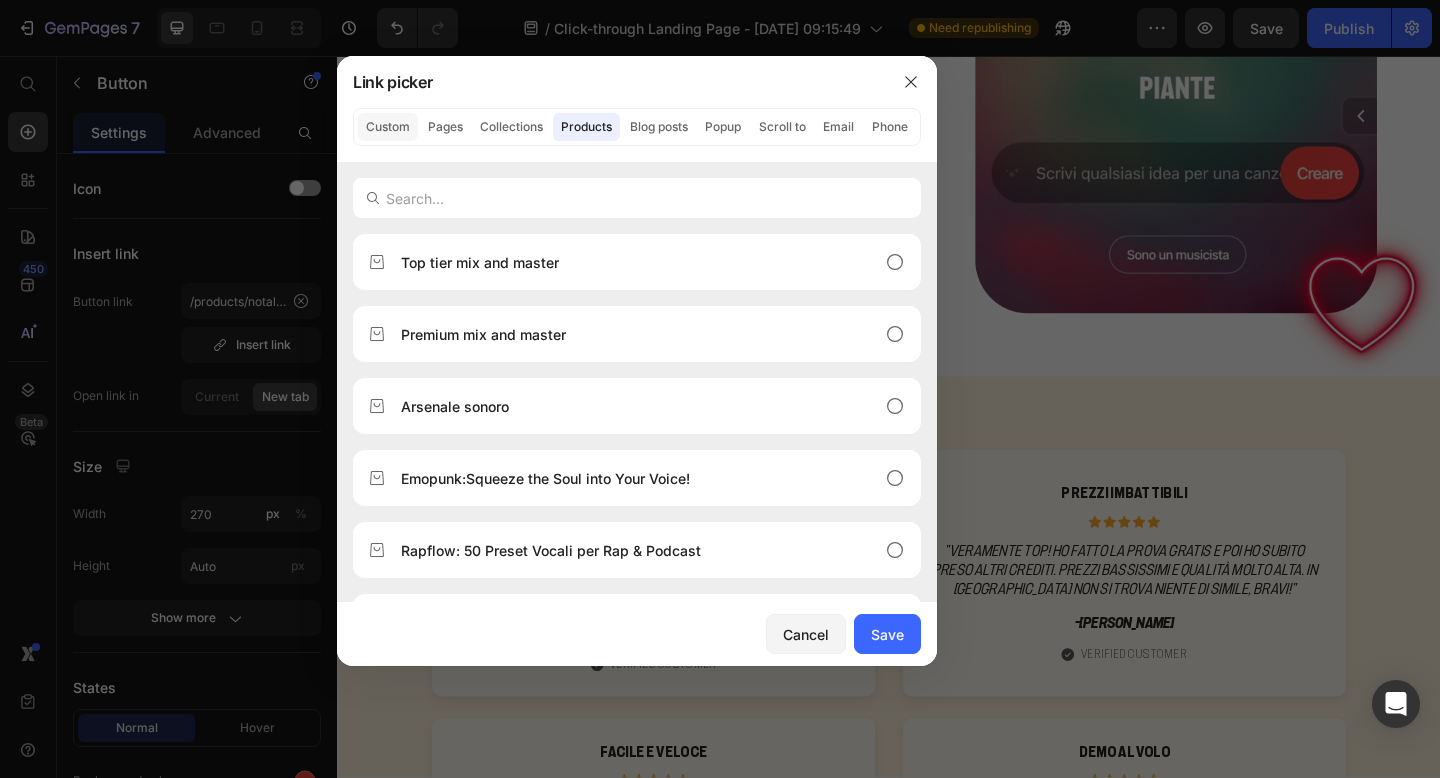 click on "Custom" 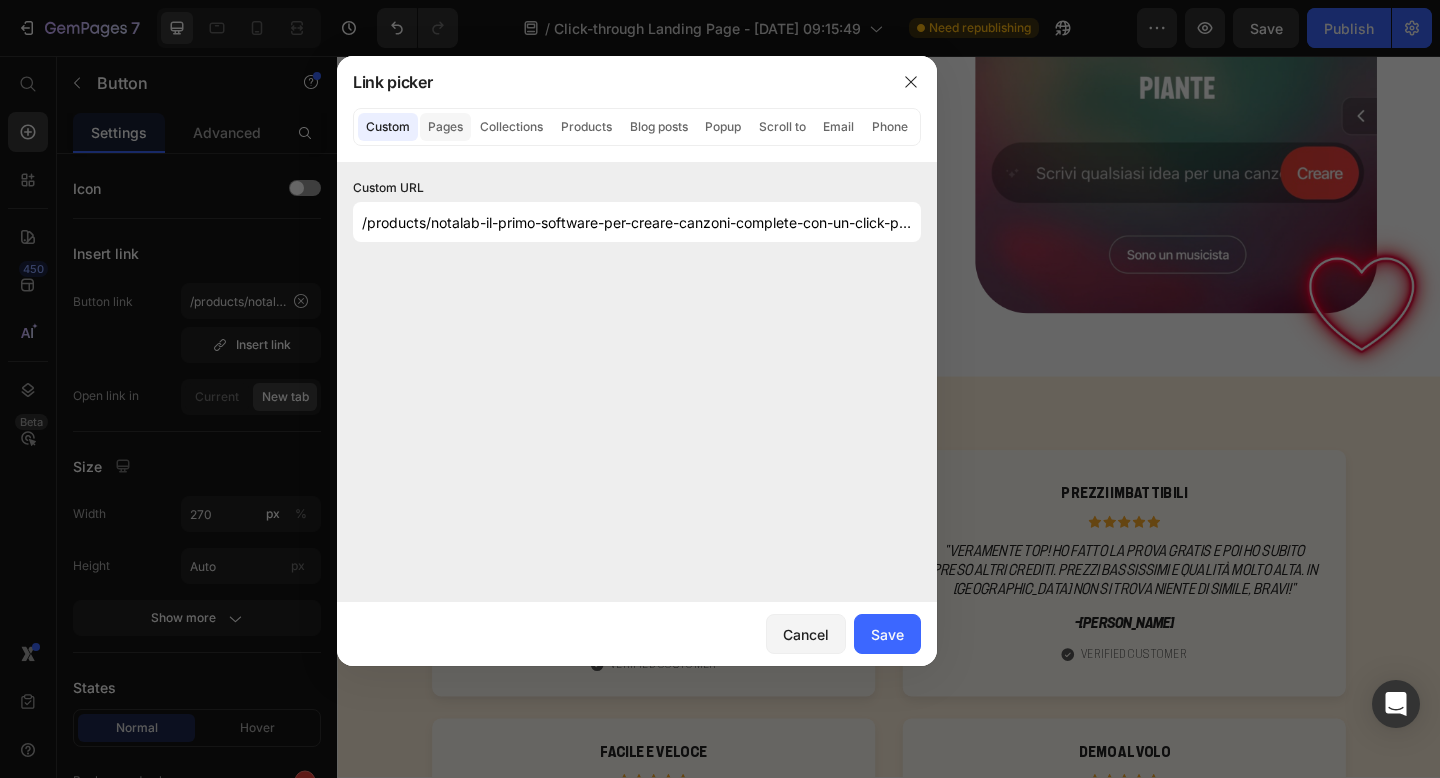 click on "Pages" 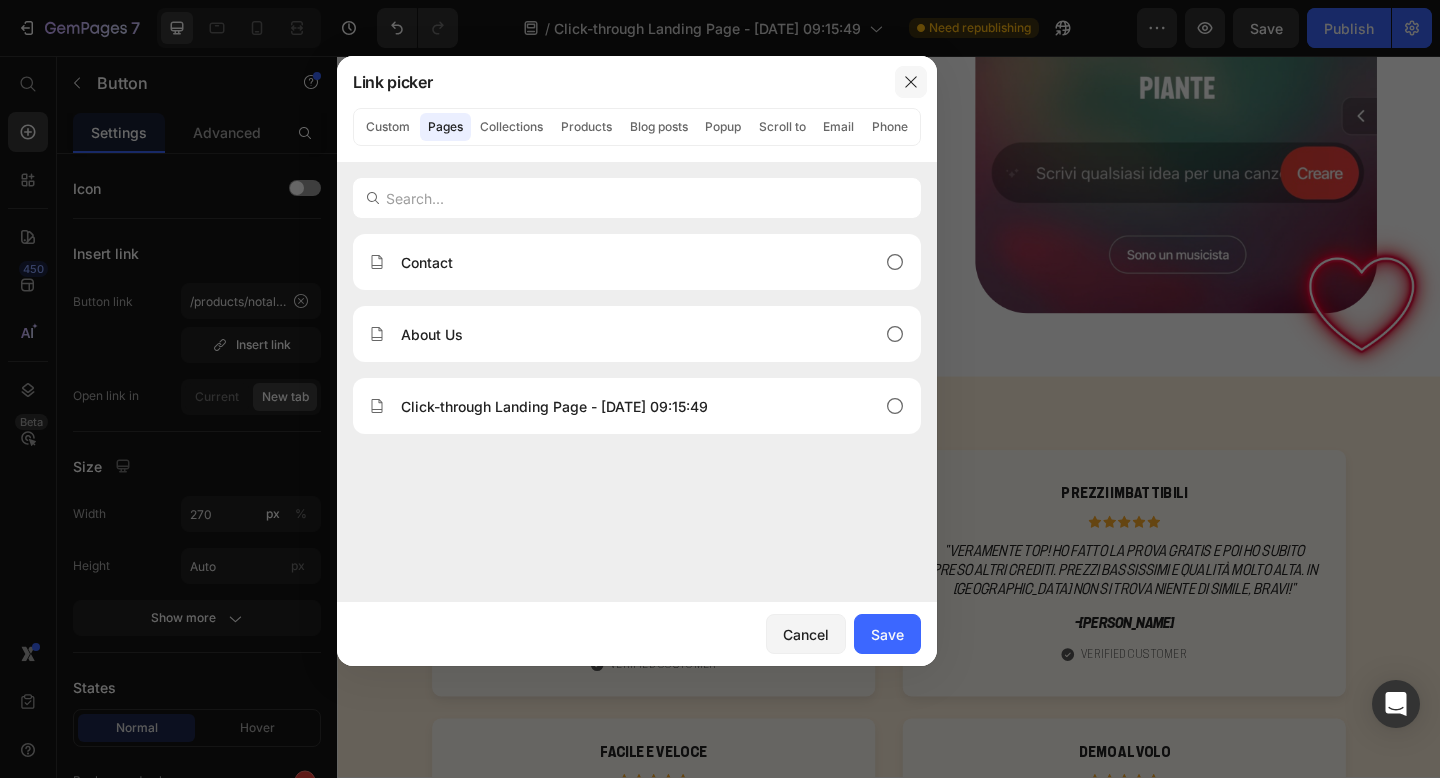 click 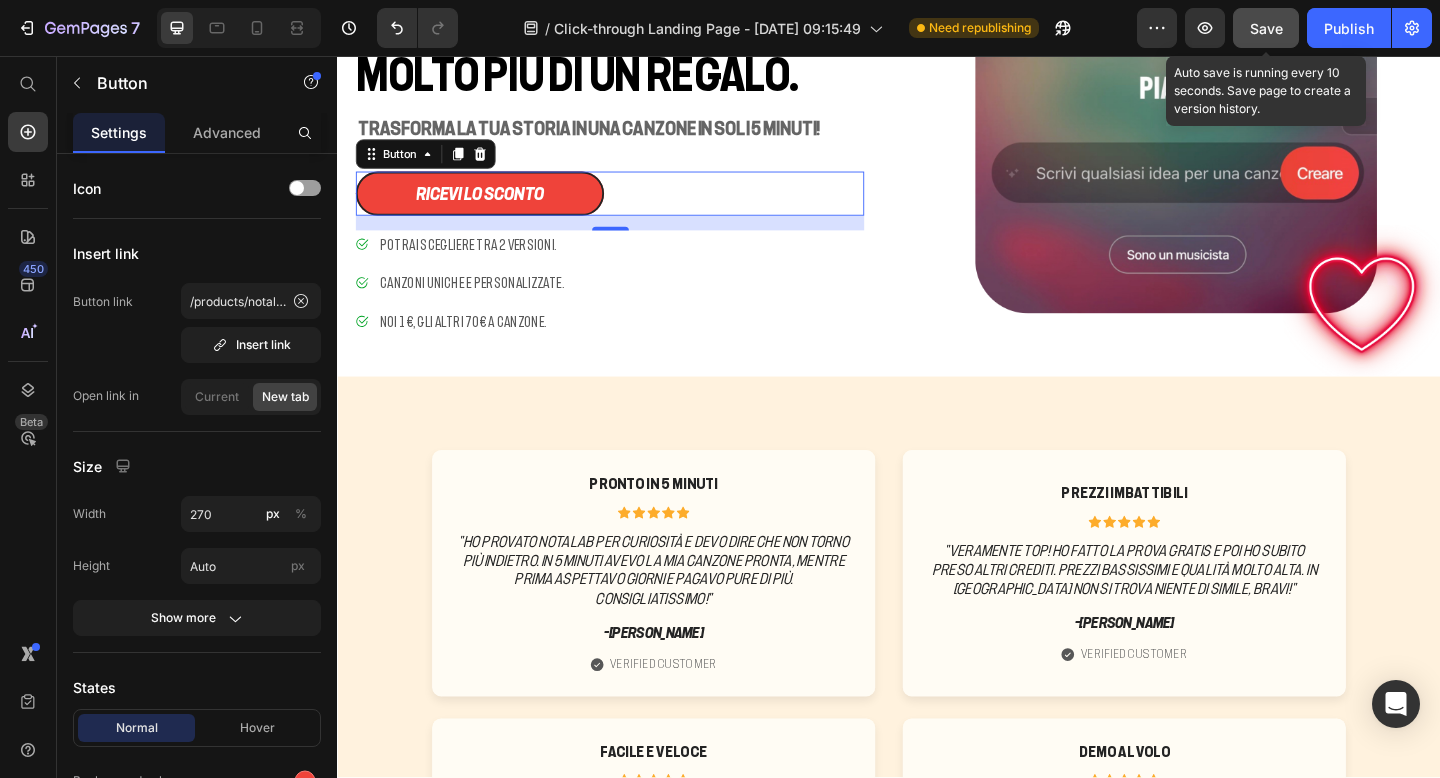 click on "Save" 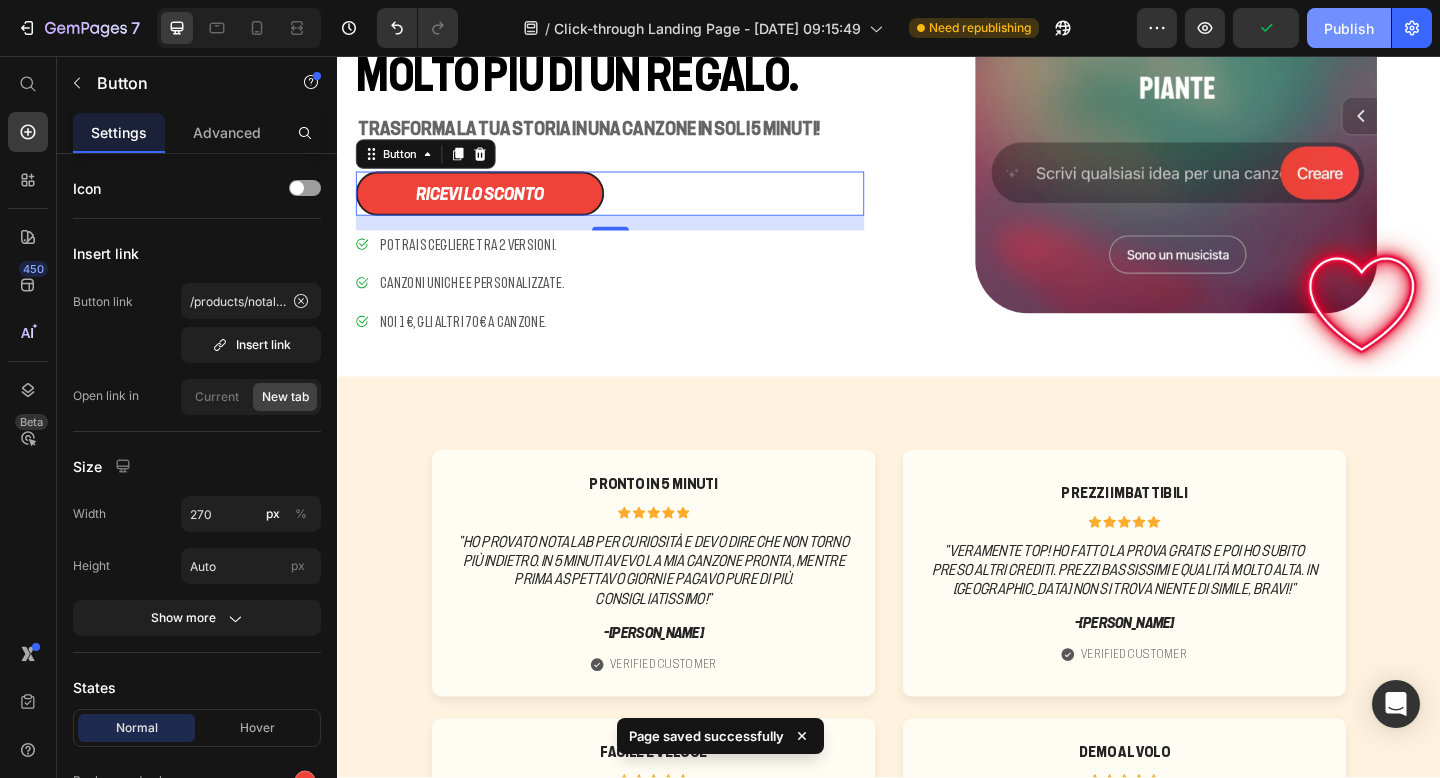 click on "Publish" at bounding box center [1349, 28] 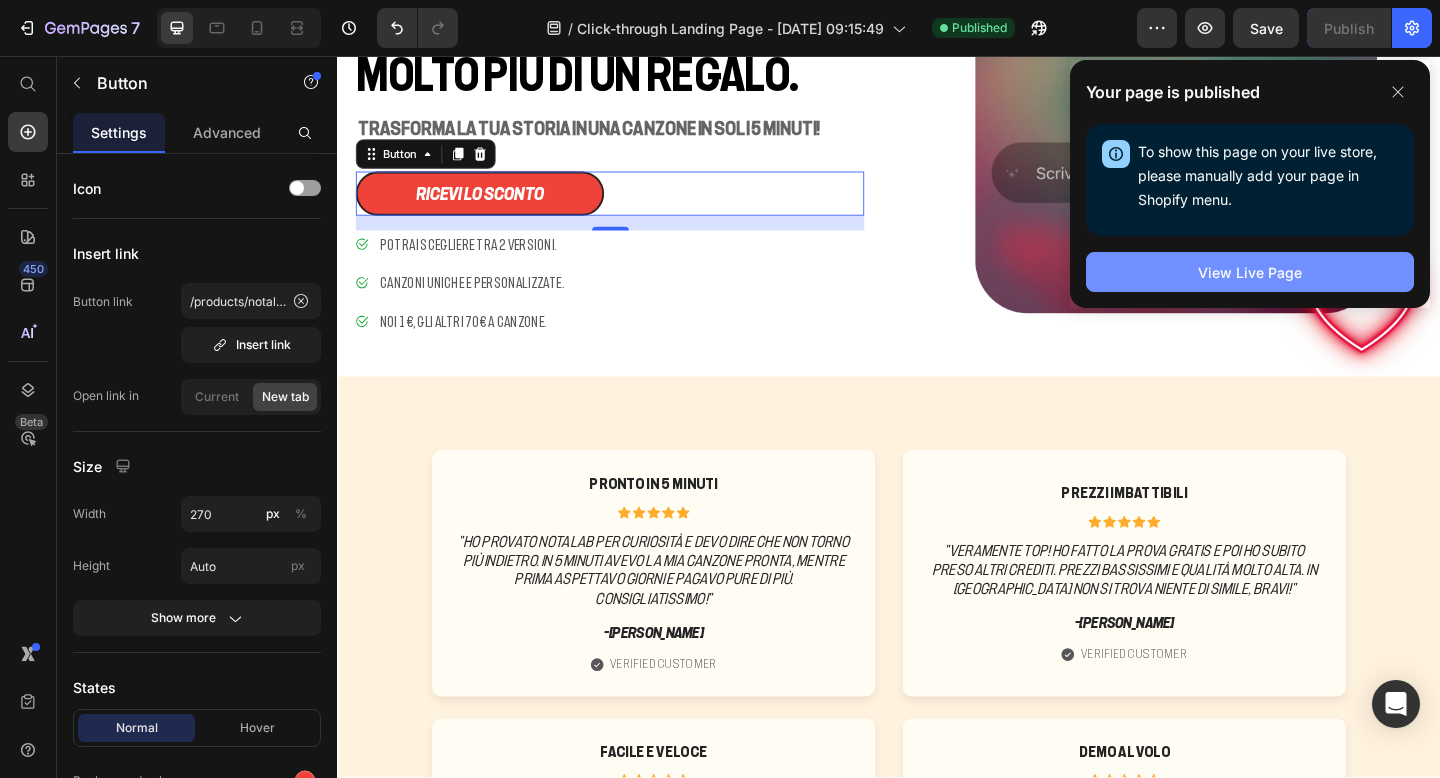 click on "View Live Page" at bounding box center (1250, 272) 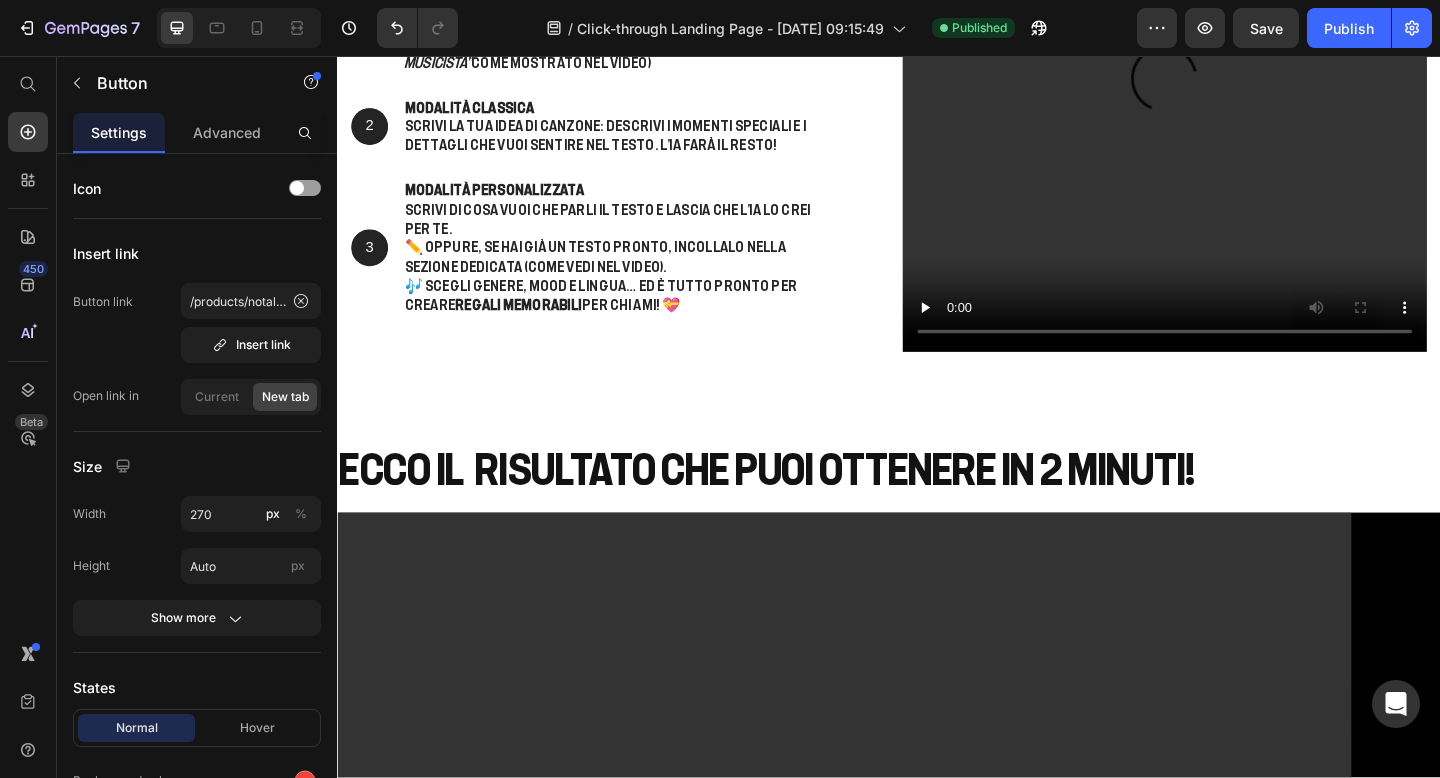 scroll, scrollTop: 3120, scrollLeft: 0, axis: vertical 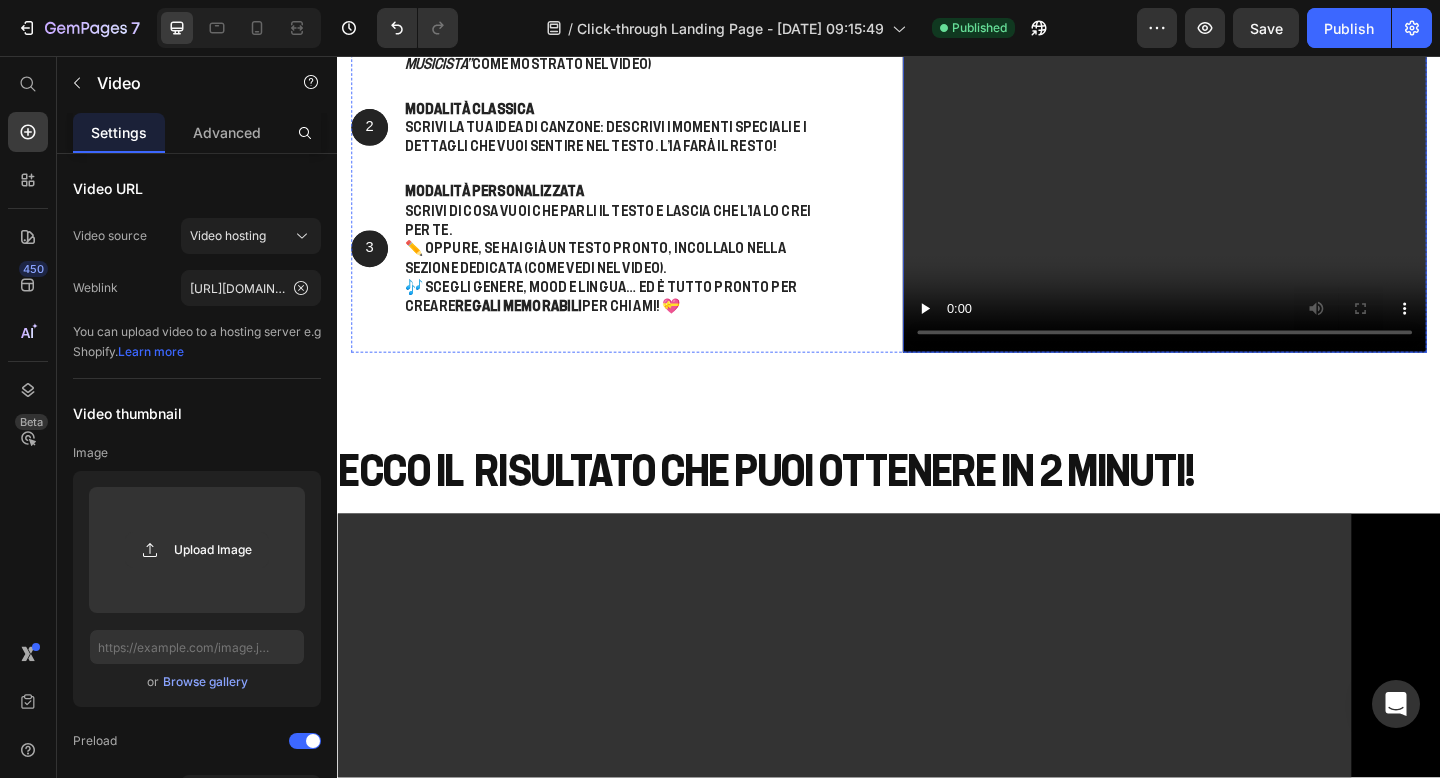 click at bounding box center [1237, 94] 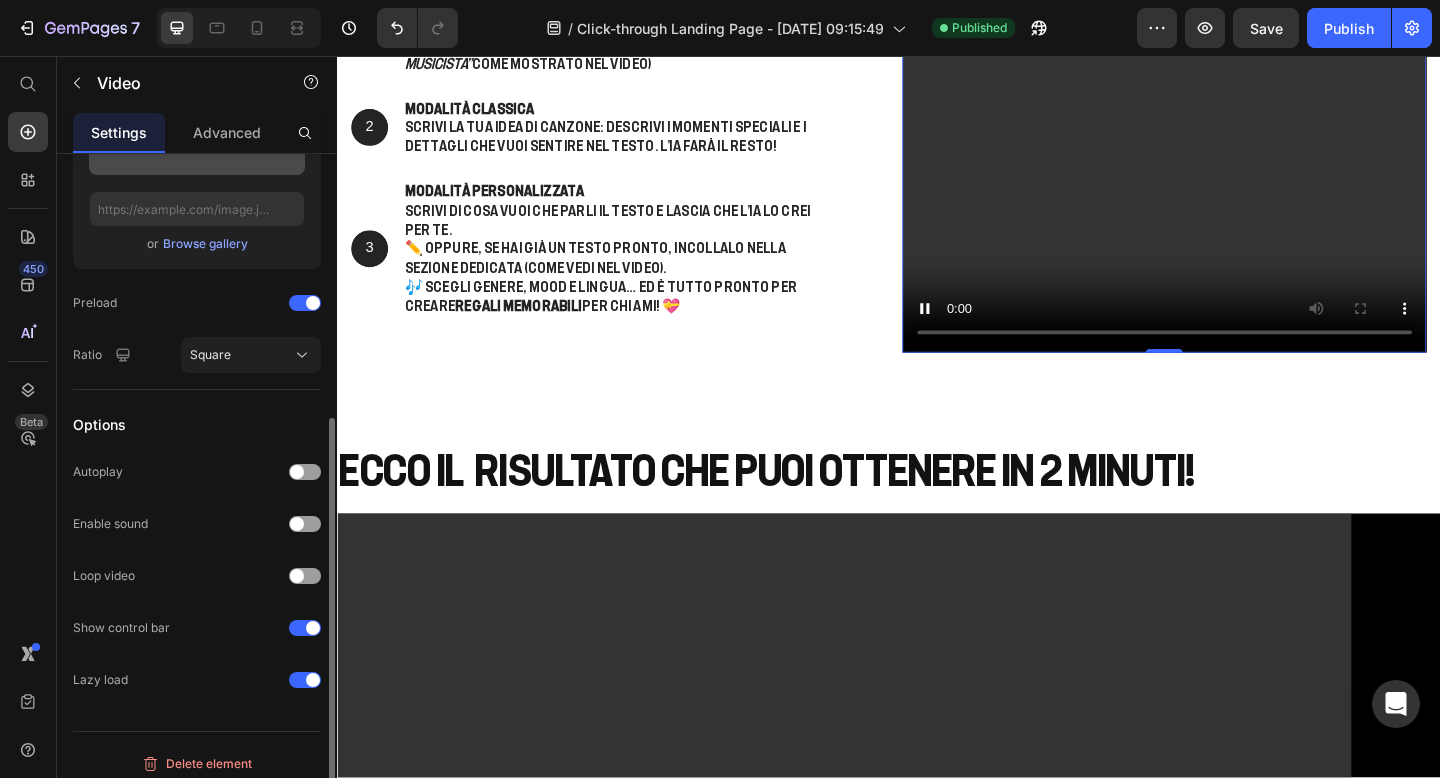 scroll, scrollTop: 449, scrollLeft: 0, axis: vertical 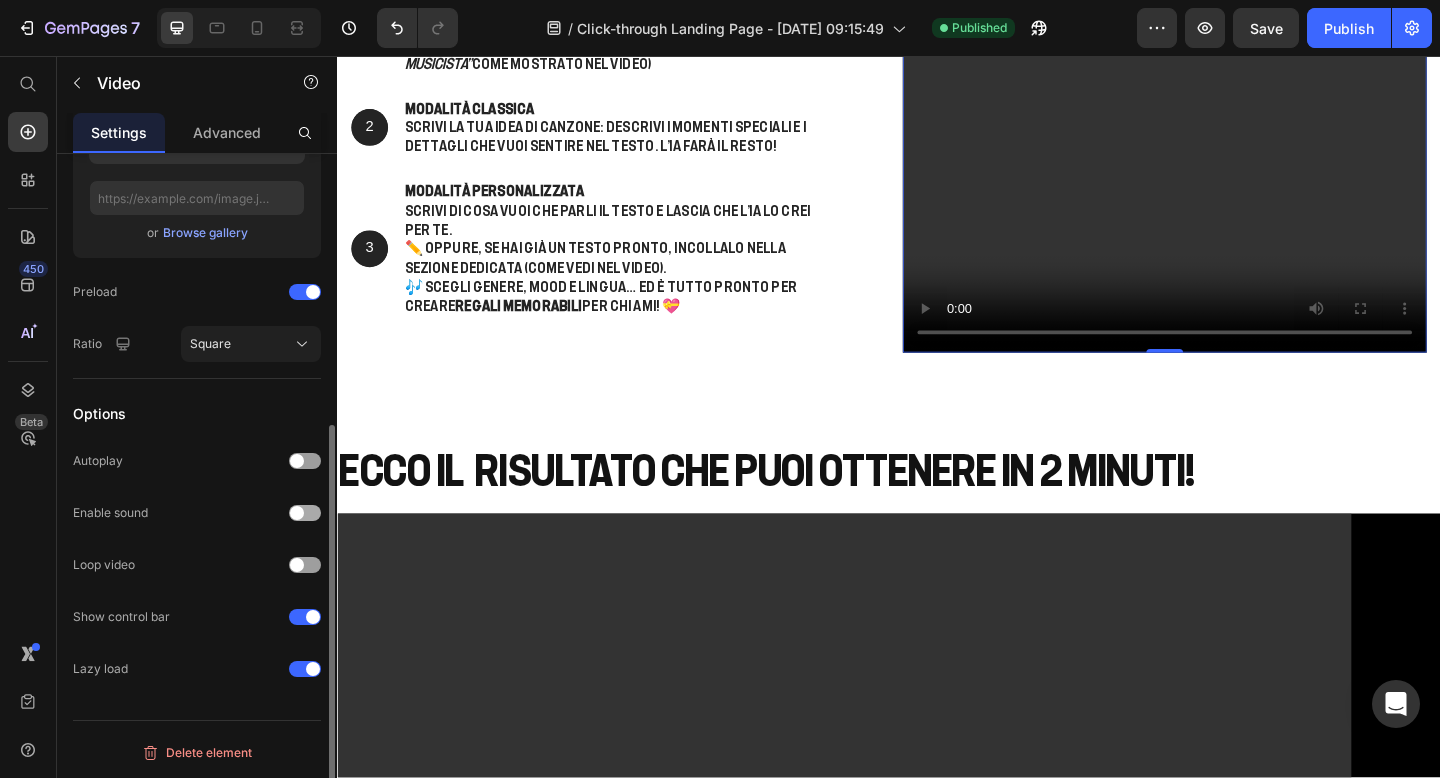 click at bounding box center (297, 513) 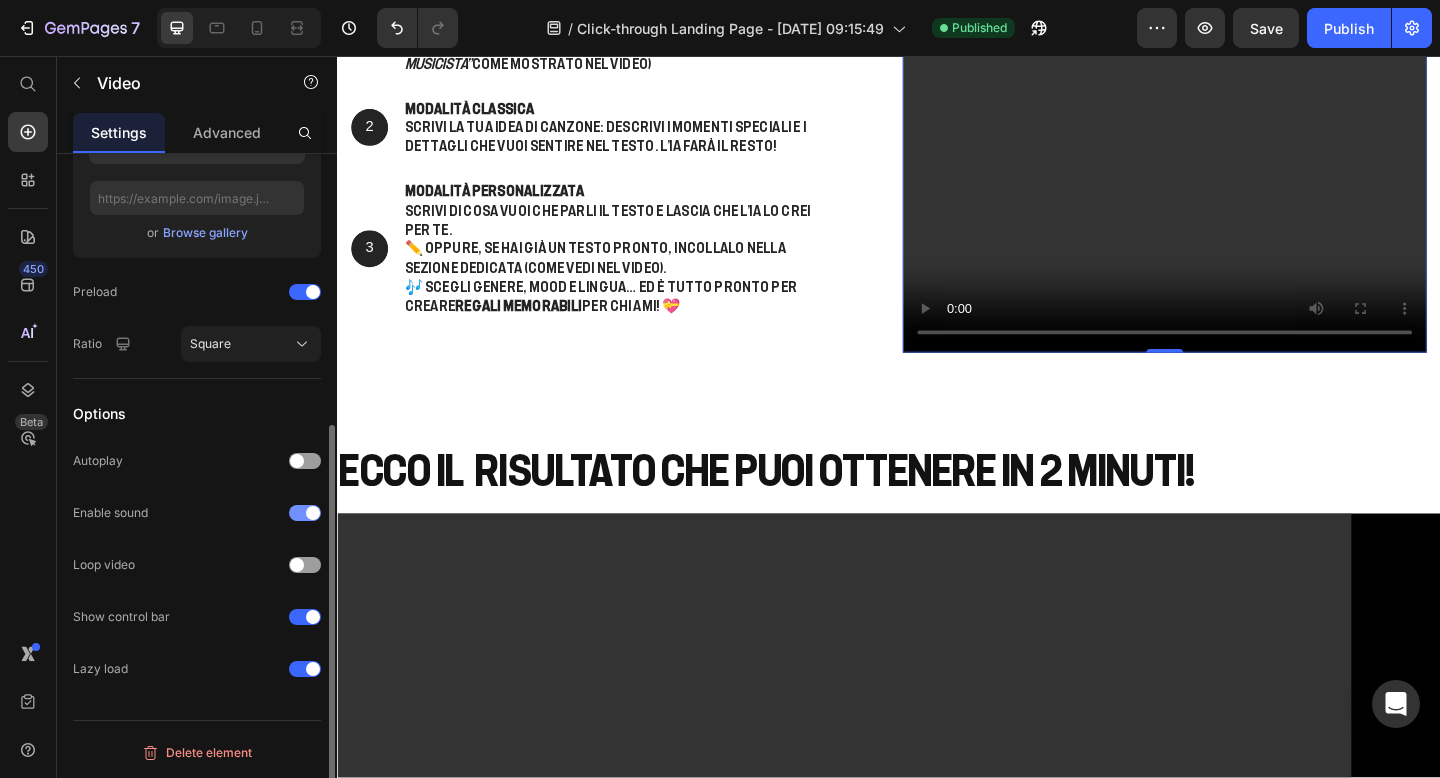click at bounding box center [313, 513] 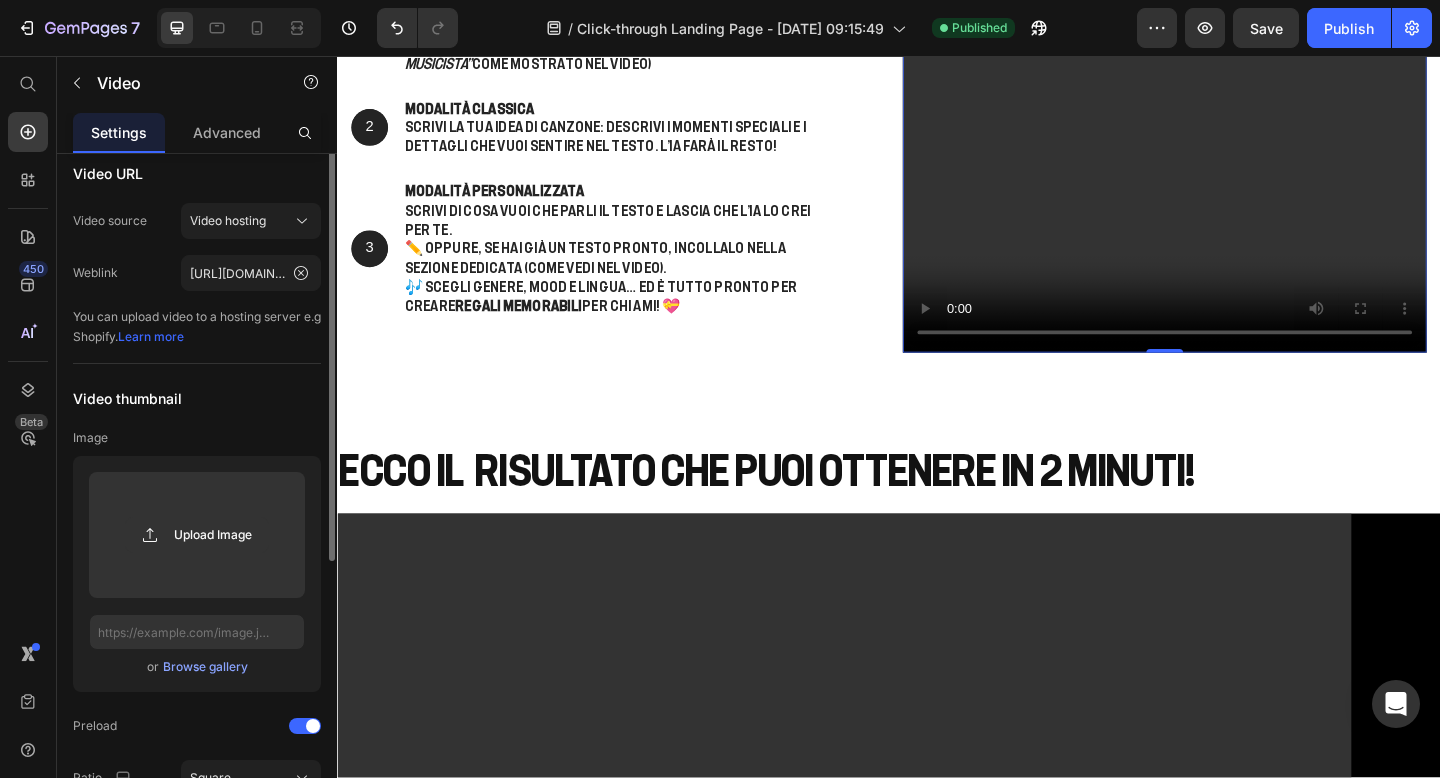 scroll, scrollTop: 0, scrollLeft: 0, axis: both 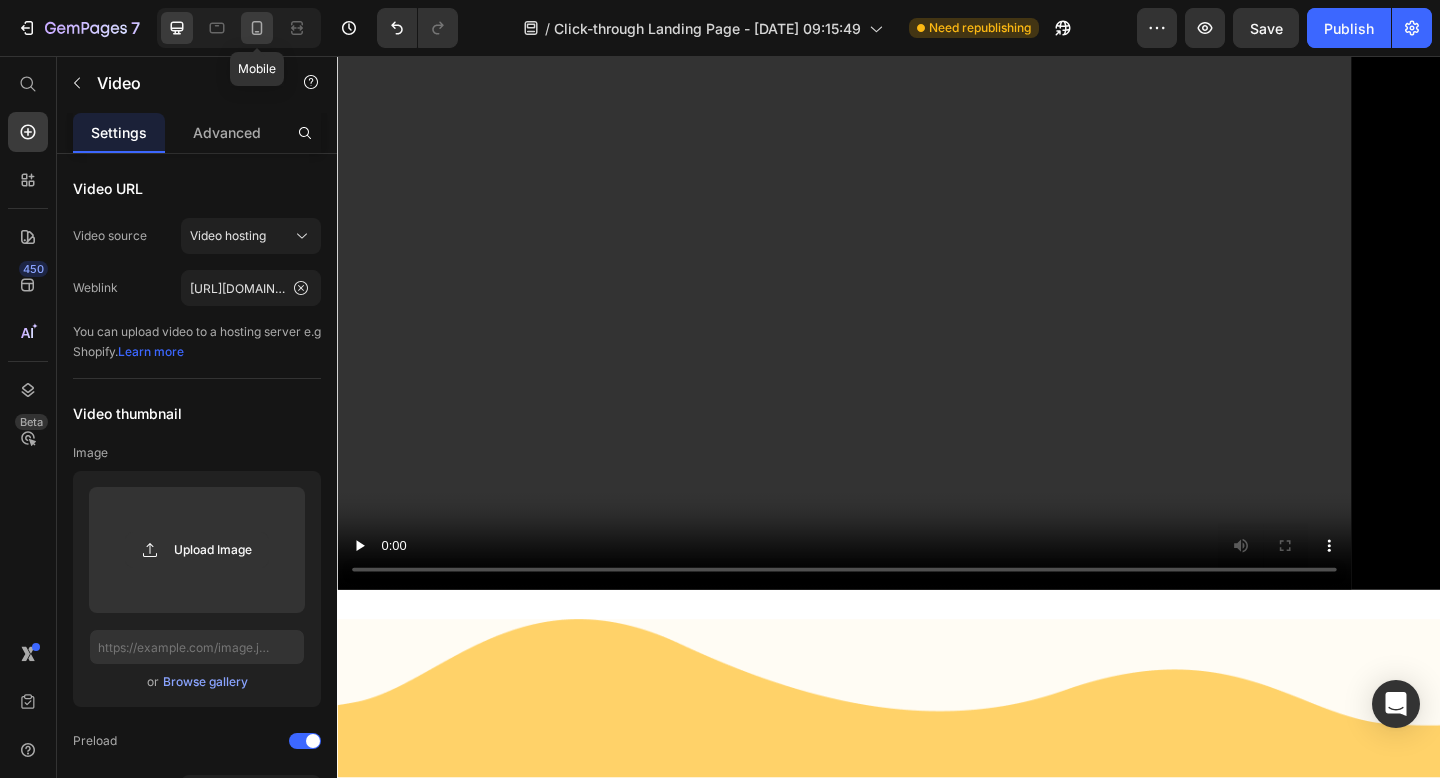 click 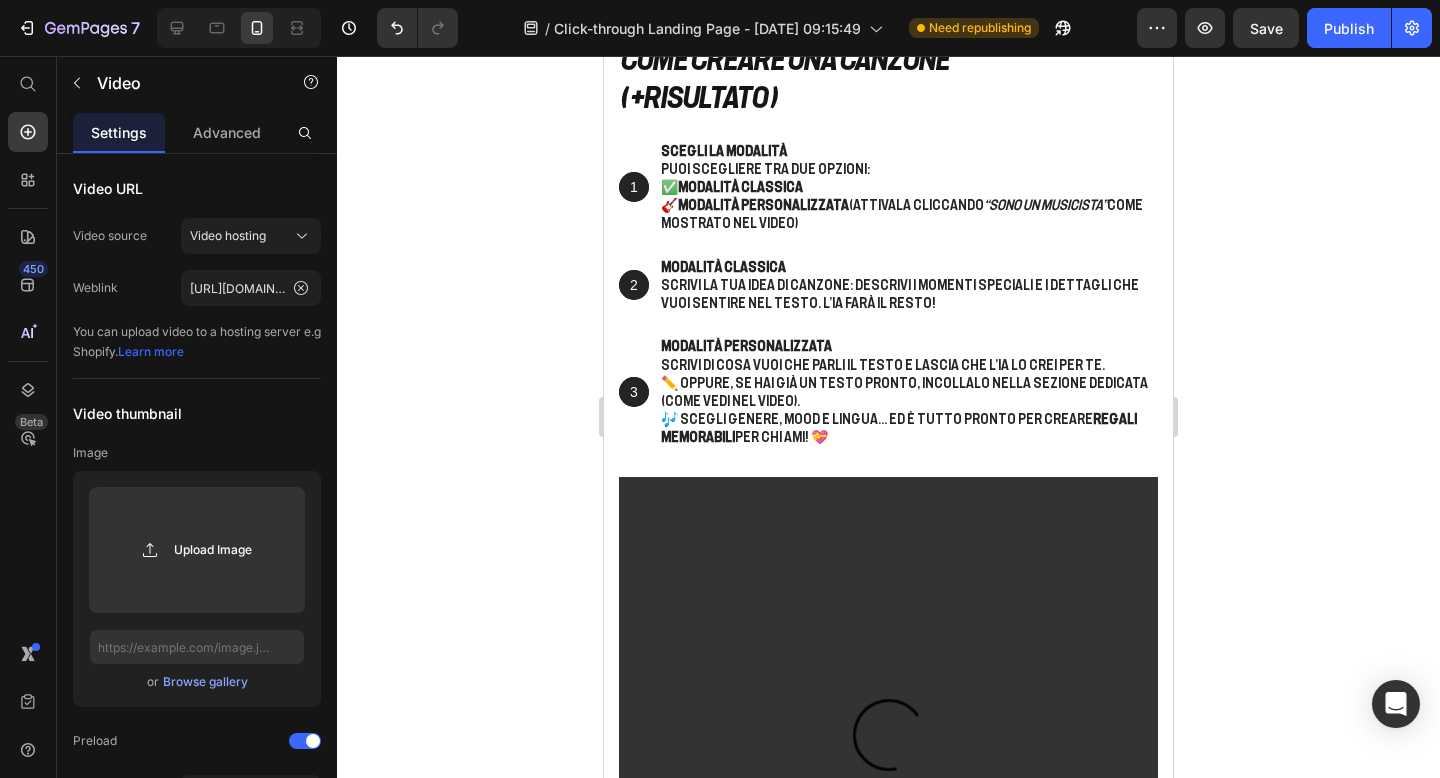 scroll, scrollTop: 3024, scrollLeft: 0, axis: vertical 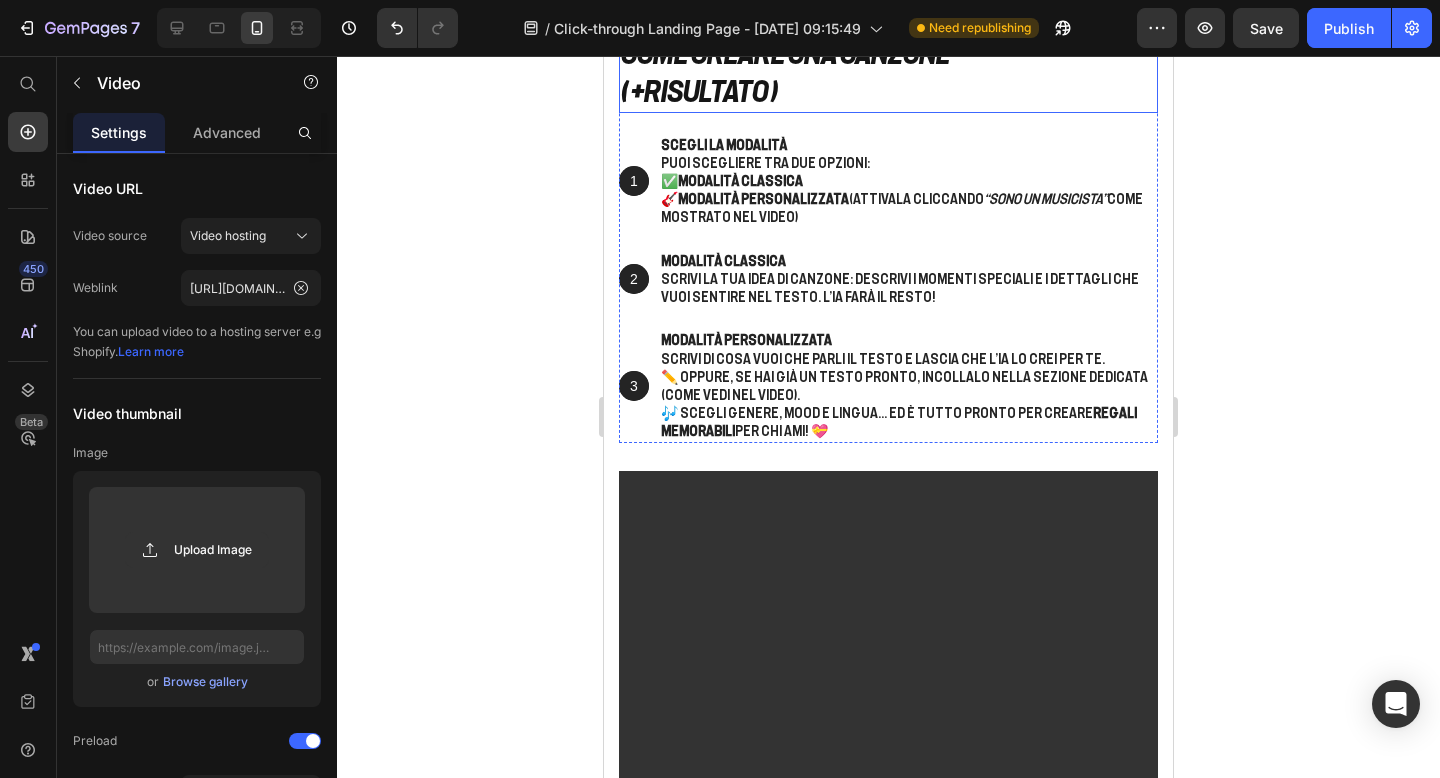 click on "come creare una canzone   ( +RISULTATO )" at bounding box center (888, 72) 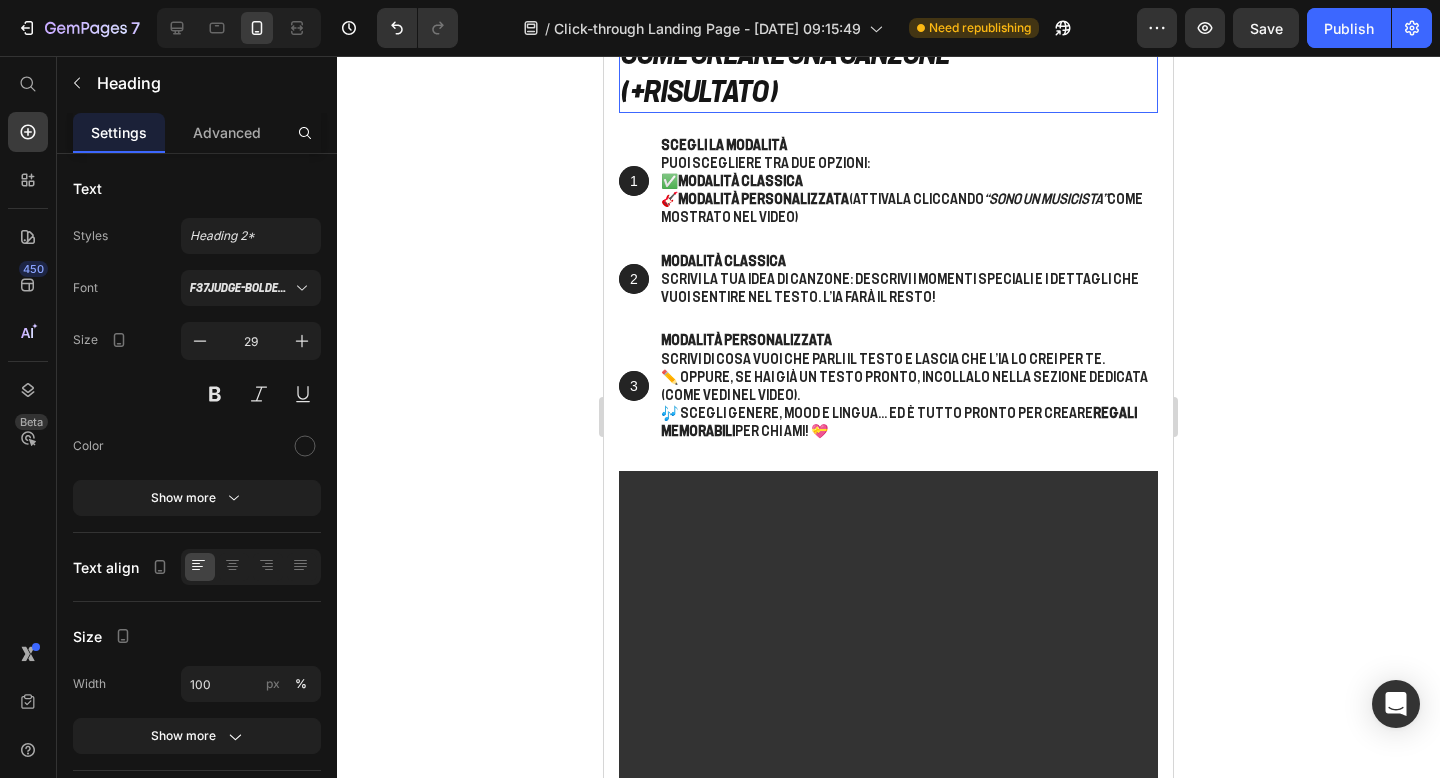 click on "come creare una canzone   ( +RISULTATO )" at bounding box center [888, 72] 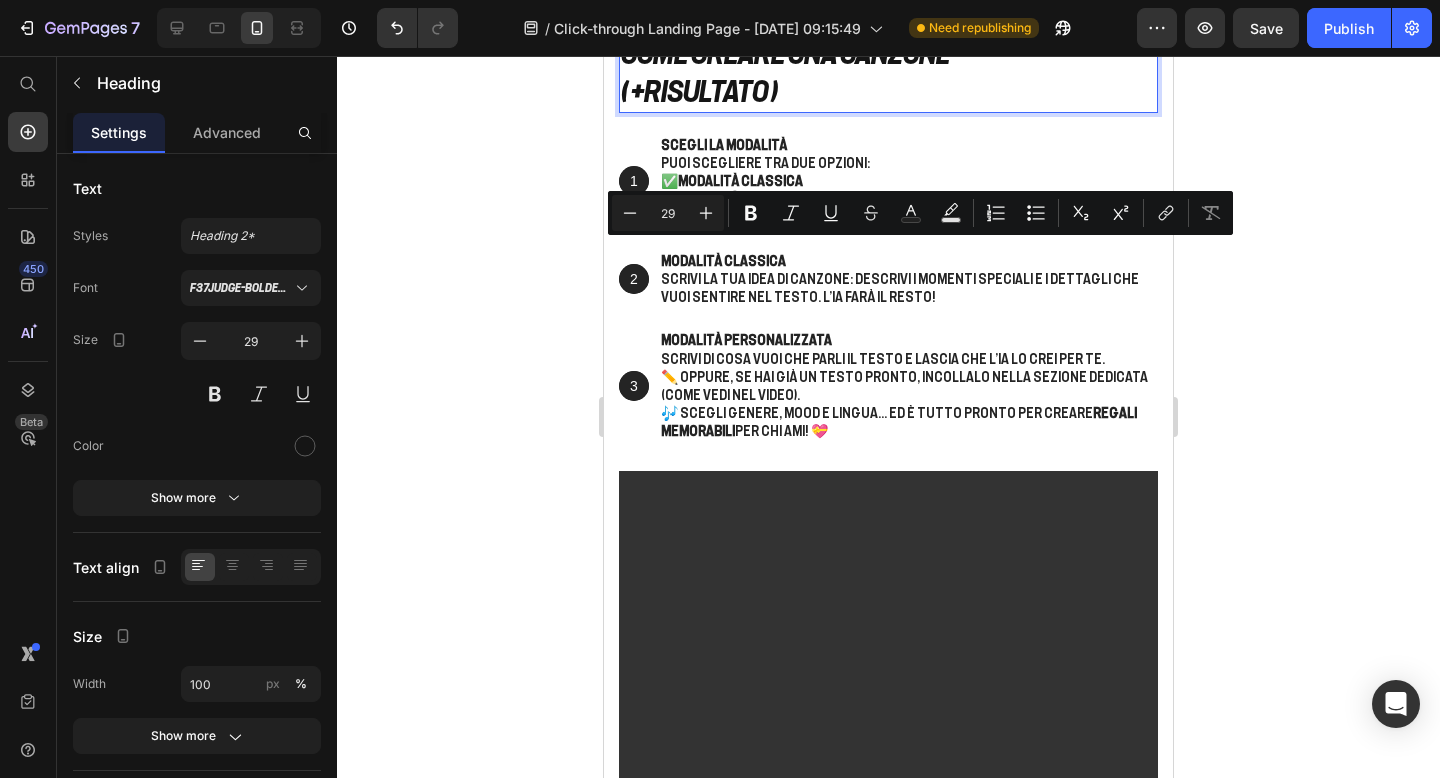 click on "come creare una canzone   ( +RISULTATO )" at bounding box center (888, 72) 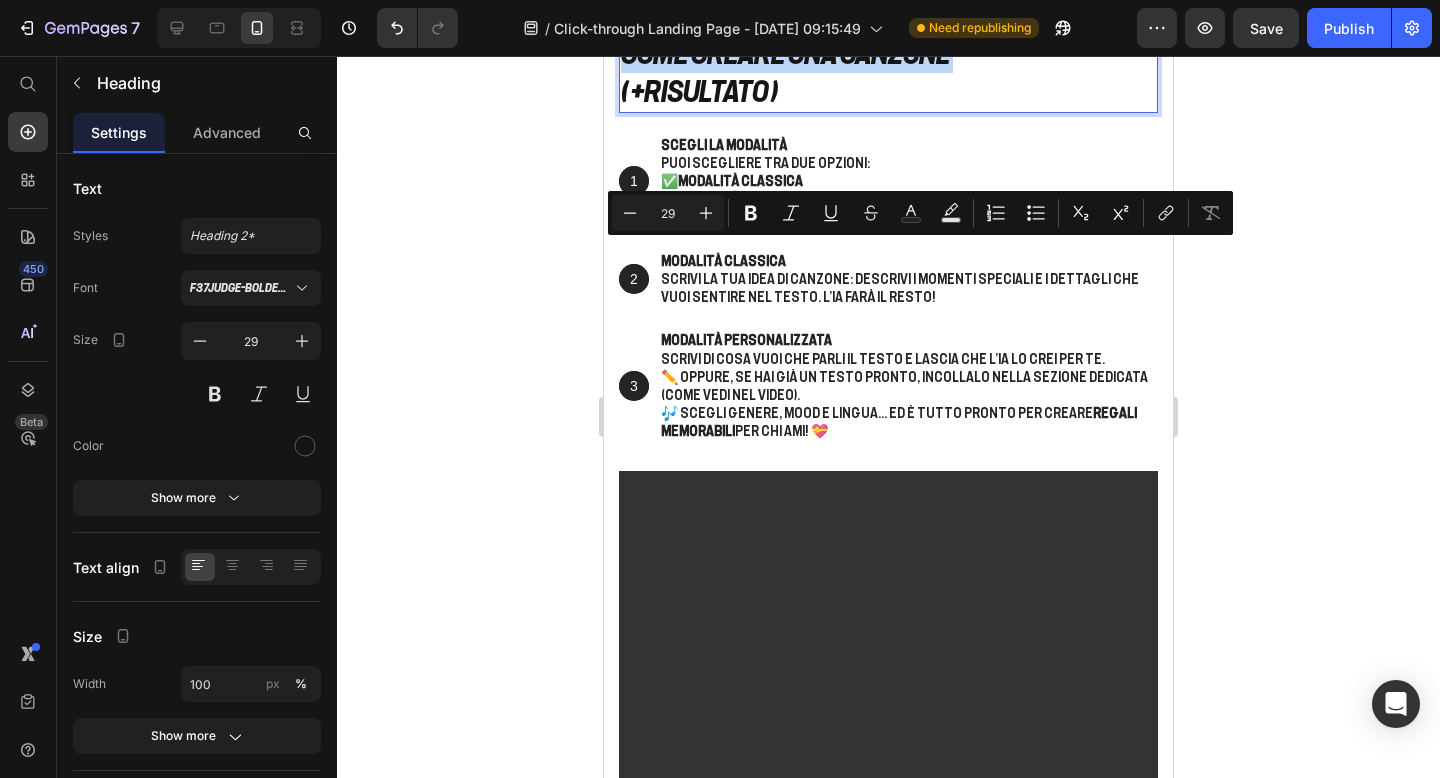 drag, startPoint x: 960, startPoint y: 255, endPoint x: 630, endPoint y: 251, distance: 330.02423 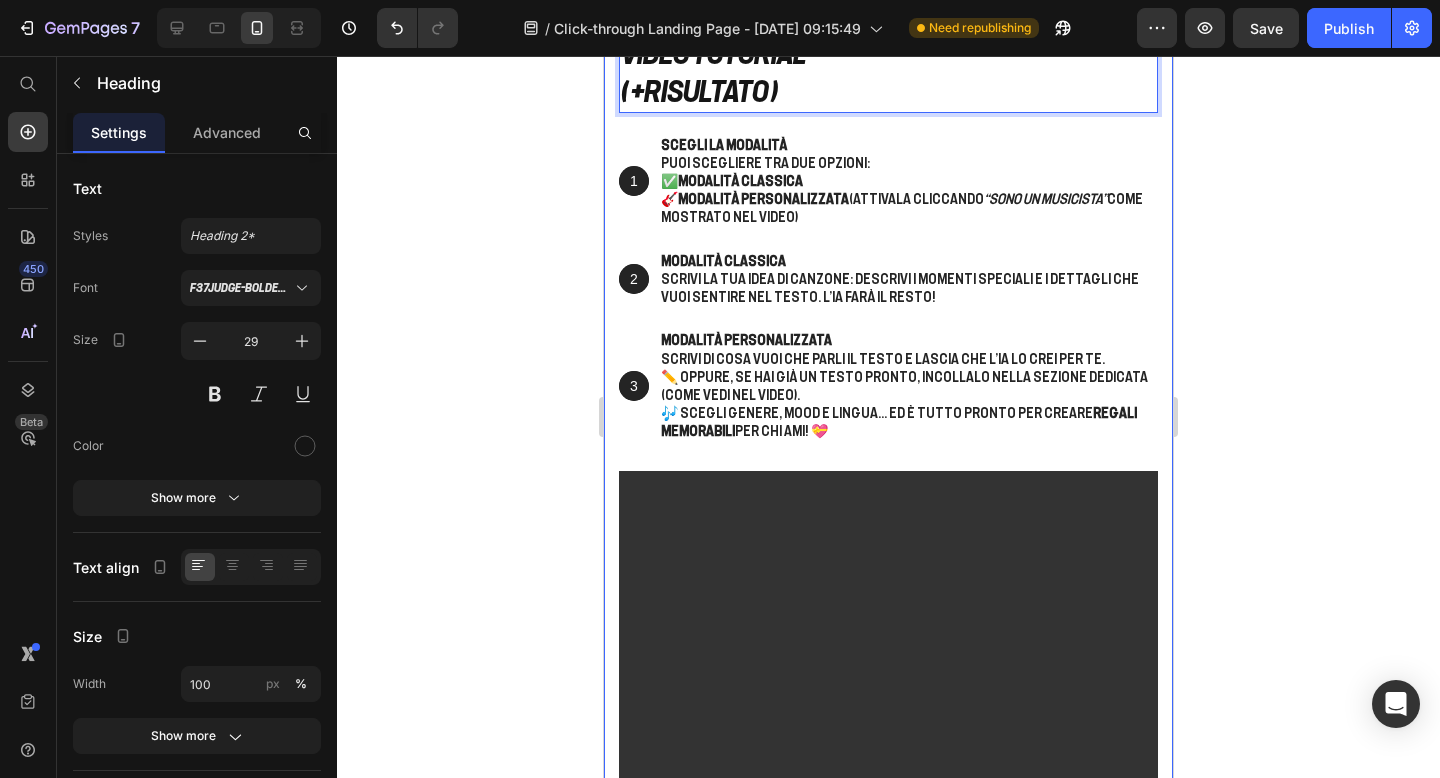 click 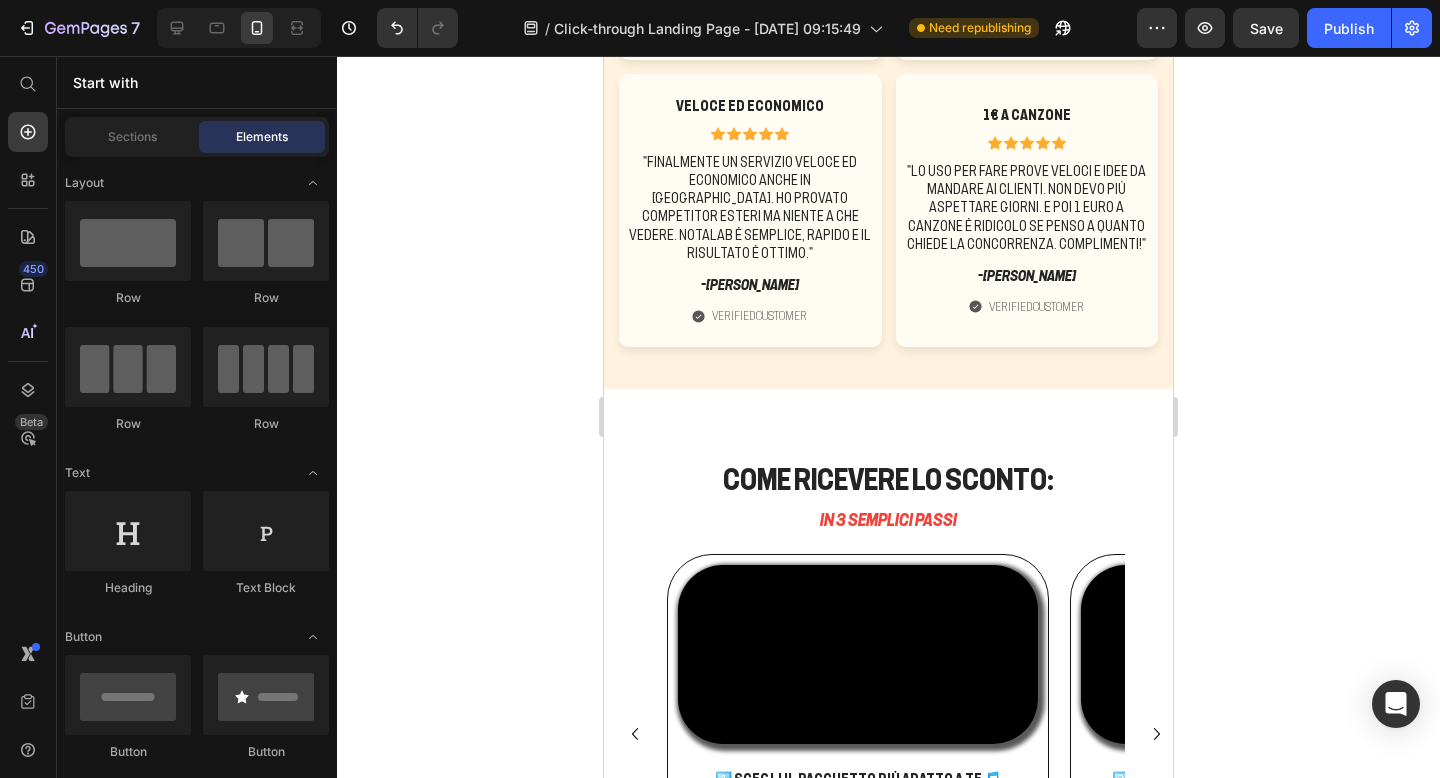 scroll, scrollTop: 2149, scrollLeft: 0, axis: vertical 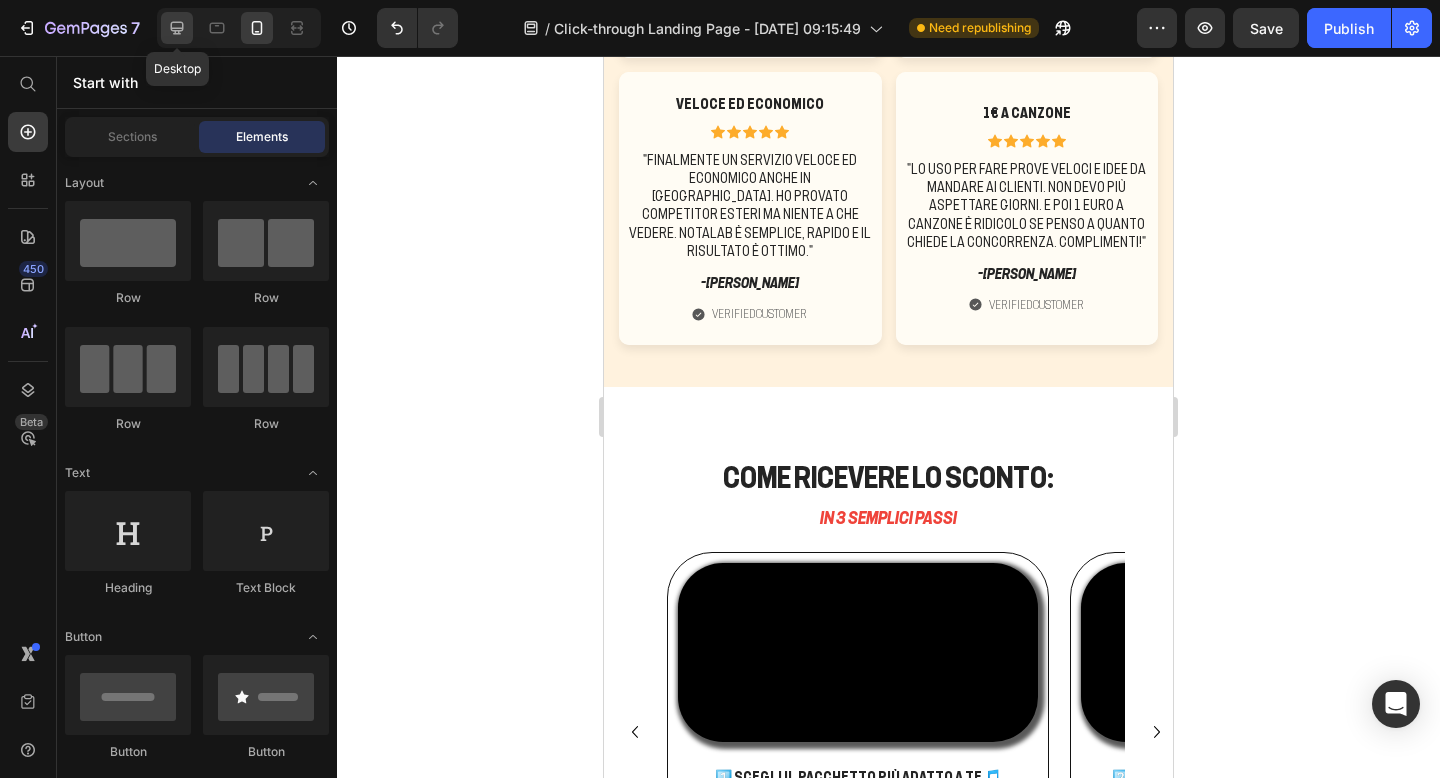 click 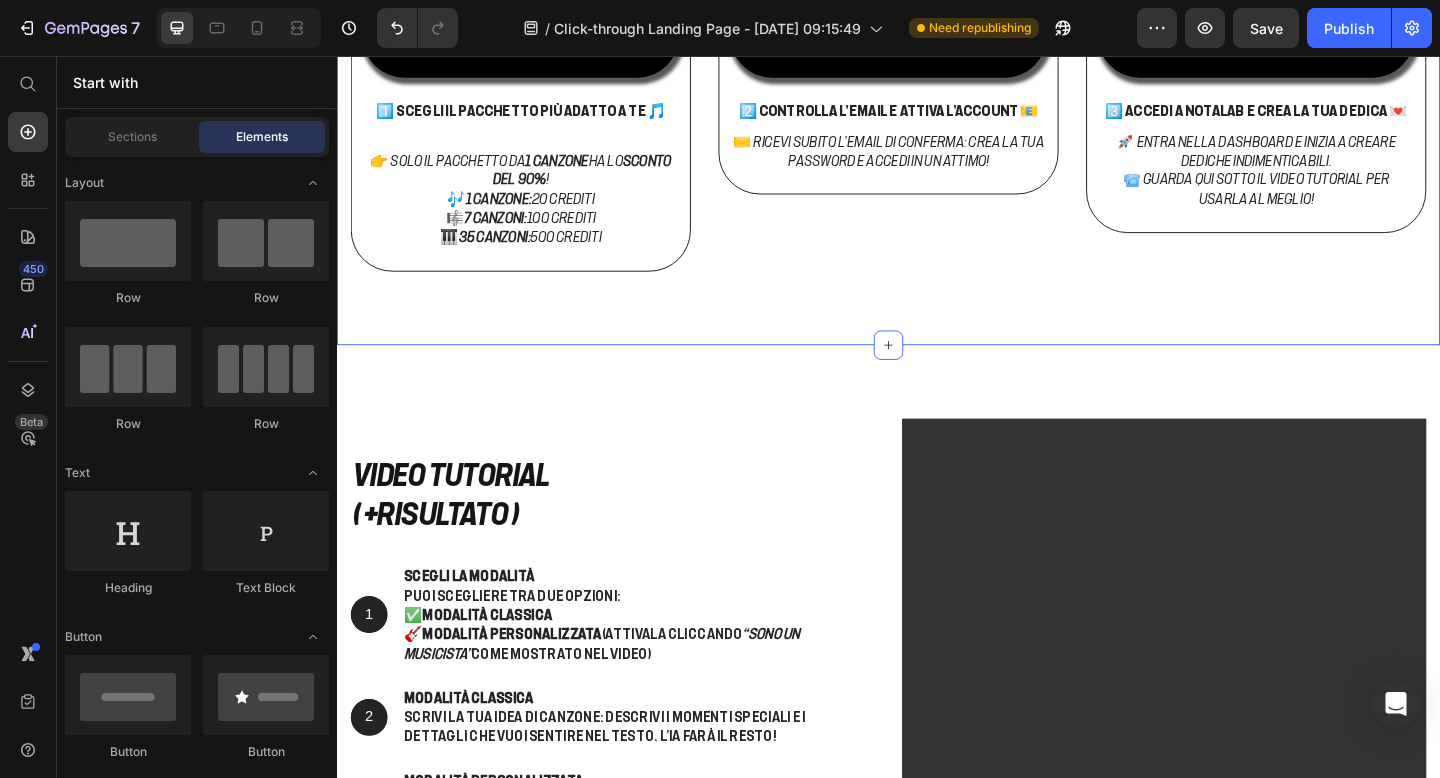 scroll, scrollTop: 2983, scrollLeft: 0, axis: vertical 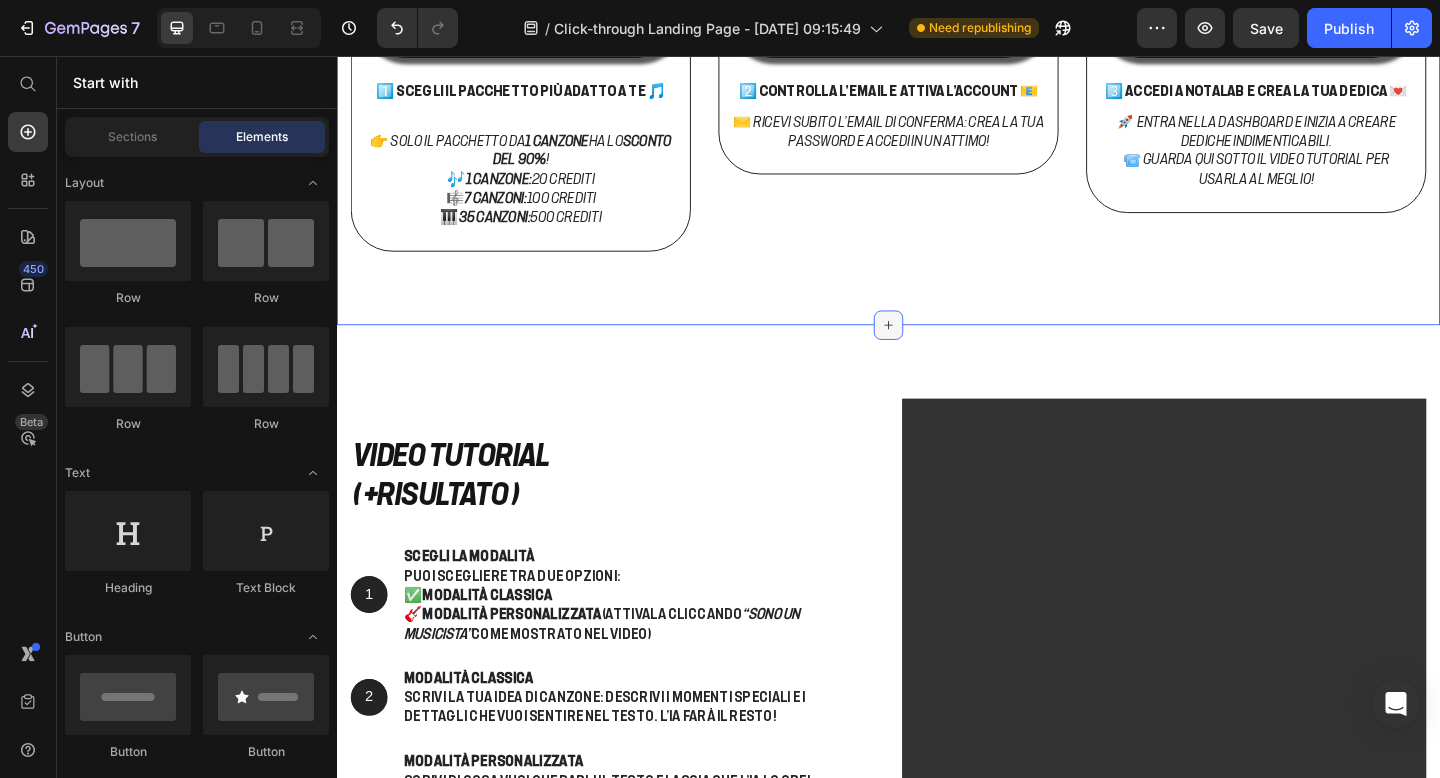 click at bounding box center (937, 349) 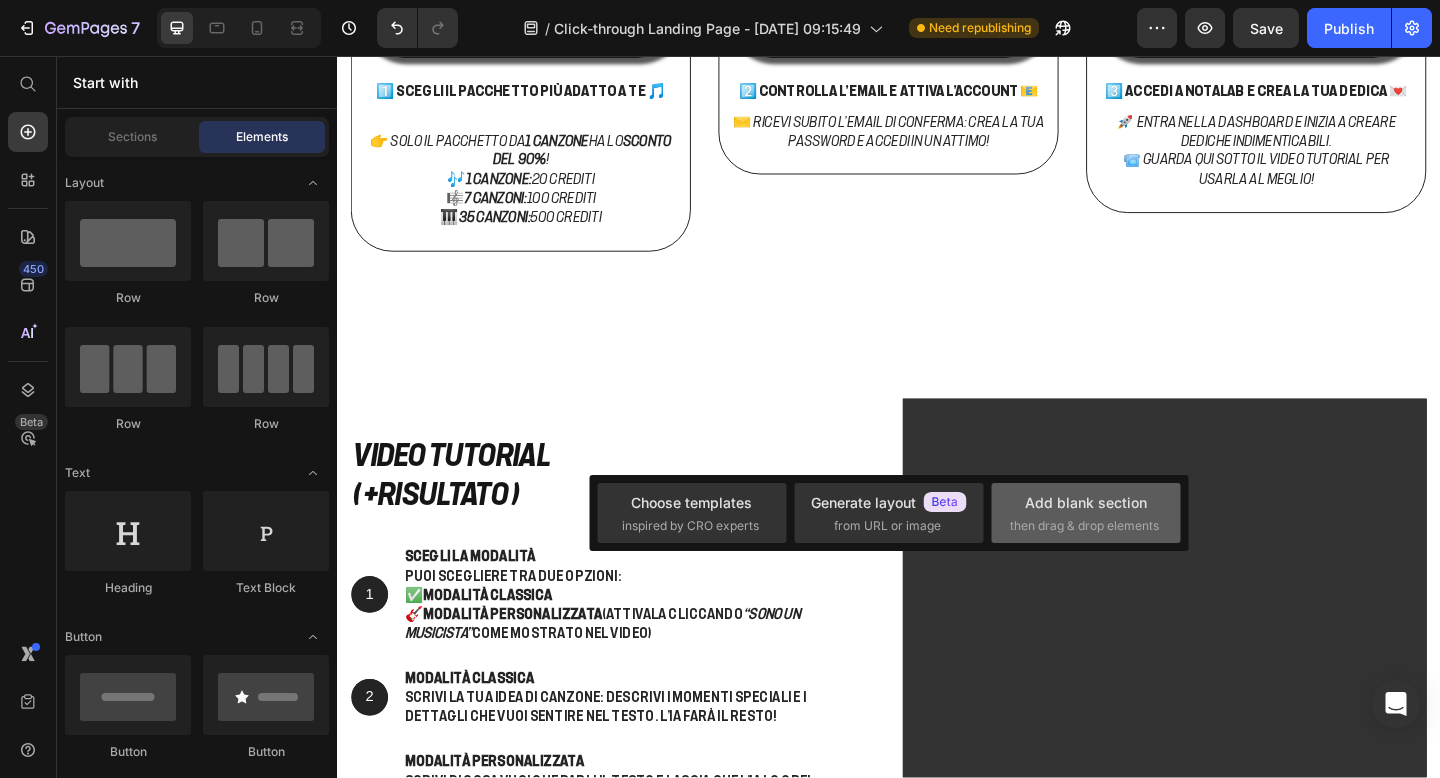 click on "then drag & drop elements" at bounding box center (1084, 526) 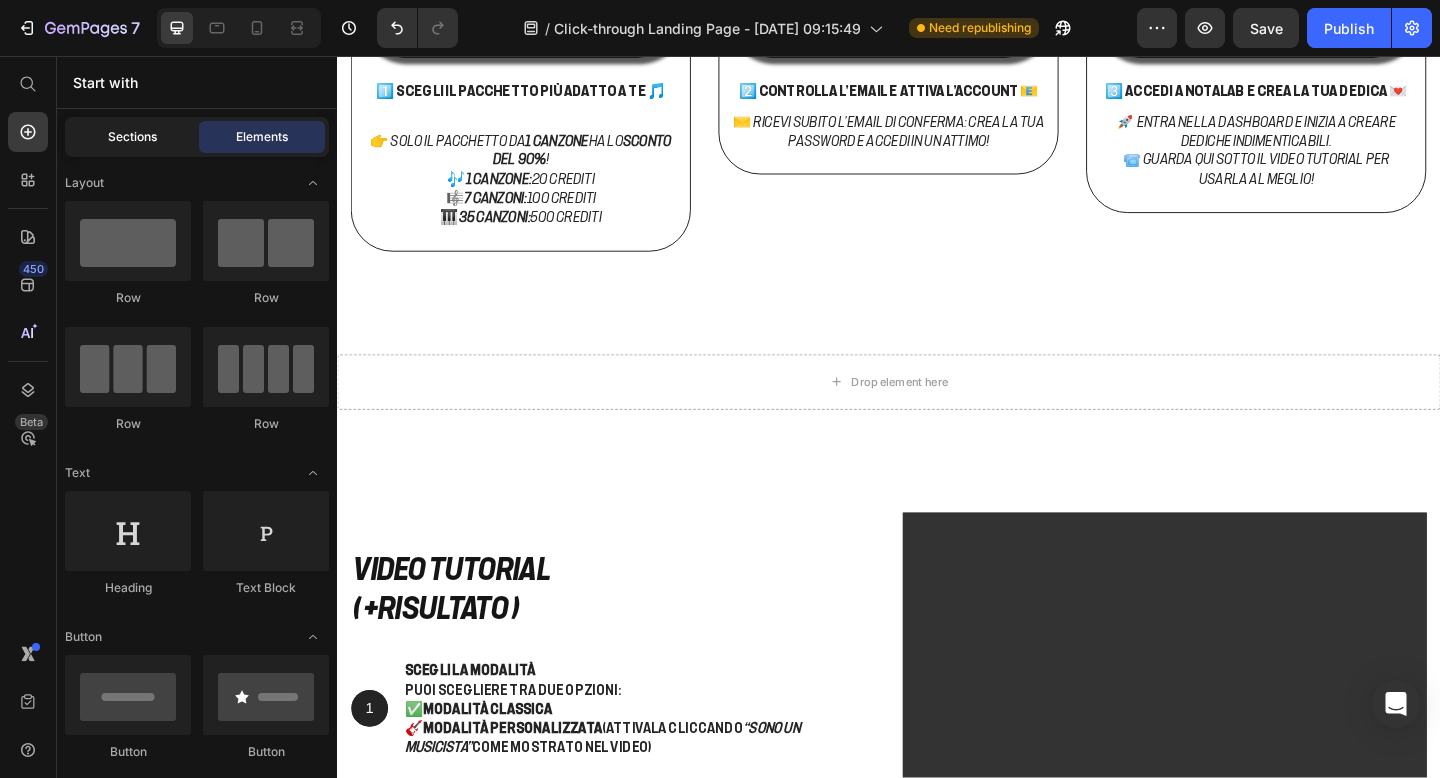 click on "Sections" at bounding box center [132, 137] 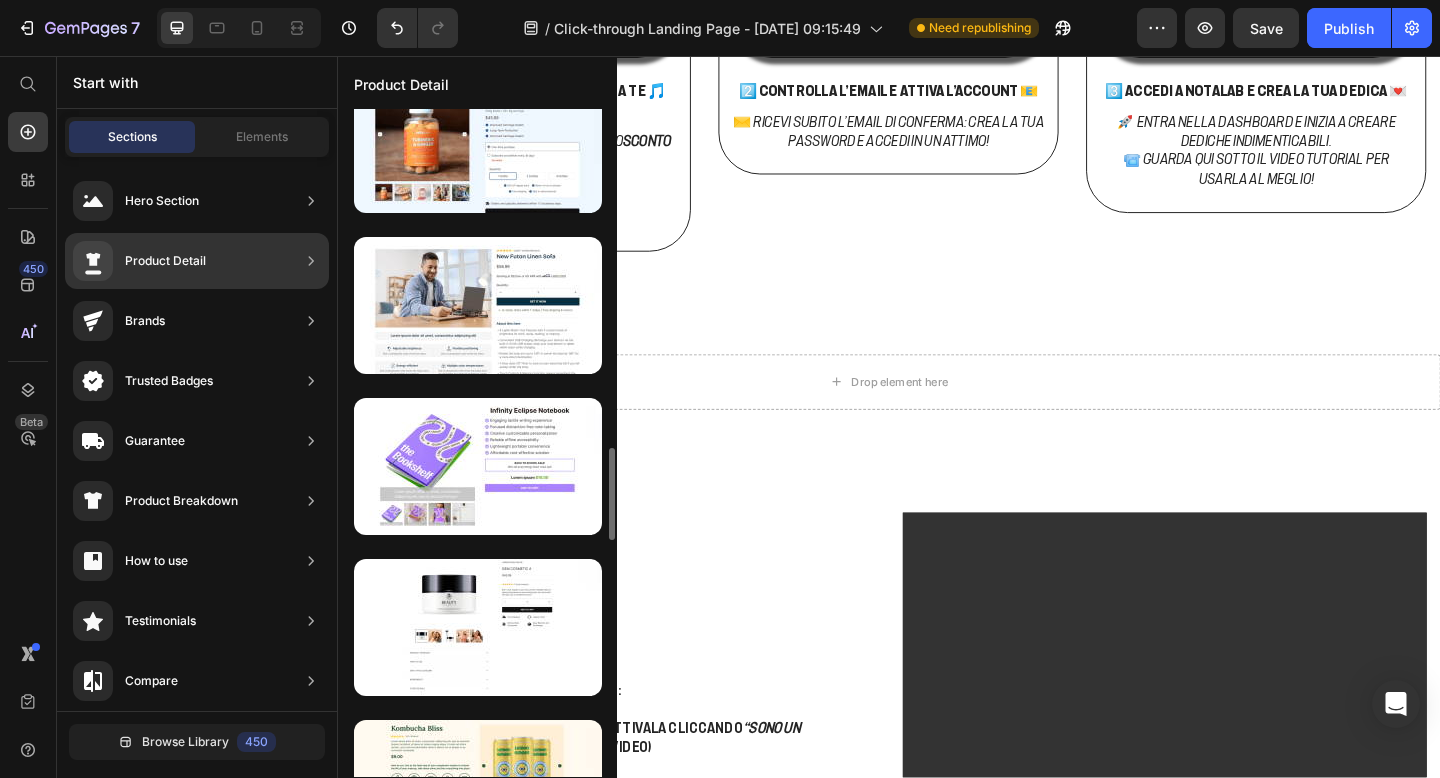 scroll, scrollTop: 2778, scrollLeft: 0, axis: vertical 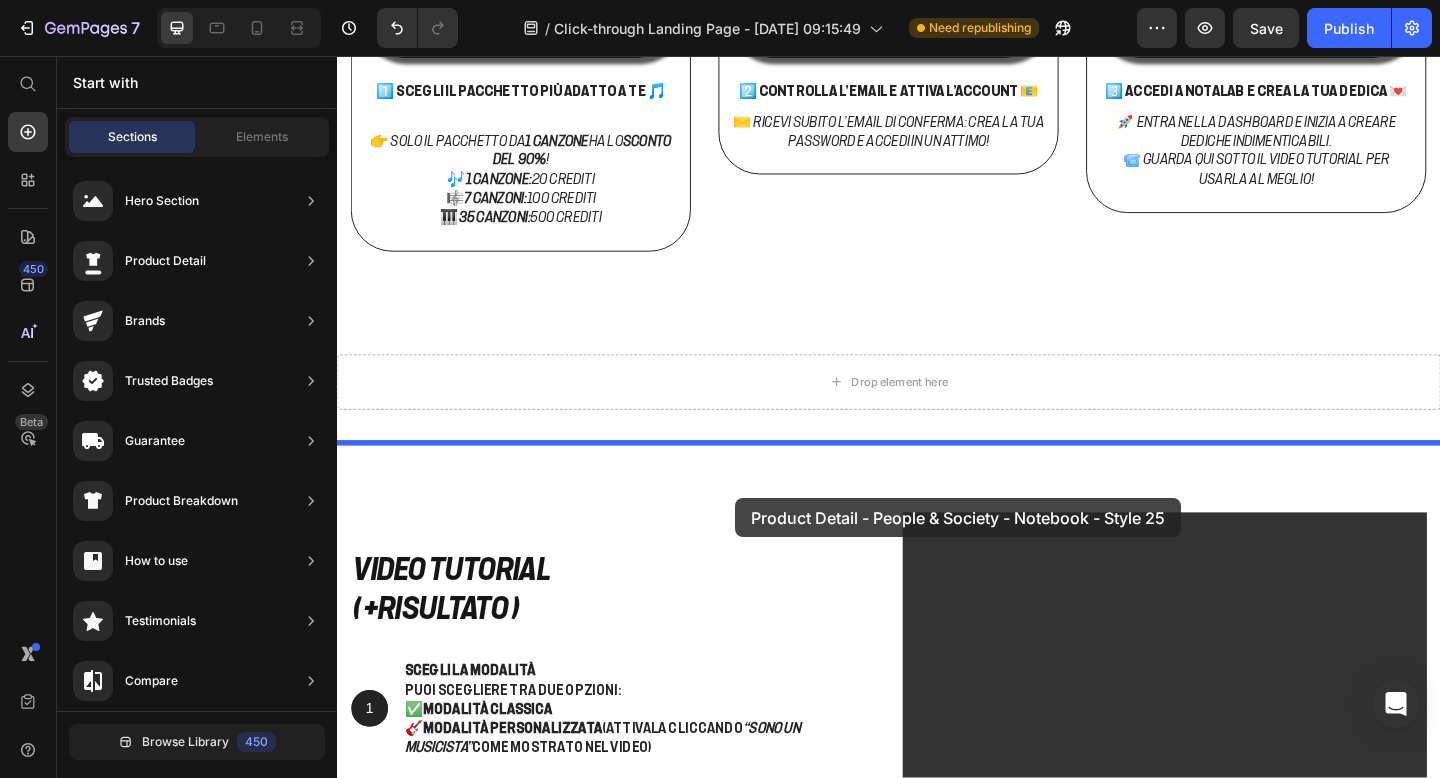 drag, startPoint x: 790, startPoint y: 555, endPoint x: 769, endPoint y: 537, distance: 27.658634 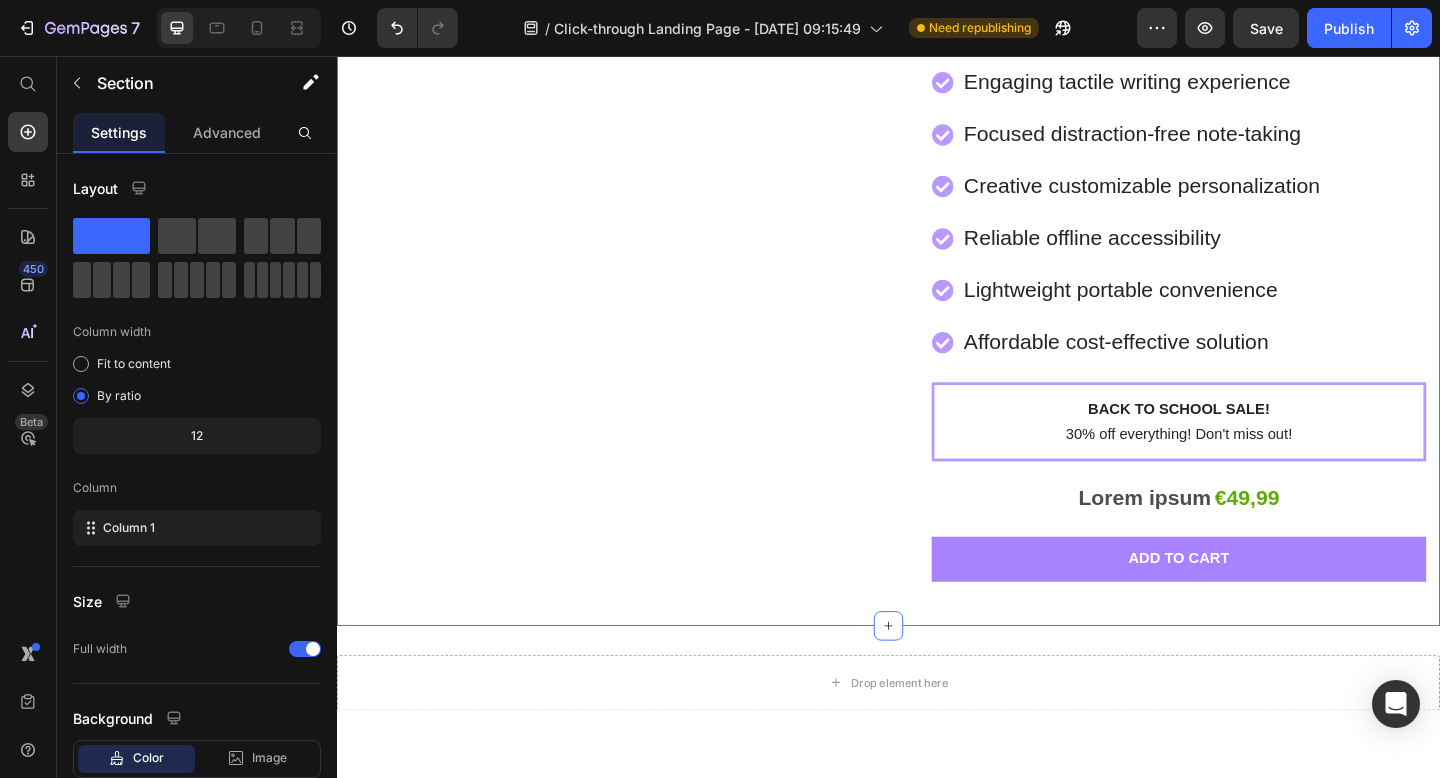 scroll, scrollTop: 3370, scrollLeft: 0, axis: vertical 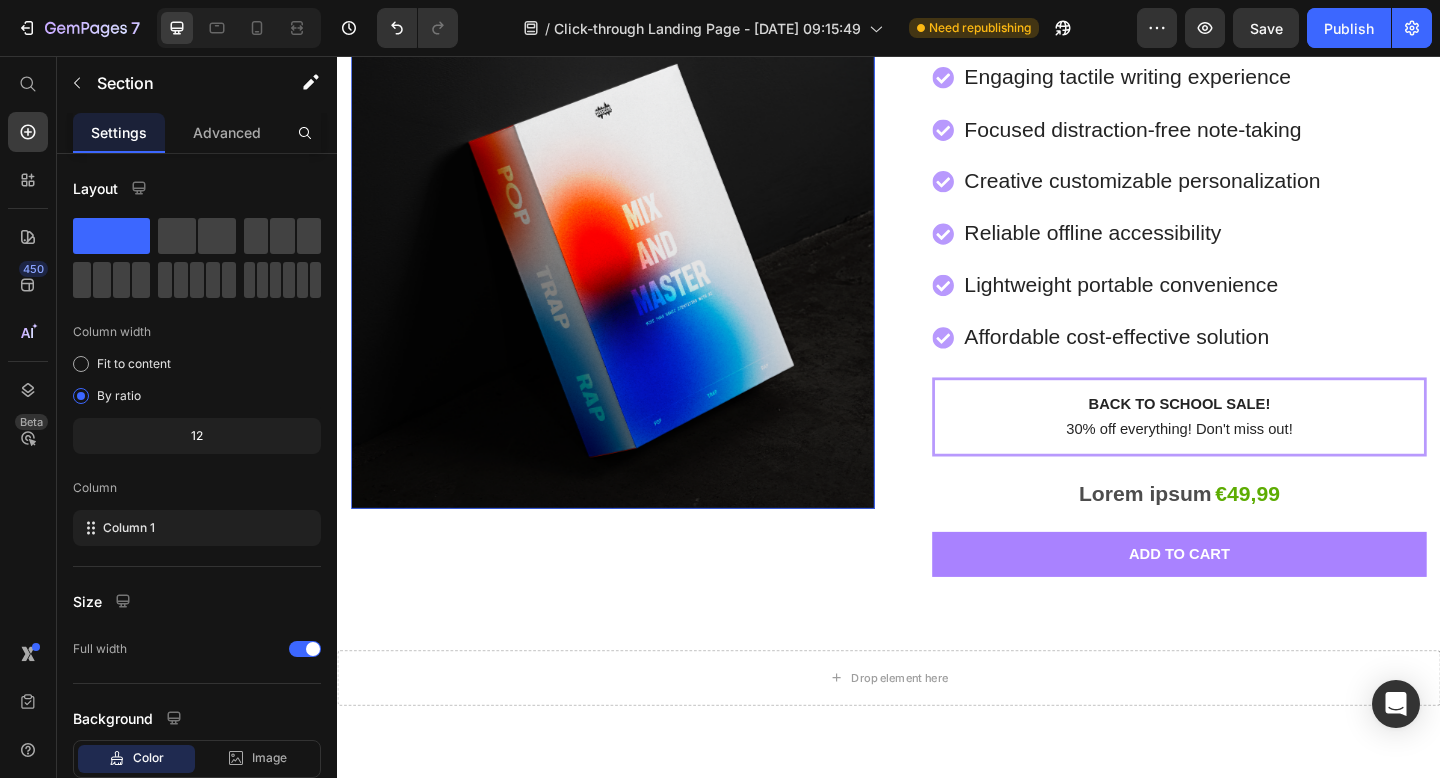click at bounding box center (637, 264) 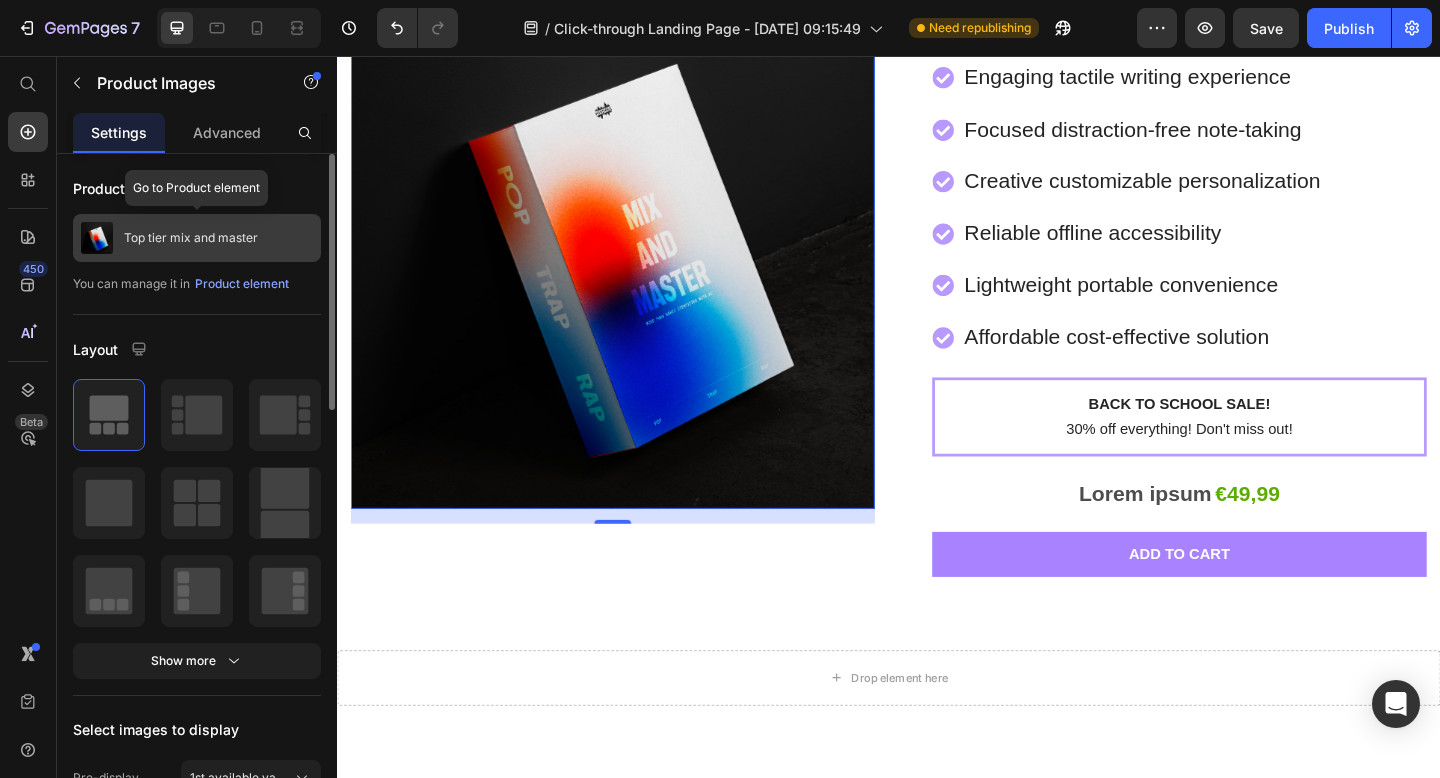 click on "Top tier mix and master" at bounding box center [191, 238] 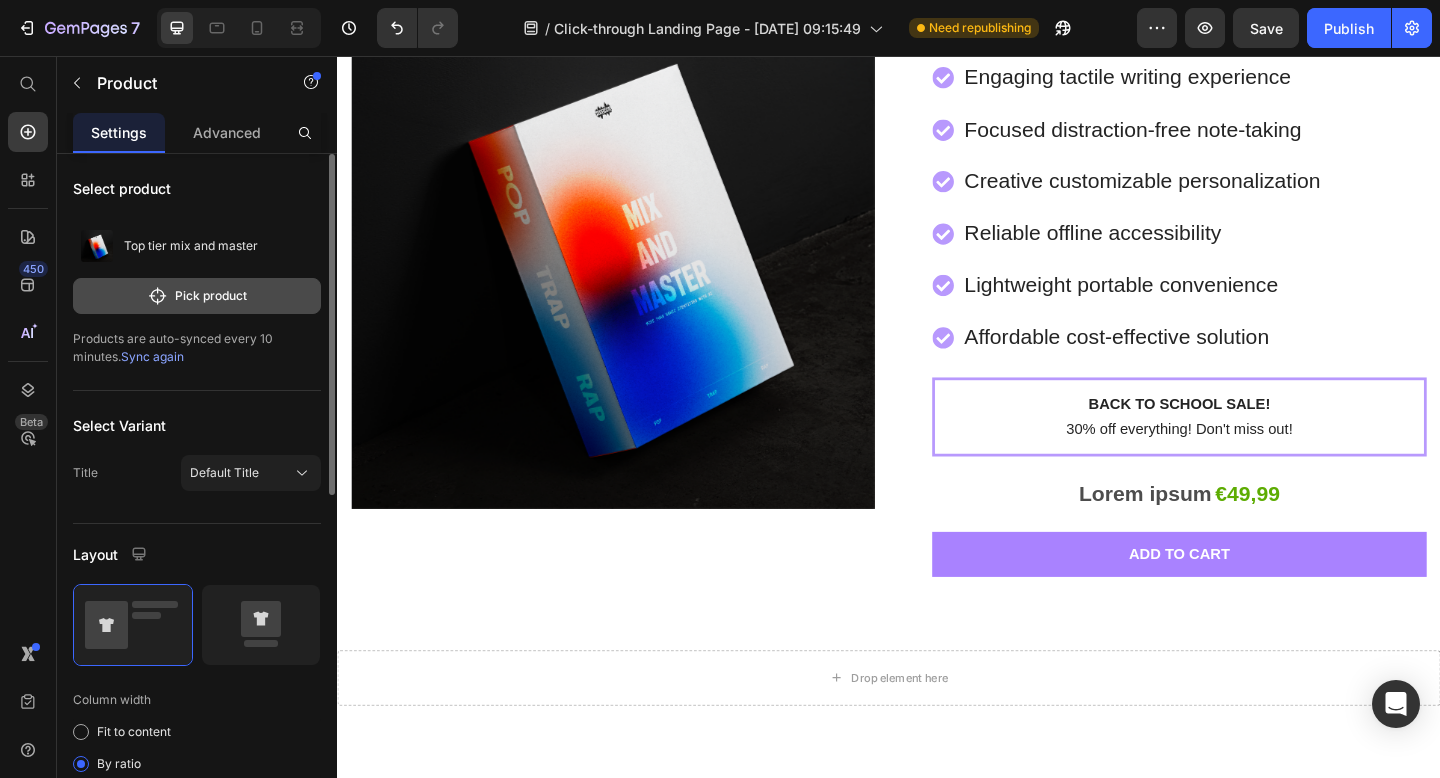 click on "Pick product" at bounding box center [197, 296] 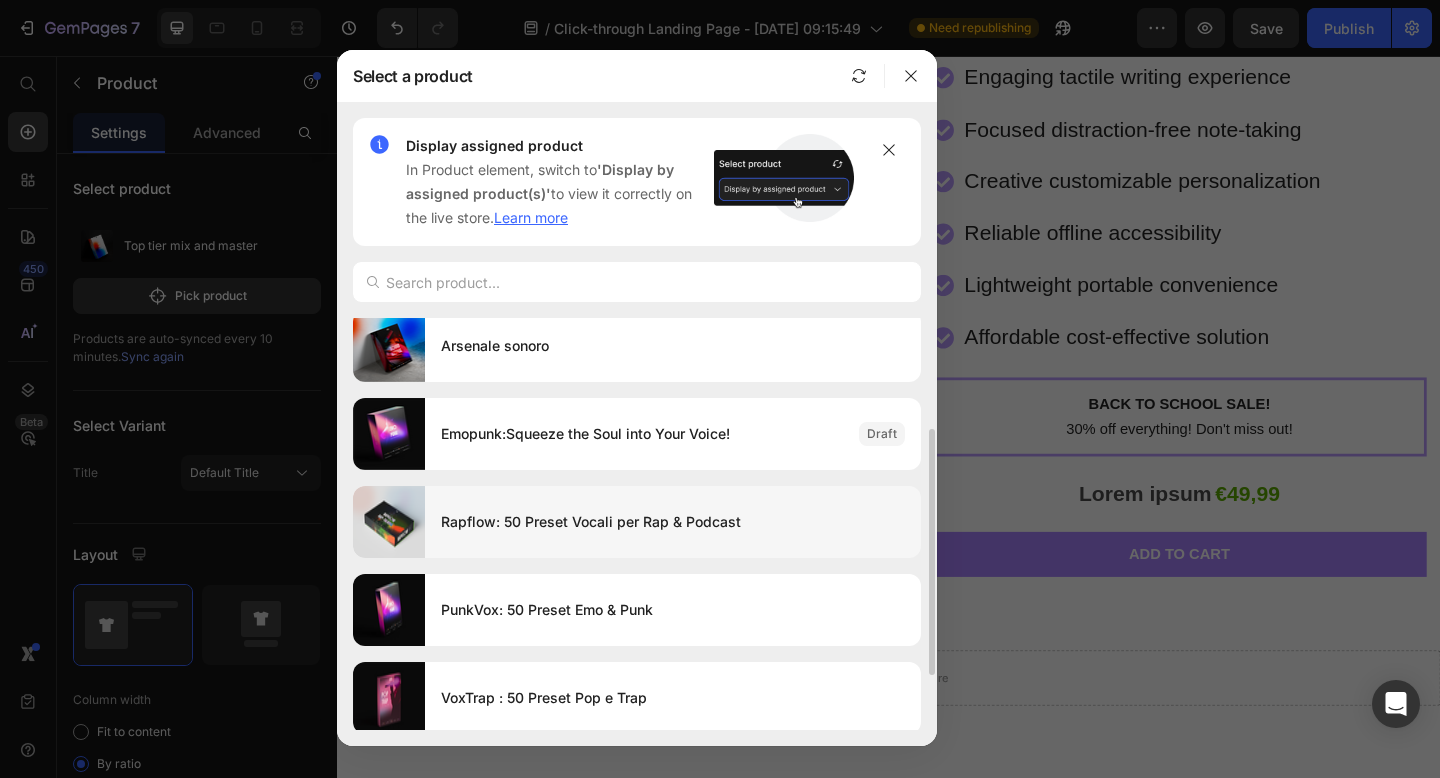 scroll, scrollTop: 277, scrollLeft: 0, axis: vertical 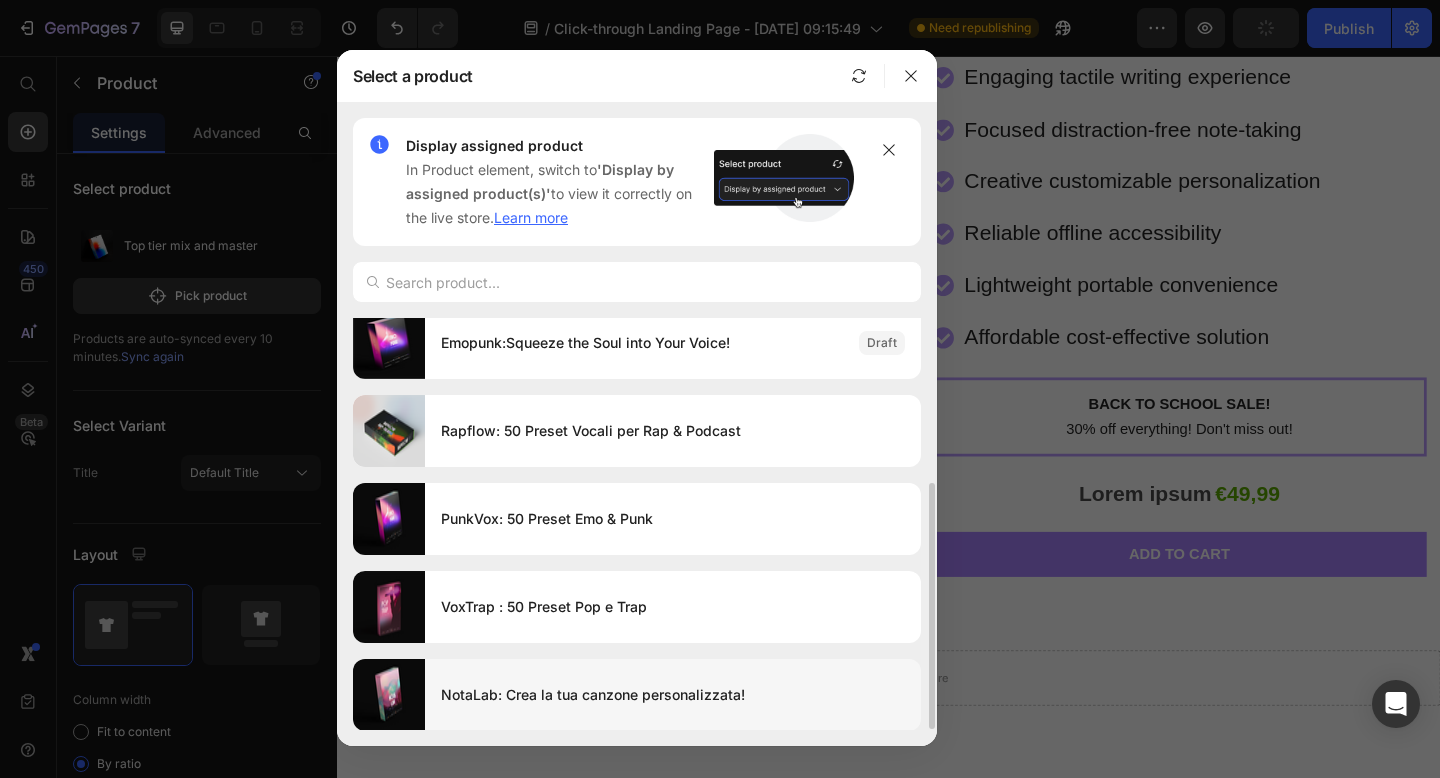 click on "NotaLab: Crea la tua canzone personalizzata!" at bounding box center (673, 695) 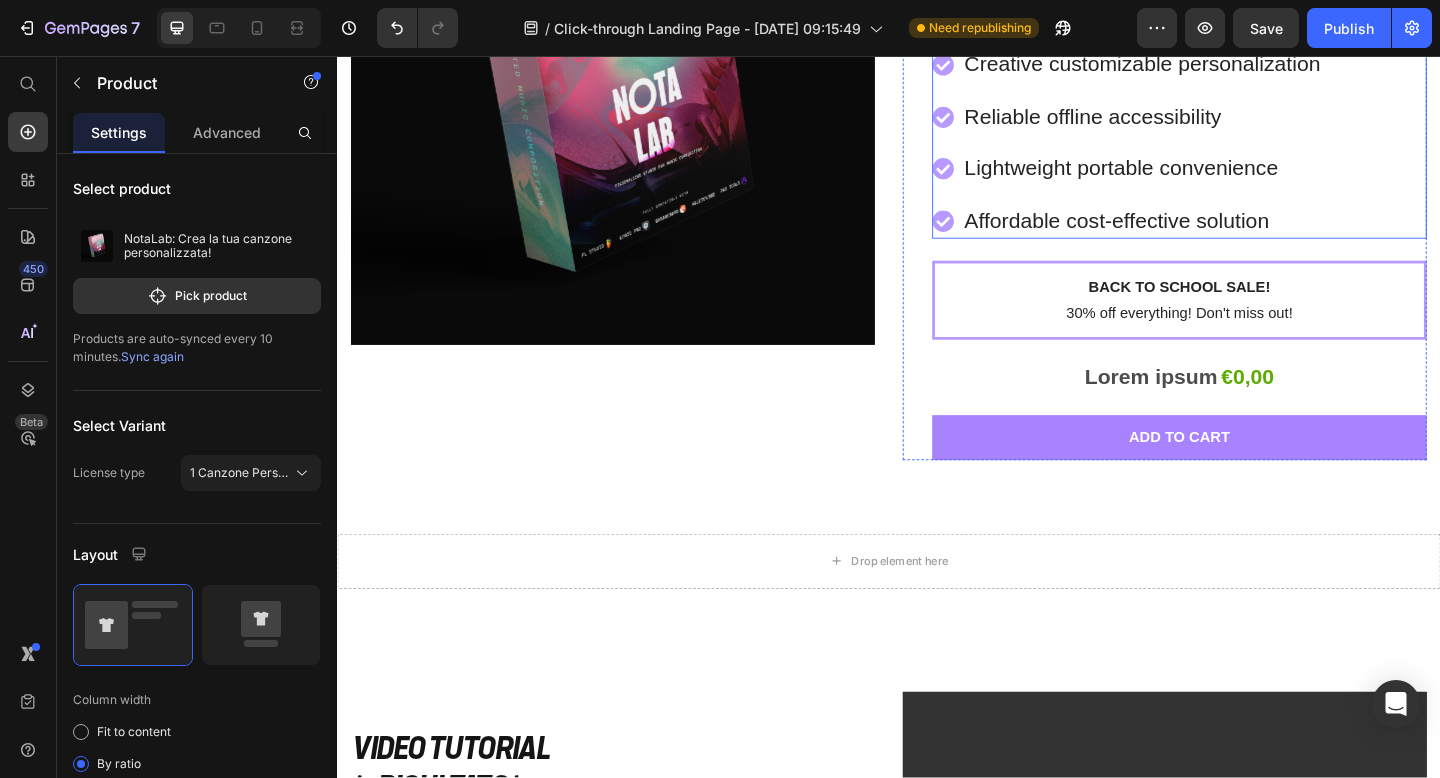 scroll, scrollTop: 3572, scrollLeft: 0, axis: vertical 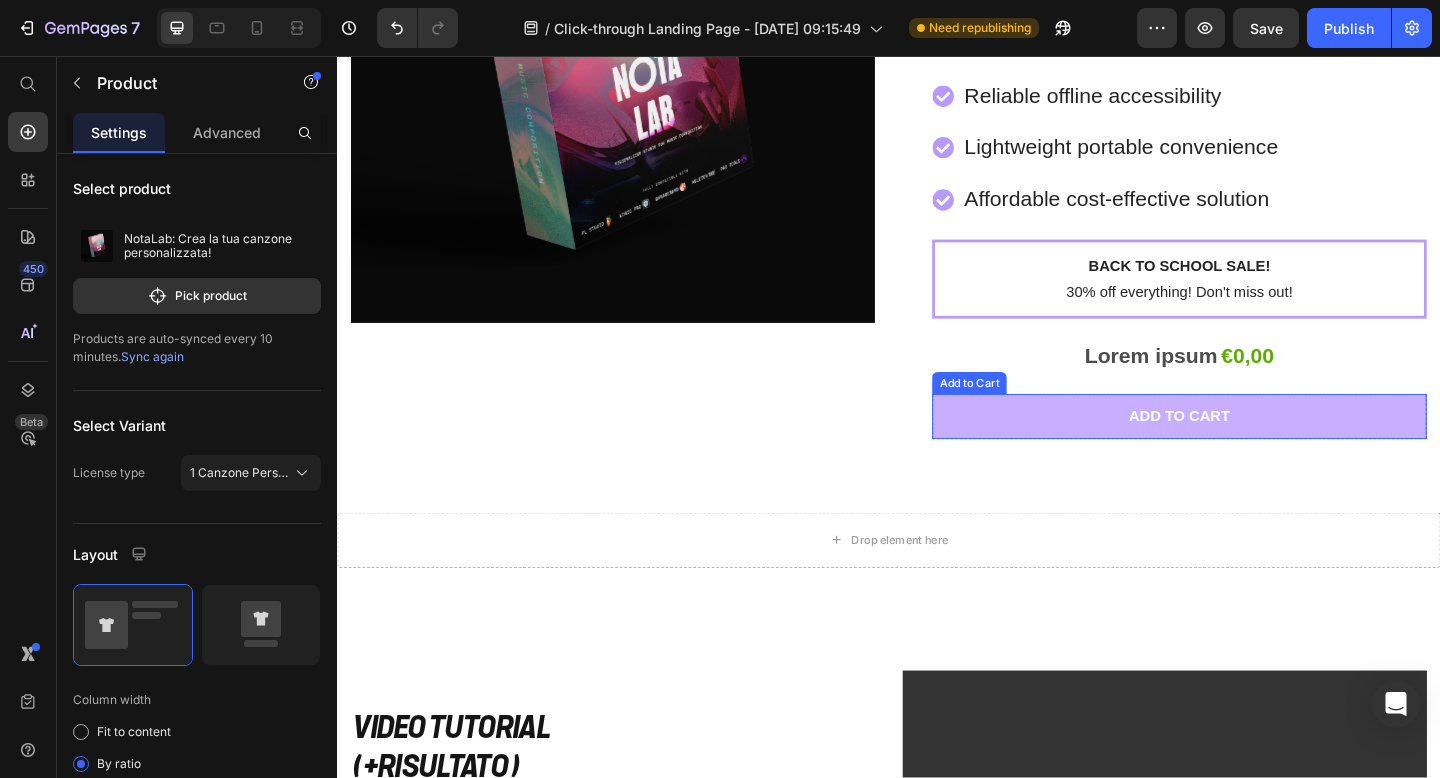 click on "Add to cart" at bounding box center [1253, 448] 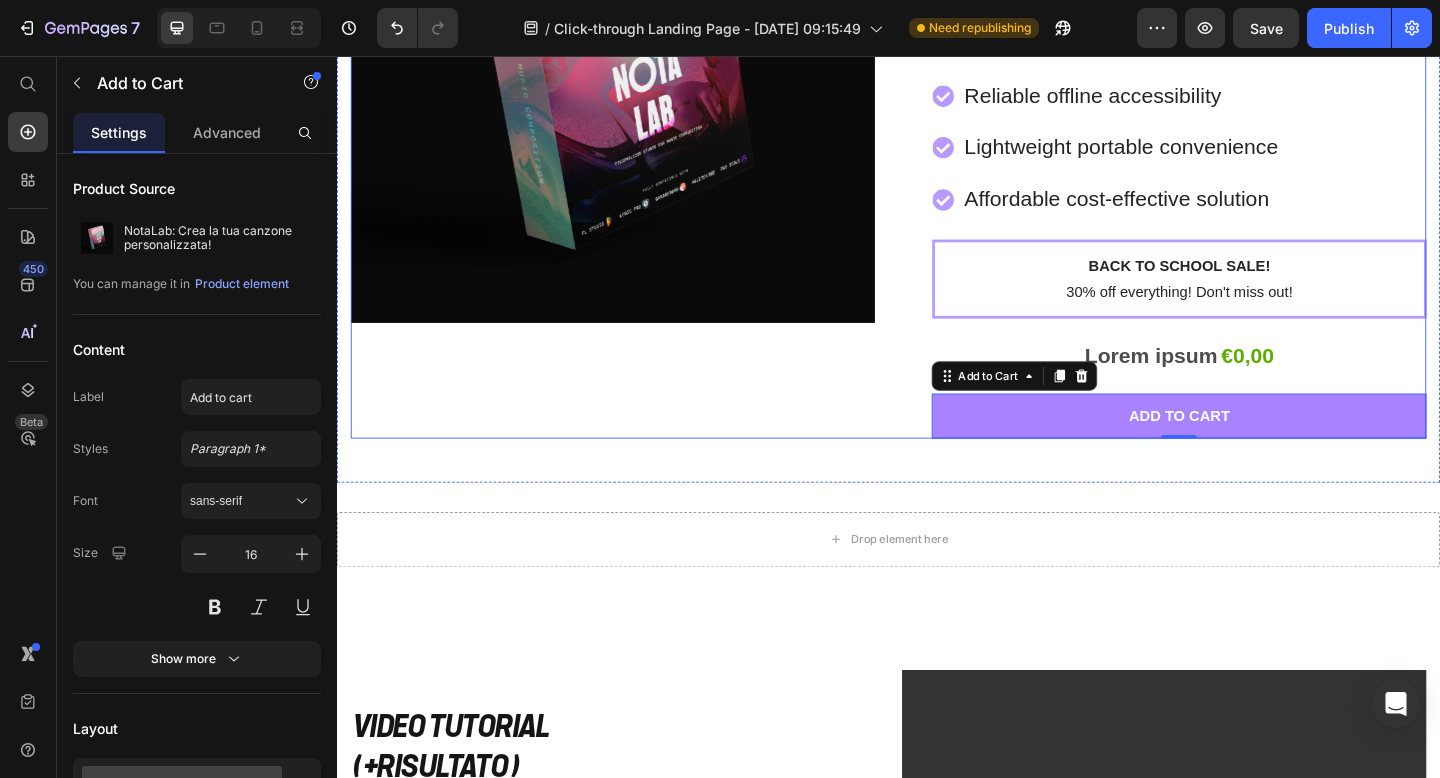 click on "Product Images" at bounding box center [637, 125] 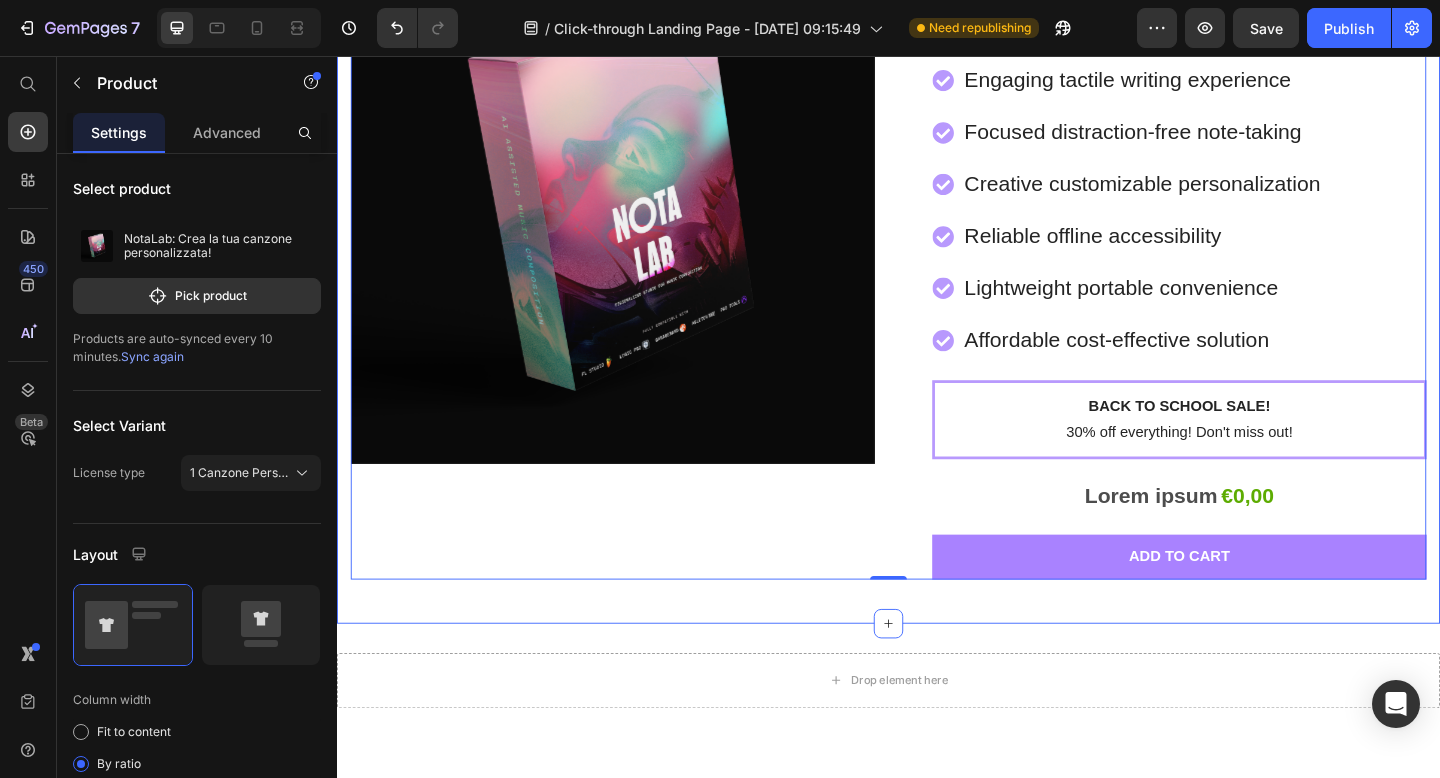 scroll, scrollTop: 3480, scrollLeft: 0, axis: vertical 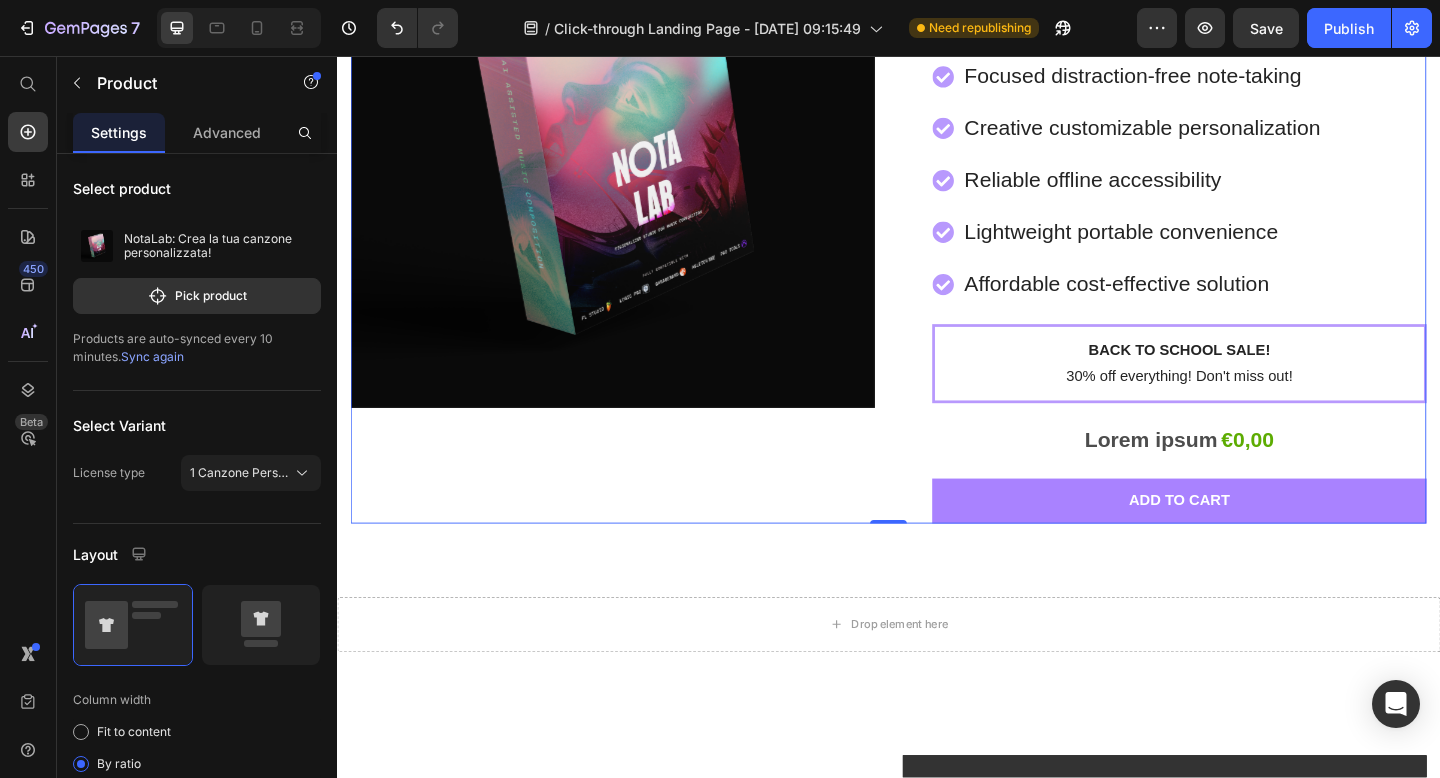 click on "7   /  Click-through Landing Page - Jul 2, 09:15:49 Need republishing Preview  Save   Publish" 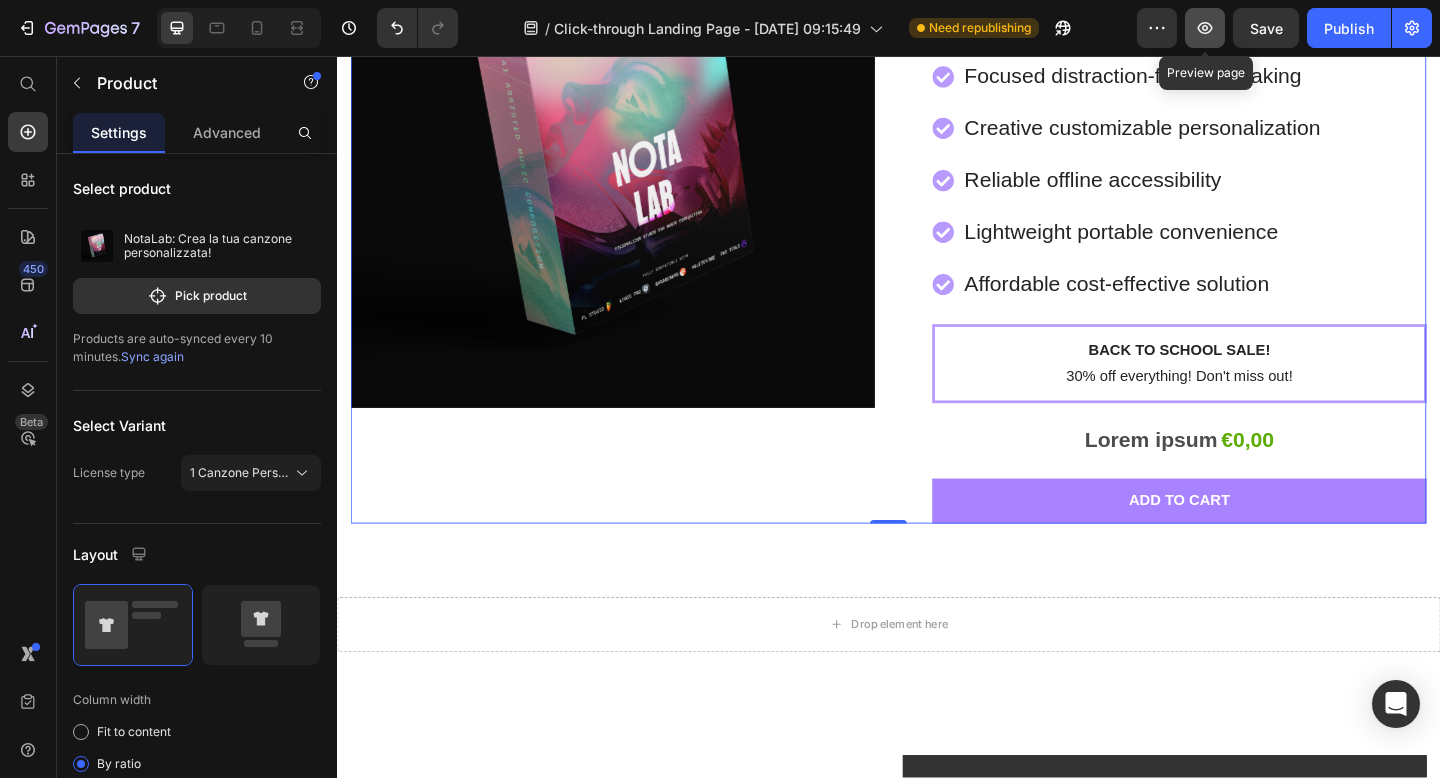 click 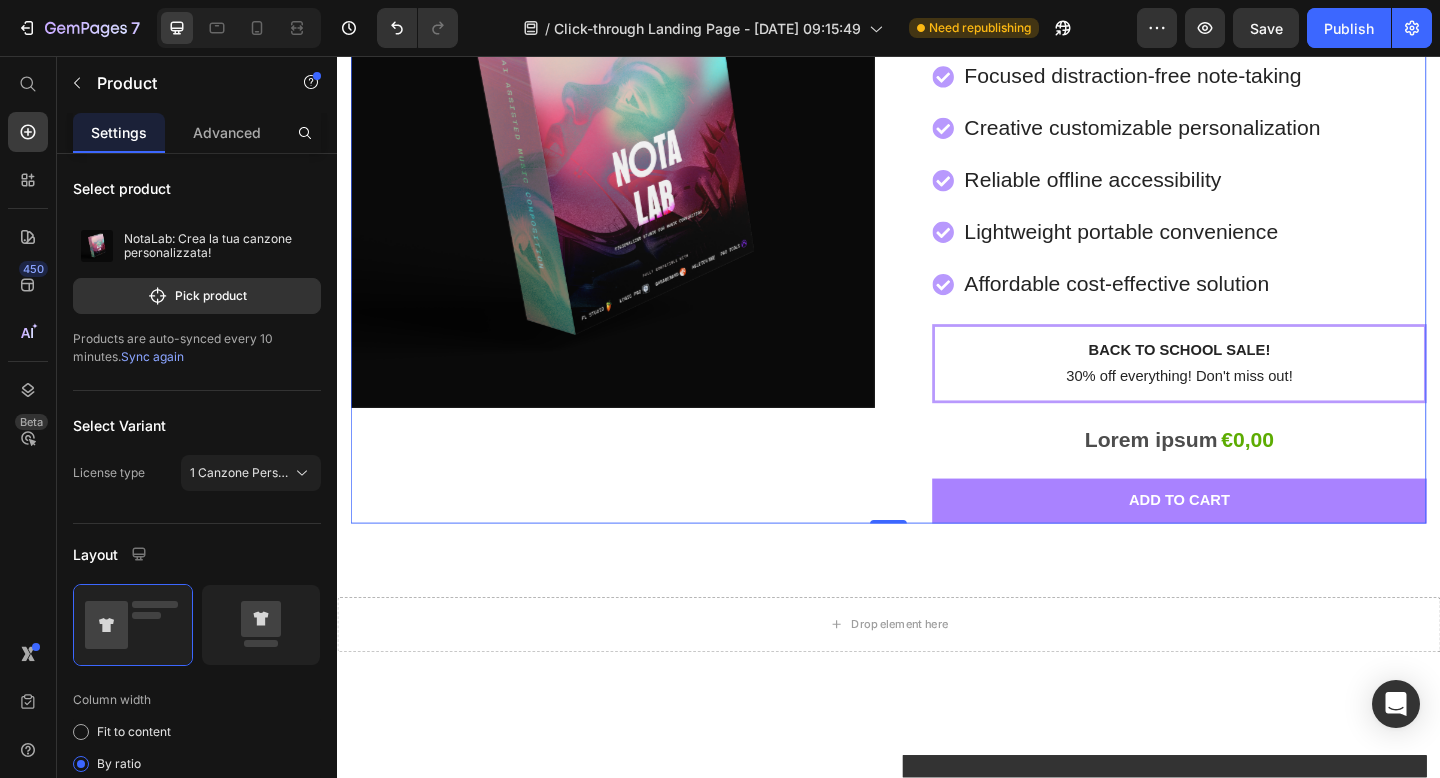 click on "Product Images" at bounding box center [637, 217] 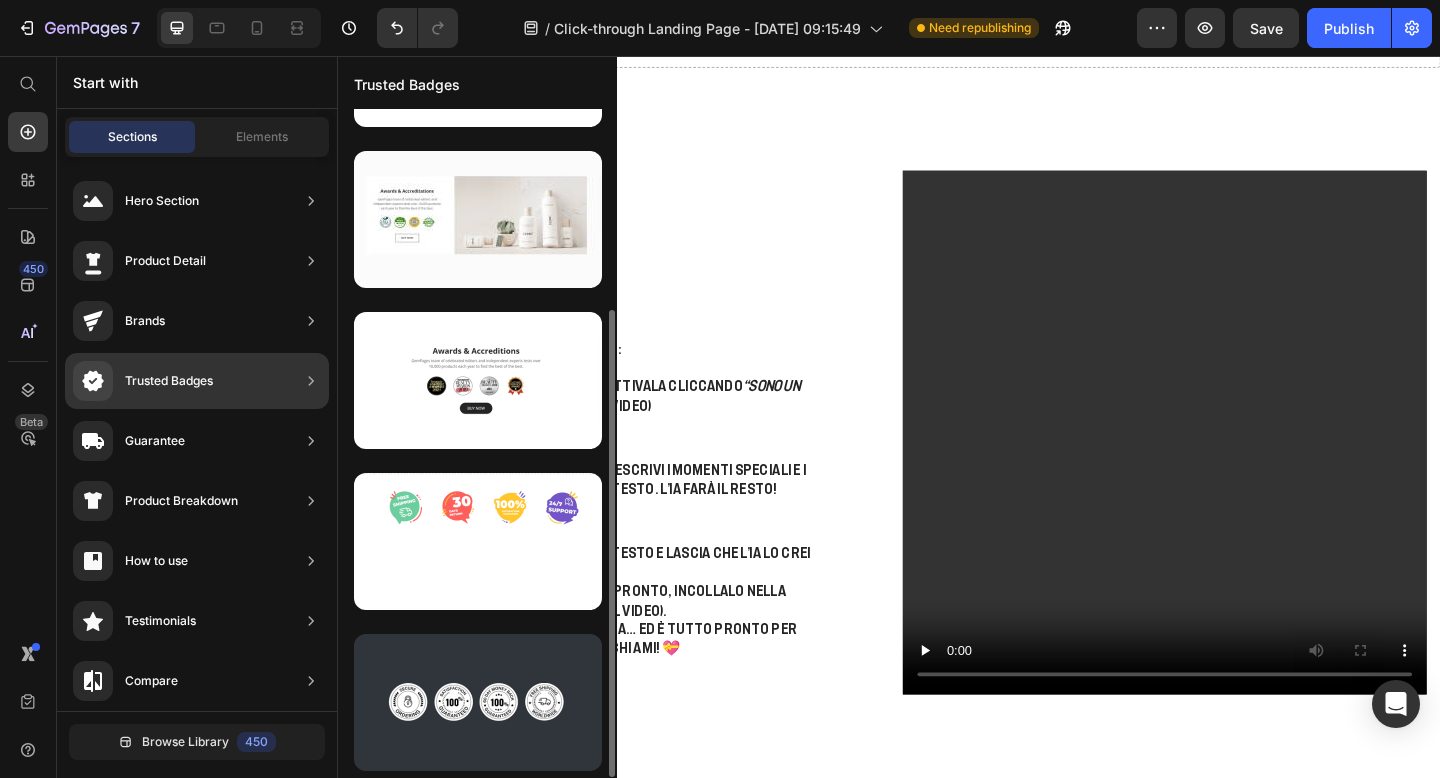 scroll, scrollTop: 286, scrollLeft: 0, axis: vertical 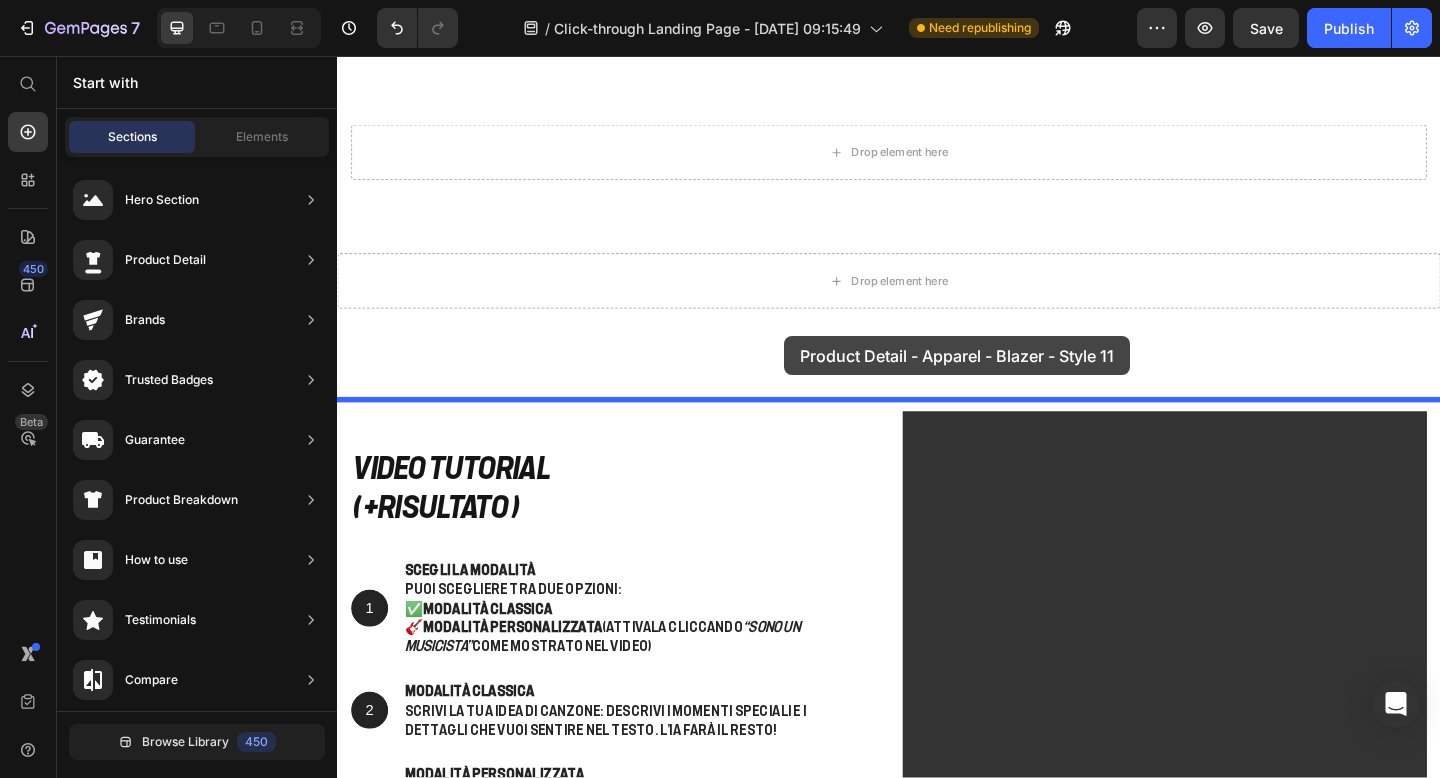 drag, startPoint x: 820, startPoint y: 415, endPoint x: 823, endPoint y: 361, distance: 54.08327 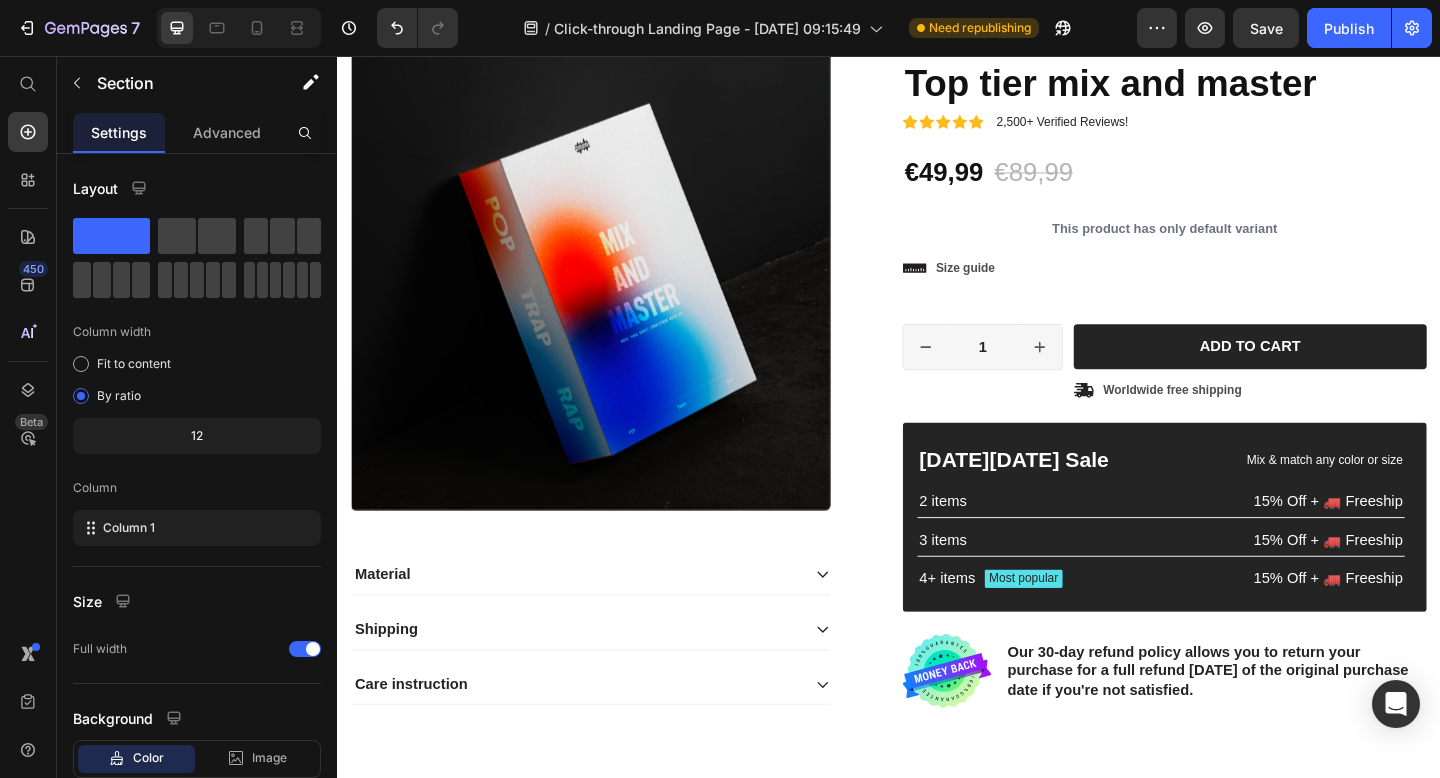 scroll, scrollTop: 3522, scrollLeft: 0, axis: vertical 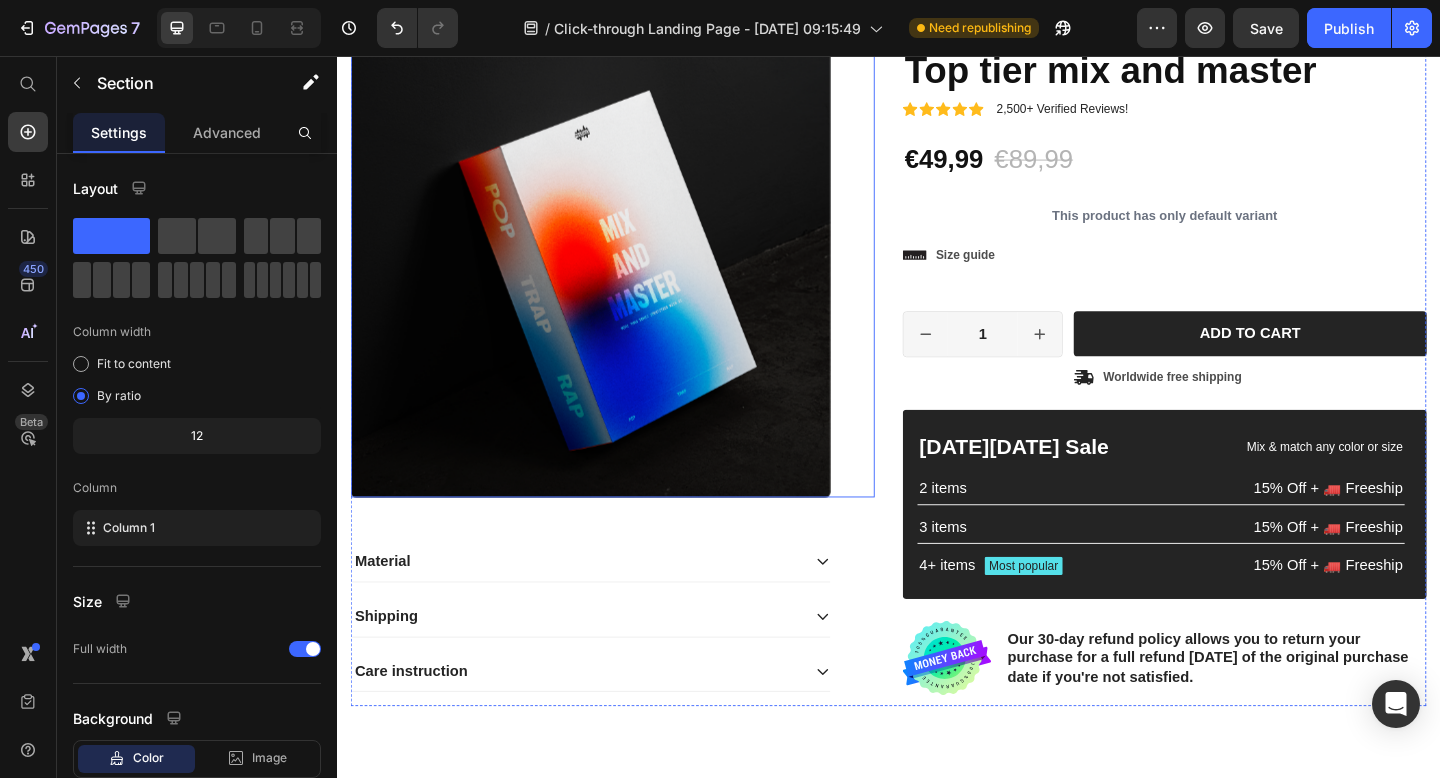 click at bounding box center [613, 276] 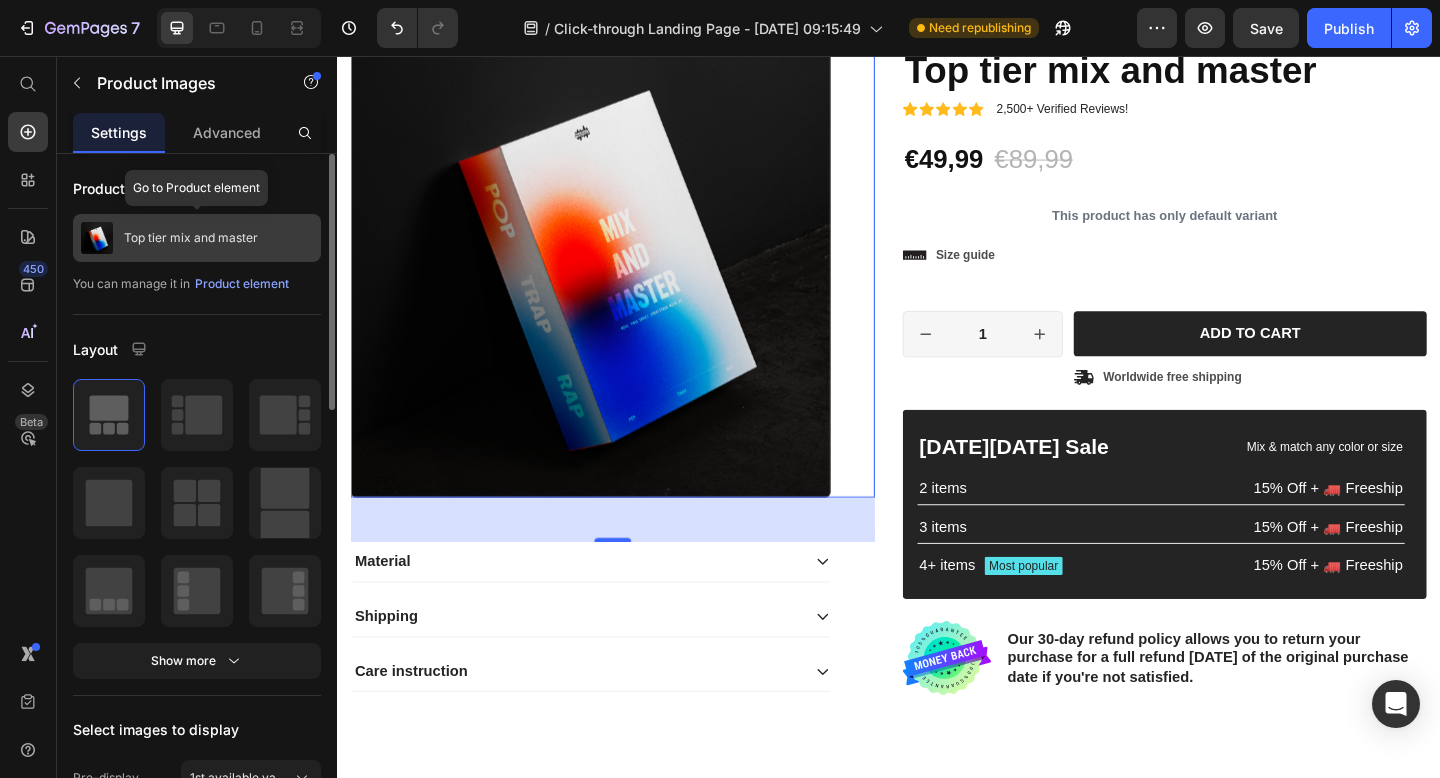 click on "Top tier mix and master" at bounding box center [191, 238] 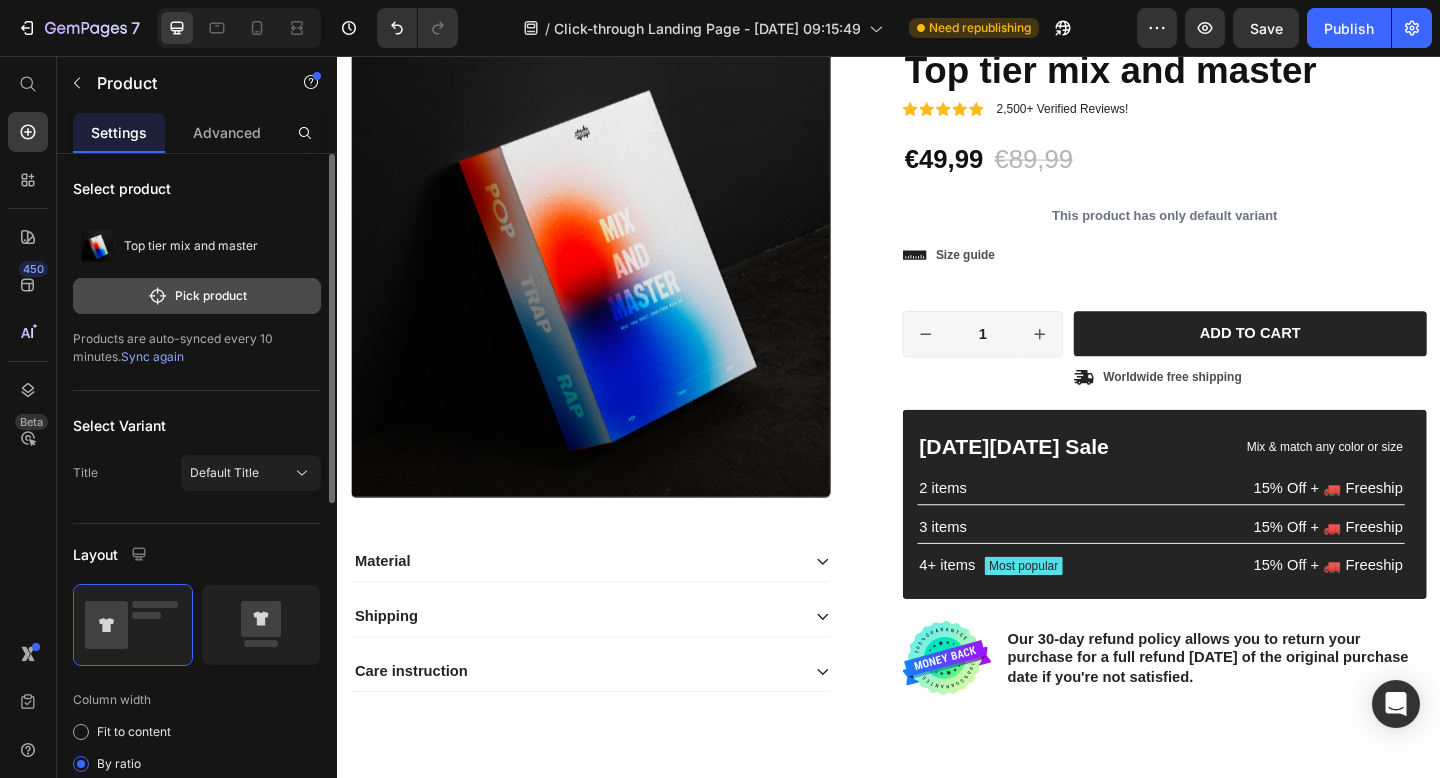 click on "Pick product" at bounding box center [197, 296] 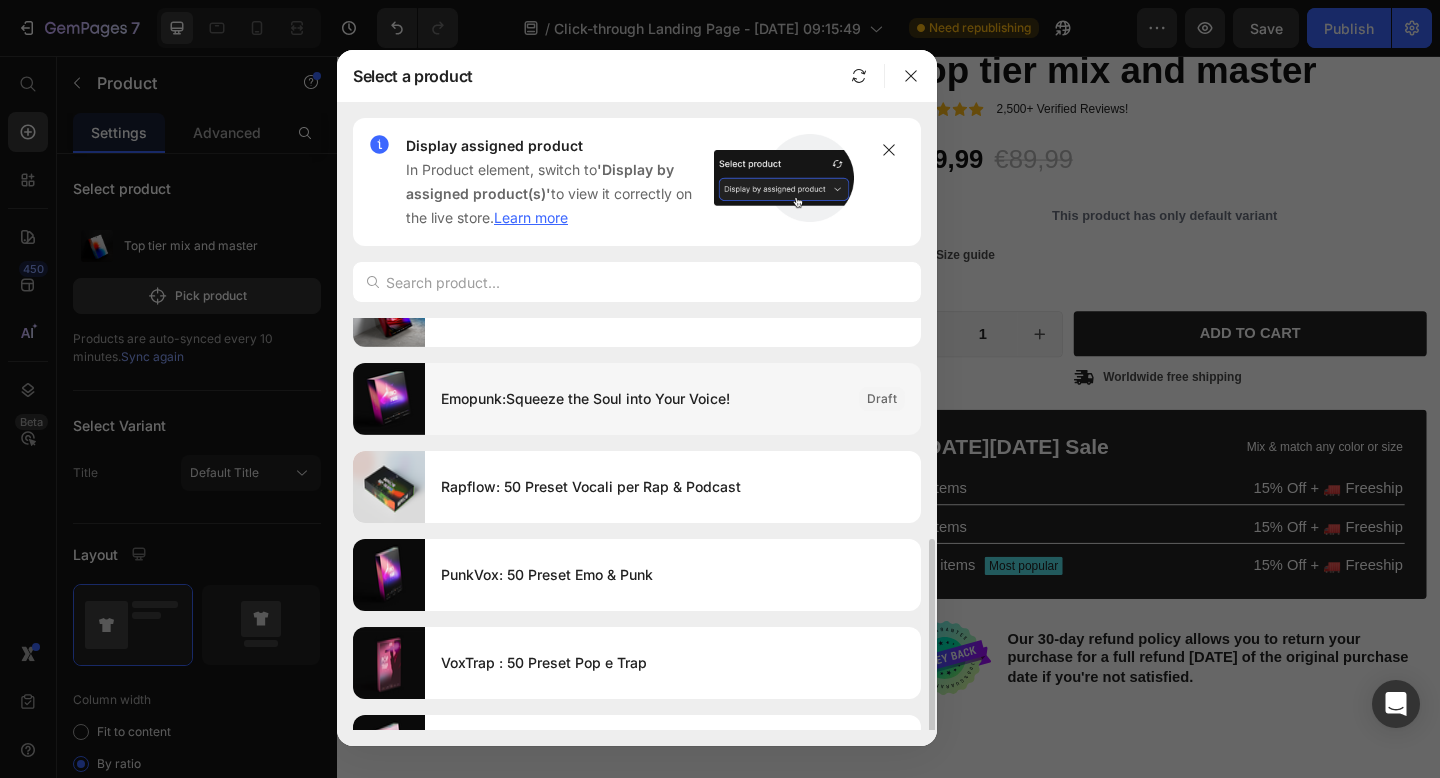 scroll, scrollTop: 277, scrollLeft: 0, axis: vertical 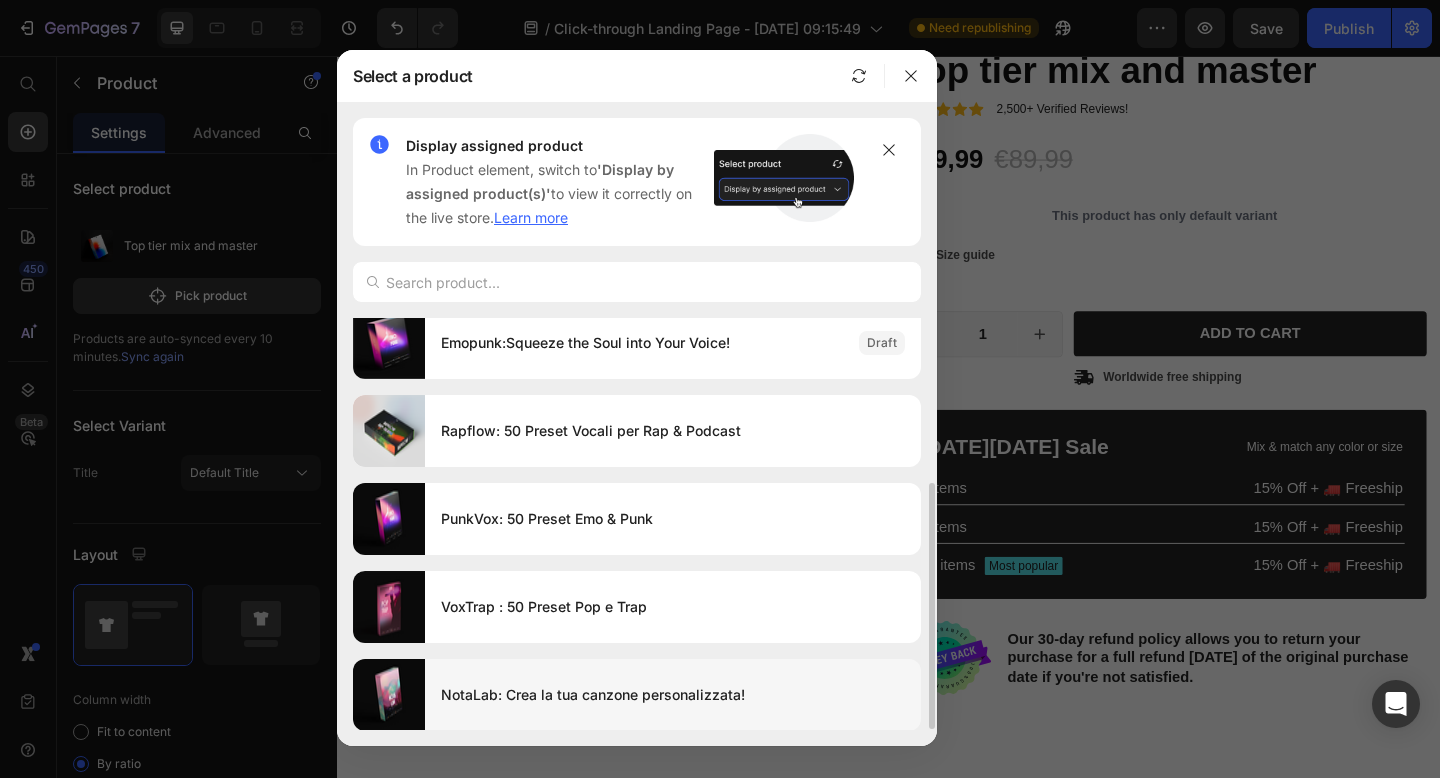 click on "NotaLab: Crea la tua canzone personalizzata!" at bounding box center (673, 695) 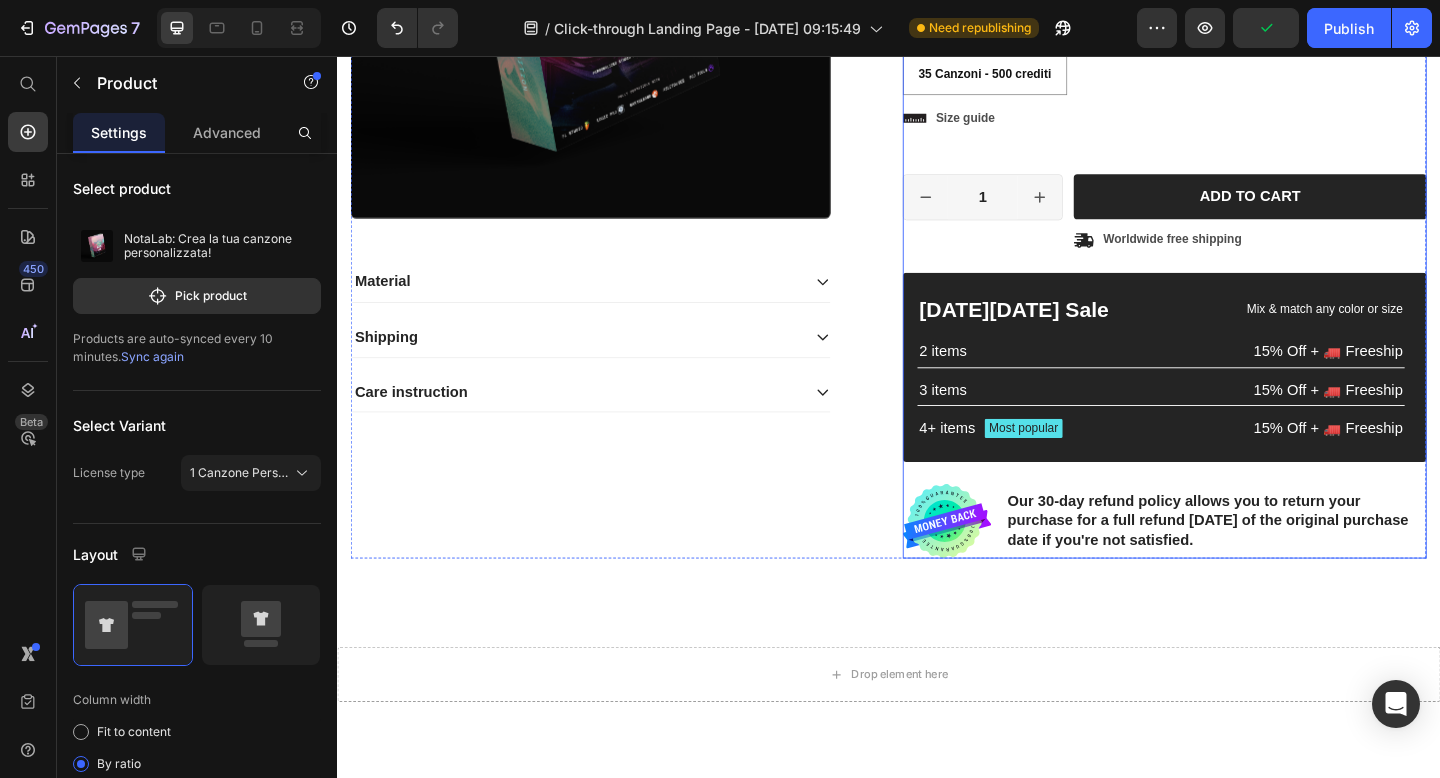 scroll, scrollTop: 3831, scrollLeft: 0, axis: vertical 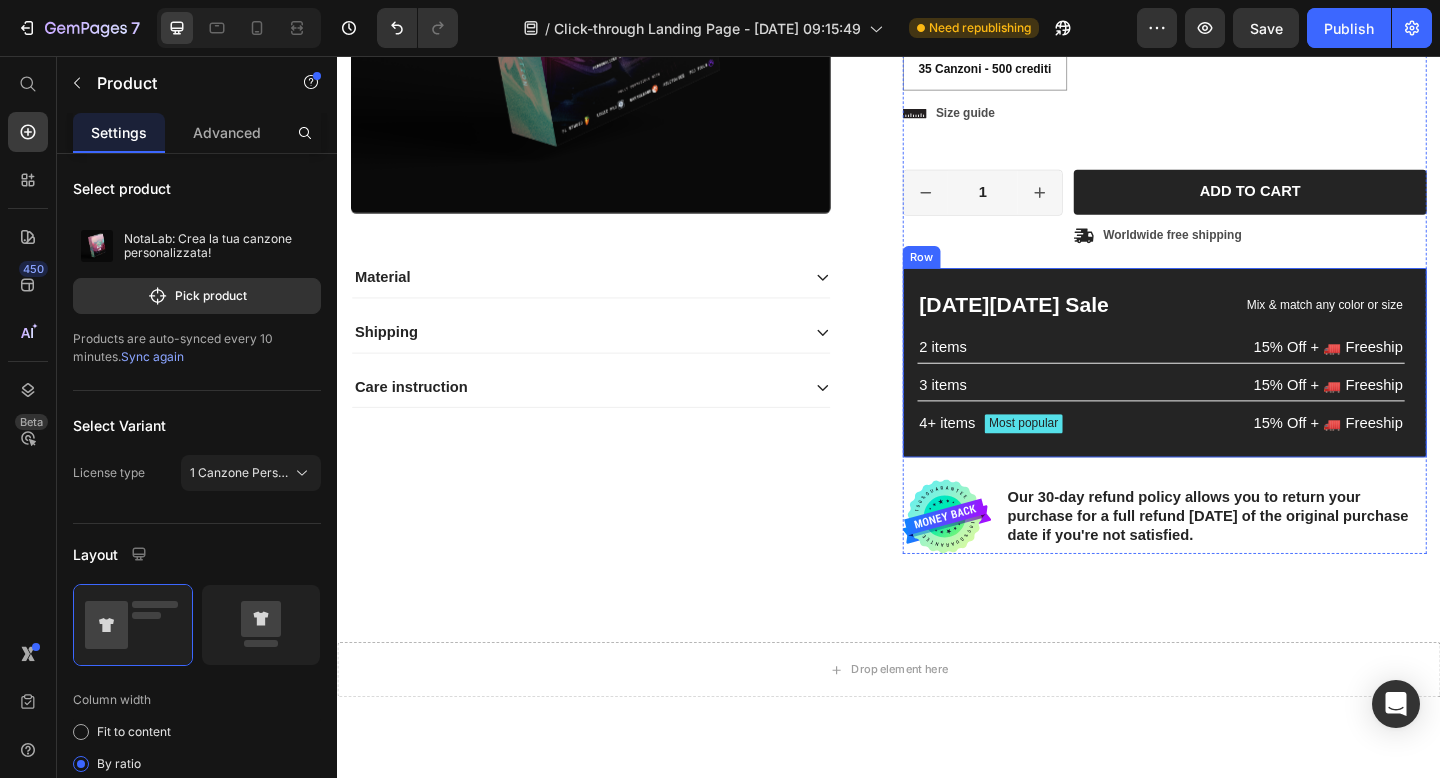 click on "Black Friday Sale Text Block Mix & match any color or size Text Block Row 2 items Text Block 15% Off + 🚛 Freeship Text Block Row 3 items Text Block 15% Off + 🚛 Freeship Text Block Row 4+ items Text Block Most popular Text Block Row 15% Off + 🚛 Freeship Text Block Row Row" at bounding box center (1237, 390) 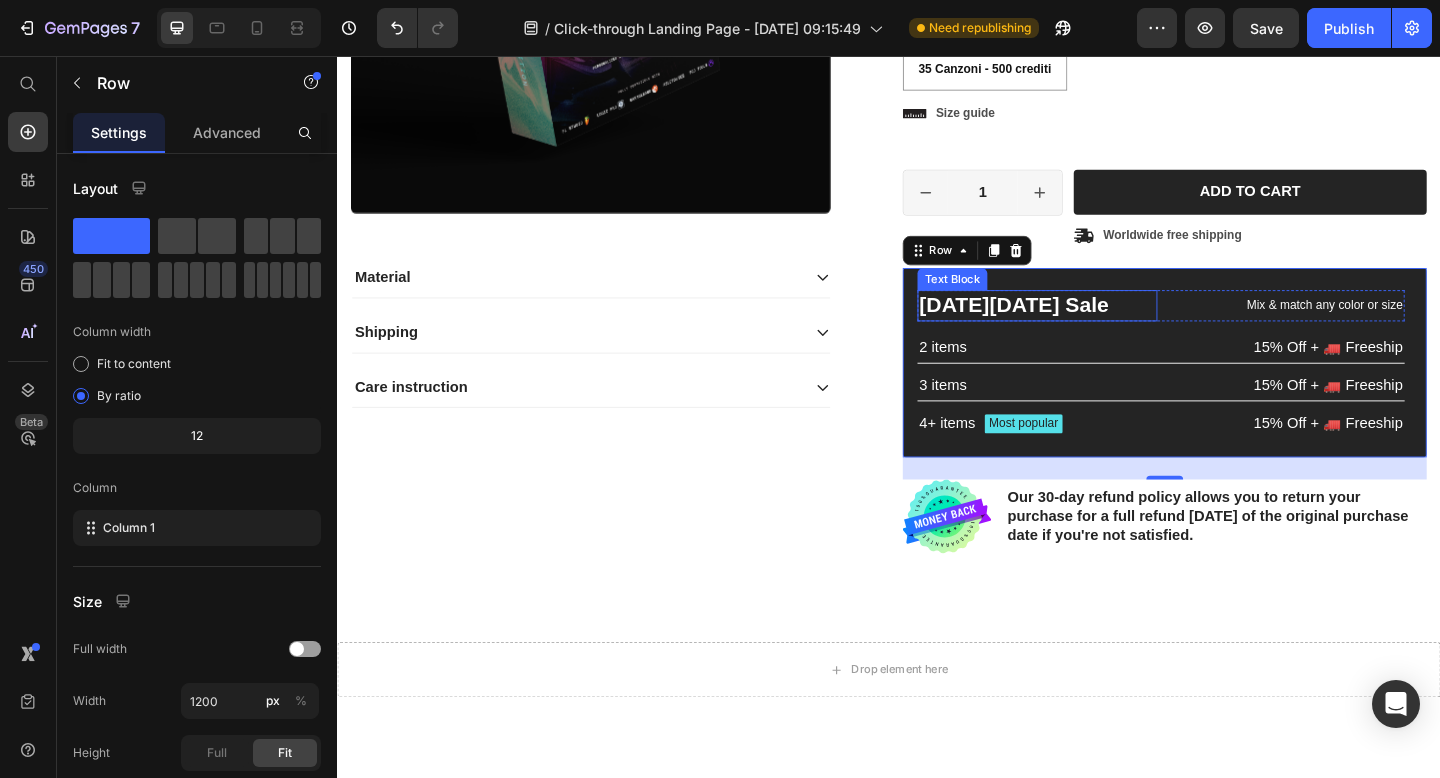 click on "Black Friday Sale" at bounding box center [1098, 328] 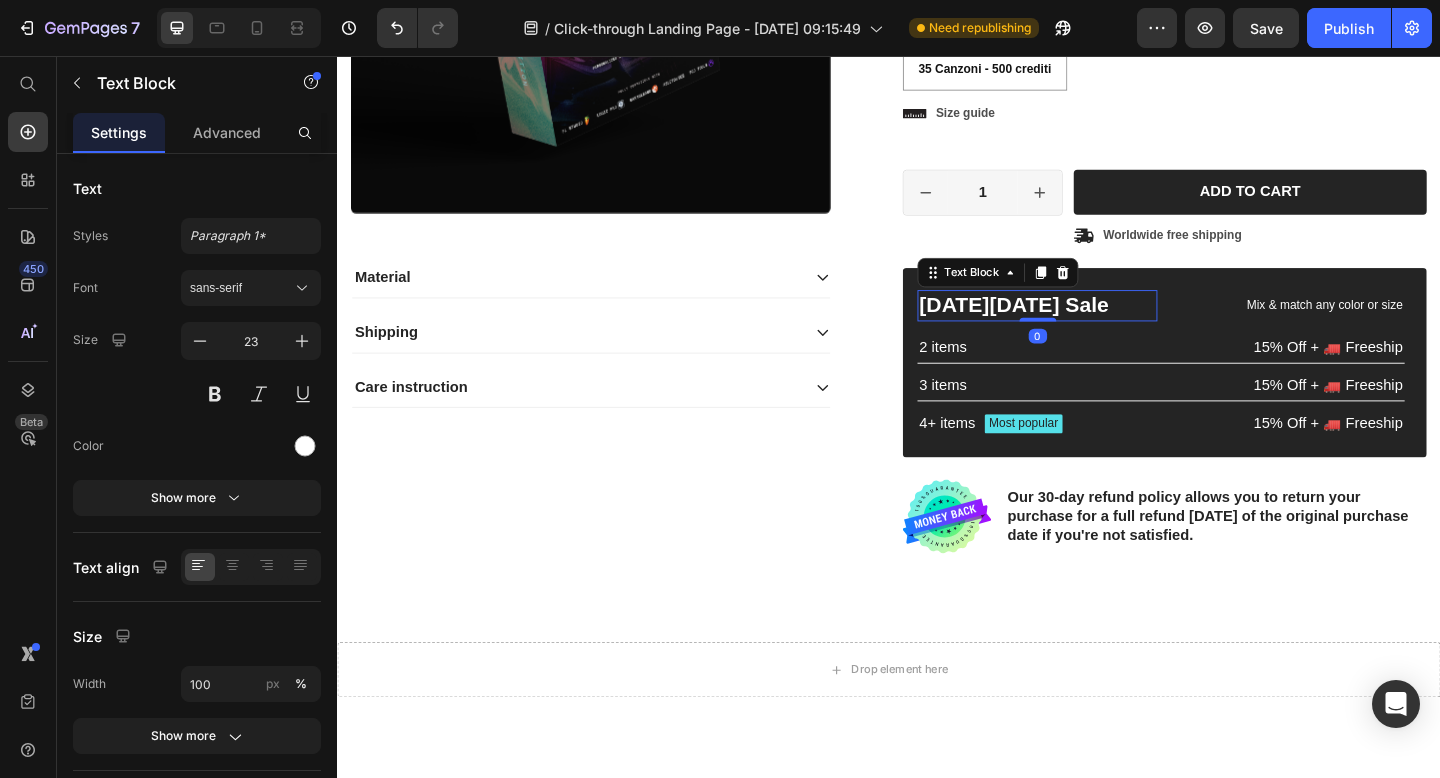 click on "Black Friday Sale" at bounding box center (1098, 328) 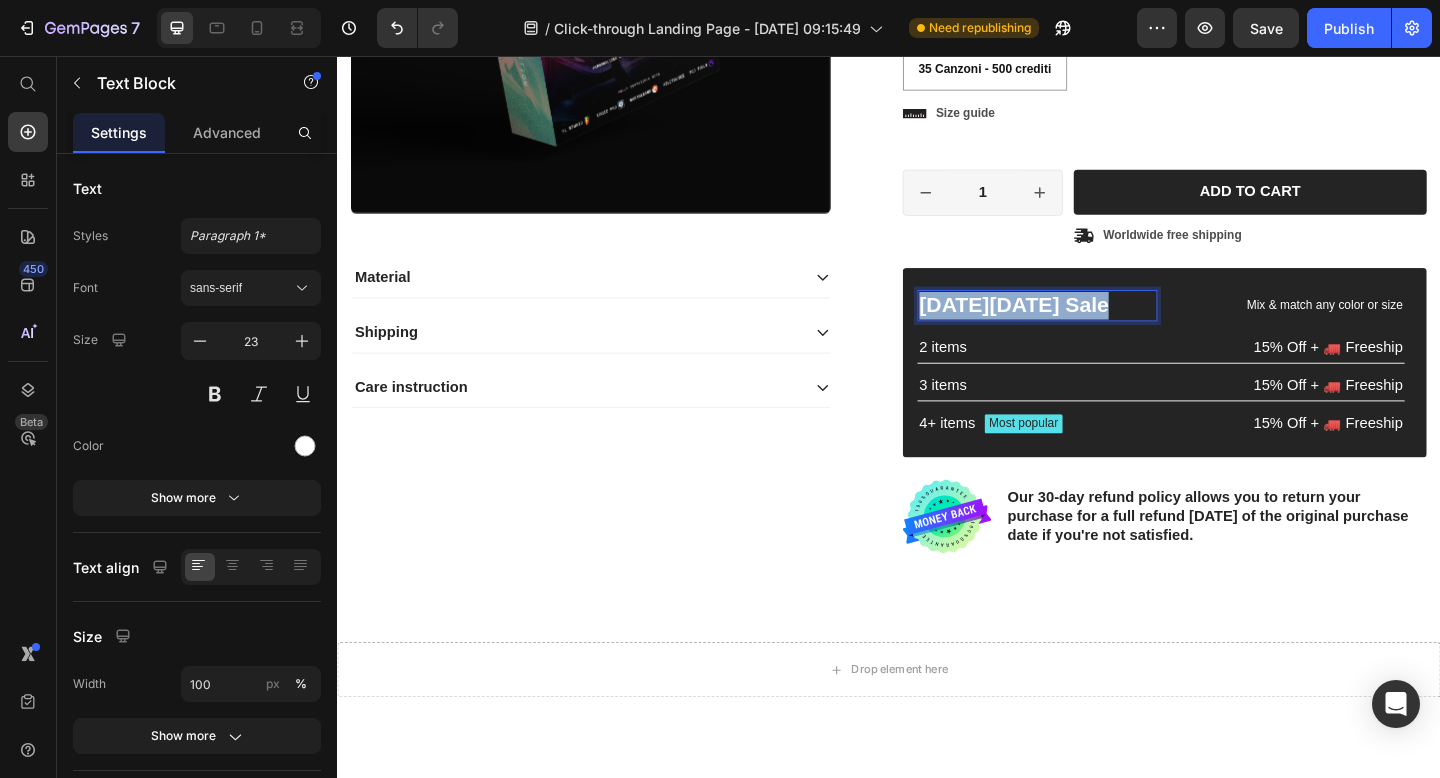 drag, startPoint x: 1189, startPoint y: 520, endPoint x: 970, endPoint y: 518, distance: 219.00912 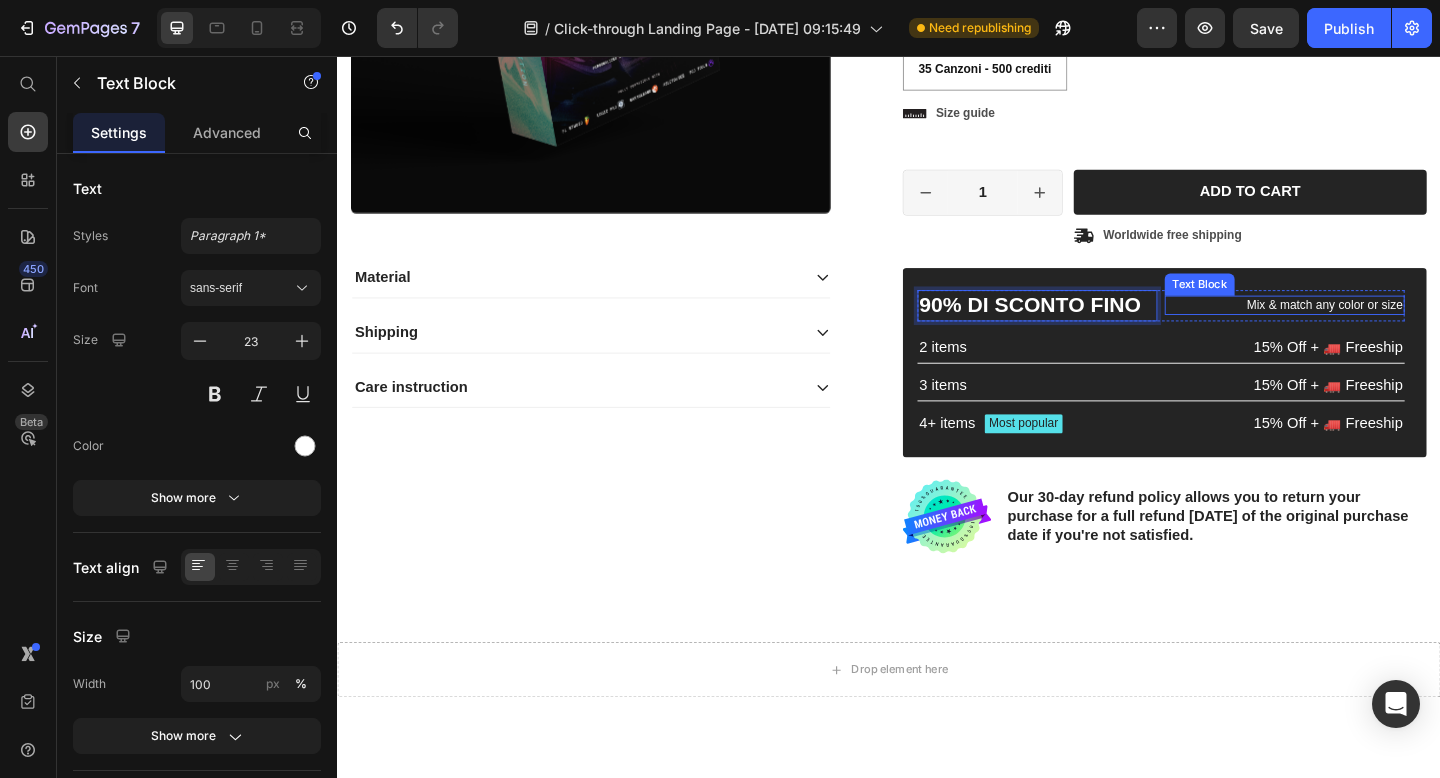 click on "Mix & match any color or size" at bounding box center [1367, 327] 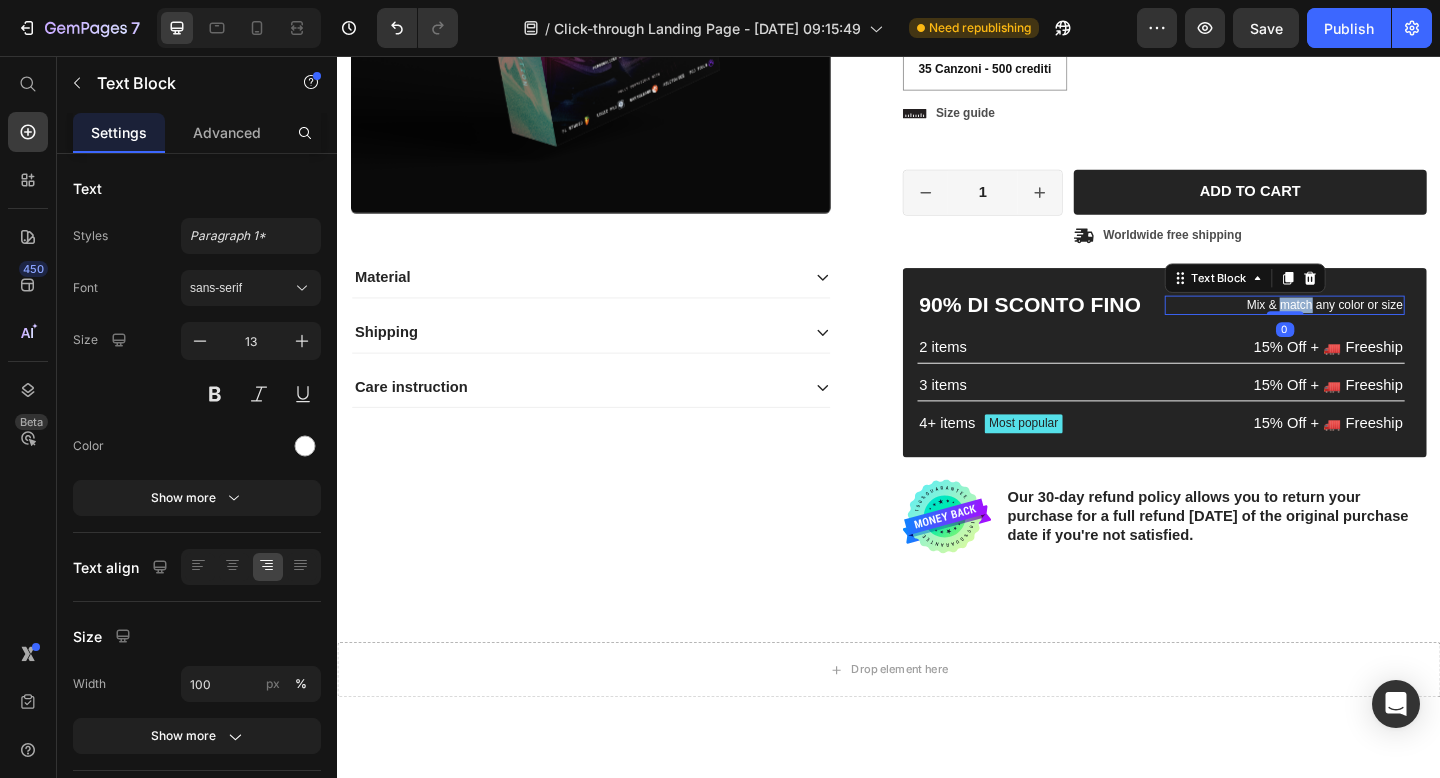 click on "Mix & match any color or size" at bounding box center (1367, 327) 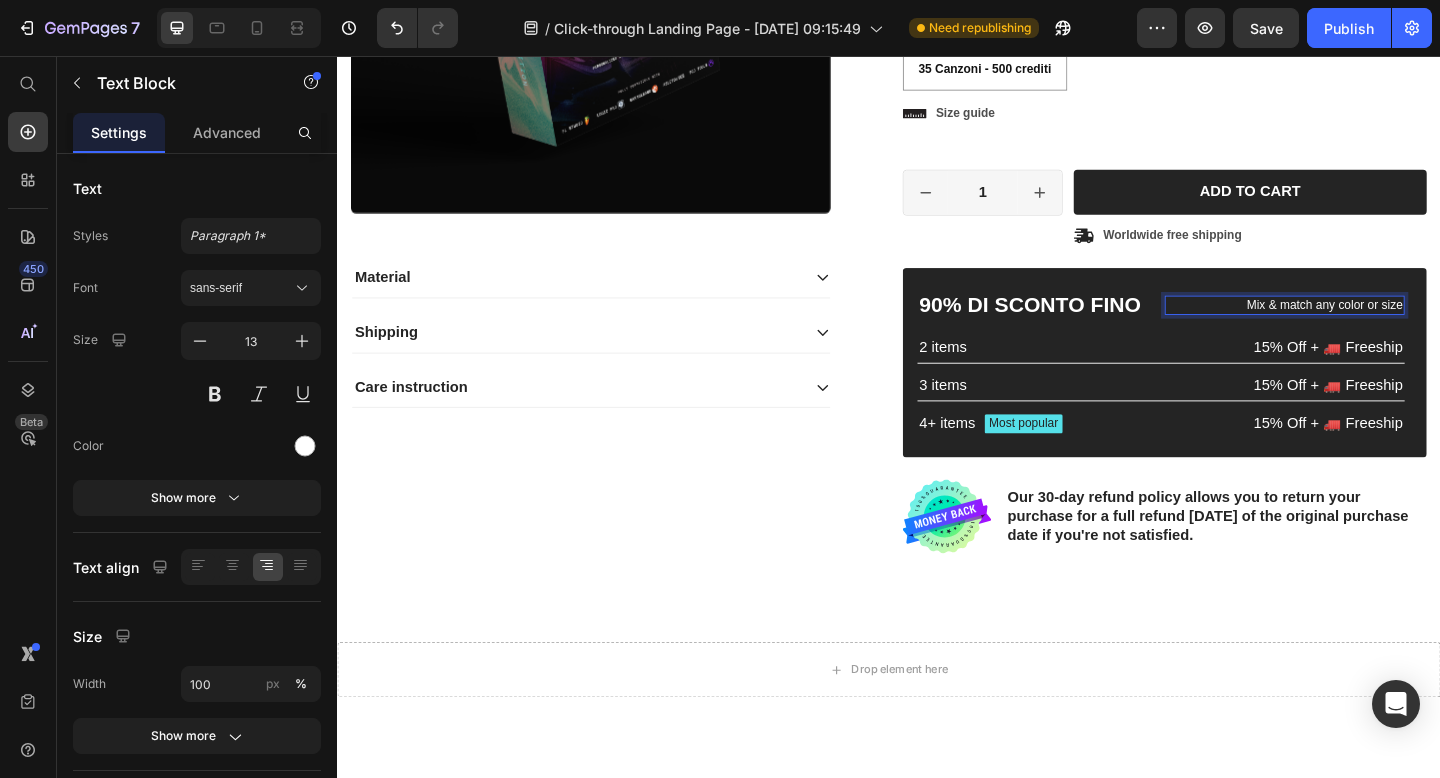 click on "Mix & match any color or size" at bounding box center (1367, 327) 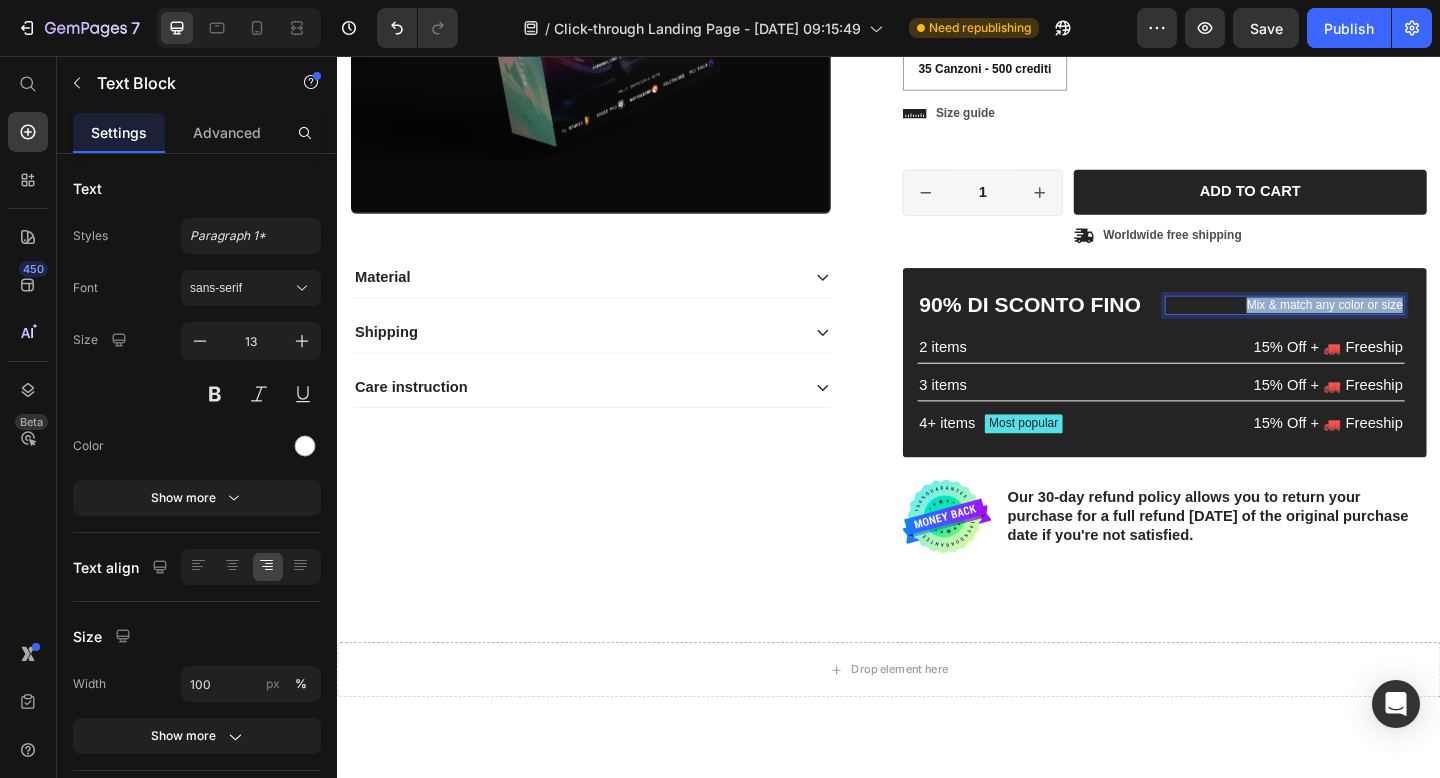 drag, startPoint x: 1325, startPoint y: 515, endPoint x: 1480, endPoint y: 528, distance: 155.5442 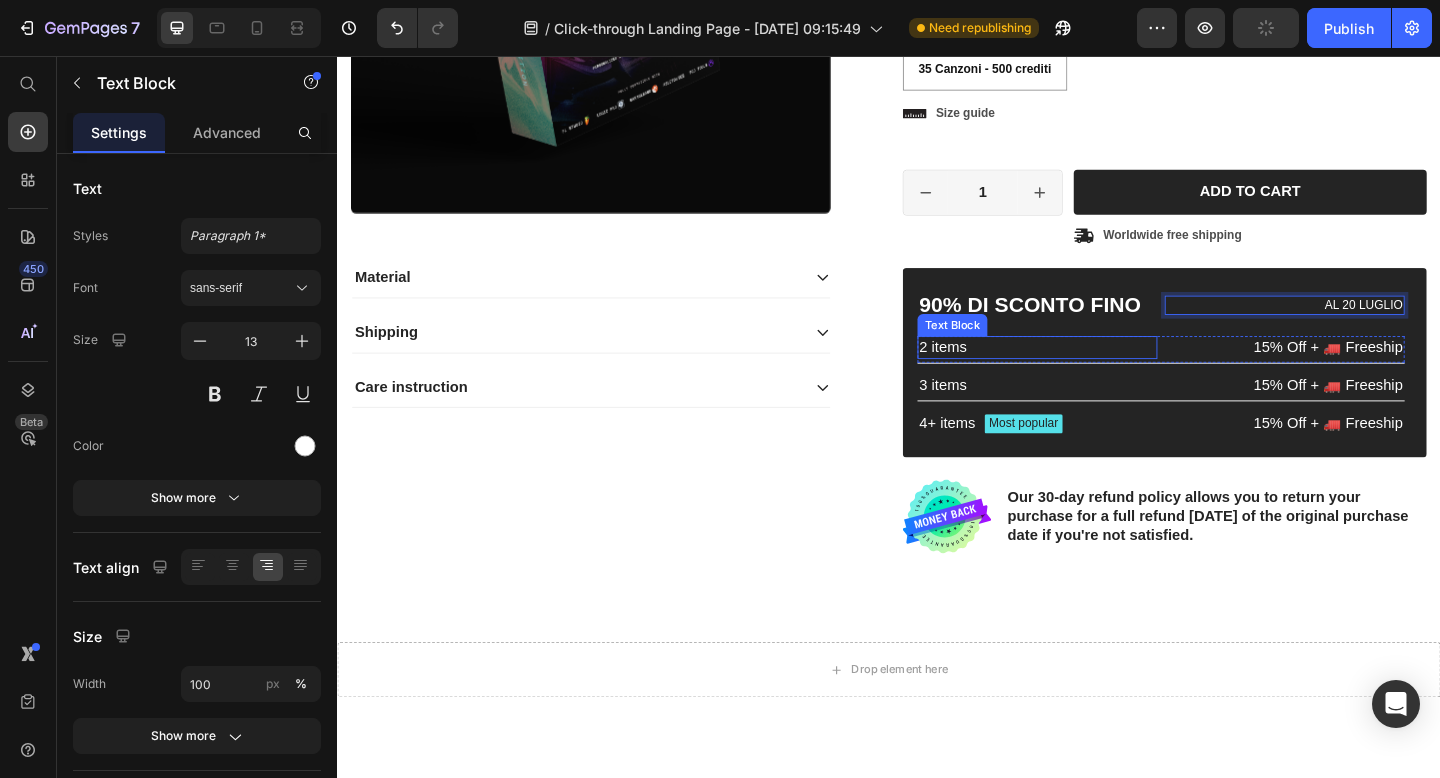 click on "2 items" at bounding box center [1098, 373] 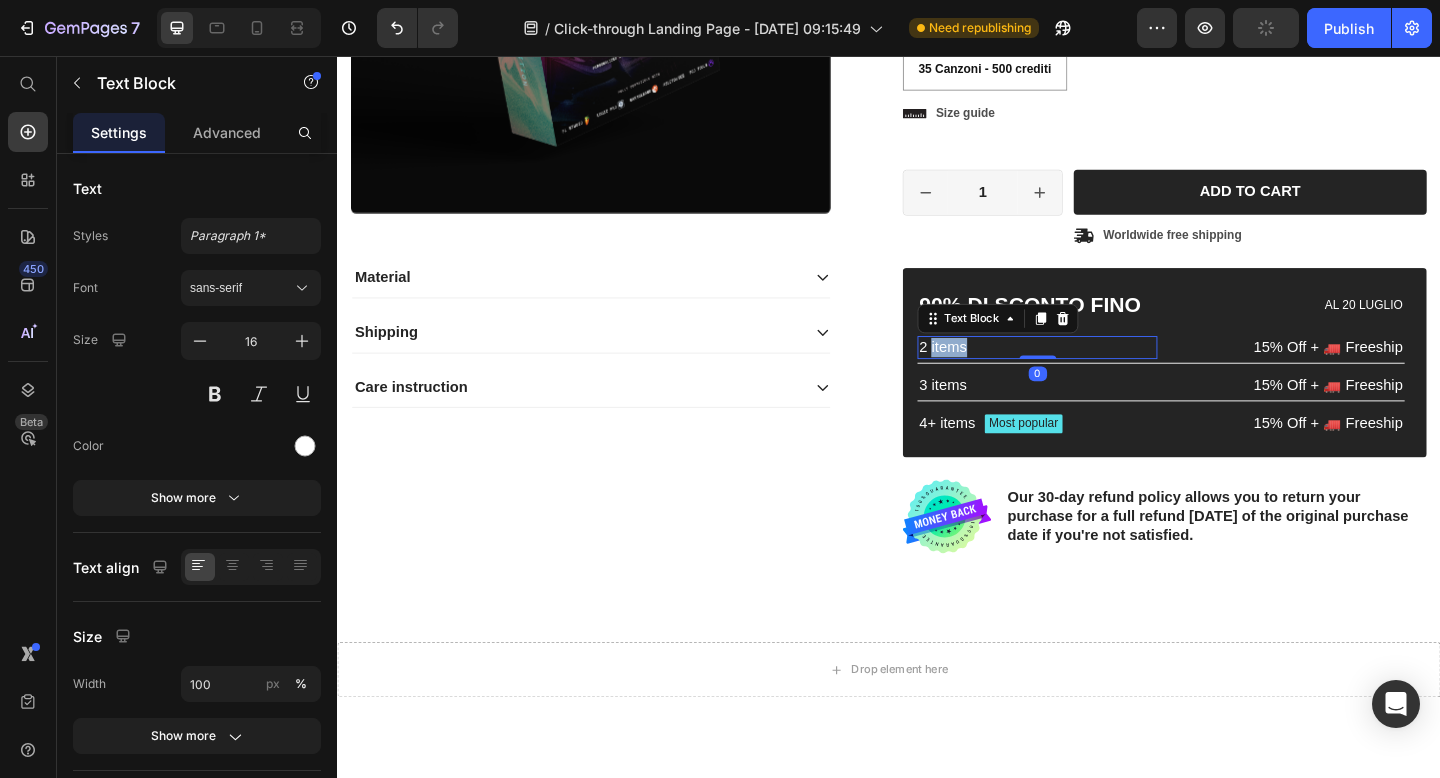 click on "2 items" at bounding box center (1098, 373) 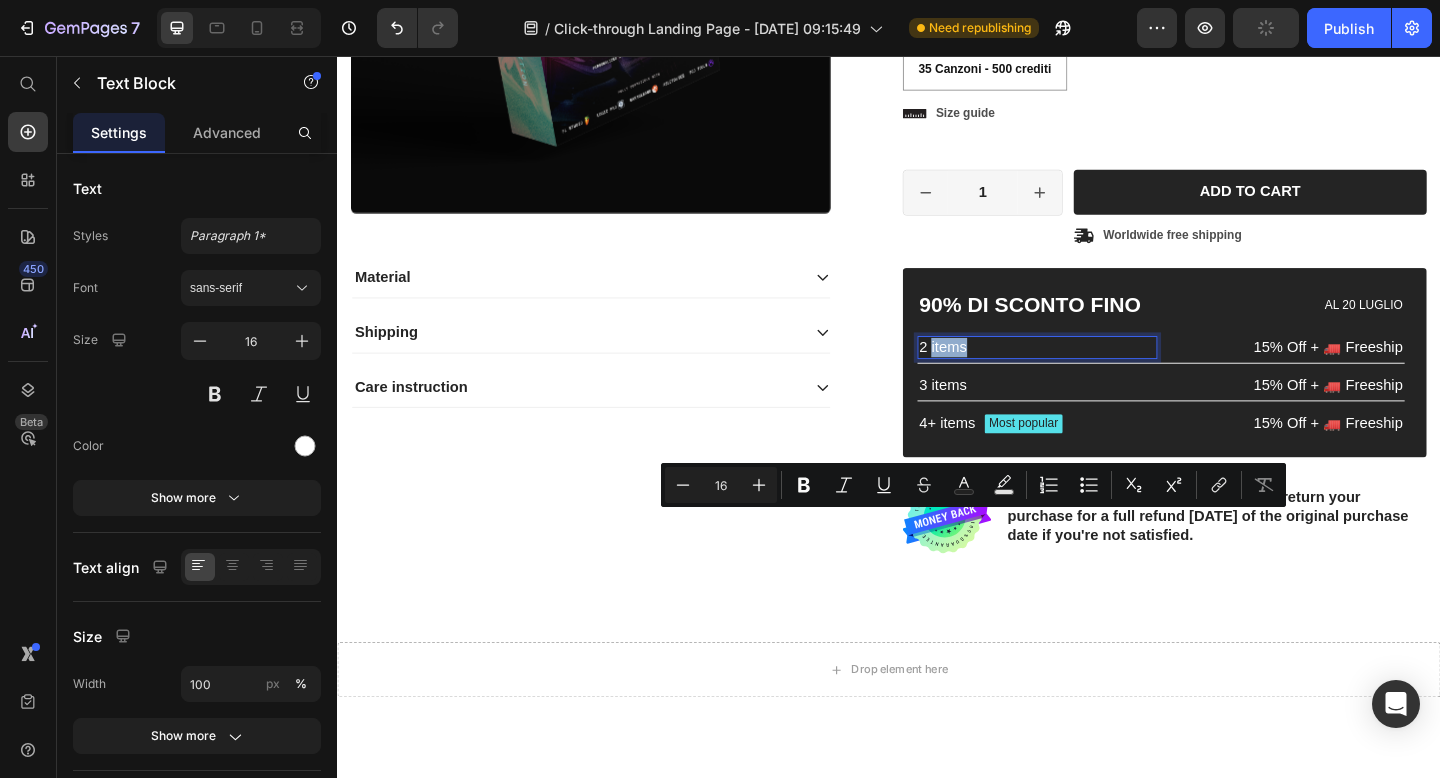 click on "2 items" at bounding box center (1098, 373) 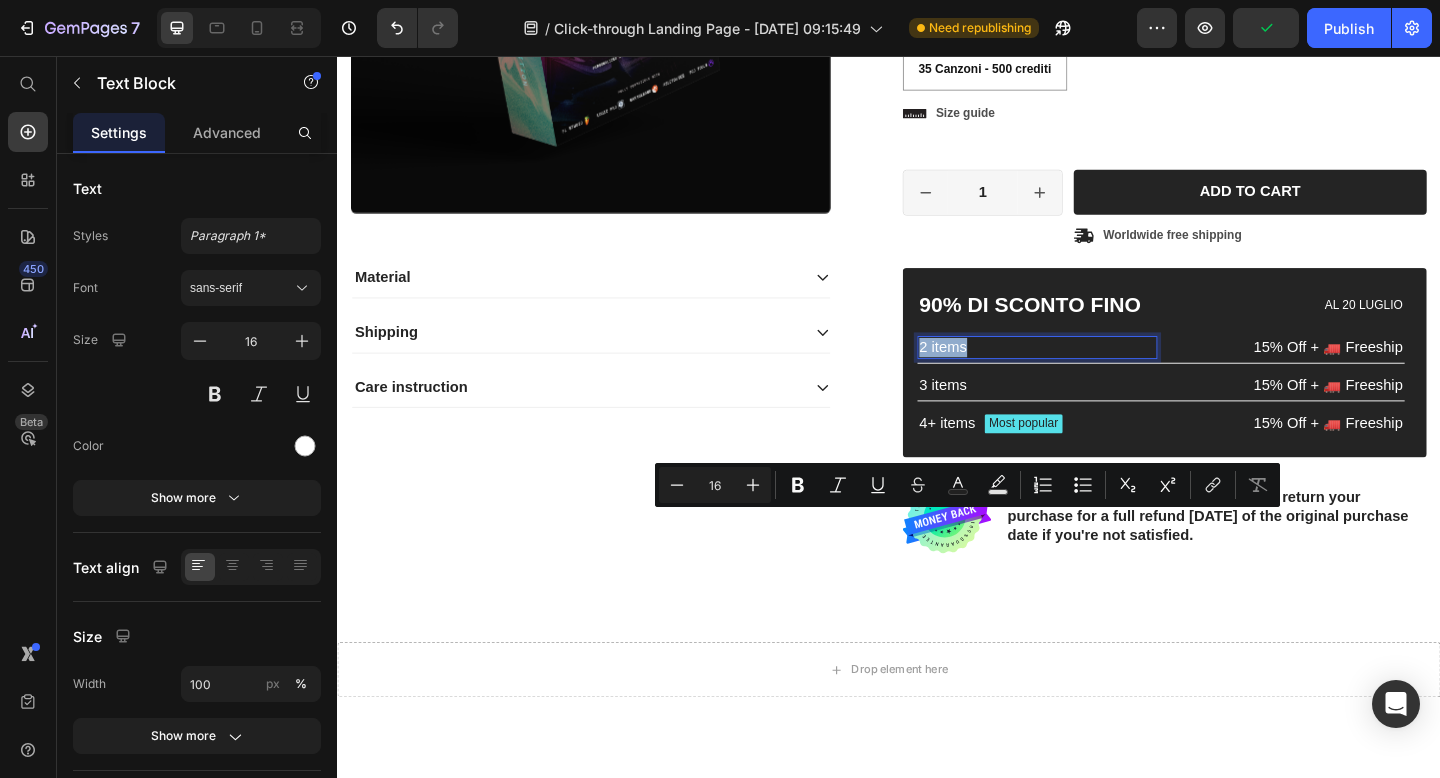 drag, startPoint x: 1031, startPoint y: 565, endPoint x: 971, endPoint y: 565, distance: 60 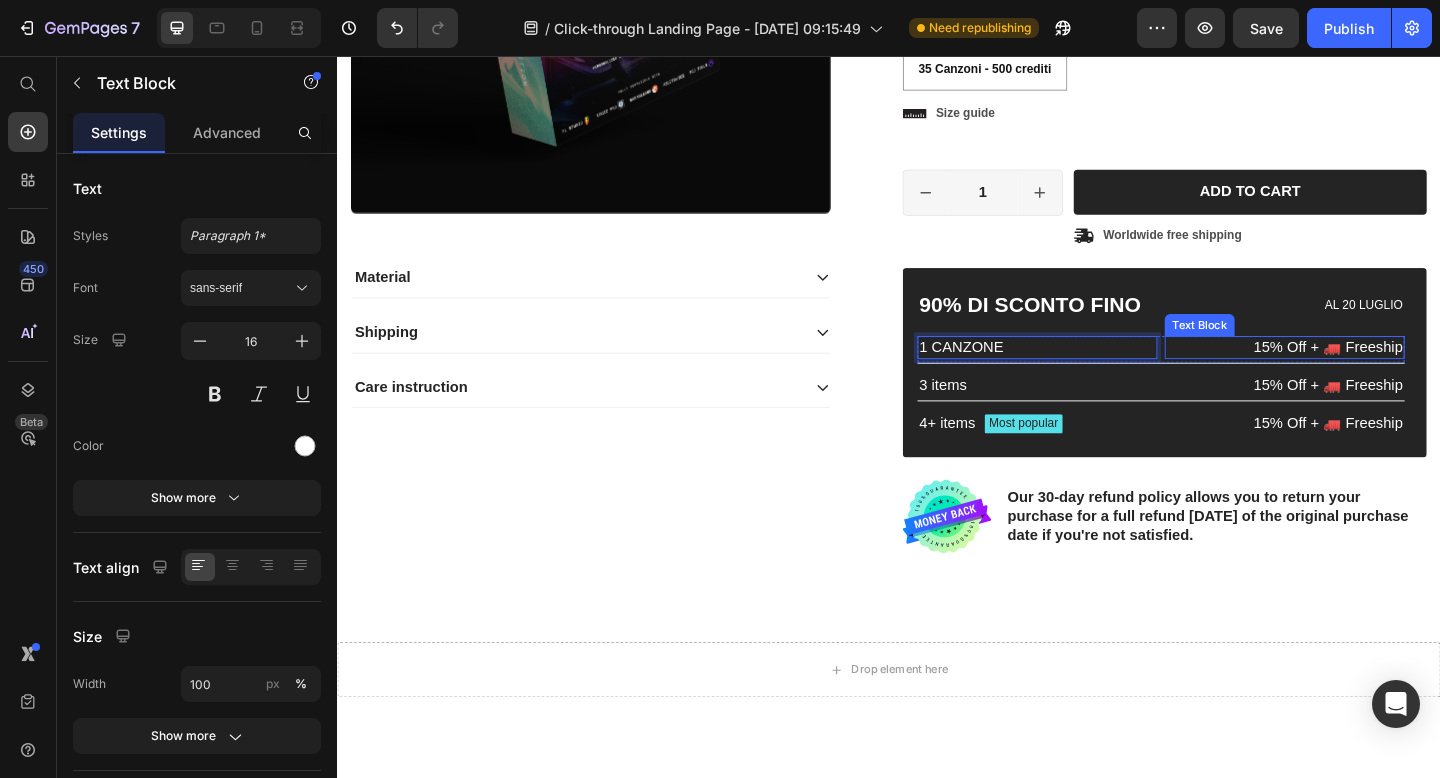 click on "15% Off + 🚛 Freeship" at bounding box center [1367, 373] 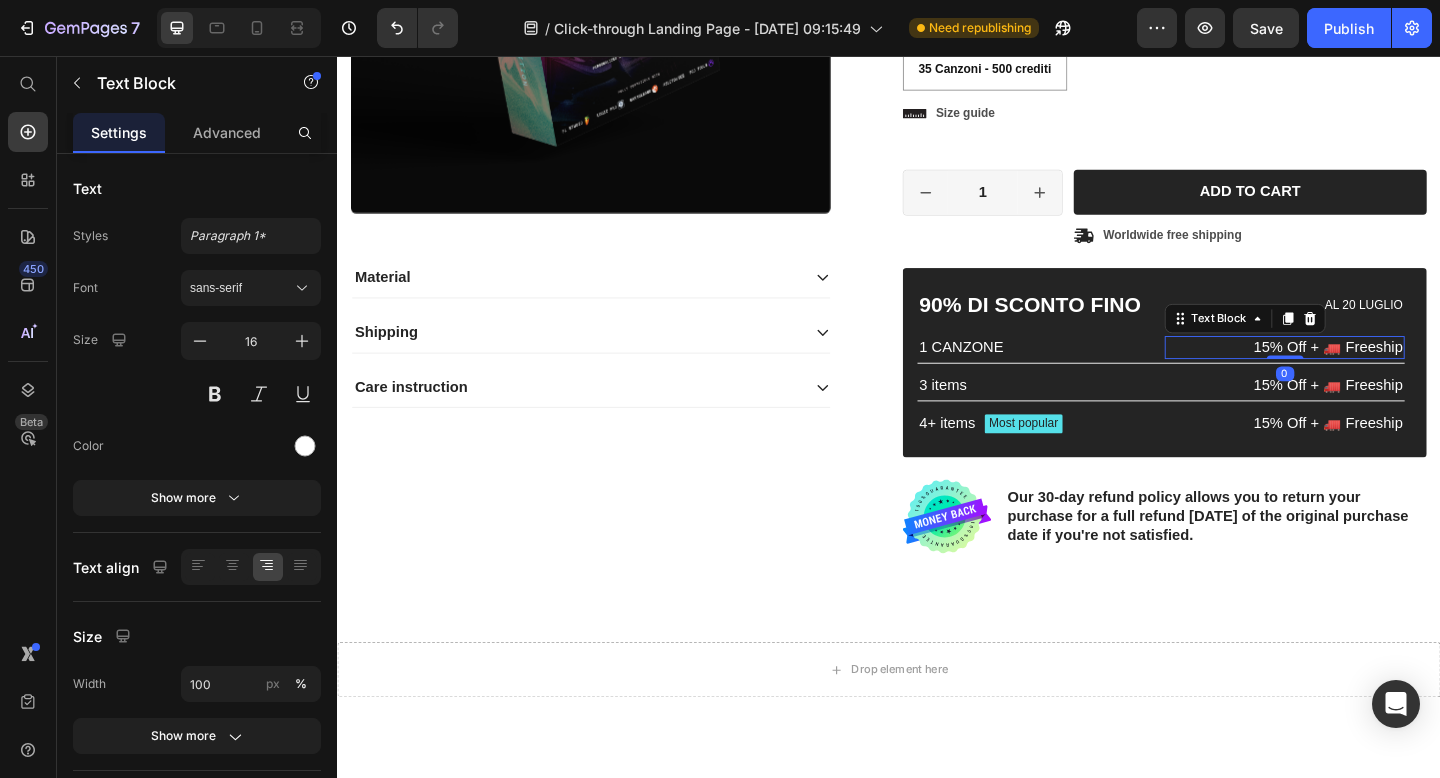 click on "15% Off + 🚛 Freeship" at bounding box center (1367, 373) 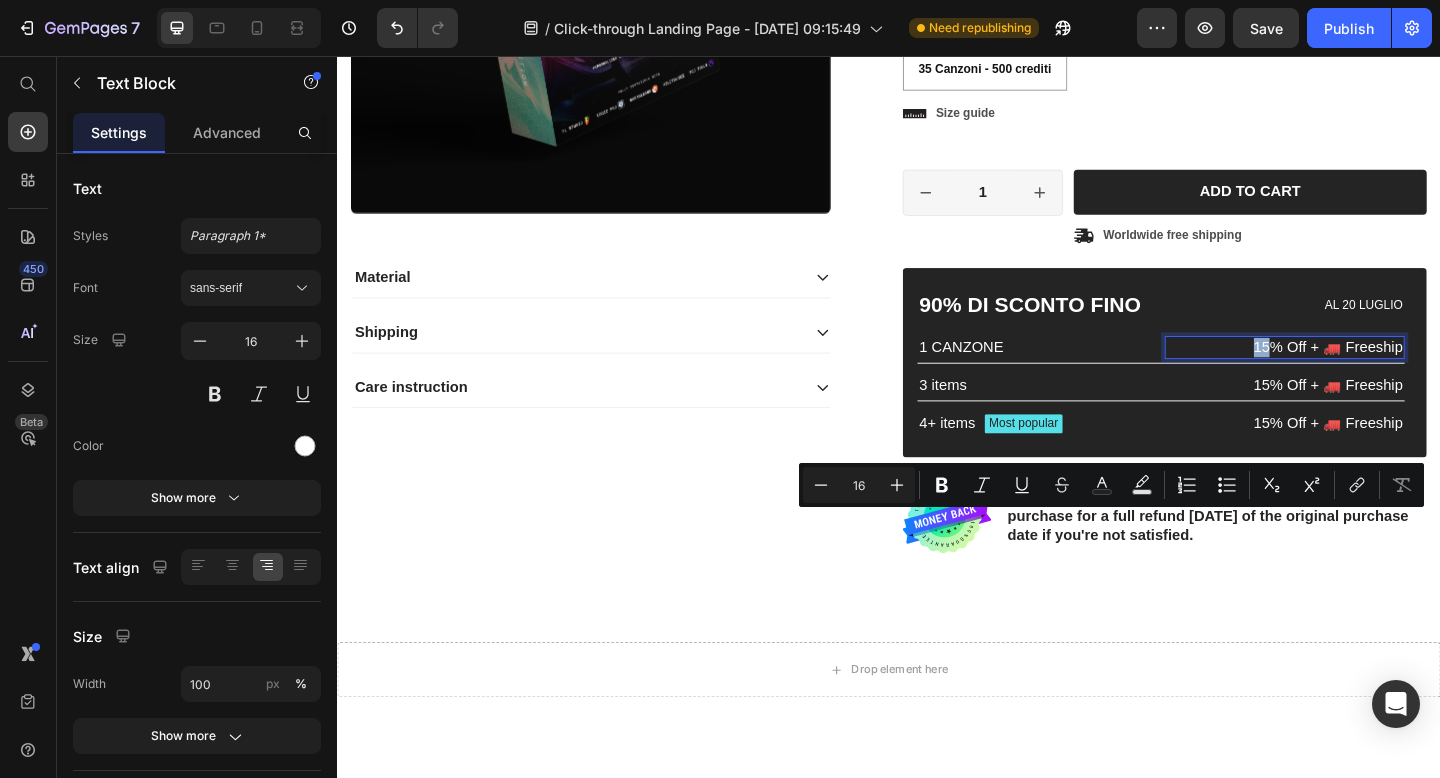 click on "15% Off + 🚛 Freeship" at bounding box center [1367, 373] 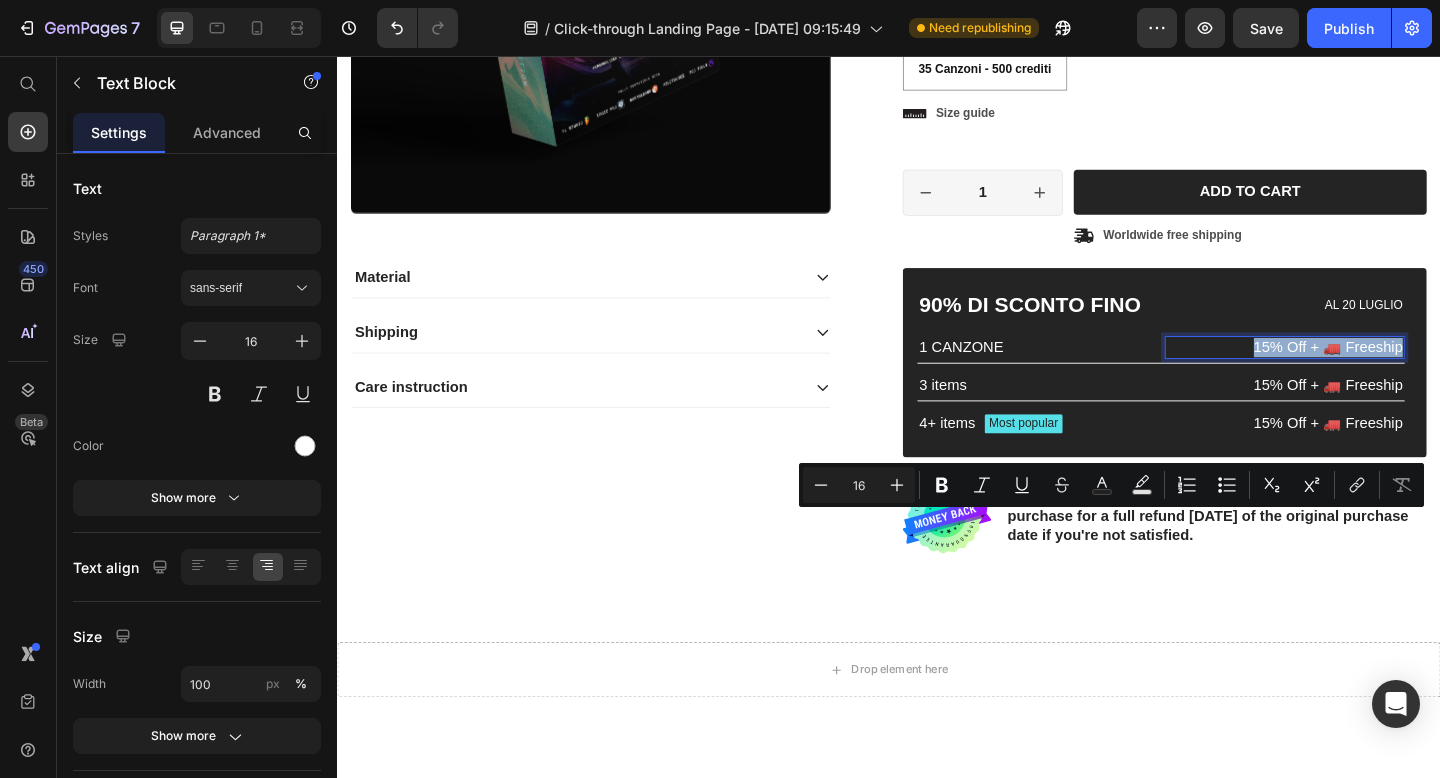 drag, startPoint x: 1331, startPoint y: 560, endPoint x: 1492, endPoint y: 576, distance: 161.79308 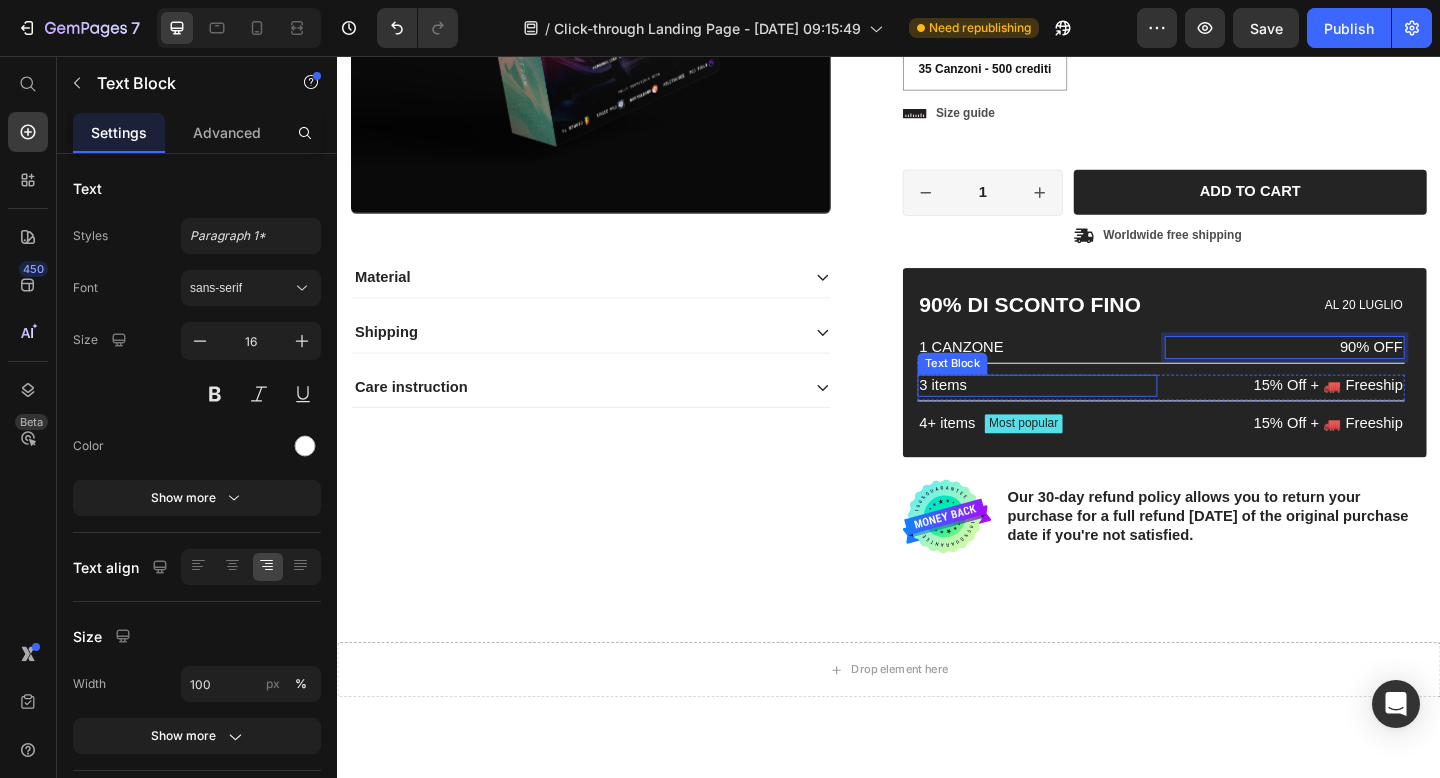 click on "3 items" at bounding box center (1098, 415) 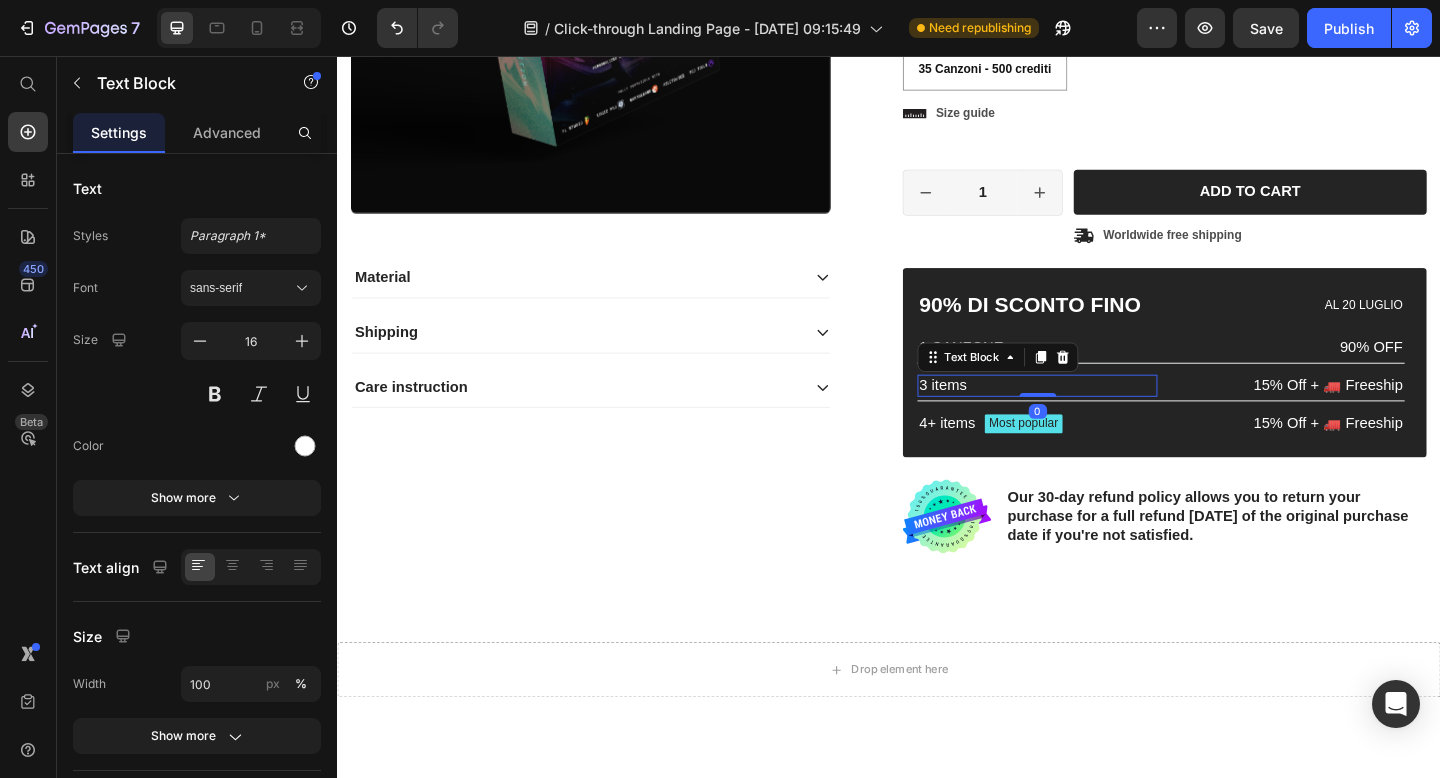 click on "3 items" at bounding box center (1098, 415) 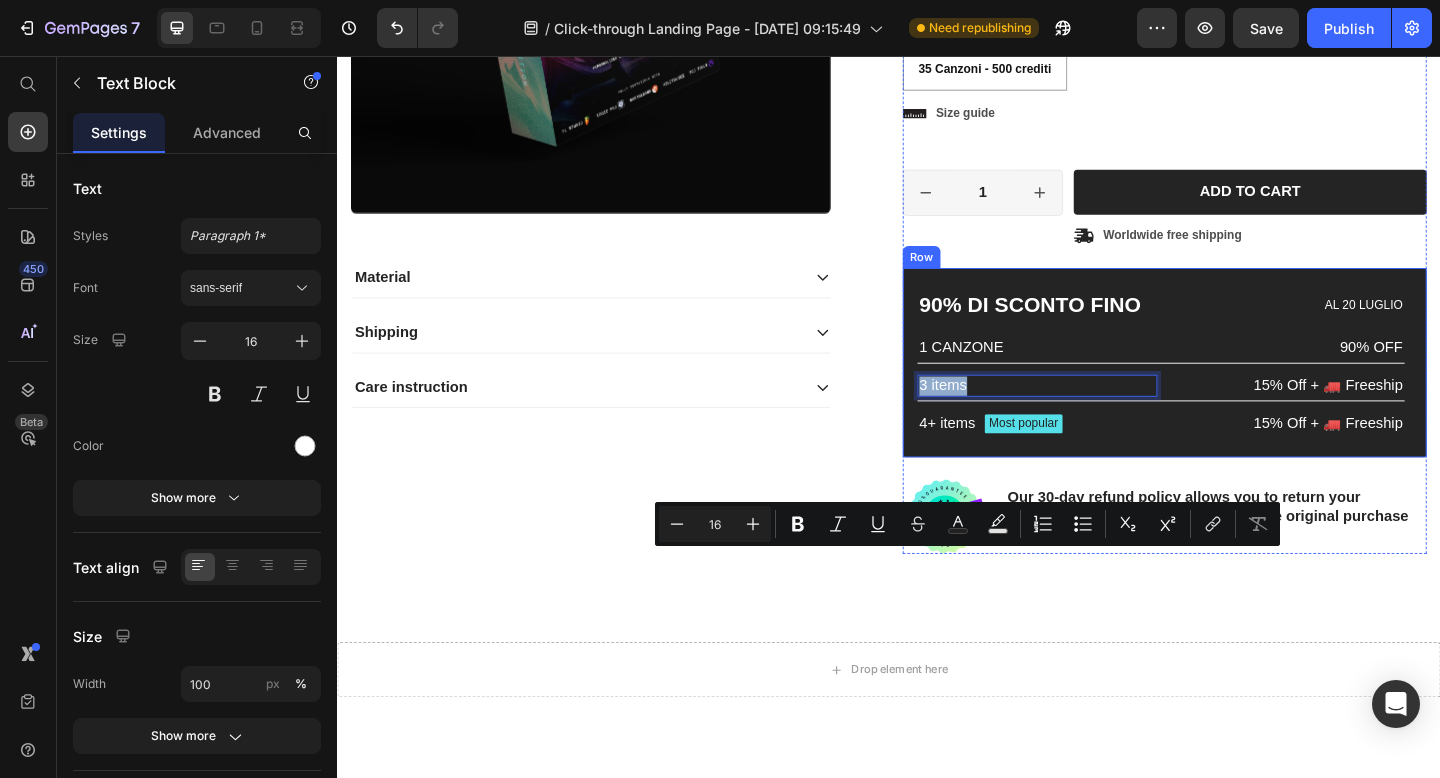 drag, startPoint x: 1026, startPoint y: 603, endPoint x: 962, endPoint y: 604, distance: 64.00781 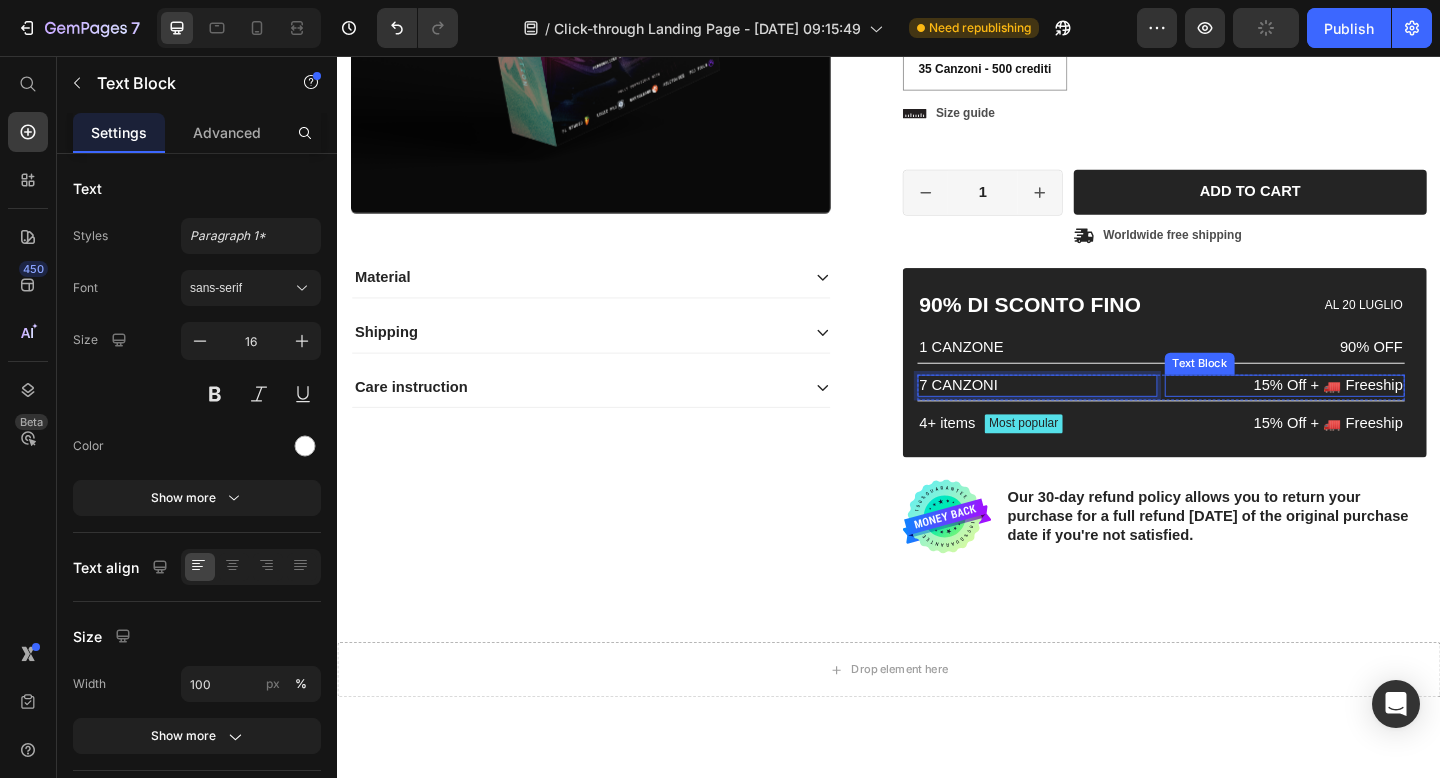 click on "15% Off + 🚛 Freeship" at bounding box center (1367, 415) 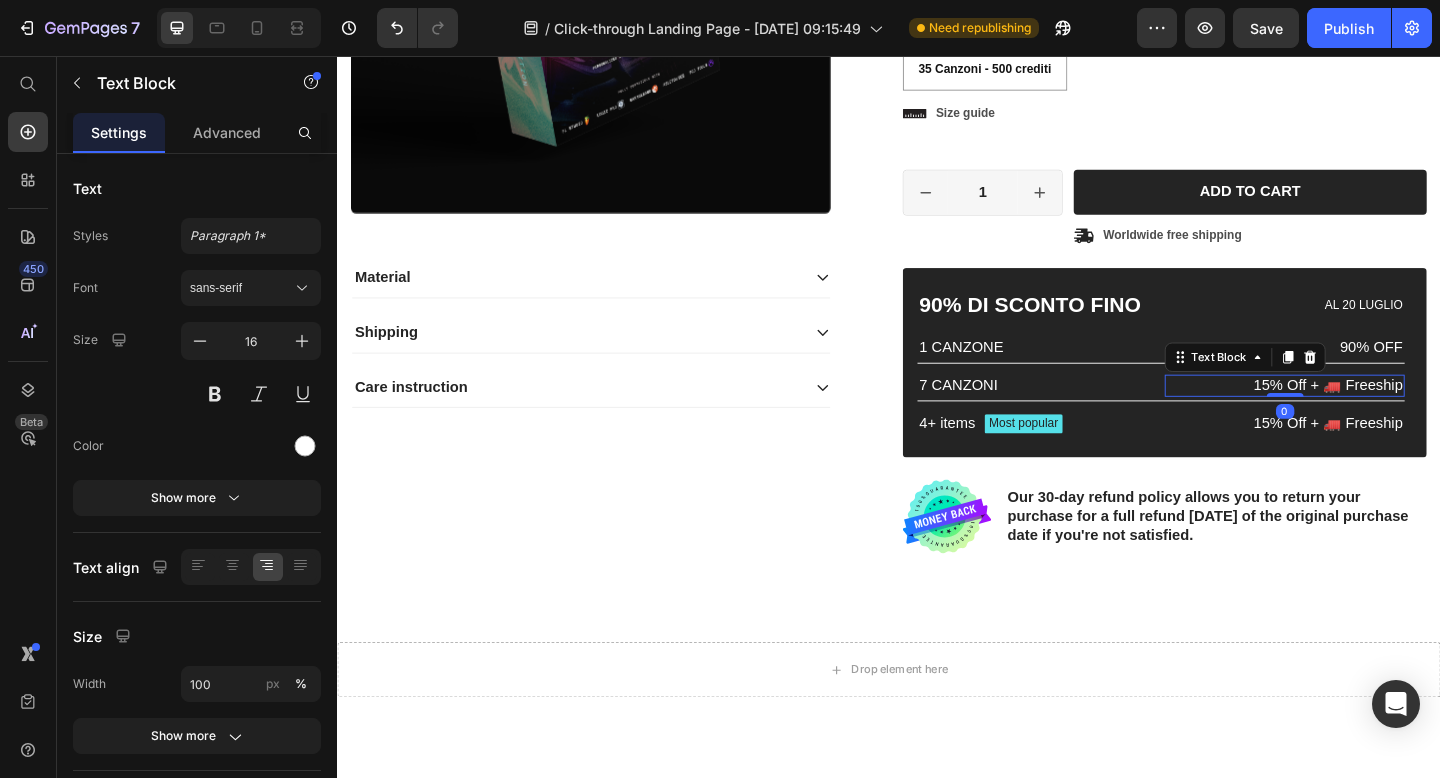 click on "15% Off + 🚛 Freeship" at bounding box center [1367, 415] 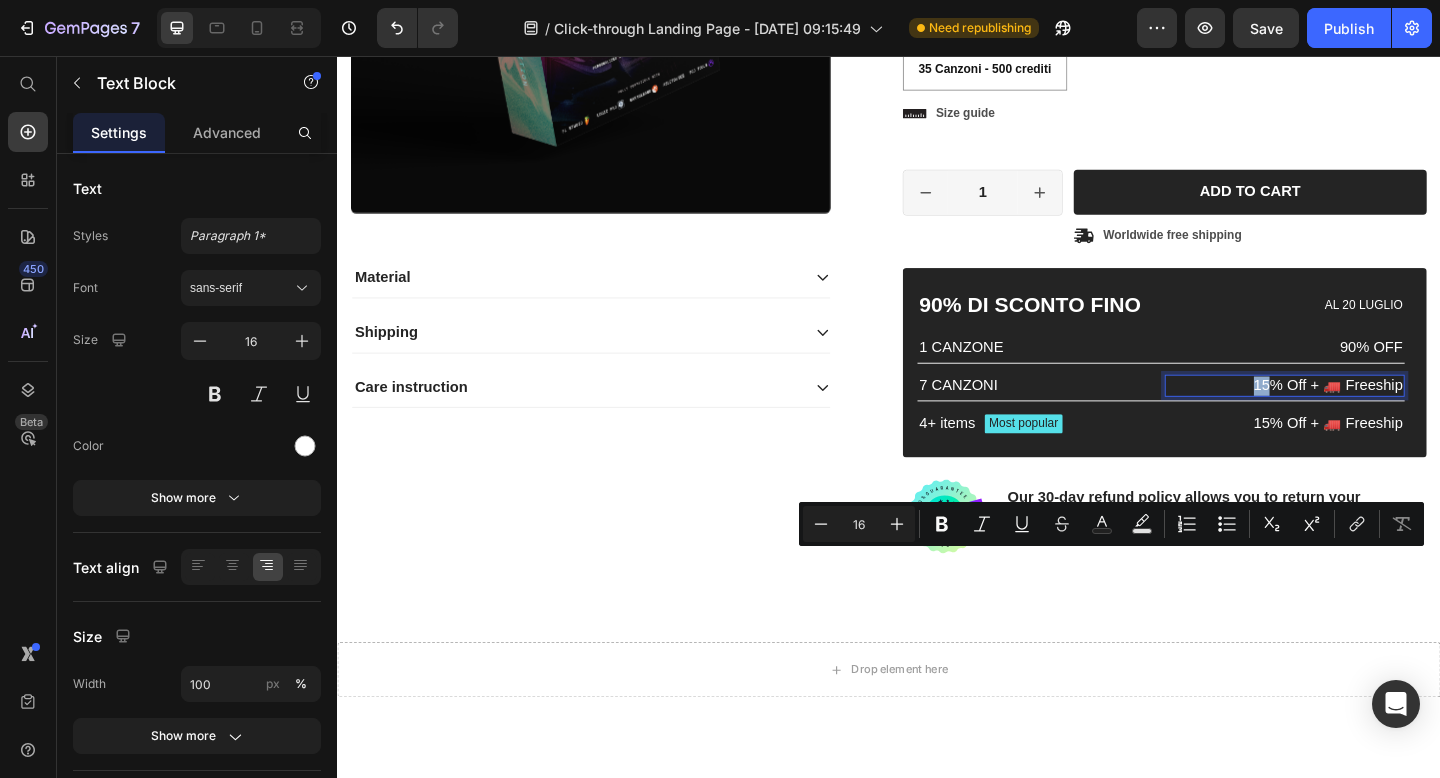 click on "15% Off + 🚛 Freeship" at bounding box center [1367, 415] 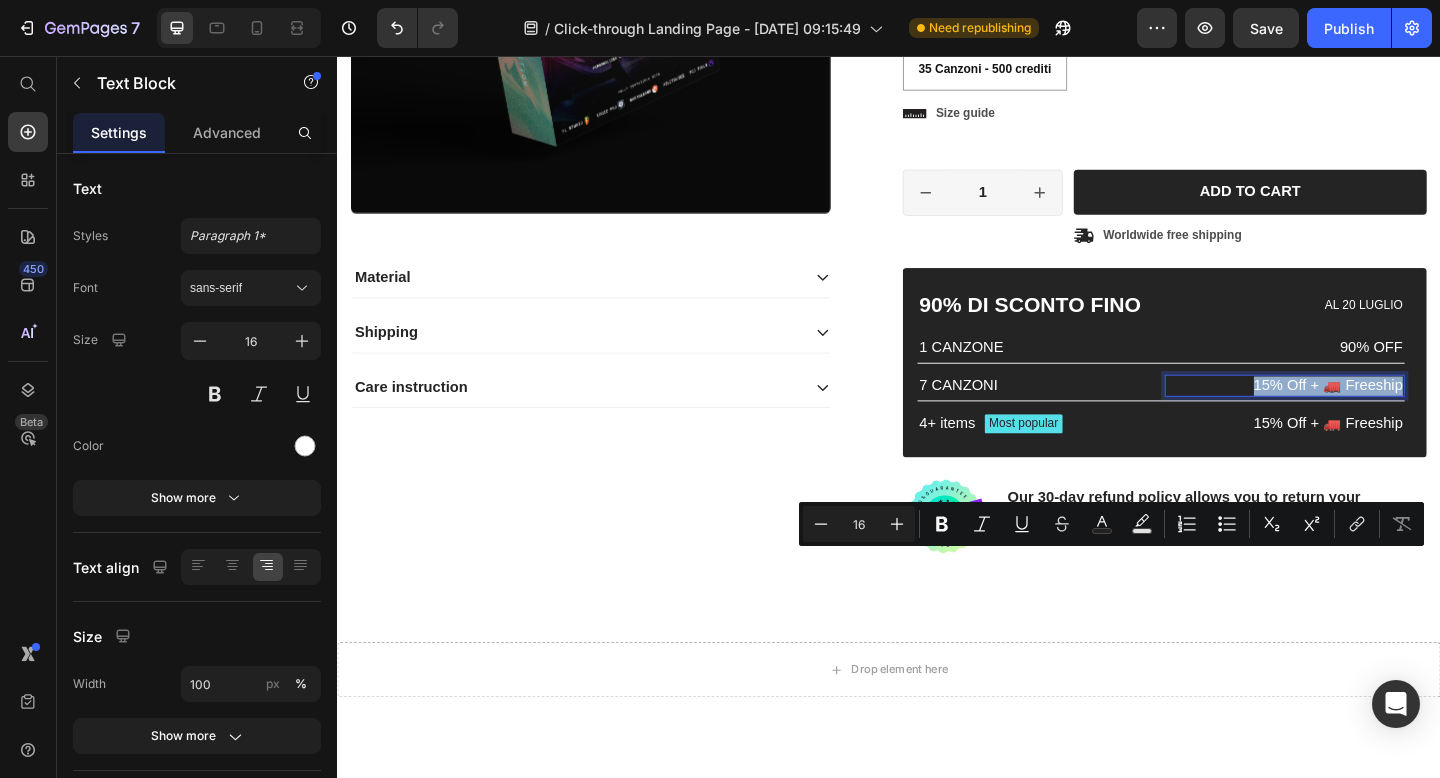 drag, startPoint x: 1330, startPoint y: 606, endPoint x: 1493, endPoint y: 613, distance: 163.15024 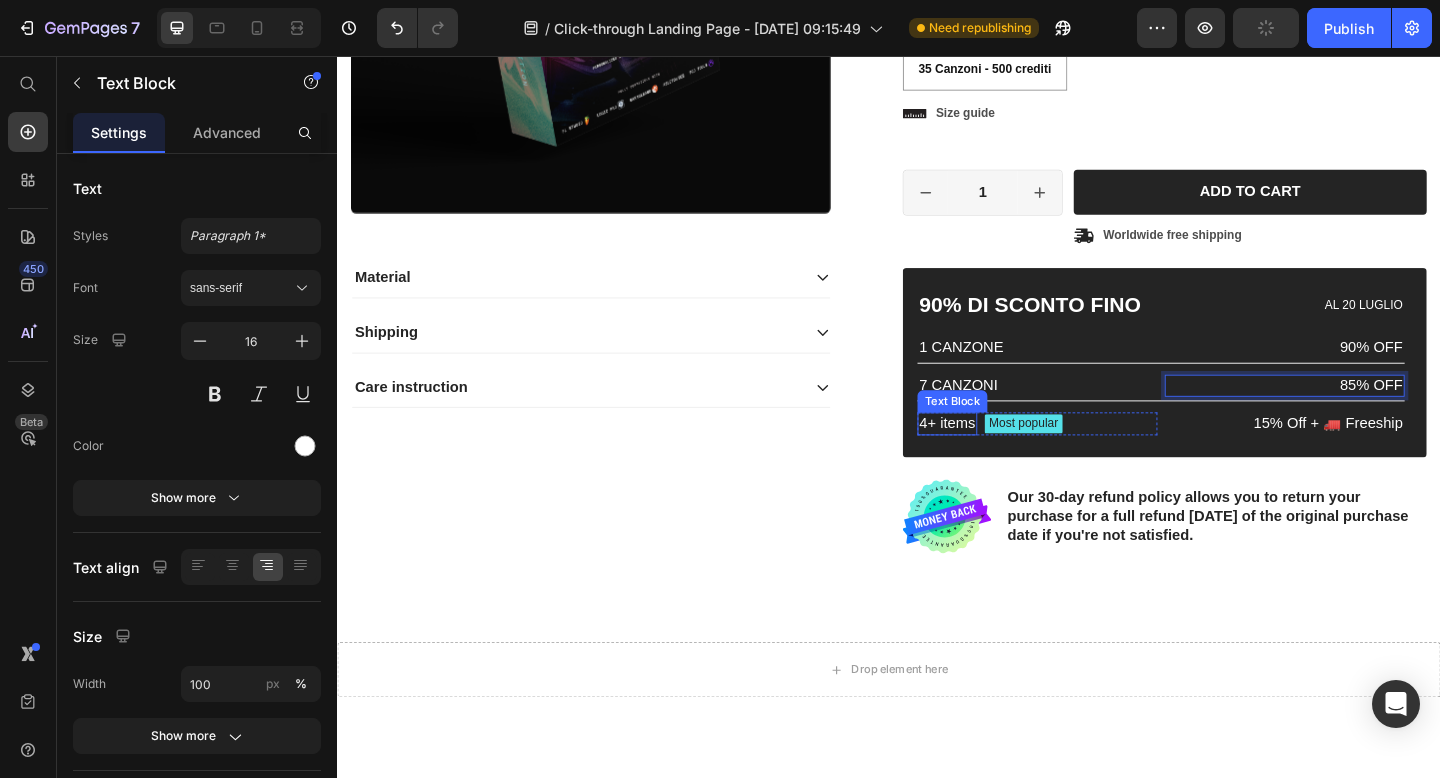 click on "4+ items" at bounding box center (1000, 456) 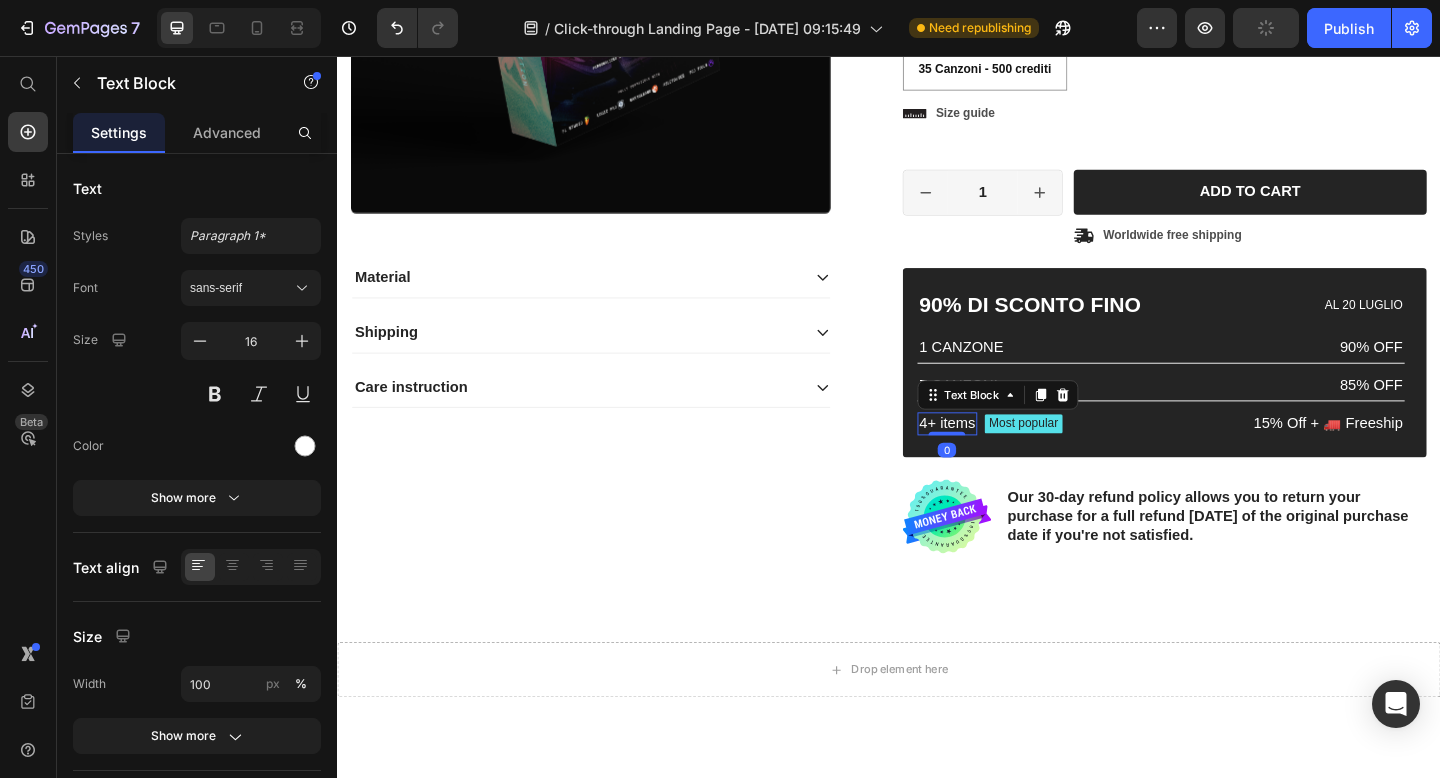 click on "4+ items" at bounding box center (1000, 456) 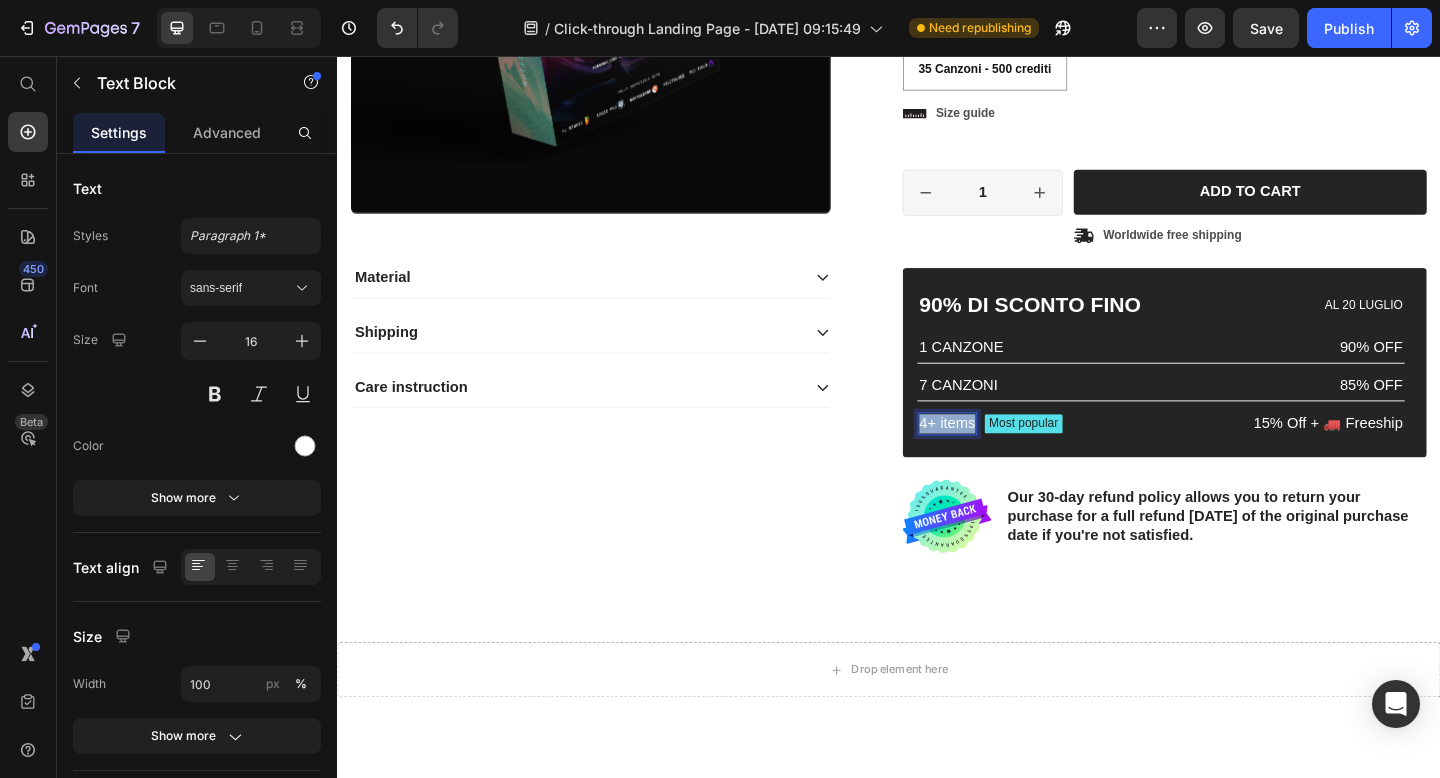 drag, startPoint x: 972, startPoint y: 644, endPoint x: 1028, endPoint y: 653, distance: 56.718605 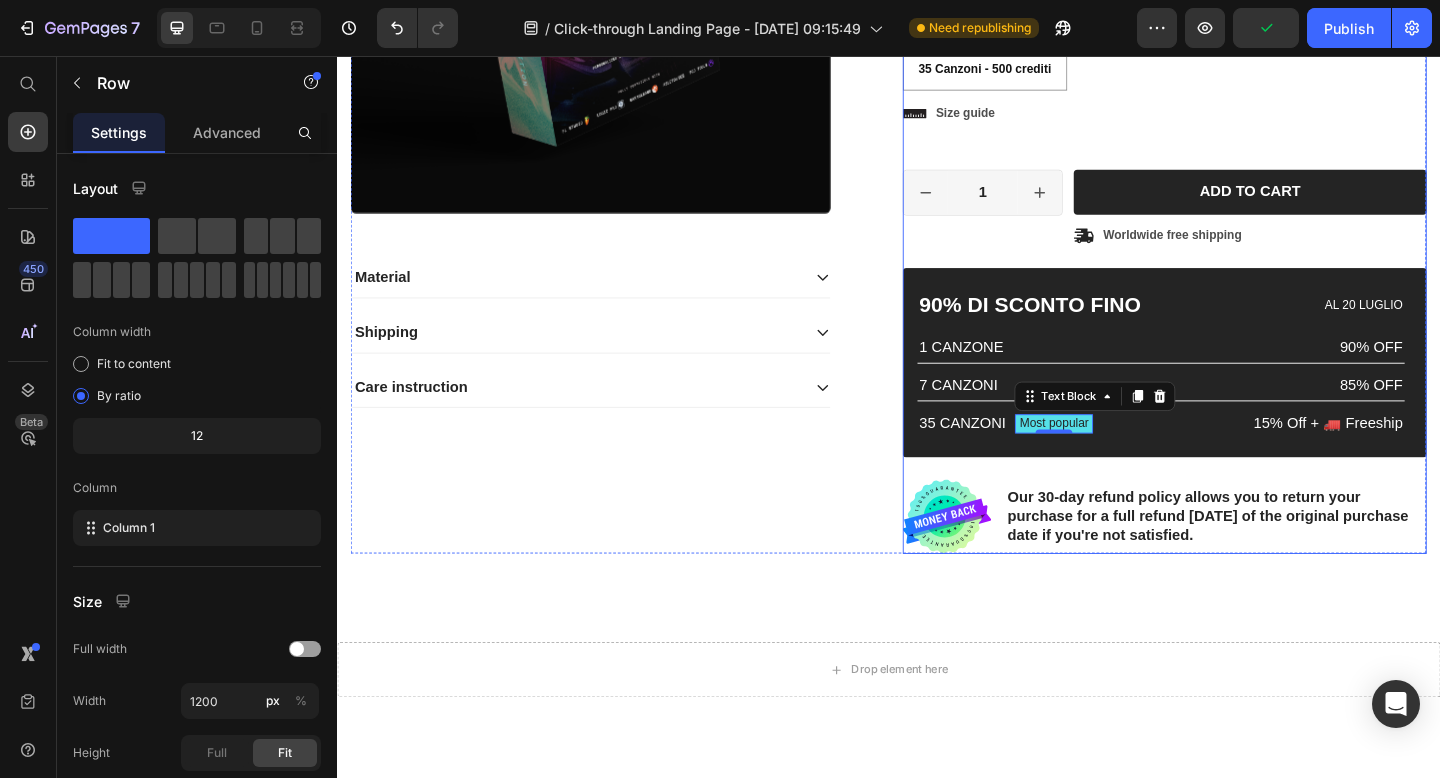 click on "Icon Icon Icon Icon Icon Icon List 2,500+ Verified Reviews! Text Block Row 100% off Product Badge NotaLab: Crea la tua canzone personalizzata! Product Title Icon Icon Icon Icon Icon Icon List 2,500+ Verified Reviews! Text Block Row €0,00 Product Price €20,00 Product Price 100% off Product Badge Row License type: 1 Canzone Personalizzata 1 Canzone Personalizzata 1 Canzone Personalizzata 1 Canzone Personalizzata 7 Canzoni - 100 crediti 7 Canzoni - 100 crediti 7 Canzoni - 100 crediti 35 Canzoni - 500 crediti 35 Canzoni - 500 crediti 35 Canzoni - 500 crediti Product Variants & Swatches 1 Canzone Personalizzata 1 Canzone Personalizzata 1 Canzone Personalizzata 7 Canzoni - 100 crediti 7 Canzoni - 100 crediti 7 Canzoni - 100 crediti 35 Canzoni - 500 crediti 35 Canzoni - 500 crediti 35 Canzoni - 500 crediti Product Variants & Swatches
Icon Size guide Text Block Row 1 Product Quantity Row Add to cart Add to Cart
Icon Worldwide free shipping Text Block Row Row 90% DI SCONTO FINO  Text Block AL 20 LUGLIO" at bounding box center [1237, 152] 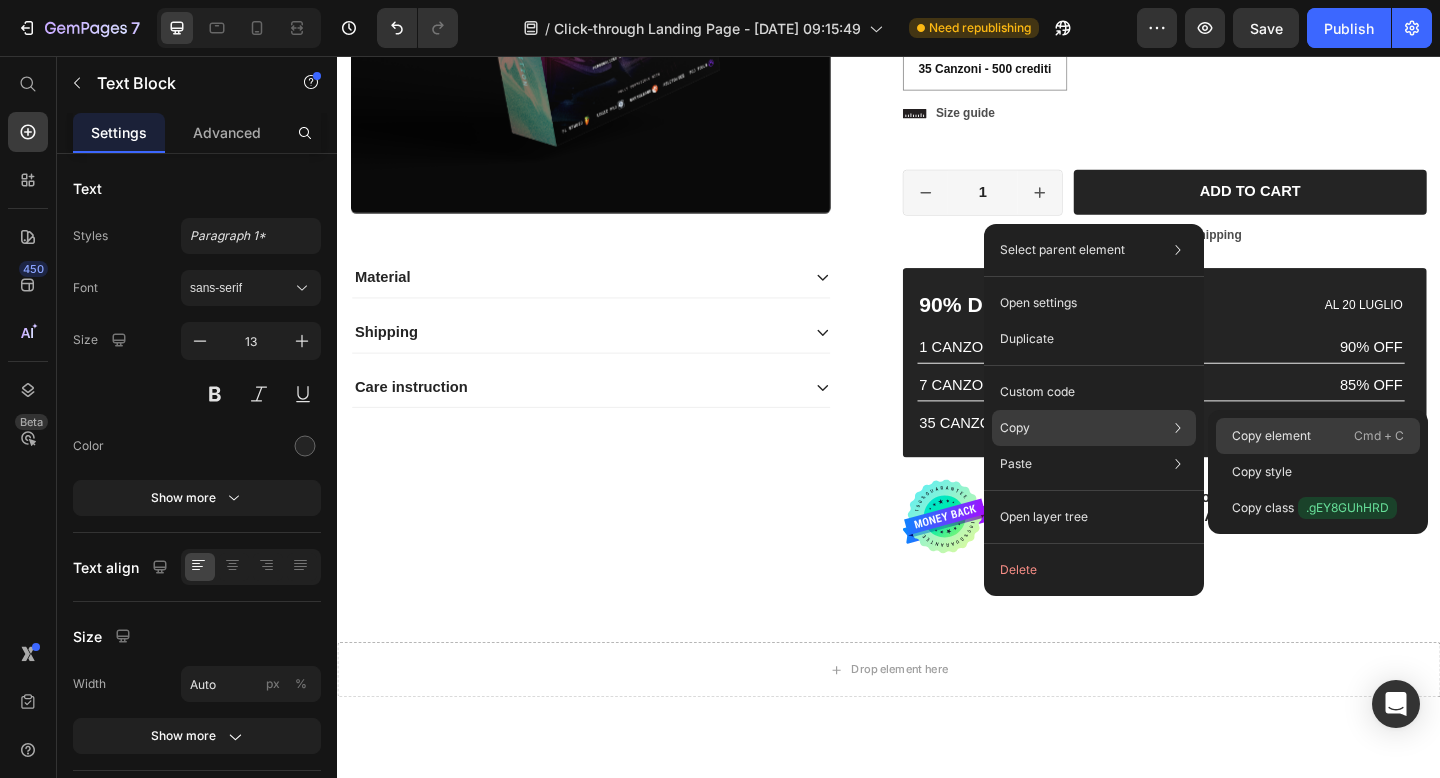 click on "Copy element" at bounding box center [1271, 436] 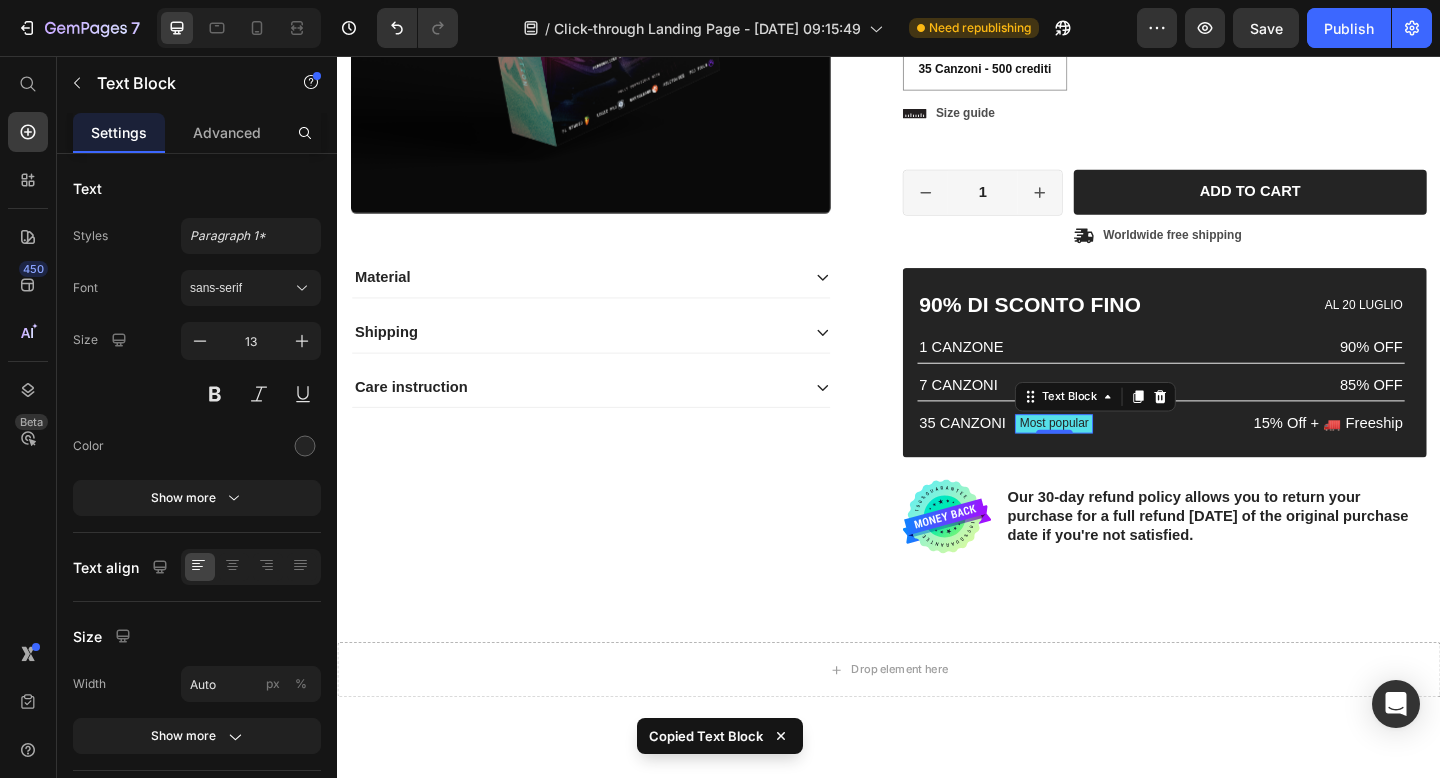 click on "Most popular" at bounding box center [1116, 456] 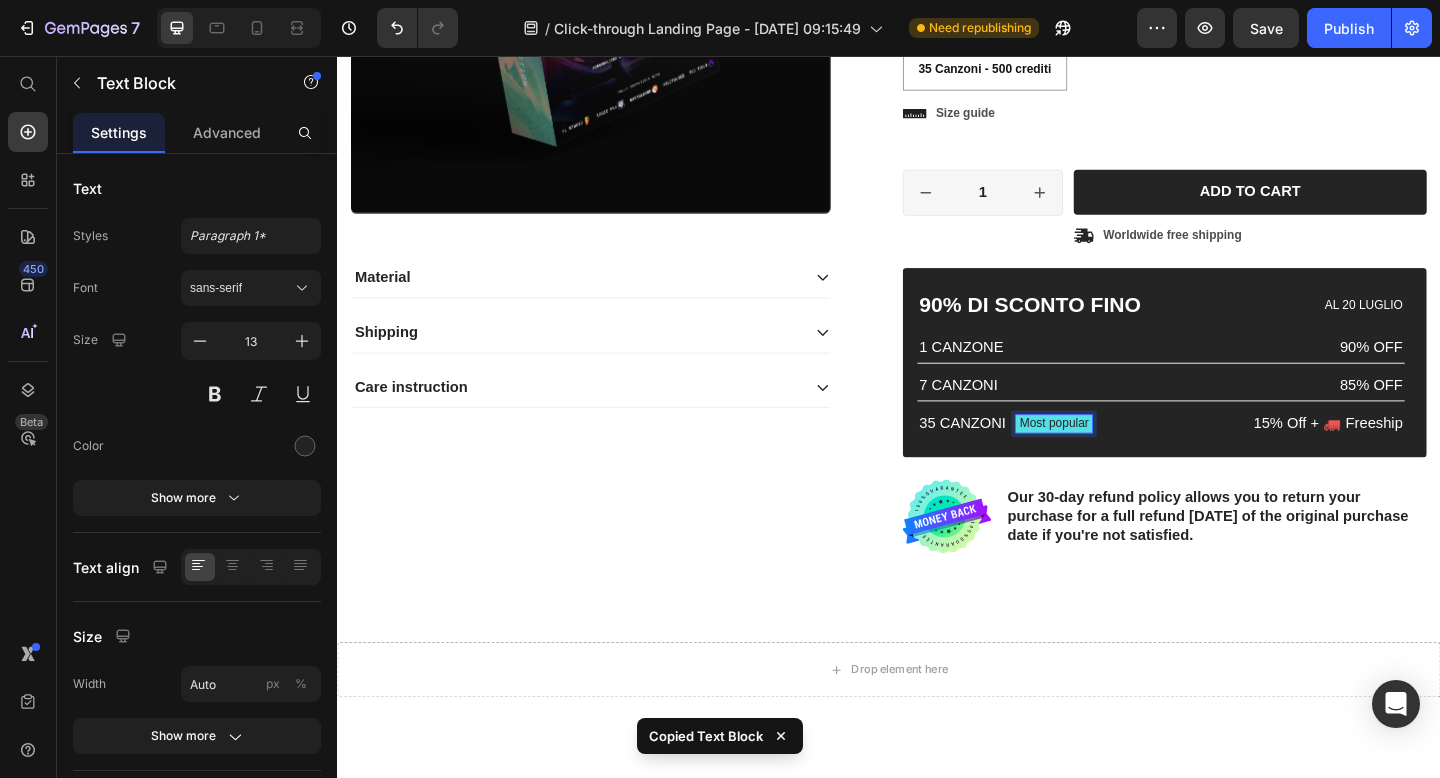 click on "35 CANZONI Text Block Most popular Text Block   0 Row" at bounding box center [1098, 456] 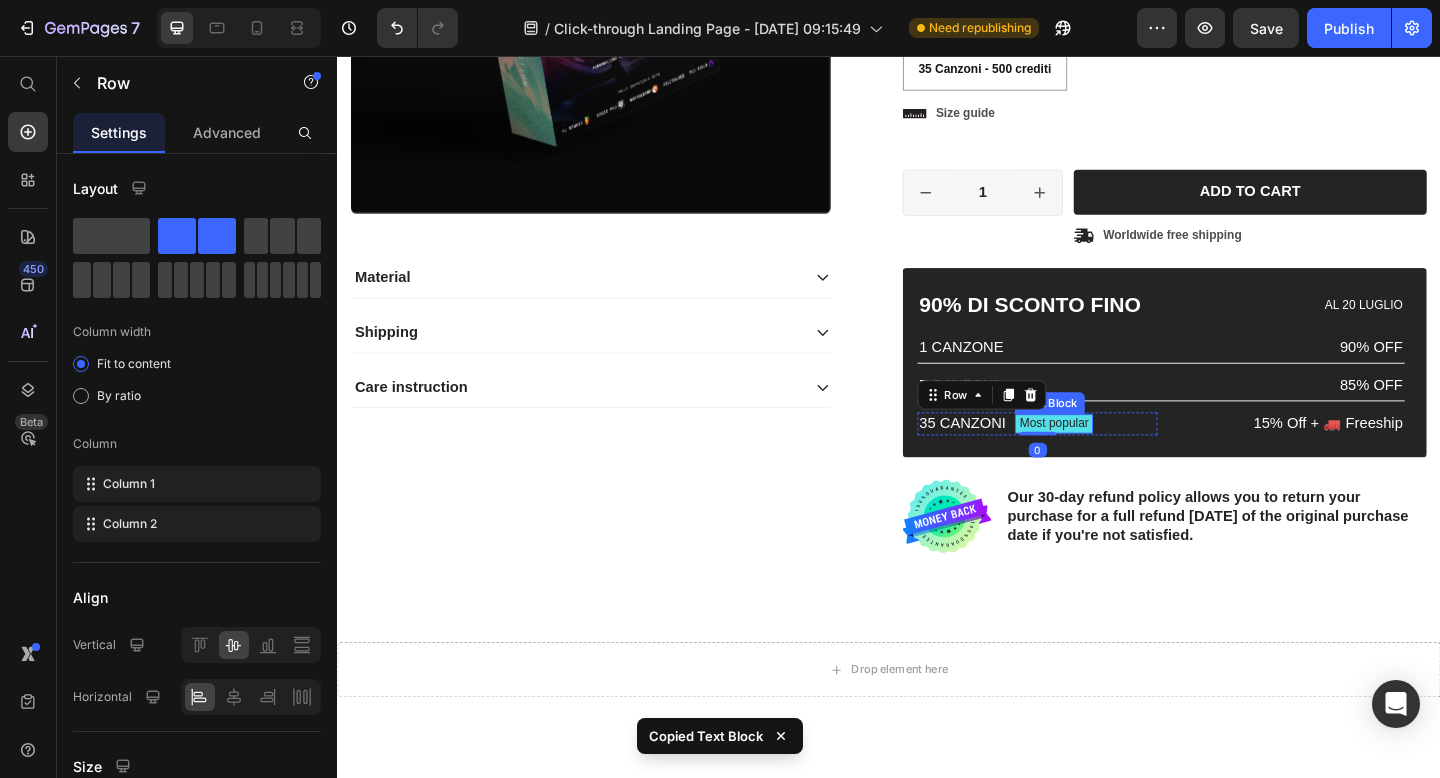 click on "Most popular" at bounding box center [1116, 456] 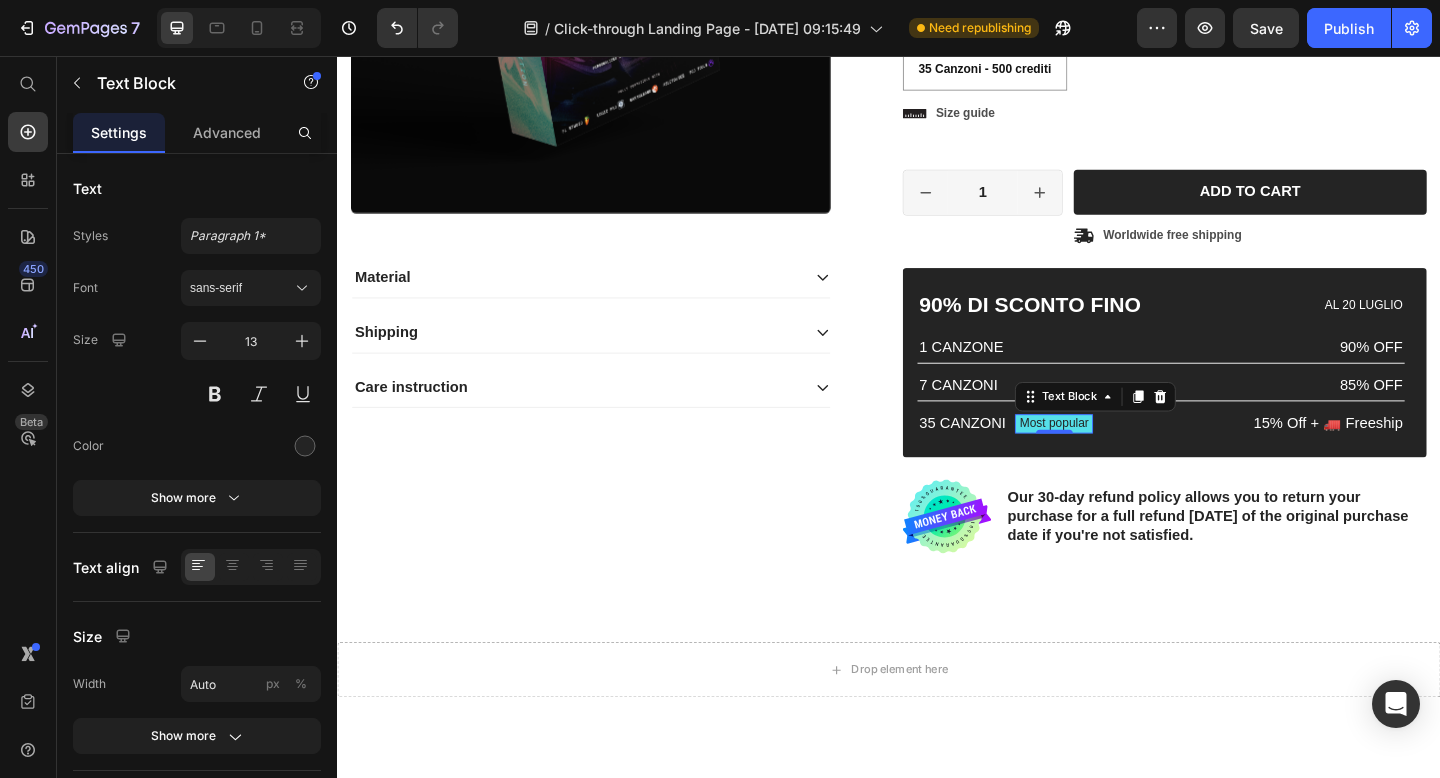 click 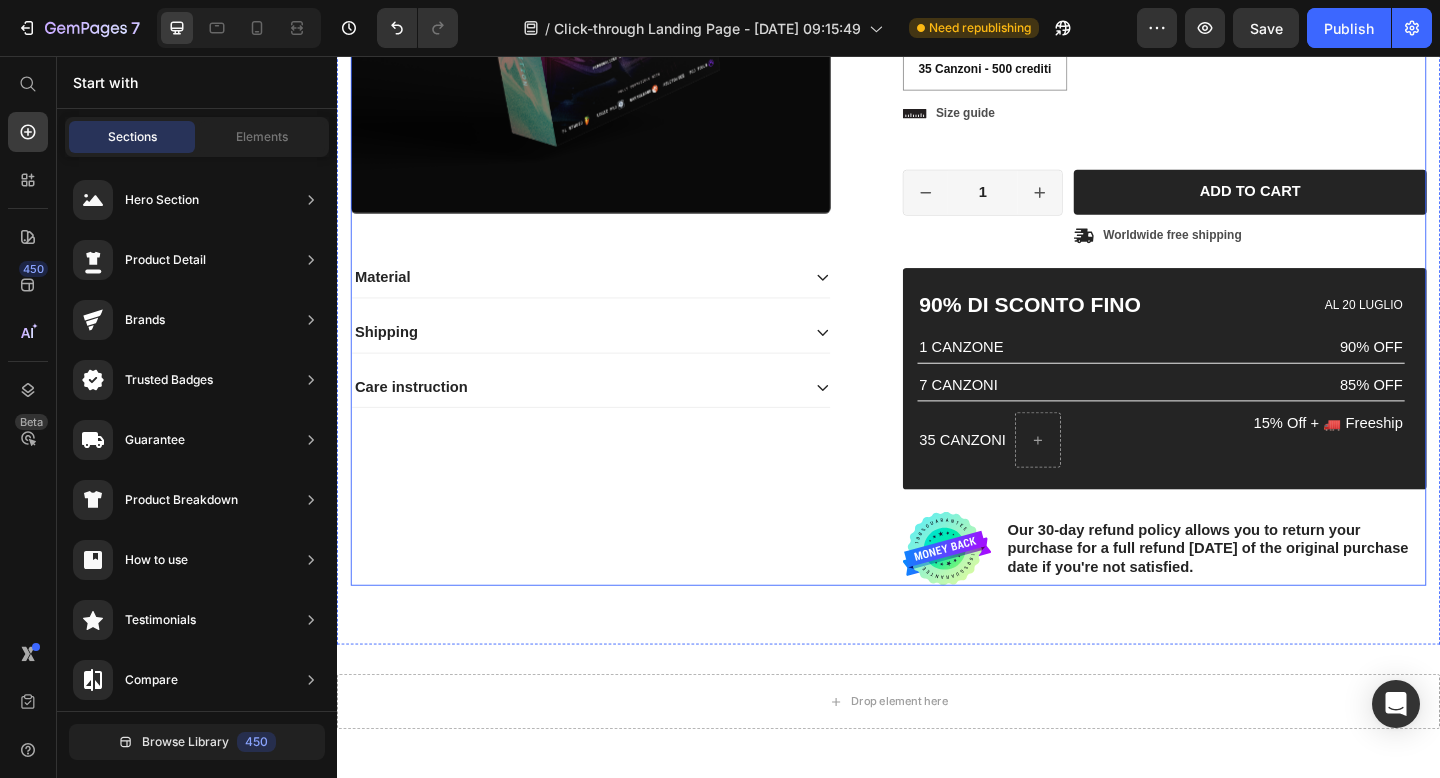 click on "Product Images
Material
Shipping
Care instruction Accordion" at bounding box center (637, 169) 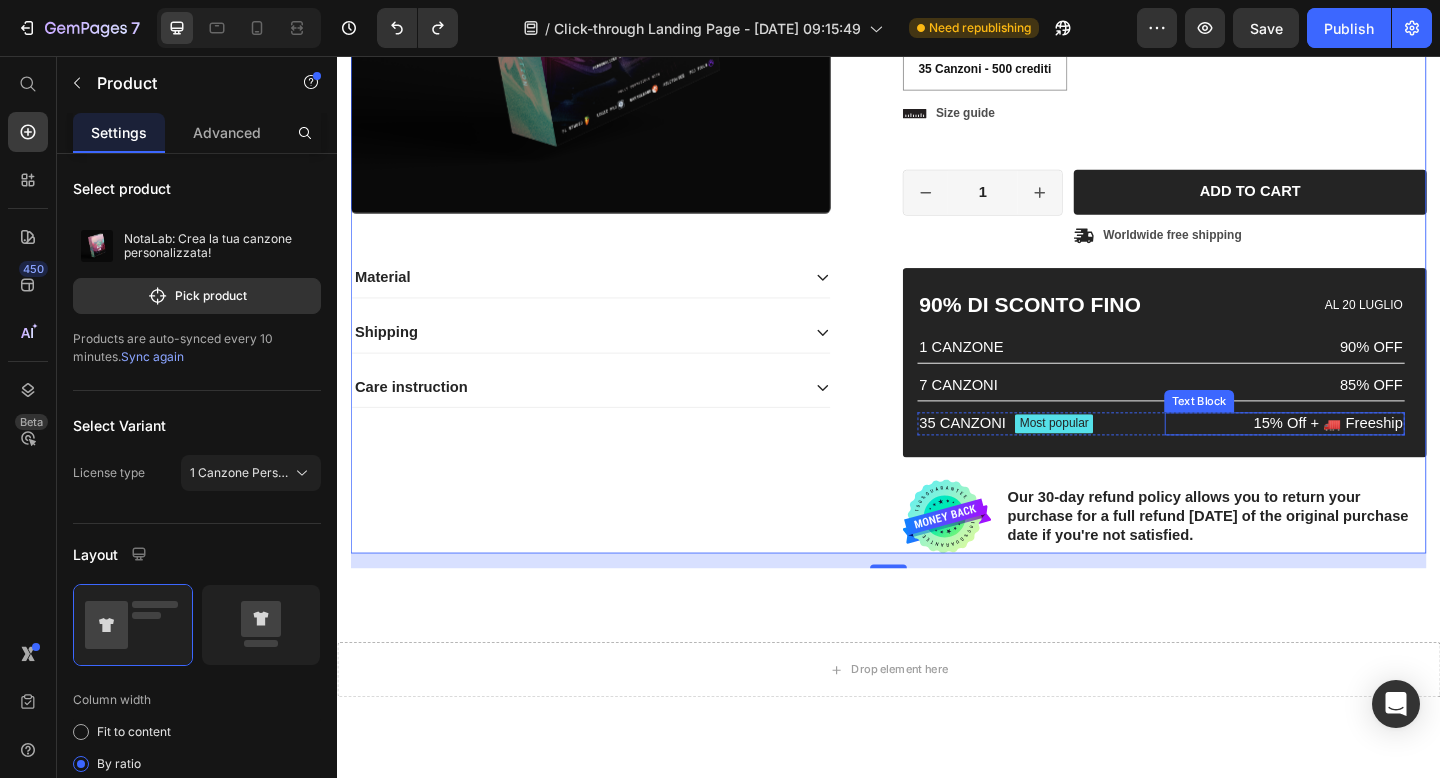 click on "15% Off + 🚛 Freeship" at bounding box center [1367, 456] 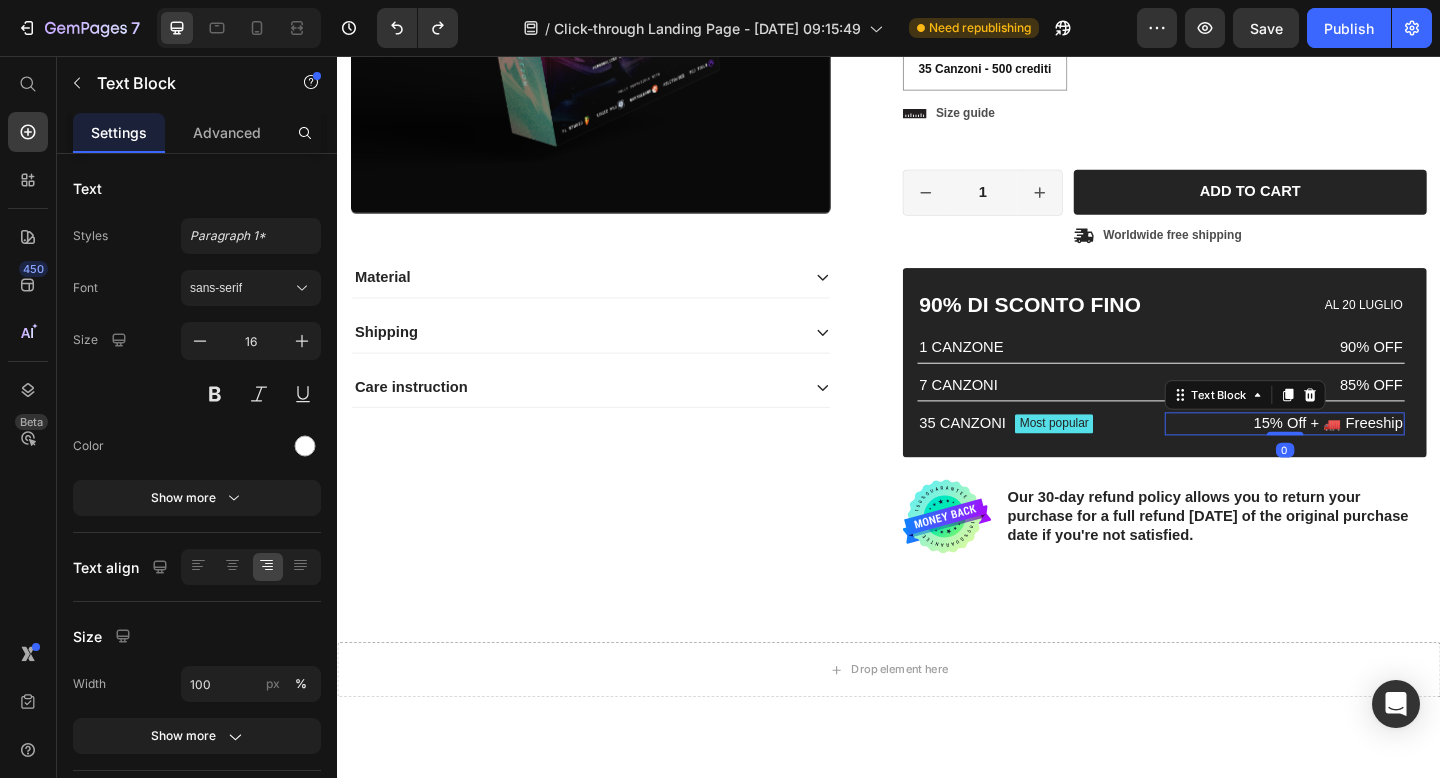 click on "15% Off + 🚛 Freeship" at bounding box center [1367, 456] 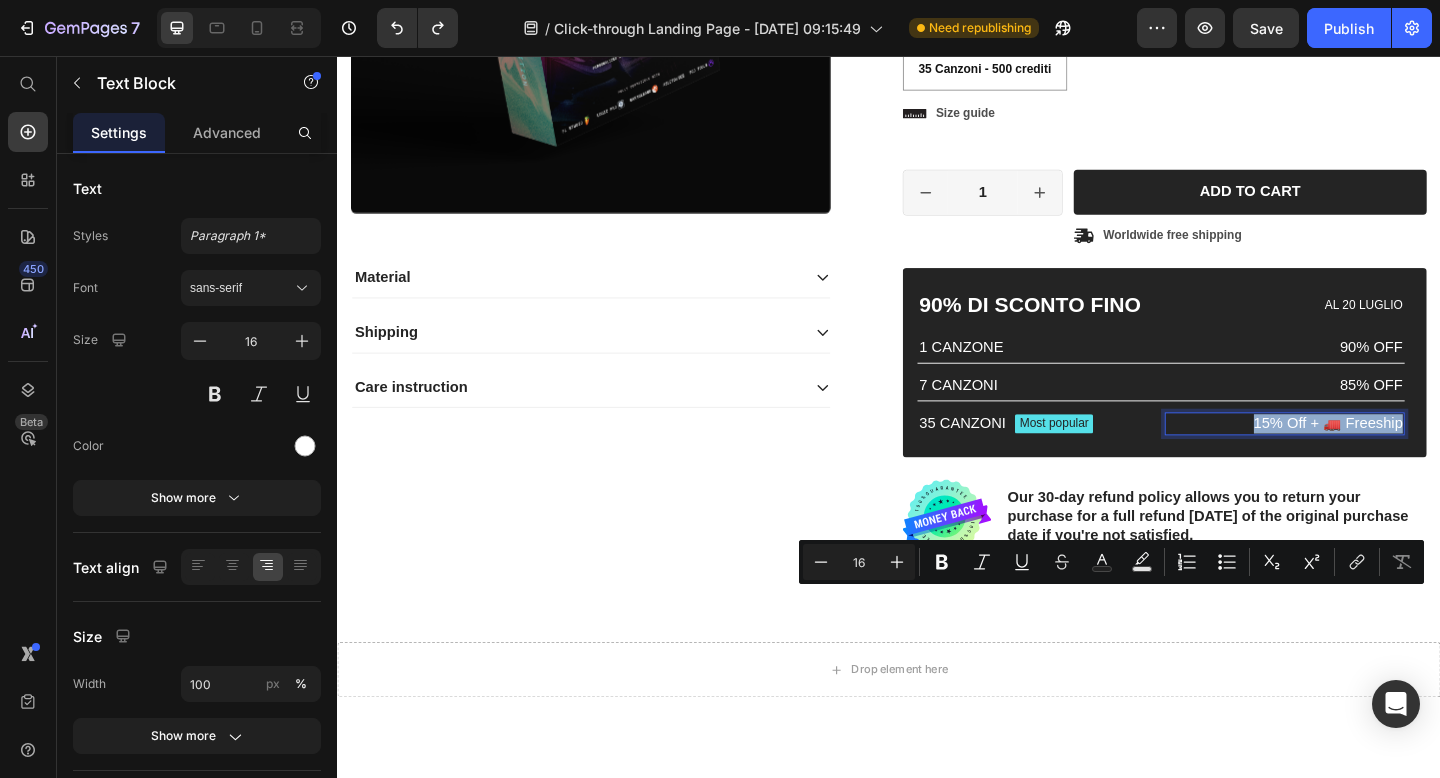 drag, startPoint x: 1338, startPoint y: 649, endPoint x: 1488, endPoint y: 652, distance: 150.03 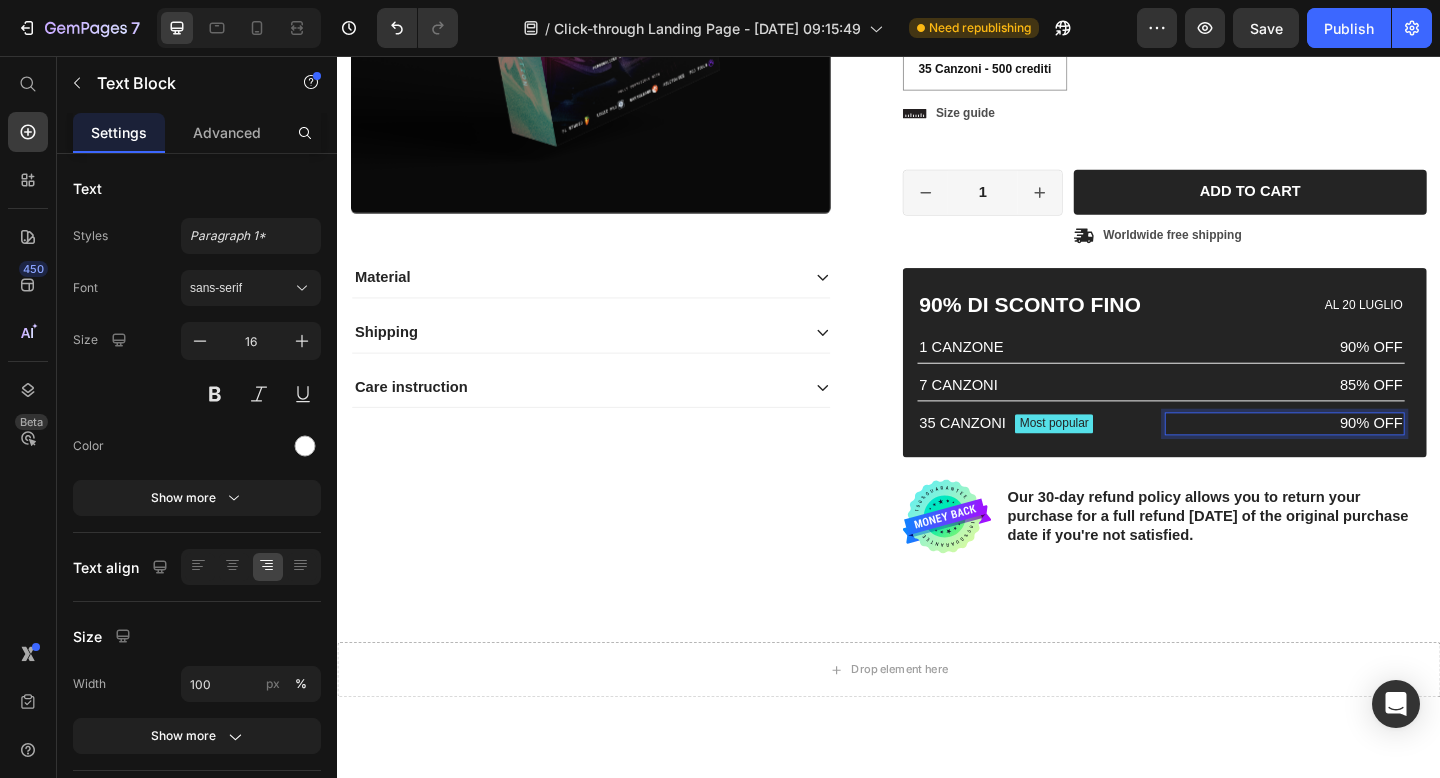 click on "90% OFF" at bounding box center (1367, 456) 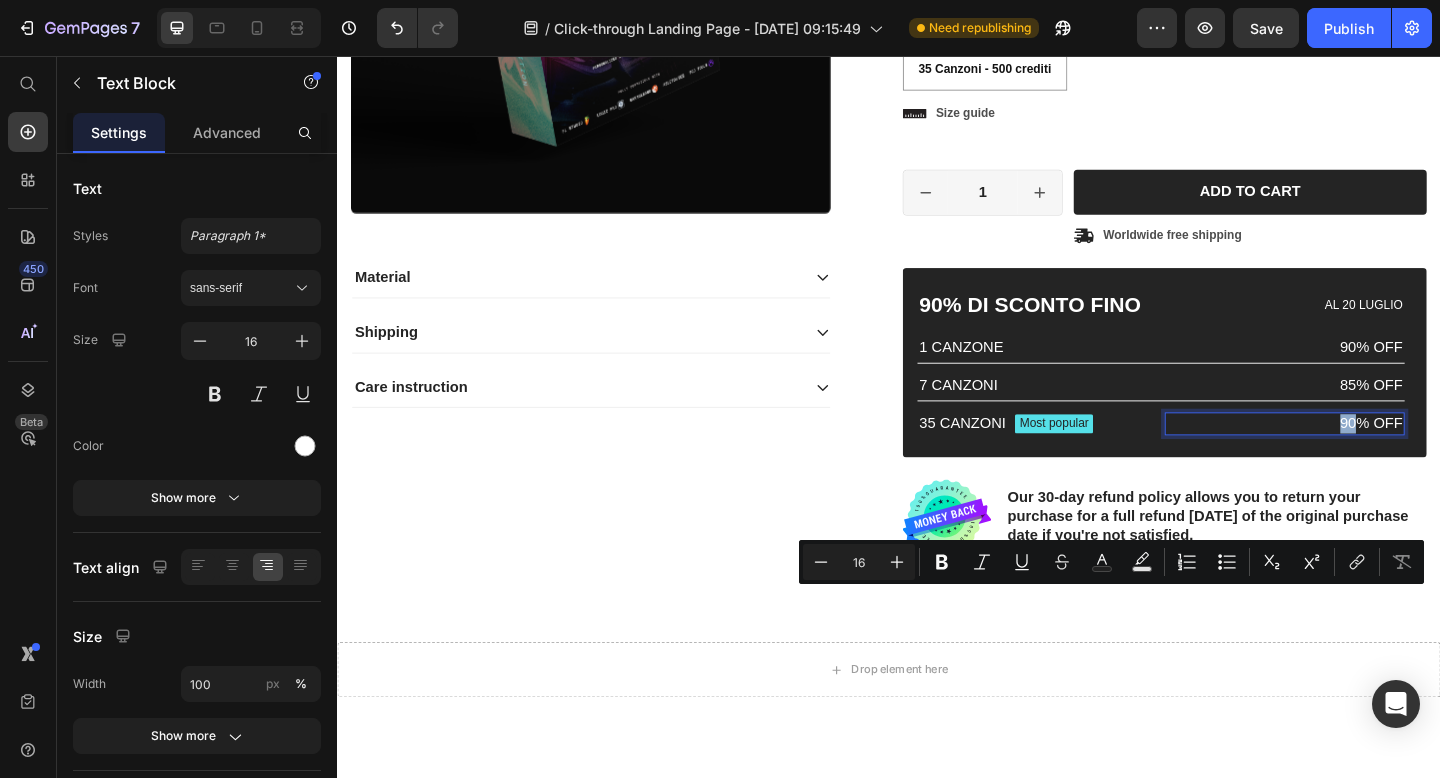 drag, startPoint x: 1422, startPoint y: 644, endPoint x: 1443, endPoint y: 647, distance: 21.213203 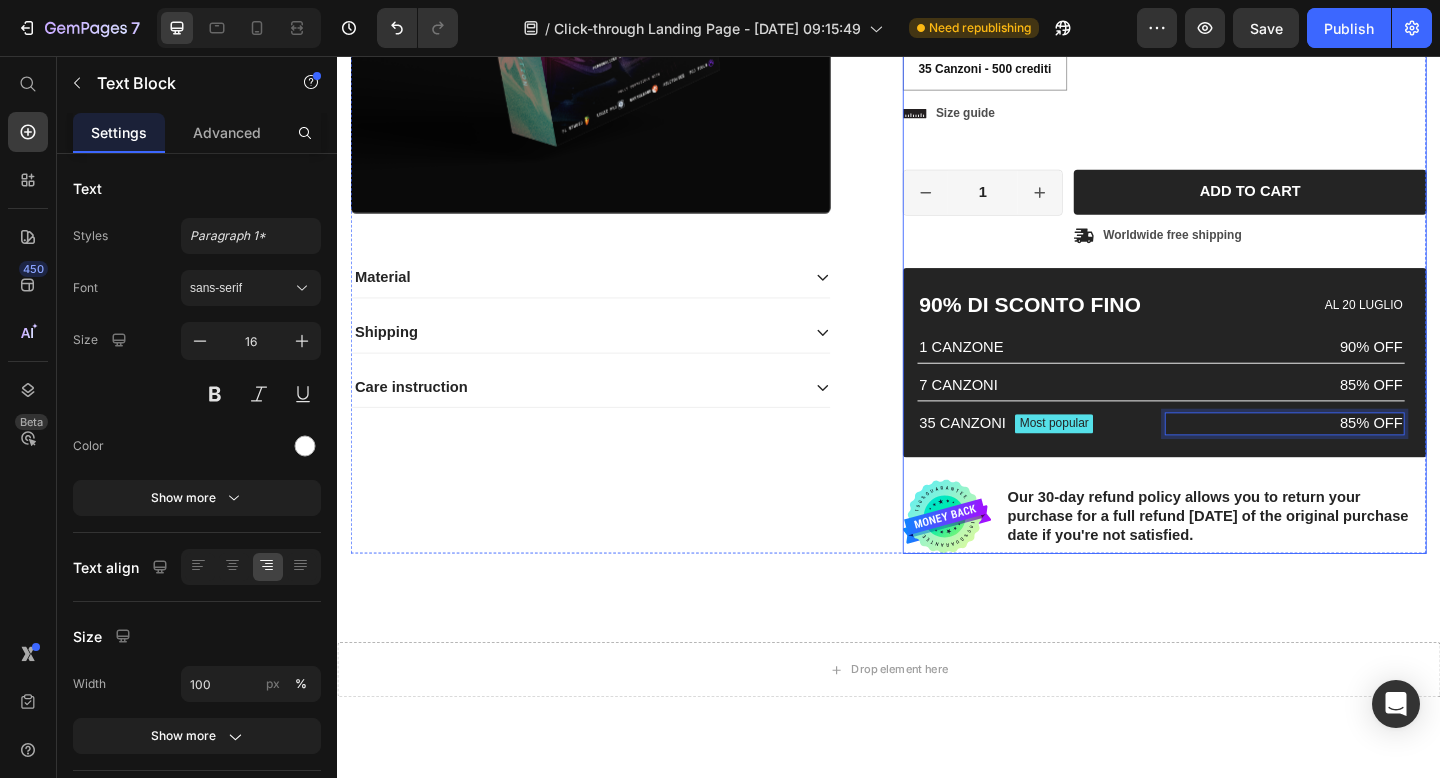 click on "Icon Icon Icon Icon Icon Icon List 2,500+ Verified Reviews! Text Block Row 100% off Product Badge NotaLab: Crea la tua canzone personalizzata! Product Title Icon Icon Icon Icon Icon Icon List 2,500+ Verified Reviews! Text Block Row €0,00 Product Price €20,00 Product Price 100% off Product Badge Row License type: 1 Canzone Personalizzata 1 Canzone Personalizzata 1 Canzone Personalizzata 1 Canzone Personalizzata 7 Canzoni - 100 crediti 7 Canzoni - 100 crediti 7 Canzoni - 100 crediti 35 Canzoni - 500 crediti 35 Canzoni - 500 crediti 35 Canzoni - 500 crediti Product Variants & Swatches 1 Canzone Personalizzata 1 Canzone Personalizzata 1 Canzone Personalizzata 7 Canzoni - 100 crediti 7 Canzoni - 100 crediti 7 Canzoni - 100 crediti 35 Canzoni - 500 crediti 35 Canzoni - 500 crediti 35 Canzoni - 500 crediti Product Variants & Swatches
Icon Size guide Text Block Row 1 Product Quantity Row Add to cart Add to Cart
Icon Worldwide free shipping Text Block Row Row 90% DI SCONTO FINO  Text Block AL 20 LUGLIO" at bounding box center [1237, 152] 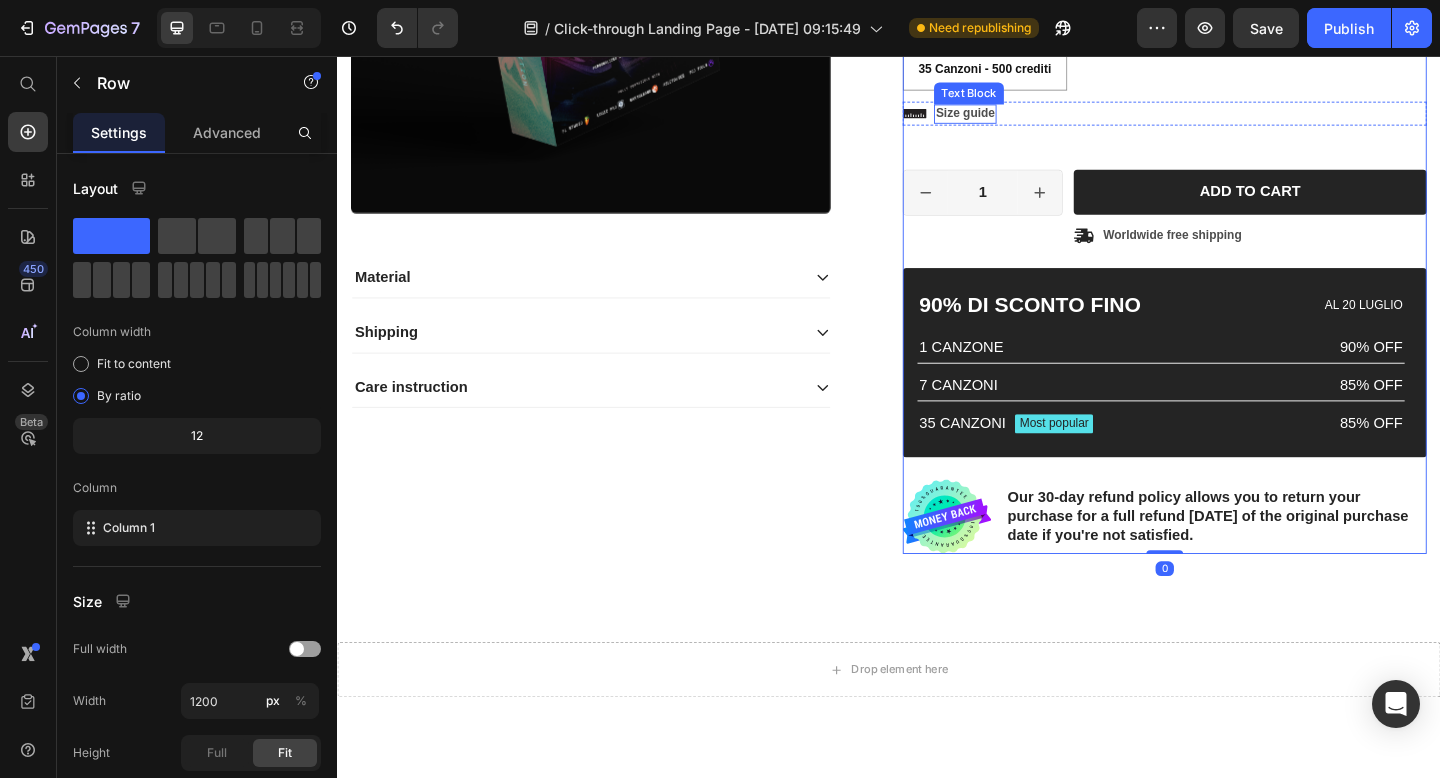 click on "Size guide" at bounding box center (1020, 119) 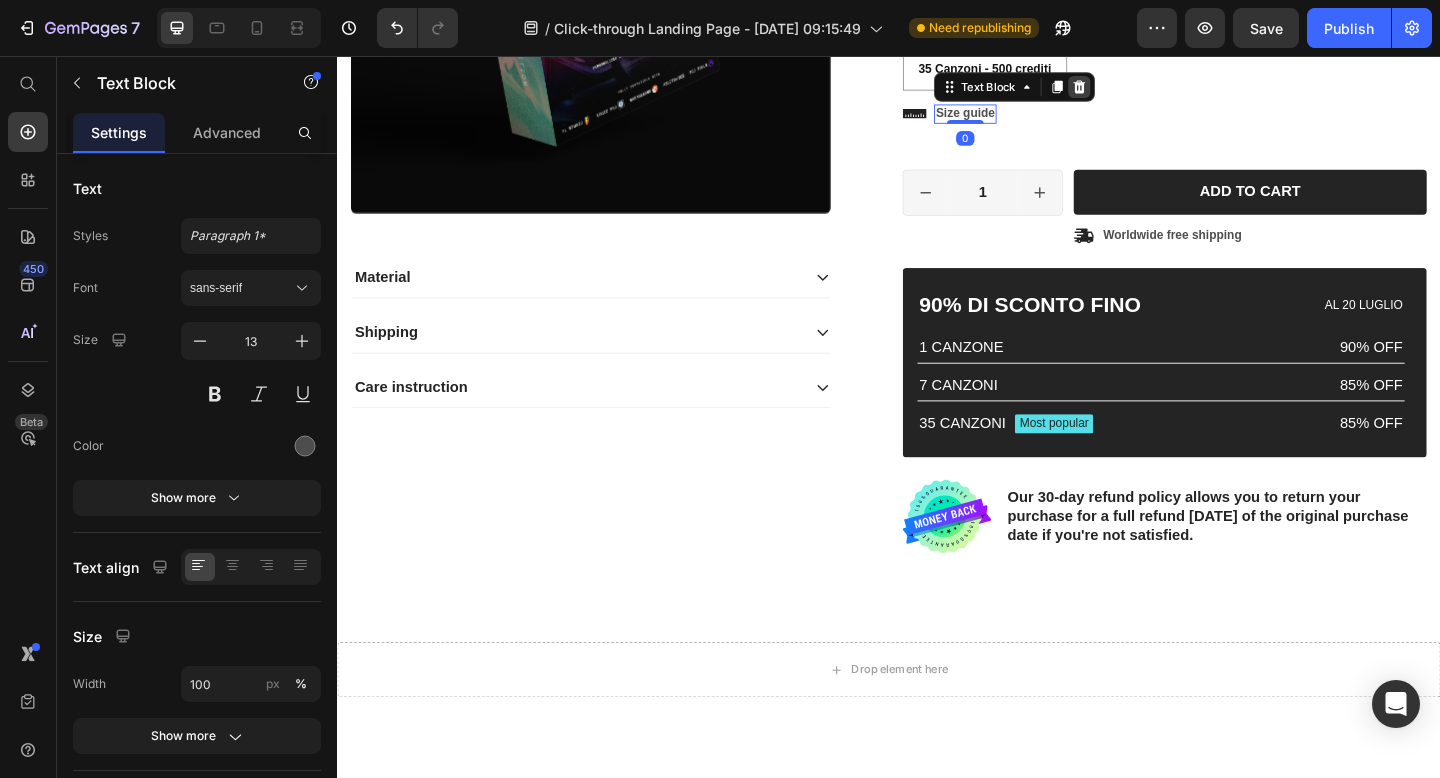 click 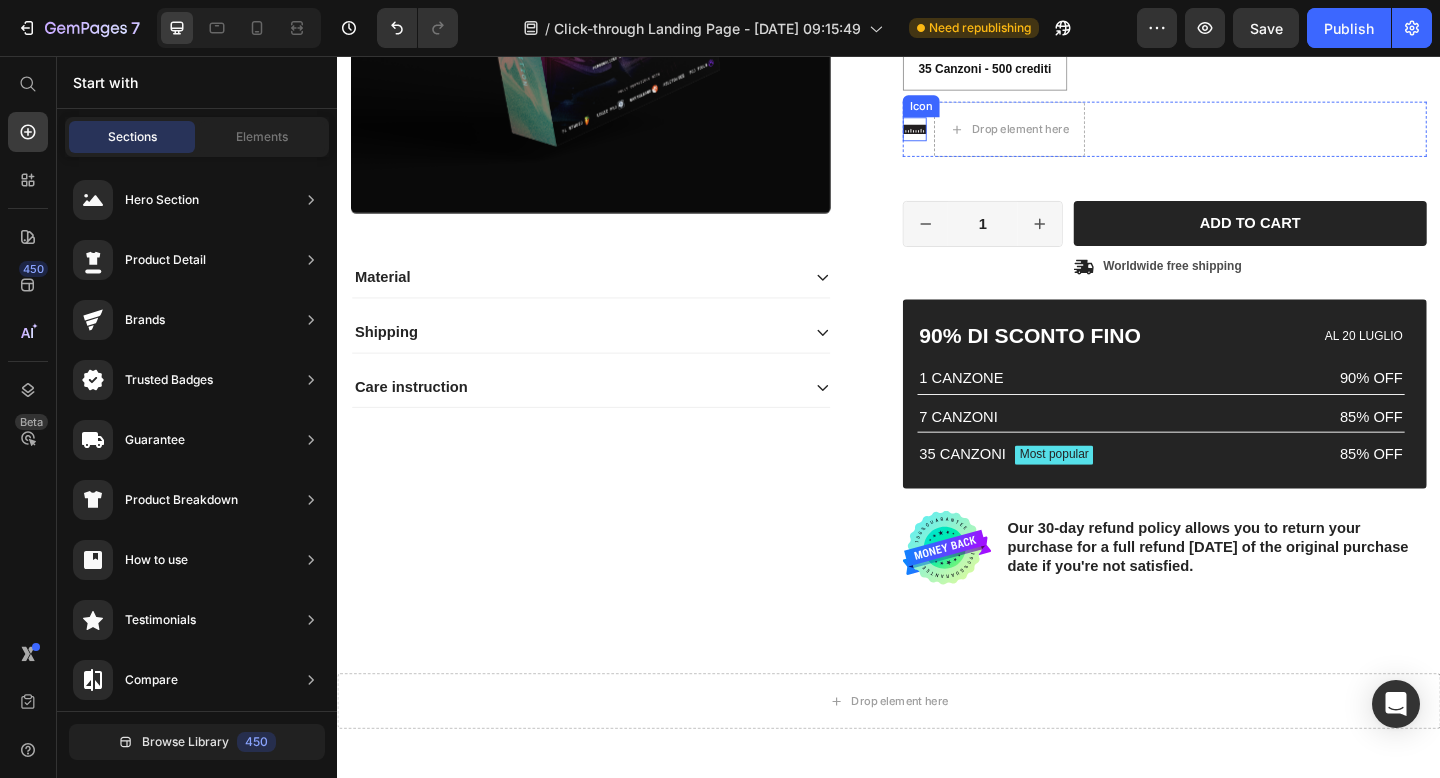 click 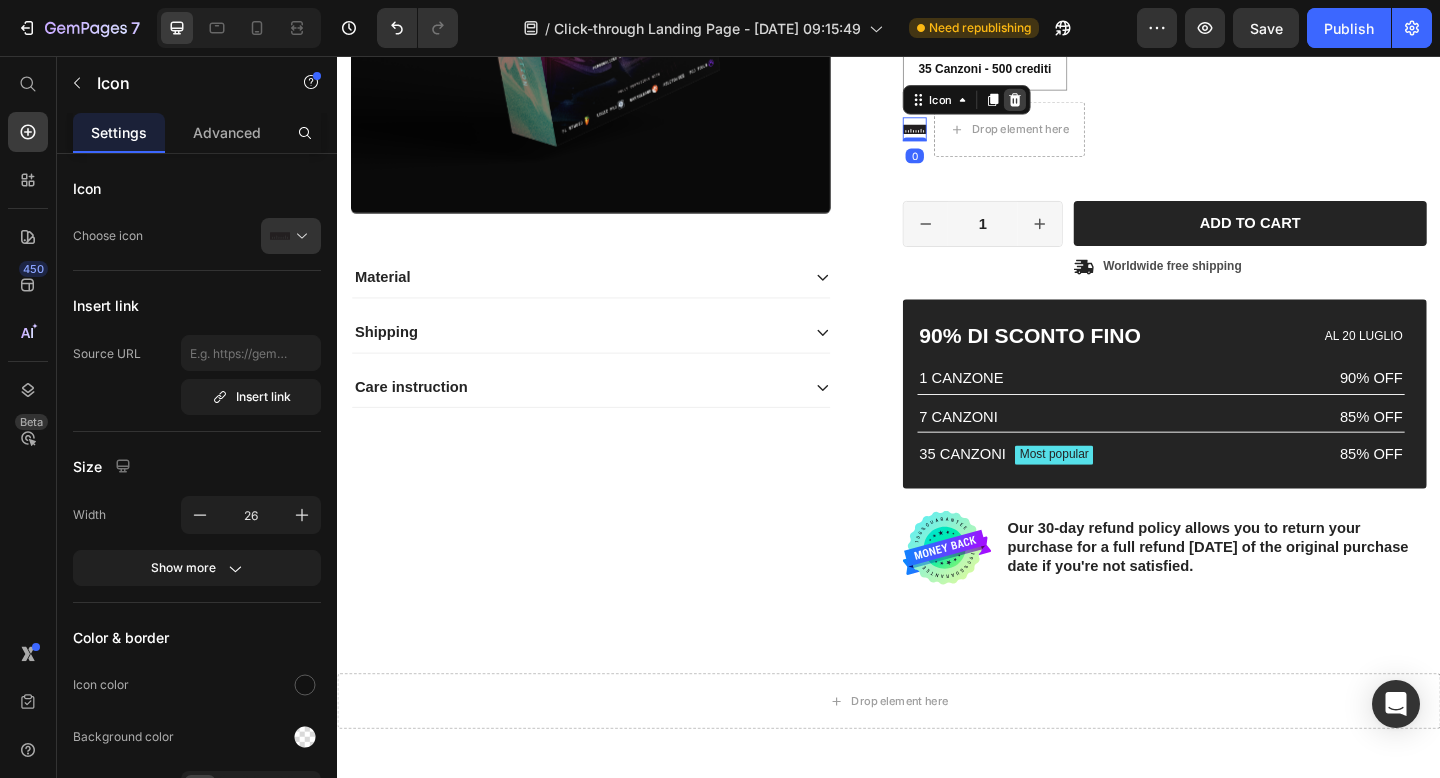 click 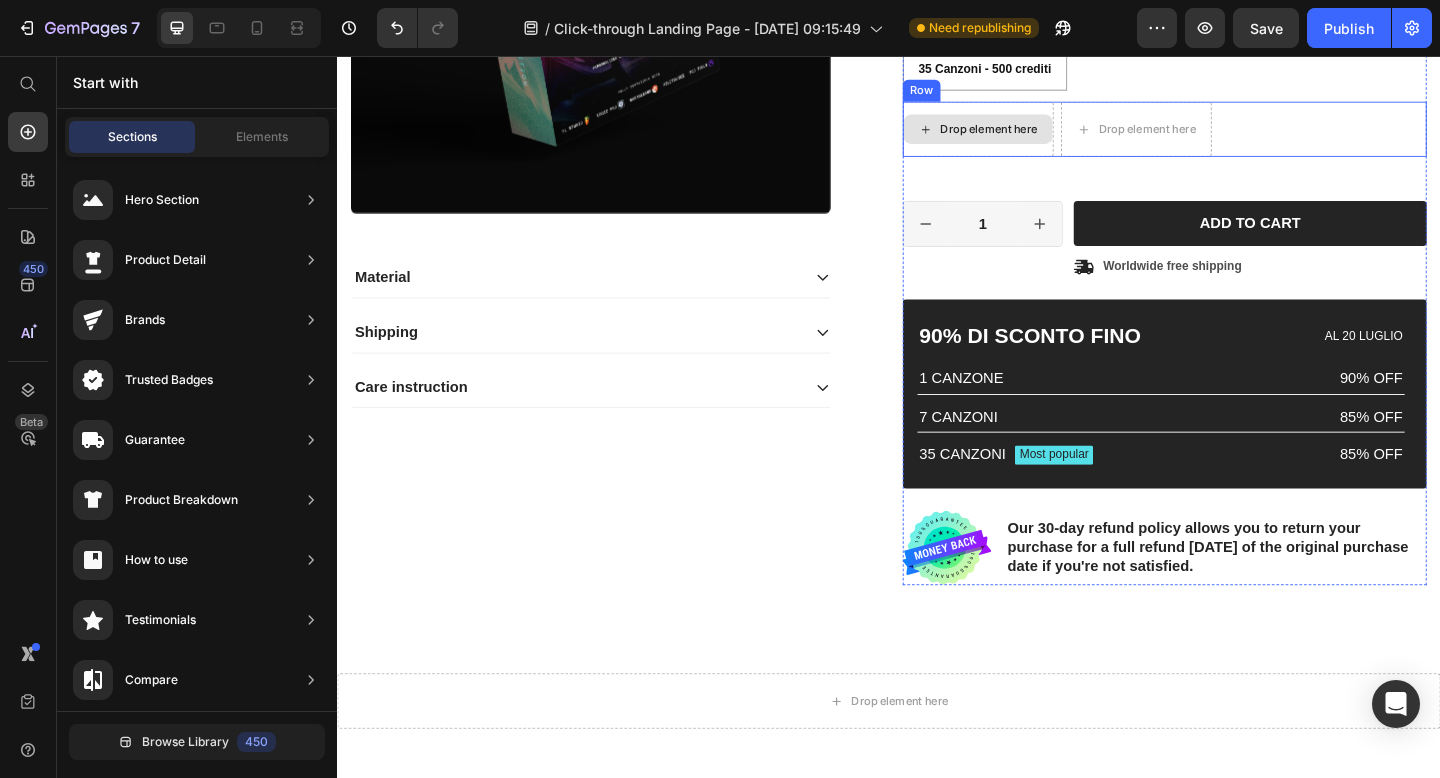 click on "Drop element here" at bounding box center (1034, 136) 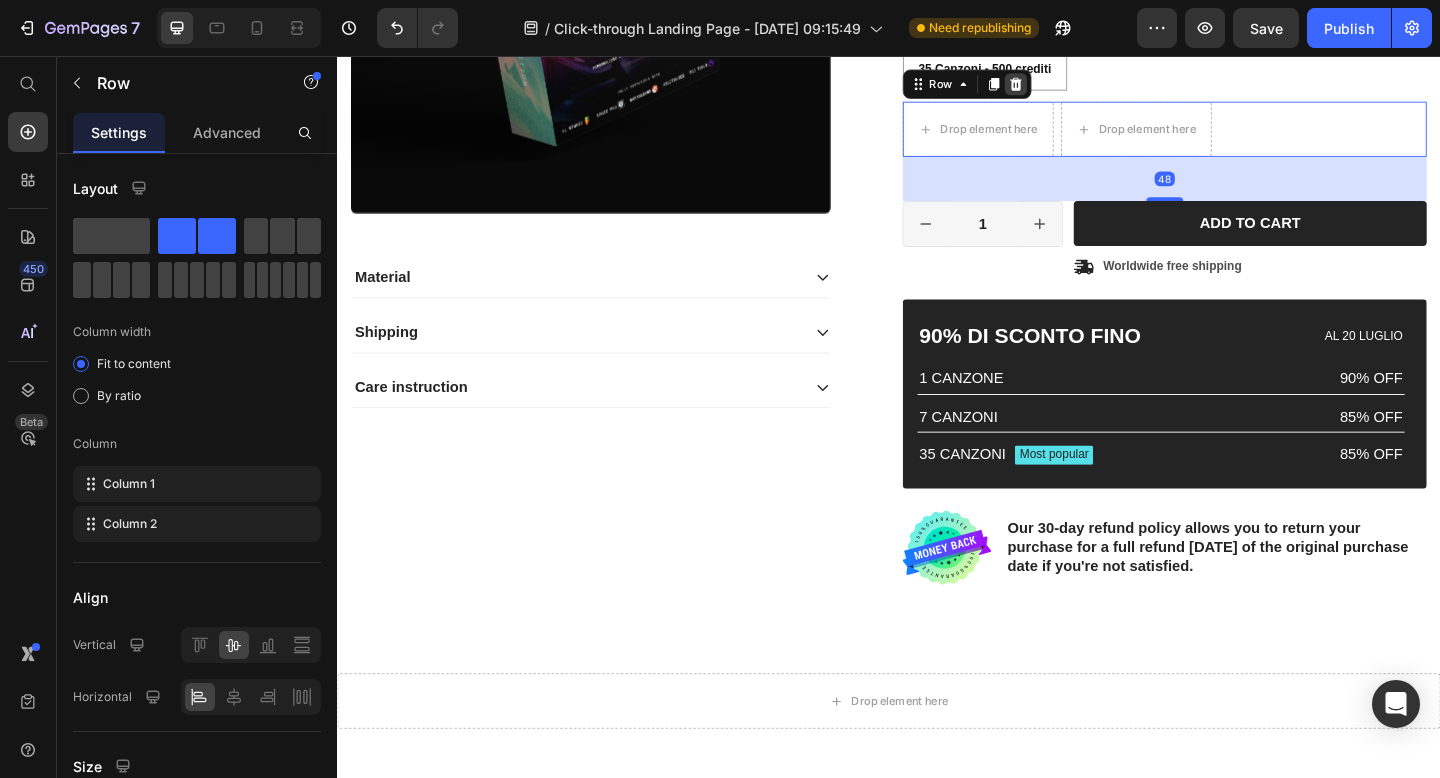 click 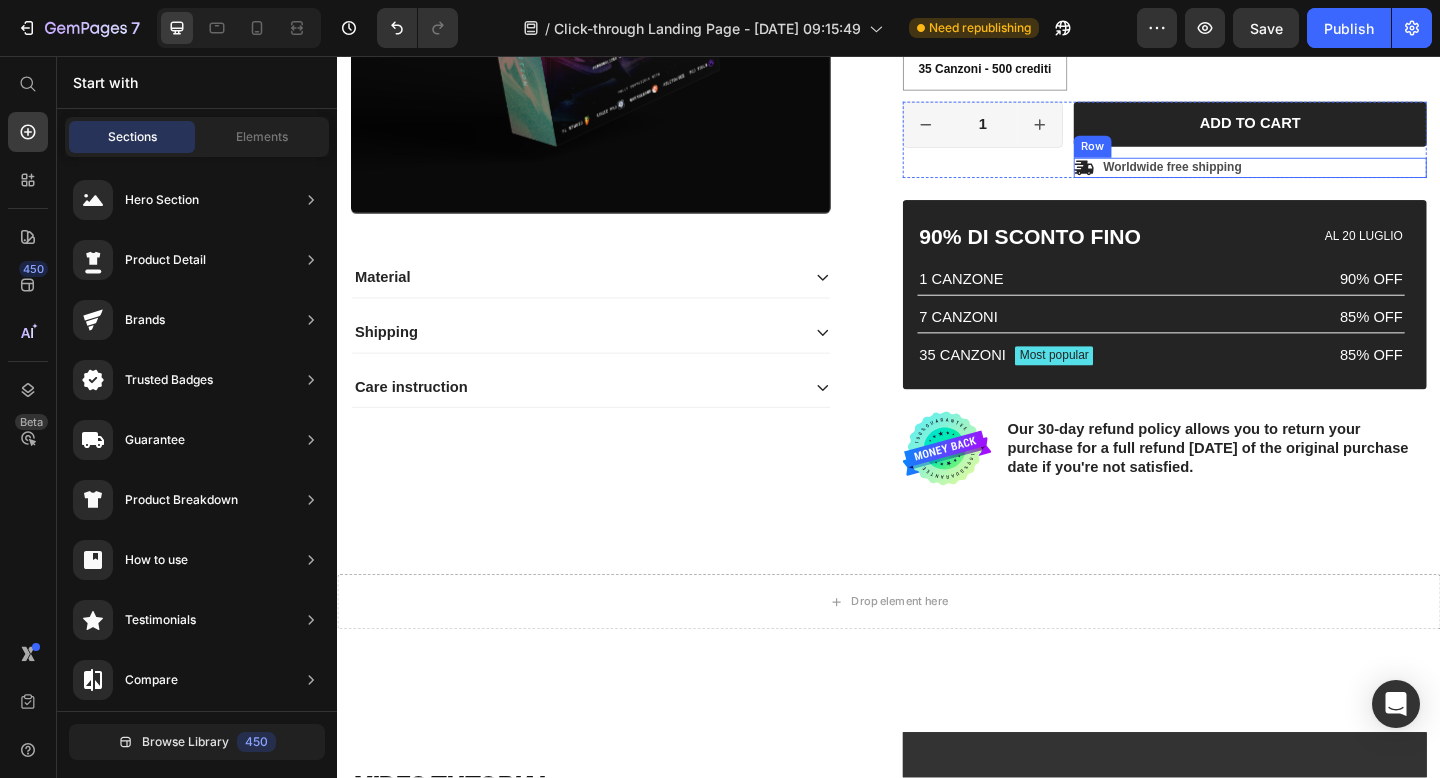 click on "Icon Worldwide free shipping Text Block Row" at bounding box center [1330, 178] 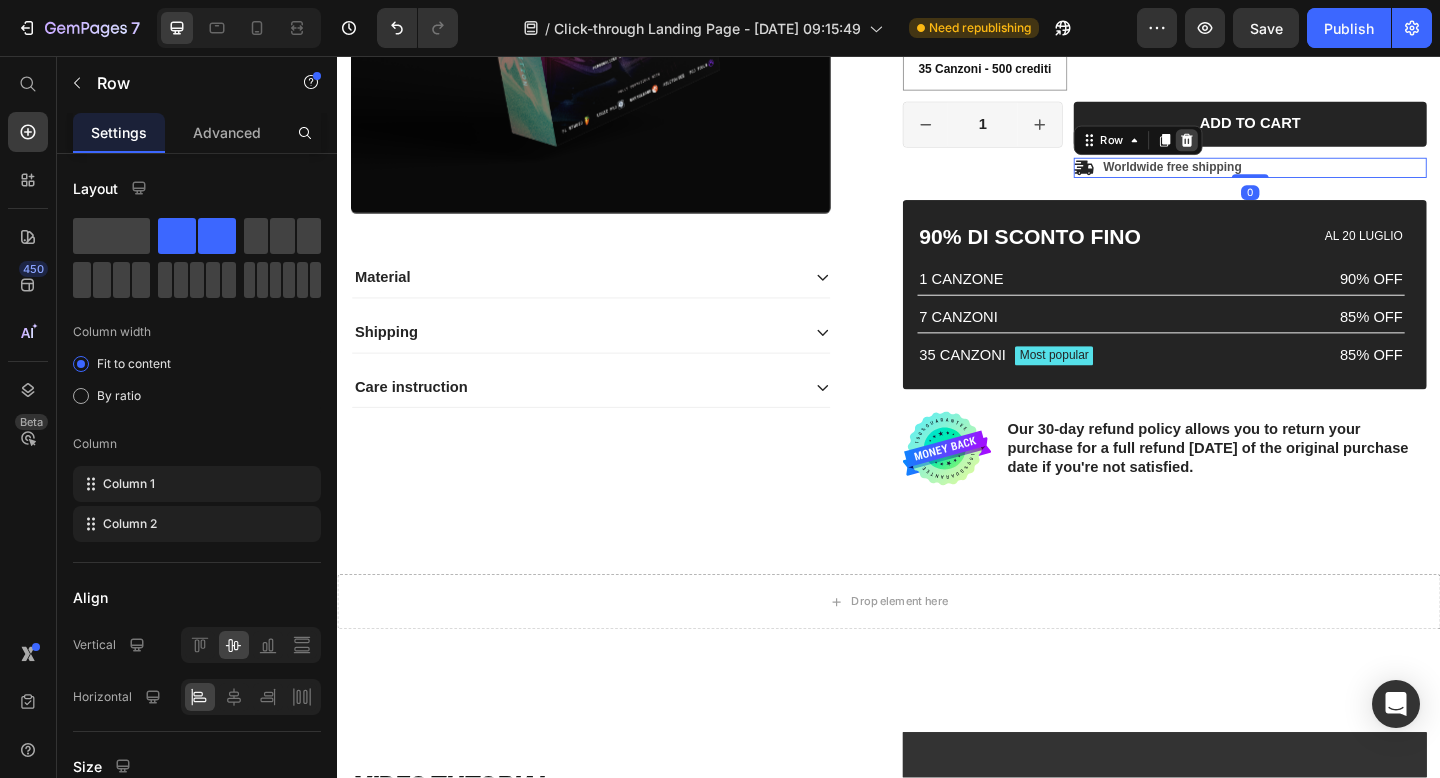 click 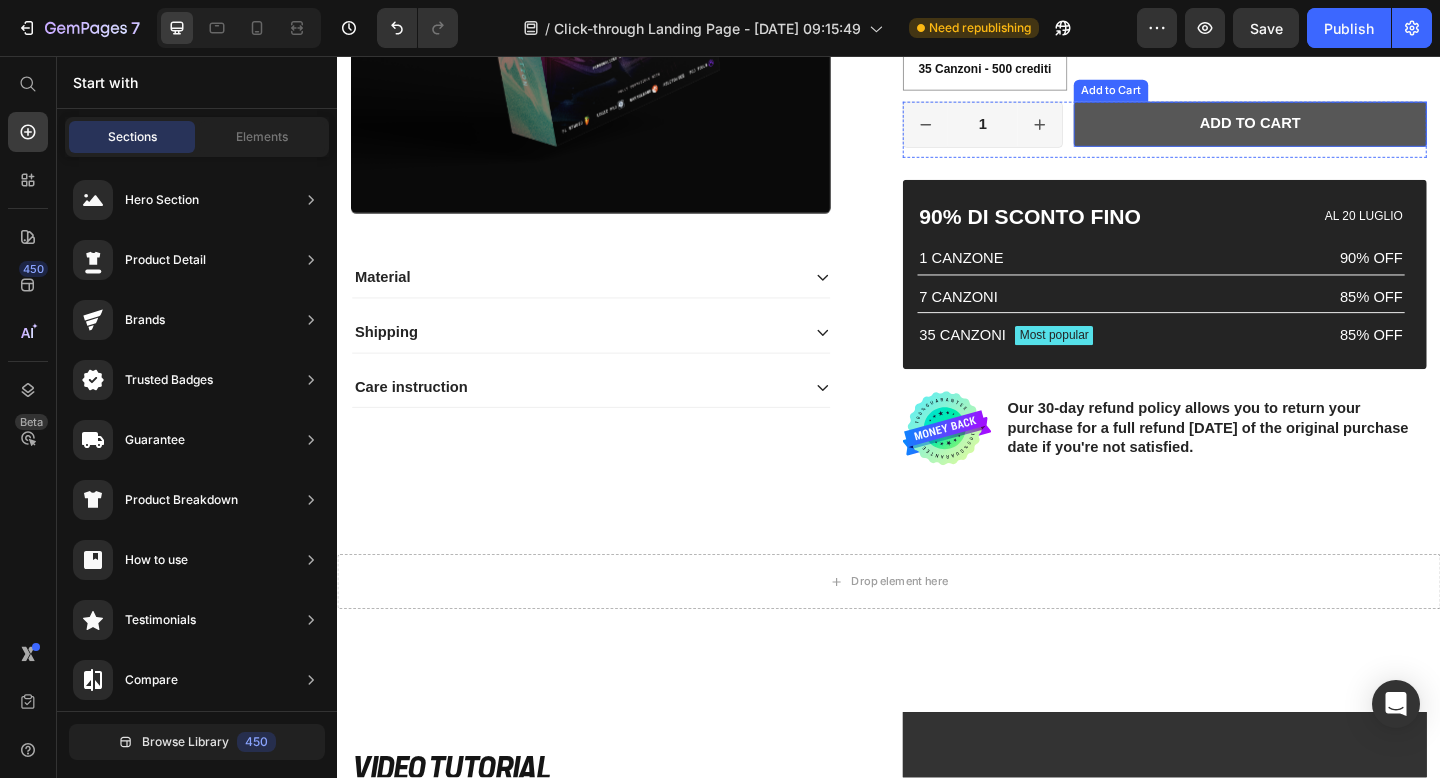 click on "Add to cart" at bounding box center (1330, 130) 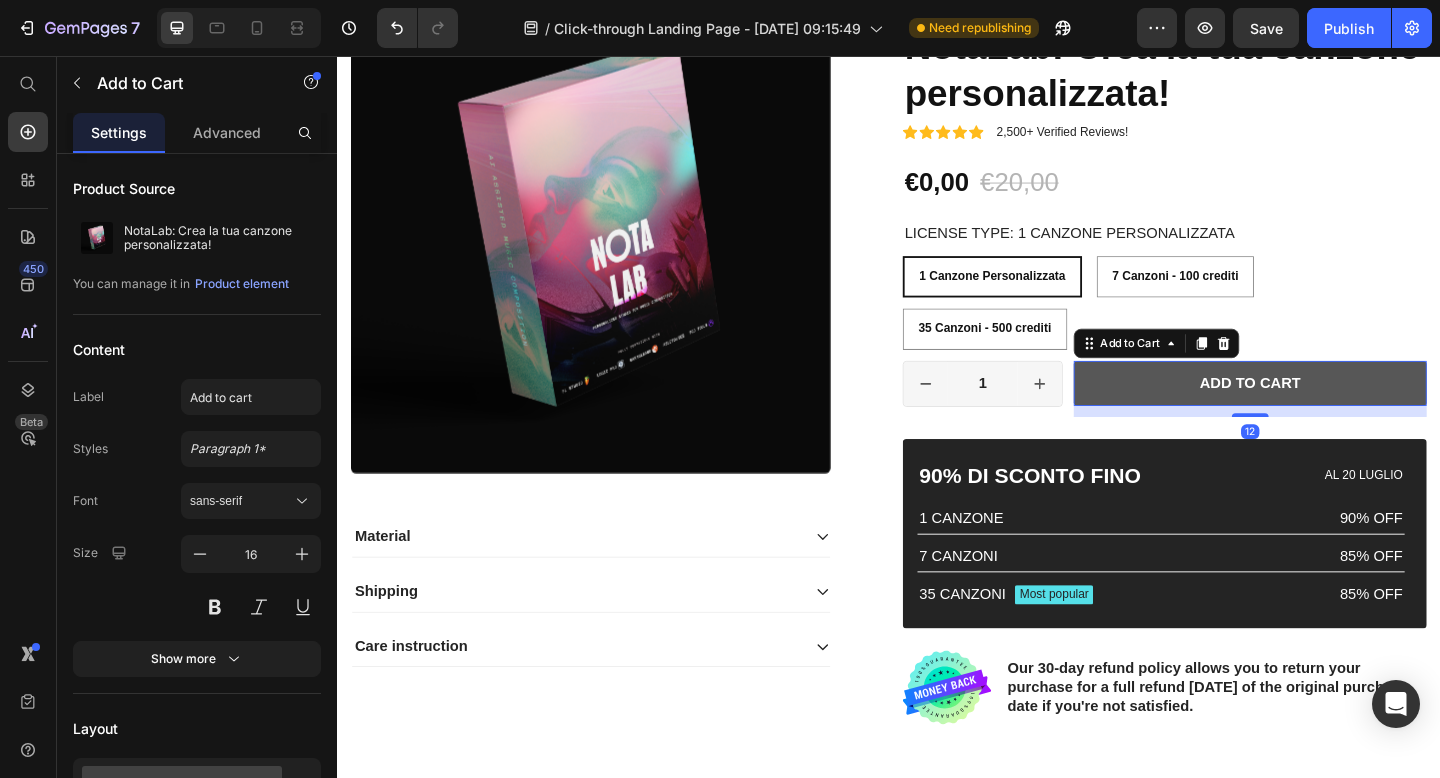 scroll, scrollTop: 3553, scrollLeft: 0, axis: vertical 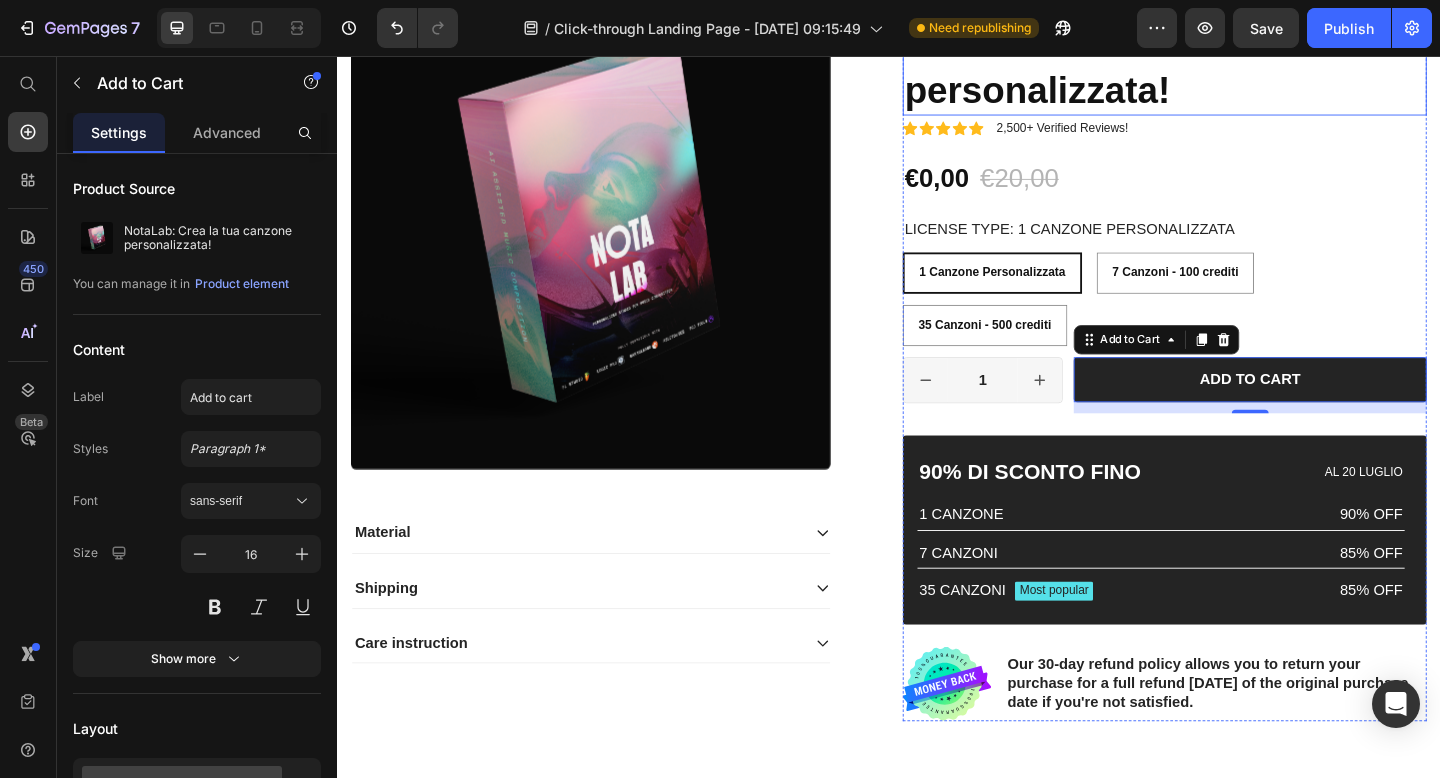 click on "NotaLab: Crea la tua canzone personalizzata!" at bounding box center (1237, 67) 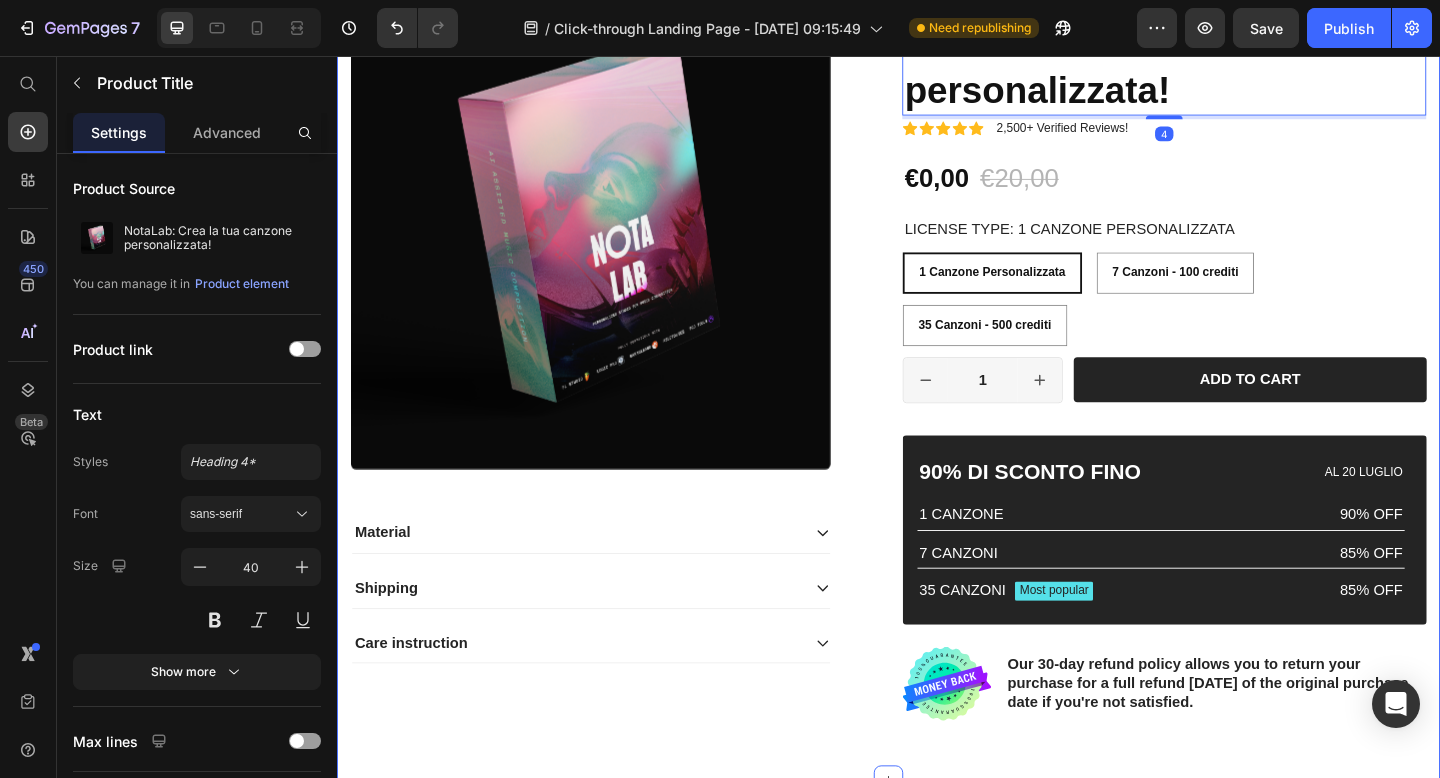 click on "Product Images
Material
Shipping
Care instruction Accordion Icon Icon Icon Icon Icon Icon List 2,500+ Verified Reviews! Text Block Row 100% off Product Badge NotaLab: Crea la tua canzone personalizzata! Product Title   Edit content in Shopify 4 Icon Icon Icon Icon Icon Icon List 2,500+ Verified Reviews! Text Block Row €0,00 Product Price €20,00 Product Price 100% off Product Badge Row License type: 1 Canzone Personalizzata 1 Canzone Personalizzata 1 Canzone Personalizzata 1 Canzone Personalizzata 7 Canzoni - 100 crediti 7 Canzoni - 100 crediti 7 Canzoni - 100 crediti 35 Canzoni - 500 crediti 35 Canzoni - 500 crediti 35 Canzoni - 500 crediti Product Variants & Swatches 1 Canzone Personalizzata 1 Canzone Personalizzata 1 Canzone Personalizzata 7 Canzoni - 100 crediti 7 Canzoni - 100 crediti 7 Canzoni - 100 crediti 35 Canzoni - 500 crediti 35 Canzoni - 500 crediti 35 Canzoni - 500 crediti Product Variants & Swatches 1 Product Quantity Row Add to cart Row Row" at bounding box center [937, 374] 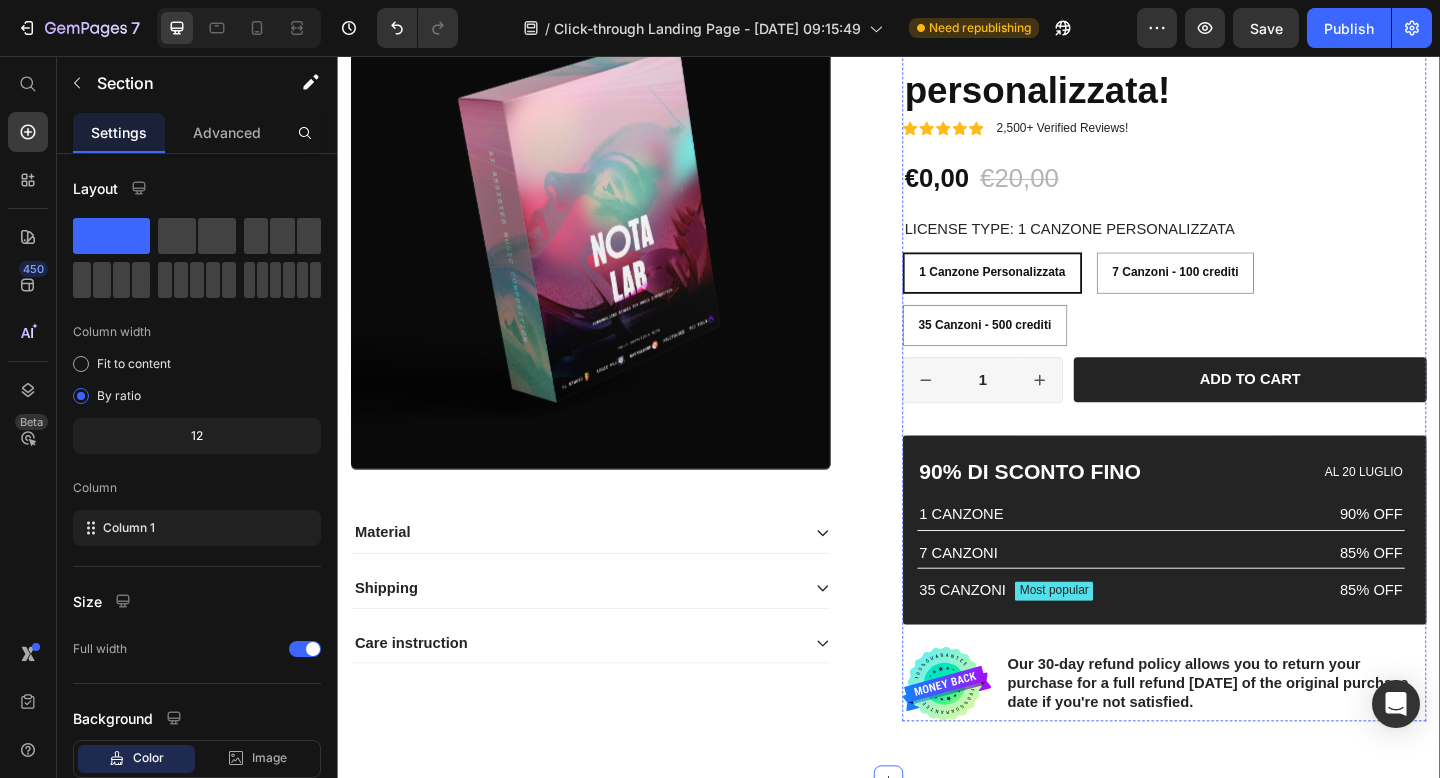 click on "100% off" at bounding box center [991, -4] 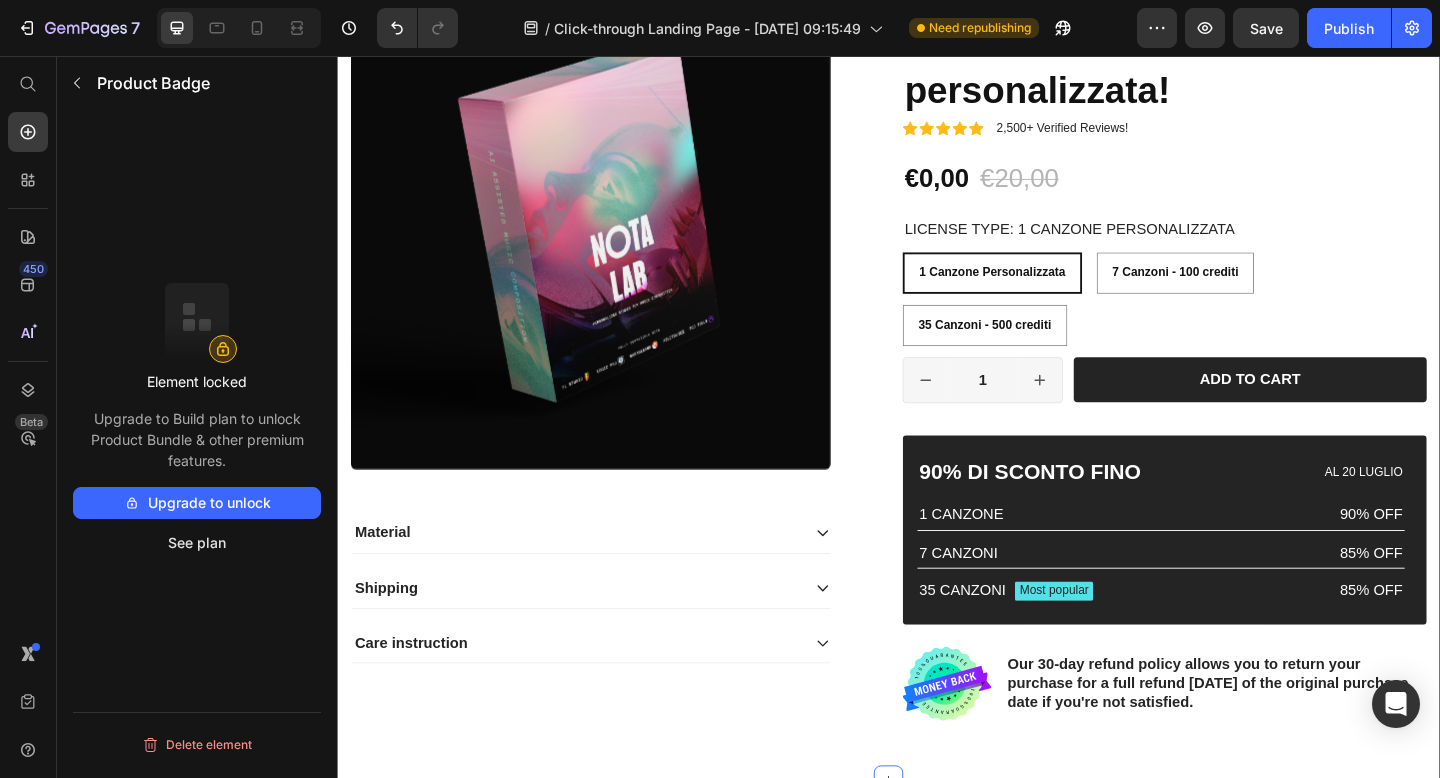 click on "Product Images
Material
Shipping
Care instruction Accordion Icon Icon Icon Icon Icon Icon List 2,500+ Verified Reviews! Text Block Row 100% off Product Badge   4 NotaLab: Crea la tua canzone personalizzata! Product Title Icon Icon Icon Icon Icon Icon List 2,500+ Verified Reviews! Text Block Row €0,00 Product Price €20,00 Product Price 100% off Product Badge Row License type: 1 Canzone Personalizzata 1 Canzone Personalizzata 1 Canzone Personalizzata 1 Canzone Personalizzata 7 Canzoni - 100 crediti 7 Canzoni - 100 crediti 7 Canzoni - 100 crediti 35 Canzoni - 500 crediti 35 Canzoni - 500 crediti 35 Canzoni - 500 crediti Product Variants & Swatches 1 Canzone Personalizzata 1 Canzone Personalizzata 1 Canzone Personalizzata 7 Canzoni - 100 crediti 7 Canzoni - 100 crediti 7 Canzoni - 100 crediti 35 Canzoni - 500 crediti 35 Canzoni - 500 crediti 35 Canzoni - 500 crediti Product Variants & Swatches 1 Product Quantity Row Add to cart Add to Cart Row Text Block Row Row" at bounding box center (937, 374) 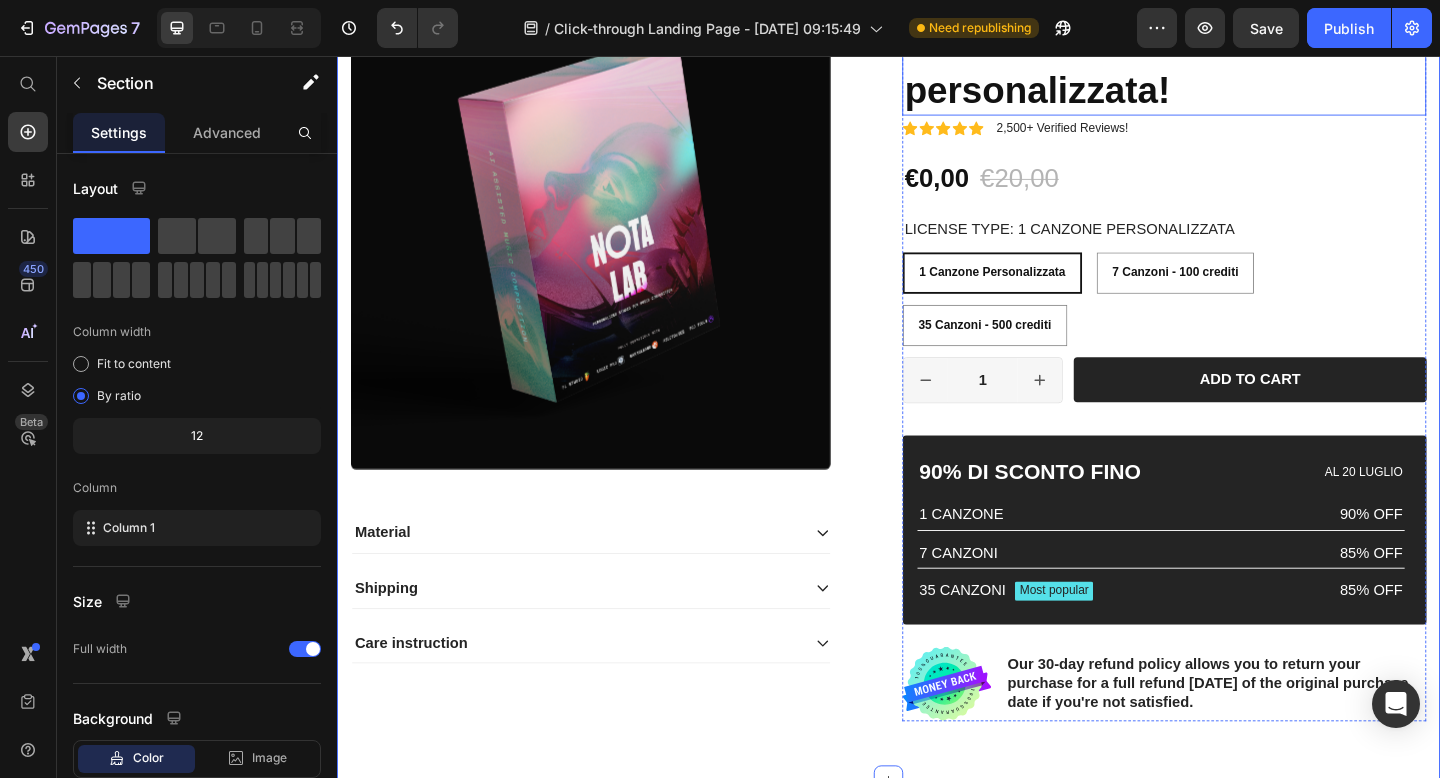 click on "NotaLab: Crea la tua canzone personalizzata!" at bounding box center [1237, 67] 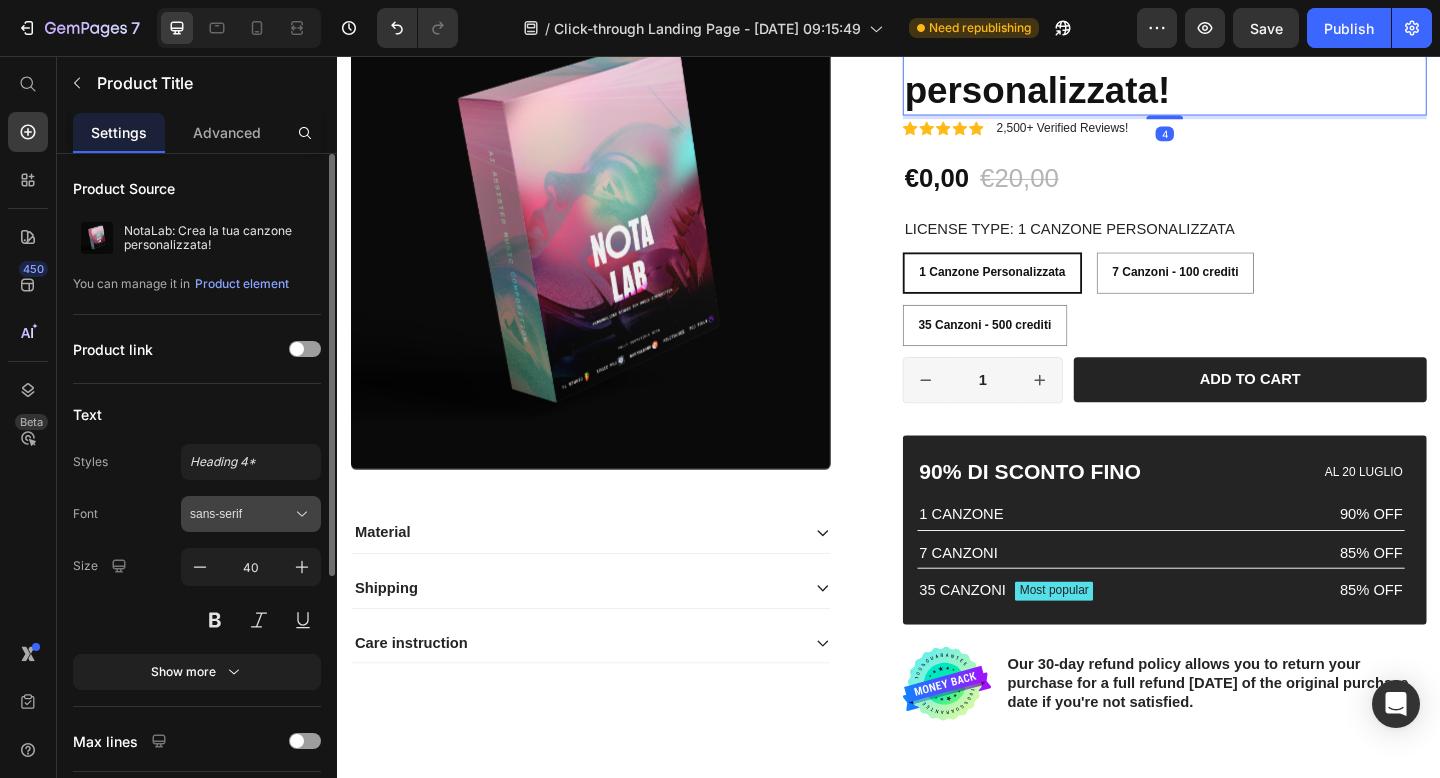 click on "sans-serif" at bounding box center [241, 514] 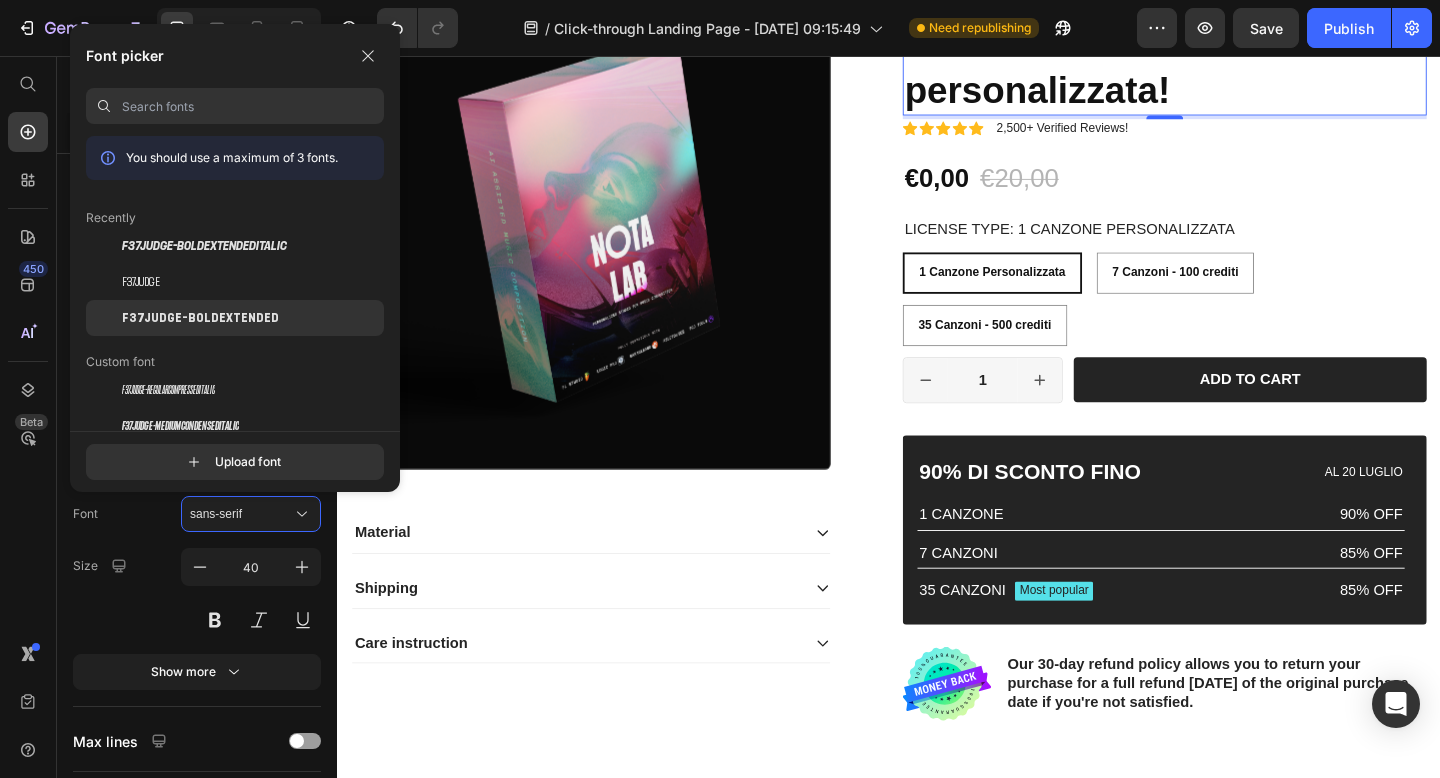 click on "F37Judge-BoldExtended" at bounding box center (200, 318) 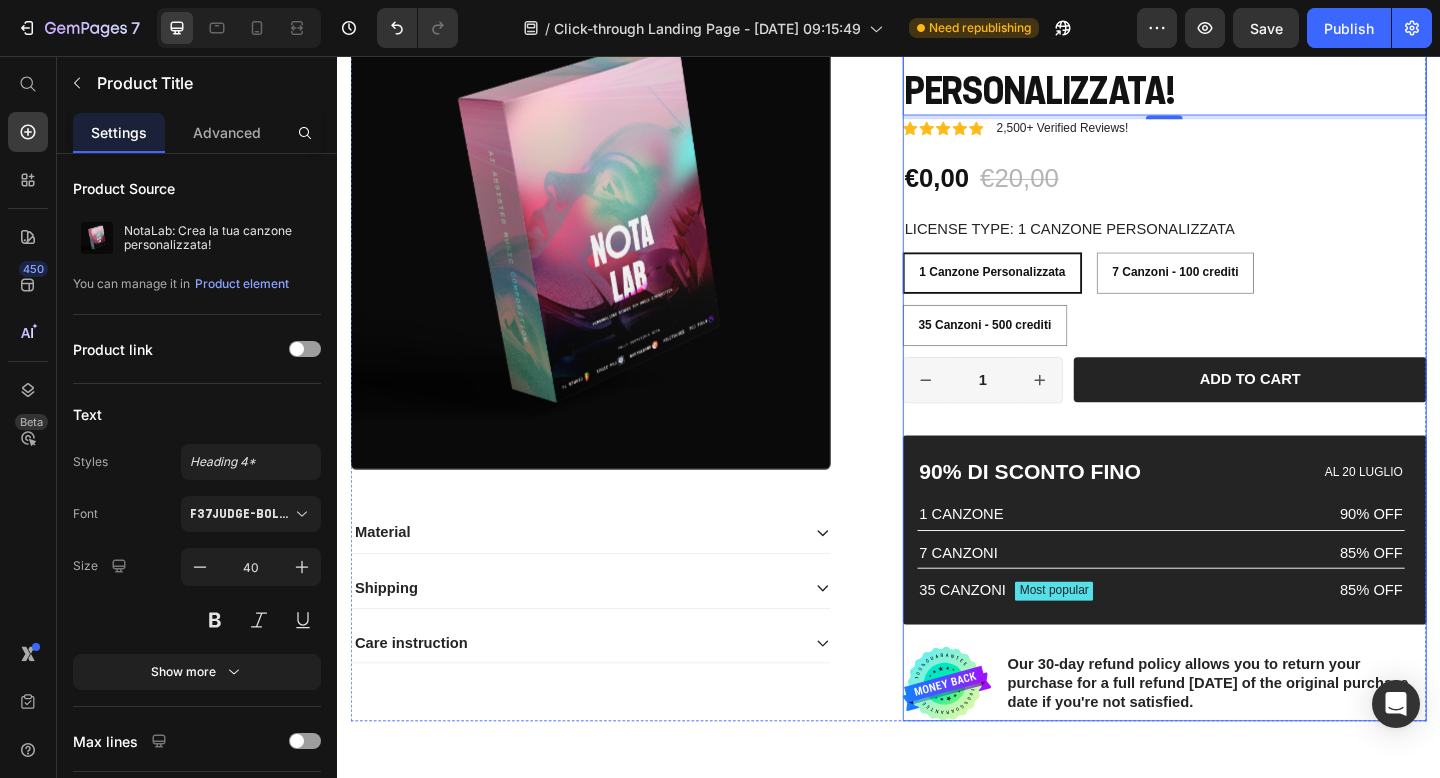 click on "License type: 1 Canzone Personalizzata" at bounding box center [1133, 245] 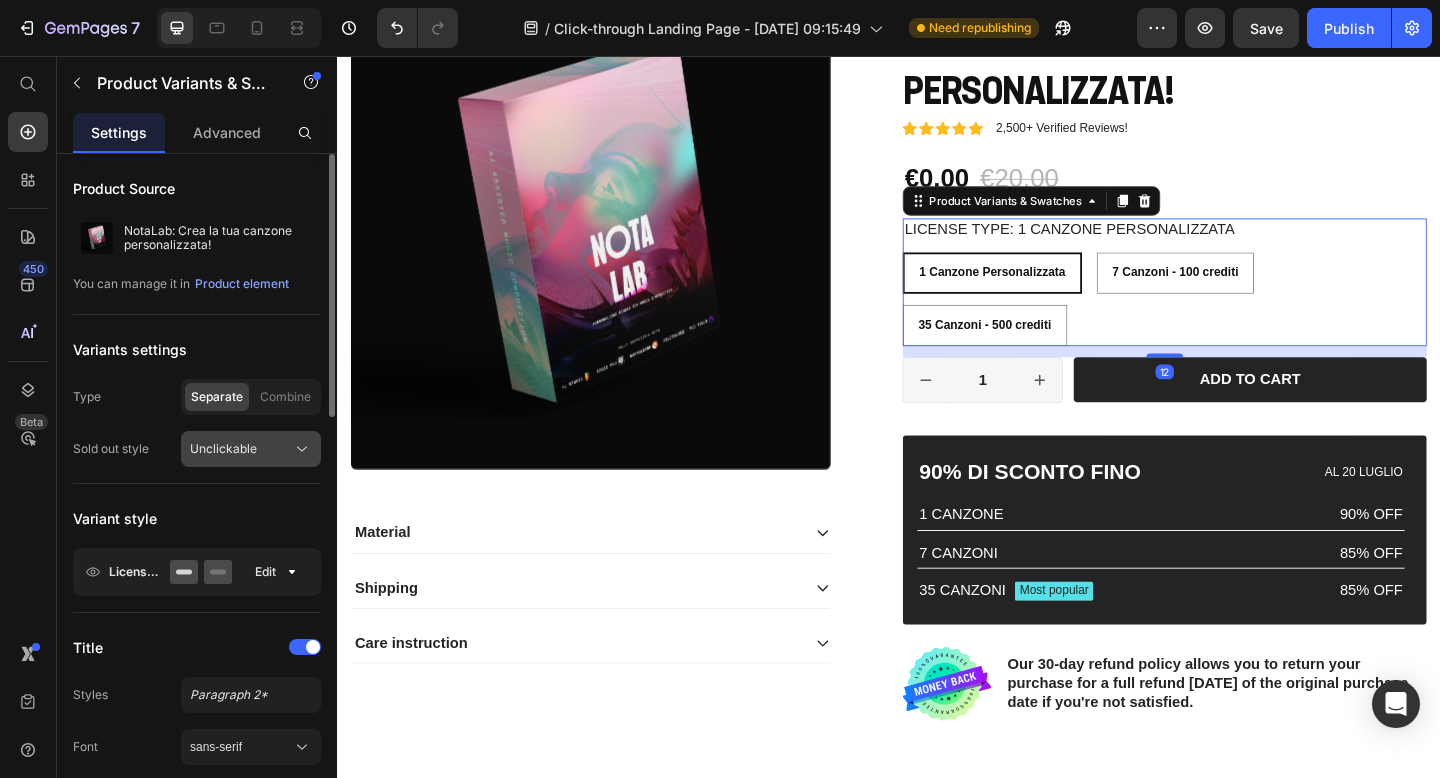 click on "Unclickable" at bounding box center [223, 449] 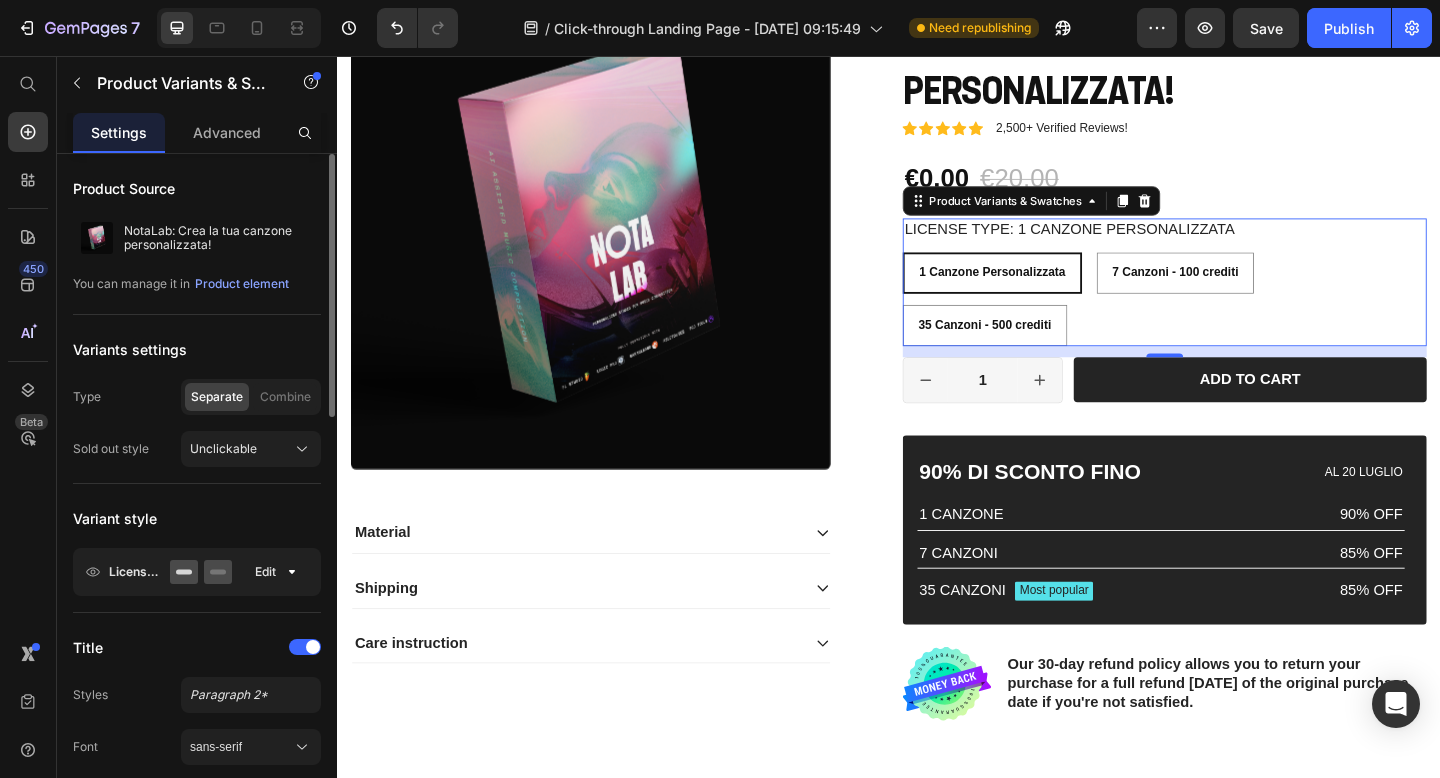 click on "Variants settings" at bounding box center [197, 349] 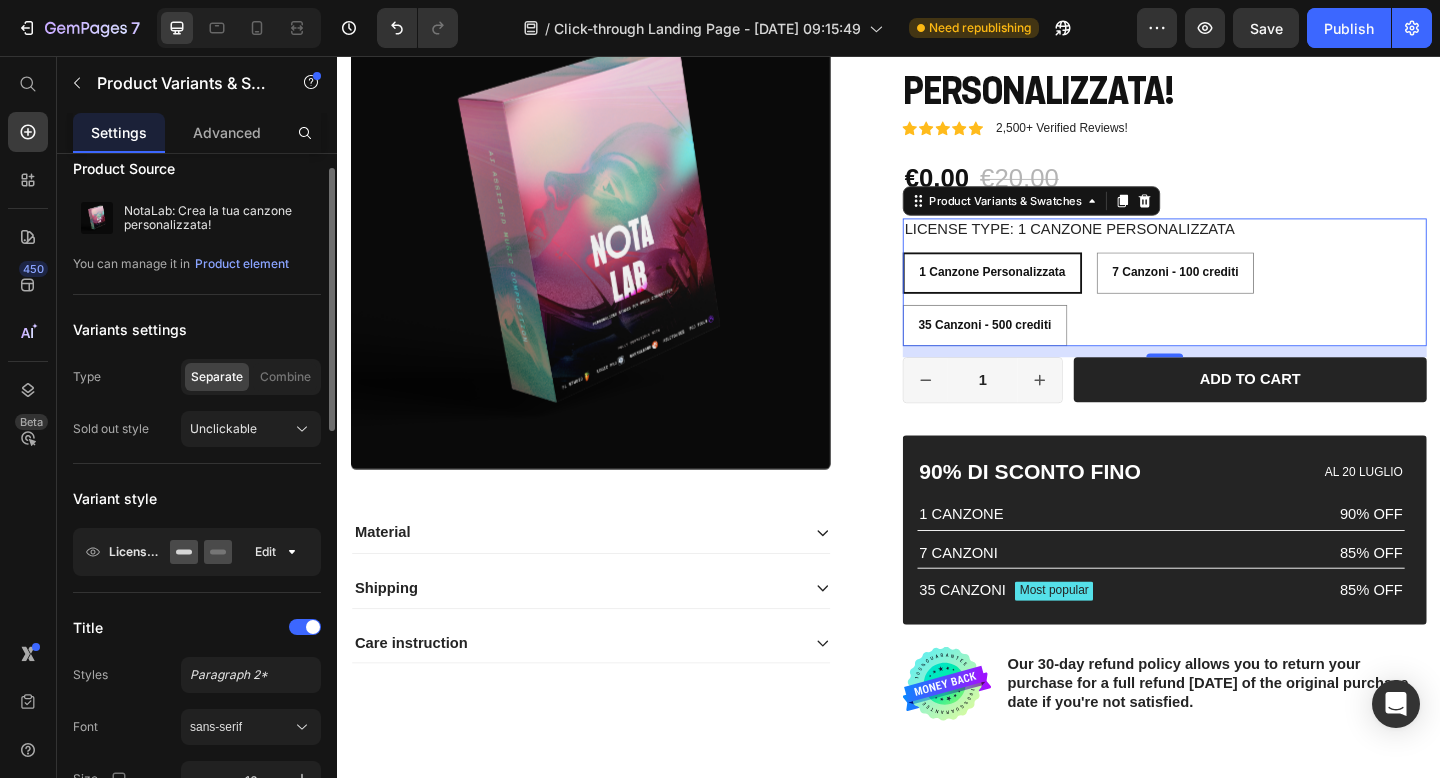 scroll, scrollTop: 29, scrollLeft: 0, axis: vertical 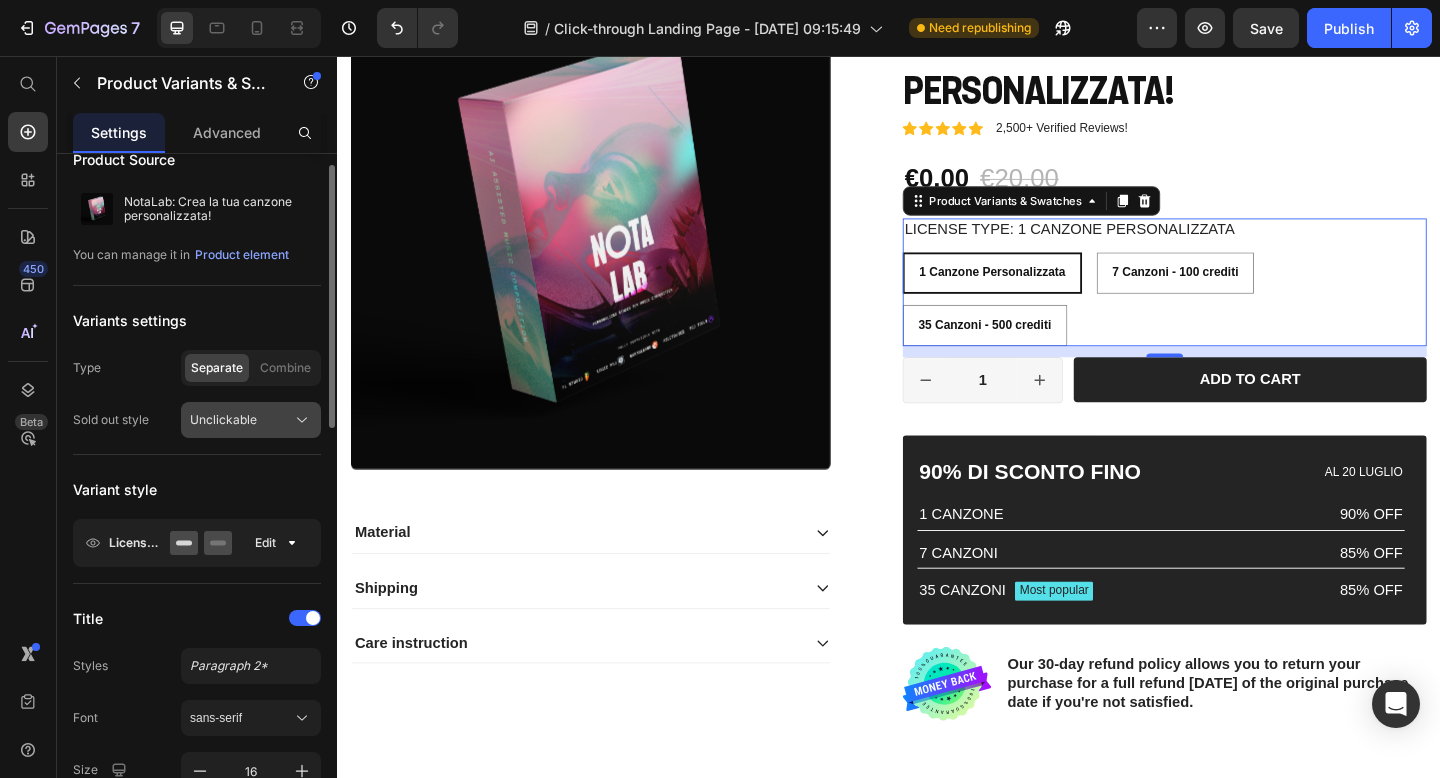click on "Unclickable" at bounding box center (223, 420) 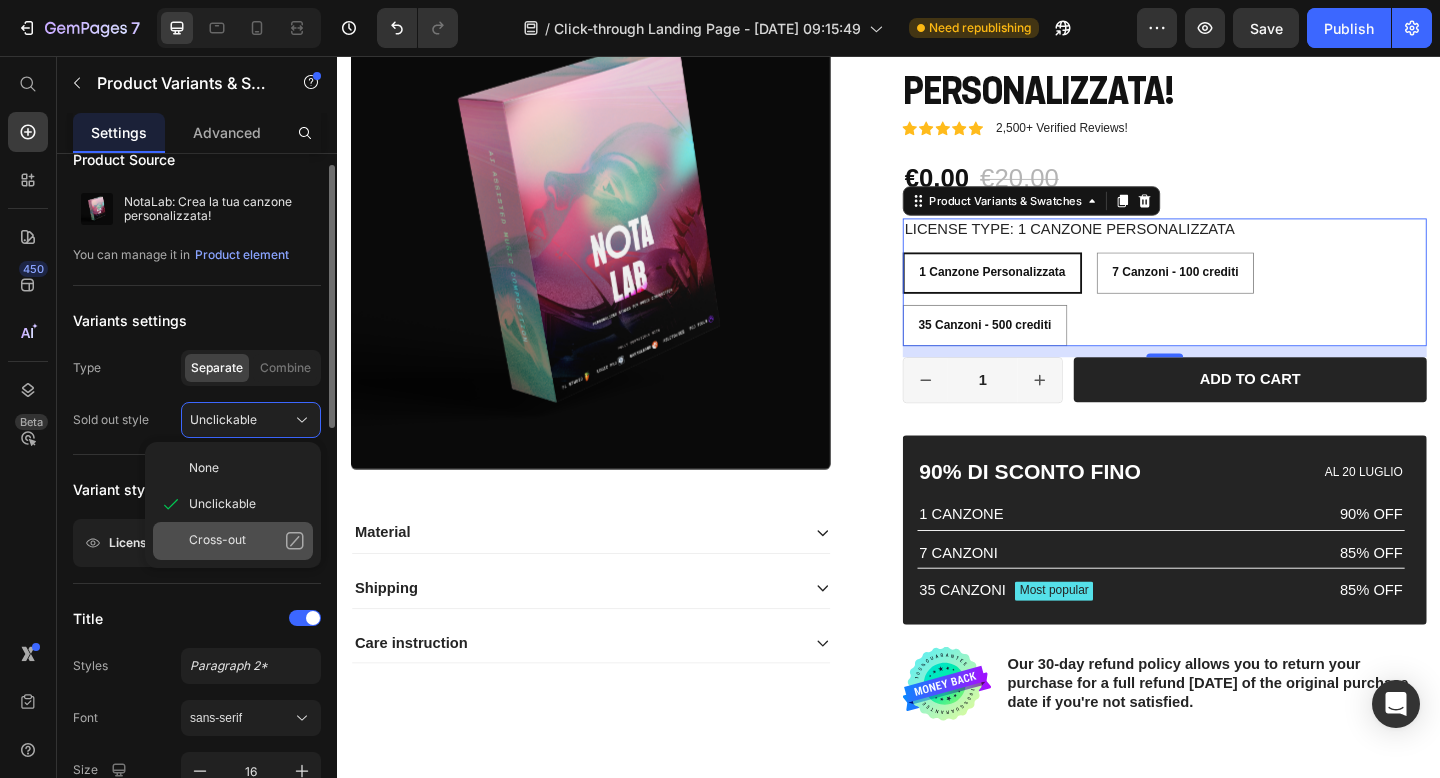 click on "Cross-out" at bounding box center [217, 541] 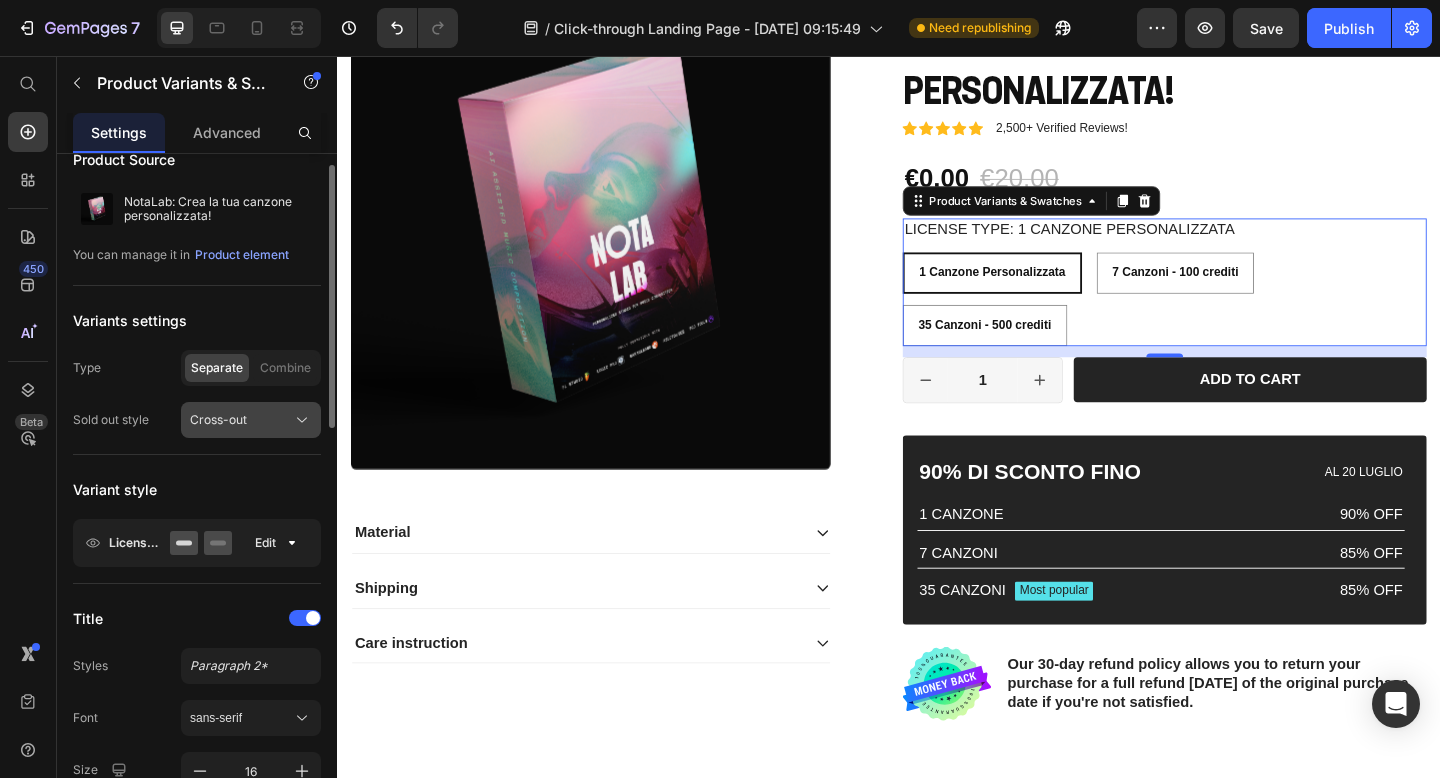 click on "Cross-out" at bounding box center [218, 420] 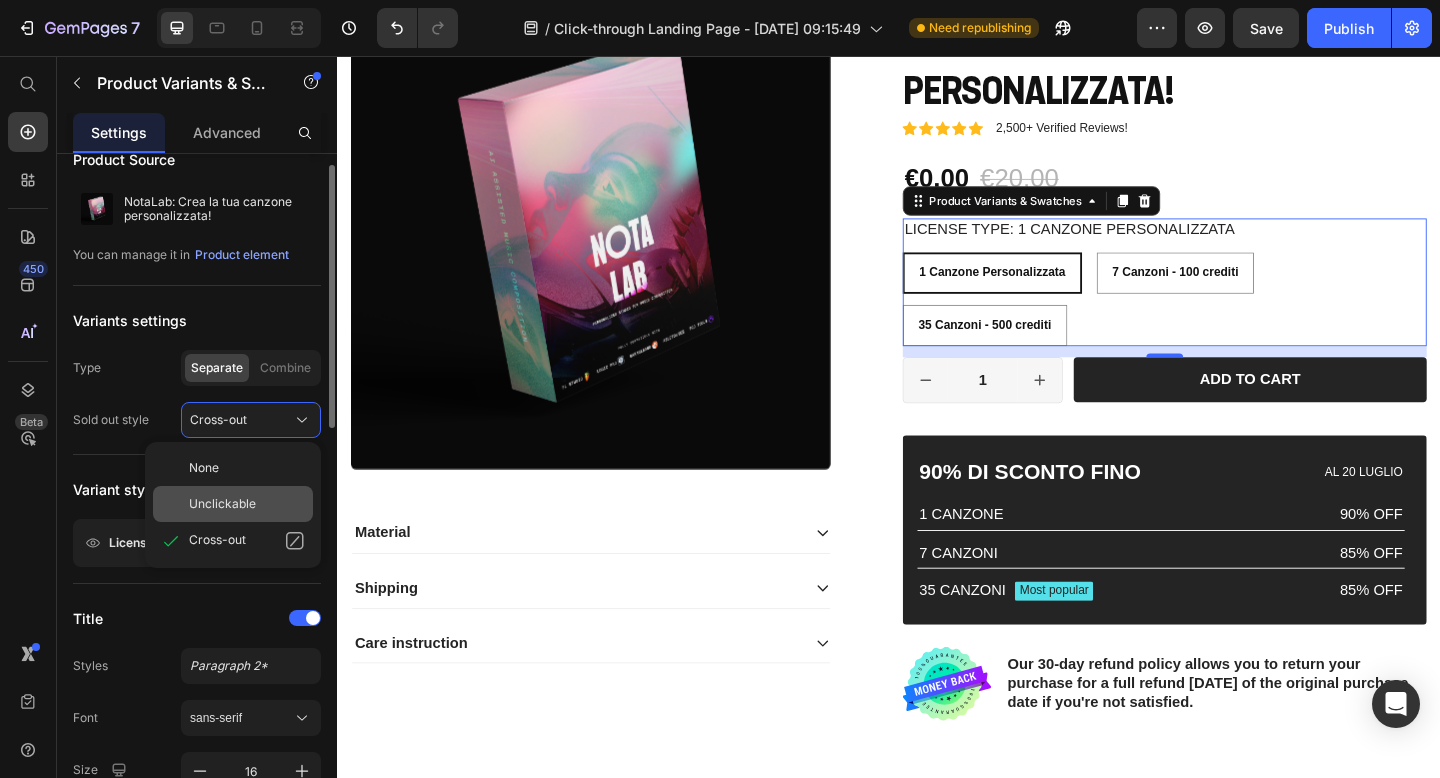 click on "Unclickable" 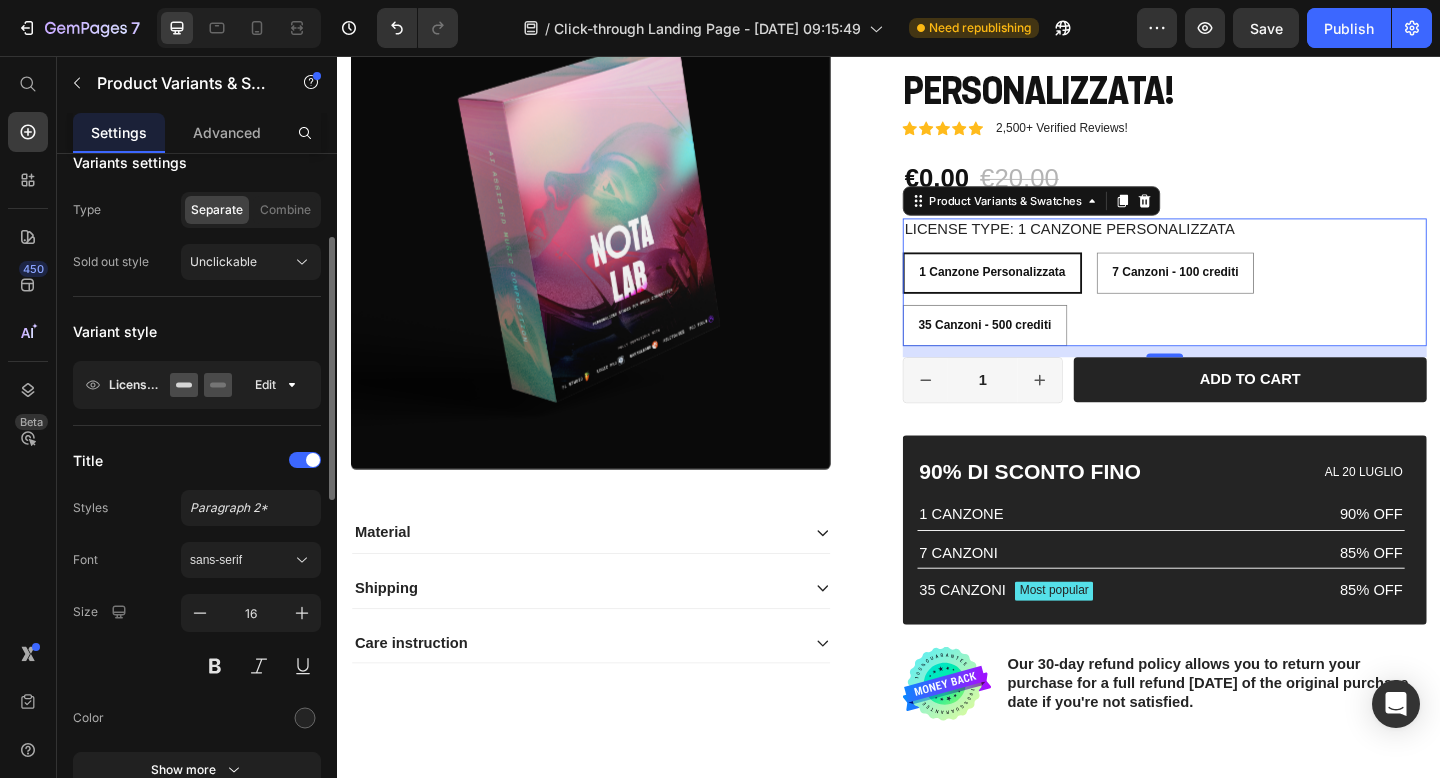 scroll, scrollTop: 202, scrollLeft: 0, axis: vertical 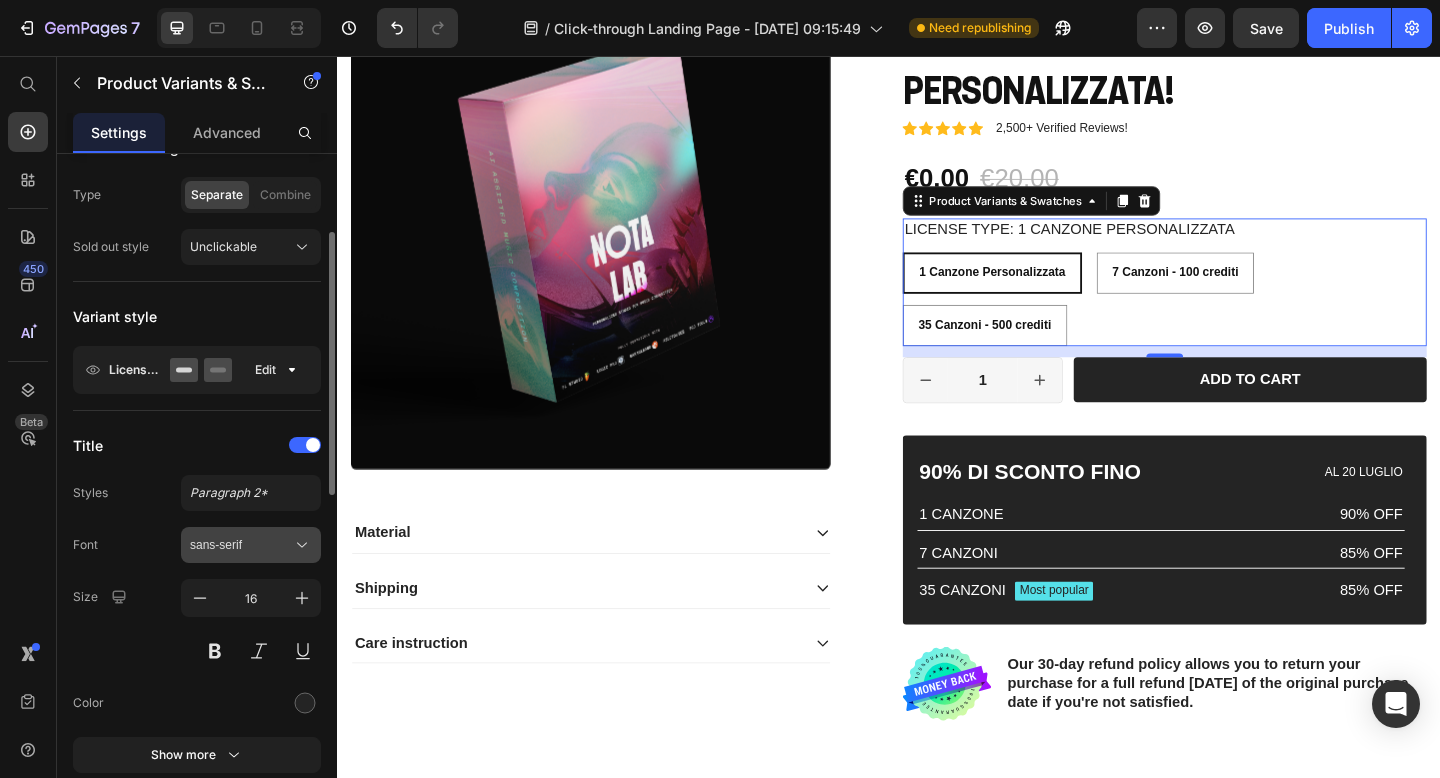 click on "sans-serif" at bounding box center (241, 545) 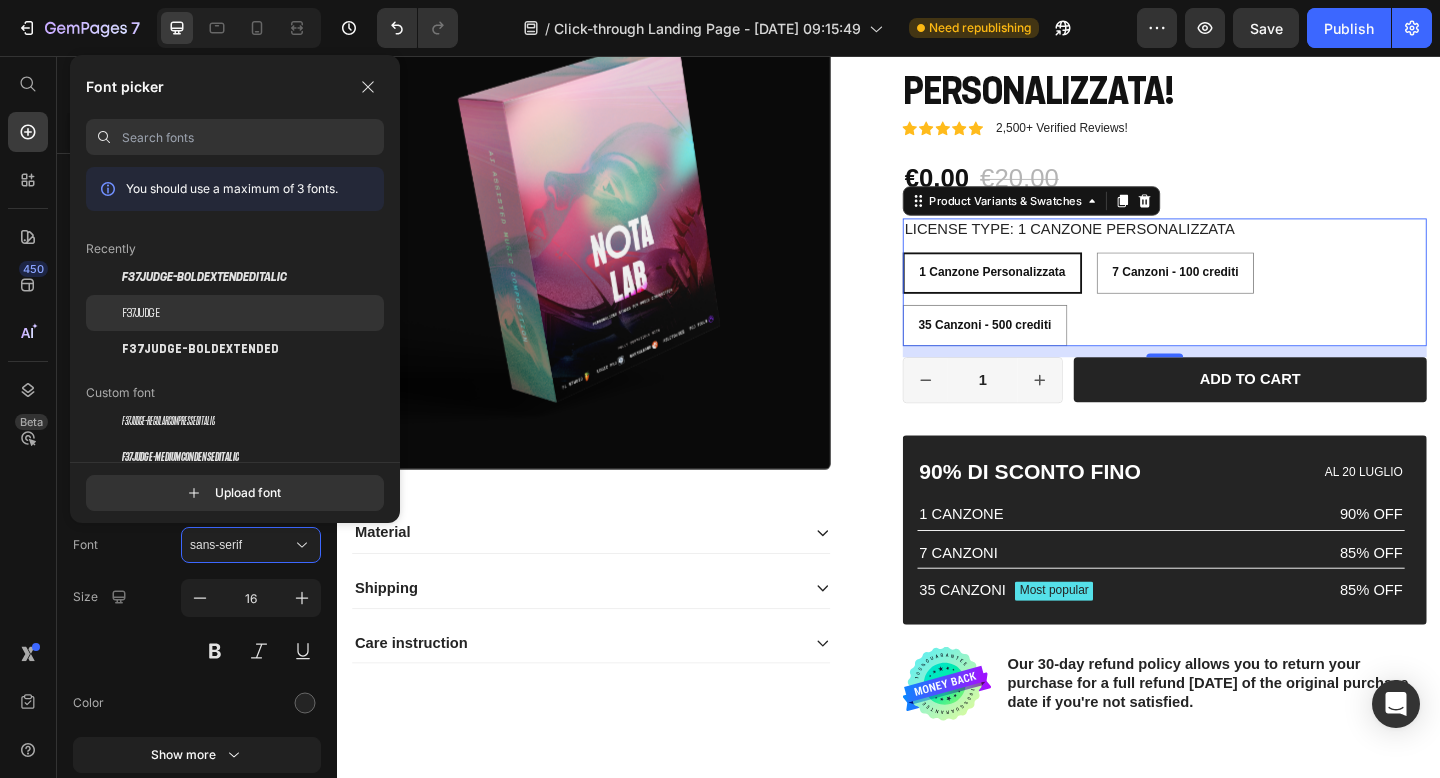 click on "F37Judge" 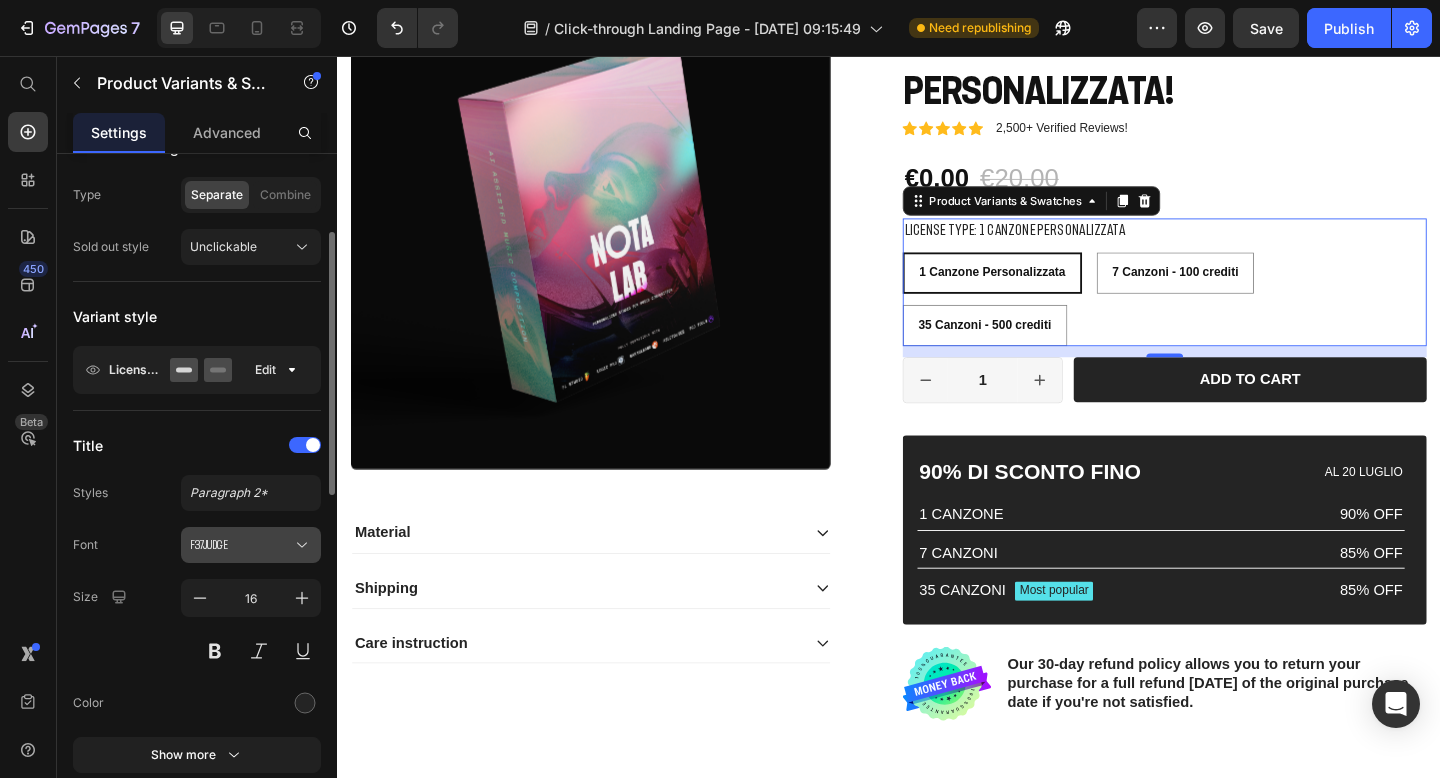 click on "F37Judge" at bounding box center (241, 545) 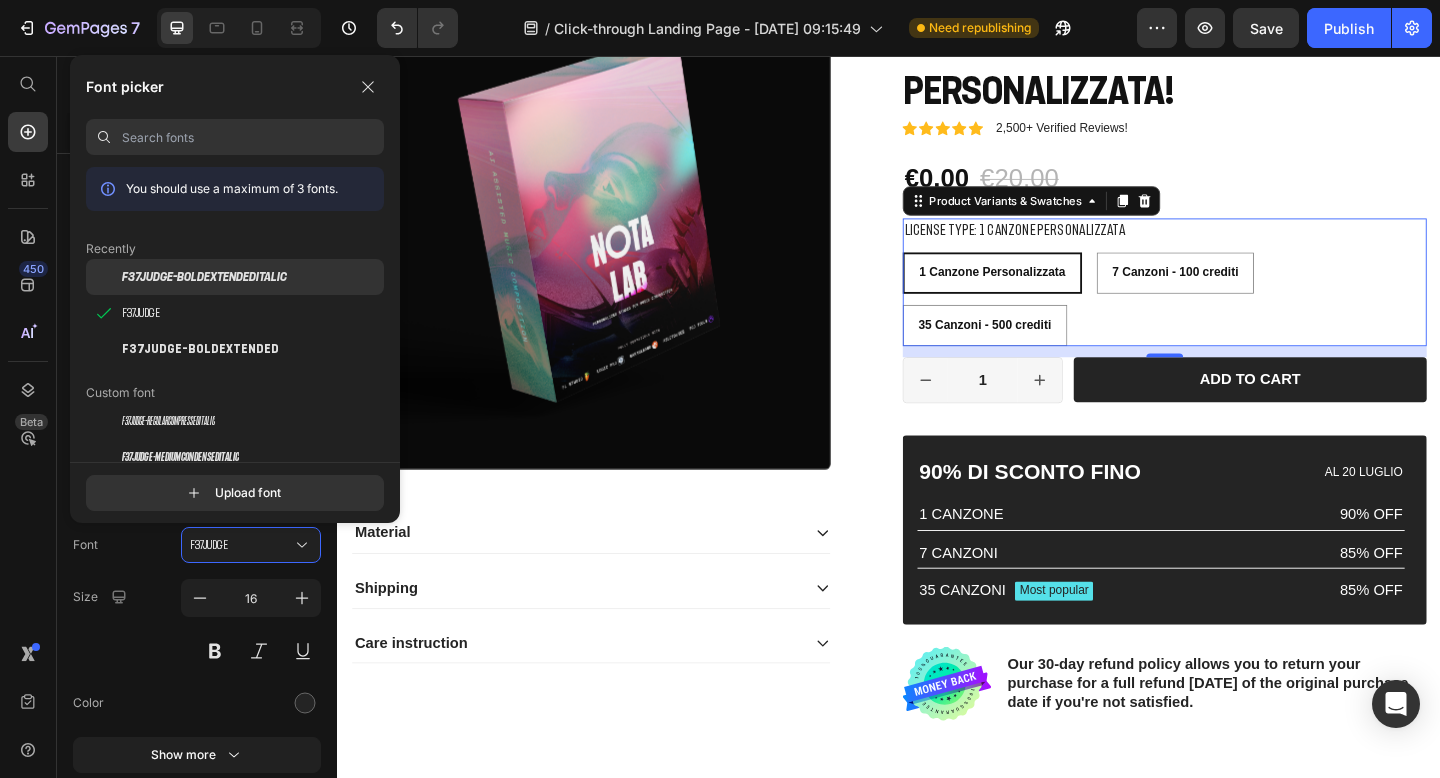 click on "F37Judge-BoldExtendedItalic" at bounding box center (204, 277) 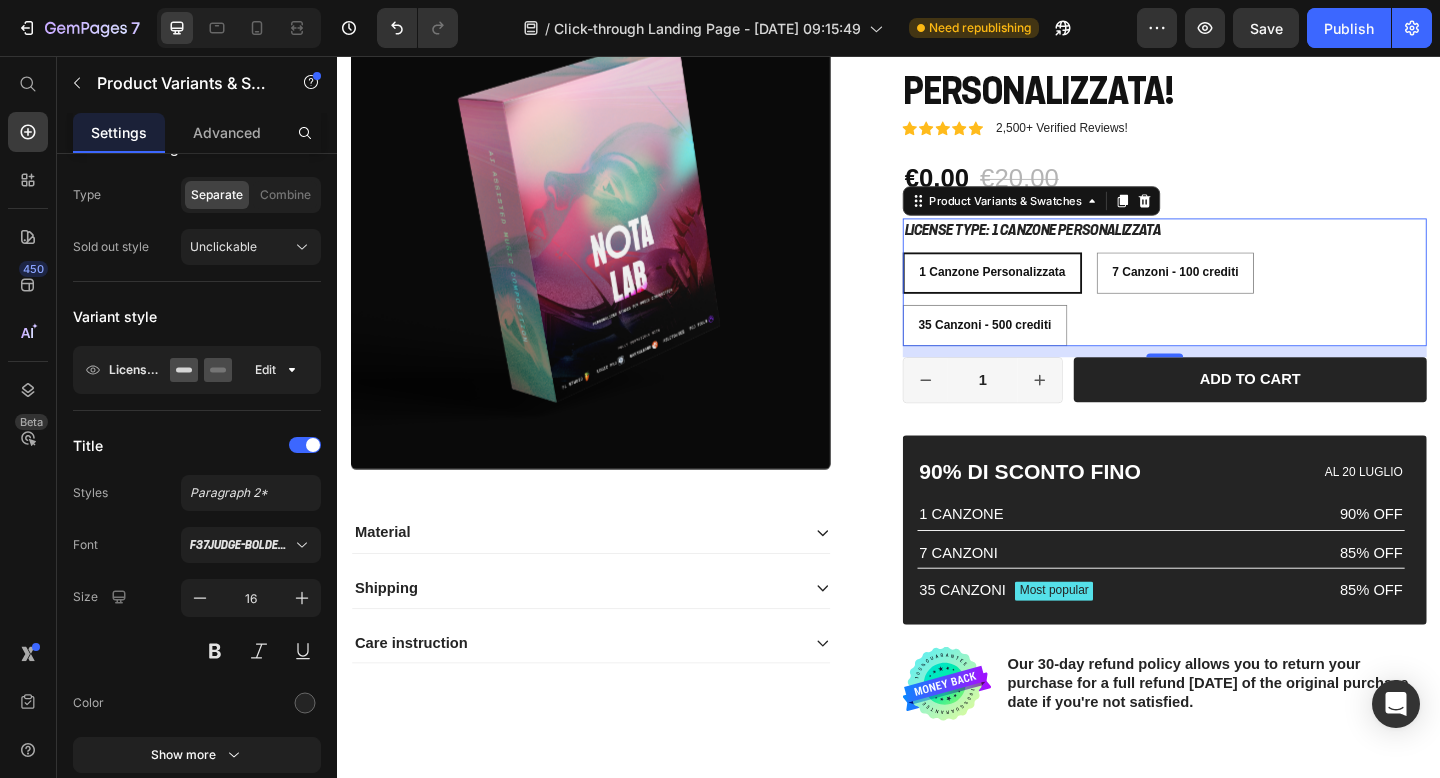 click on "1 Canzone Personalizzata" at bounding box center (1049, 292) 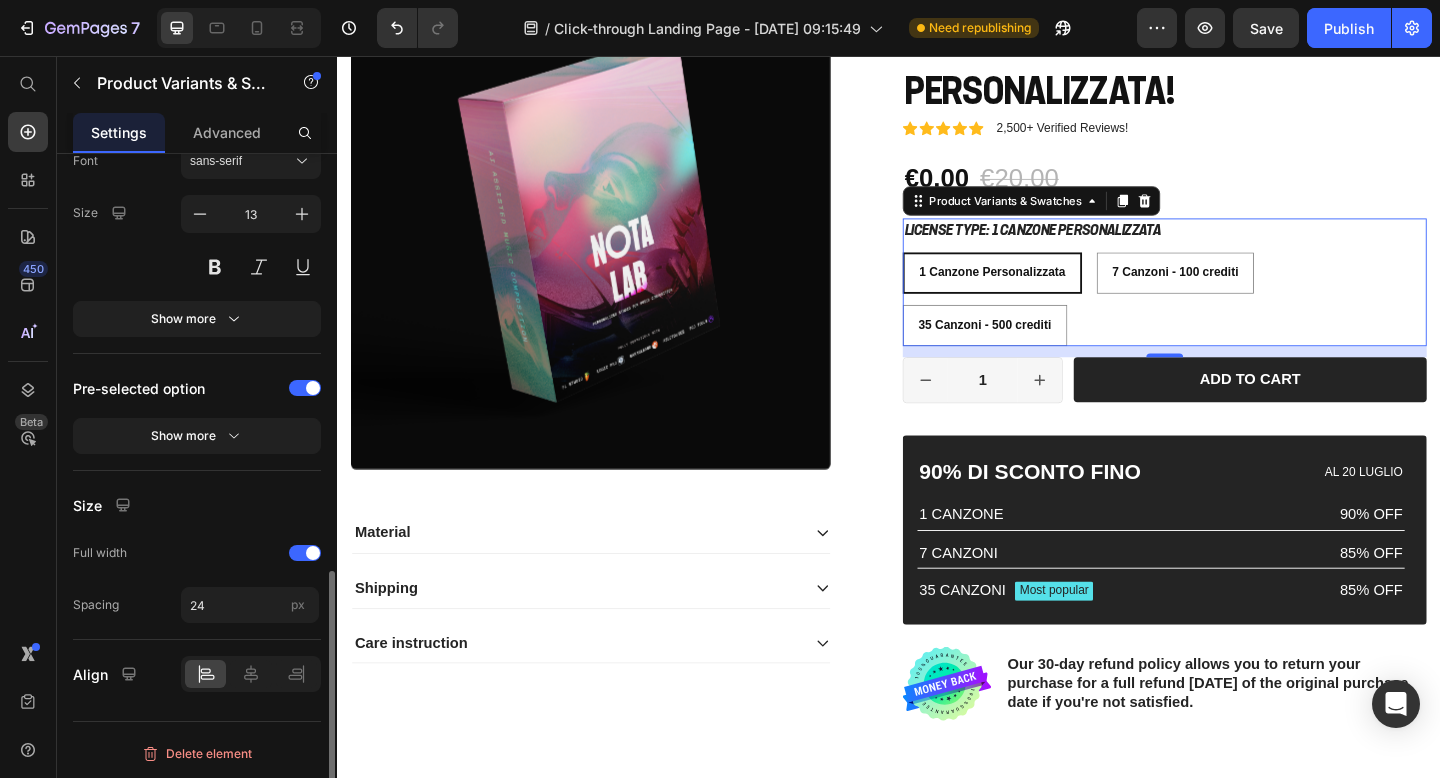 scroll, scrollTop: 1078, scrollLeft: 0, axis: vertical 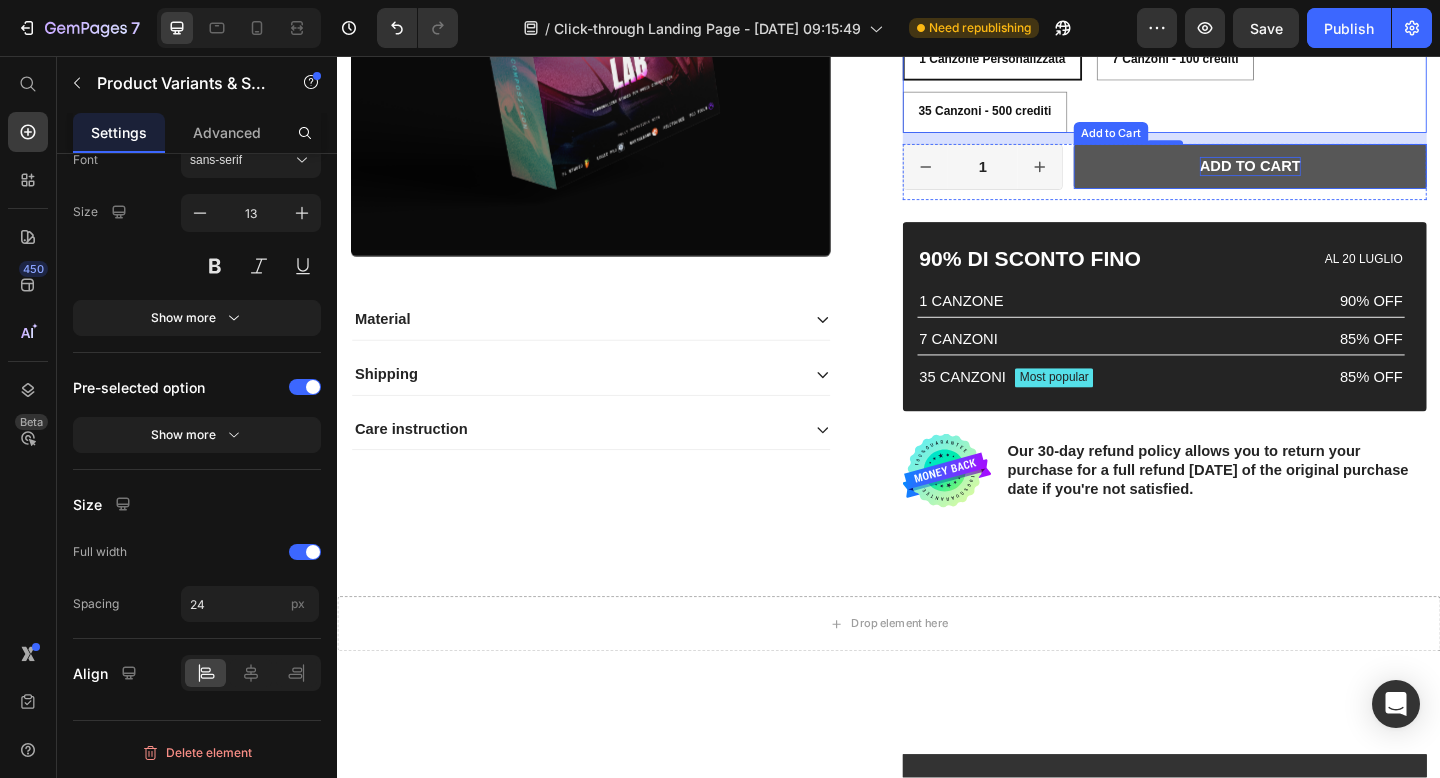 click on "Add to cart" at bounding box center (1330, 176) 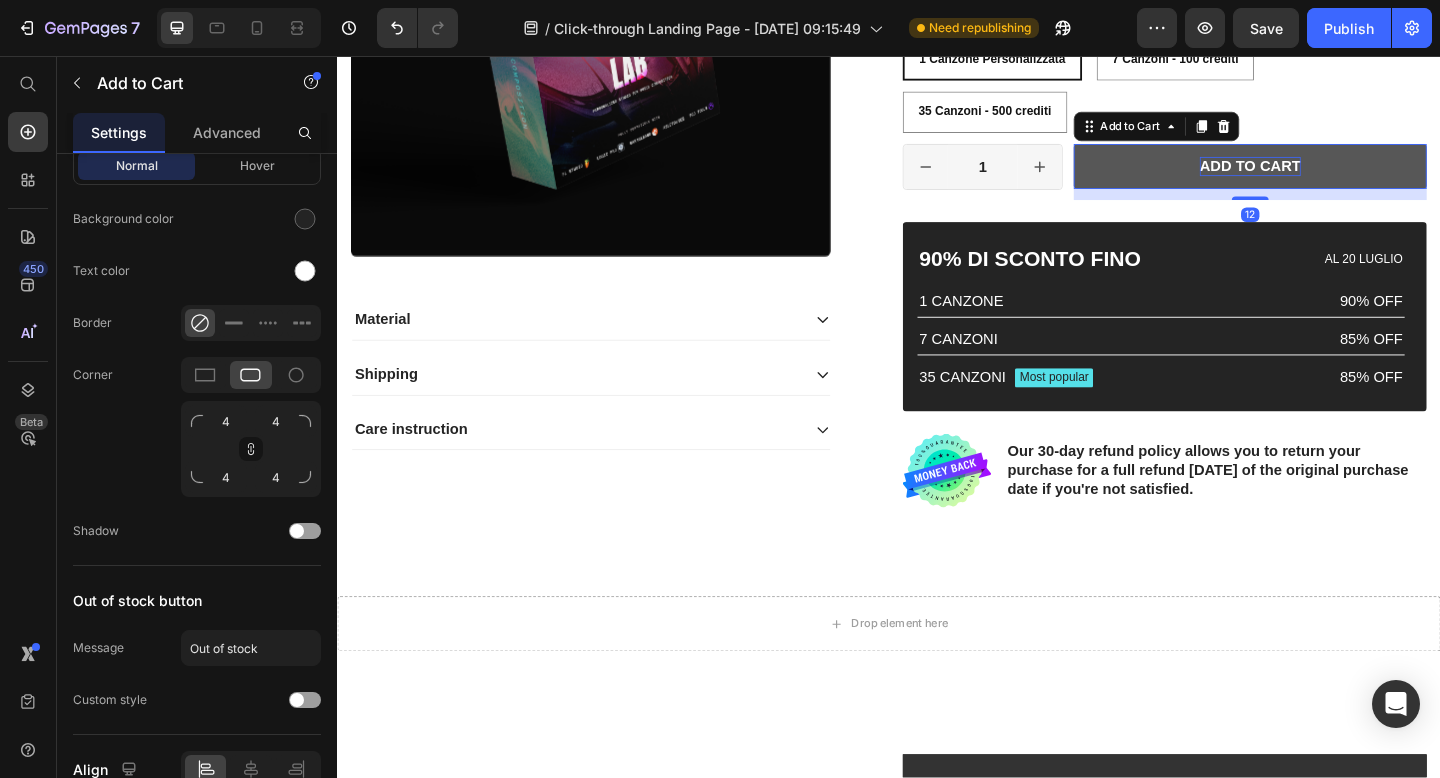scroll, scrollTop: 0, scrollLeft: 0, axis: both 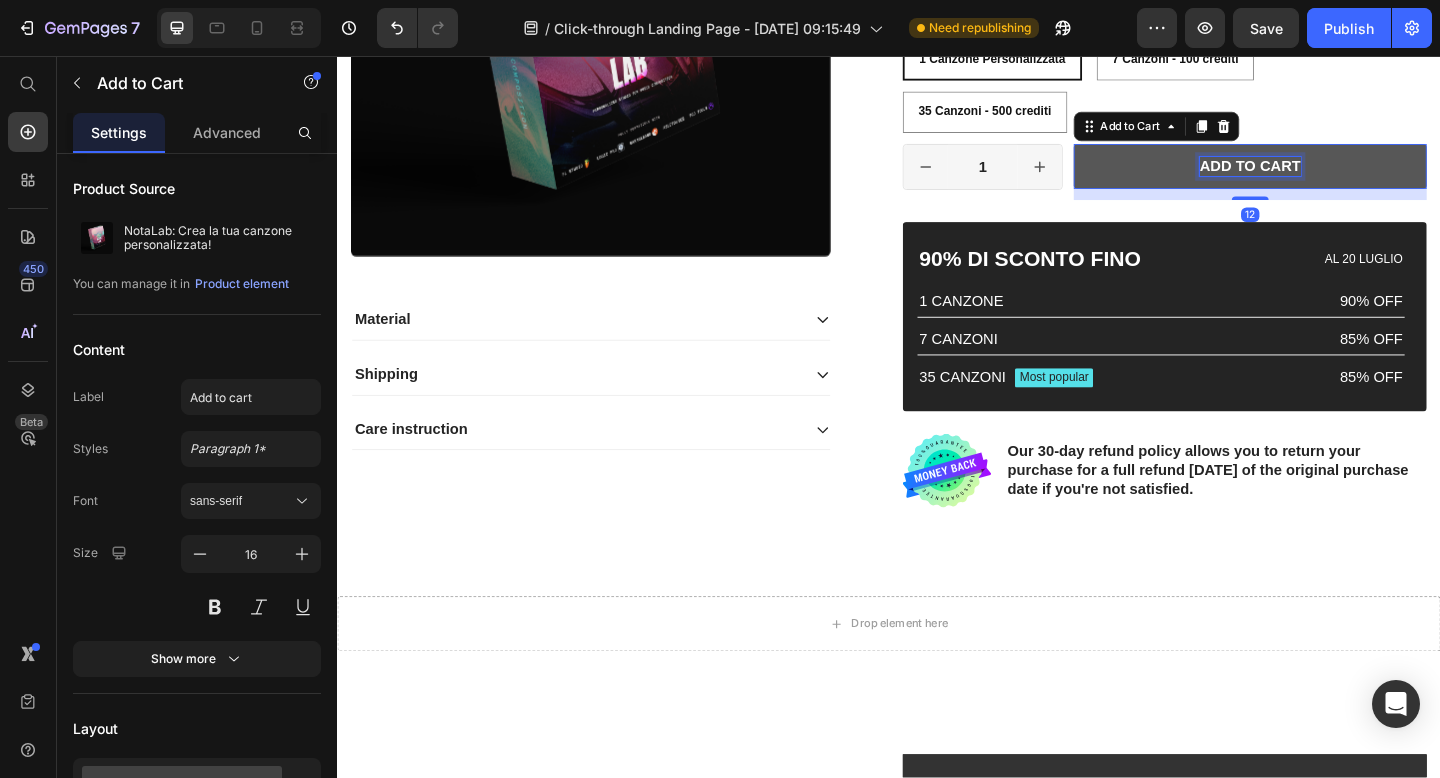 click on "Add to cart" at bounding box center (1330, 176) 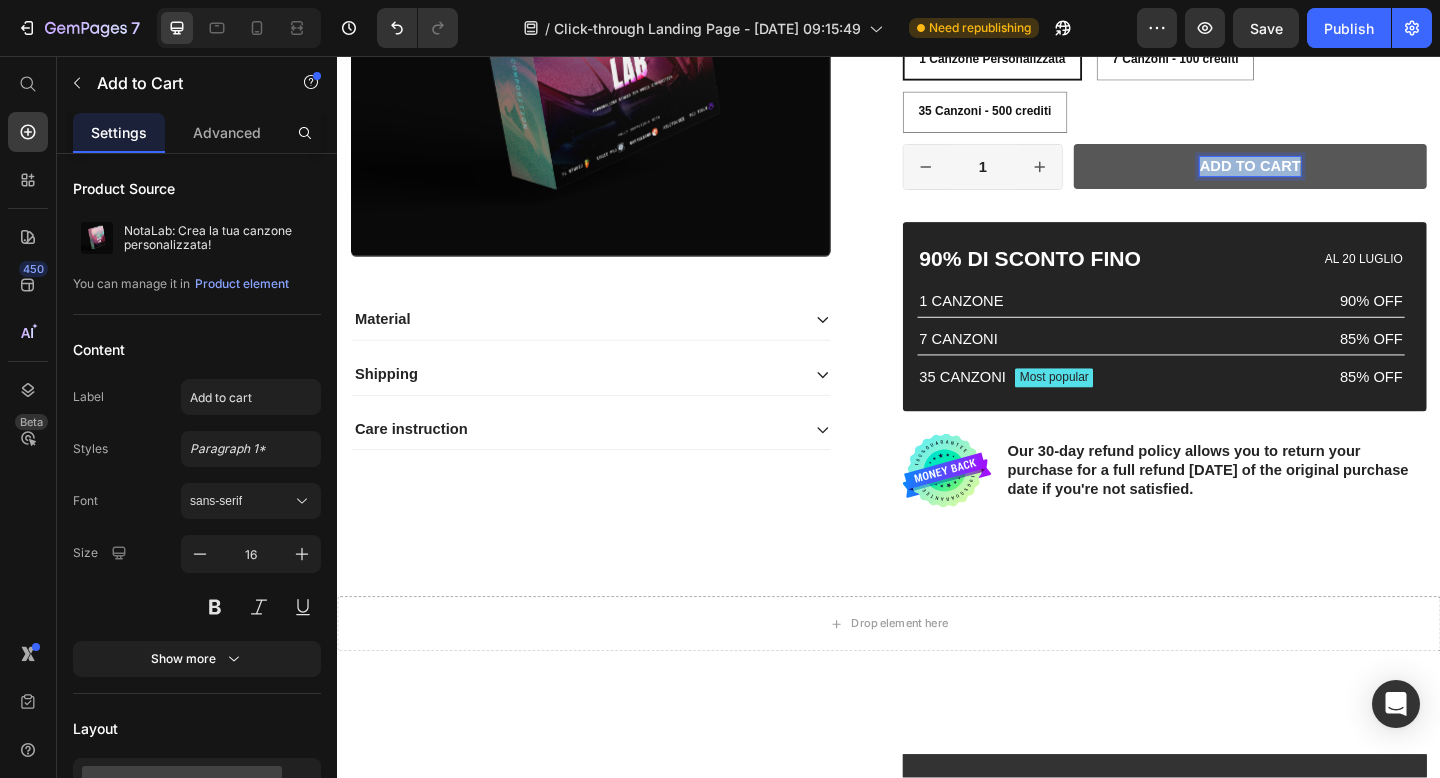 drag, startPoint x: 1276, startPoint y: 365, endPoint x: 1382, endPoint y: 363, distance: 106.01887 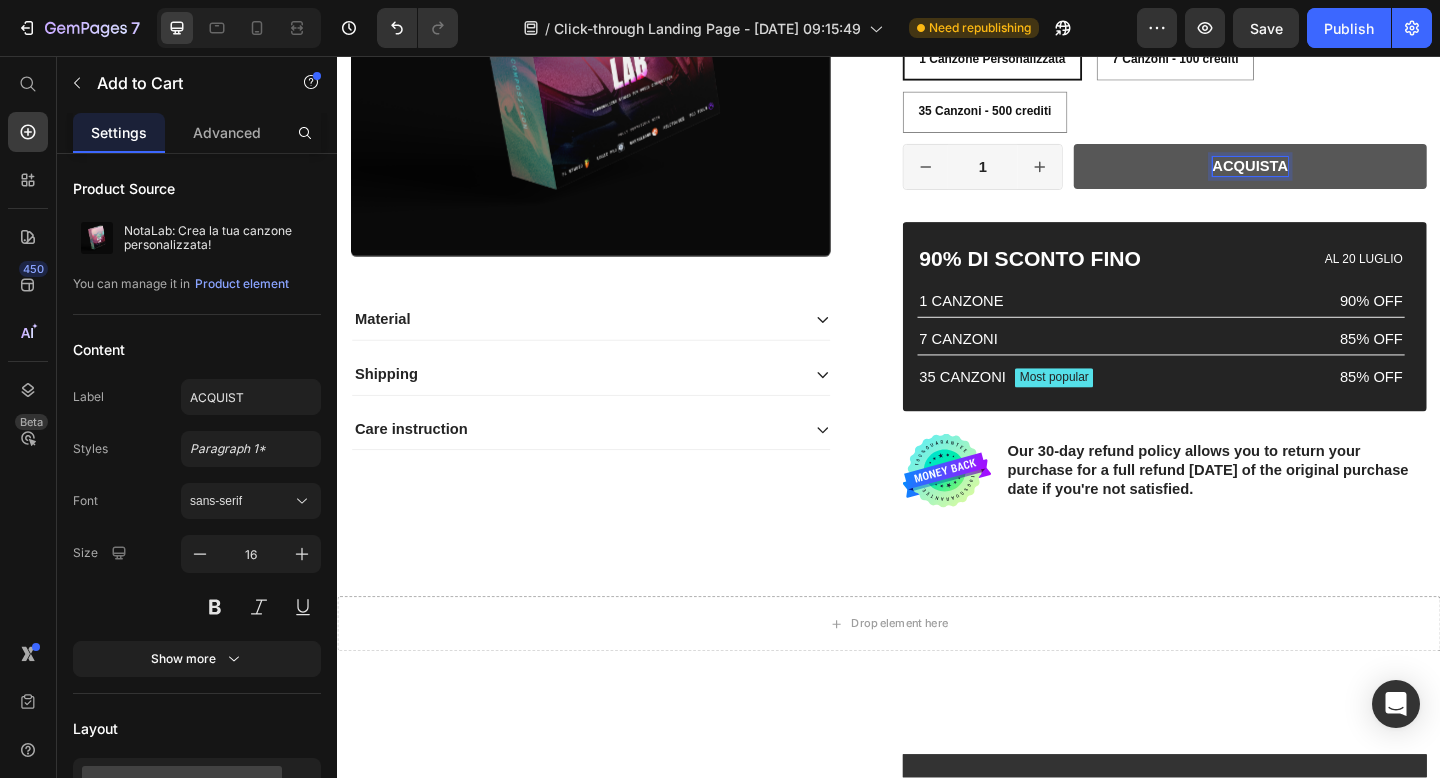 click on "ACQUISTA" at bounding box center [1330, 176] 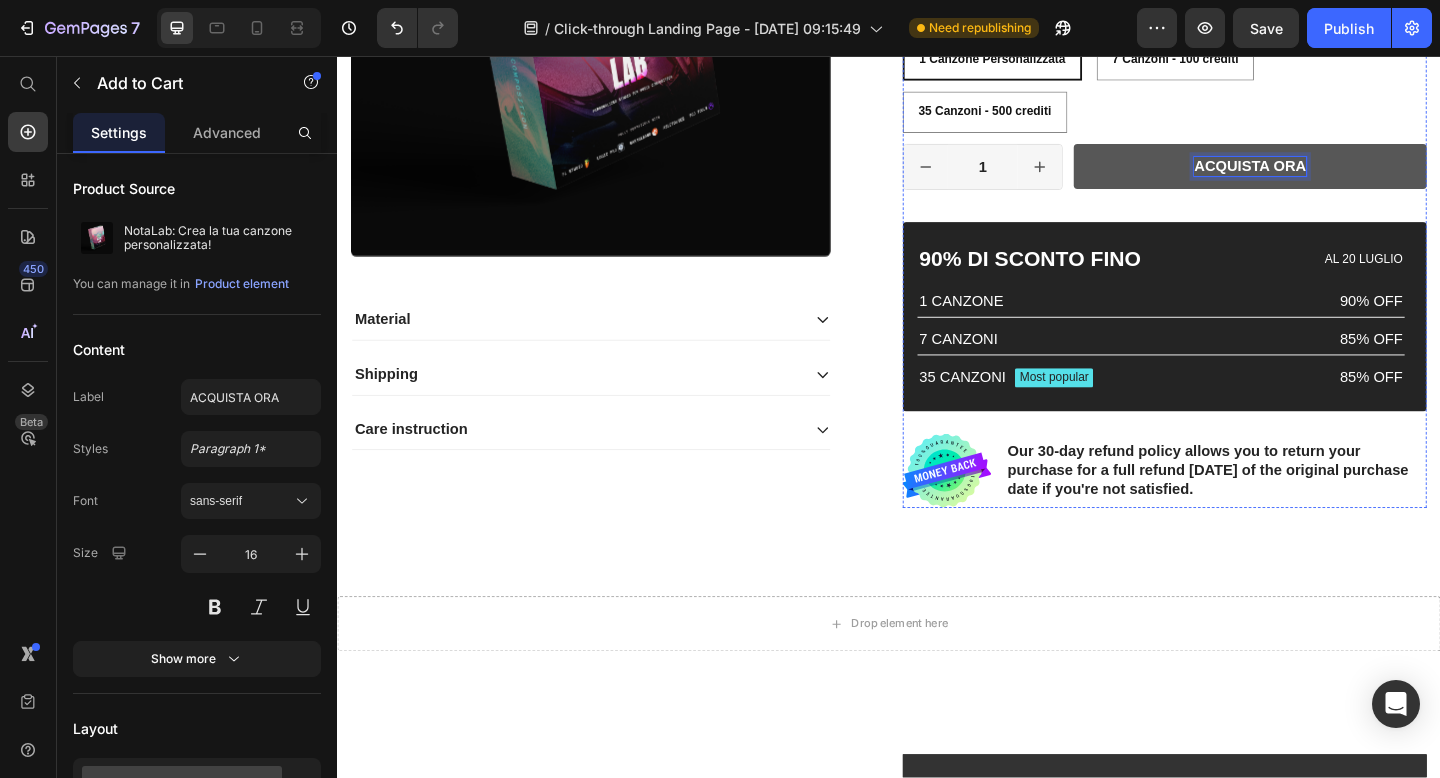 click on "€0,00 Product Price €20,00 Product Price 100% off Product Badge Row" at bounding box center (1237, -42) 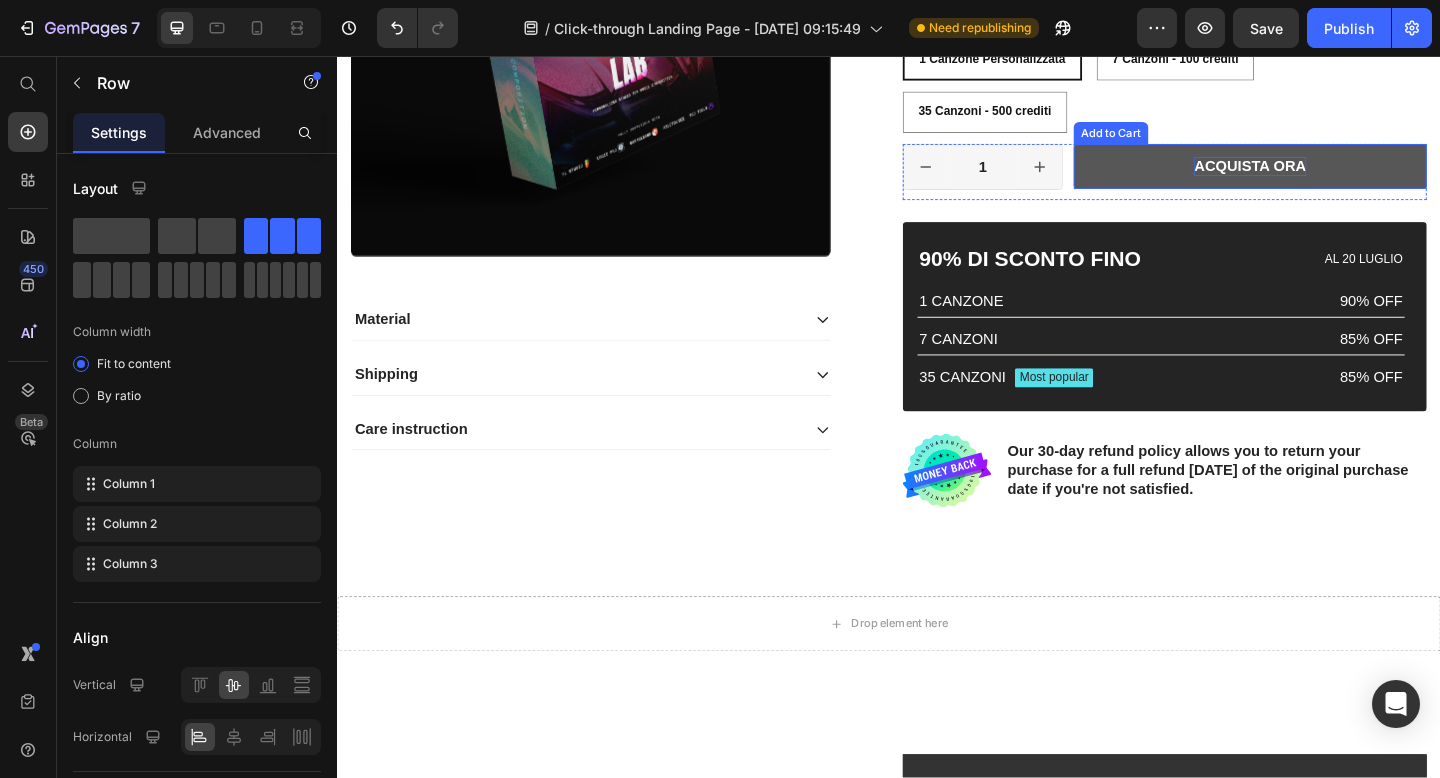 click on "ACQUISTA ORA" at bounding box center [1330, 176] 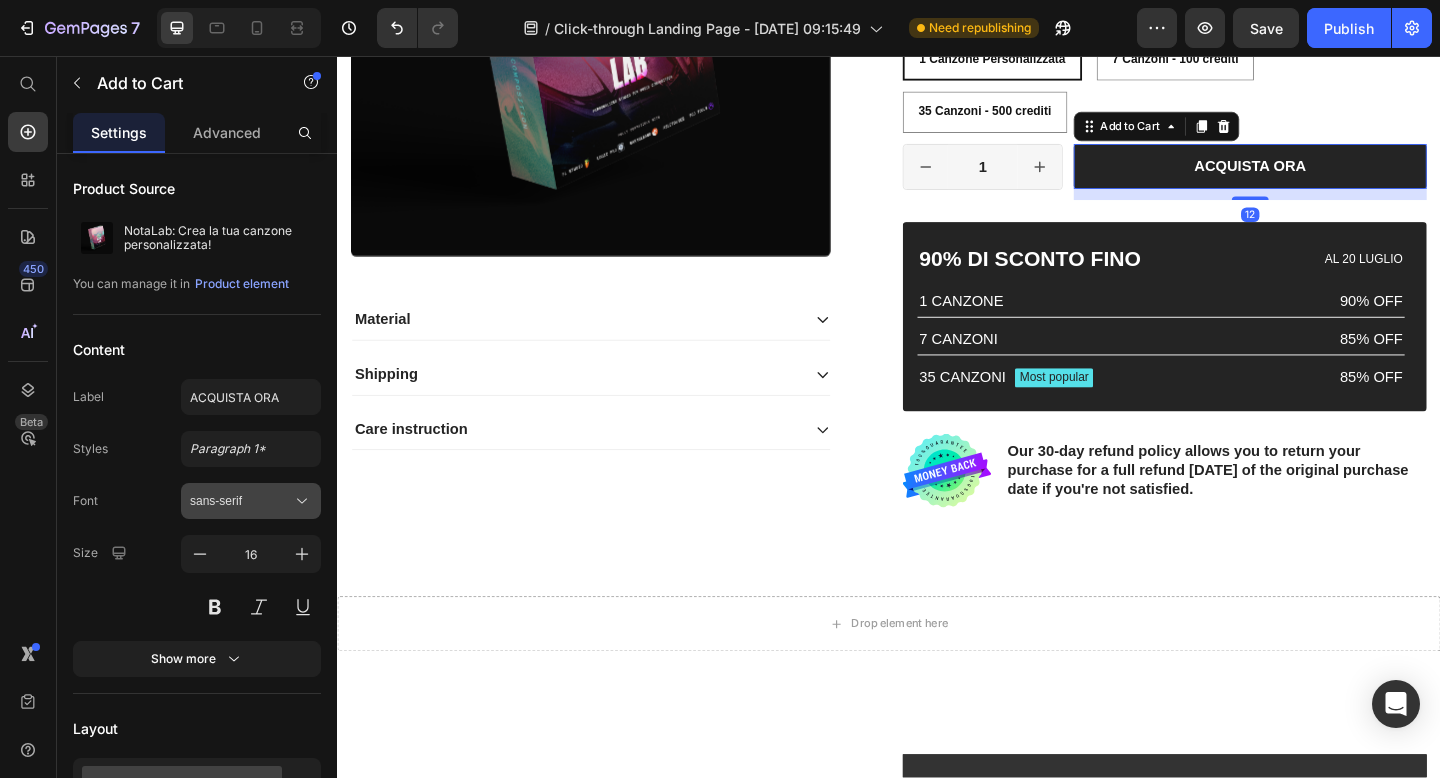 click on "sans-serif" at bounding box center [251, 501] 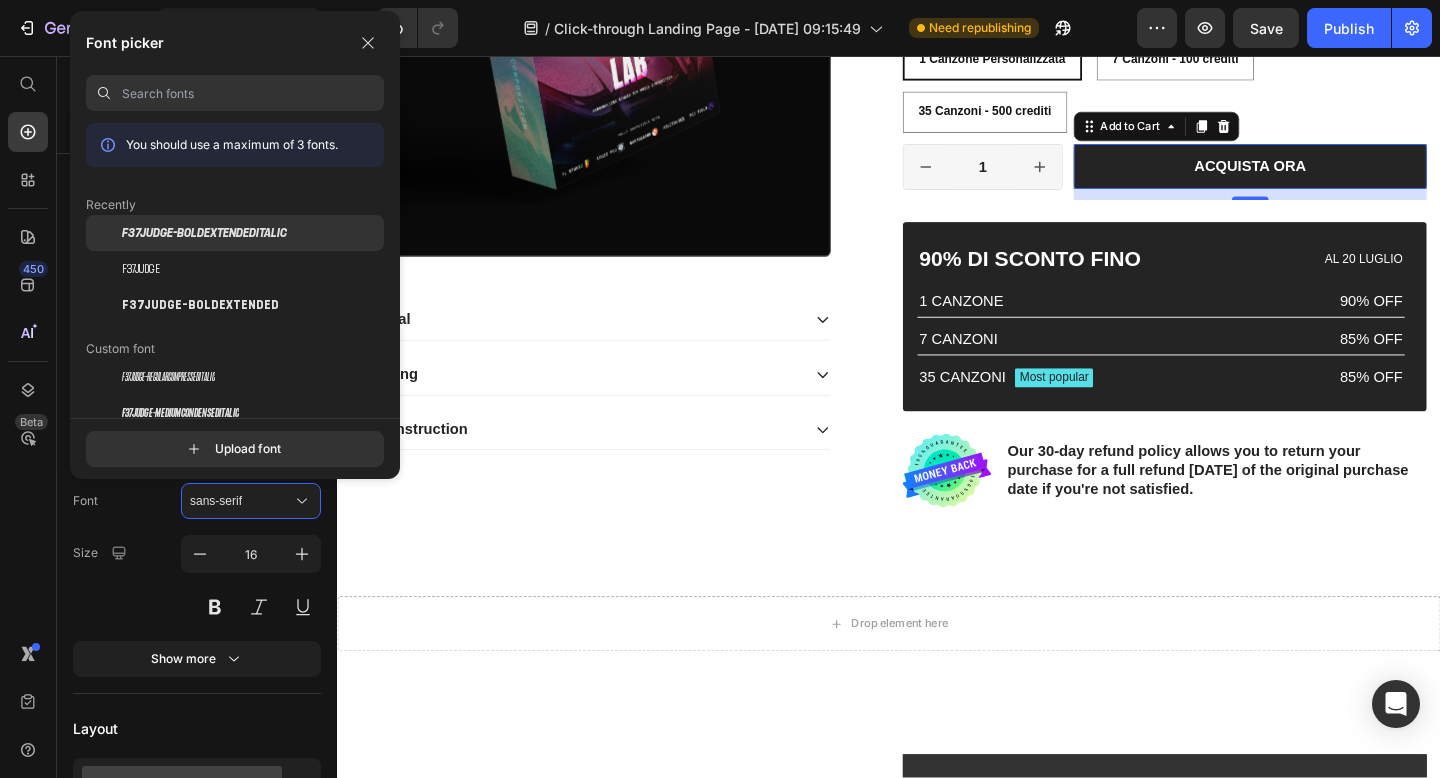 click on "F37Judge-BoldExtendedItalic" at bounding box center [204, 233] 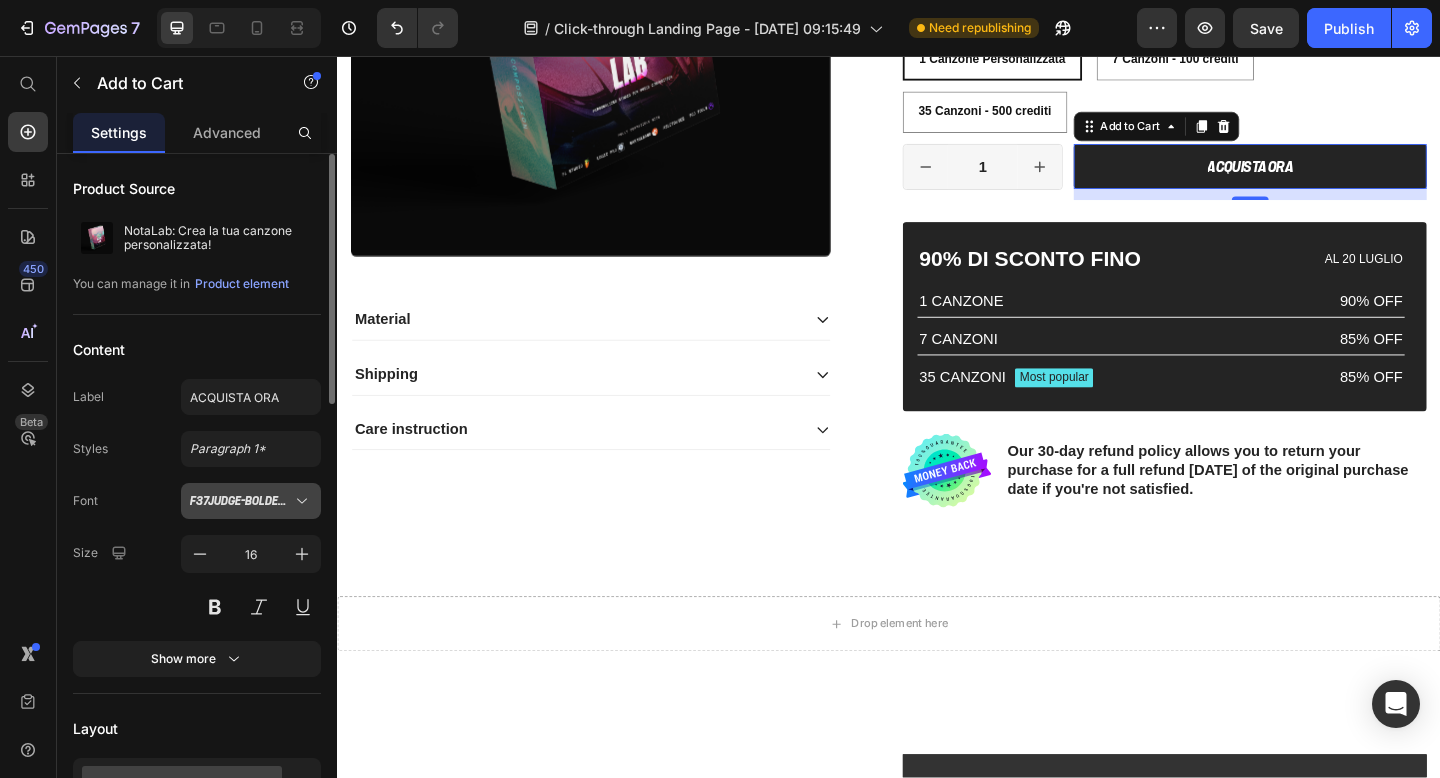 click on "F37Judge-BoldExtendedItalic" at bounding box center [251, 501] 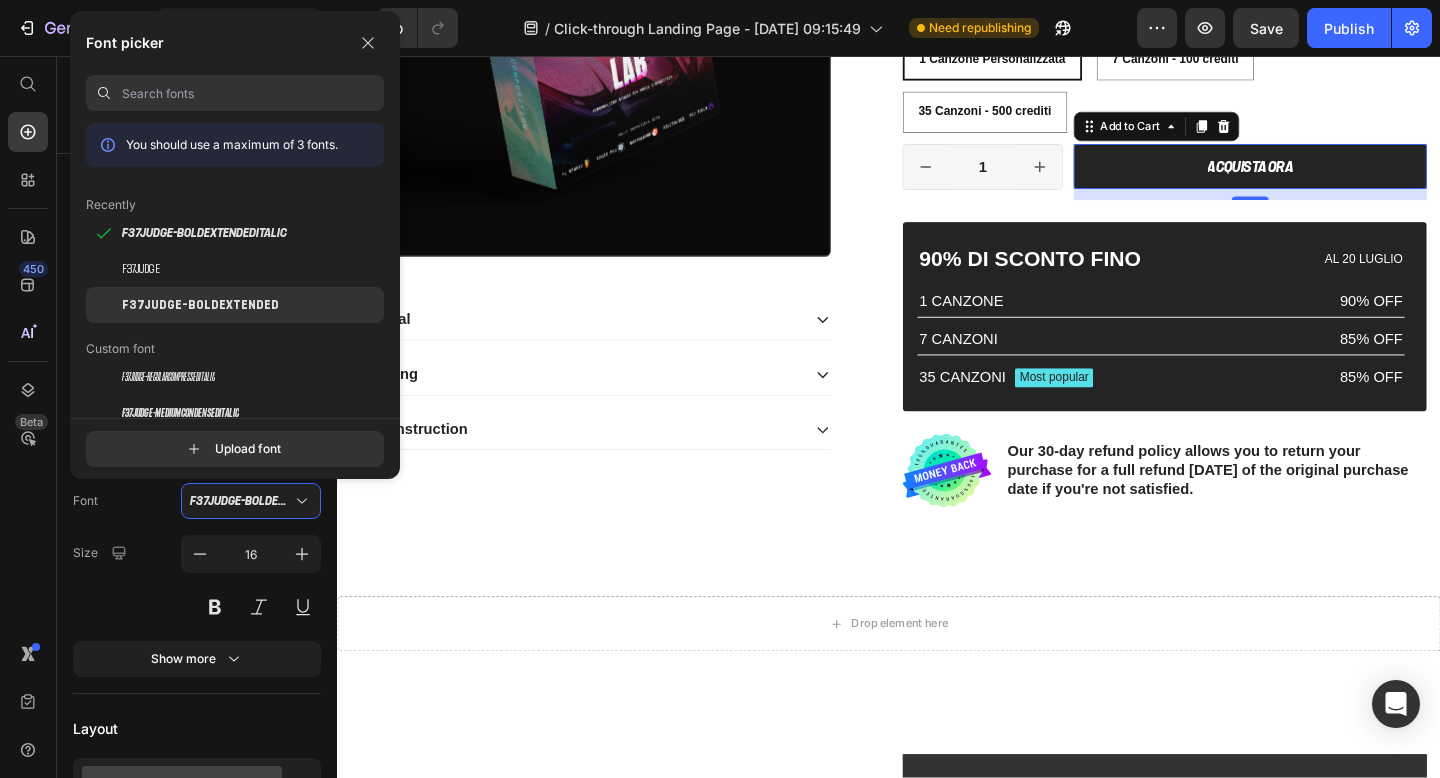 click on "F37Judge-BoldExtended" 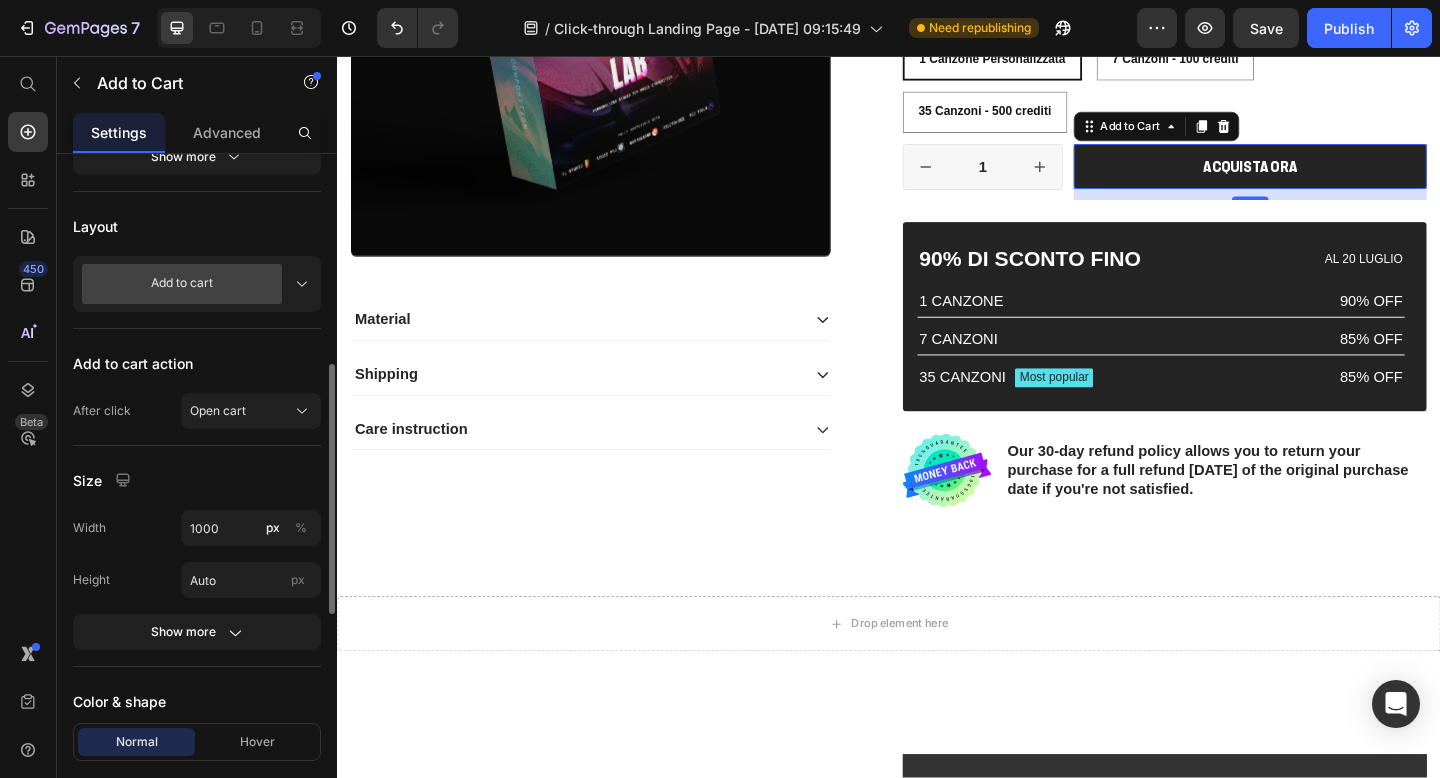 scroll, scrollTop: 522, scrollLeft: 0, axis: vertical 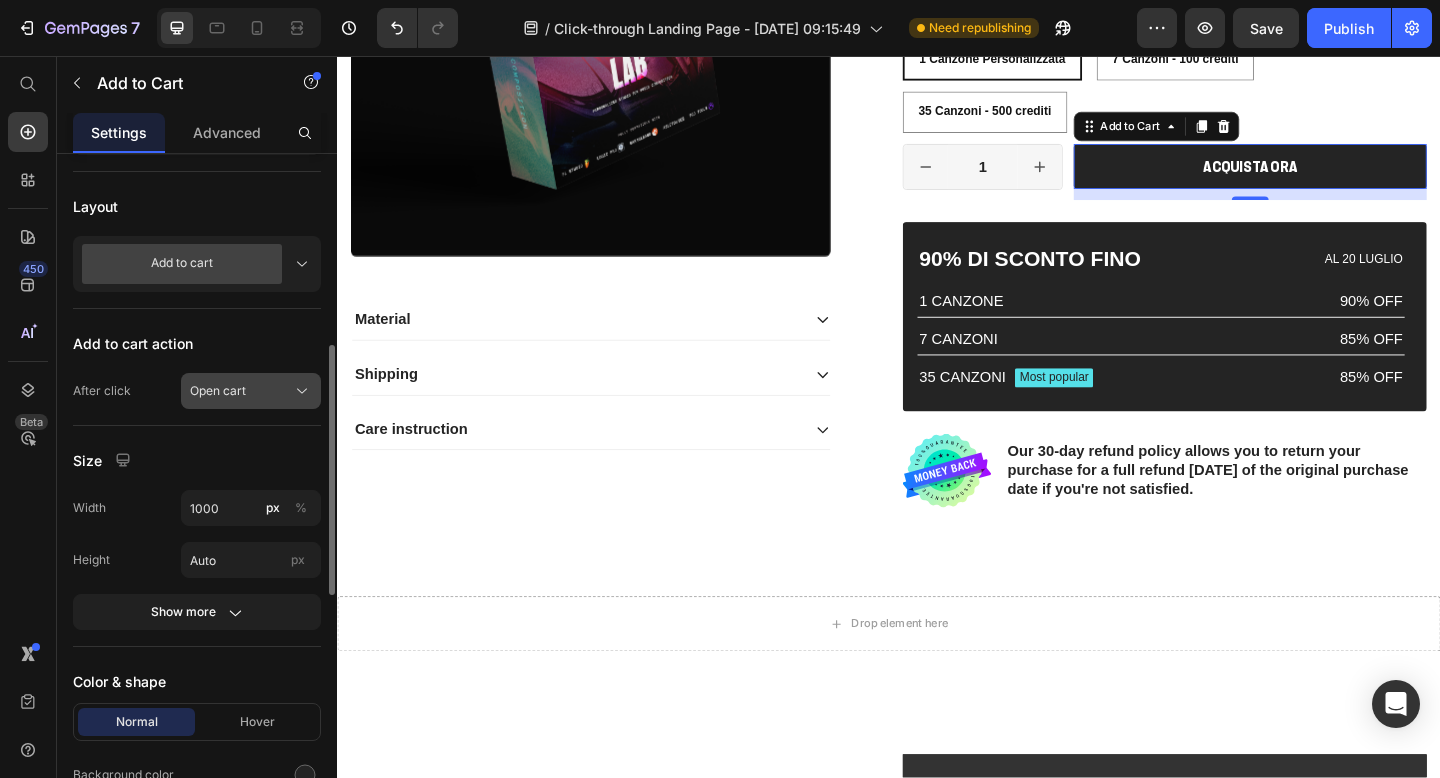 click on "Open cart" at bounding box center [251, 391] 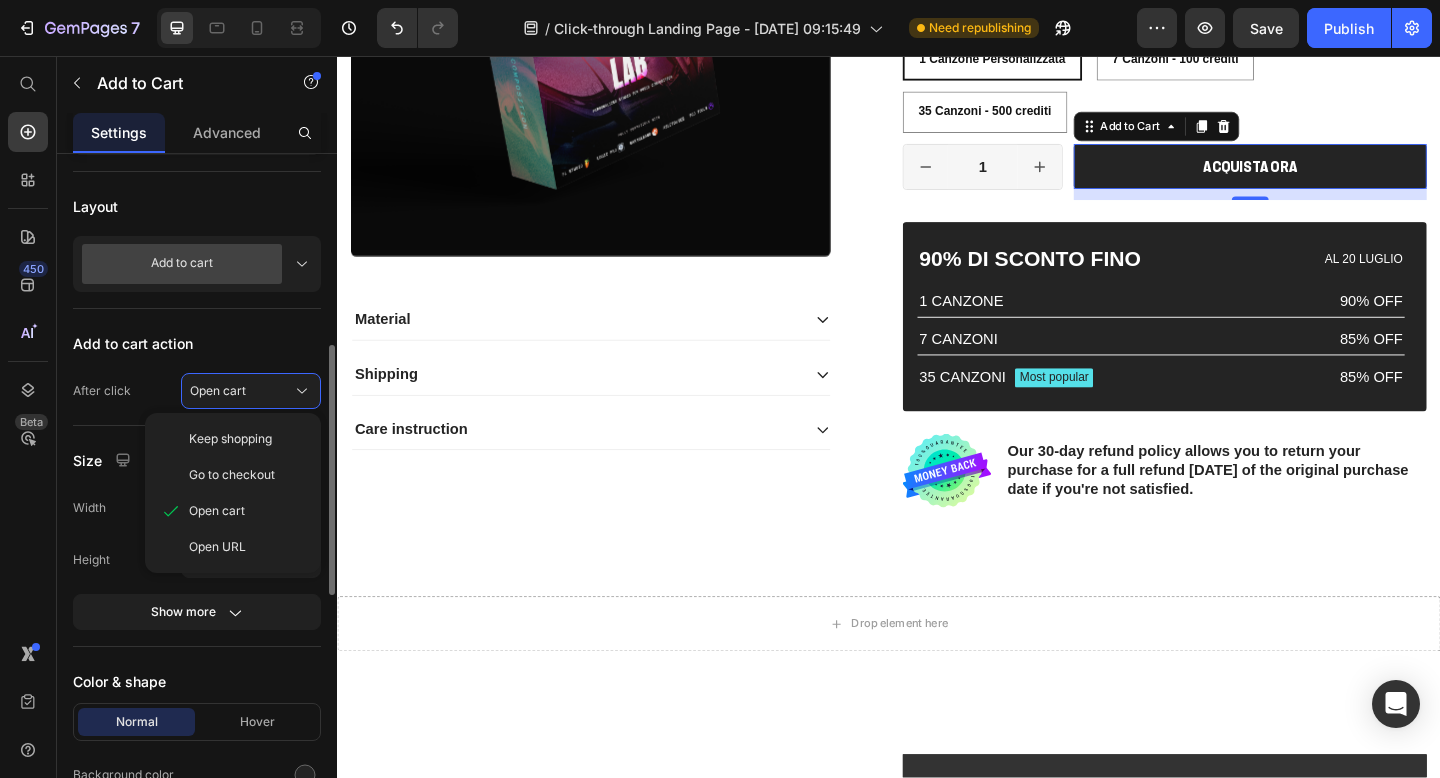 click on "Add to cart action" at bounding box center (197, 343) 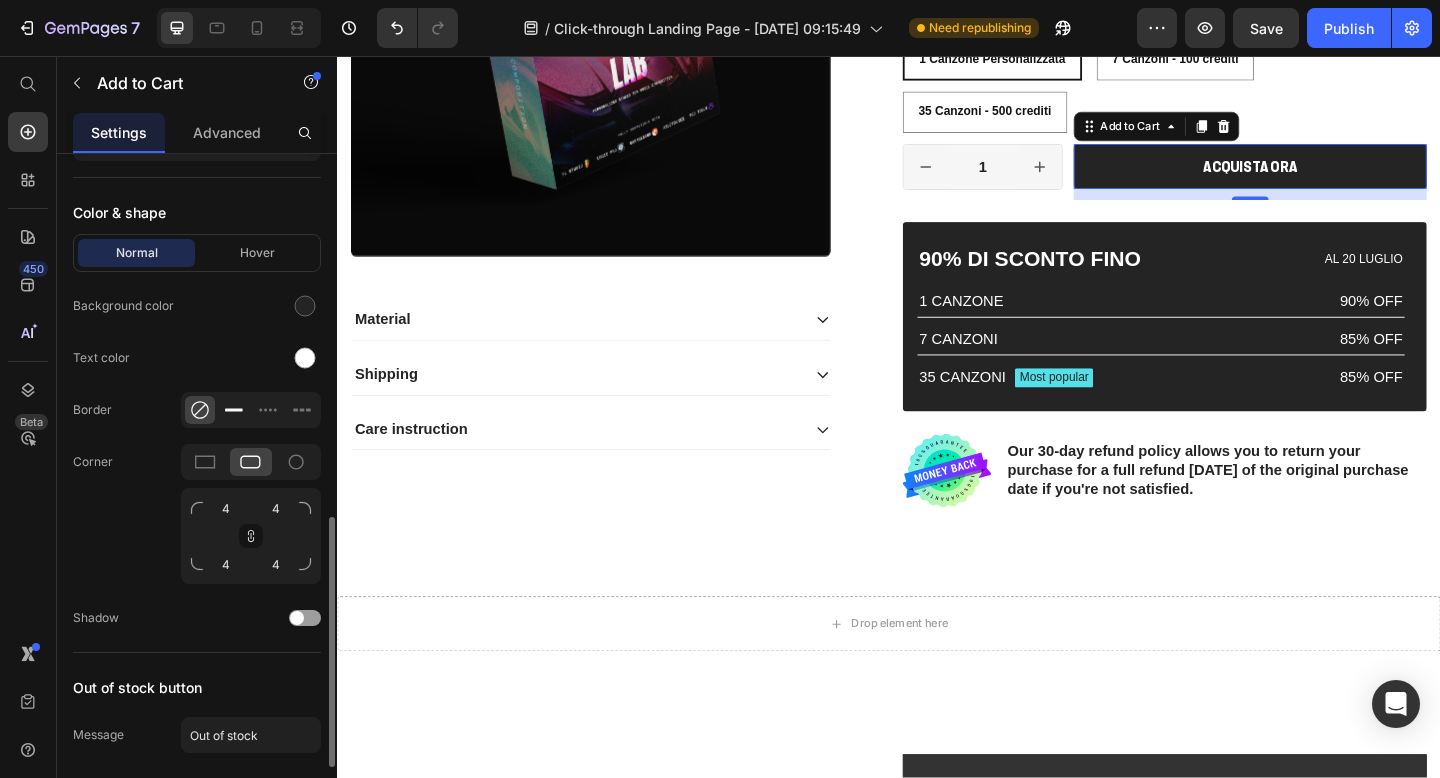 scroll, scrollTop: 996, scrollLeft: 0, axis: vertical 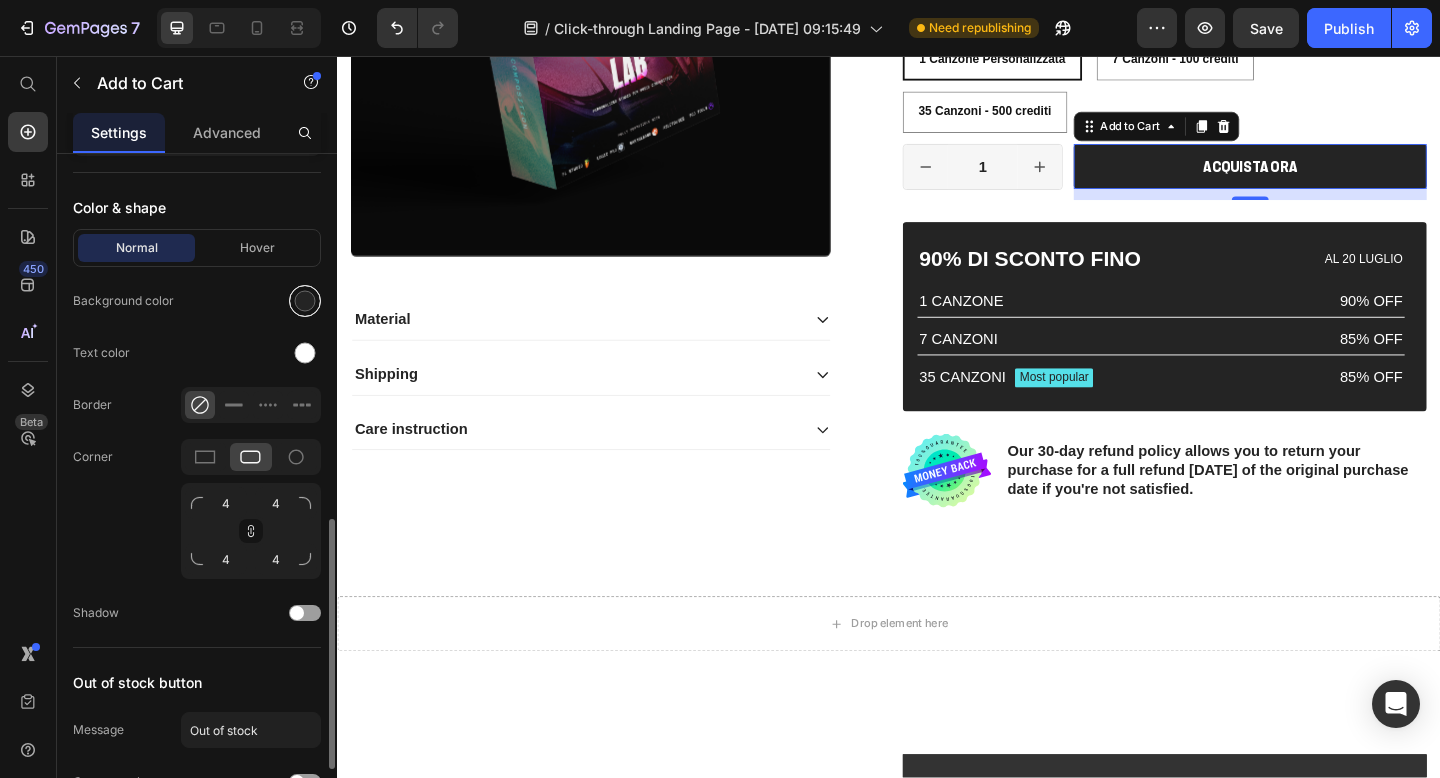 click at bounding box center (305, 301) 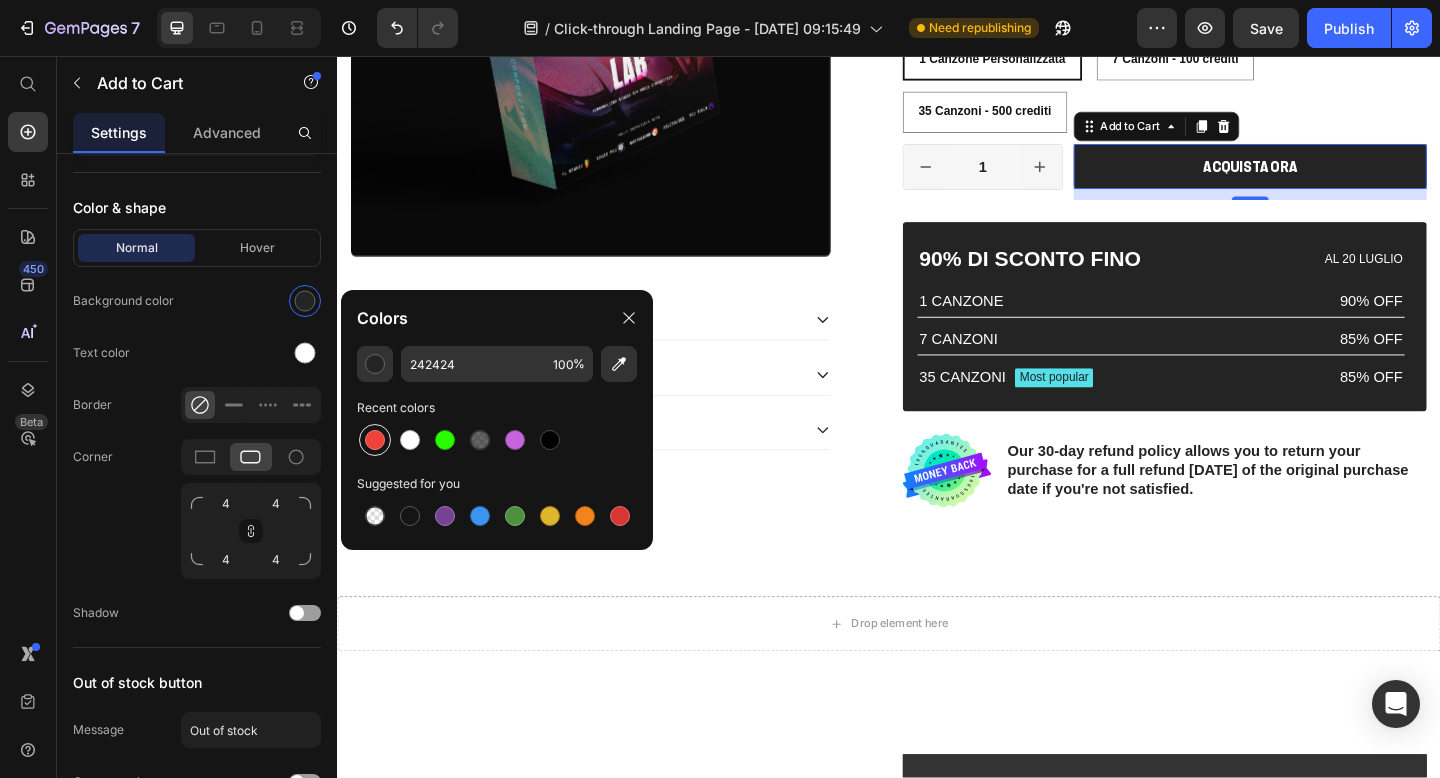 click at bounding box center [375, 440] 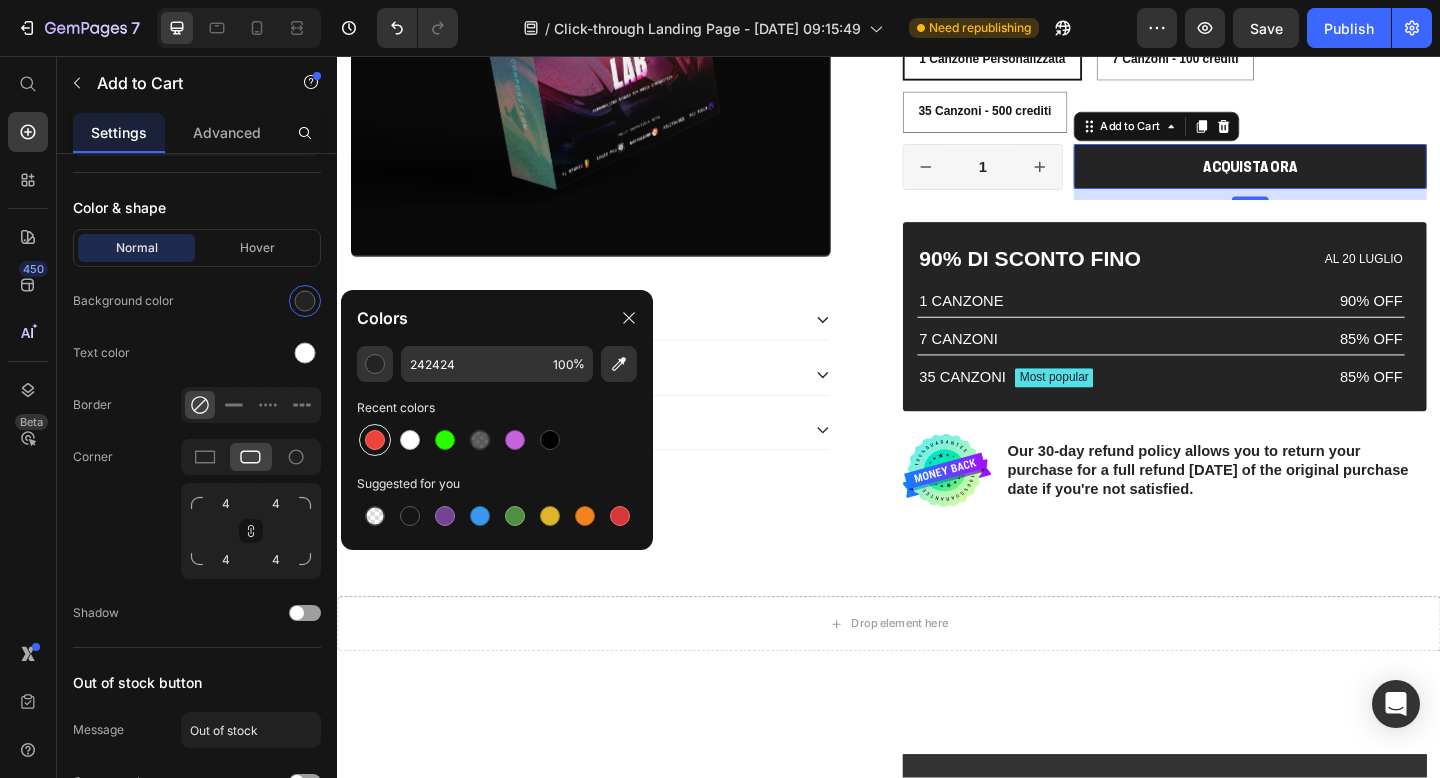 type on "EF433A" 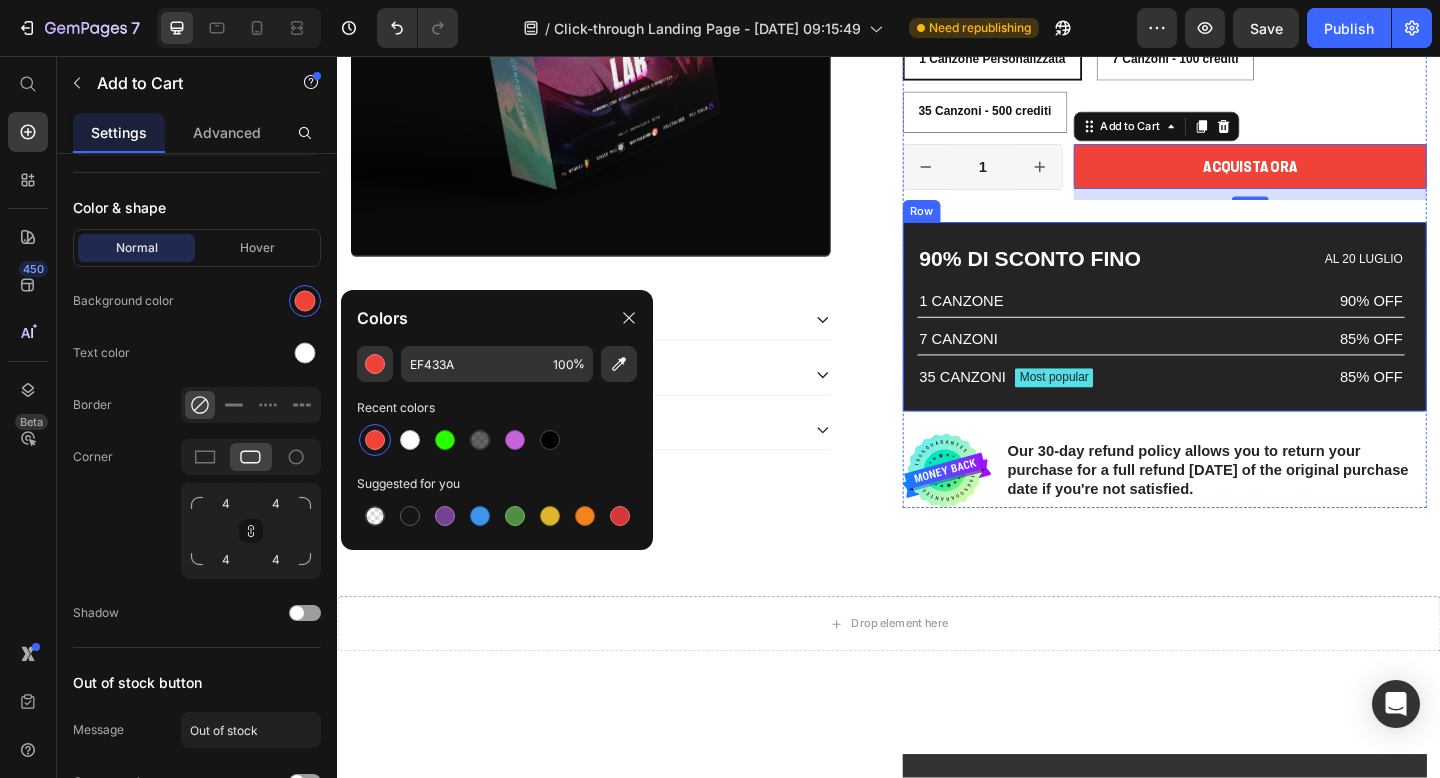 click on "90% DI SCONTO FINO  Text Block AL 20 LUGLIO Text Block Row 1 CANZONE Text Block 90% OFF Text Block Row 7 CANZONI Text Block 85% OFF Text Block Row 35 CANZONI Text Block Most popular Text Block Row 85% OFF Text Block Row Row" at bounding box center [1237, 340] 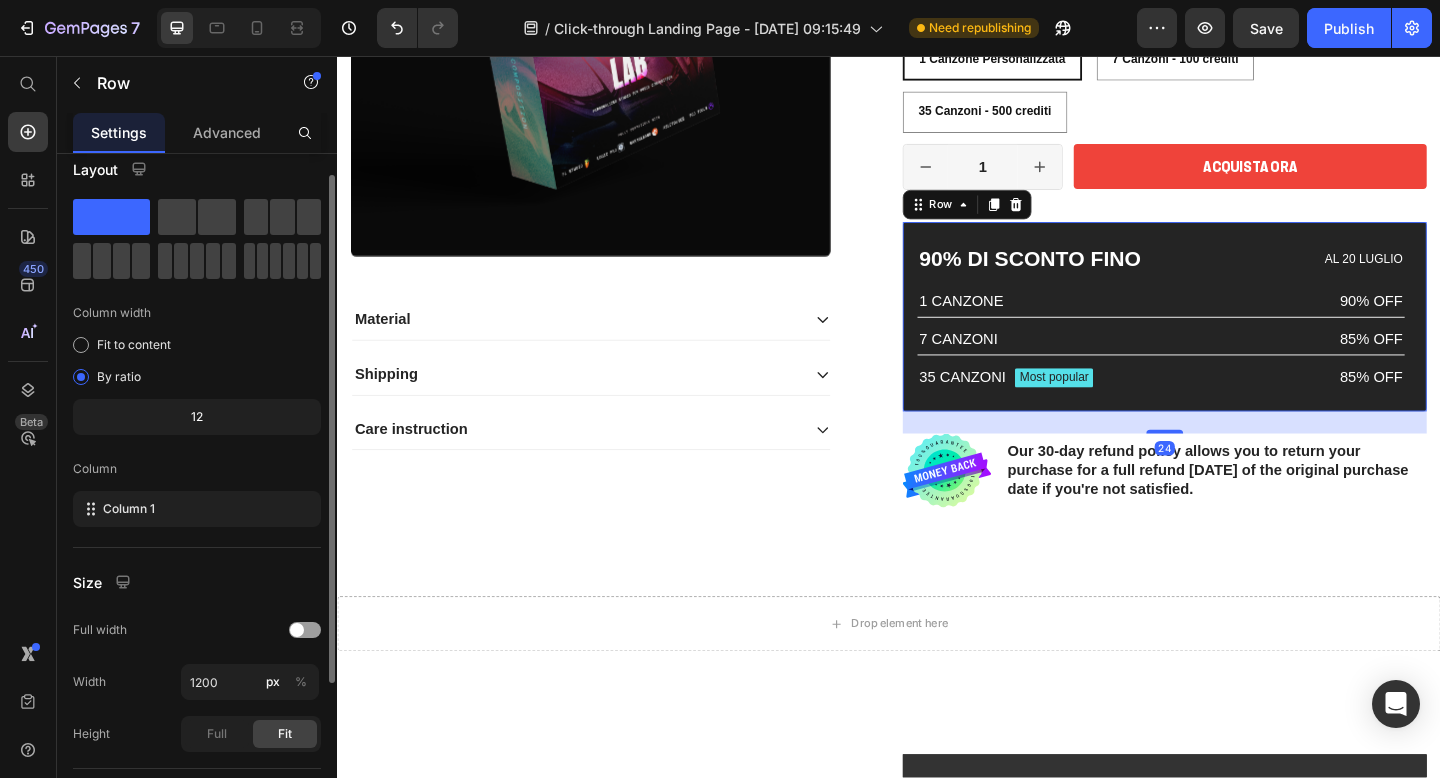 scroll, scrollTop: 23, scrollLeft: 0, axis: vertical 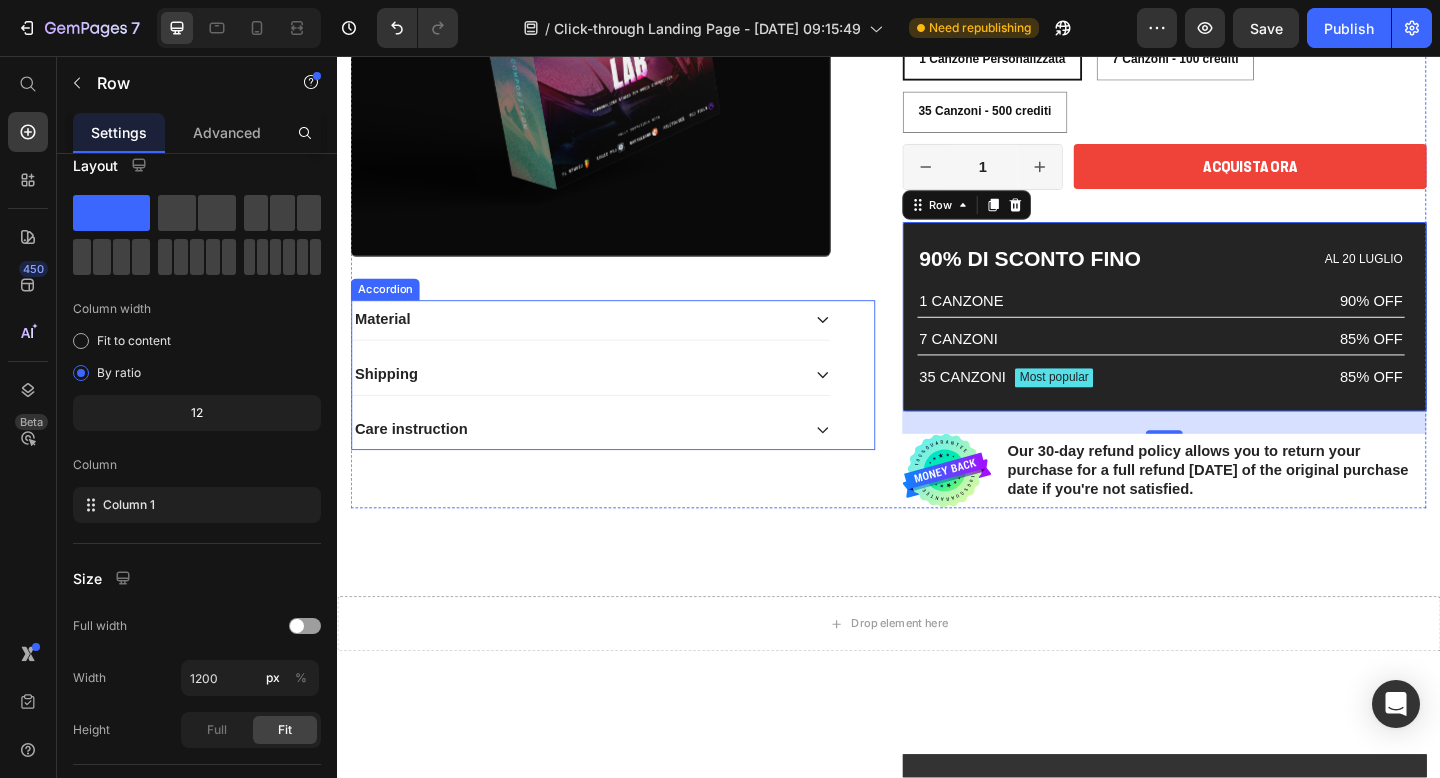 click on "Material" at bounding box center [597, 343] 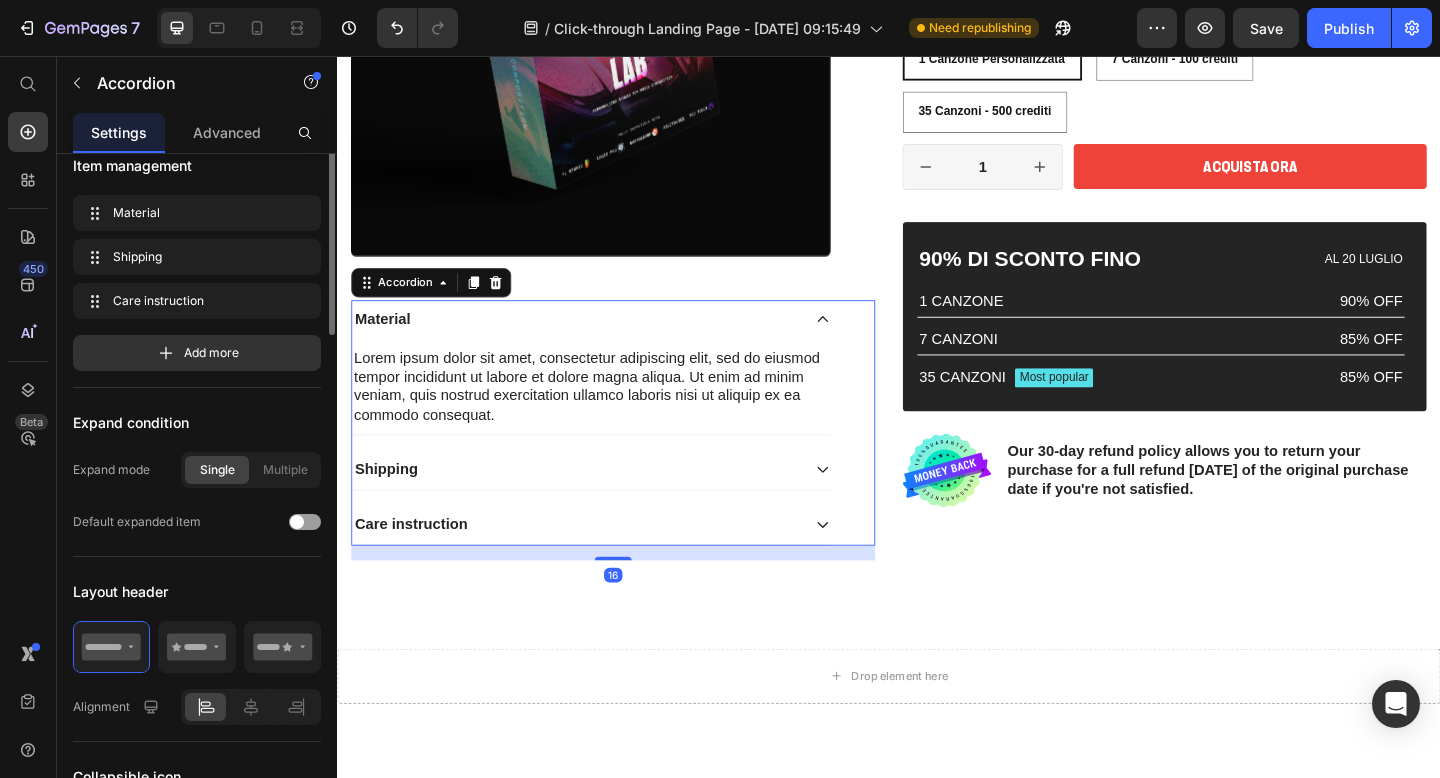 scroll, scrollTop: 0, scrollLeft: 0, axis: both 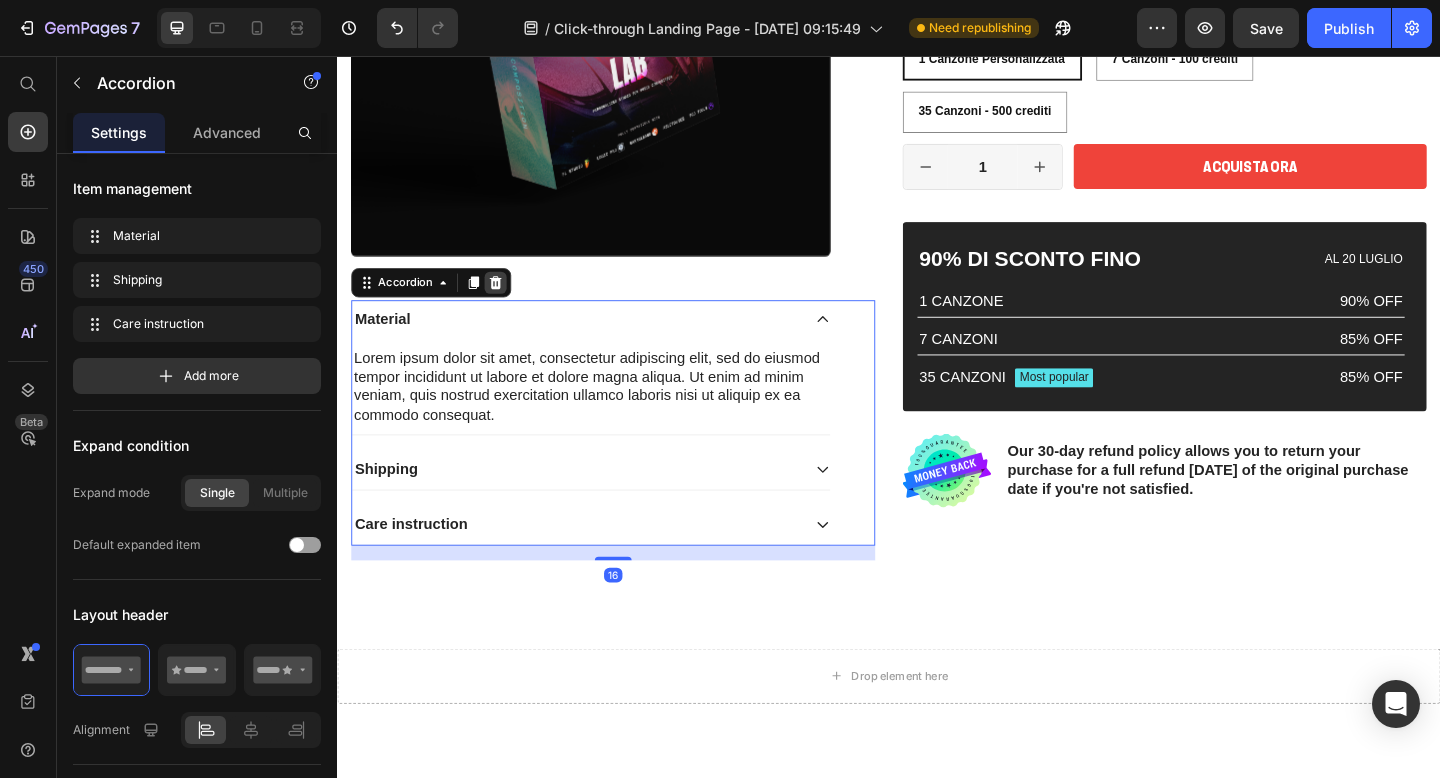 click 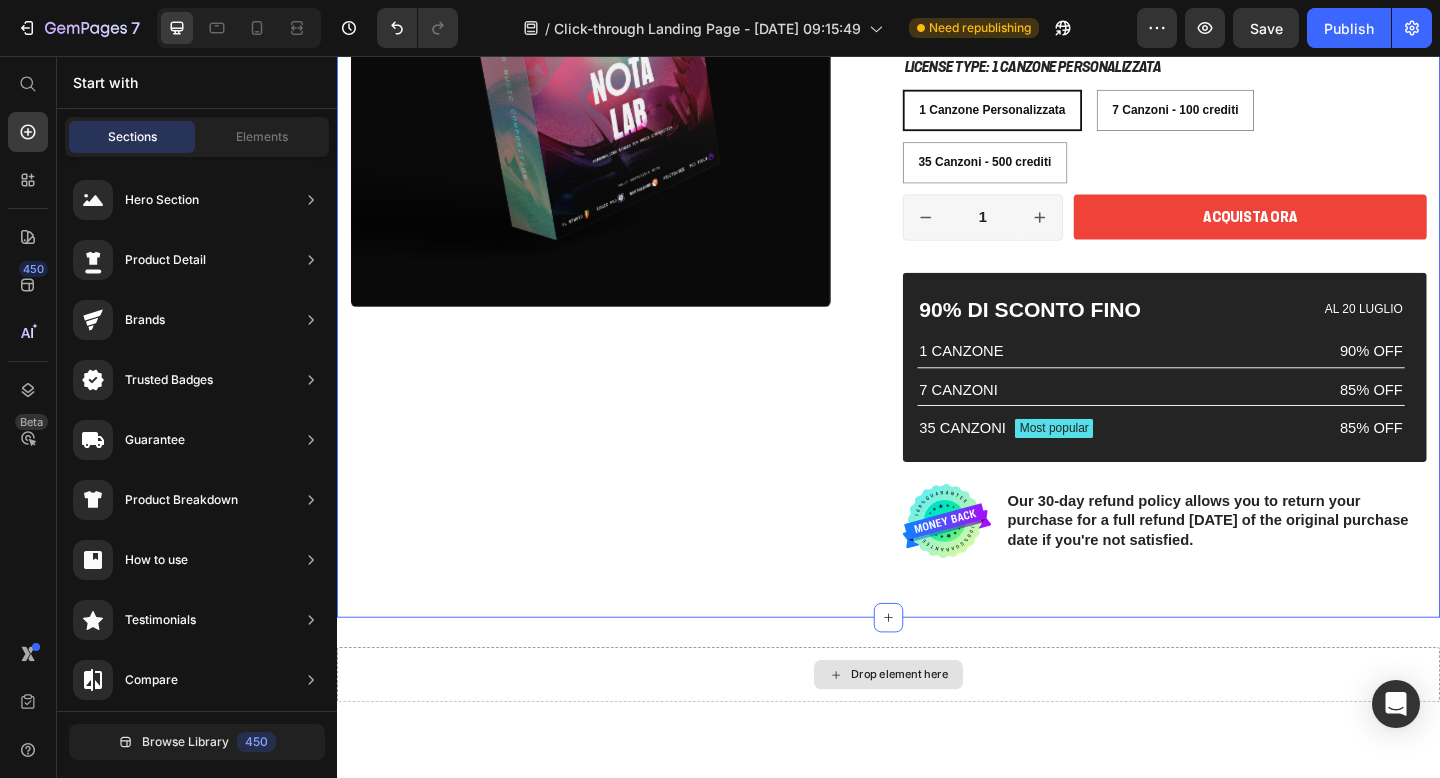 scroll, scrollTop: 3927, scrollLeft: 0, axis: vertical 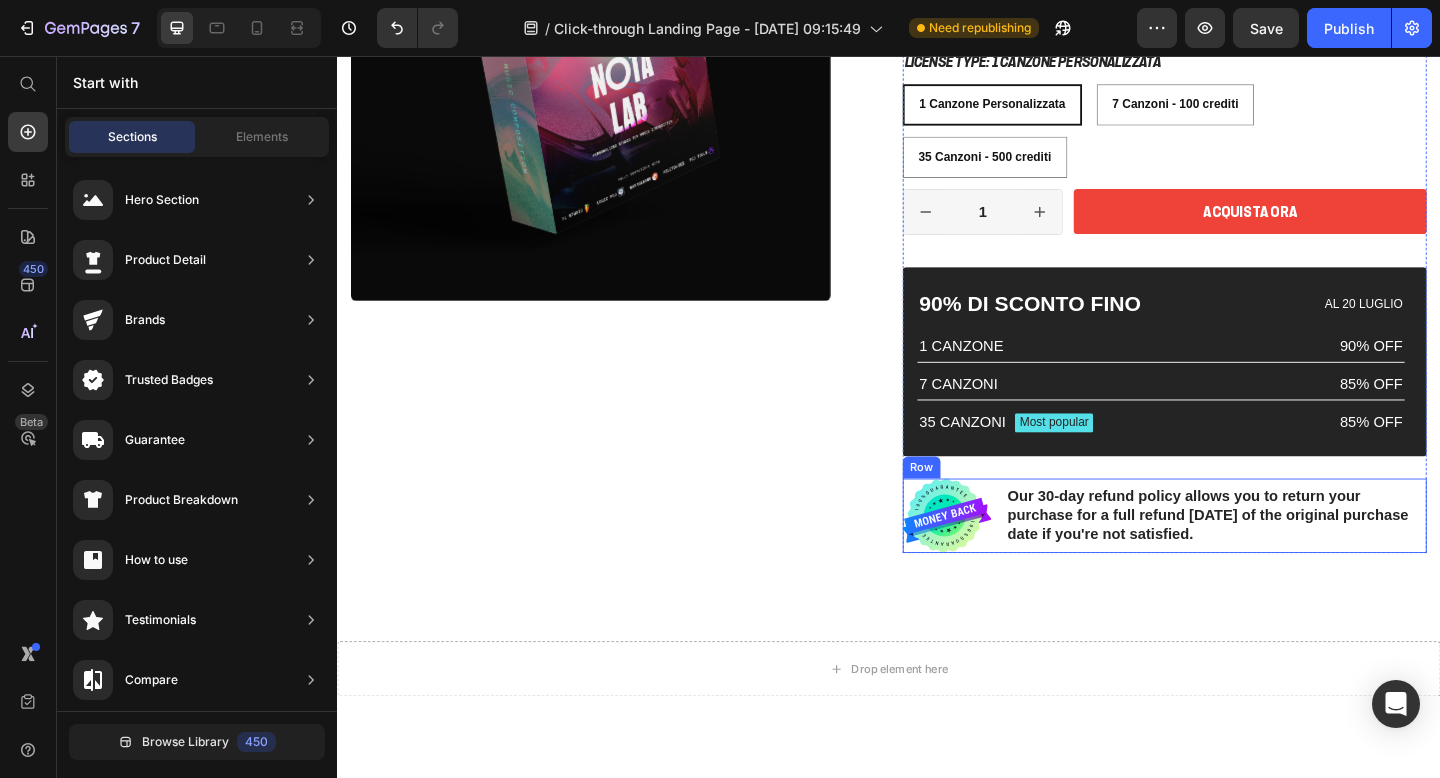 click on "Image Our 30-day refund policy allows you to return your purchase for a full refund within 30 days of the original purchase date if you're not satisfied. Text Block Row" at bounding box center (1237, 556) 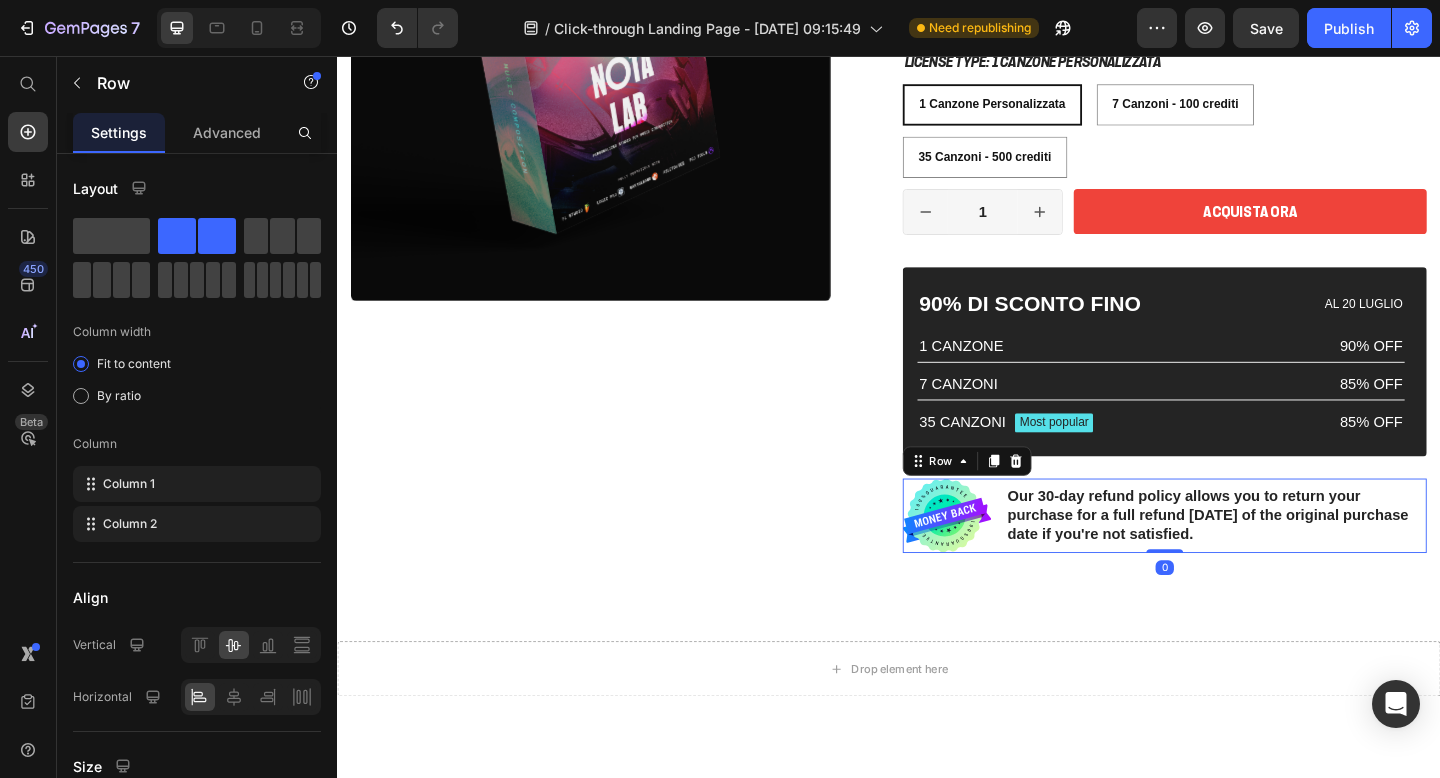 click 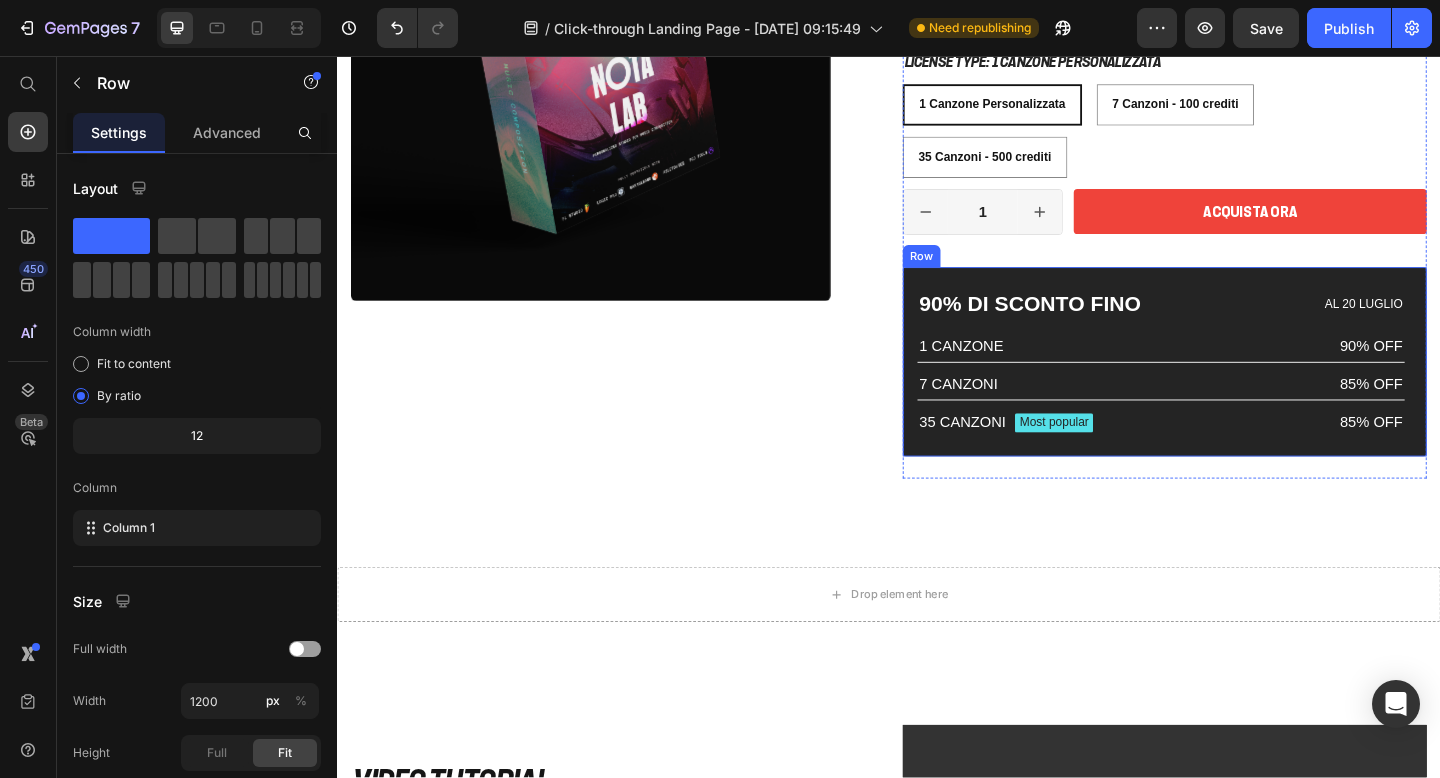 click on "90% DI SCONTO FINO  Text Block AL 20 LUGLIO Text Block Row 1 CANZONE Text Block 90% OFF Text Block Row 7 CANZONI Text Block 85% OFF Text Block Row 35 CANZONI Text Block Most popular Text Block Row 85% OFF Text Block Row Row" at bounding box center [1237, 389] 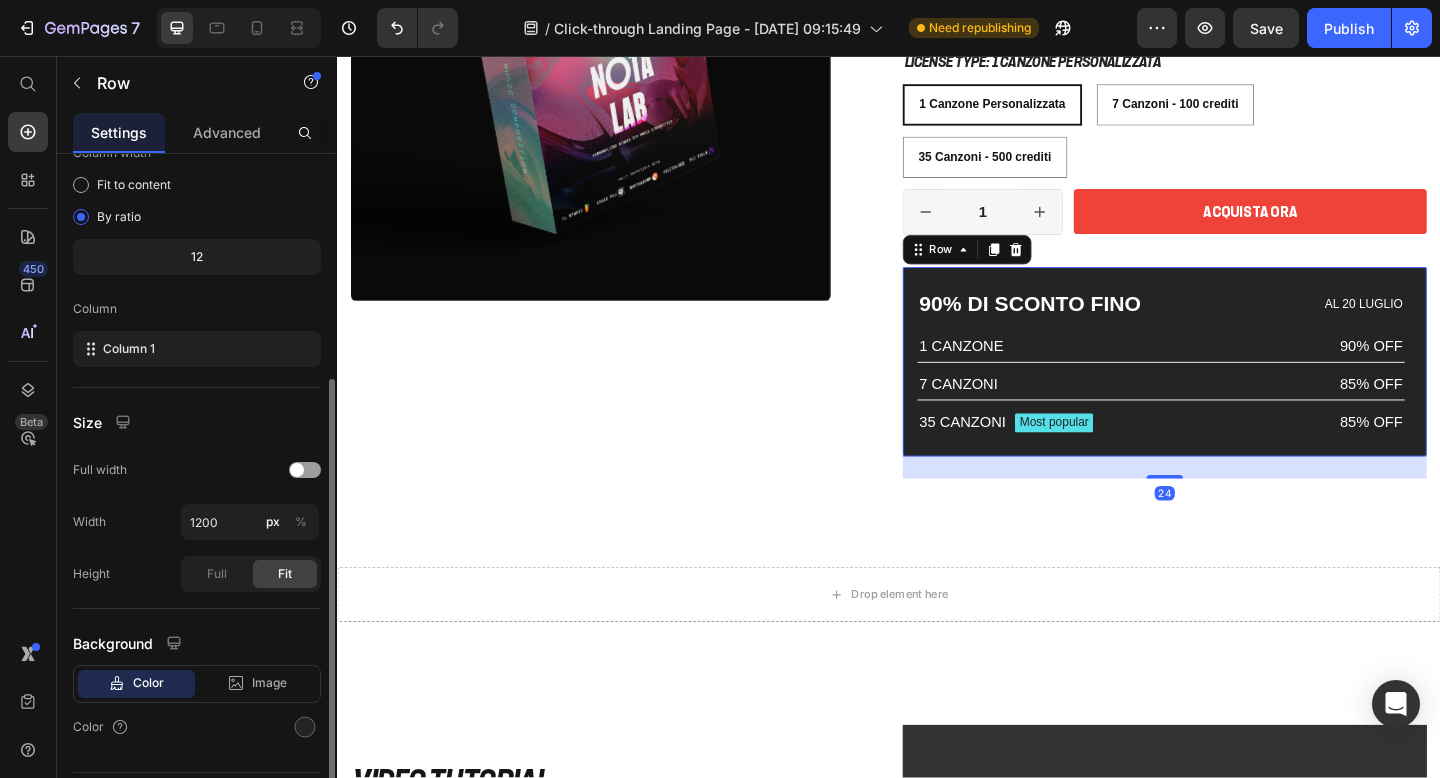 scroll, scrollTop: 231, scrollLeft: 0, axis: vertical 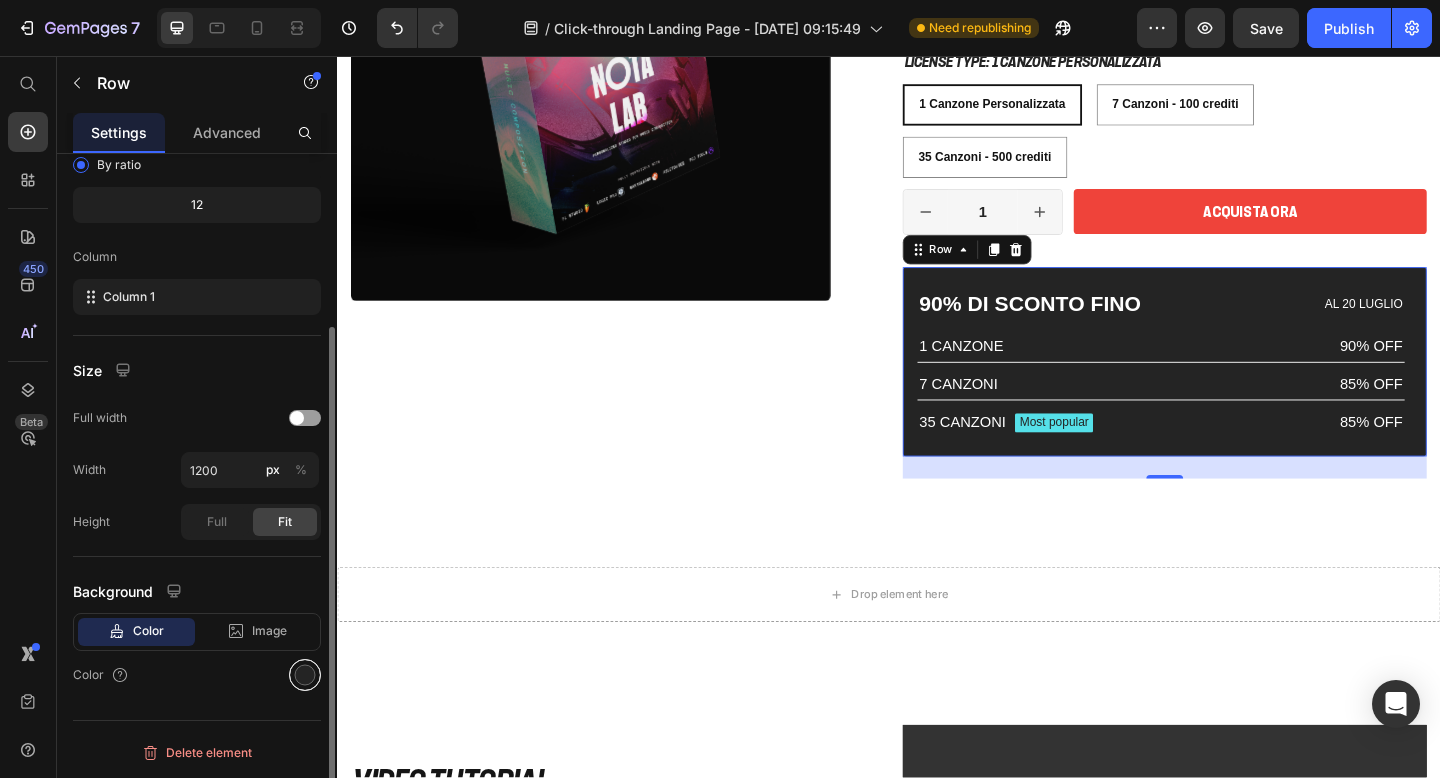 click at bounding box center [305, 675] 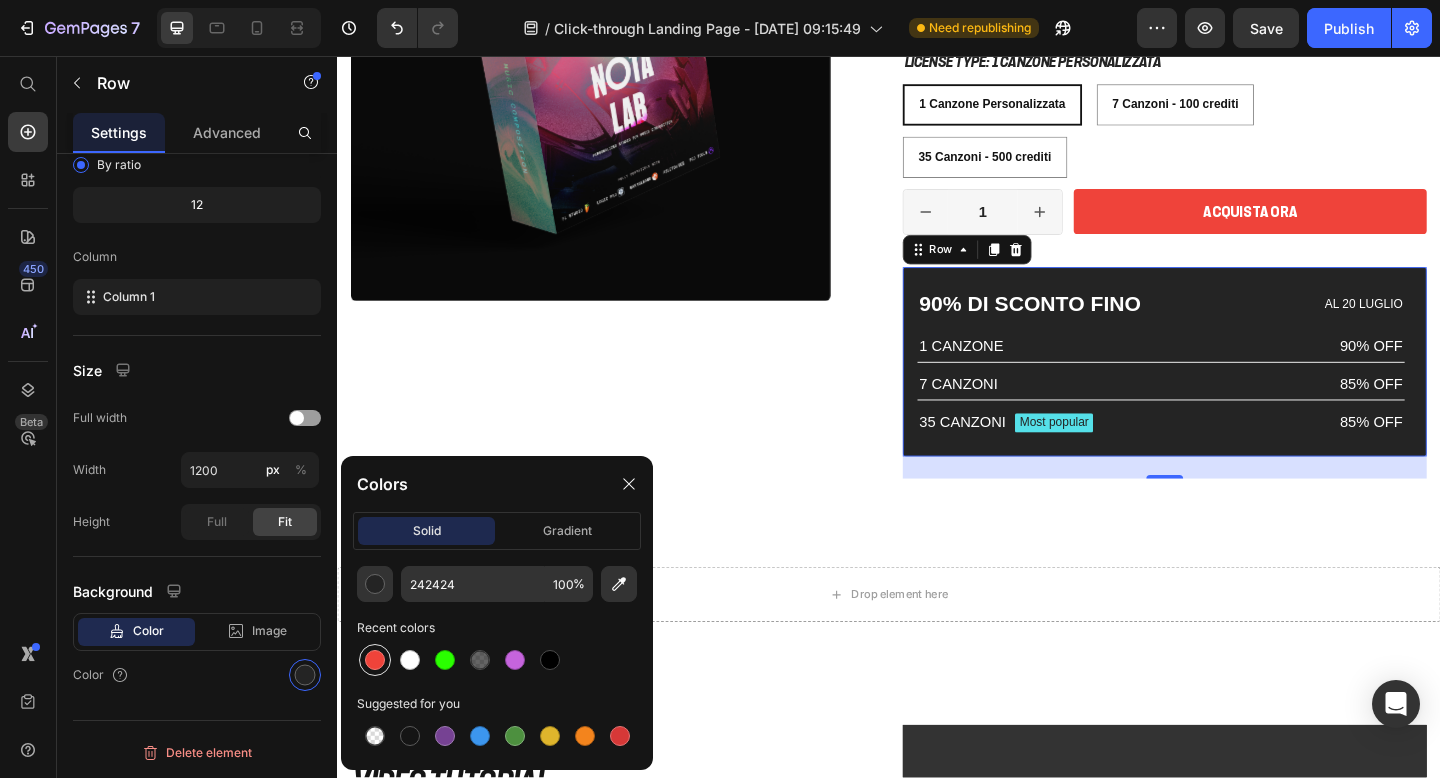click at bounding box center [375, 660] 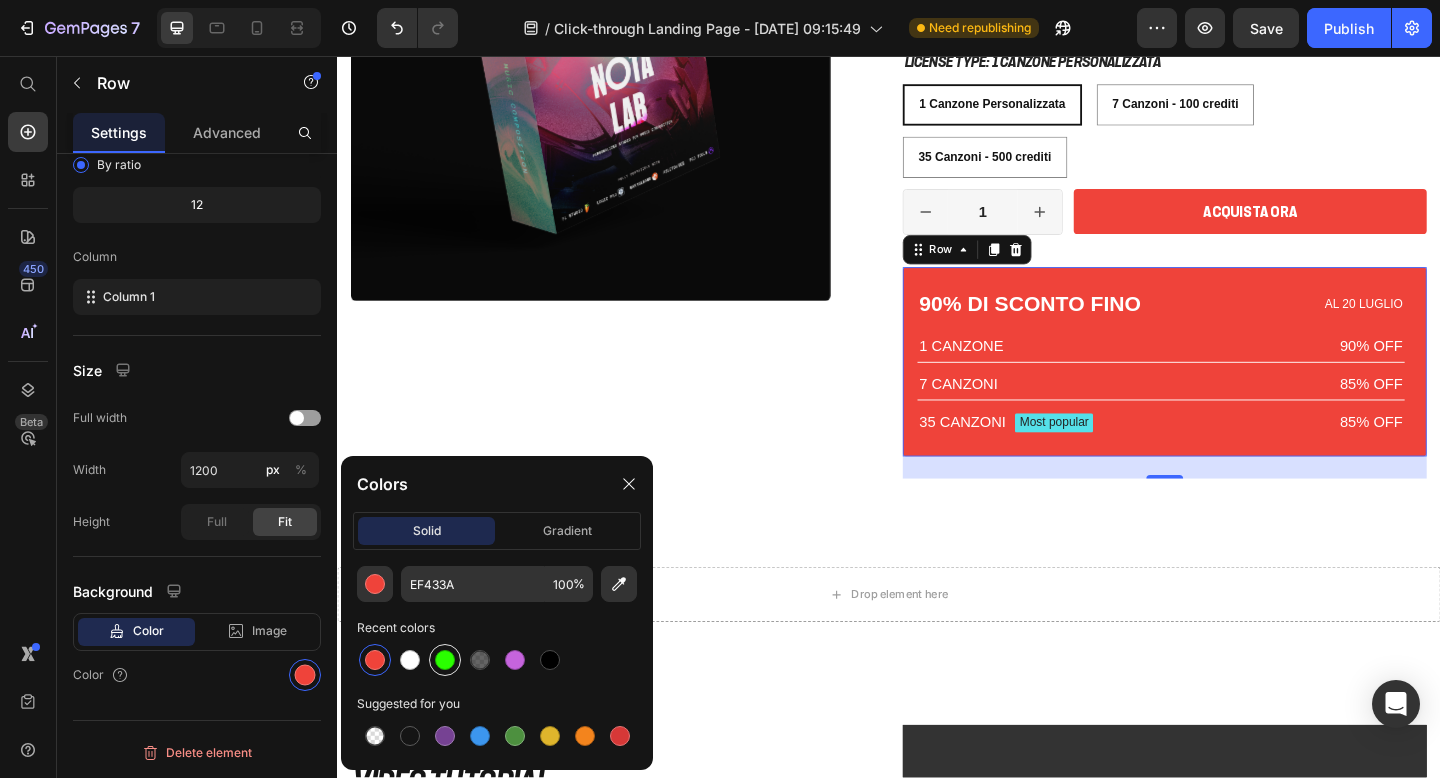 click at bounding box center [445, 660] 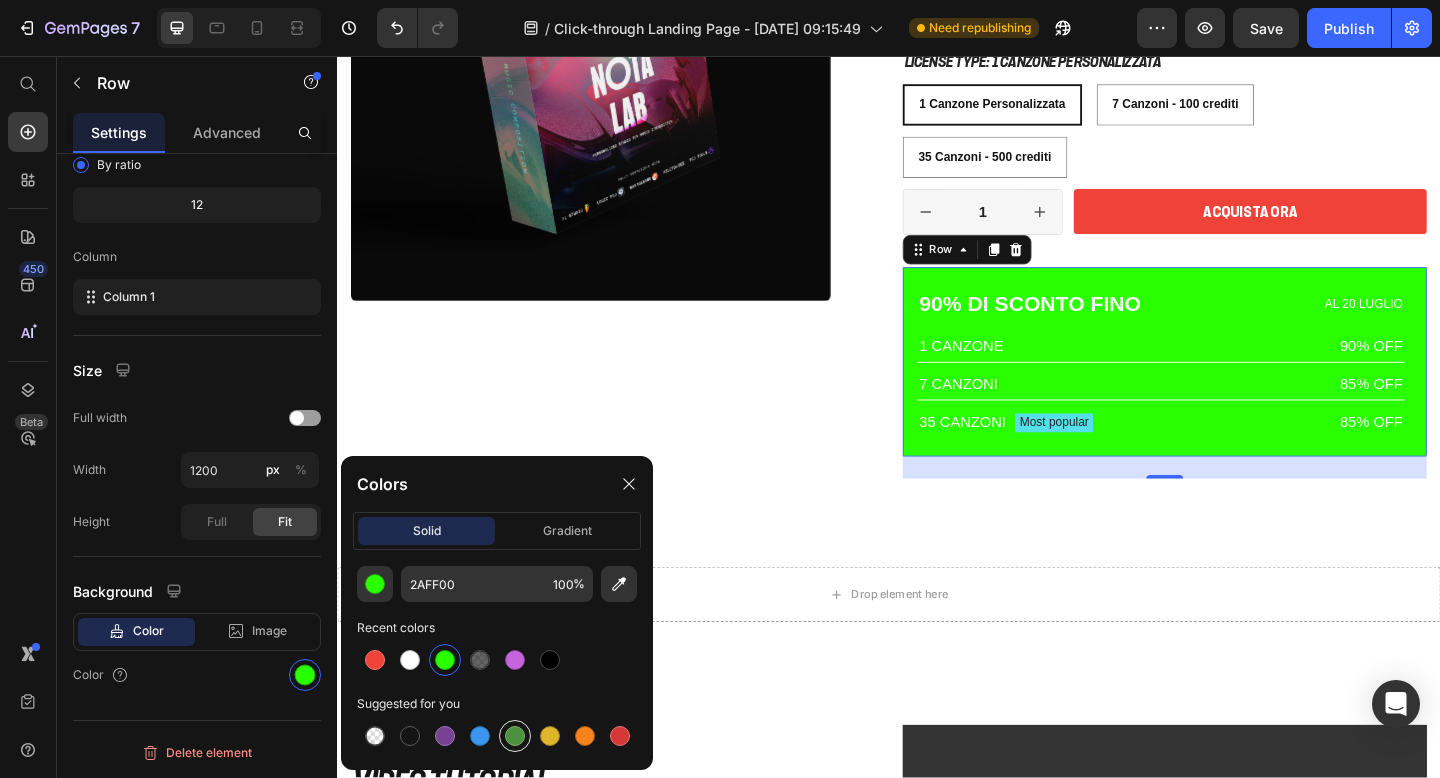 click at bounding box center (515, 736) 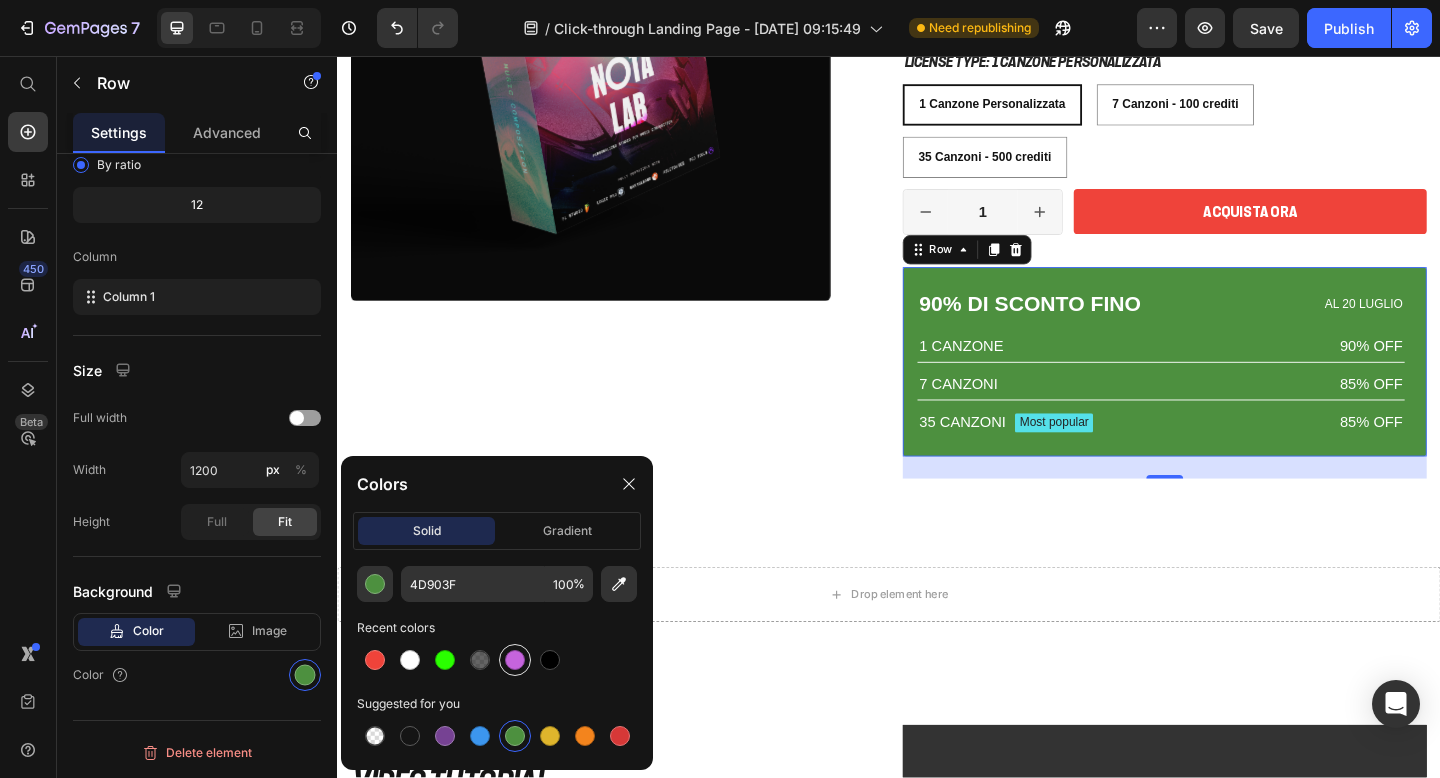 click at bounding box center [515, 660] 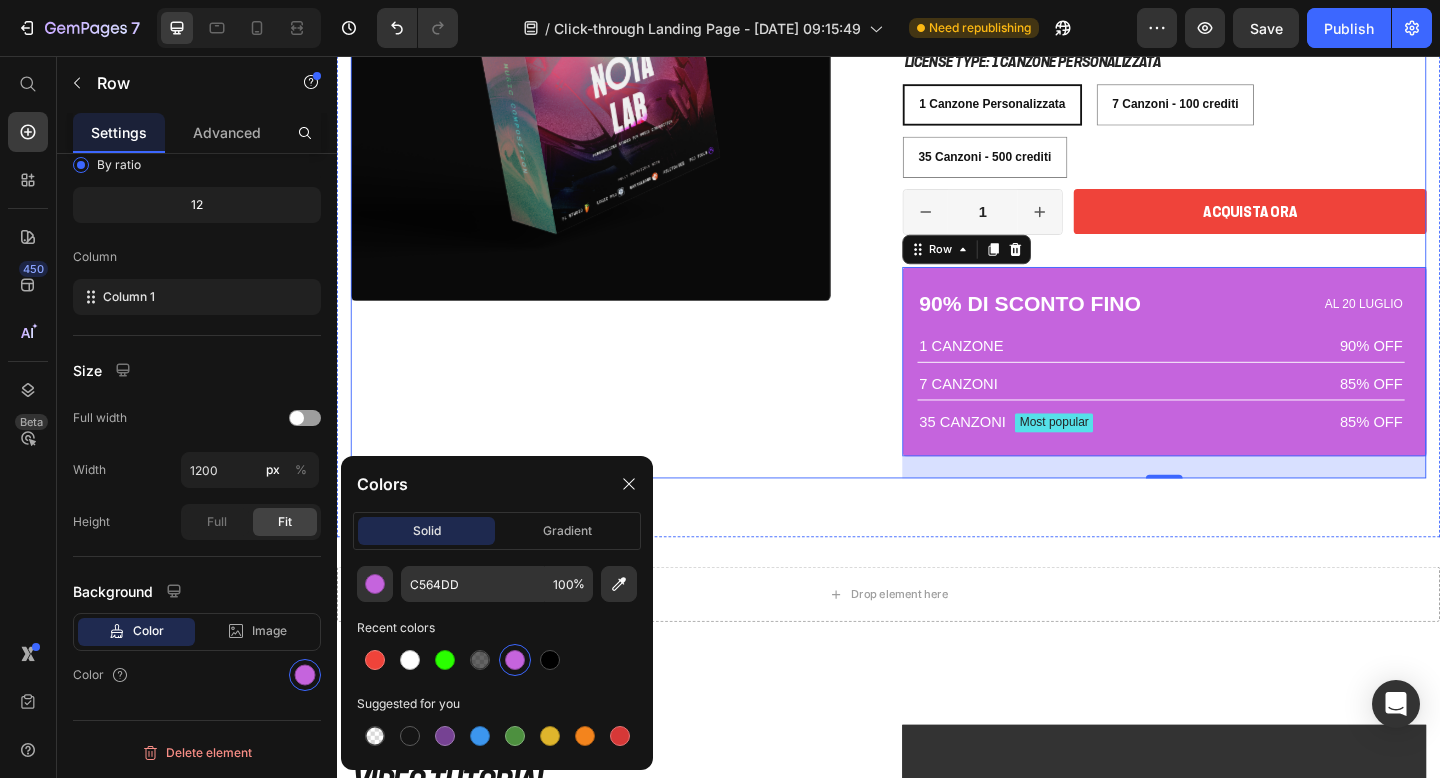 click on "Product Images" at bounding box center (637, 158) 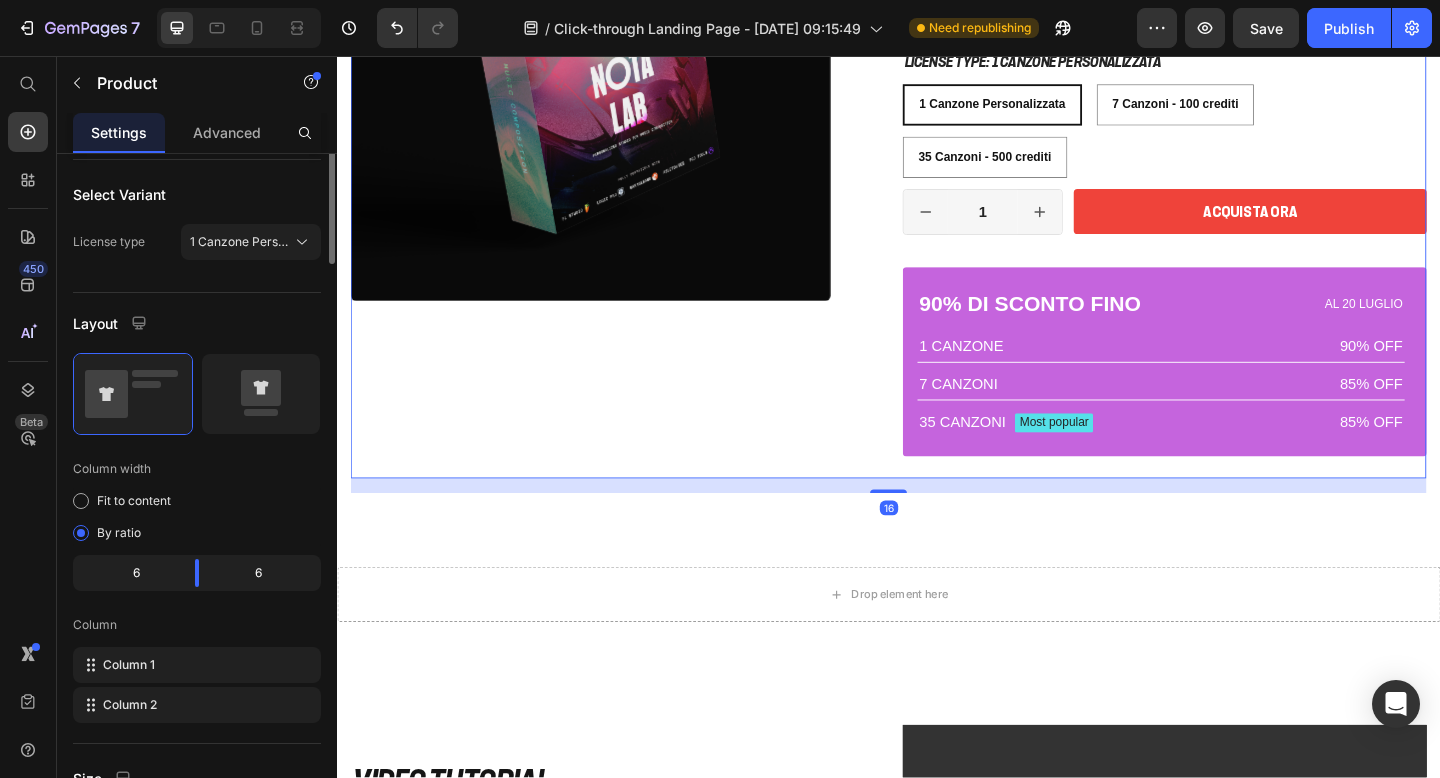 scroll, scrollTop: 0, scrollLeft: 0, axis: both 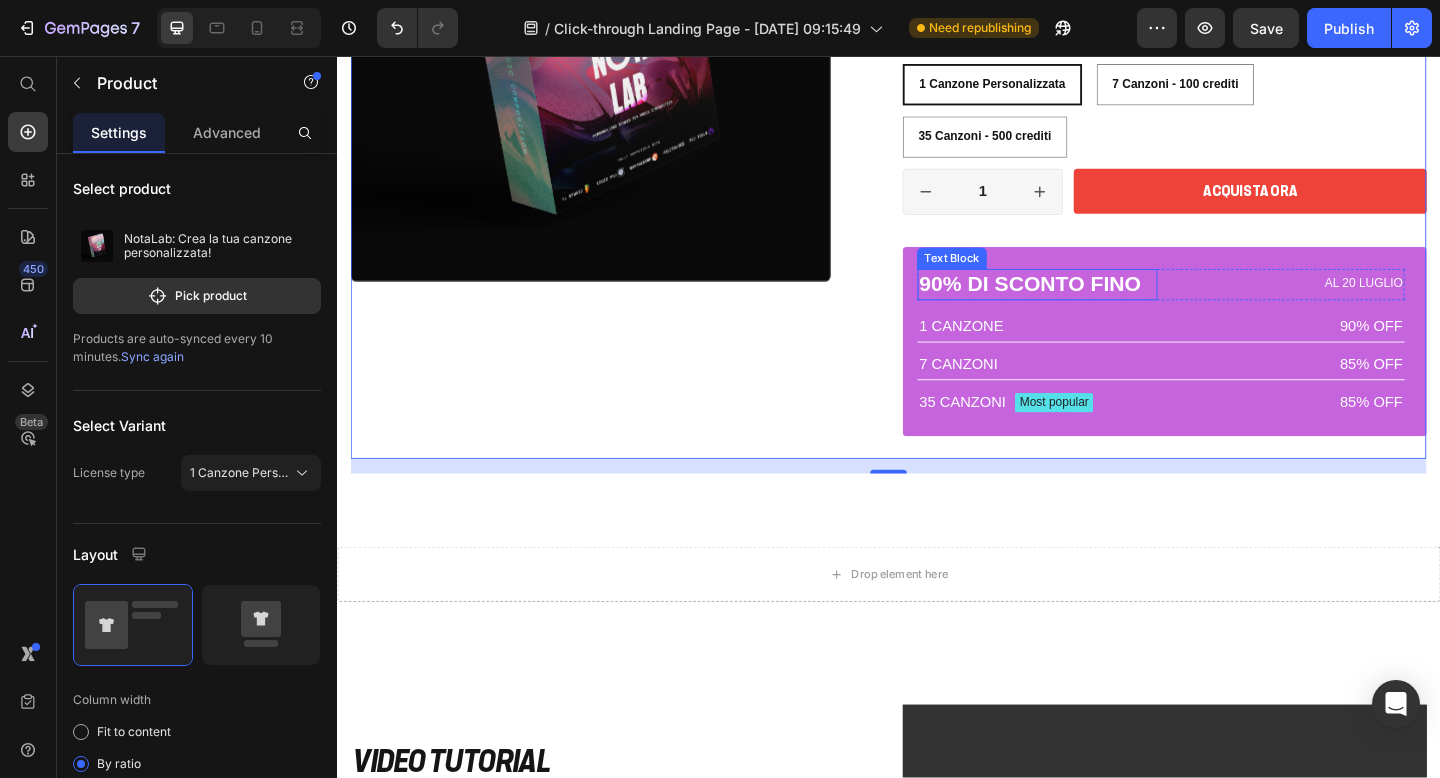 click on "90% DI SCONTO FINO" at bounding box center (1098, 305) 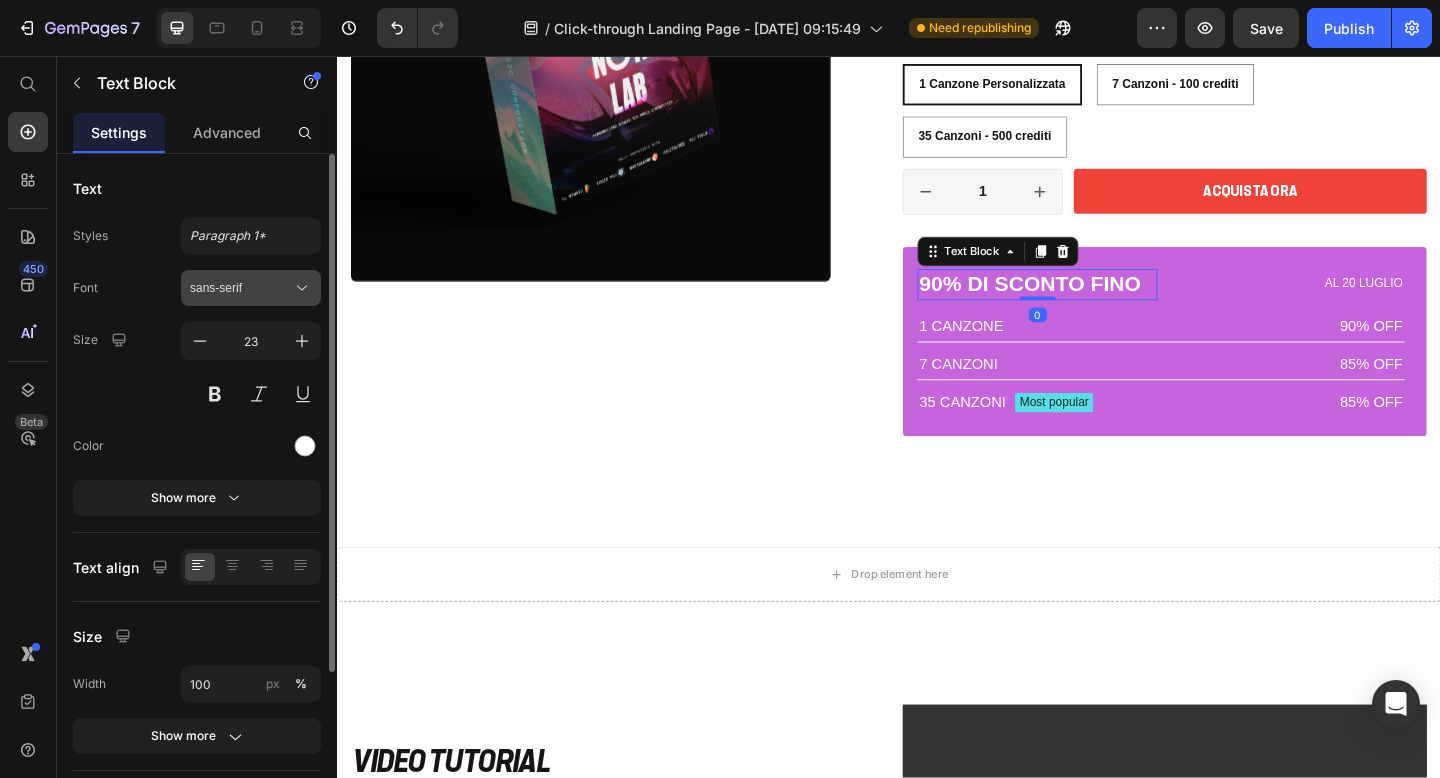 click on "sans-serif" at bounding box center (241, 288) 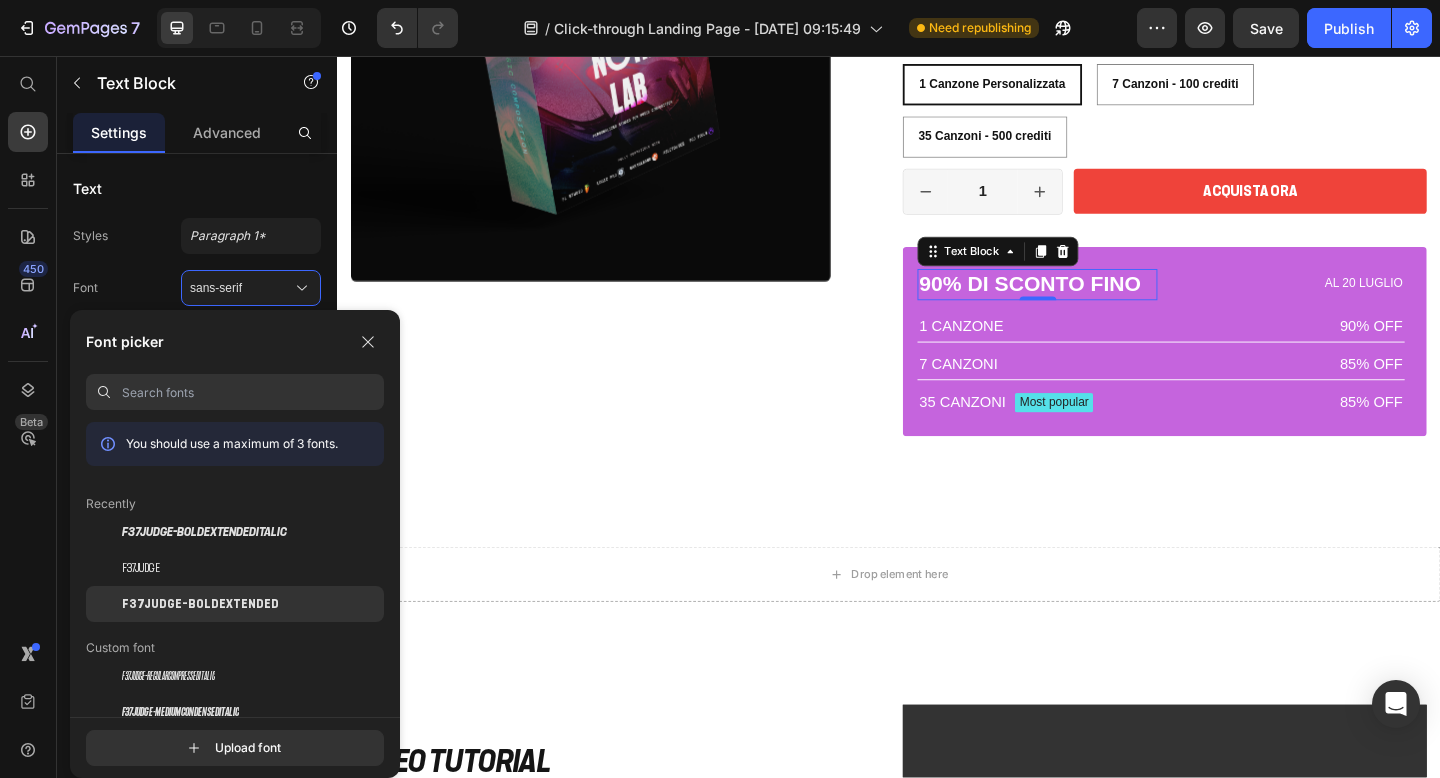 click on "F37Judge-BoldExtended" 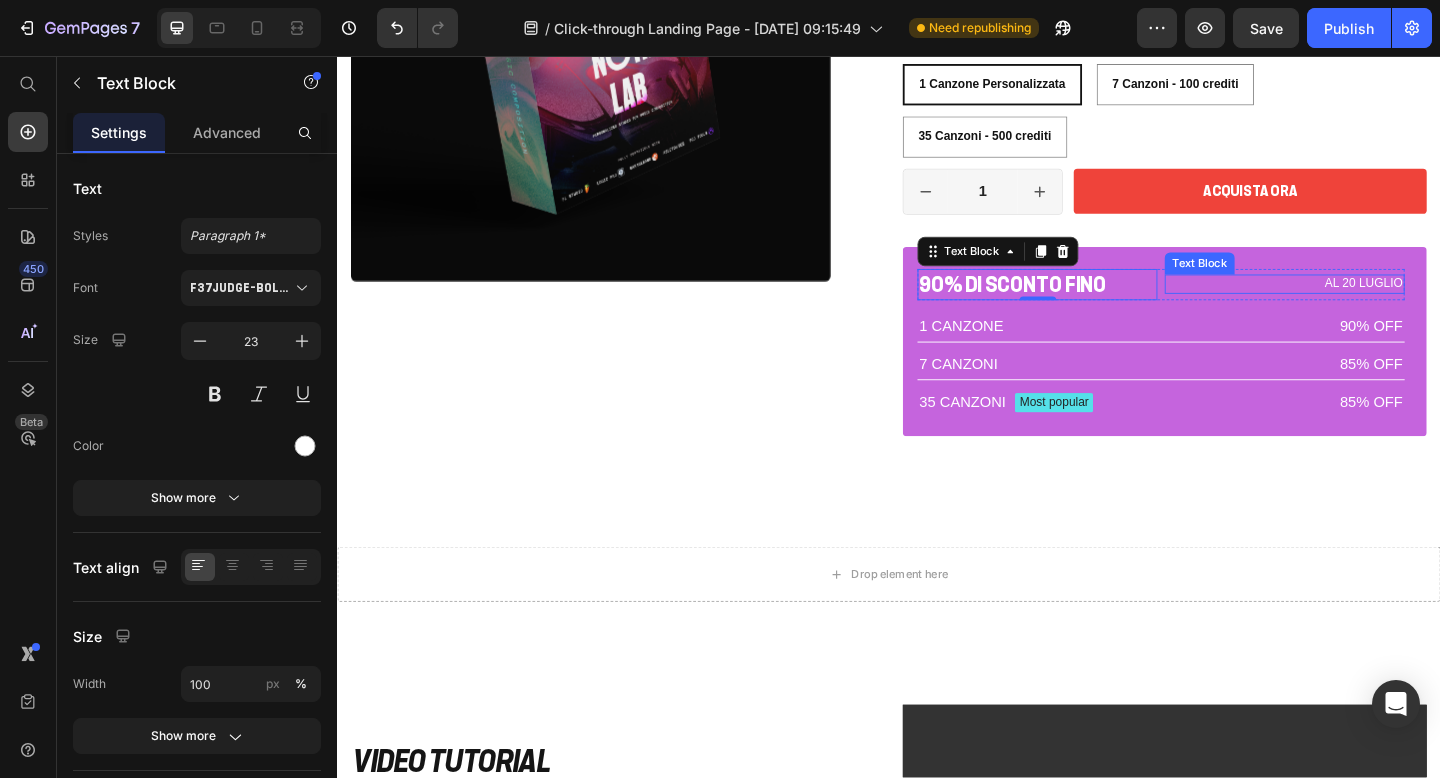 click on "AL 20 LUGLIO" at bounding box center [1367, 304] 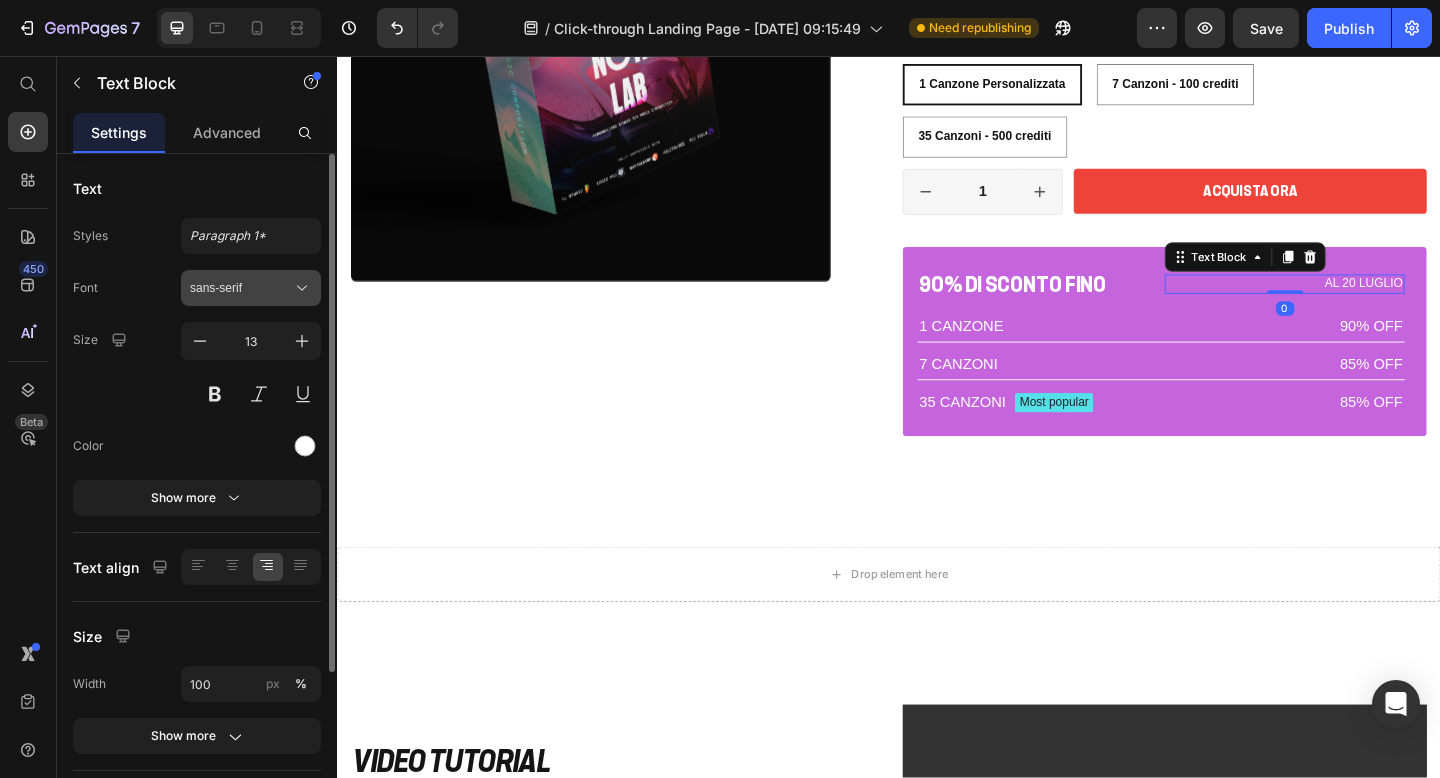 click 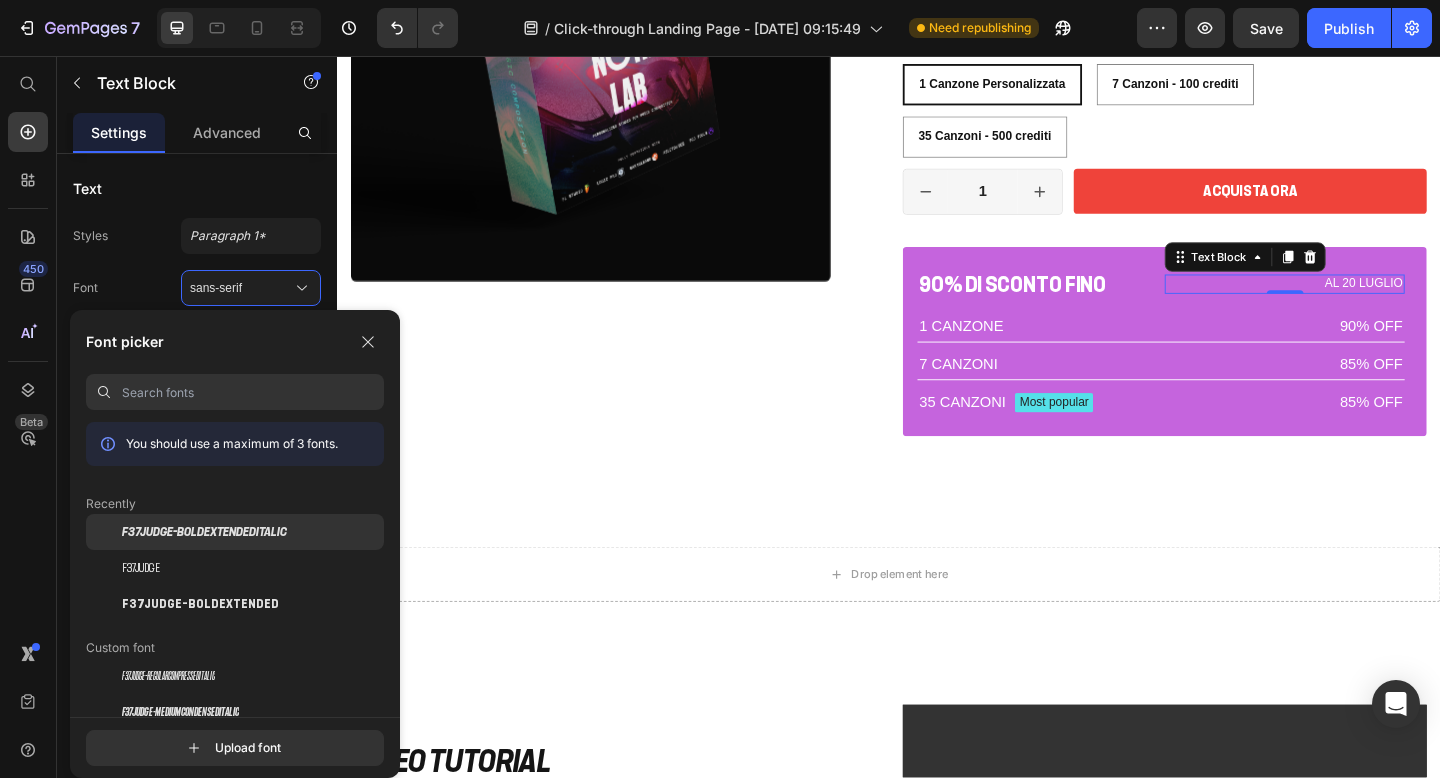 click on "F37Judge-BoldExtendedItalic" at bounding box center [204, 532] 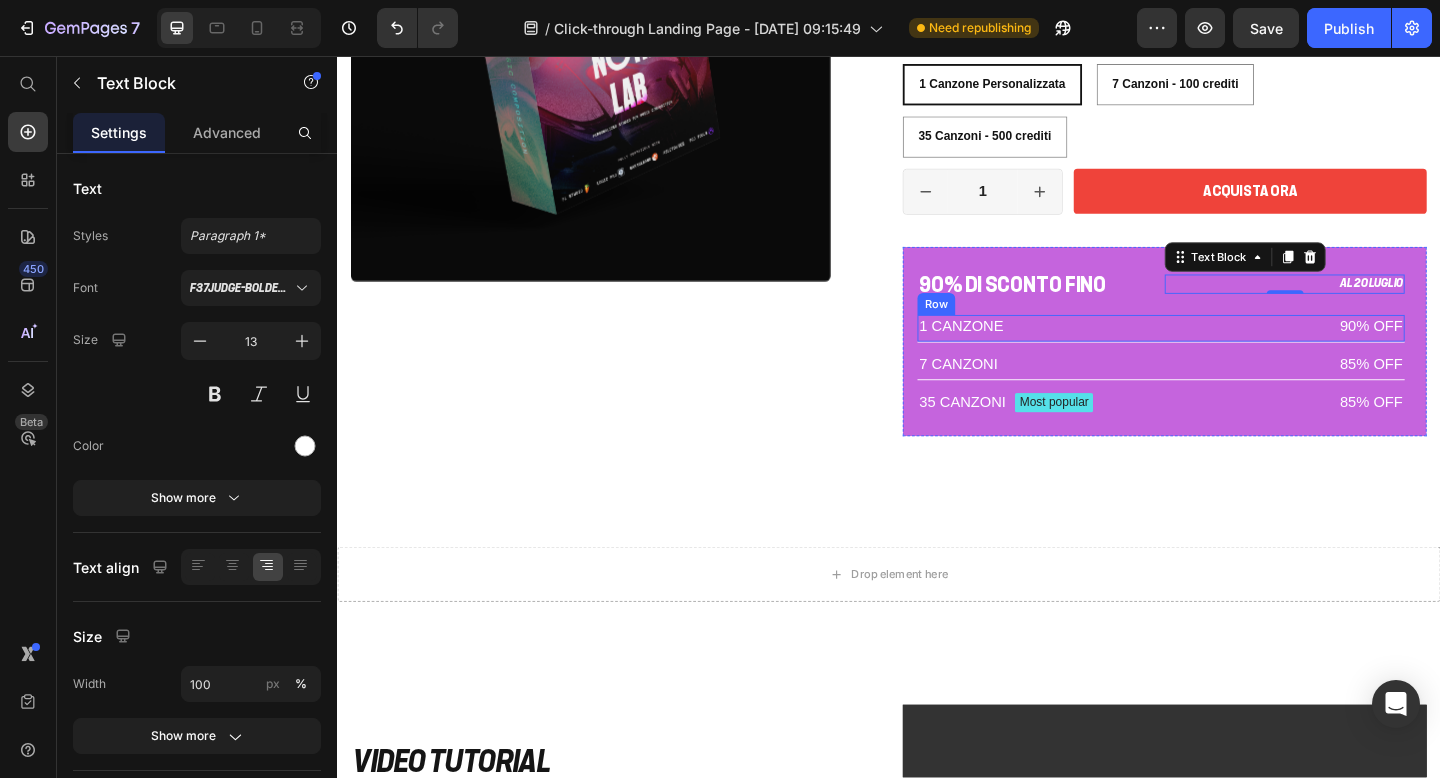 click on "1 CANZONE" at bounding box center [1098, 350] 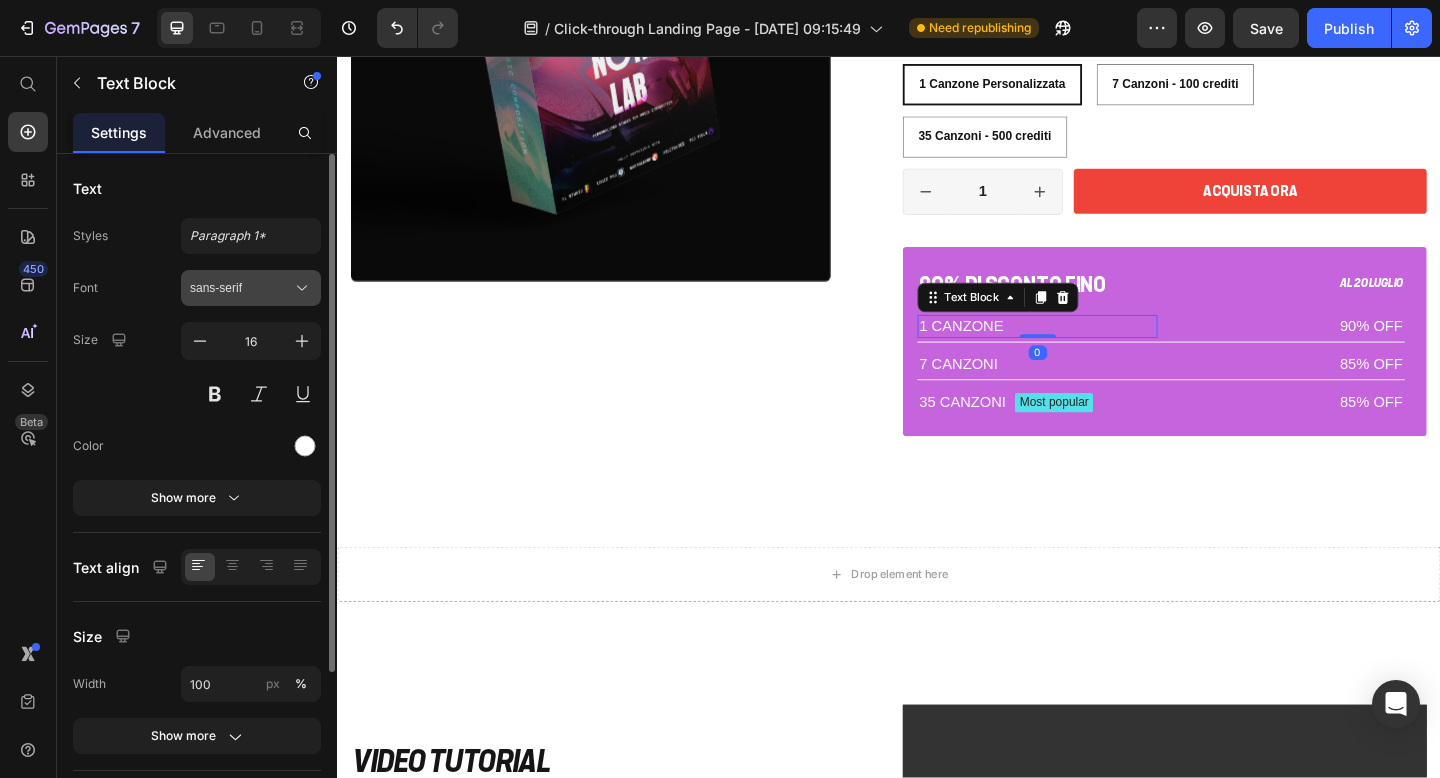 click on "sans-serif" at bounding box center [241, 288] 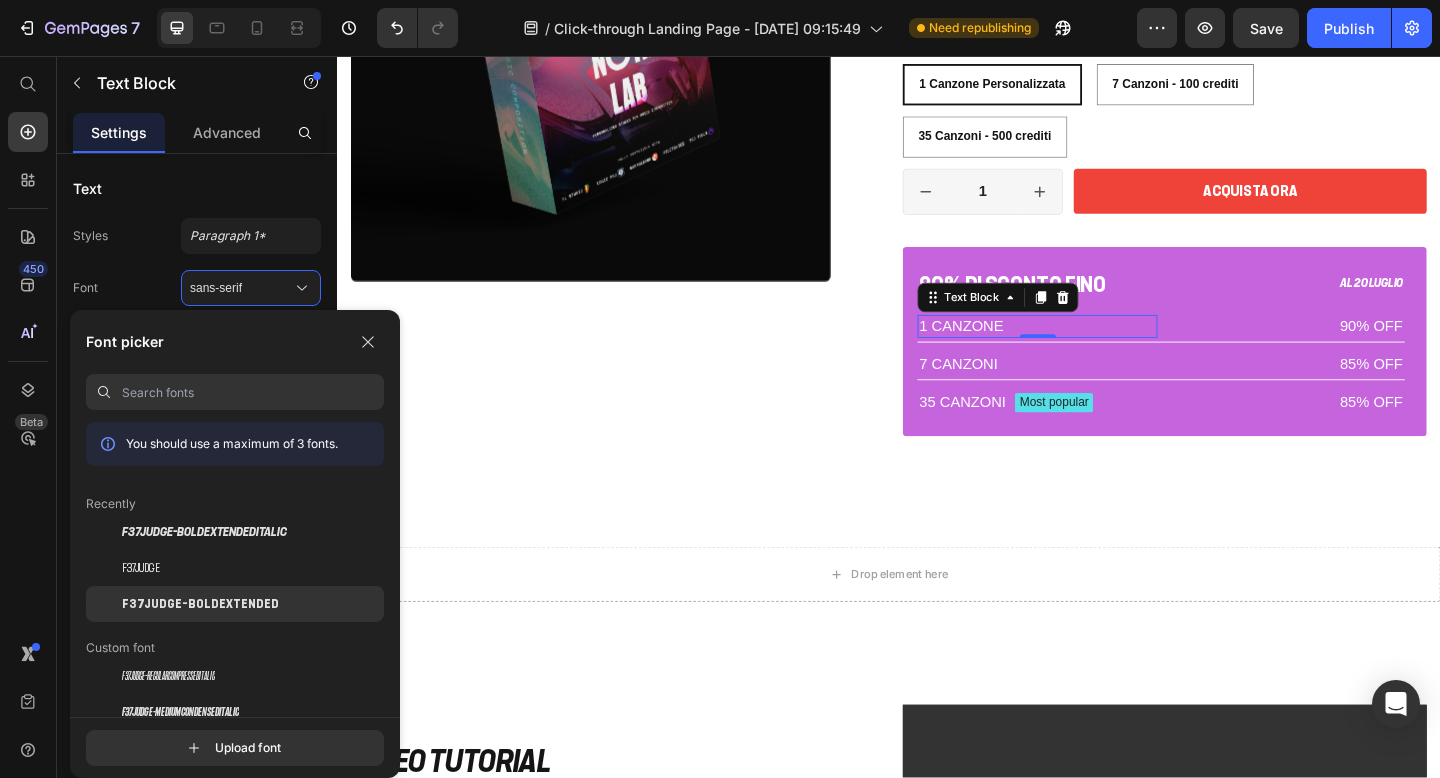 click on "F37Judge-BoldExtended" at bounding box center (200, 604) 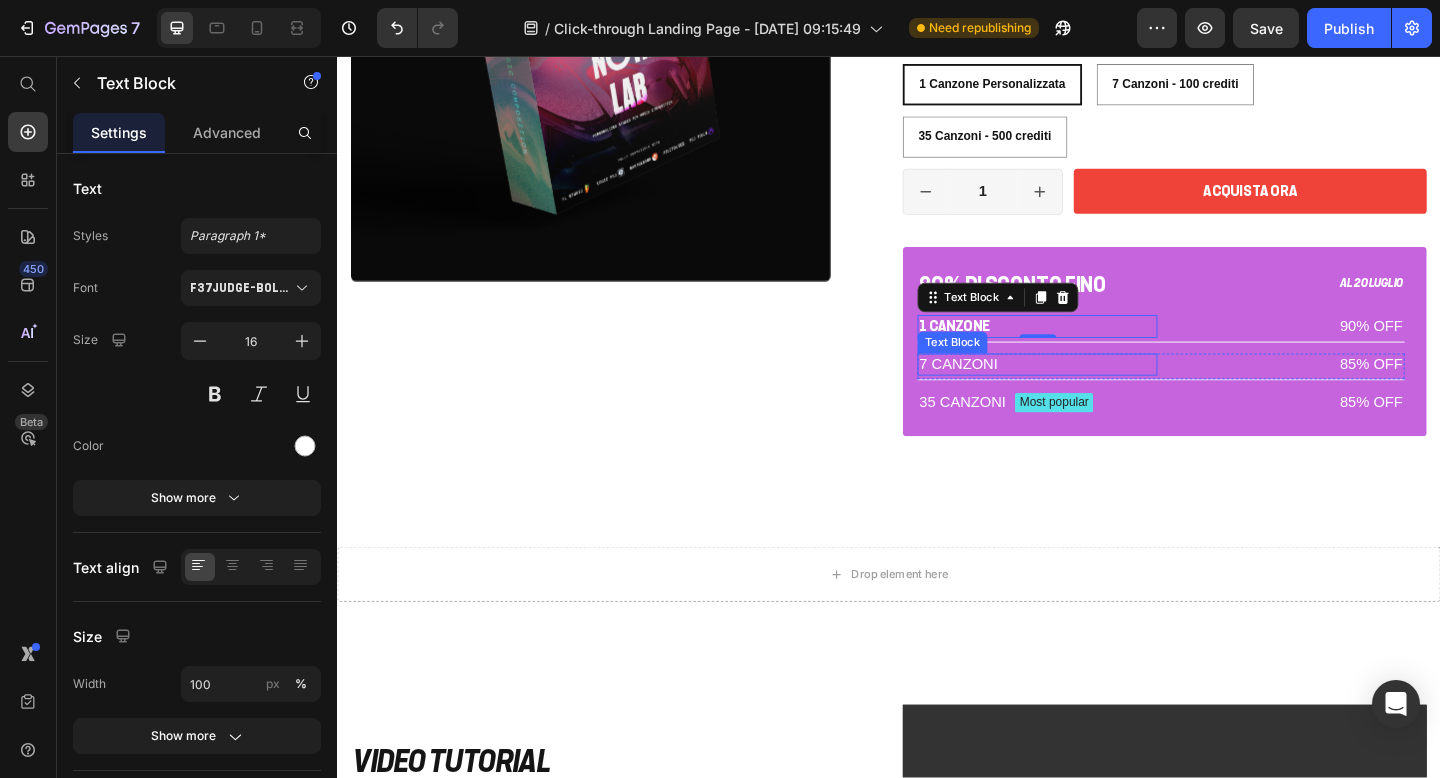 click on "7 CANZONI" at bounding box center [1098, 392] 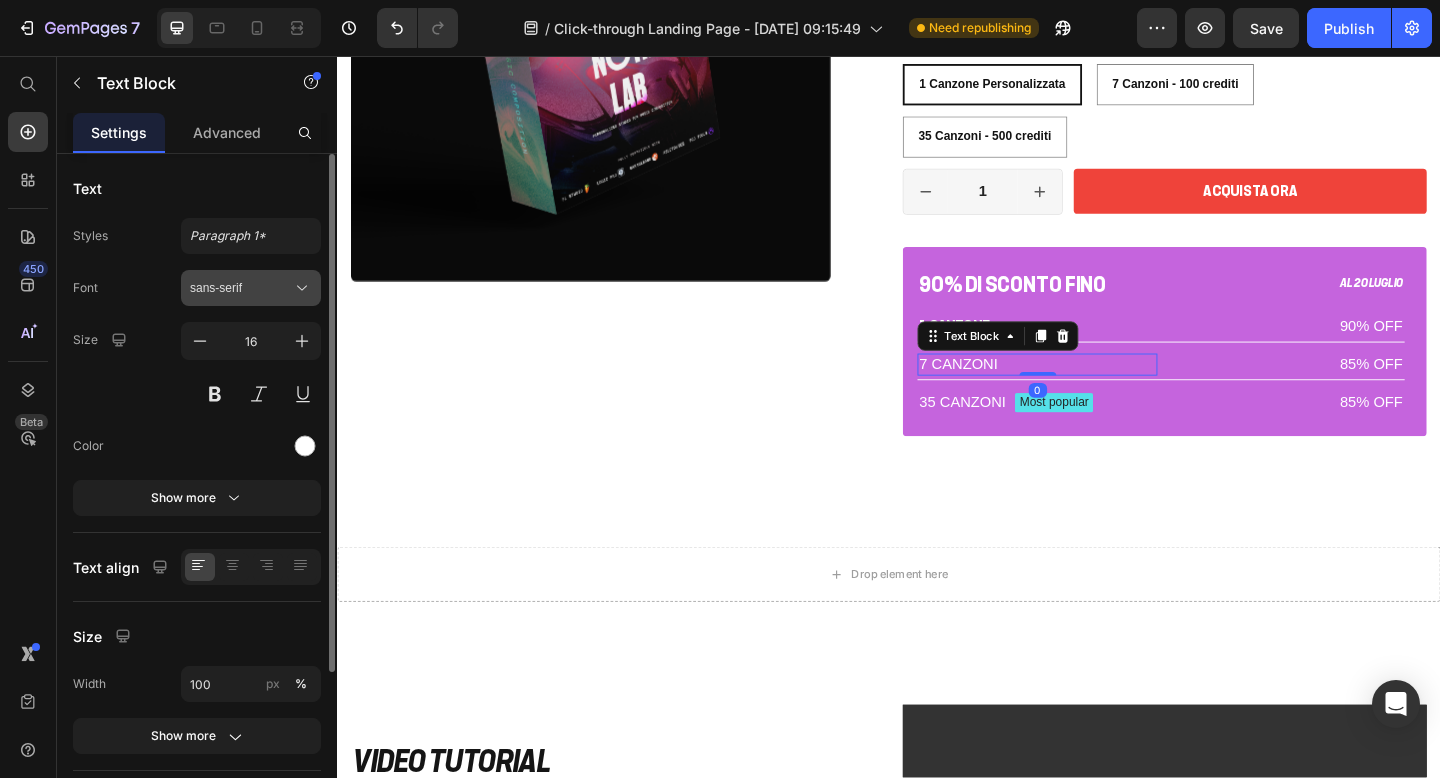 click on "sans-serif" at bounding box center [241, 288] 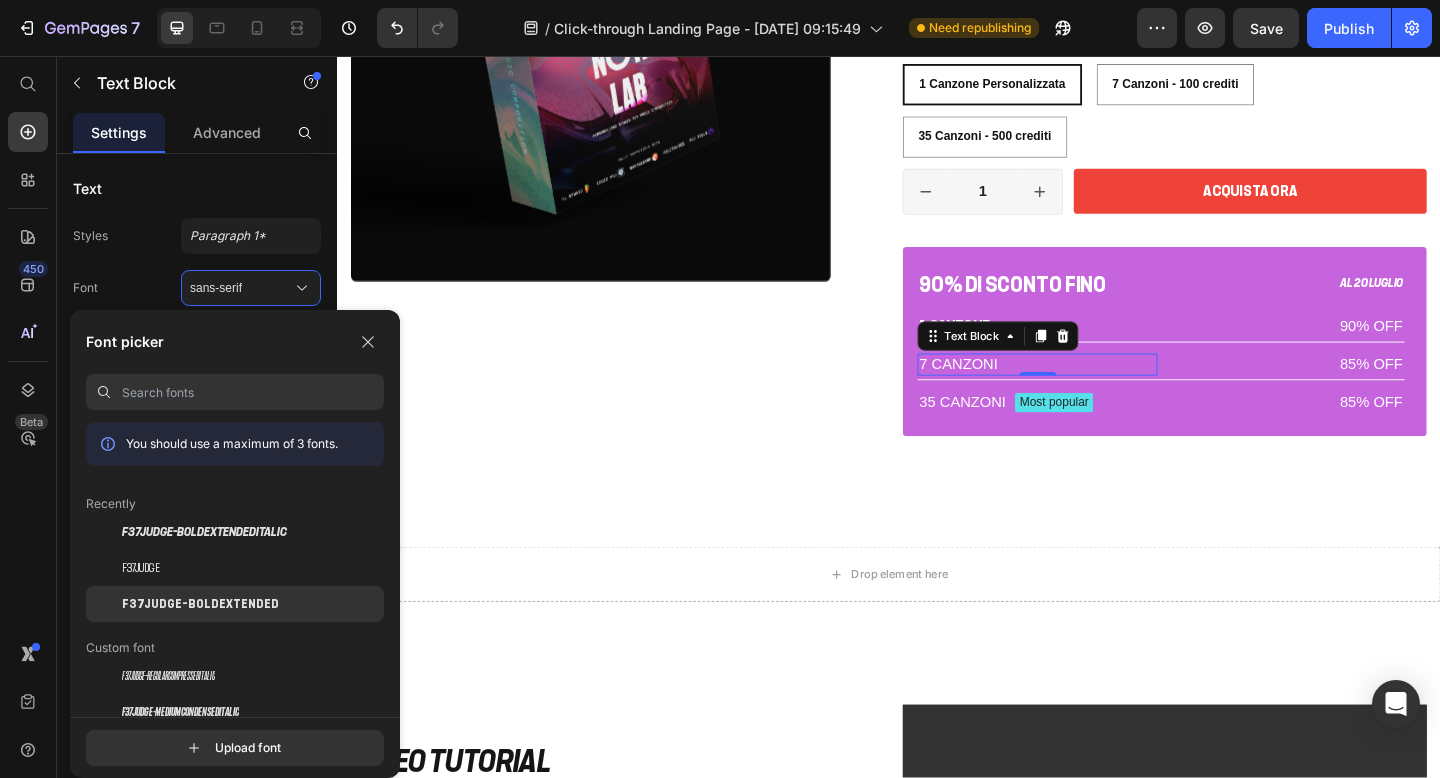 click on "F37Judge-BoldExtended" at bounding box center [200, 604] 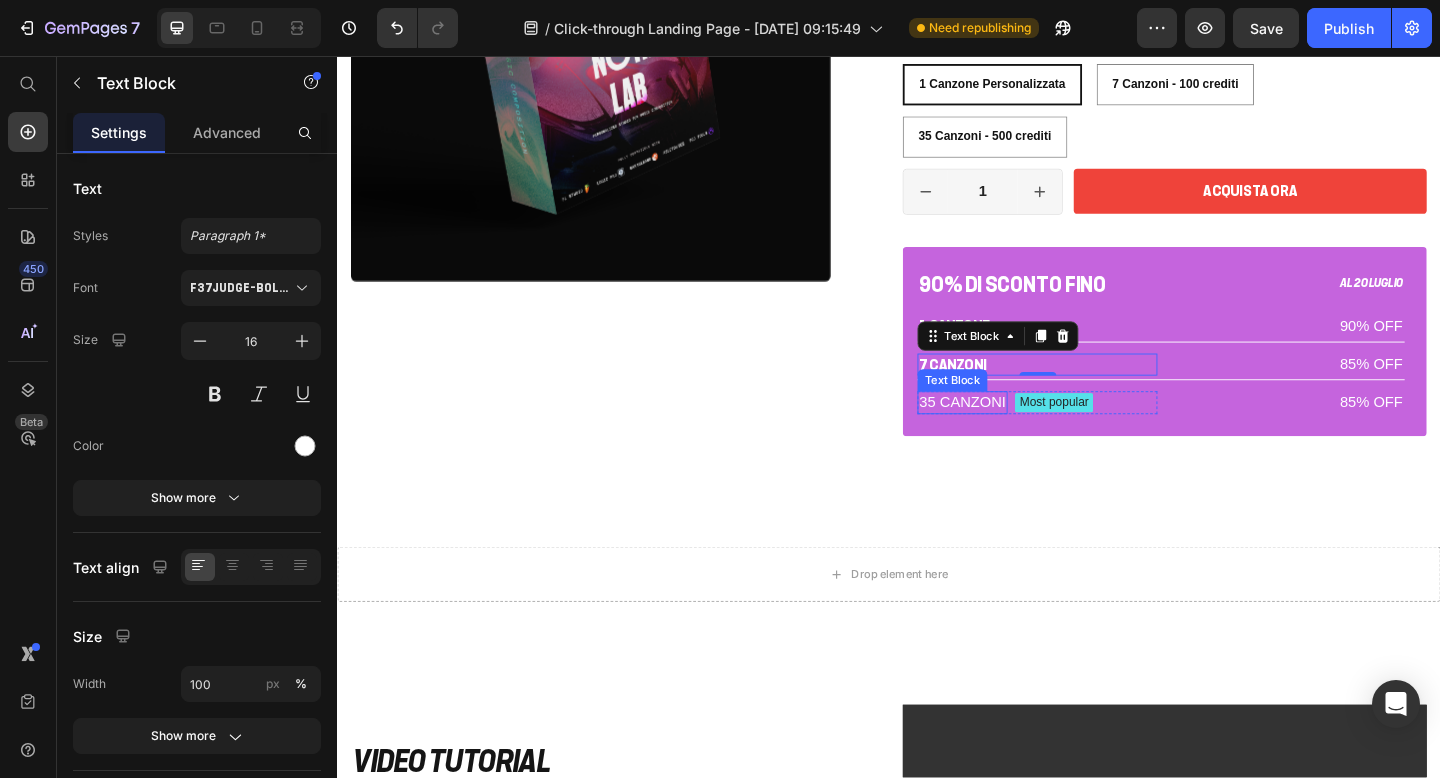 click on "35 CANZONI" at bounding box center [1017, 433] 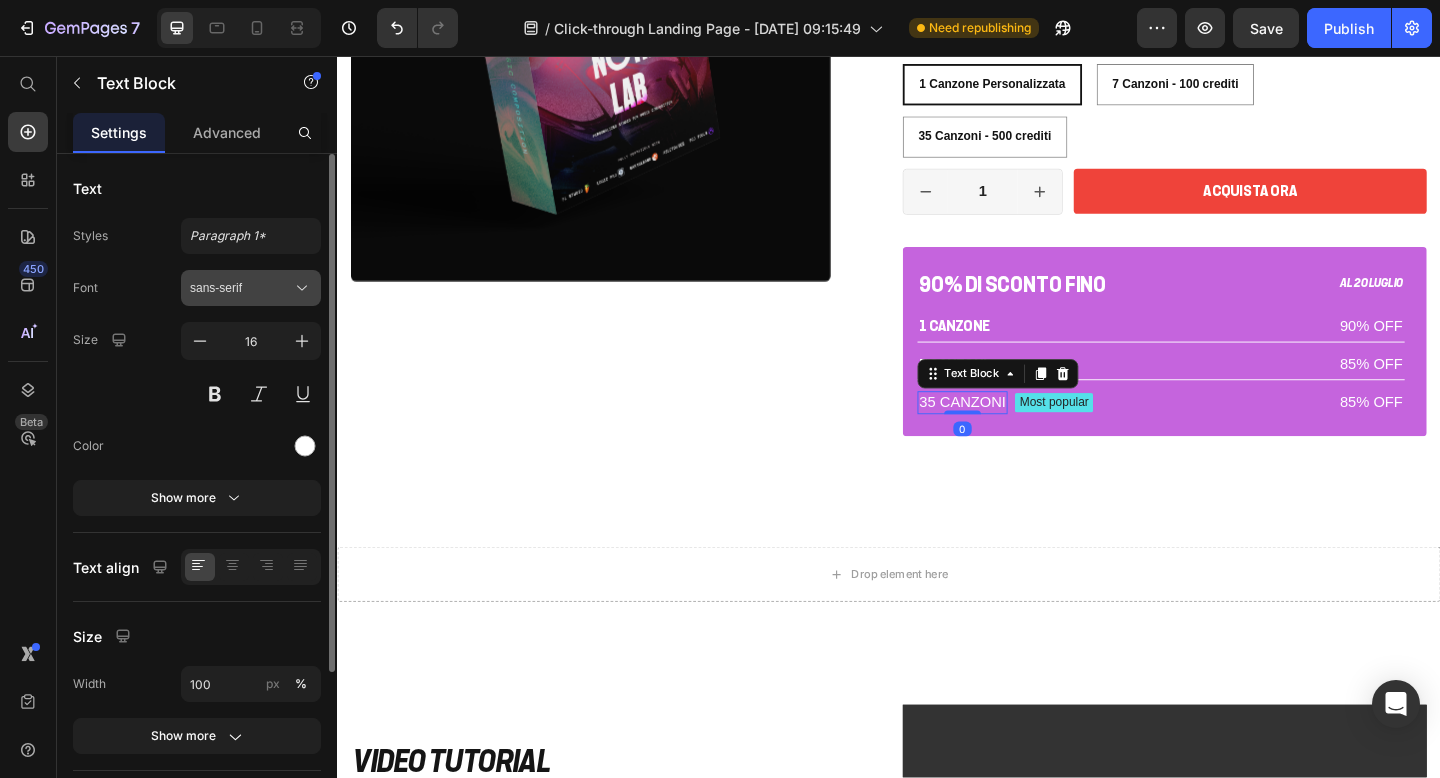 click on "sans-serif" at bounding box center [241, 288] 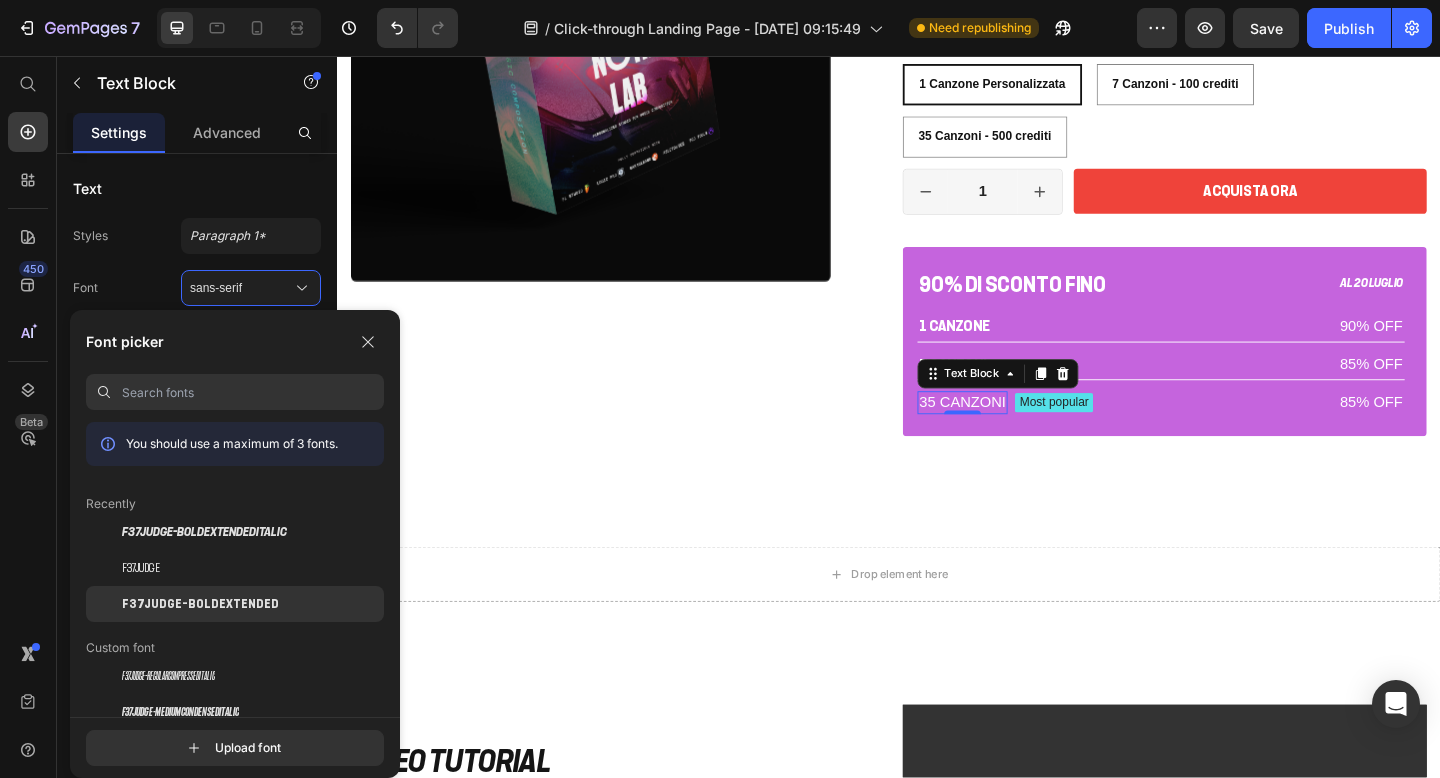 click on "F37Judge-BoldExtended" 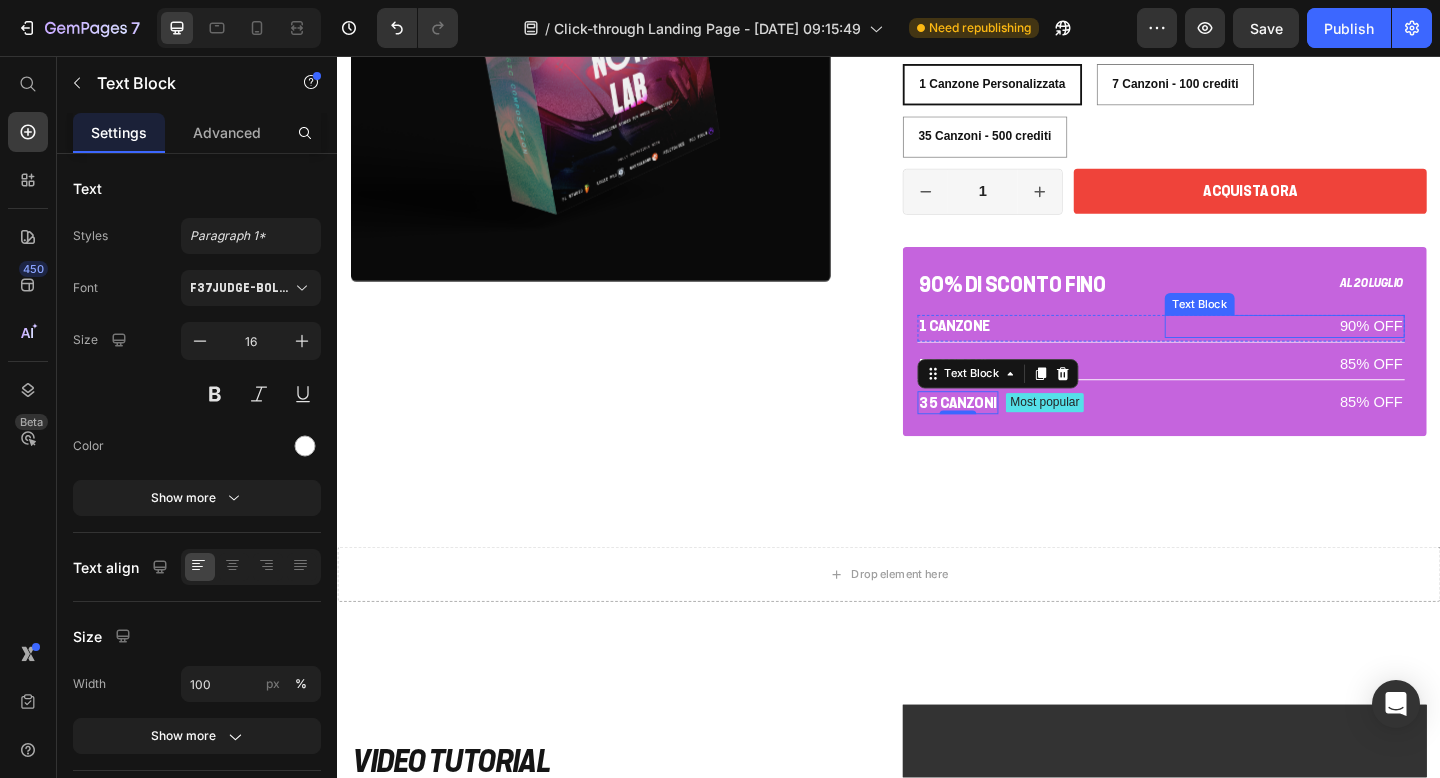click on "90% OFF" at bounding box center (1367, 350) 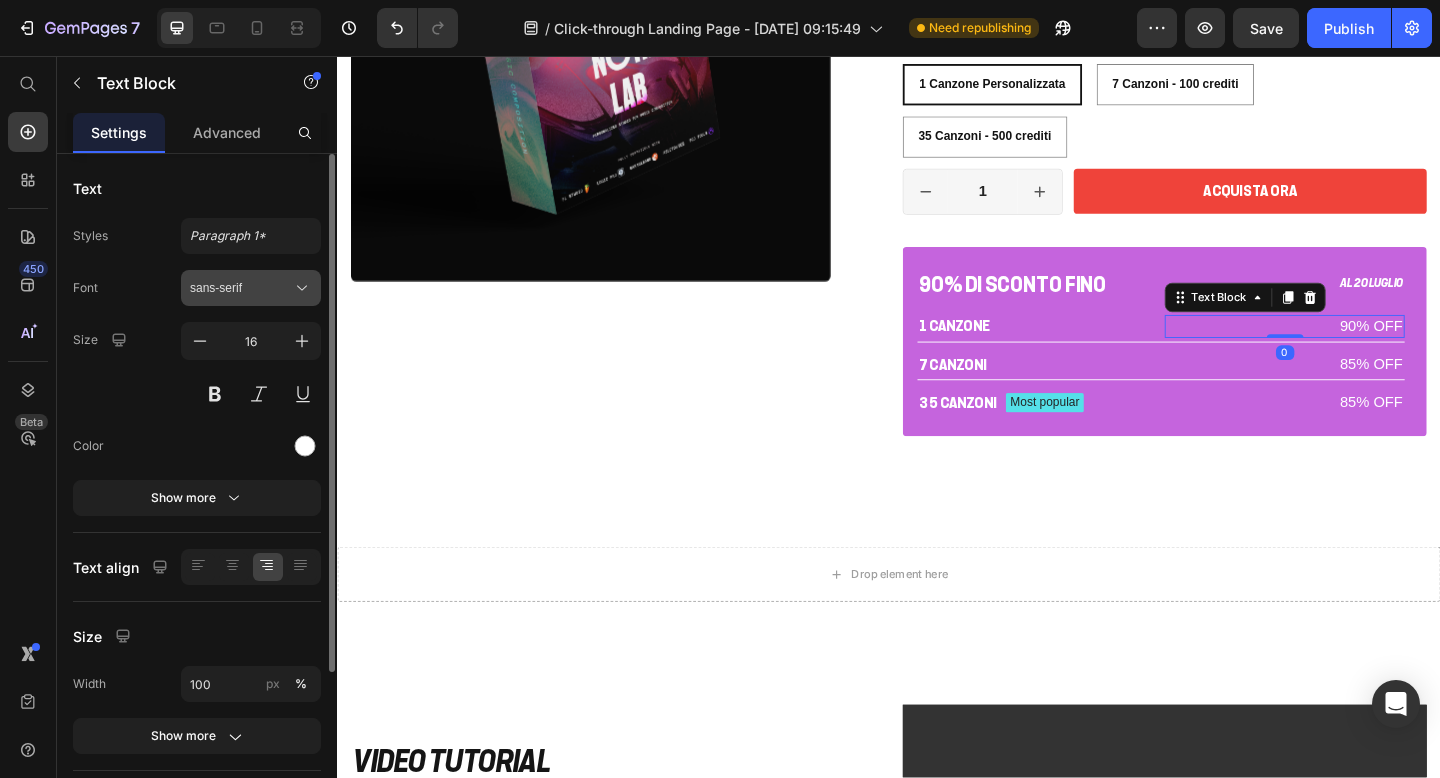 click on "sans-serif" at bounding box center [241, 288] 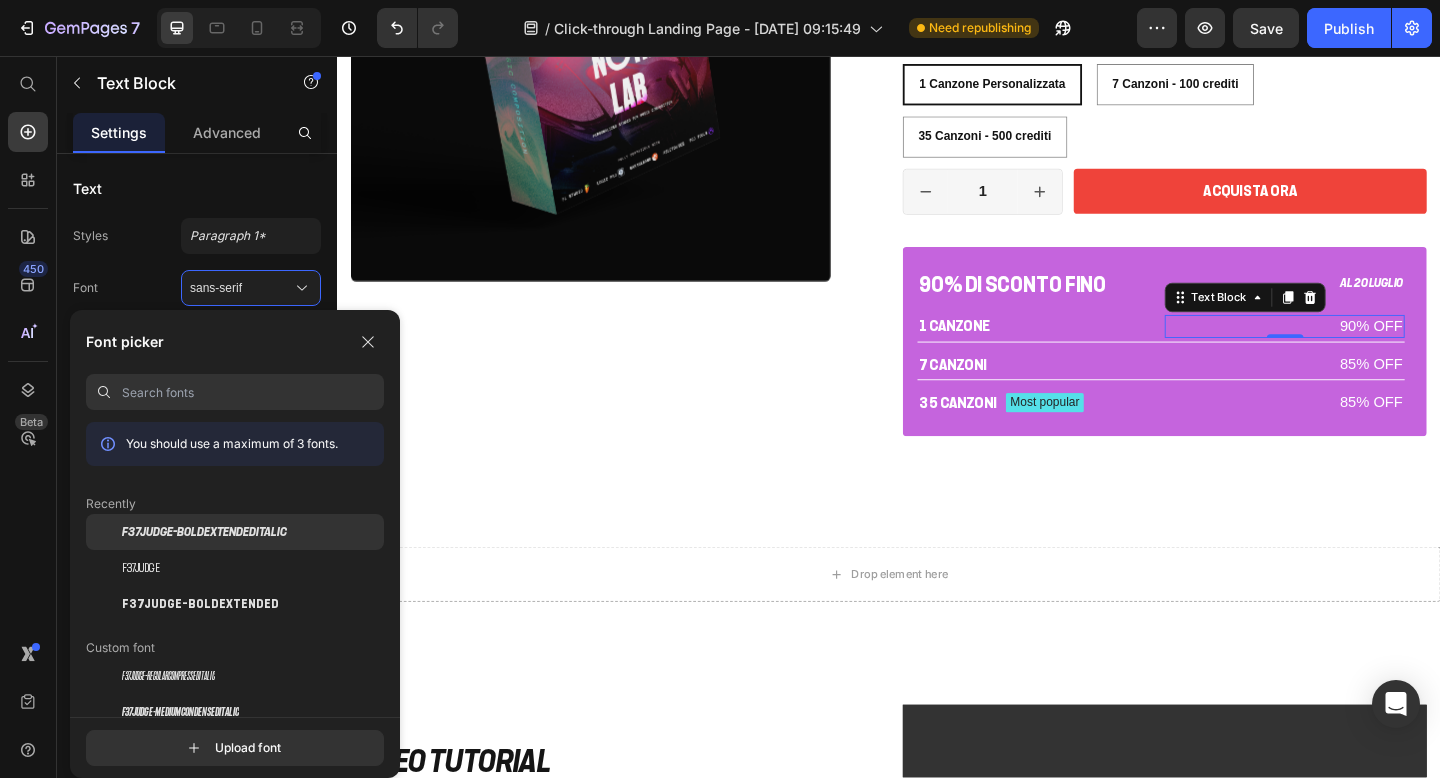 click on "F37Judge-BoldExtendedItalic" at bounding box center (204, 532) 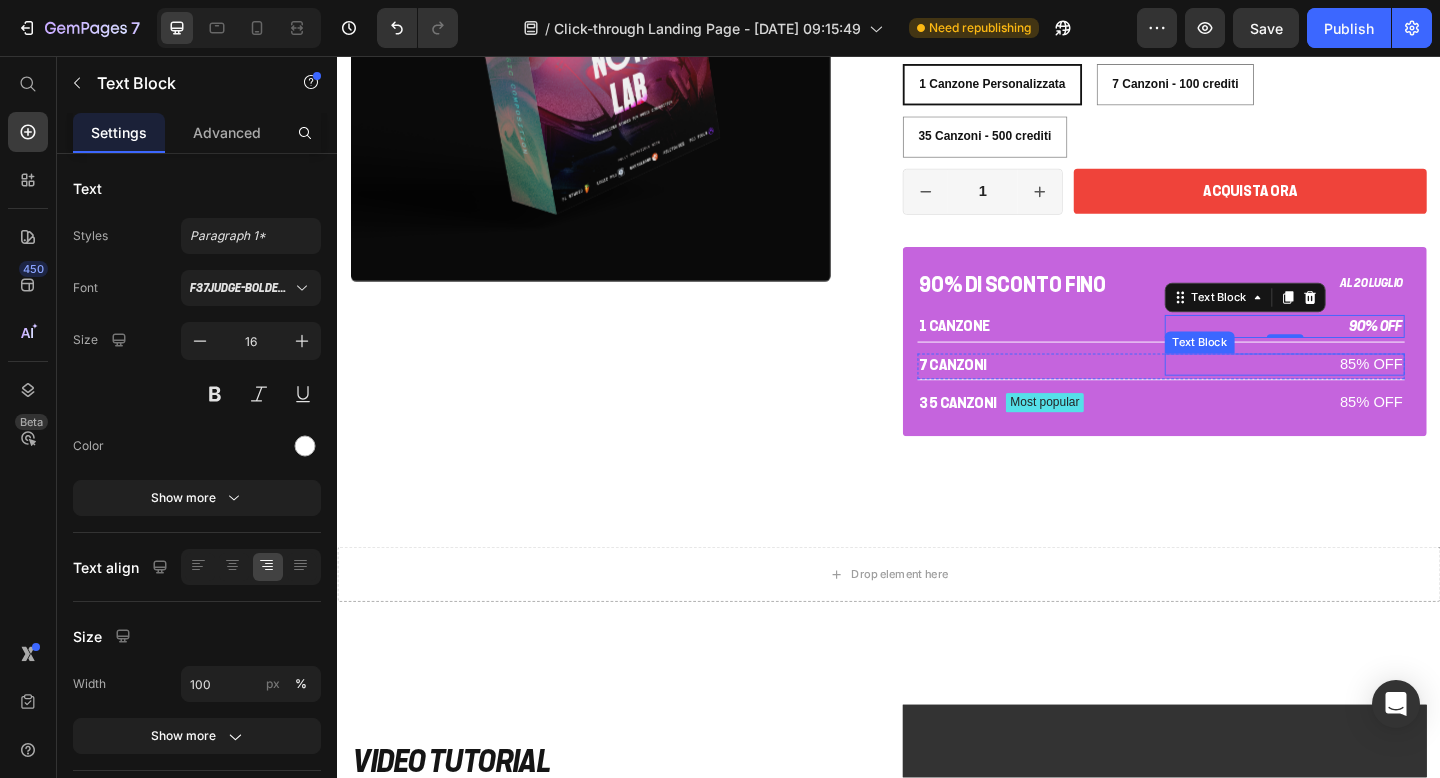 click on "85% OFF" at bounding box center [1367, 392] 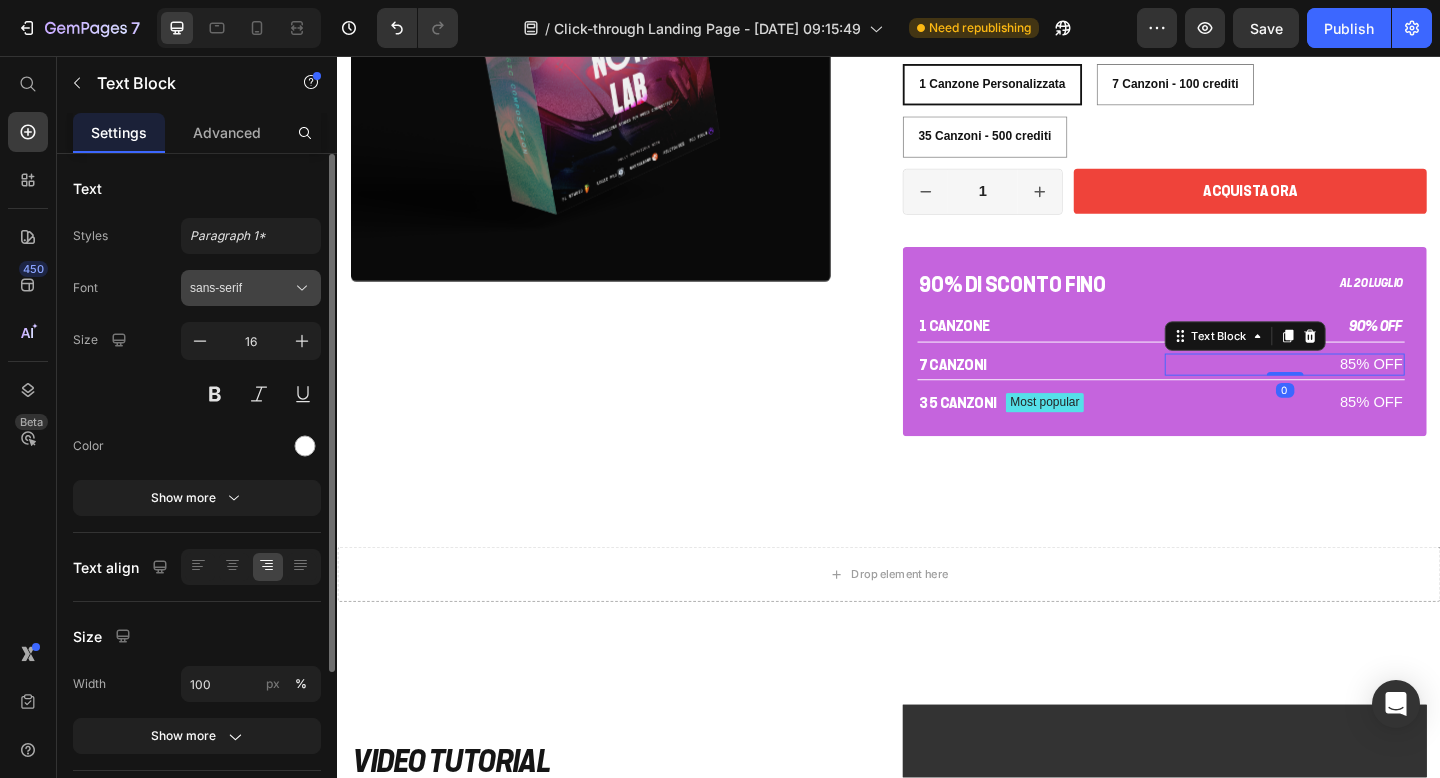 click on "sans-serif" at bounding box center (241, 288) 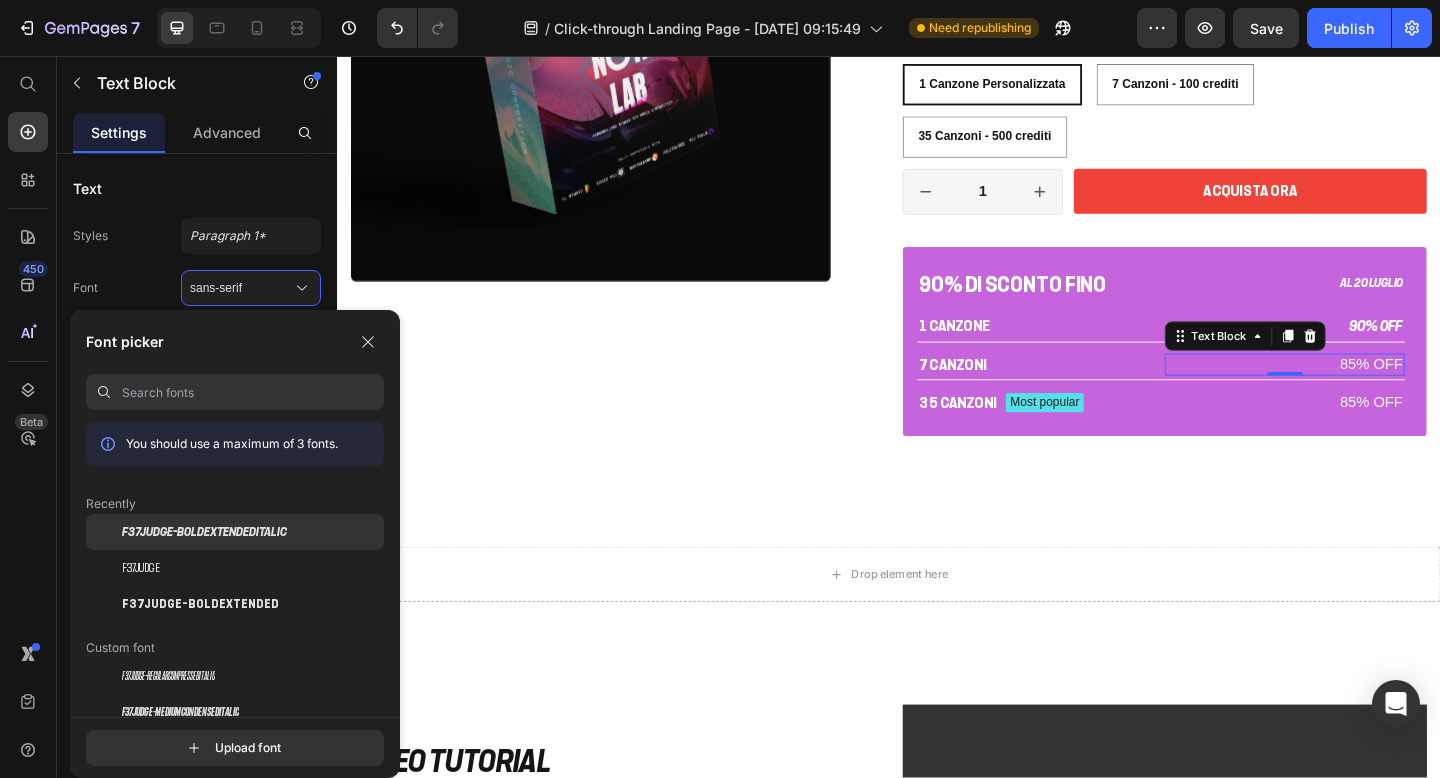 click on "F37Judge-BoldExtendedItalic" at bounding box center [204, 532] 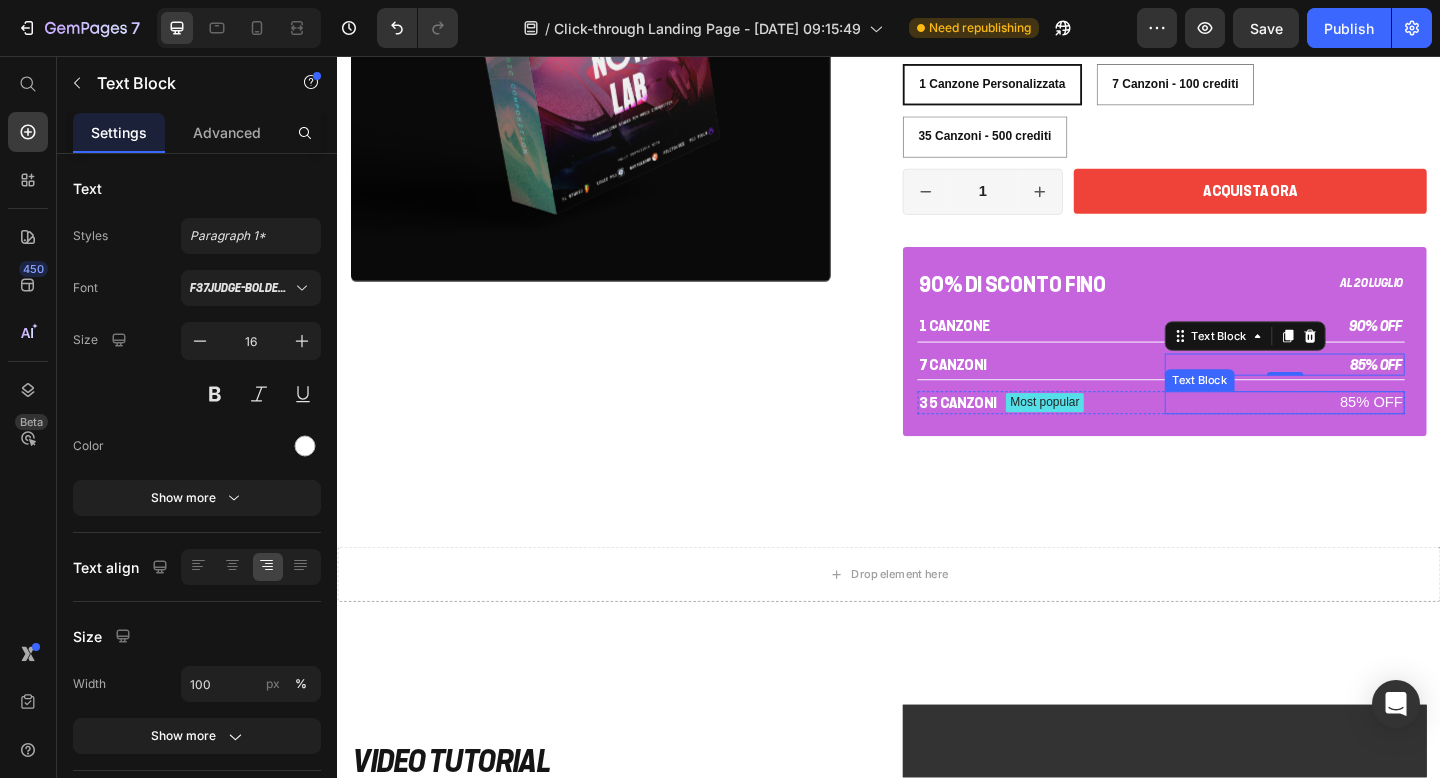click on "85% OFF" at bounding box center [1367, 433] 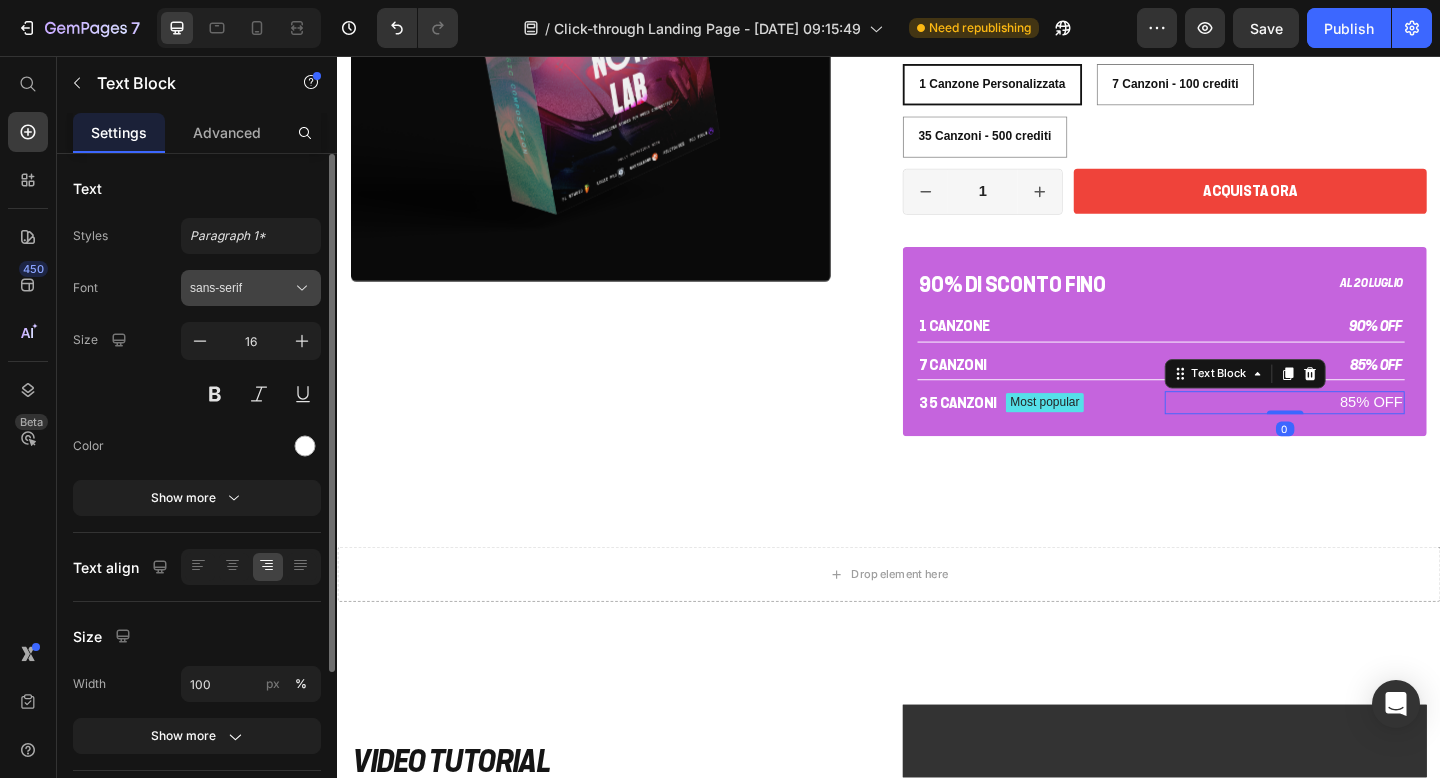 click on "sans-serif" at bounding box center [241, 288] 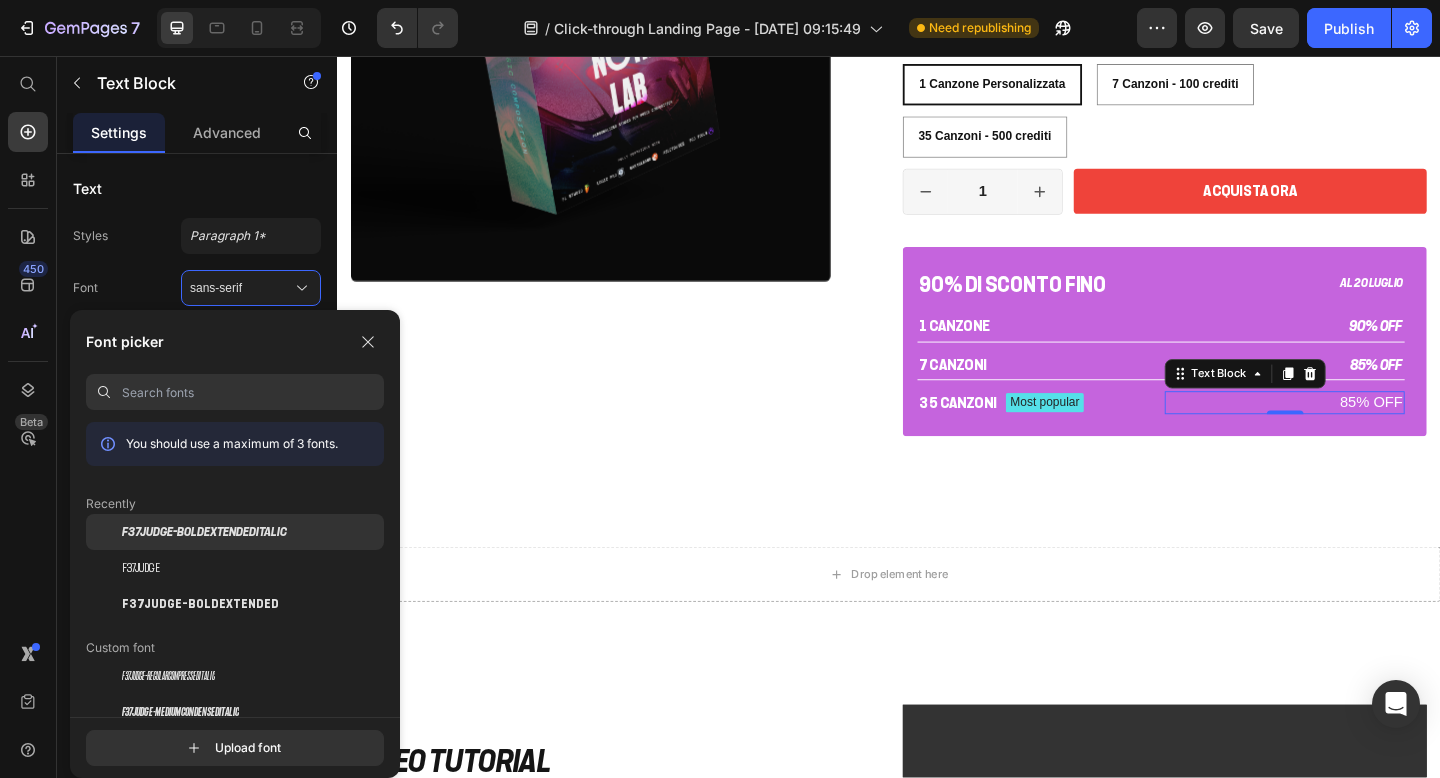 click on "F37Judge-BoldExtendedItalic" at bounding box center (204, 532) 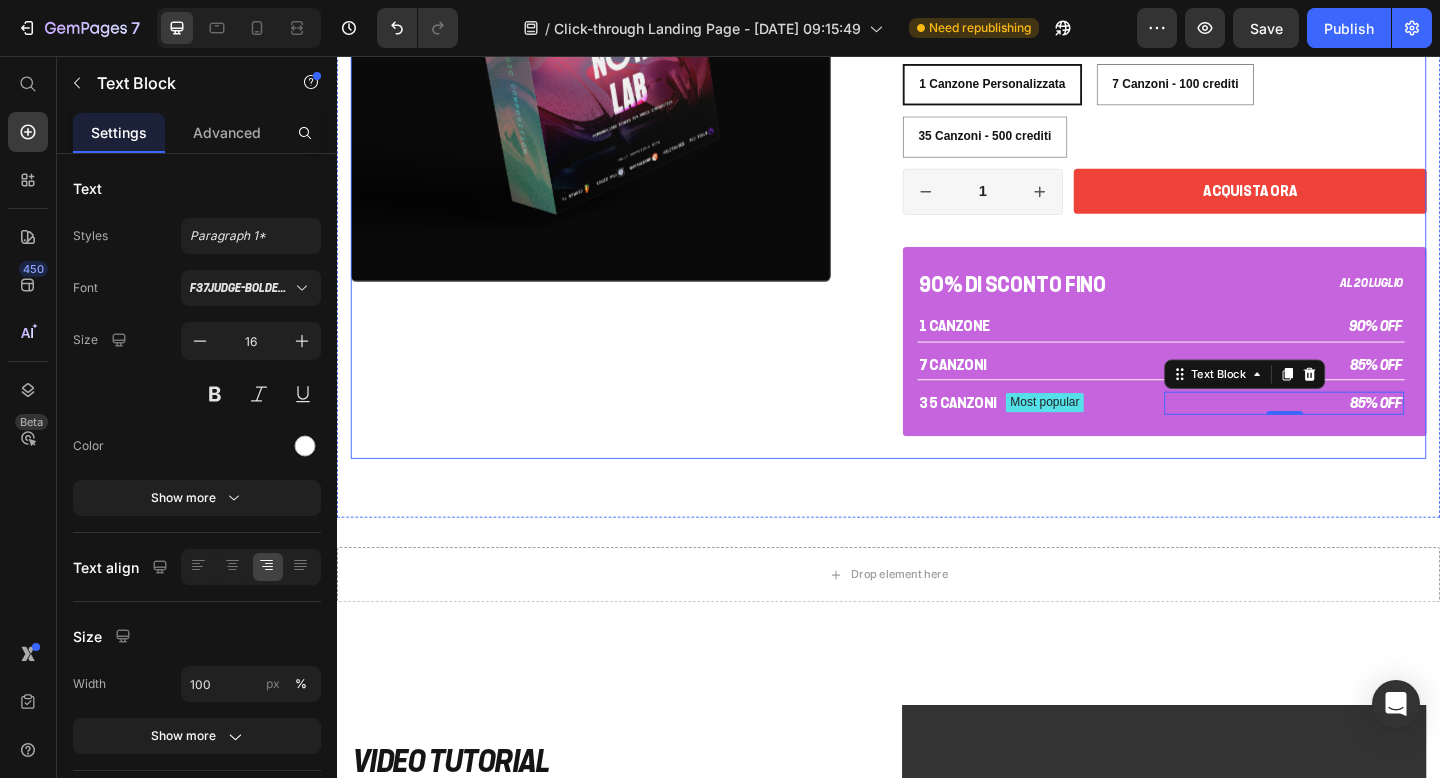 click on "Product Images" at bounding box center [637, 136] 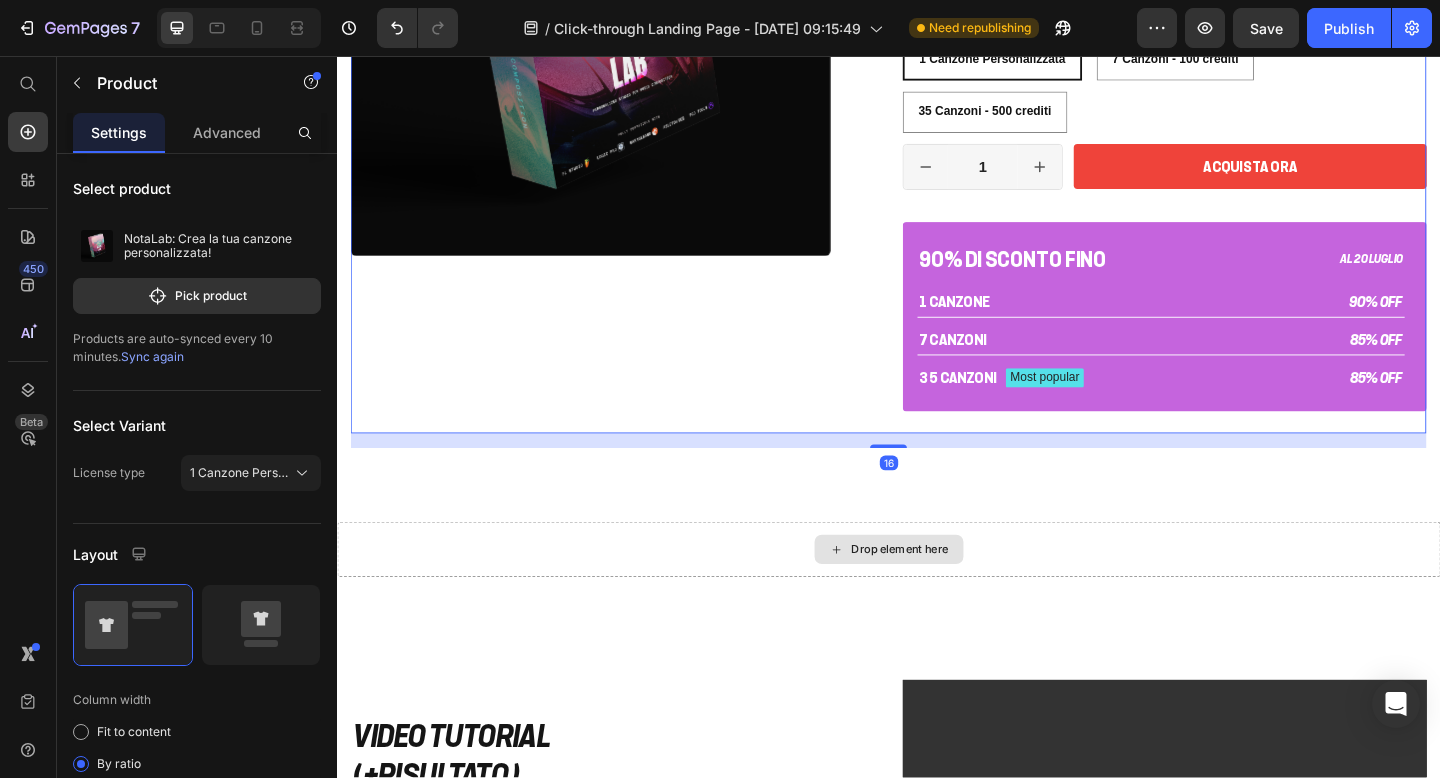 scroll, scrollTop: 3978, scrollLeft: 0, axis: vertical 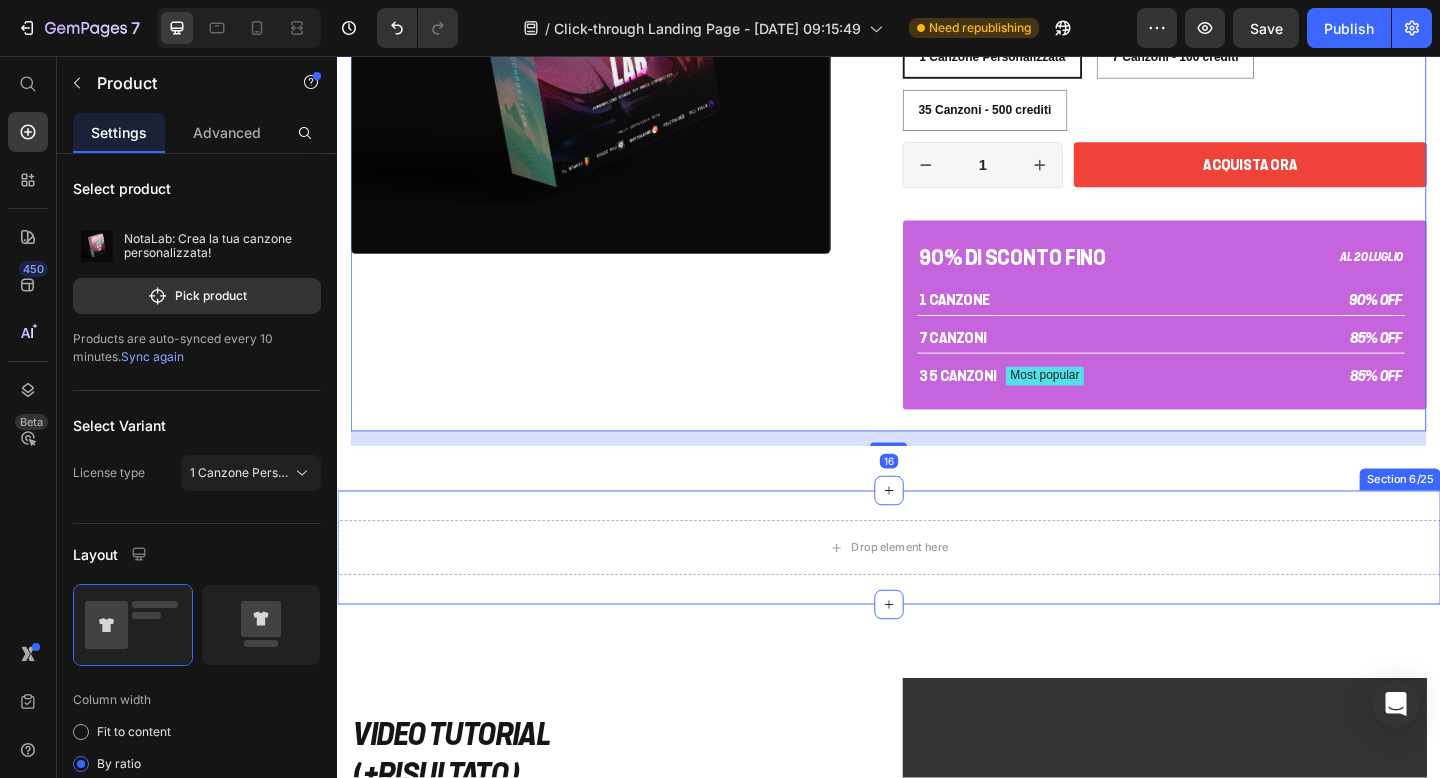 click on "Drop element here Section 6/25" at bounding box center (937, 591) 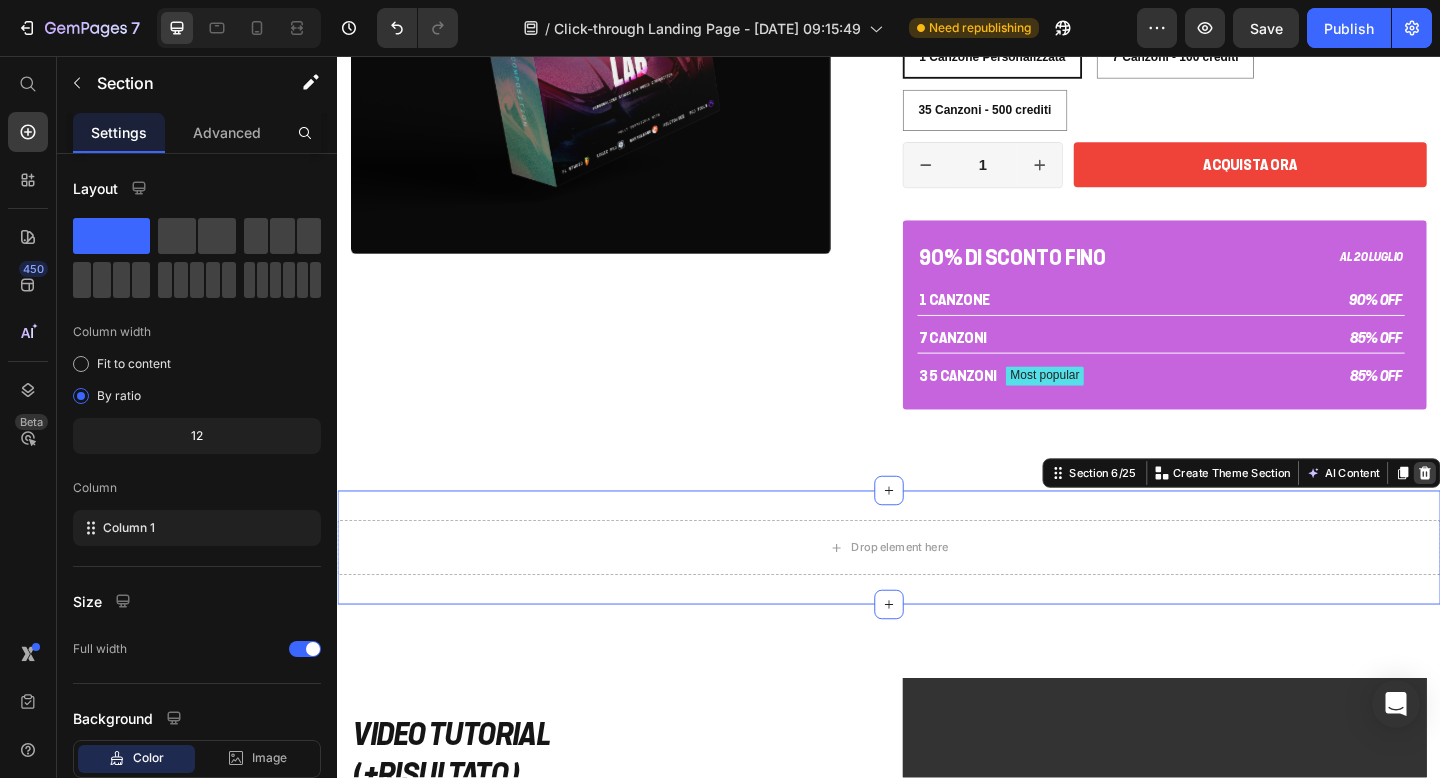 click 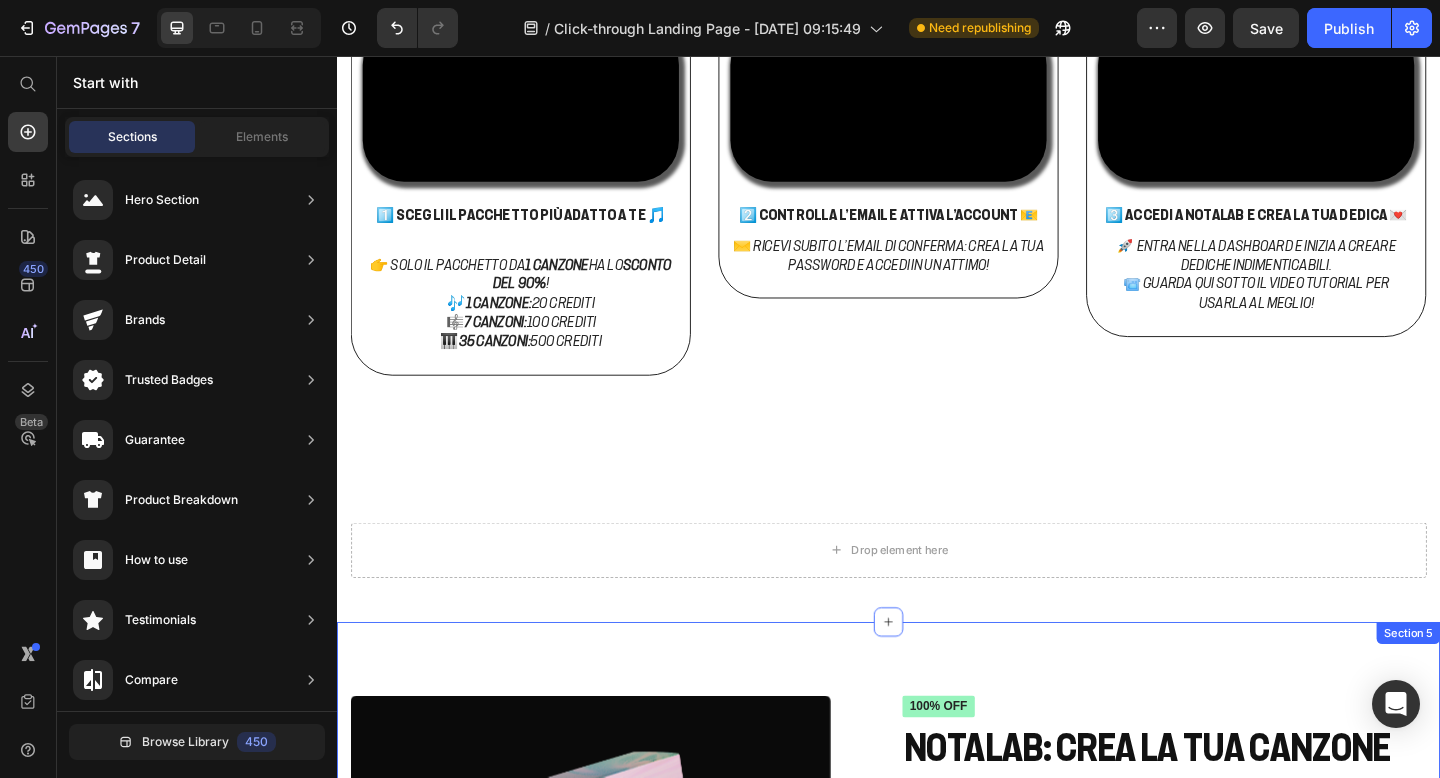 scroll, scrollTop: 2875, scrollLeft: 0, axis: vertical 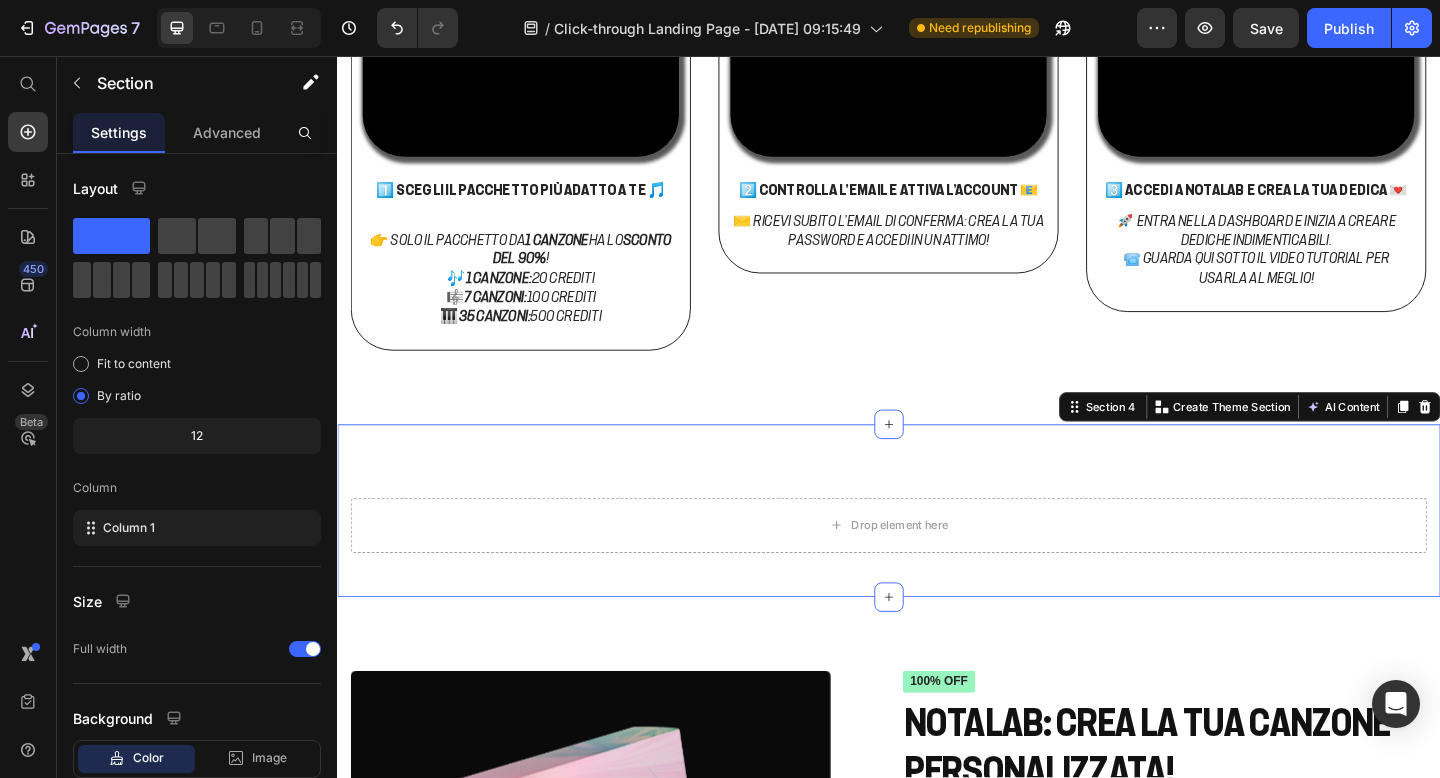 click on "Drop element here Section 4   You can create reusable sections Create Theme Section AI Content Write with GemAI What would you like to describe here? Tone and Voice Persuasive Product Top tier mix and master Show more Generate" at bounding box center [937, 551] 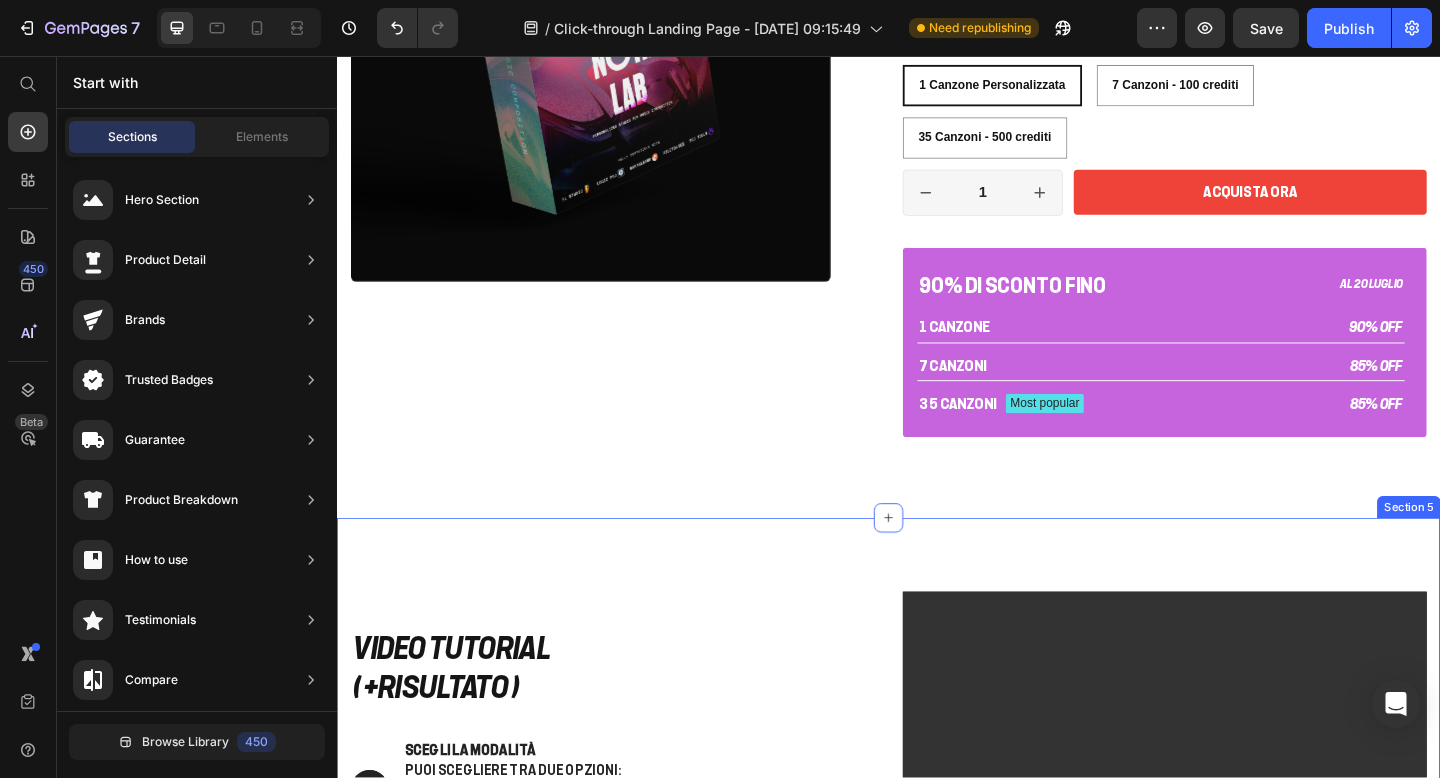 scroll, scrollTop: 3909, scrollLeft: 0, axis: vertical 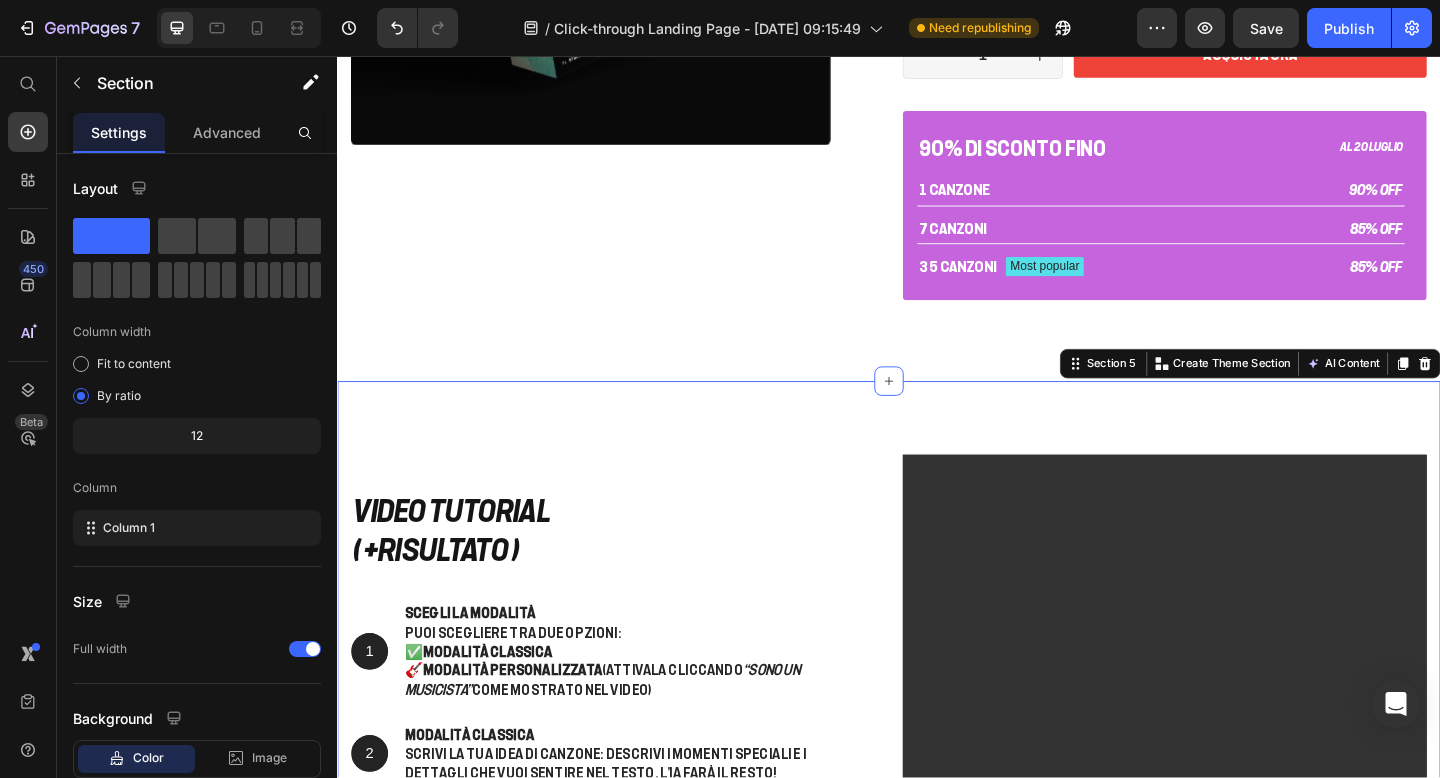 click on "VIDEO TUTORIAL ( +RISULTATO ) Heading 1 Text Block Hero Banner Scegli la modalità Puoi scegliere tra due opzioni: ✅  Modalità Classica 🎸  Modalità Personalizzata  (attivala cliccando  “Sono un musicista”  come mostrato nel video) Text Block Row 2 Text Block Hero Banner Modalità Classica Scrivi la tua idea di canzone: descrivi i momenti speciali e i dettagli che vuoi sentire nel testo. L’IA farà il resto! Text Block Row 3 Text Block Hero Banner Modalità Personalizzata Scrivi di cosa vuoi che parli il testo e lascia che l’IA lo crei per te. ✏️ Oppure, se hai già un testo pronto, incollalo nella sezione dedicata (come vedi nel video). 🎶 Scegli genere, mood e lingua… ed è tutto pronto per creare  regali memorabili  per chi ami! 💝 Text Block Row Row Video Row Section 5   You can create reusable sections Create Theme Section AI Content Write with GemAI What would you like to describe here? Tone and Voice Persuasive Product Top tier mix and master Show more Generate" at bounding box center [937, 767] 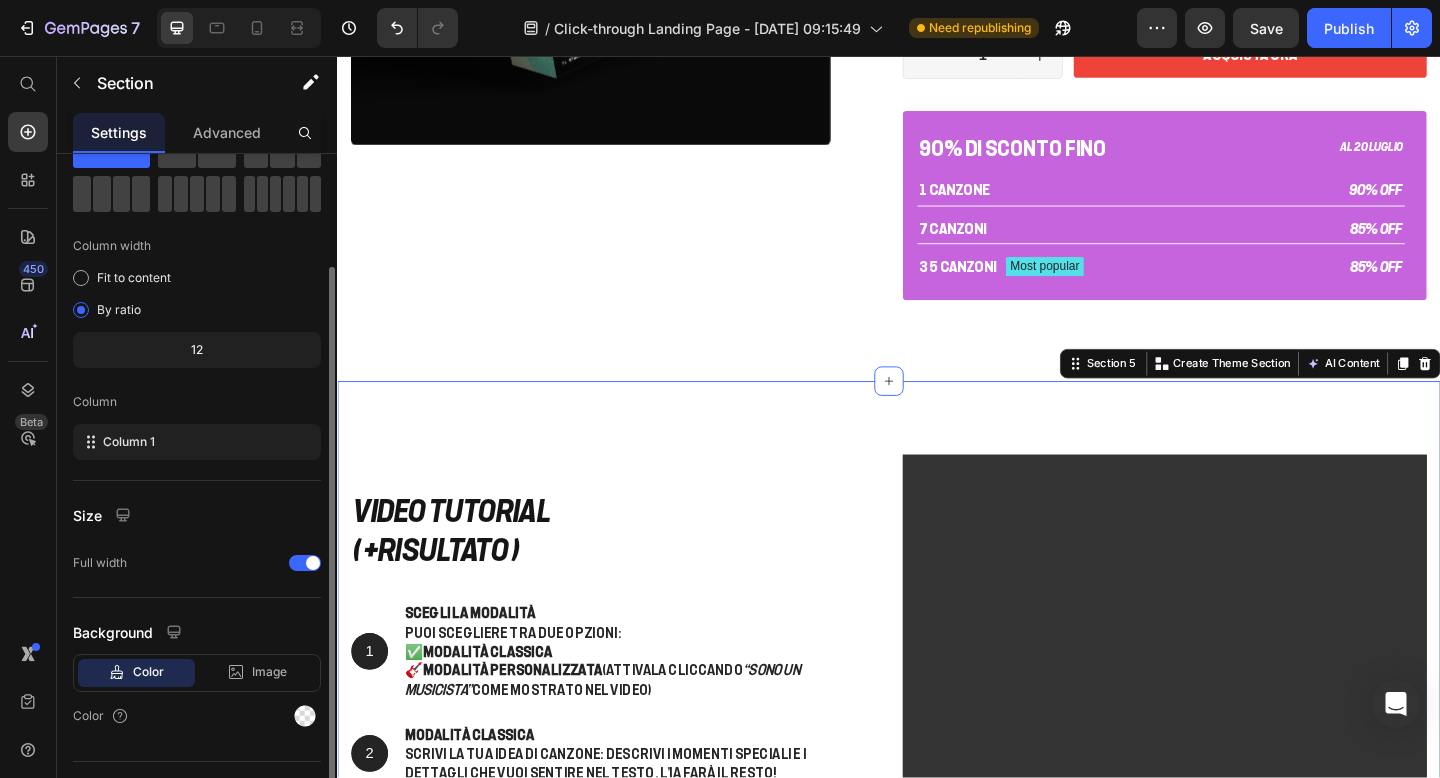 scroll, scrollTop: 127, scrollLeft: 0, axis: vertical 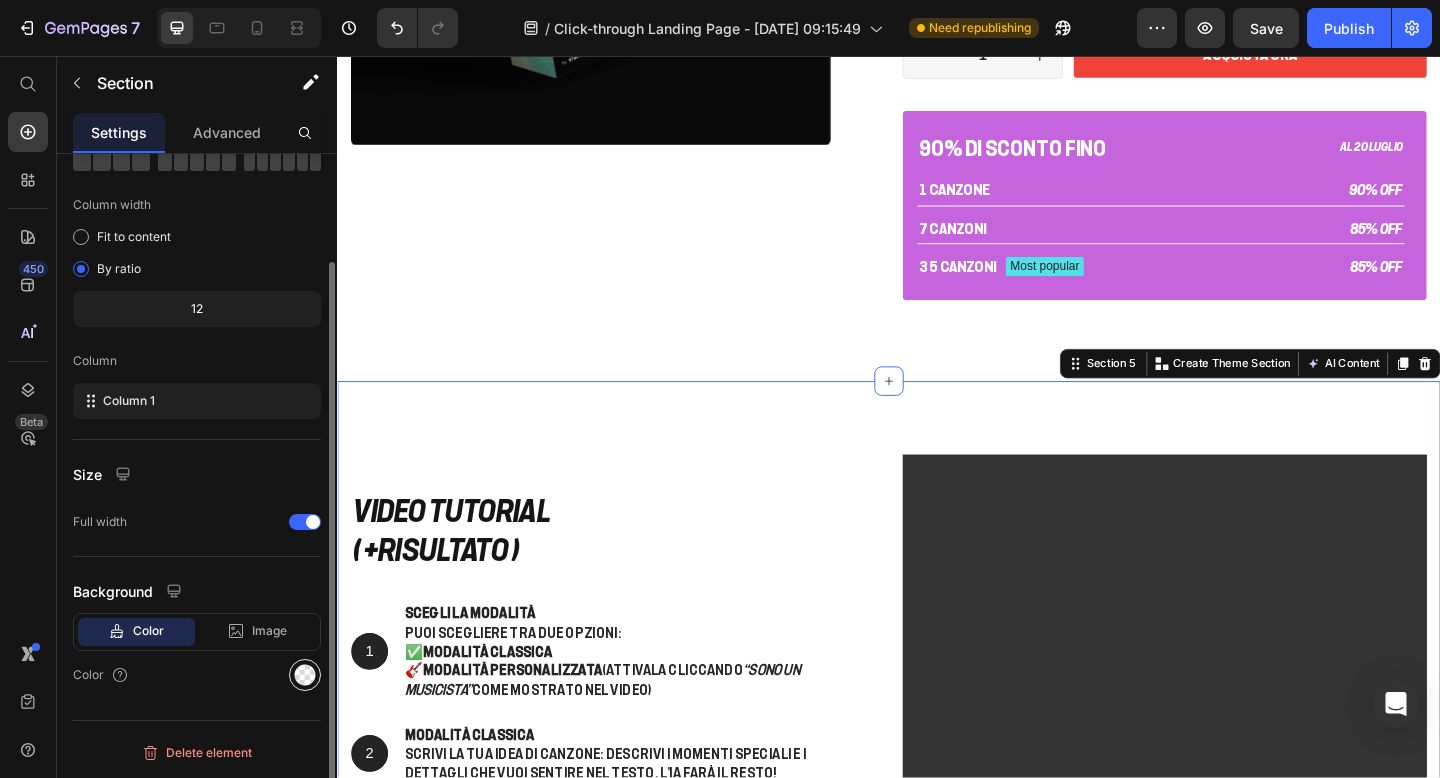 click at bounding box center [305, 675] 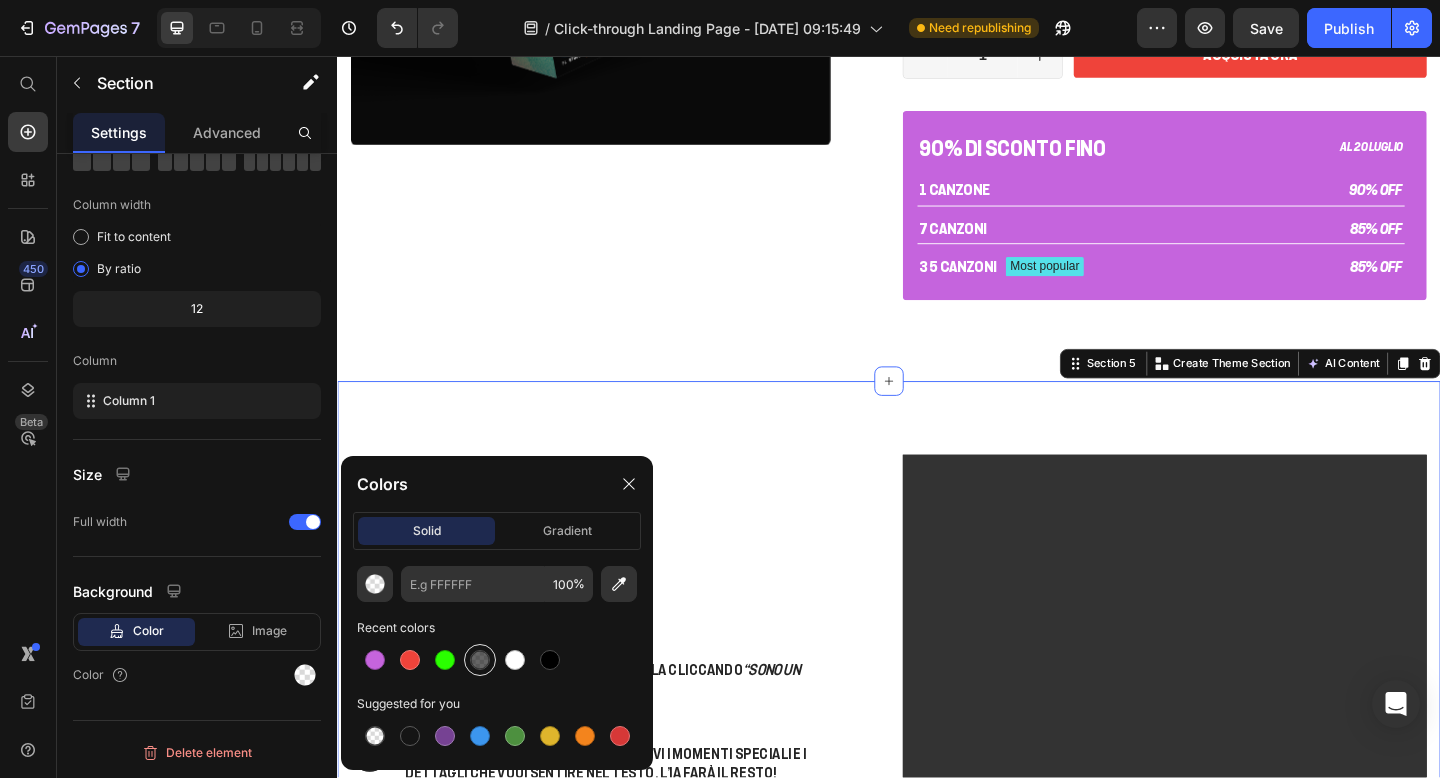 click at bounding box center [480, 660] 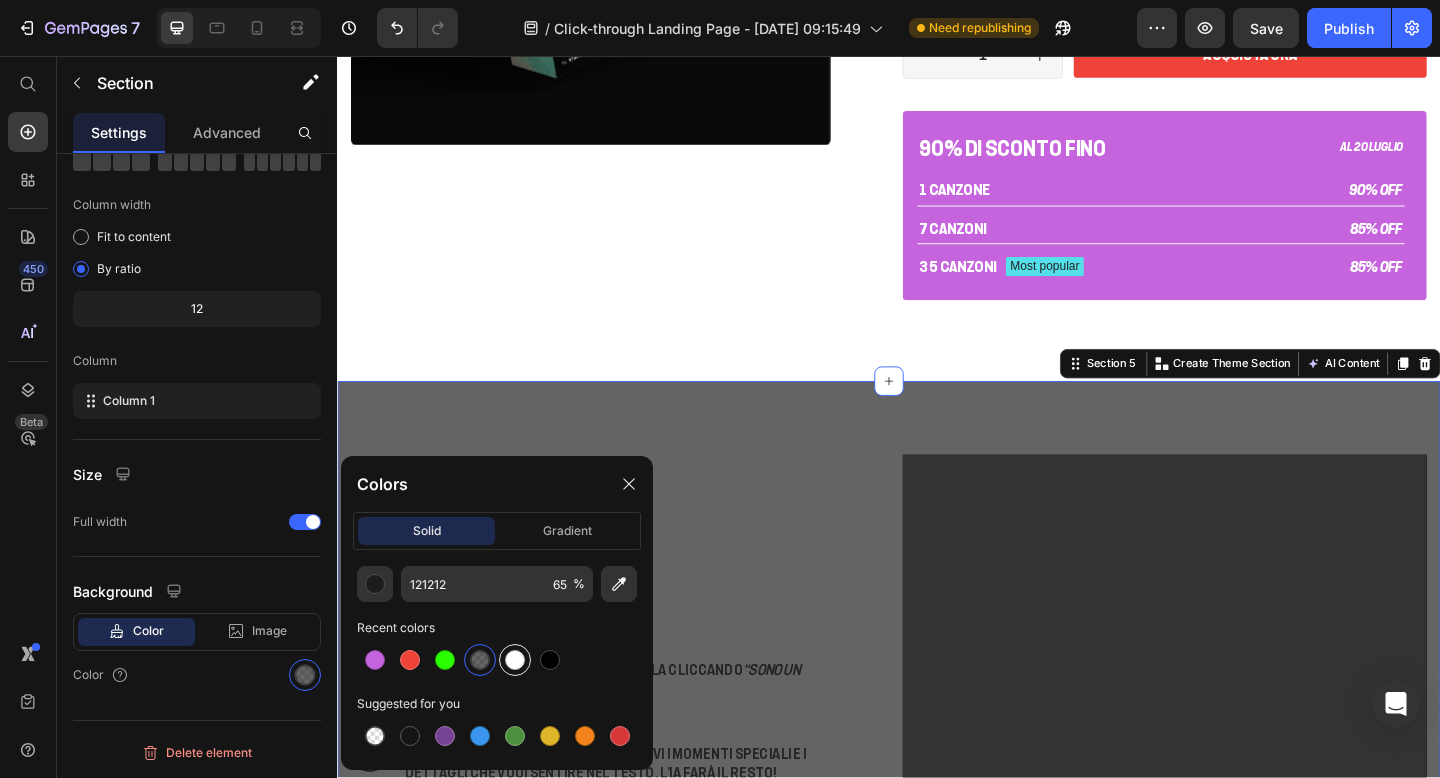 click at bounding box center [515, 660] 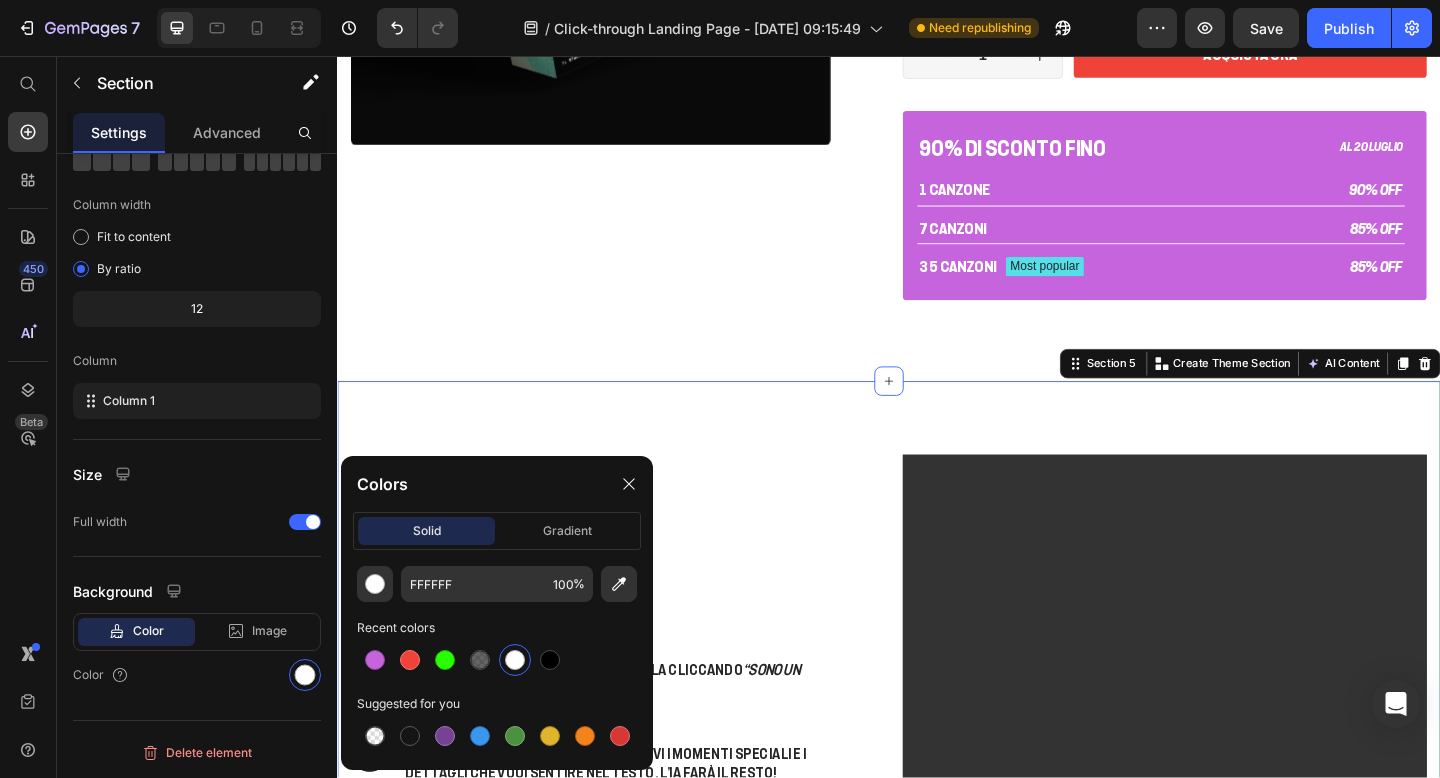 click on "VIDEO TUTORIAL ( +RISULTATO ) Heading 1 Text Block Hero Banner Scegli la modalità Puoi scegliere tra due opzioni: ✅  Modalità Classica 🎸  Modalità Personalizzata  (attivala cliccando  “Sono un musicista”  come mostrato nel video) Text Block Row 2 Text Block Hero Banner Modalità Classica Scrivi la tua idea di canzone: descrivi i momenti speciali e i dettagli che vuoi sentire nel testo. L’IA farà il resto! Text Block Row 3 Text Block Hero Banner Modalità Personalizzata Scrivi di cosa vuoi che parli il testo e lascia che l’IA lo crei per te. ✏️ Oppure, se hai già un testo pronto, incollalo nella sezione dedicata (come vedi nel video). 🎶 Scegli genere, mood e lingua… ed è tutto pronto per creare  regali memorabili  per chi ami! 💝 Text Block Row Row Video Row Section 5   You can create reusable sections Create Theme Section AI Content Write with GemAI What would you like to describe here? Tone and Voice Persuasive Product Top tier mix and master Show more Generate" at bounding box center (937, 767) 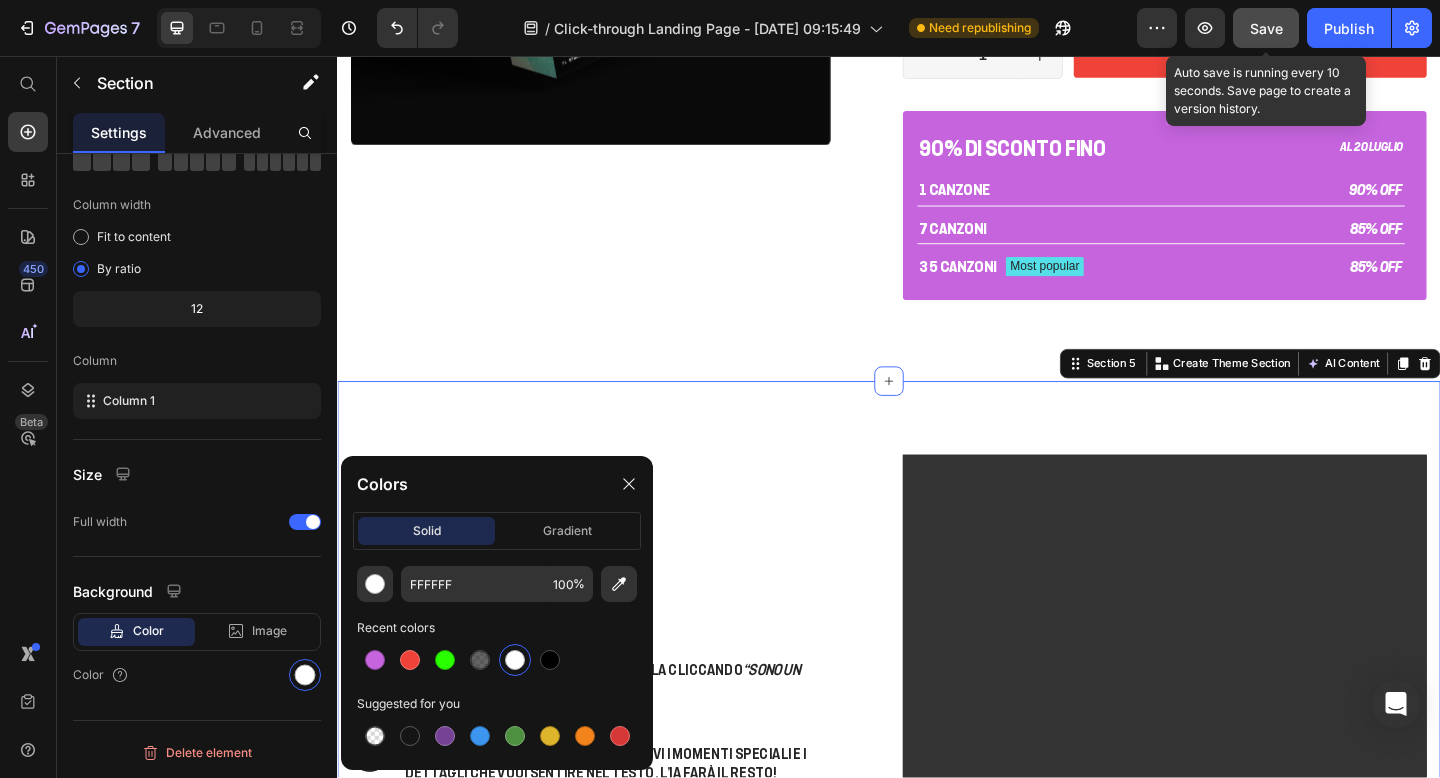 click on "Save" at bounding box center (1266, 28) 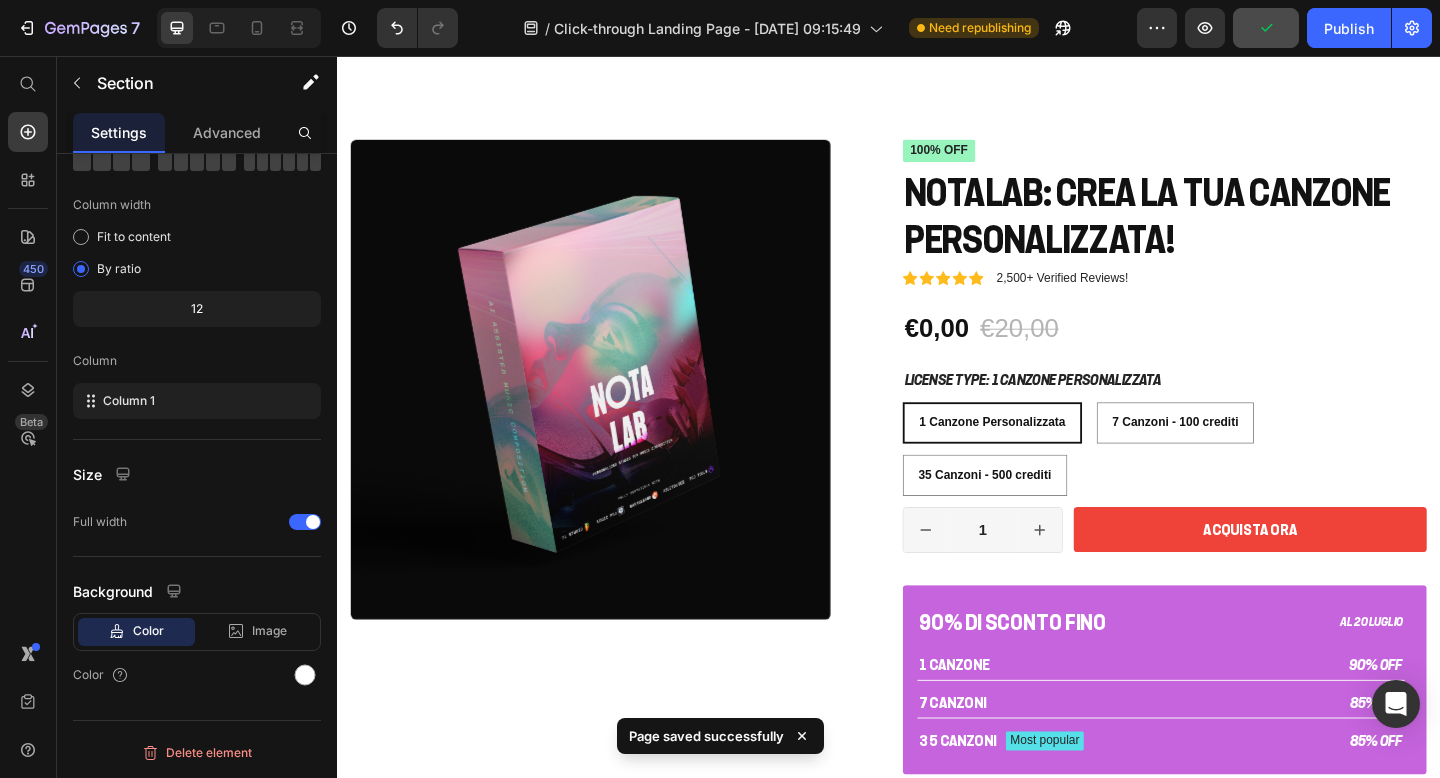 scroll, scrollTop: 3198, scrollLeft: 0, axis: vertical 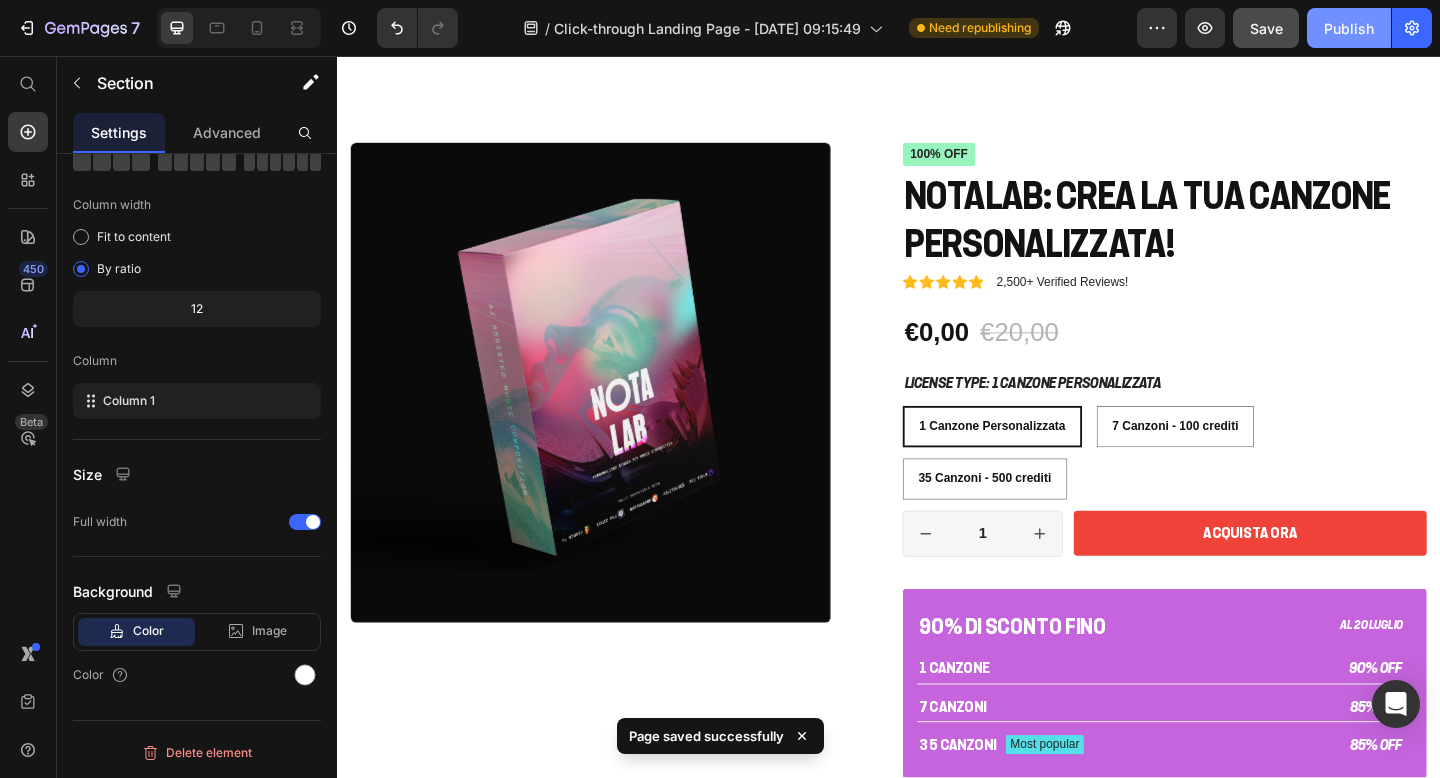 click on "Publish" 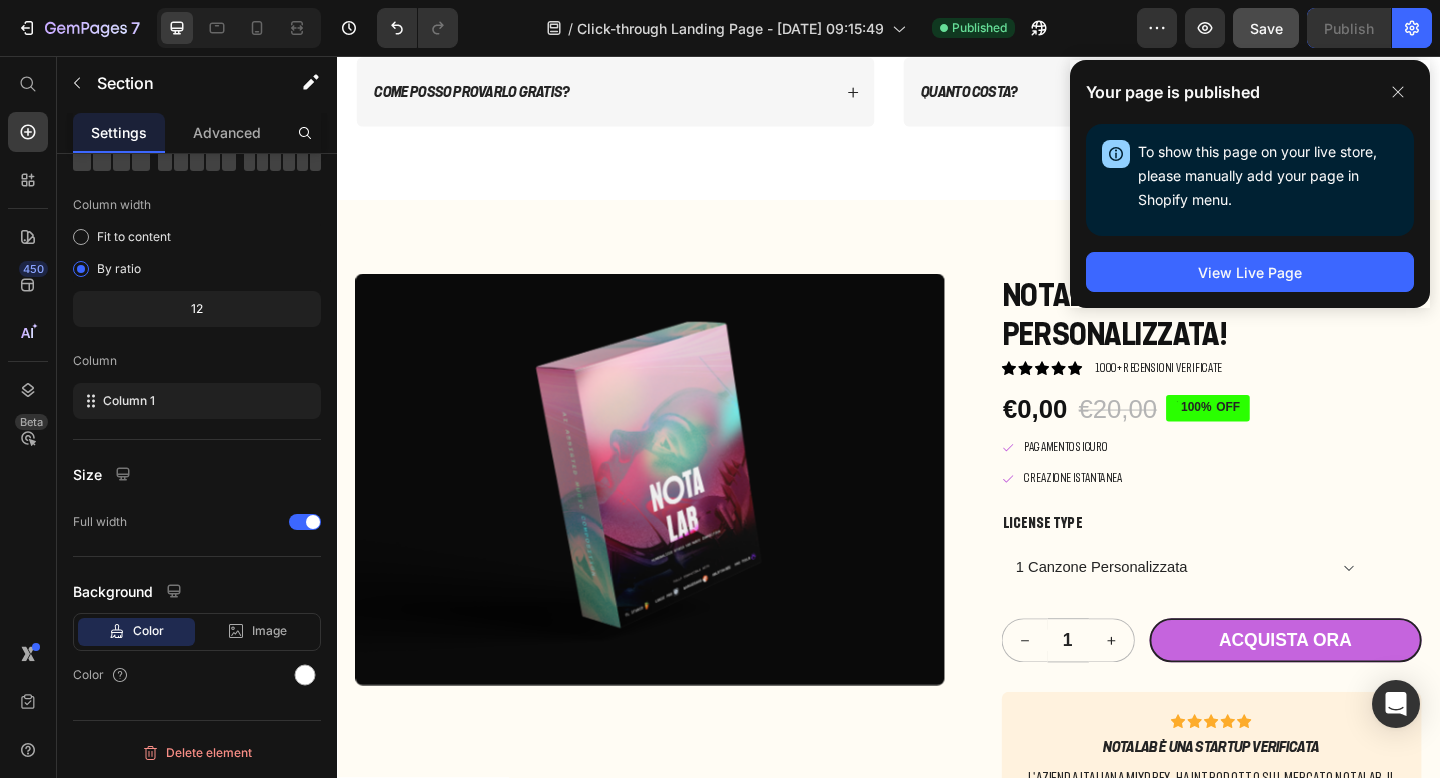 scroll, scrollTop: 11189, scrollLeft: 0, axis: vertical 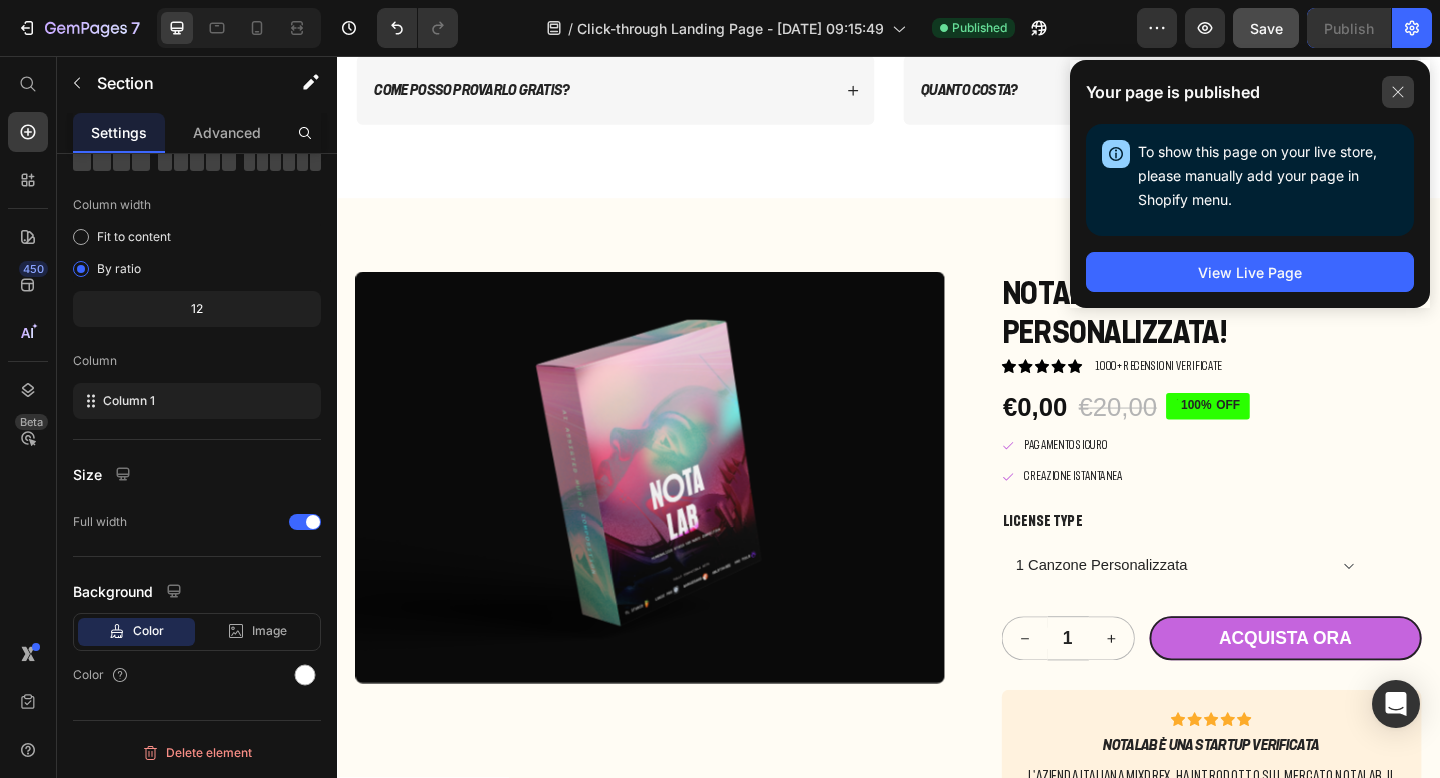 click 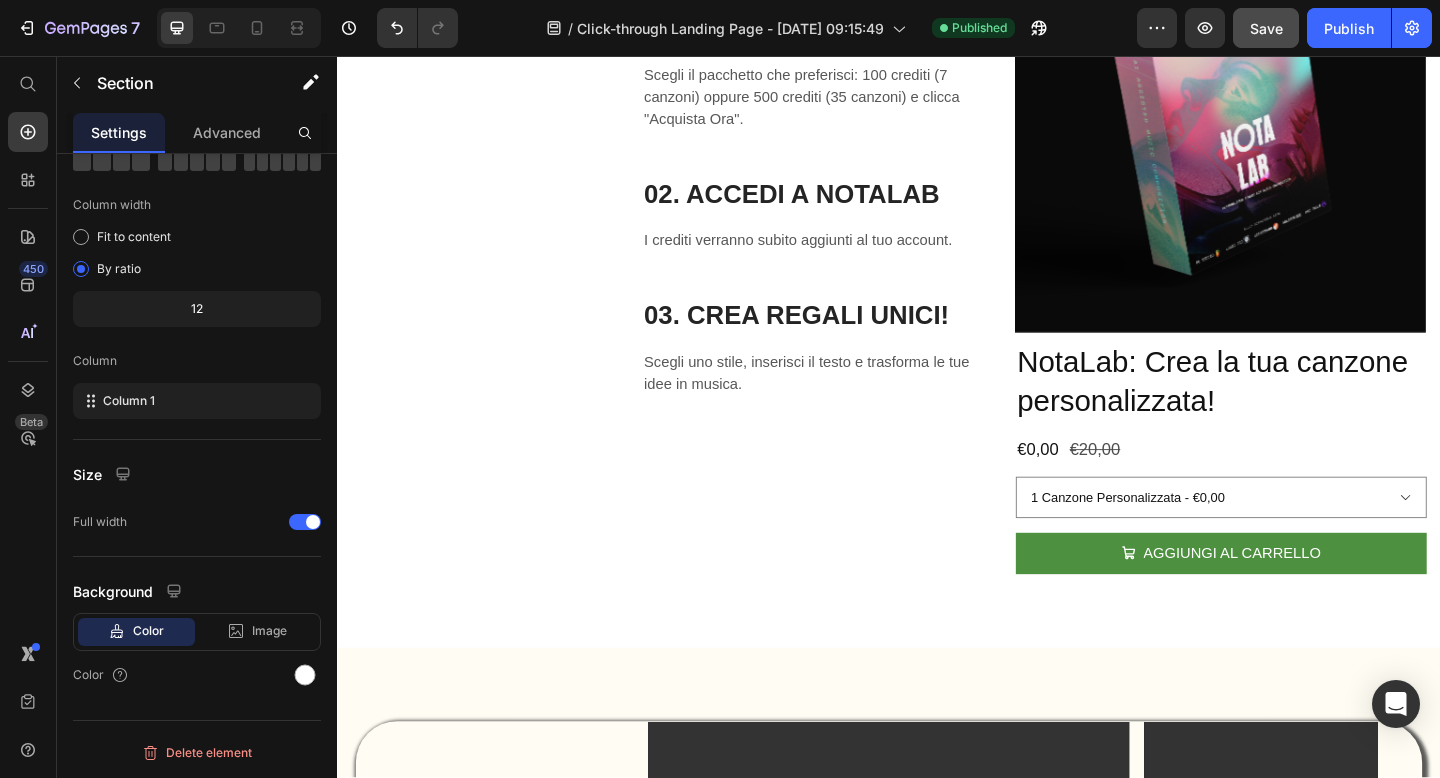 scroll, scrollTop: 7260, scrollLeft: 0, axis: vertical 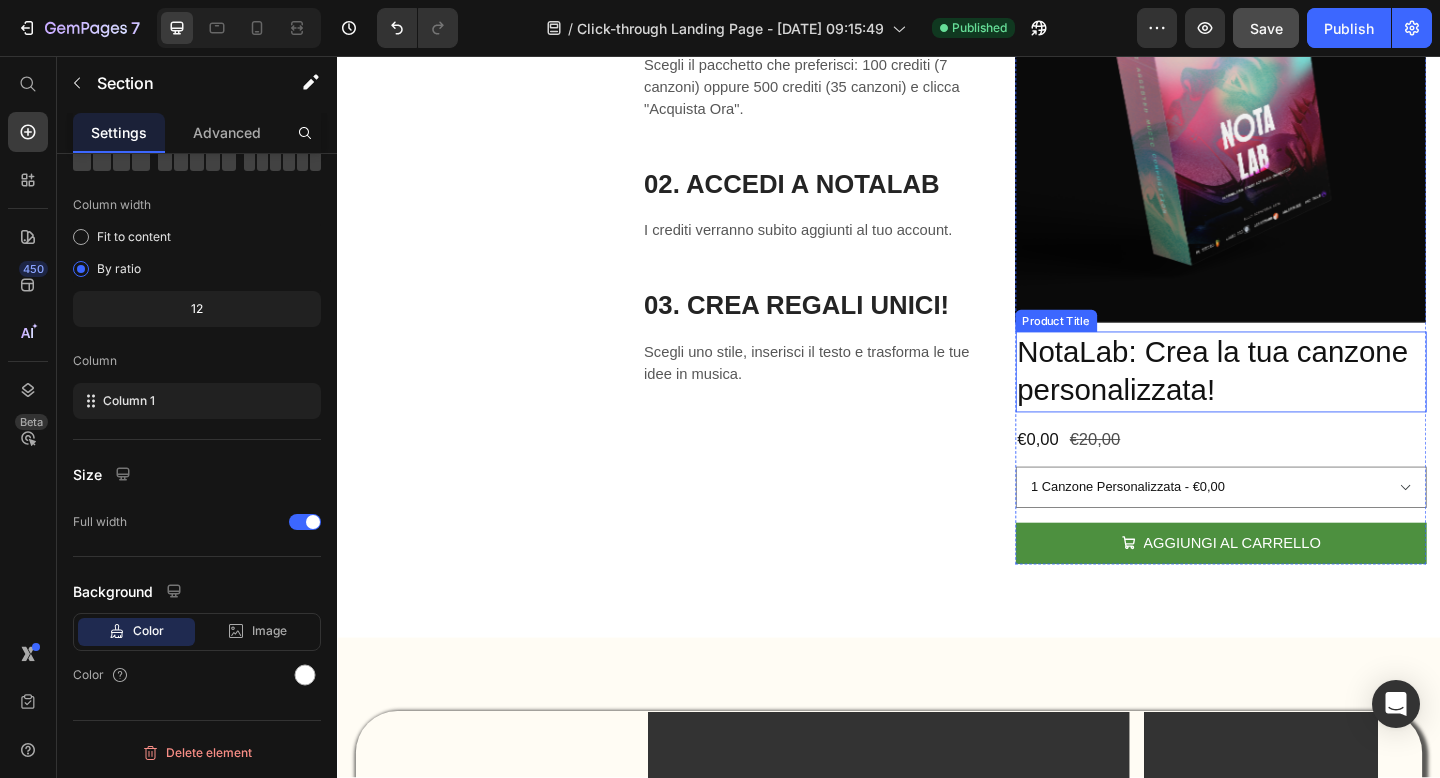 click on "NotaLab: Crea la tua canzone personalizzata!" at bounding box center [1299, 399] 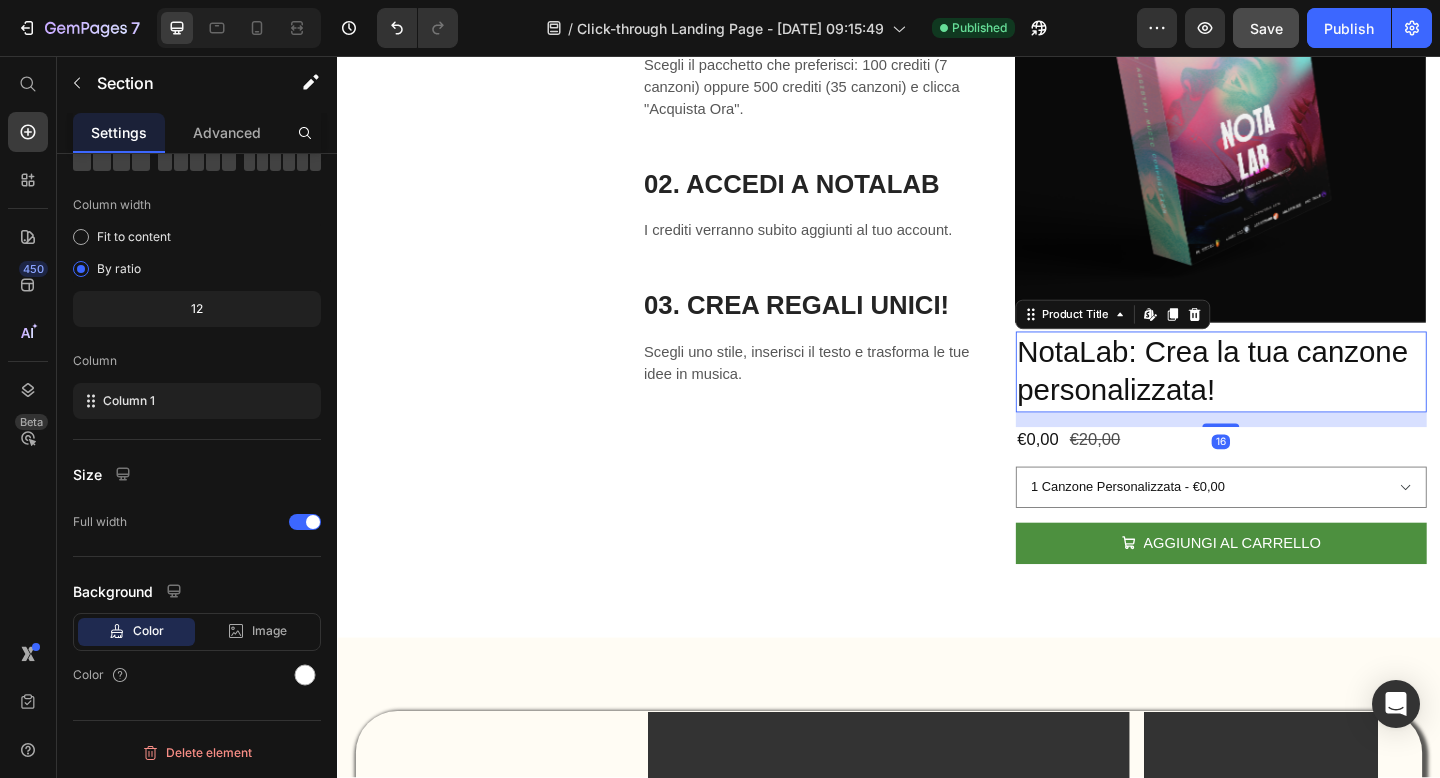 scroll, scrollTop: 0, scrollLeft: 0, axis: both 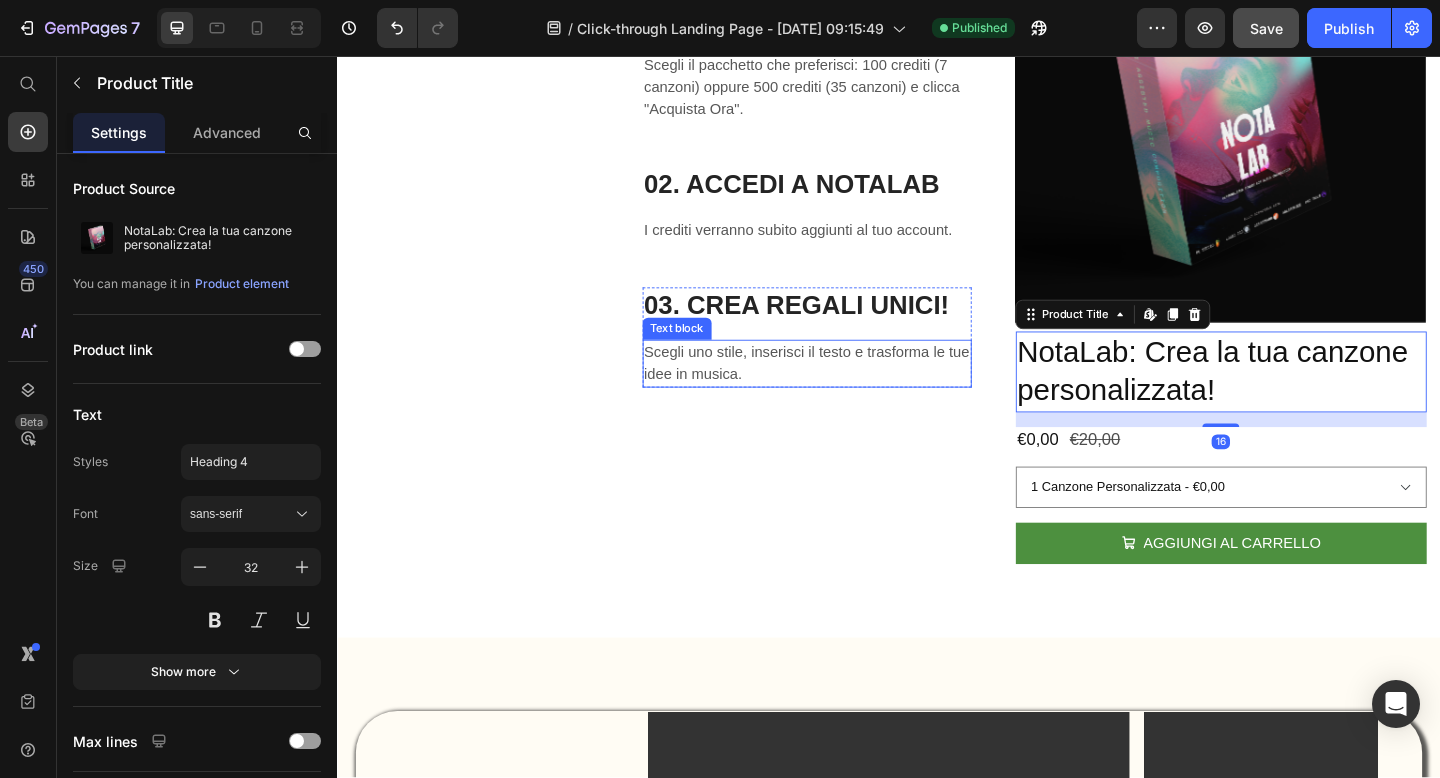 click on "Scegli uno stile, inserisci il testo e trasforma le tue idee in musica." at bounding box center (848, 391) 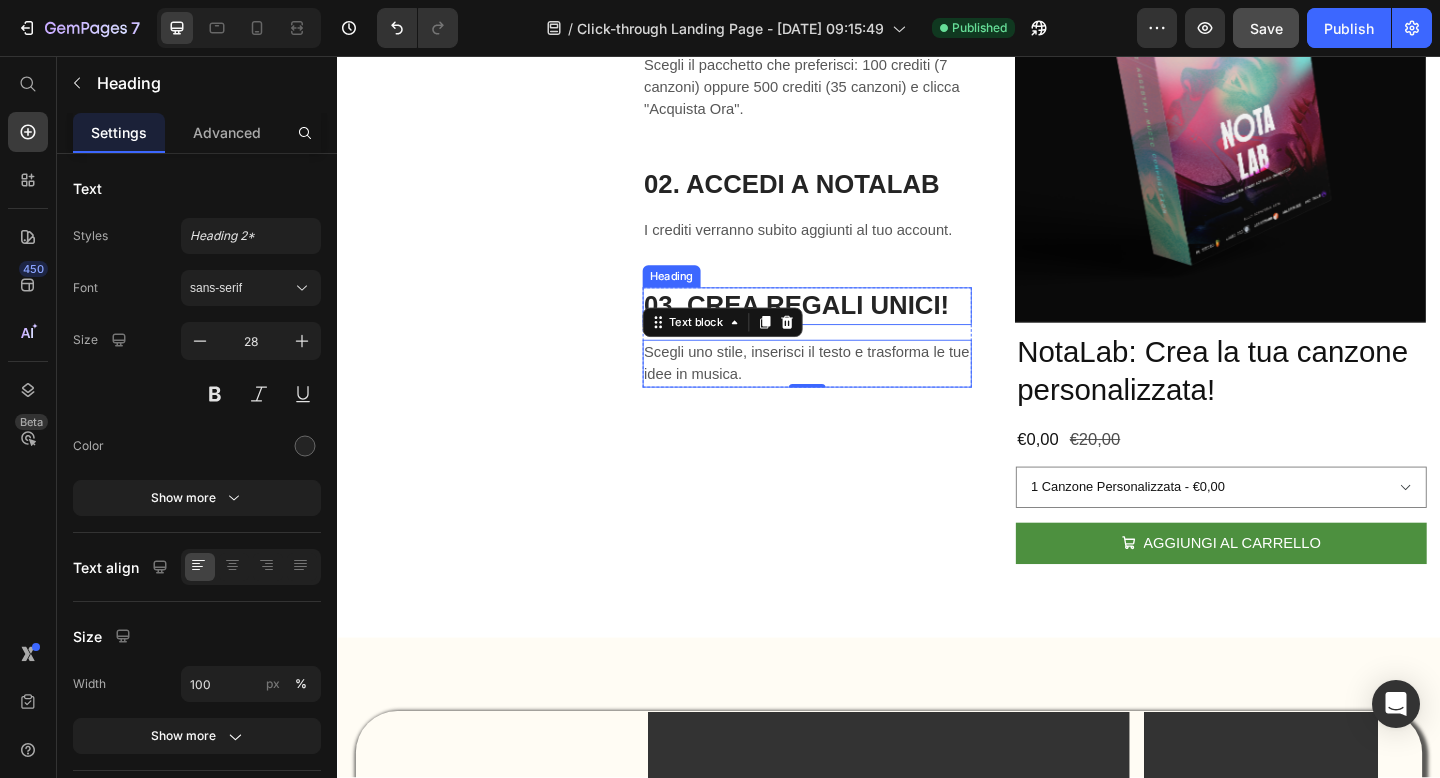 click on "03. CREA REGALI UNICI!" at bounding box center (848, 328) 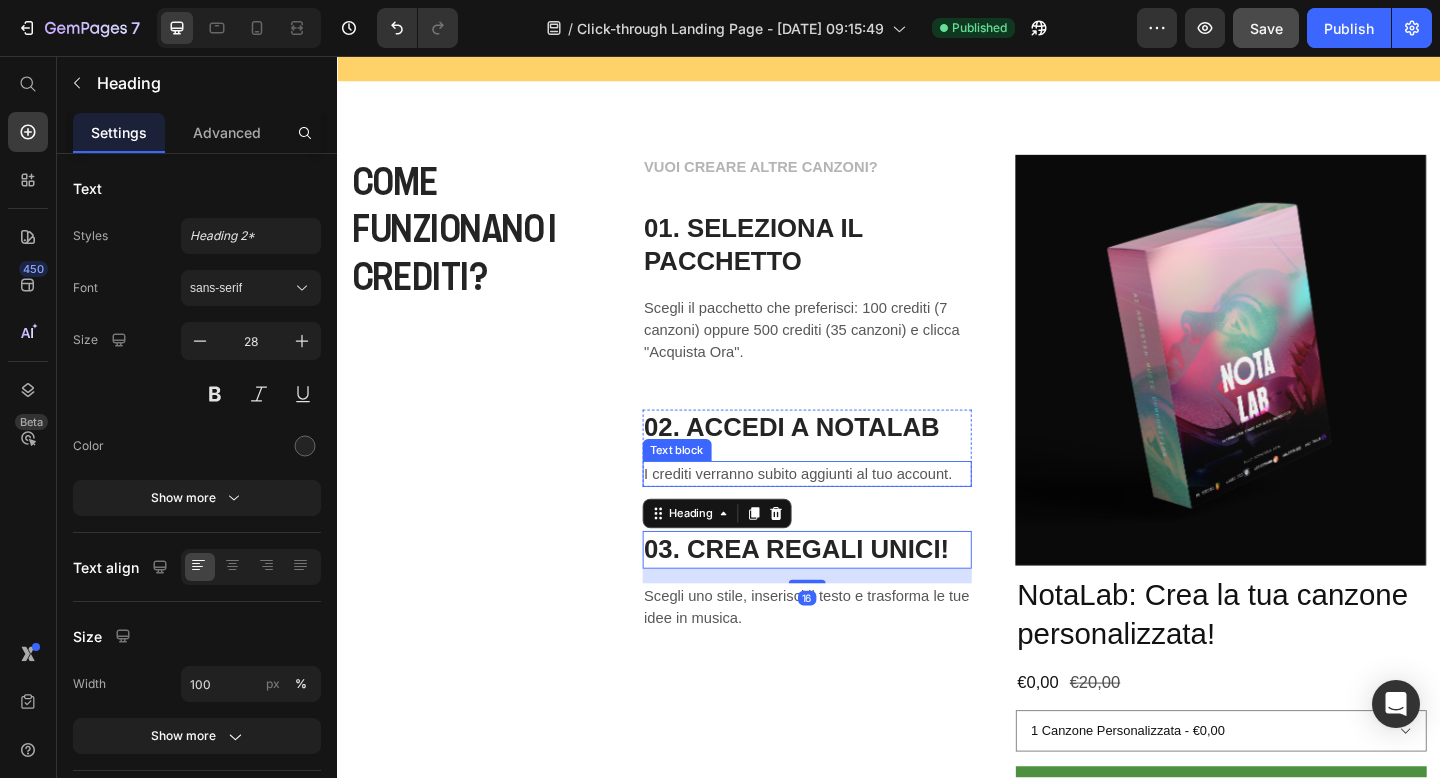 scroll, scrollTop: 6966, scrollLeft: 0, axis: vertical 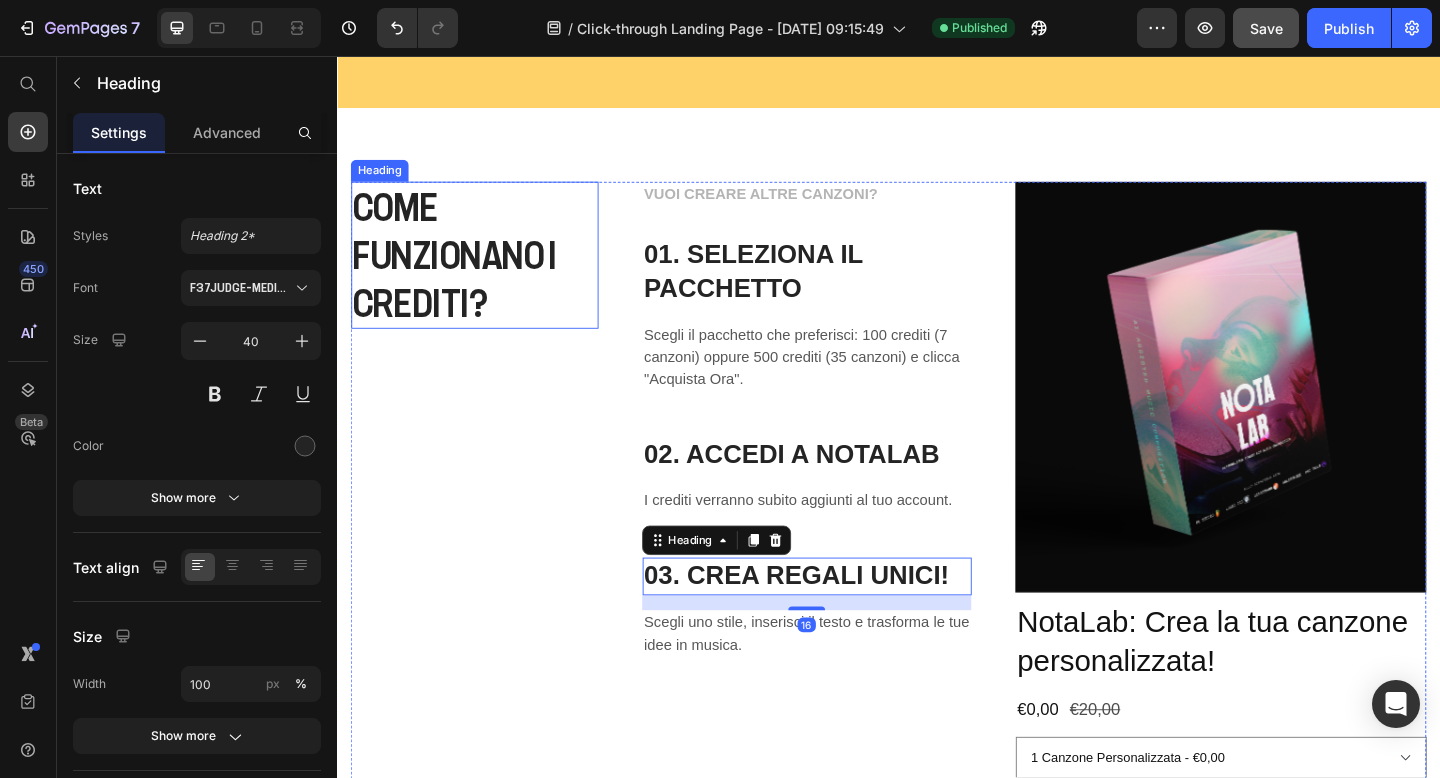 click on "COME FUNZIONANO I CREDITI?" at bounding box center (486, 273) 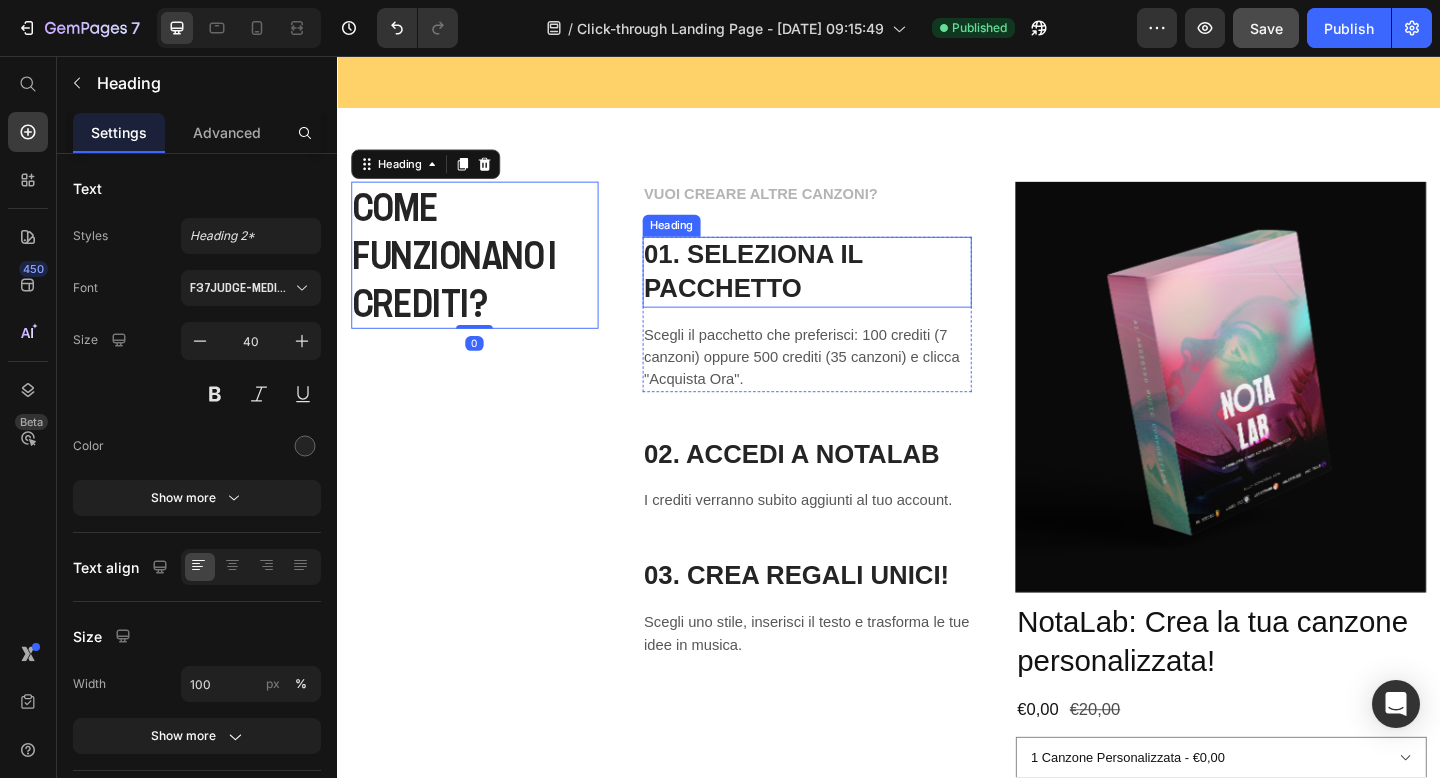 click on "01. SELEZIONA IL PACCHETTO" at bounding box center (848, 291) 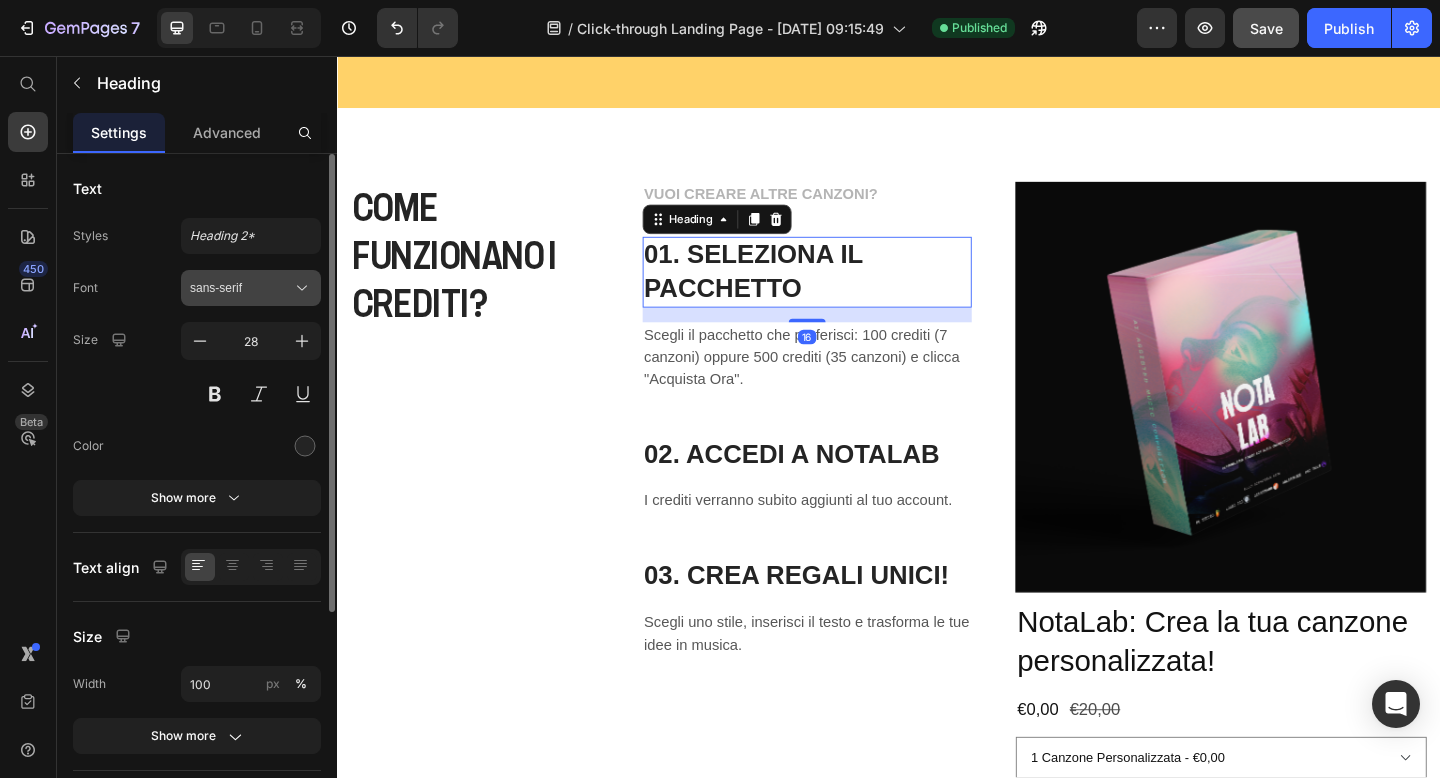click on "sans-serif" at bounding box center (241, 288) 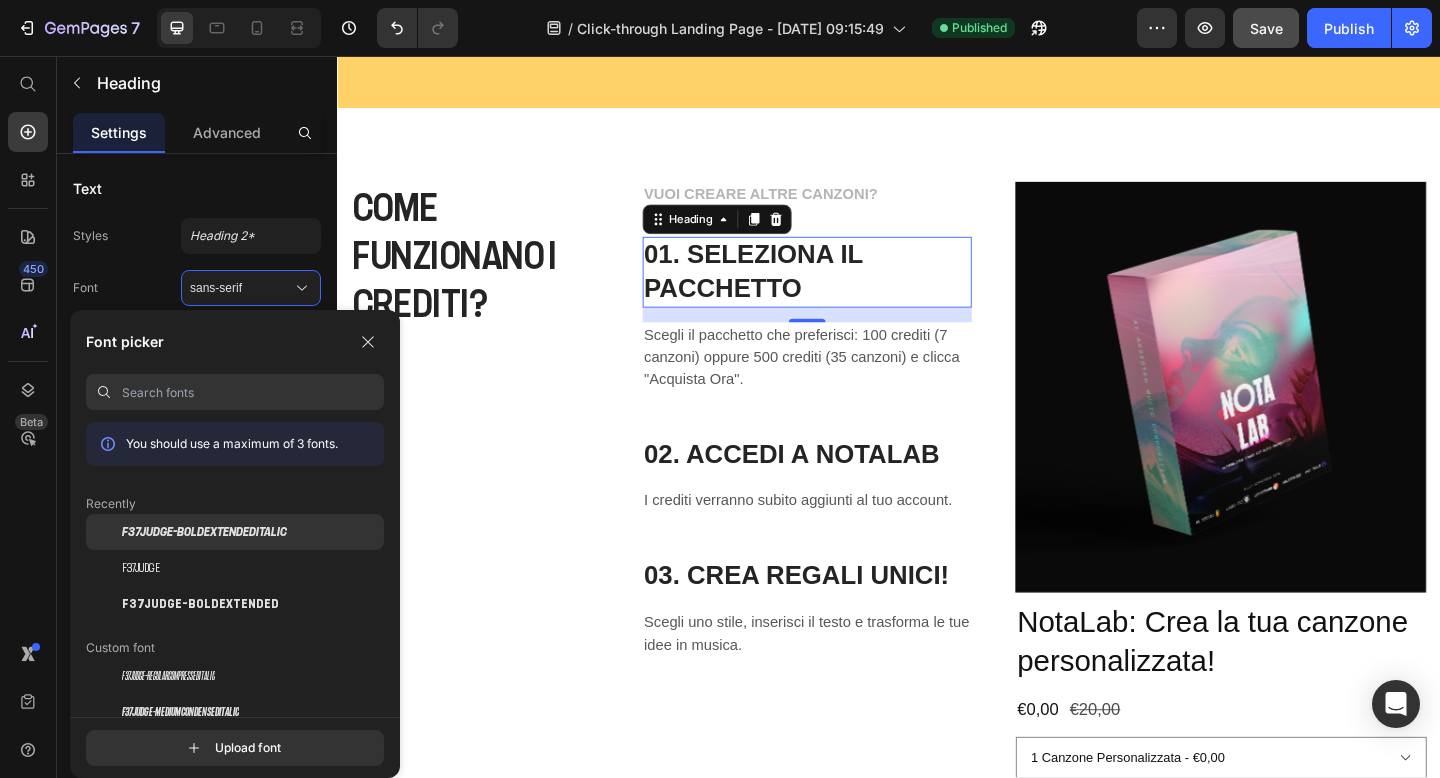 click on "F37Judge-BoldExtendedItalic" at bounding box center [204, 532] 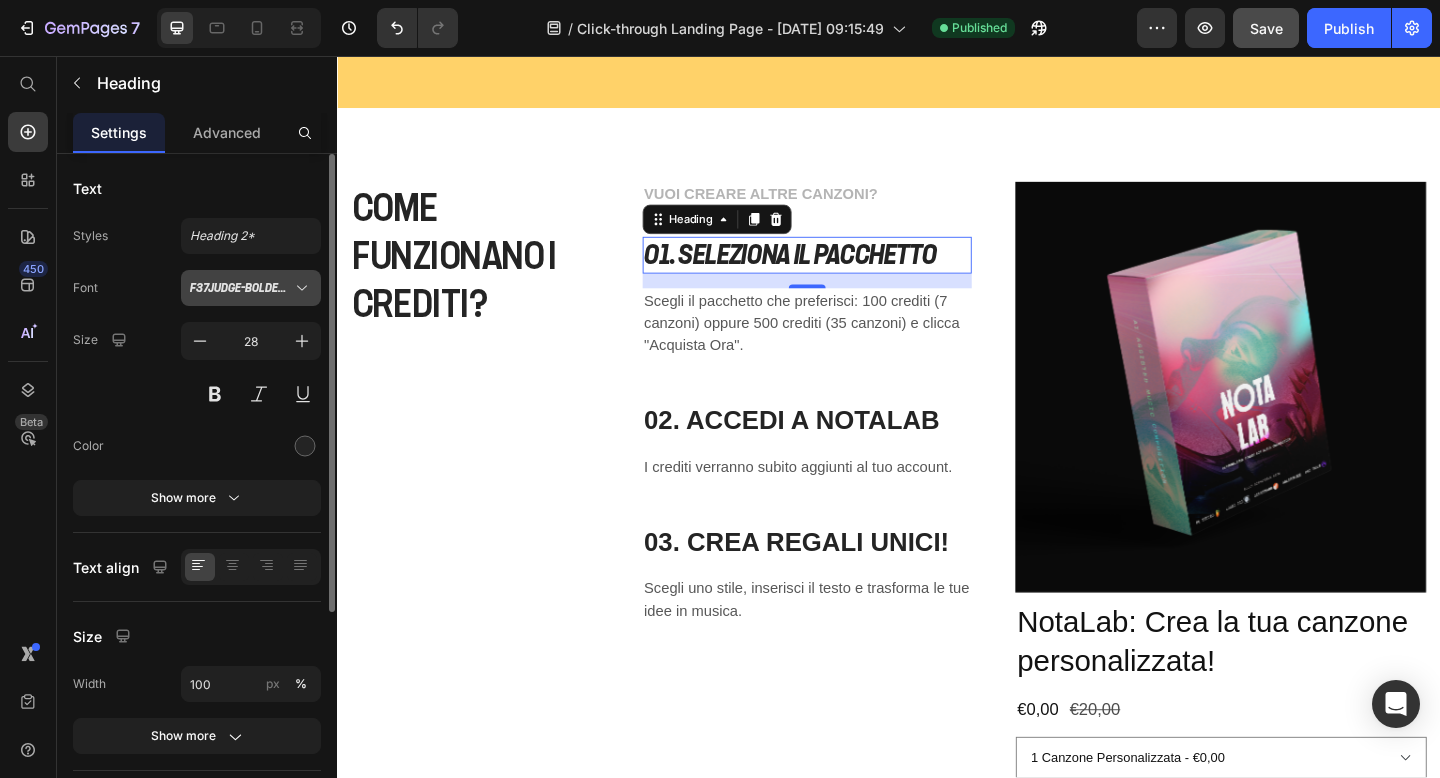 click on "F37Judge-BoldExtendedItalic" at bounding box center [251, 288] 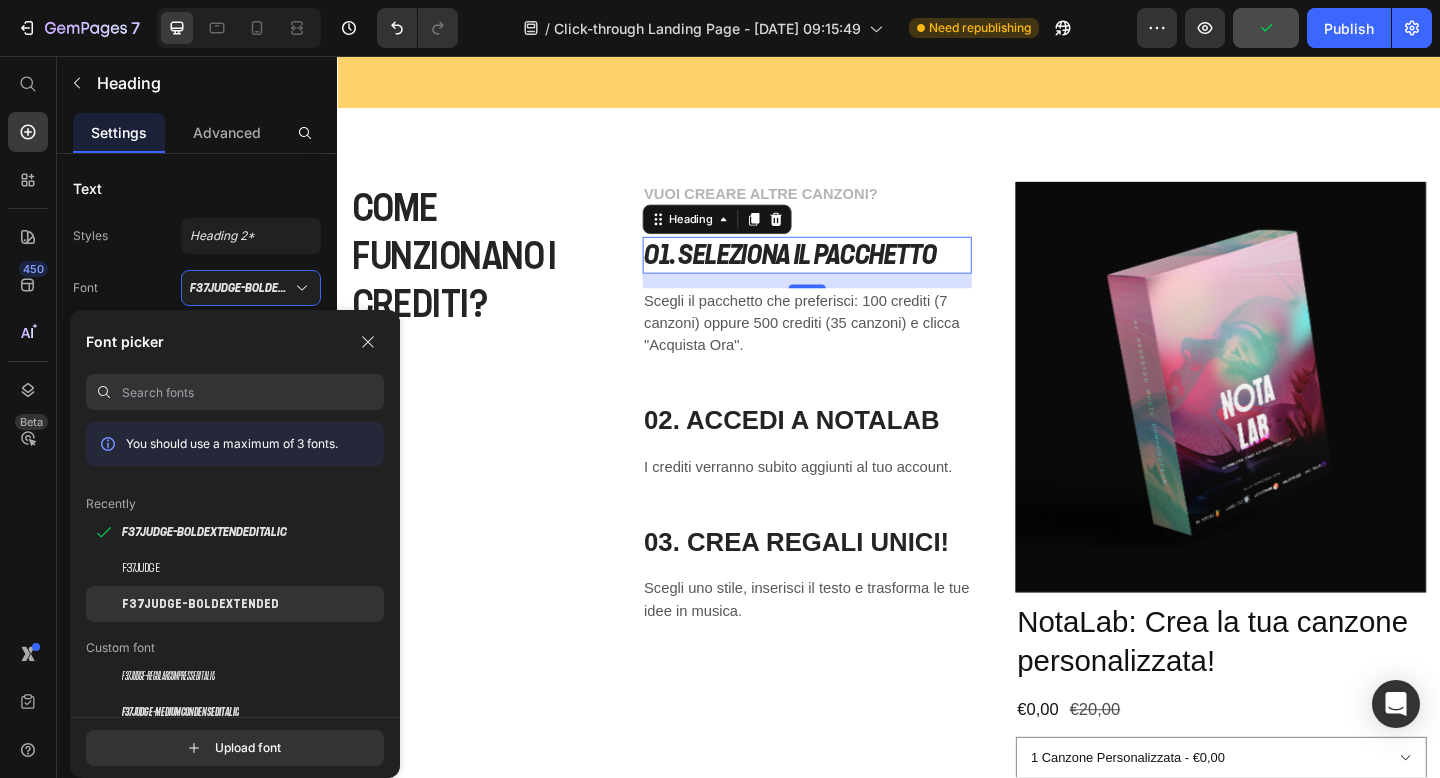 click on "F37Judge-BoldExtended" at bounding box center [200, 604] 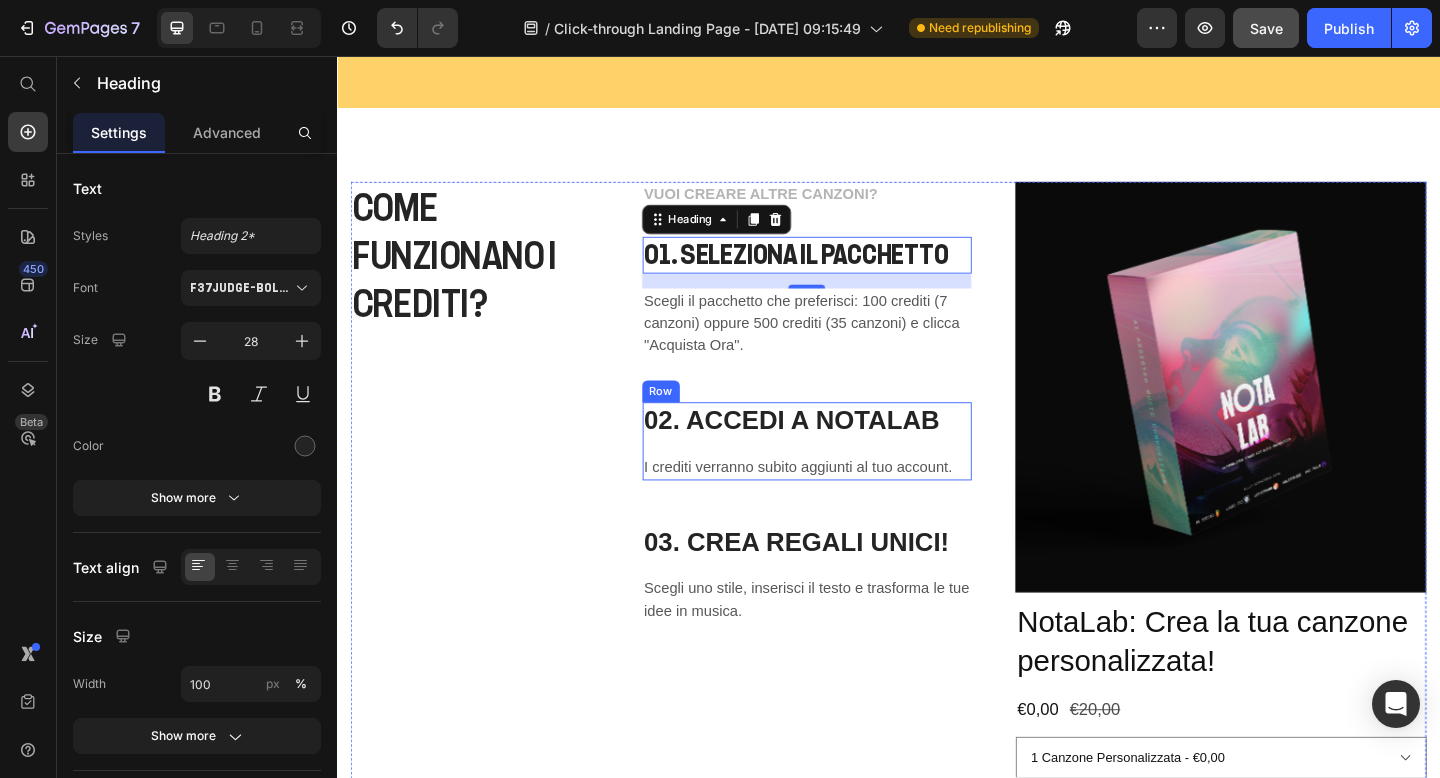 click on "02. ACCEDI A NOTALAB" at bounding box center (848, 453) 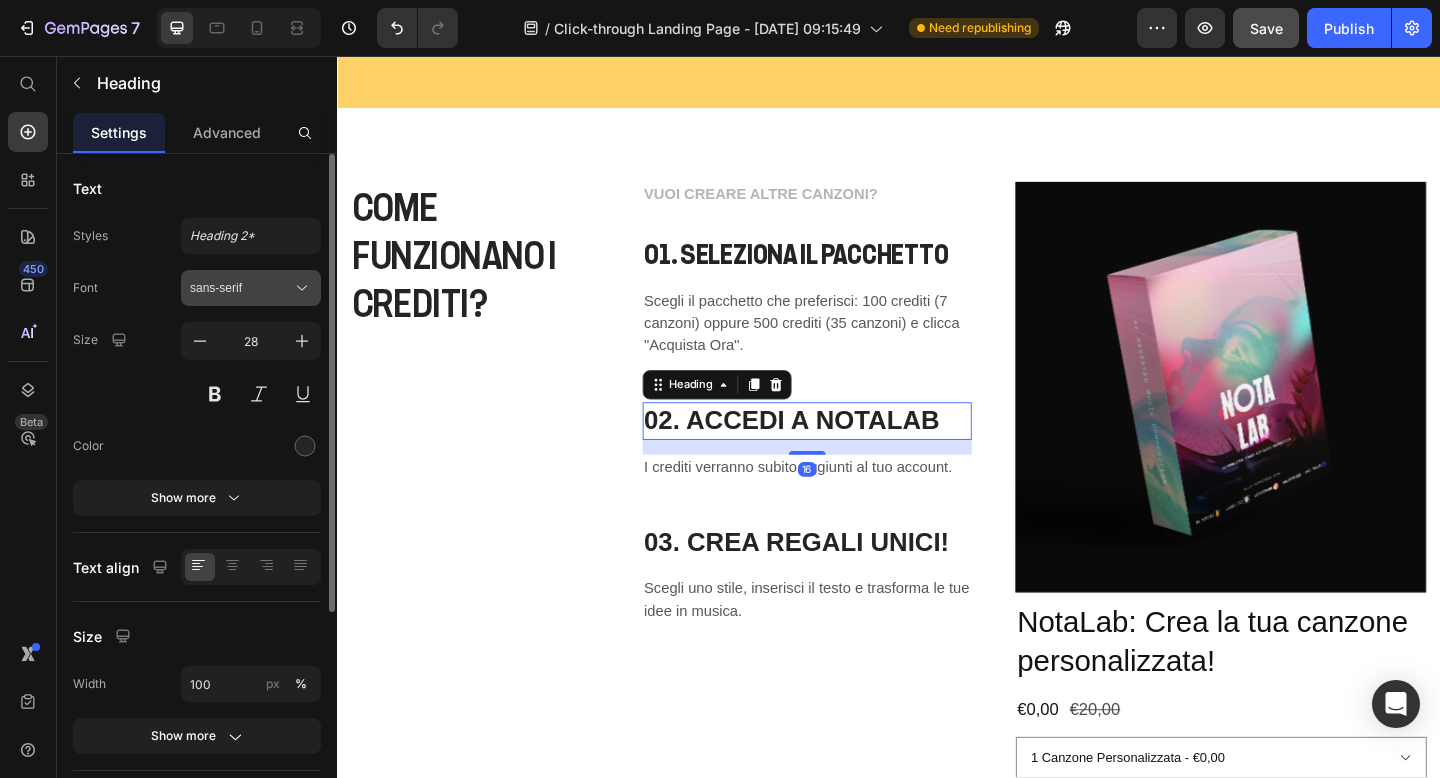 click on "sans-serif" at bounding box center (251, 288) 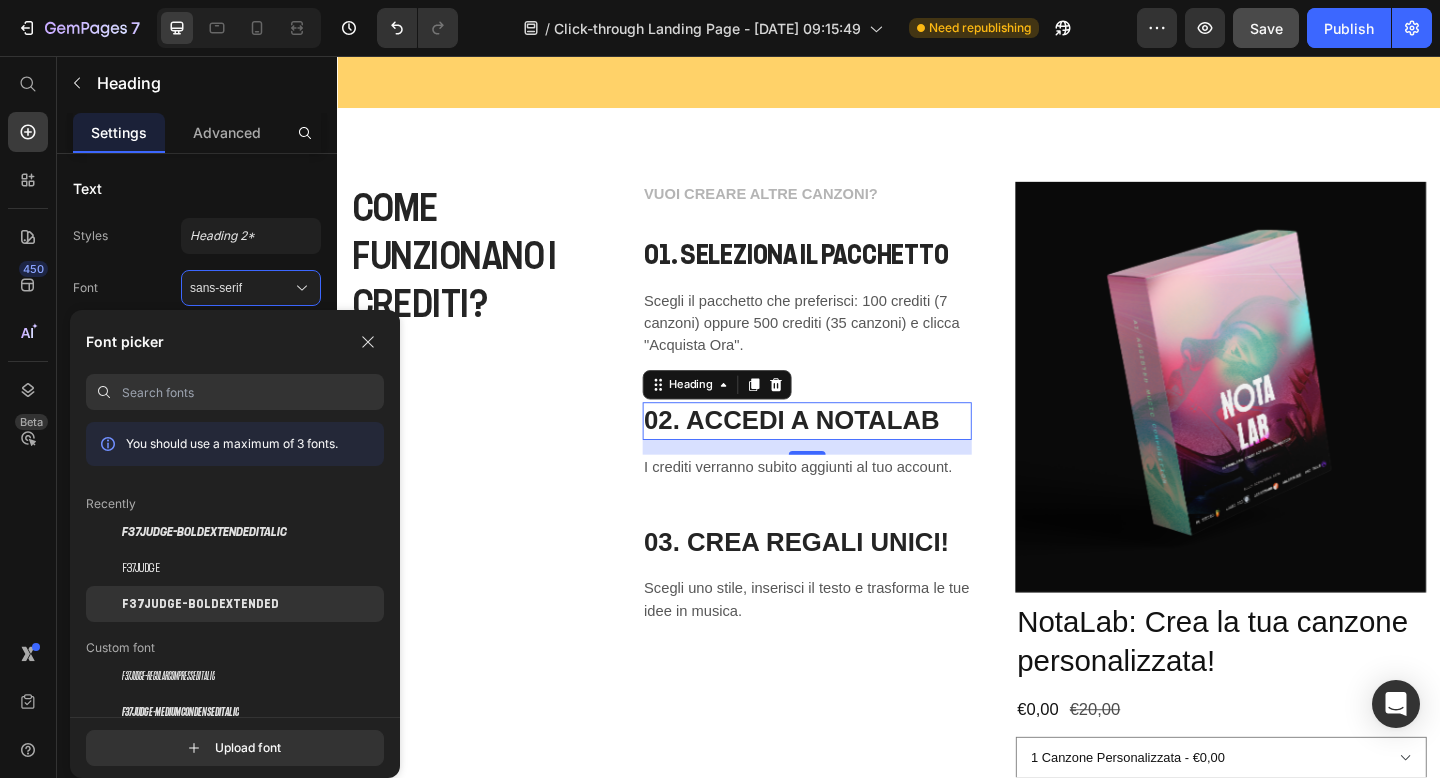 click on "F37Judge-BoldExtended" at bounding box center [200, 604] 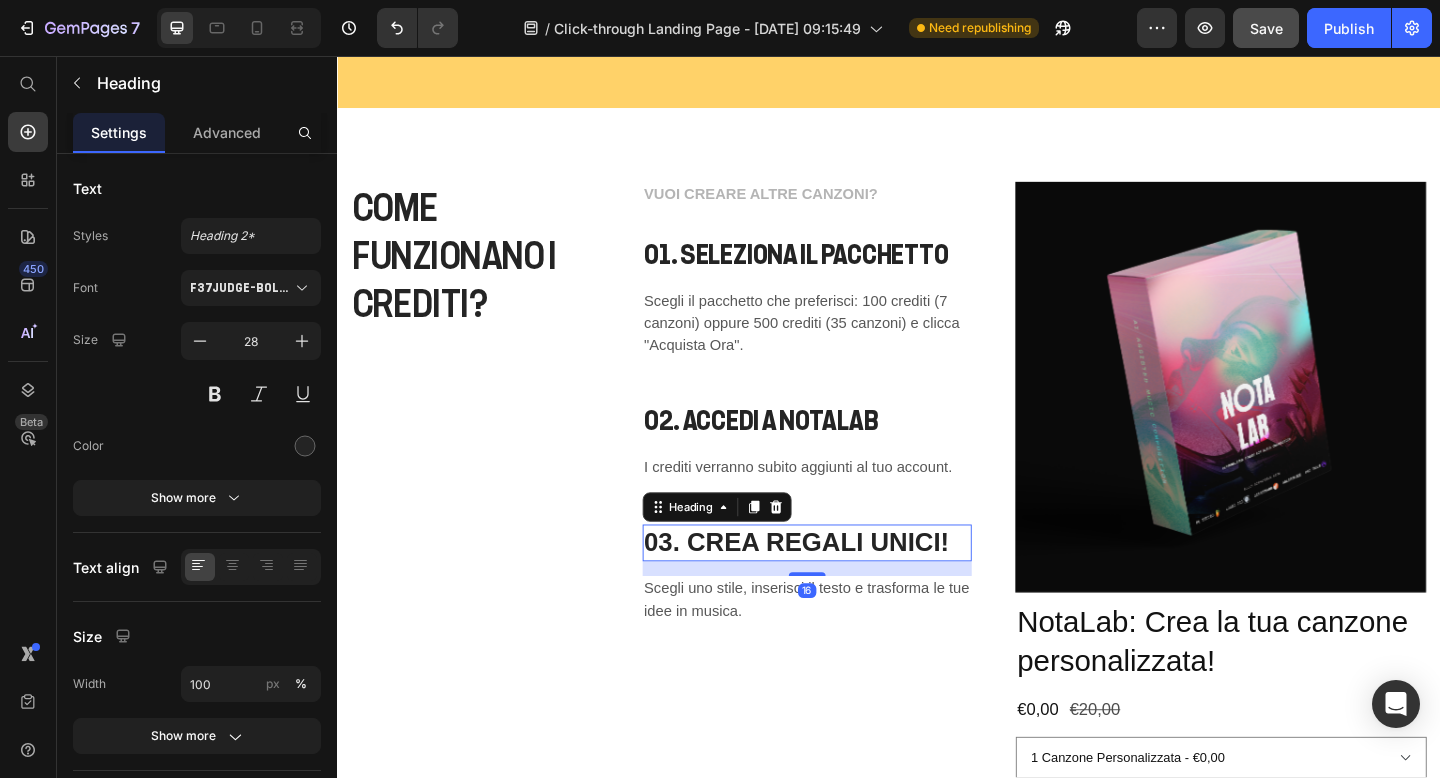click on "03. CREA REGALI UNICI!" at bounding box center [848, 586] 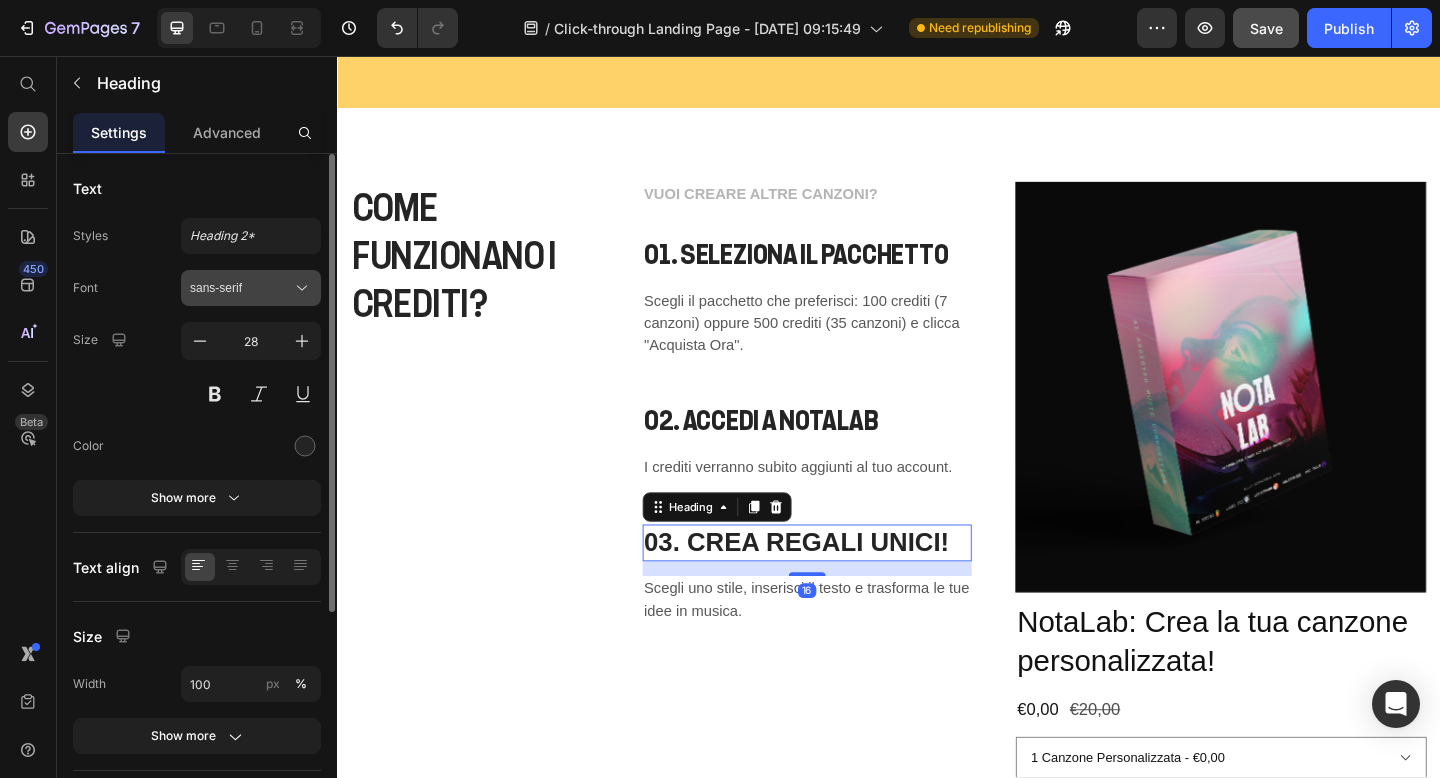 click 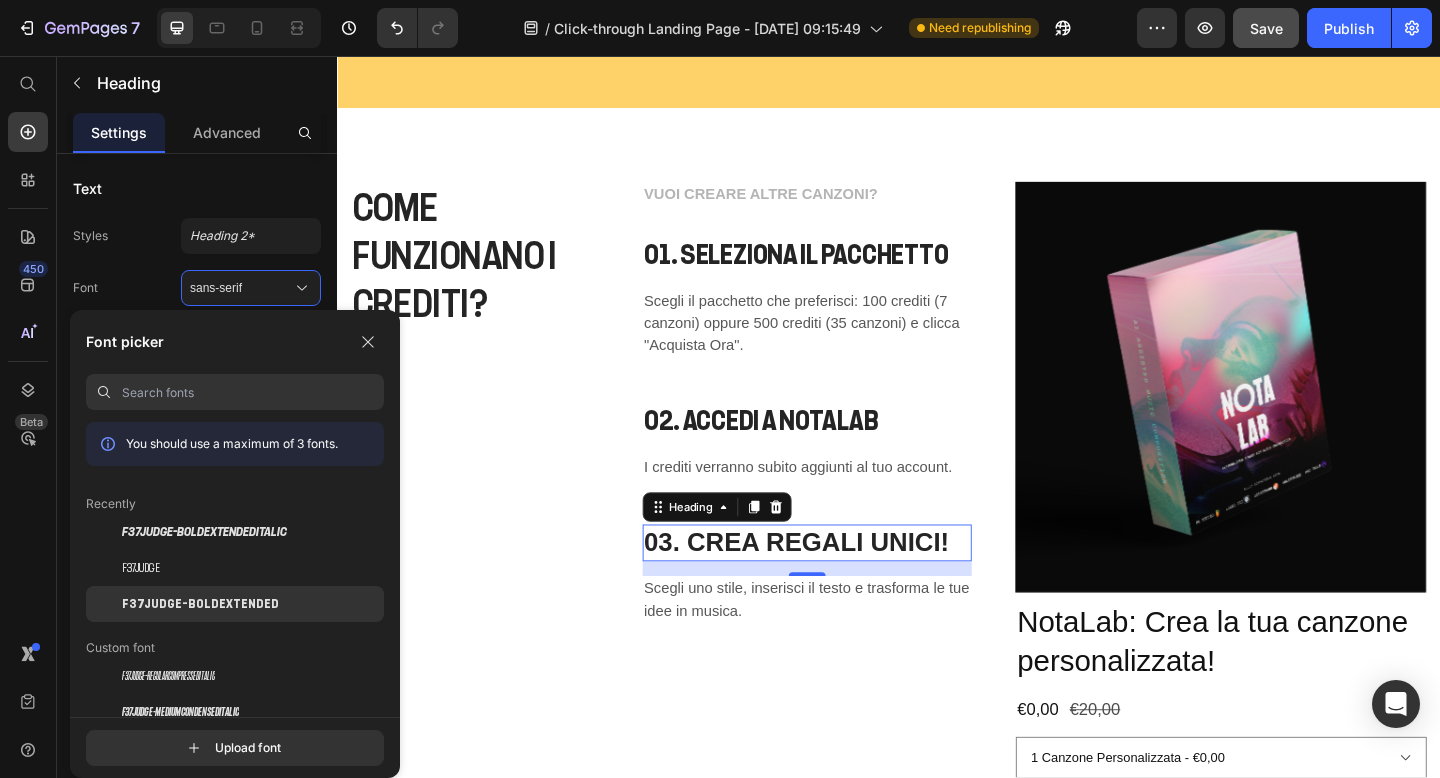 click on "F37Judge-BoldExtended" at bounding box center (200, 604) 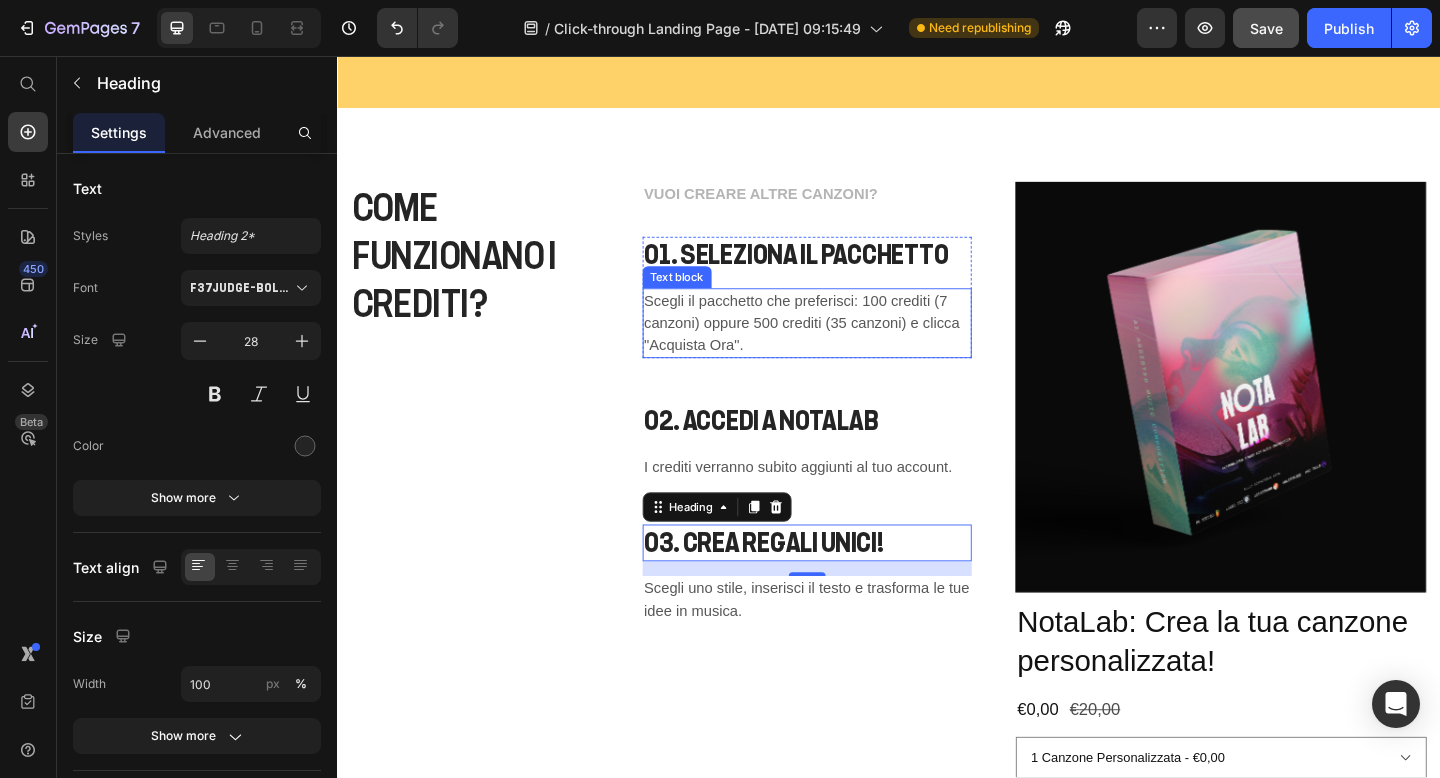 click on "Scegli il pacchetto che preferisci: 100 crediti (7 canzoni) oppure 500 crediti (35 canzoni) e clicca "Acquista Ora"." at bounding box center [848, 347] 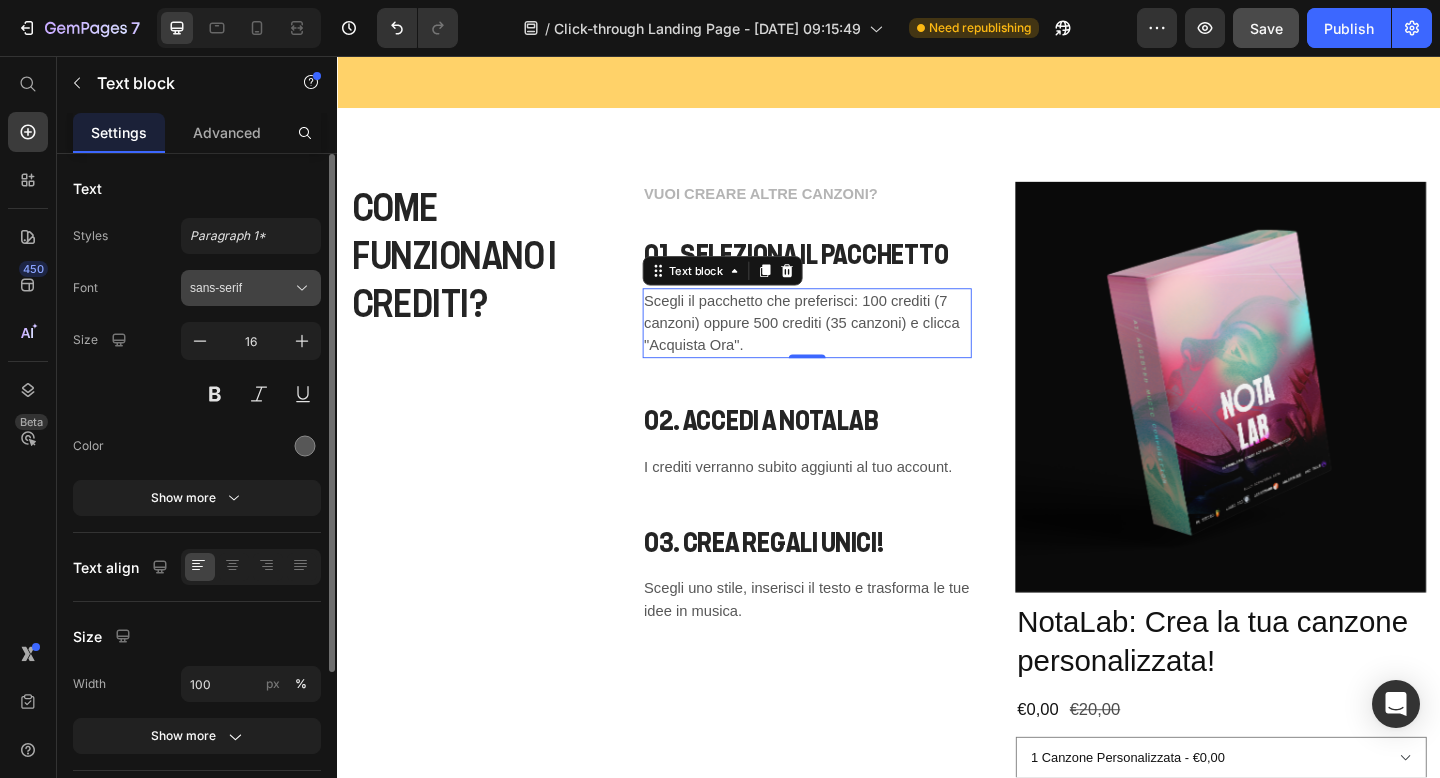 click on "sans-serif" at bounding box center (241, 288) 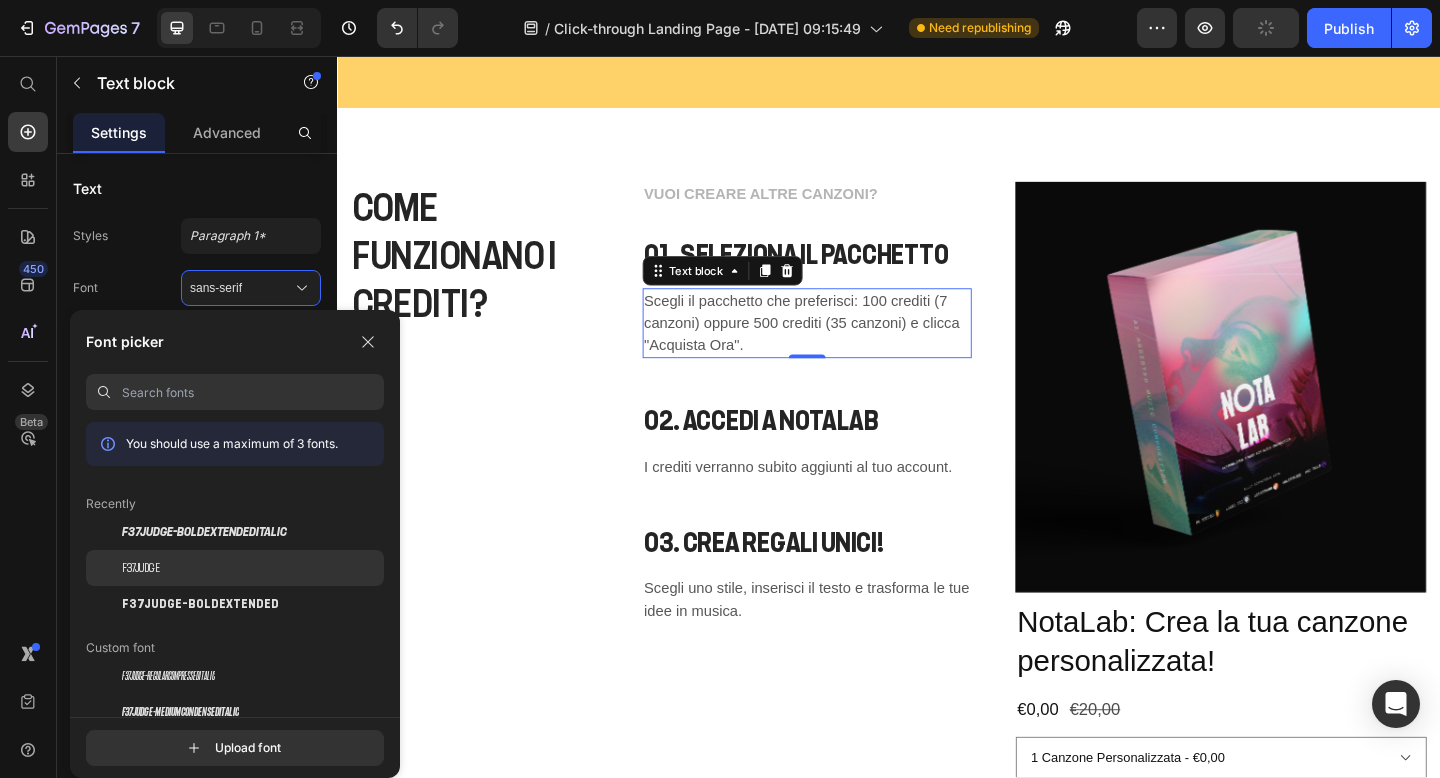 click on "F37Judge" 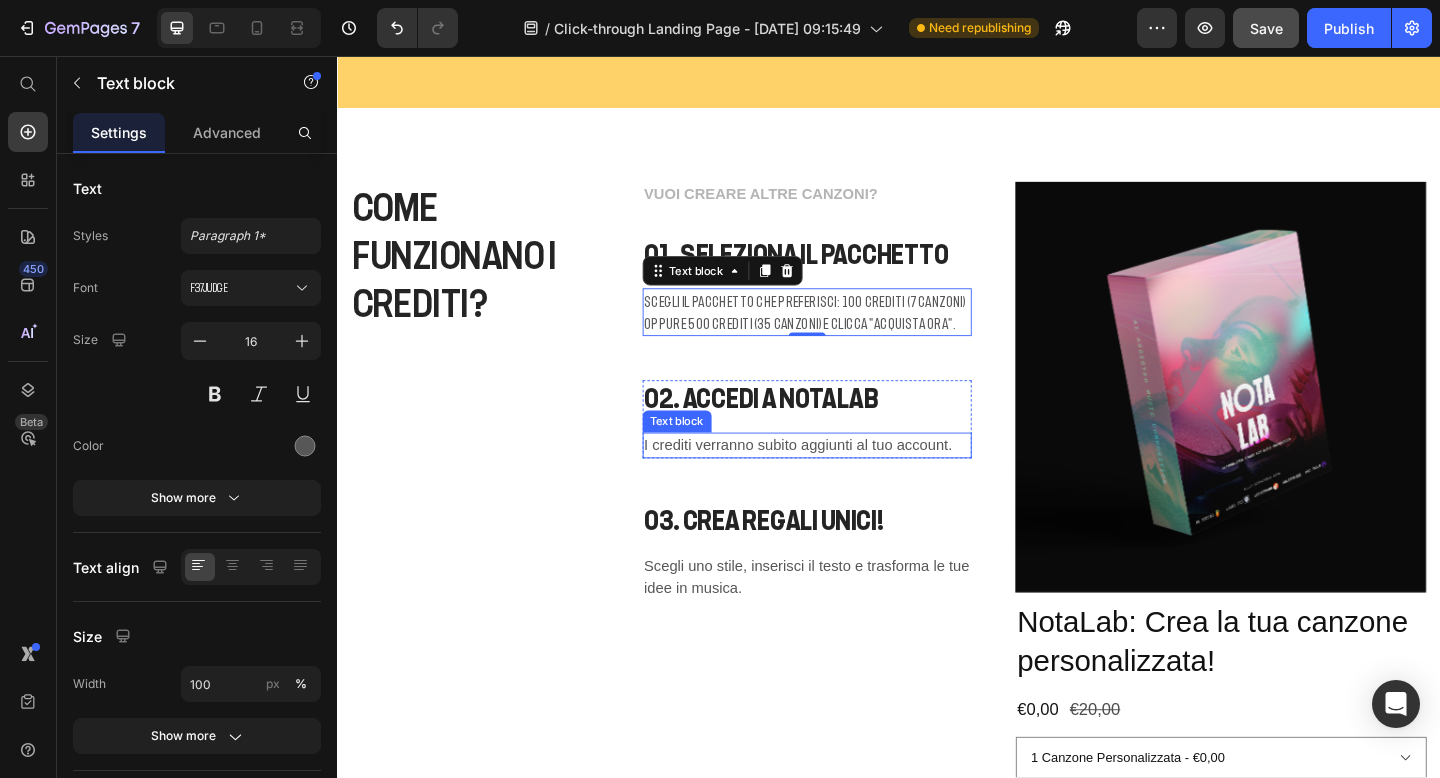 click on "I crediti verranno subito aggiunti al tuo account." at bounding box center [848, 480] 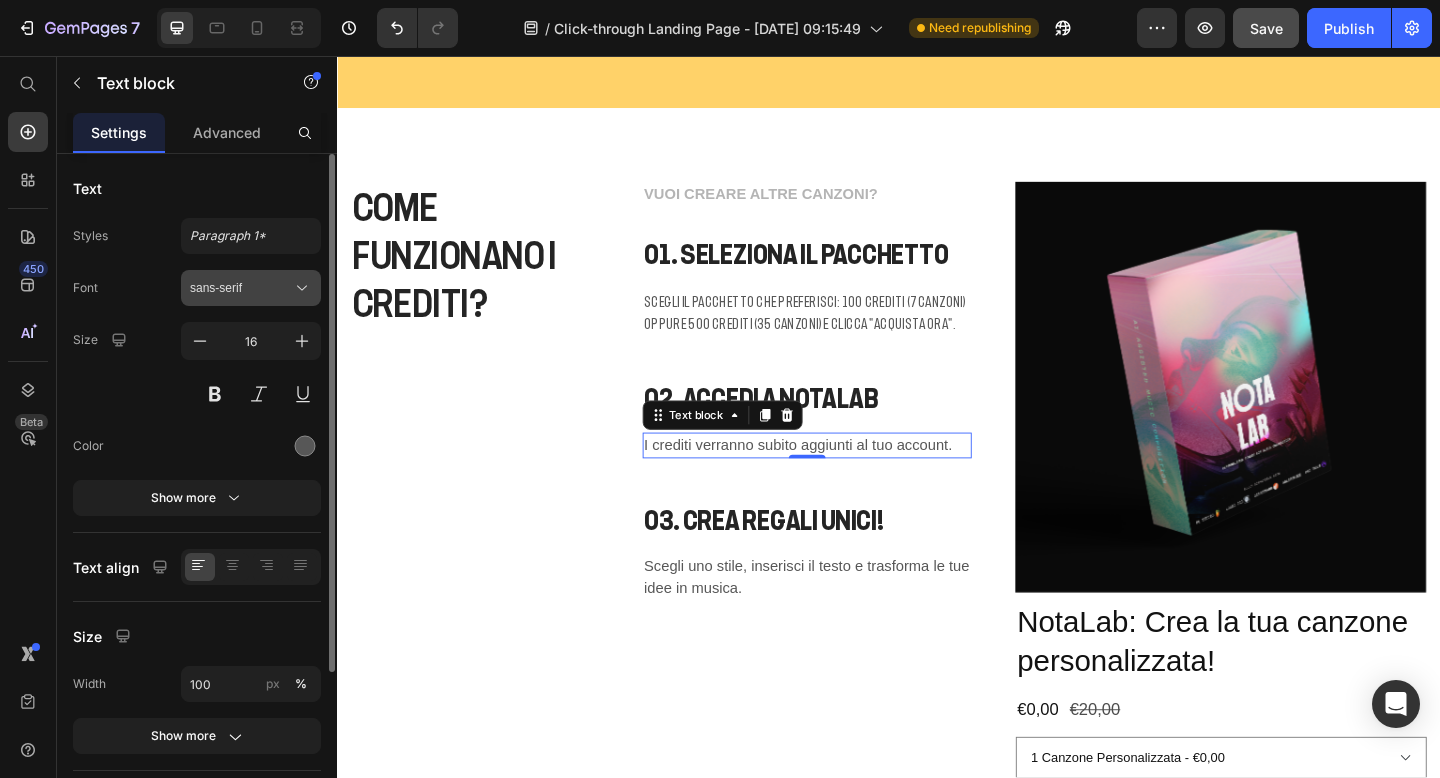 click on "sans-serif" at bounding box center (241, 288) 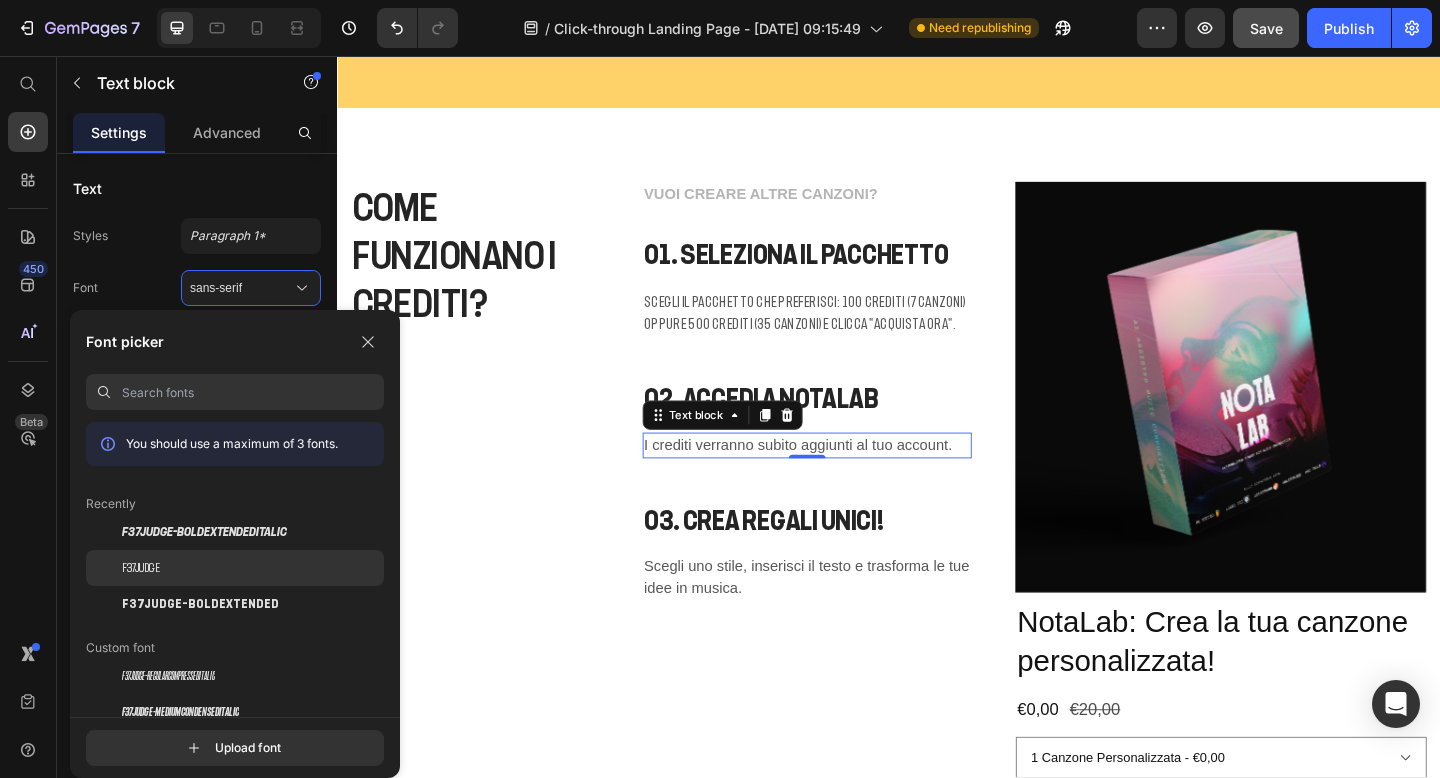 click on "F37Judge" 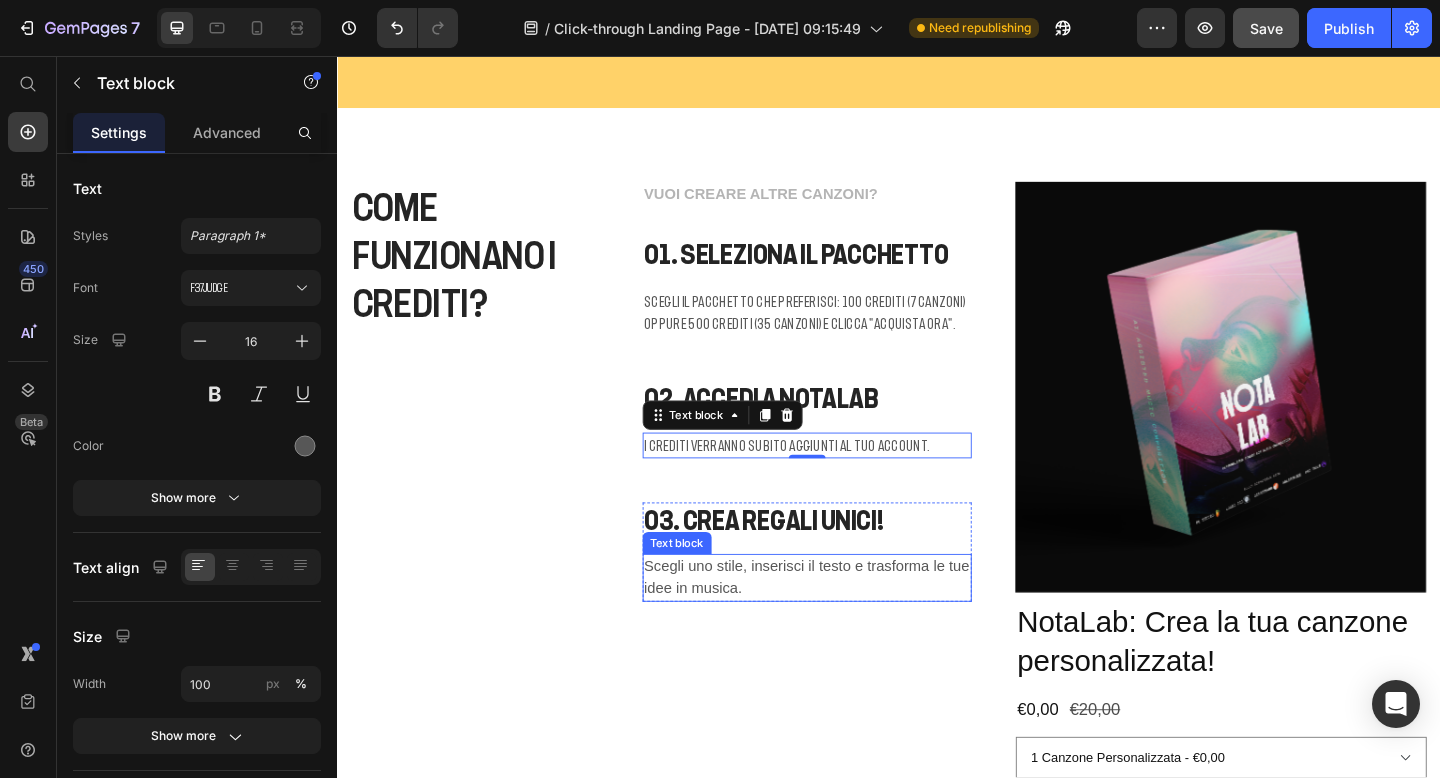 click on "Scegli uno stile, inserisci il testo e trasforma le tue idee in musica." at bounding box center (848, 624) 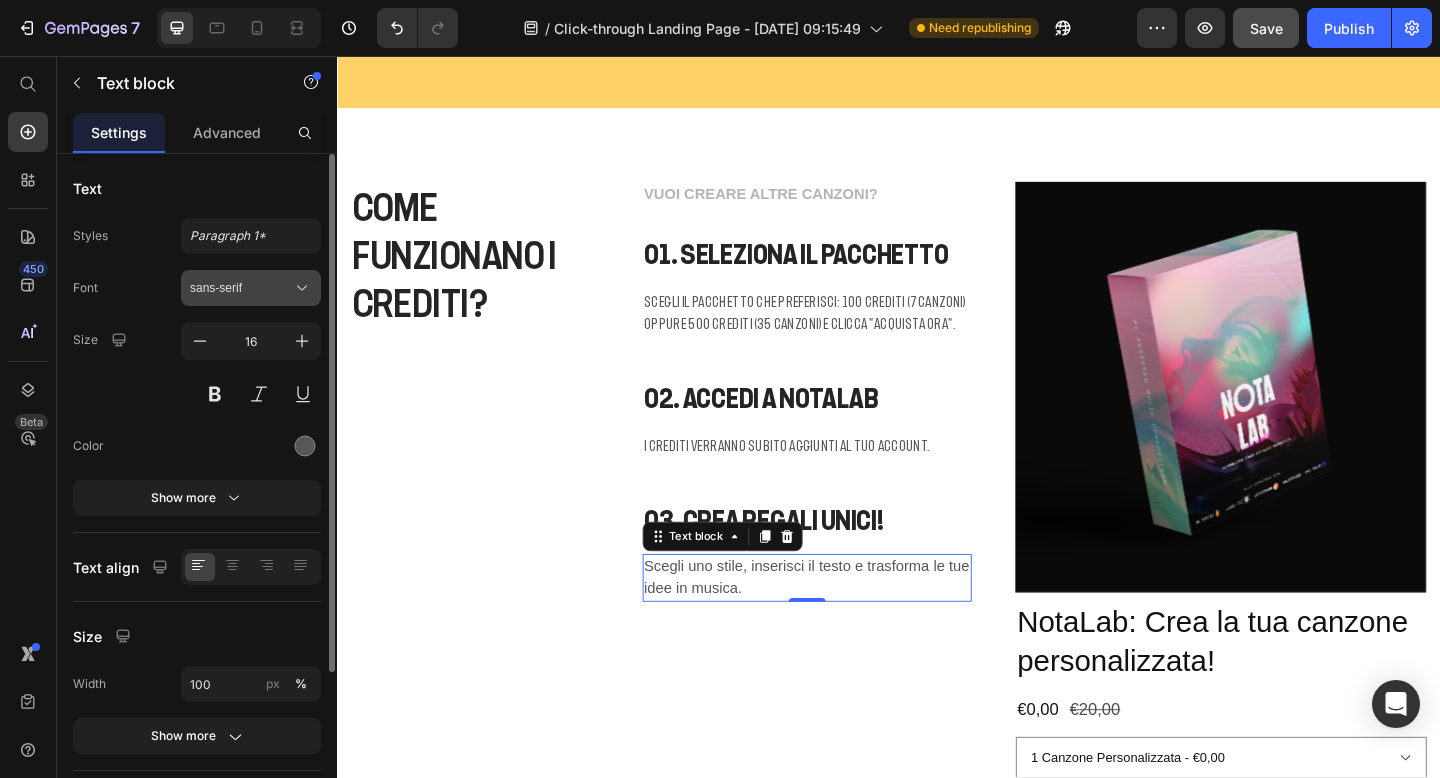 click on "sans-serif" at bounding box center [241, 288] 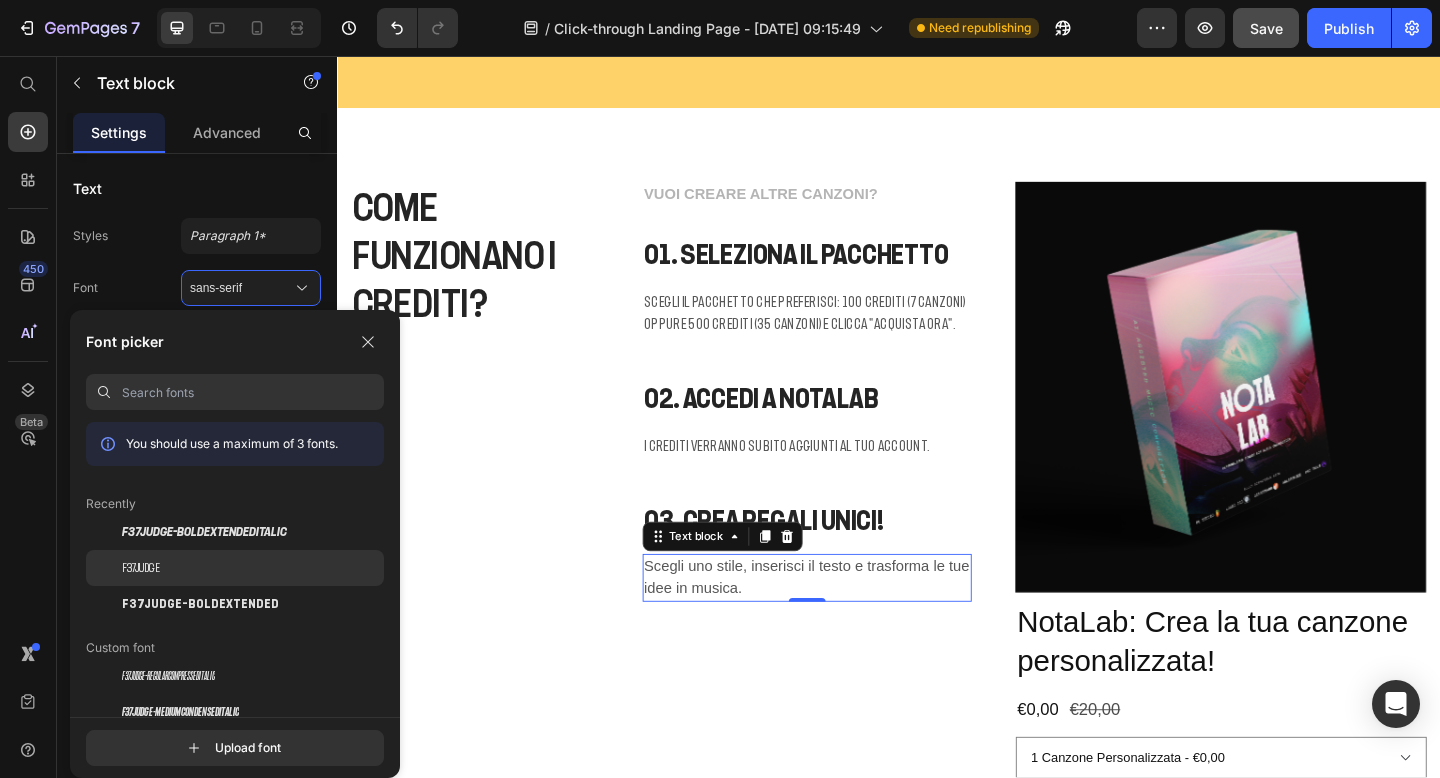click on "F37Judge" 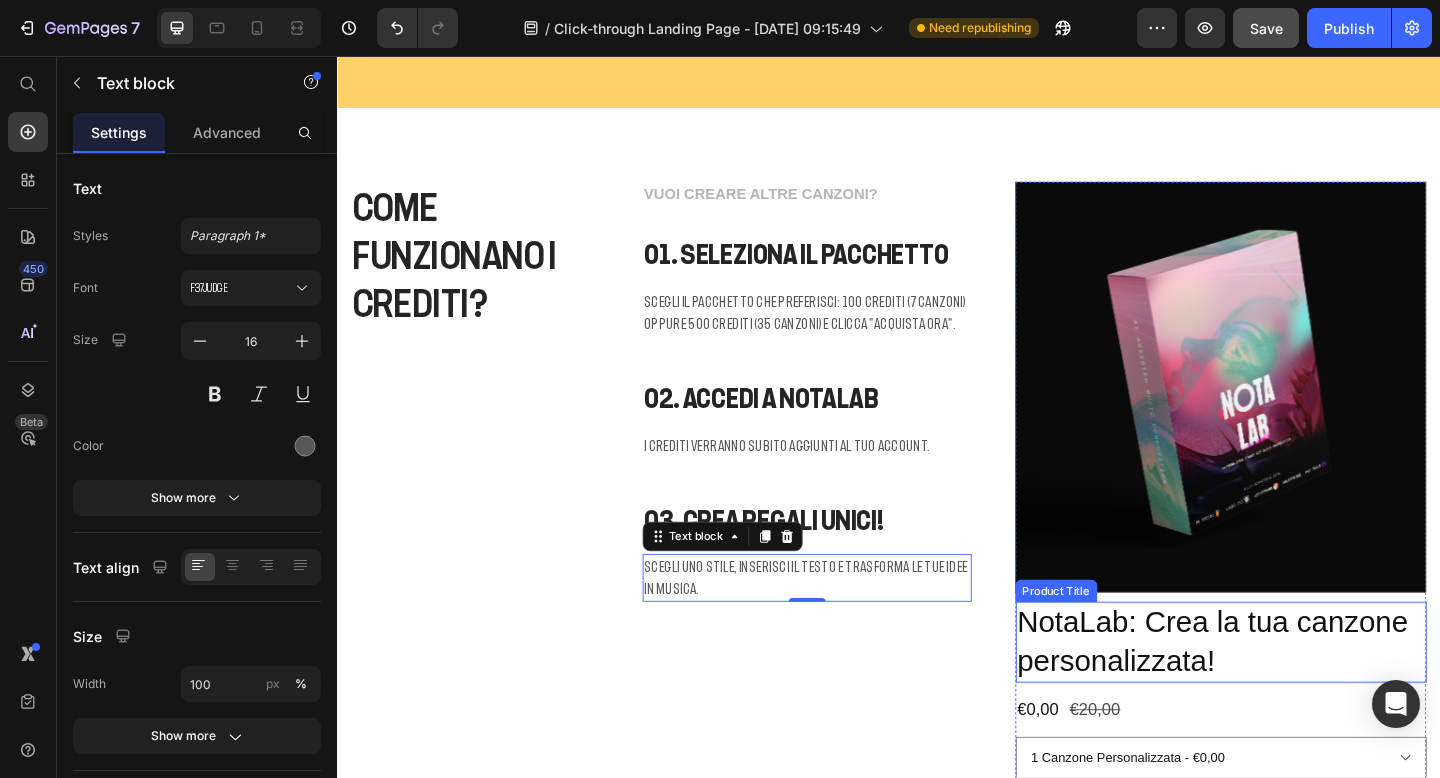 click on "NotaLab: Crea la tua canzone personalizzata!" at bounding box center (1299, 693) 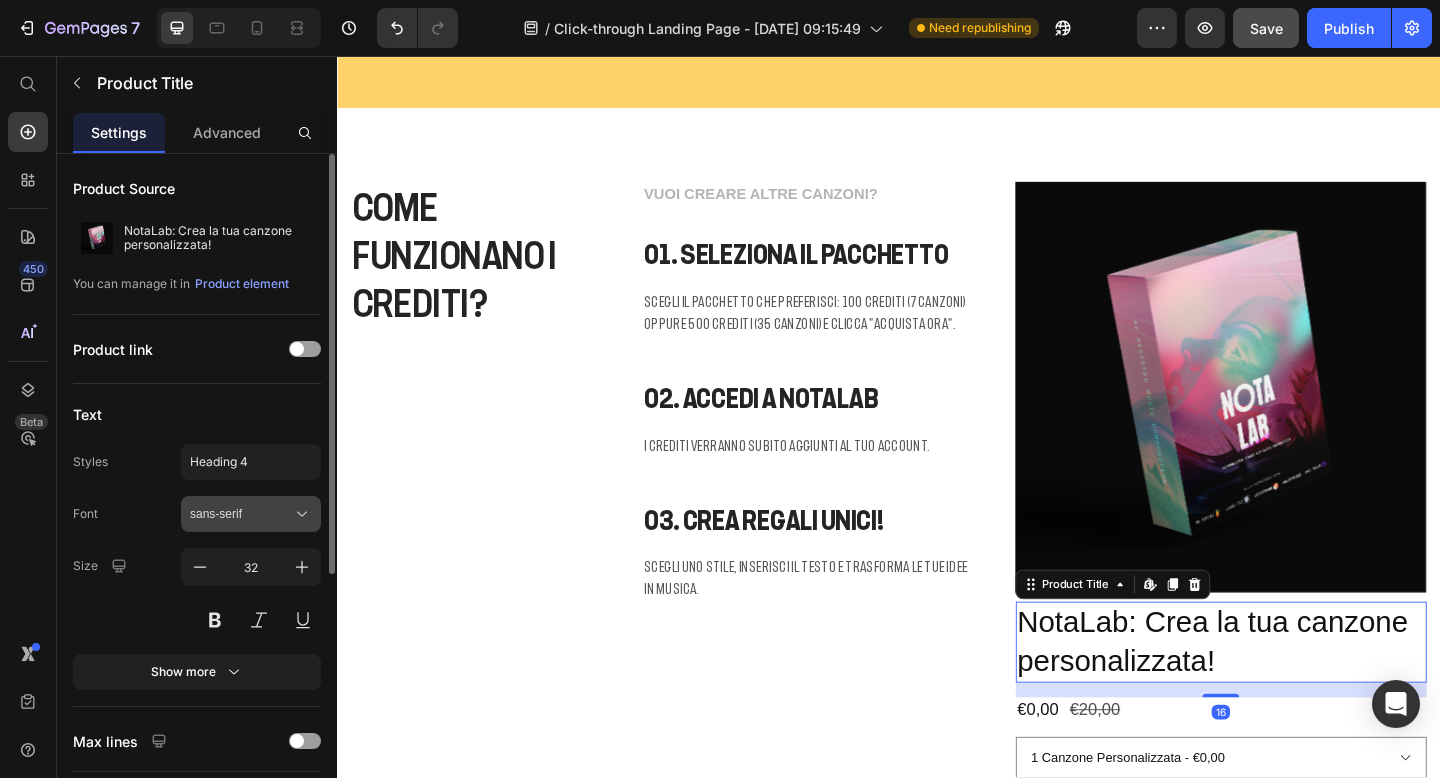 click on "sans-serif" at bounding box center [241, 514] 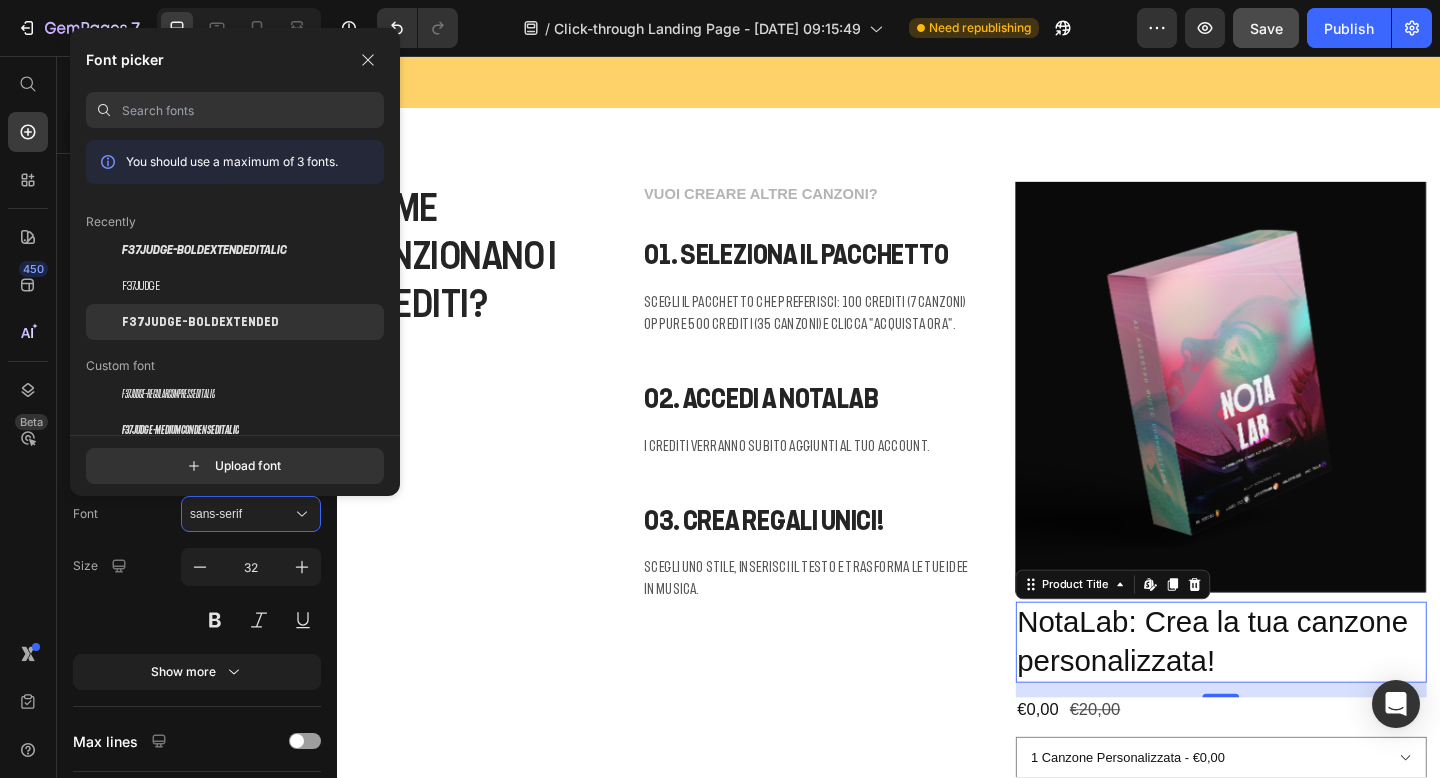 click on "F37Judge-BoldExtended" at bounding box center [200, 322] 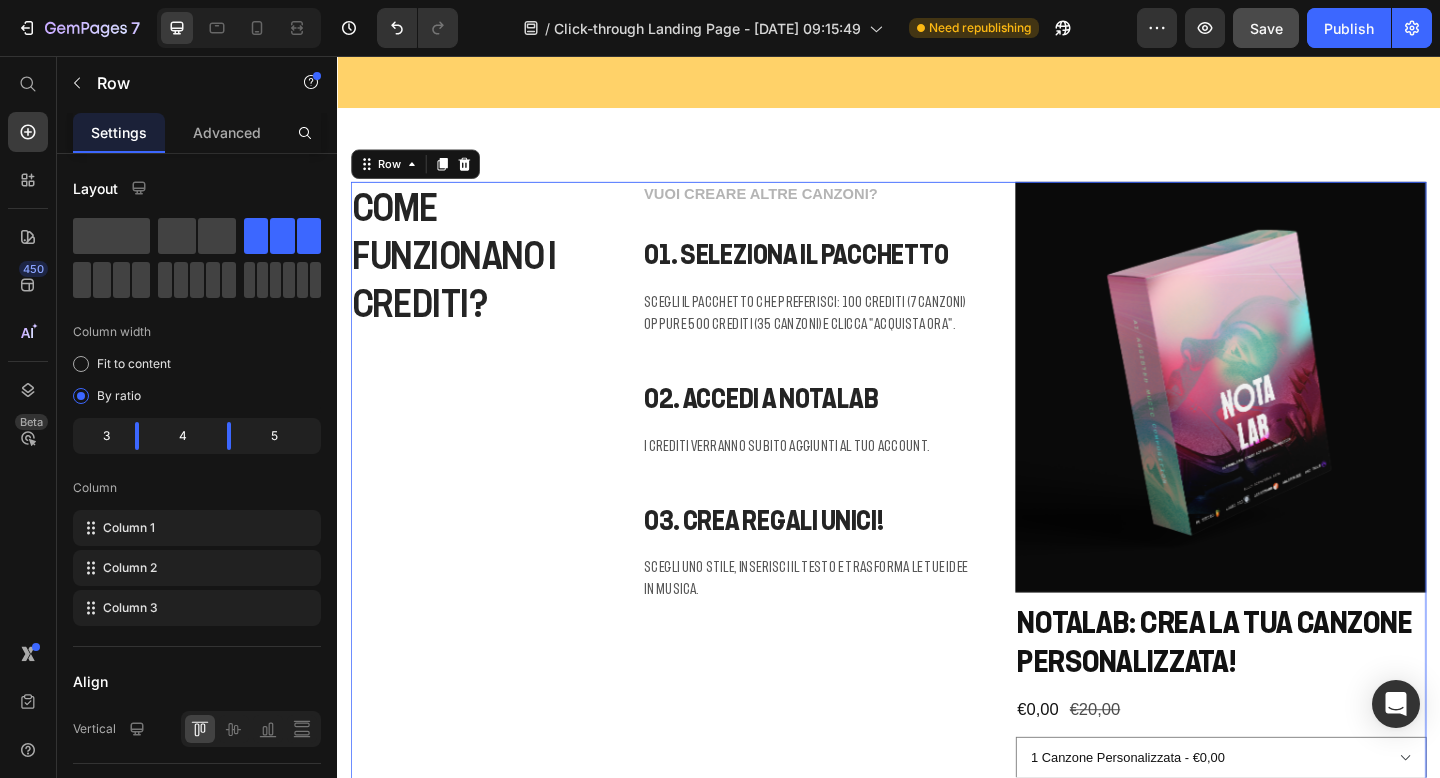 click on "VUOI CREARE ALTRE CANZONI? Text block 01. SELEZIONA IL PACCHETTO Heading Scegli il pacchetto che preferisci: 100 crediti (7 canzoni) oppure 500 crediti (35 canzoni) e clicca "Acquista Ora". Text block Row 02. ACCEDI A NOTALAB Heading I crediti verranno subito aggiunti al tuo account. Text block Row 03. CREA REGALI UNICI! Heading Scegli uno stile, inserisci il testo e trasforma le tue idee in musica. Text block Row" at bounding box center [848, 548] 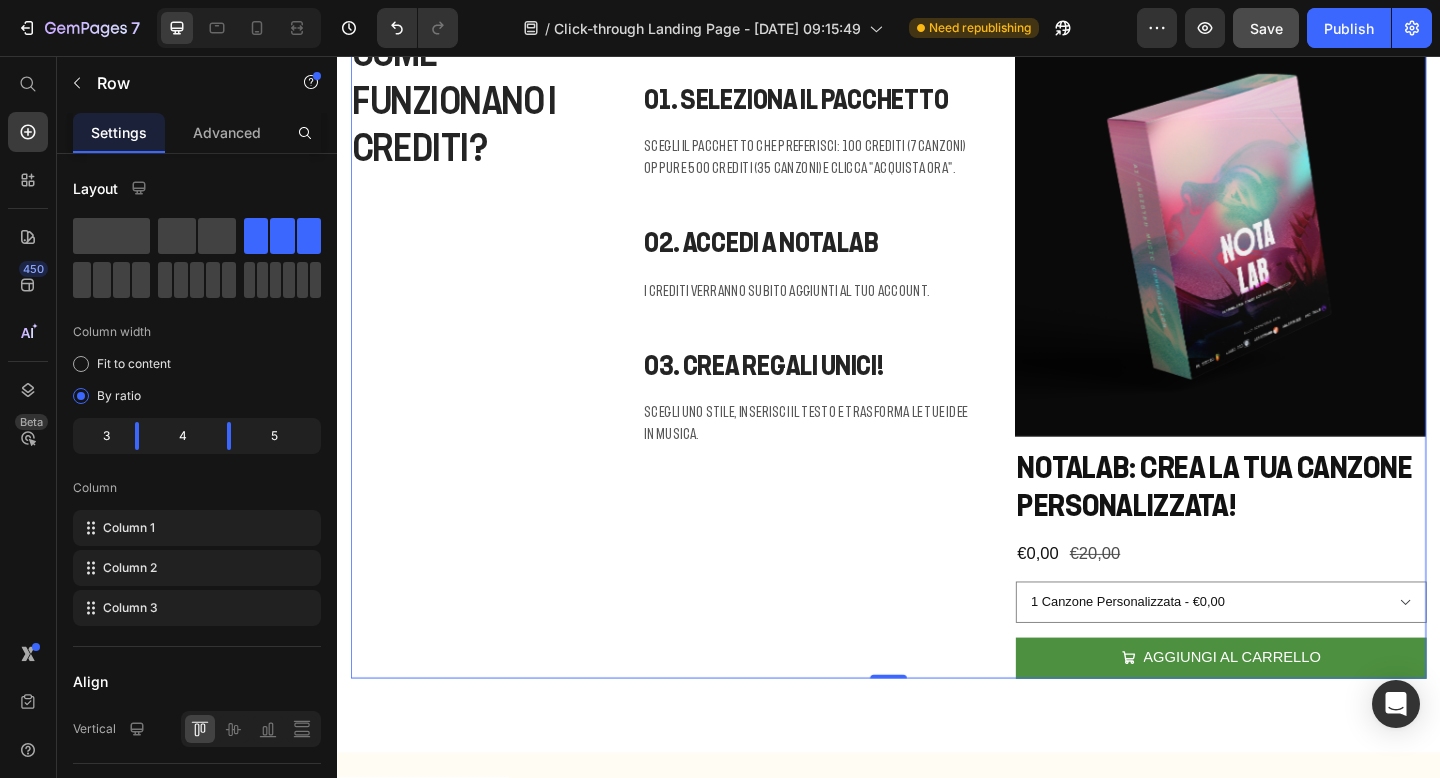 scroll, scrollTop: 7140, scrollLeft: 0, axis: vertical 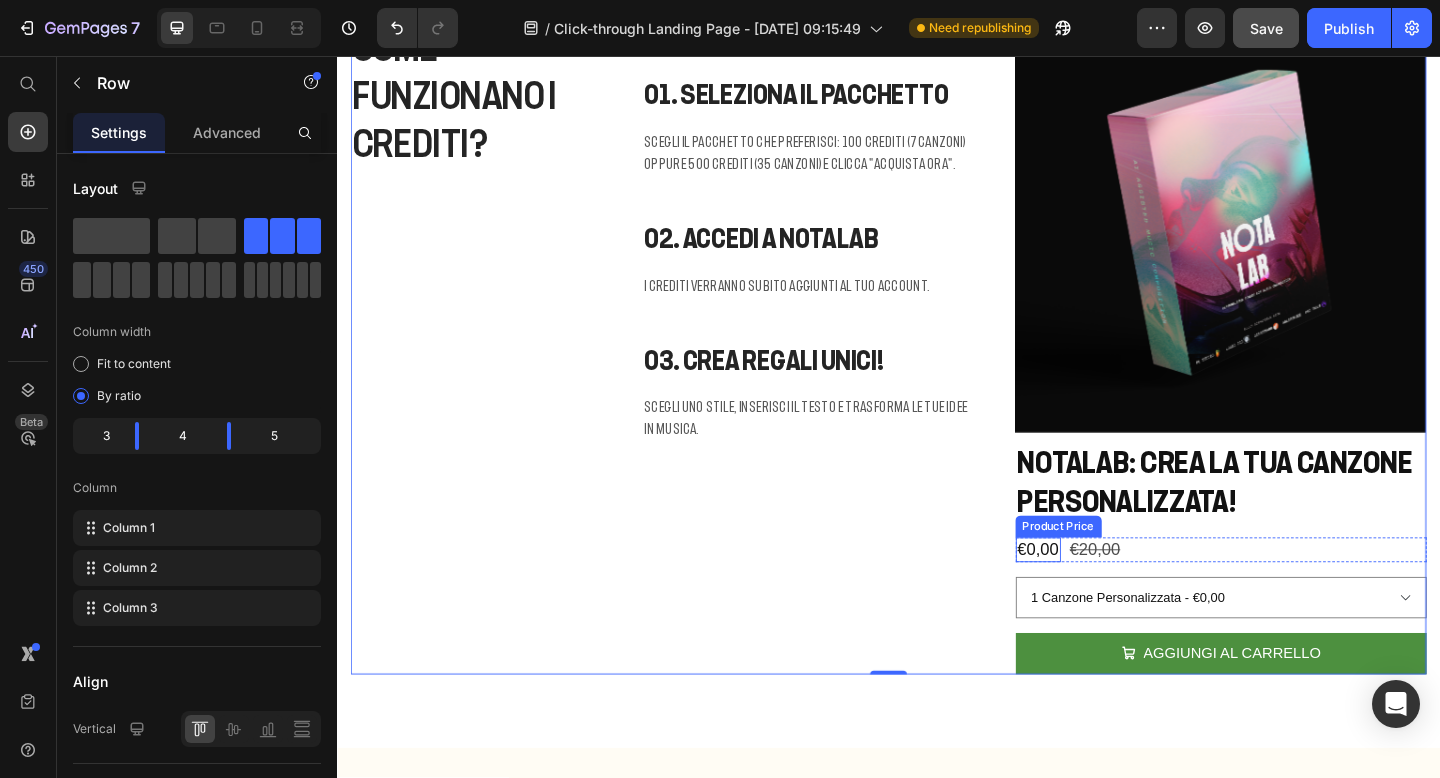 click on "€0,00" at bounding box center [1099, 593] 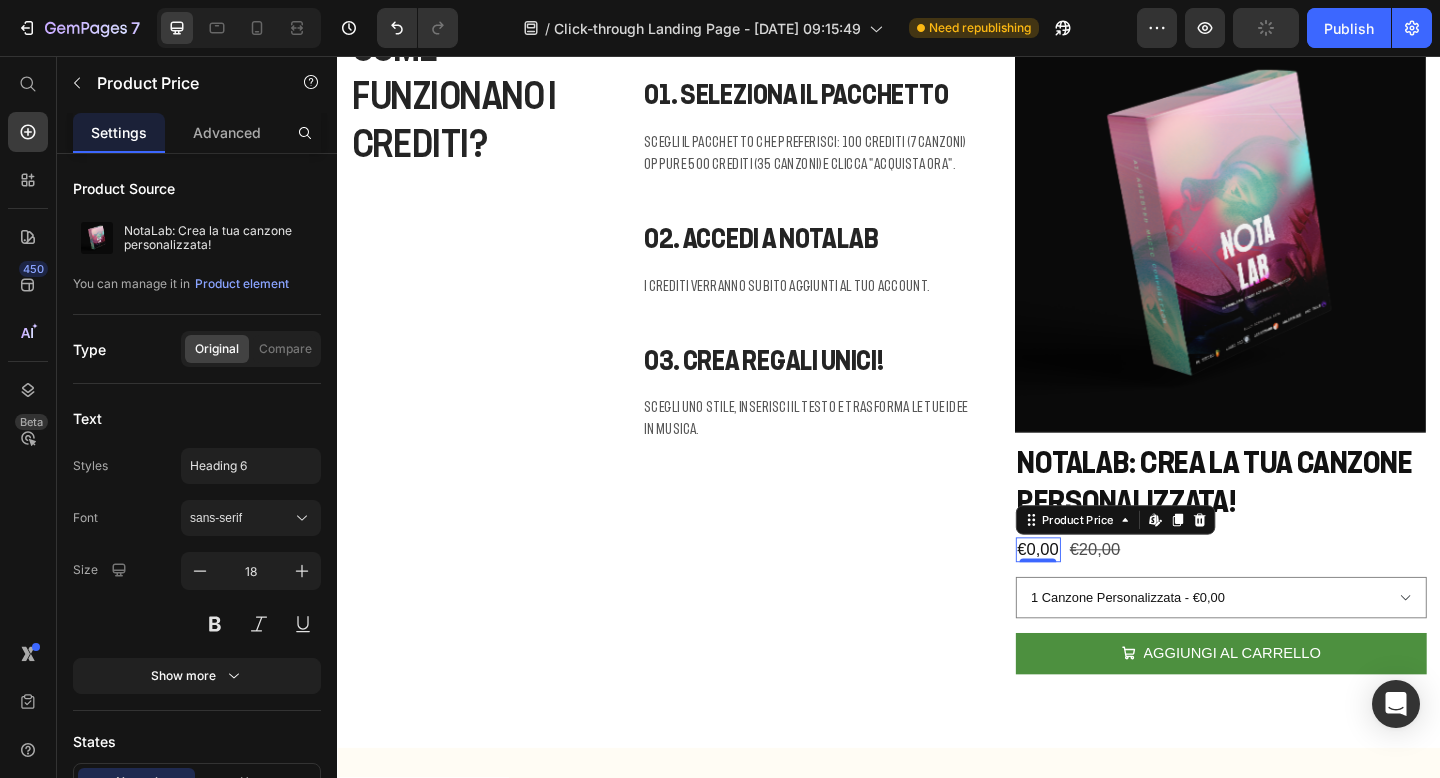click on "€0,00" at bounding box center [1099, 593] 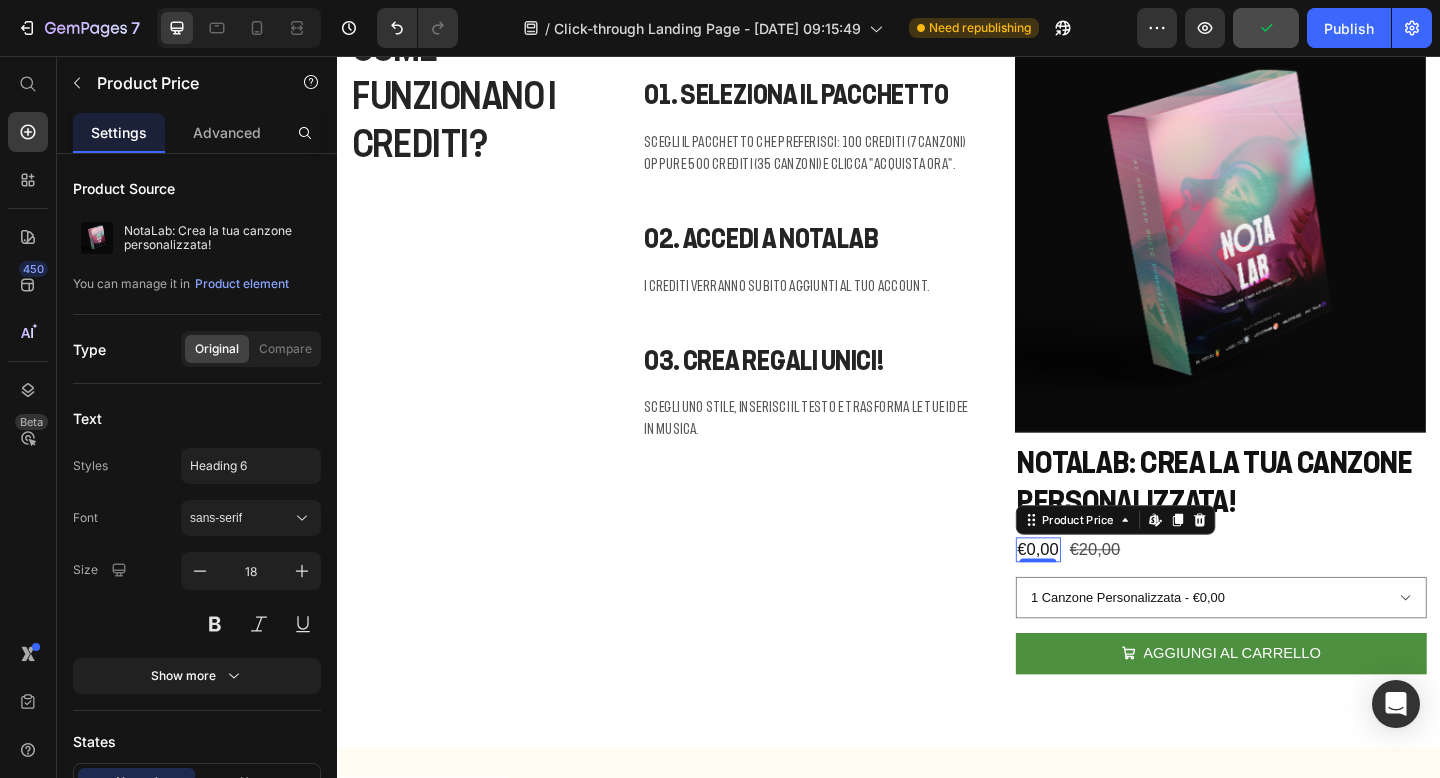 click on "€0,00" at bounding box center (1099, 593) 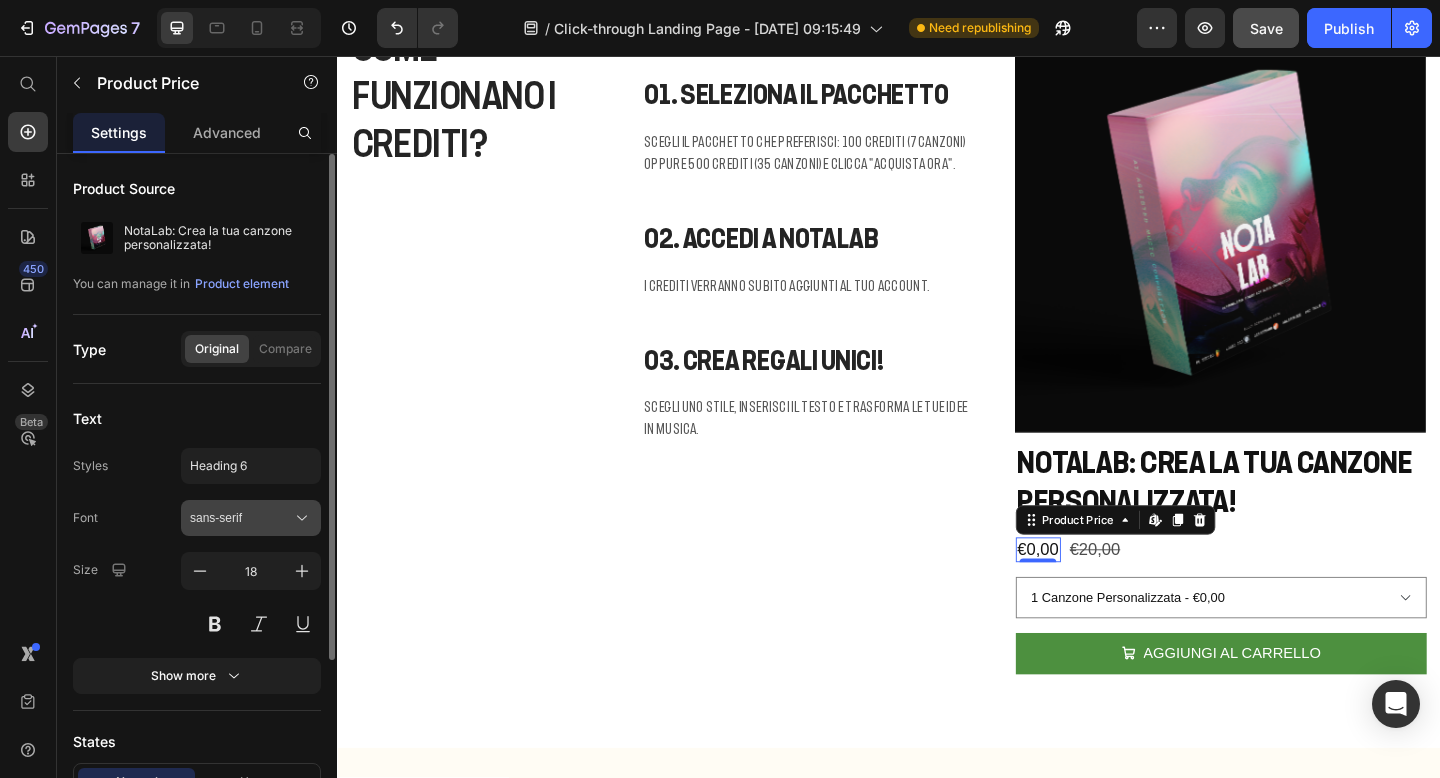 click on "sans-serif" at bounding box center (241, 518) 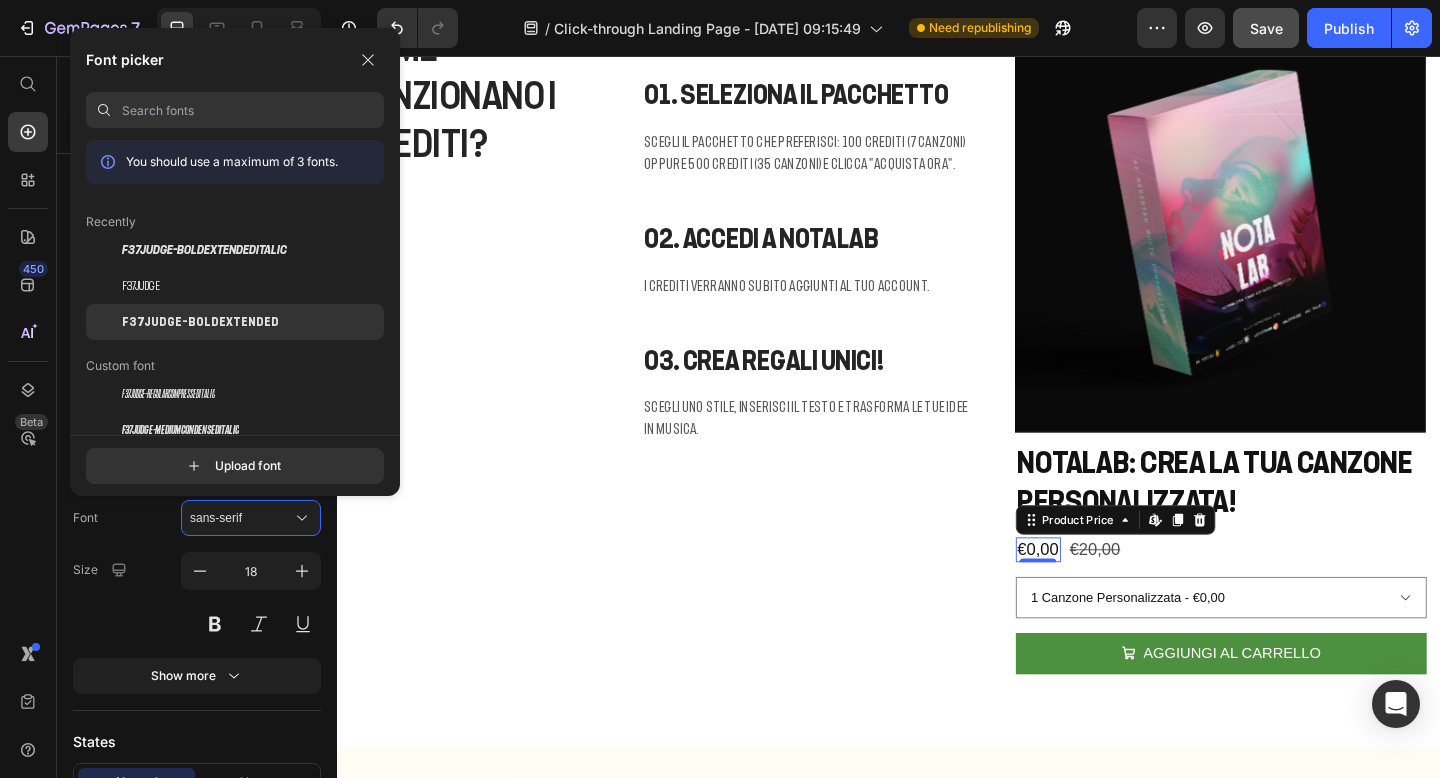 click on "F37Judge-BoldExtended" at bounding box center (200, 322) 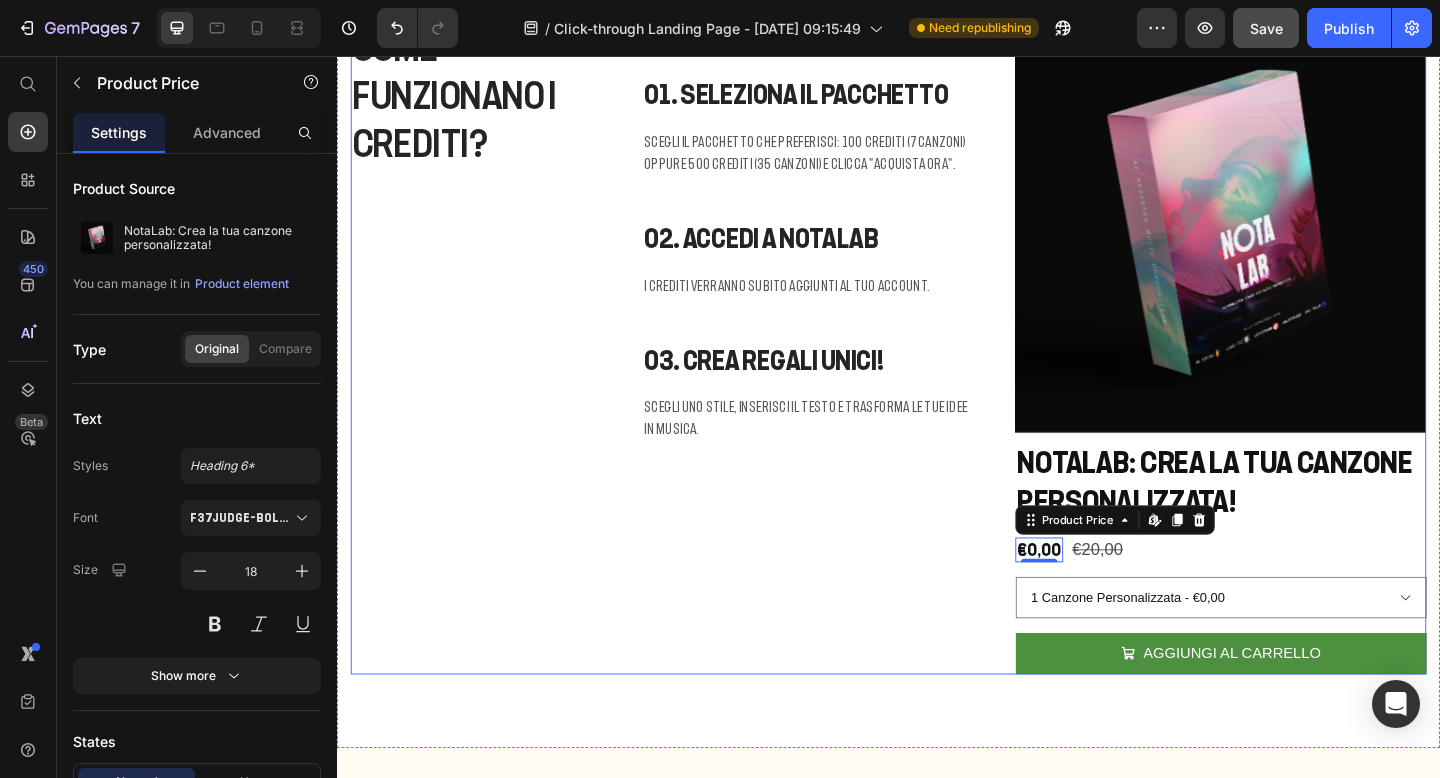 click on "VUOI CREARE ALTRE CANZONI? Text block 01. SELEZIONA IL PACCHETTO Heading Scegli il pacchetto che preferisci: 100 crediti (7 canzoni) oppure 500 crediti (35 canzoni) e clicca "Acquista Ora". Text block Row 02. ACCEDI A NOTALAB Heading I crediti verranno subito aggiunti al tuo account. Text block Row 03. CREA REGALI UNICI! Heading Scegli uno stile, inserisci il testo e trasforma le tue idee in musica. Text block Row" at bounding box center (848, 374) 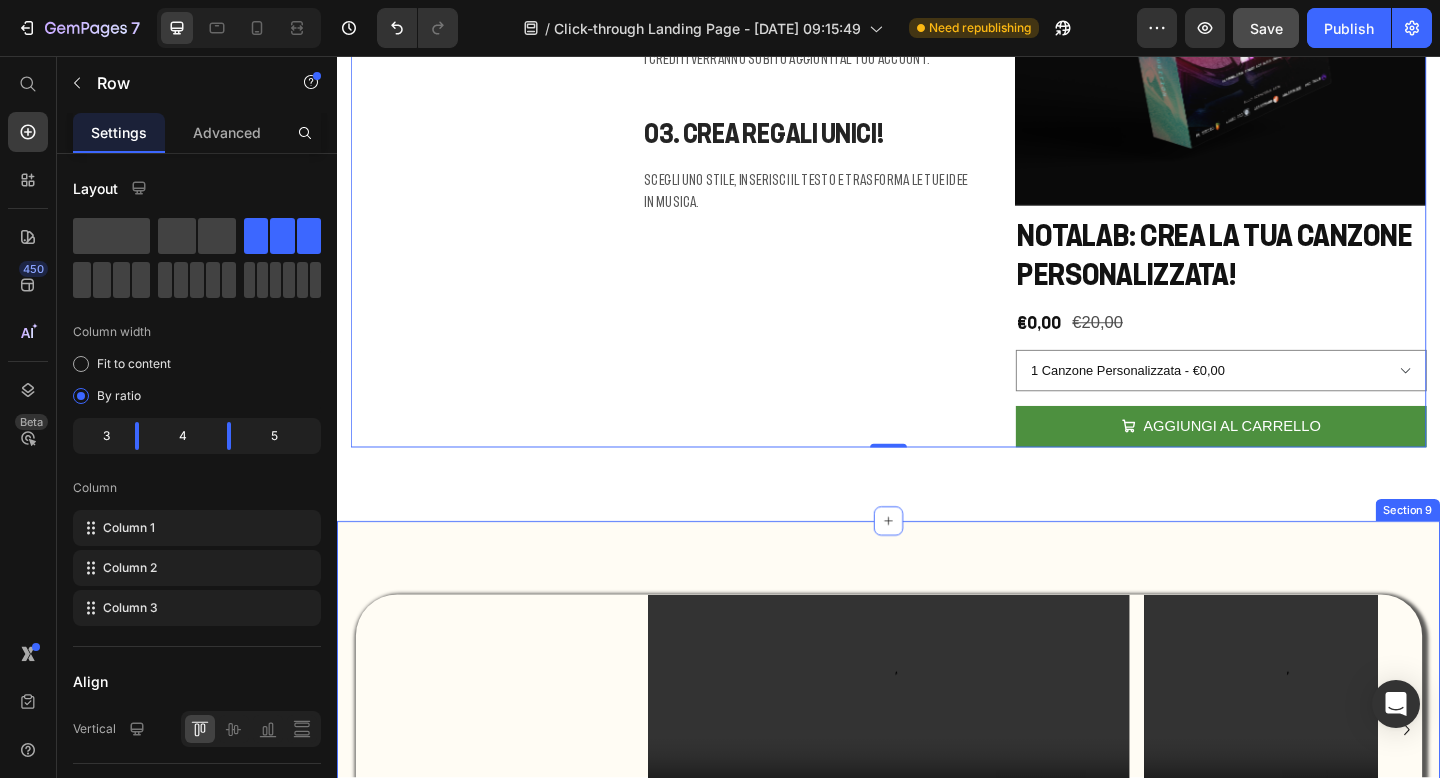 scroll, scrollTop: 7397, scrollLeft: 0, axis: vertical 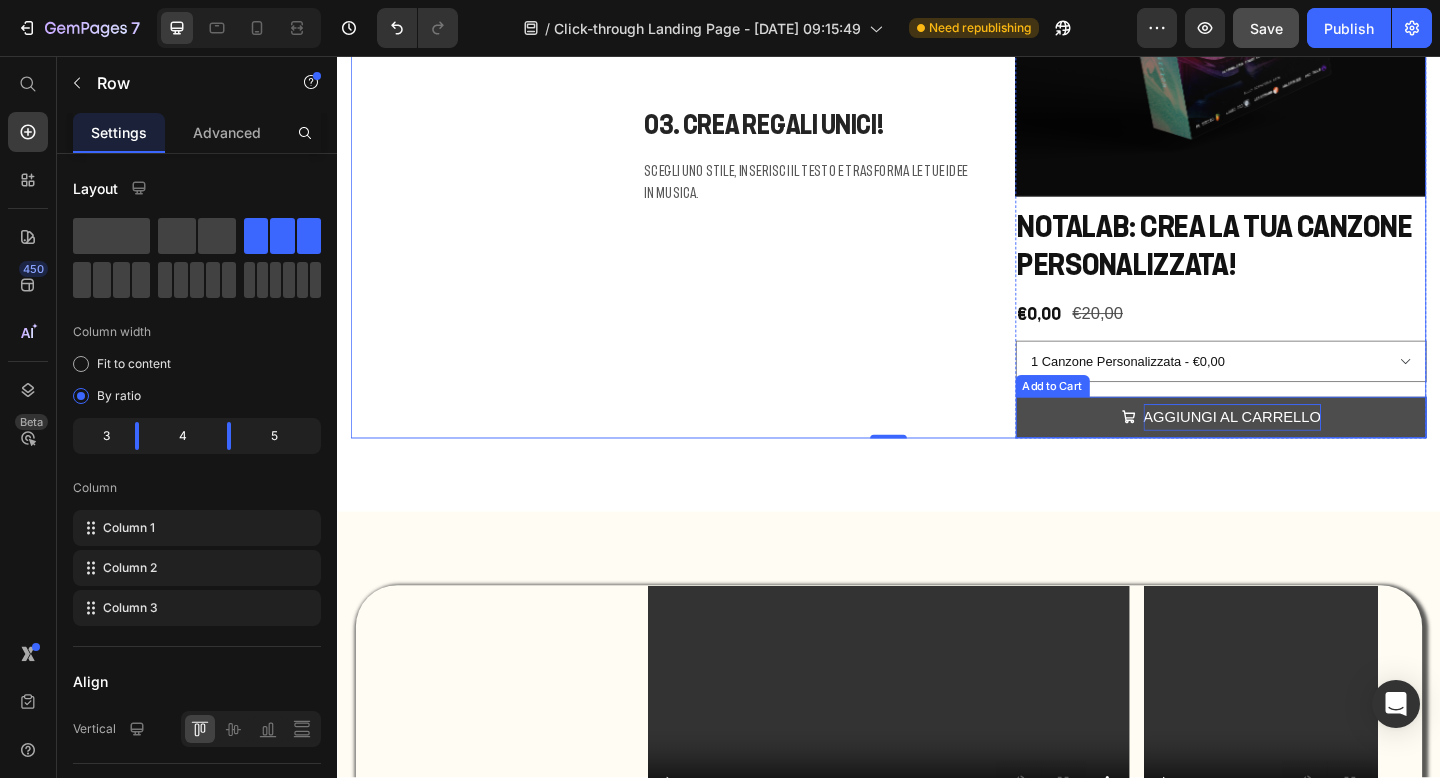 click on "AGGIUNGI AL CARRELLO" at bounding box center [1310, 449] 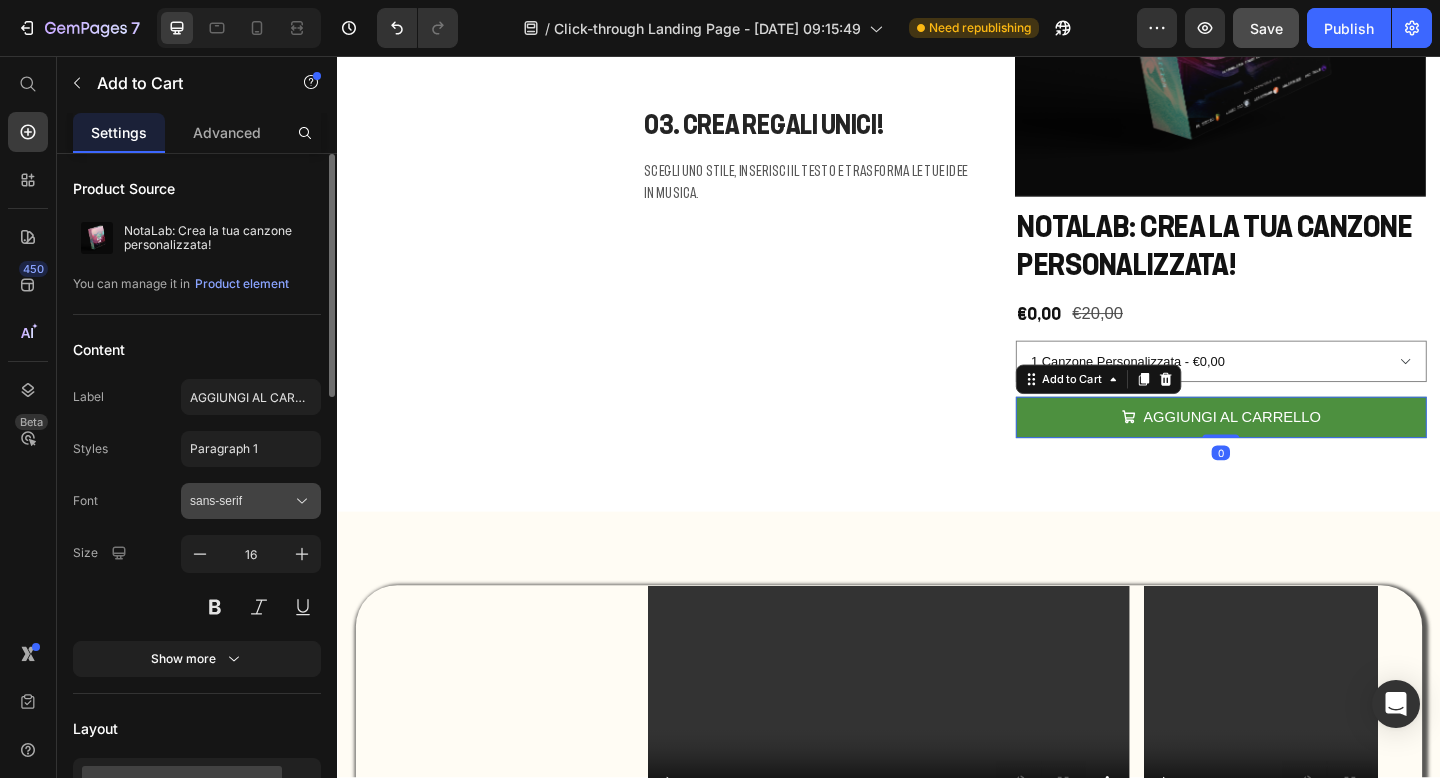 click on "sans-serif" at bounding box center (241, 501) 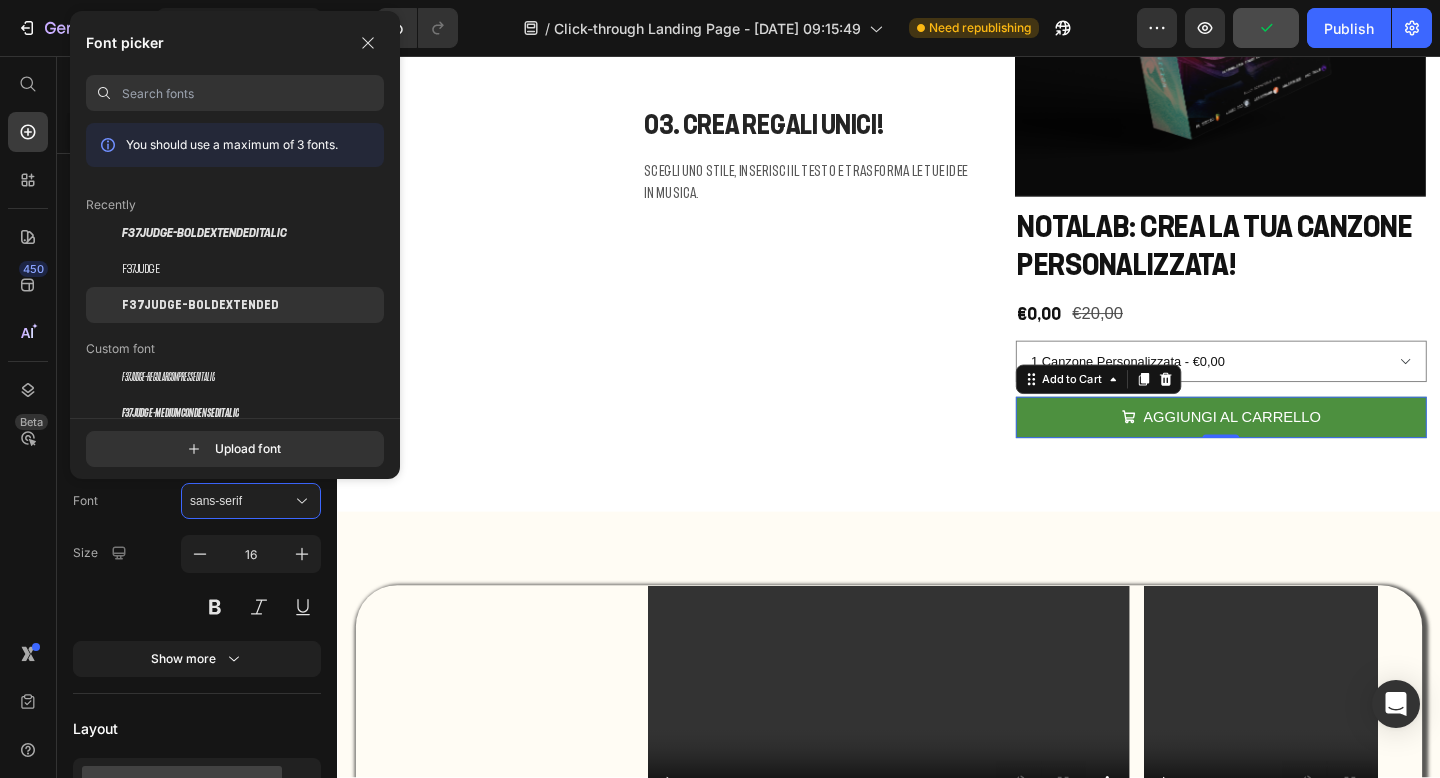 click on "F37Judge-BoldExtended" at bounding box center [200, 305] 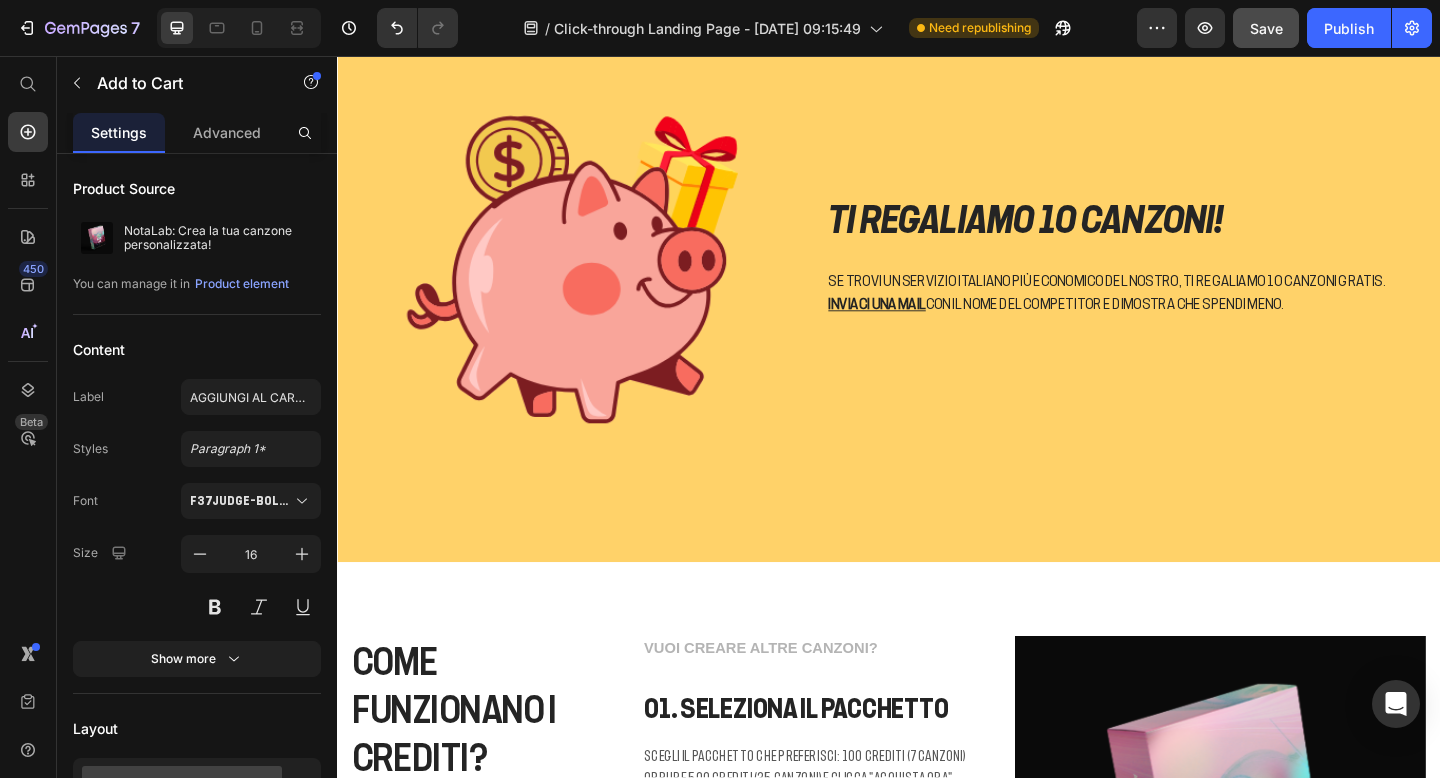scroll, scrollTop: 6467, scrollLeft: 0, axis: vertical 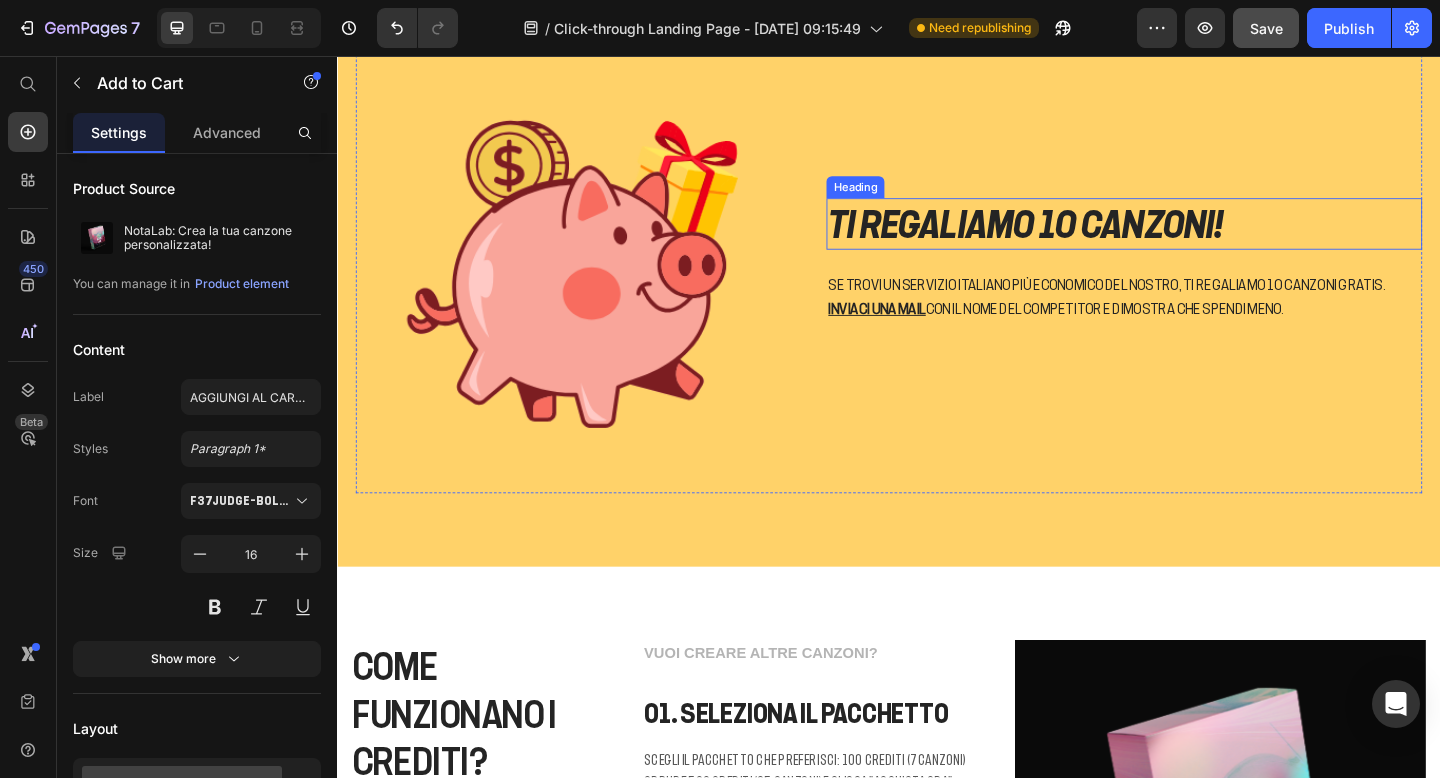 click on "TI REGALIAMO 10 CANZONI!" at bounding box center [1193, 239] 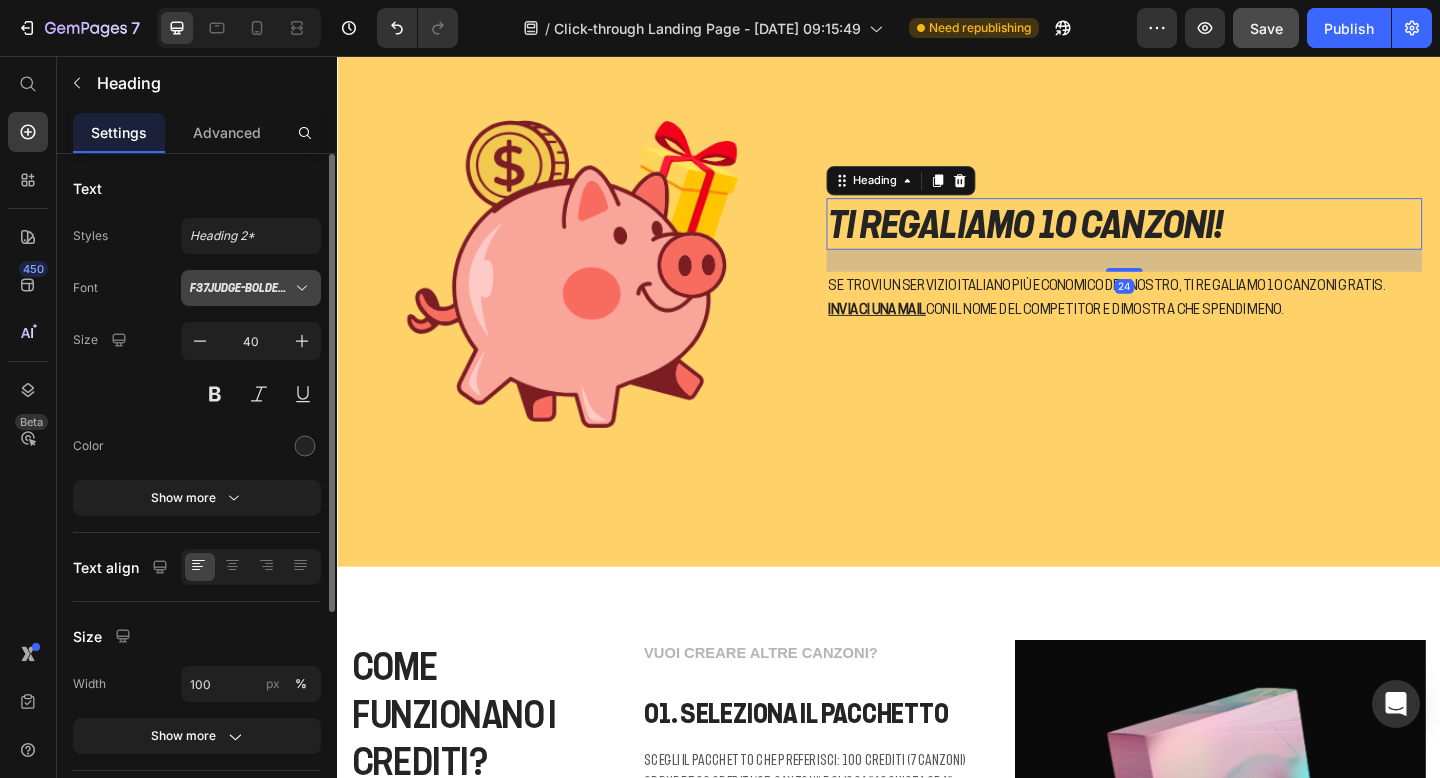 click on "F37Judge-BoldExtendedItalic" at bounding box center (241, 288) 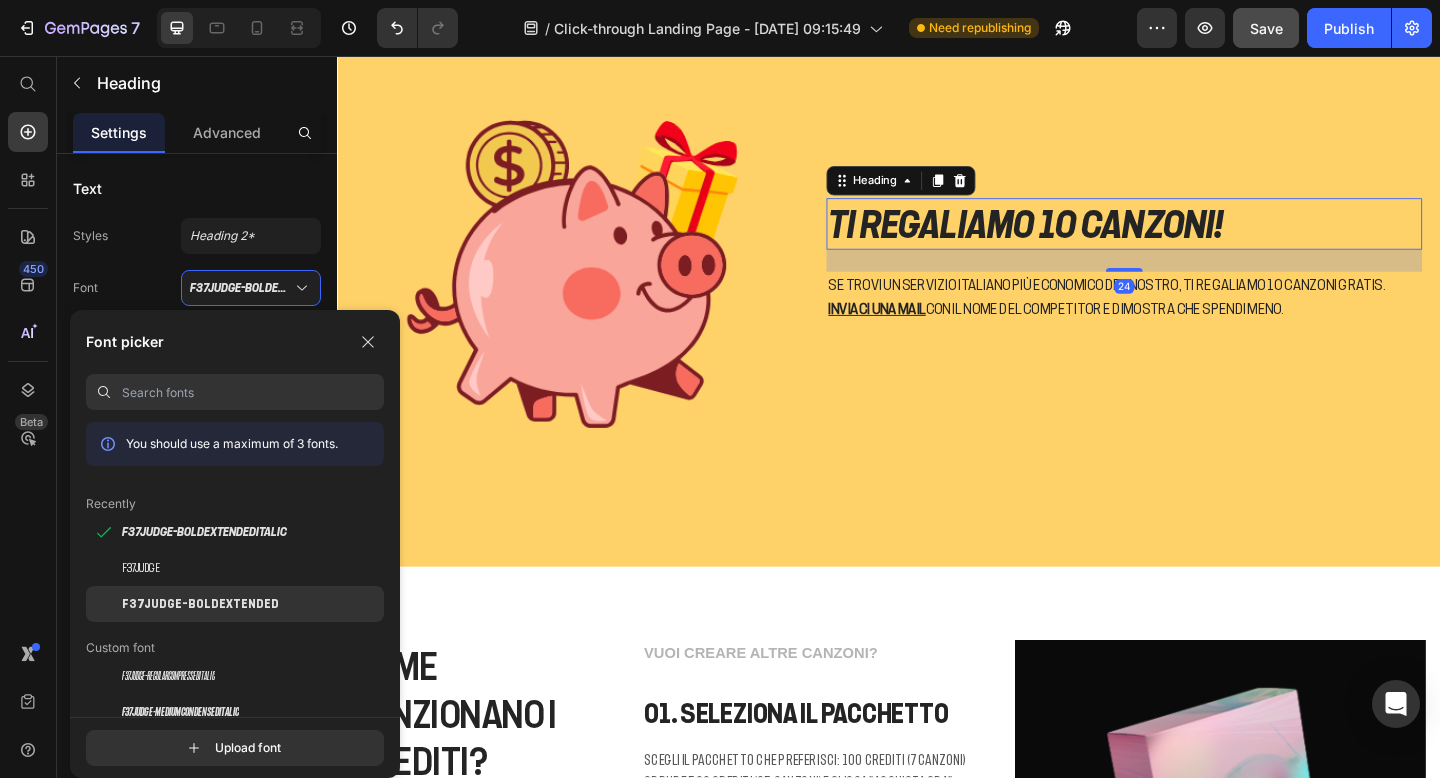 click on "F37Judge-BoldExtended" at bounding box center [200, 604] 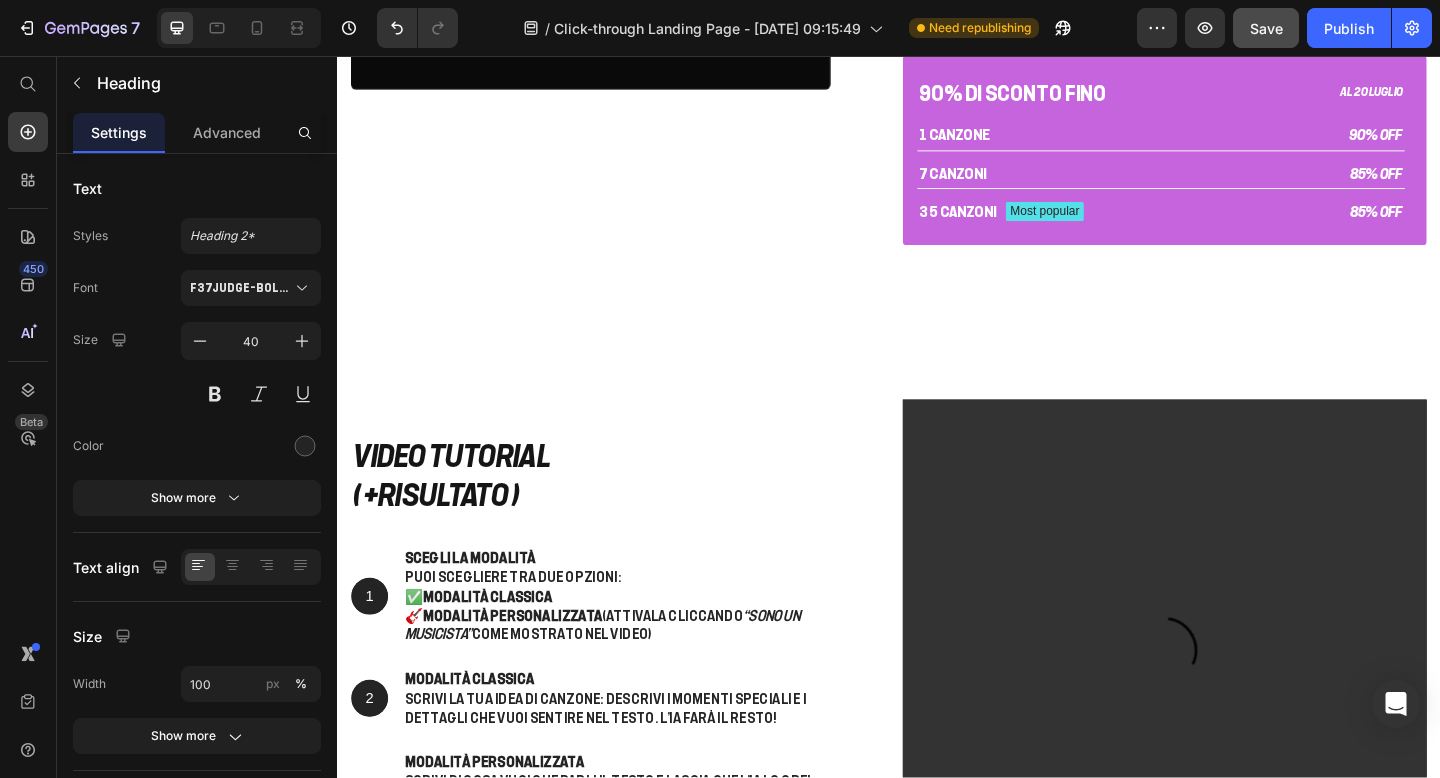 scroll, scrollTop: 3805, scrollLeft: 0, axis: vertical 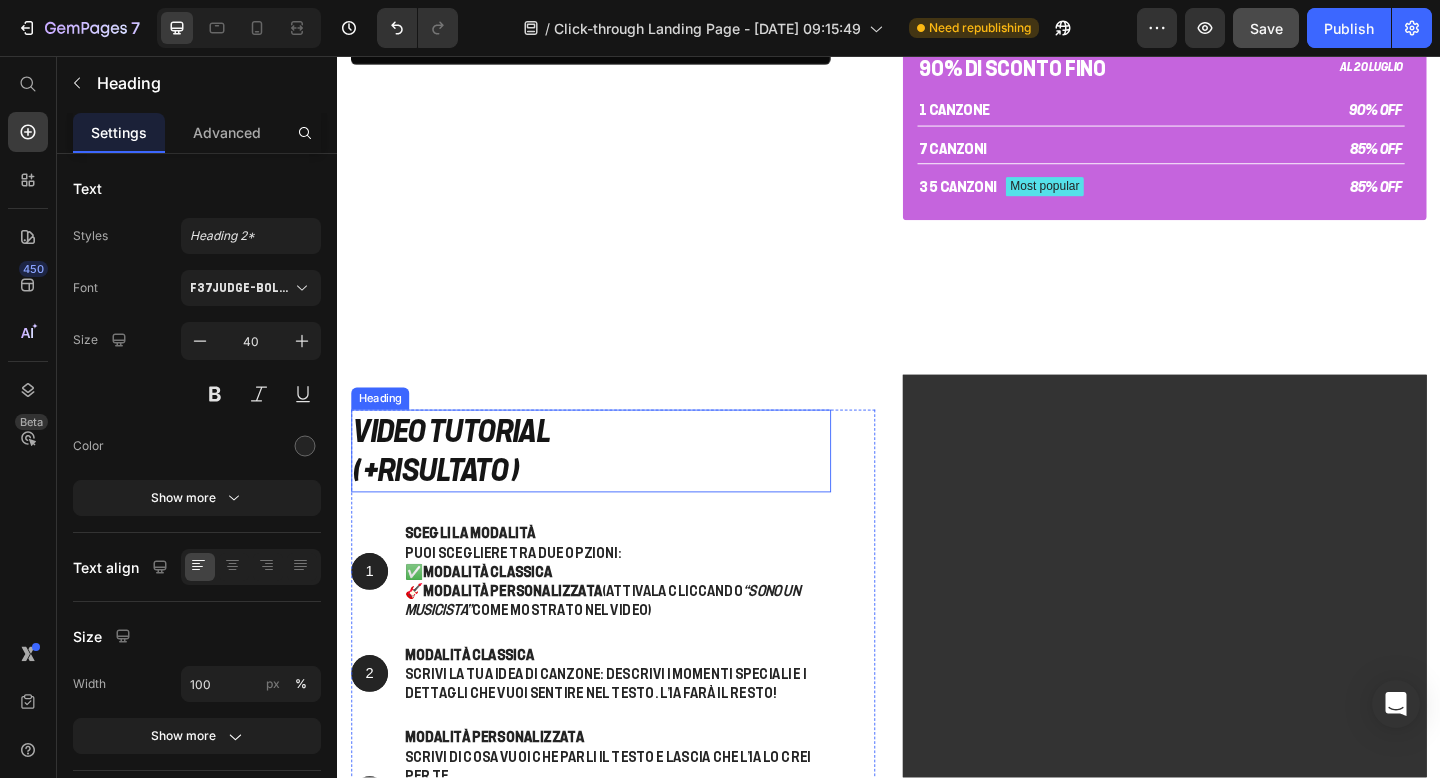 click on "VIDEO TUTORIAL ( +RISULTATO )" at bounding box center [613, 486] 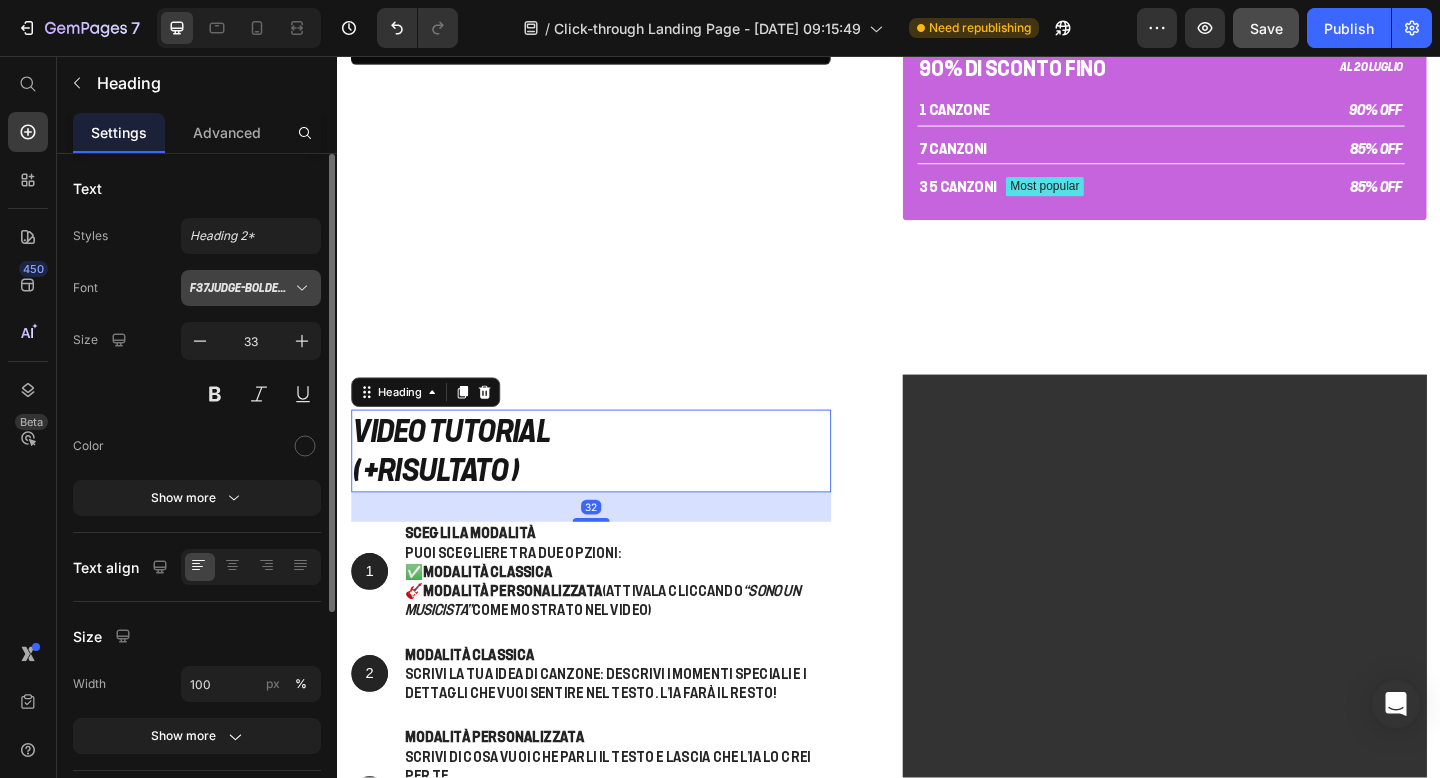 click on "F37Judge-BoldExtendedItalic" at bounding box center [241, 288] 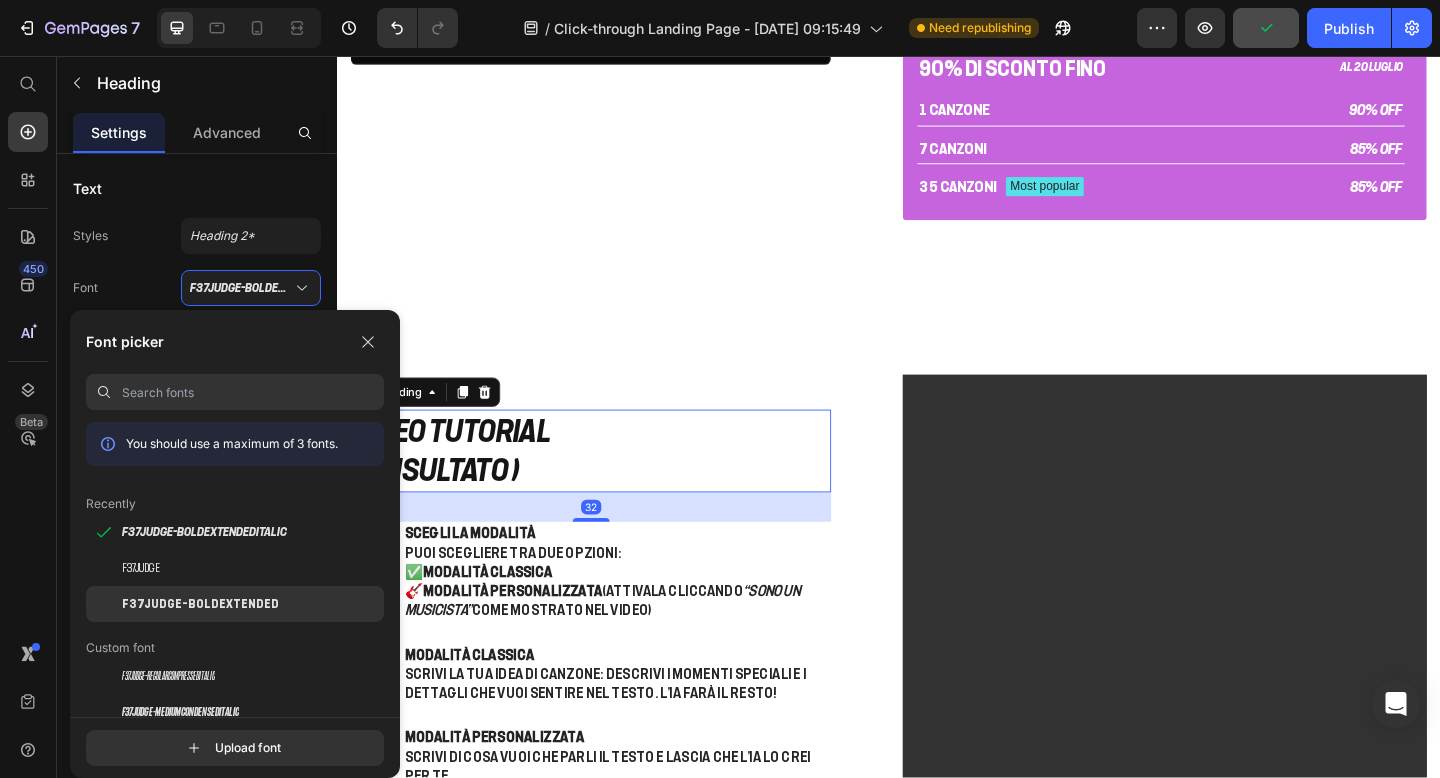 click on "F37Judge-BoldExtended" 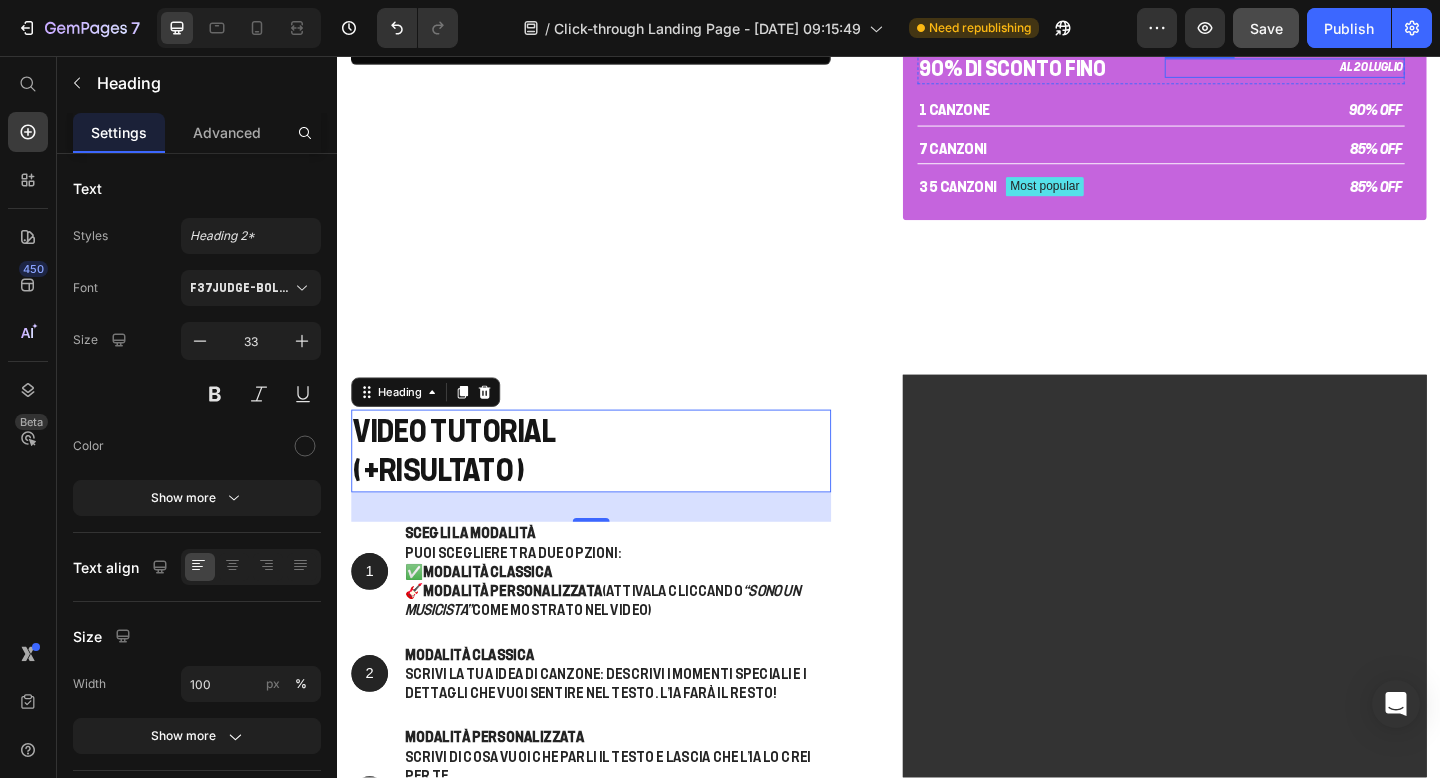 click on "AL 20 LUGLIO" at bounding box center (1367, 69) 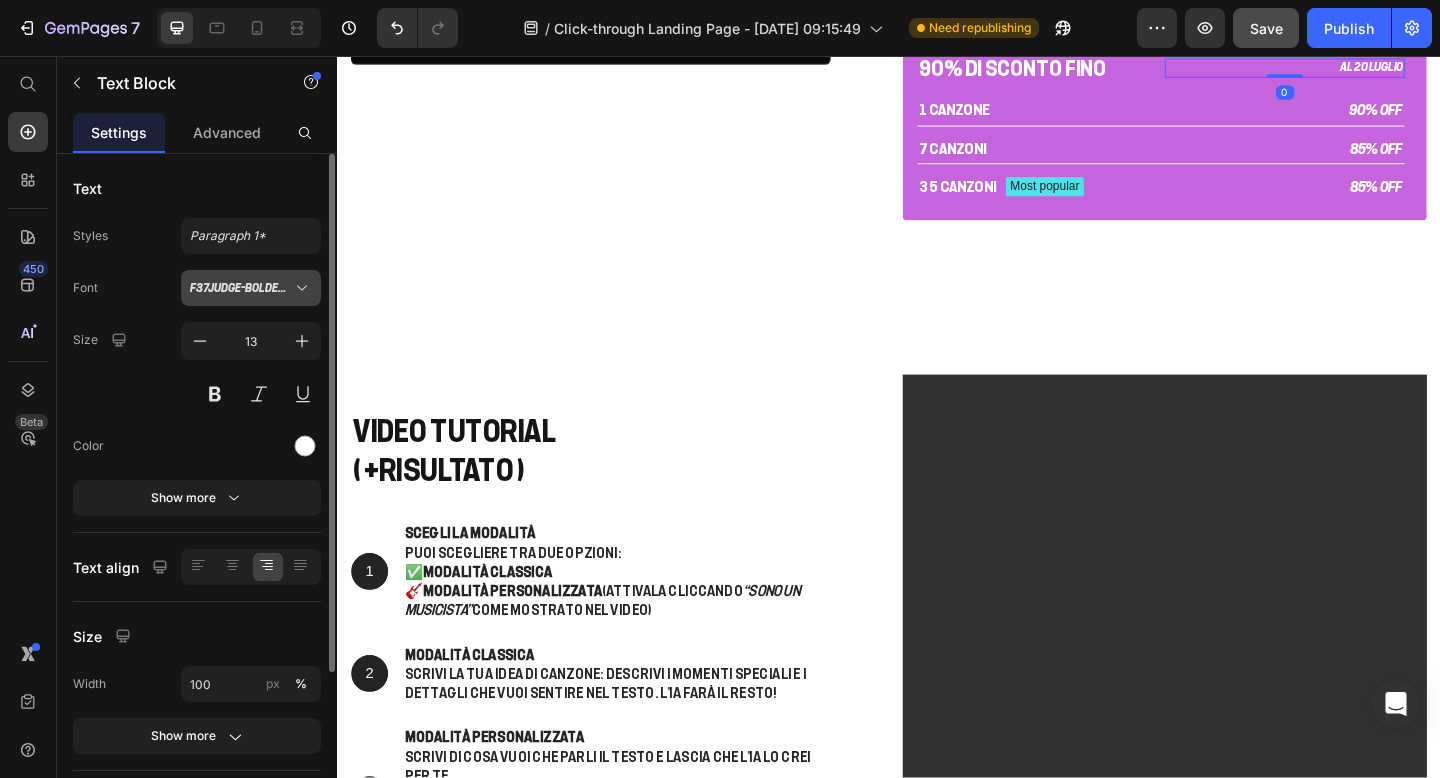 click on "F37Judge-BoldExtendedItalic" at bounding box center [241, 288] 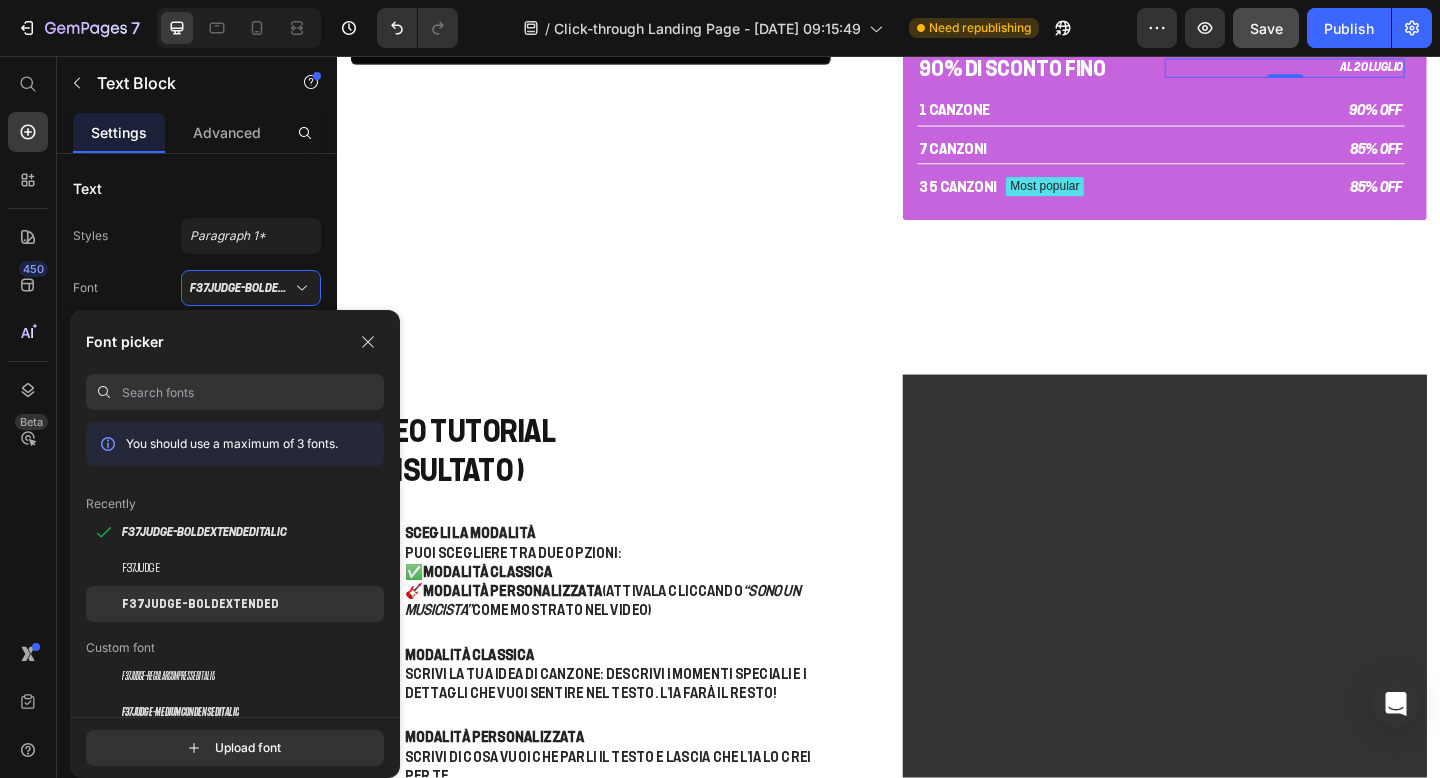 click on "F37Judge-BoldExtended" at bounding box center [200, 604] 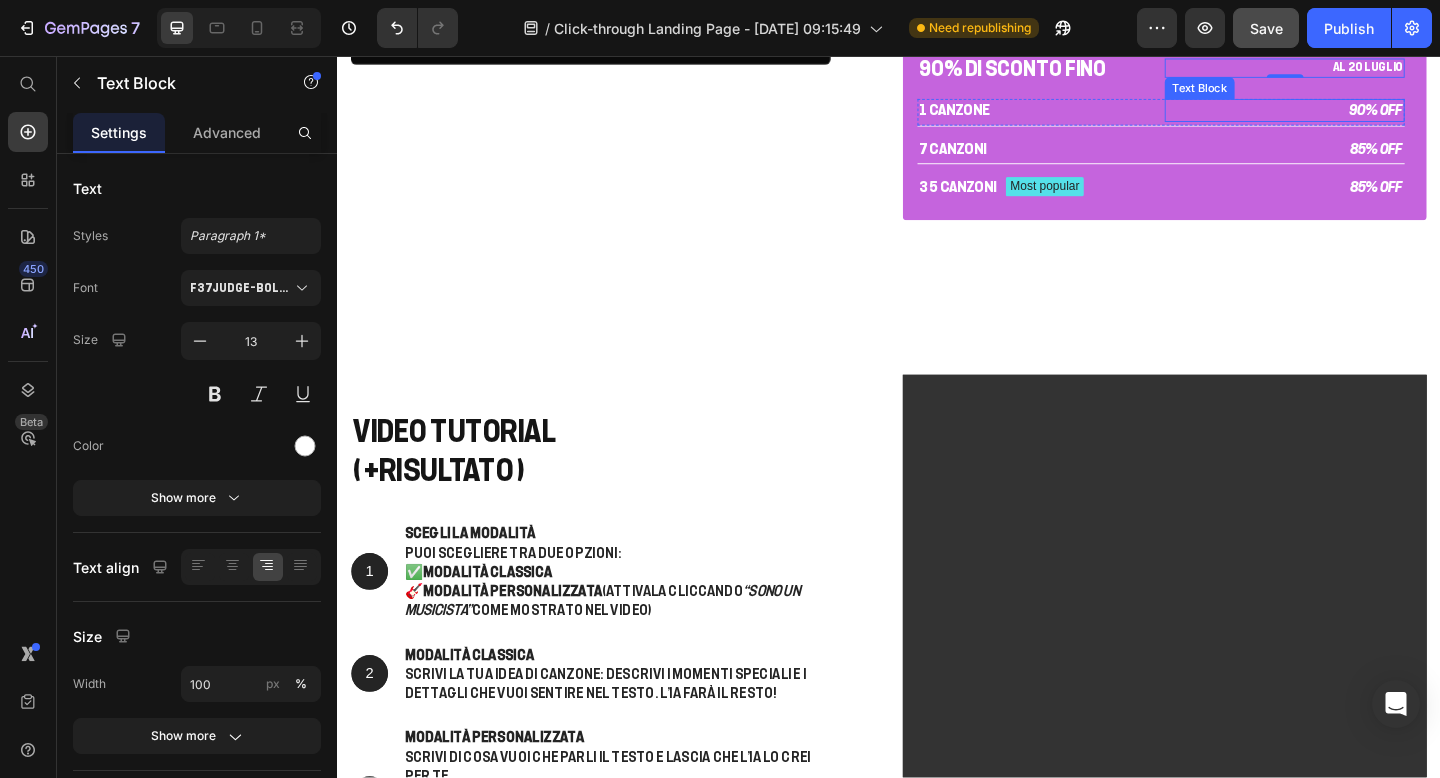 click on "90% OFF" at bounding box center (1367, 115) 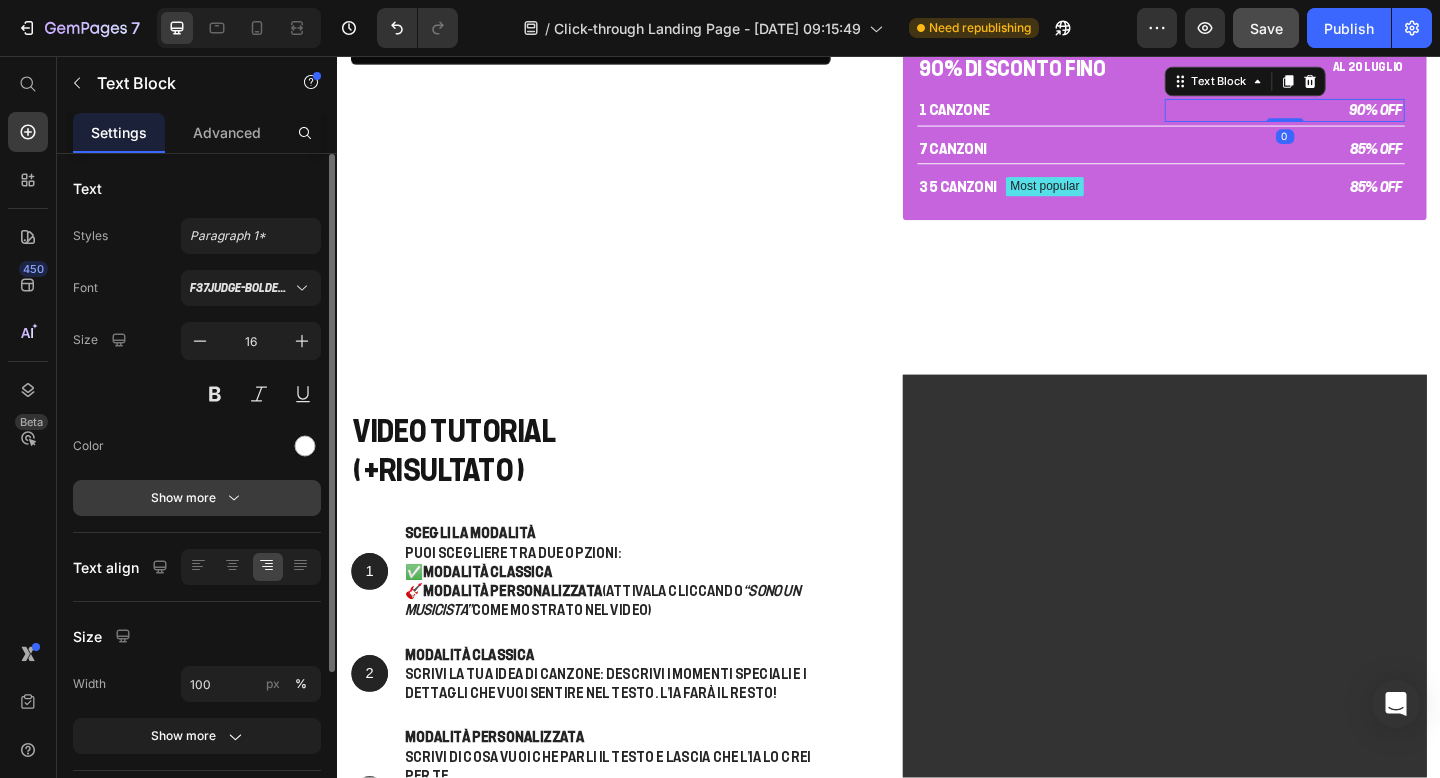 click on "Show more" at bounding box center [197, 498] 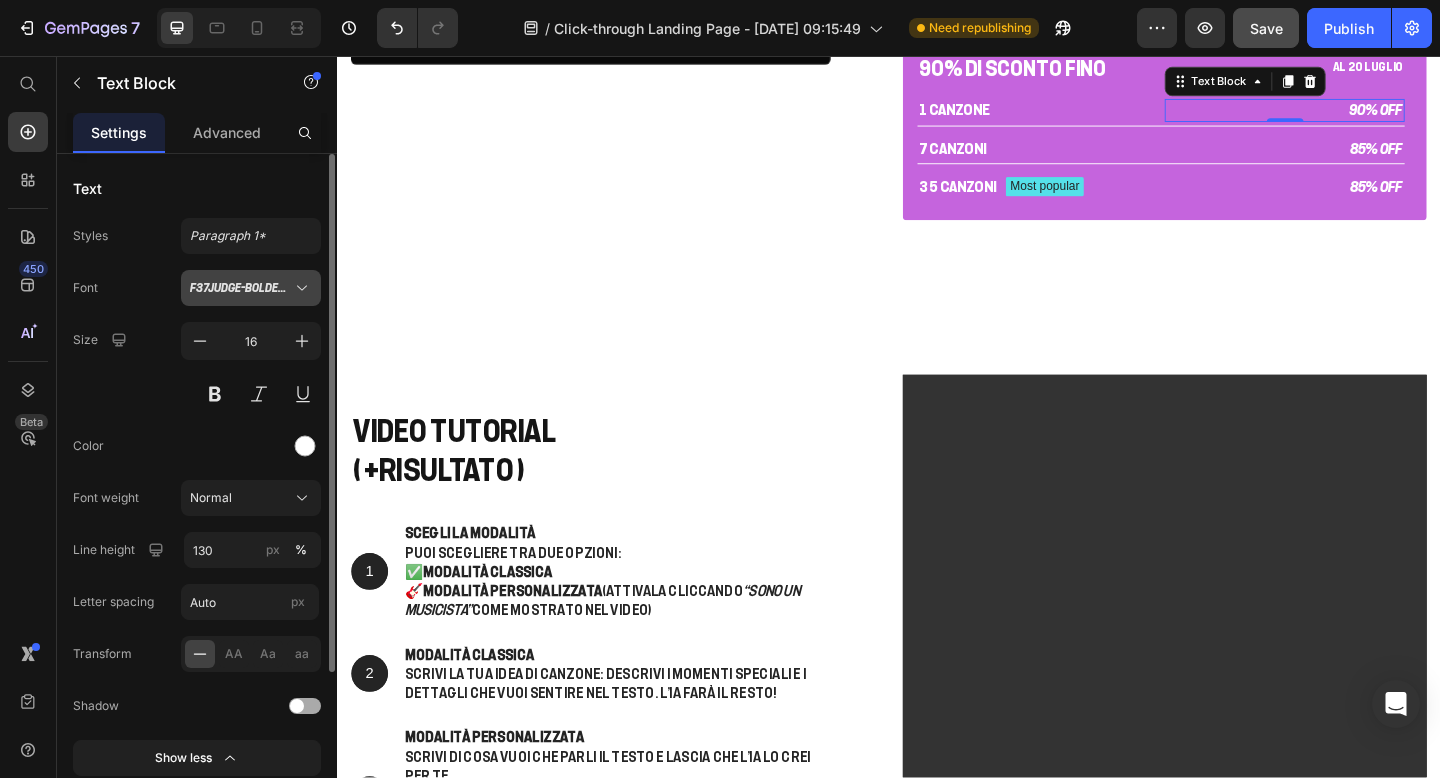 click on "F37Judge-BoldExtendedItalic" at bounding box center [251, 288] 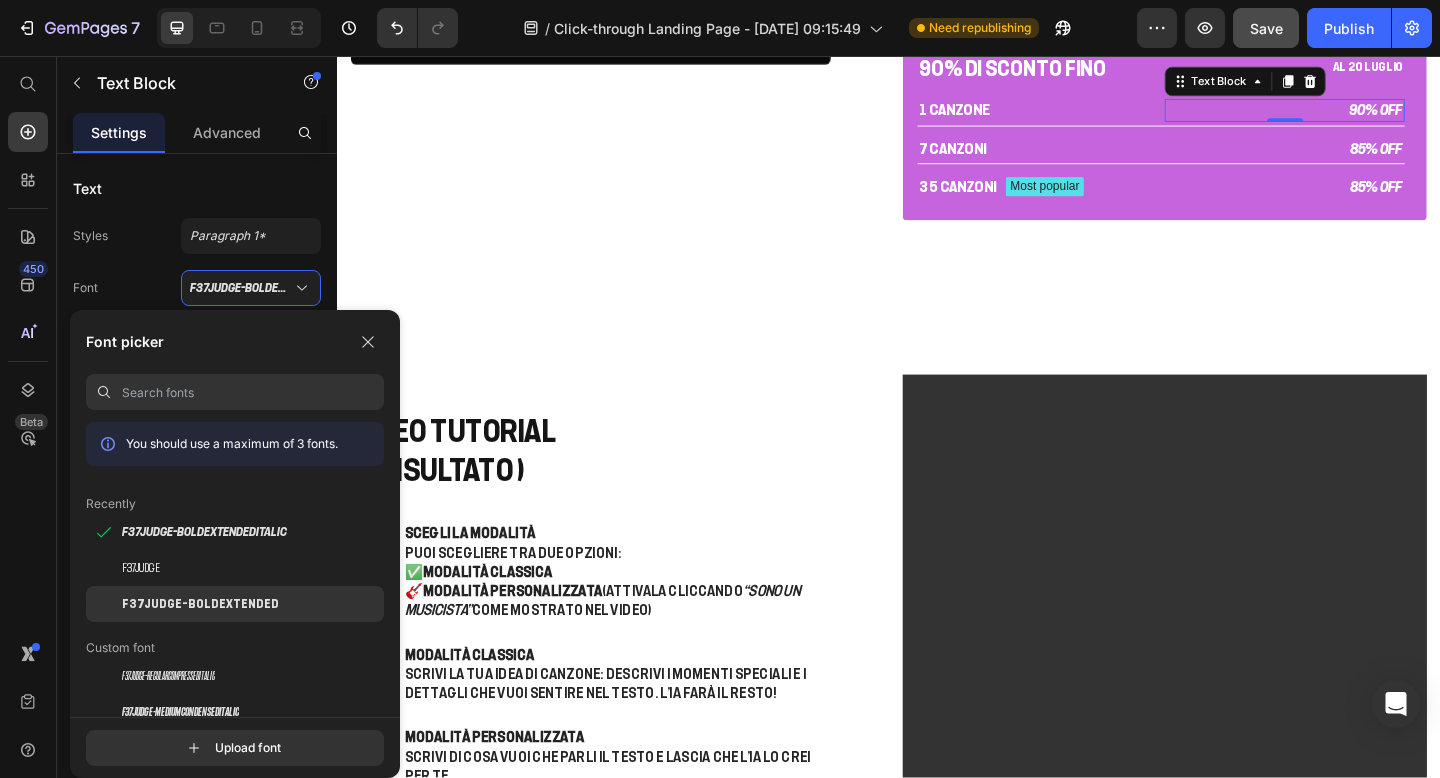 click on "F37Judge-BoldExtended" at bounding box center [200, 604] 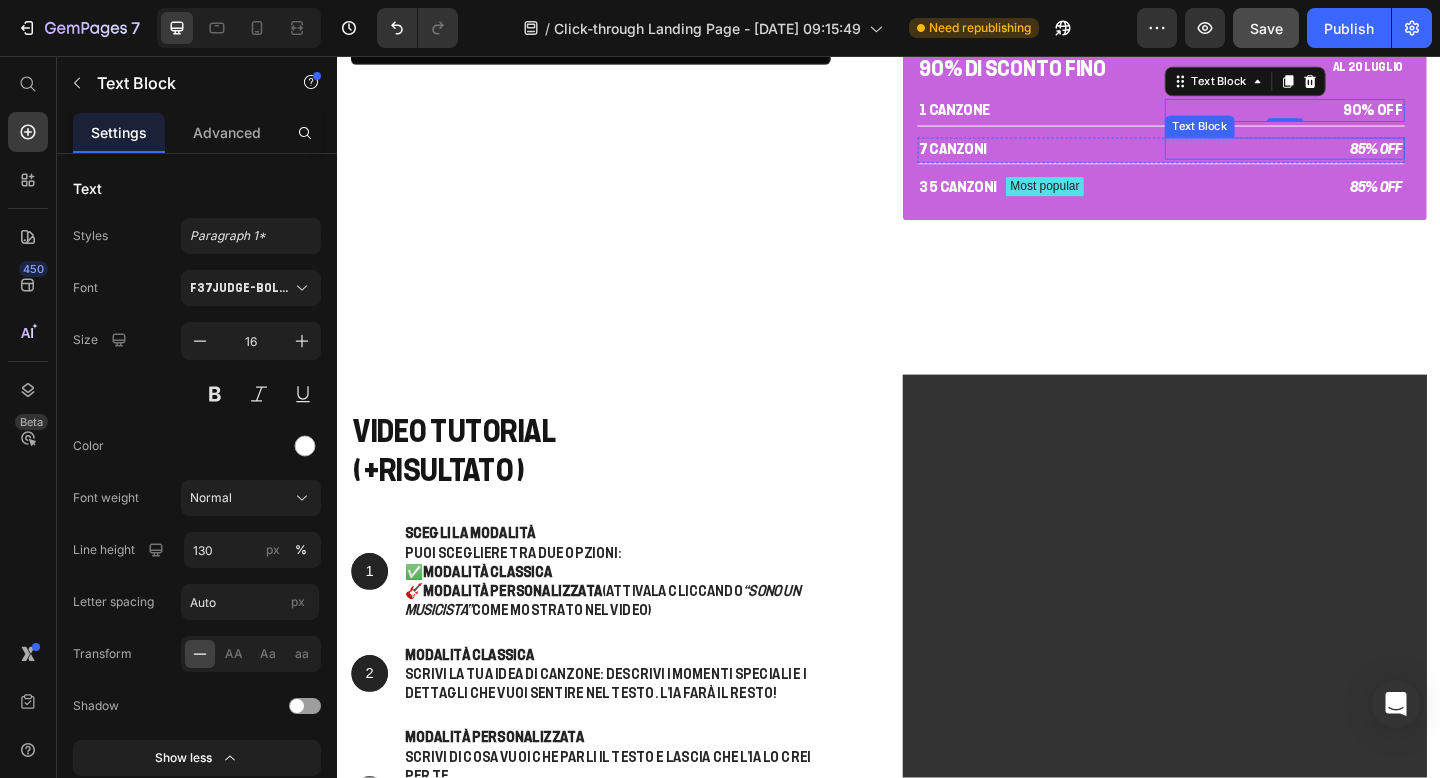 click on "85% OFF" at bounding box center [1367, 157] 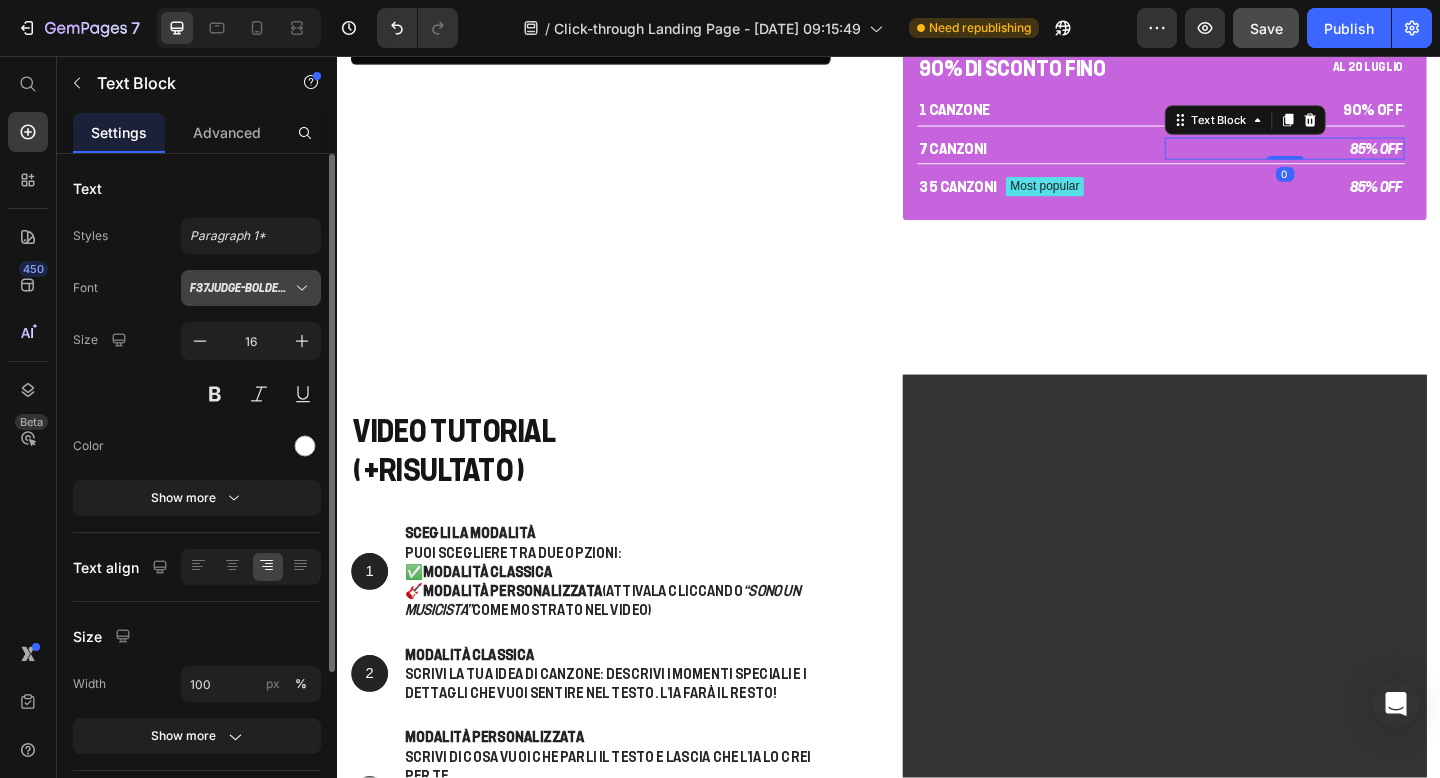 click on "F37Judge-BoldExtendedItalic" at bounding box center (251, 288) 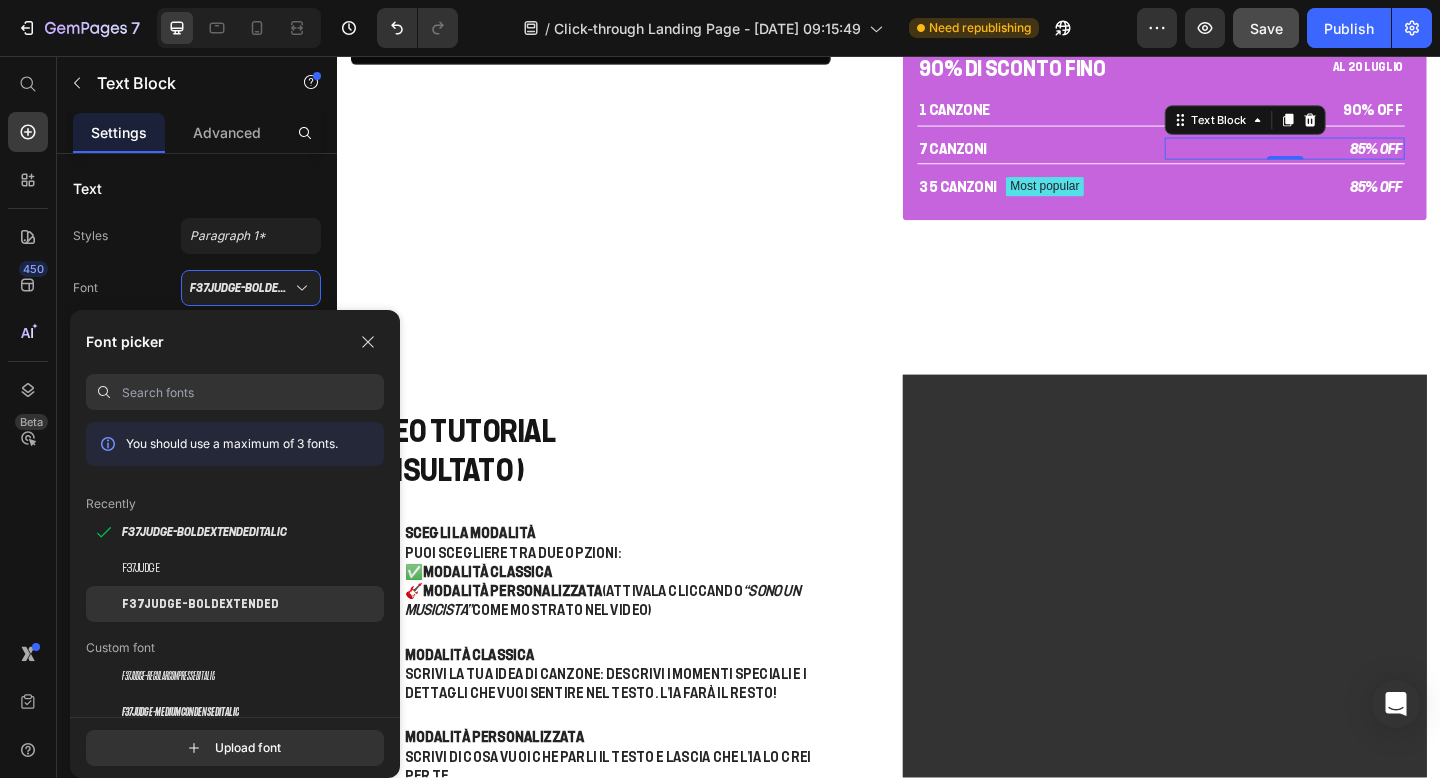 click on "F37Judge-BoldExtended" at bounding box center [200, 604] 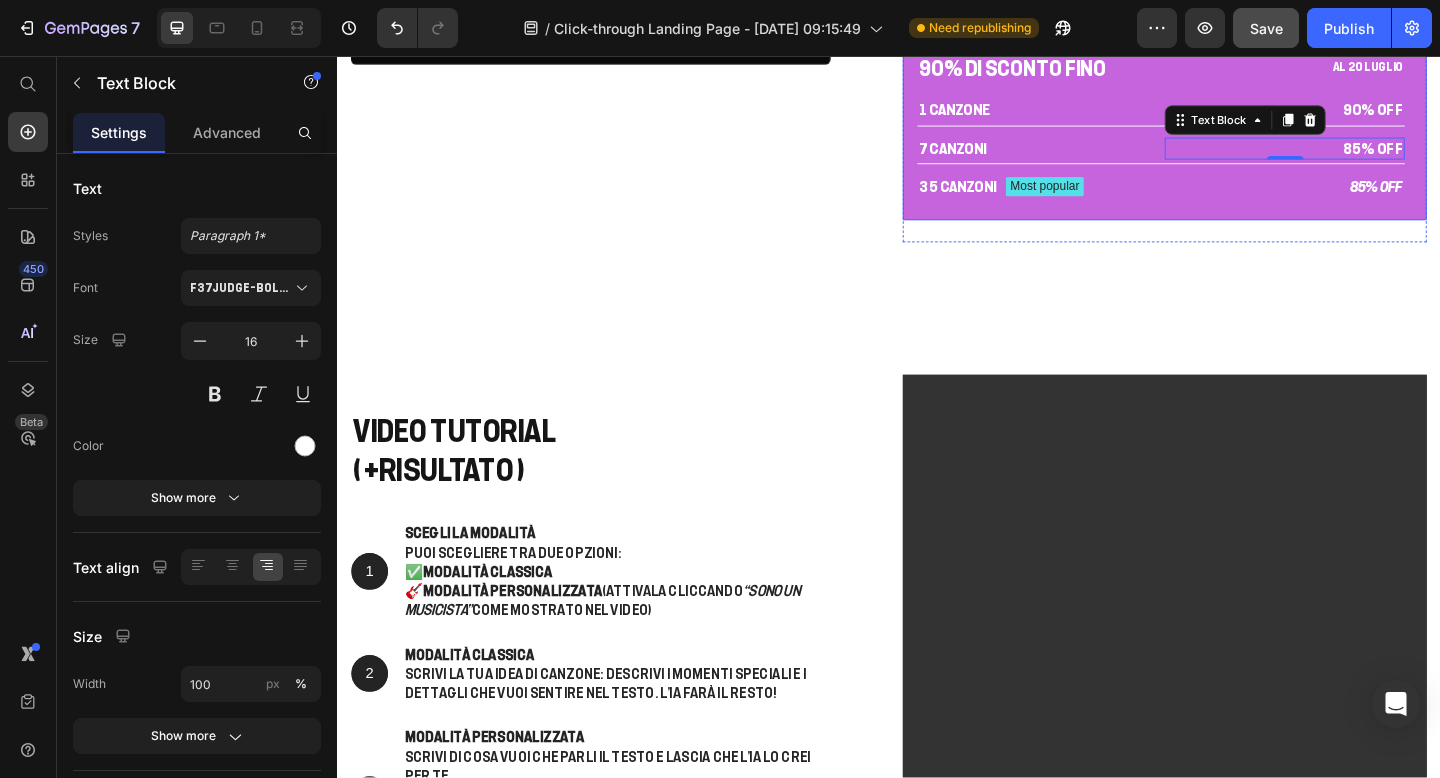 click on "85% OFF" at bounding box center [1367, 198] 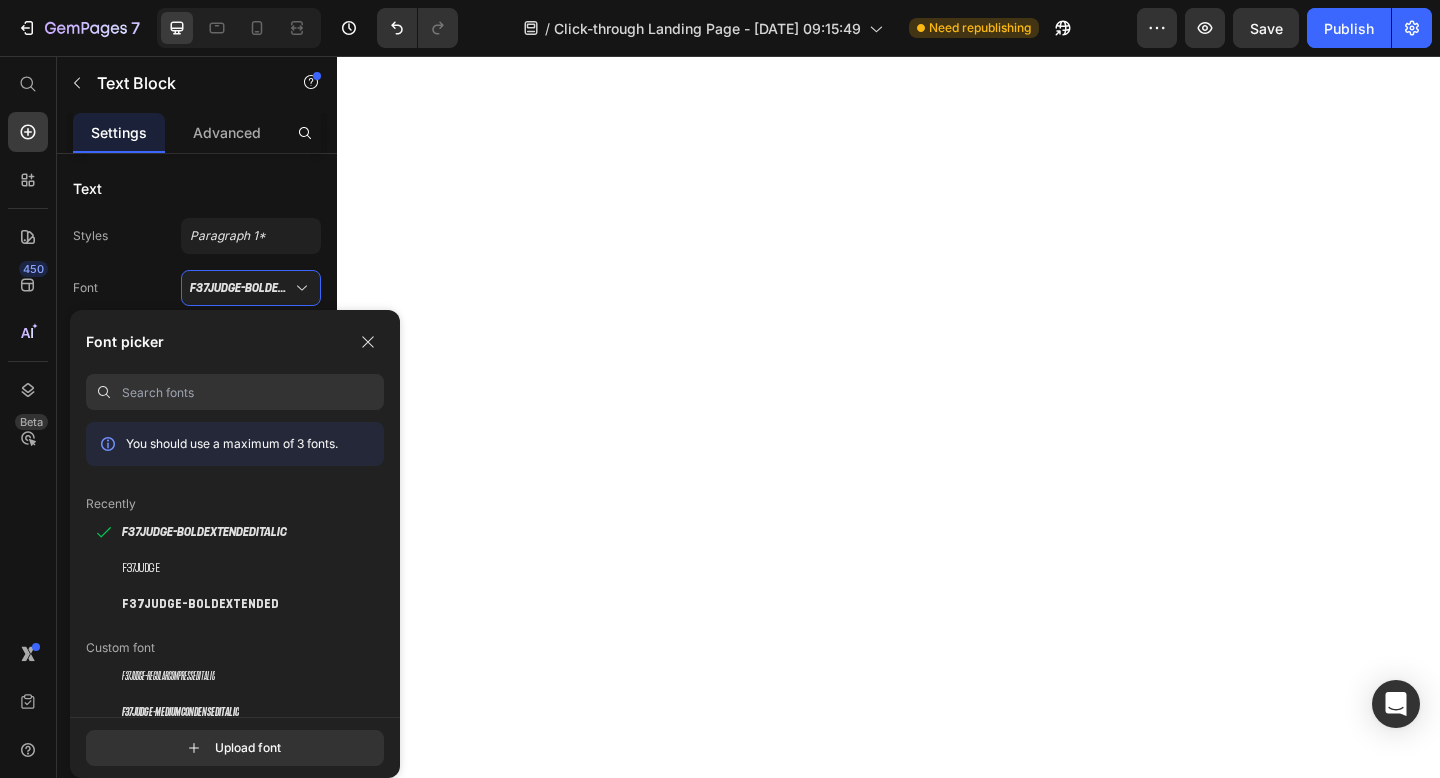 scroll, scrollTop: 0, scrollLeft: 0, axis: both 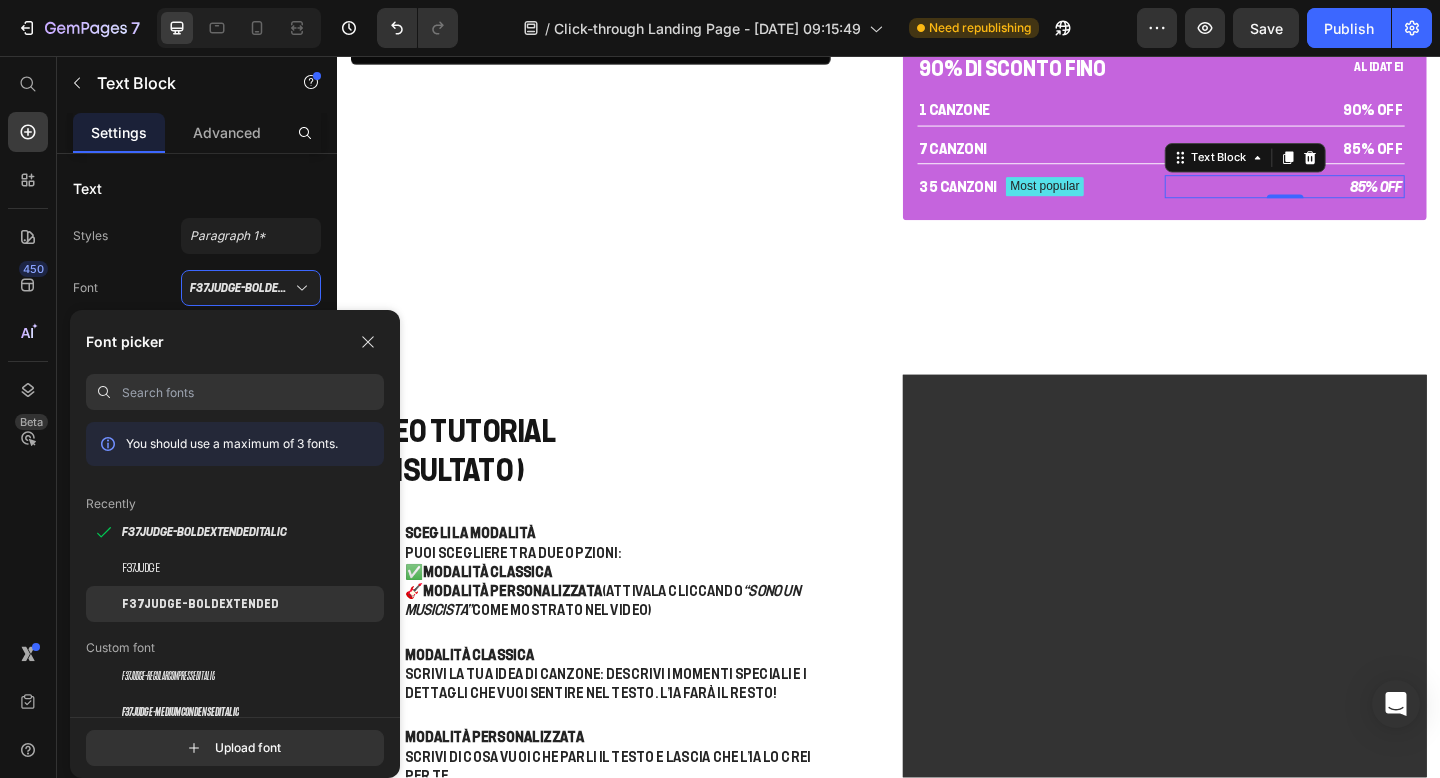 click on "F37Judge-BoldExtended" at bounding box center (200, 604) 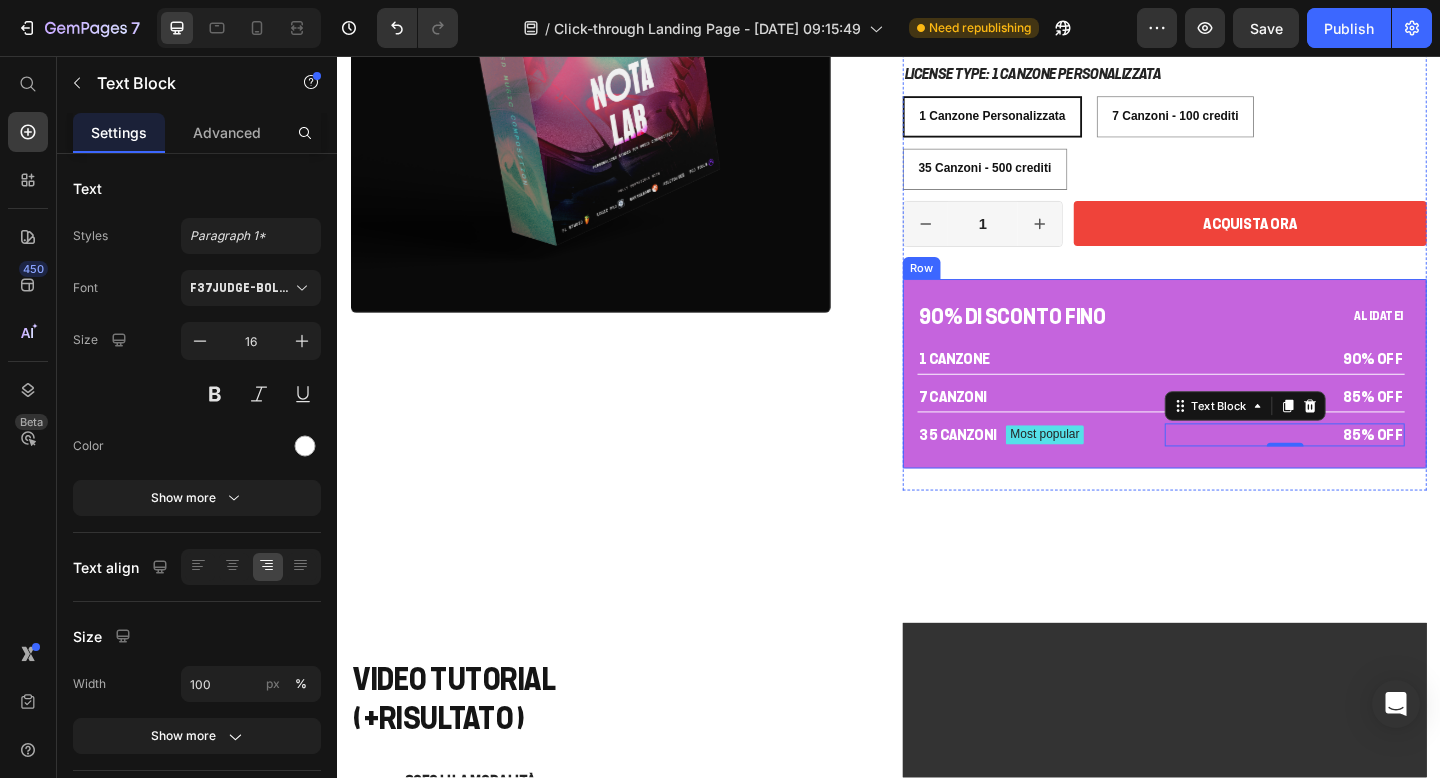 scroll, scrollTop: 3543, scrollLeft: 0, axis: vertical 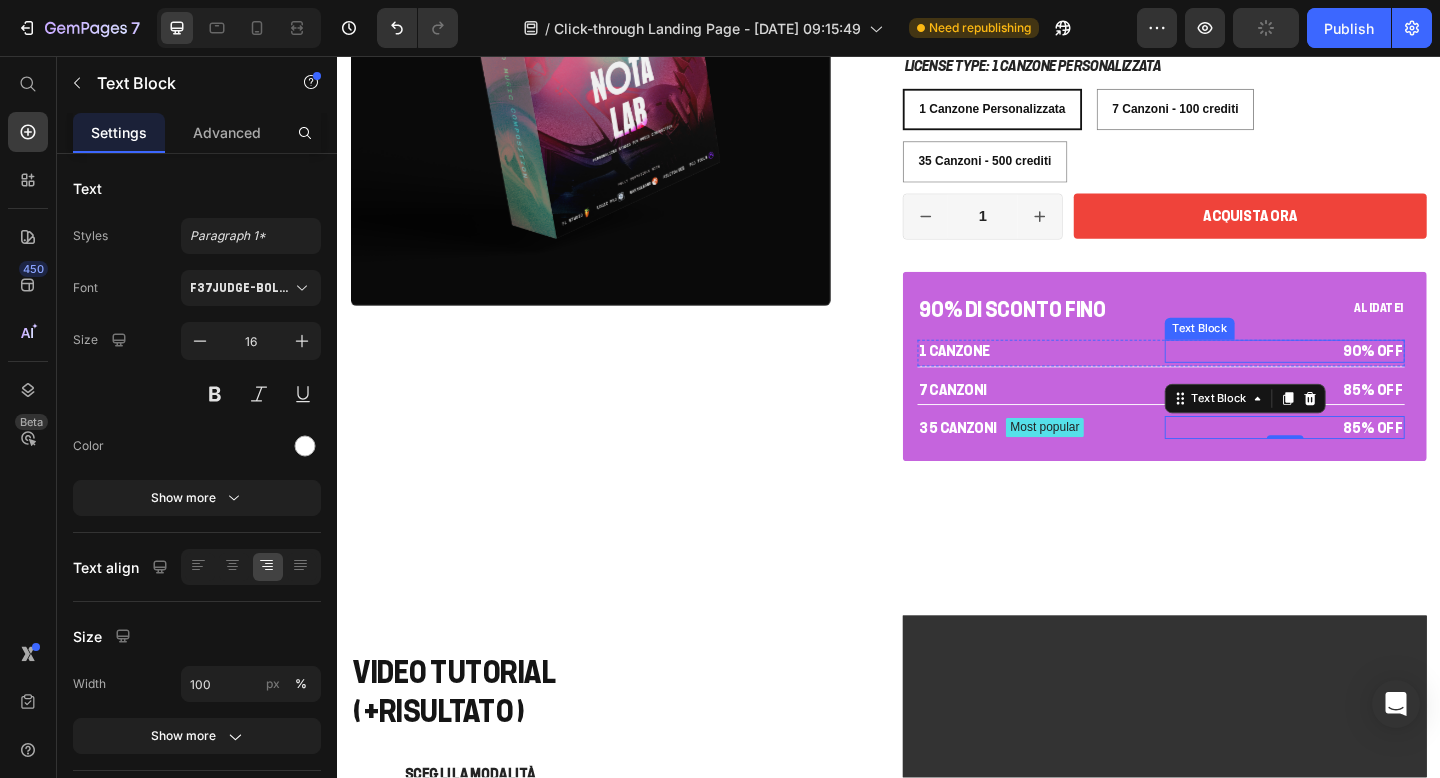 click on "90% OFF" at bounding box center [1367, 377] 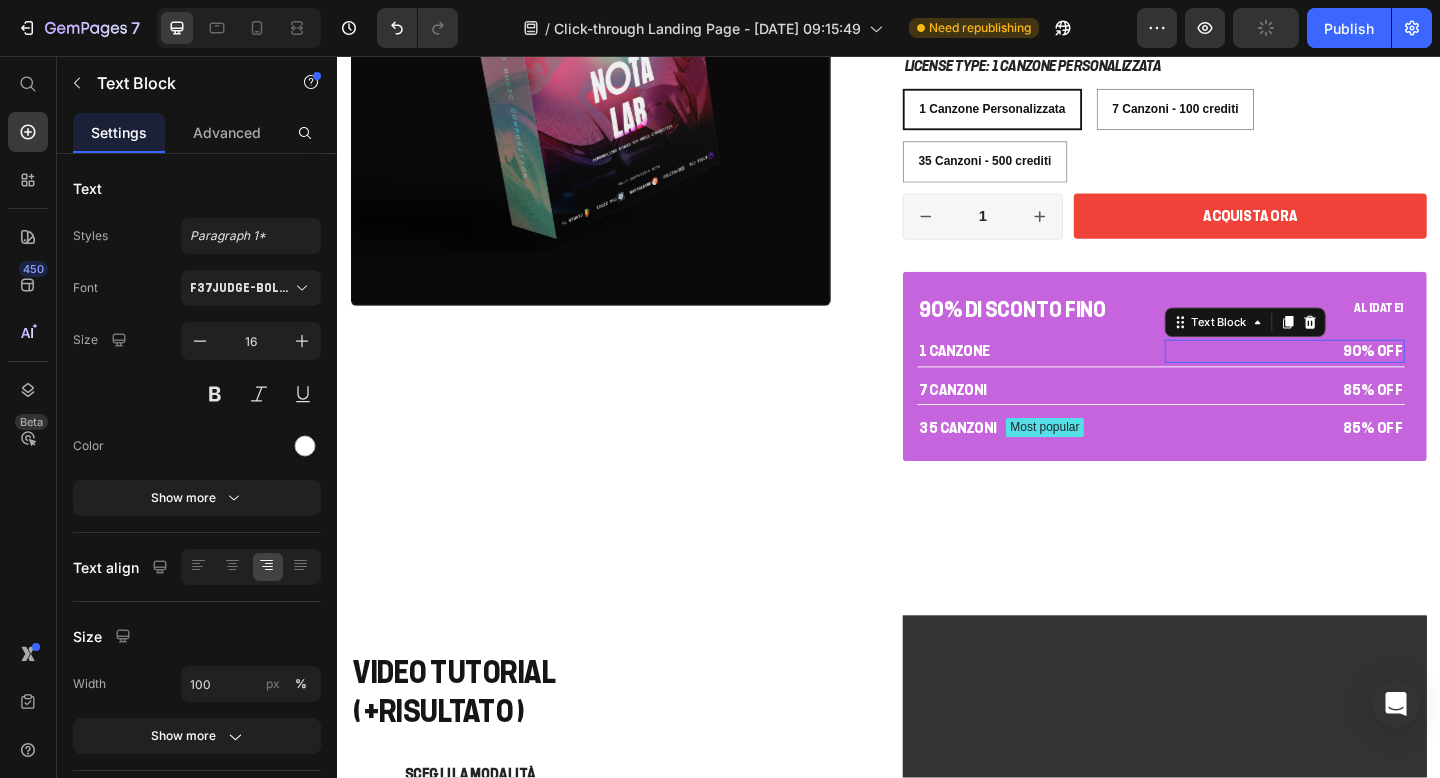 click on "90% OFF" at bounding box center [1367, 377] 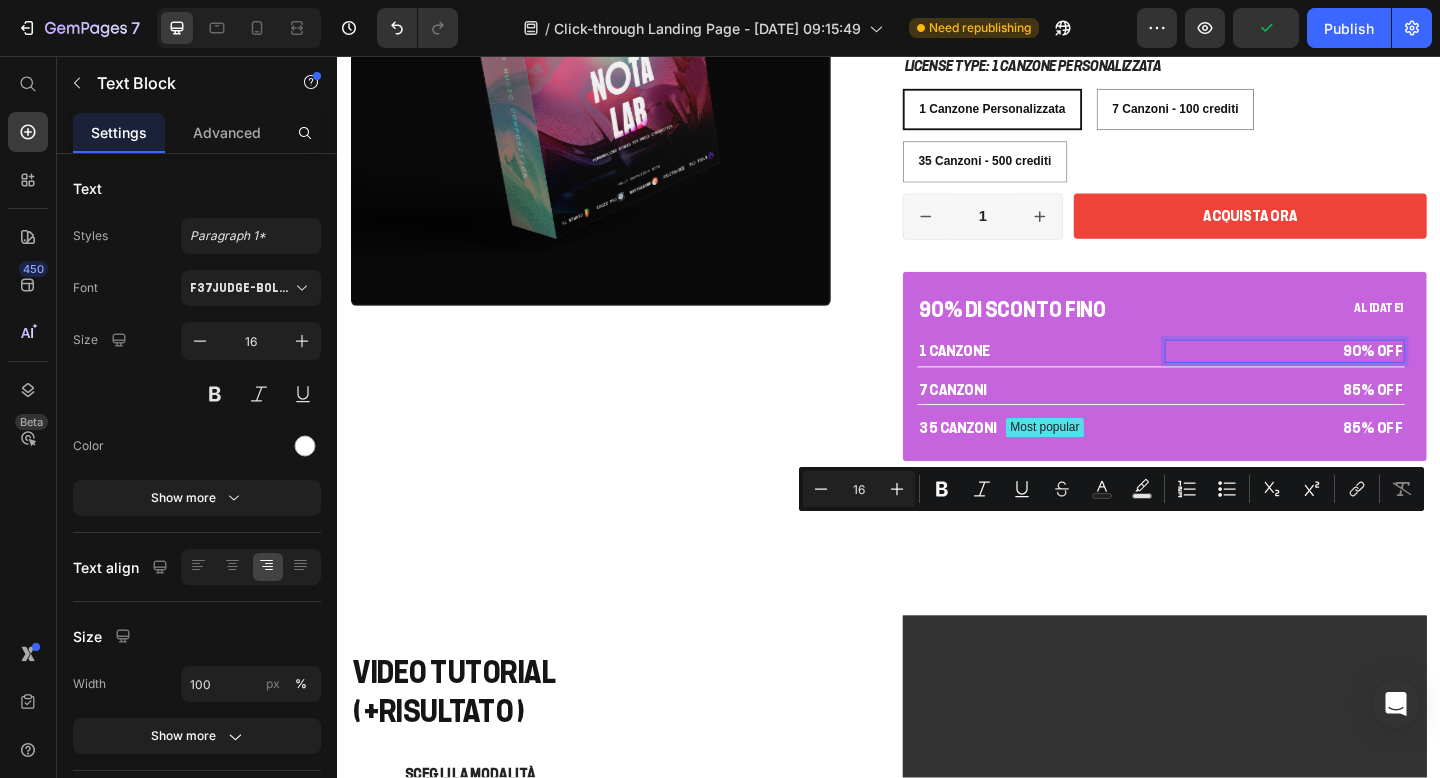 click on "90% OFF" at bounding box center [1367, 377] 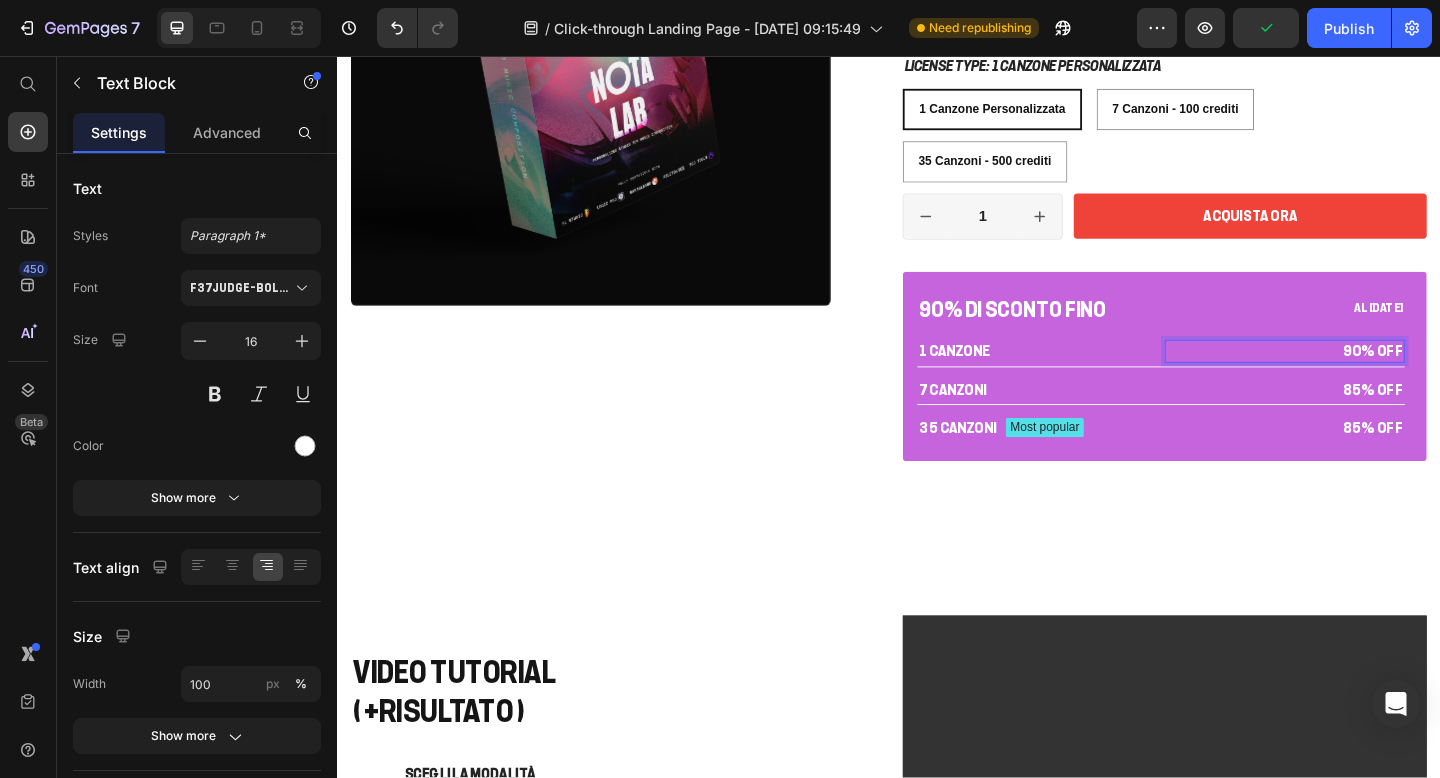 click on "90% OFF" at bounding box center (1367, 377) 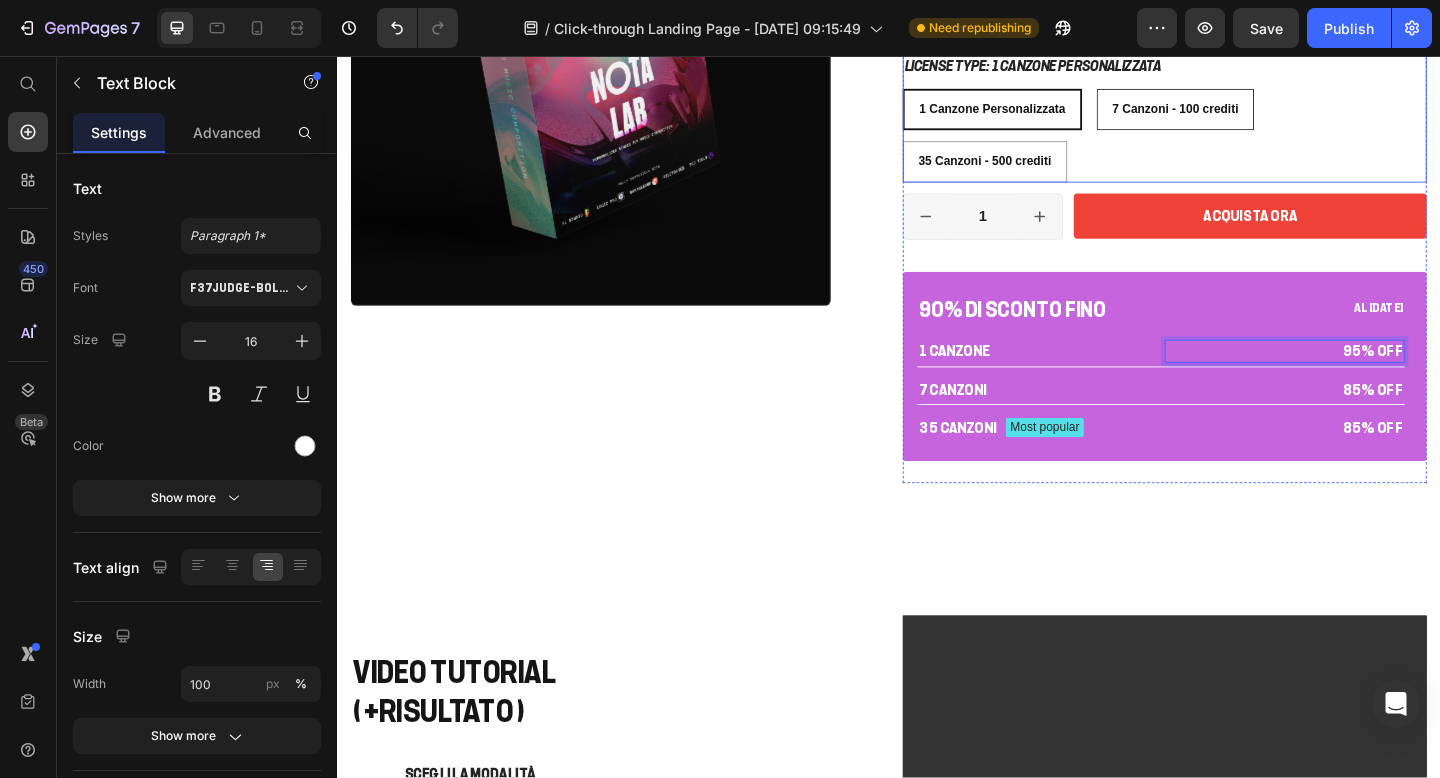 click on "7 Canzoni - 100 crediti" at bounding box center [1248, 114] 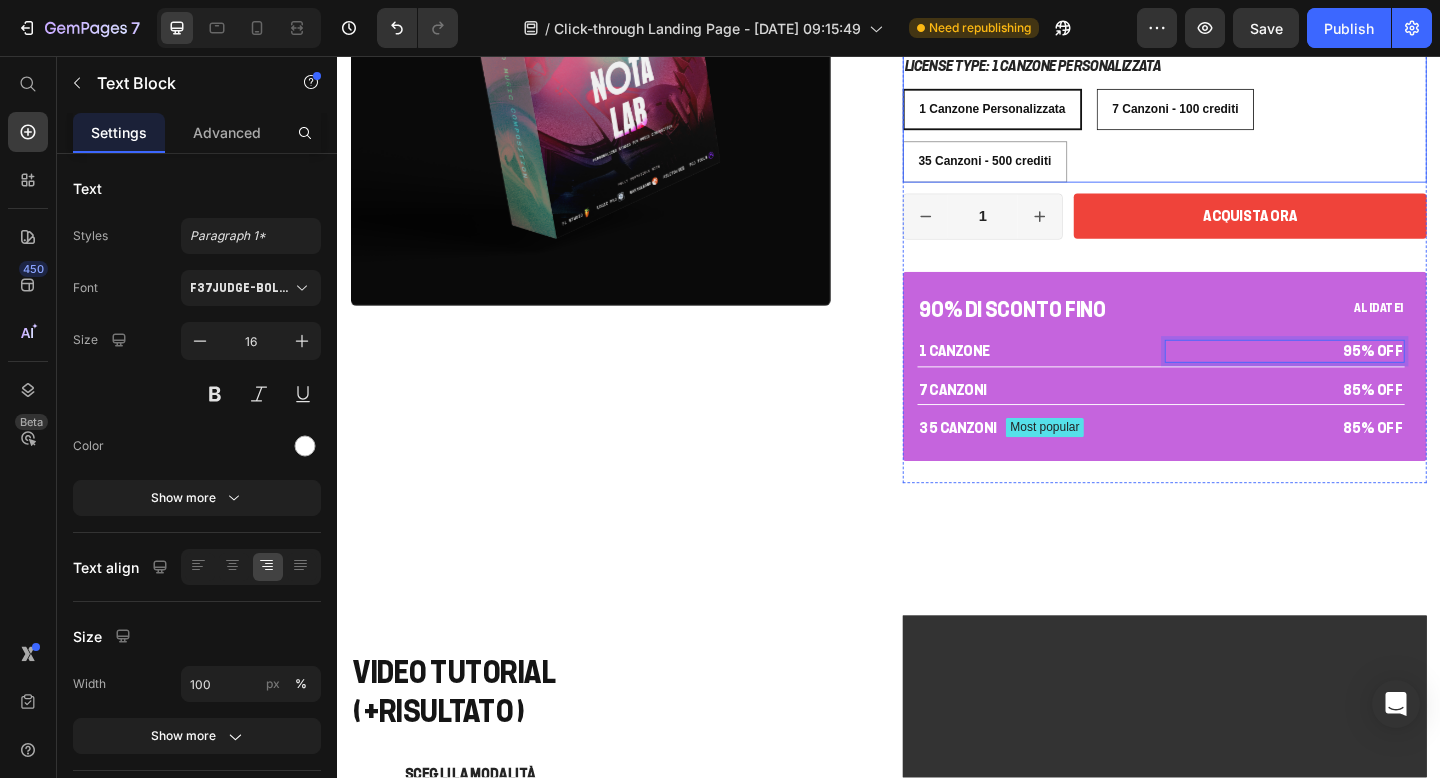 click on "7 Canzoni - 100 crediti 7 Canzoni - 100 crediti 7 Canzoni - 100 crediti" at bounding box center (1162, 91) 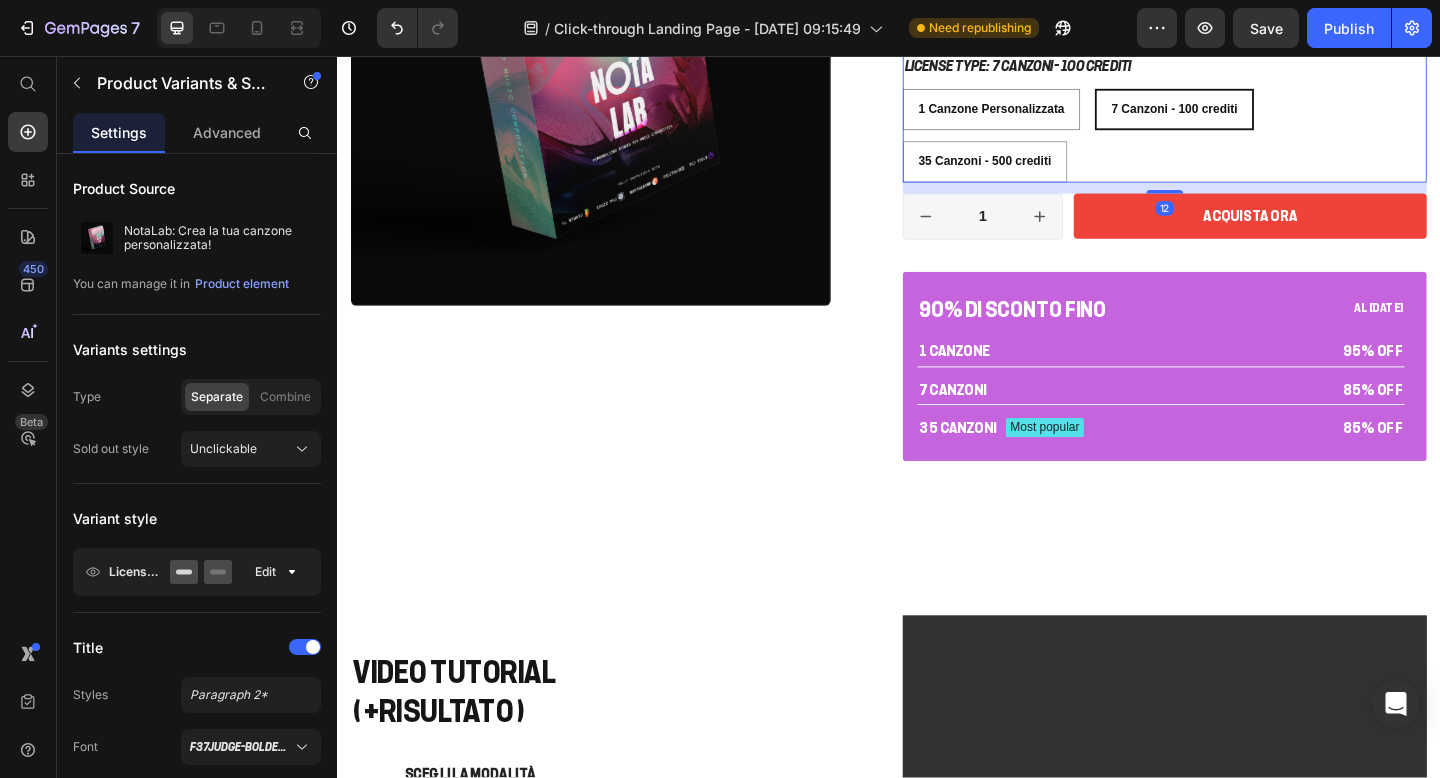 radio on "false" 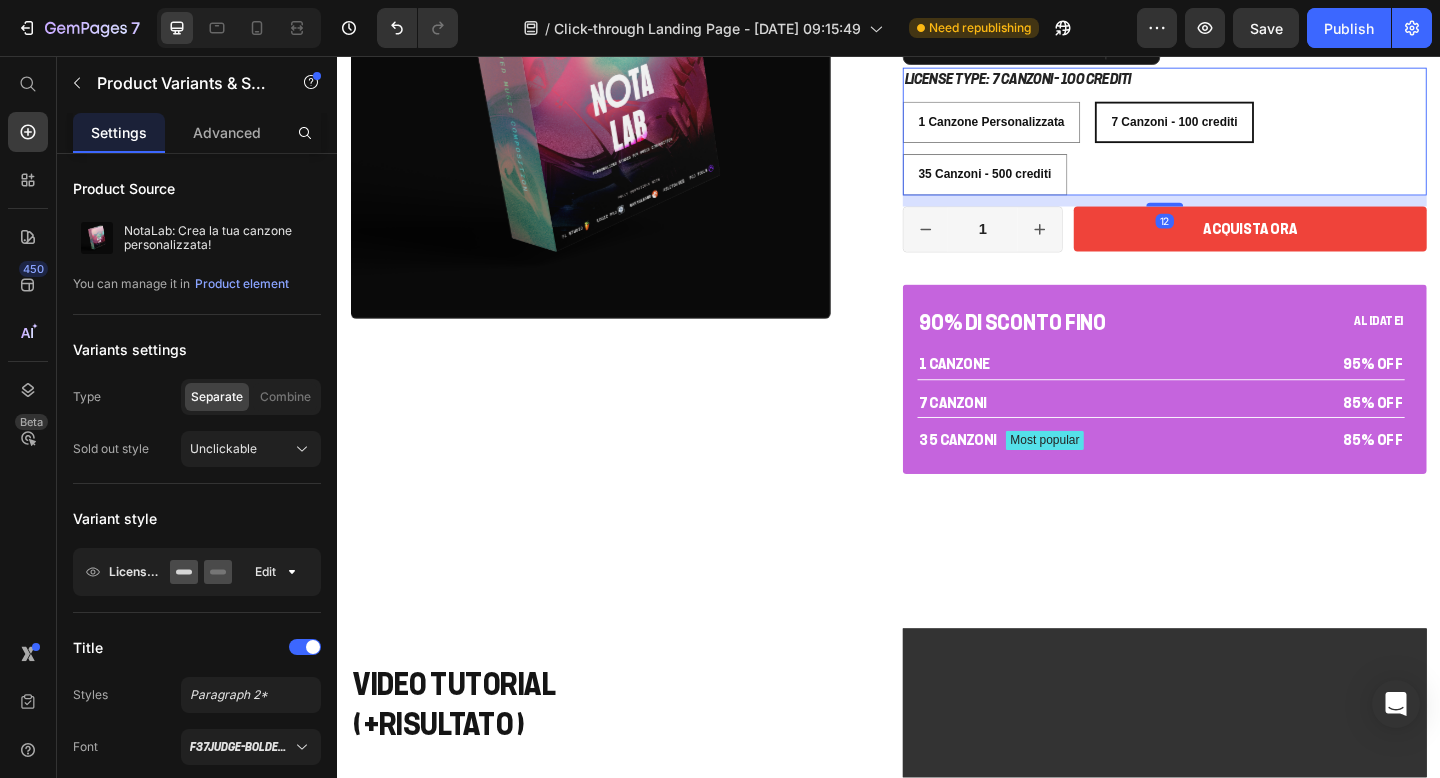 scroll, scrollTop: 3527, scrollLeft: 0, axis: vertical 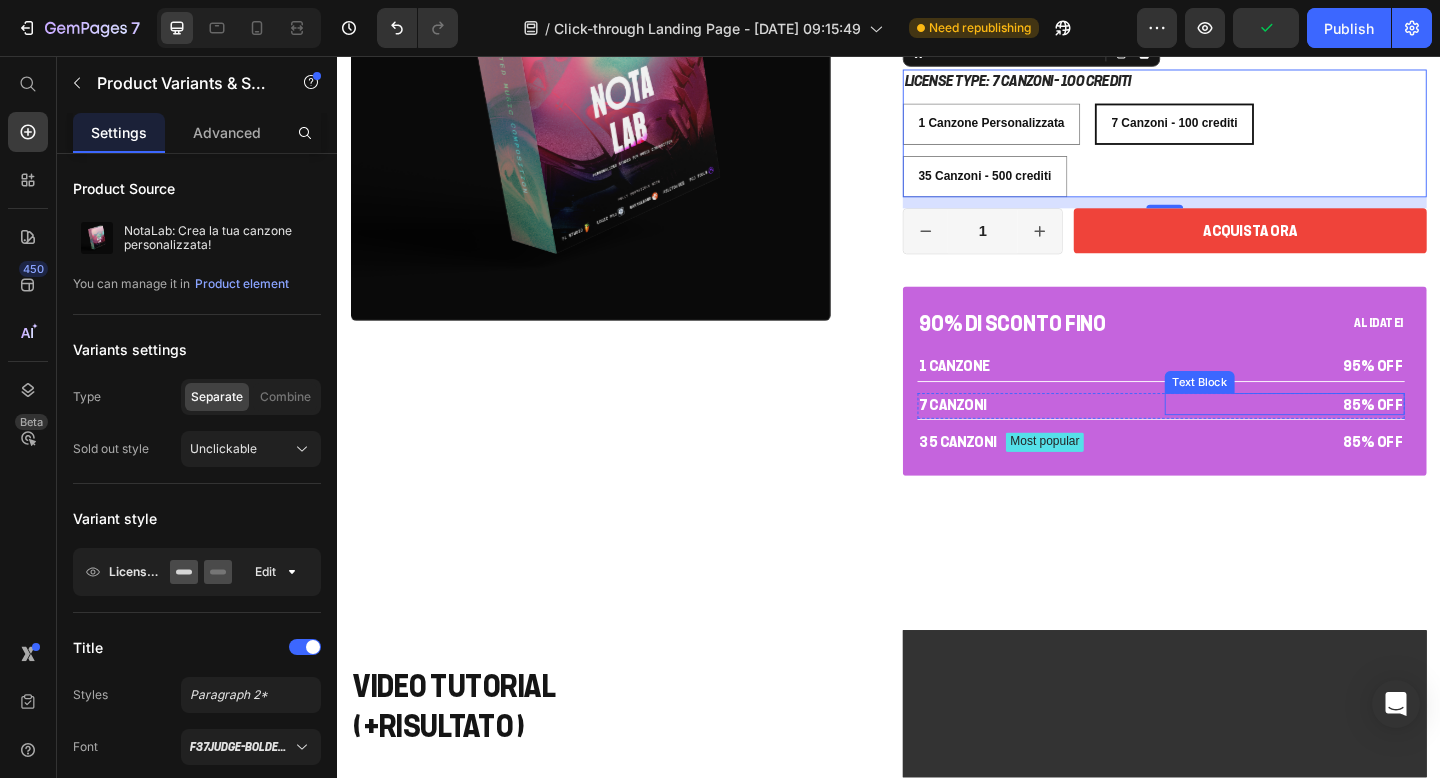 click on "85% OFF" at bounding box center [1367, 435] 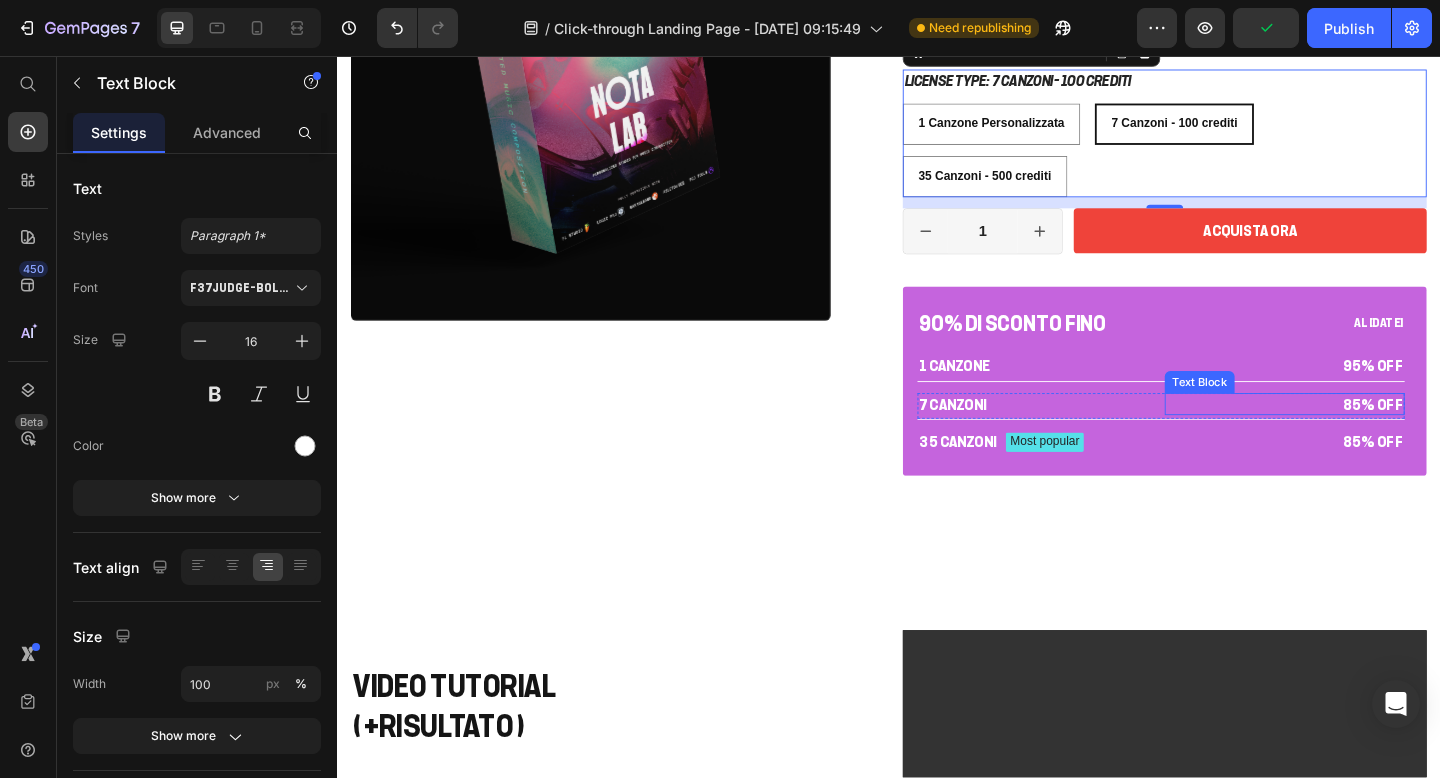 click on "85% OFF" at bounding box center (1367, 435) 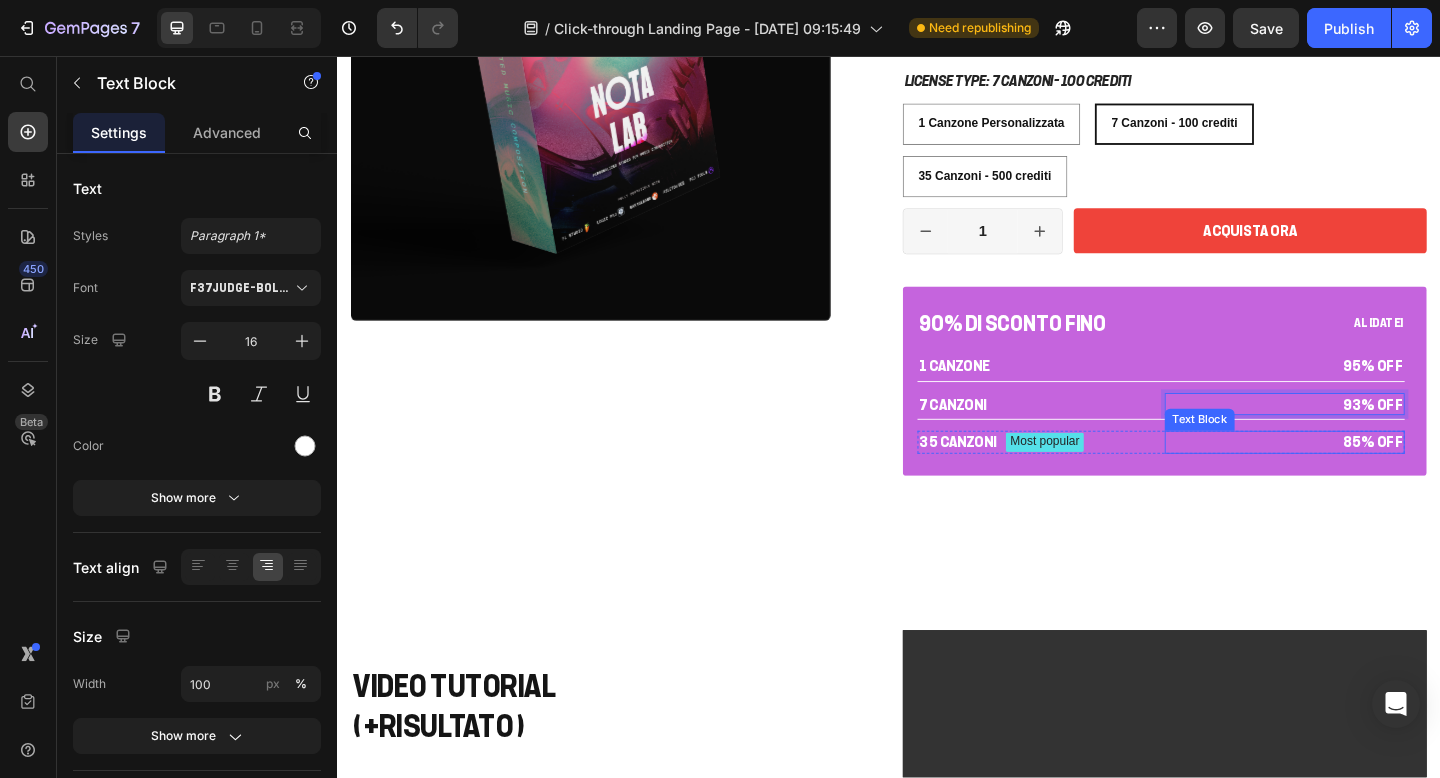 click on "85% OFF" at bounding box center [1367, 476] 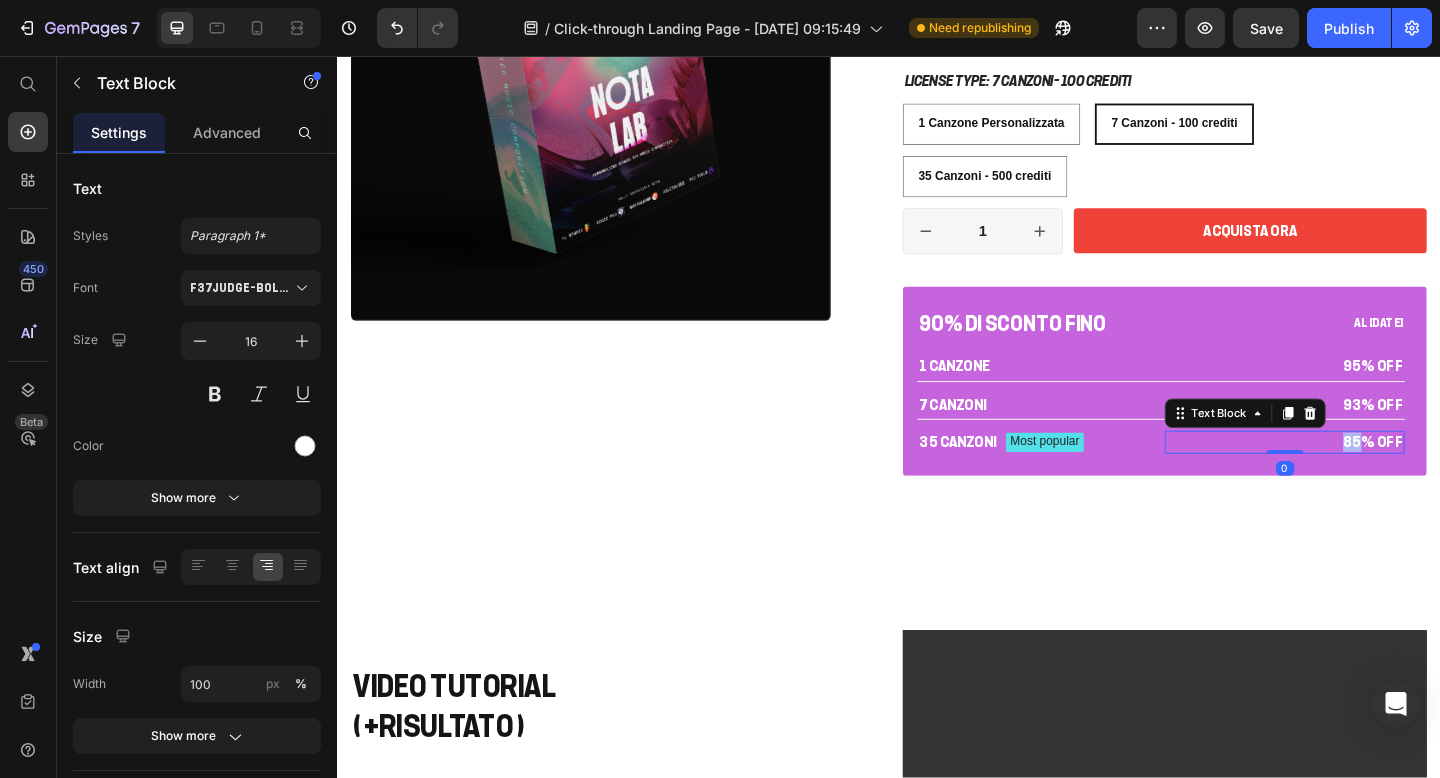 click on "85% OFF" at bounding box center (1367, 476) 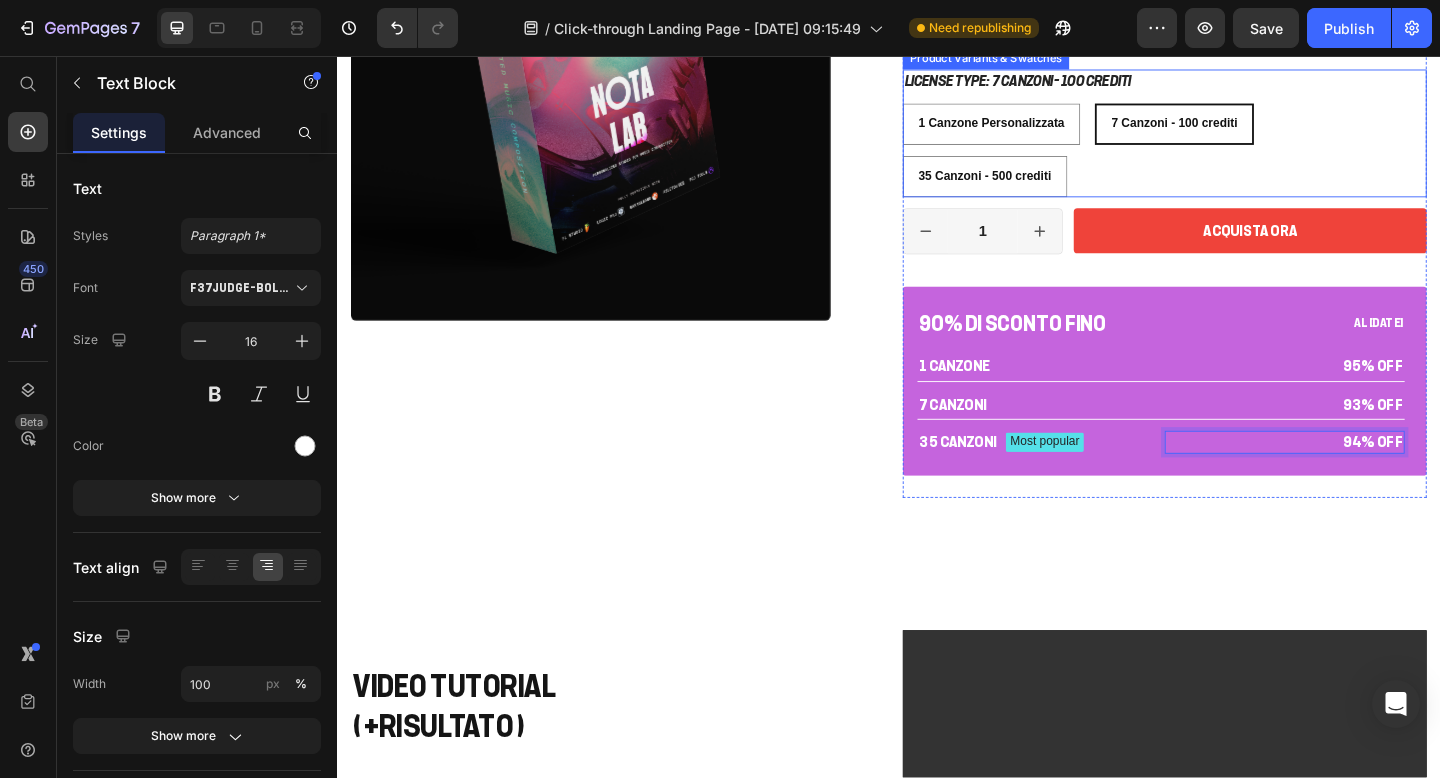 click on "1 Canzone Personalizzata 1 Canzone Personalizzata 1 Canzone Personalizzata 7 Canzoni - 100 crediti 7 Canzoni - 100 crediti 7 Canzoni - 100 crediti 35 Canzoni - 500 crediti 35 Canzoni - 500 crediti 35 Canzoni - 500 crediti" at bounding box center [1237, 159] 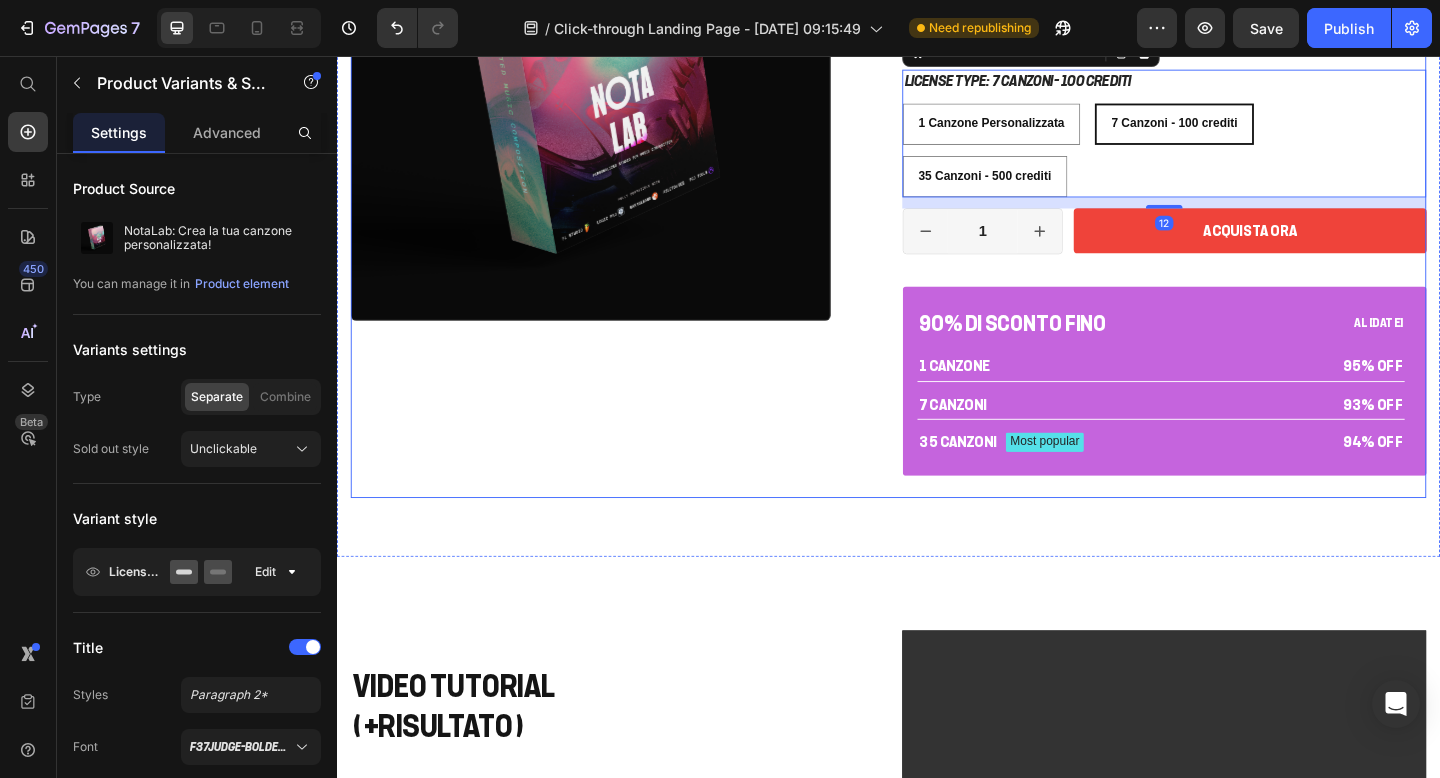 click on "Product Images" at bounding box center (637, 179) 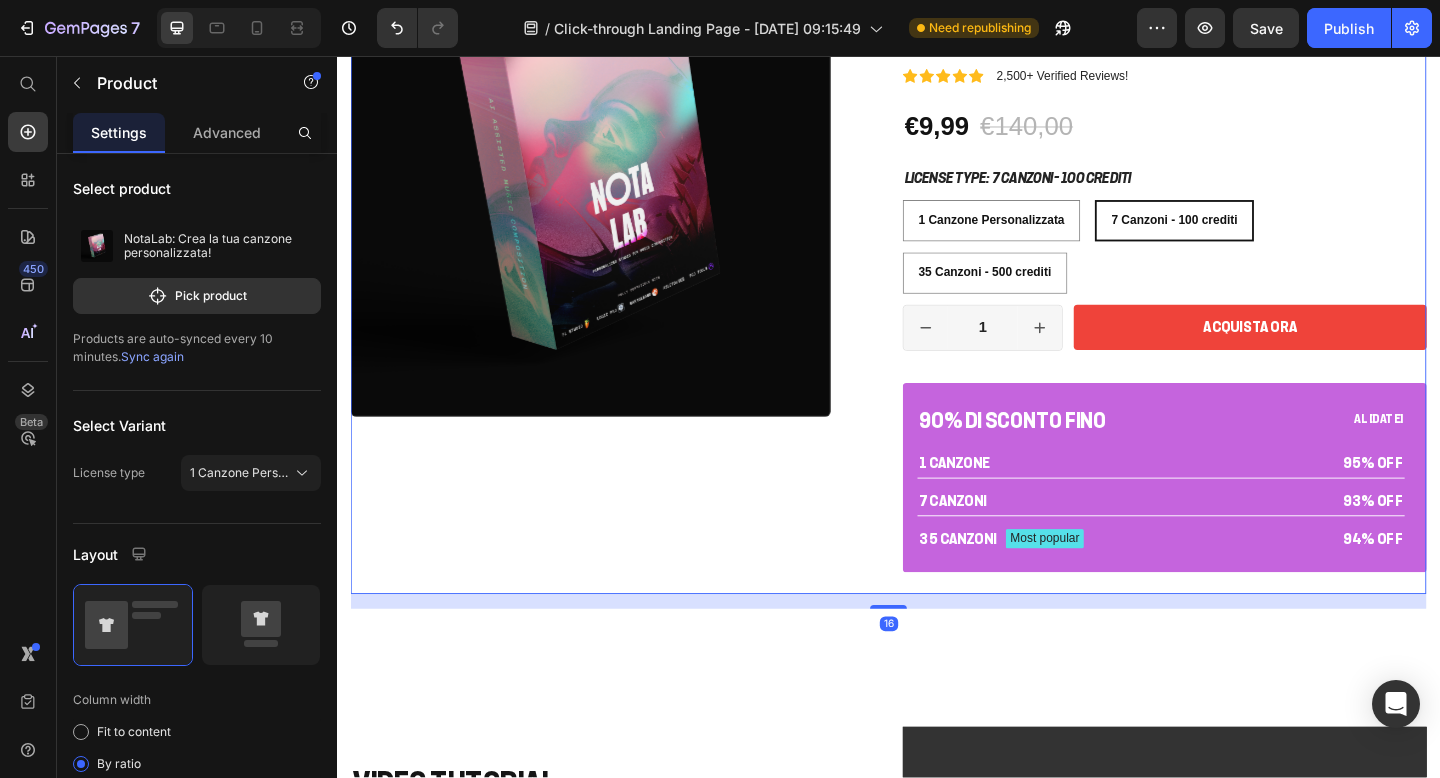 scroll, scrollTop: 3414, scrollLeft: 0, axis: vertical 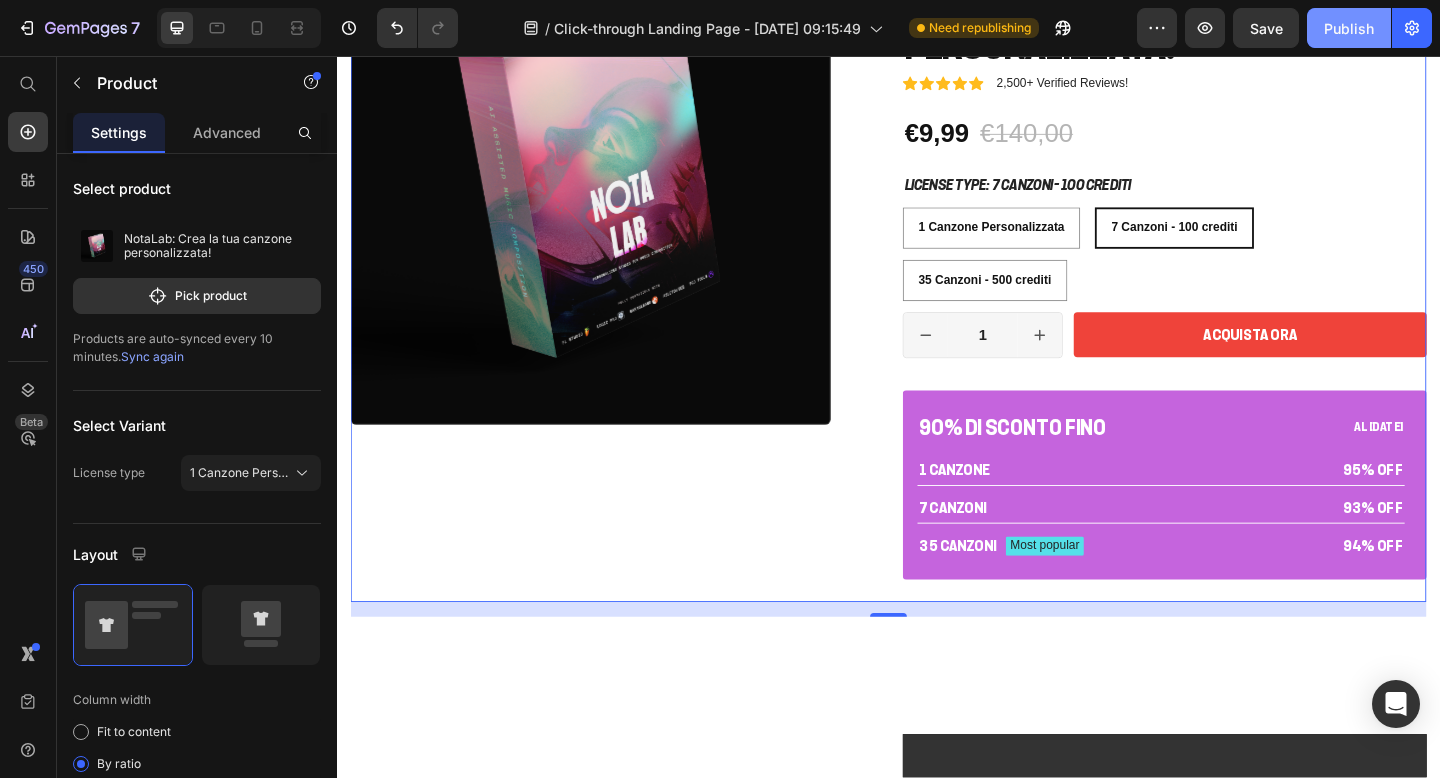 click on "Publish" at bounding box center [1349, 28] 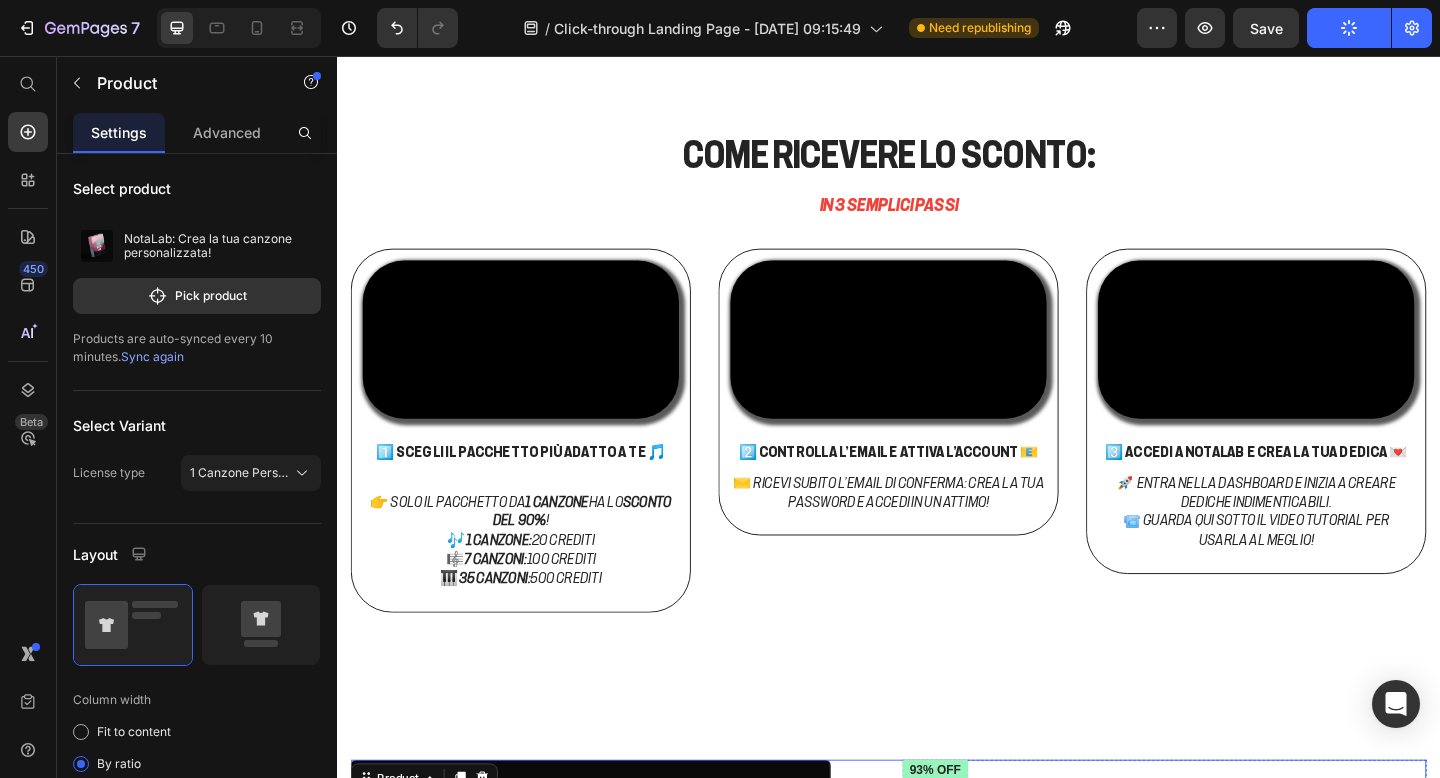 scroll, scrollTop: 2613, scrollLeft: 0, axis: vertical 